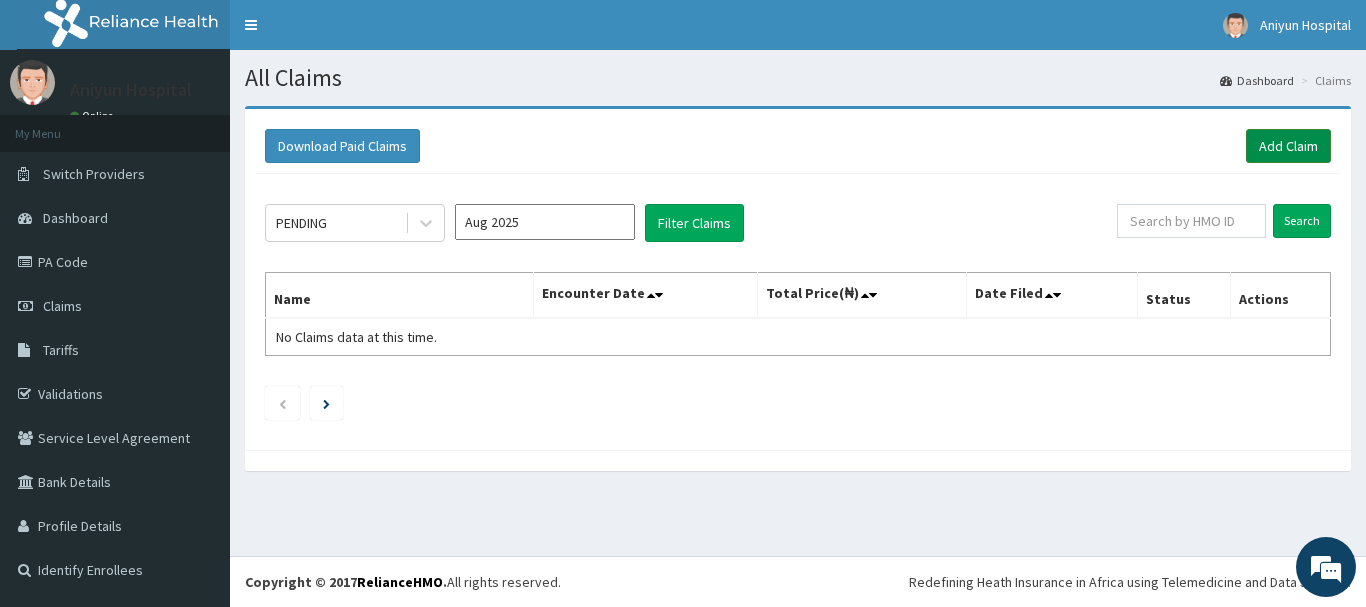 scroll, scrollTop: 0, scrollLeft: 0, axis: both 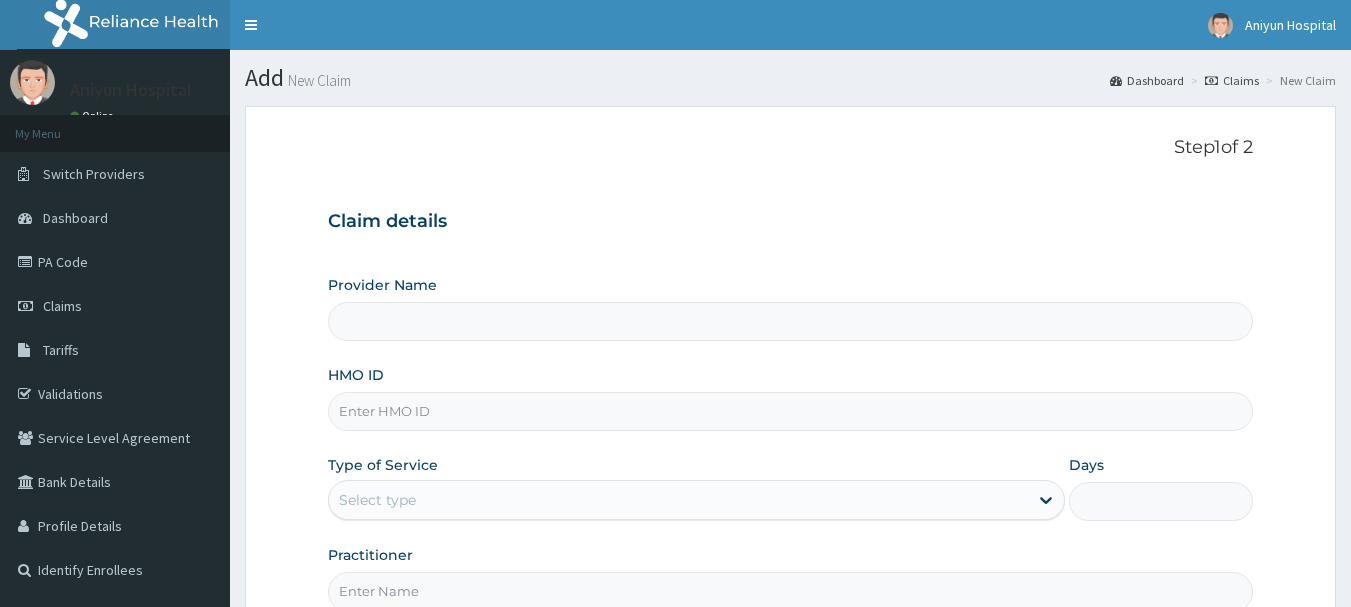 type on "Aniyun Hospital Ltd" 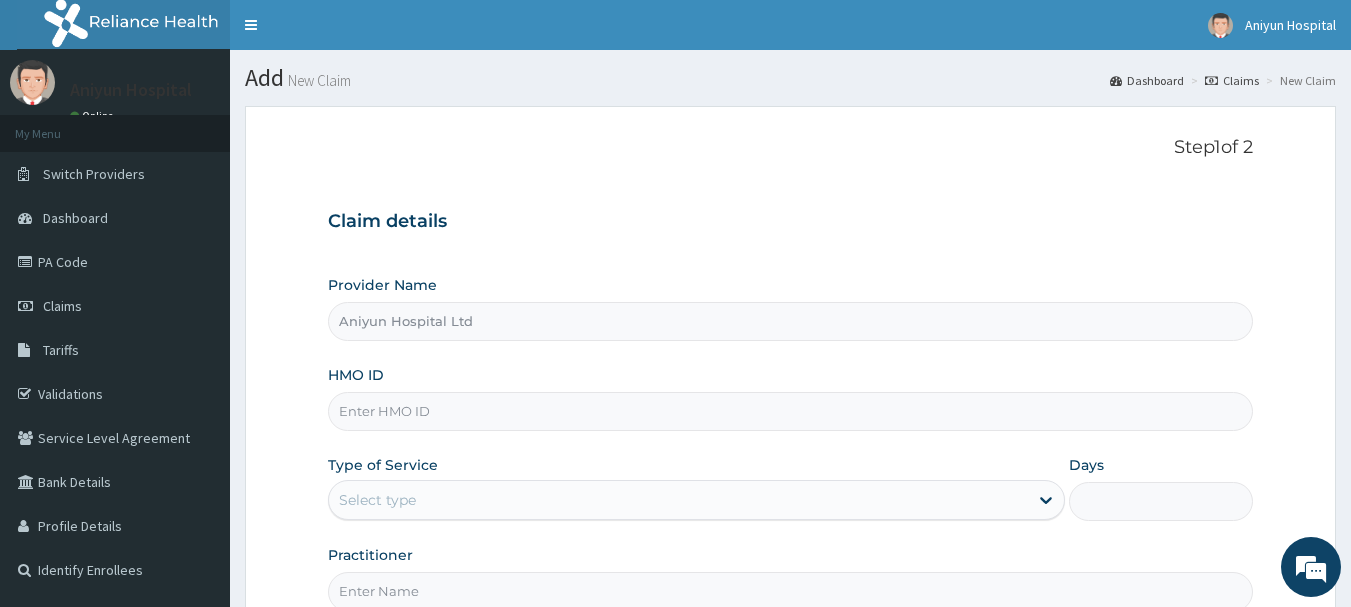 scroll, scrollTop: 0, scrollLeft: 0, axis: both 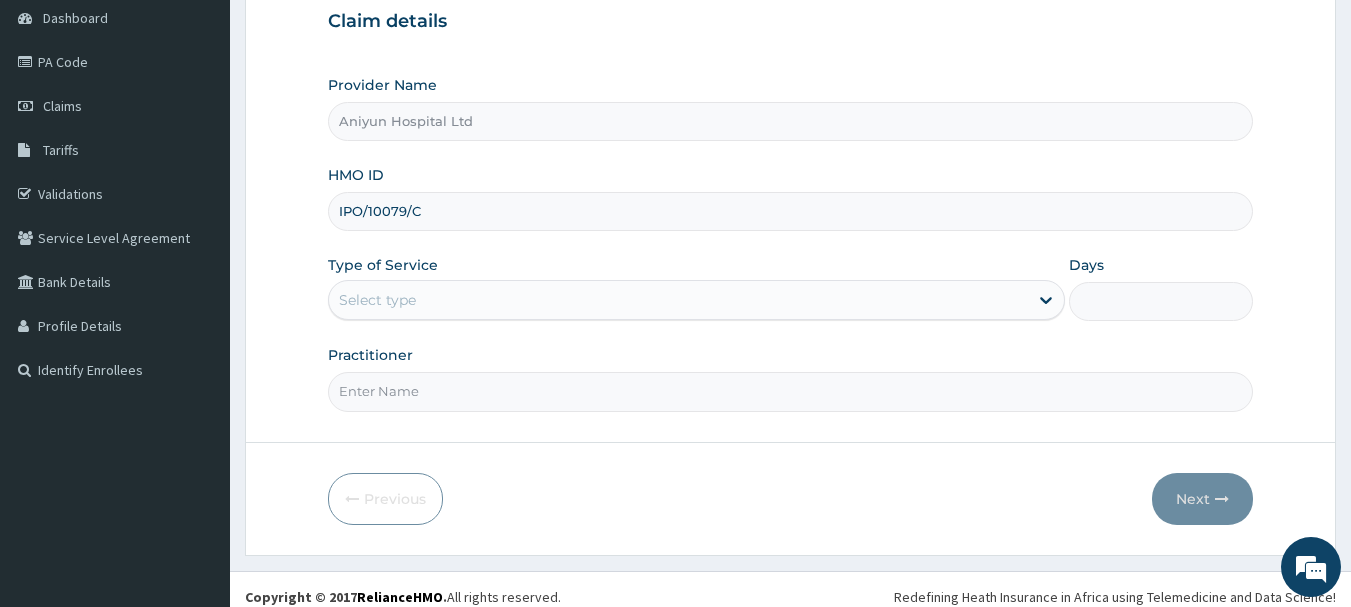 type on "IPO/10079/C" 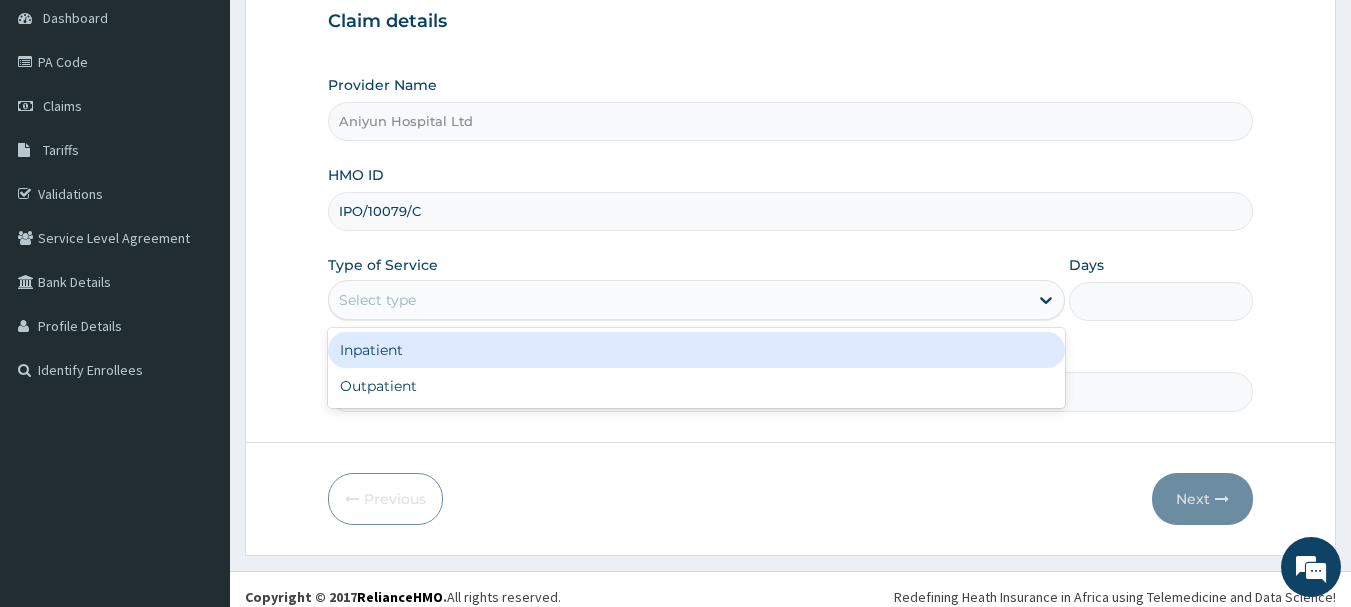 click on "Select type" at bounding box center [678, 300] 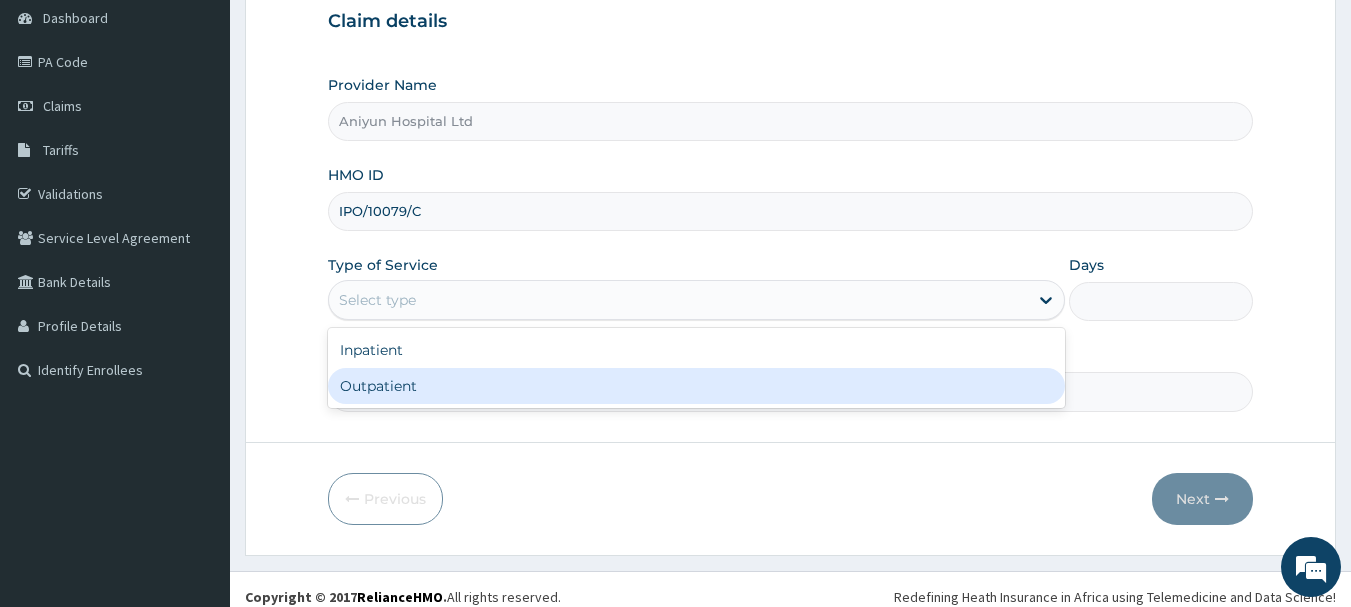 click on "Outpatient" at bounding box center (696, 386) 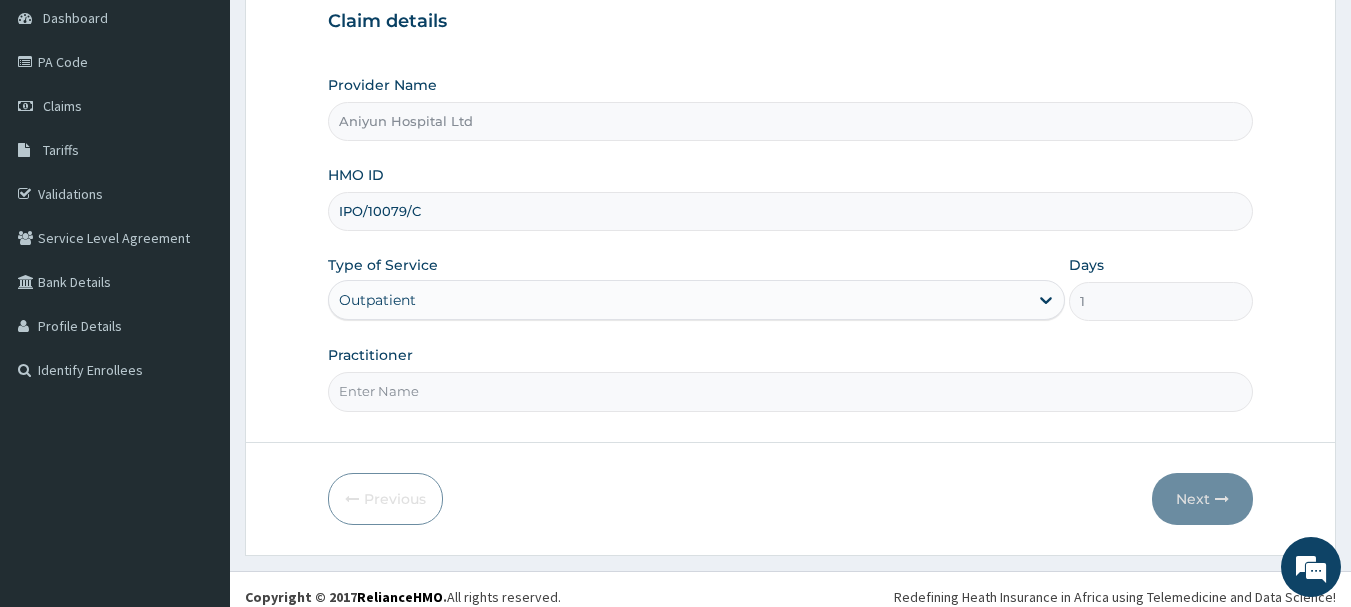 click on "Practitioner" at bounding box center [791, 391] 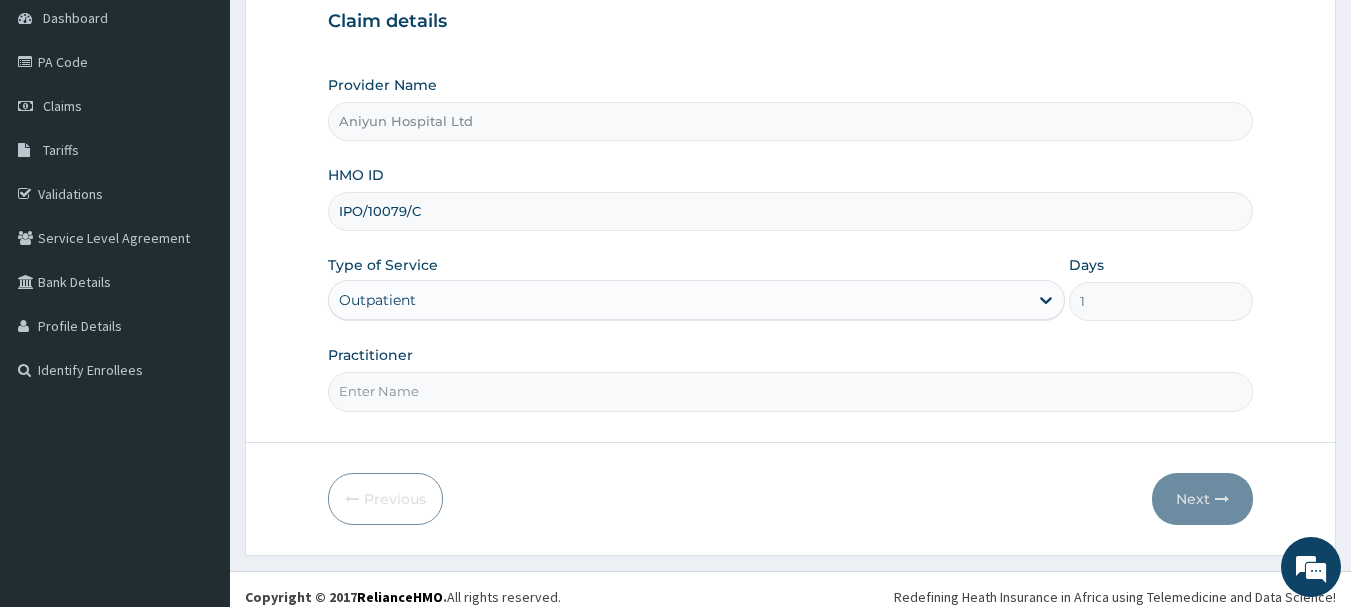 type on "DR AGUNBIADE" 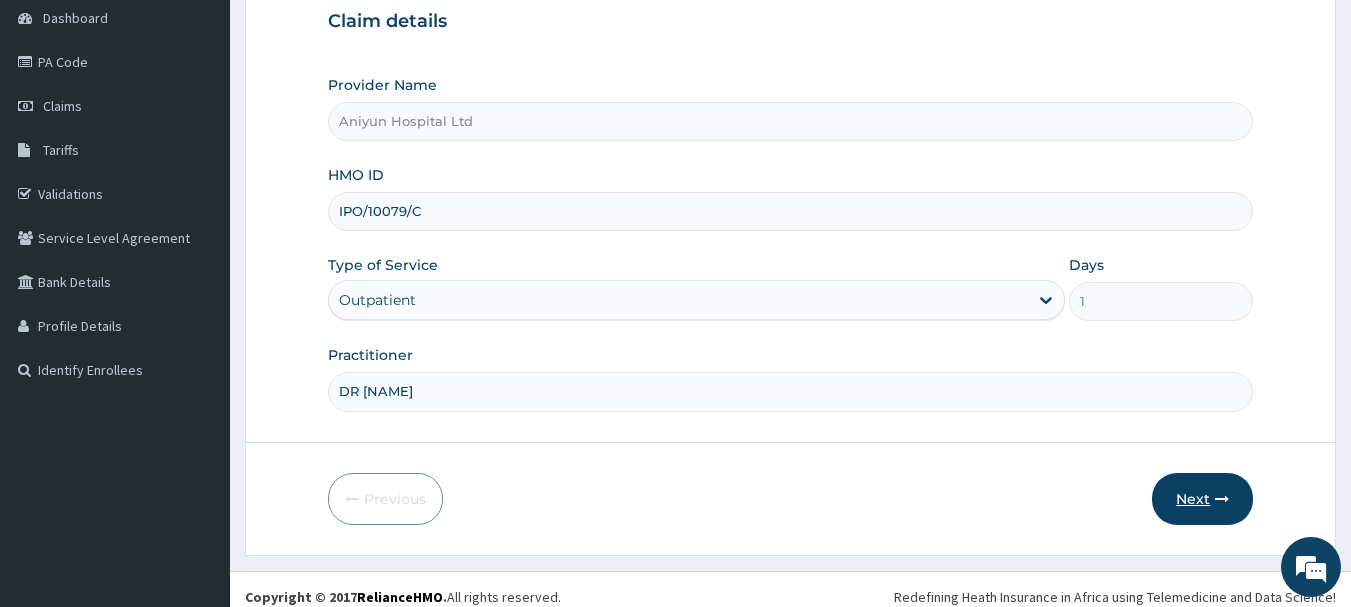 click on "Next" at bounding box center (1202, 499) 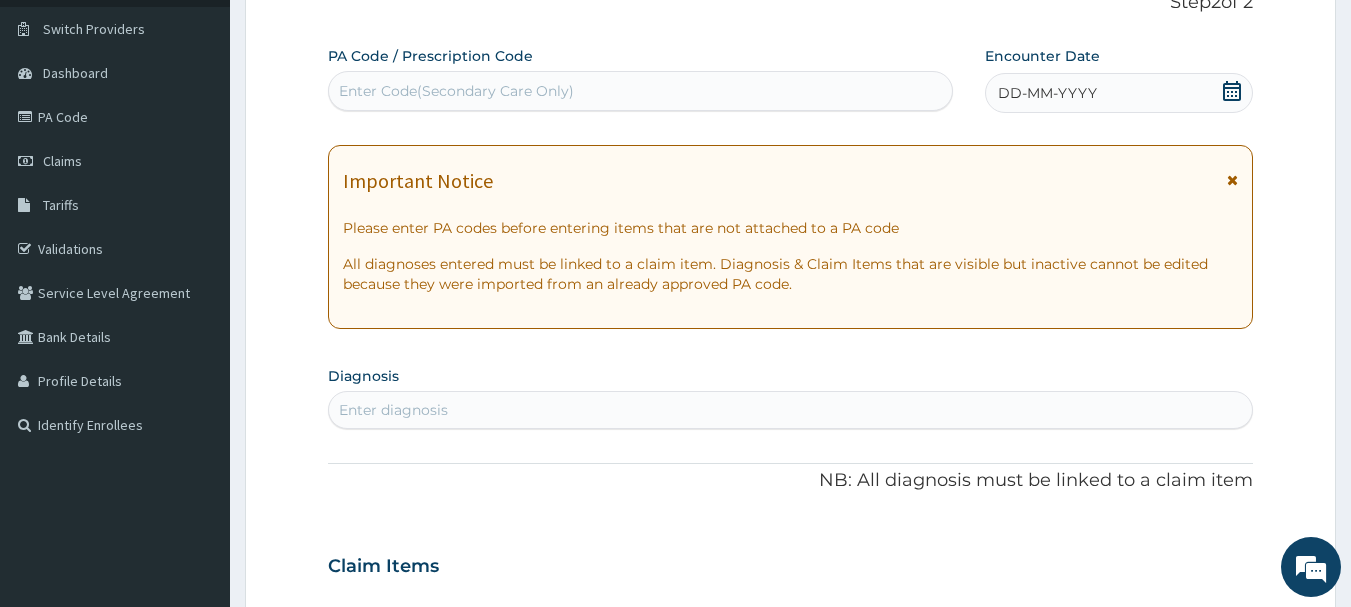 scroll, scrollTop: 100, scrollLeft: 0, axis: vertical 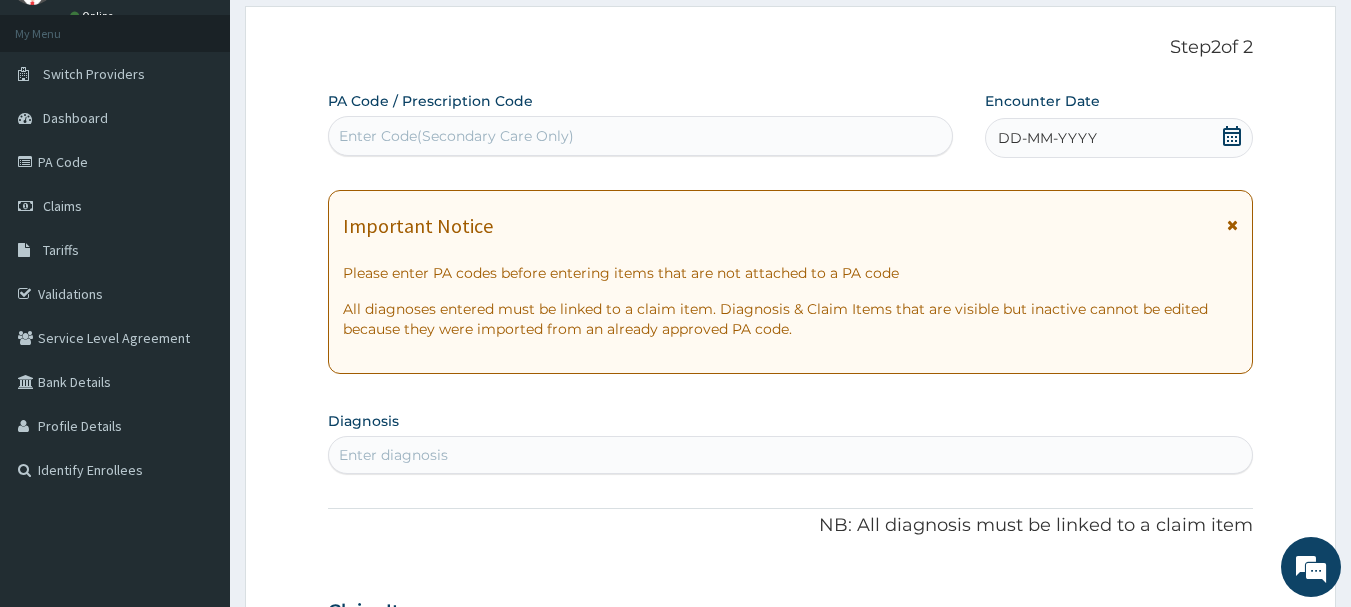 click 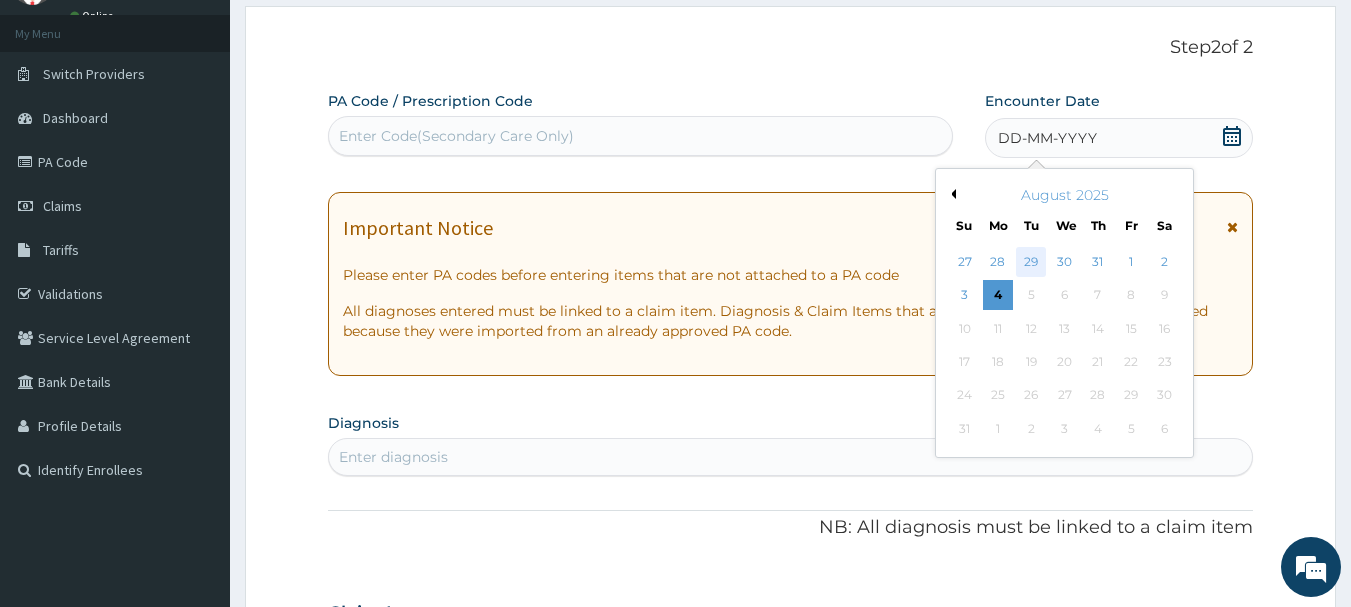 click on "29" at bounding box center [1032, 262] 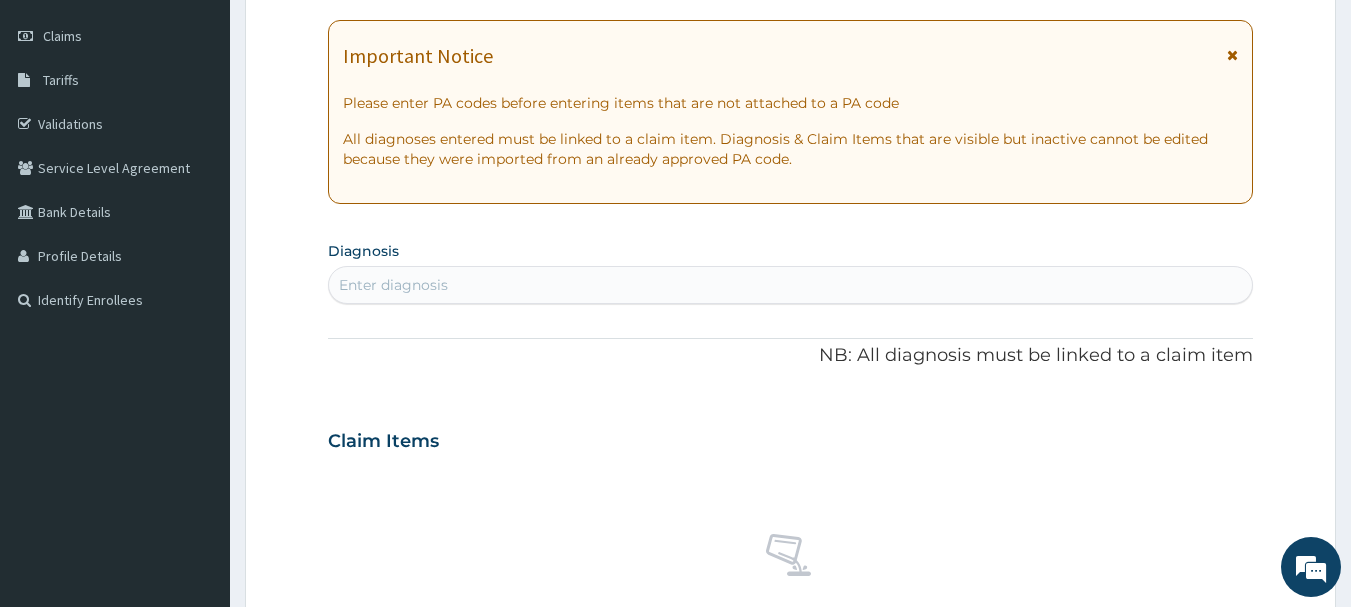scroll, scrollTop: 400, scrollLeft: 0, axis: vertical 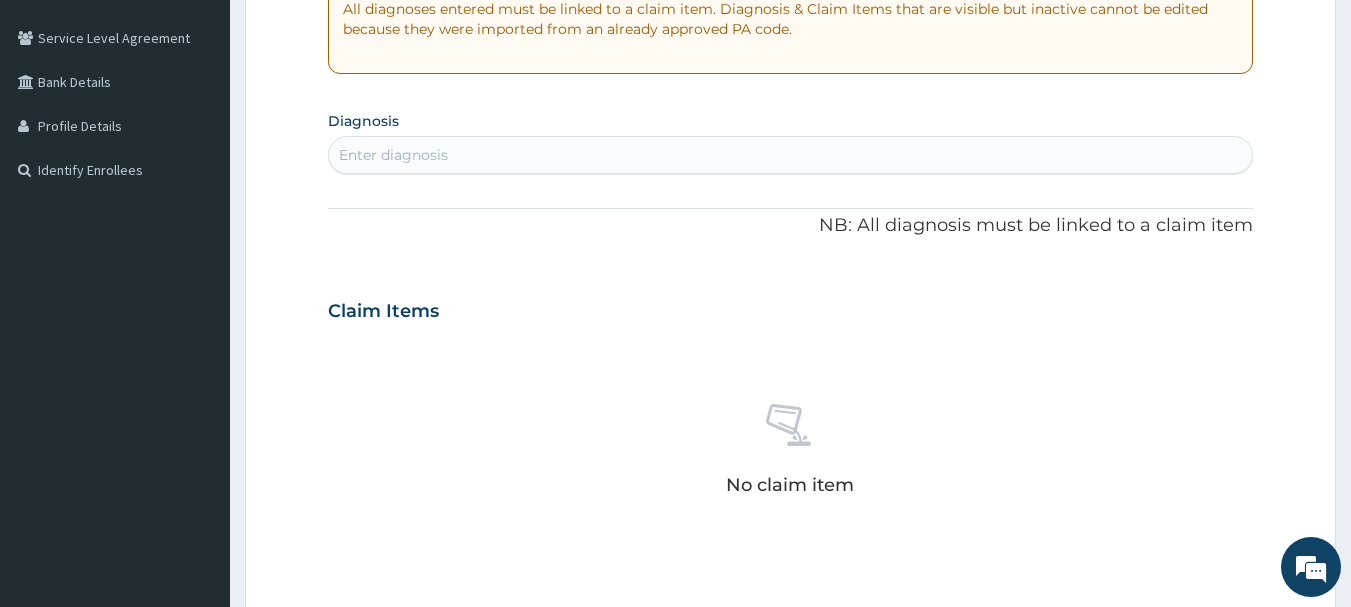 click on "Enter diagnosis" at bounding box center (791, 155) 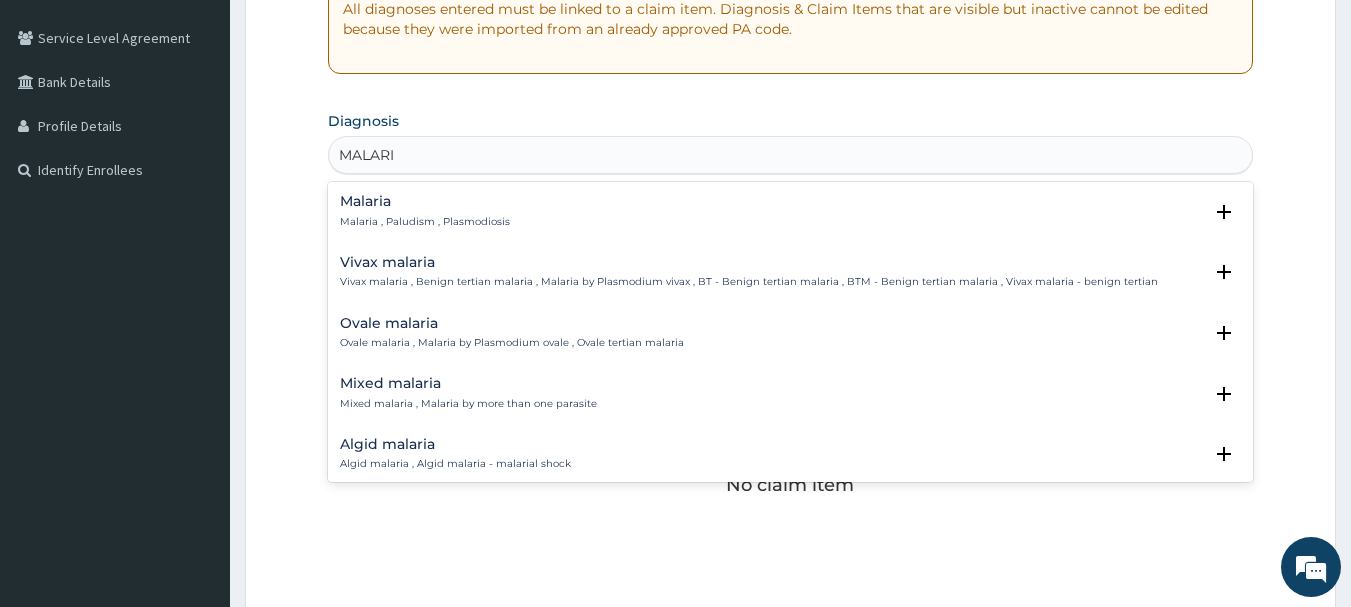 type on "MALARIA" 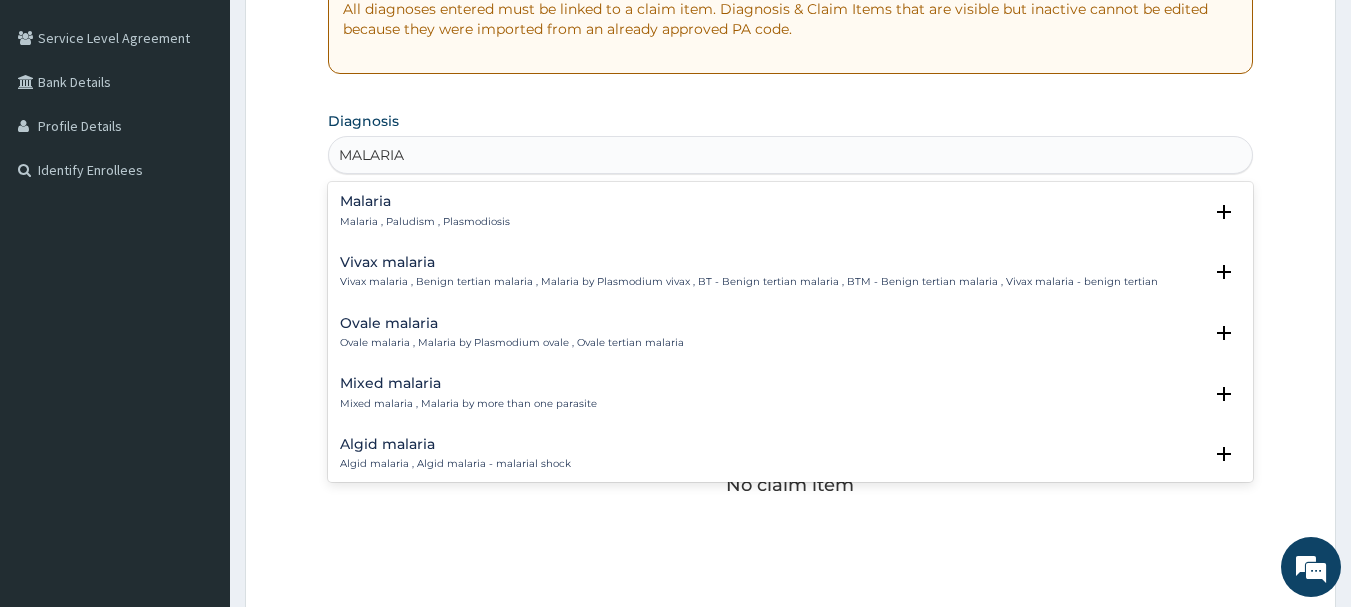 click on "Malaria Malaria , Paludism , Plasmodiosis" at bounding box center [791, 211] 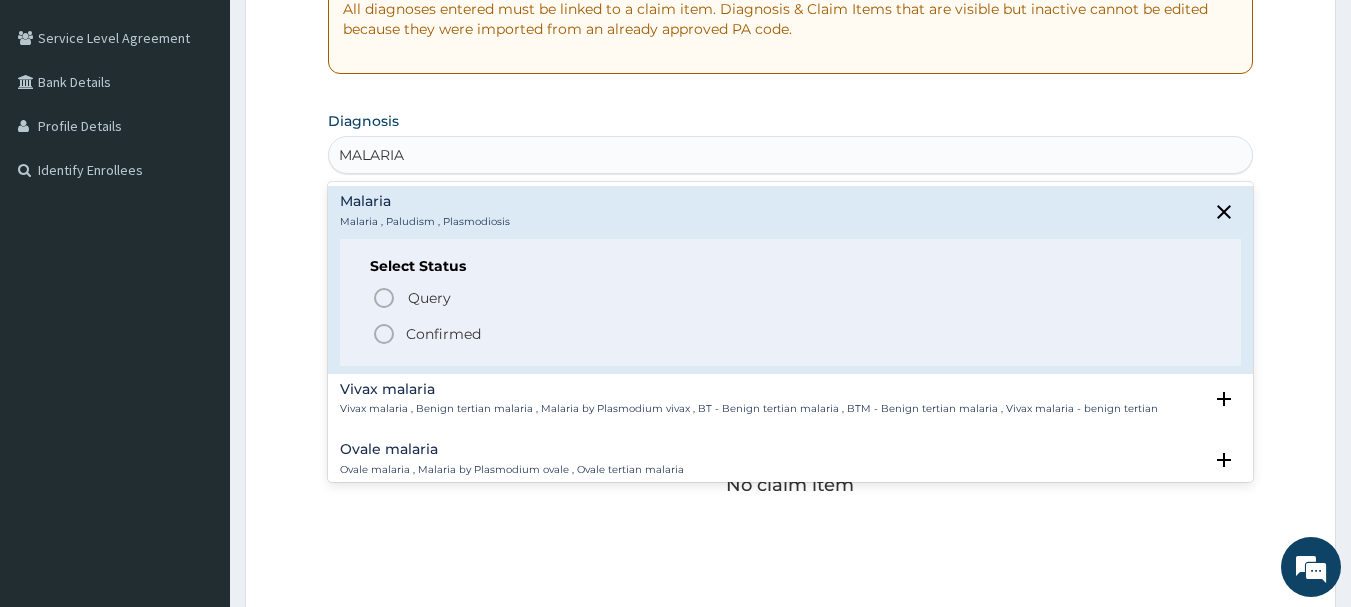 click on "Confirmed" at bounding box center (792, 334) 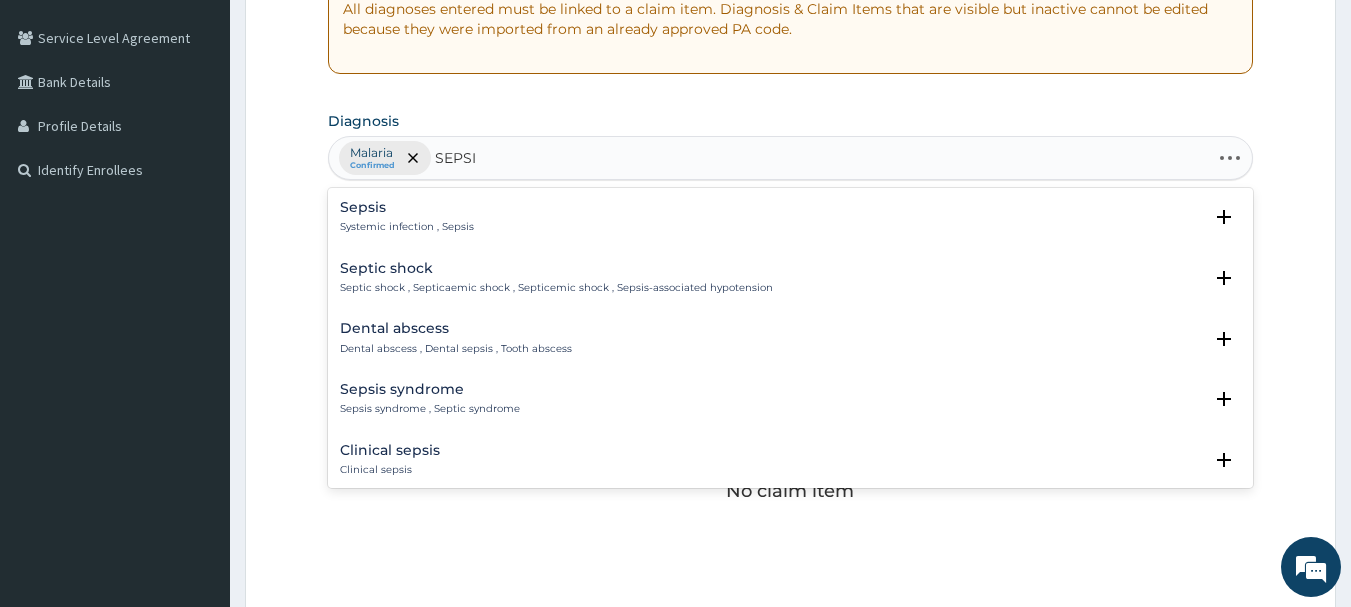 type on "SEPSIS" 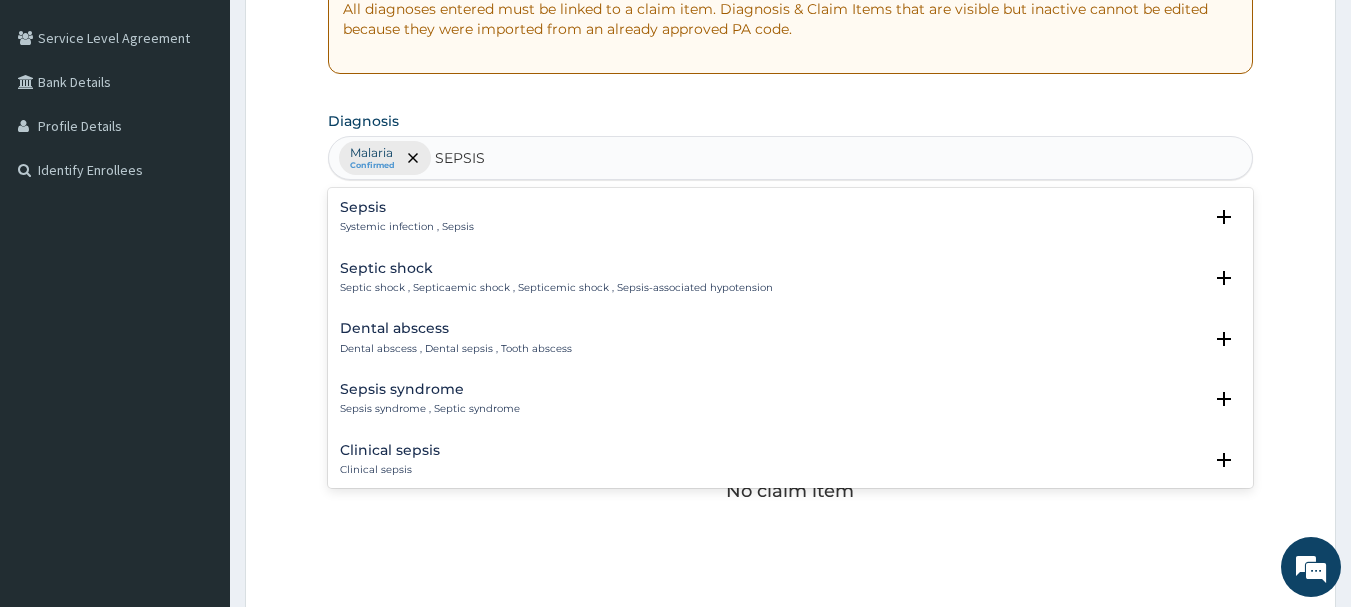 click on "Sepsis Systemic infection , Sepsis" at bounding box center [791, 217] 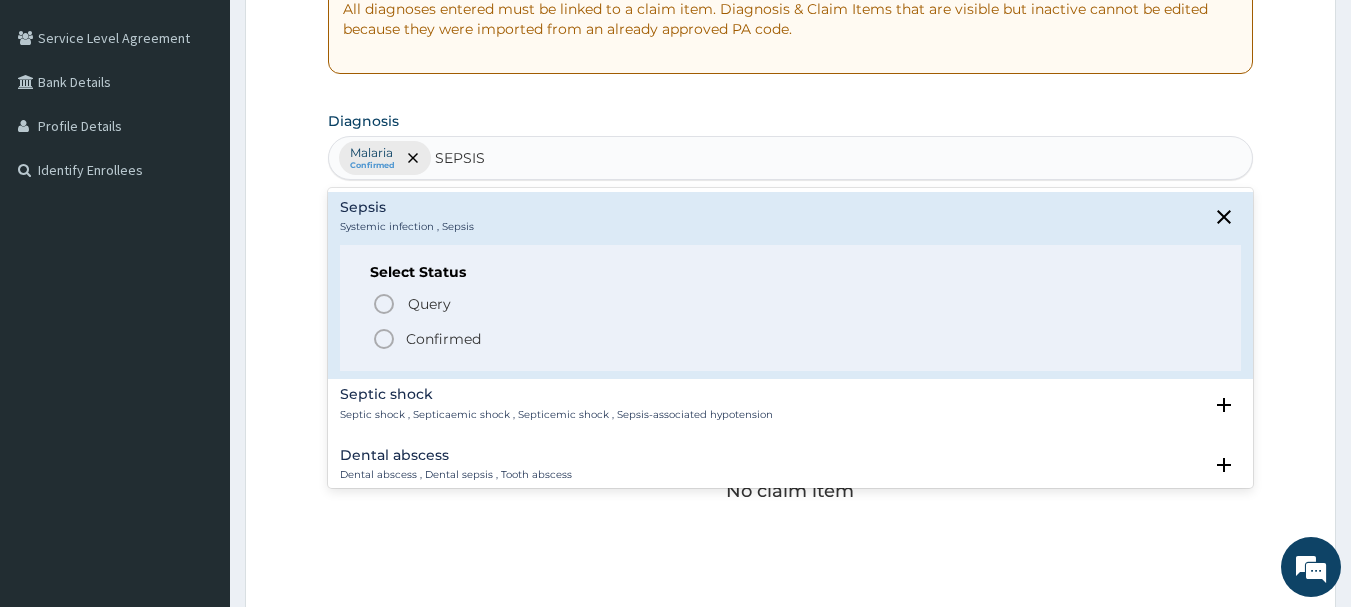 click on "Confirmed" at bounding box center (792, 339) 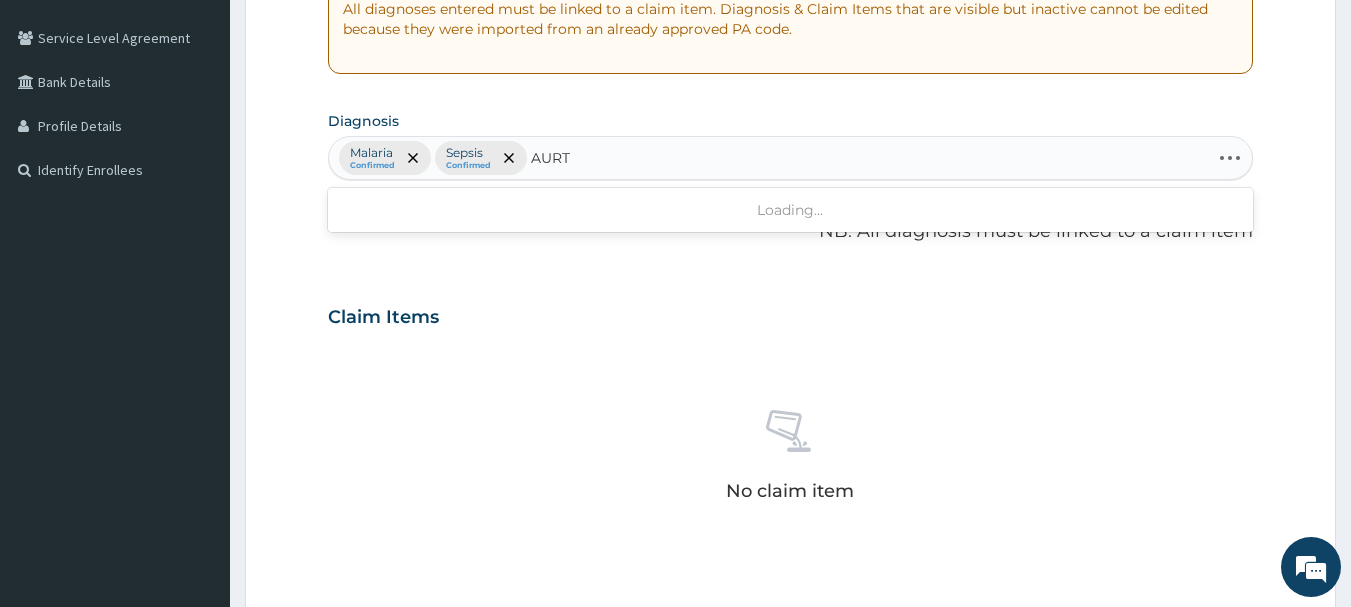 type on "AURTI" 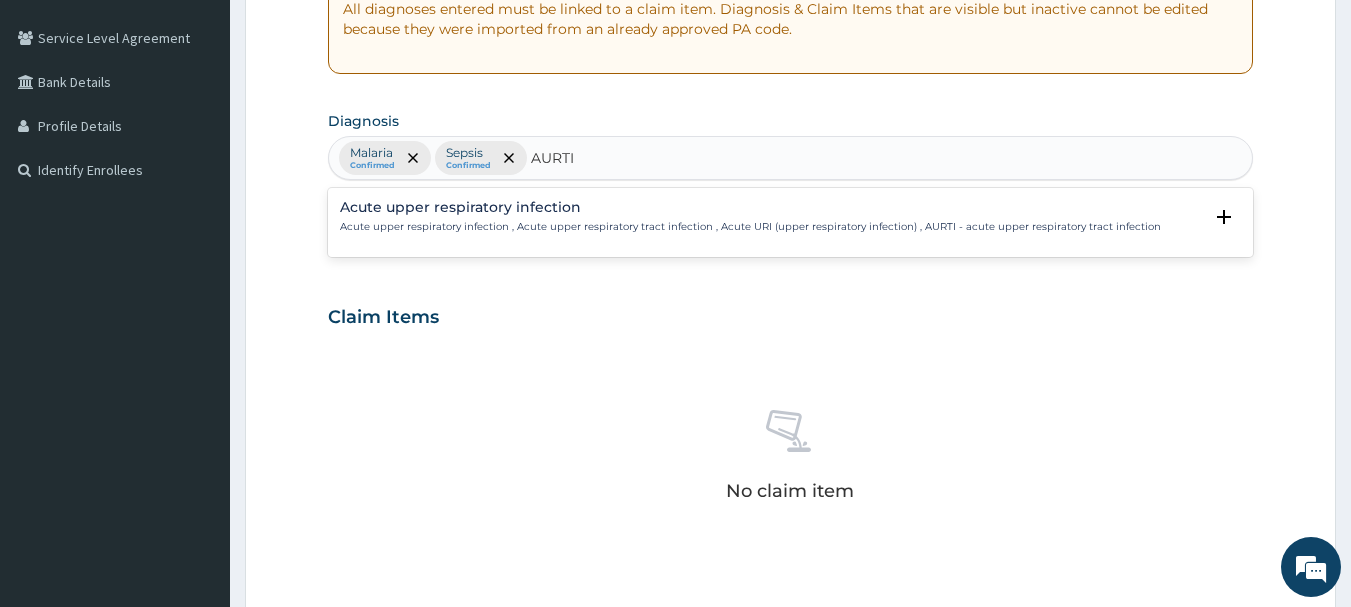 click on "Acute upper respiratory infection Acute upper respiratory infection , Acute upper respiratory tract infection , Acute URI (upper respiratory infection) , AURTI - acute upper respiratory tract infection" at bounding box center [750, 217] 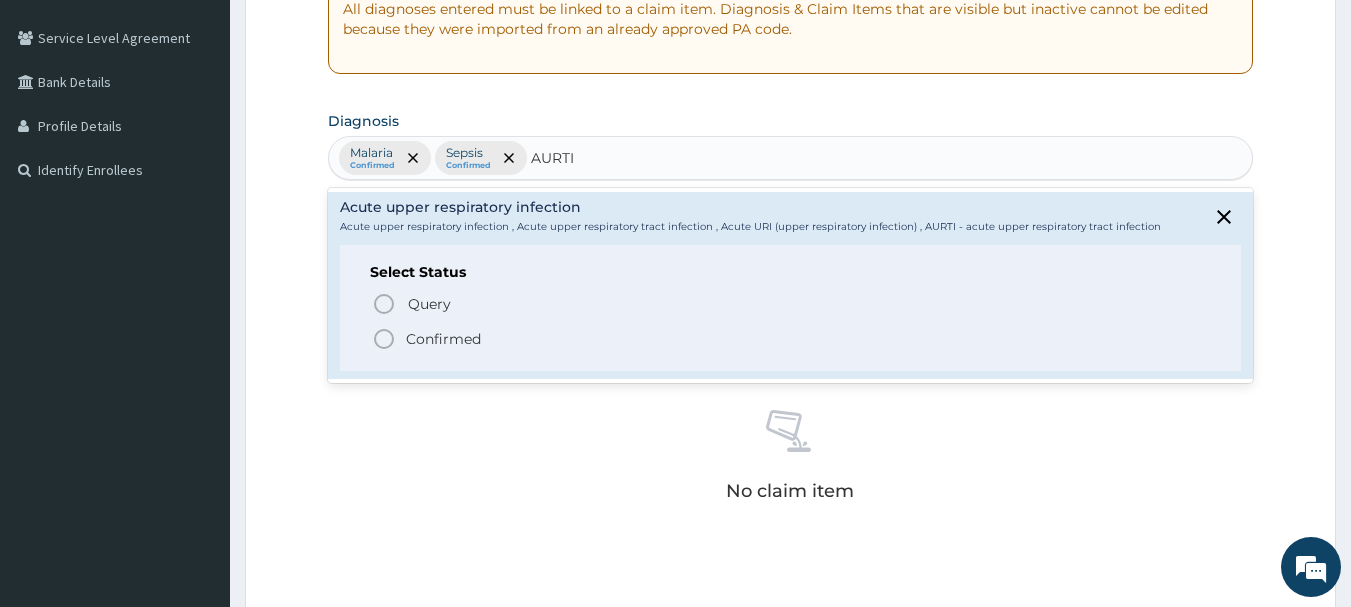 click on "Confirmed" at bounding box center (792, 339) 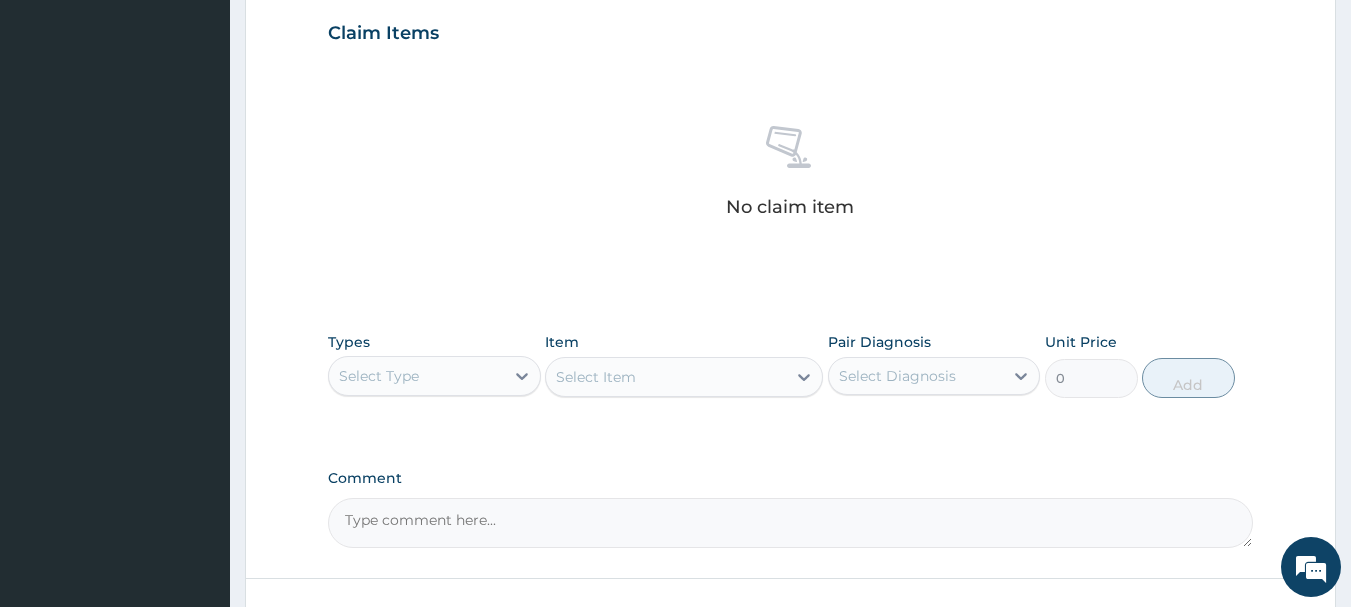 scroll, scrollTop: 800, scrollLeft: 0, axis: vertical 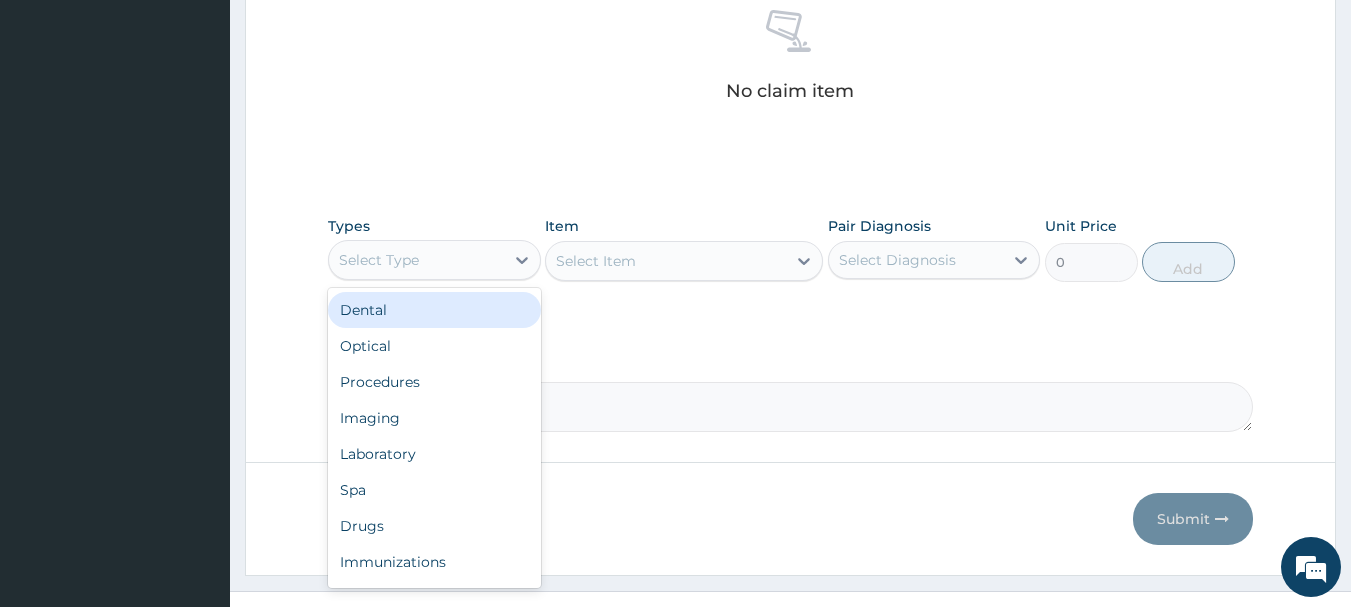 click on "Select Type" at bounding box center [416, 260] 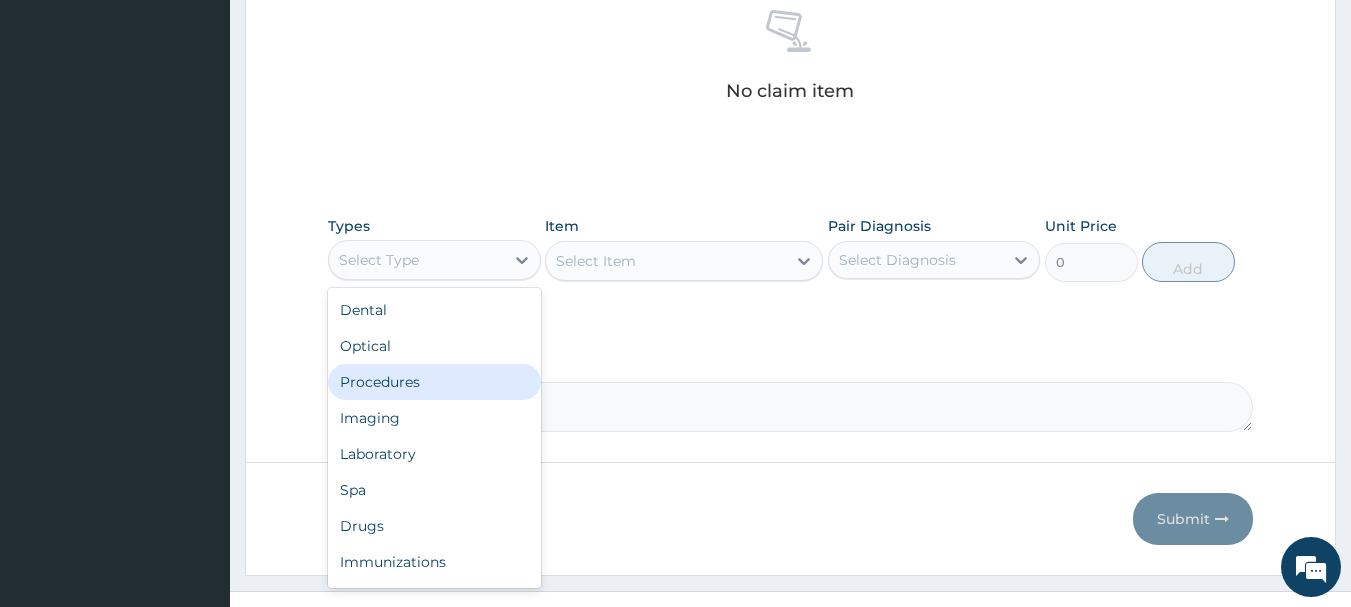 click on "Procedures" at bounding box center (434, 382) 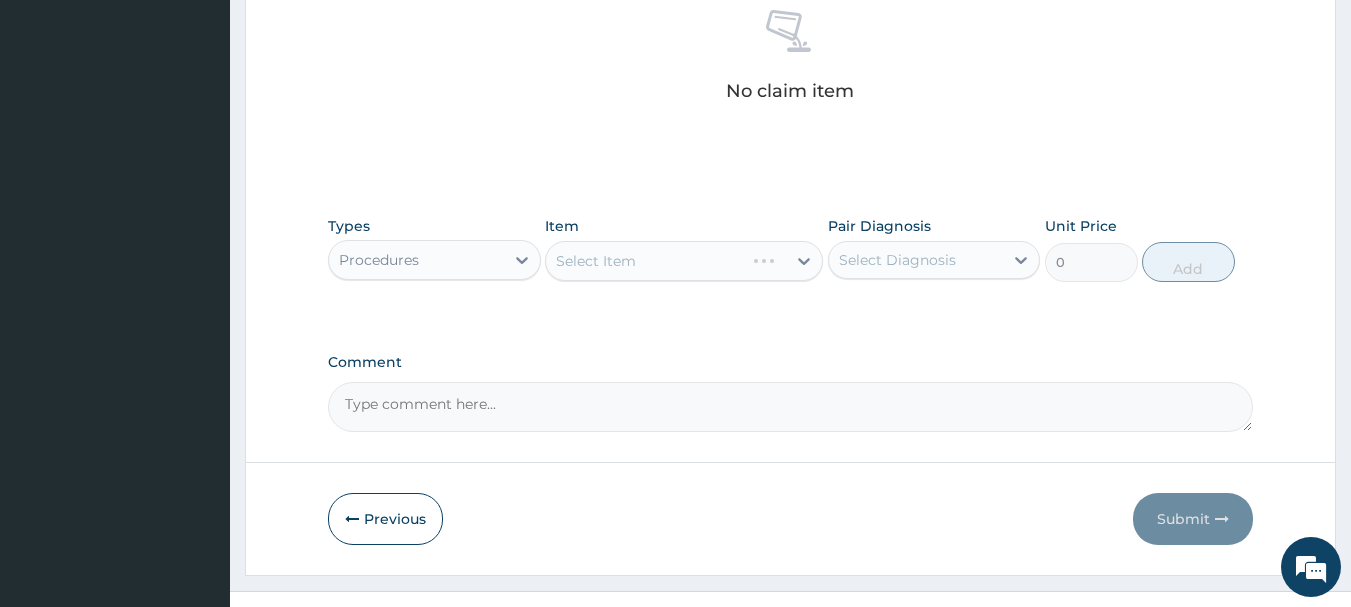 click on "Select Item" at bounding box center (684, 261) 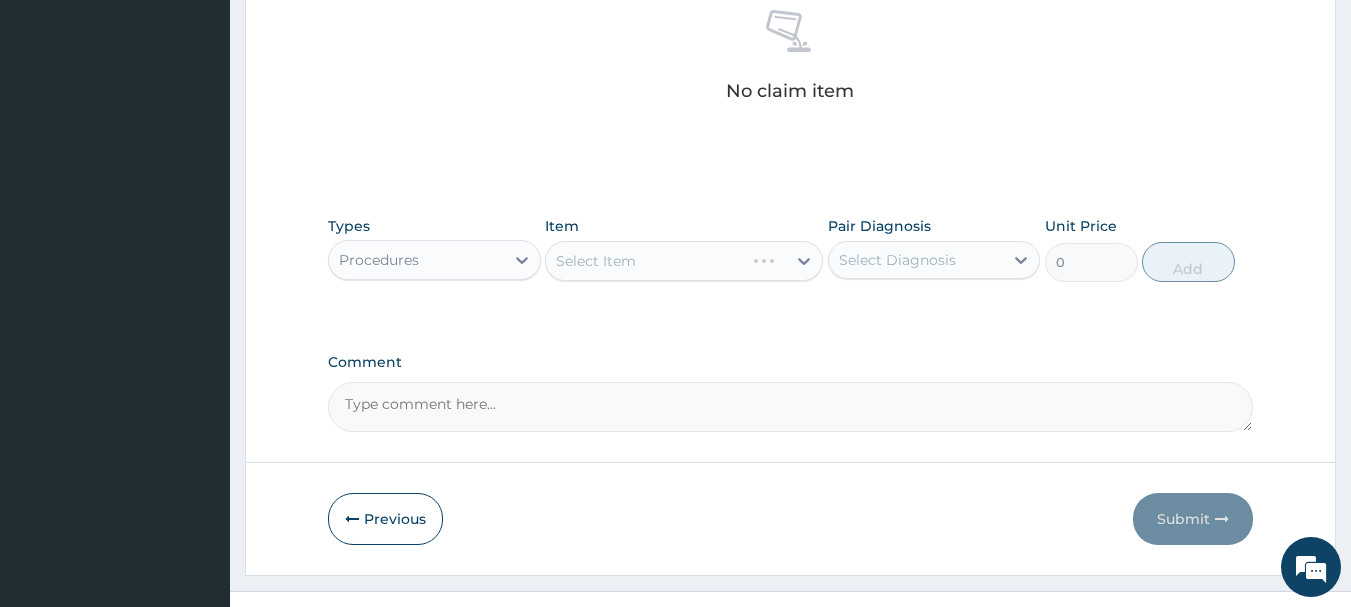 click on "Select Item" at bounding box center (684, 261) 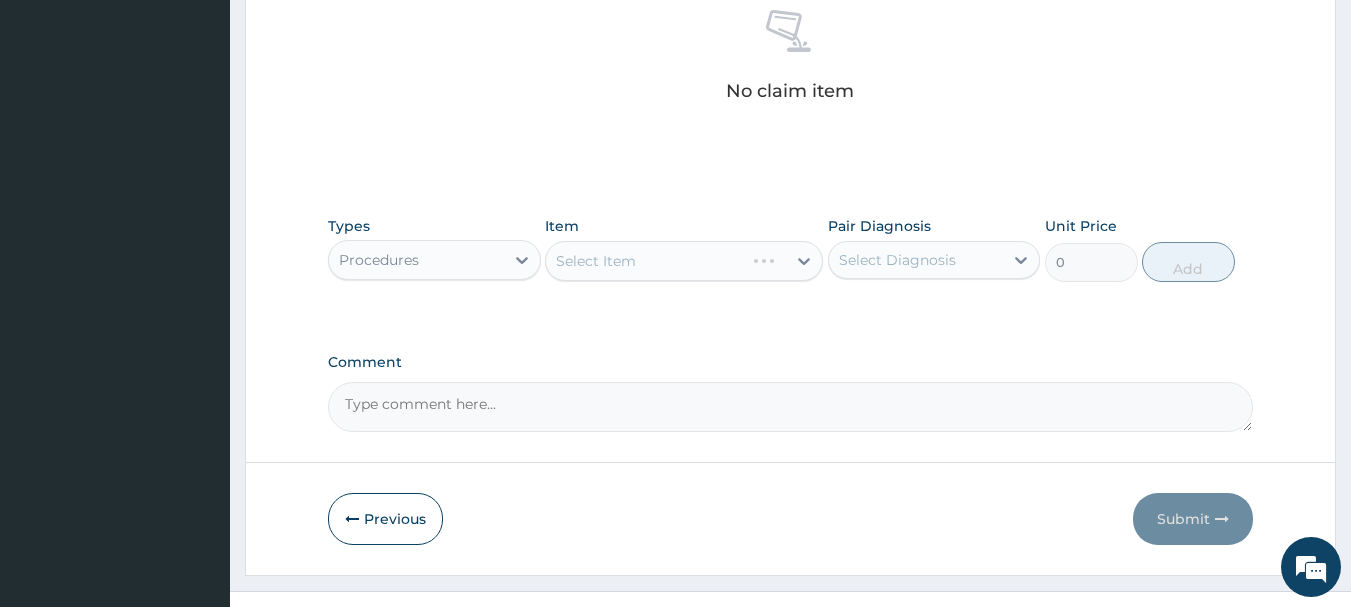 click on "Select Item" at bounding box center (684, 261) 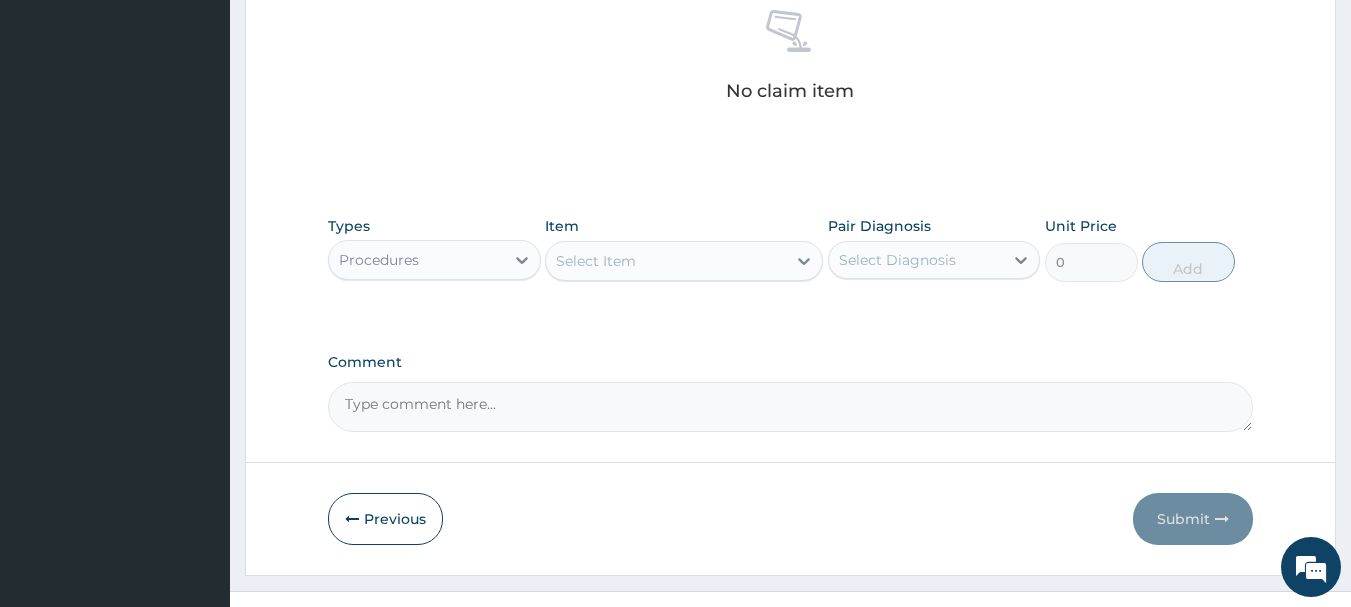 click on "Select Item" at bounding box center (666, 261) 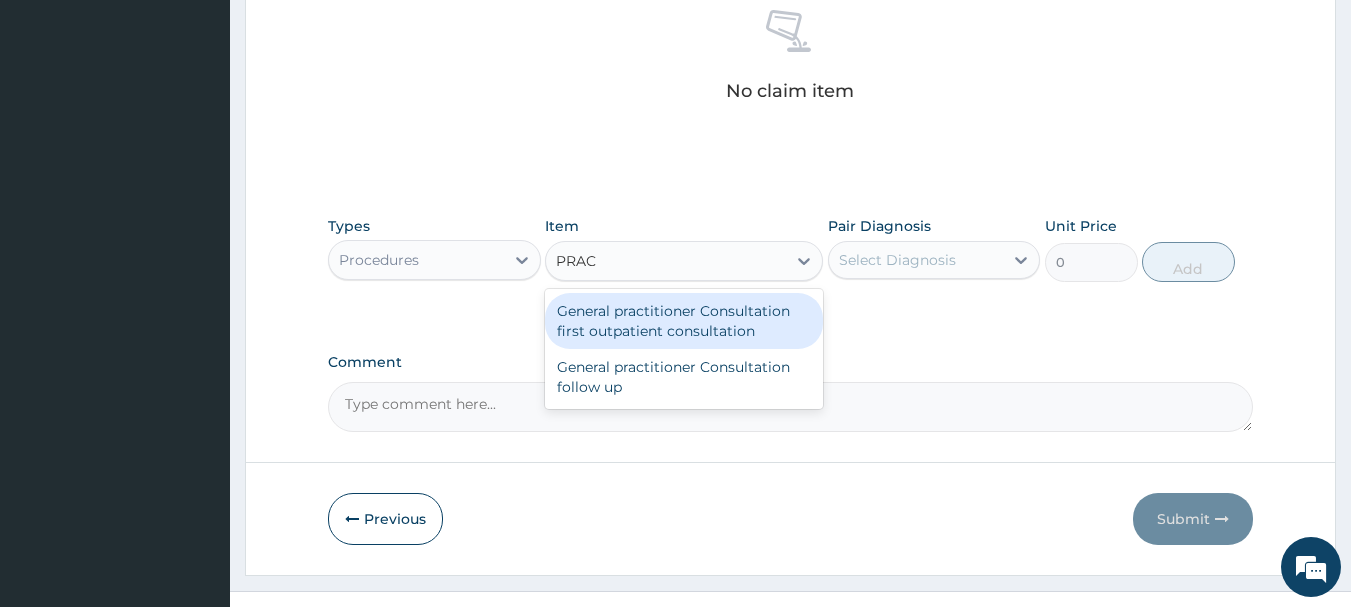 type on "PRACT" 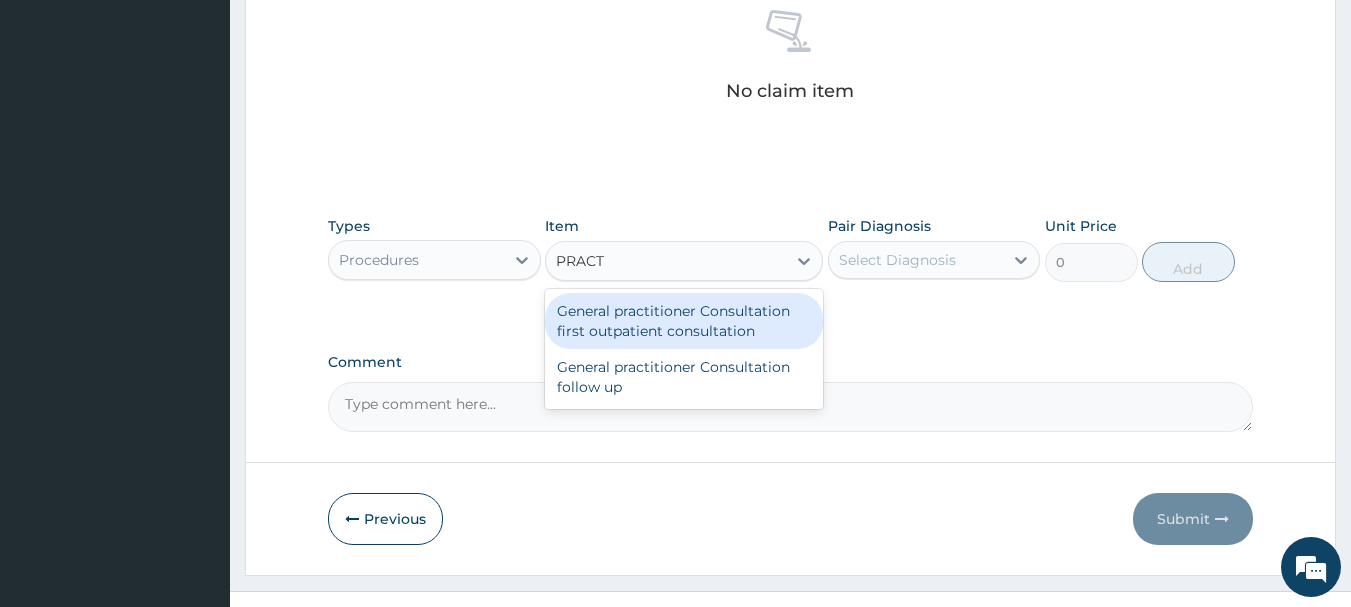 click on "General practitioner Consultation first outpatient consultation" at bounding box center [684, 321] 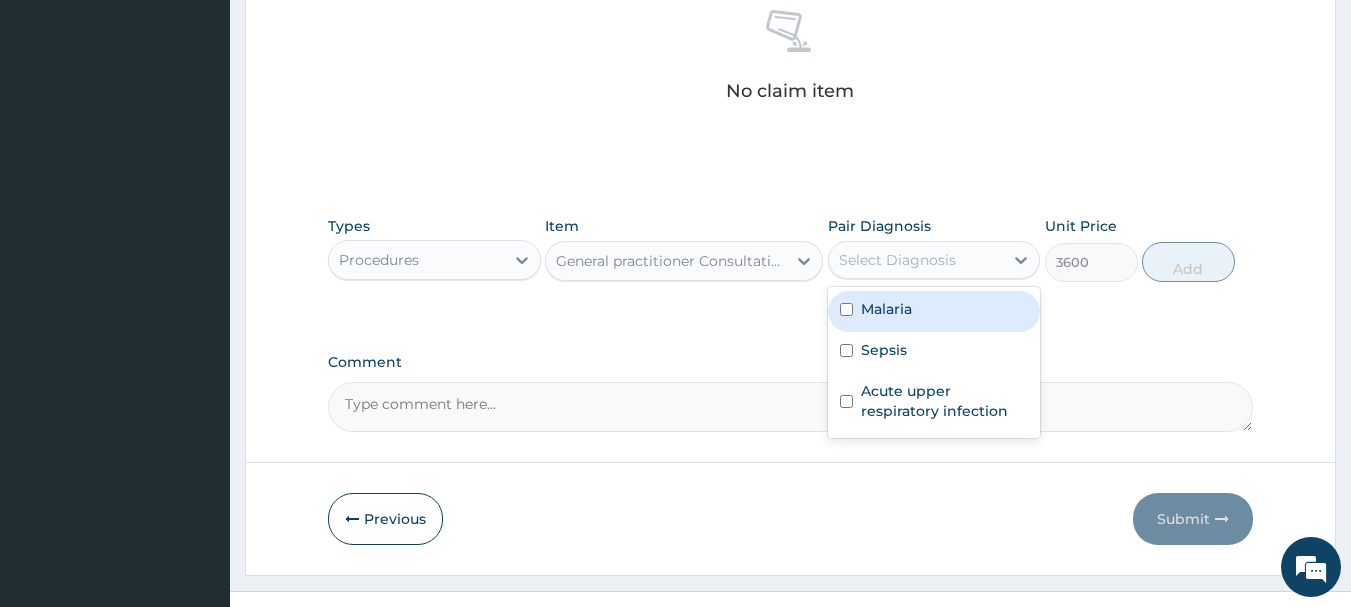 click on "Select Diagnosis" at bounding box center (934, 260) 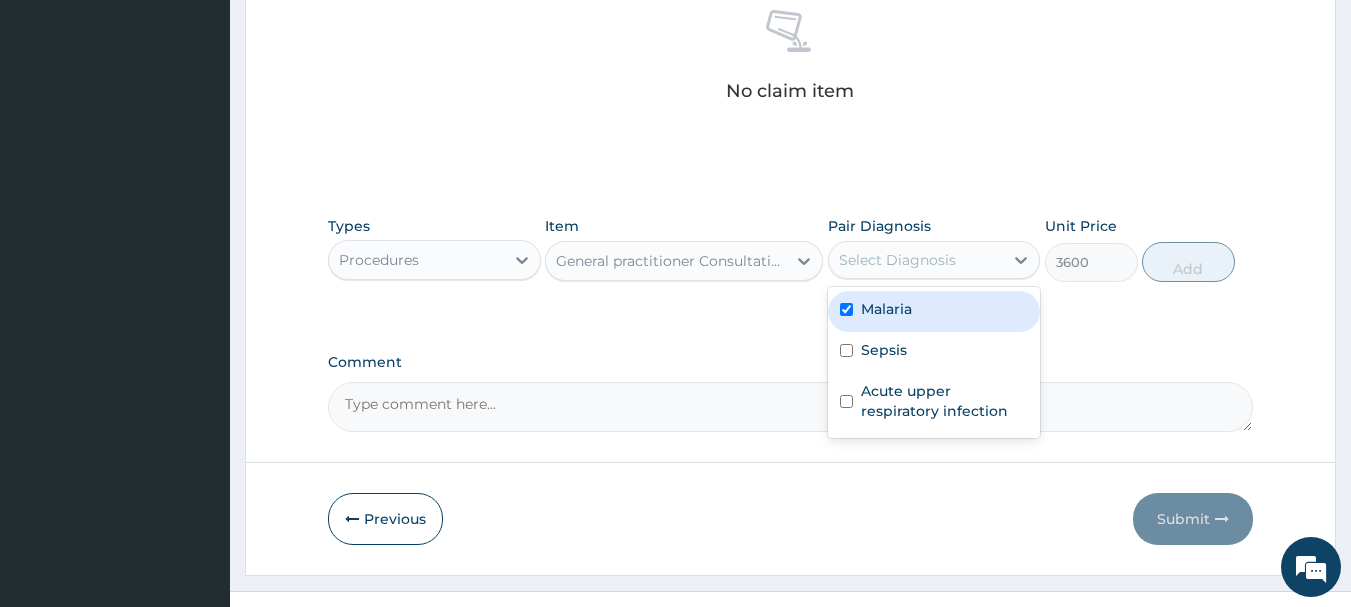 checkbox on "true" 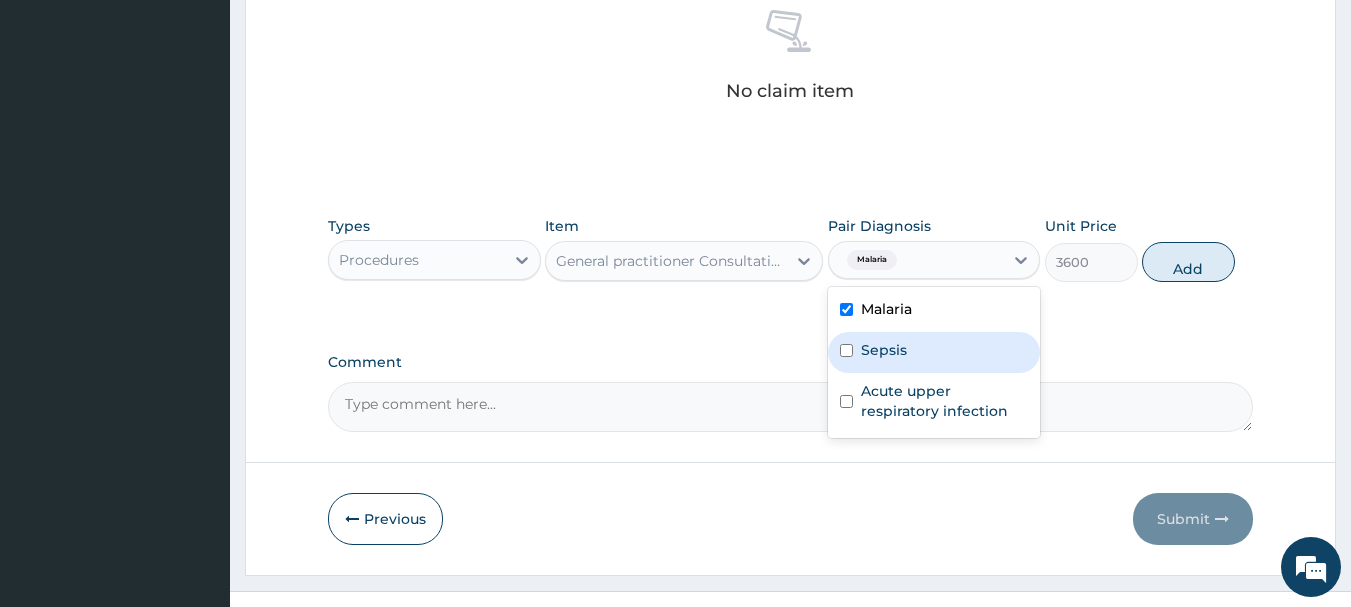 click on "Sepsis" at bounding box center [884, 350] 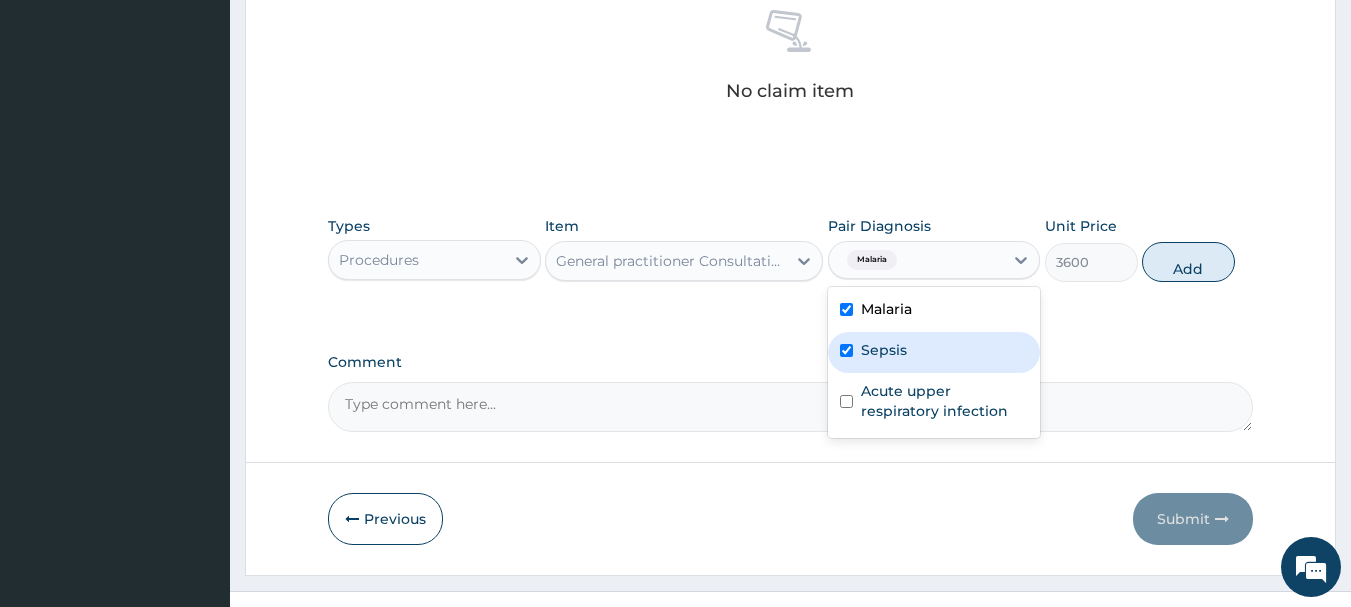 checkbox on "true" 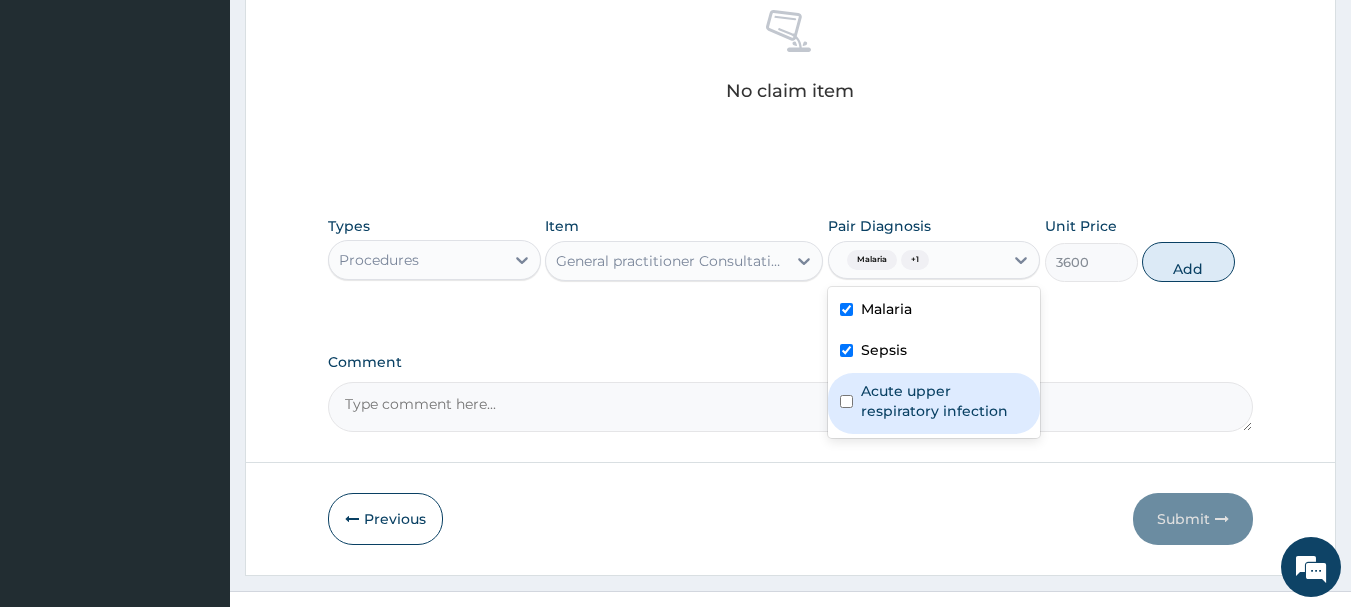 click on "Acute upper respiratory infection" at bounding box center (945, 401) 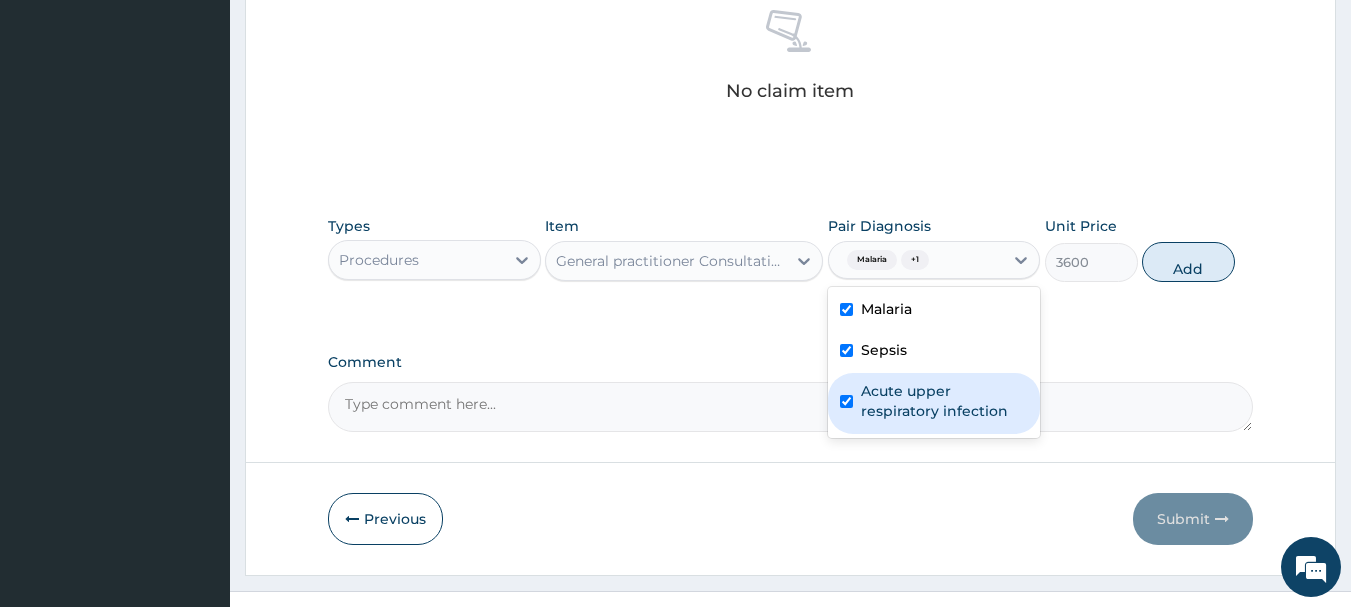 checkbox on "true" 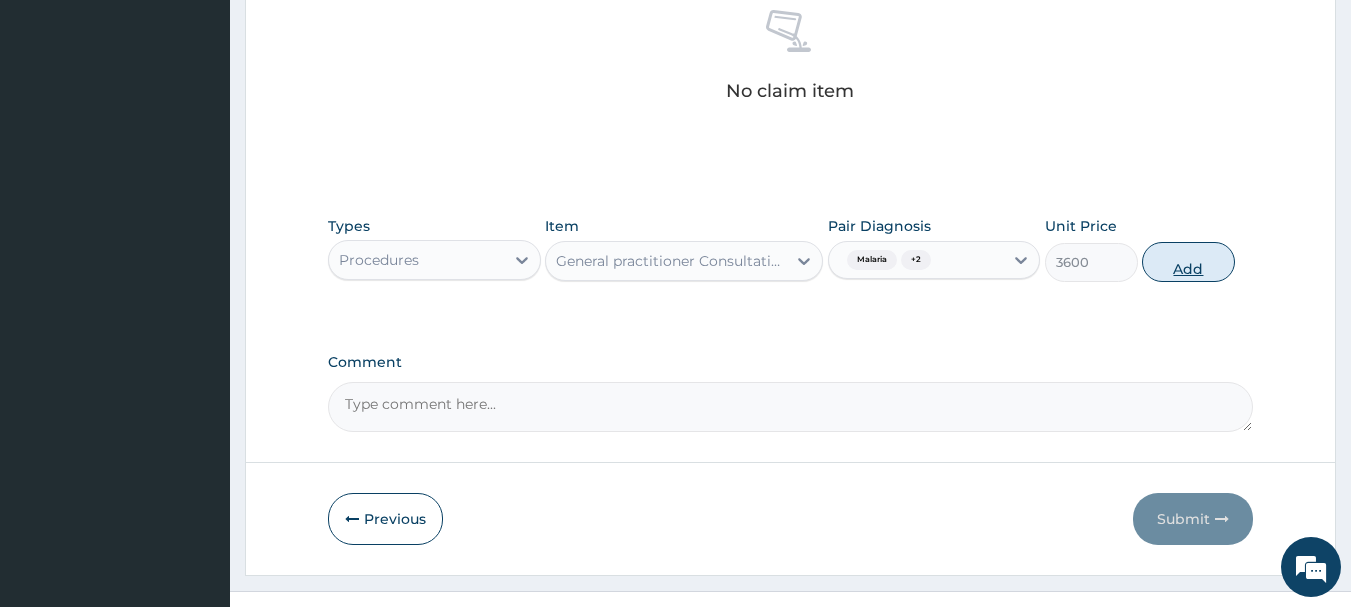 click on "Add" at bounding box center (1188, 262) 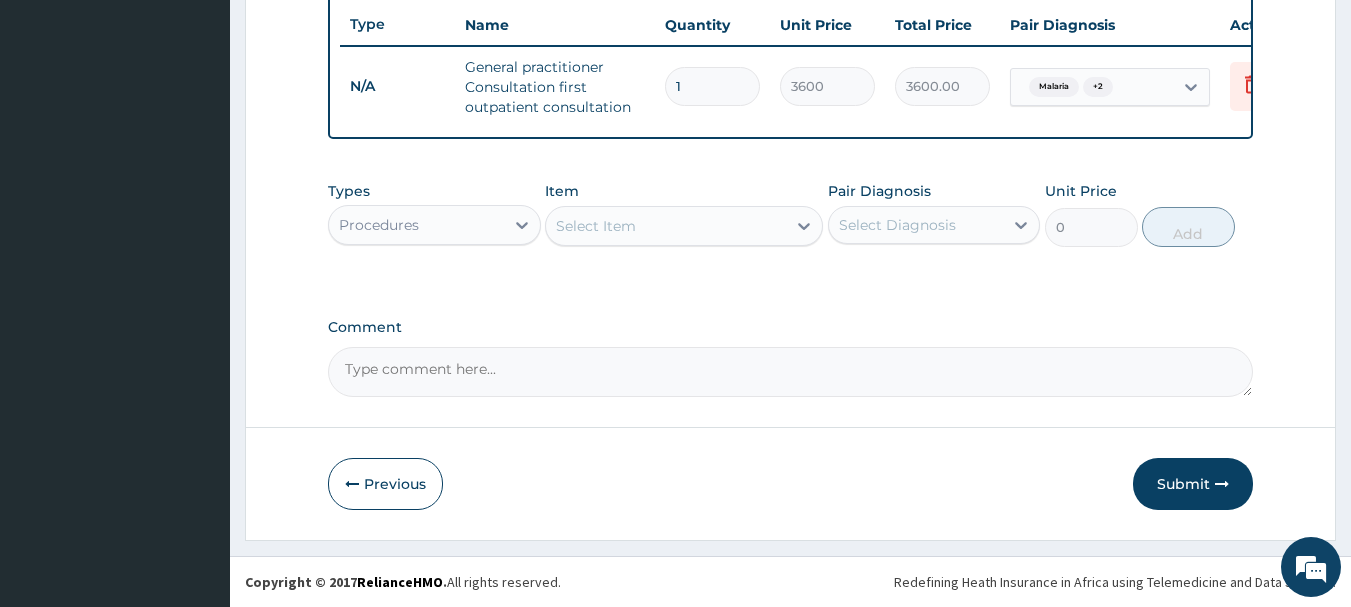 scroll, scrollTop: 766, scrollLeft: 0, axis: vertical 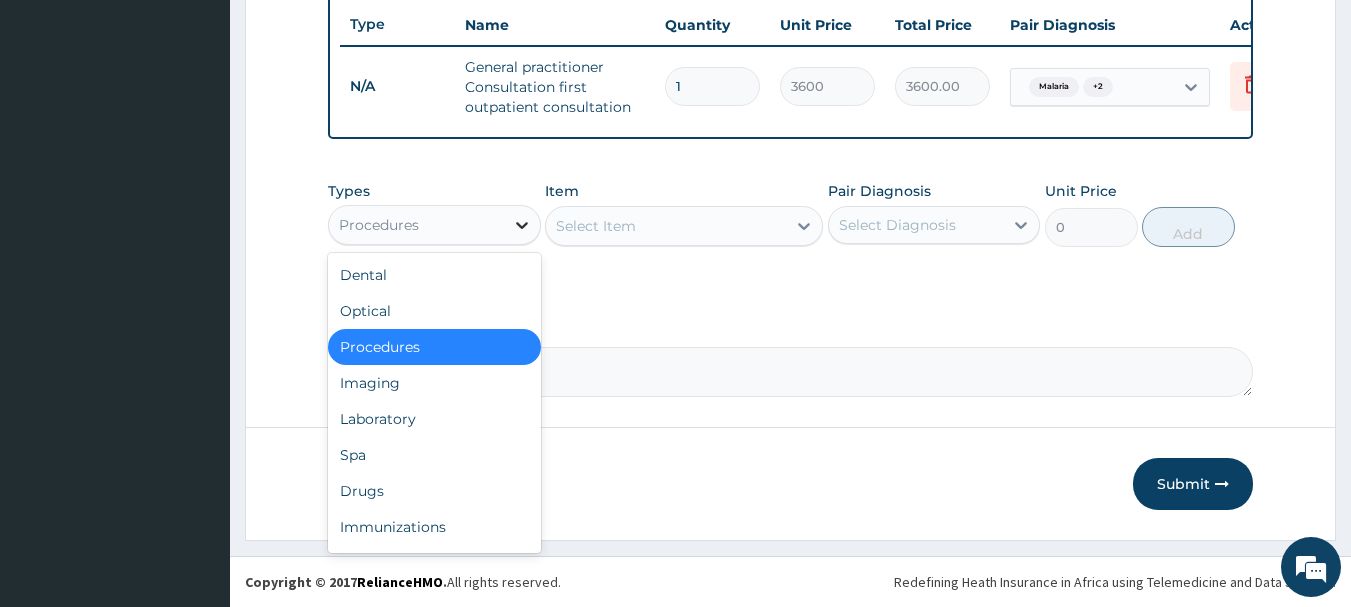 click at bounding box center (522, 225) 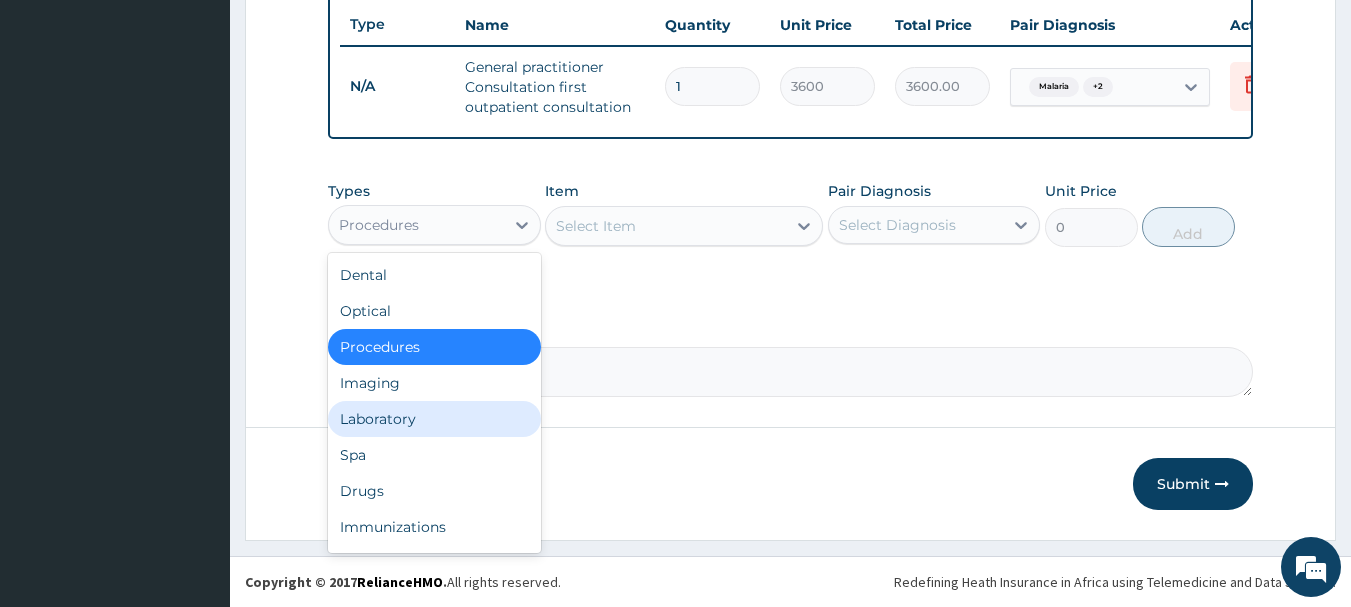 click on "Laboratory" at bounding box center (434, 419) 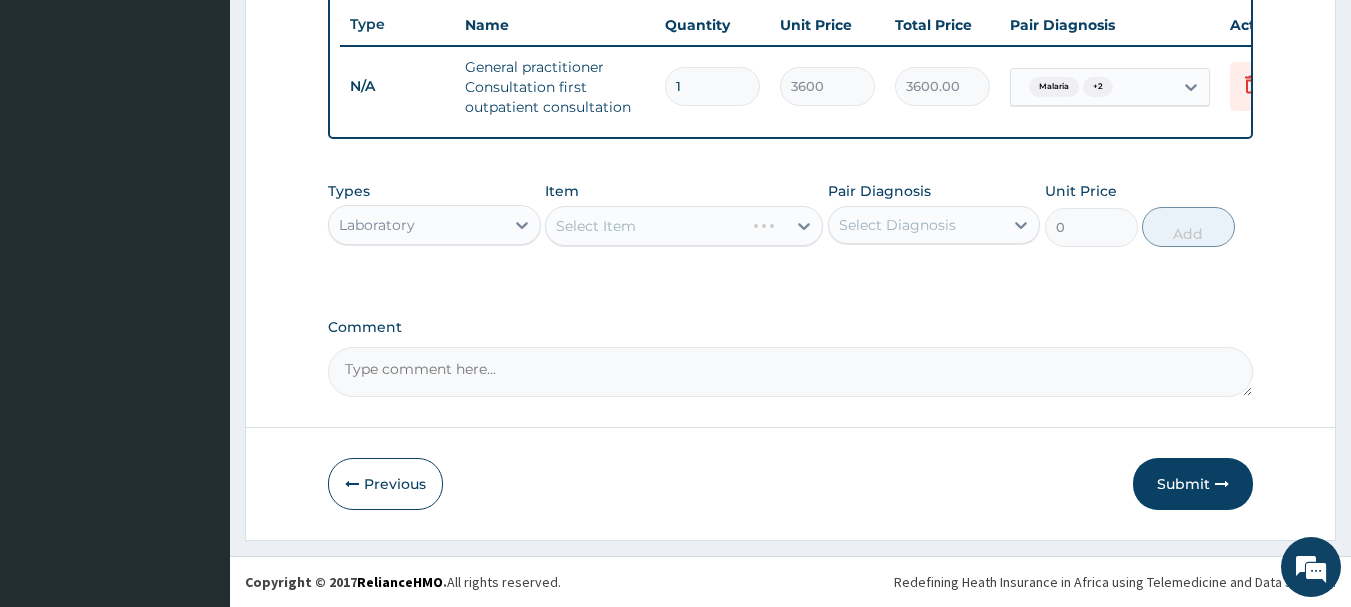 click on "Select Item" at bounding box center [684, 226] 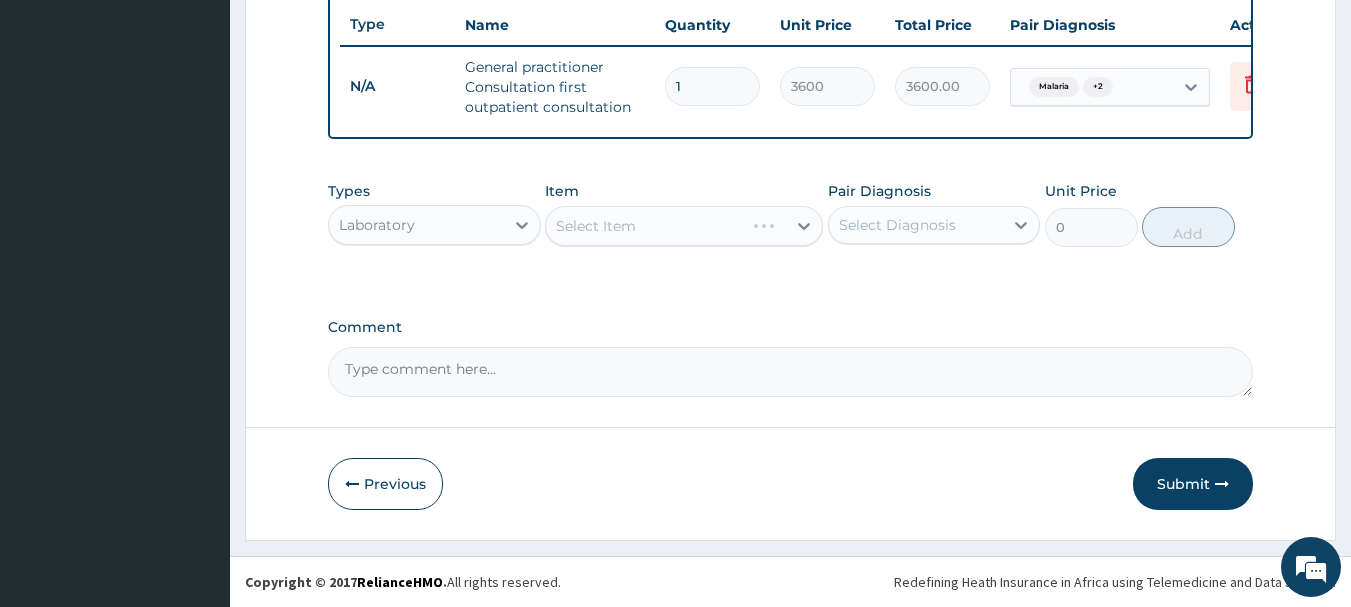 click on "Select Item" at bounding box center (684, 226) 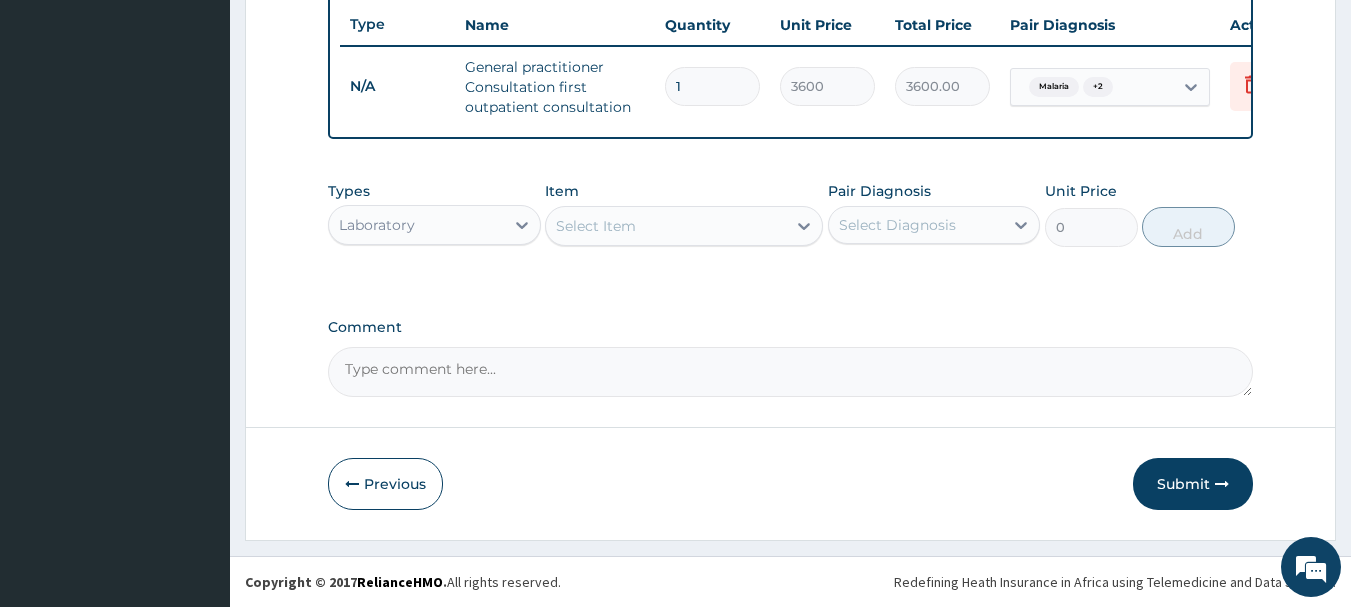 click on "Select Item" at bounding box center (684, 226) 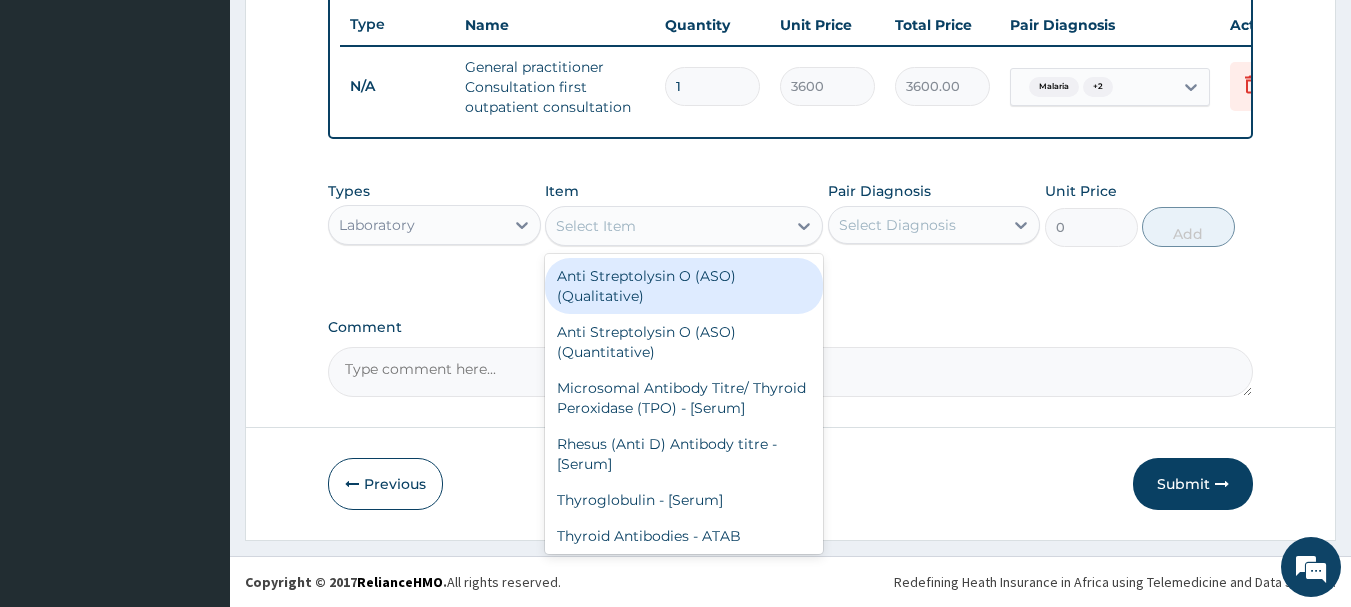 click on "Select Item" at bounding box center (666, 226) 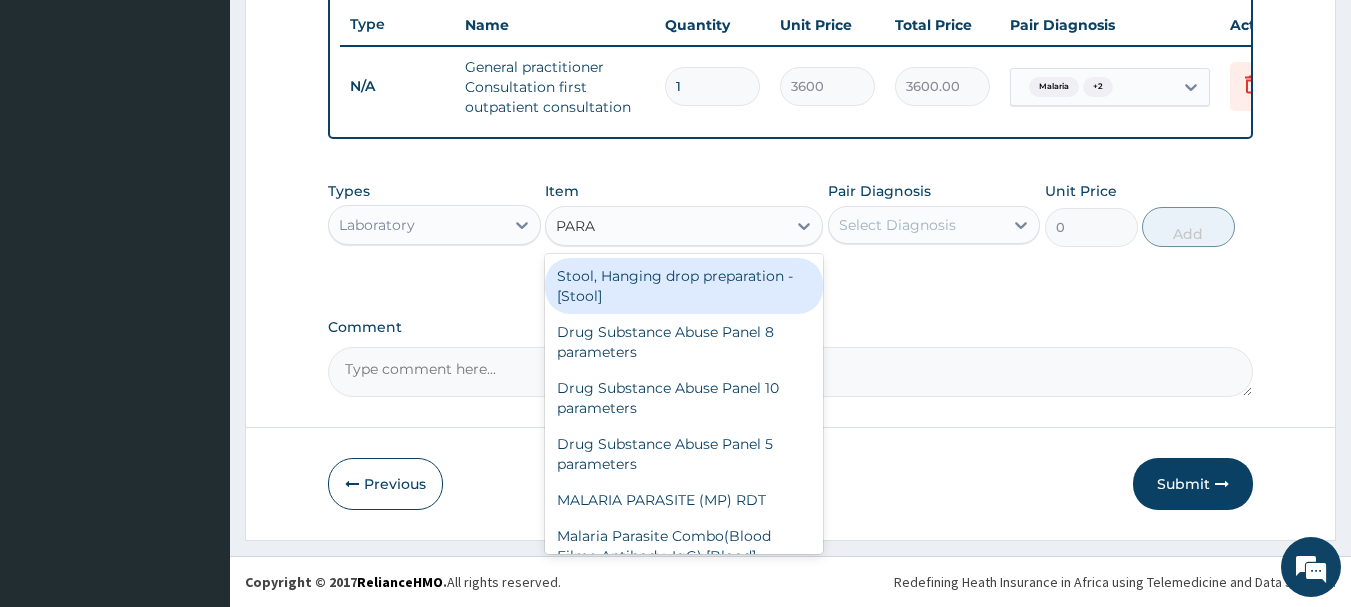 type on "PARAS" 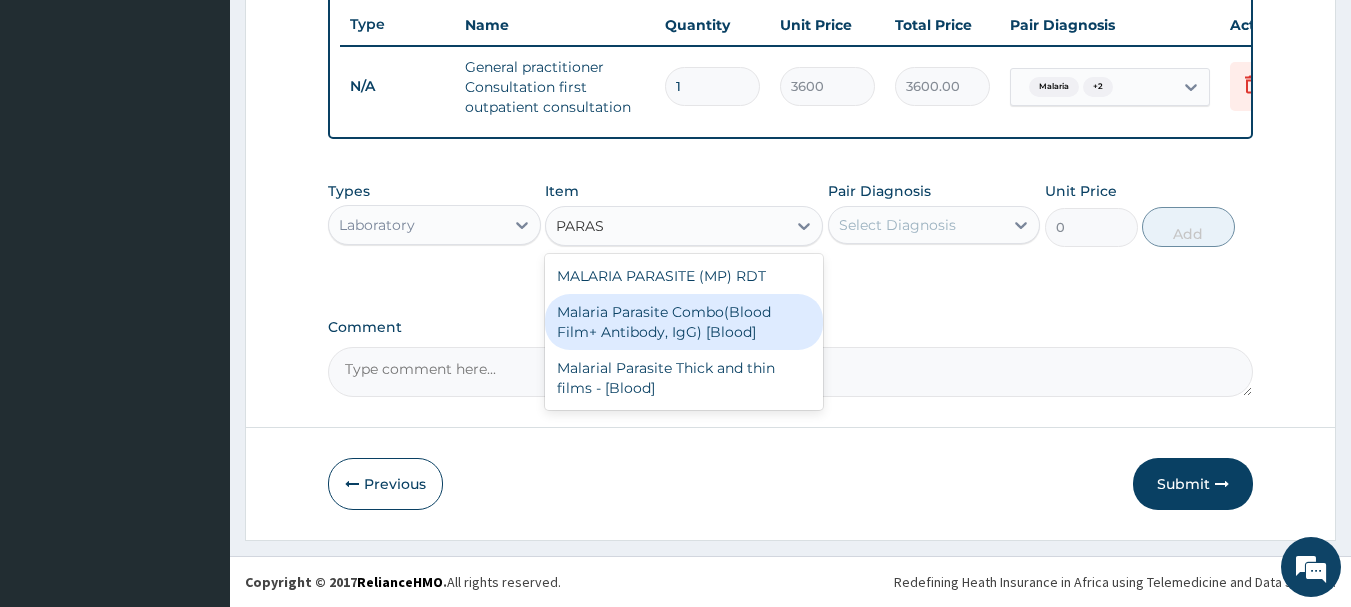 click on "Malaria Parasite Combo(Blood Film+ Antibody, IgG) [Blood]" at bounding box center (684, 322) 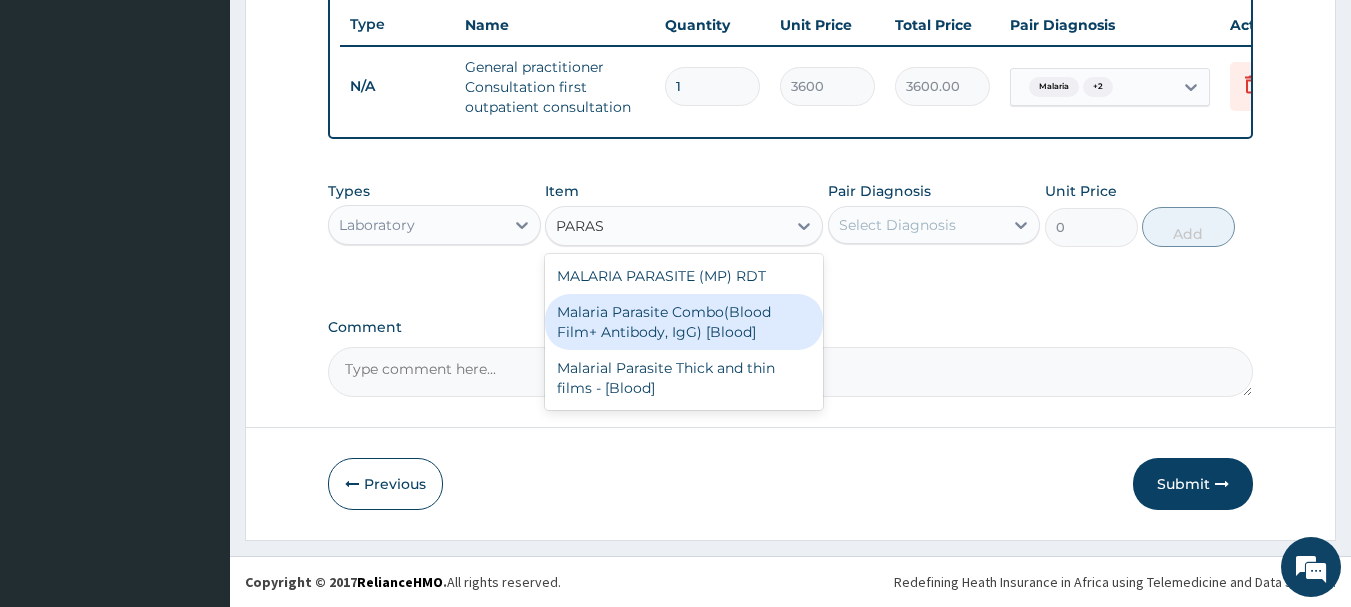 type 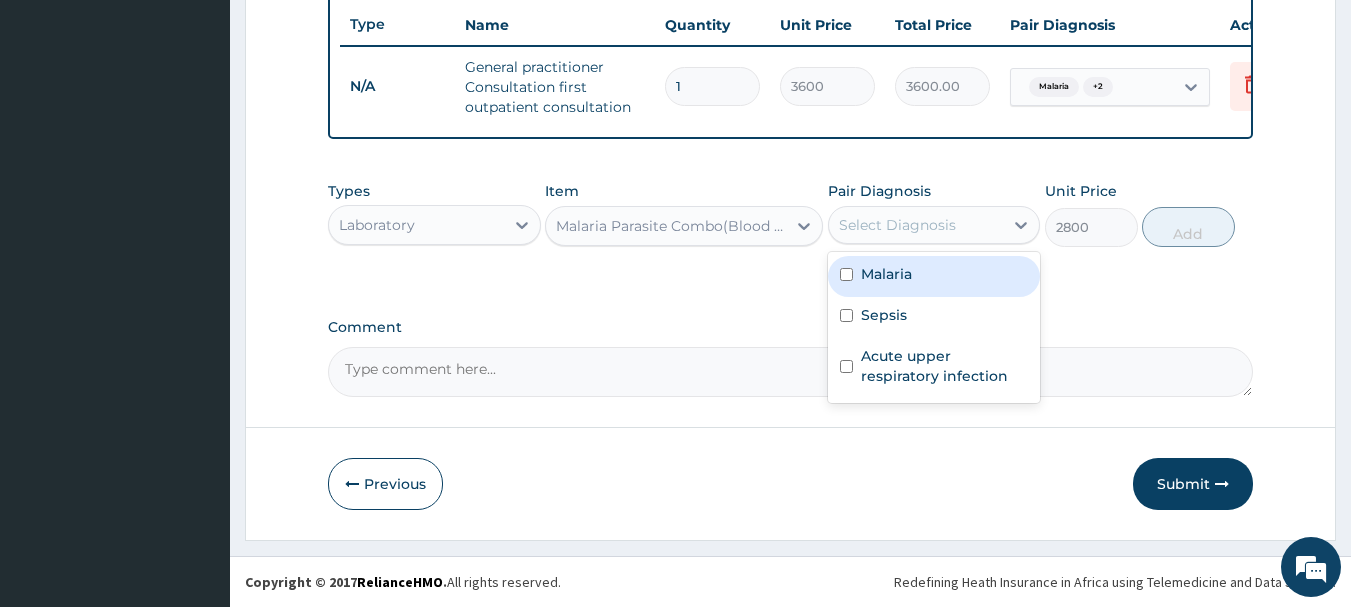 click on "Select Diagnosis" at bounding box center (897, 225) 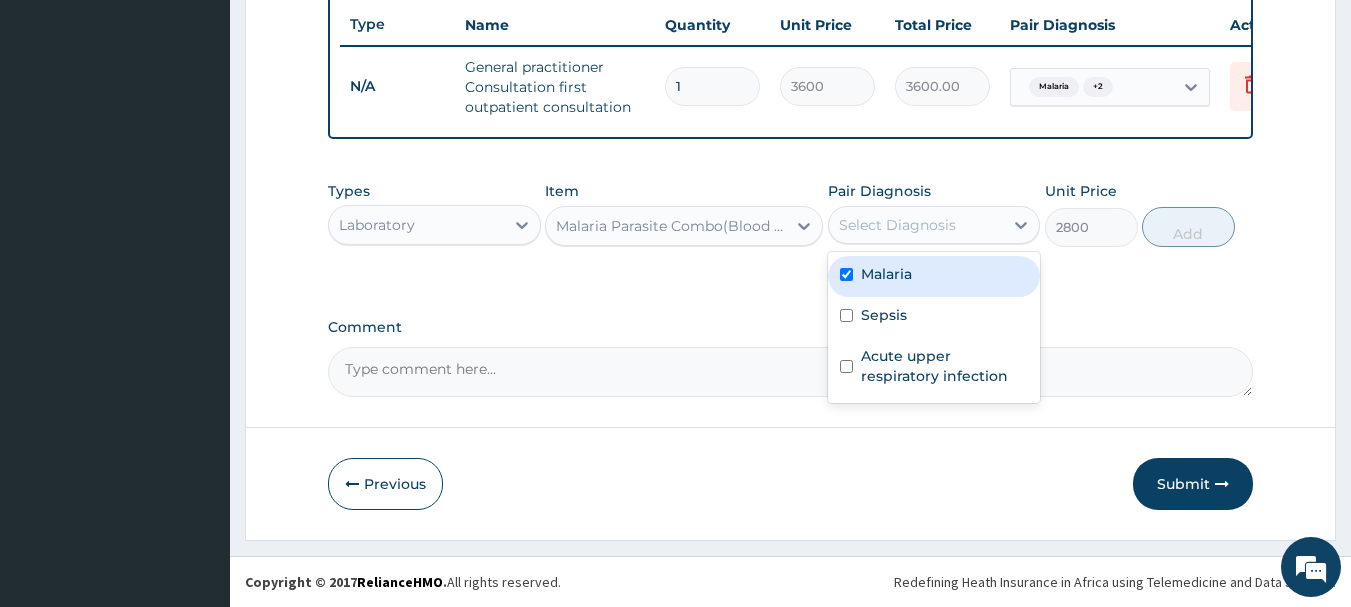 checkbox on "true" 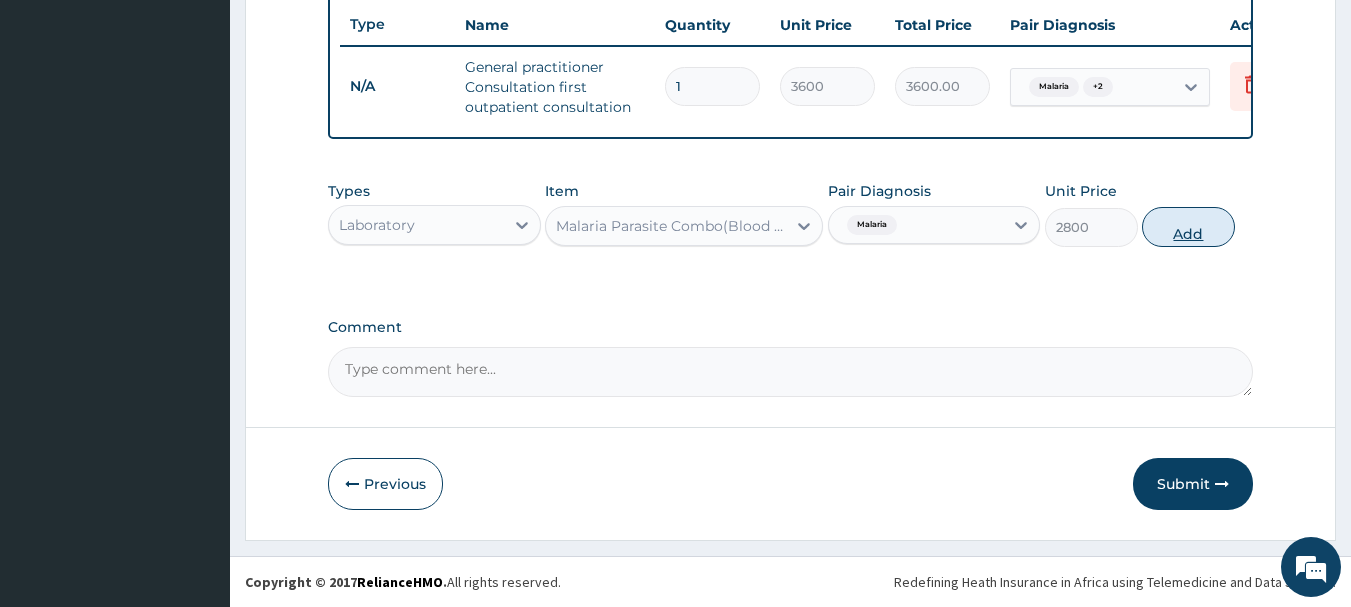 click on "Add" at bounding box center (1188, 227) 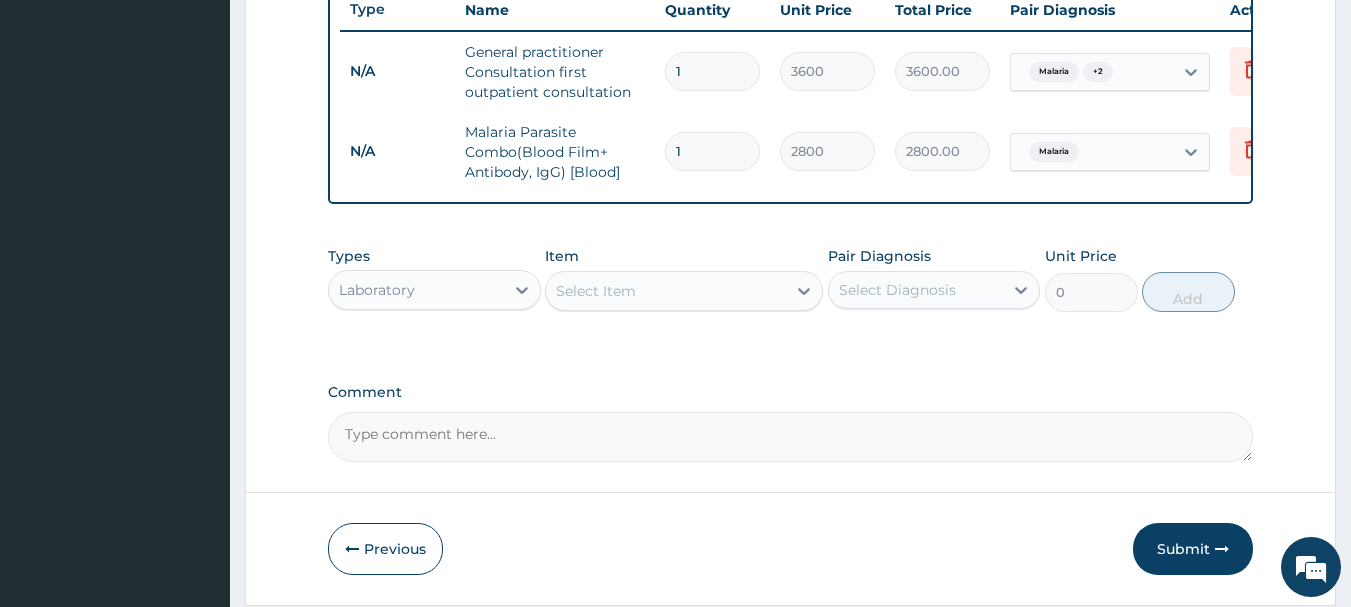 click on "Select Item" at bounding box center (596, 291) 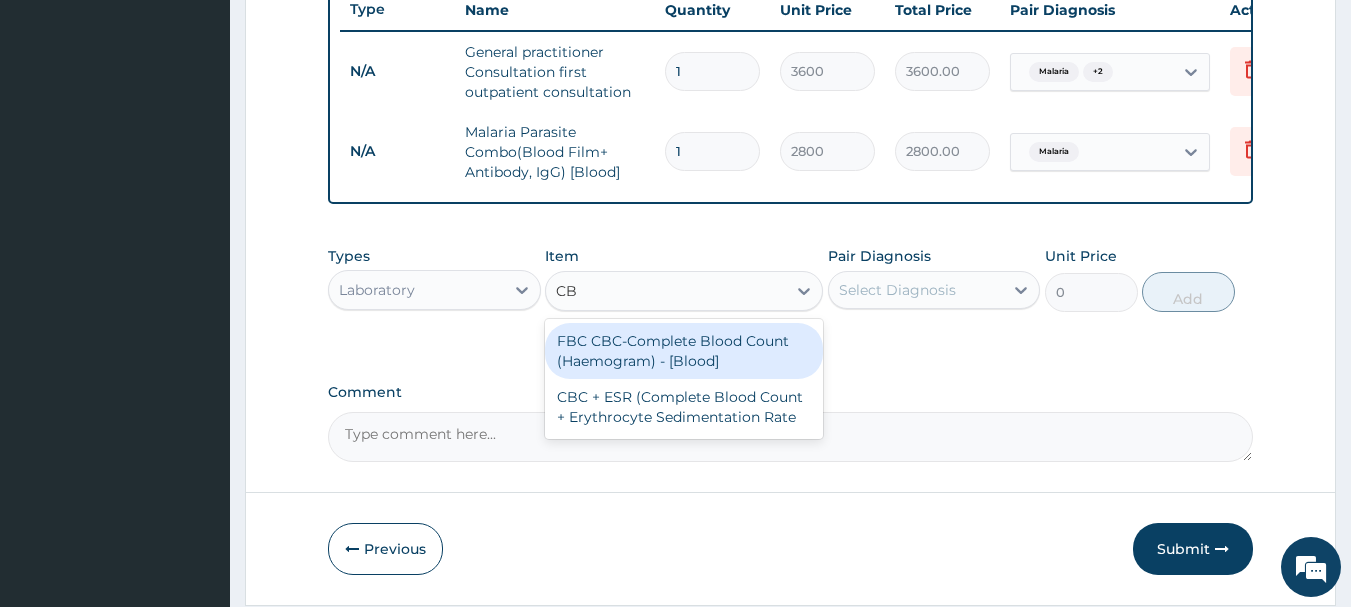 type on "CBC" 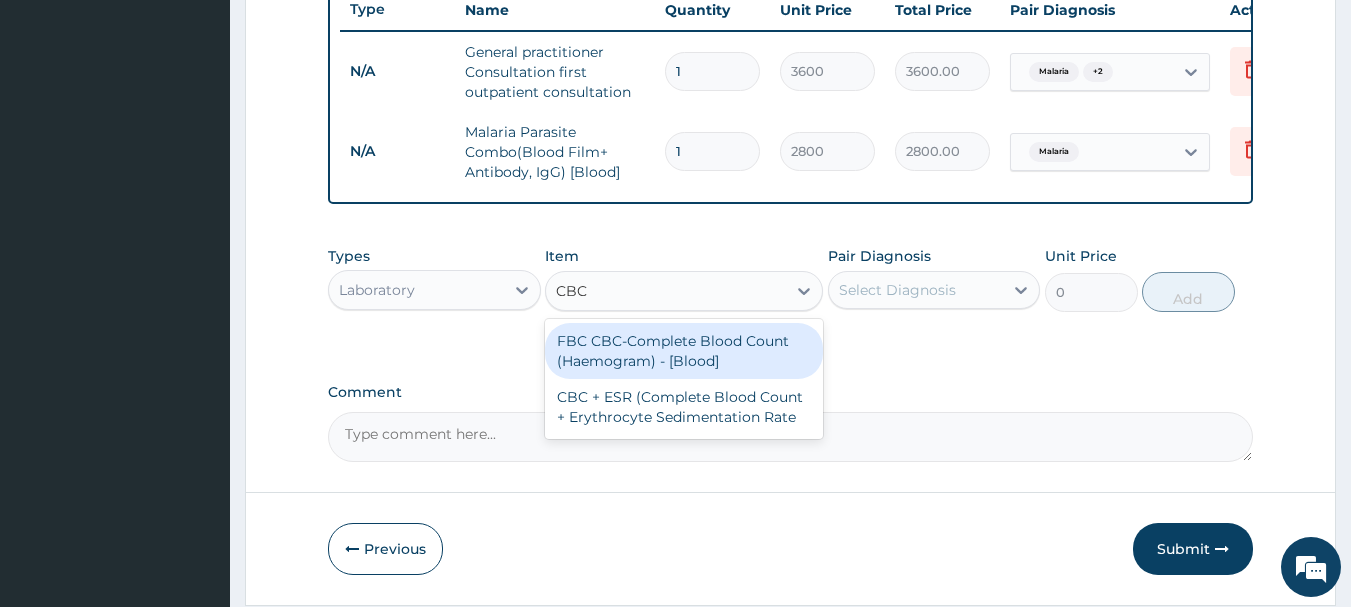 click on "FBC CBC-Complete Blood Count (Haemogram) - [Blood]" at bounding box center [684, 351] 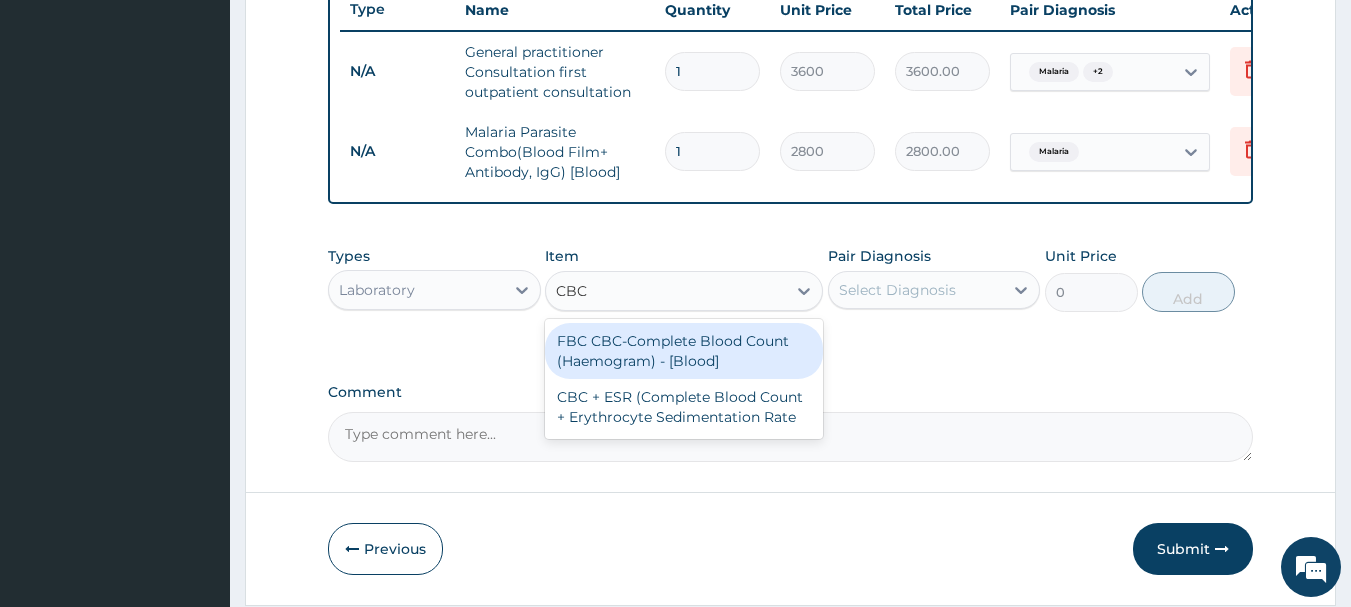 type 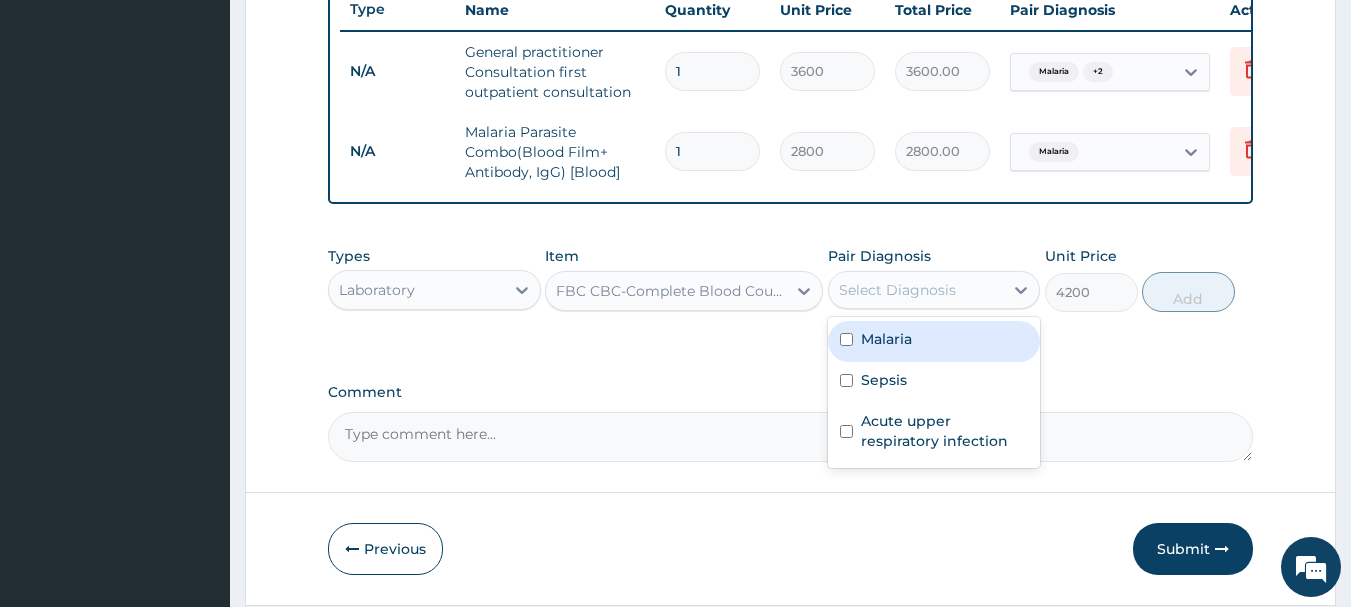 click on "Select Diagnosis" at bounding box center [916, 290] 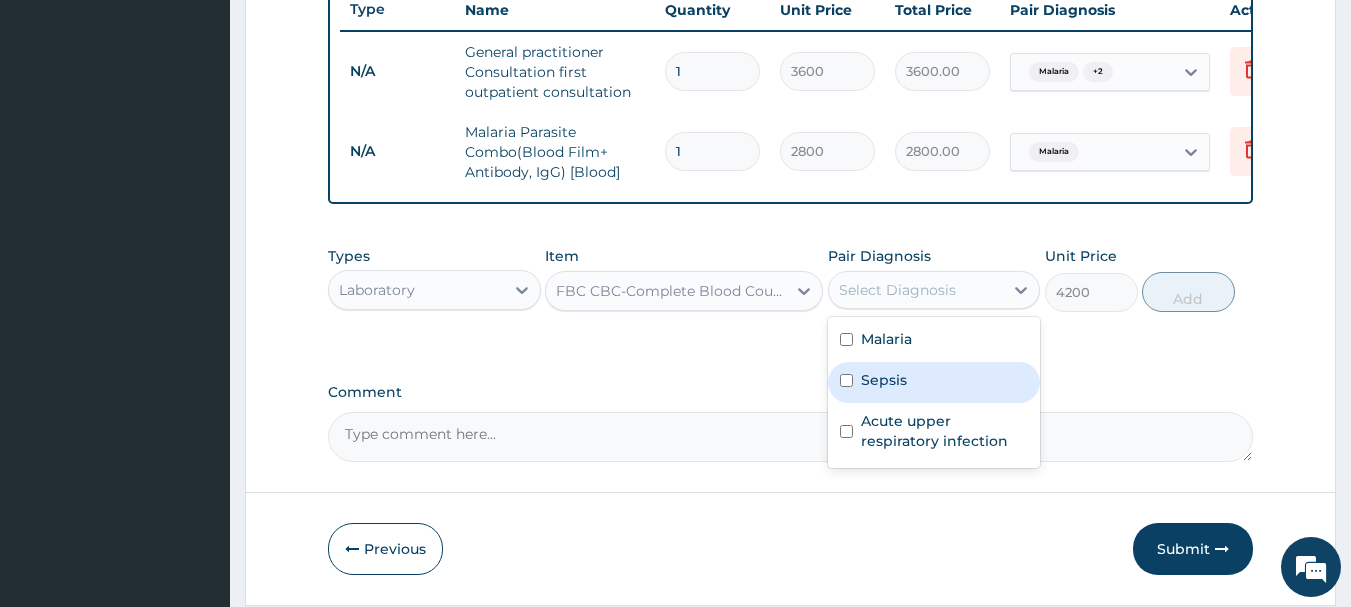 click on "Sepsis" at bounding box center [934, 382] 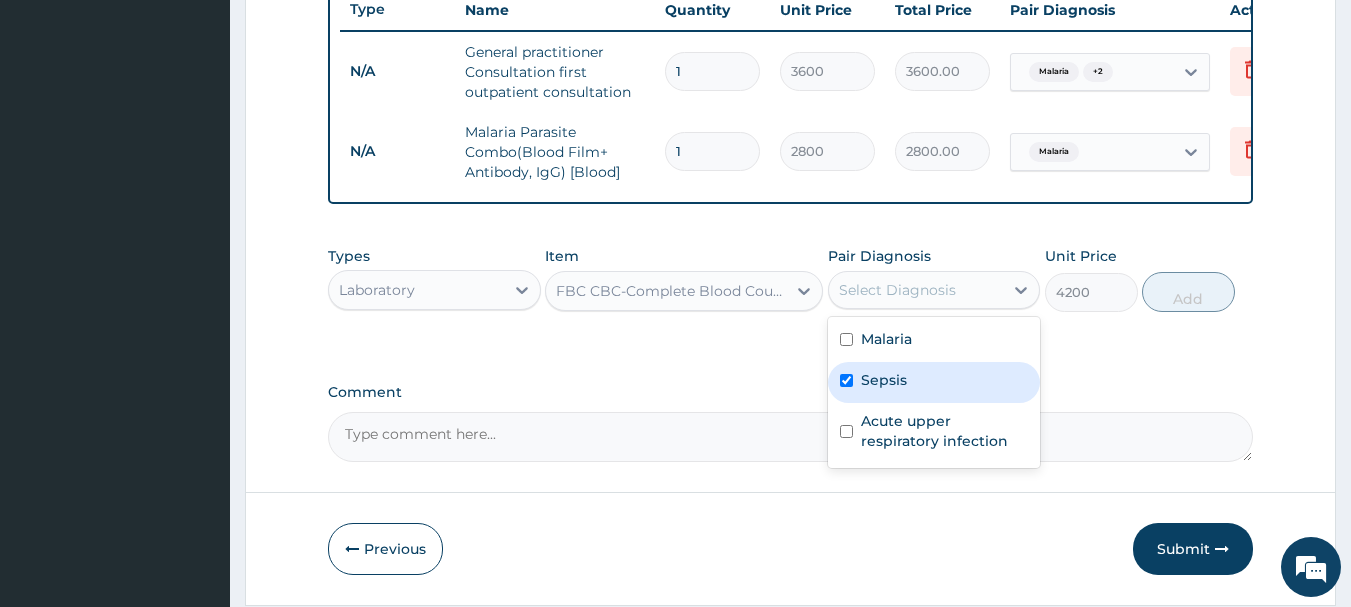 checkbox on "true" 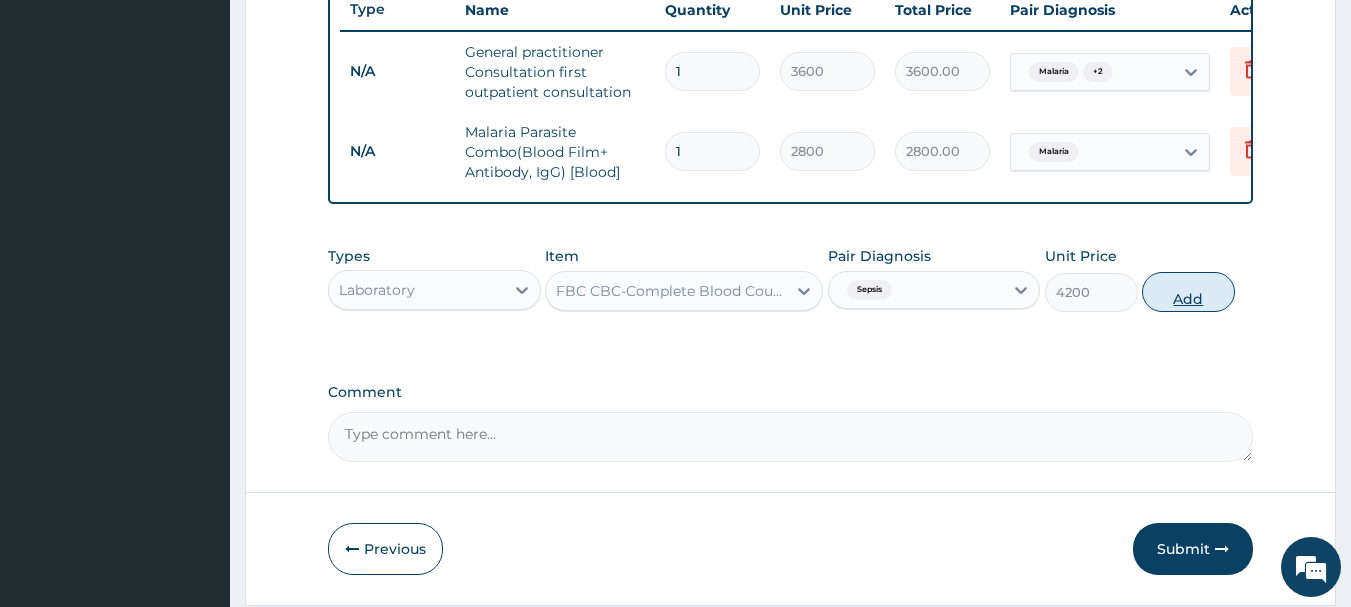 click on "Add" at bounding box center (1188, 292) 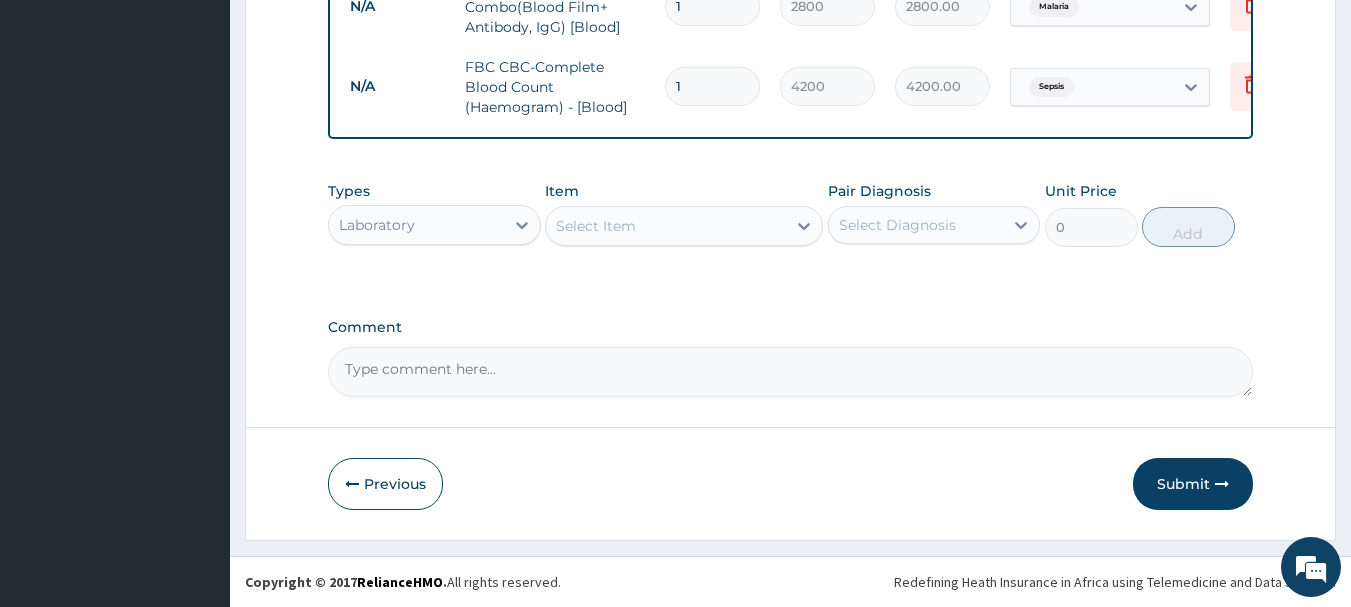 scroll, scrollTop: 926, scrollLeft: 0, axis: vertical 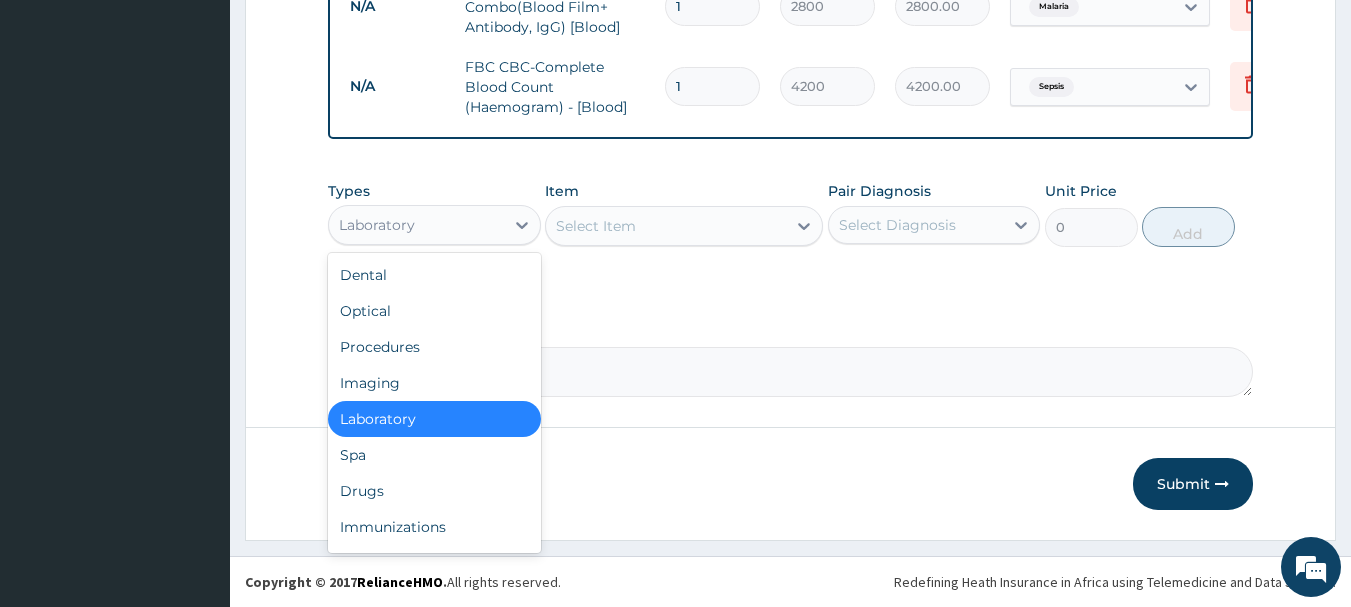 click on "Laboratory" at bounding box center [434, 225] 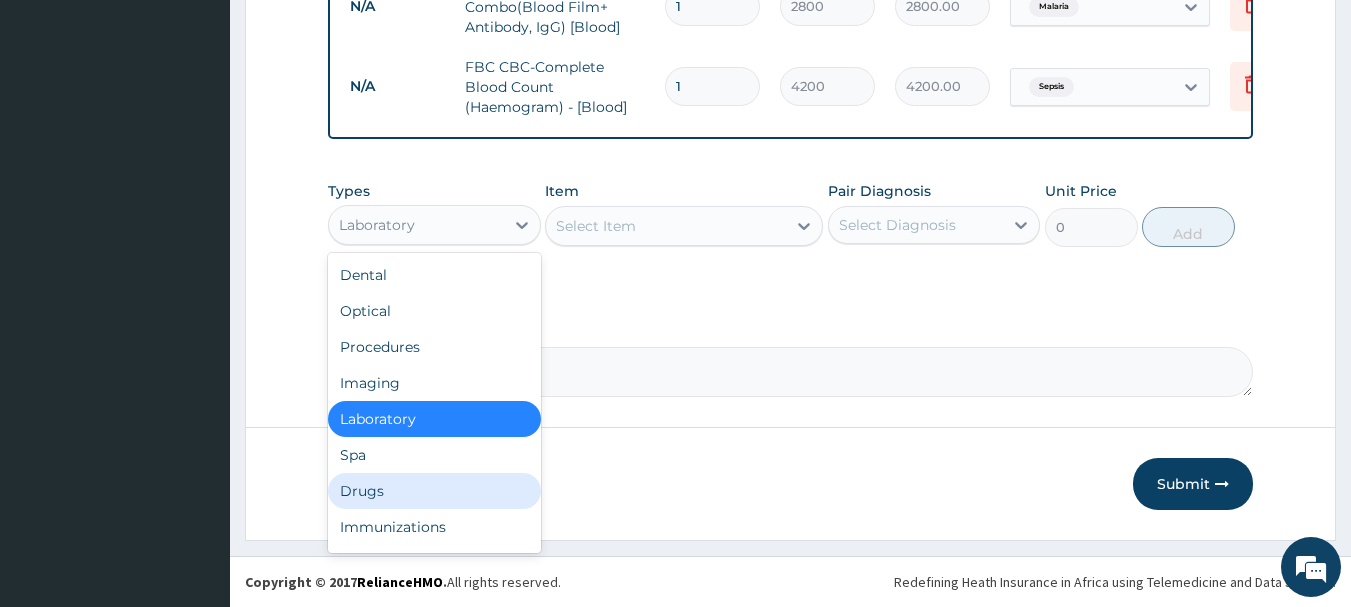 click on "Drugs" at bounding box center (434, 491) 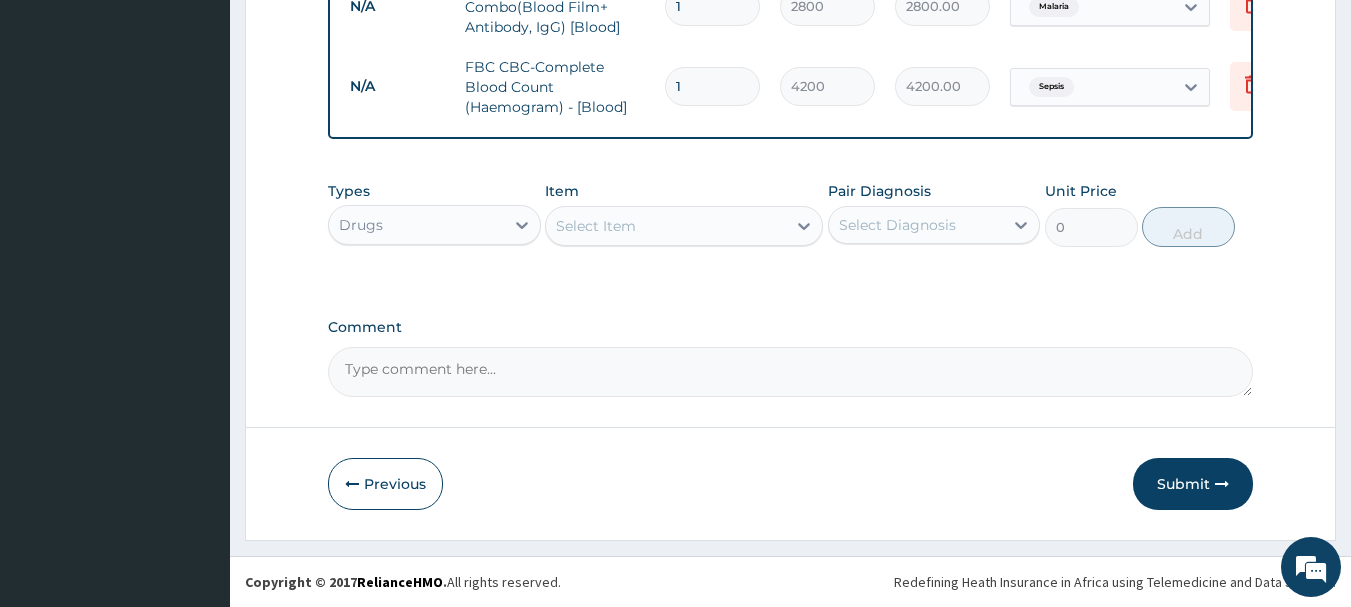click on "Select Item" at bounding box center (684, 226) 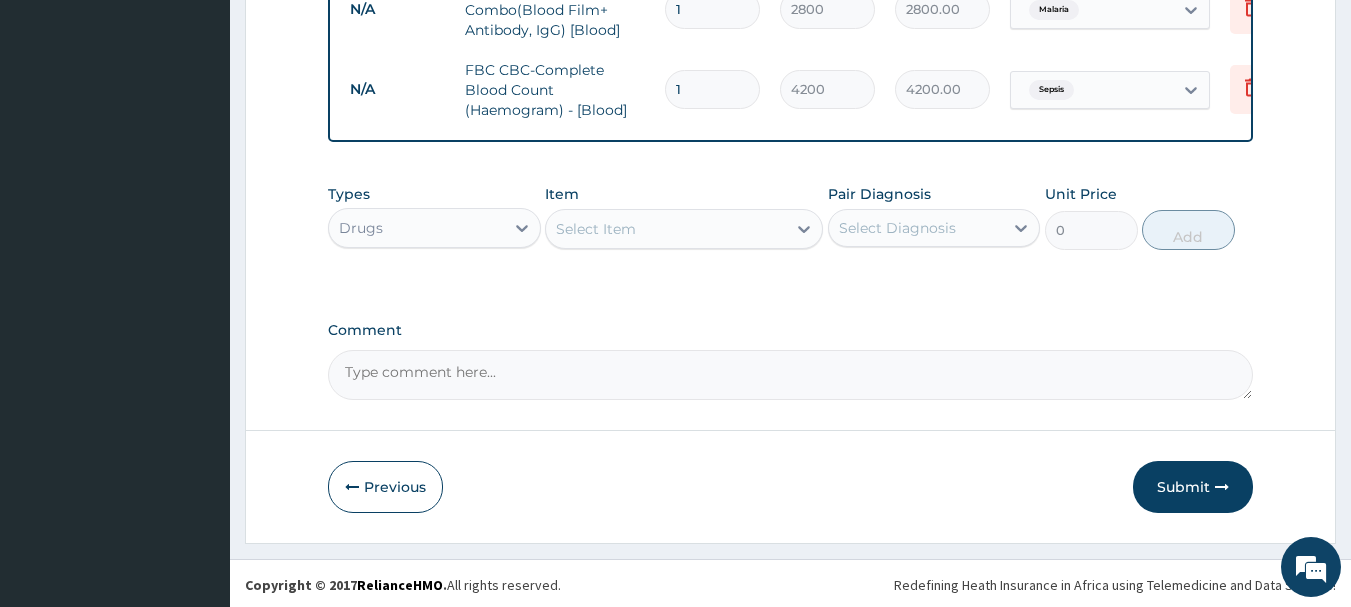 scroll, scrollTop: 926, scrollLeft: 0, axis: vertical 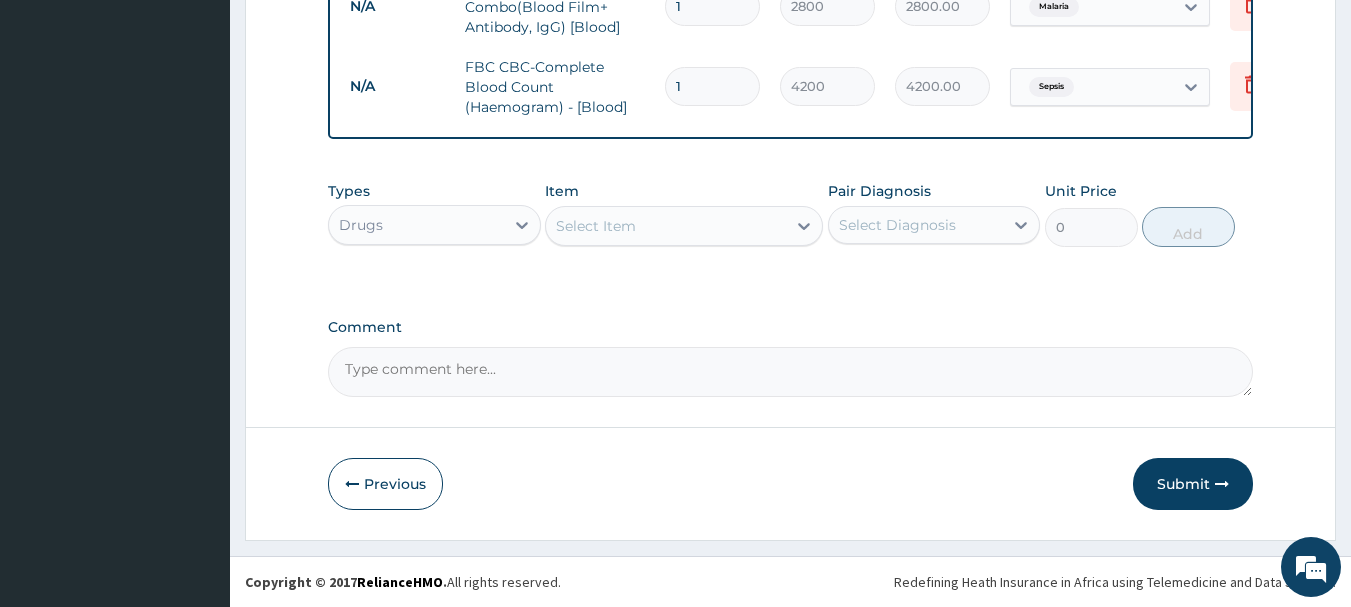 click on "Select Item" at bounding box center (596, 226) 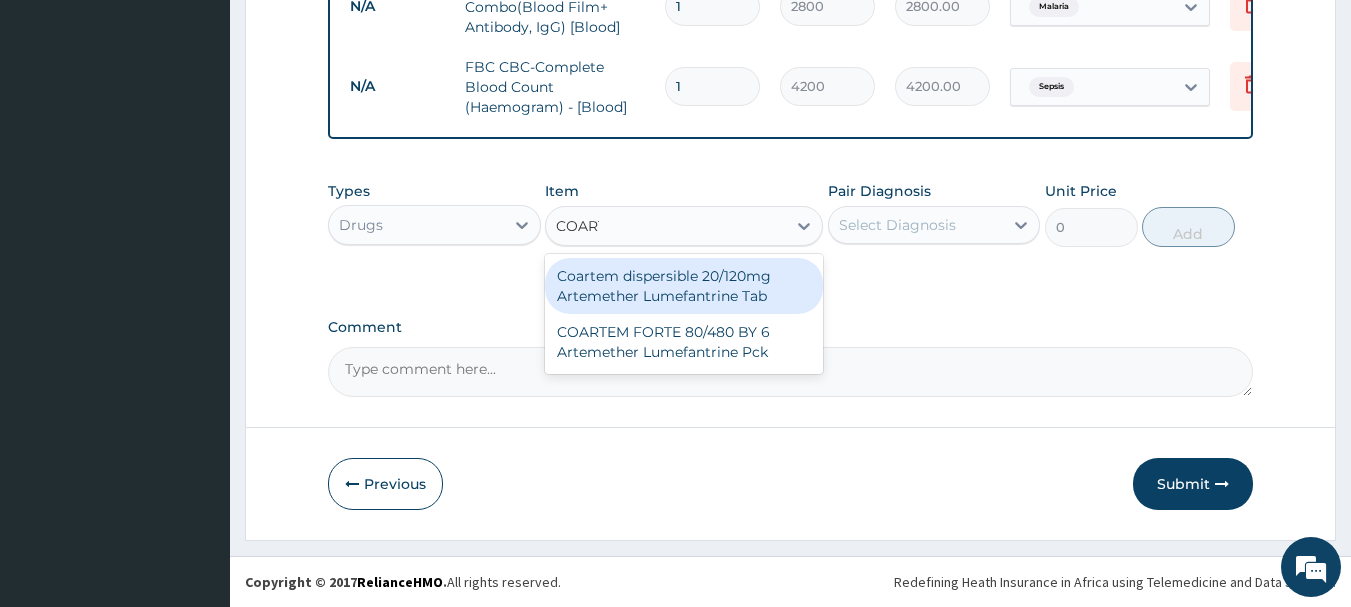 type on "COARTE" 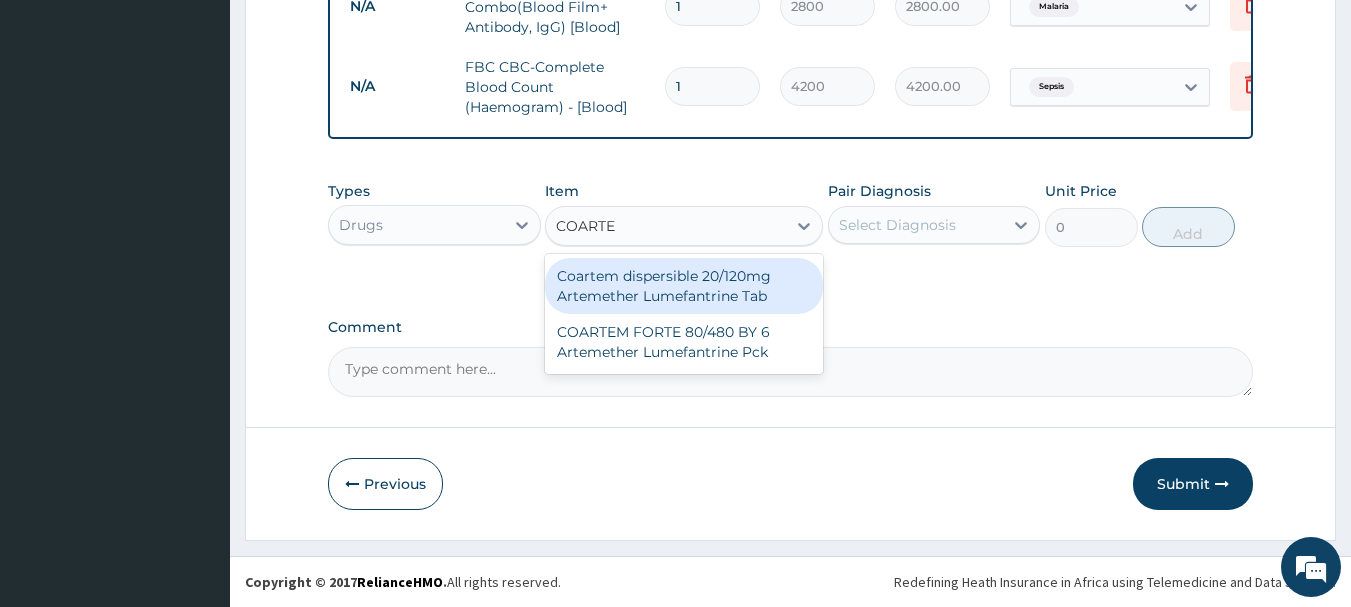 click on "Coartem dispersible 20/120mg Artemether Lumefantrine Tab" at bounding box center (684, 286) 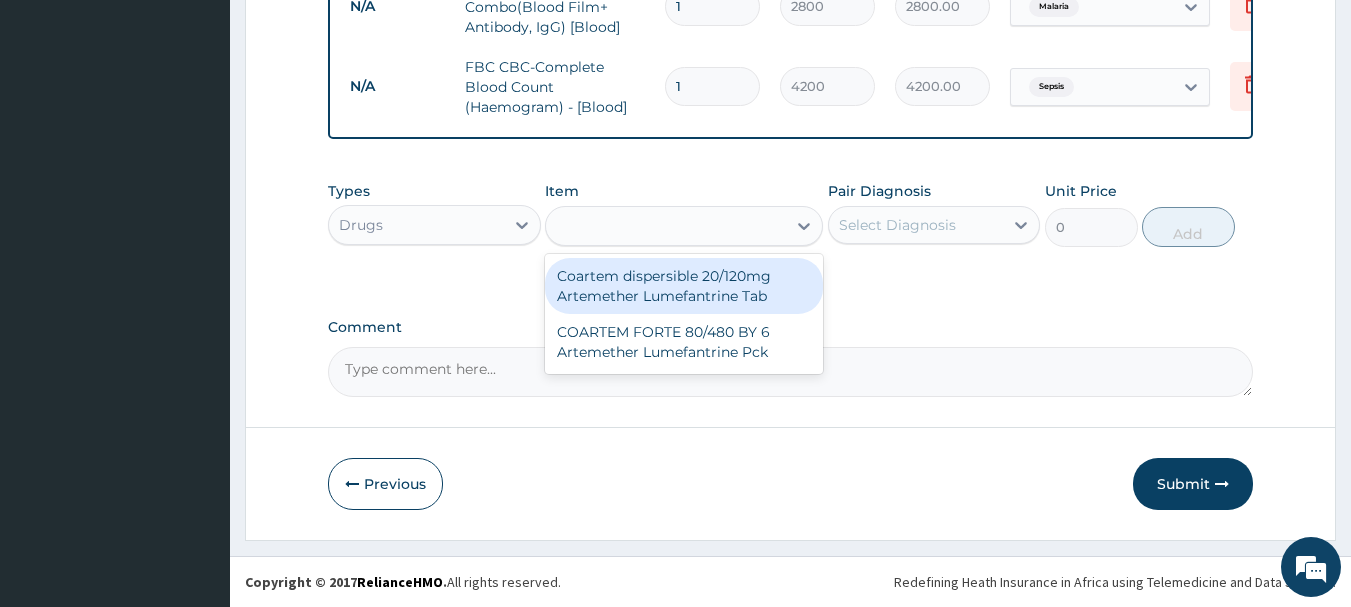 type on "517.5" 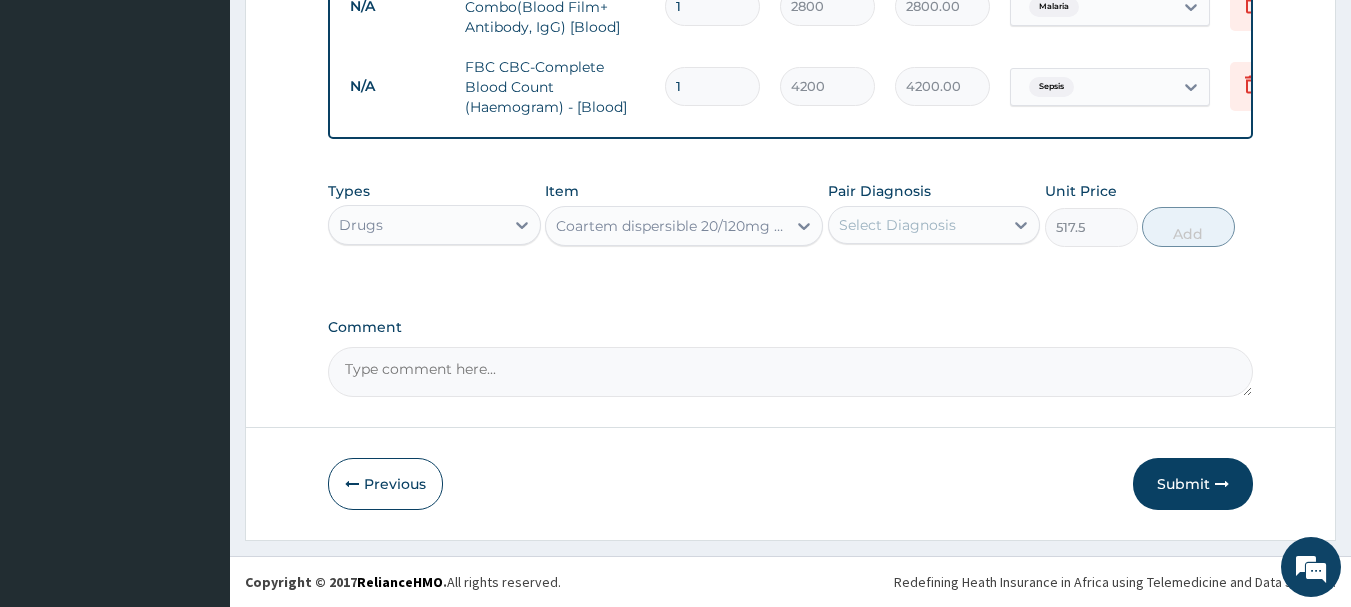 click on "Select Diagnosis" at bounding box center [897, 225] 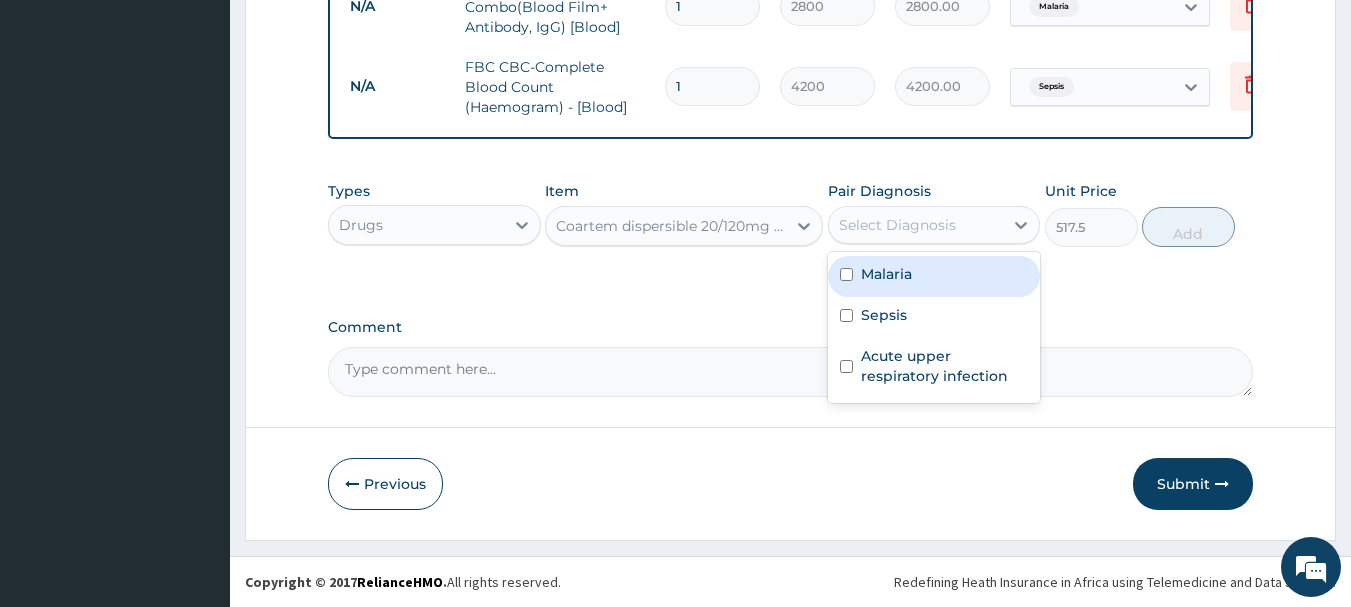 drag, startPoint x: 865, startPoint y: 268, endPoint x: 919, endPoint y: 256, distance: 55.31727 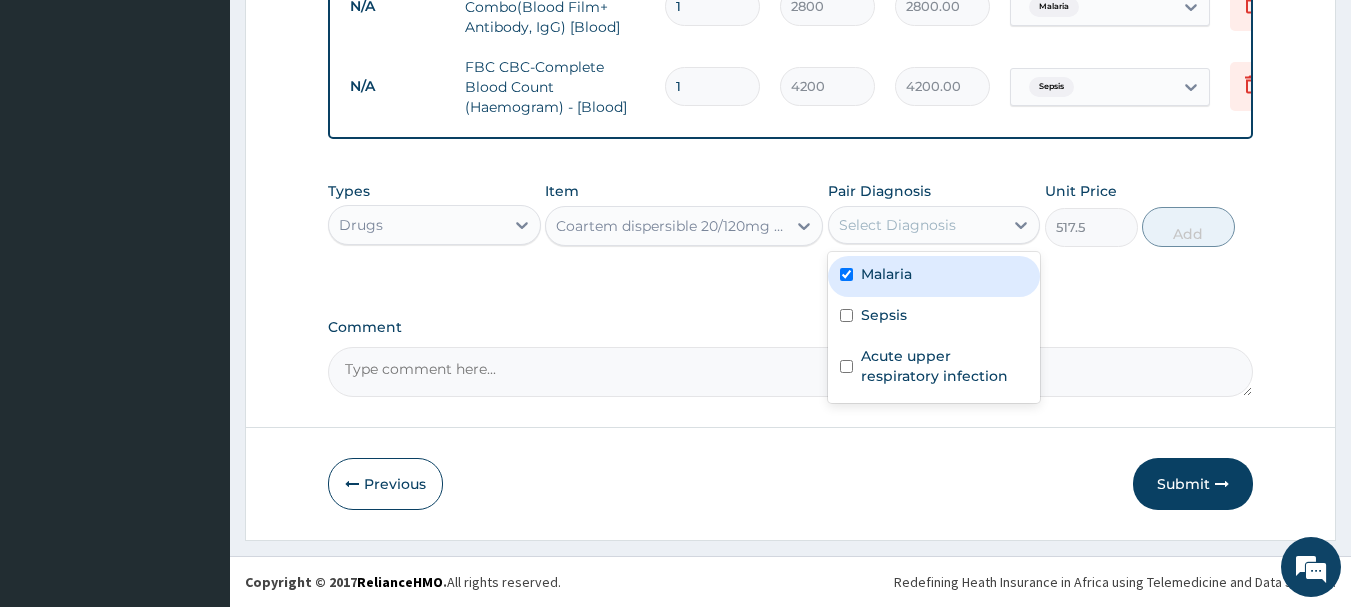 checkbox on "true" 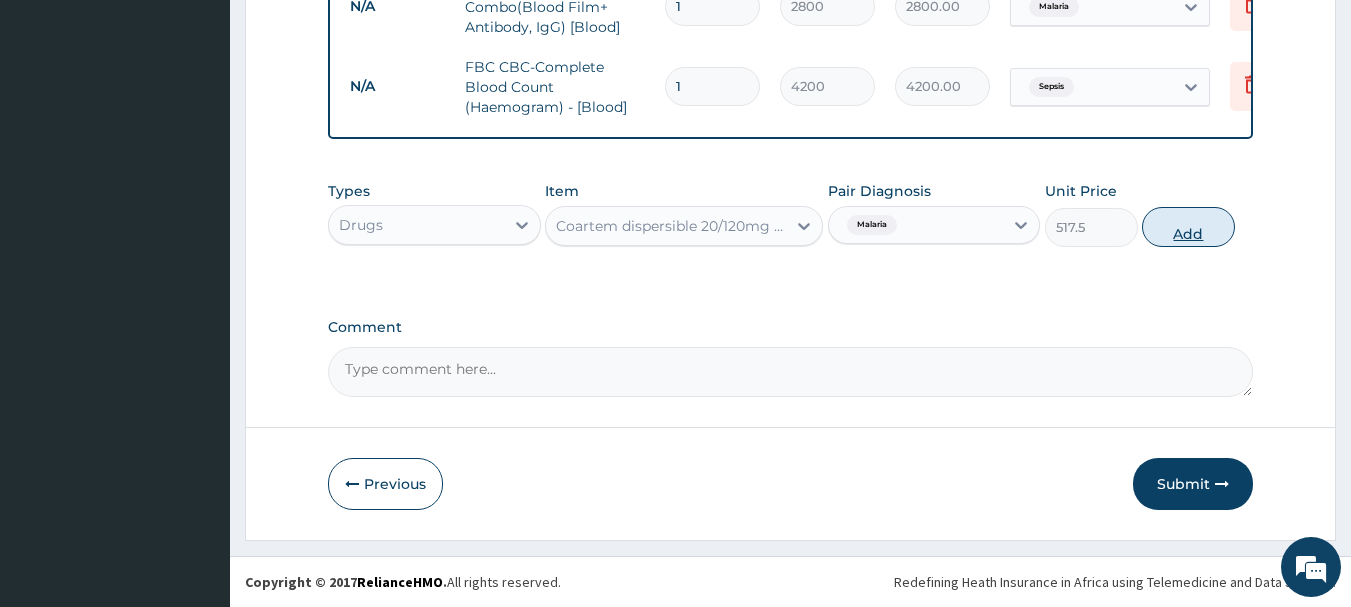 click on "Add" at bounding box center (1188, 227) 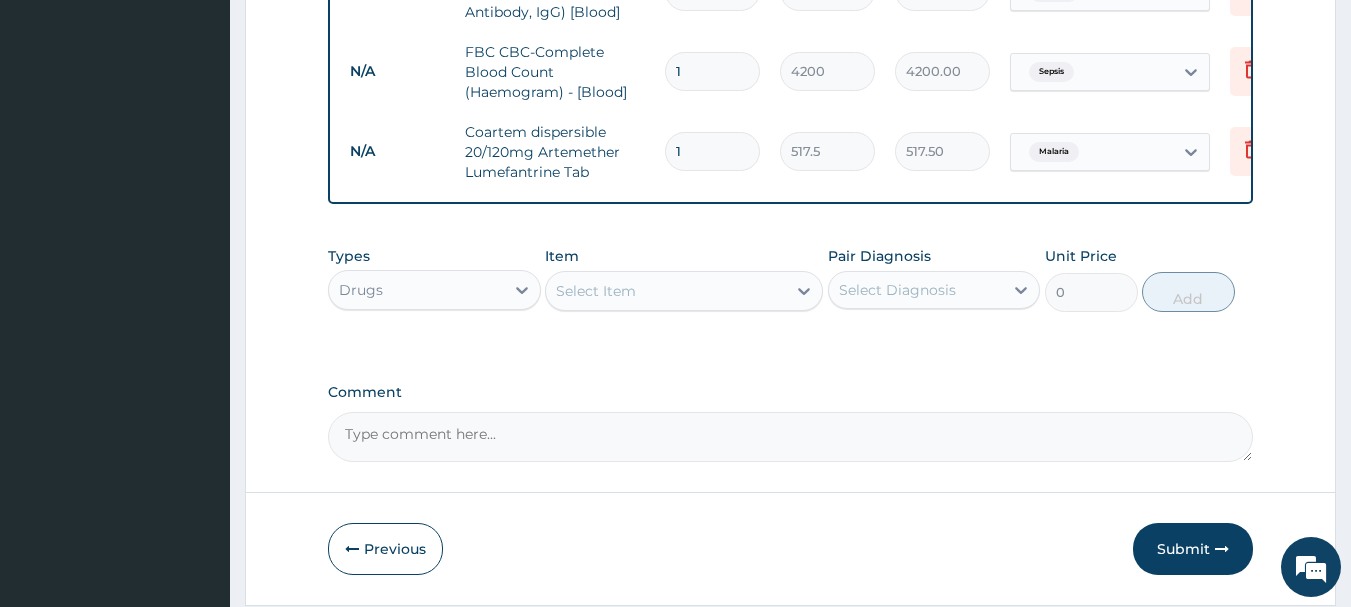 type 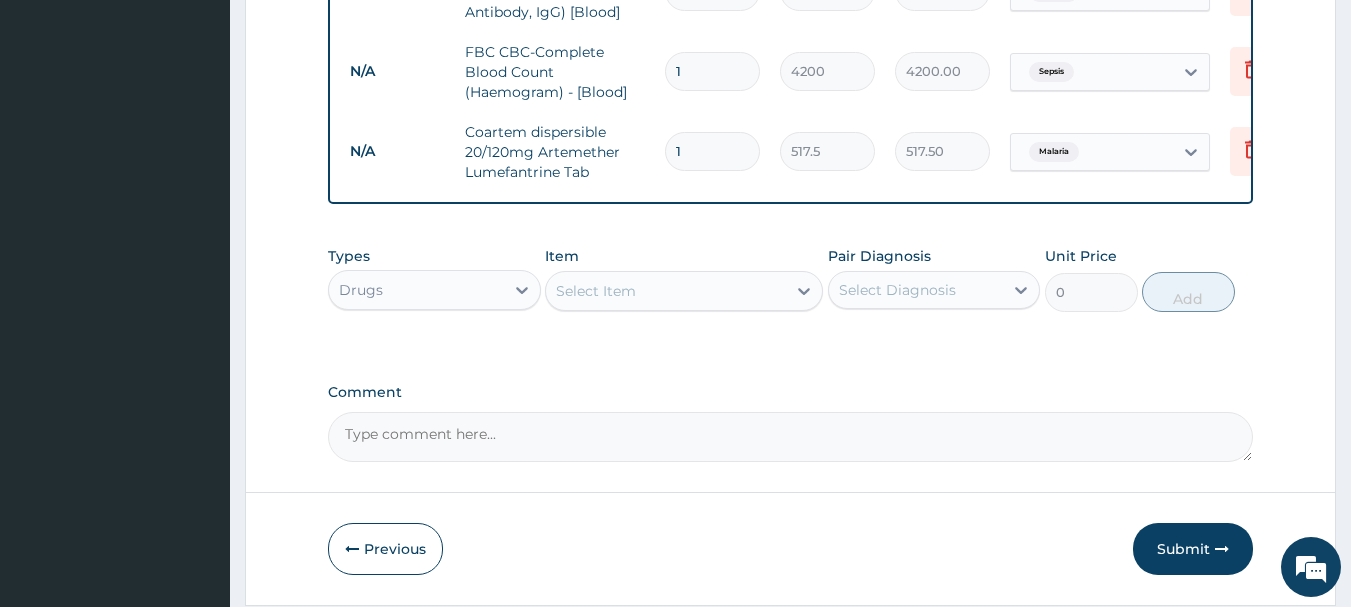 type on "0.00" 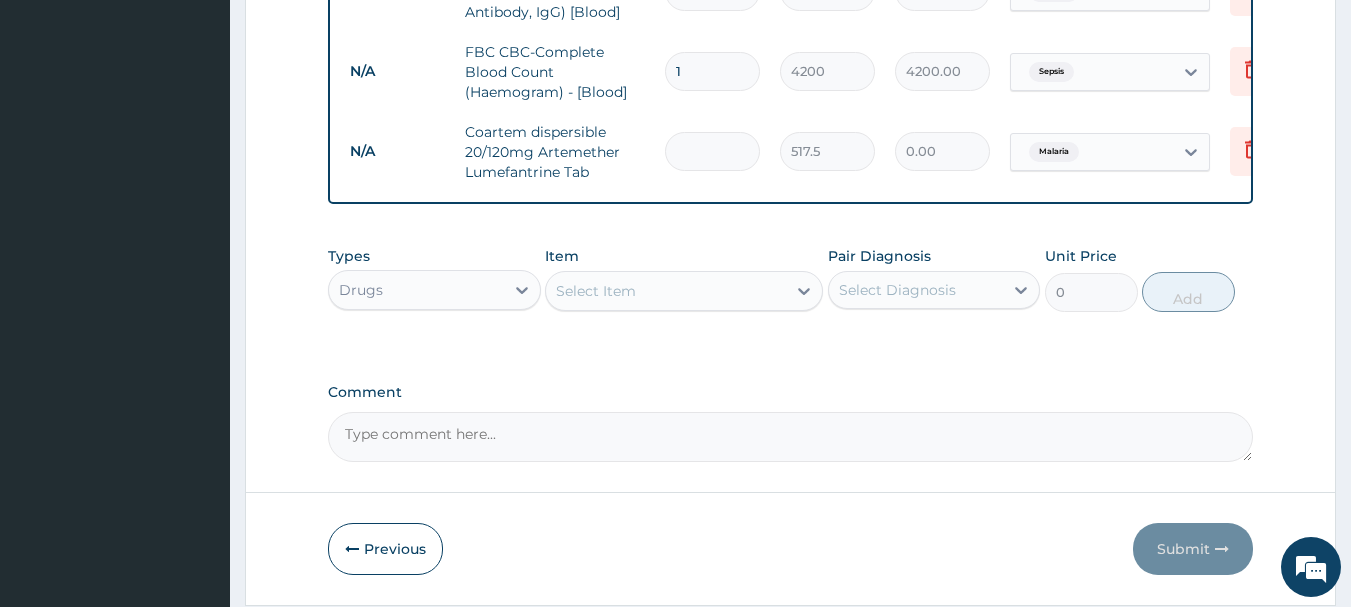 type on "6" 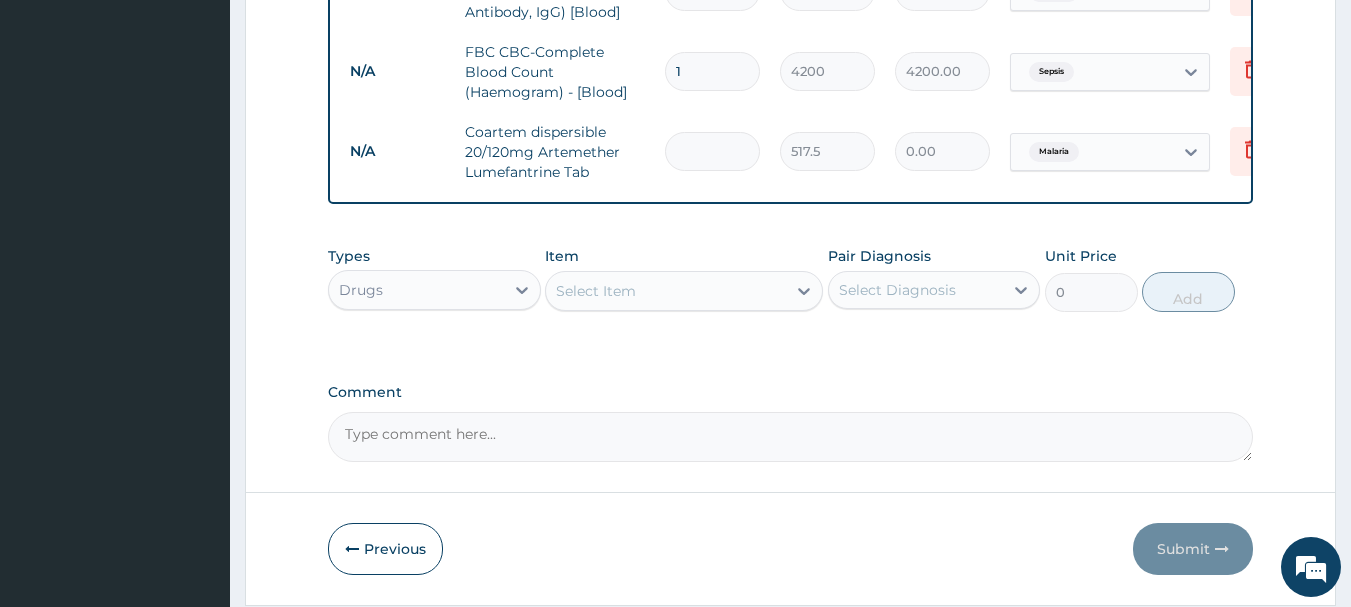type on "3105.00" 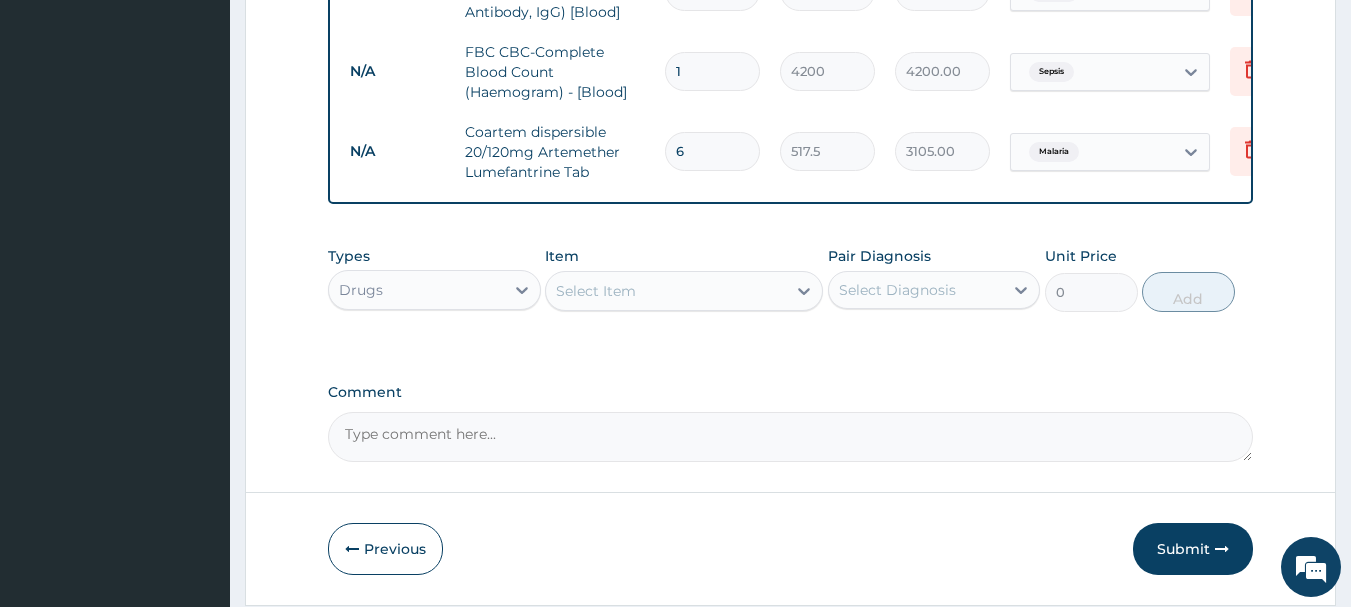 type on "6" 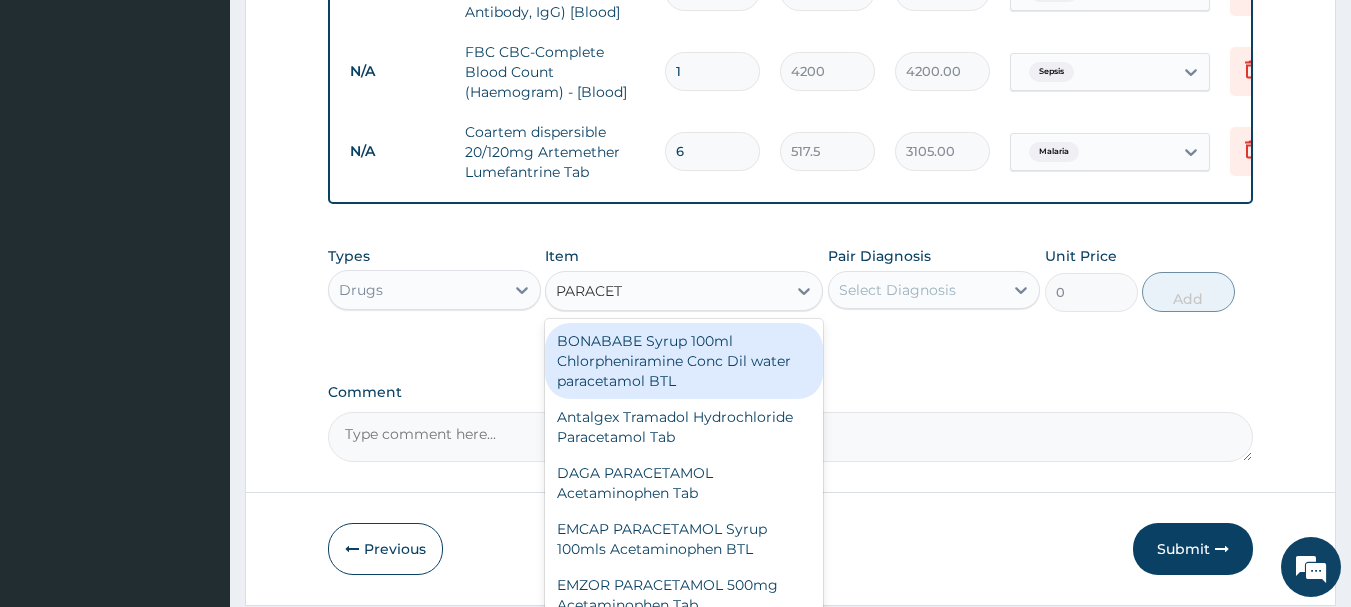 type on "PARACETA" 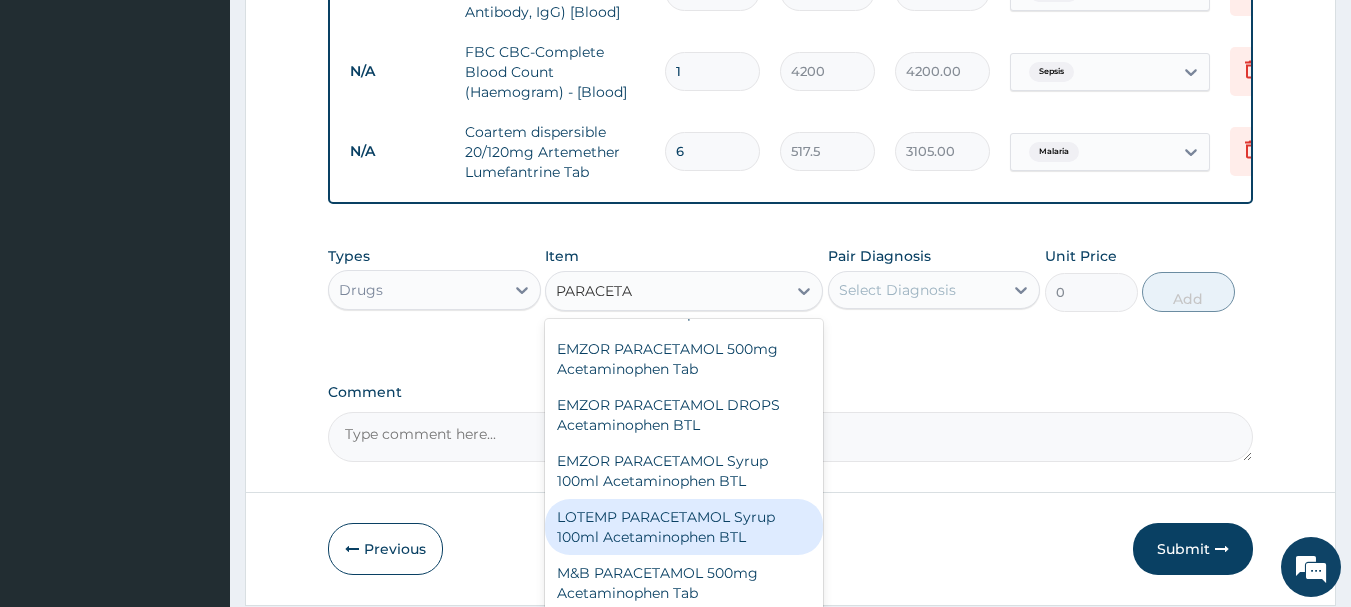 scroll, scrollTop: 200, scrollLeft: 0, axis: vertical 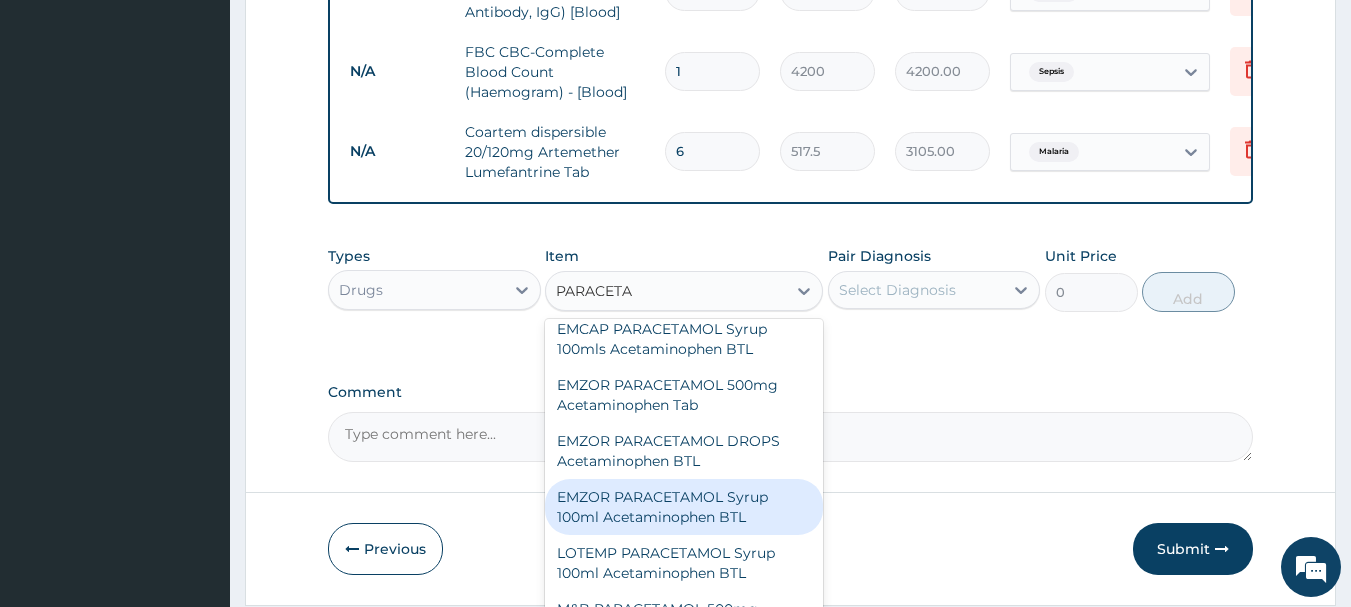 click on "EMZOR PARACETAMOL Syrup 100ml Acetaminophen BTL" at bounding box center (684, 507) 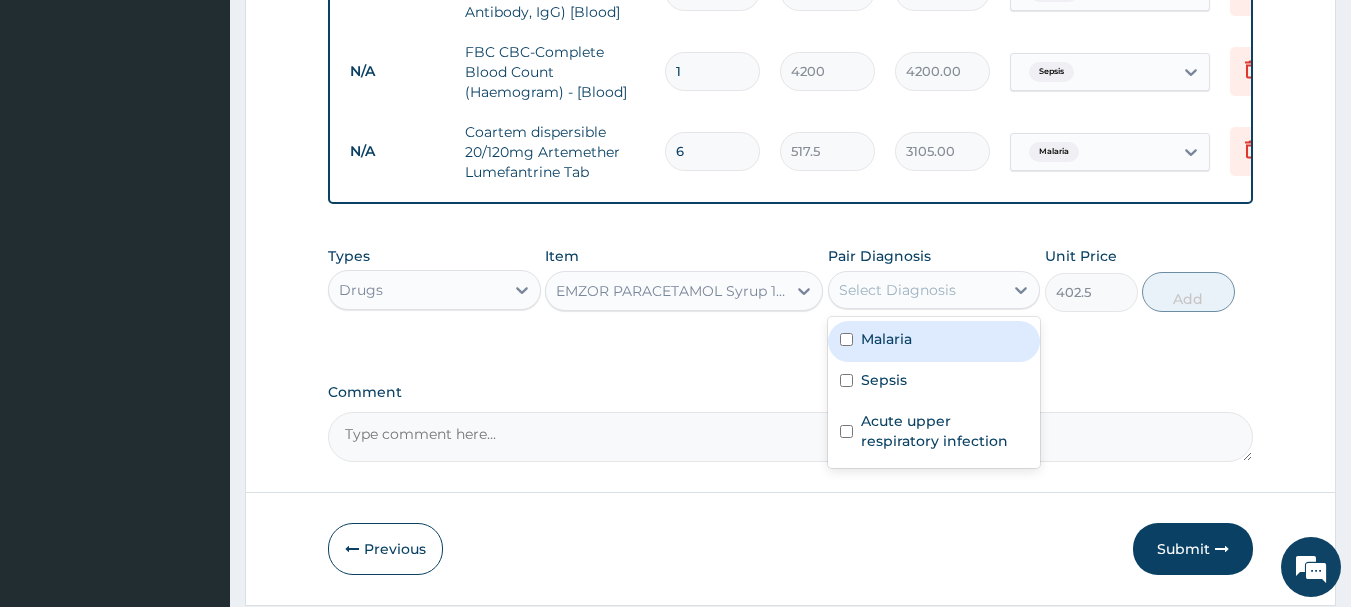 click on "Select Diagnosis" at bounding box center (916, 290) 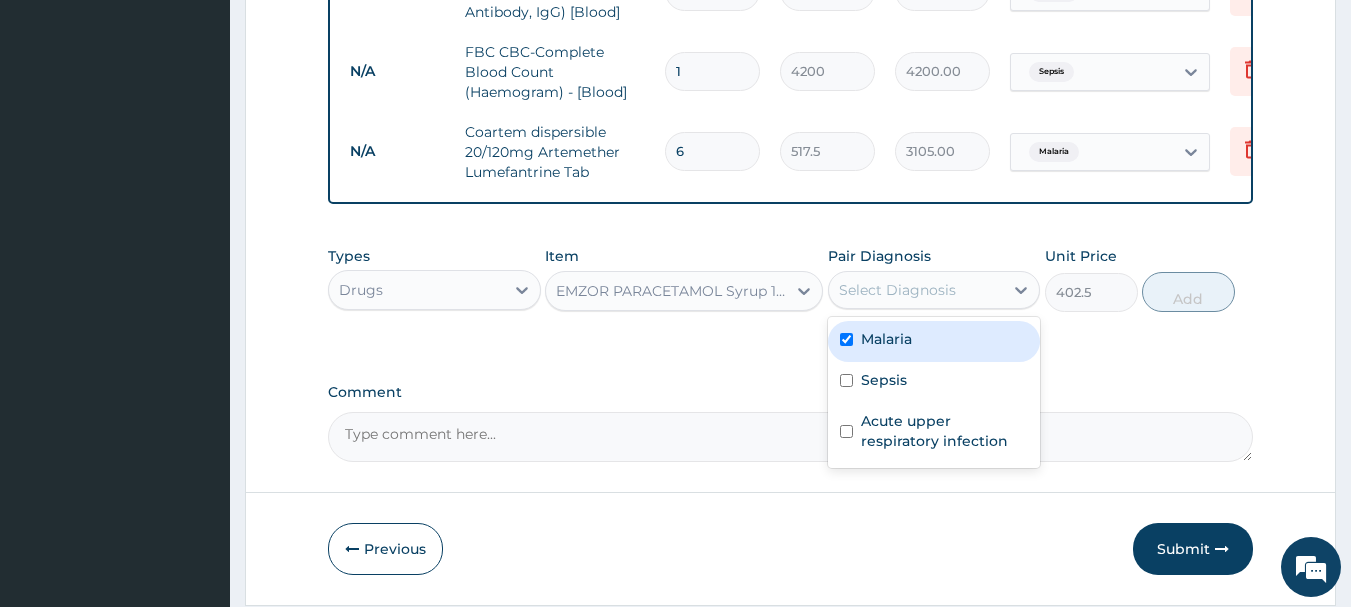 checkbox on "true" 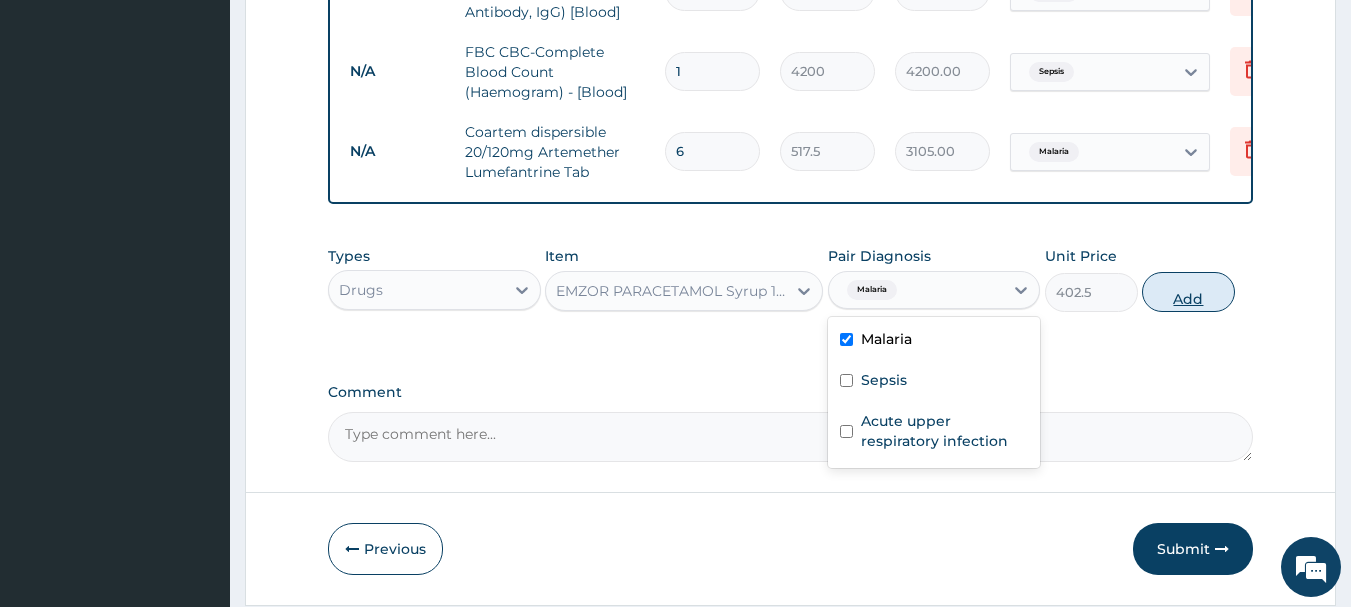 click on "Add" at bounding box center [1188, 292] 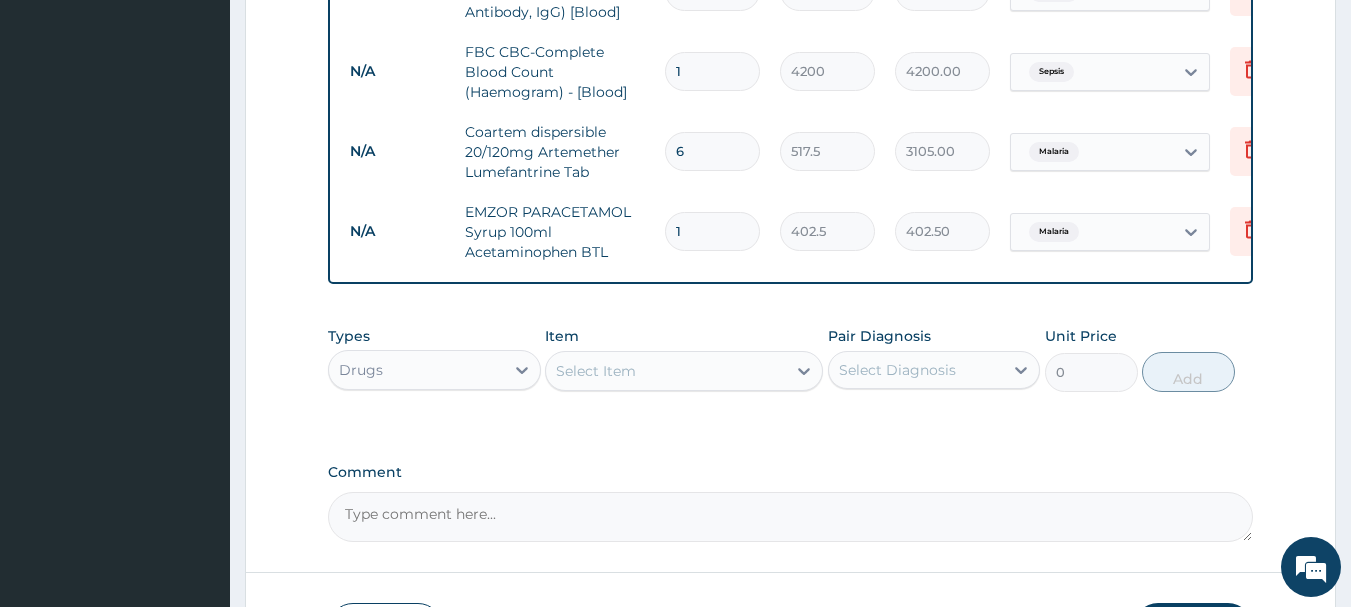 click on "Select Item" at bounding box center [666, 371] 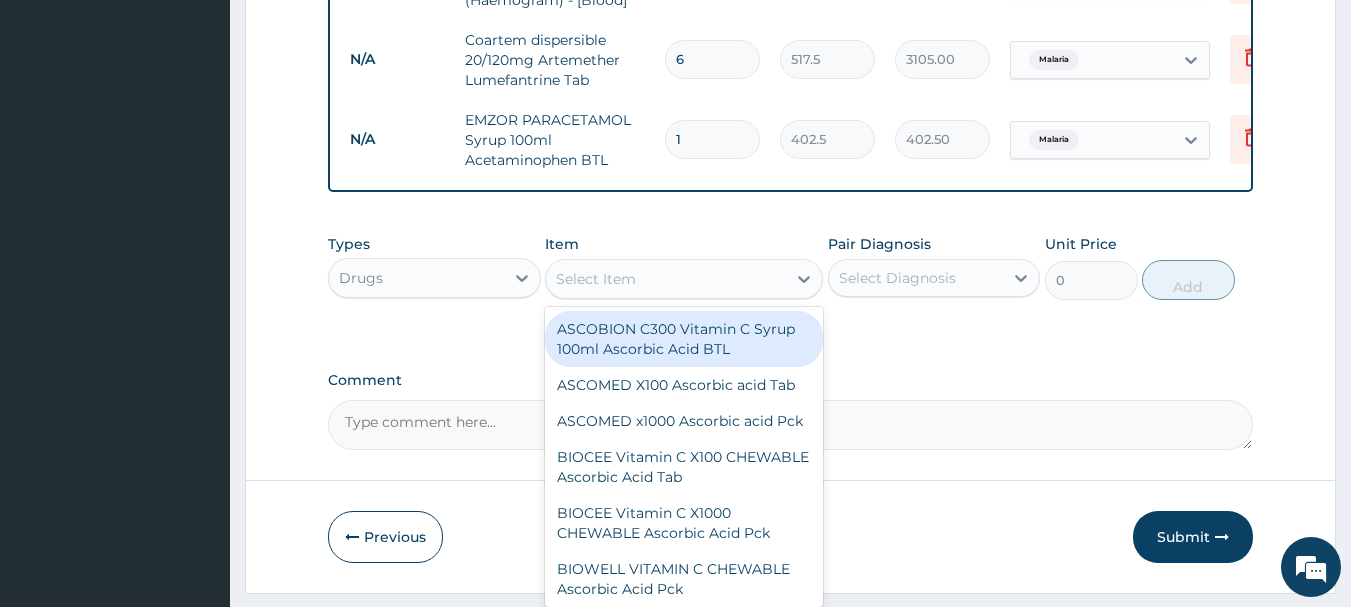 scroll, scrollTop: 1026, scrollLeft: 0, axis: vertical 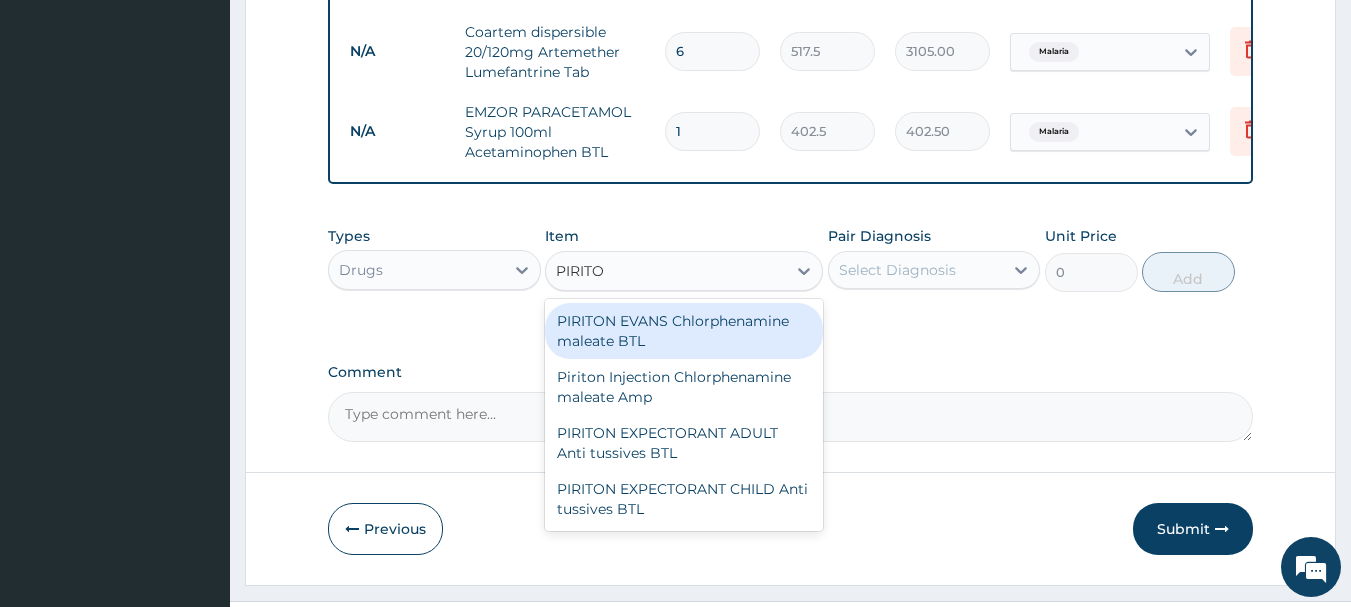 type on "PIRITON" 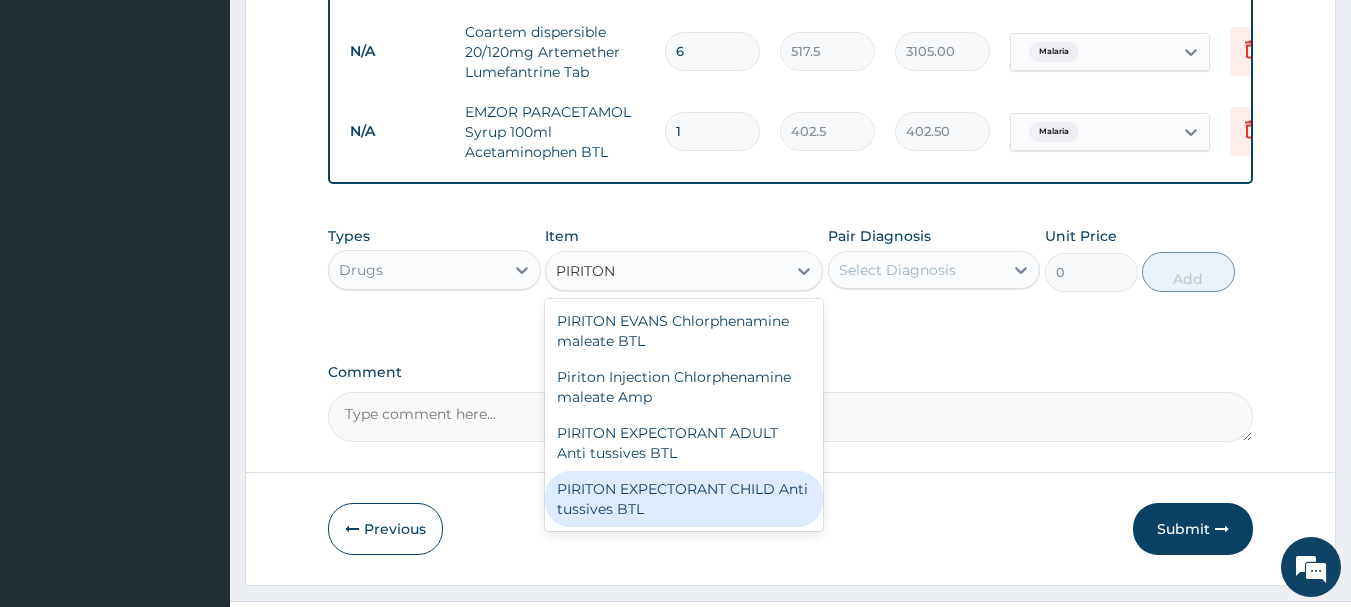click on "PIRITON EXPECTORANT CHILD Anti tussives BTL" at bounding box center (684, 499) 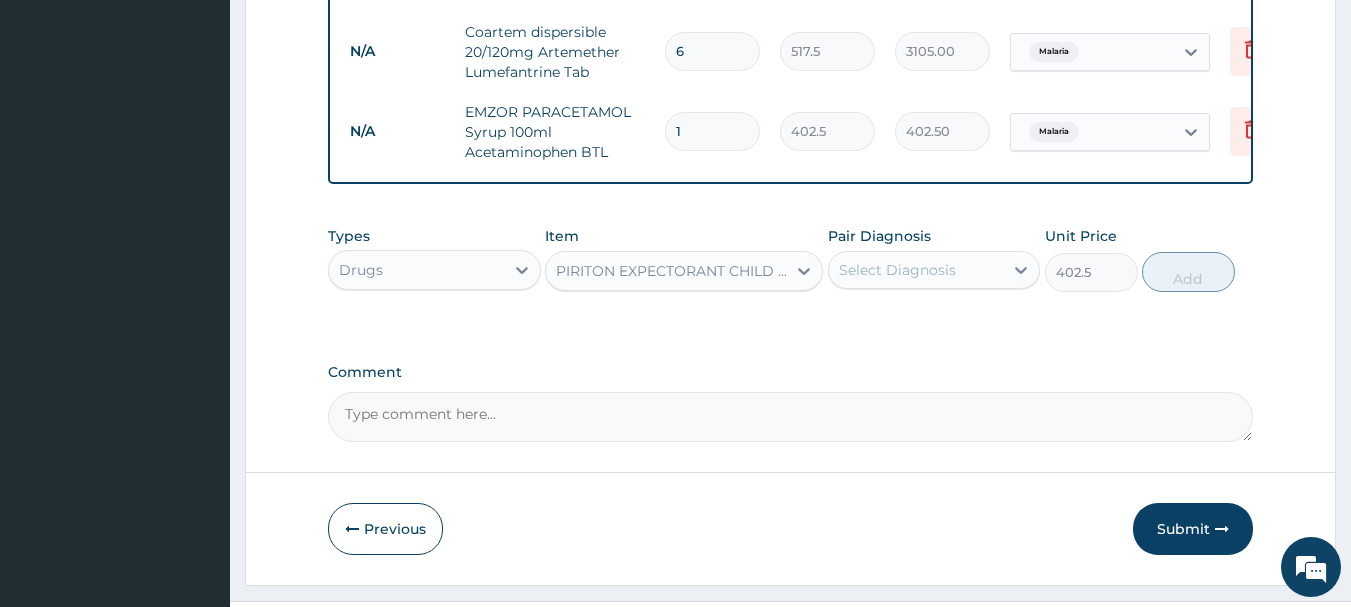 click on "Select Diagnosis" at bounding box center [916, 270] 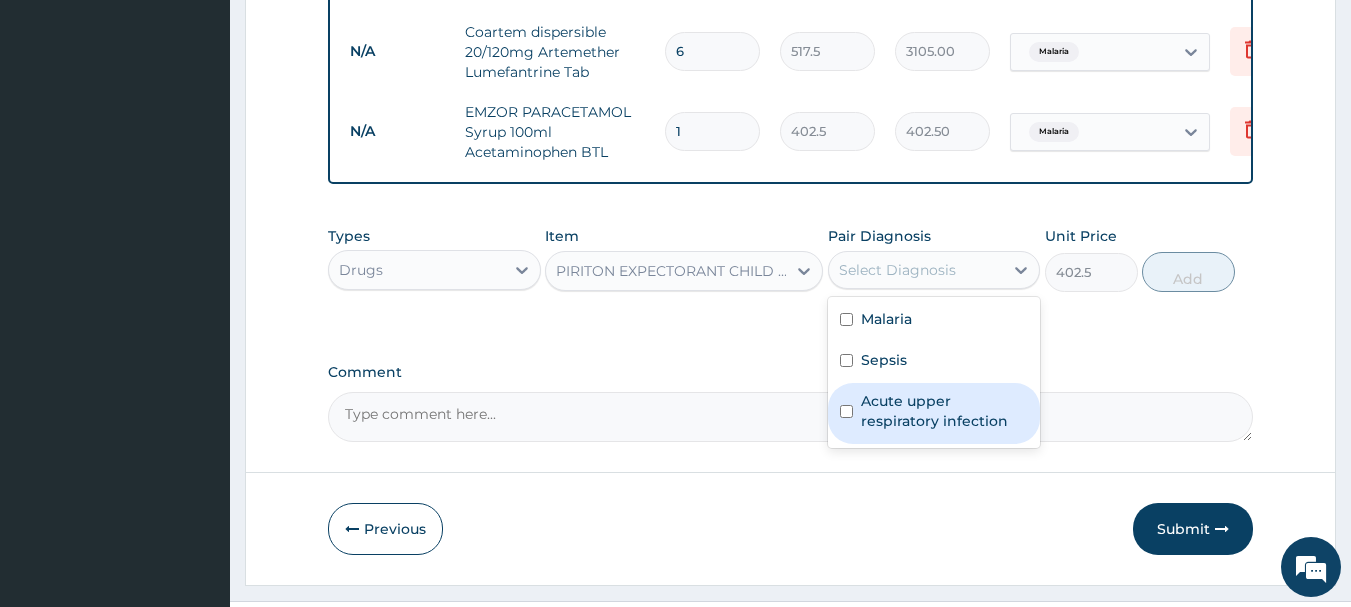click on "Acute upper respiratory infection" at bounding box center (945, 411) 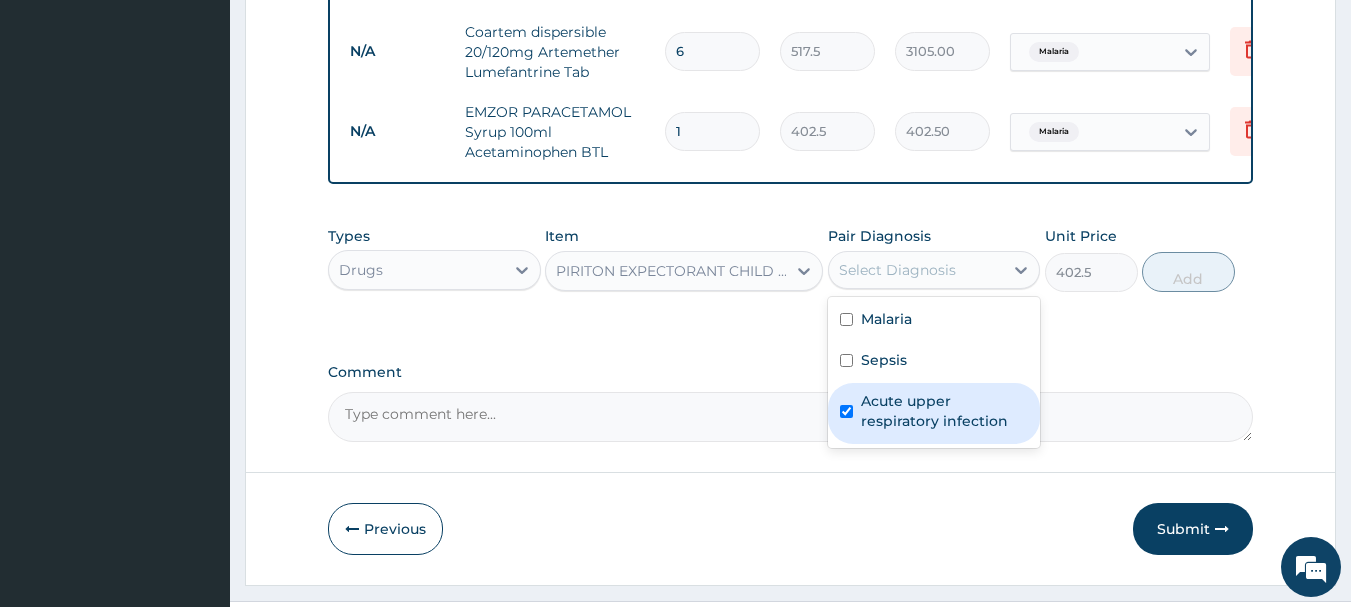 checkbox on "true" 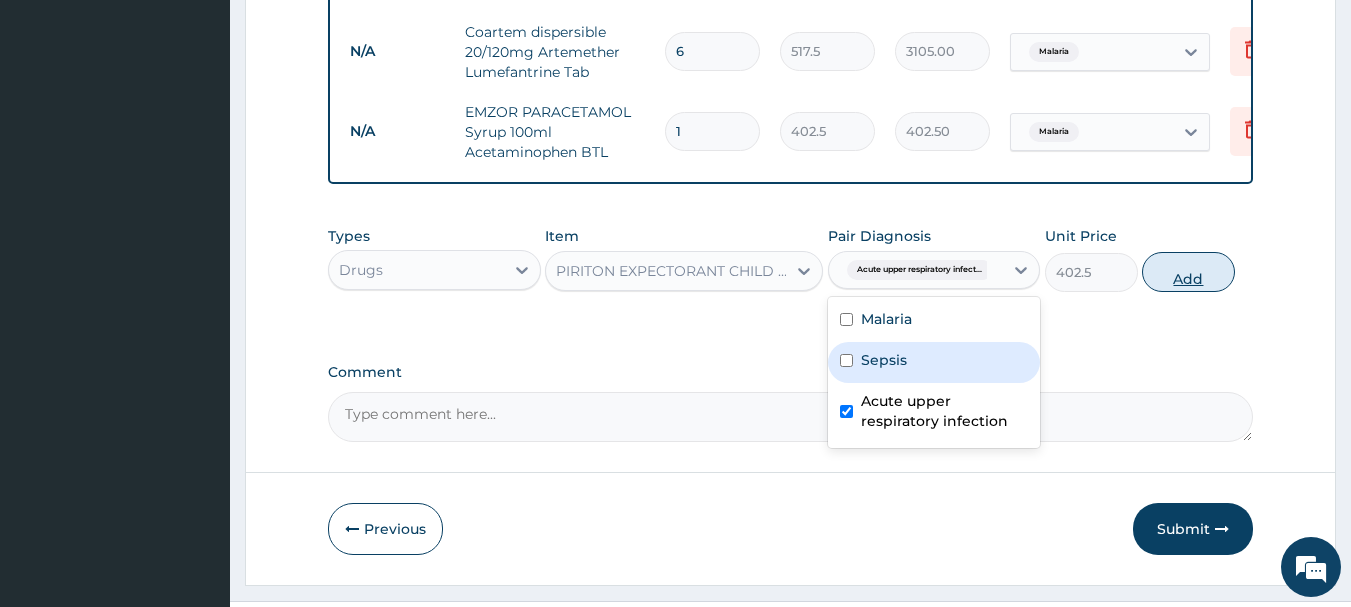 click on "Add" at bounding box center [1188, 272] 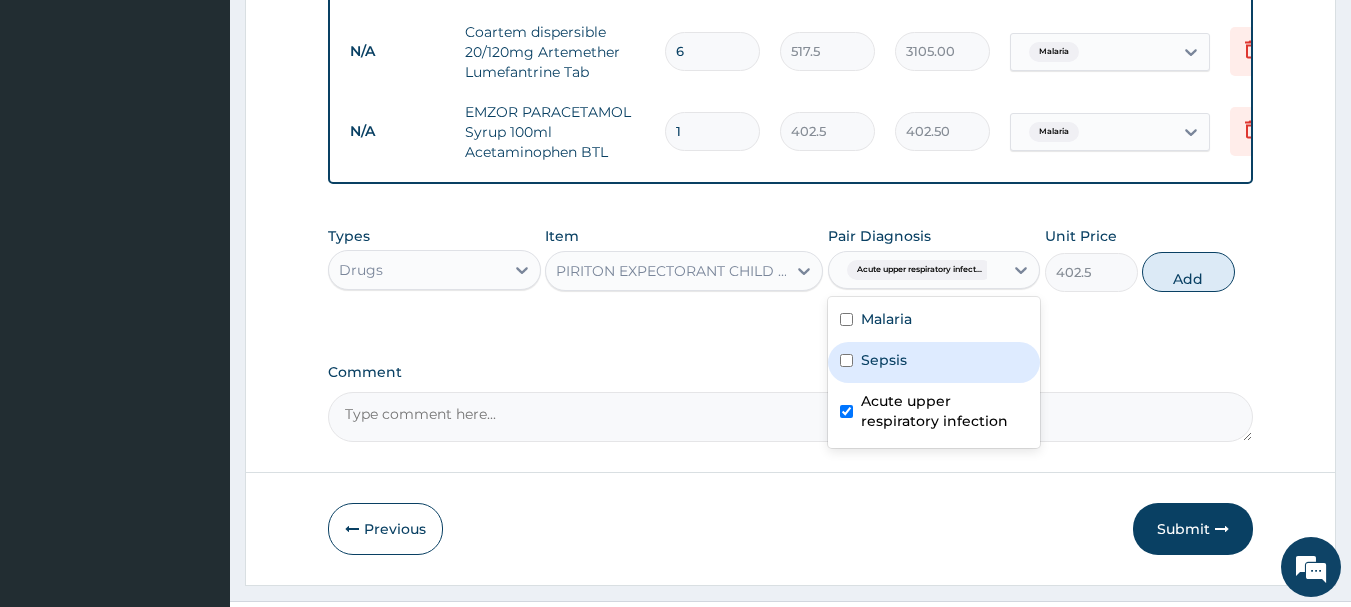 type on "0" 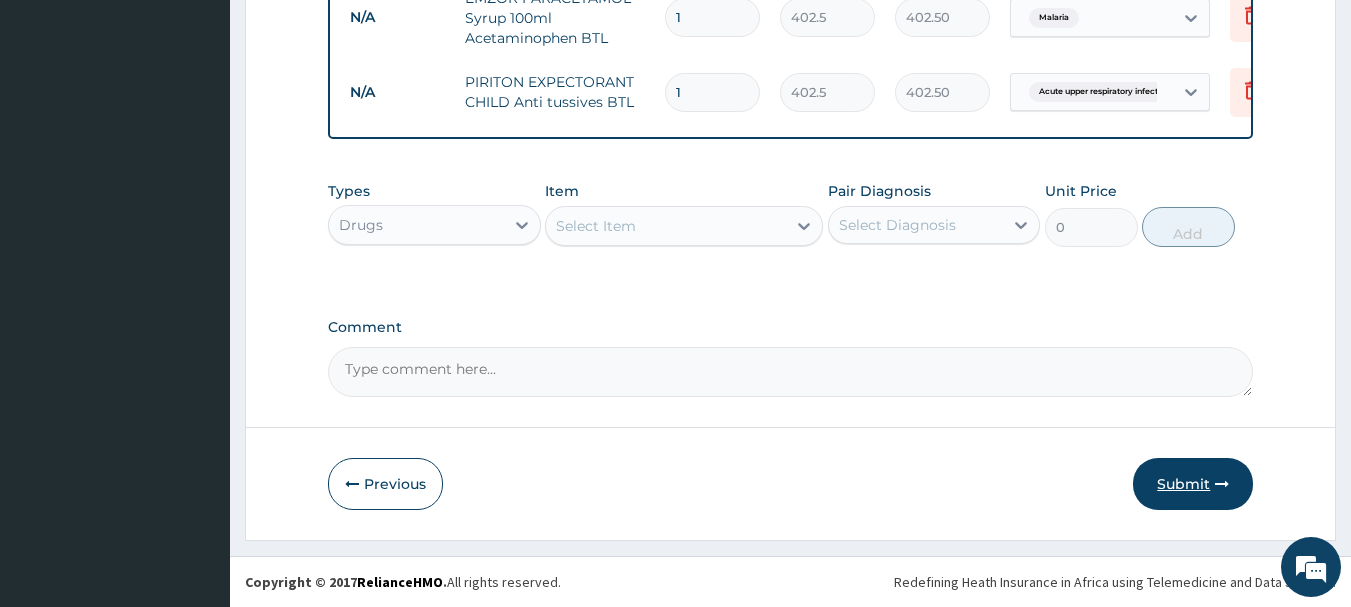 click on "Submit" at bounding box center (1193, 484) 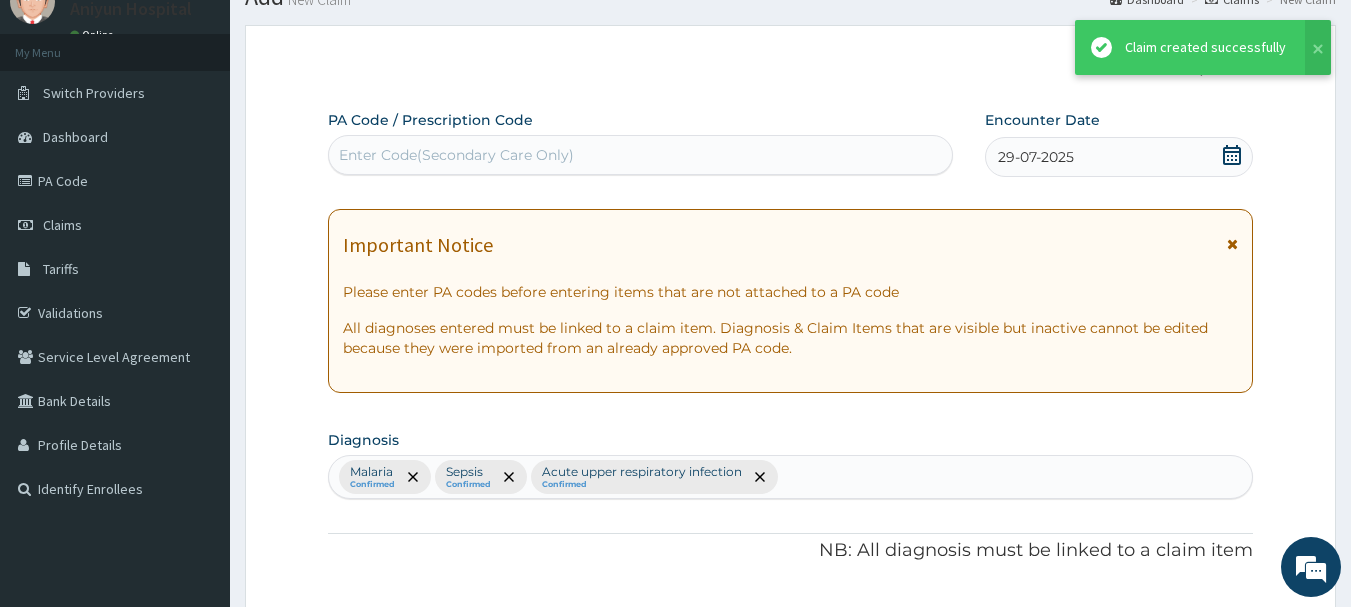 scroll, scrollTop: 1155, scrollLeft: 0, axis: vertical 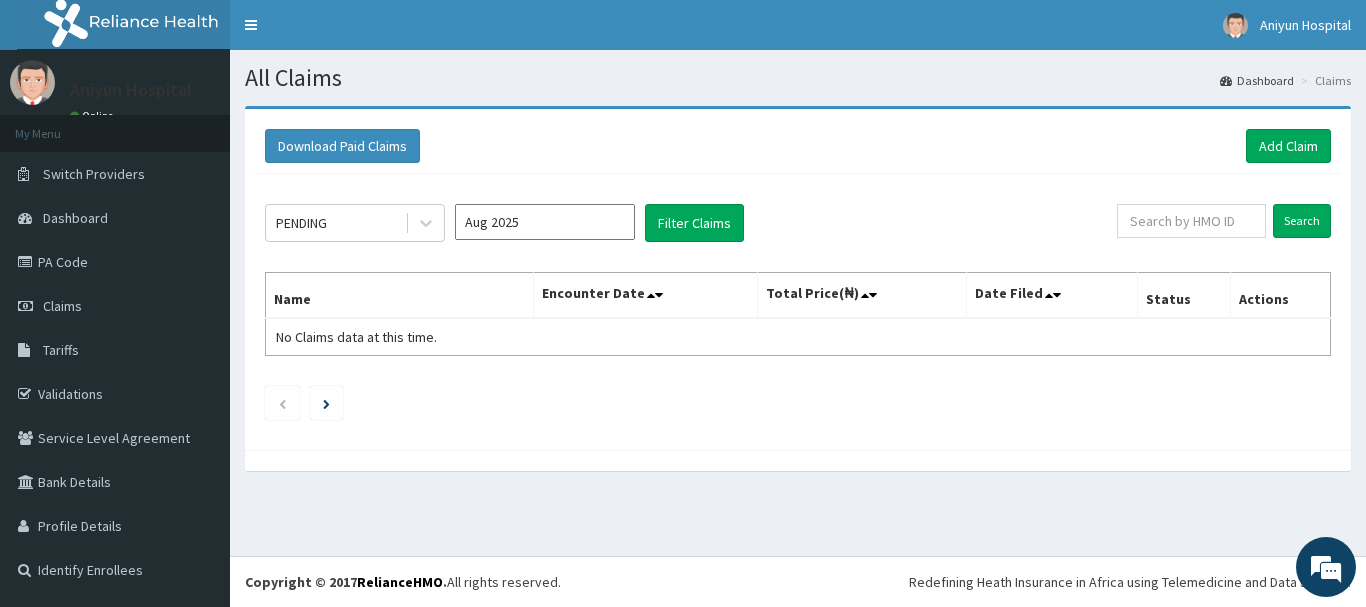 click on "Encounter Date" at bounding box center [645, 296] 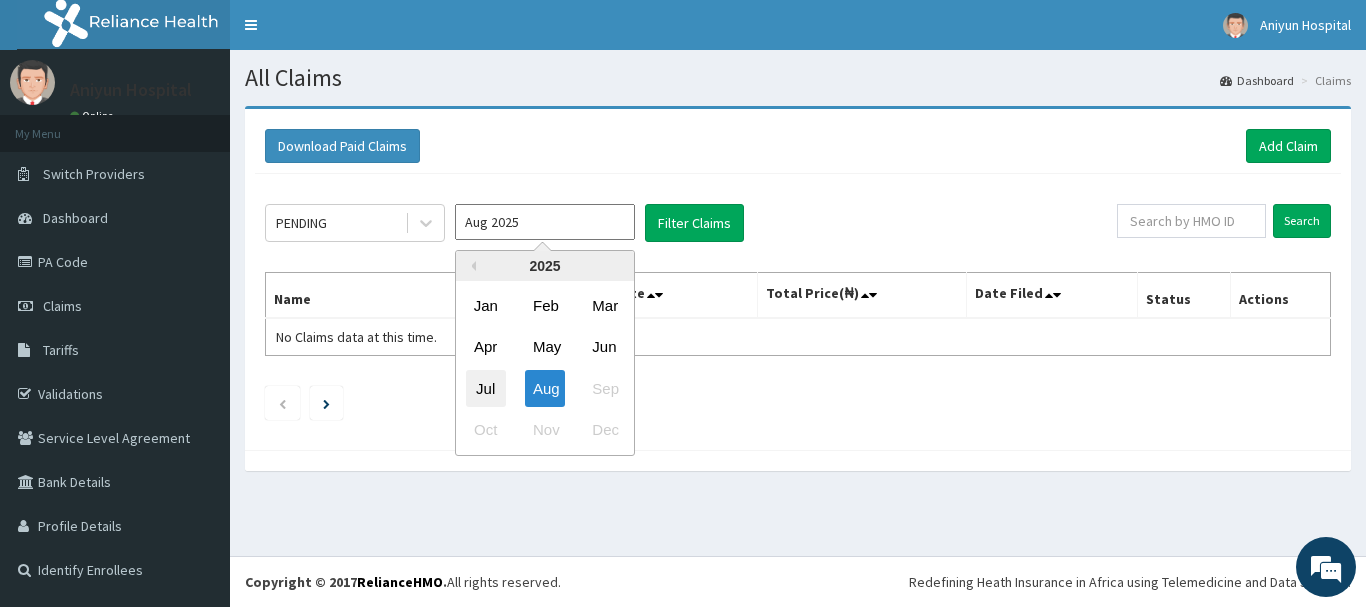 click on "Jul" at bounding box center [486, 388] 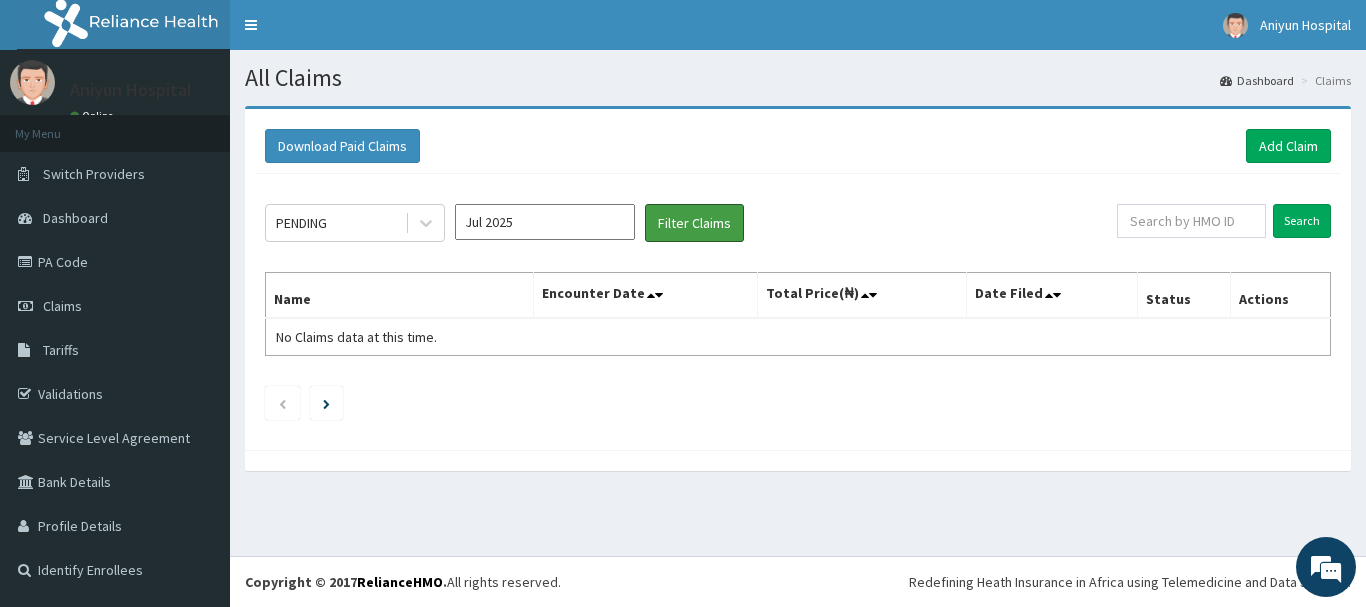 drag, startPoint x: 710, startPoint y: 225, endPoint x: 707, endPoint y: 269, distance: 44.102154 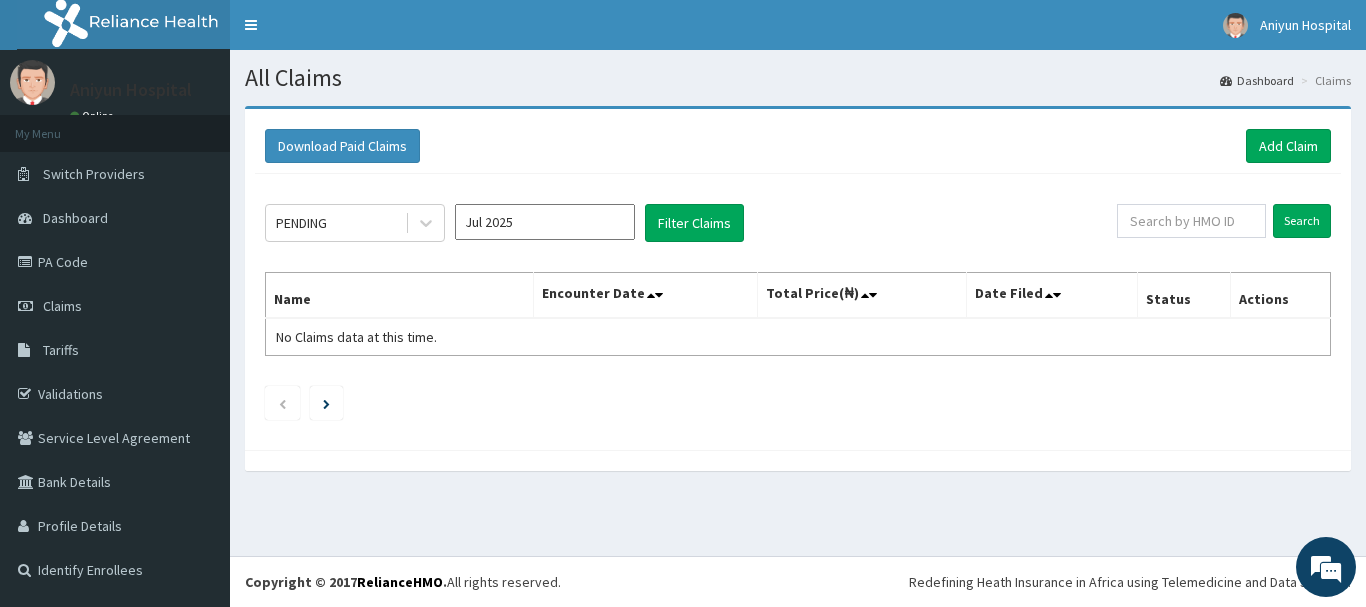 click on "PENDING Jul 2025 Filter Claims Search Name Encounter Date Total Price(₦) Date Filed Status Actions No Claims data at this time." 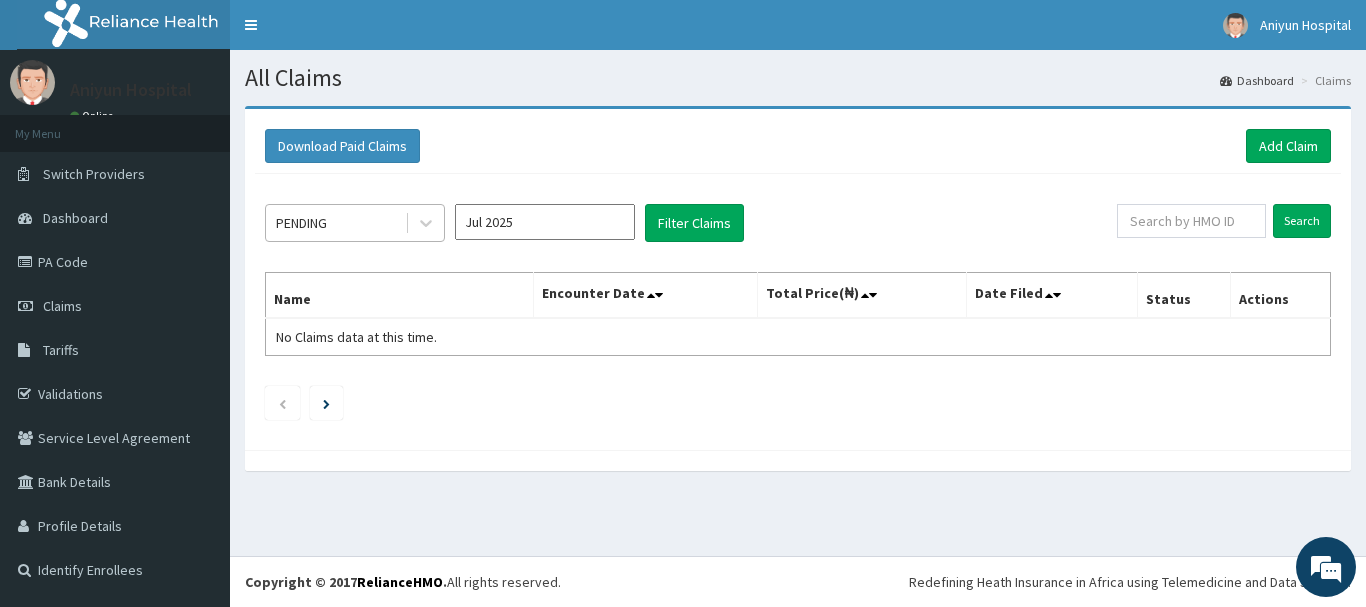 click on "PENDING" at bounding box center (335, 223) 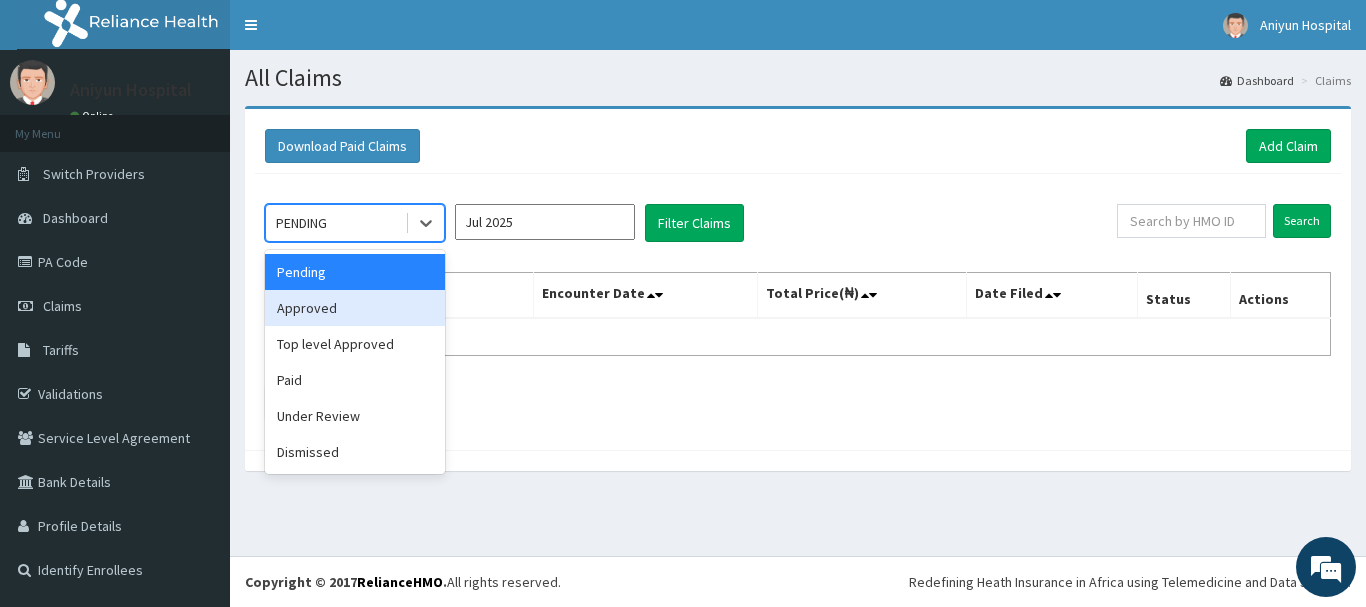 drag, startPoint x: 364, startPoint y: 488, endPoint x: 395, endPoint y: 419, distance: 75.643906 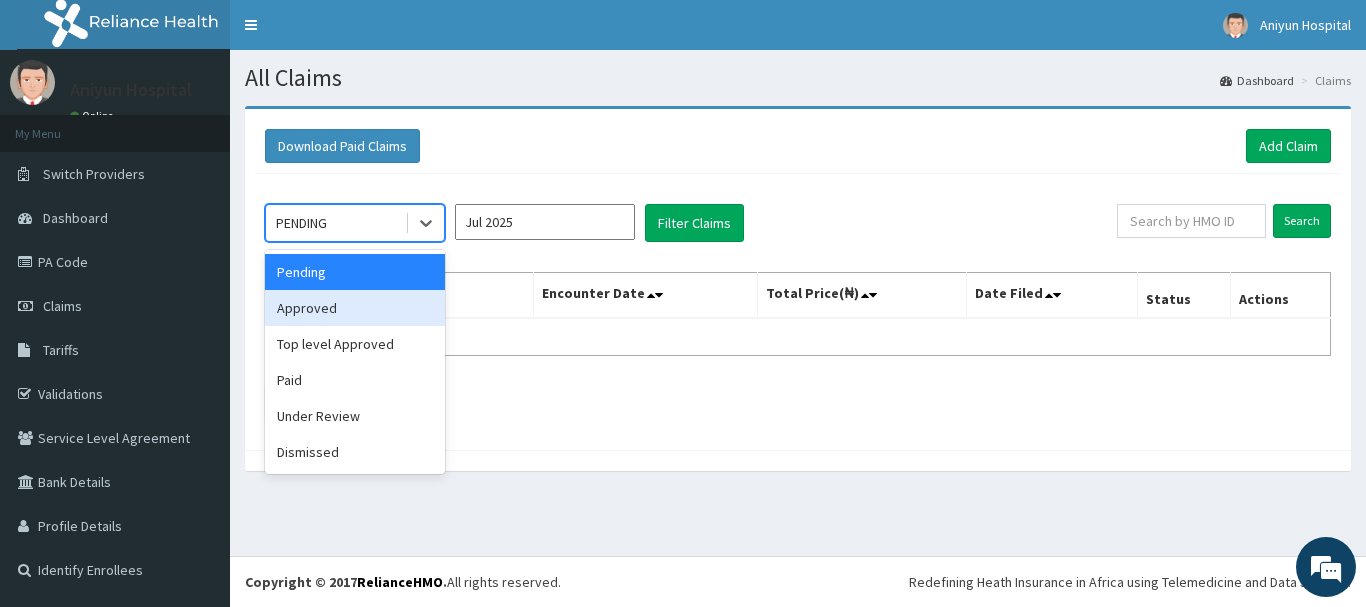 drag, startPoint x: 387, startPoint y: 291, endPoint x: 387, endPoint y: 256, distance: 35 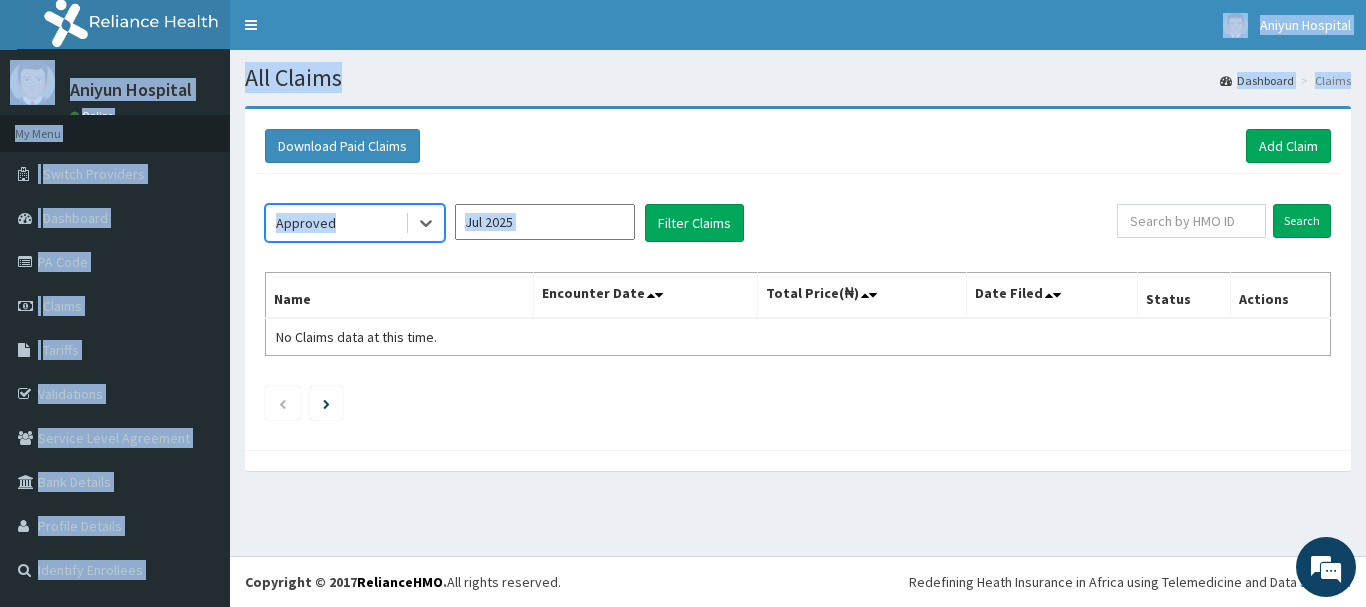 click on "R EL
Toggle navigation
Aniyun Hospital Aniyun Hospital - aniyunhospital@yahoo.co.uk Member since  October 24, 2021 at 1:13:12 AM   Profile Sign out" at bounding box center (683, 303) 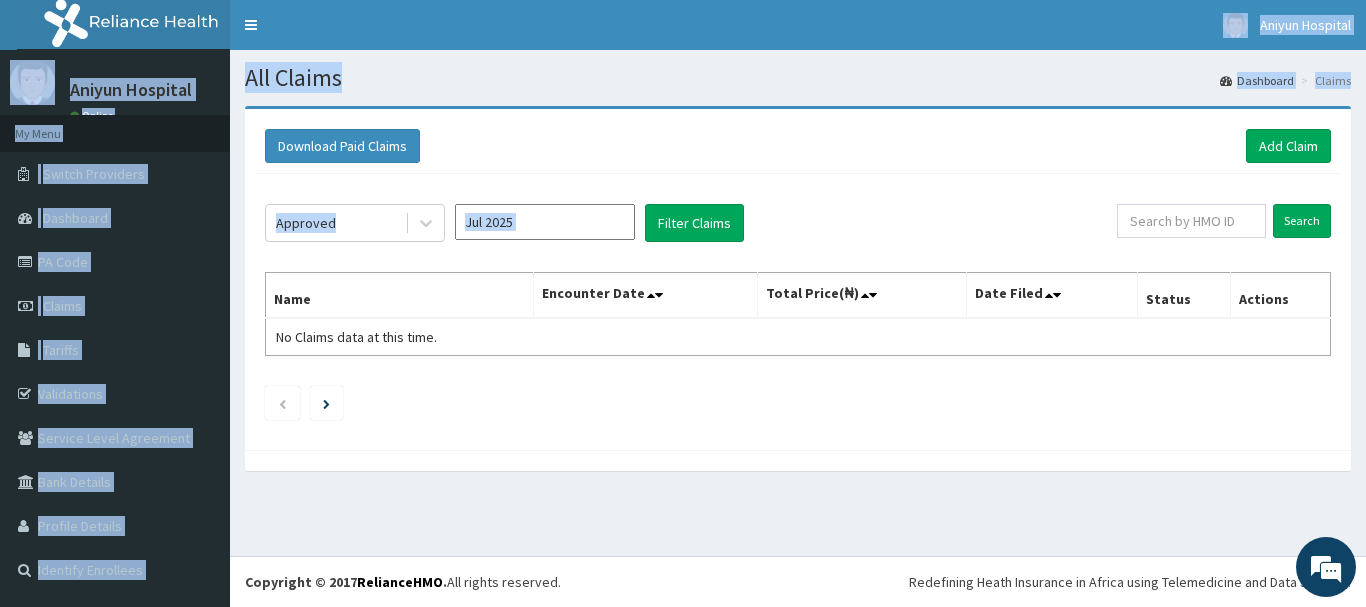 click on "Jul 2025" at bounding box center (545, 222) 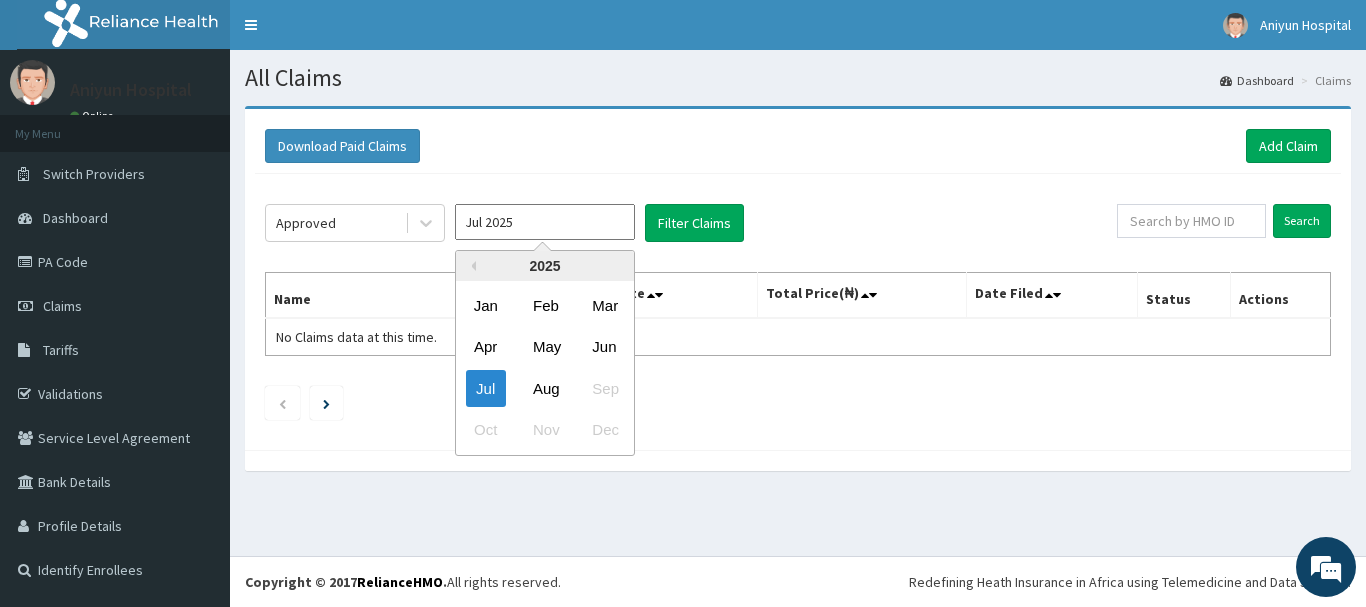 click on "Approved Jul 2025 Previous Year 2025 Jan Feb Mar Apr May Jun Jul Aug Sep Oct Nov Dec Filter Claims Search Name Encounter Date Total Price(₦) Date Filed Status Actions No Claims data at this time." 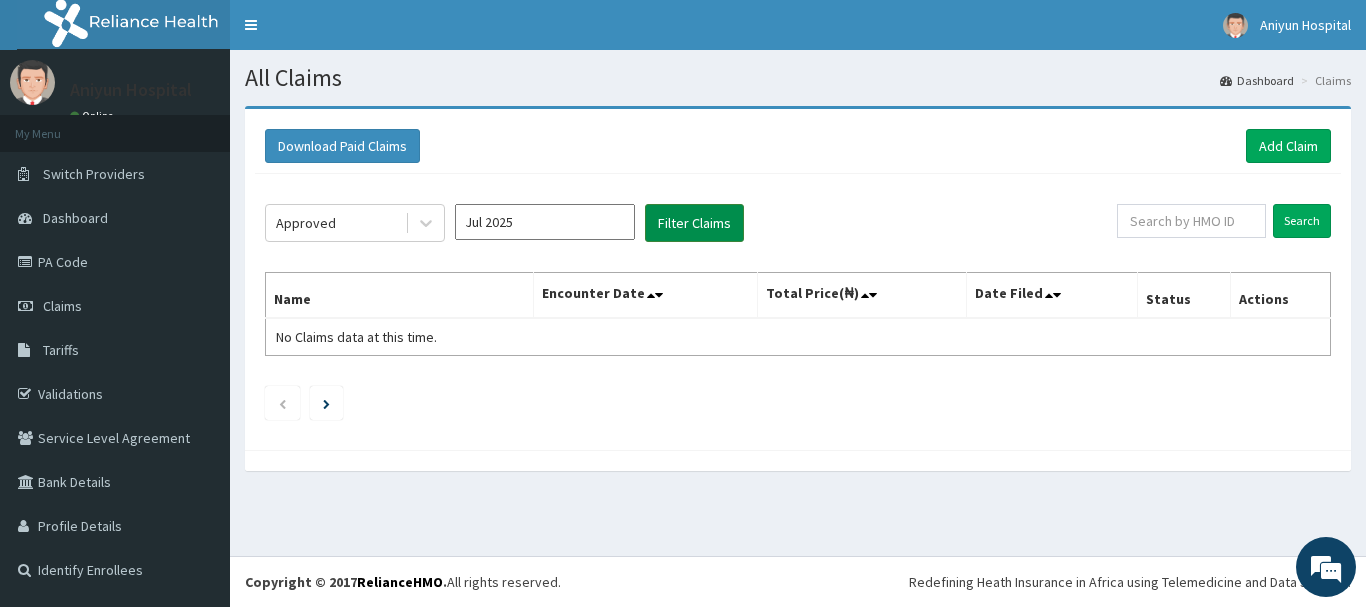 click on "Filter Claims" at bounding box center (694, 223) 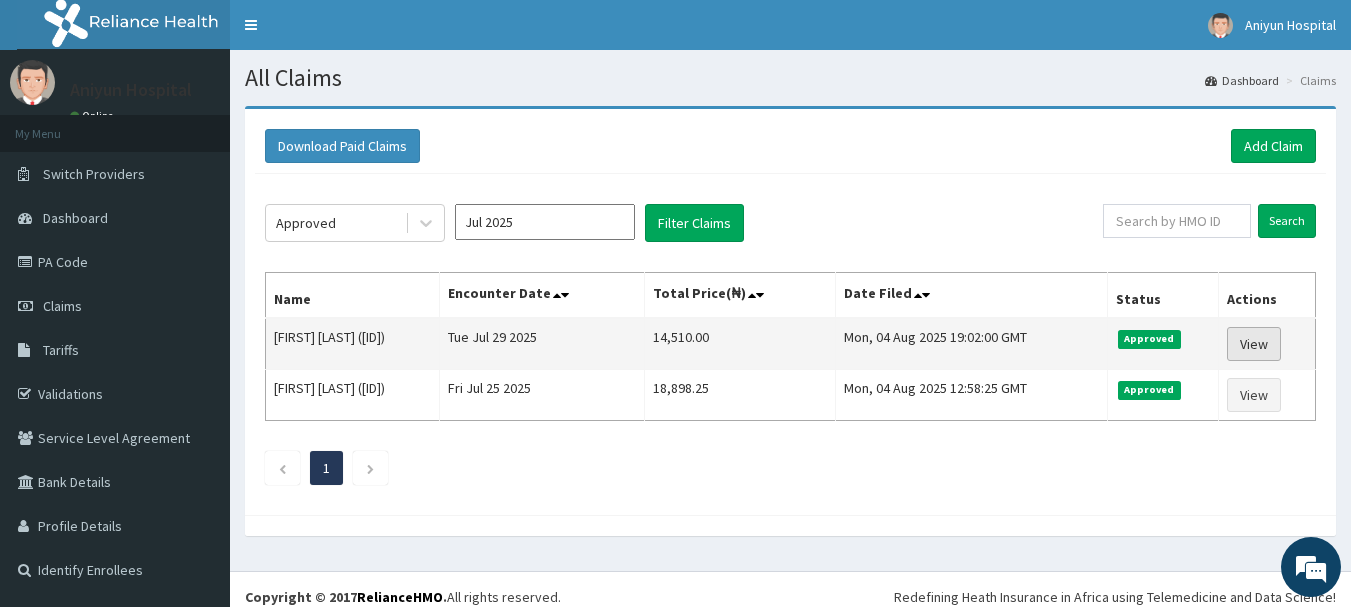 click on "View" at bounding box center (1254, 344) 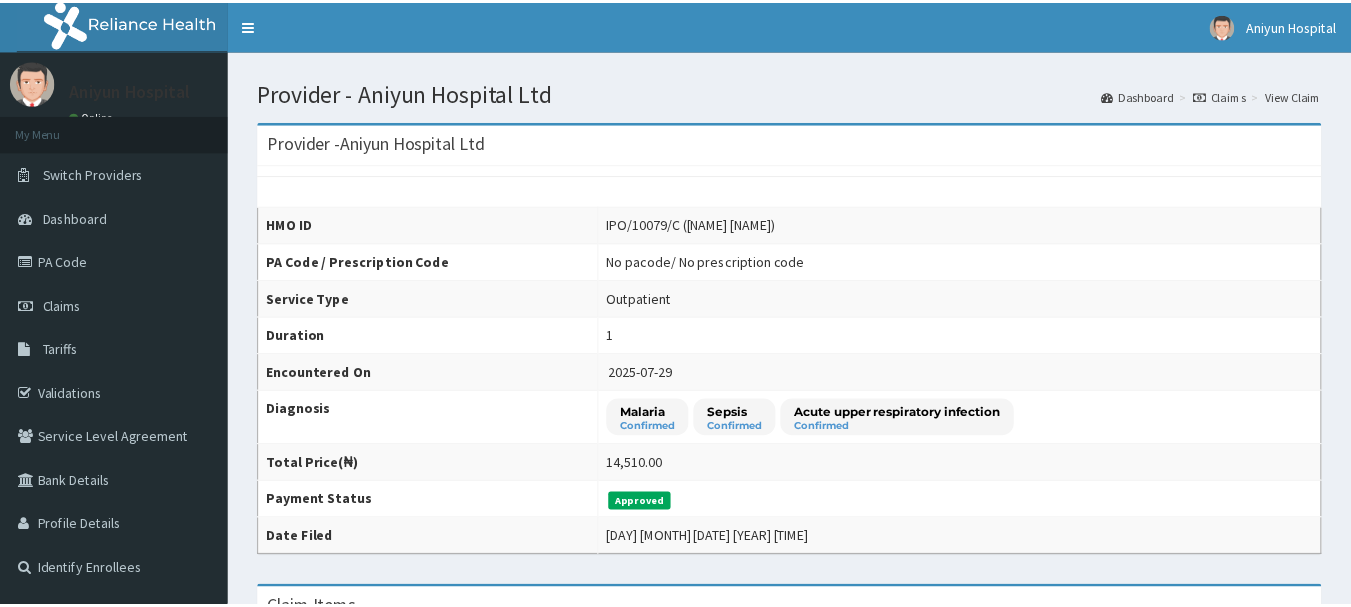 scroll, scrollTop: 0, scrollLeft: 0, axis: both 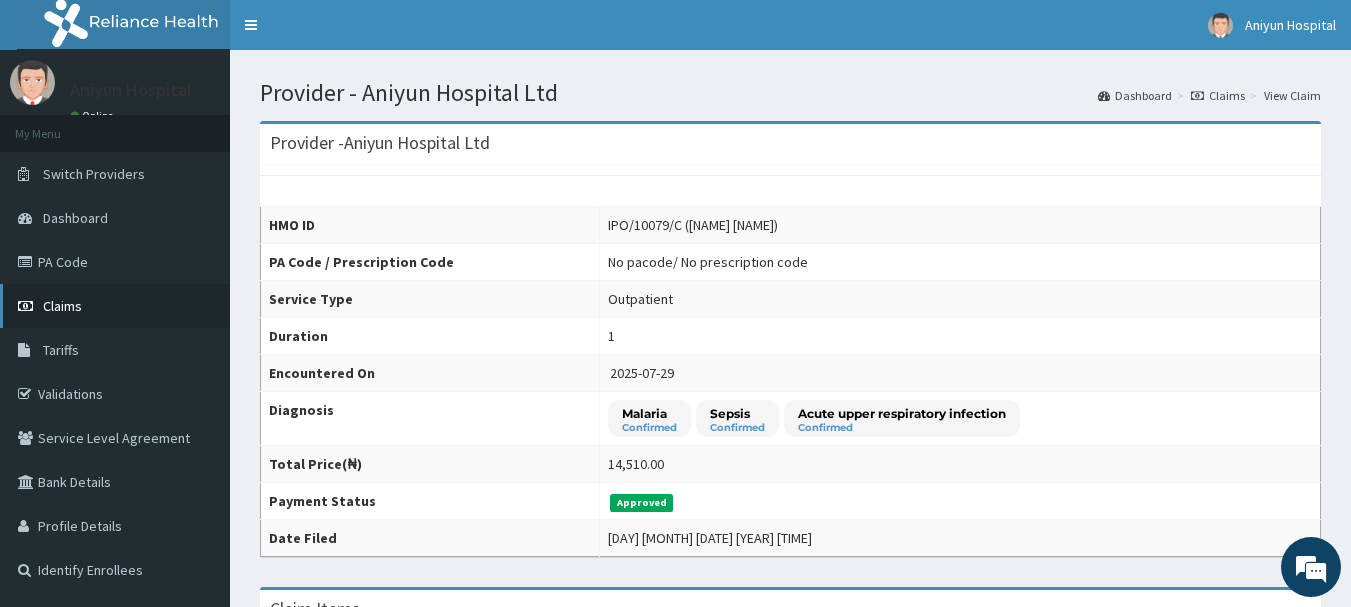 click on "Claims" at bounding box center [115, 306] 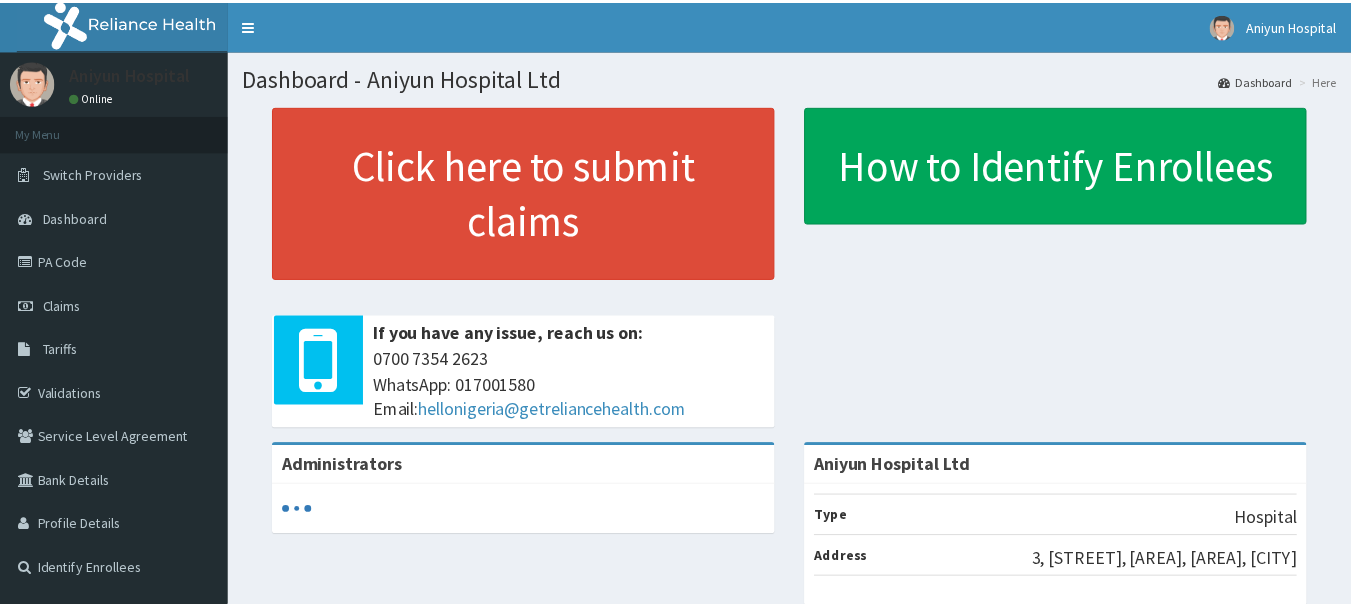 scroll, scrollTop: 0, scrollLeft: 0, axis: both 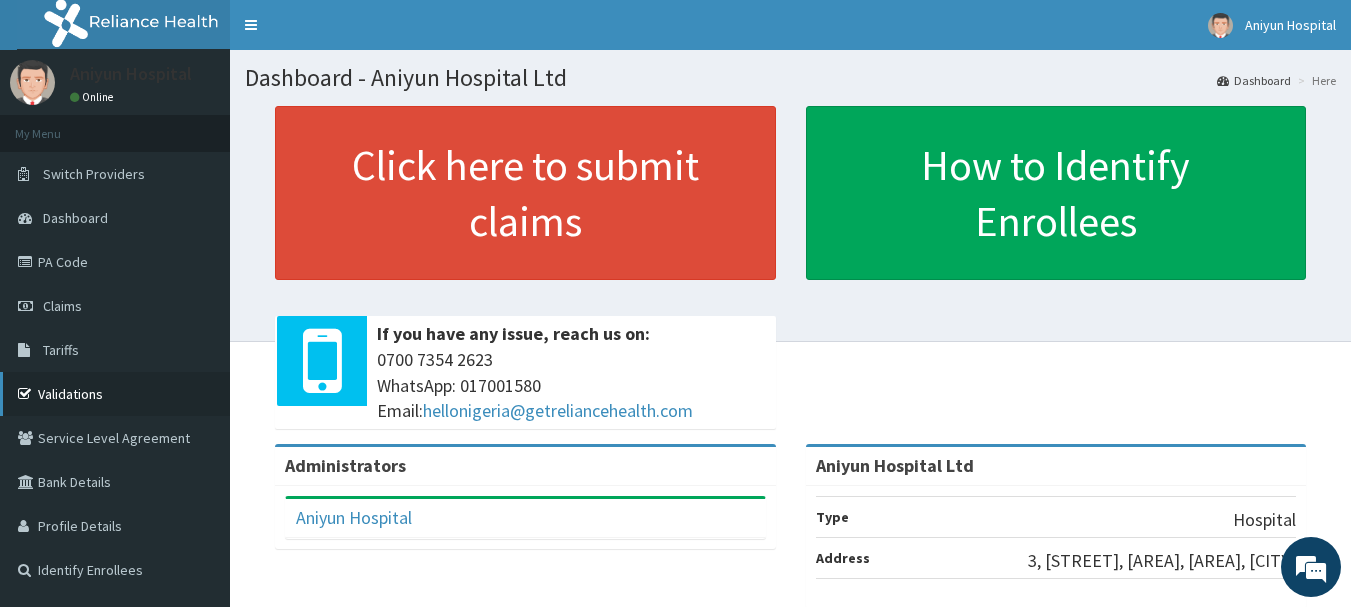 click on "Validations" at bounding box center [115, 394] 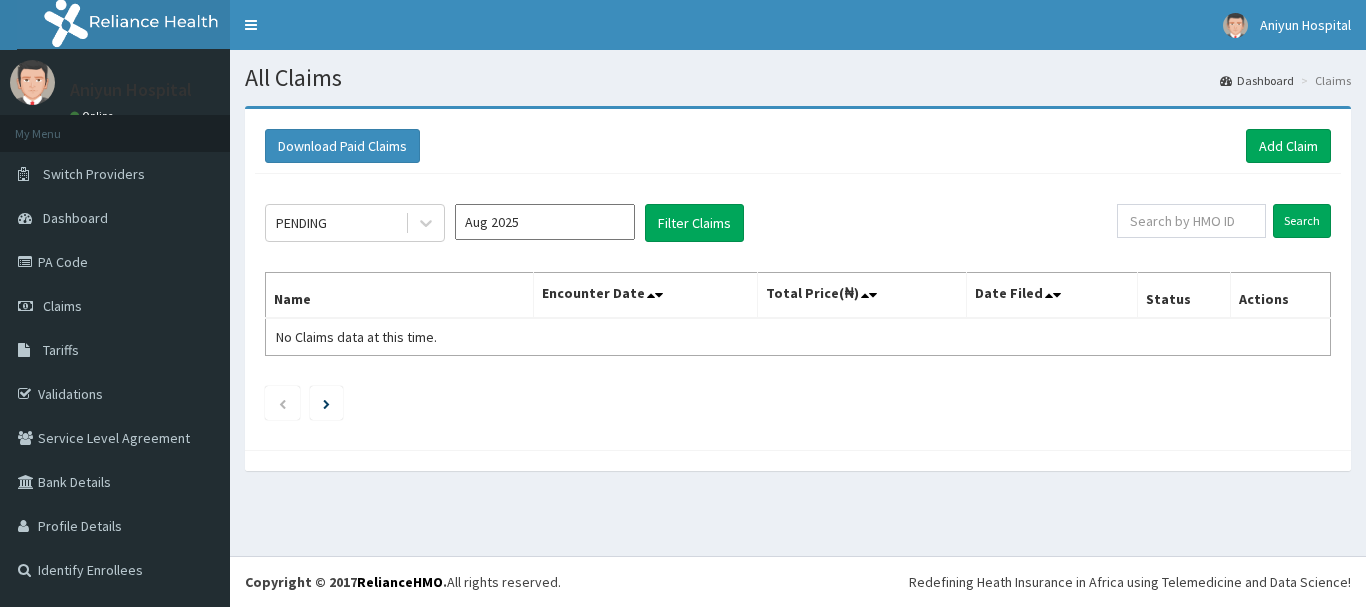 click on "Add Claim" at bounding box center [1288, 146] 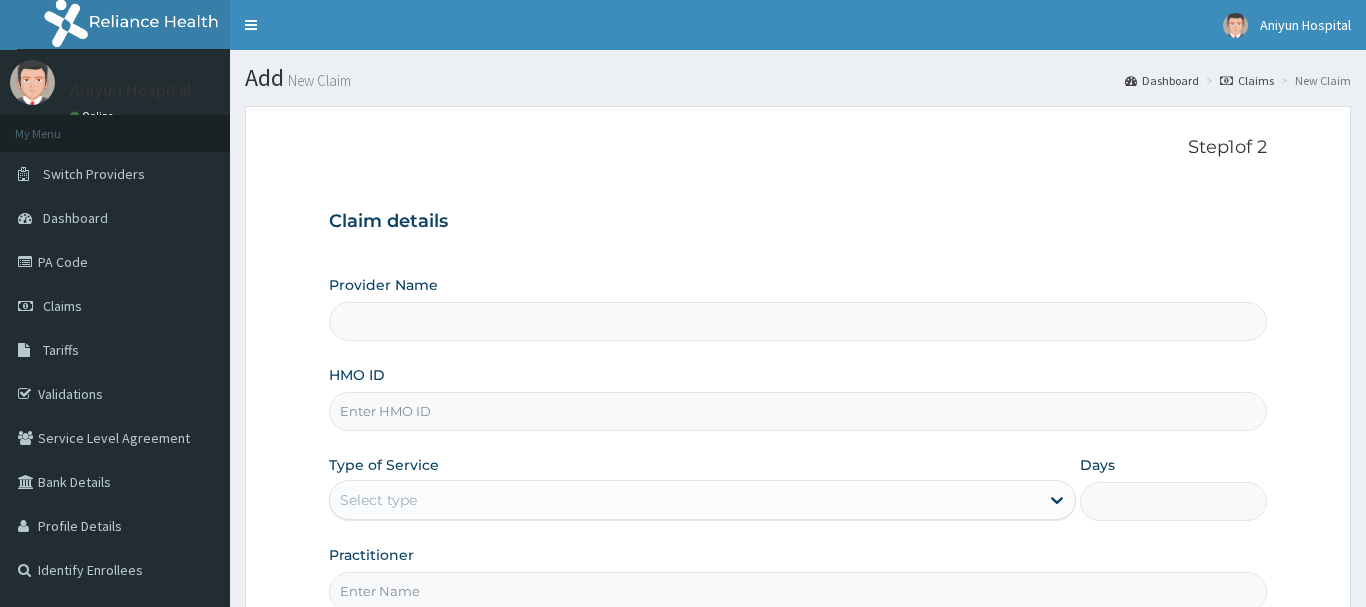 scroll, scrollTop: 0, scrollLeft: 0, axis: both 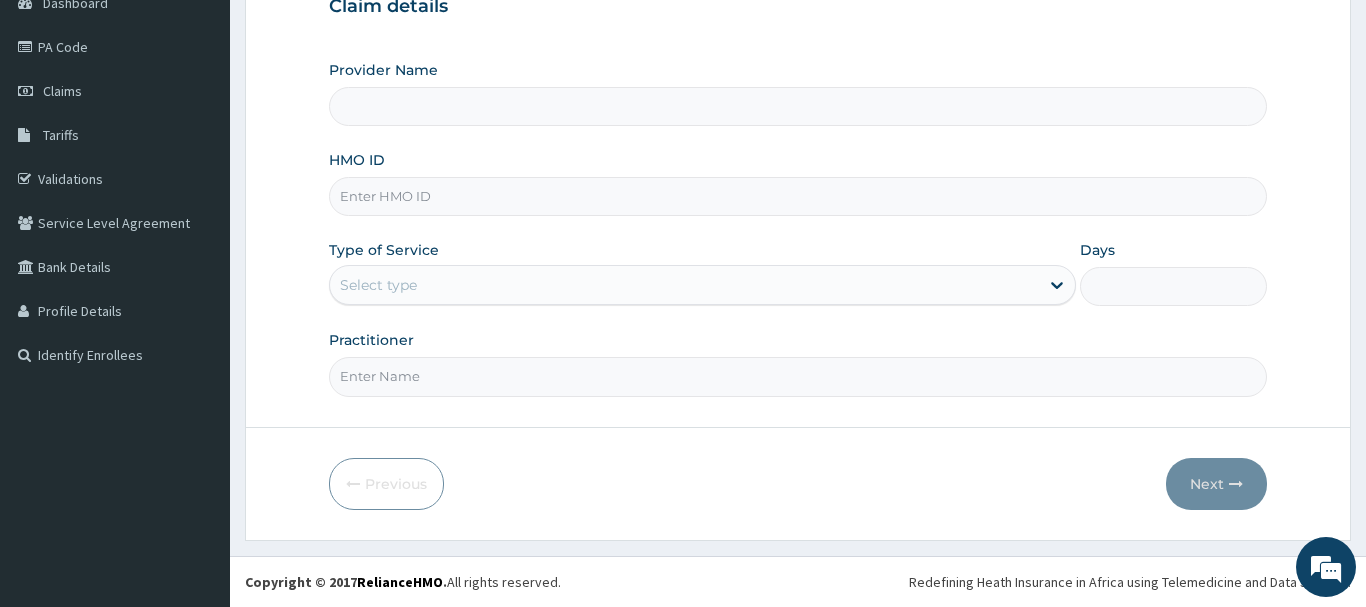 click on "Claim details Provider Name HMO ID Type of Service Select type Days Practitioner" at bounding box center [798, 186] 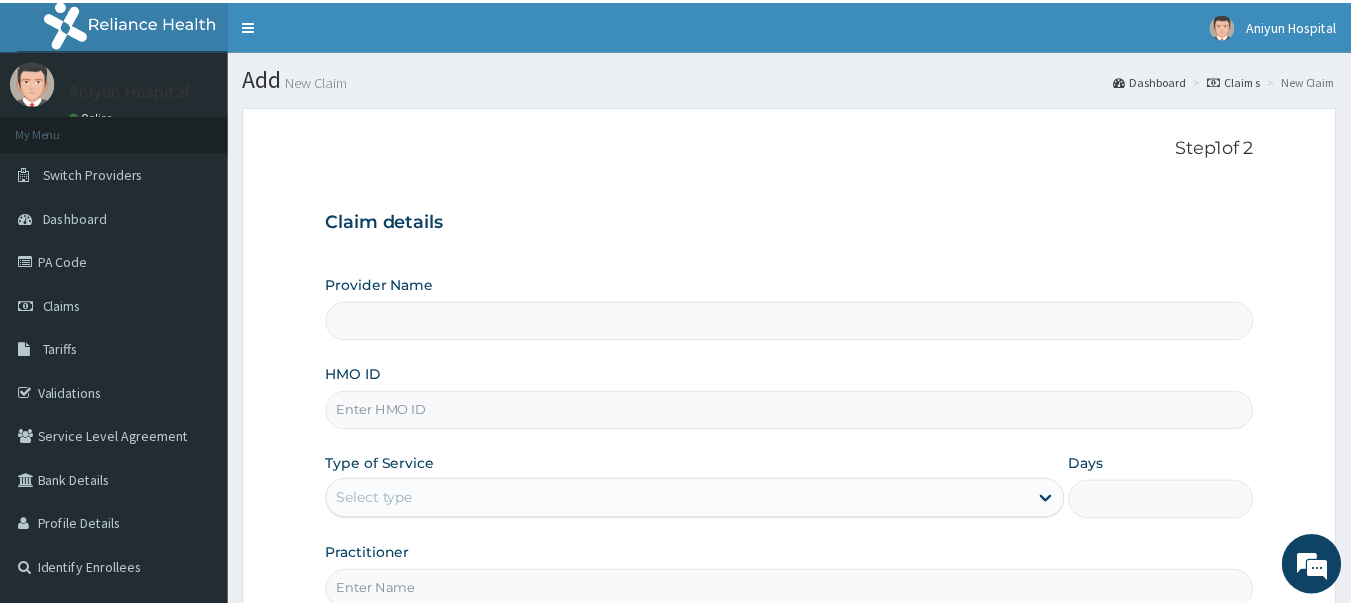 scroll, scrollTop: 0, scrollLeft: 0, axis: both 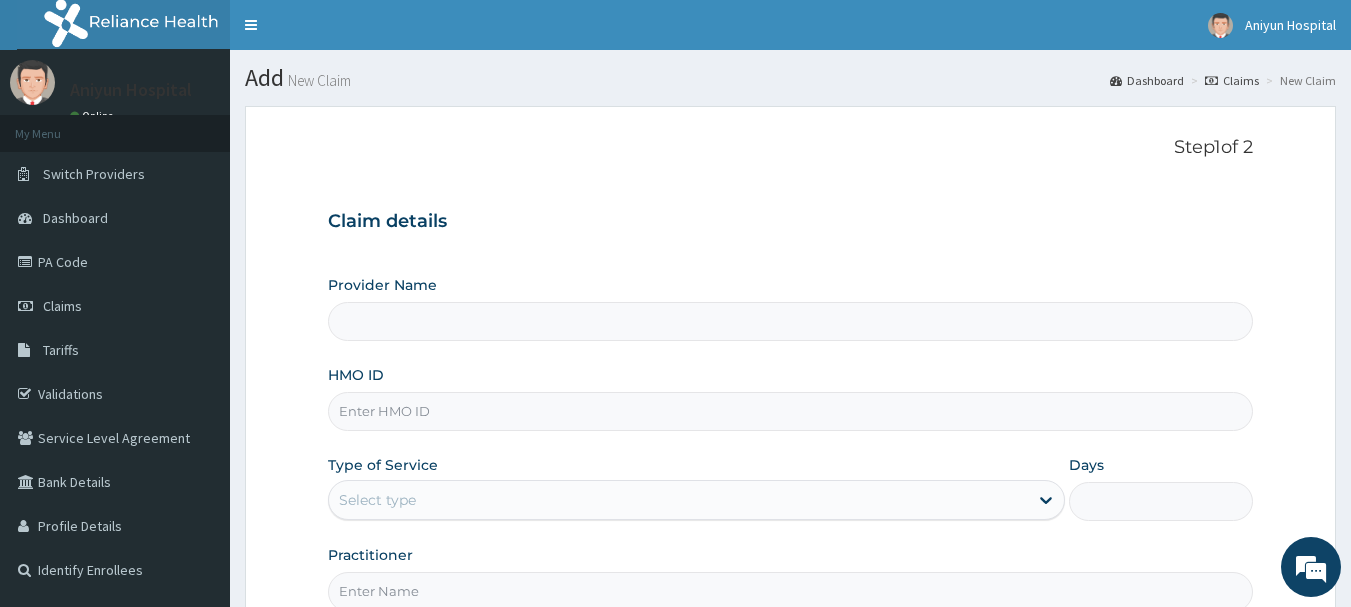 type on "Aniyun Hospital Ltd" 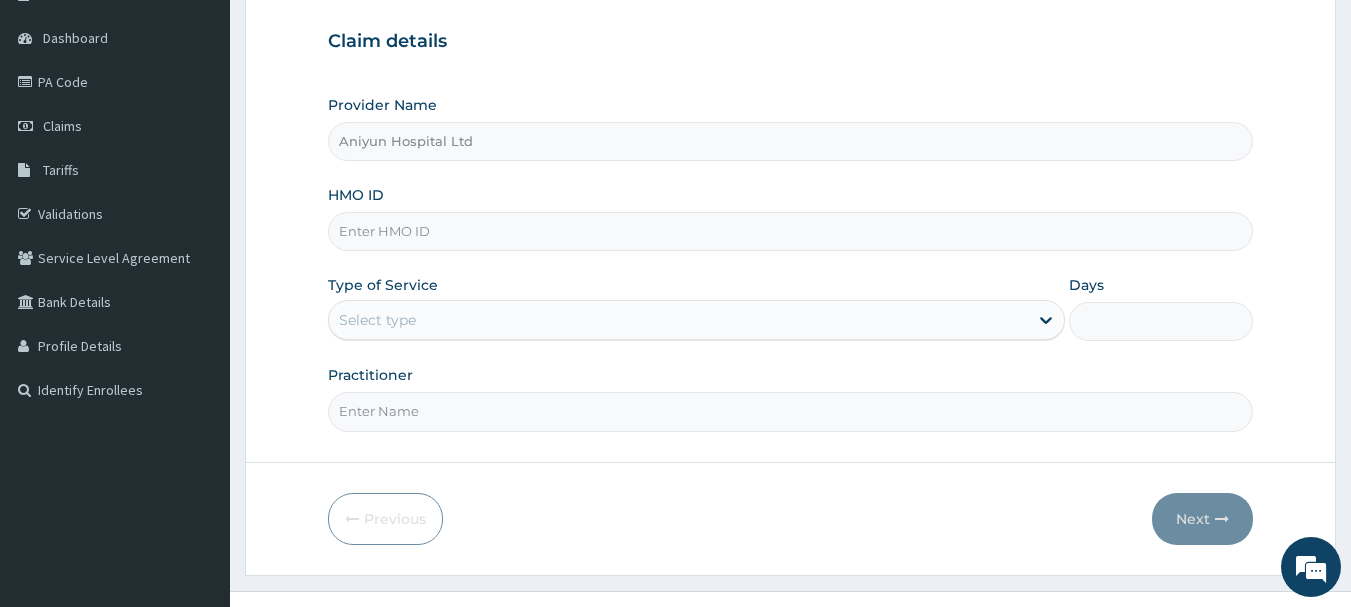 scroll, scrollTop: 200, scrollLeft: 0, axis: vertical 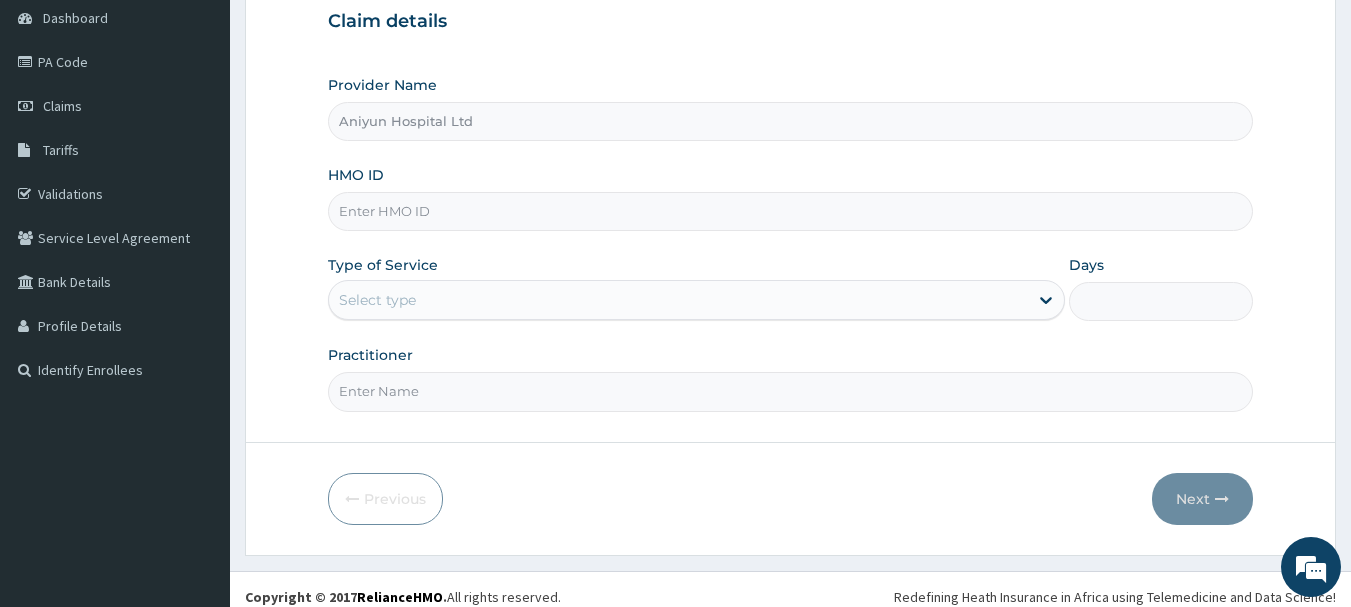 paste on "RMB/10122/A" 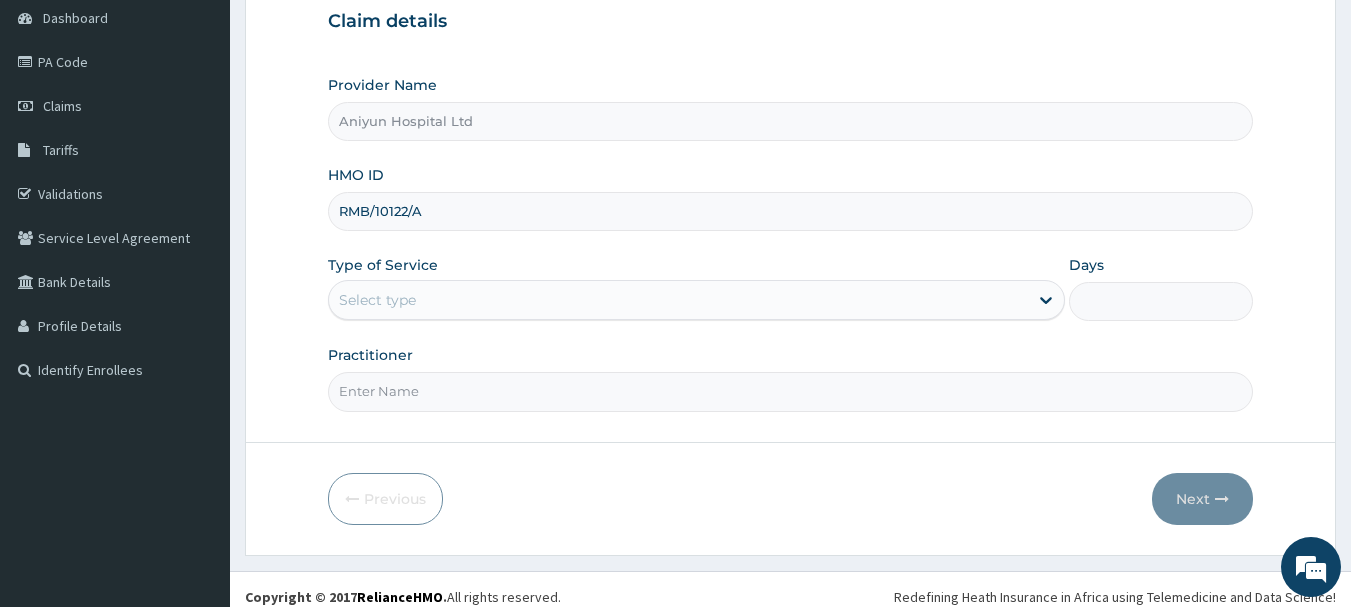 type on "RMB/10122/A" 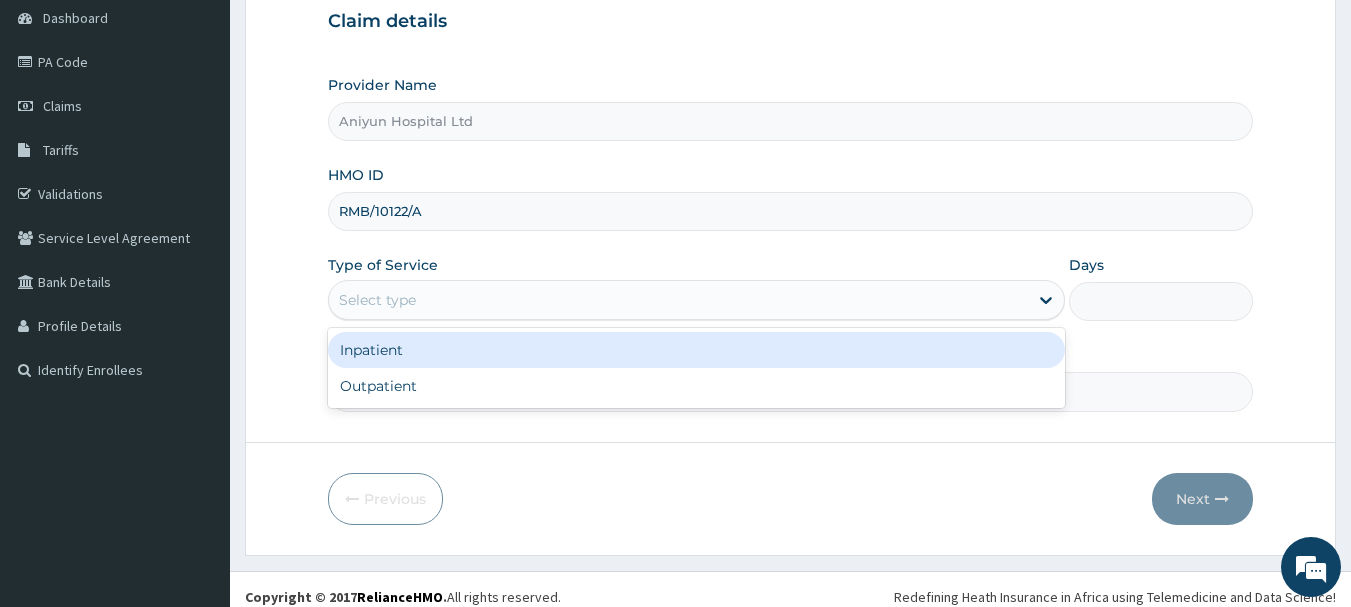 click on "Select type" at bounding box center (678, 300) 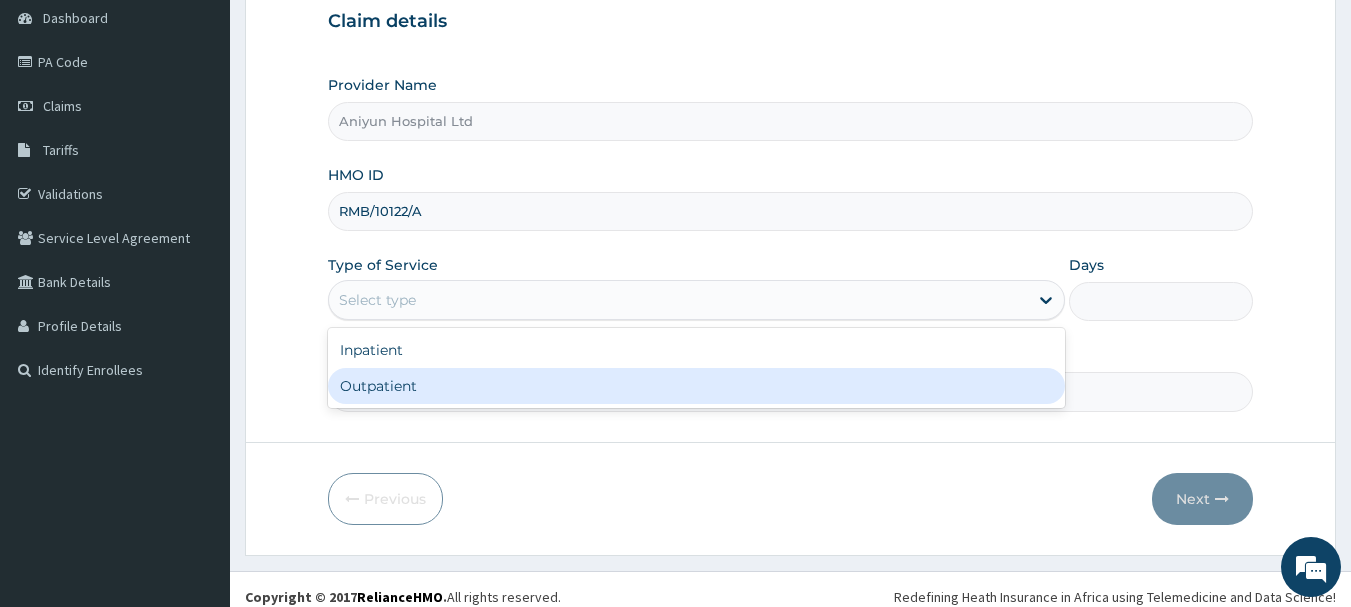 click on "Outpatient" at bounding box center [696, 386] 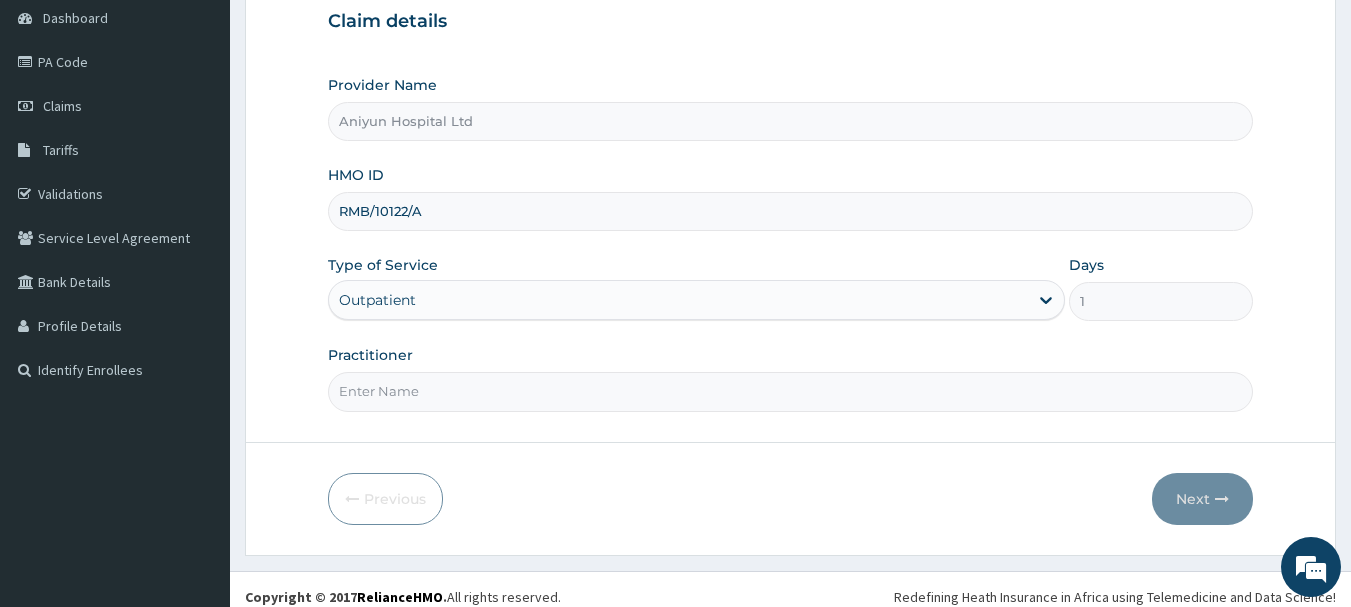 click on "Practitioner" at bounding box center [791, 391] 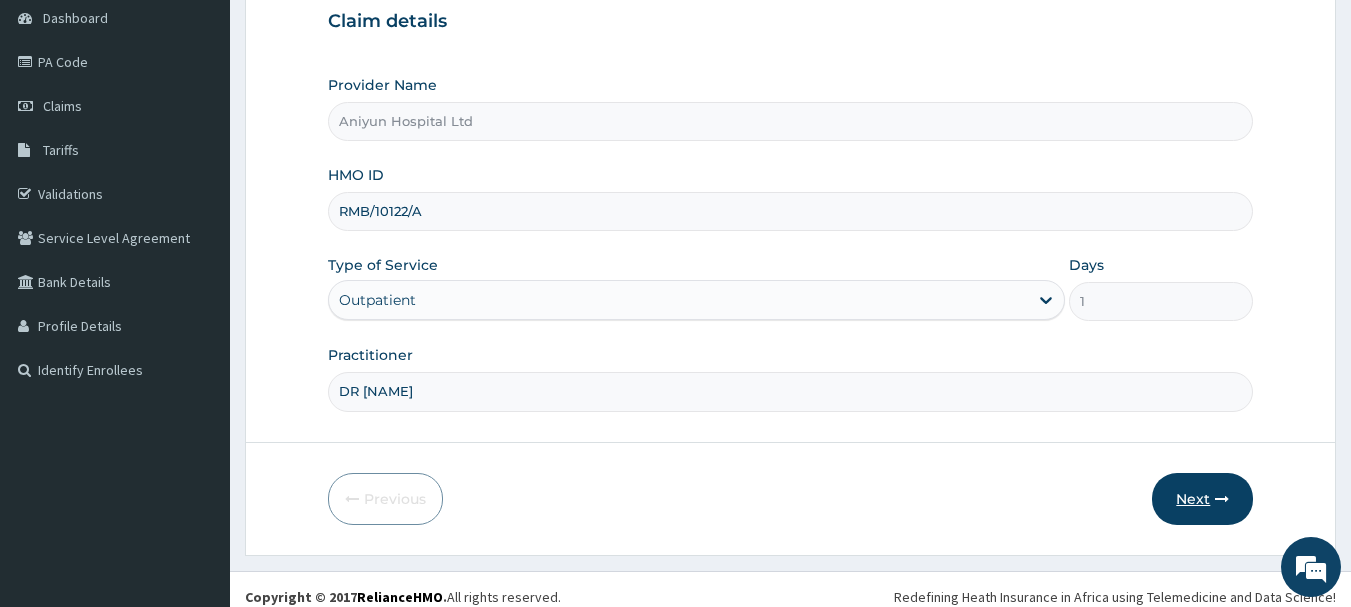click on "Next" at bounding box center (1202, 499) 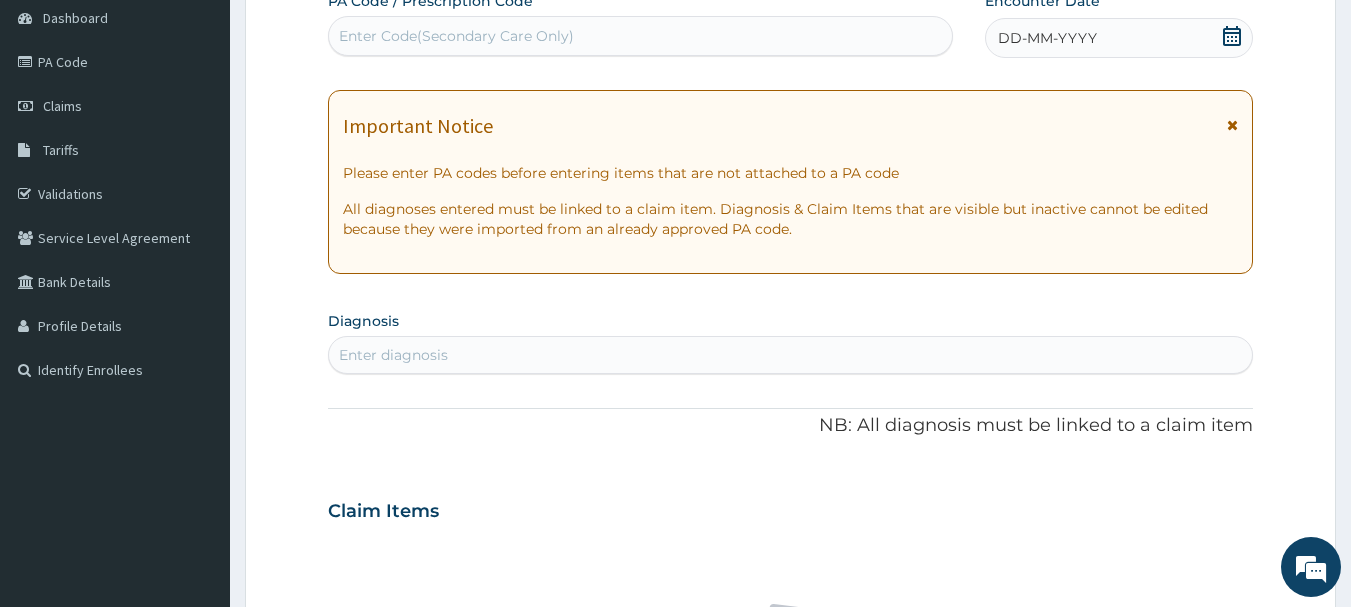 scroll, scrollTop: 0, scrollLeft: 0, axis: both 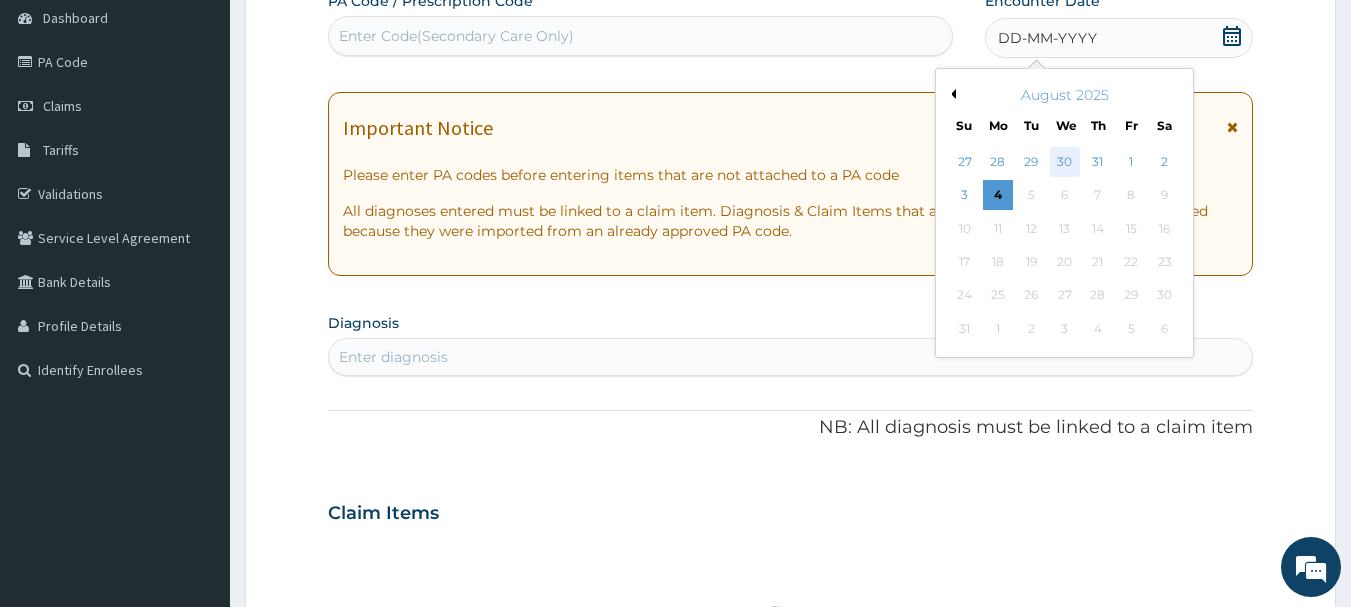click on "30" at bounding box center [1065, 162] 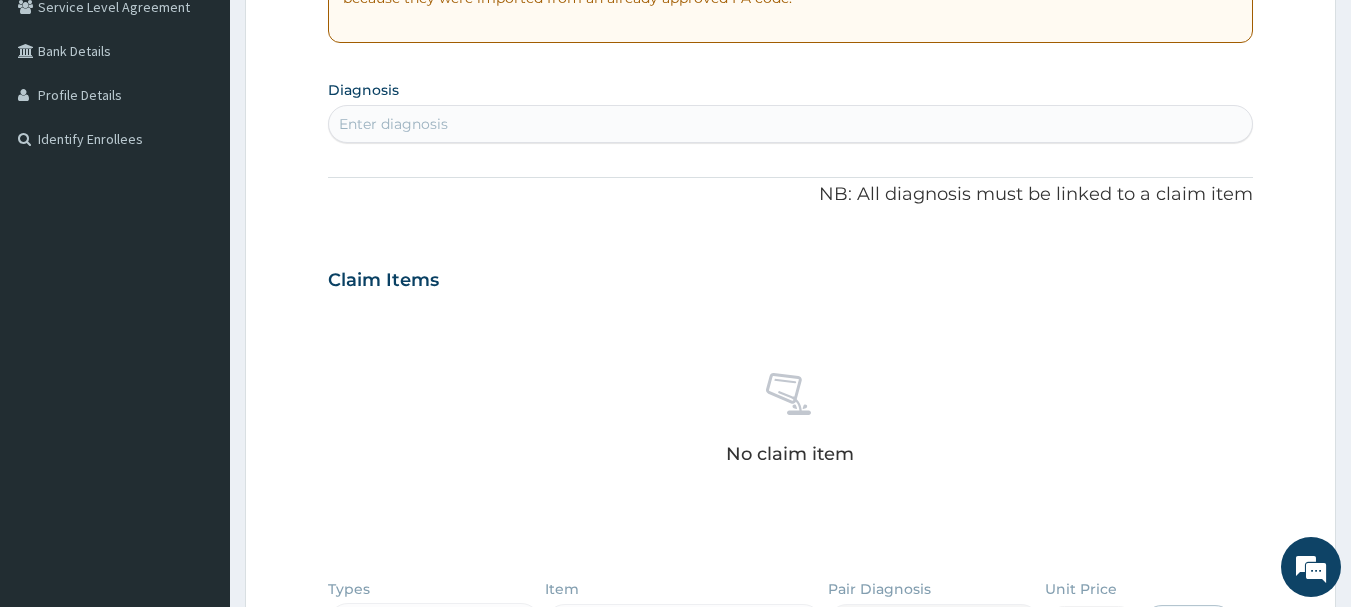 scroll, scrollTop: 500, scrollLeft: 0, axis: vertical 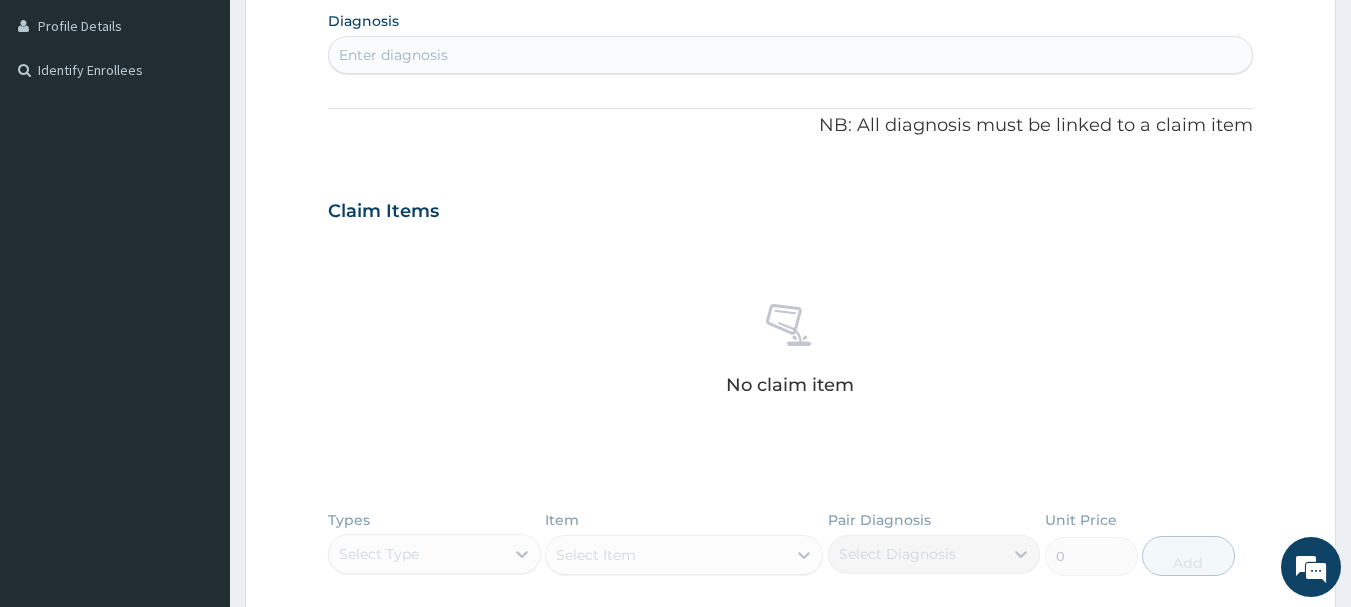 click on "Enter diagnosis" at bounding box center [791, 55] 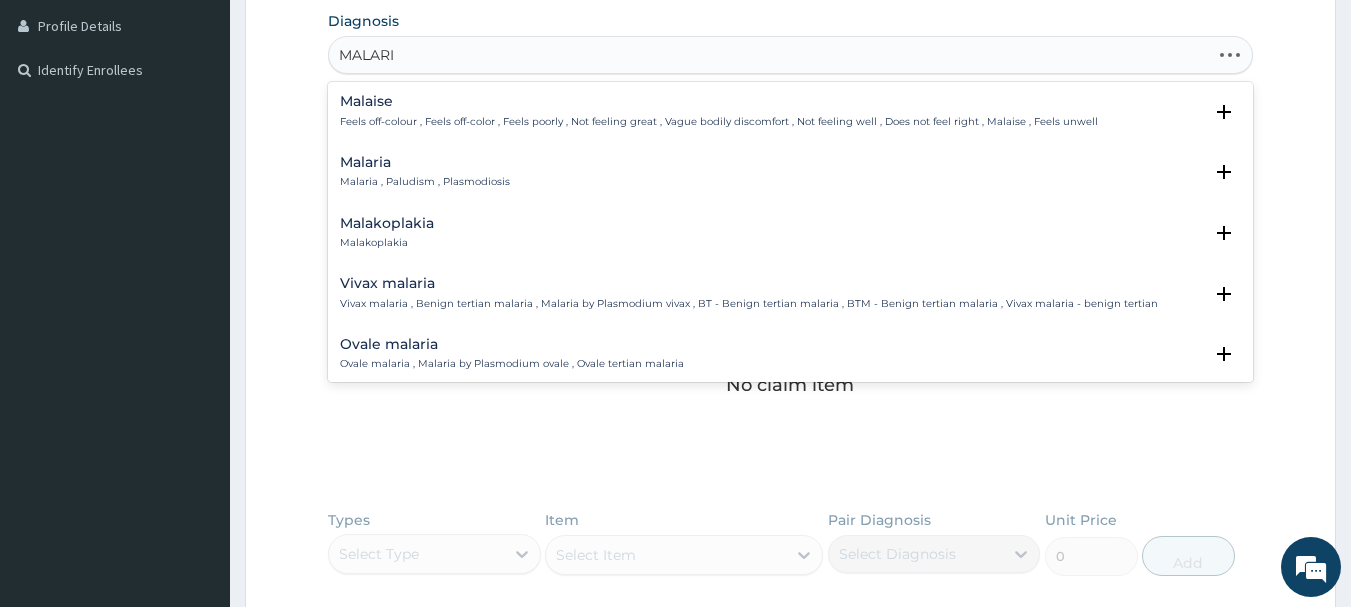 type on "MALARIA" 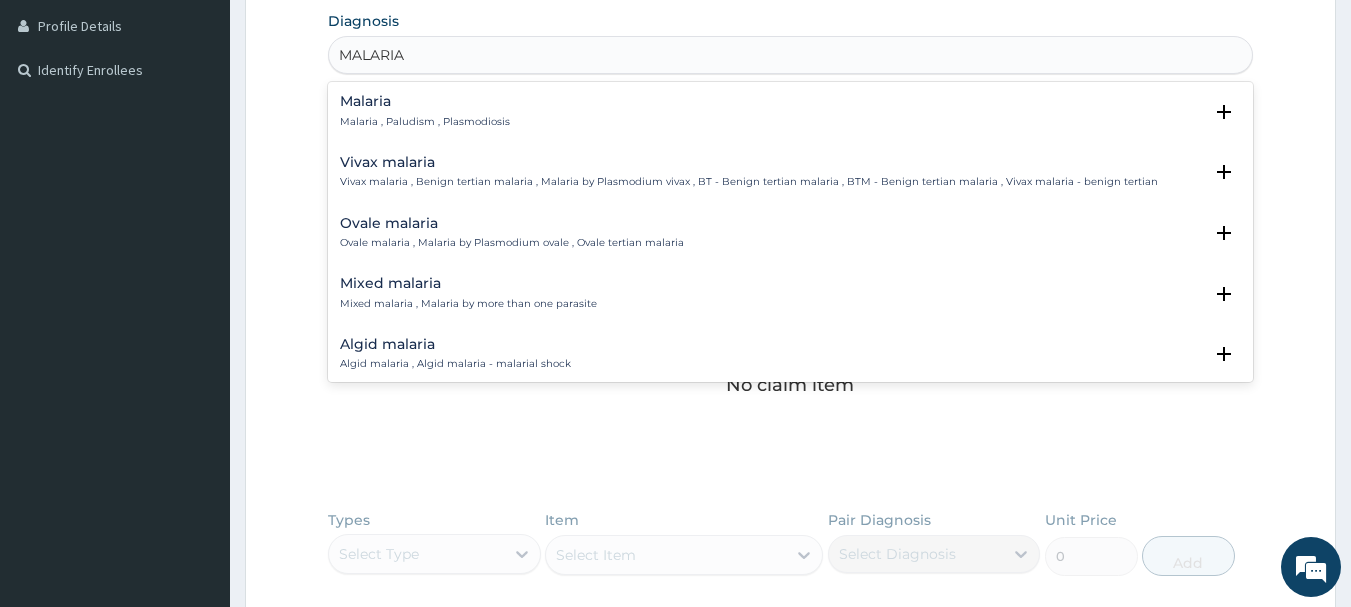 click on "Malaria Malaria , Paludism , Plasmodiosis" at bounding box center (791, 111) 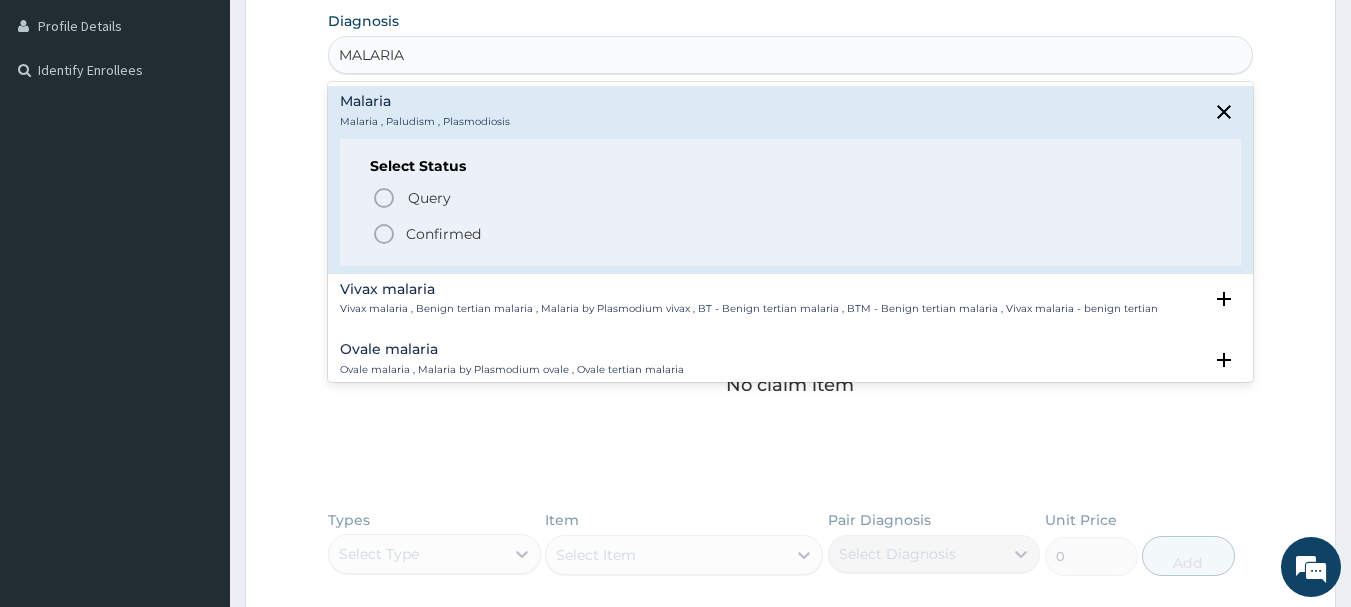 click on "Confirmed" at bounding box center (792, 234) 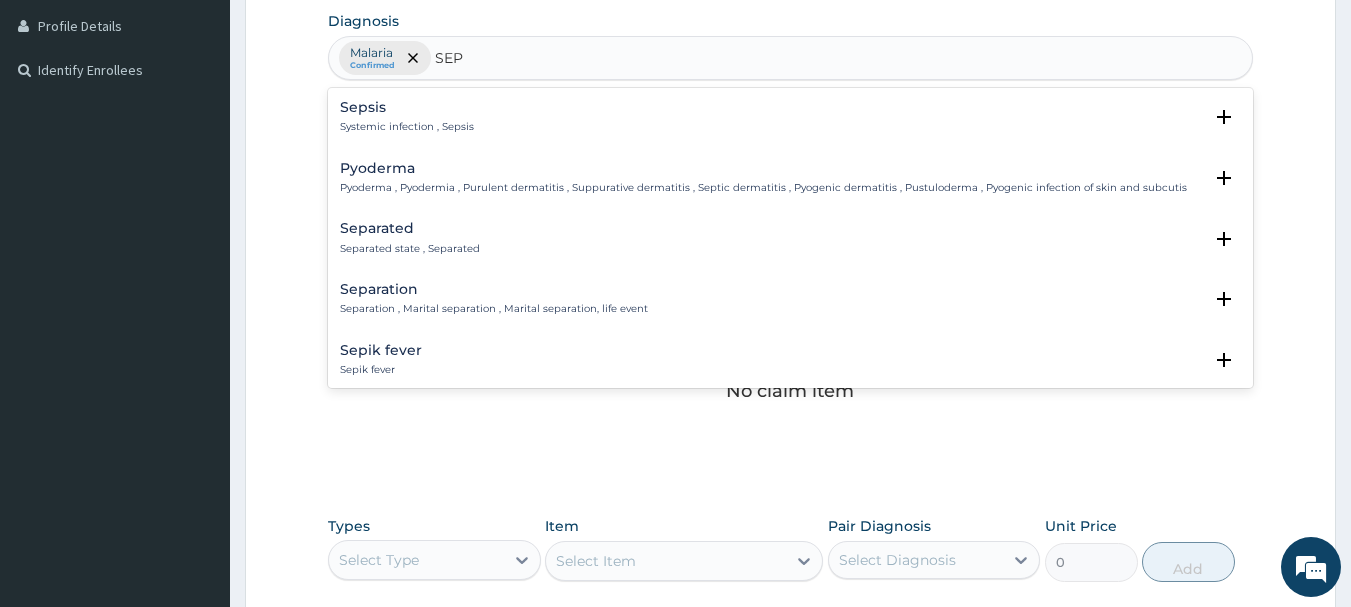 type on "SEPS" 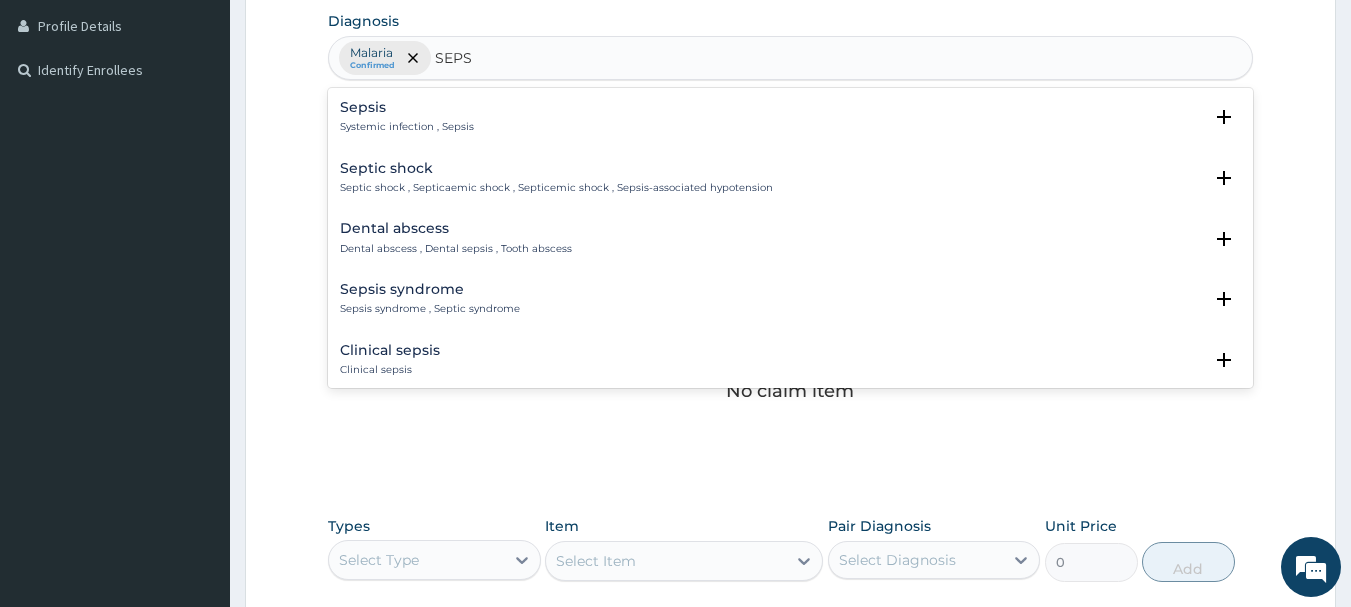 click on "Sepsis Systemic infection , Sepsis Select Status Query Query covers suspected (?), Keep in view (kiv), Ruled out (r/o) Confirmed" at bounding box center (791, 122) 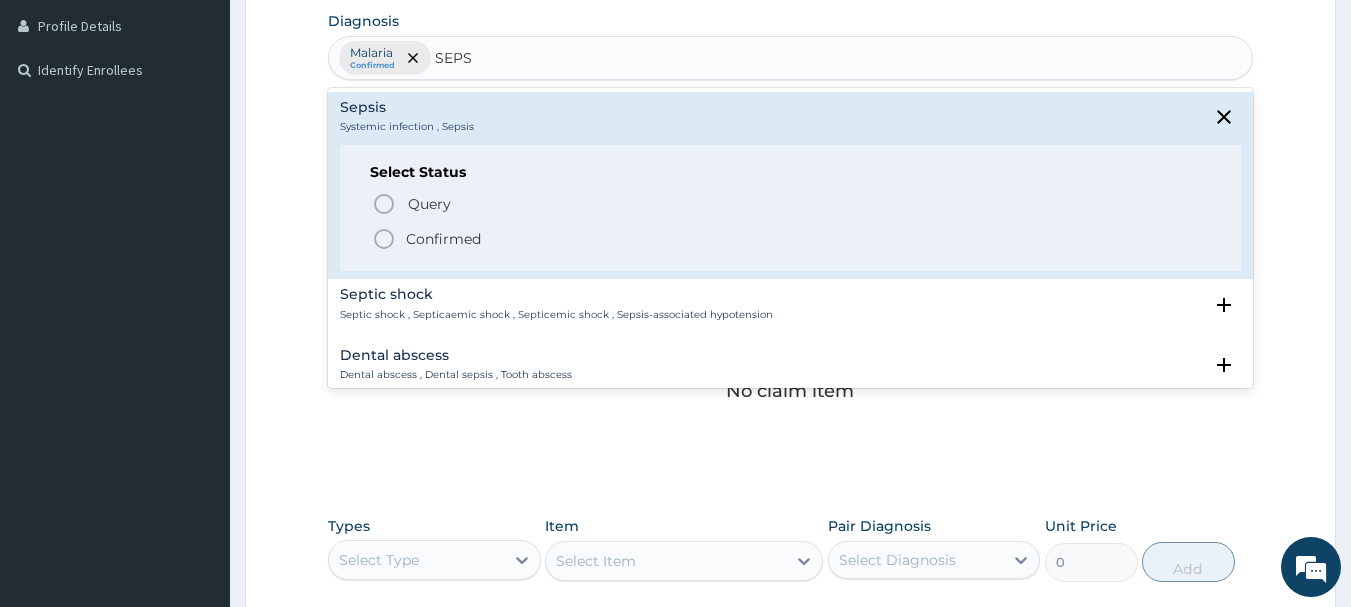 click on "Confirmed" at bounding box center (792, 239) 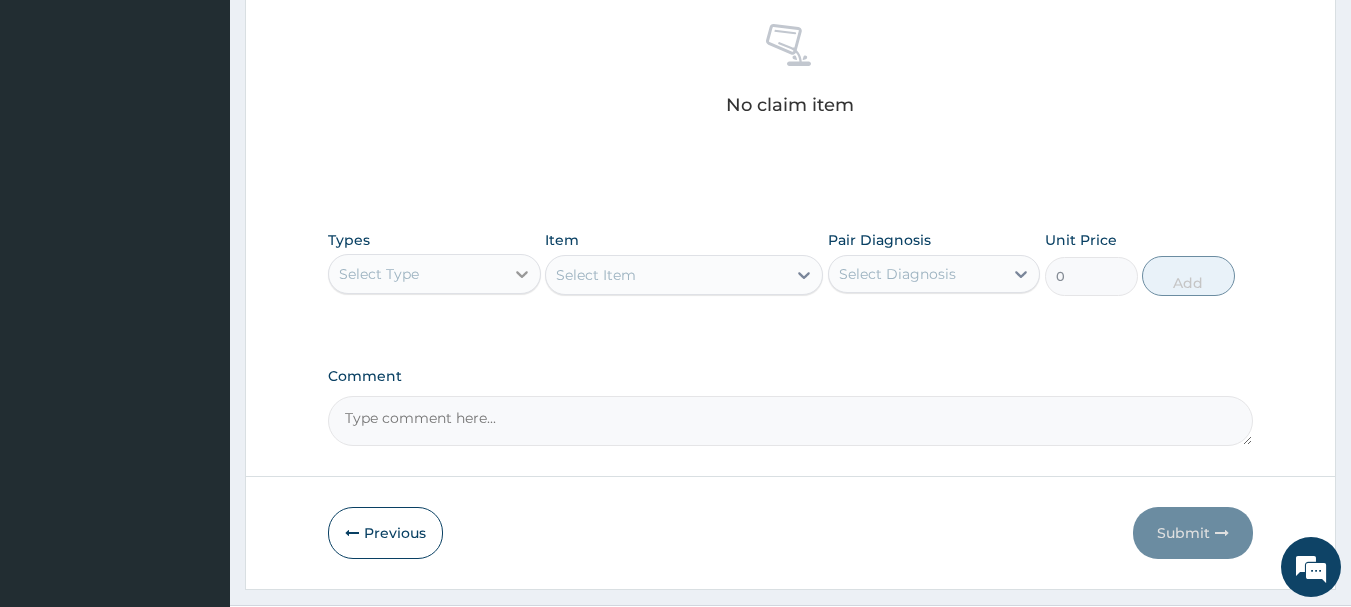 scroll, scrollTop: 835, scrollLeft: 0, axis: vertical 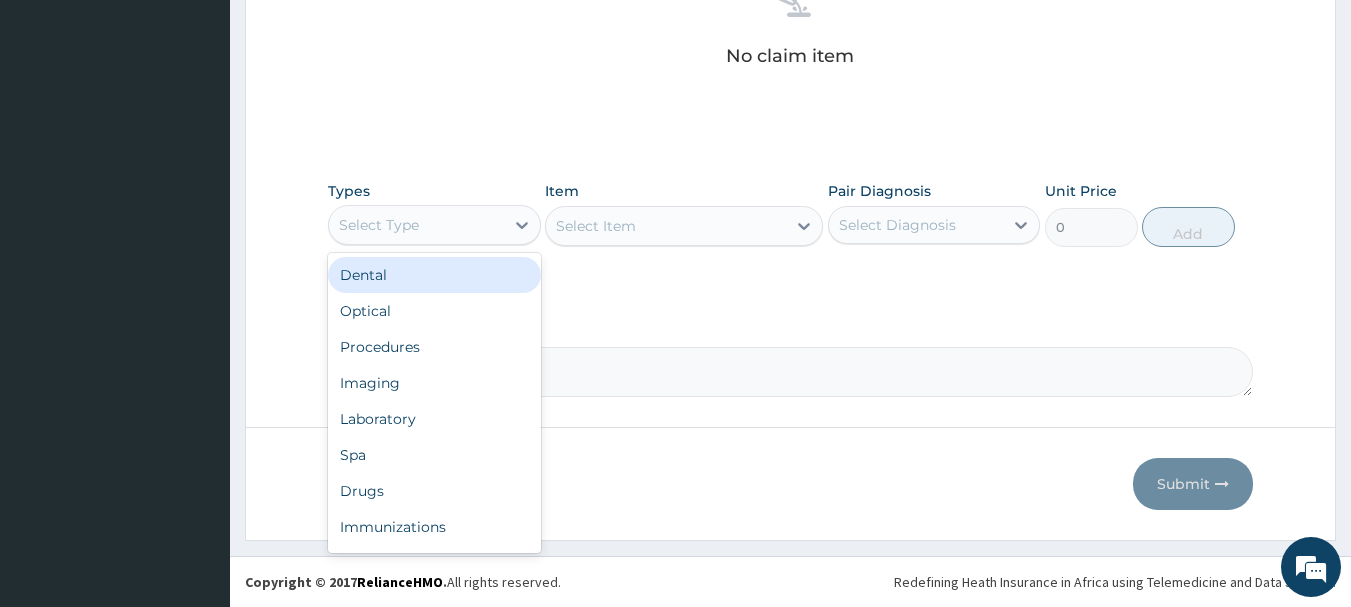 click on "Select Type" at bounding box center [416, 225] 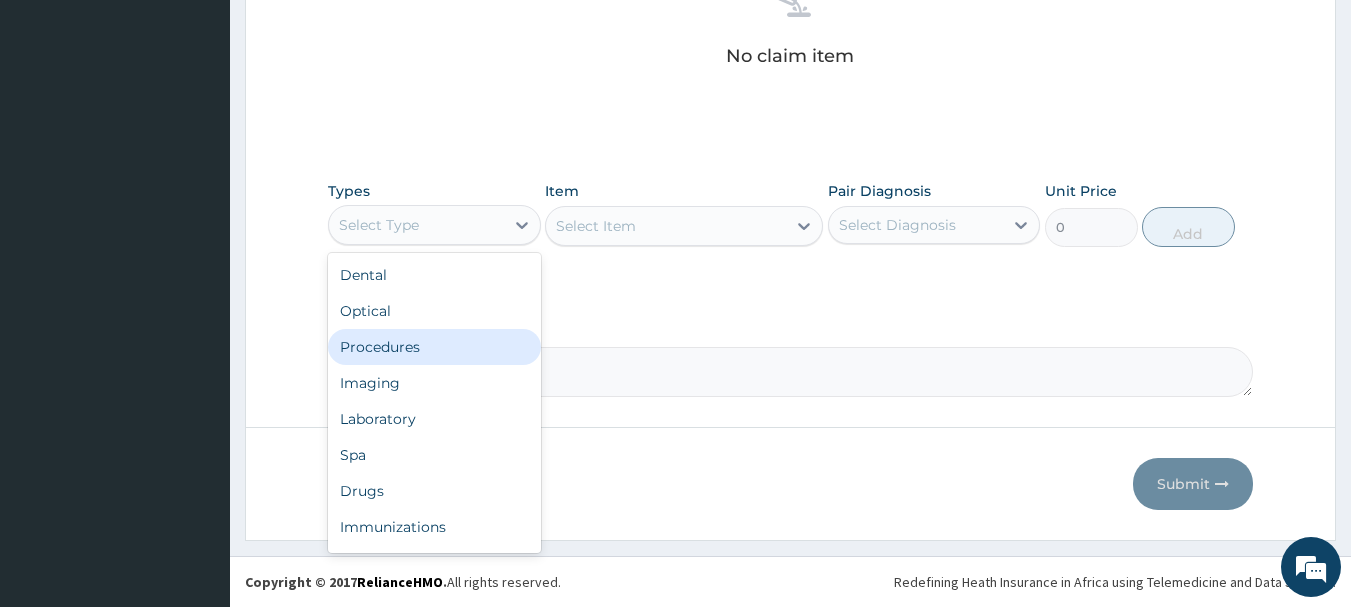 click on "Procedures" at bounding box center (434, 347) 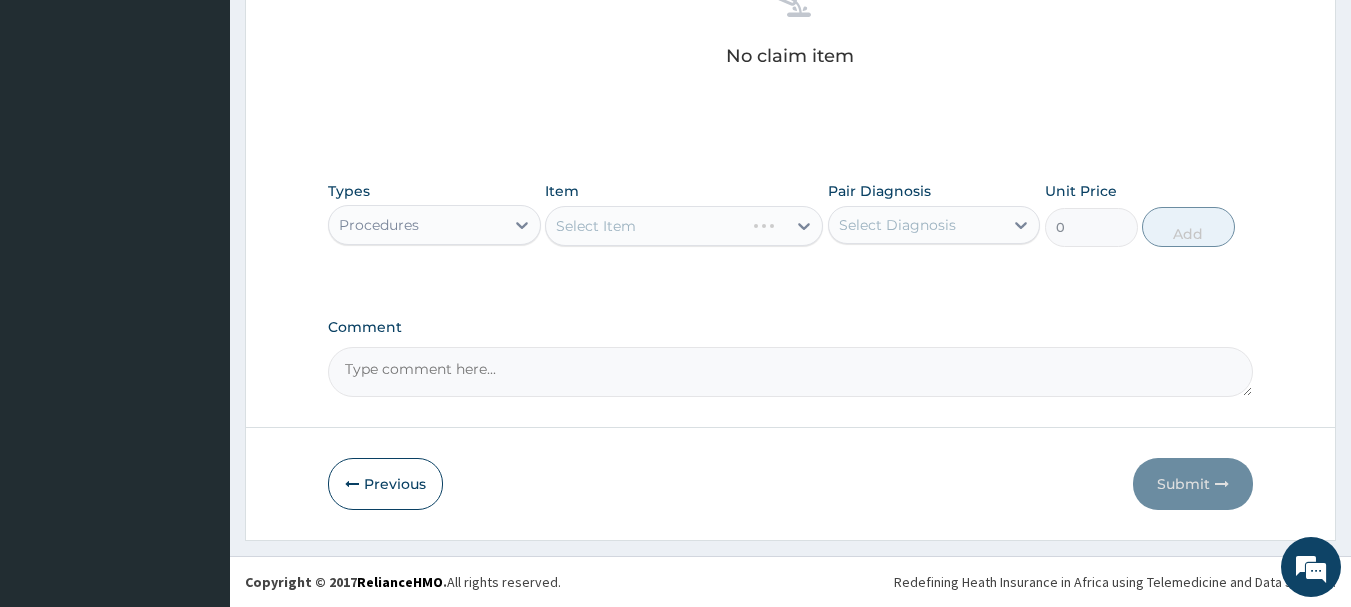 click on "Select Item" at bounding box center [684, 226] 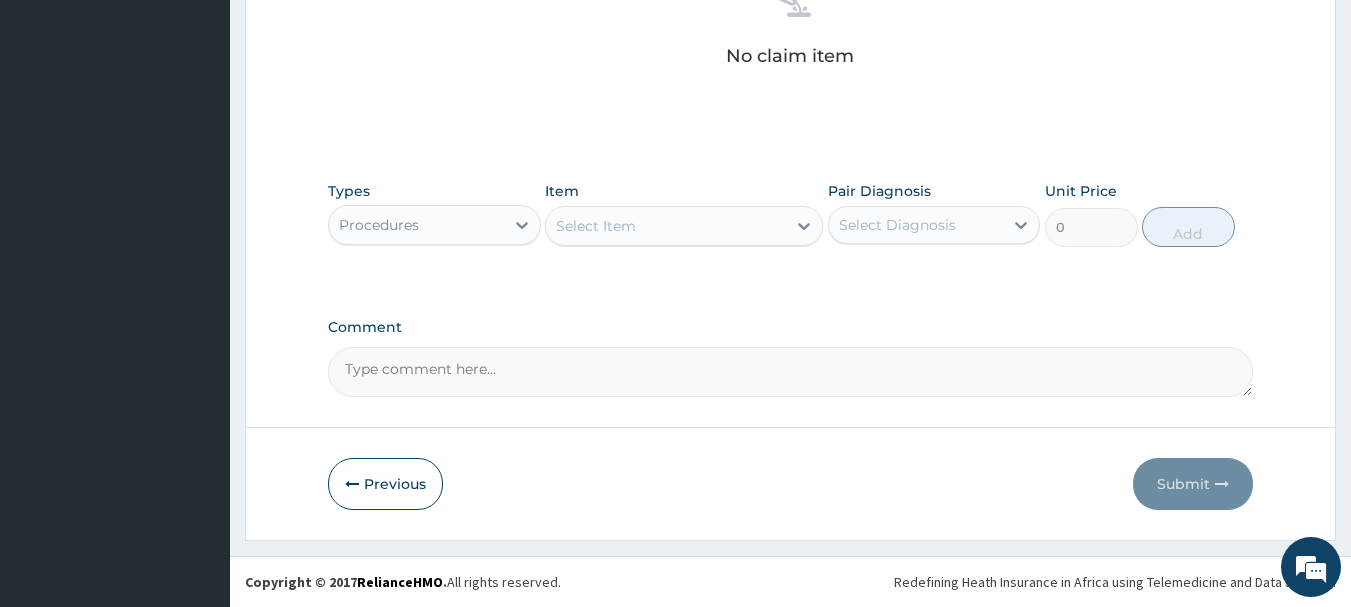 click on "Select Item" at bounding box center (666, 226) 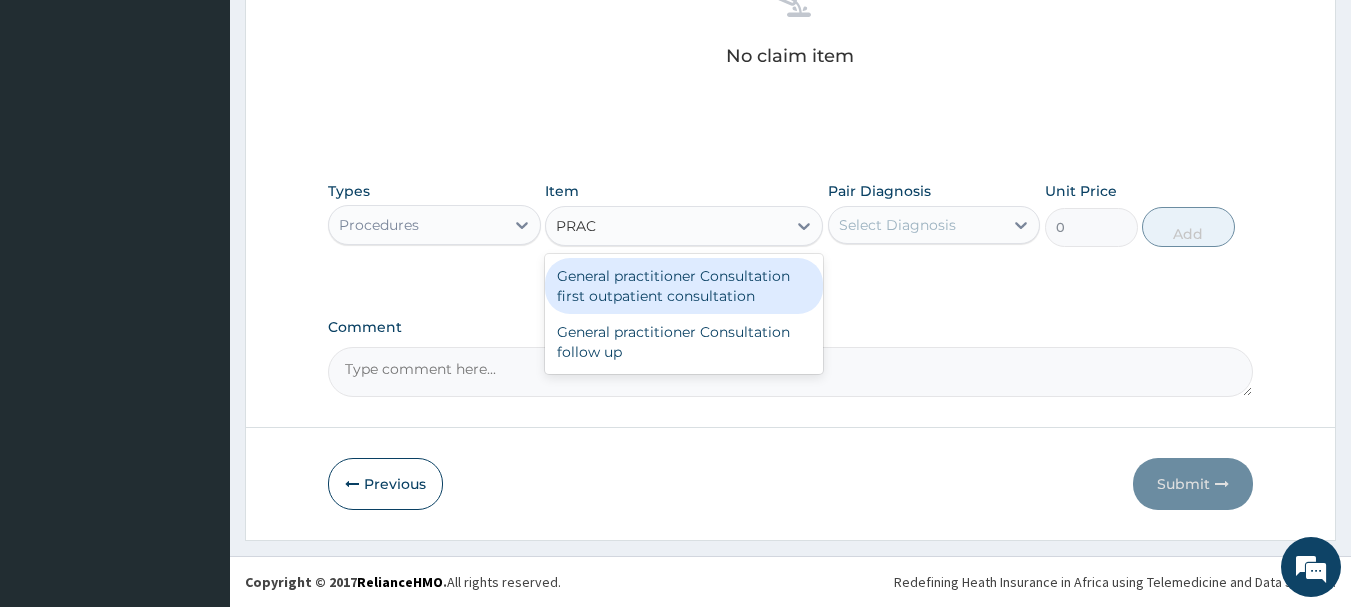 type on "PRACT" 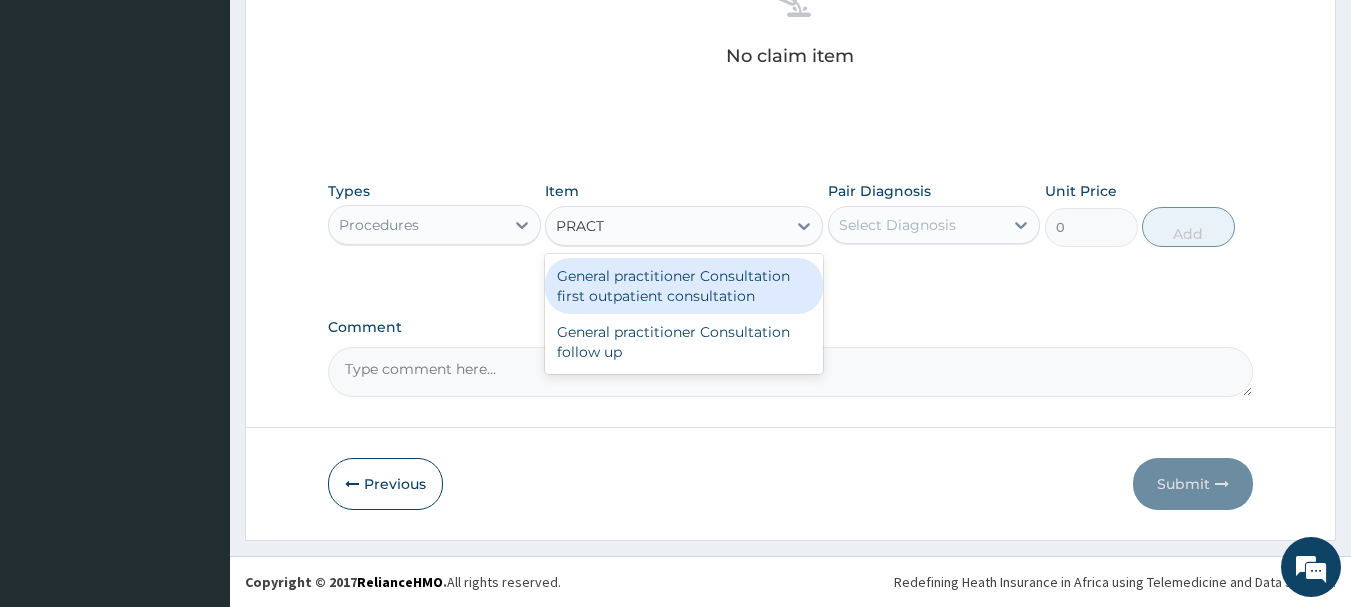 click on "General practitioner Consultation first outpatient consultation" at bounding box center (684, 286) 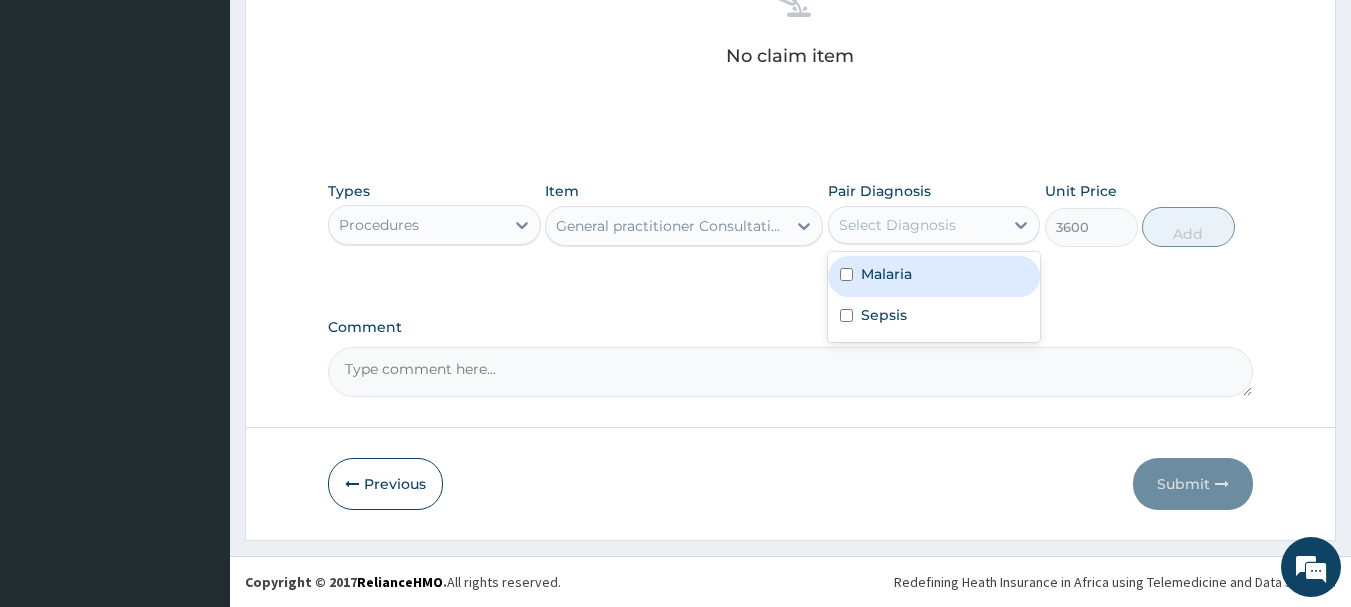 click on "Select Diagnosis" at bounding box center [897, 225] 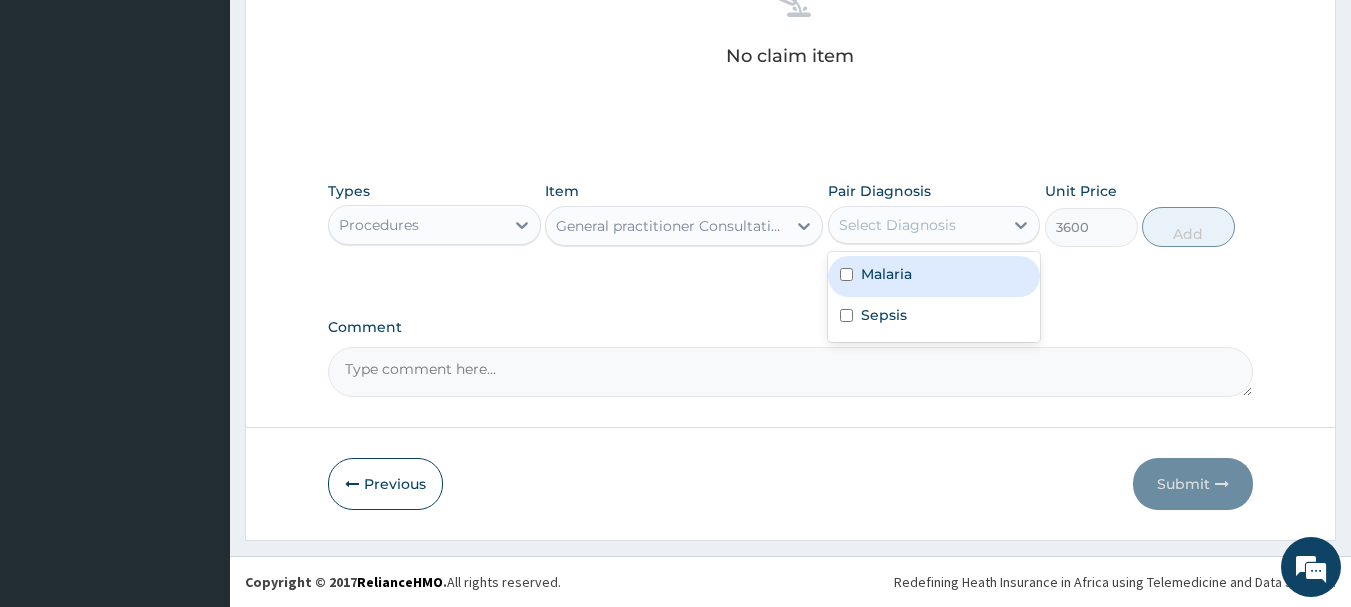 click on "Malaria" at bounding box center (886, 274) 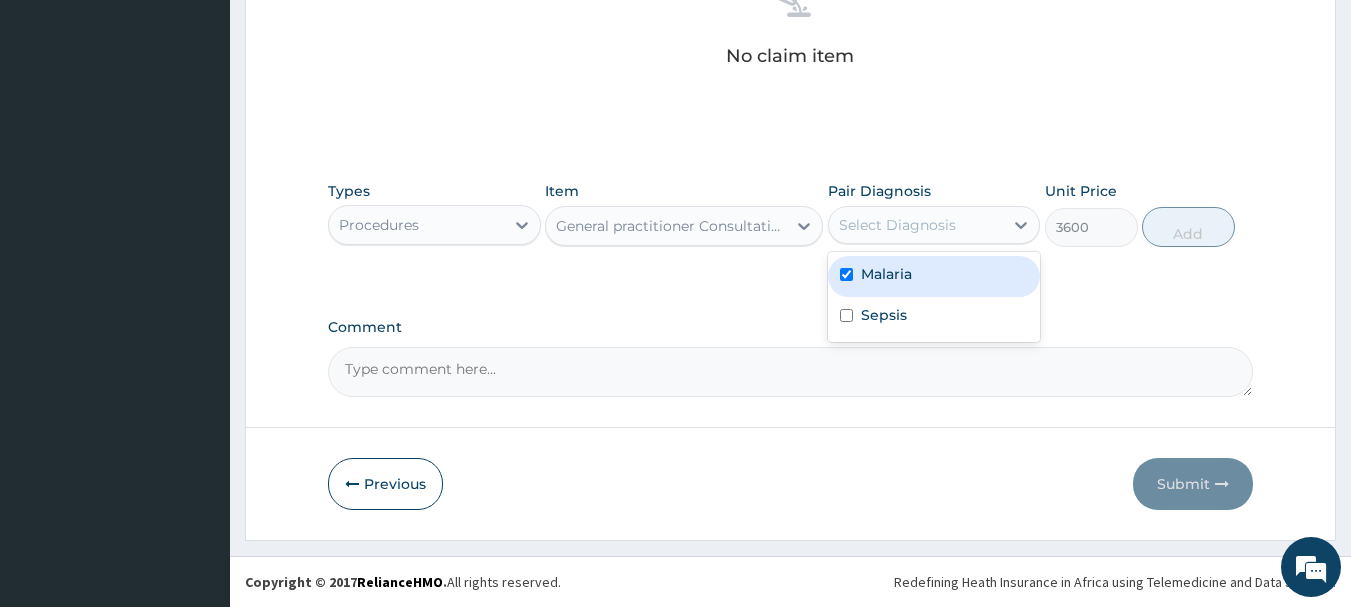 checkbox on "true" 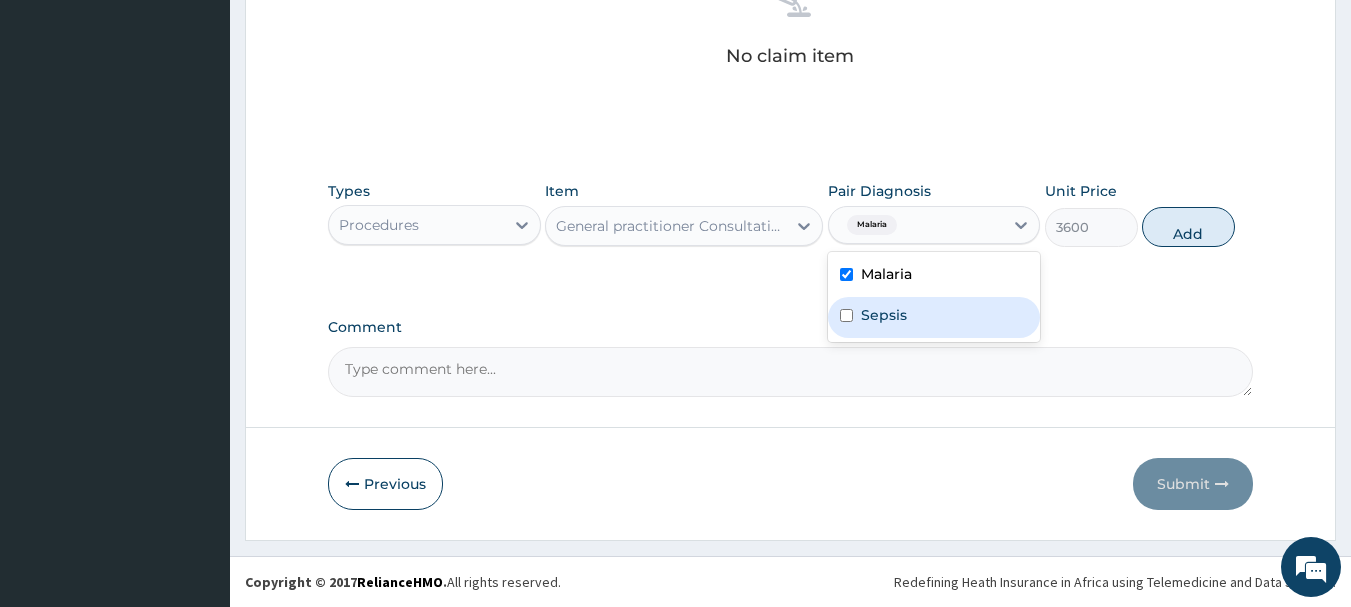 click on "Sepsis" at bounding box center [884, 315] 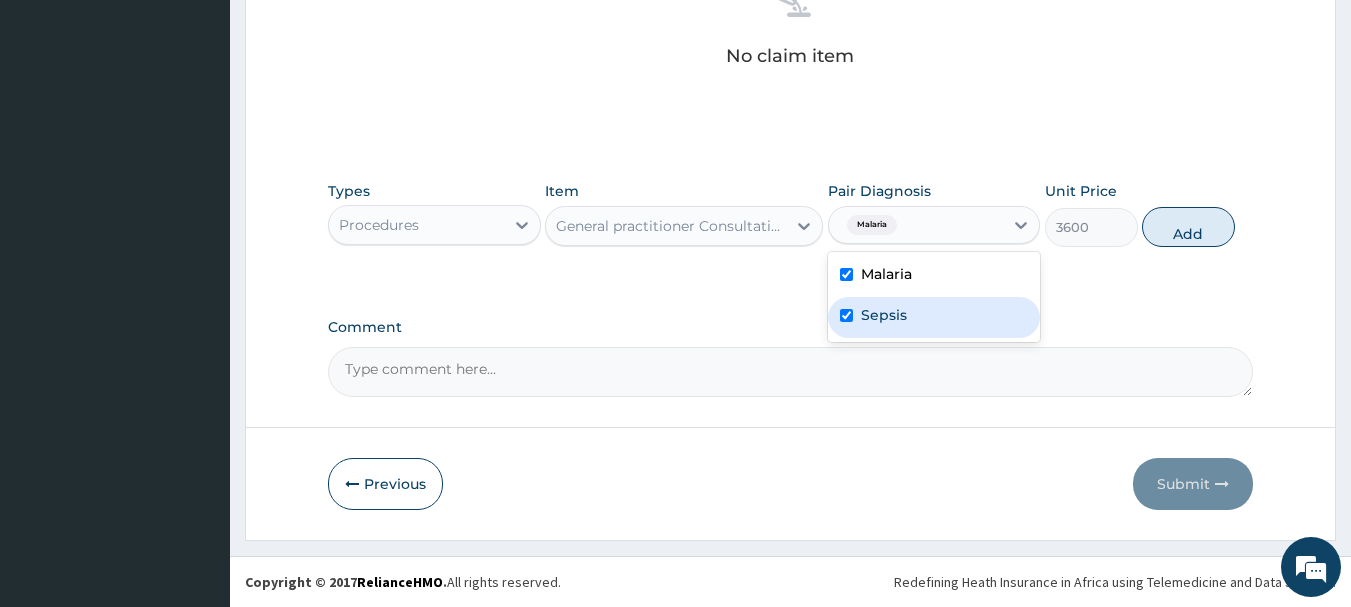 checkbox on "true" 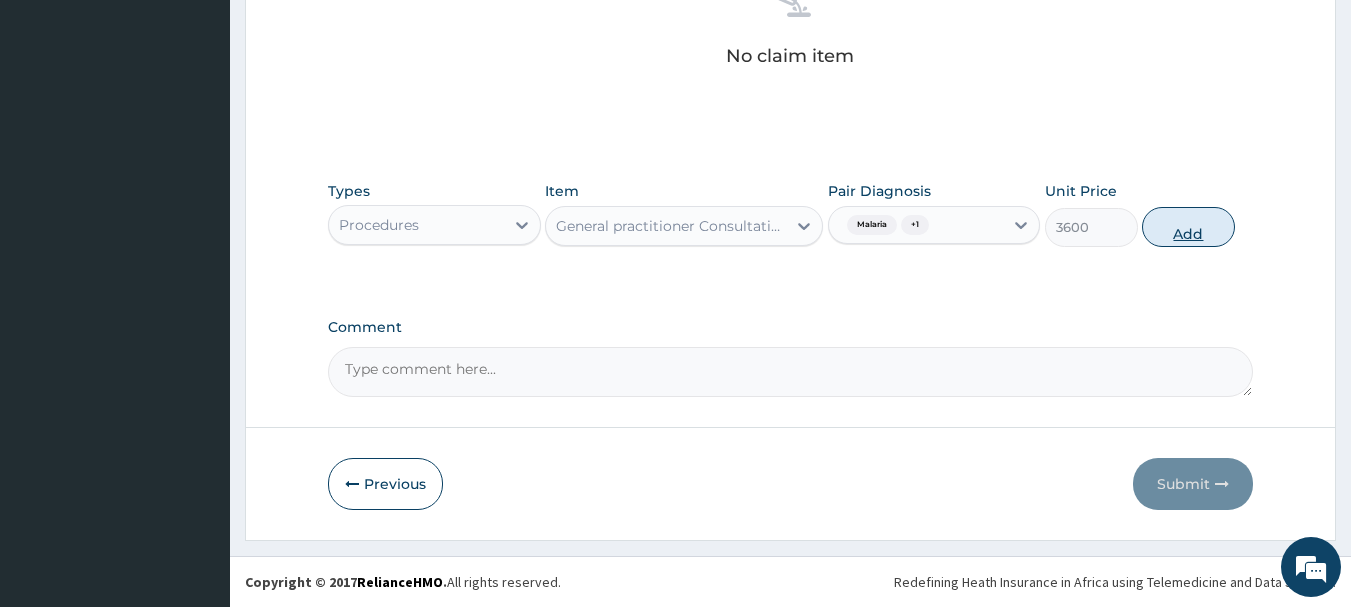 click on "Add" at bounding box center (1188, 227) 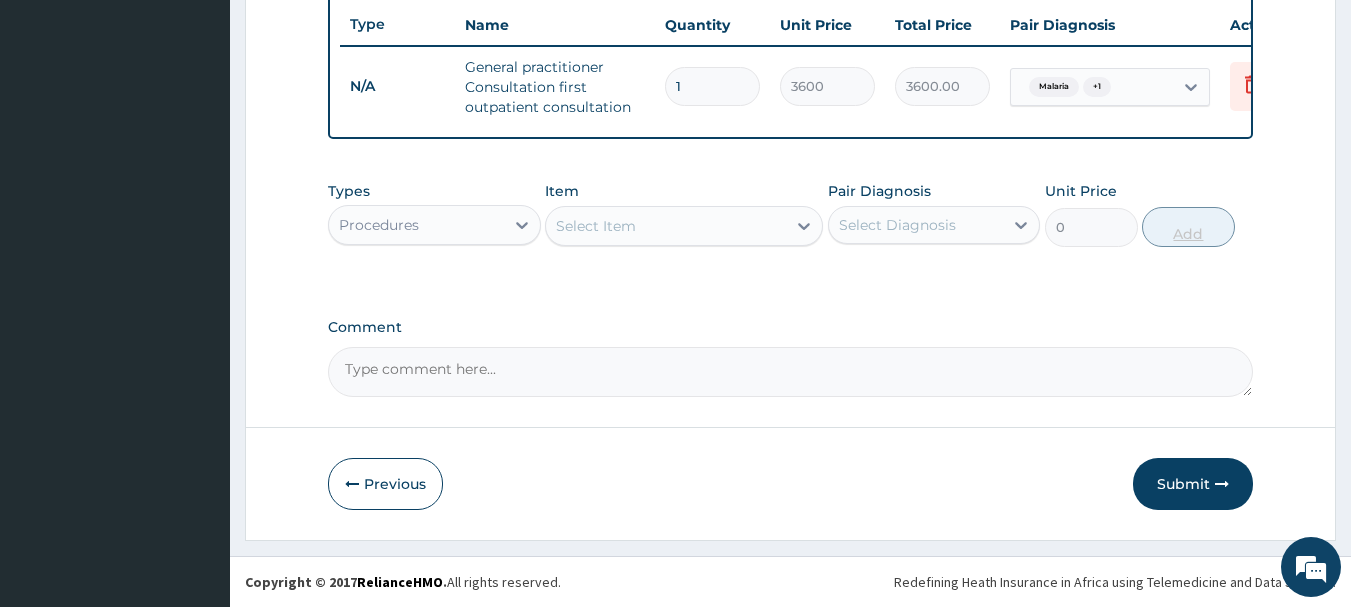 scroll, scrollTop: 766, scrollLeft: 0, axis: vertical 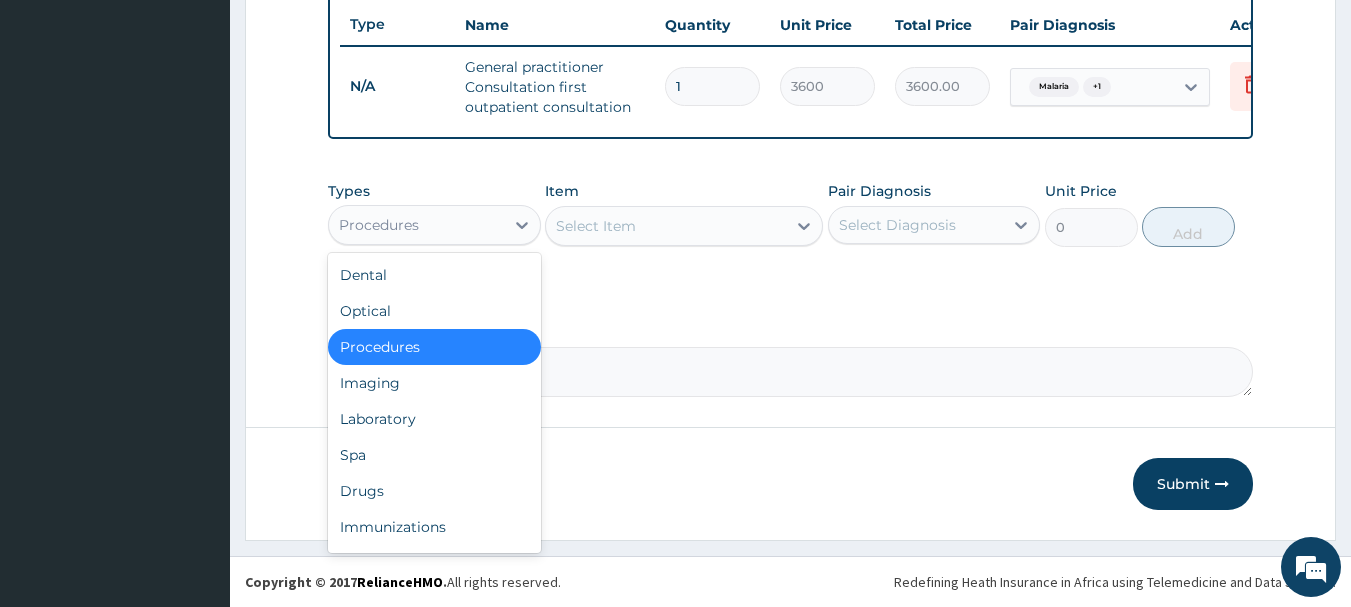 click on "Procedures" at bounding box center (416, 225) 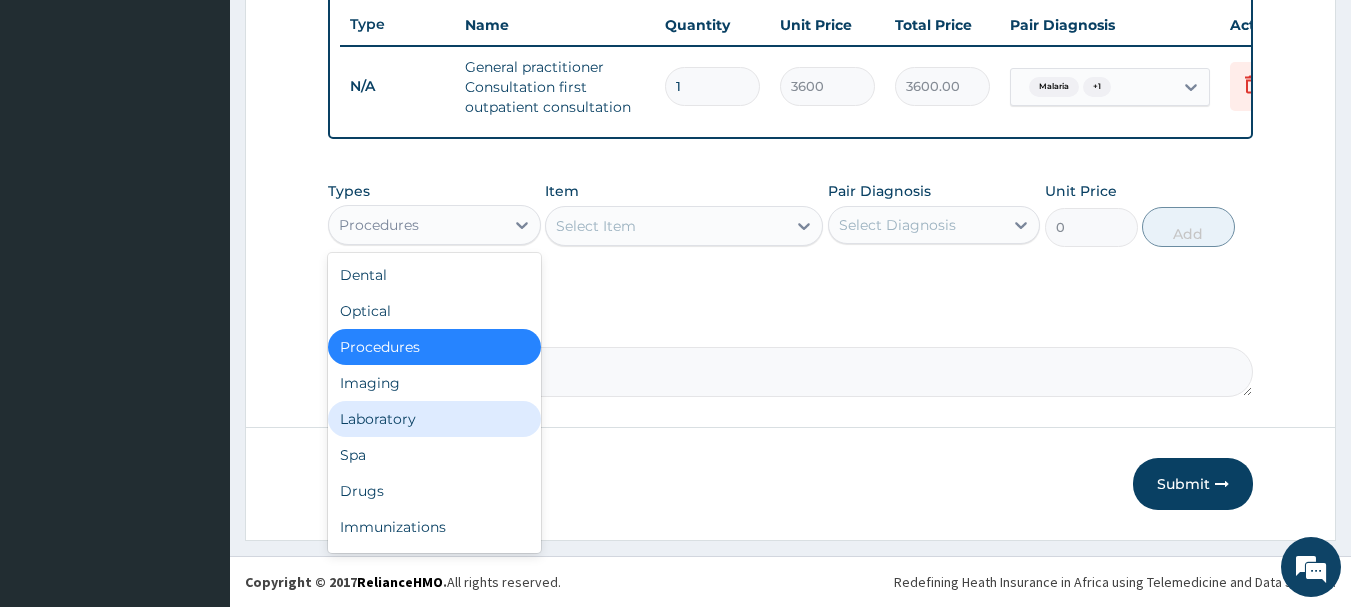 click on "Laboratory" at bounding box center [434, 419] 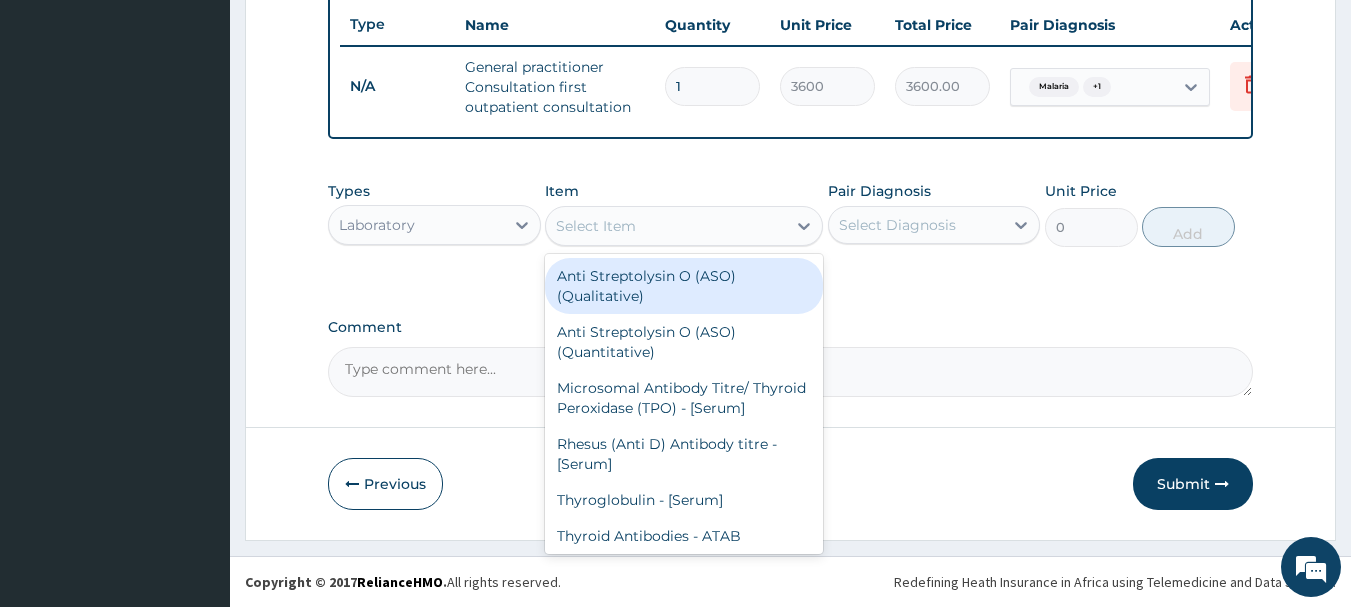 click on "Select Item" at bounding box center [666, 226] 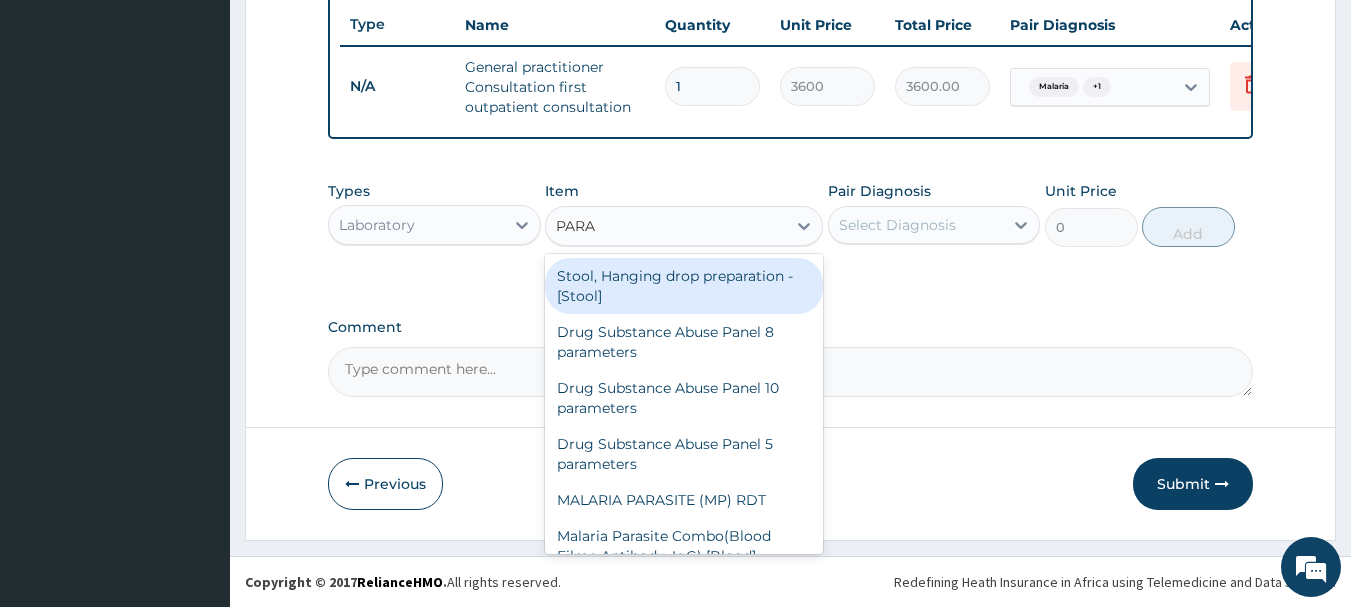 type on "PARAS" 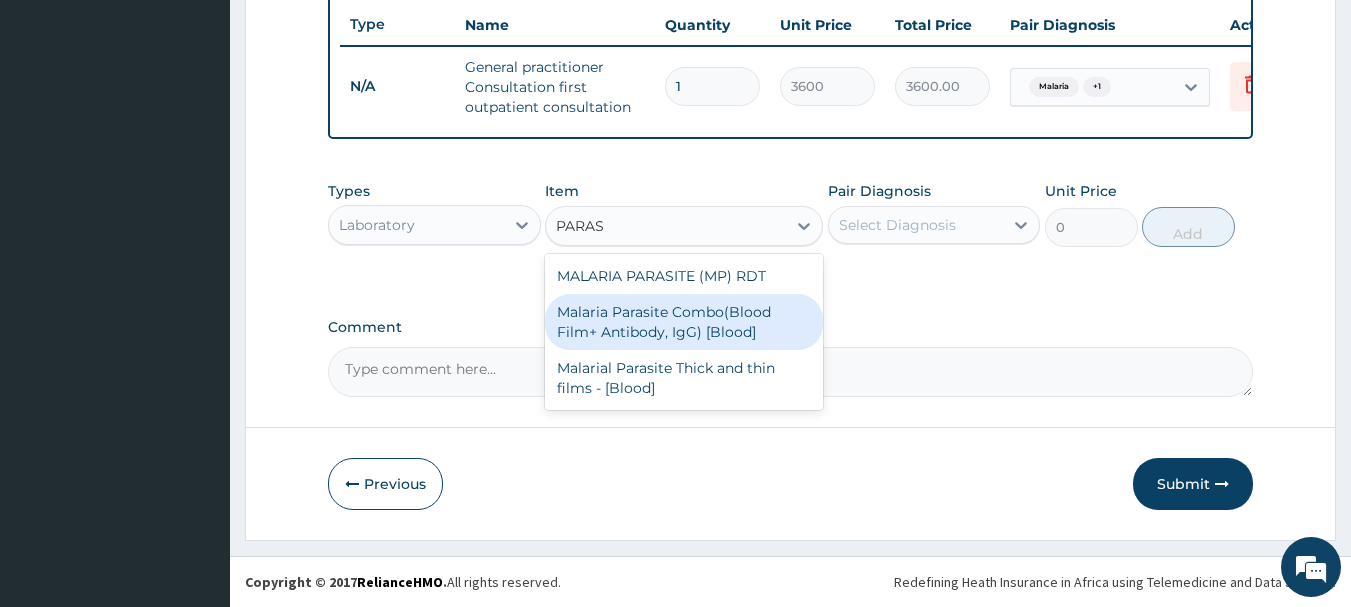 drag, startPoint x: 703, startPoint y: 338, endPoint x: 832, endPoint y: 268, distance: 146.76852 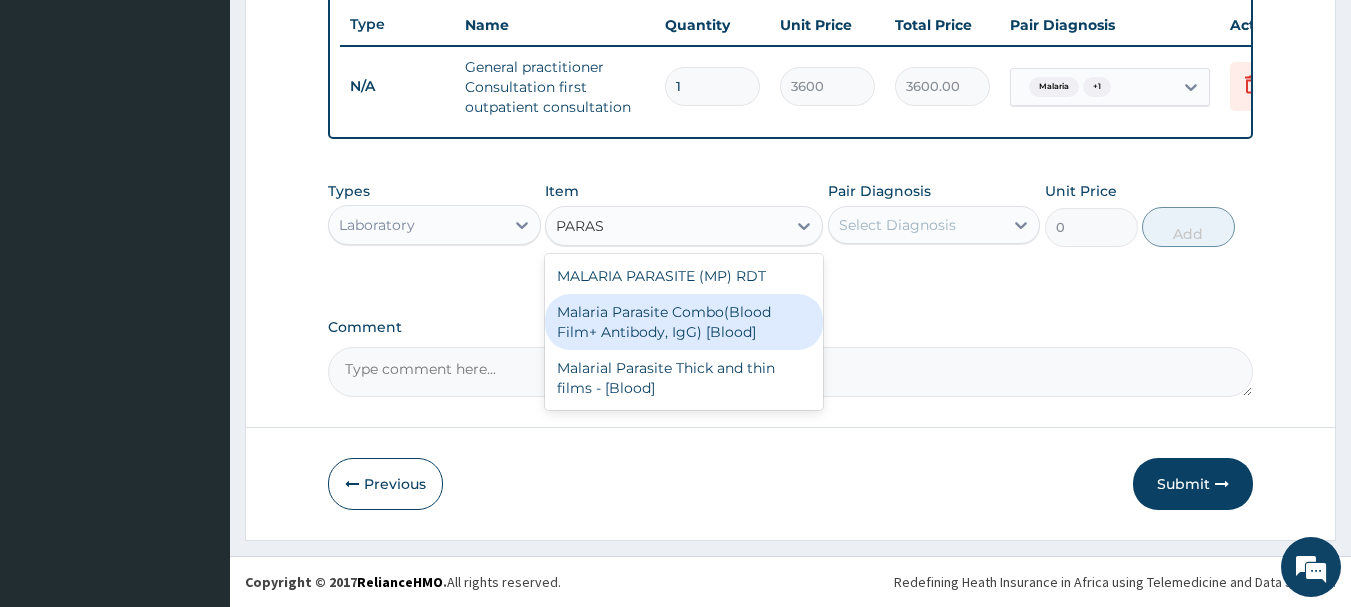 click on "Malaria Parasite Combo(Blood Film+ Antibody, IgG) [Blood]" at bounding box center (684, 322) 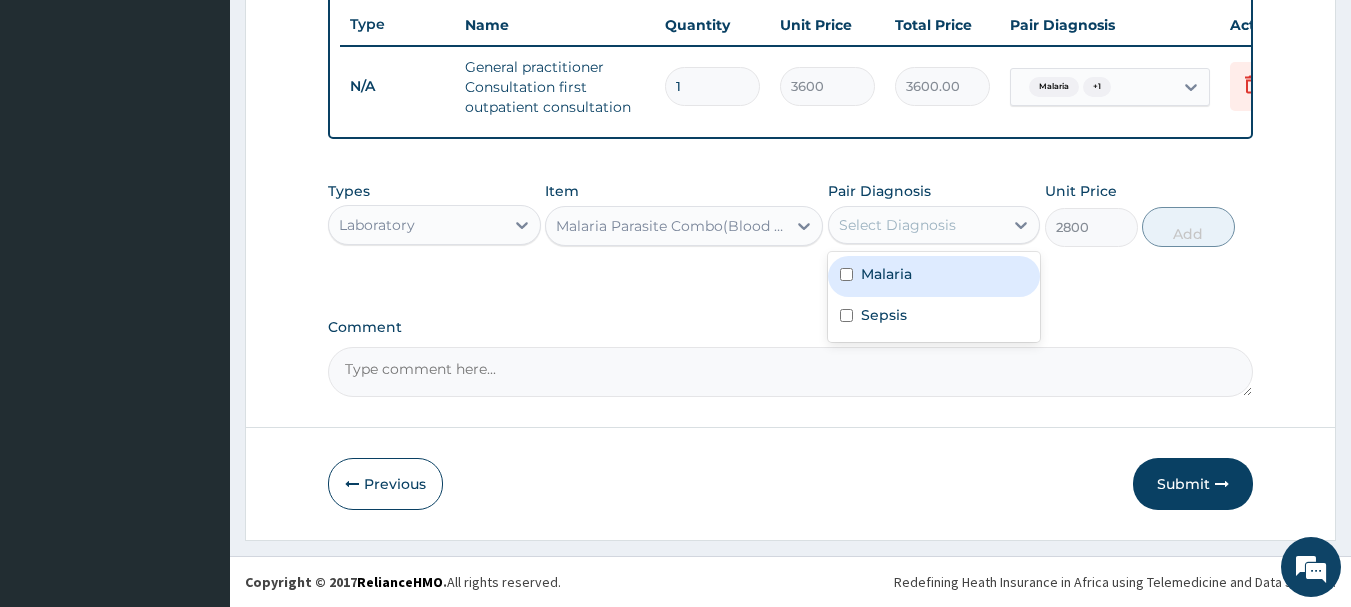 click on "Select Diagnosis" at bounding box center (897, 225) 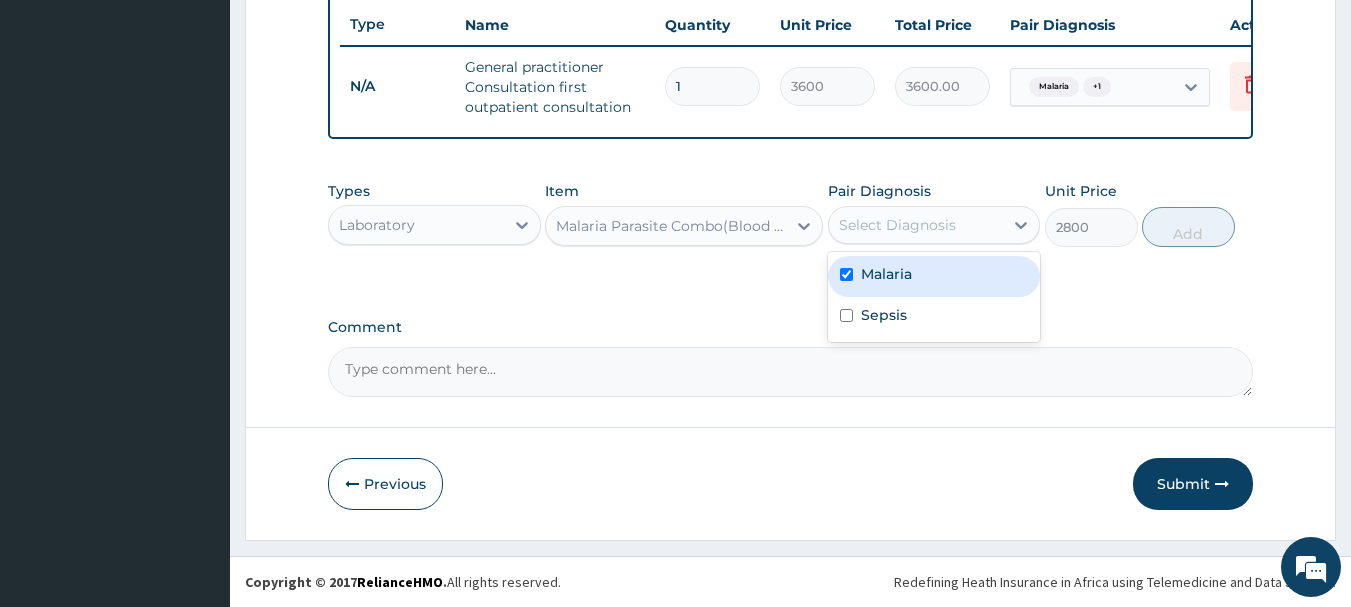 checkbox on "true" 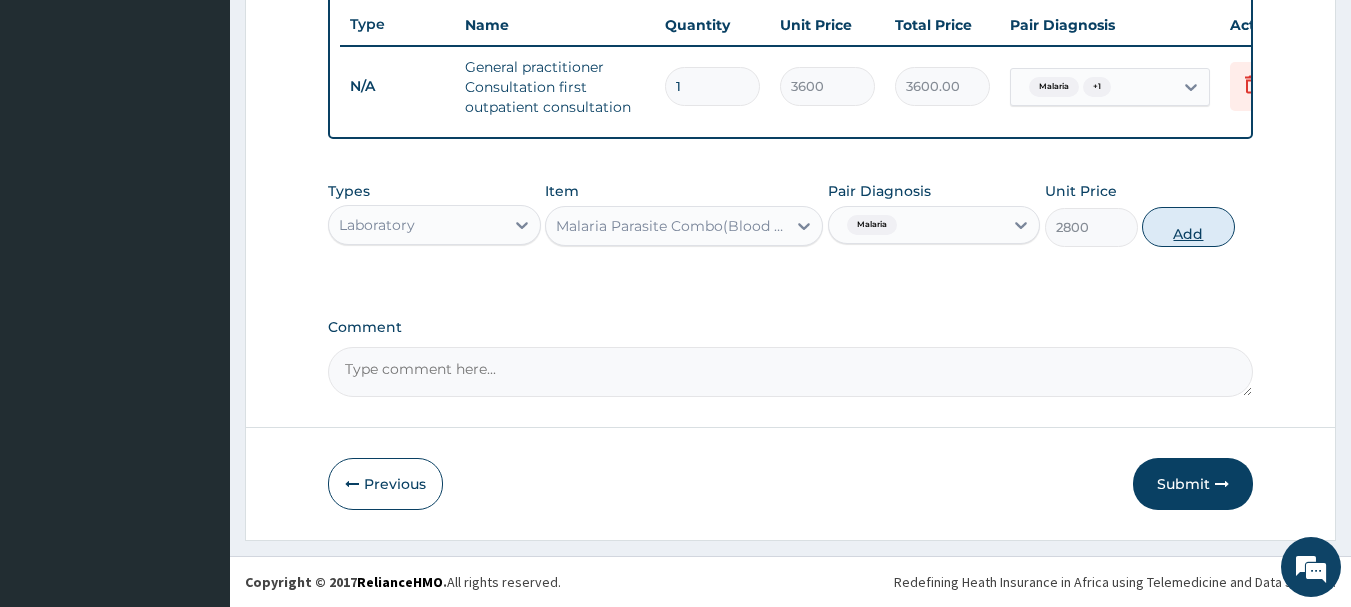 click on "Add" at bounding box center [1188, 227] 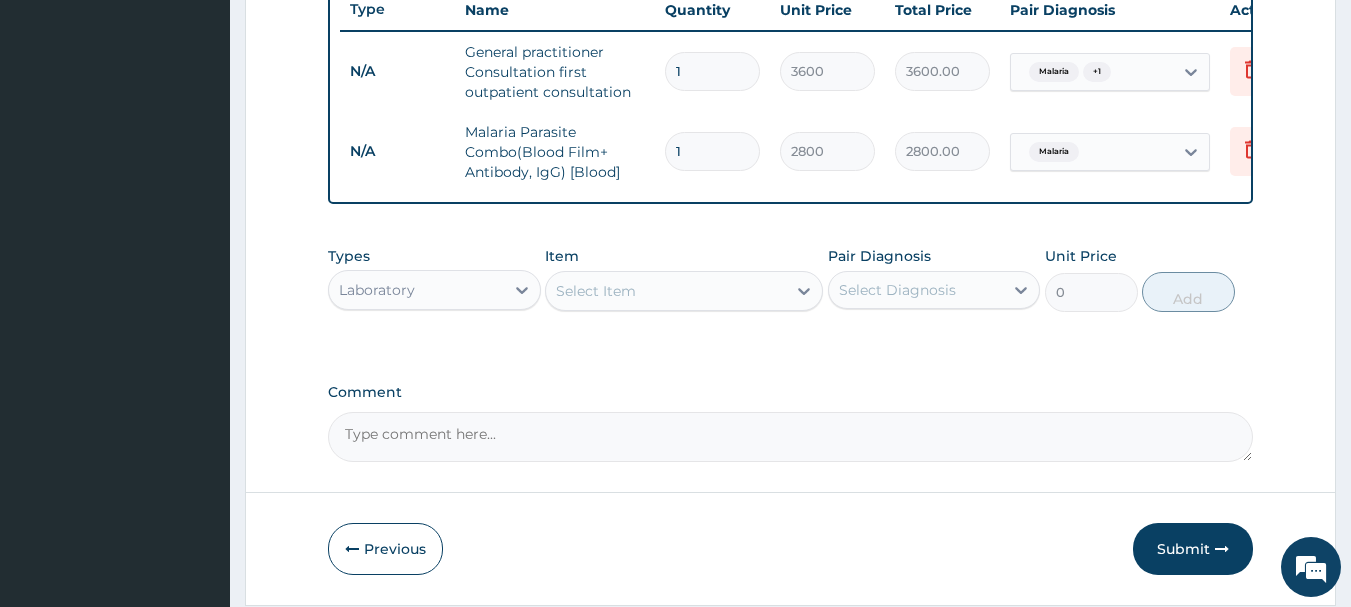 click on "Select Item" at bounding box center (666, 291) 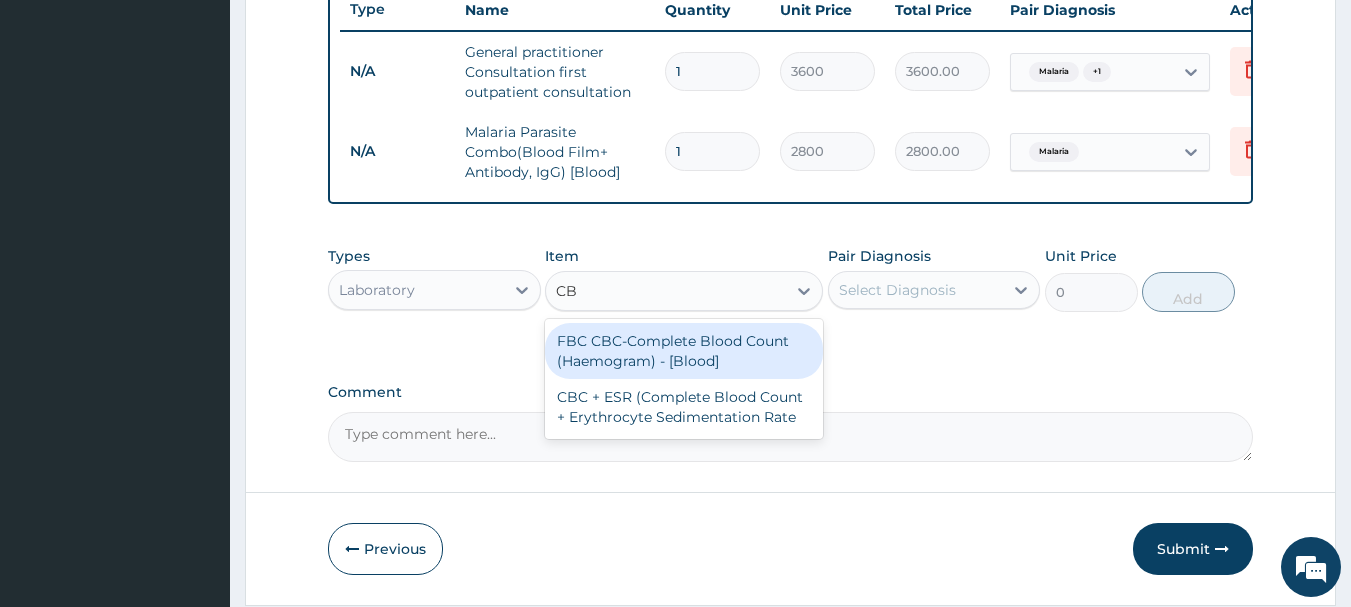 type on "CBC" 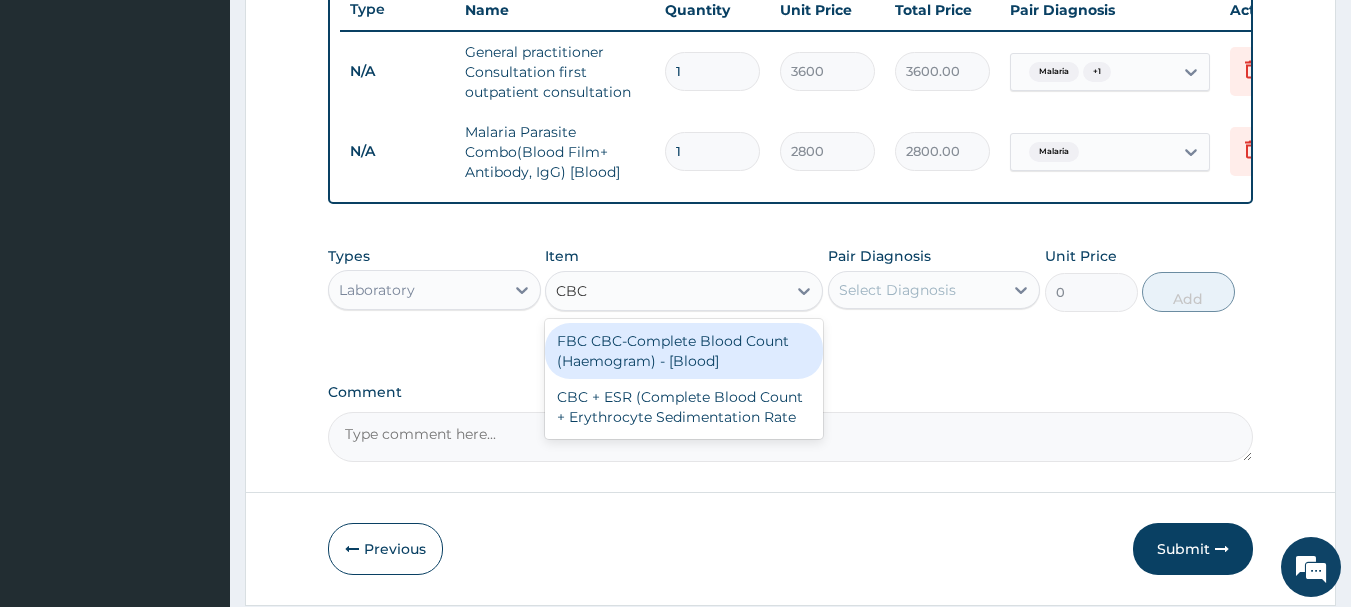 click on "FBC CBC-Complete Blood Count (Haemogram) - [Blood]" at bounding box center [684, 351] 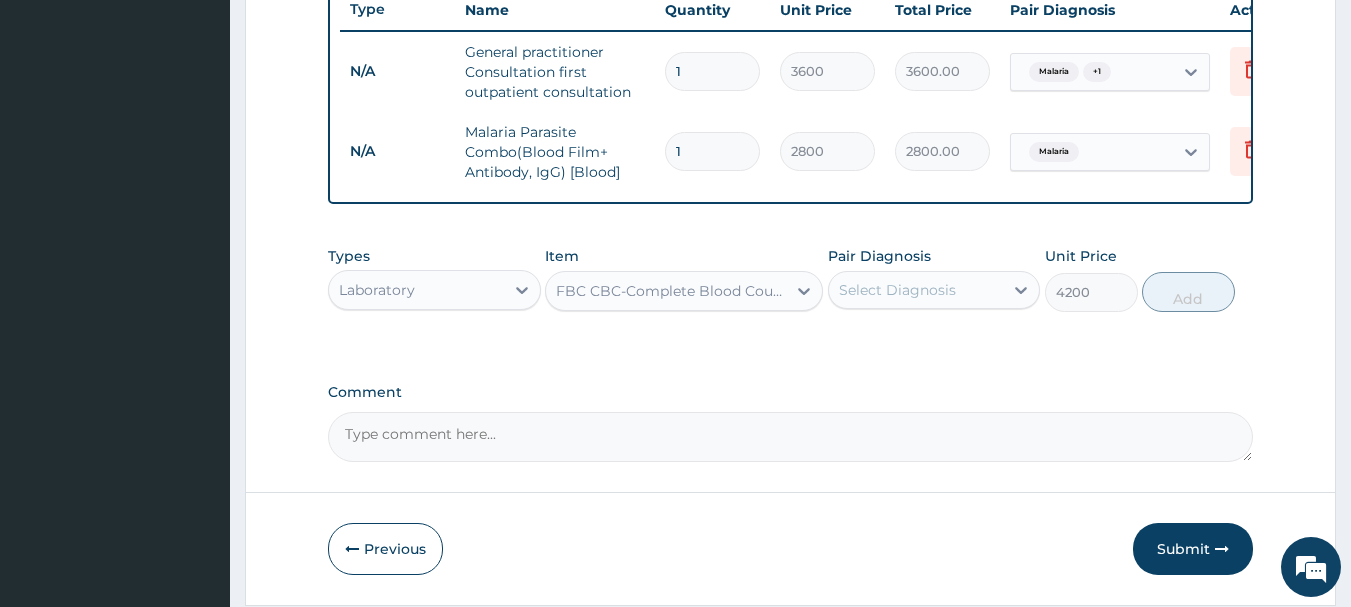 click on "Select Diagnosis" at bounding box center [897, 290] 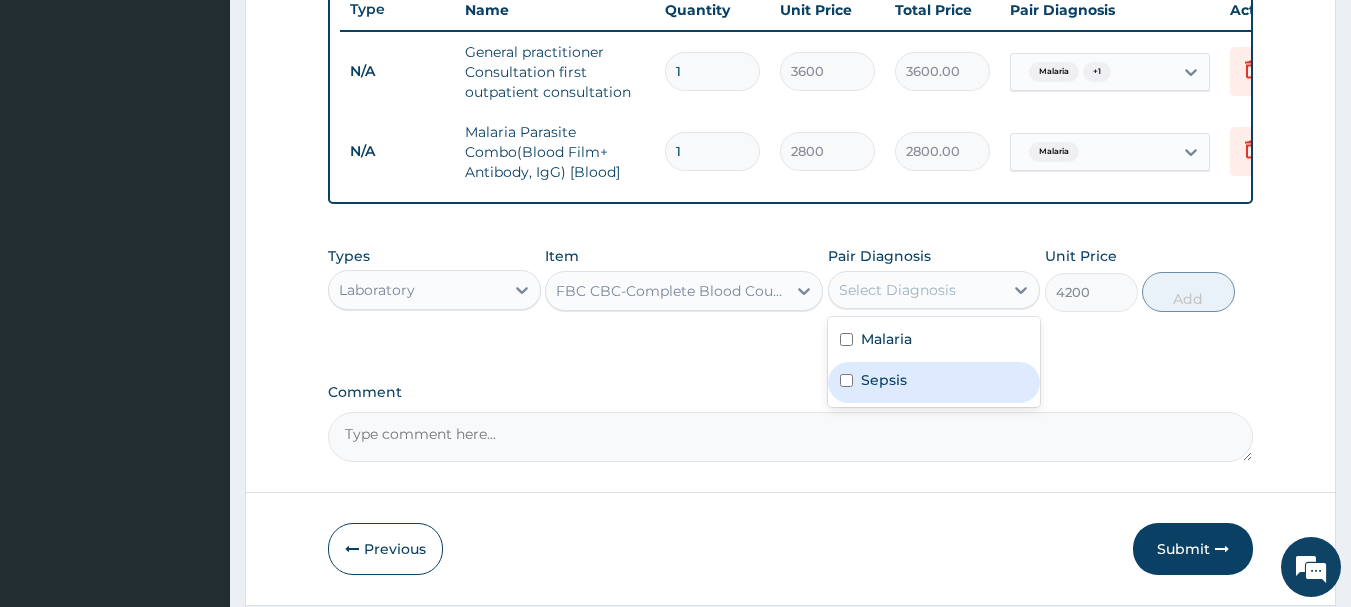 click on "Sepsis" at bounding box center (934, 382) 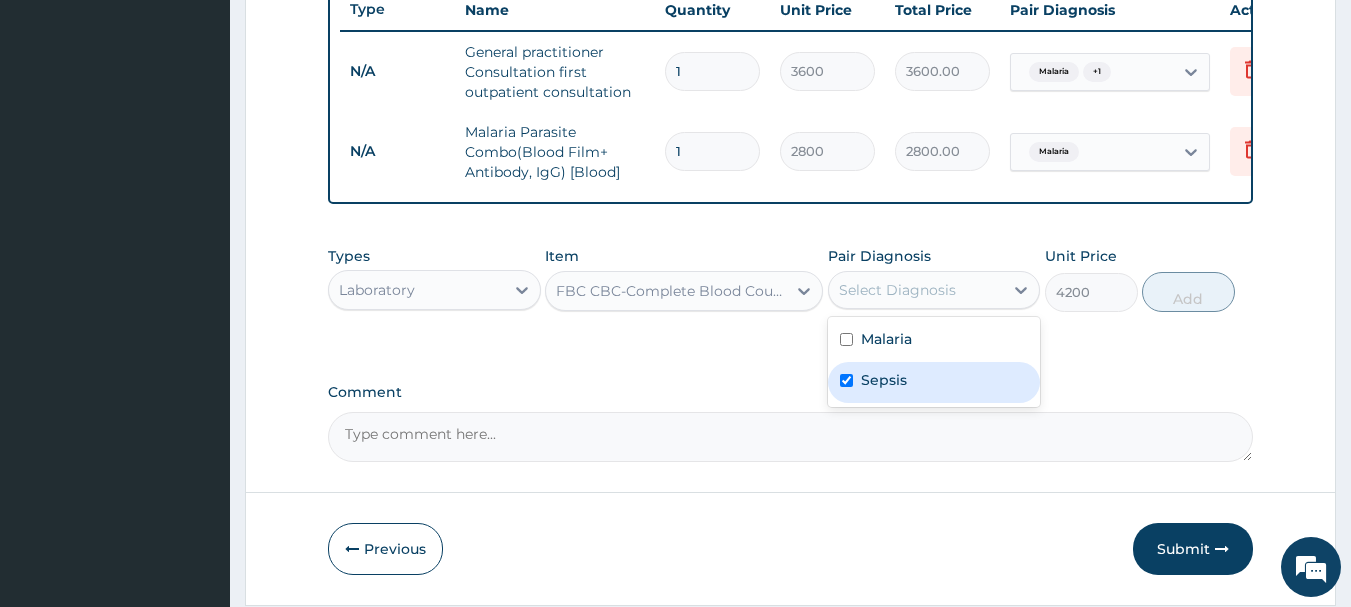 checkbox on "true" 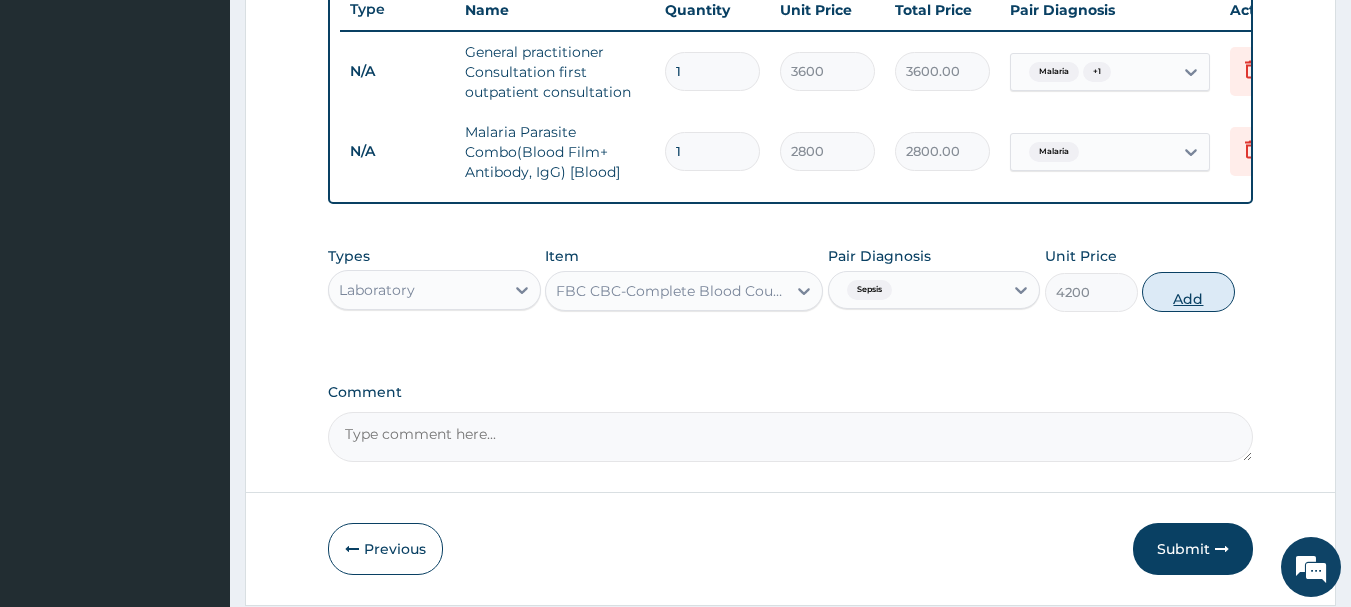click on "Add" at bounding box center [1188, 292] 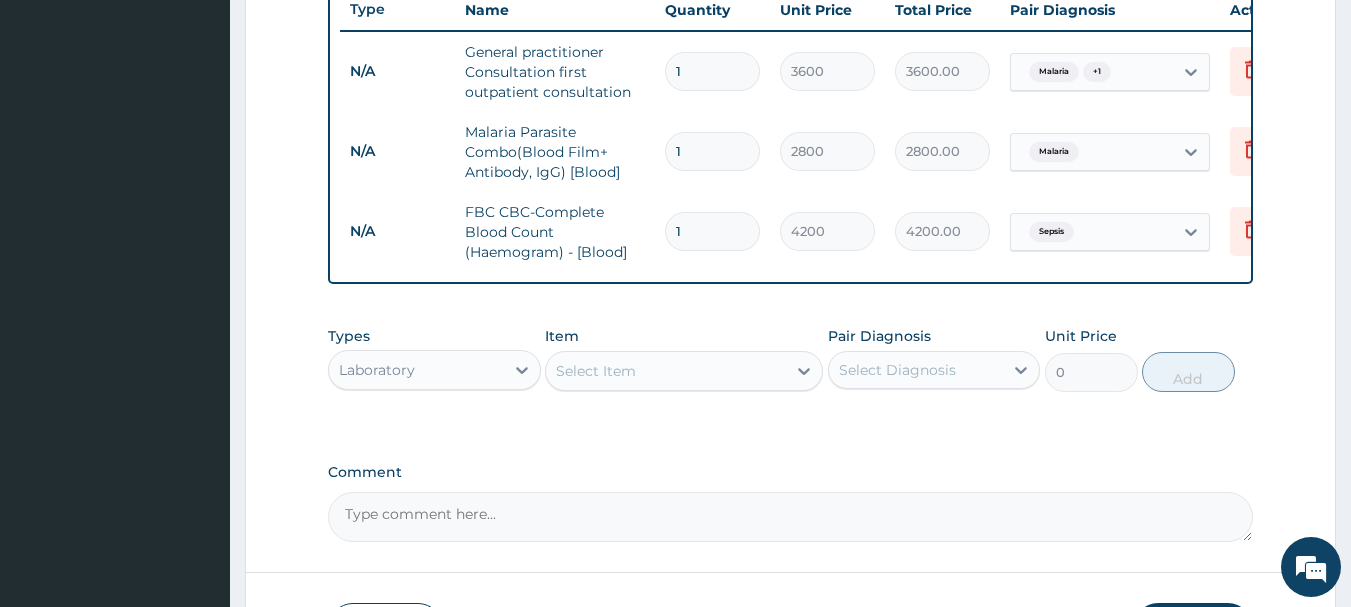 click on "Laboratory" at bounding box center (416, 370) 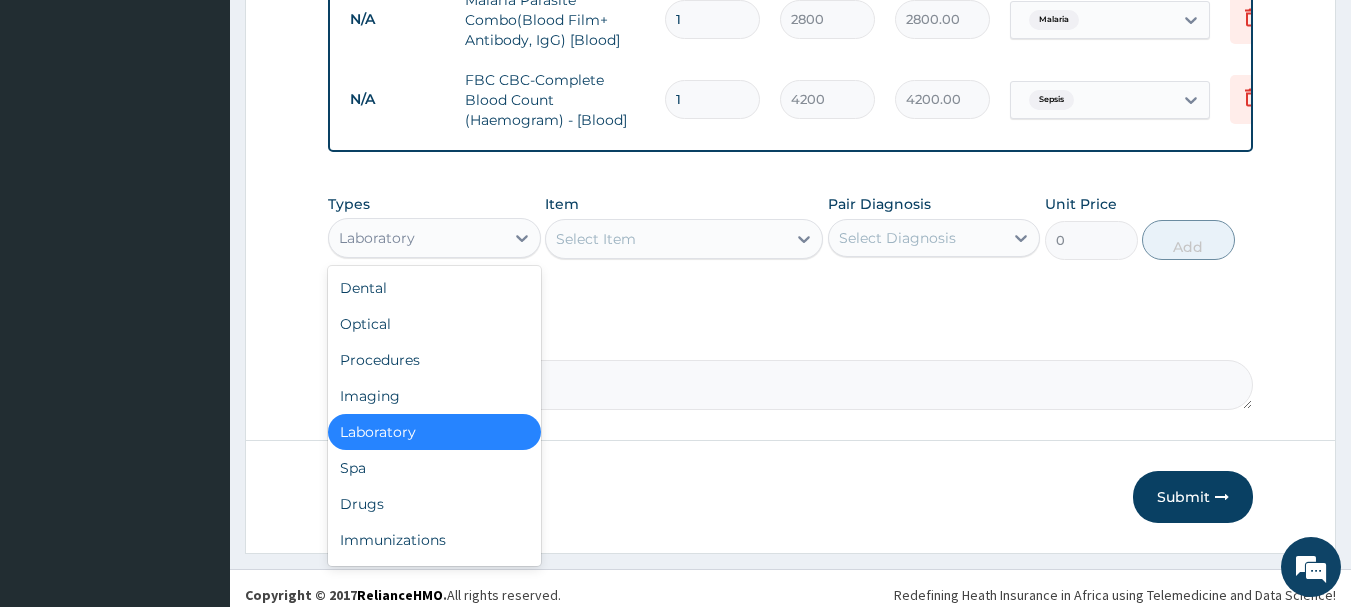 scroll, scrollTop: 926, scrollLeft: 0, axis: vertical 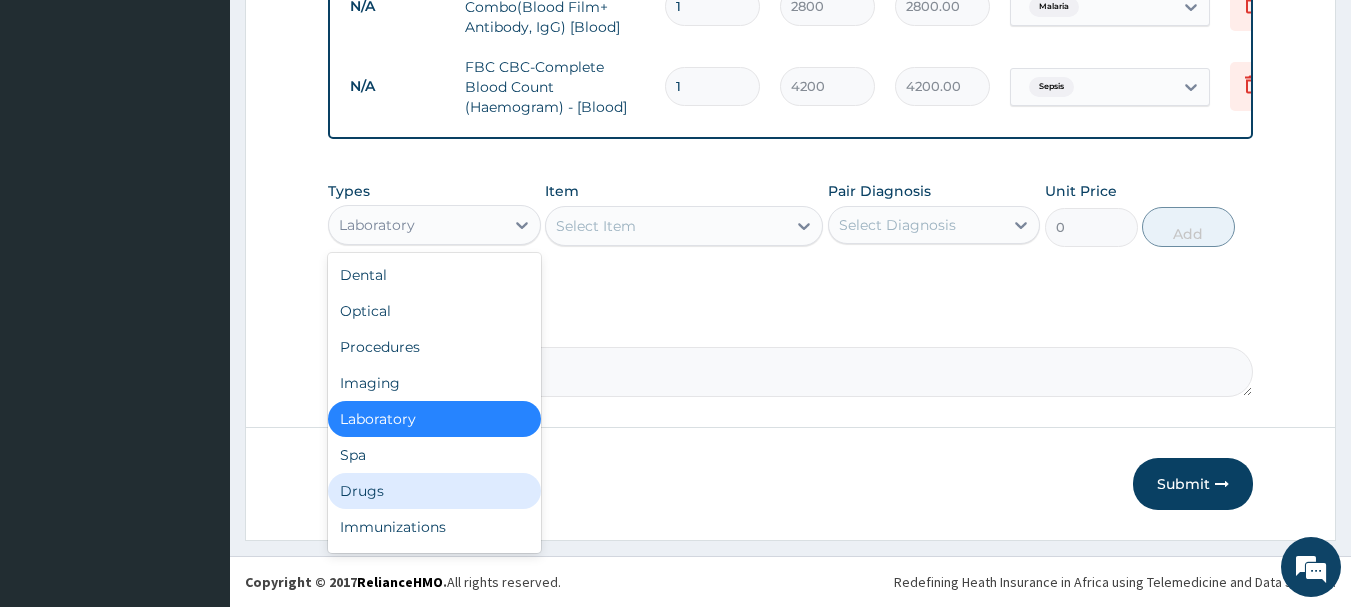 click on "Drugs" at bounding box center [434, 491] 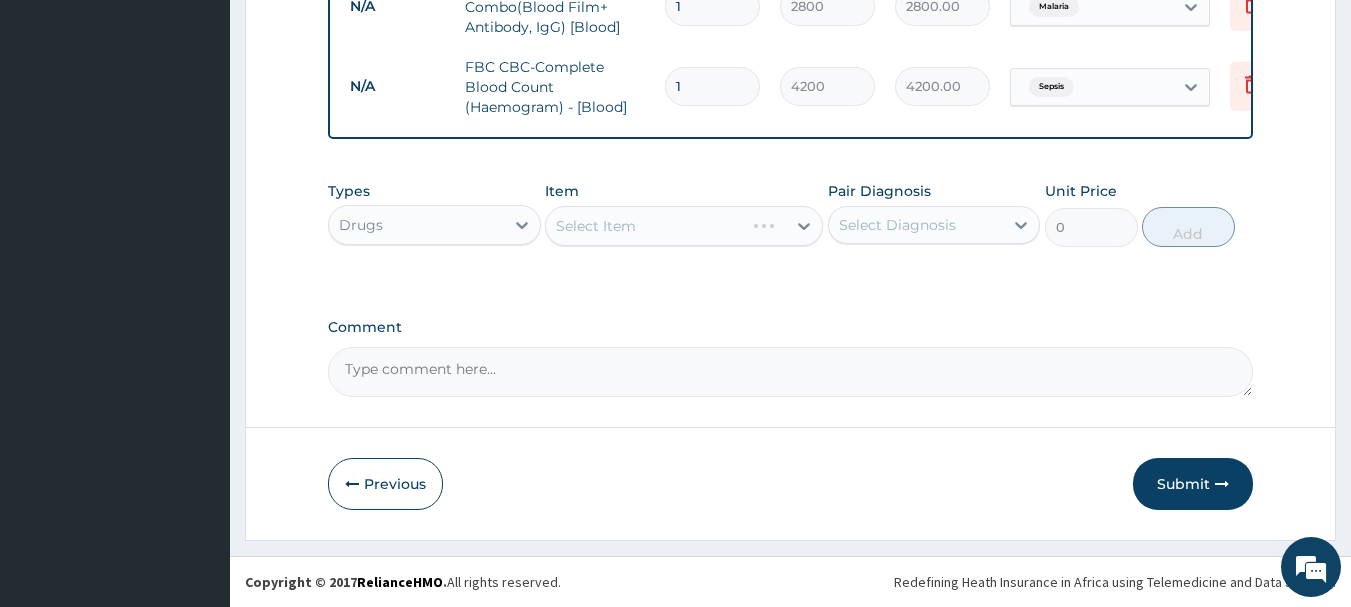 click on "Select Item" at bounding box center (684, 226) 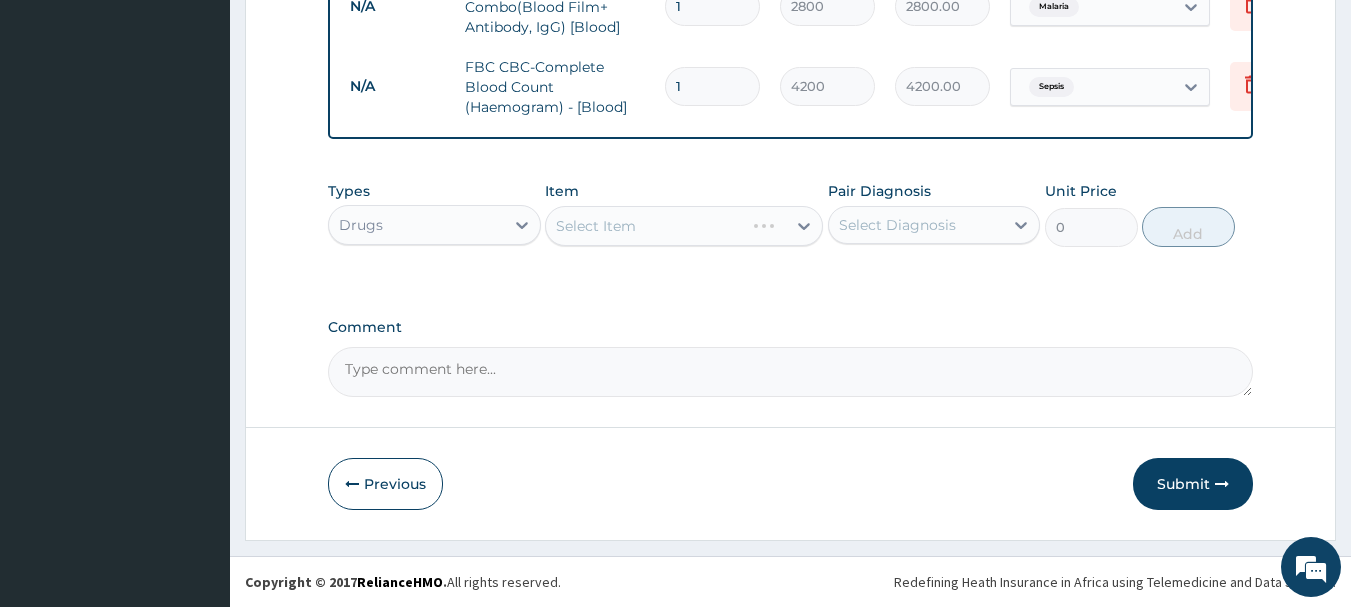 click on "Select Item" at bounding box center [684, 226] 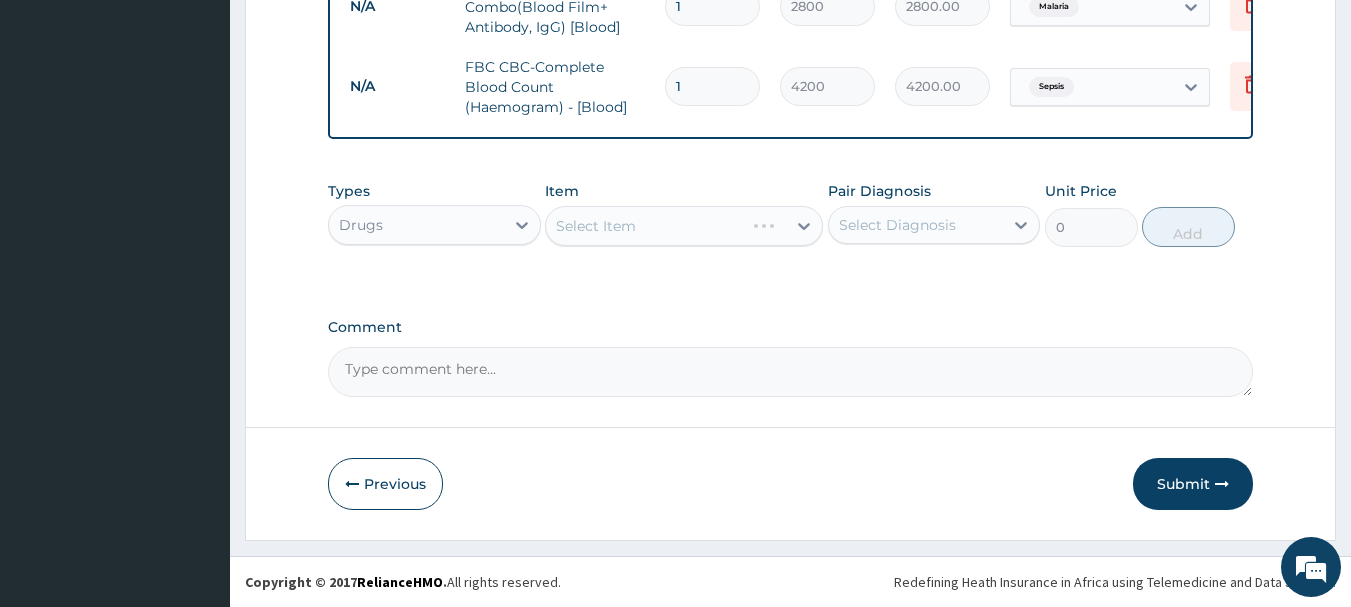 click on "Select Item" at bounding box center [684, 226] 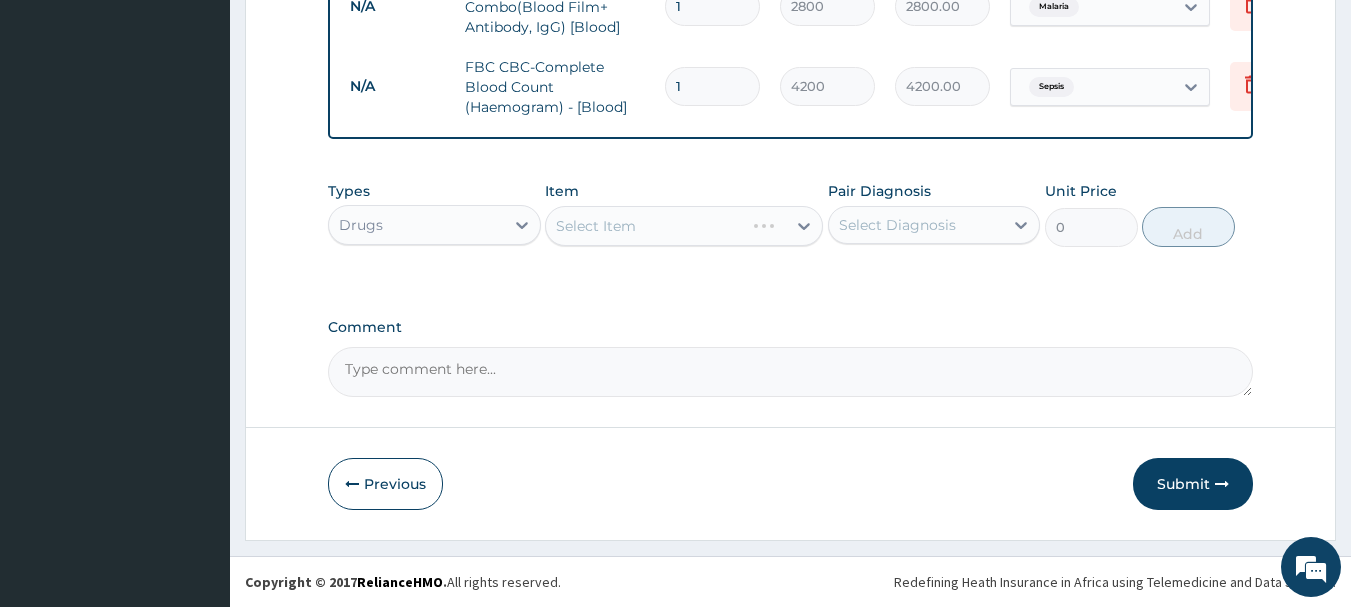 click on "Select Item" at bounding box center [684, 226] 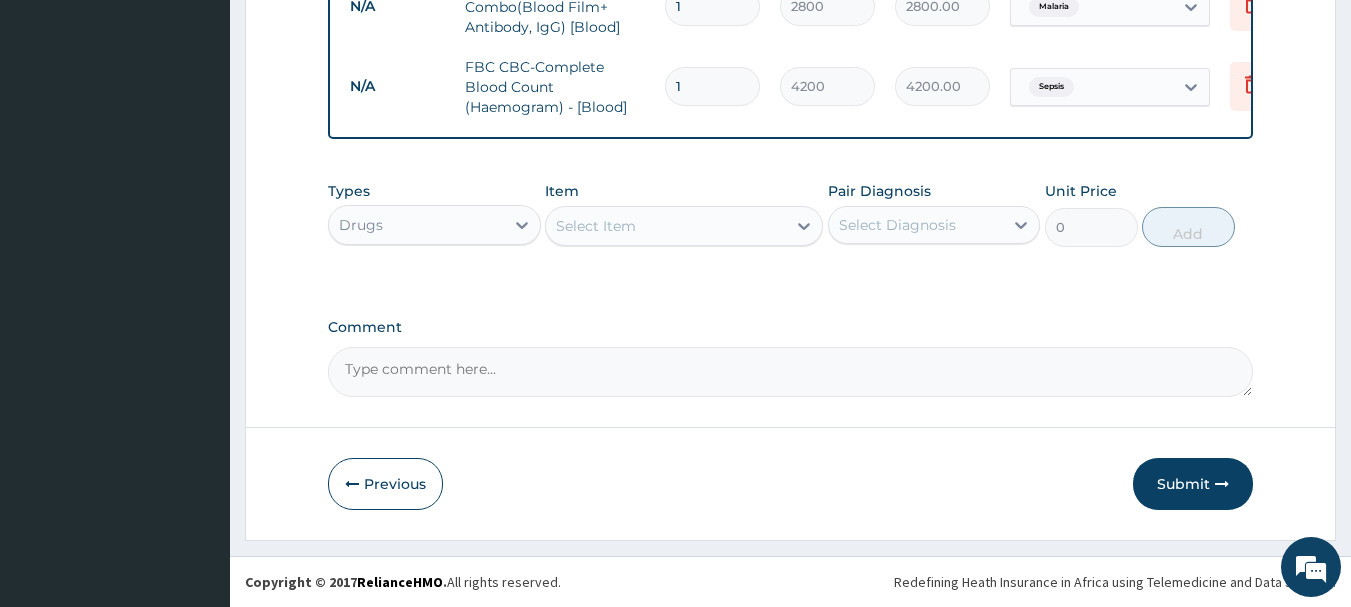 click on "Select Item" at bounding box center (666, 226) 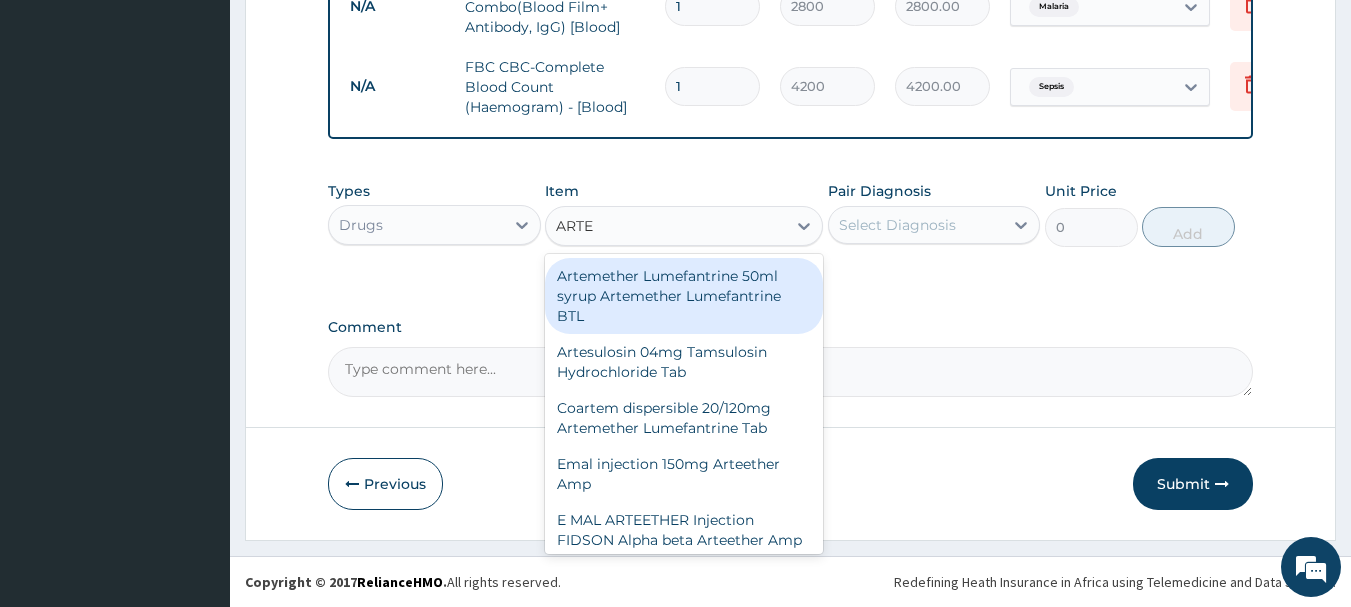 type on "ARTEM" 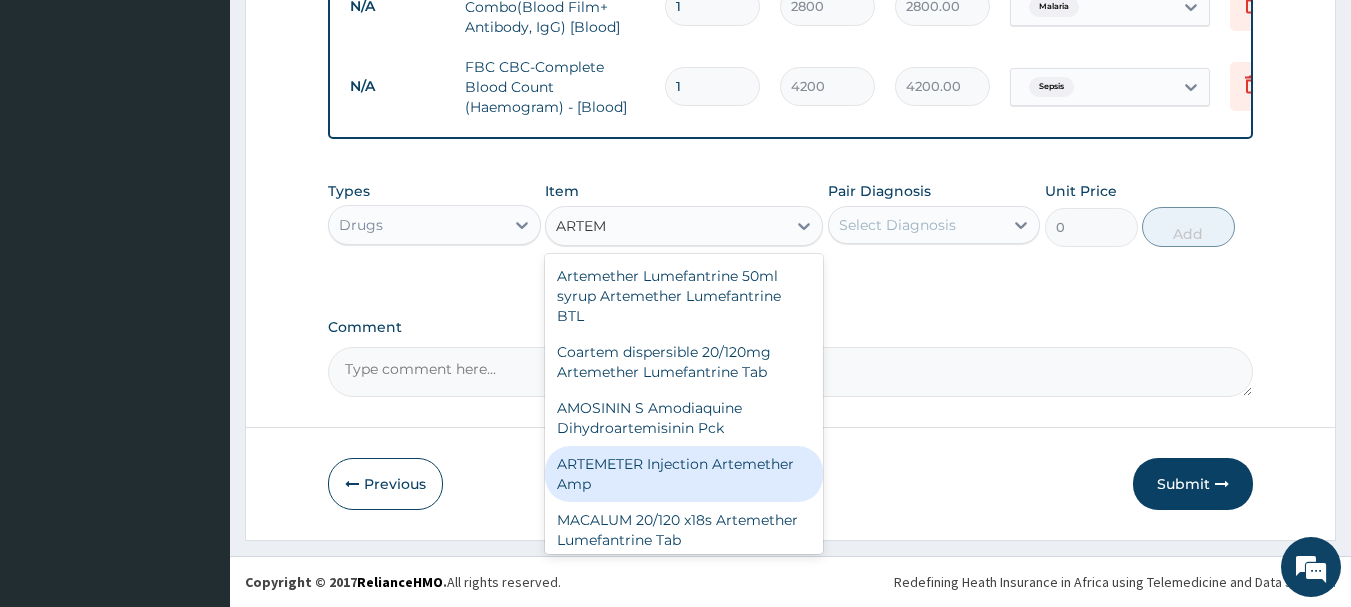 click on "ARTEMETER Injection Artemether Amp" at bounding box center [684, 474] 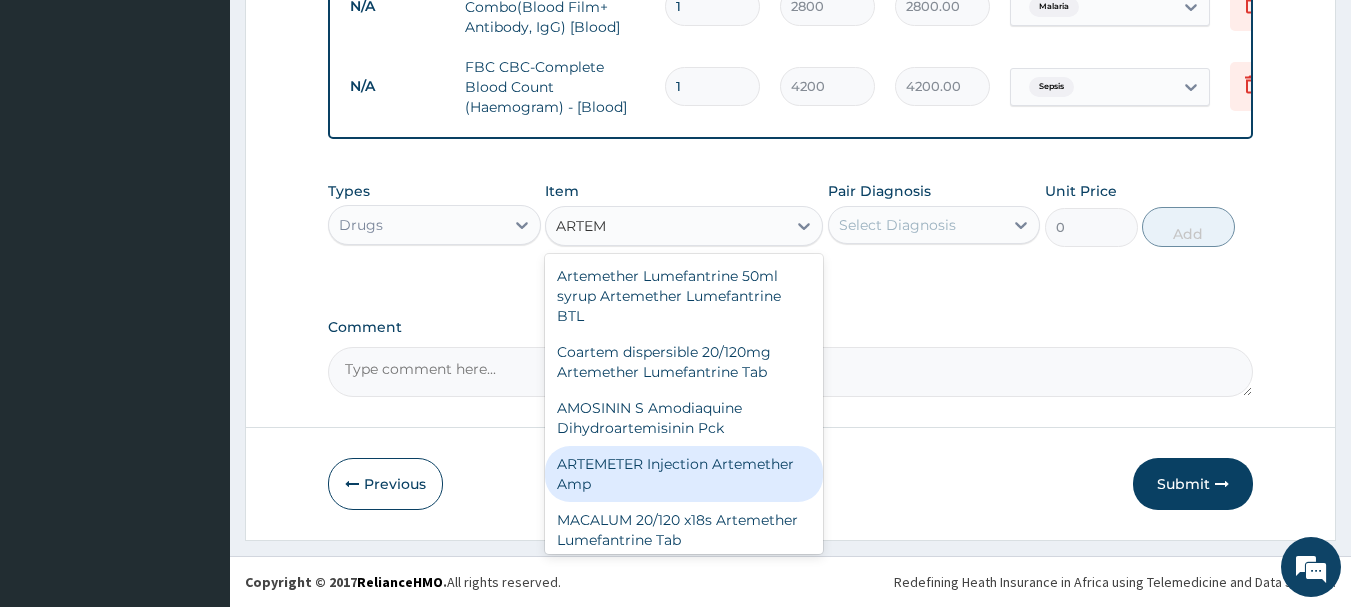 type 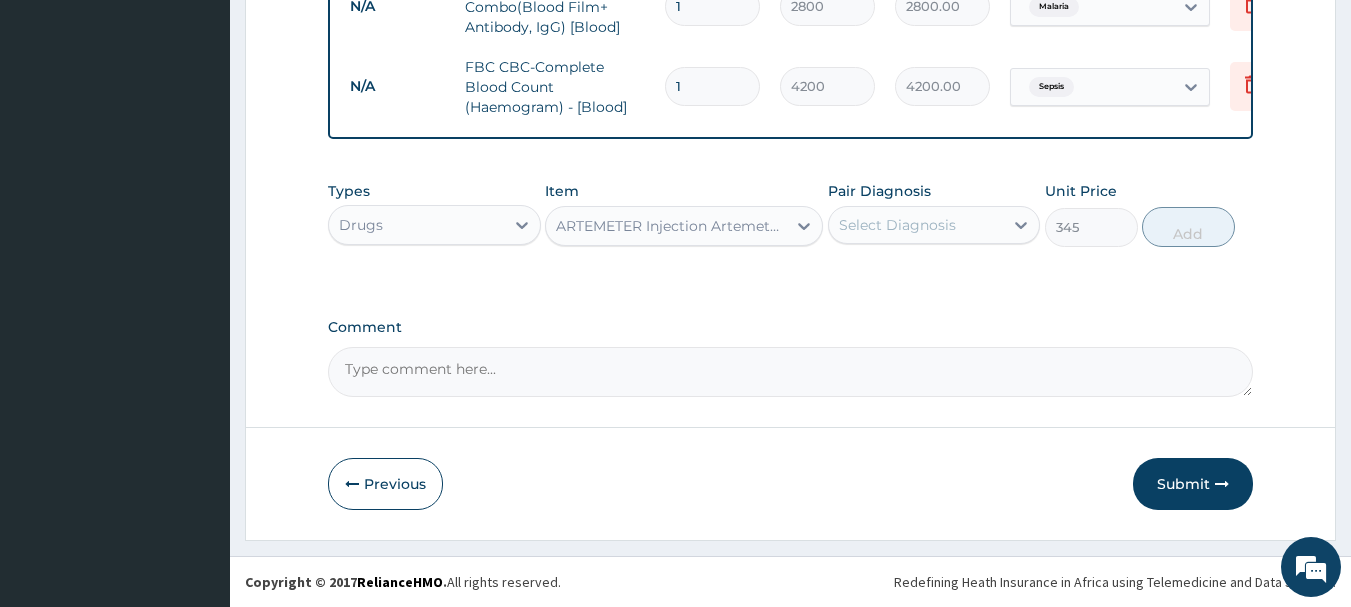 click on "Select Diagnosis" at bounding box center (897, 225) 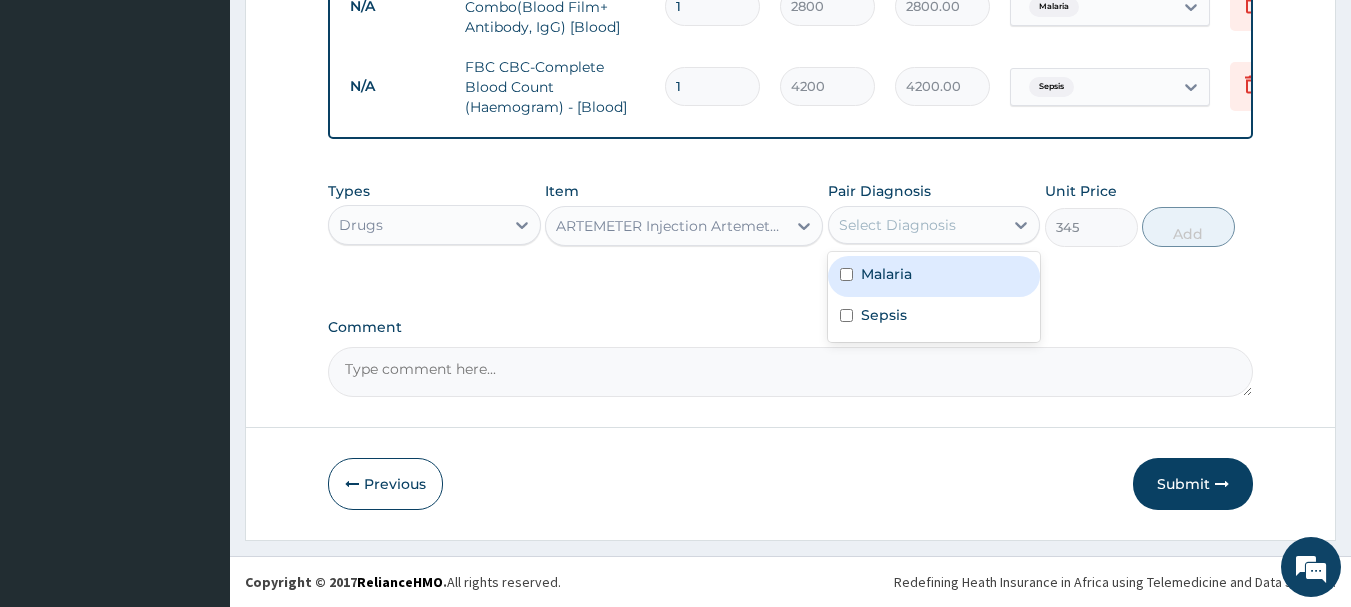 click on "Malaria" at bounding box center (934, 276) 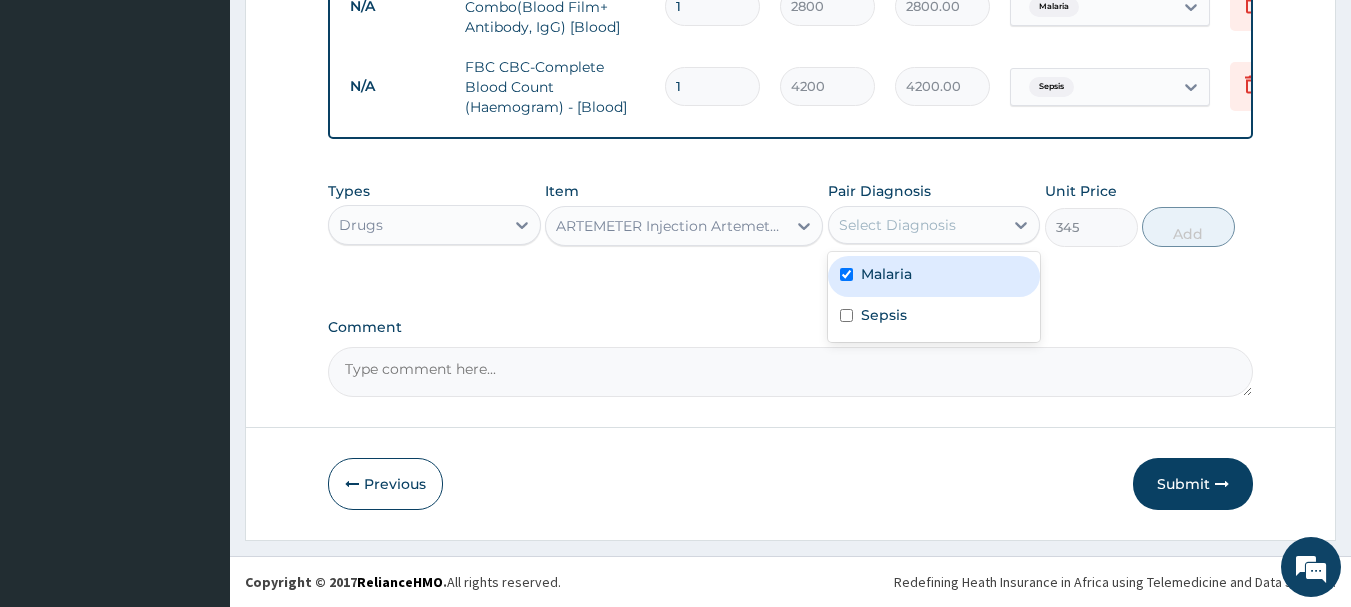 checkbox on "true" 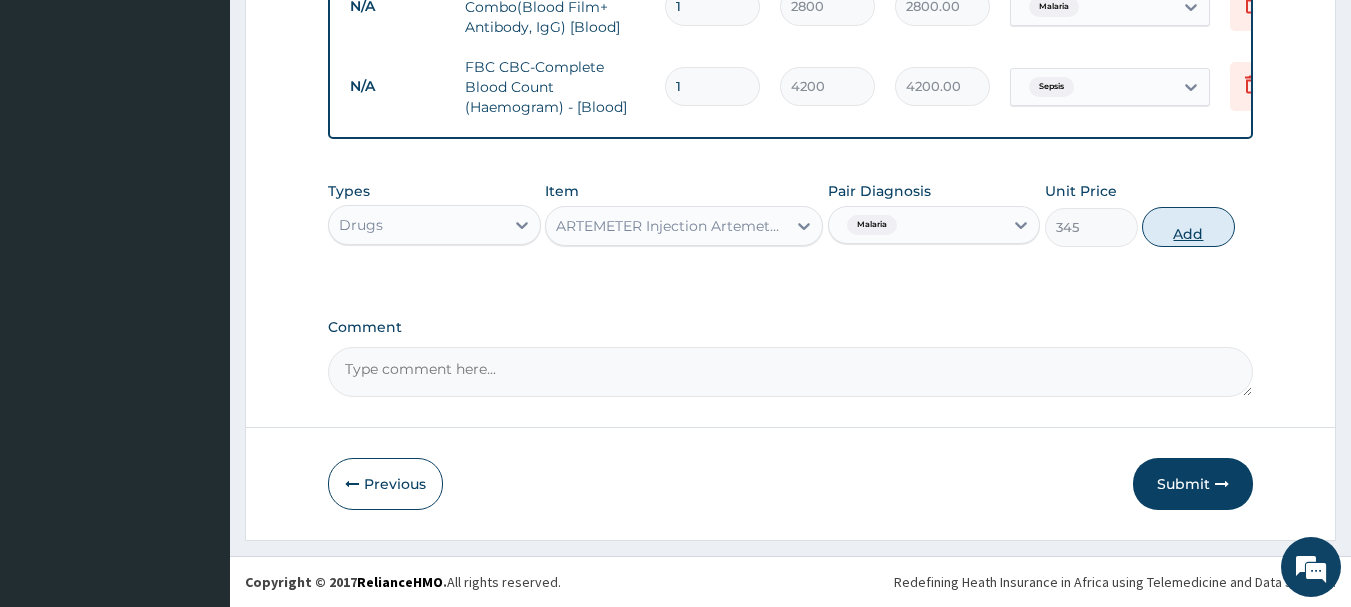 click on "Add" at bounding box center (1188, 227) 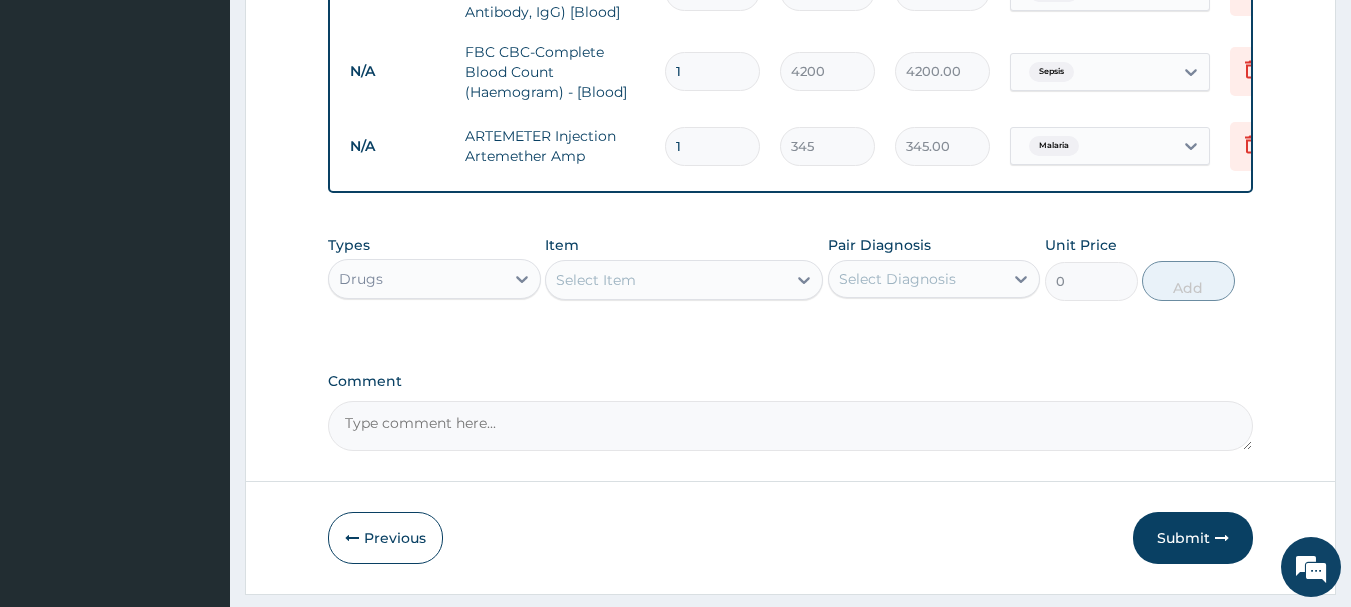 type 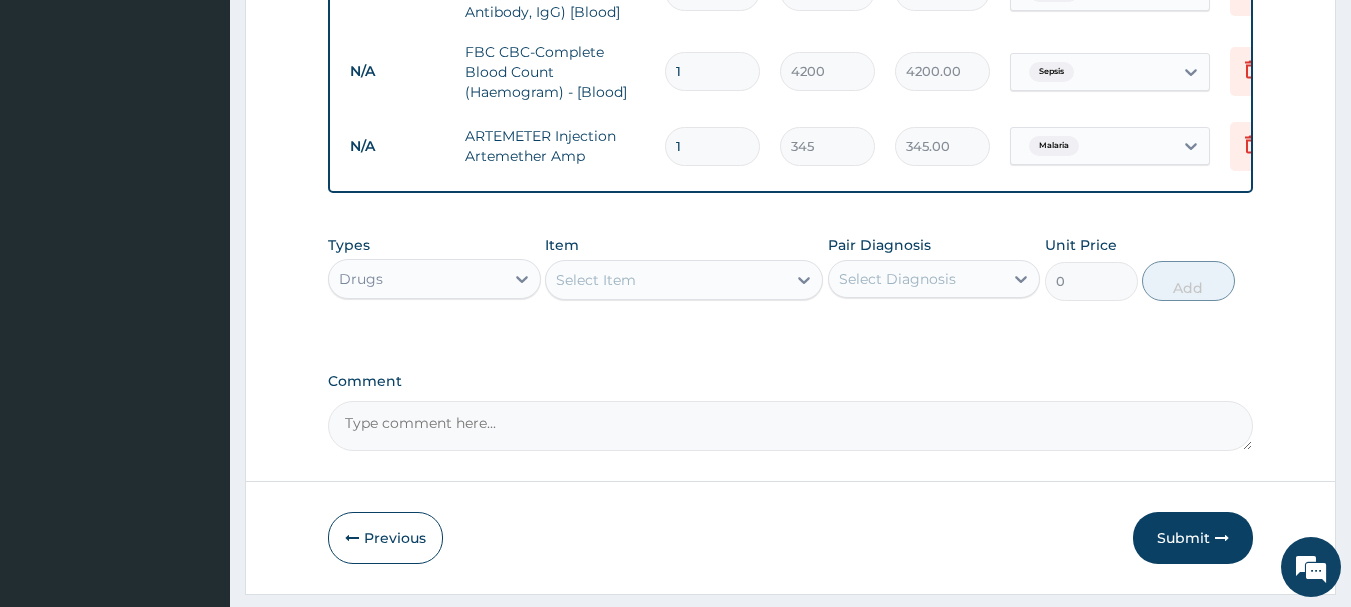 type on "0.00" 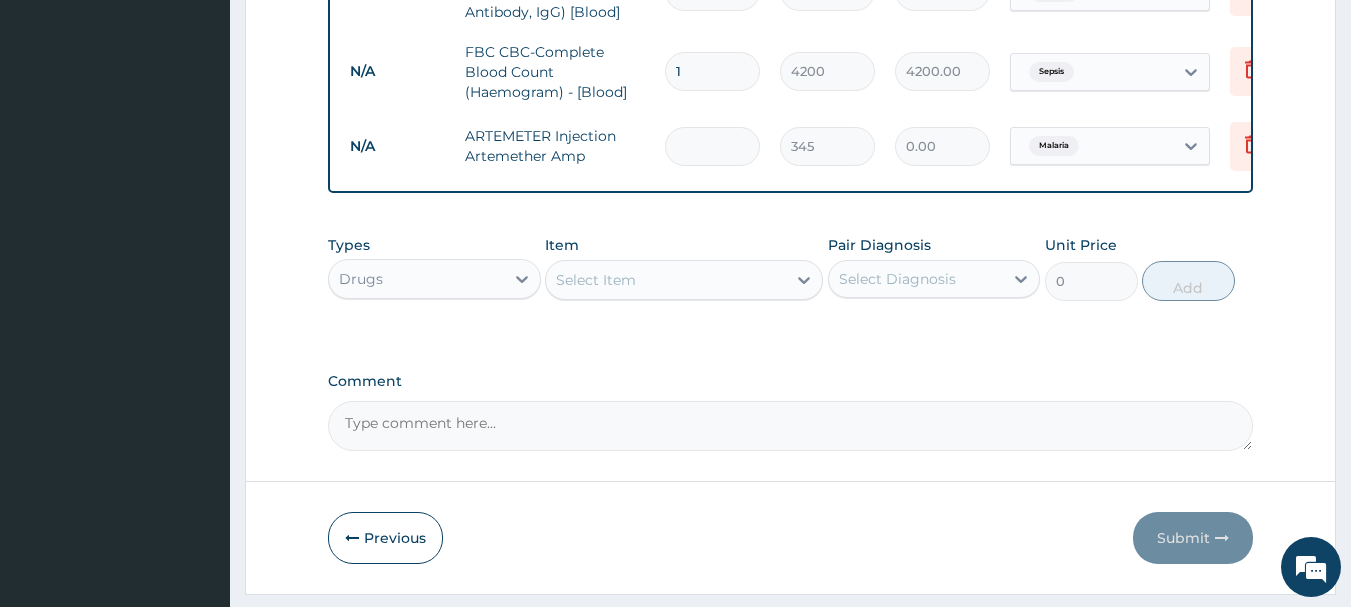 type on "6" 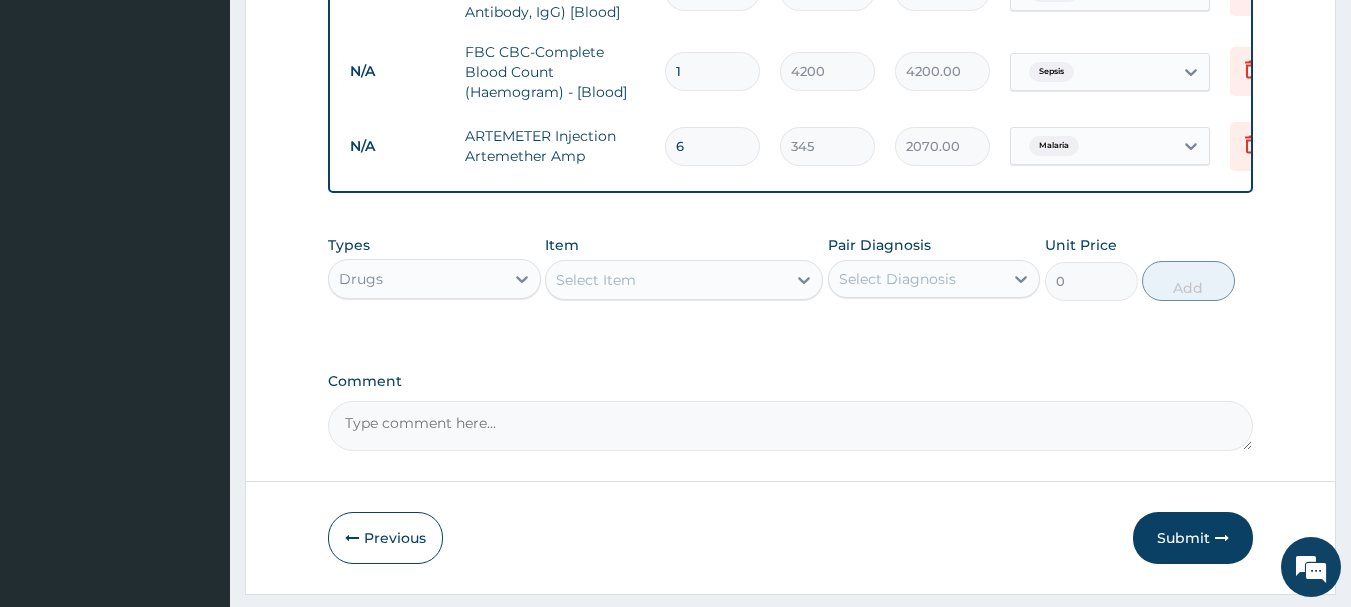 type 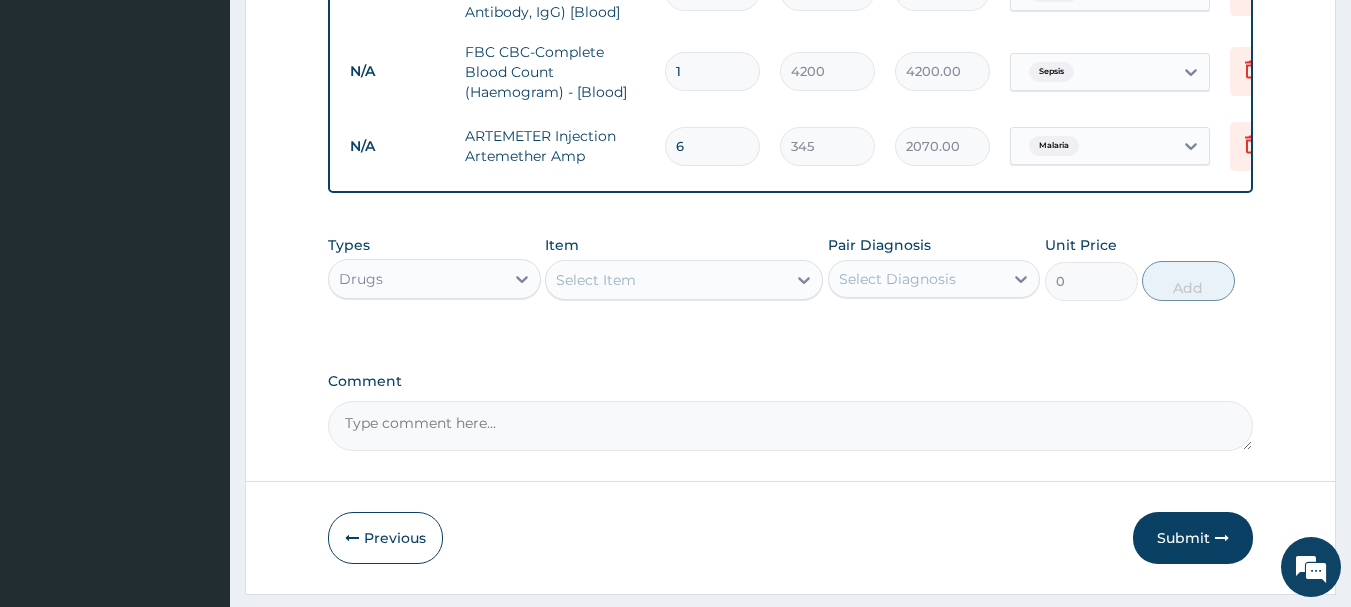 type on "0.00" 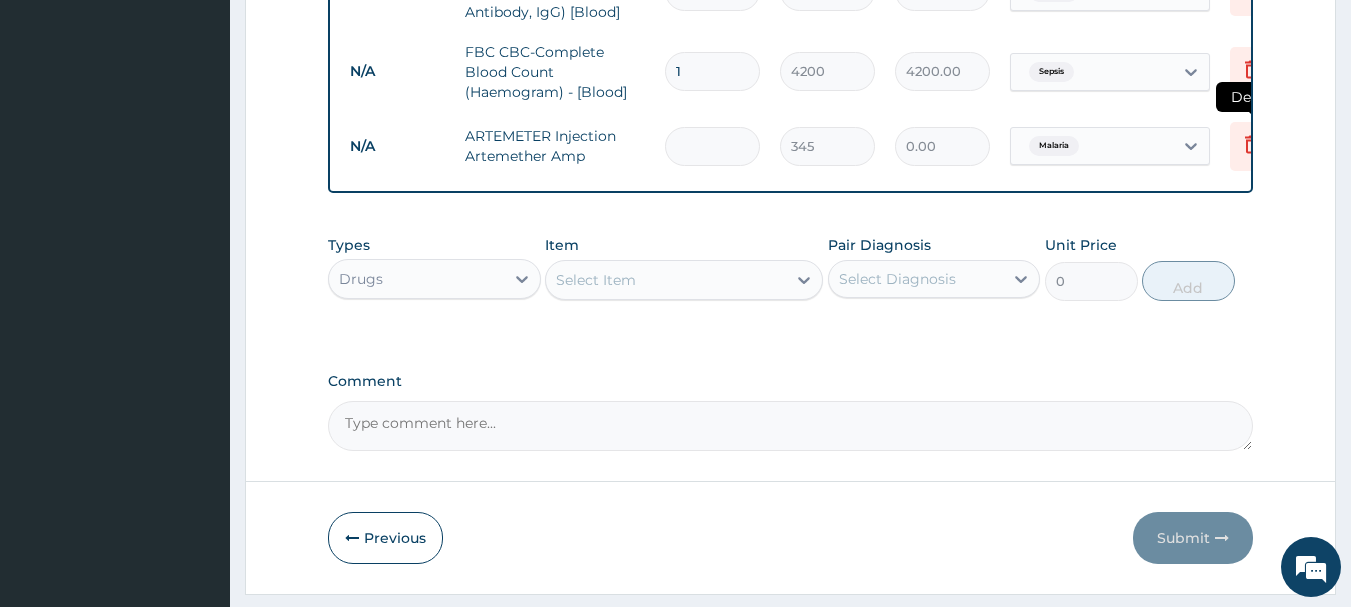 type 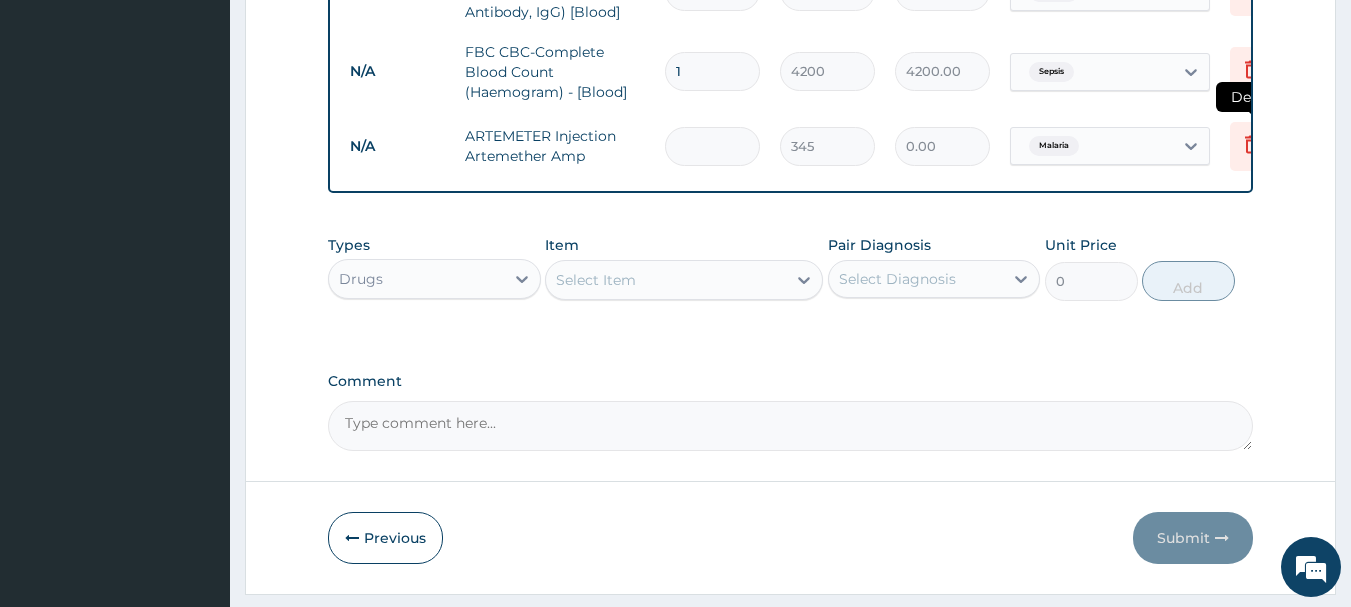 click 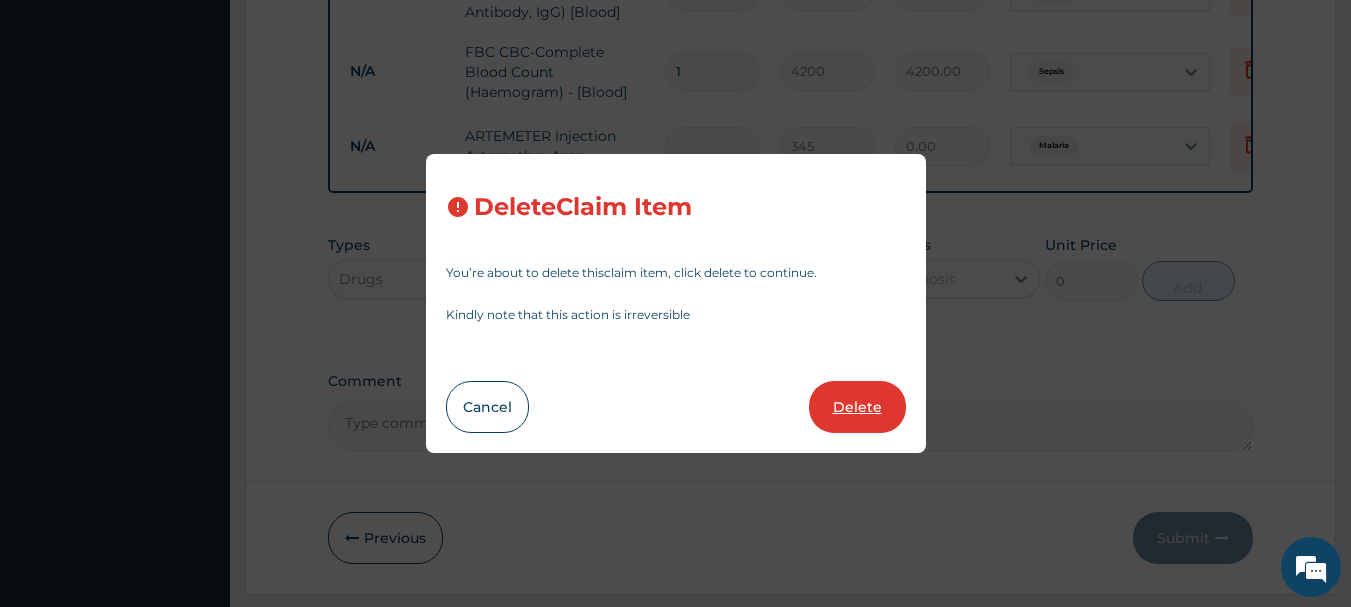 click on "Delete" at bounding box center (857, 407) 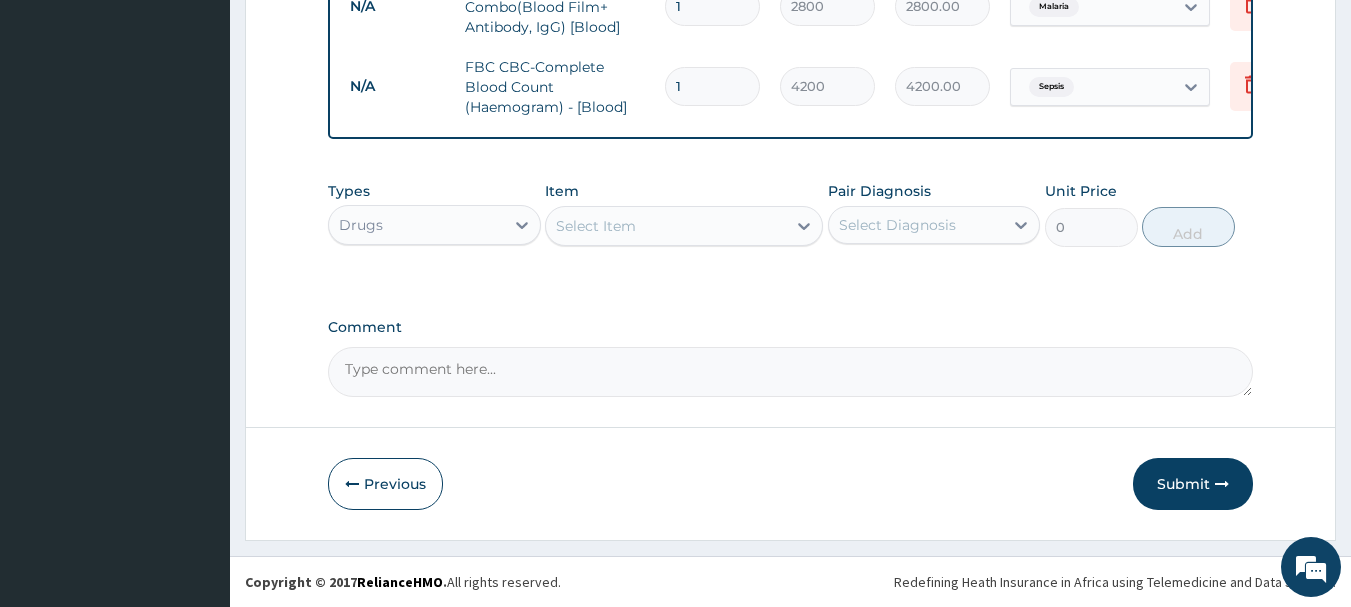 click on "Select Item" at bounding box center (596, 226) 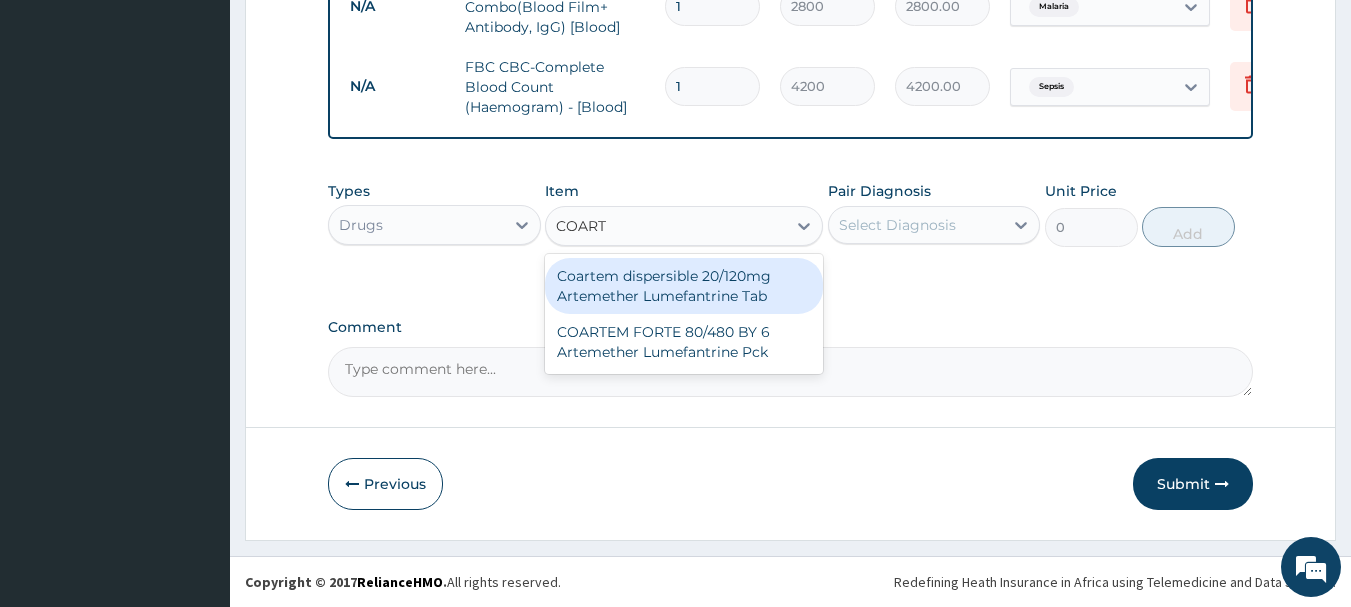 type on "COARTE" 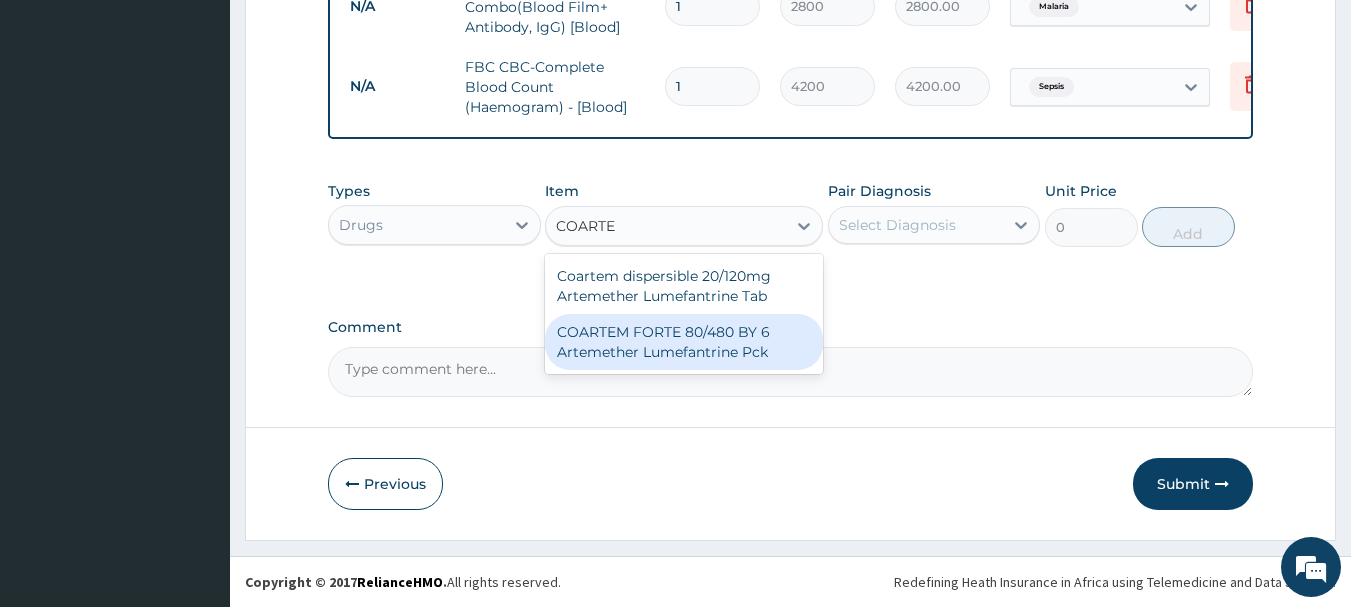 drag, startPoint x: 638, startPoint y: 337, endPoint x: 702, endPoint y: 305, distance: 71.55418 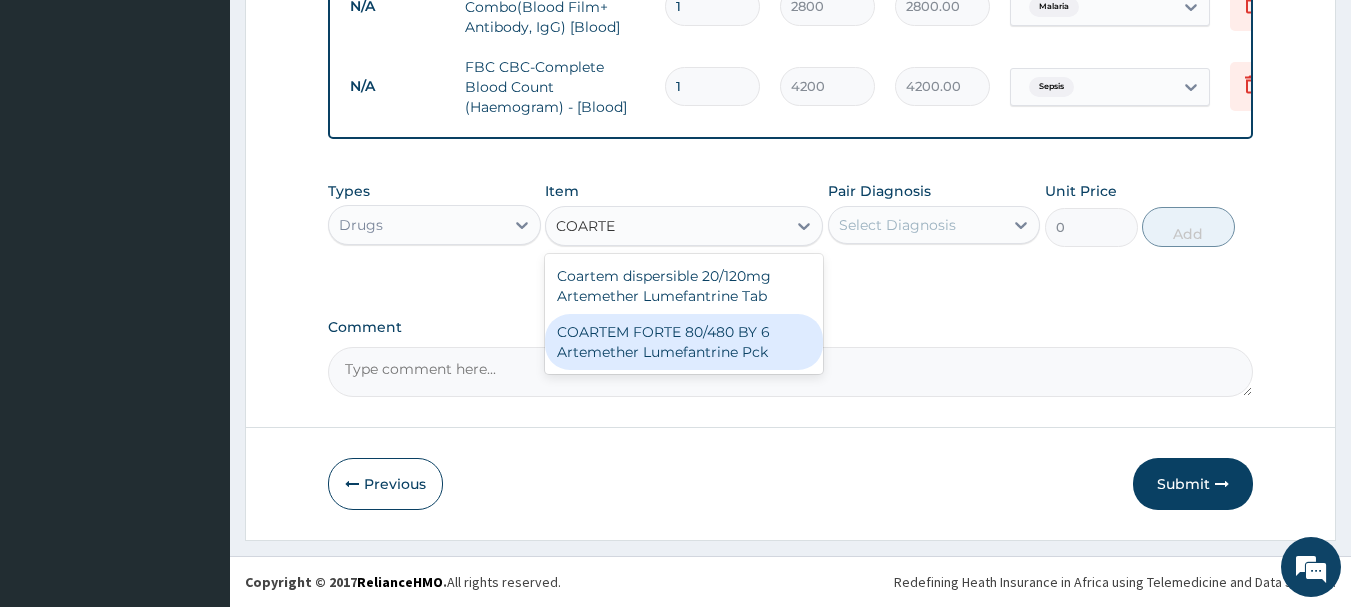 click on "COARTEM FORTE 80/480 BY 6 Artemether Lumefantrine Pck" at bounding box center (684, 342) 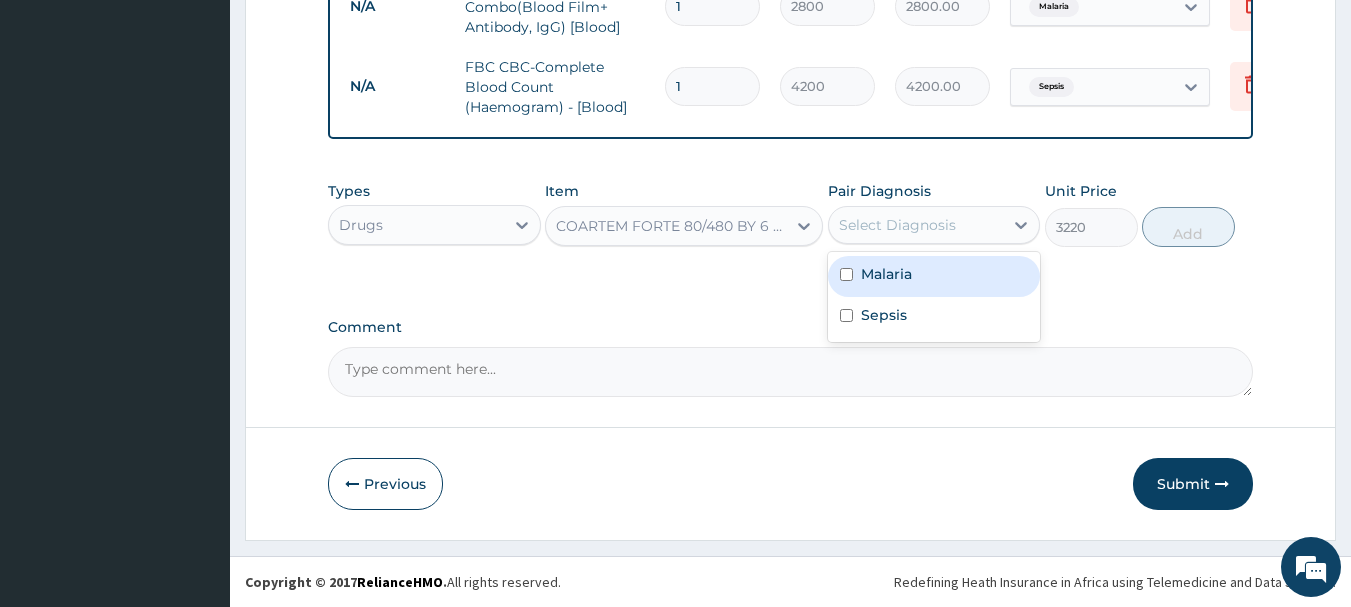 click on "Select Diagnosis" at bounding box center (916, 225) 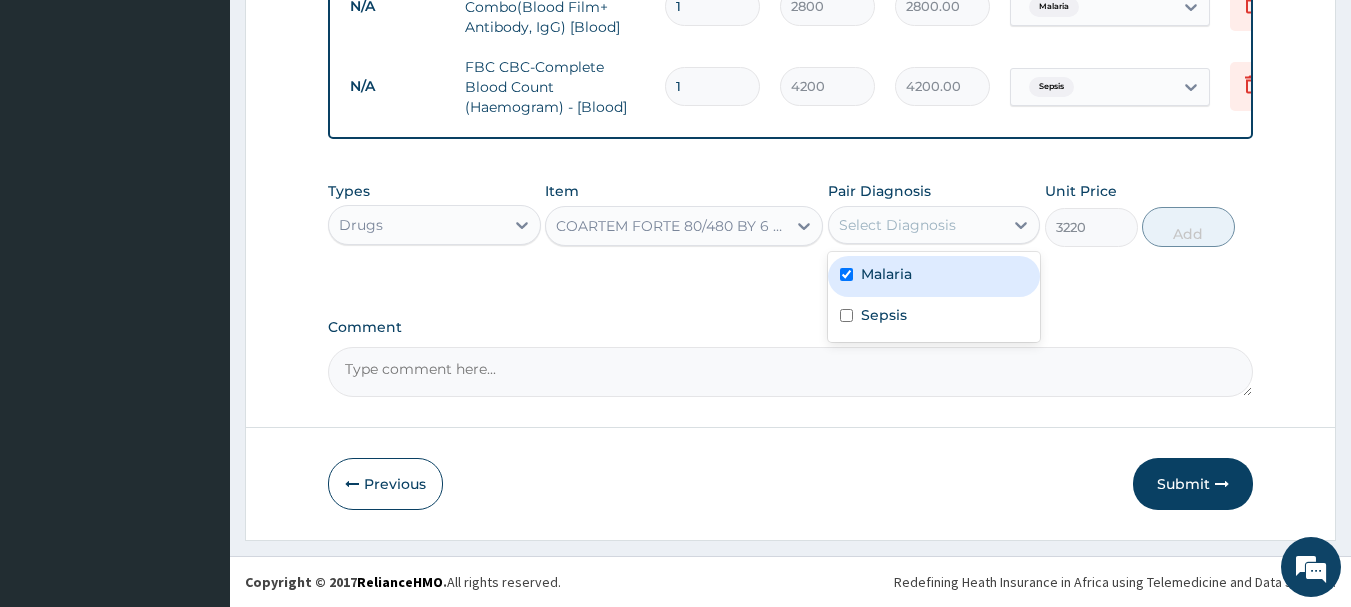 checkbox on "true" 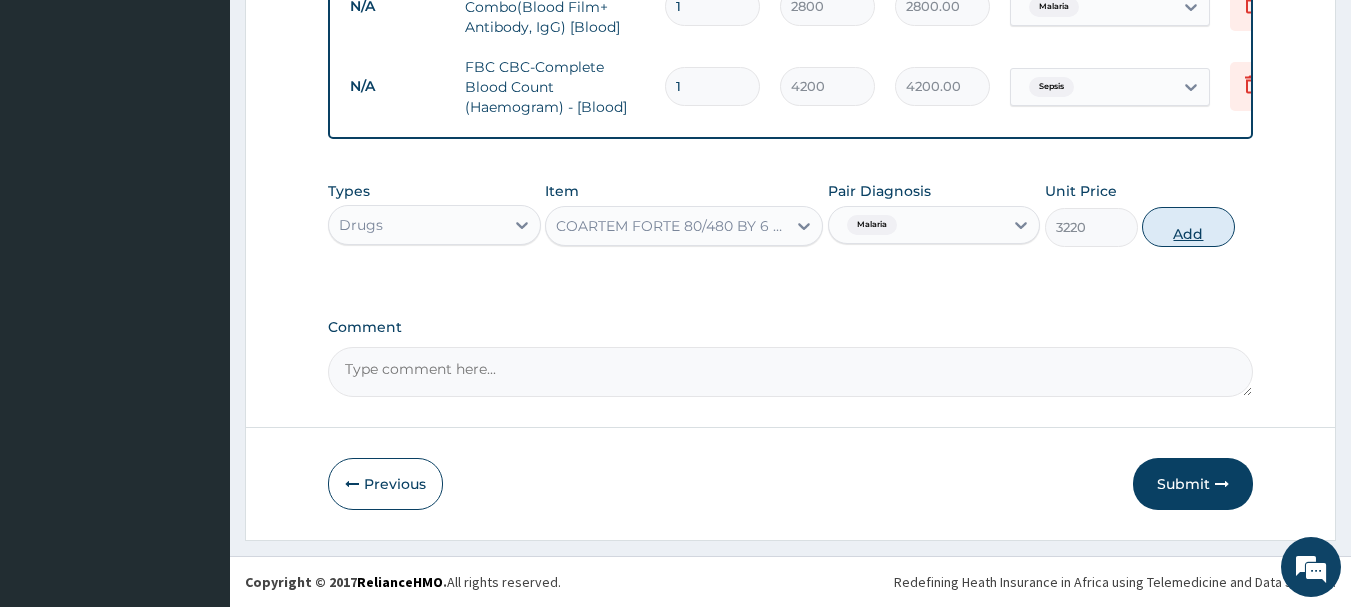 click on "Add" at bounding box center (1188, 227) 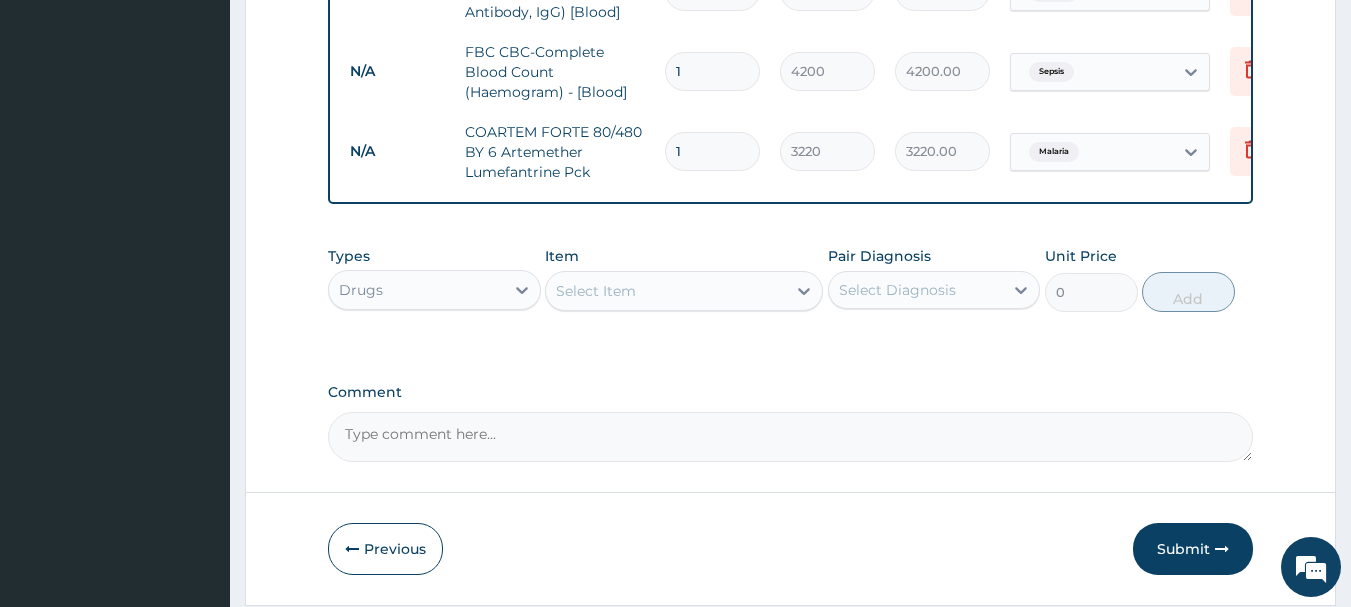 click on "Select Item" at bounding box center (596, 291) 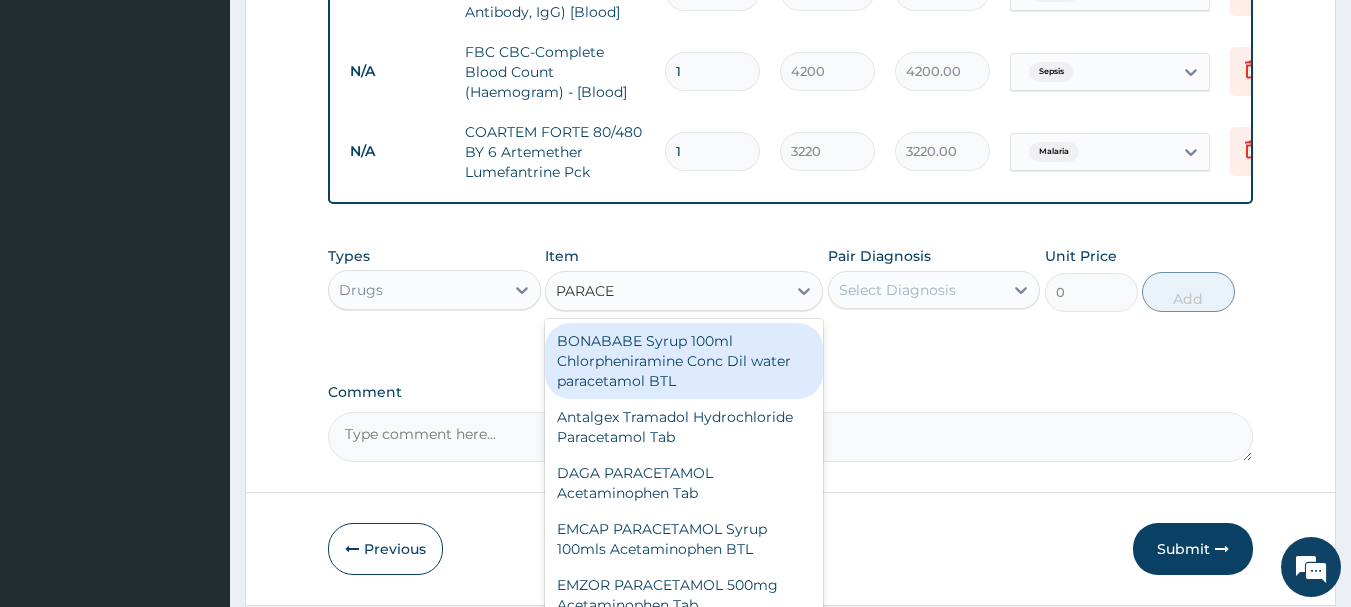 type on "PARACET" 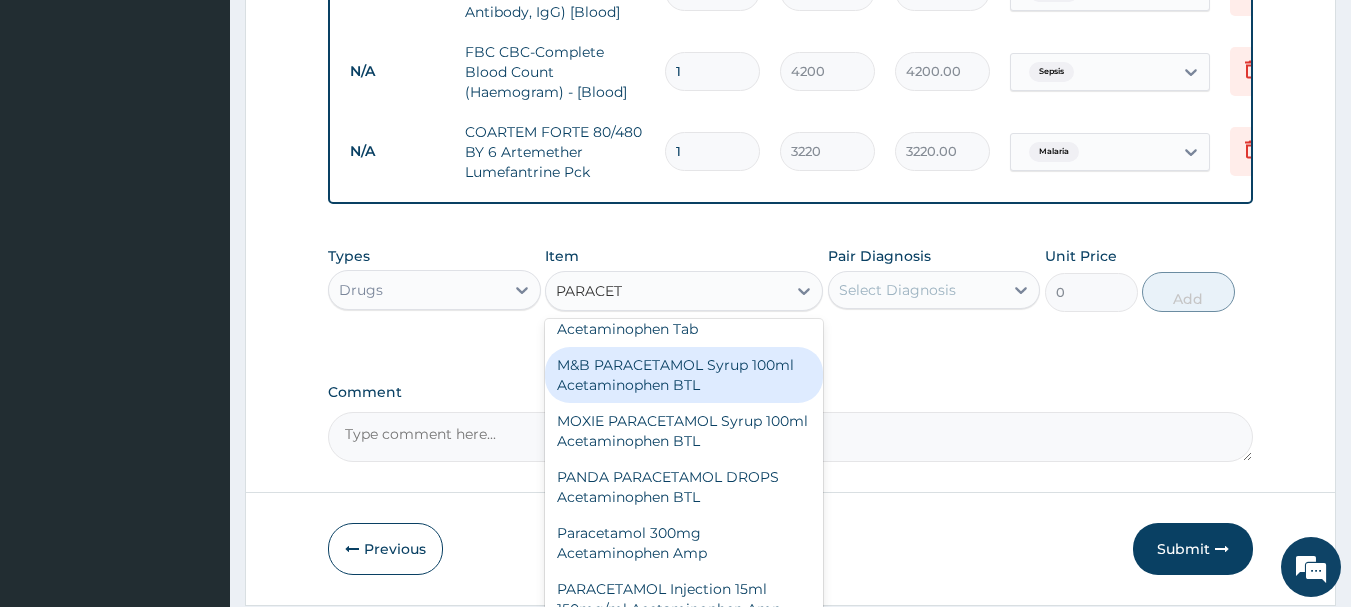 scroll, scrollTop: 680, scrollLeft: 0, axis: vertical 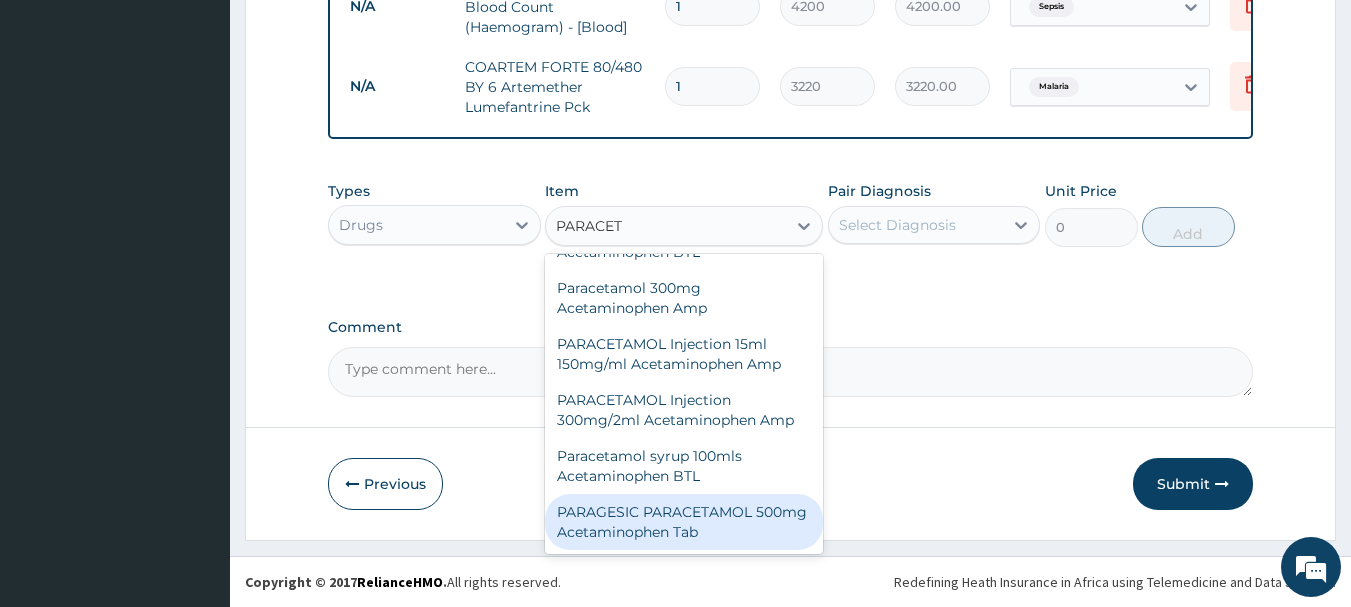 click on "PARAGESIC PARACETAMOL 500mg Acetaminophen Tab" at bounding box center (684, 522) 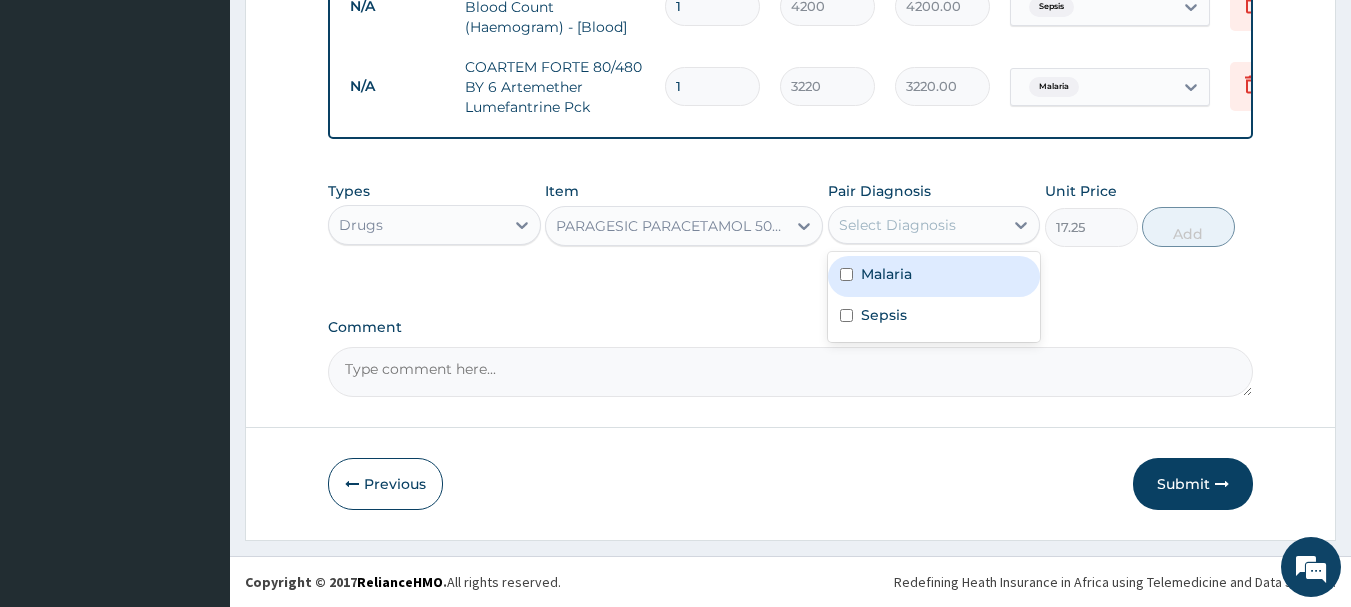 click on "Select Diagnosis" at bounding box center (916, 225) 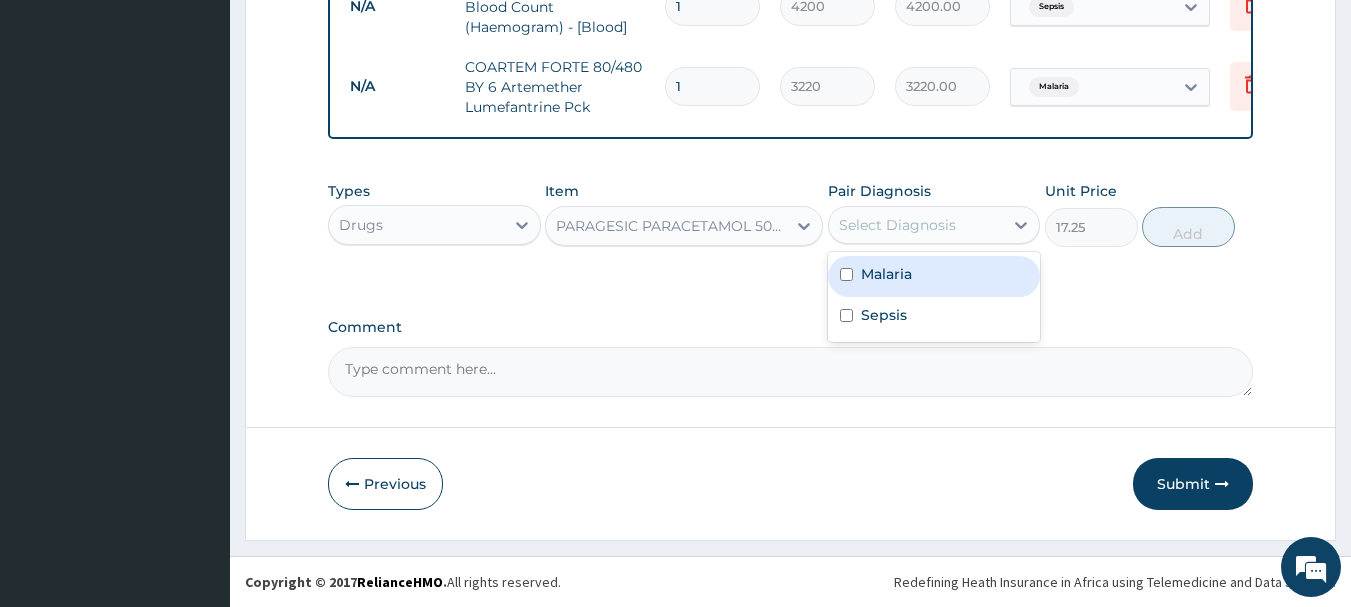 click on "Malaria" at bounding box center [886, 274] 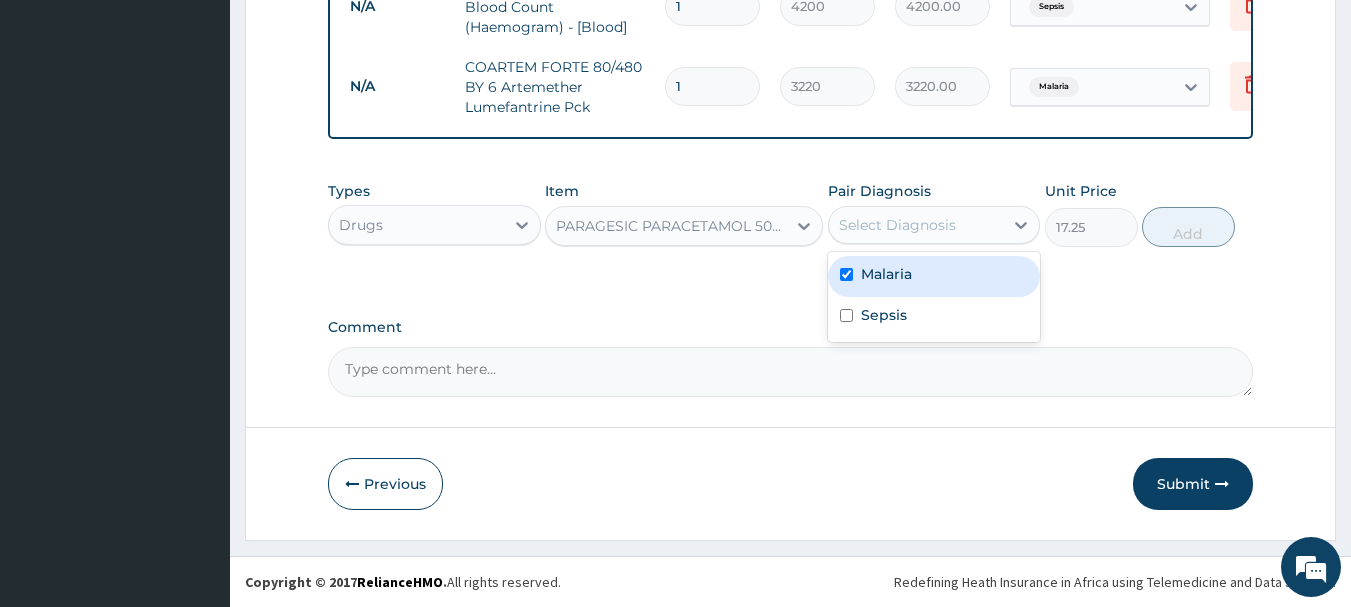 checkbox on "true" 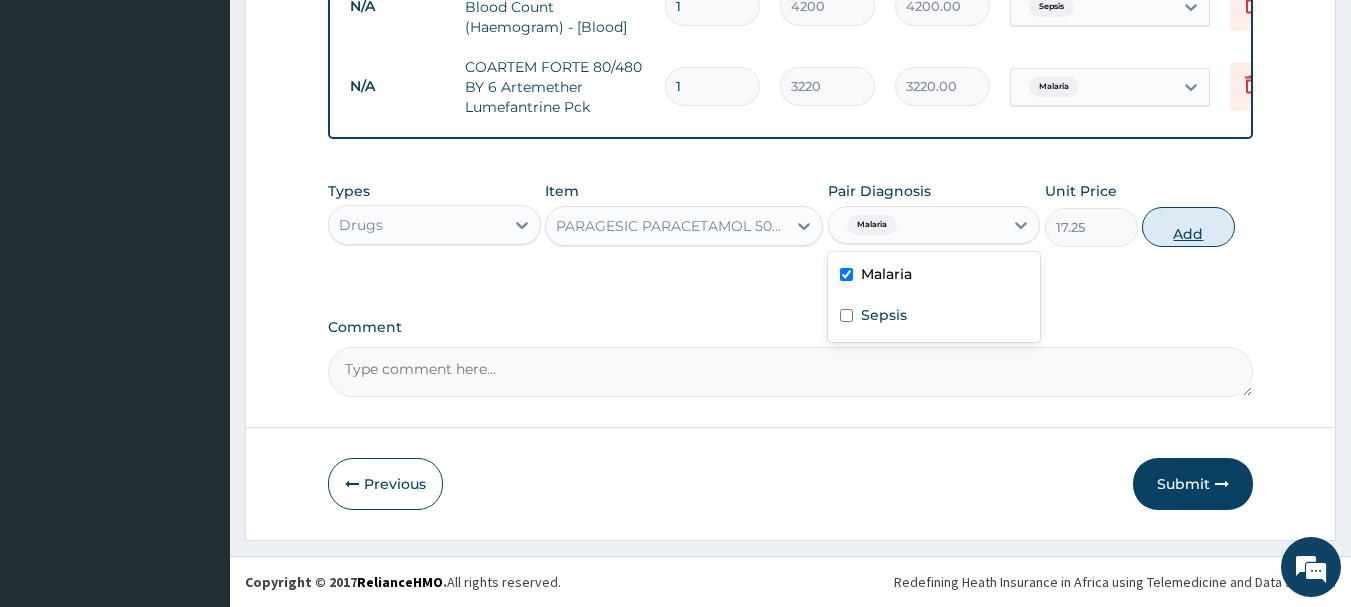 click on "Add" at bounding box center (1188, 227) 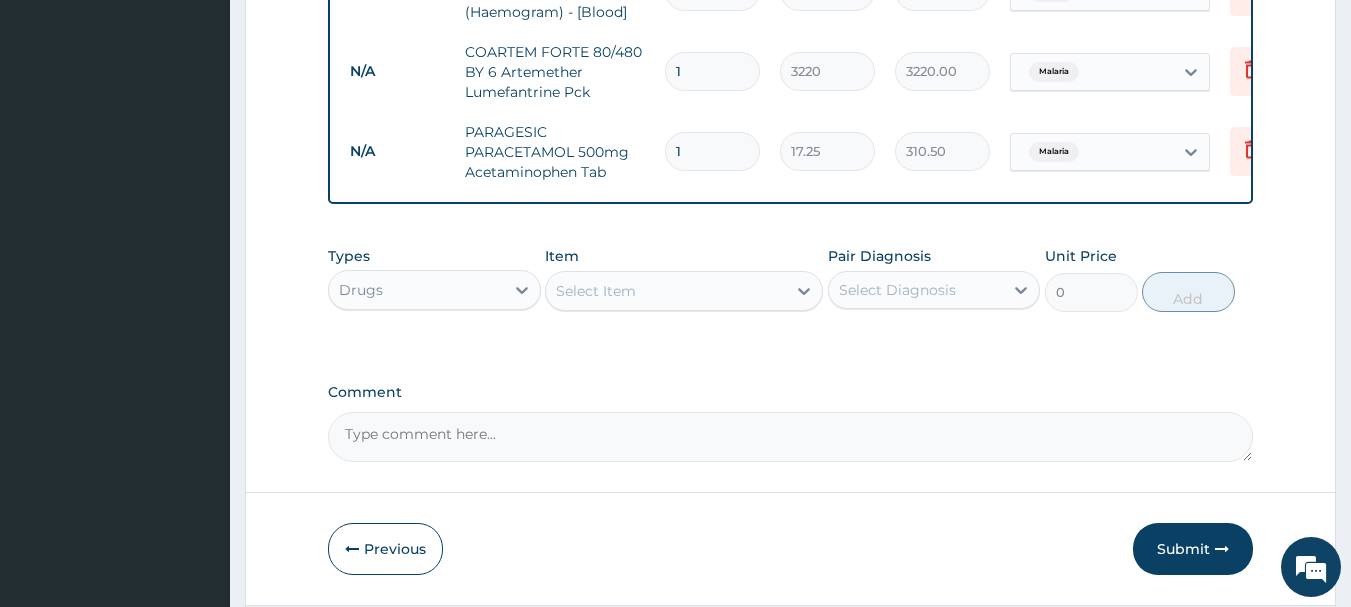 type on "18" 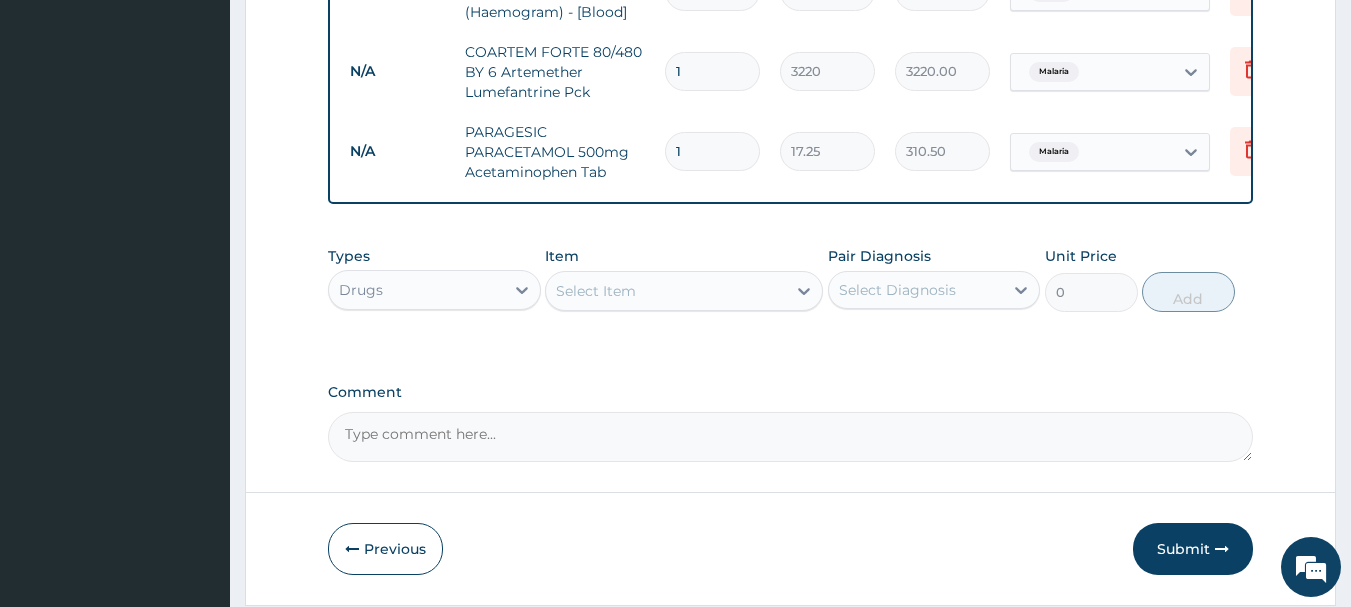 type on "310.50" 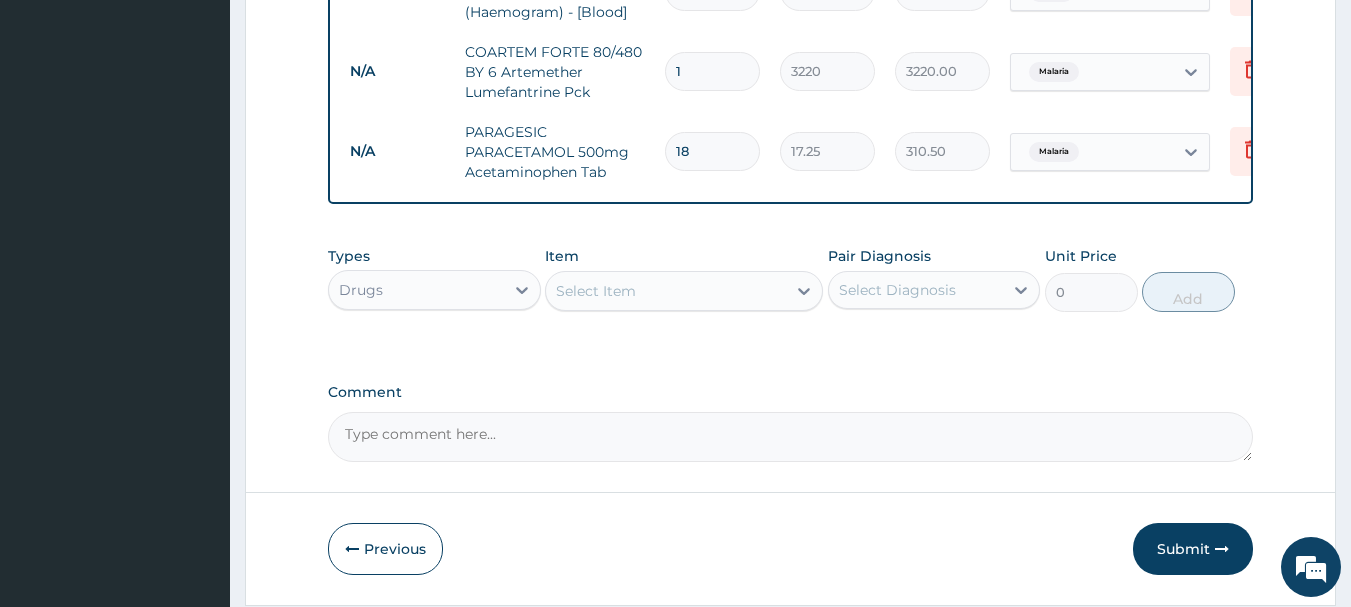 type on "18" 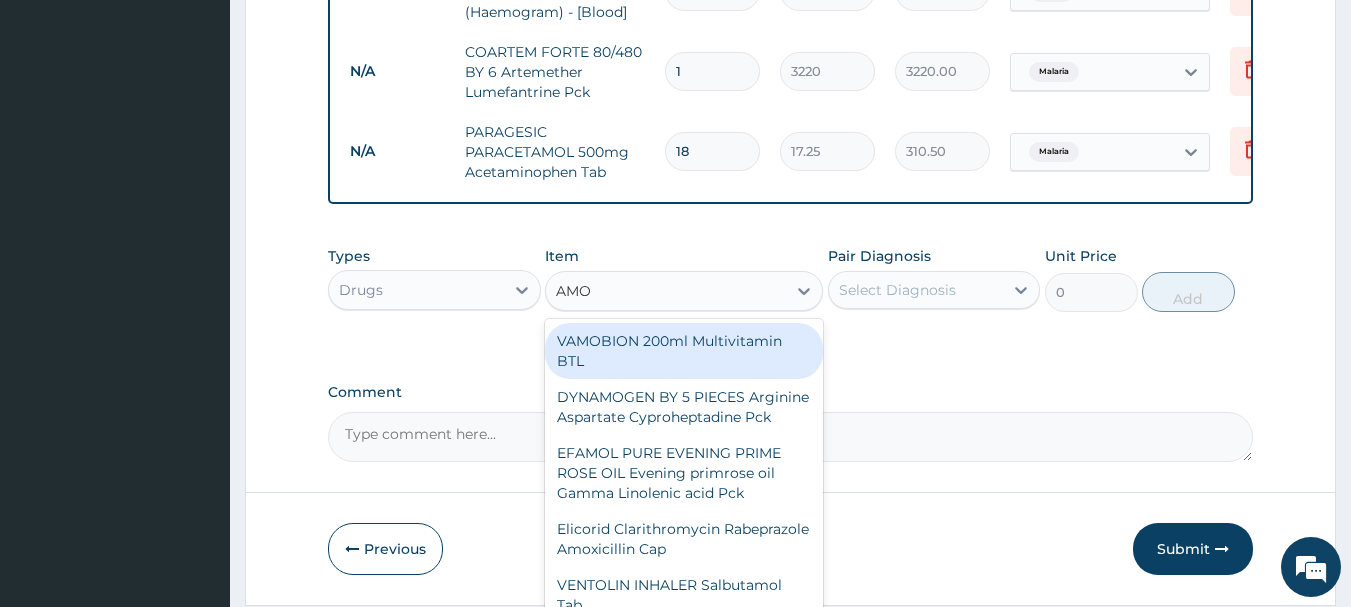 type on "AMOX" 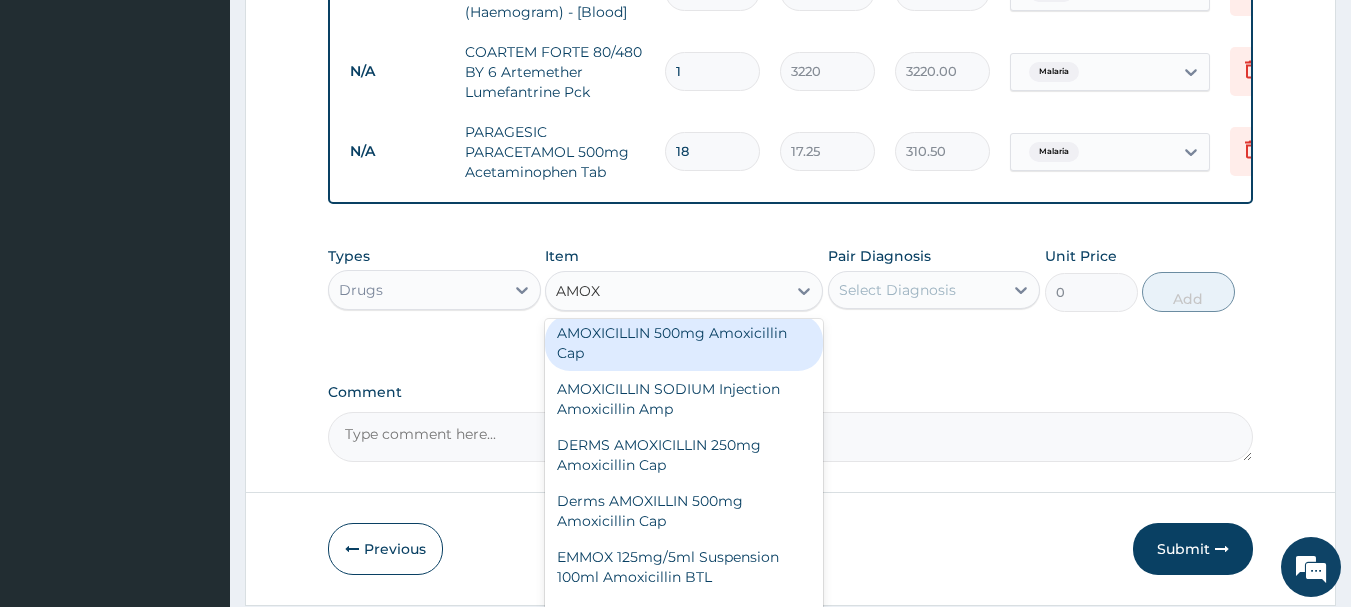 scroll, scrollTop: 0, scrollLeft: 0, axis: both 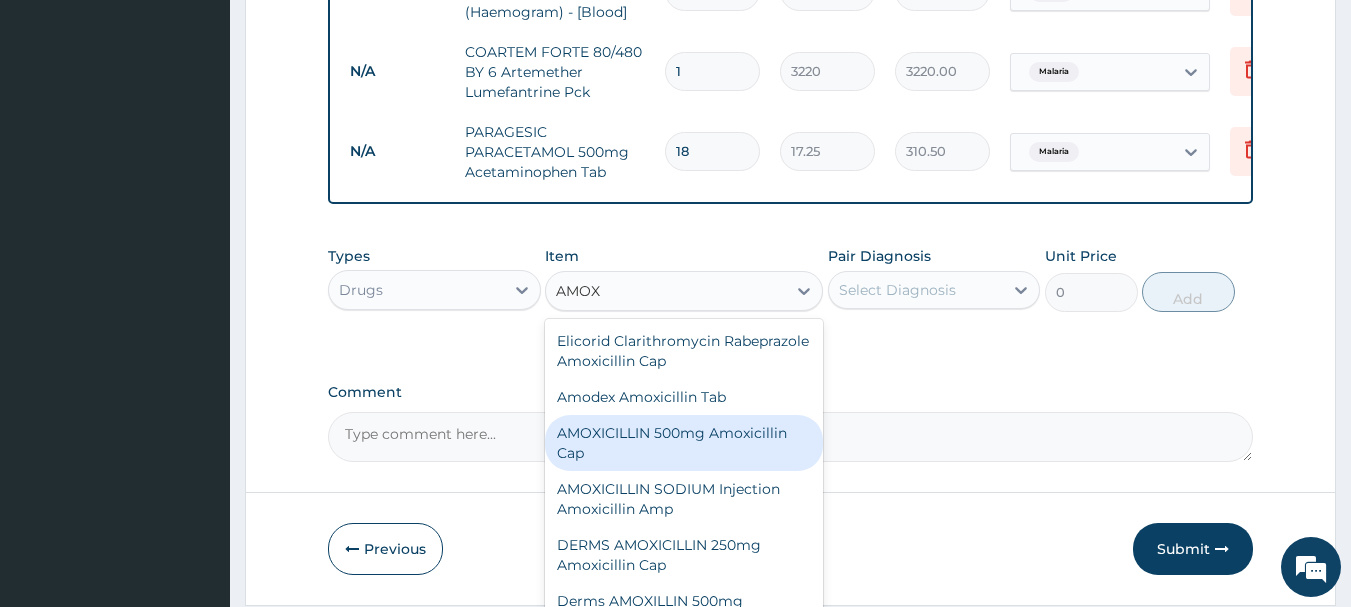 click on "AMOXICILLIN 500mg Amoxicillin Cap" at bounding box center [684, 443] 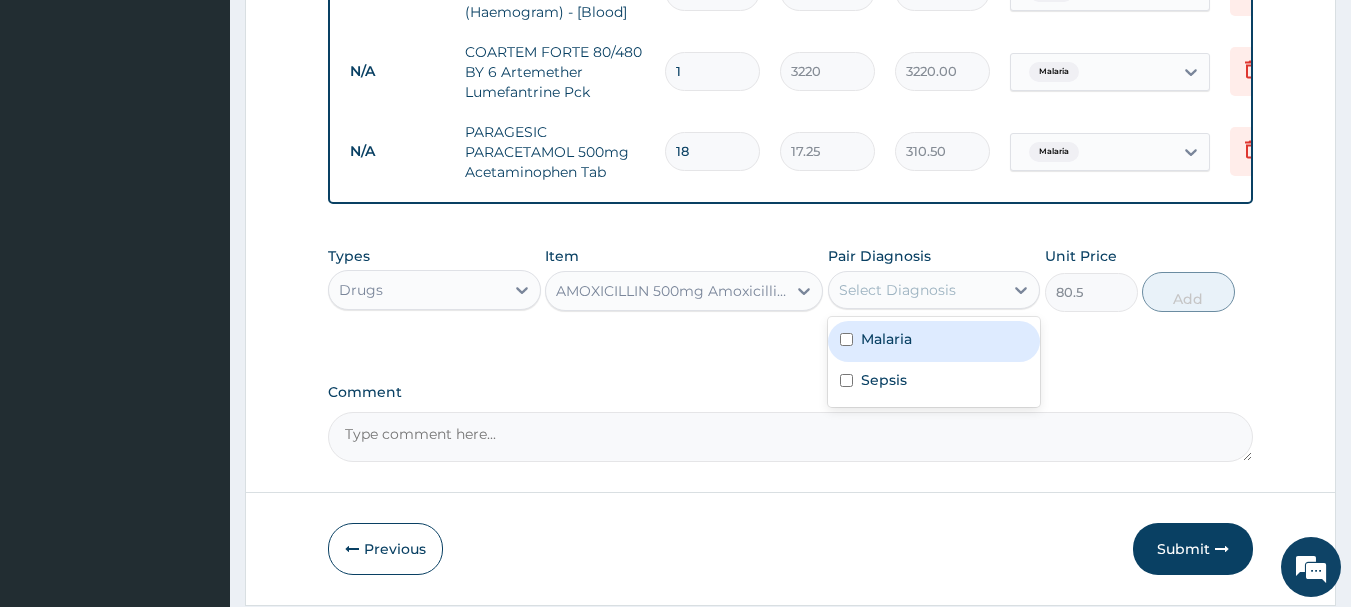 click on "Select Diagnosis" at bounding box center [897, 290] 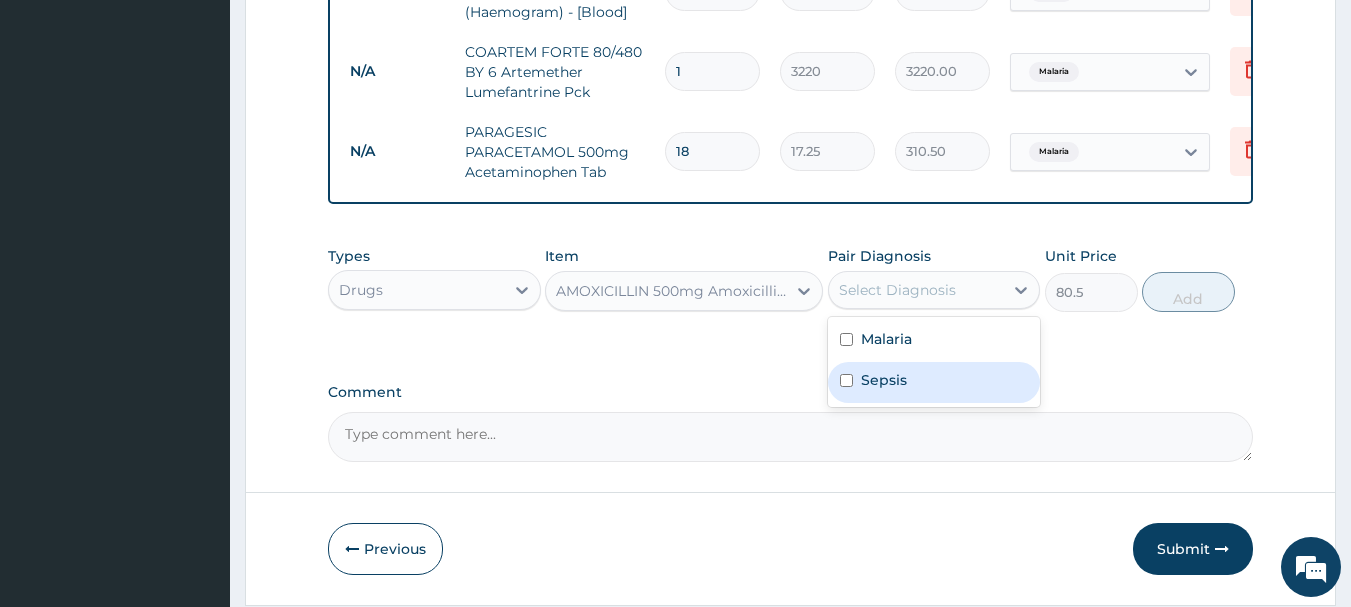 drag, startPoint x: 869, startPoint y: 401, endPoint x: 877, endPoint y: 392, distance: 12.0415945 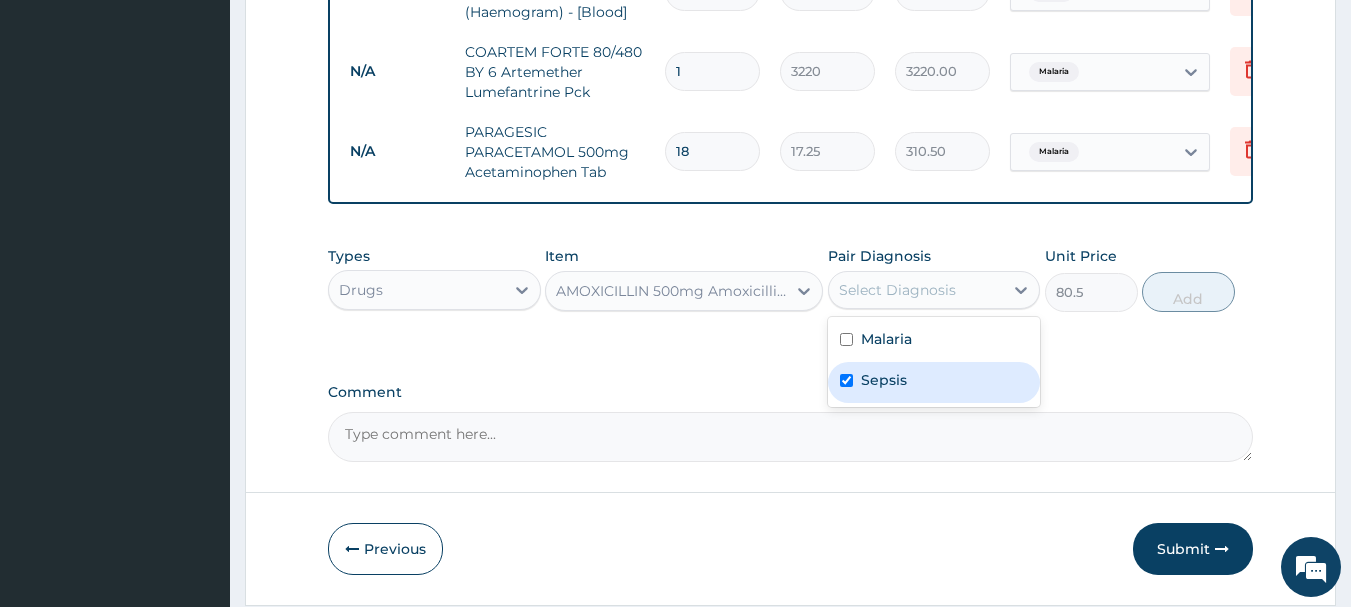 checkbox on "true" 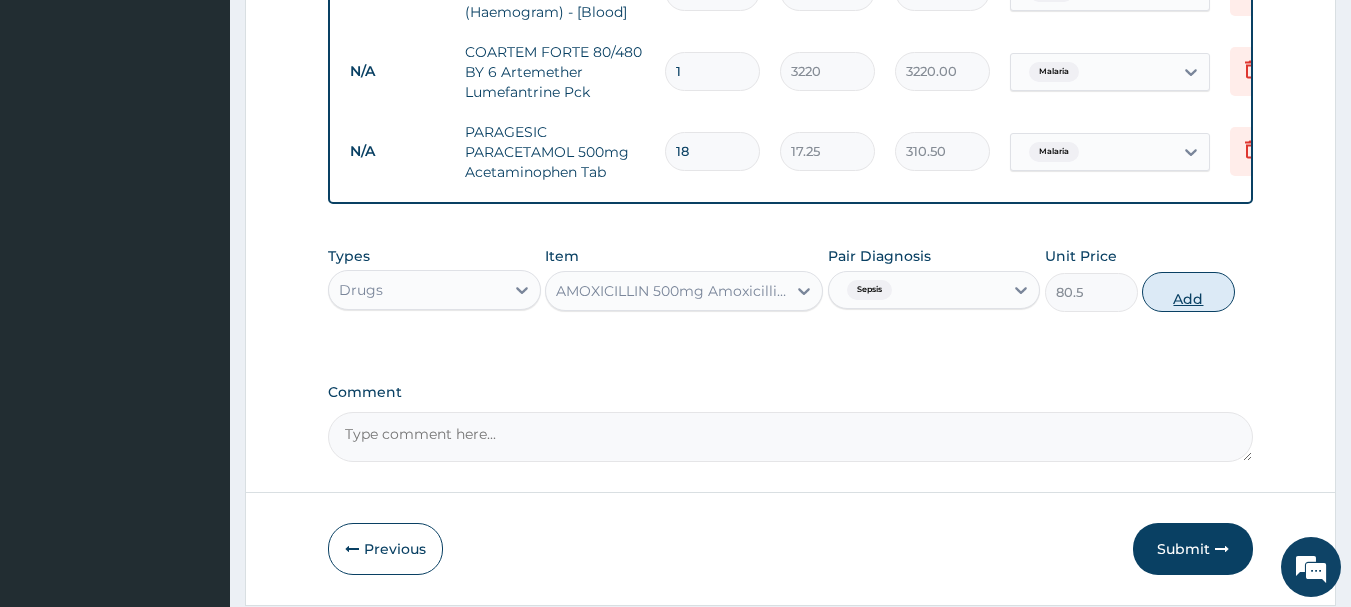 click on "Add" at bounding box center (1188, 292) 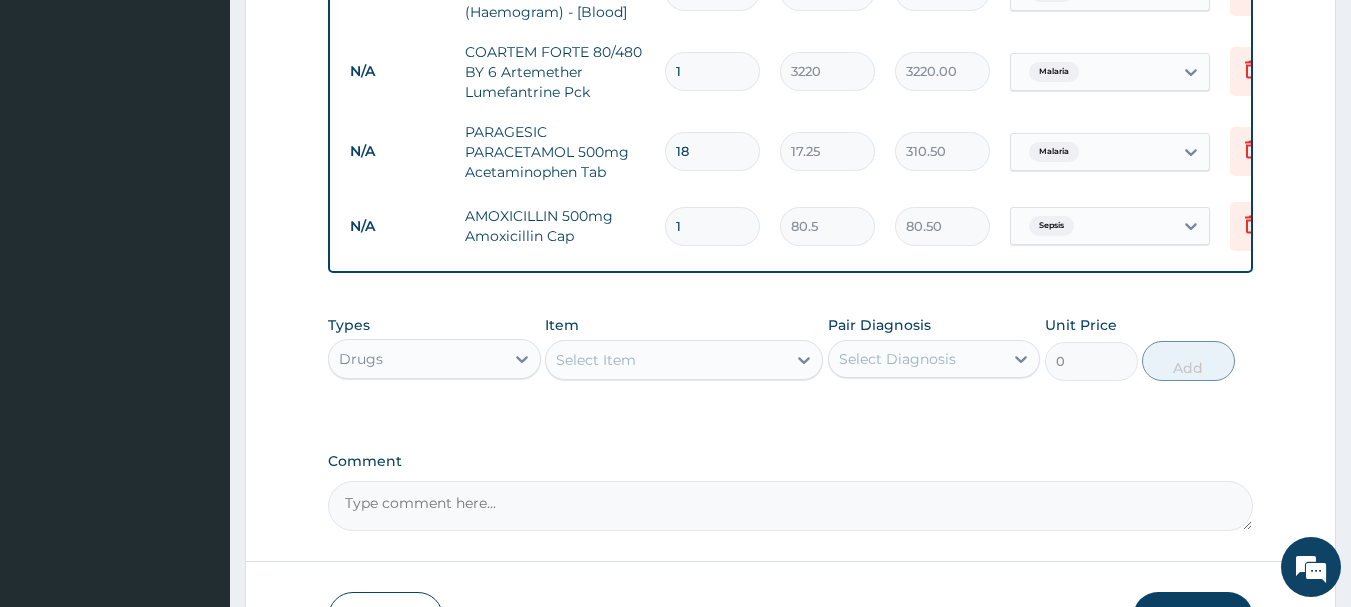 type on "15" 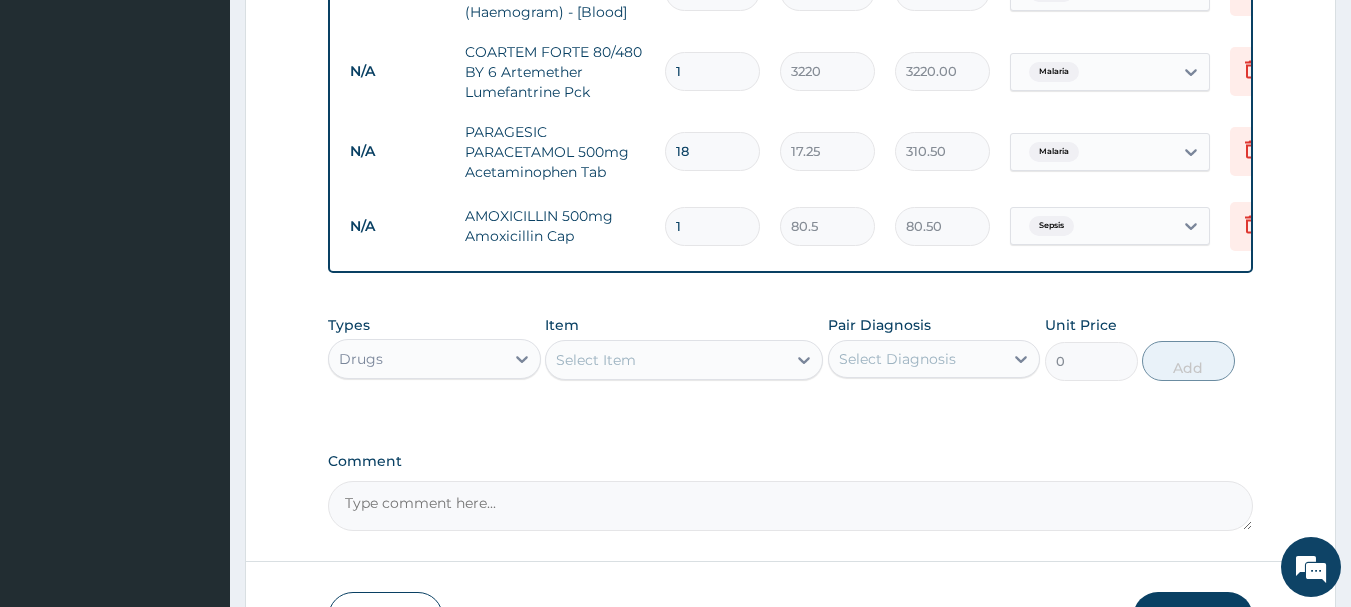 type on "1207.50" 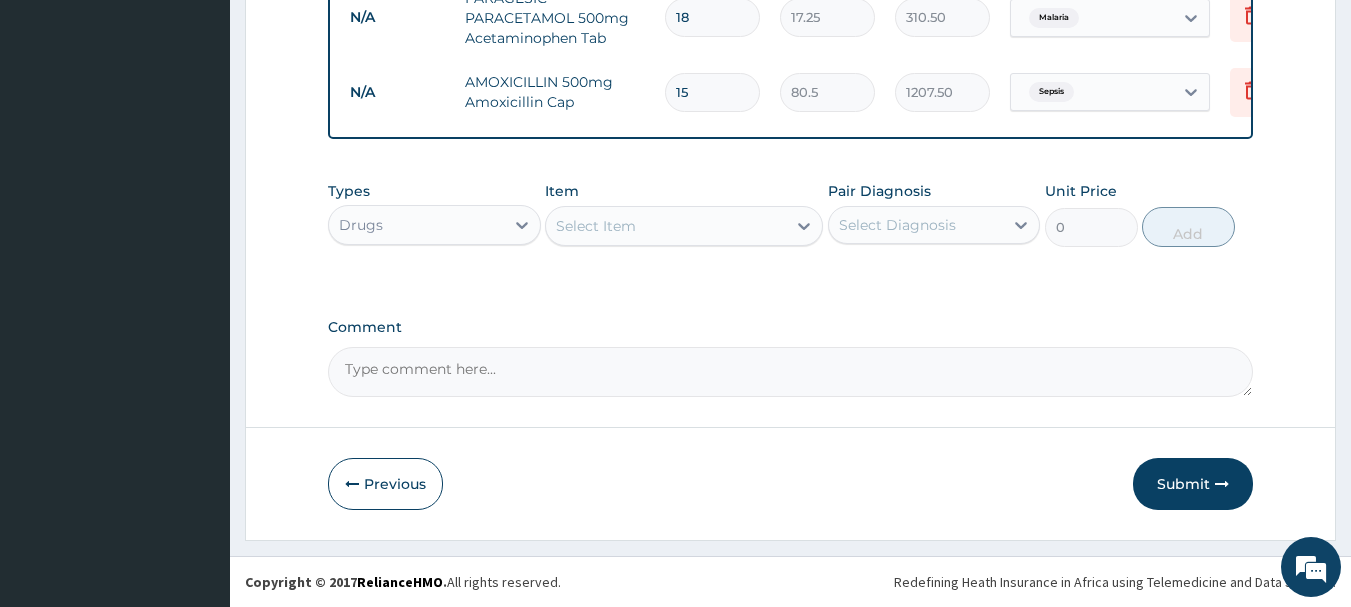 scroll, scrollTop: 1155, scrollLeft: 0, axis: vertical 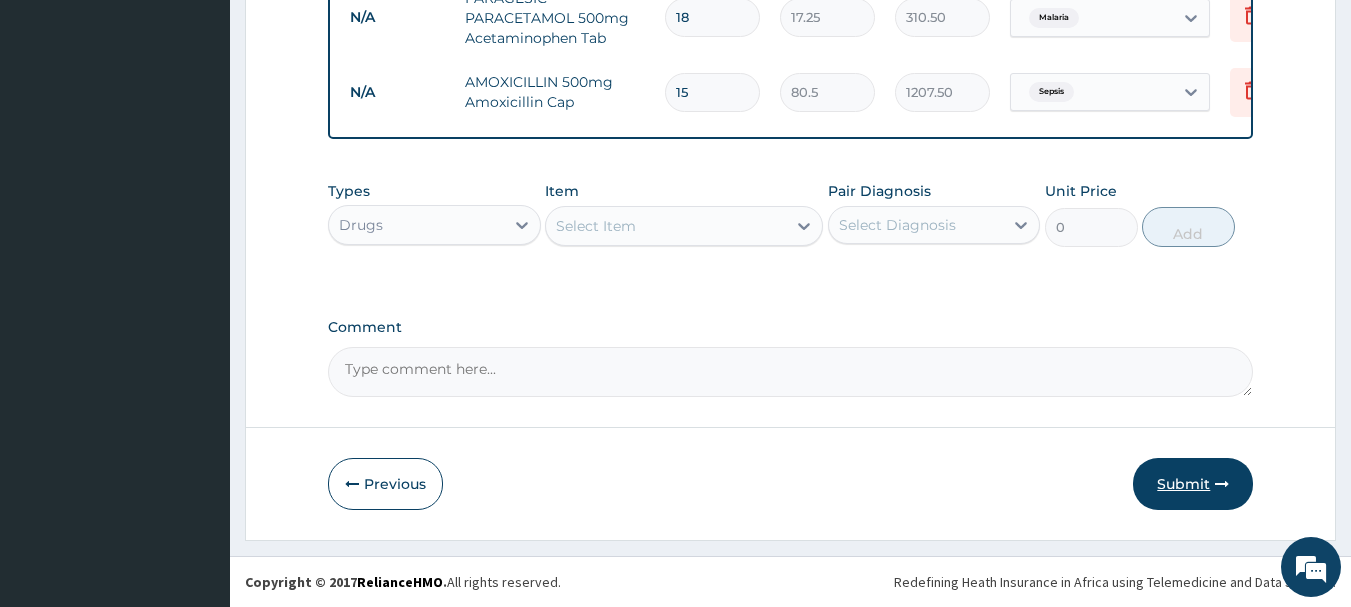 type on "15" 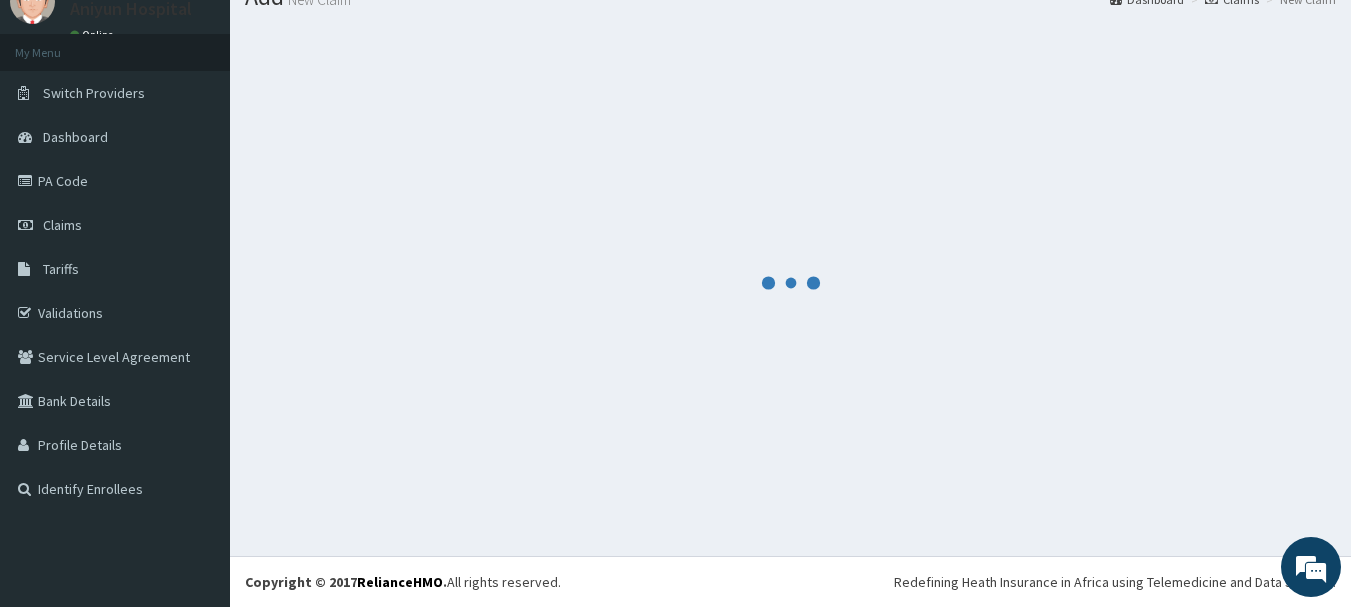 scroll, scrollTop: 1155, scrollLeft: 0, axis: vertical 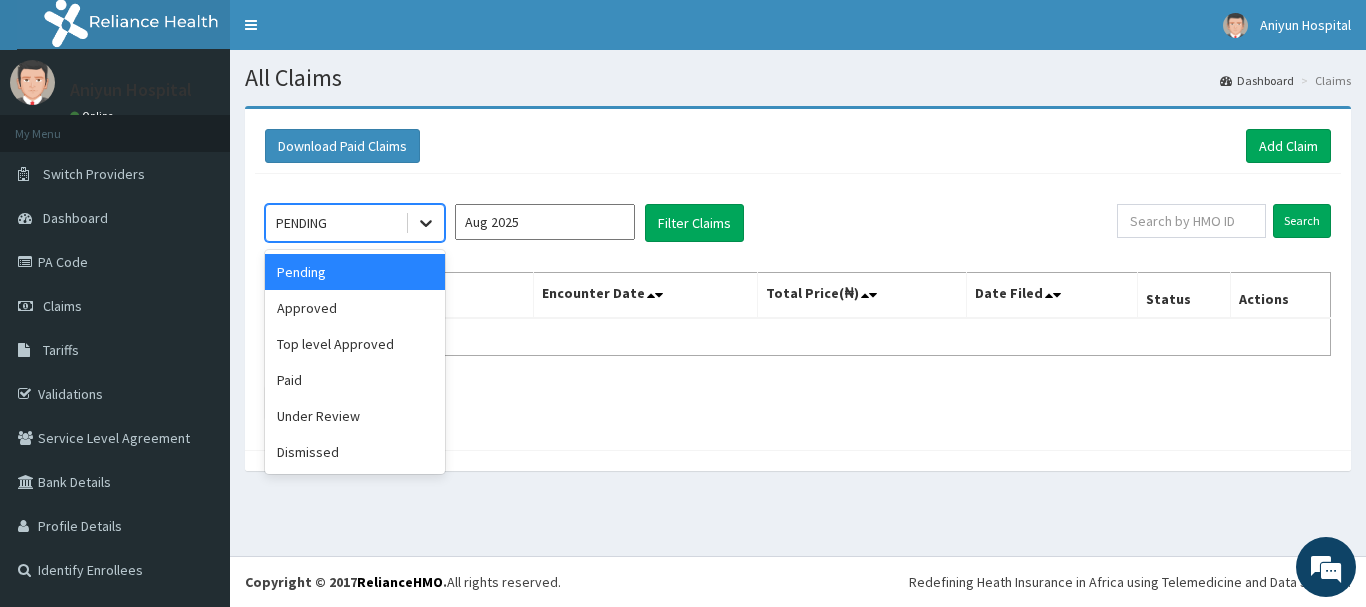 click 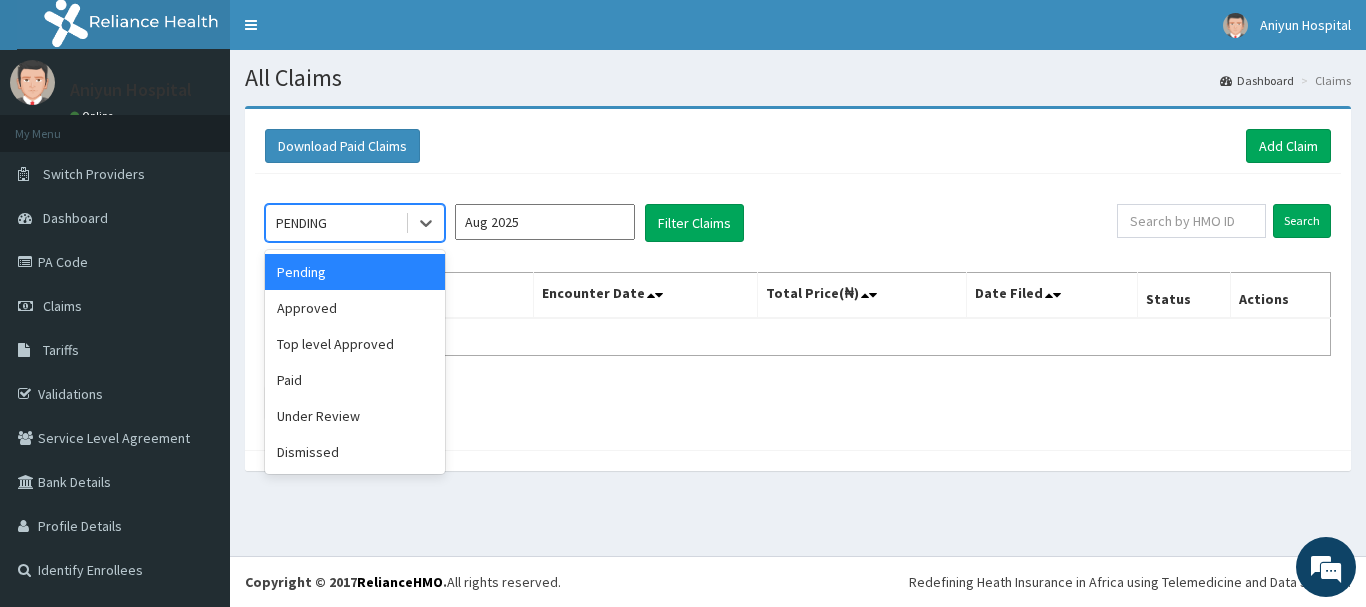 click on "Pending" at bounding box center (355, 272) 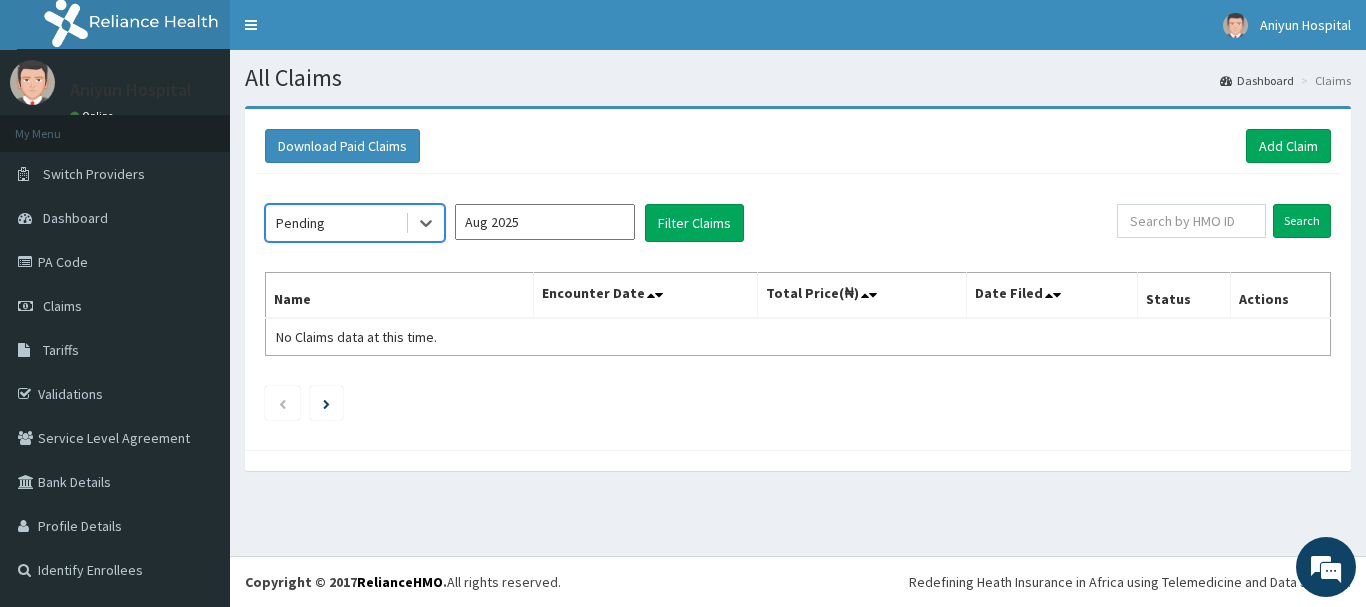 click on "Pending" at bounding box center (335, 223) 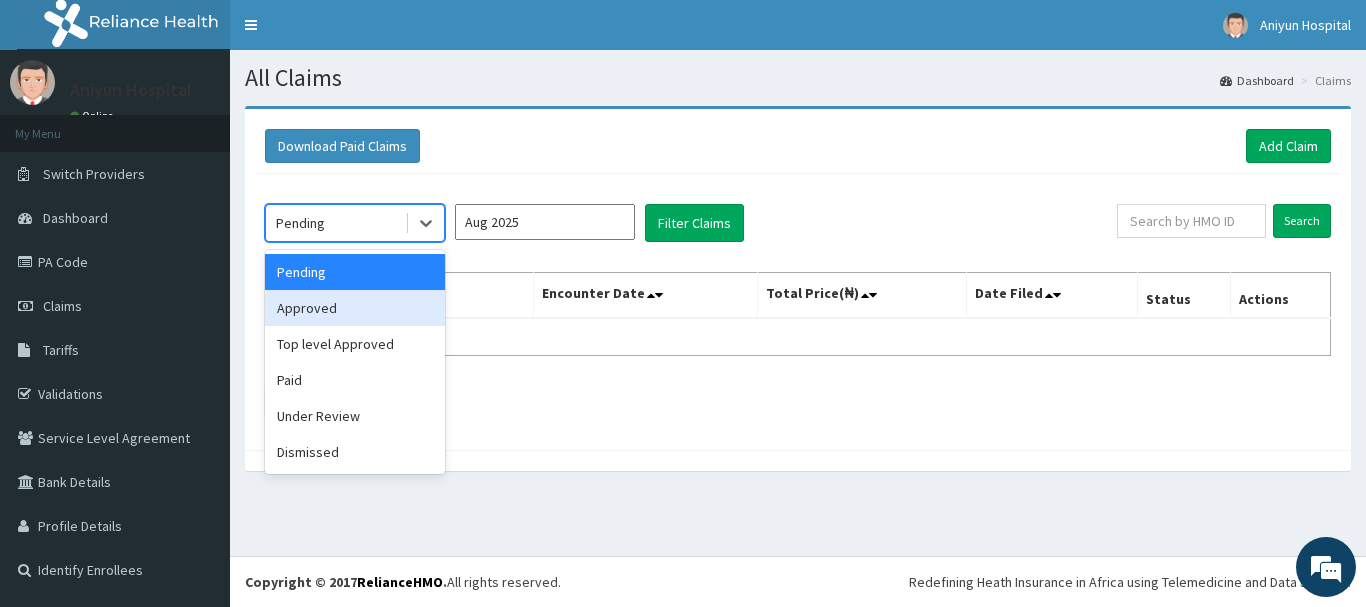 click on "Approved" at bounding box center [355, 308] 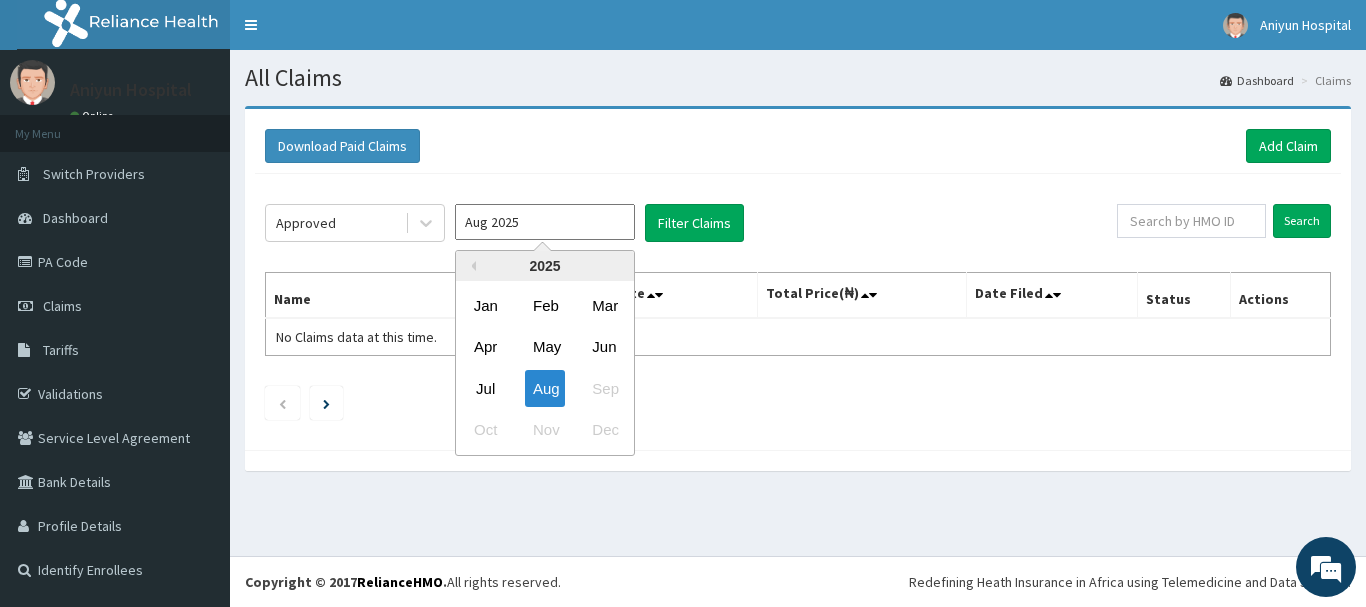 click on "Aug 2025" at bounding box center (545, 222) 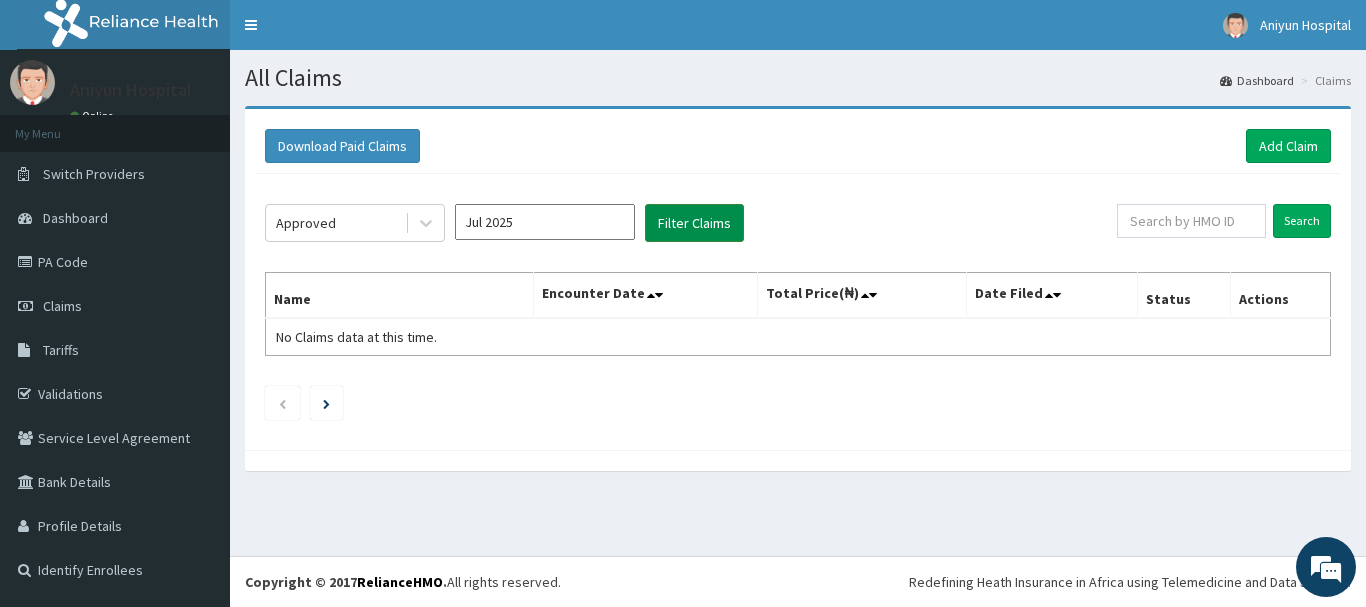 click on "Filter Claims" at bounding box center [694, 223] 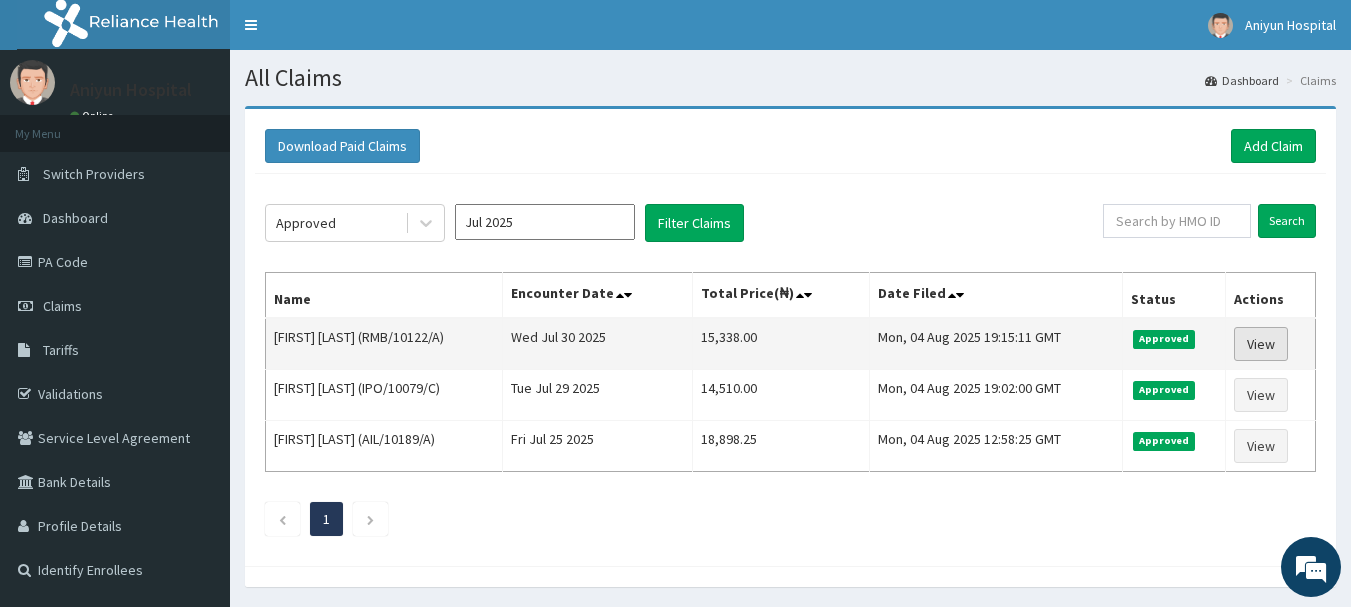 click on "View" at bounding box center [1261, 344] 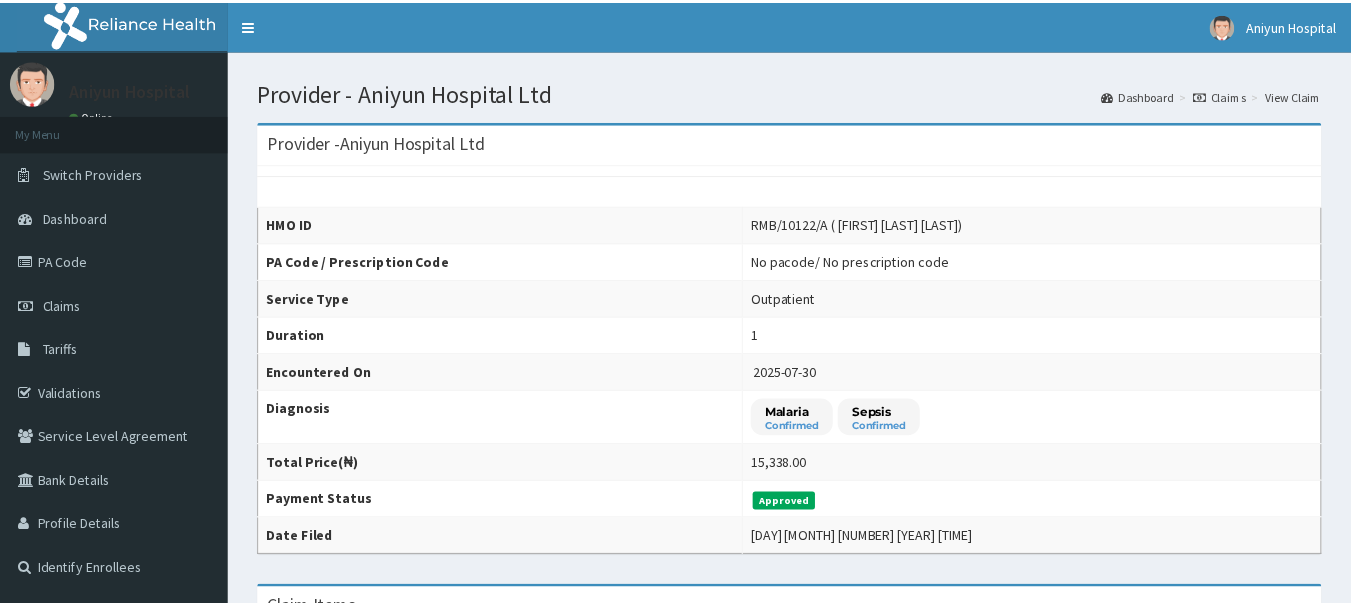 scroll, scrollTop: 0, scrollLeft: 0, axis: both 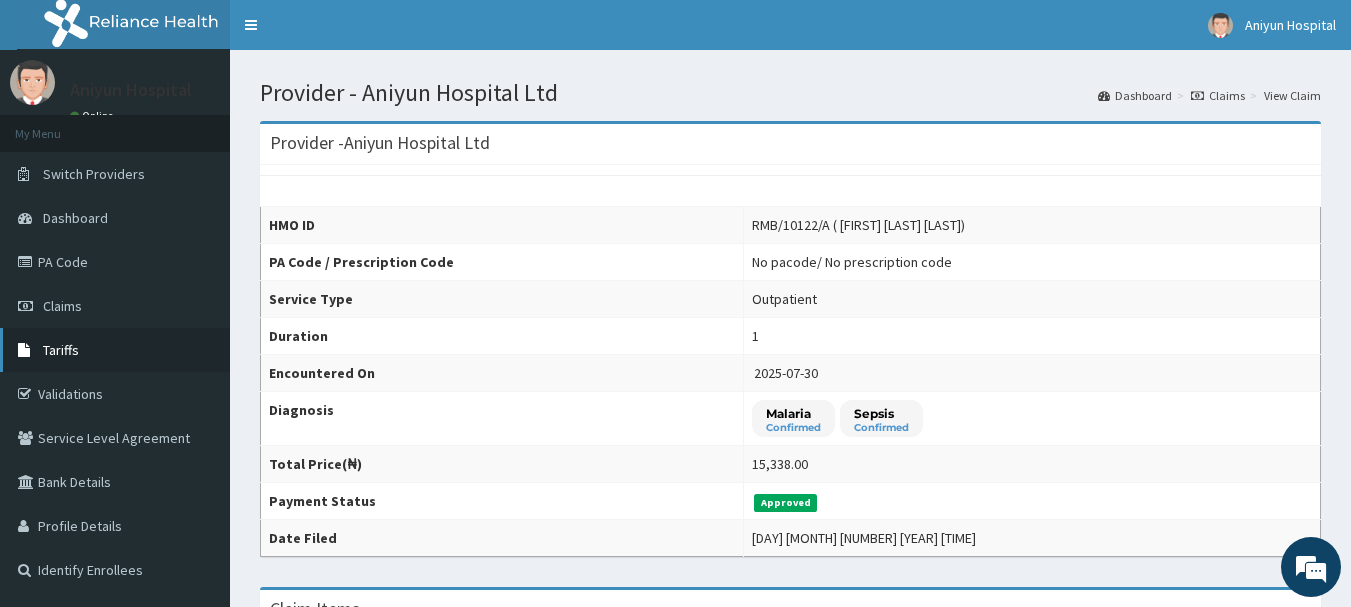 drag, startPoint x: 107, startPoint y: 314, endPoint x: 107, endPoint y: 331, distance: 17 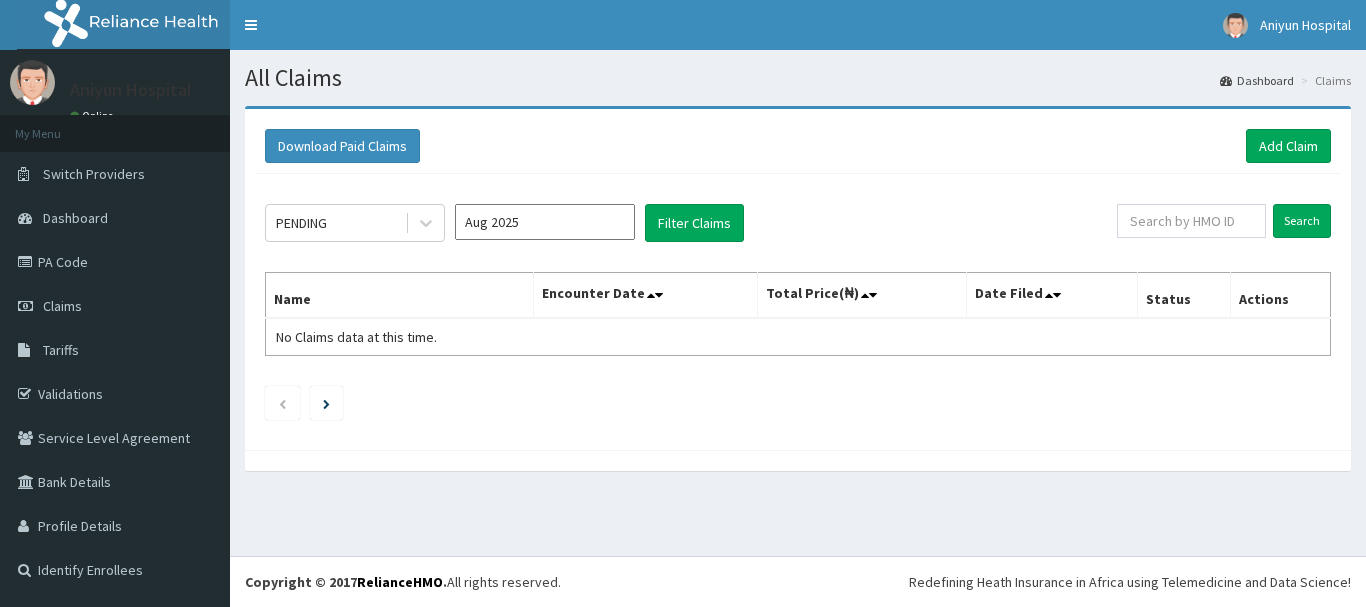 scroll, scrollTop: 0, scrollLeft: 0, axis: both 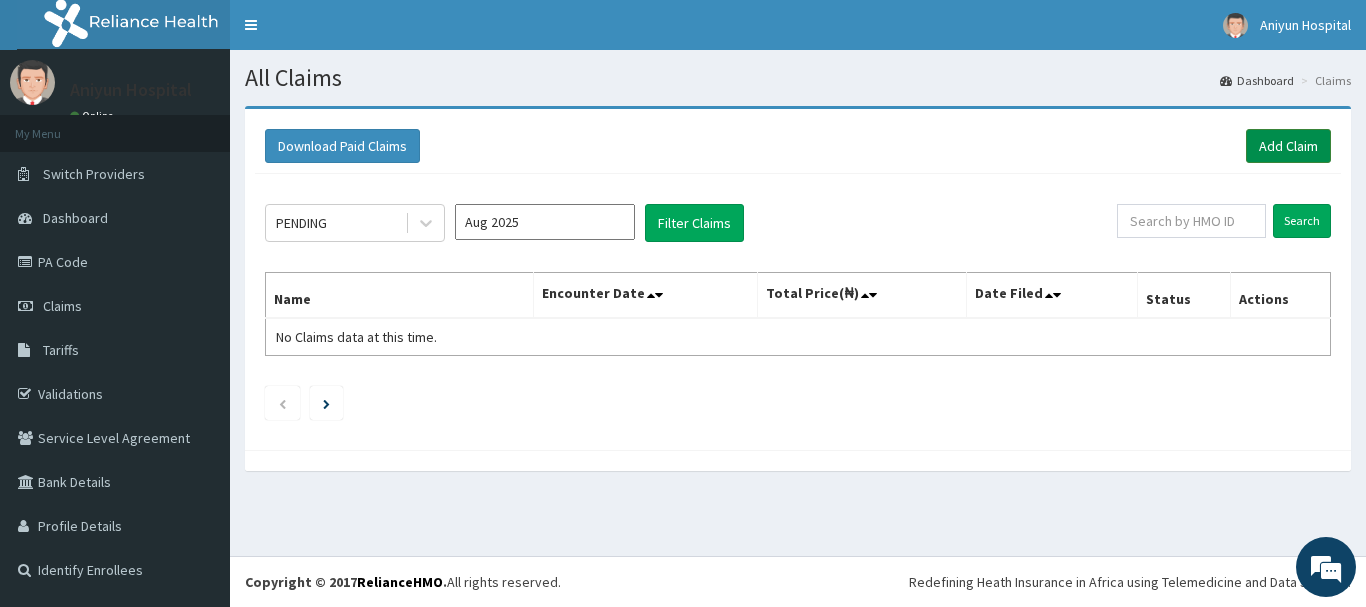 click on "Add Claim" at bounding box center [1288, 146] 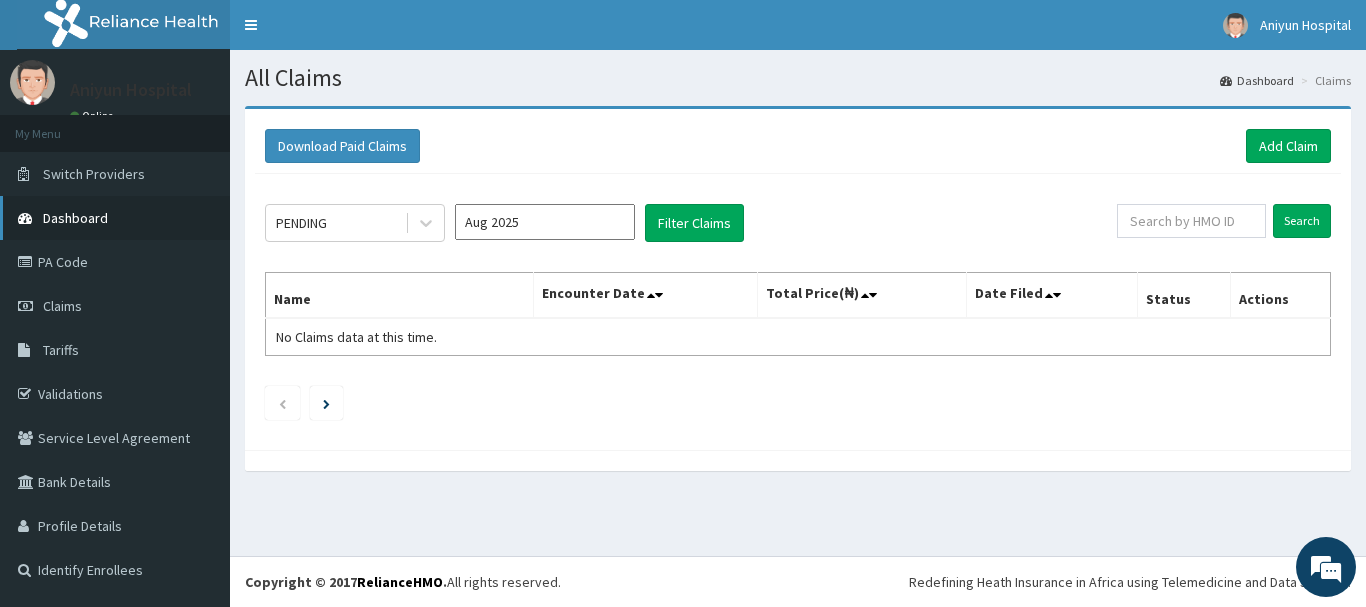 scroll, scrollTop: 0, scrollLeft: 0, axis: both 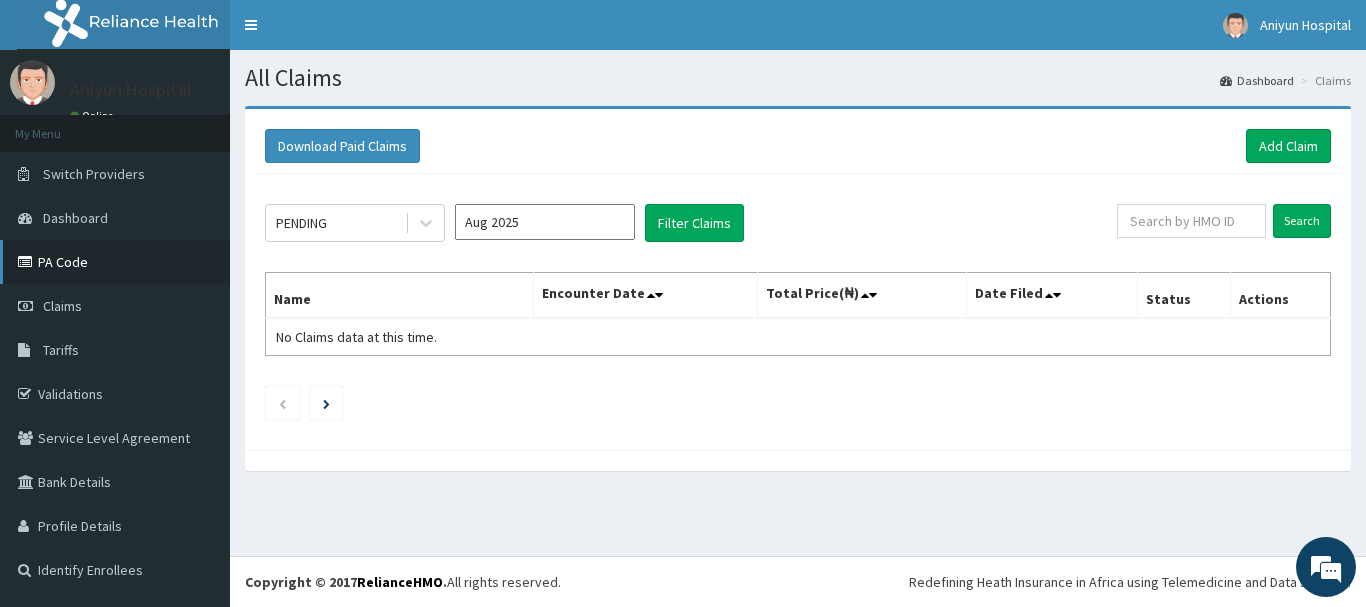 click on "PA Code" at bounding box center [115, 262] 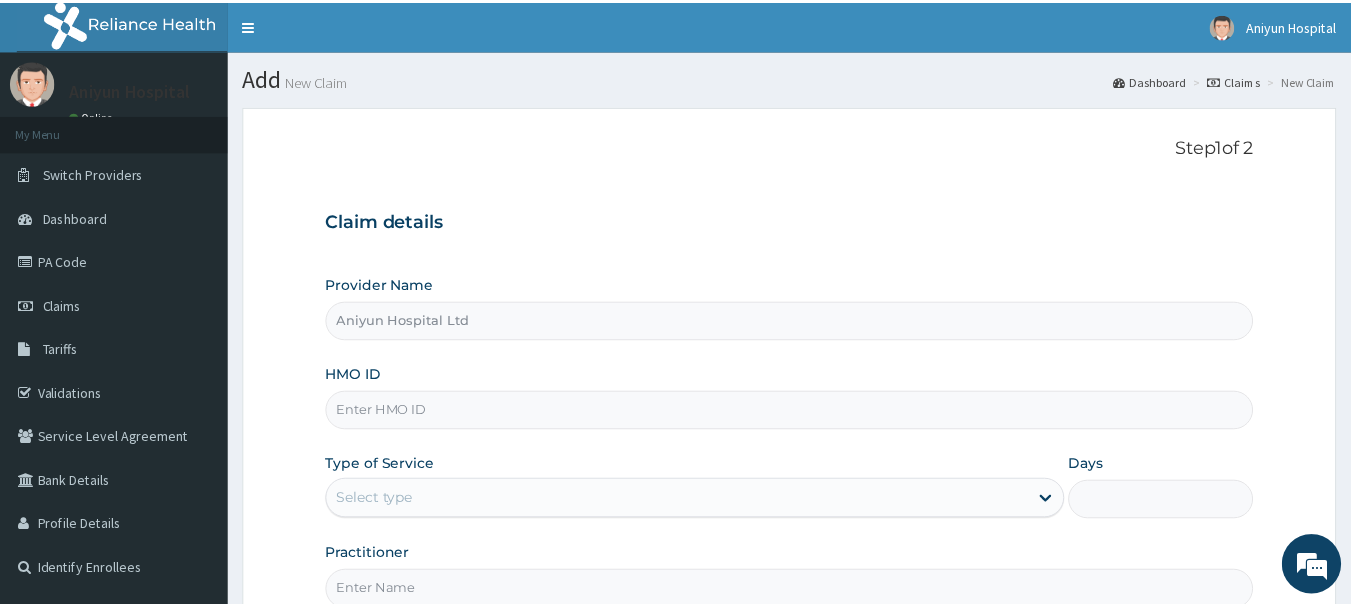 scroll, scrollTop: 0, scrollLeft: 0, axis: both 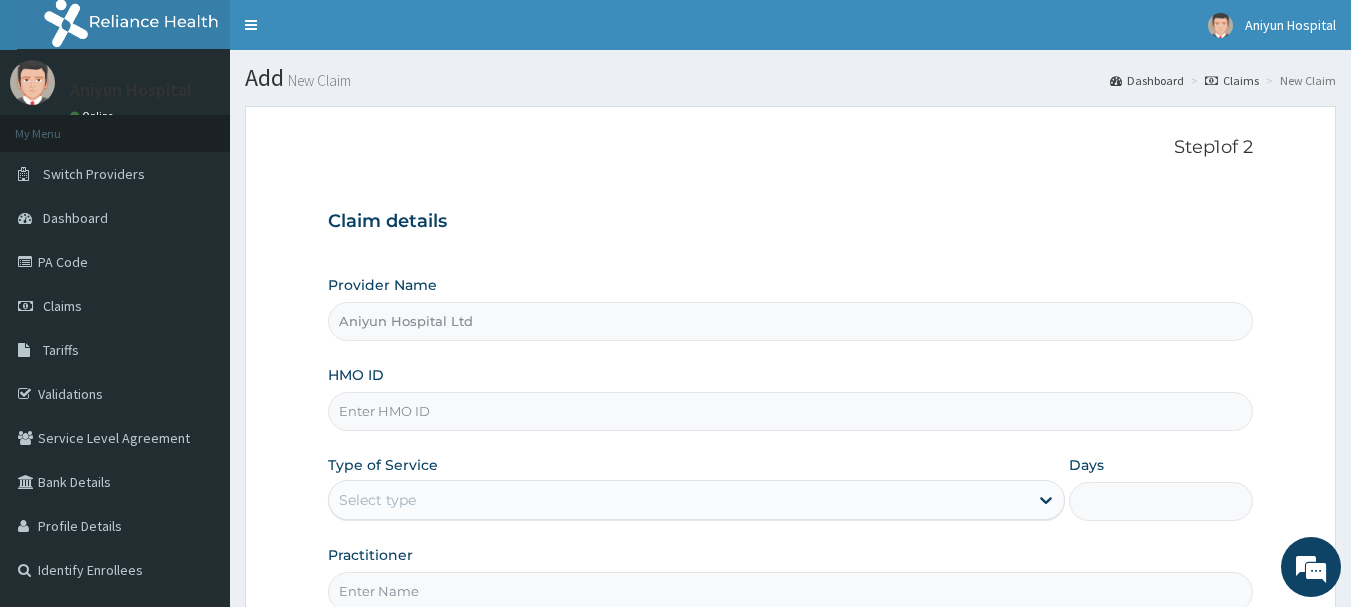 paste on "ETD/10008/A" 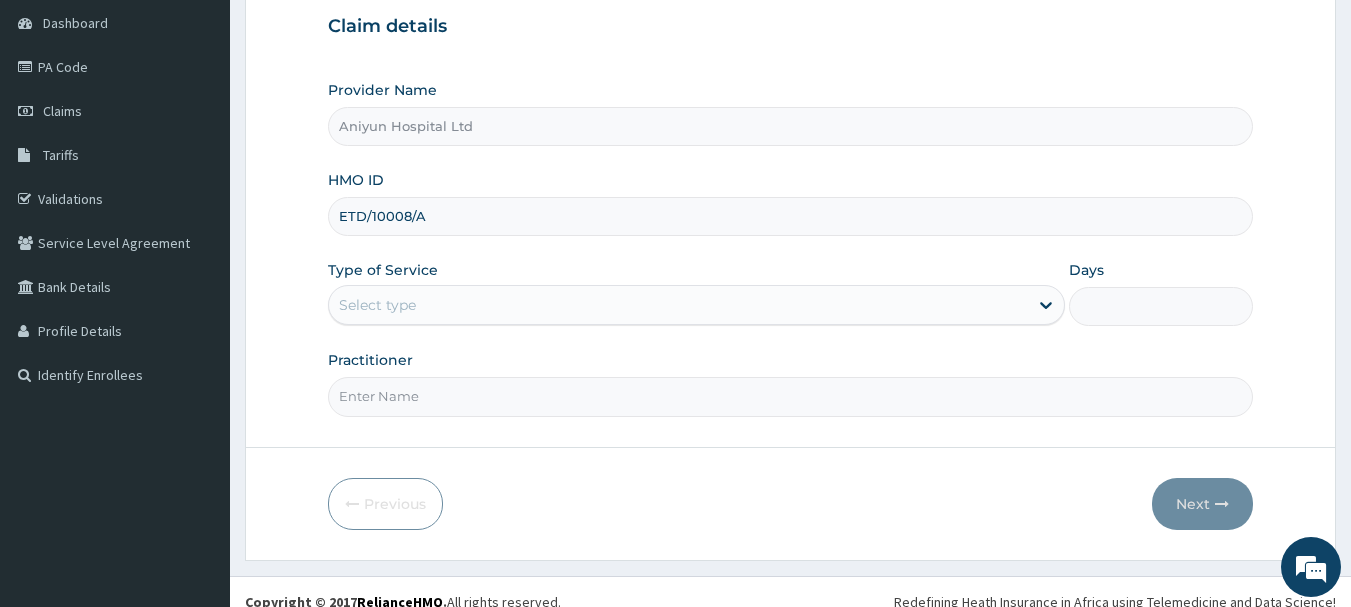 scroll, scrollTop: 215, scrollLeft: 0, axis: vertical 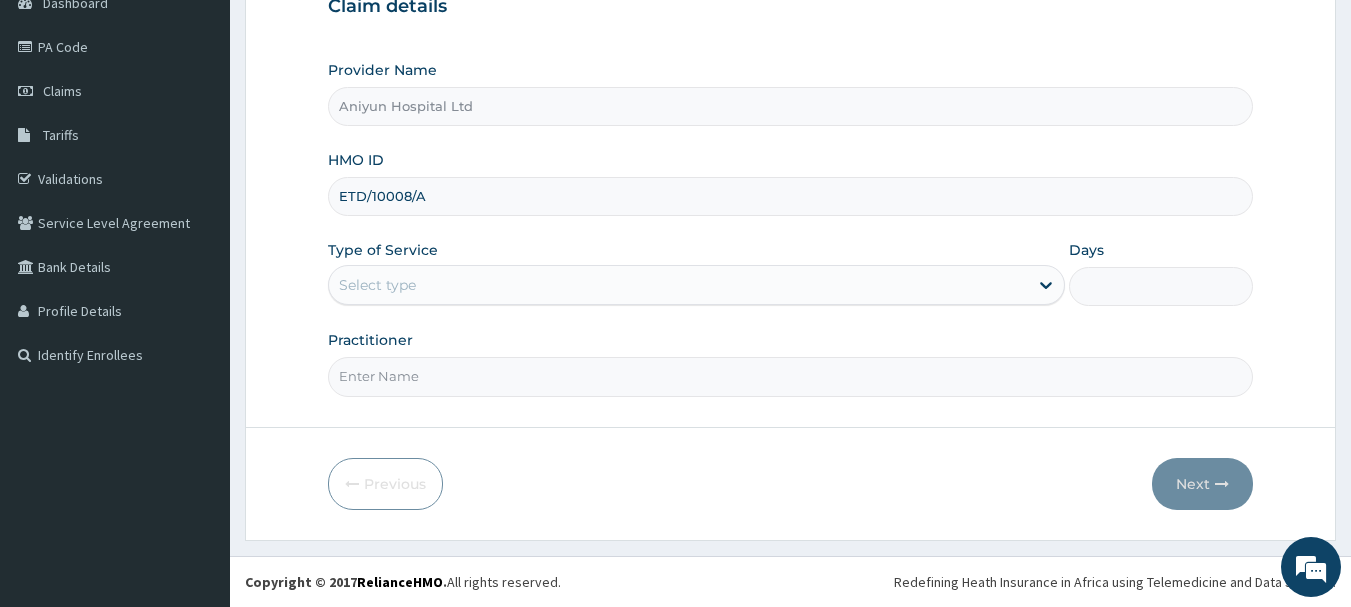type on "ETD/10008/A" 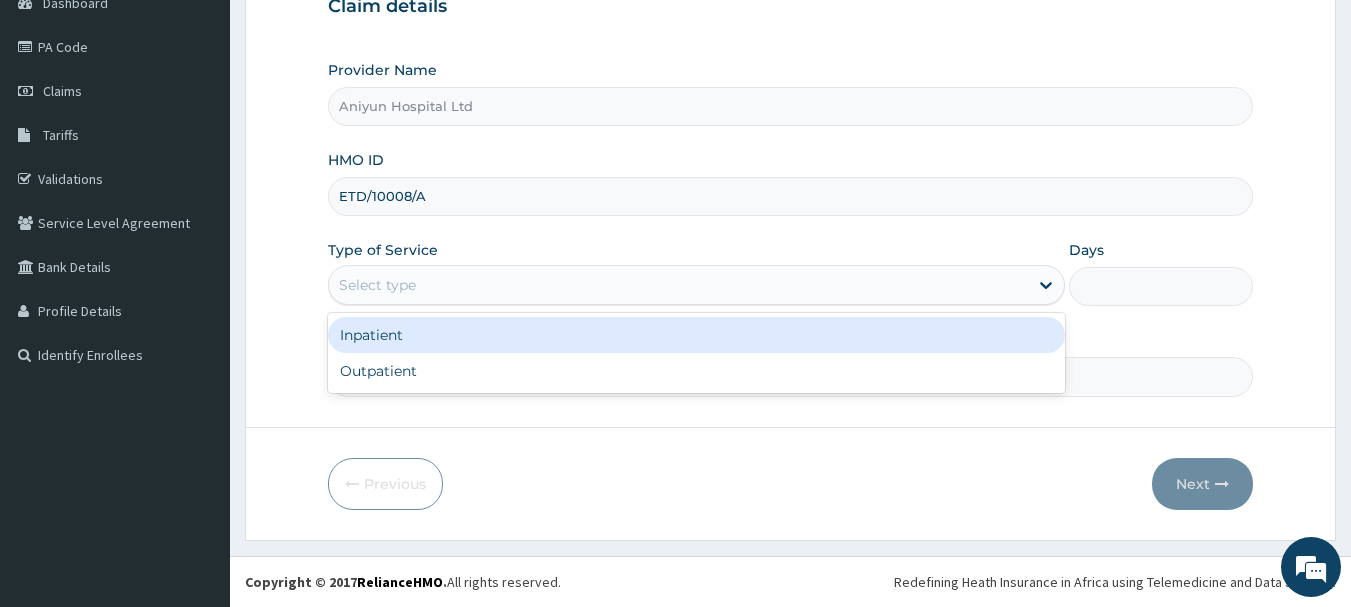click on "Select type" at bounding box center (678, 285) 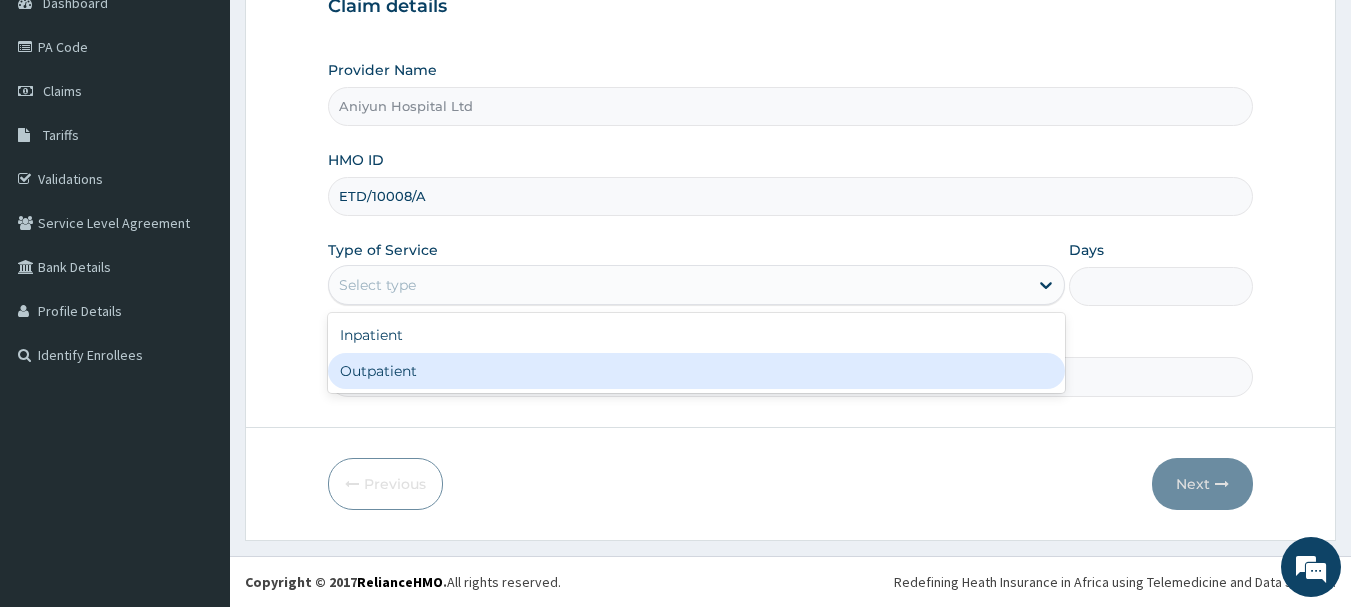 click on "Outpatient" at bounding box center (696, 371) 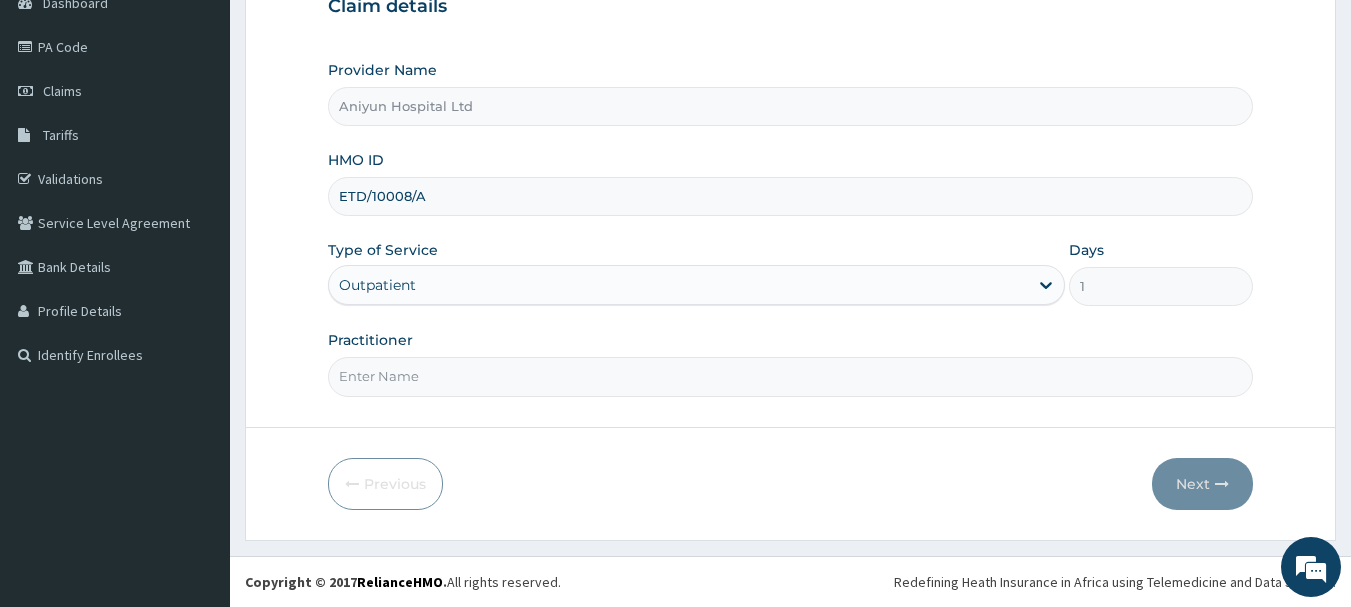 click on "Practitioner" at bounding box center (791, 376) 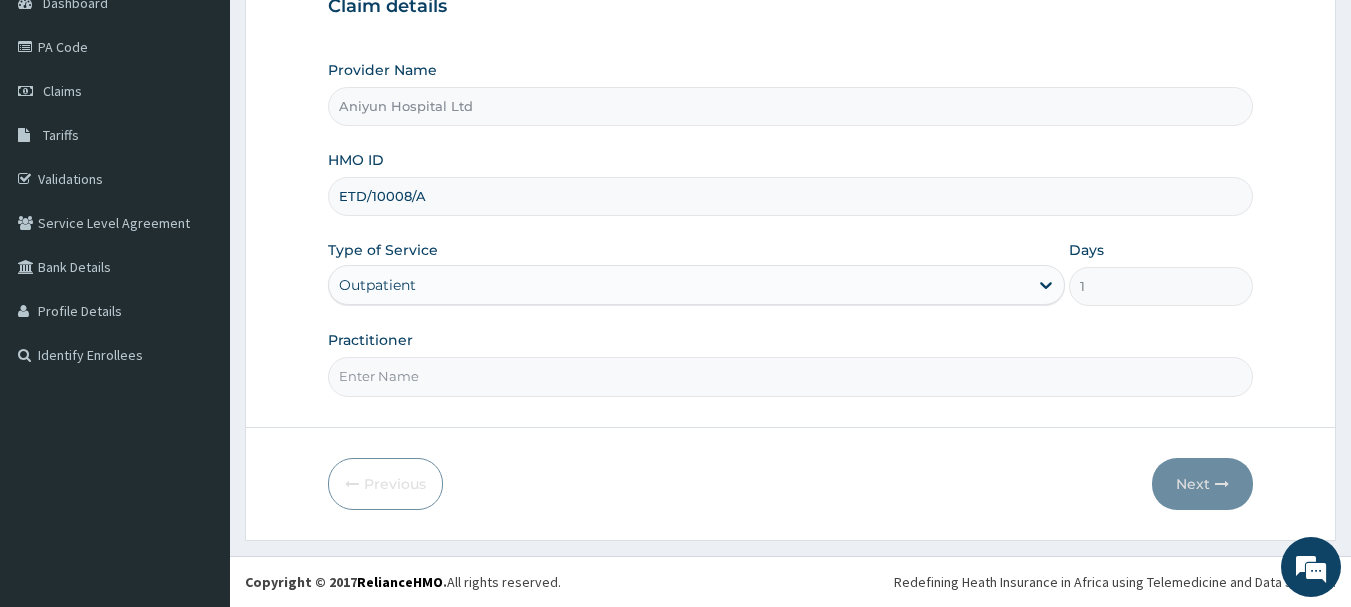 type on "DR [NAME]" 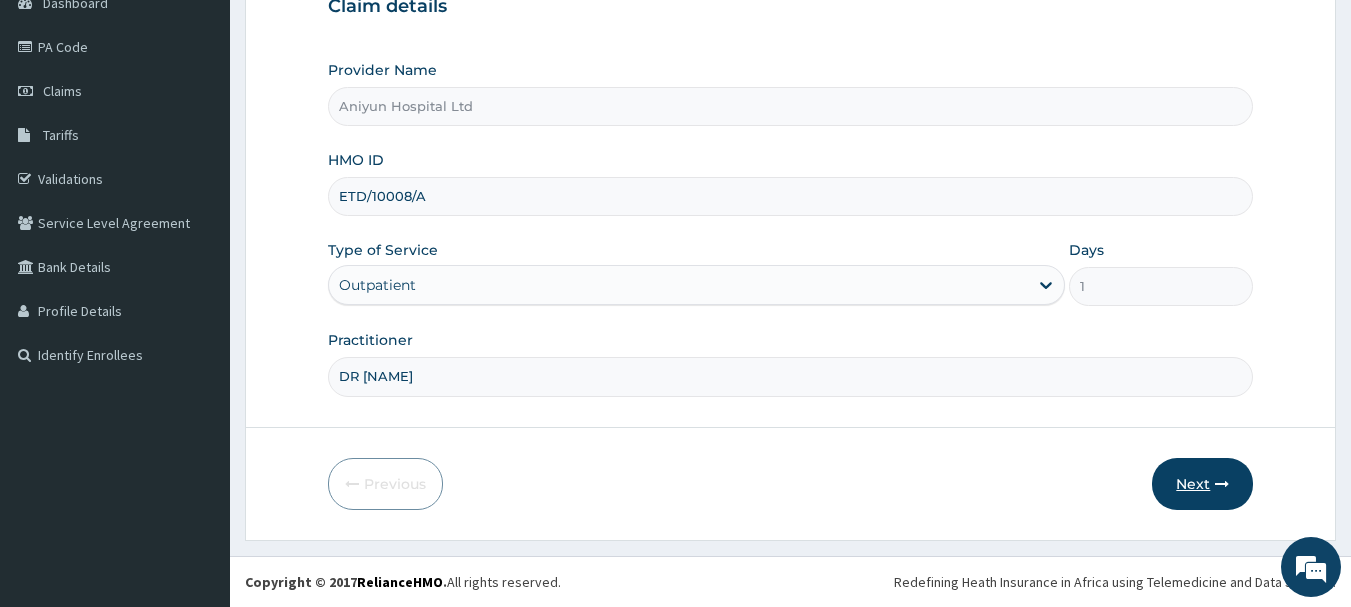 click on "Next" at bounding box center (1202, 484) 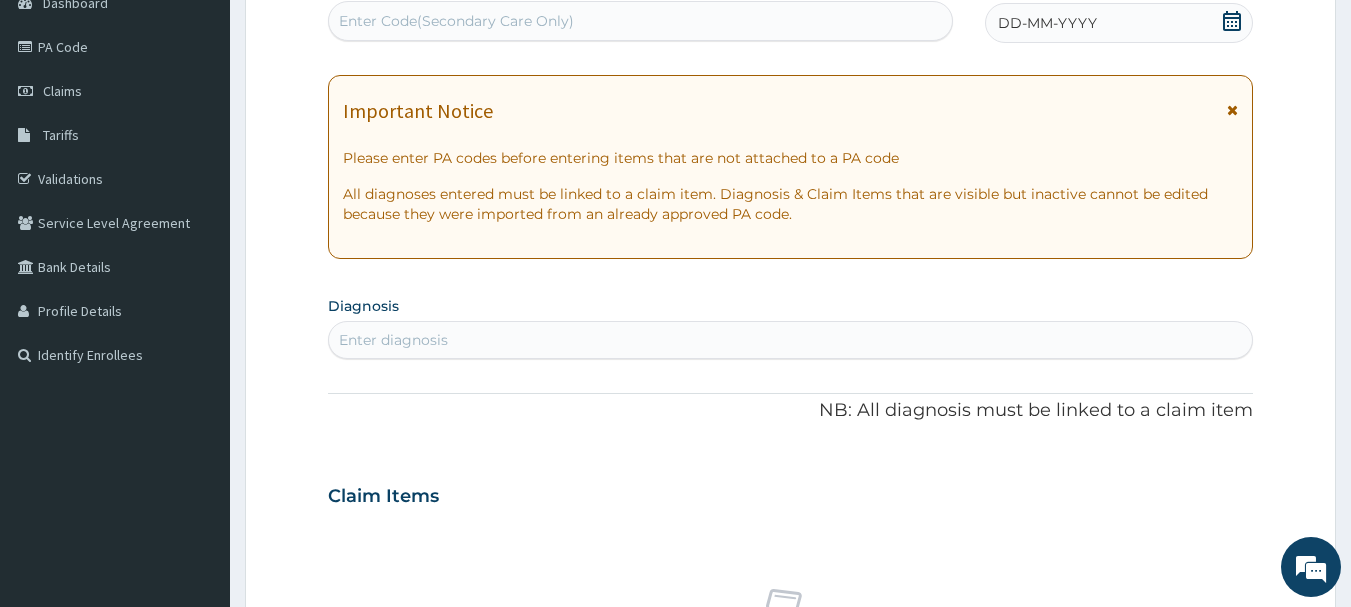 drag, startPoint x: 527, startPoint y: 21, endPoint x: 429, endPoint y: 13, distance: 98.32599 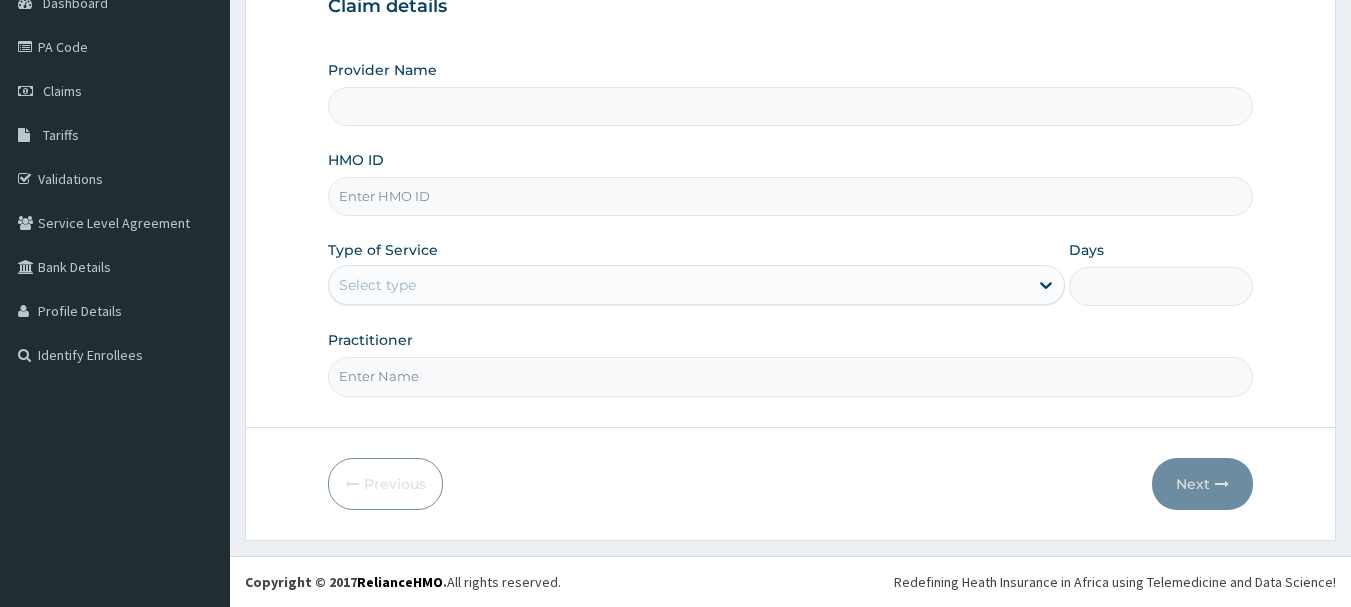 scroll, scrollTop: 215, scrollLeft: 0, axis: vertical 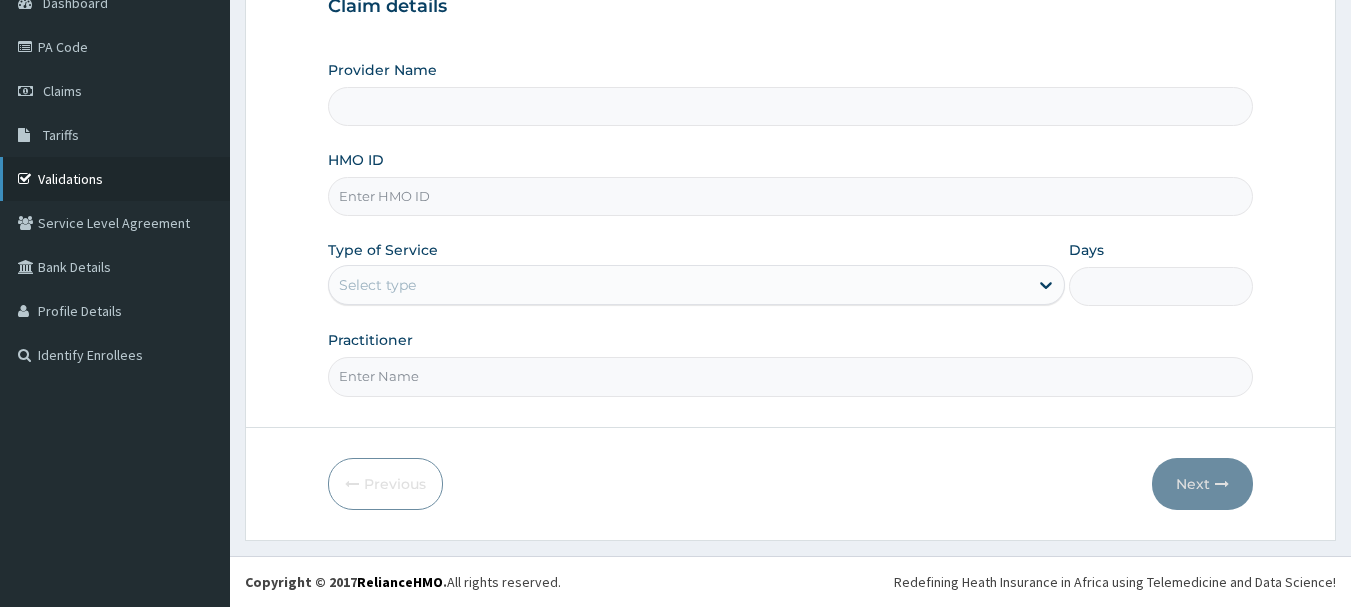 type on "Aniyun Hospital Ltd" 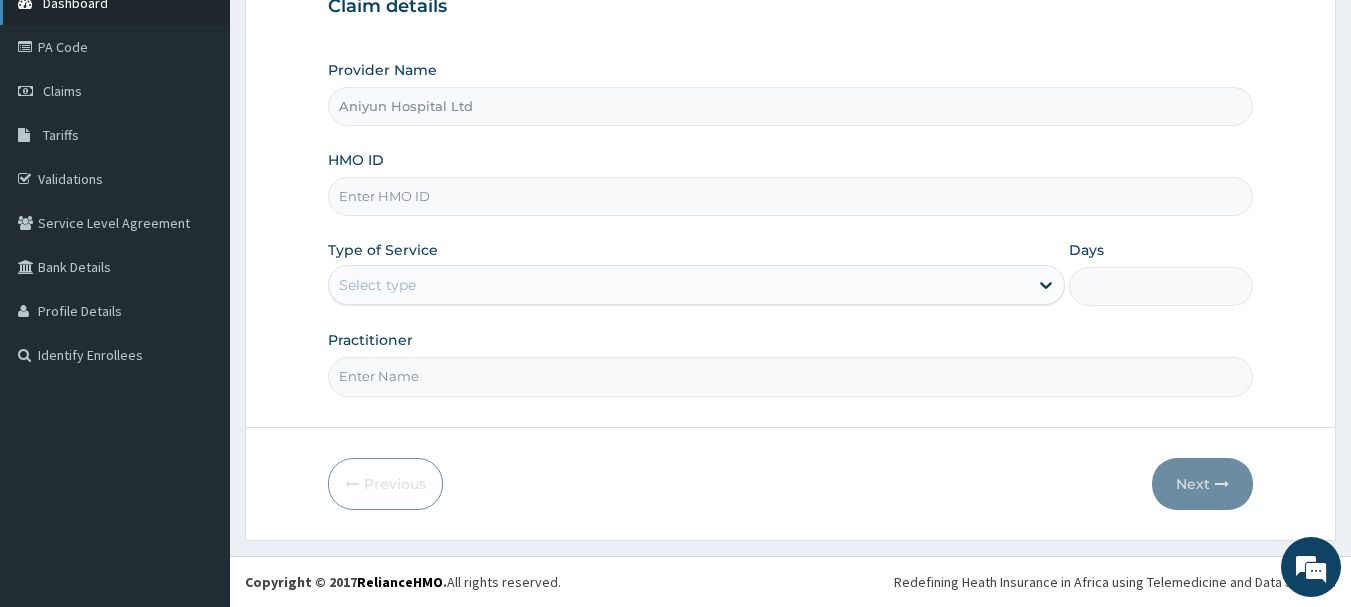 scroll, scrollTop: 0, scrollLeft: 0, axis: both 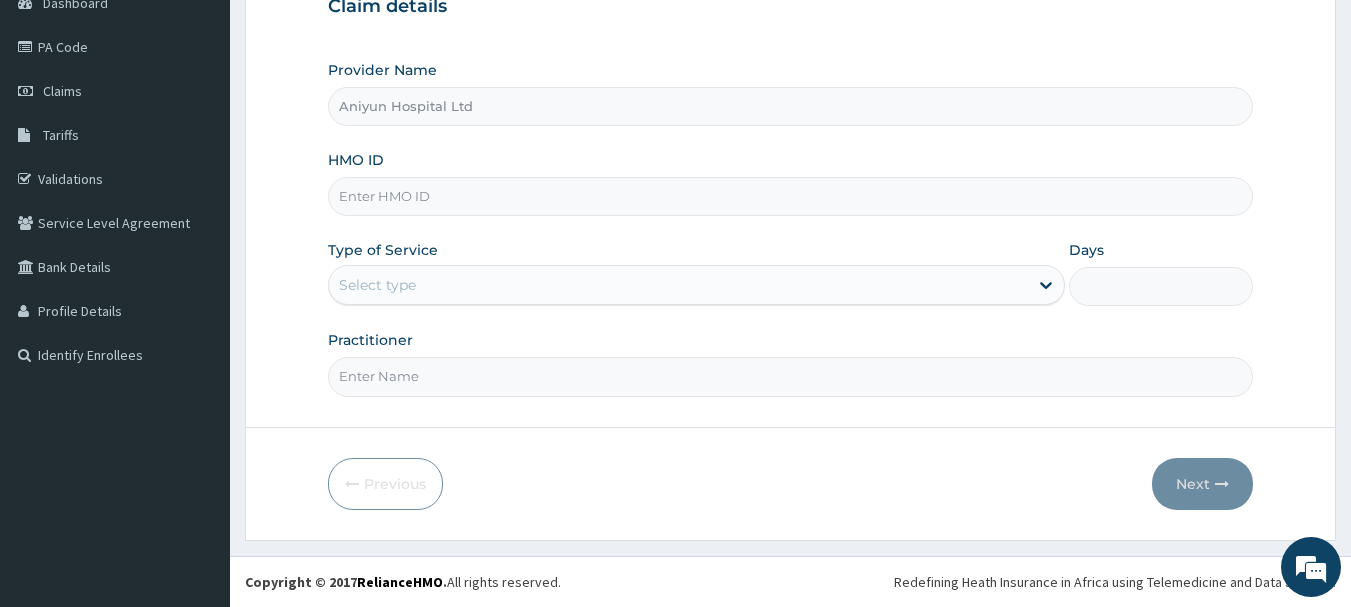 paste on "ETD/10008/A" 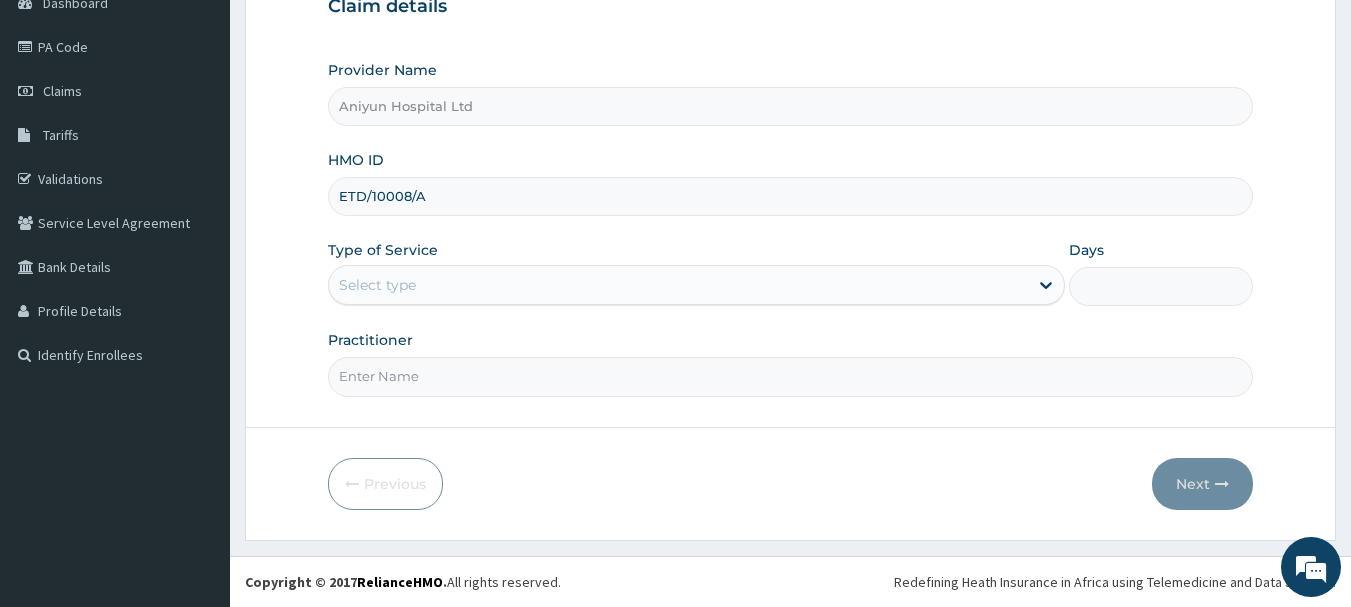 type on "ETD/10008/A" 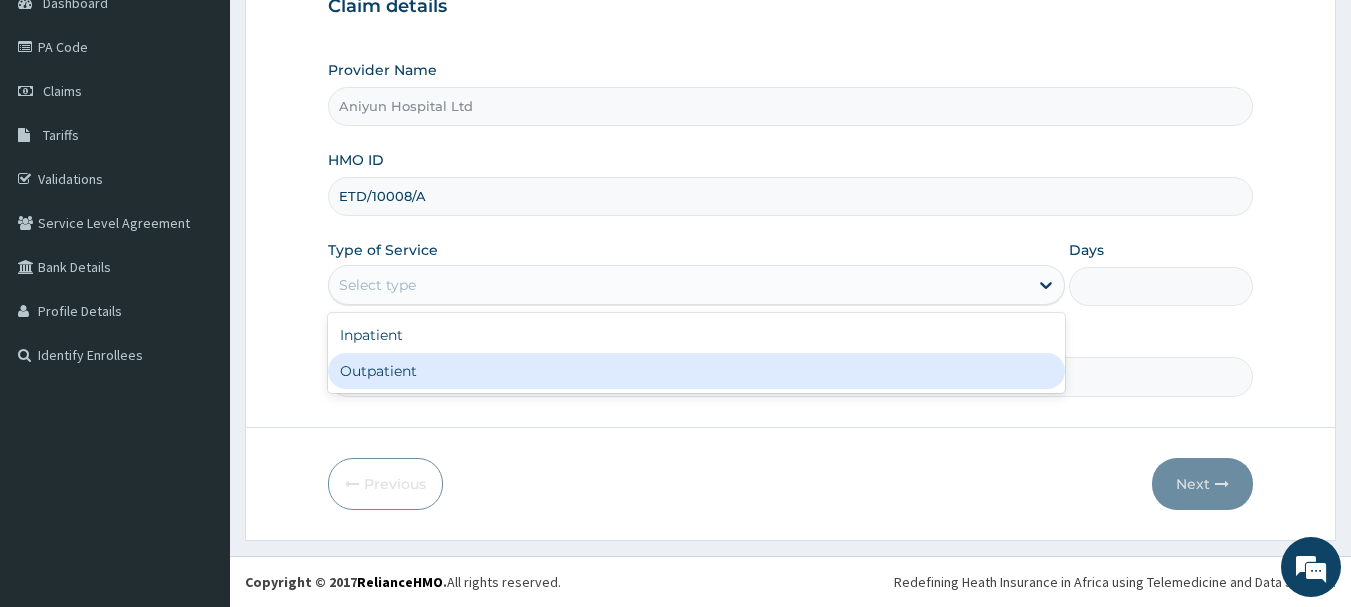 click on "Outpatient" at bounding box center (696, 371) 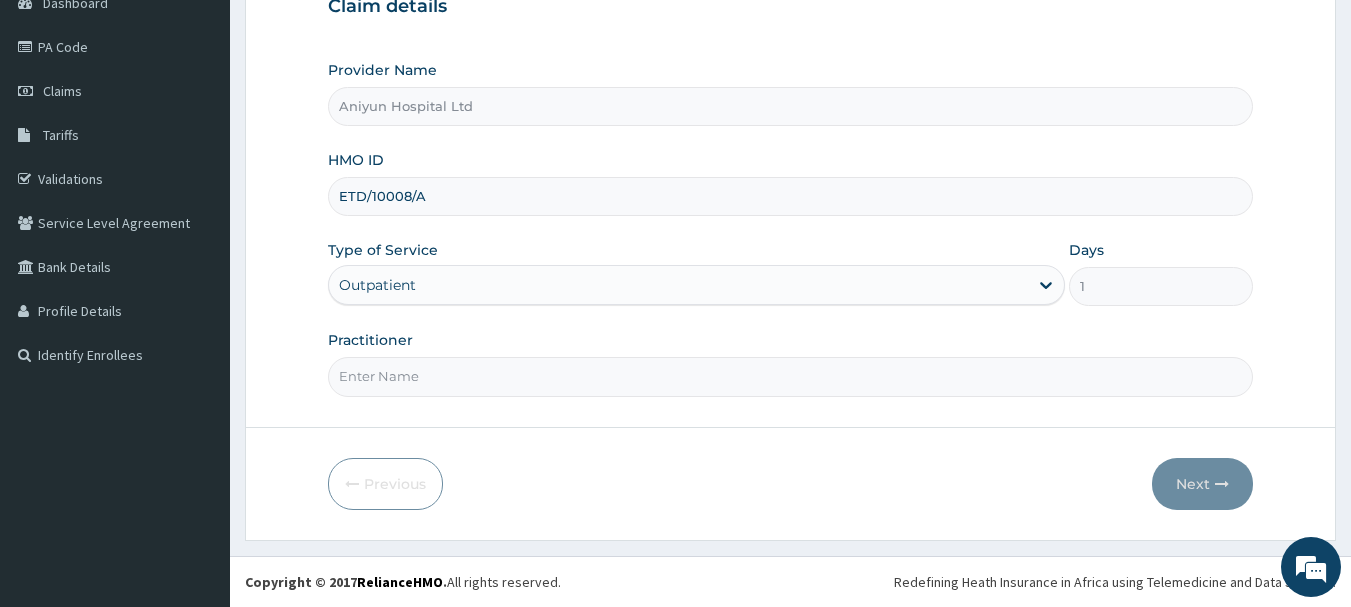 click on "Practitioner" at bounding box center (791, 376) 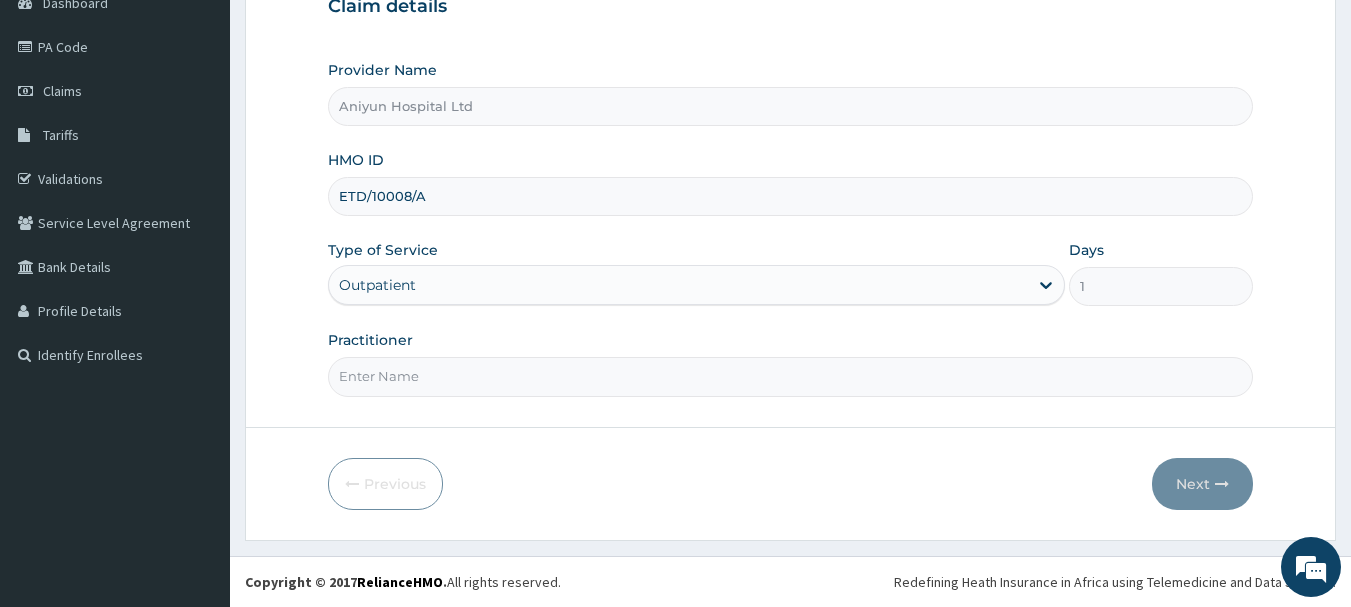 type on "DR [LAST]" 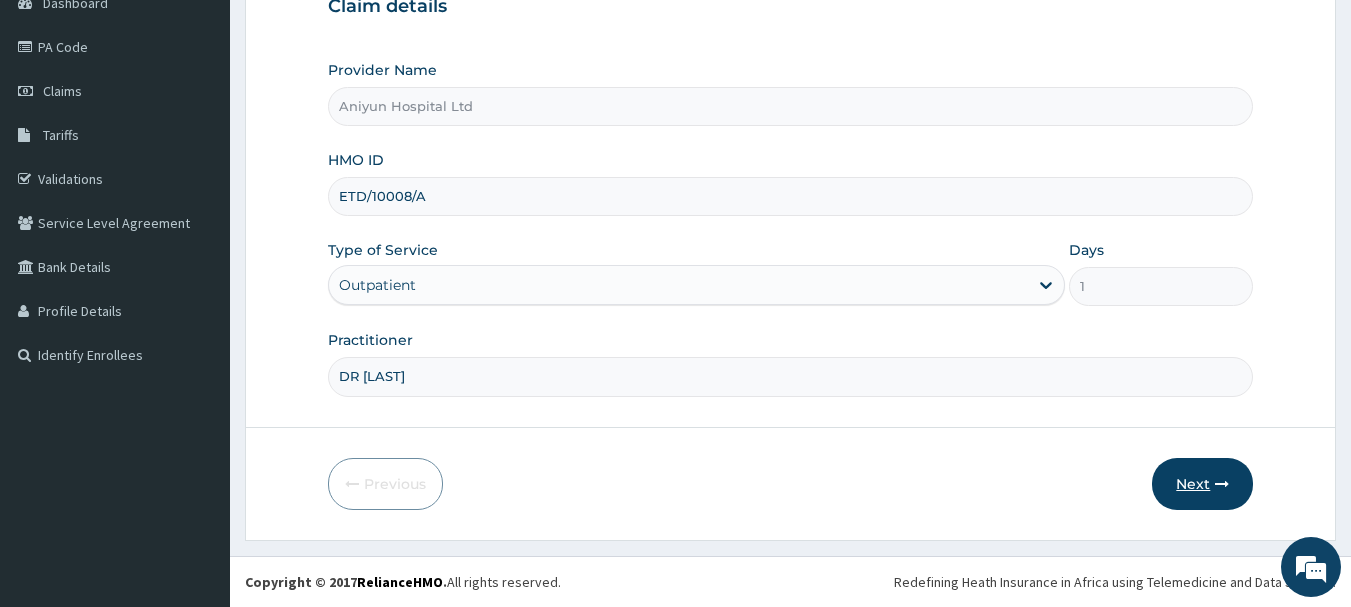 click on "Next" at bounding box center [1202, 484] 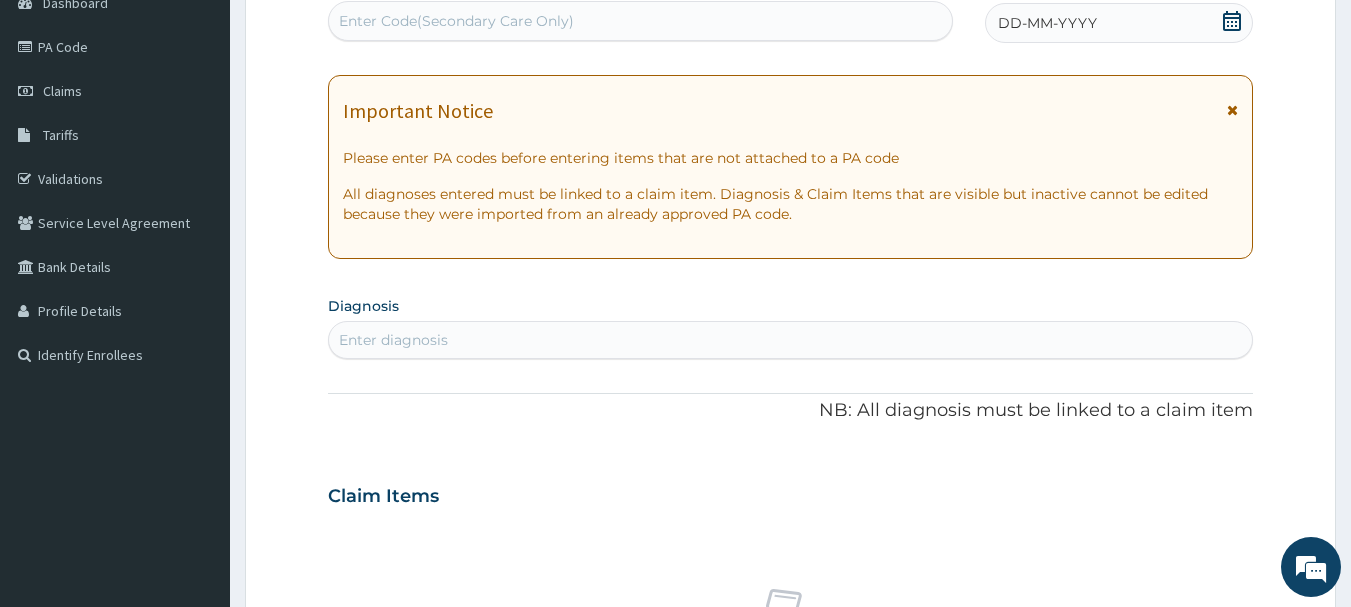 click on "Enter Code(Secondary Care Only)" at bounding box center [456, 21] 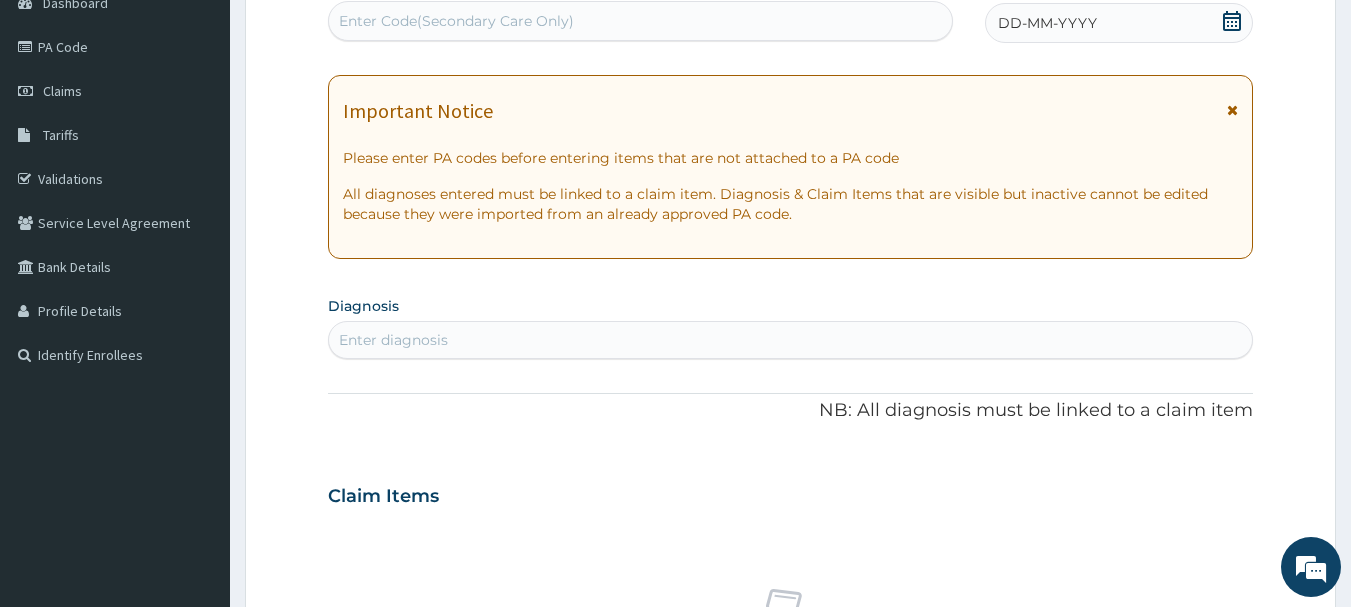 drag, startPoint x: 450, startPoint y: 20, endPoint x: 380, endPoint y: 19, distance: 70.00714 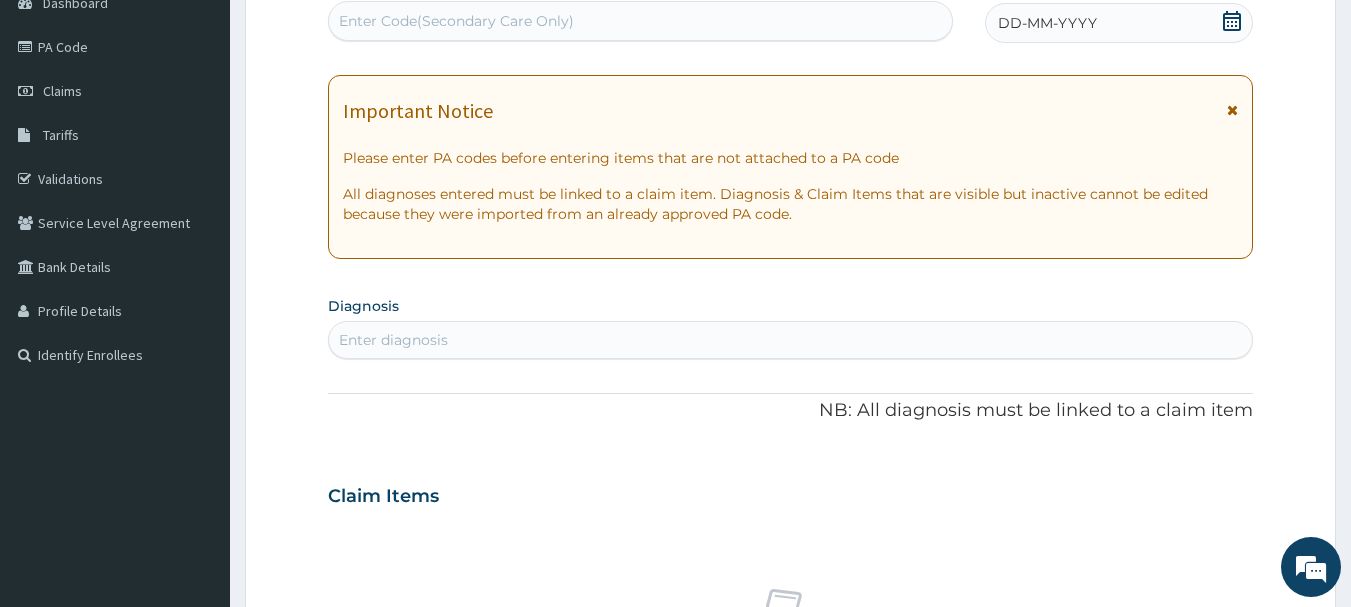 paste on "PA/3B47AB" 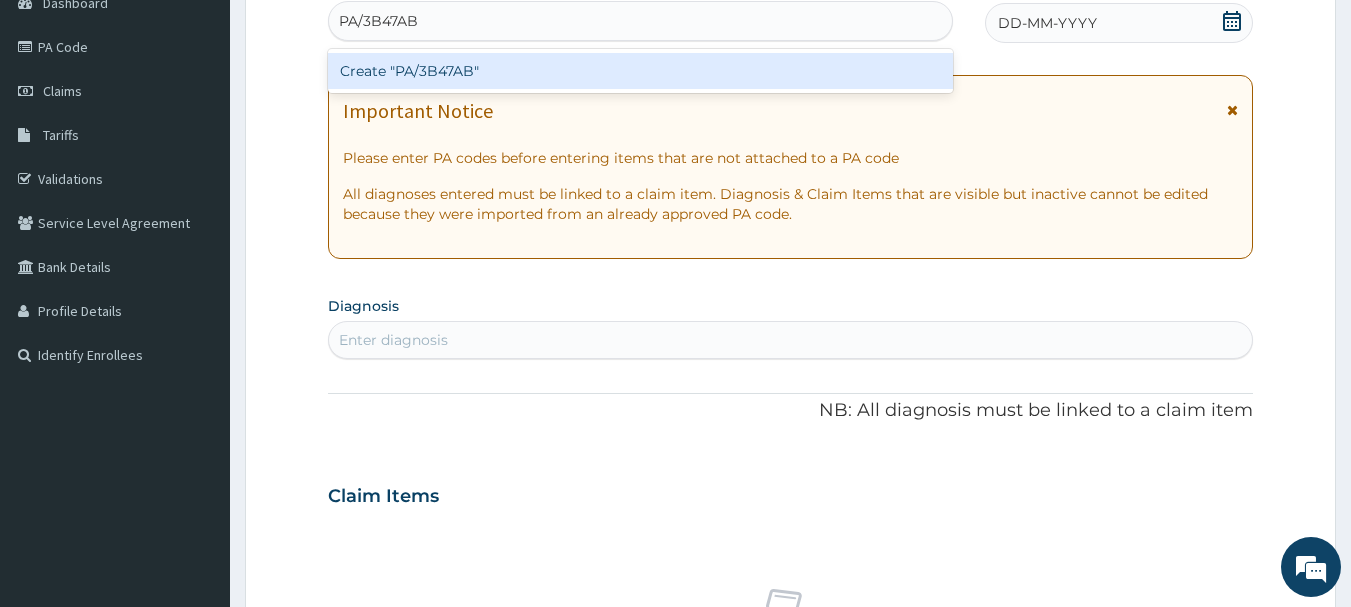 click on "Create "PA/3B47AB"" at bounding box center (641, 71) 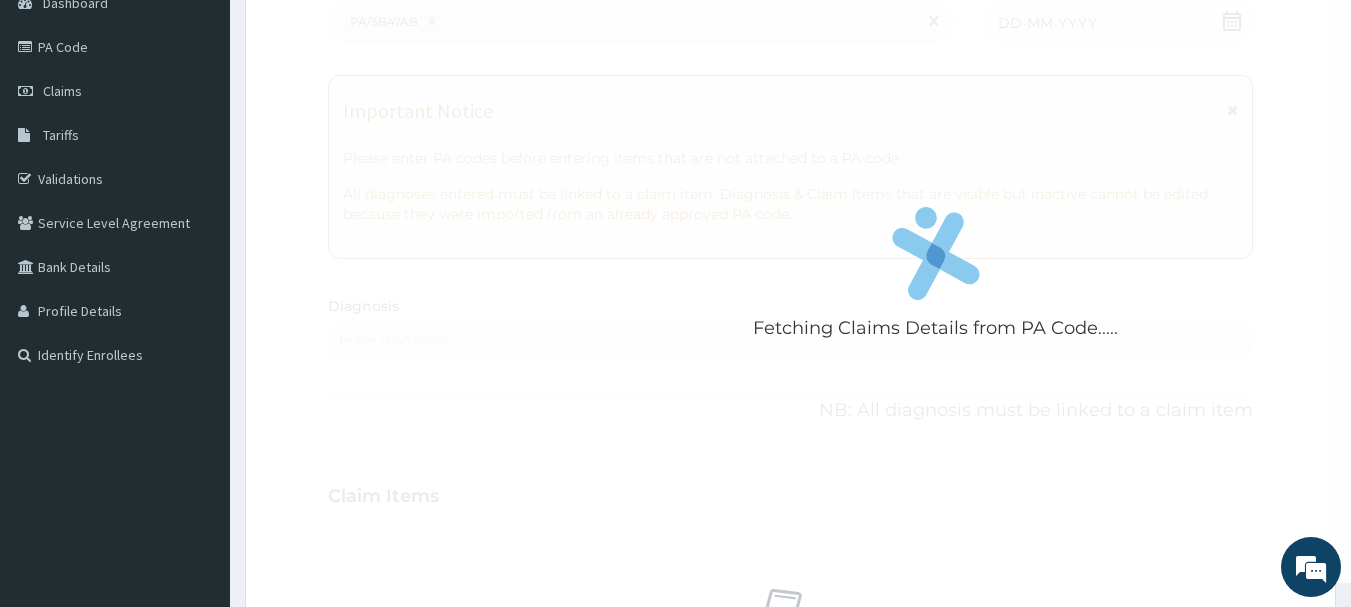 scroll, scrollTop: 740, scrollLeft: 0, axis: vertical 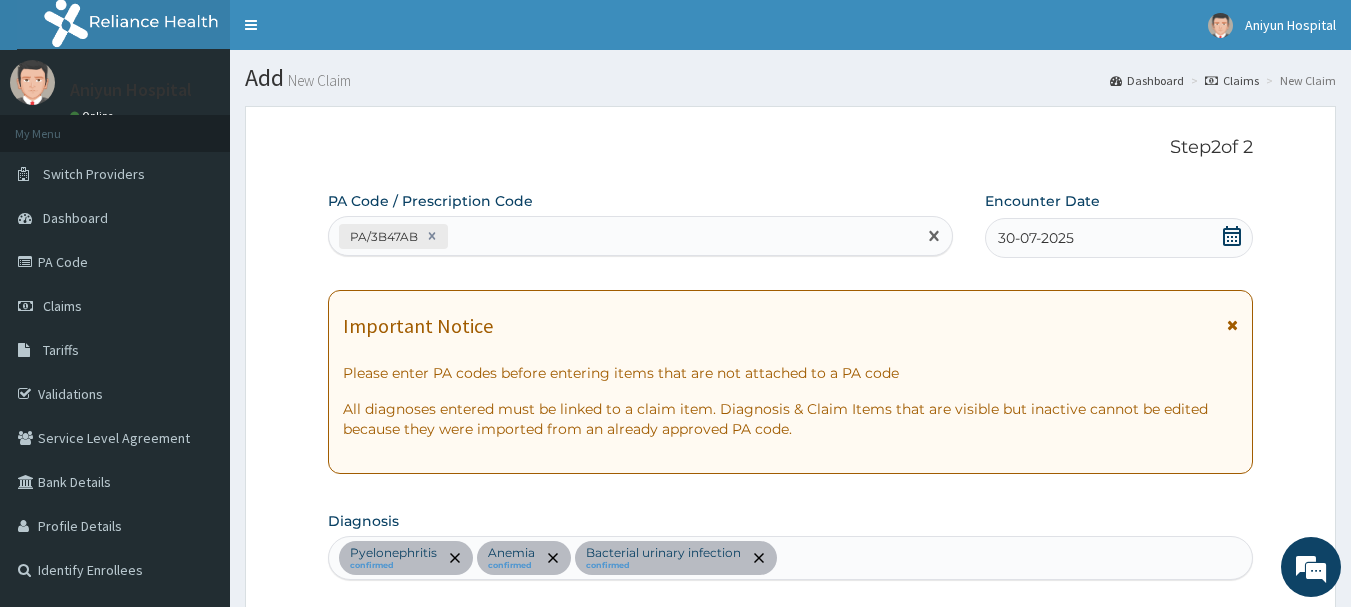 click on "PA/3B47AB" at bounding box center [623, 236] 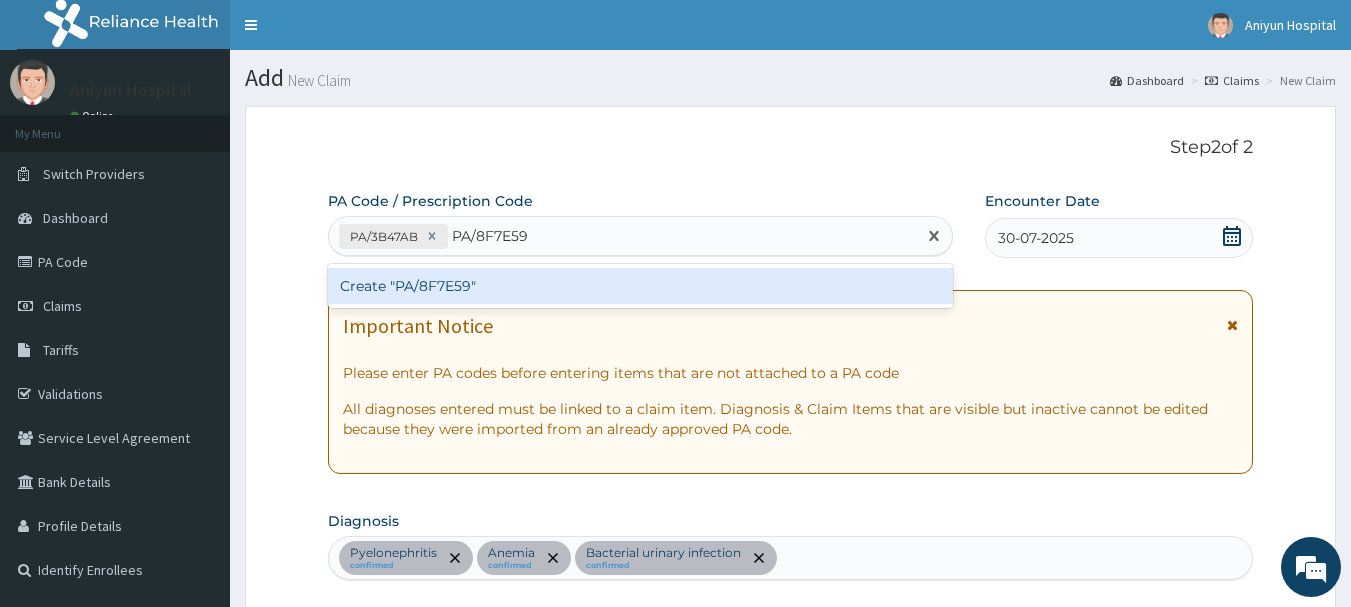 click on "Create "PA/8F7E59"" at bounding box center [641, 286] 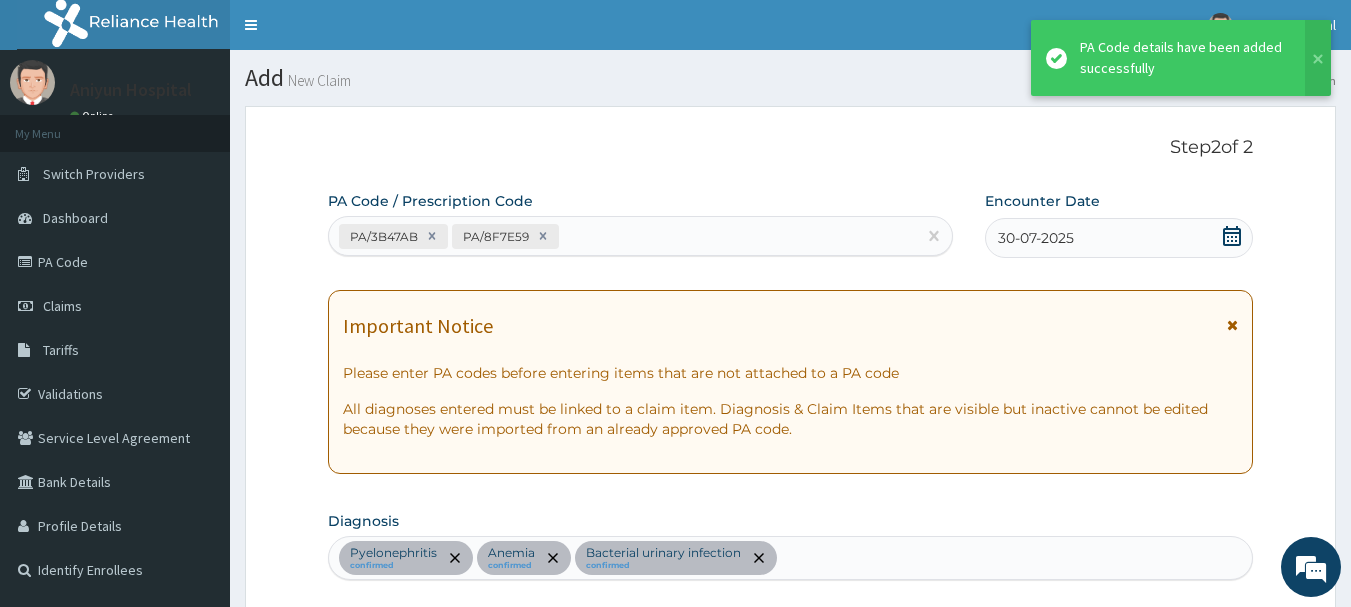 scroll, scrollTop: 740, scrollLeft: 0, axis: vertical 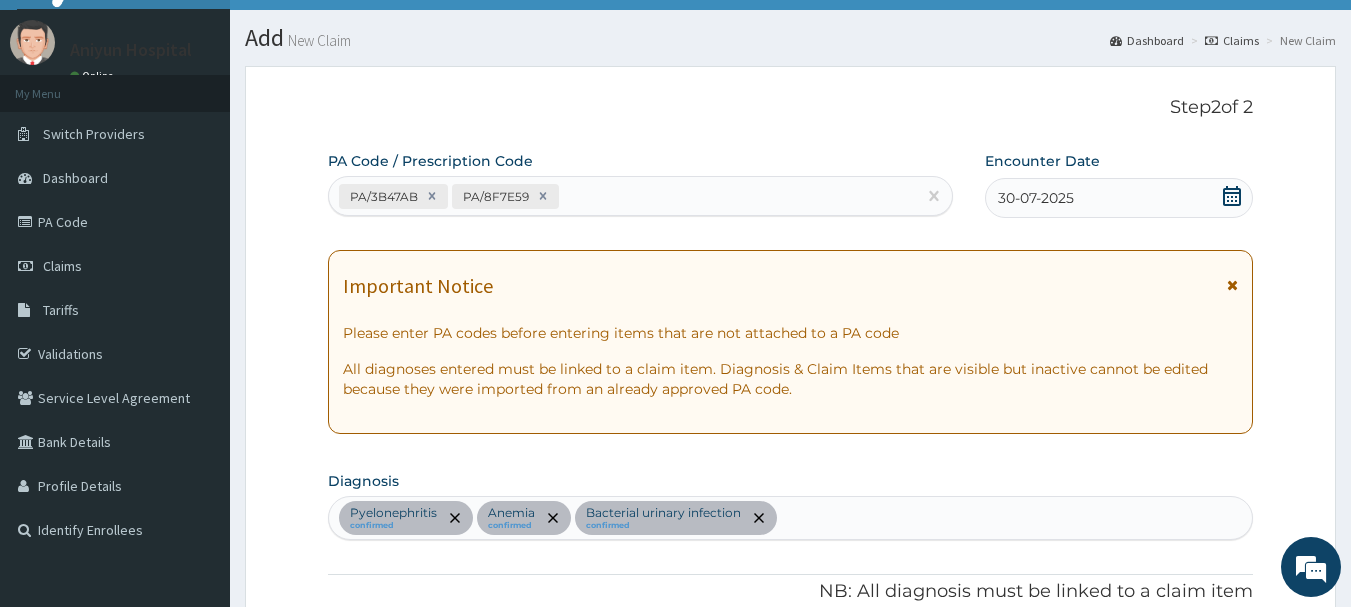 click on "PA/3B47AB PA/8F7E59" at bounding box center [623, 196] 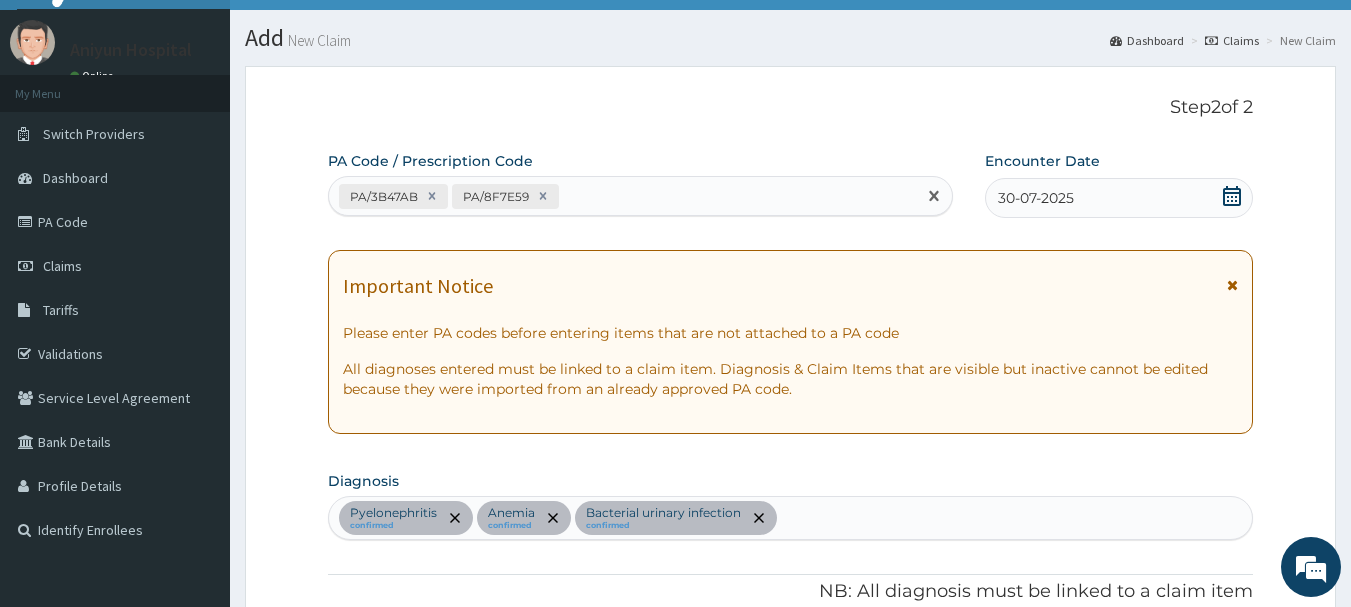 paste on "PA/59E615" 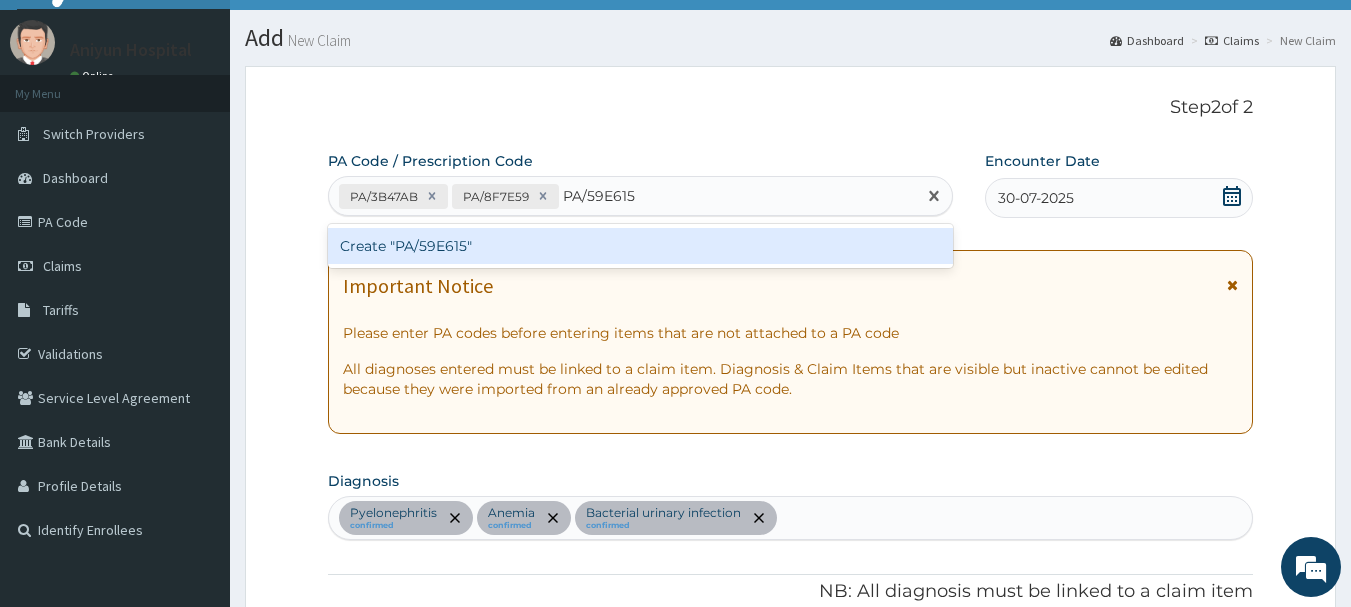 click on "Create "PA/59E615"" at bounding box center [641, 246] 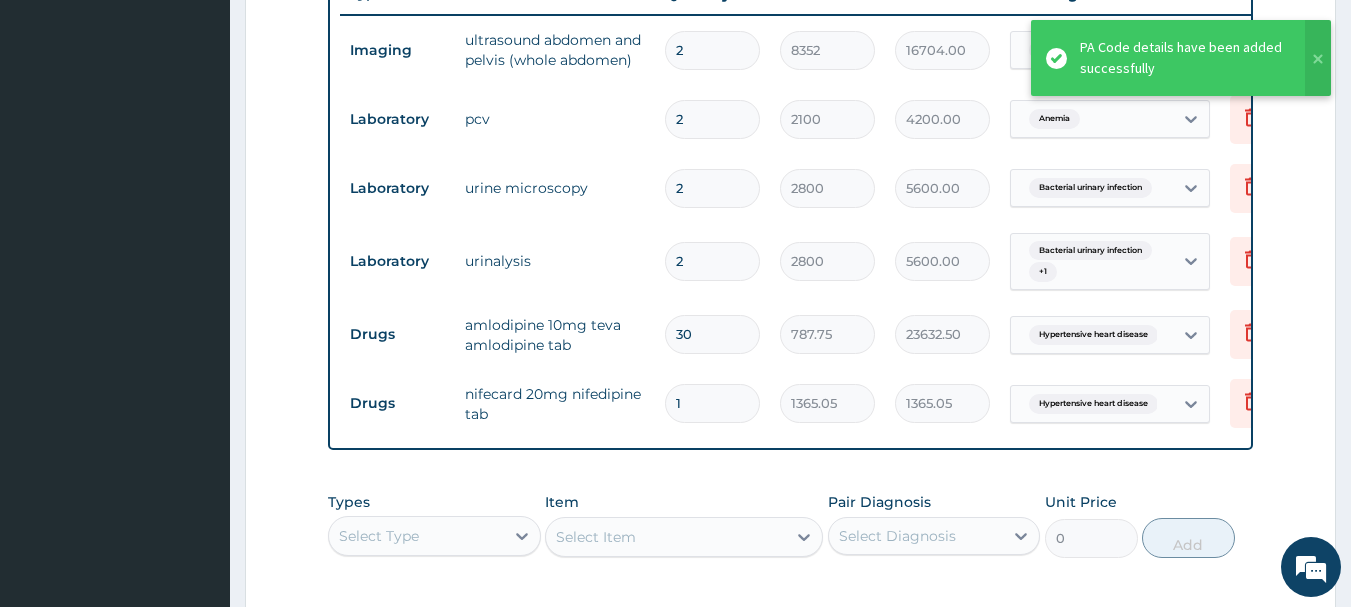 scroll, scrollTop: 682, scrollLeft: 0, axis: vertical 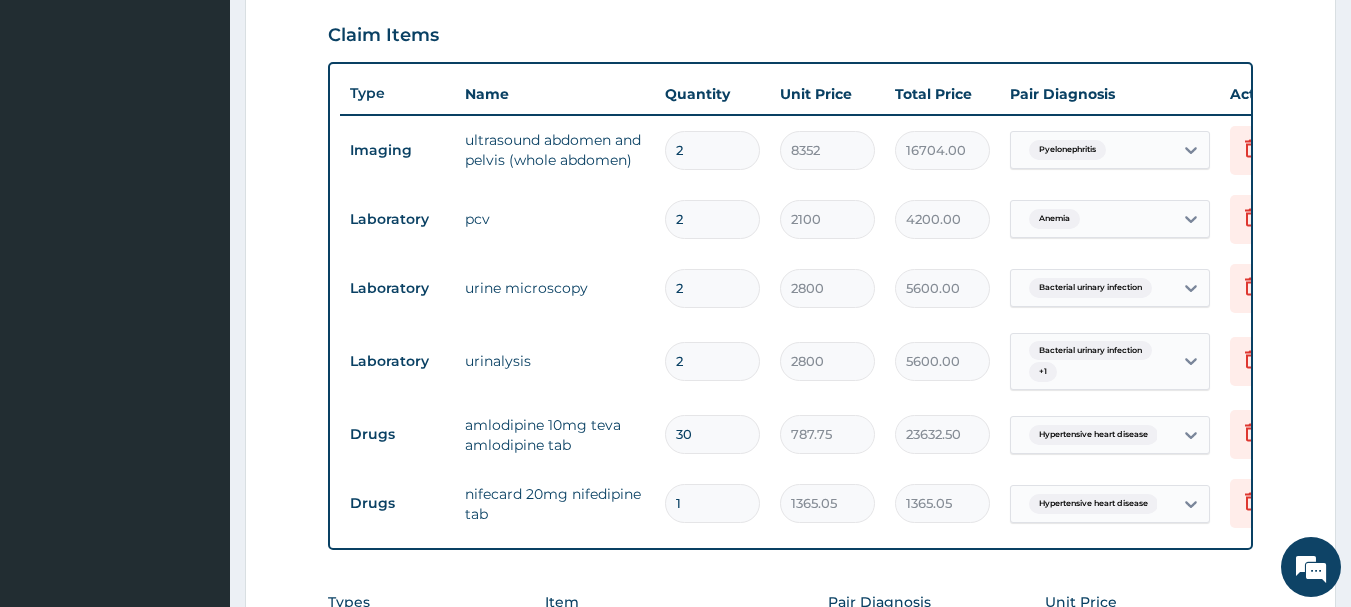 click on "2" at bounding box center (712, 150) 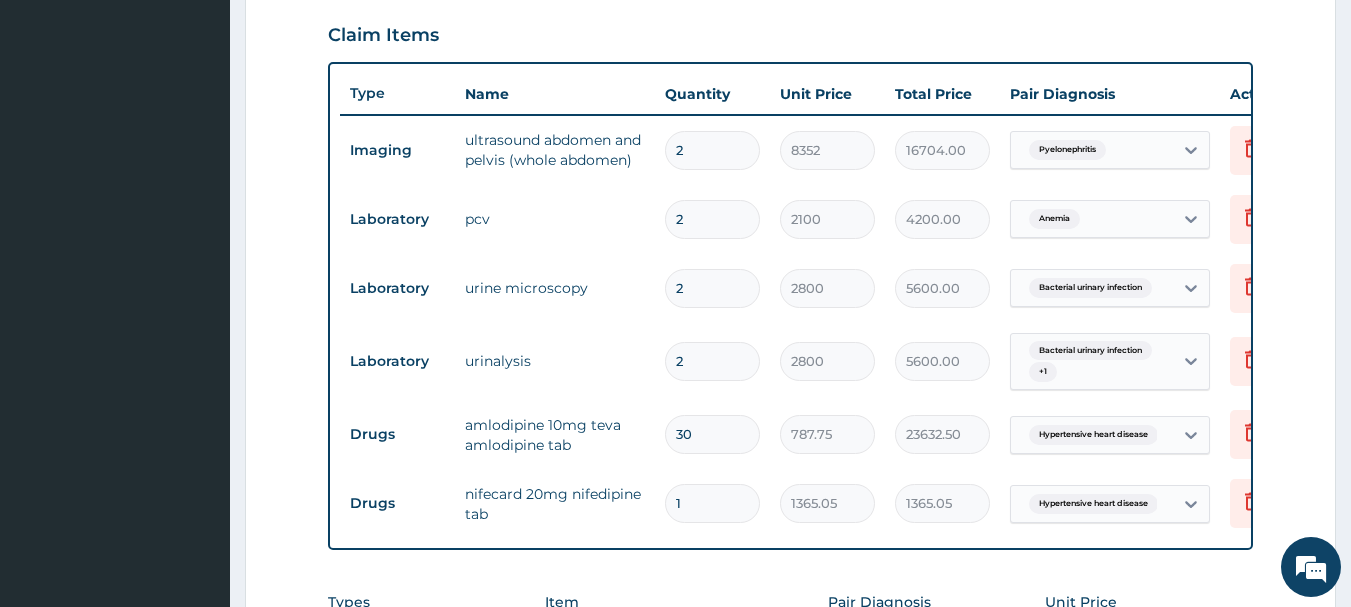 type 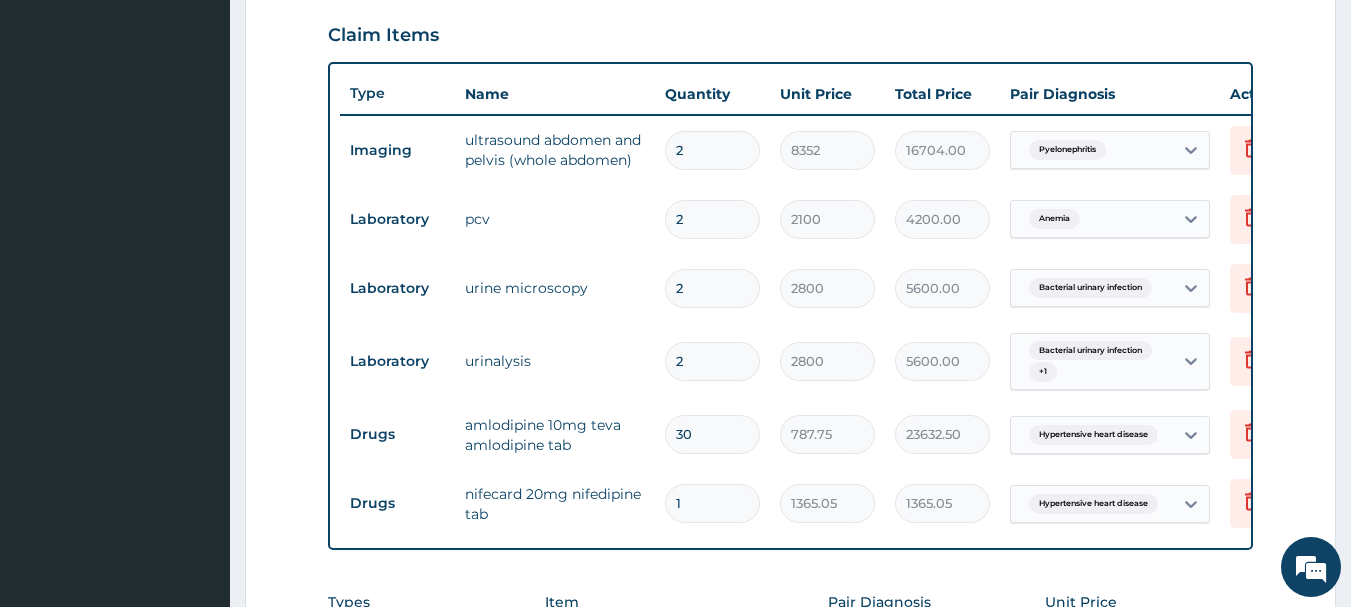type on "0.00" 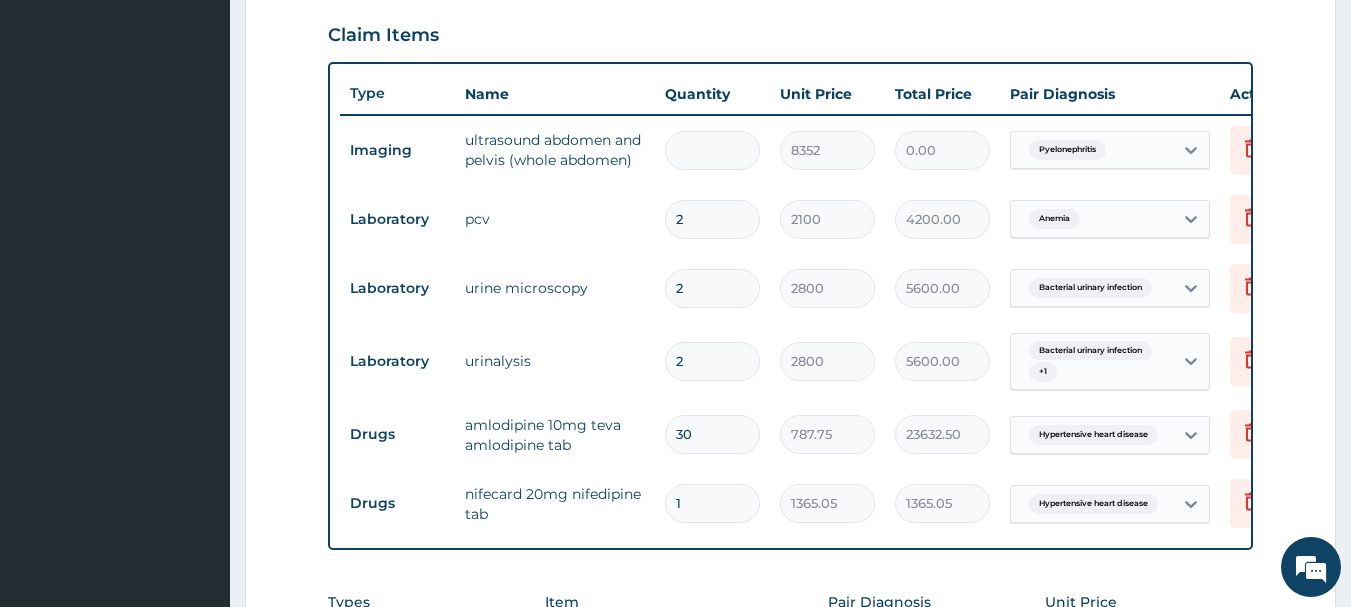 type on "1" 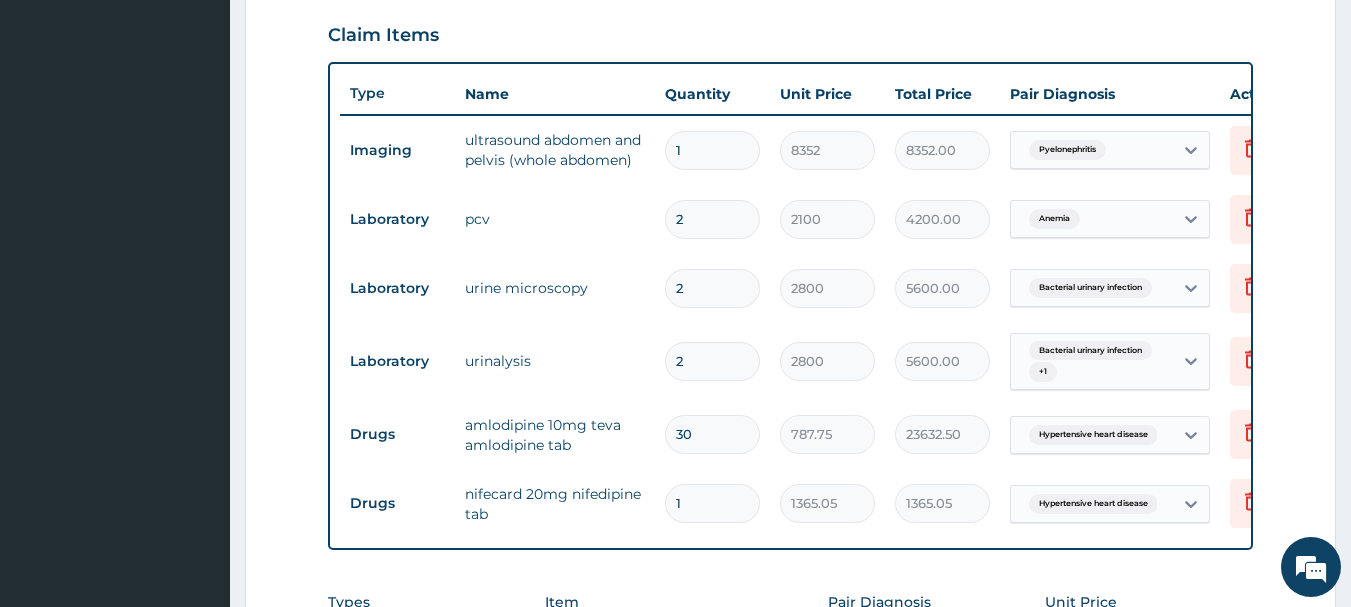 type on "1" 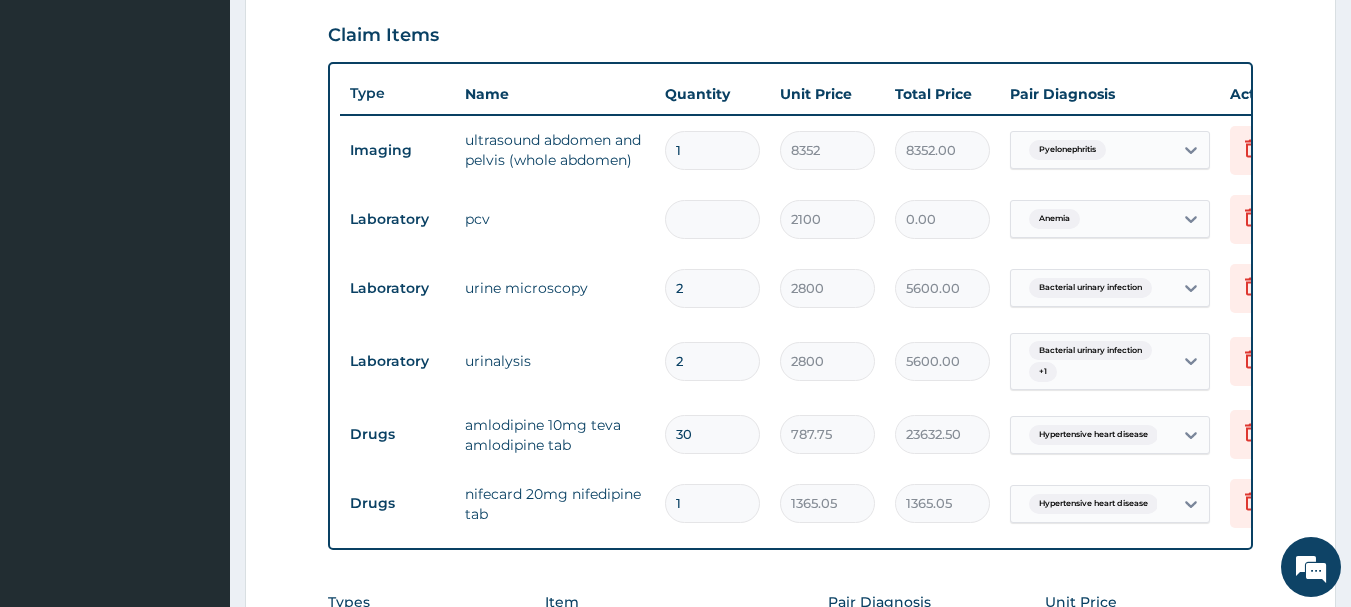 type on "1" 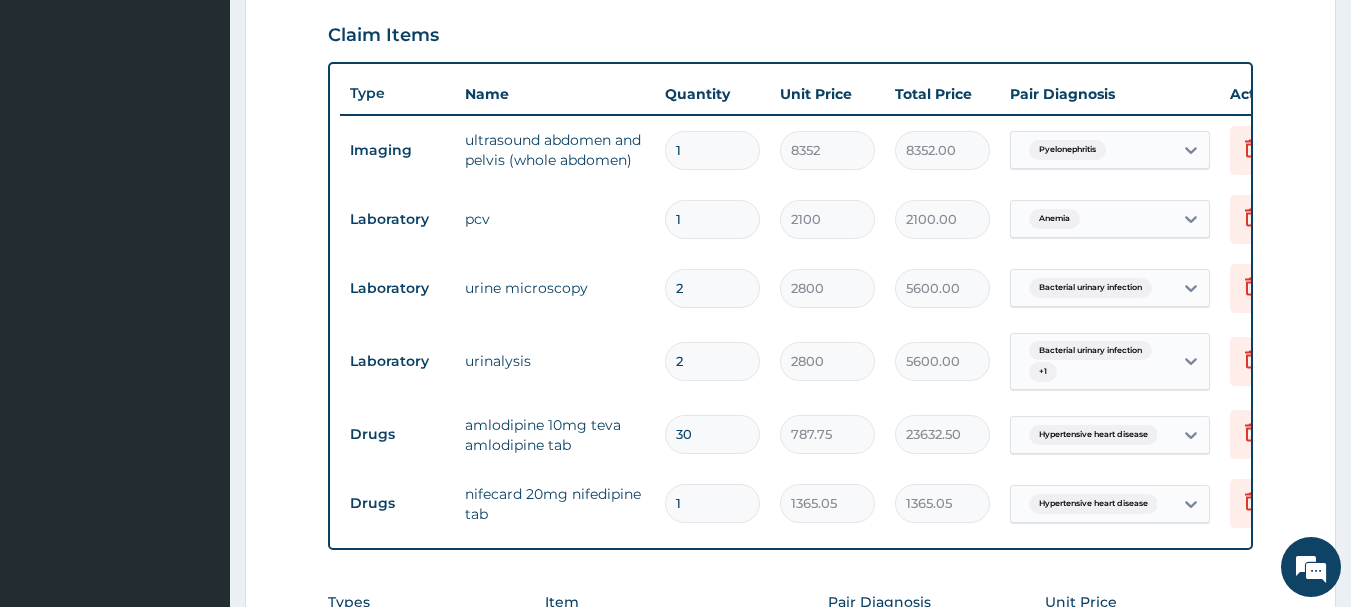 type on "1" 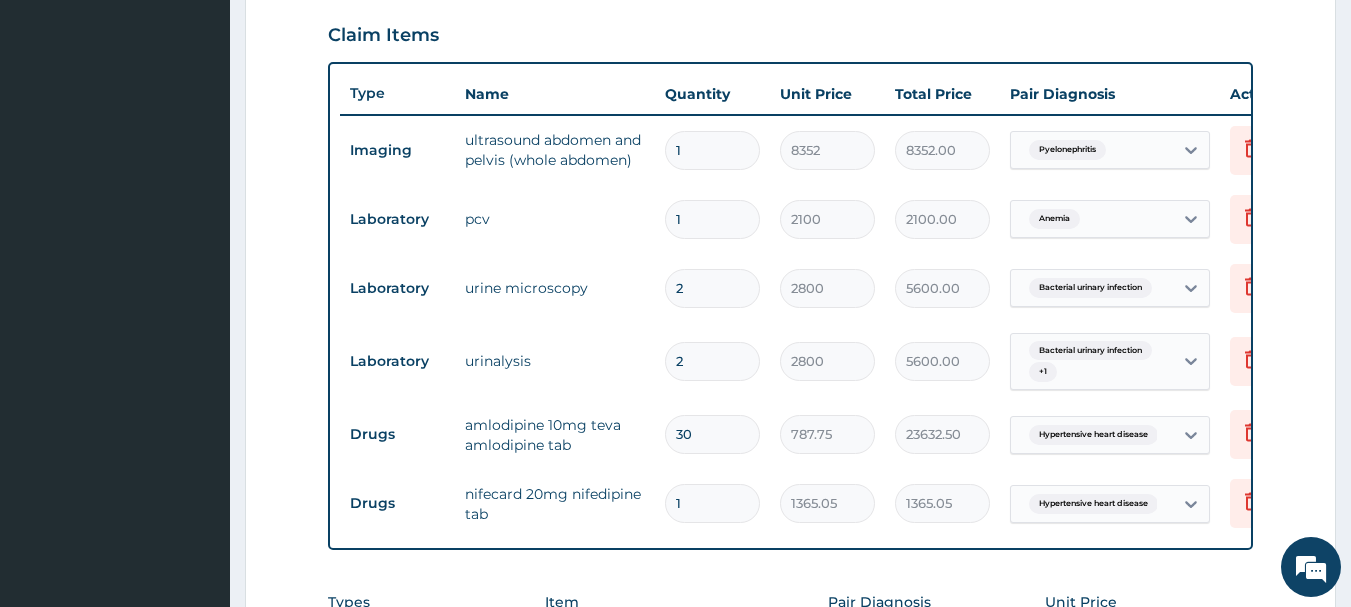 type 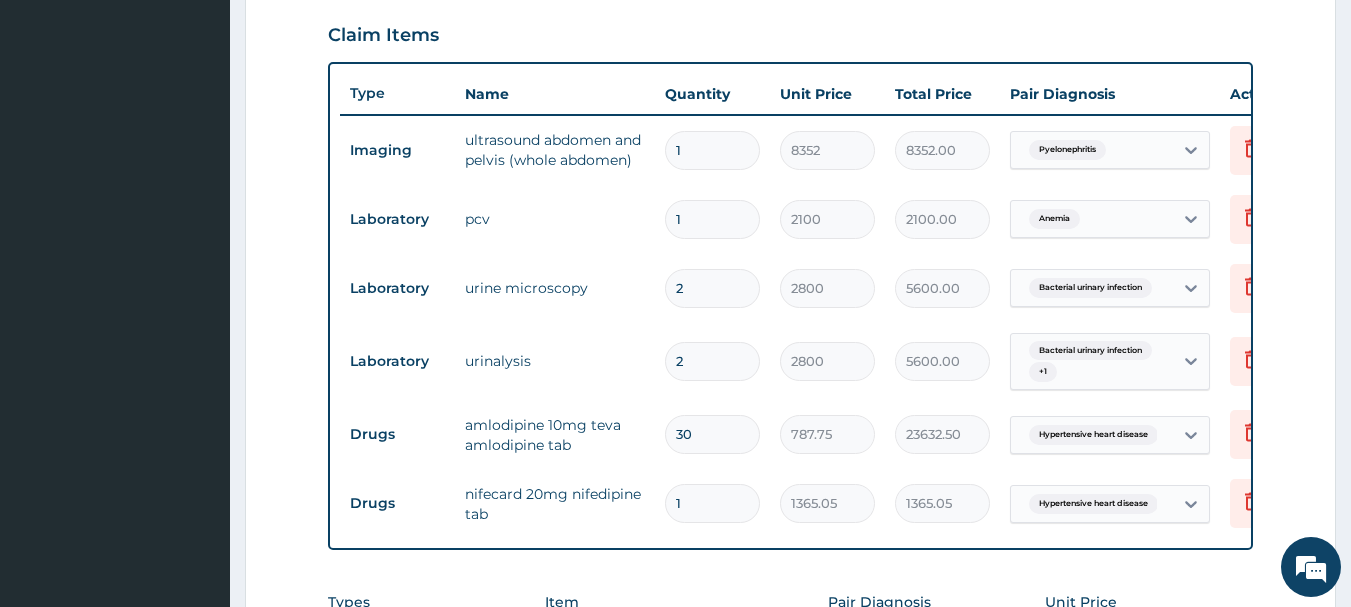 type on "0.00" 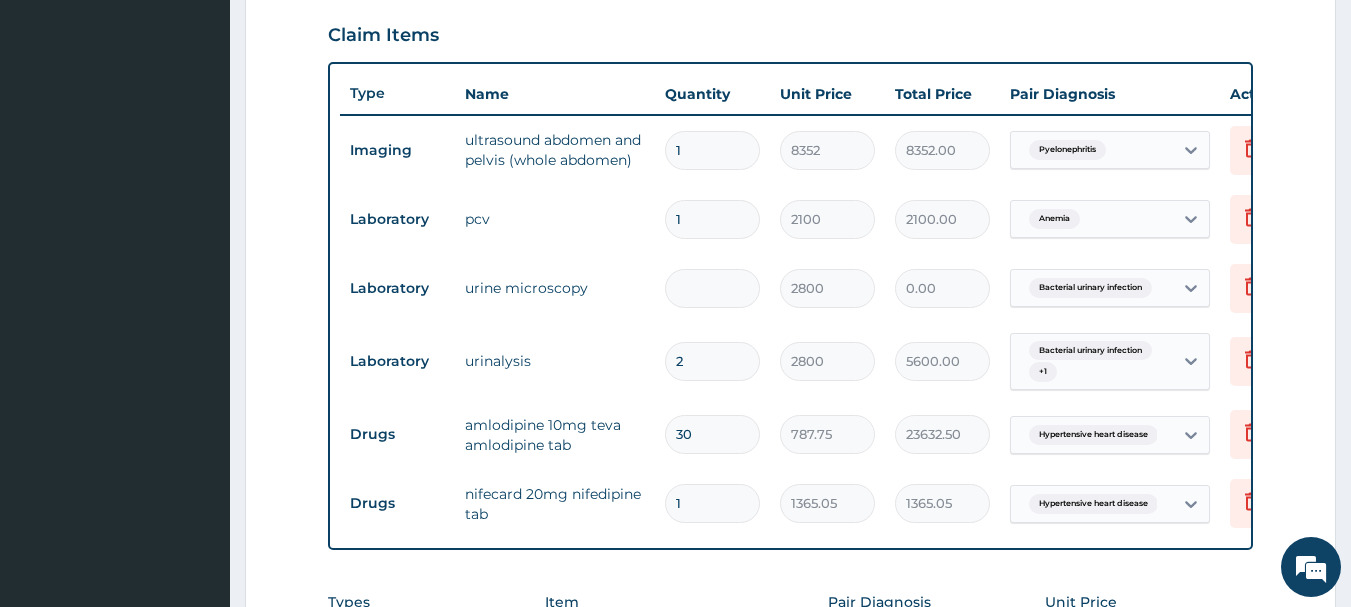 type on "1" 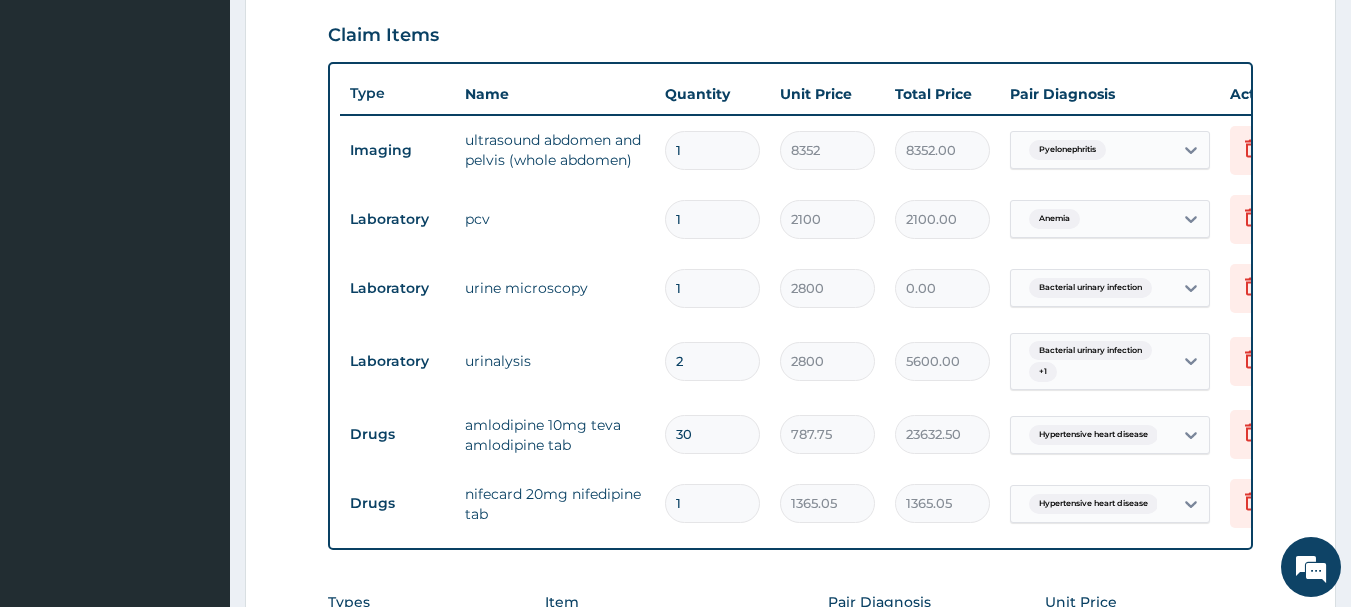 type on "2800.00" 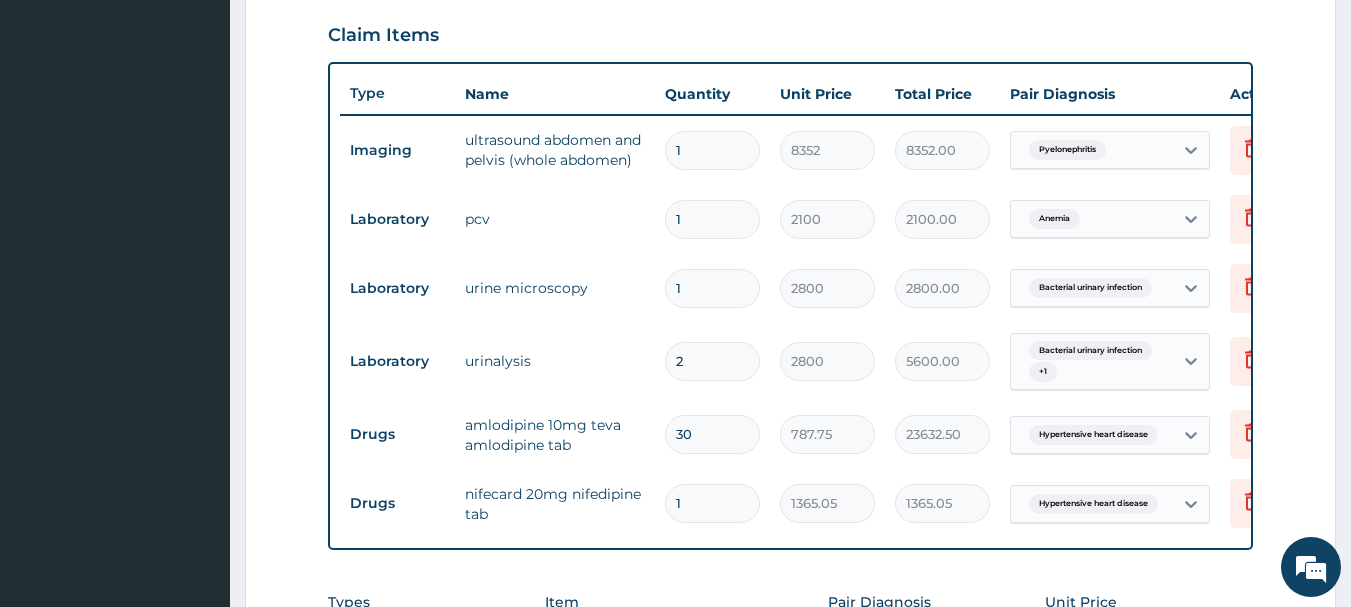 type on "0" 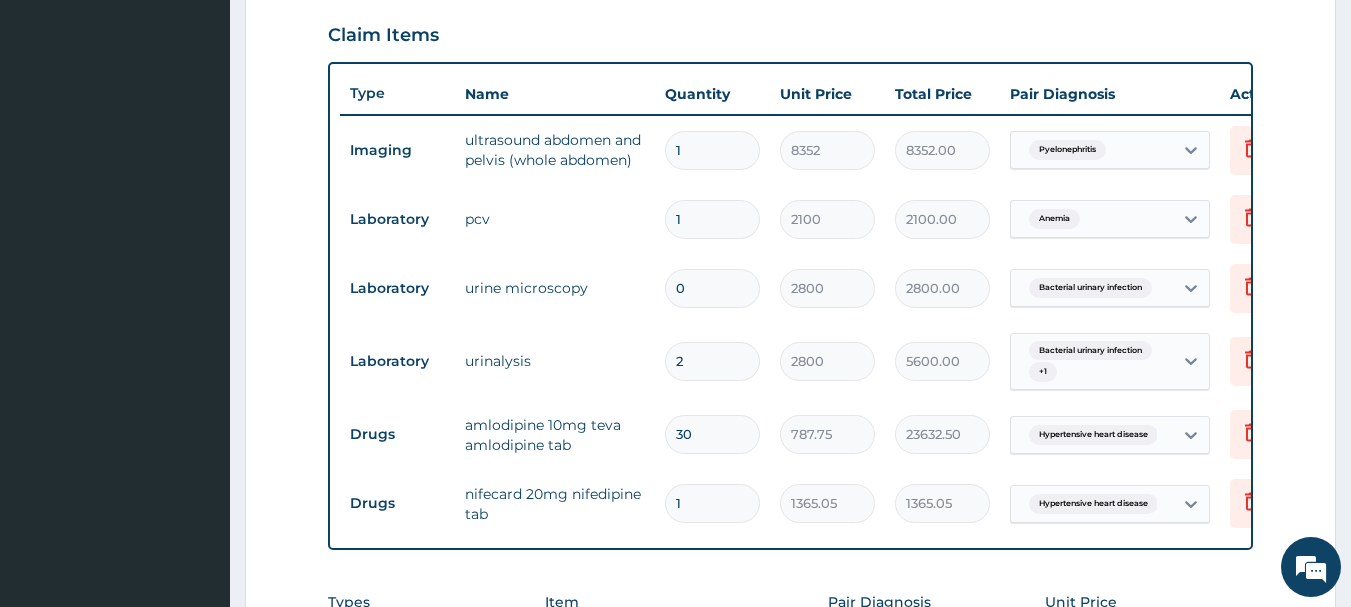 type on "0.00" 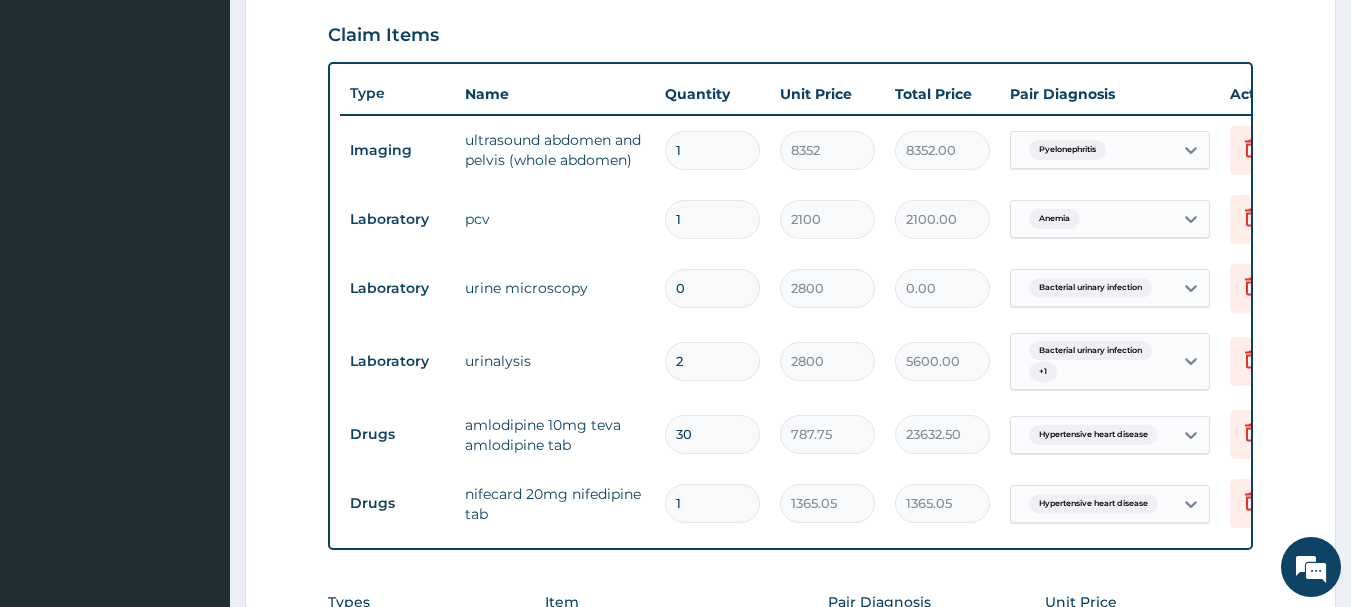 type on "1" 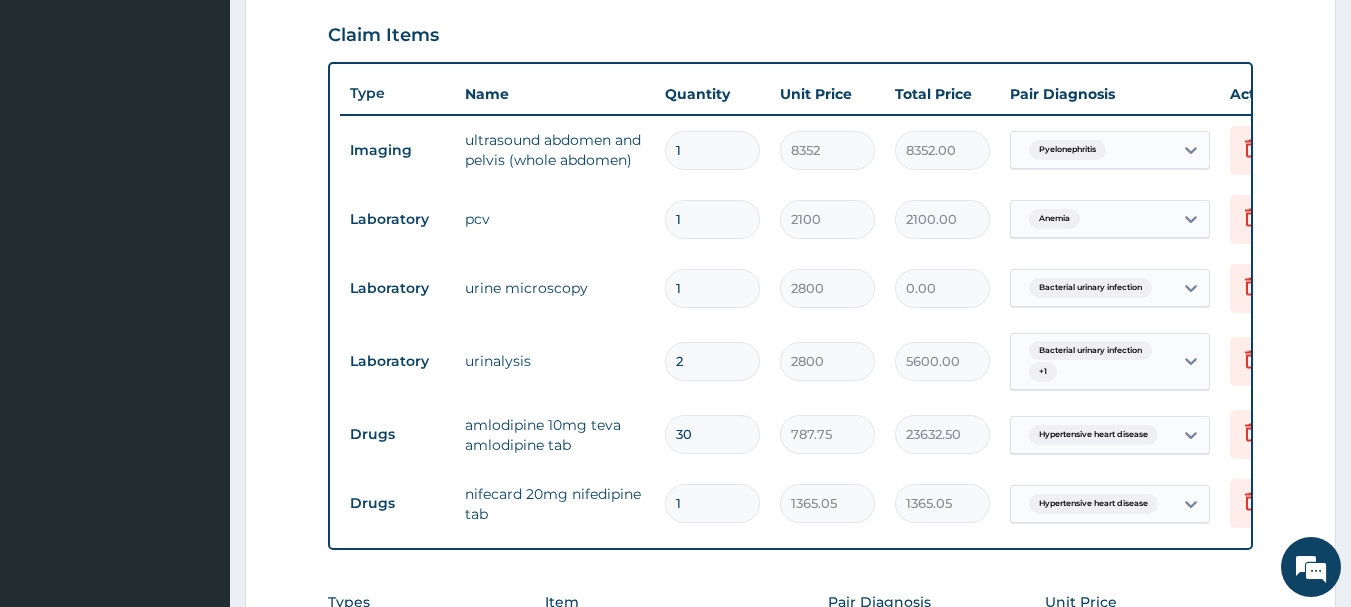 type on "2800.00" 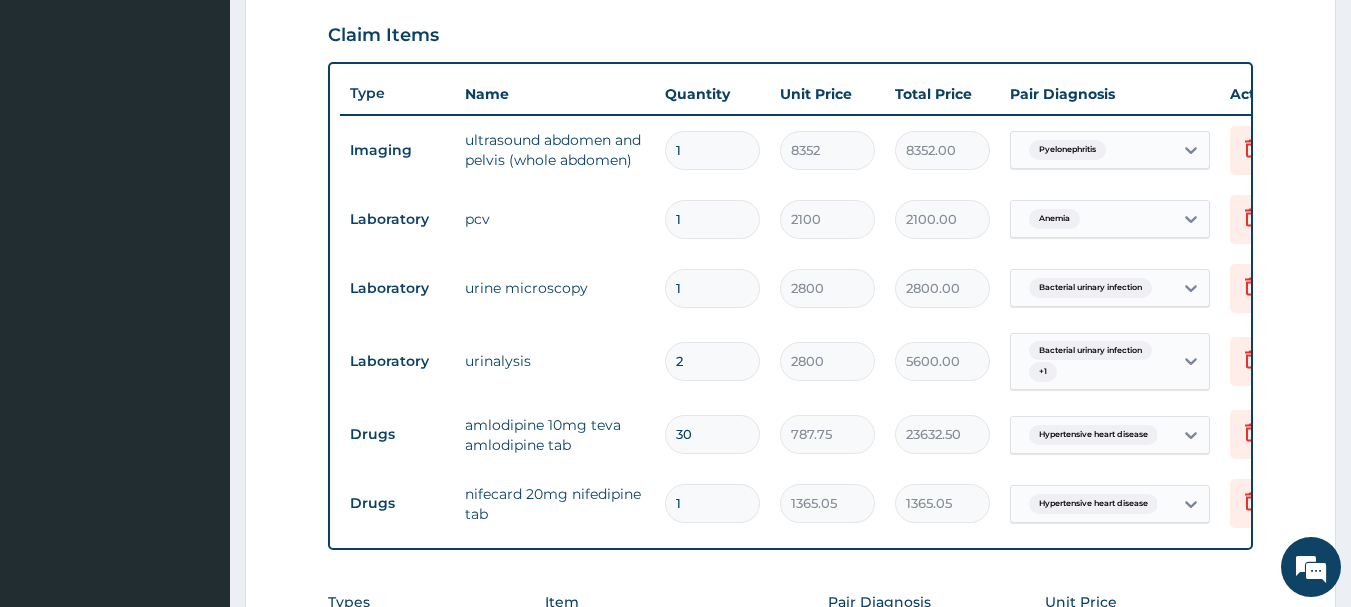 click on "2" at bounding box center (712, 361) 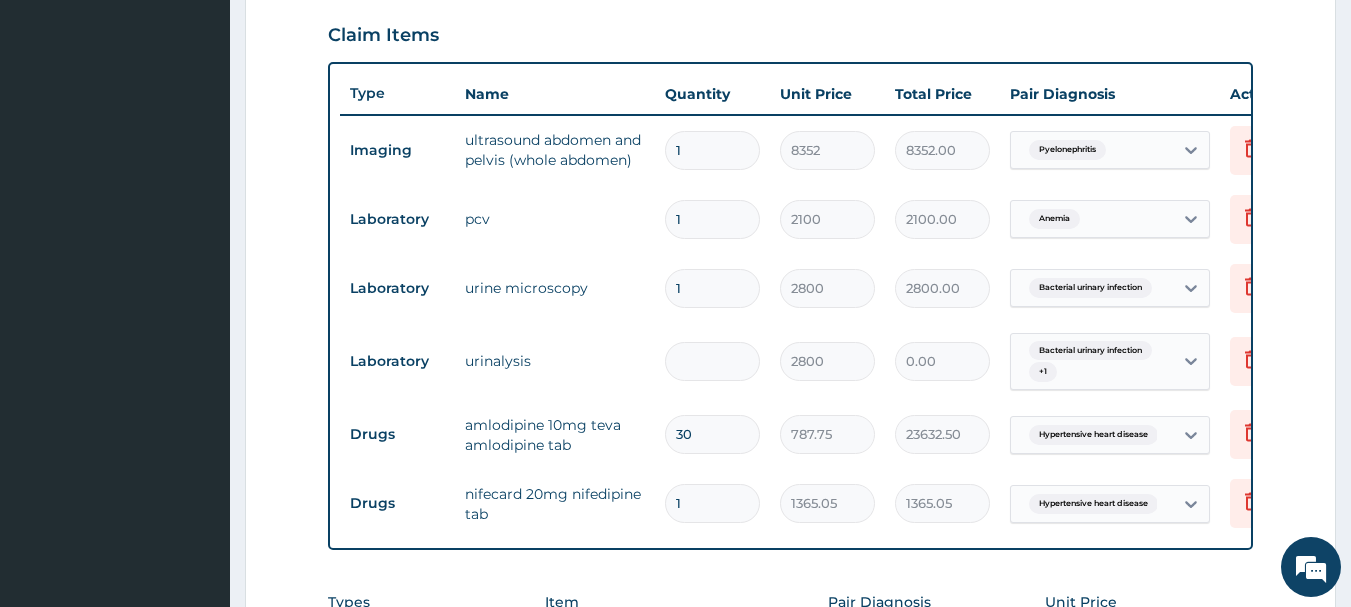 type on "1" 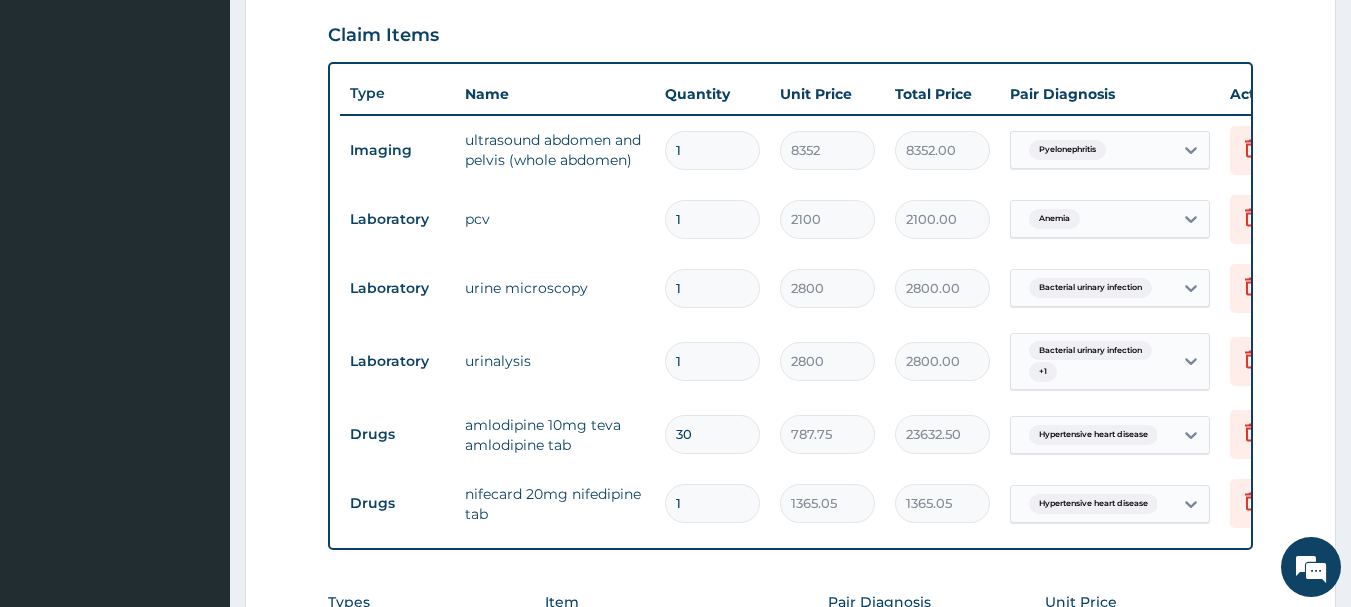 type on "1" 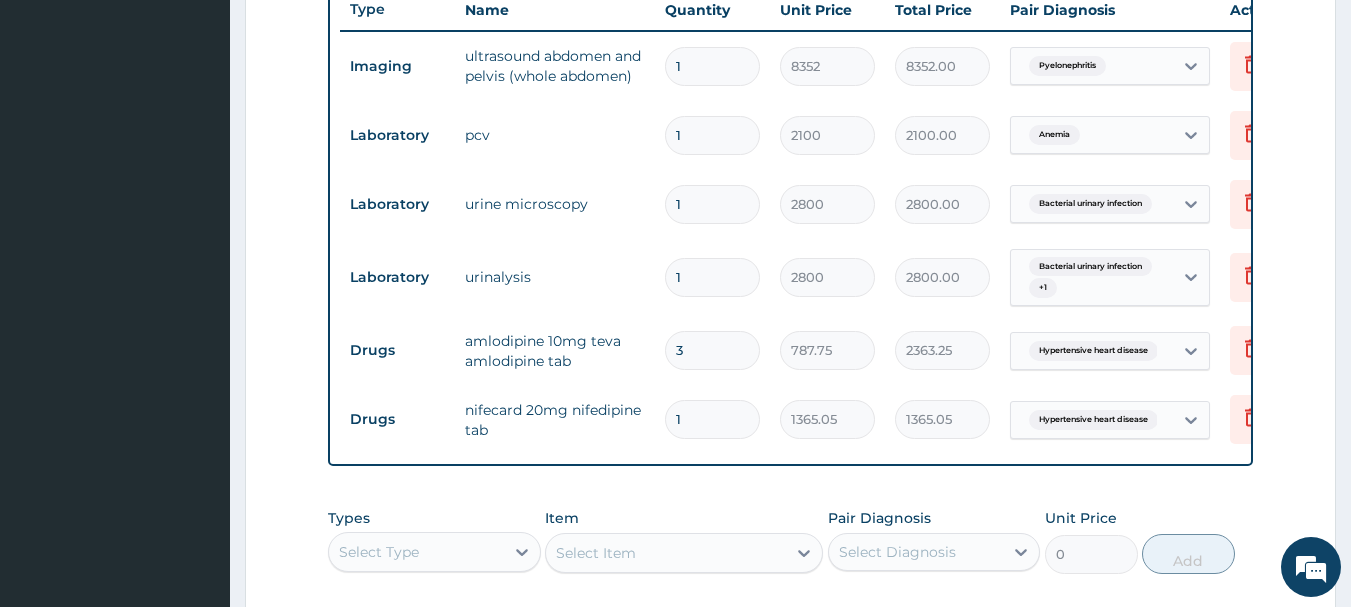 scroll, scrollTop: 782, scrollLeft: 0, axis: vertical 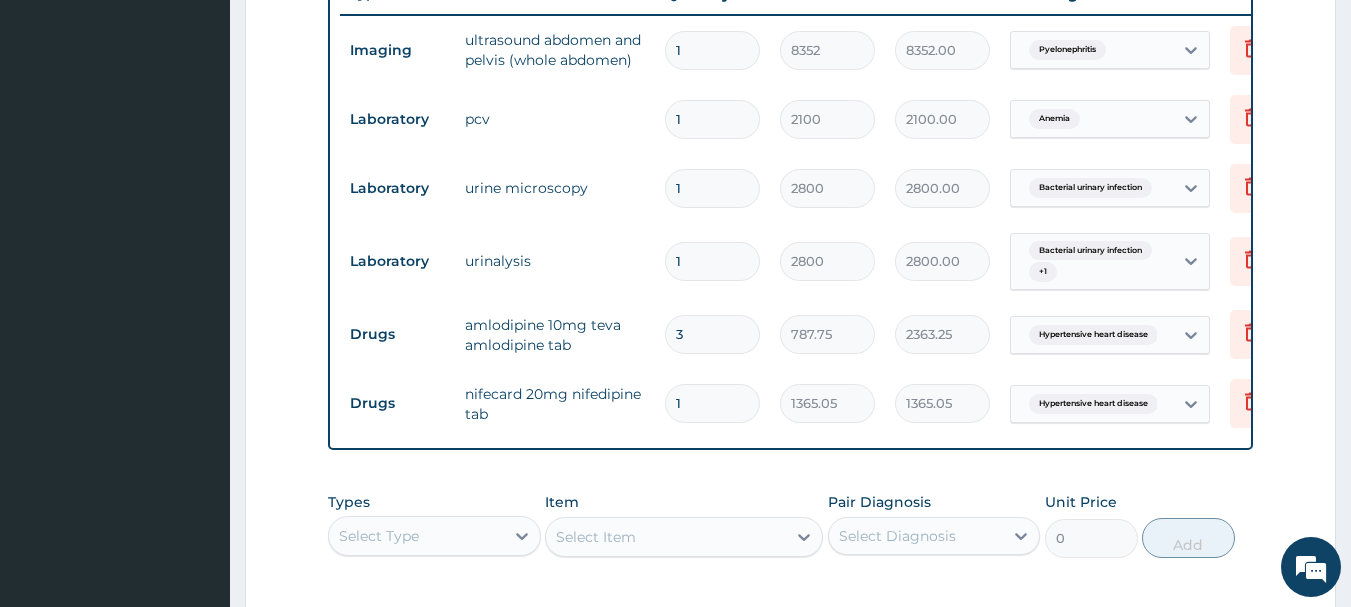 type on "3" 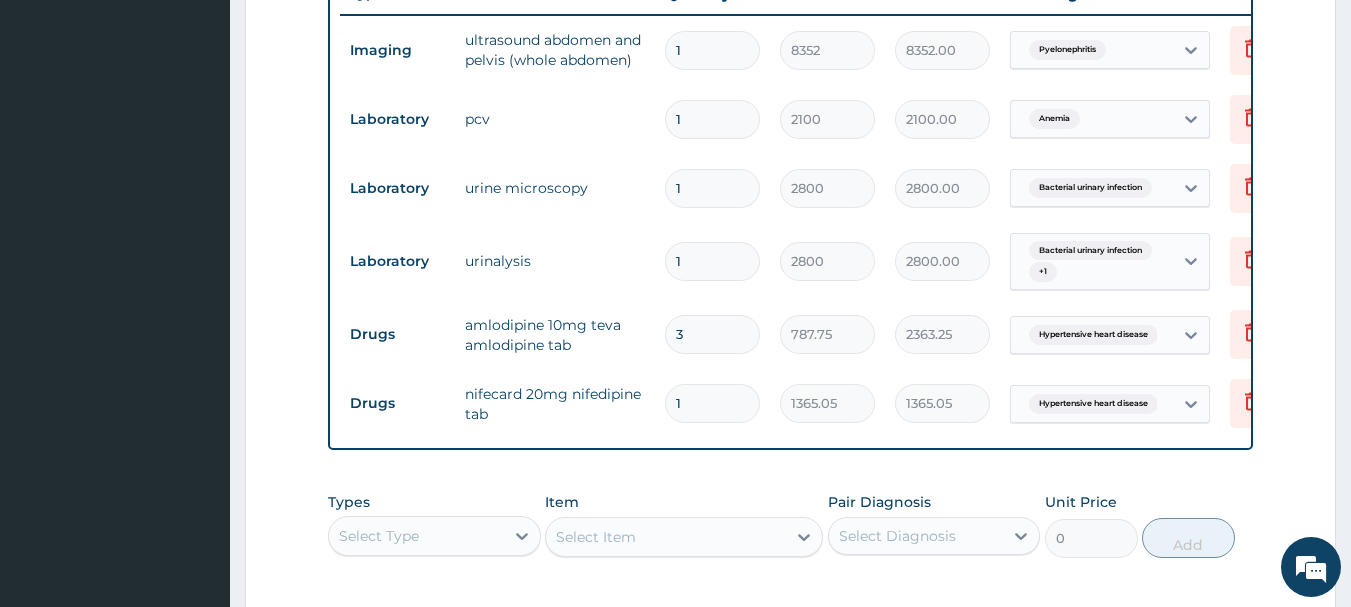 click on "2363.25" at bounding box center (942, 334) 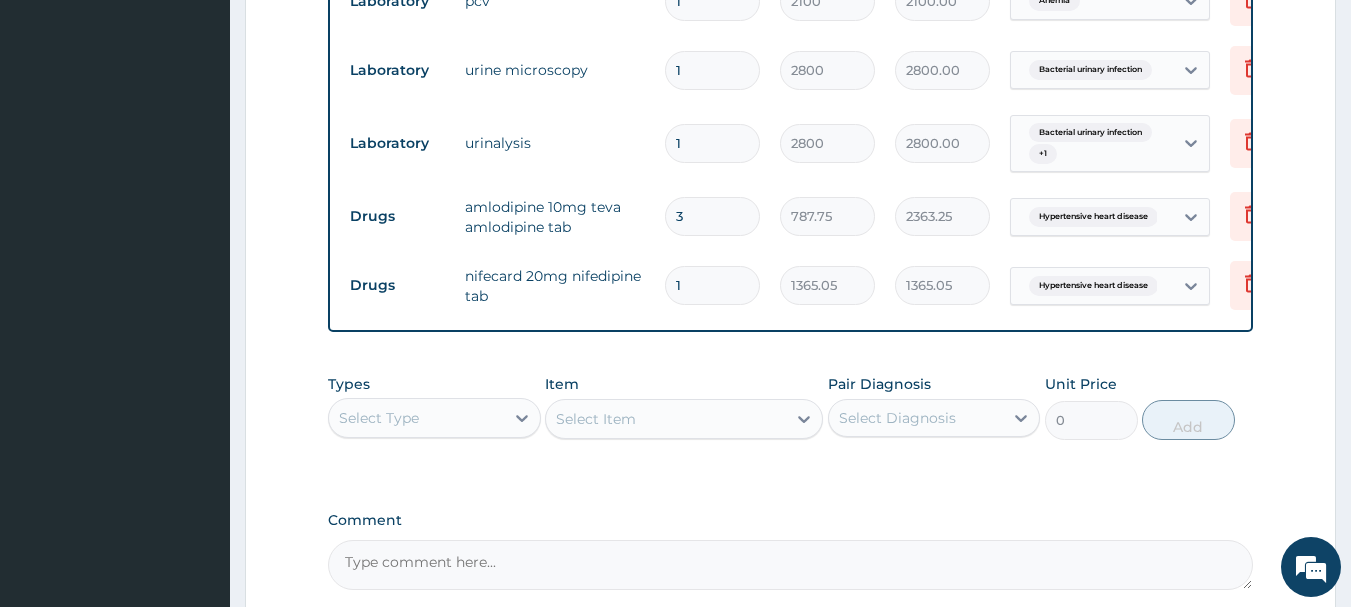 scroll, scrollTop: 1082, scrollLeft: 0, axis: vertical 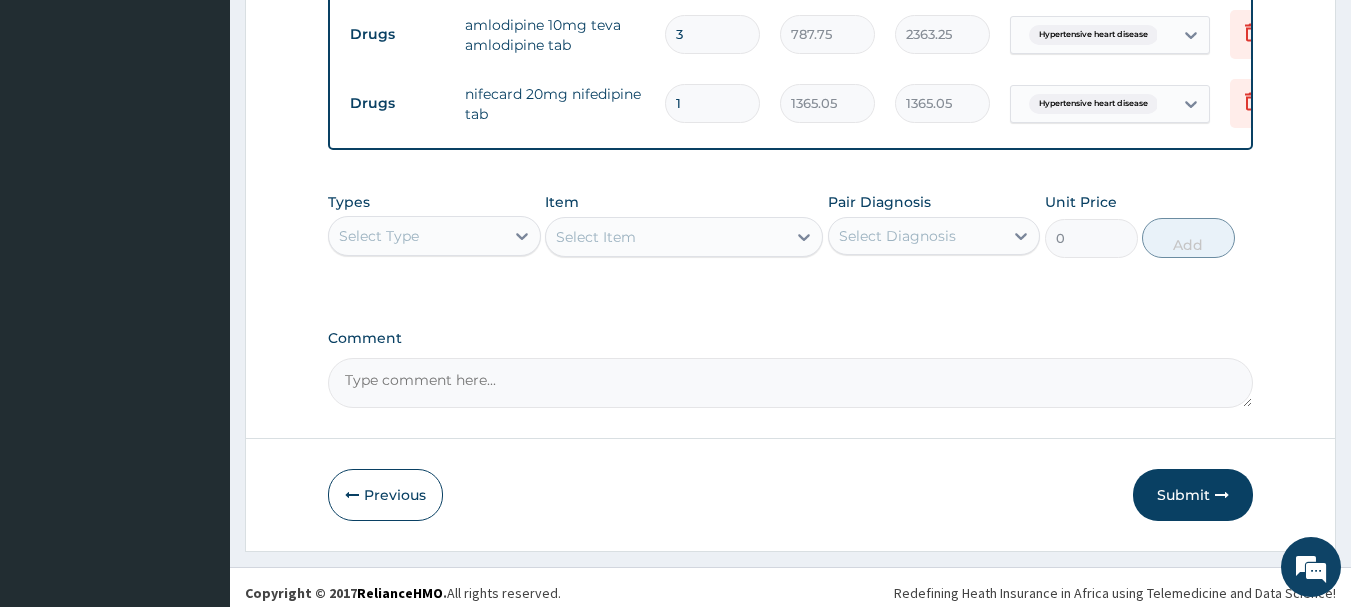 click on "Select Type" at bounding box center [416, 236] 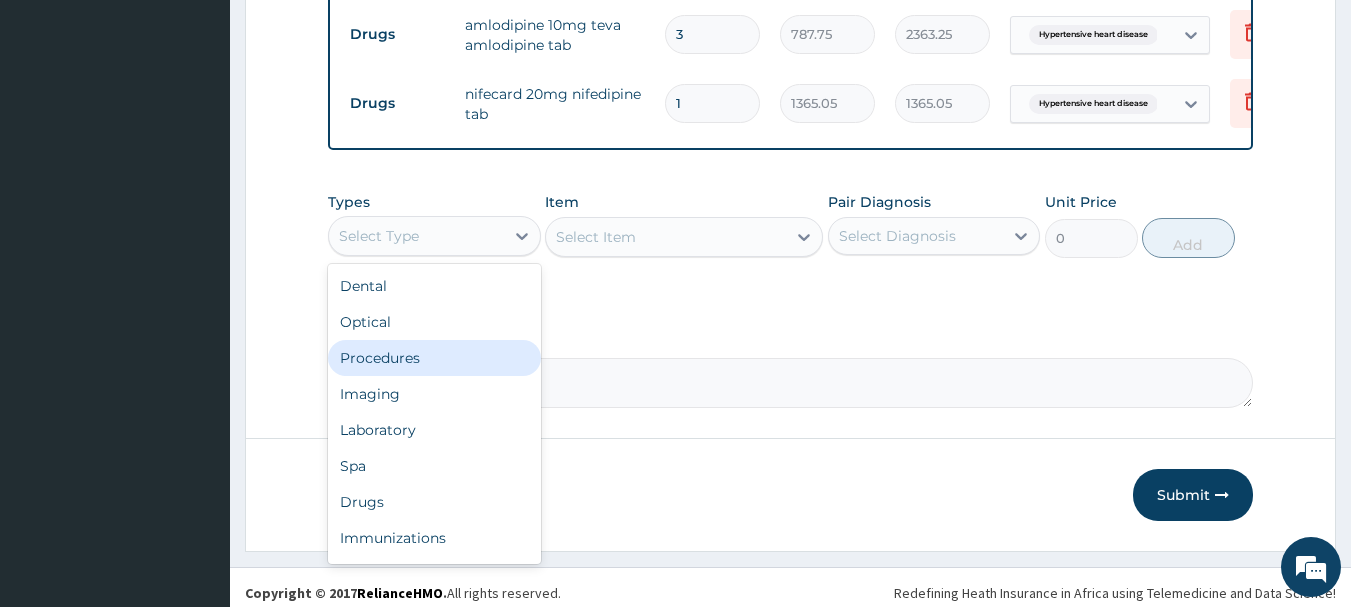 click on "Procedures" at bounding box center (434, 358) 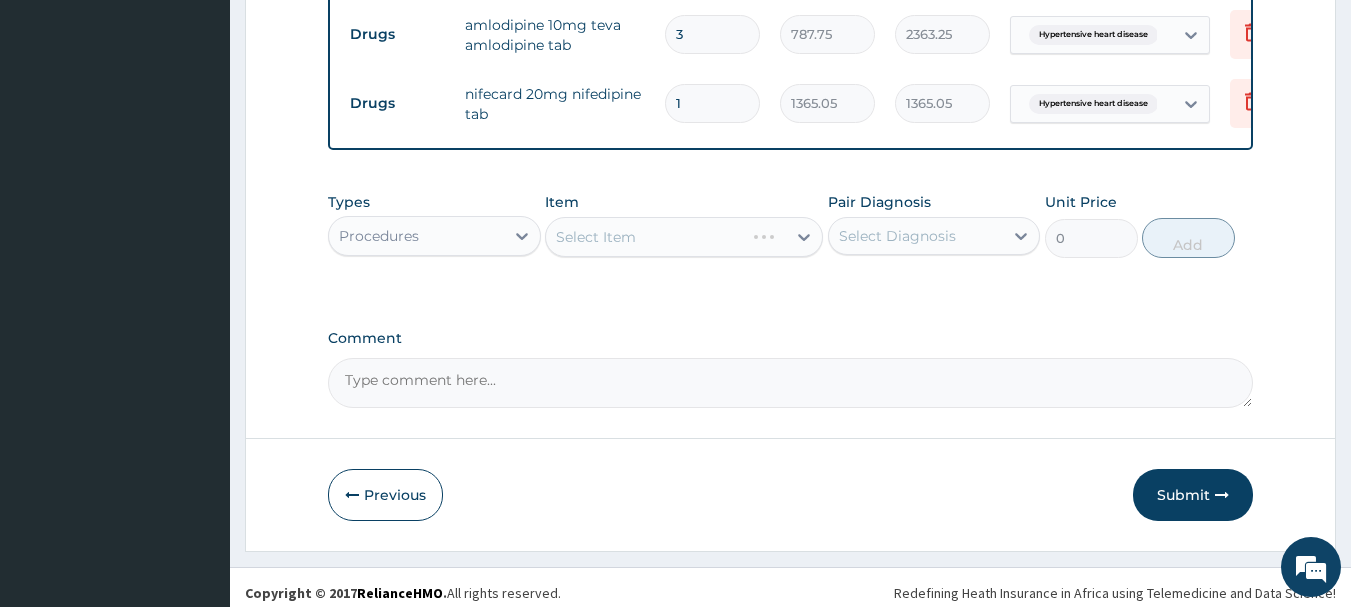 click on "Select Item" at bounding box center (684, 237) 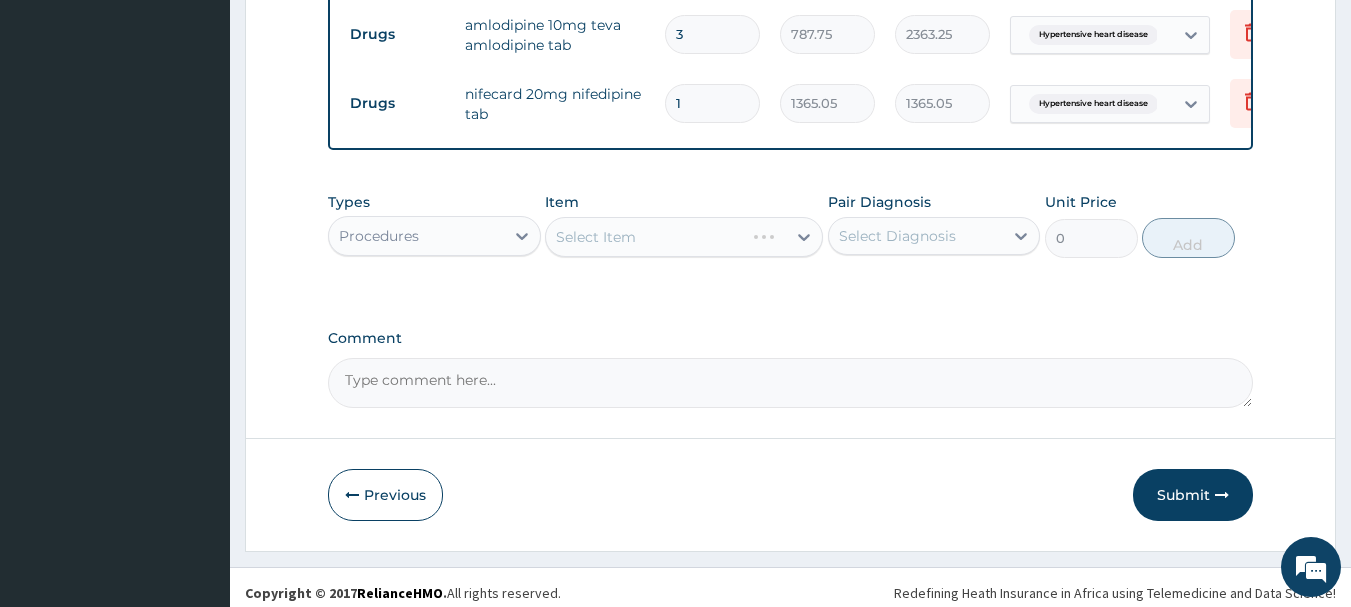 click on "Select Item" at bounding box center [684, 237] 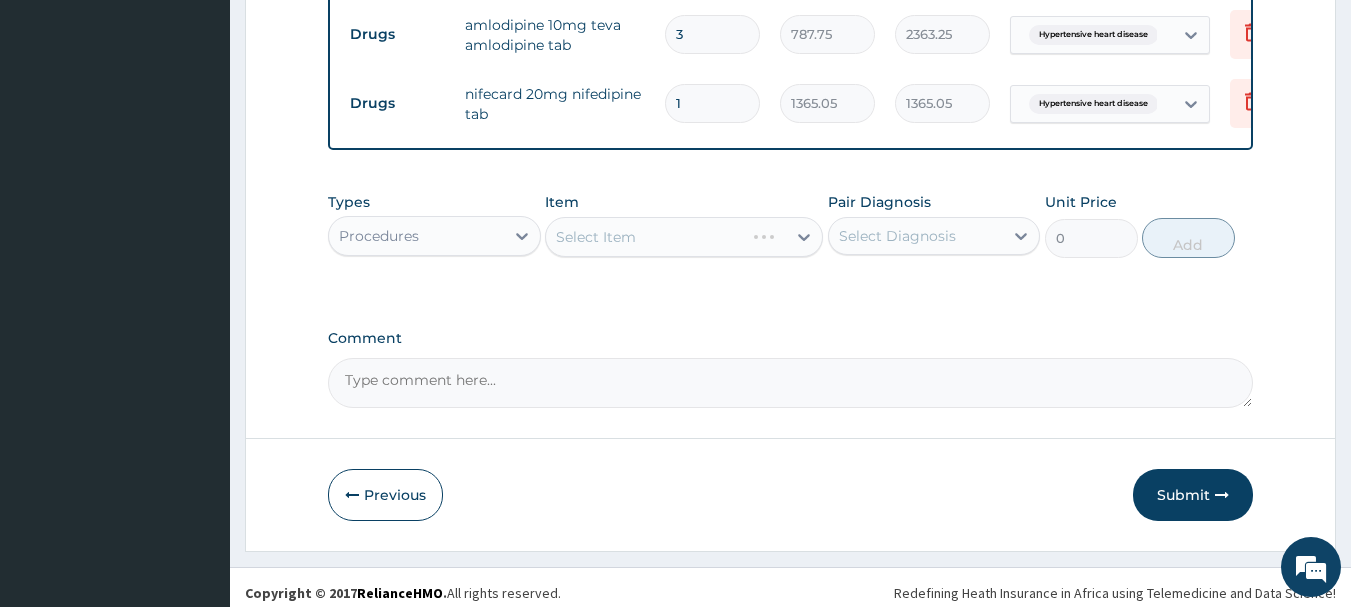click on "Select Item" at bounding box center [684, 237] 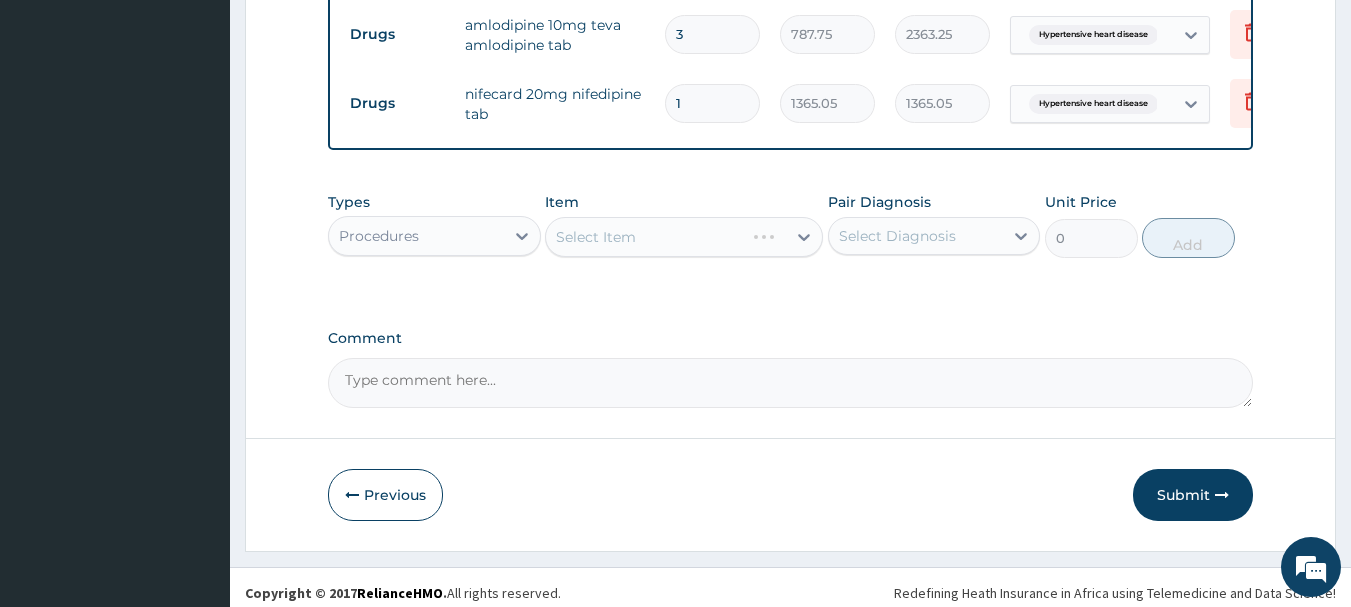 click on "Select Item" at bounding box center [684, 237] 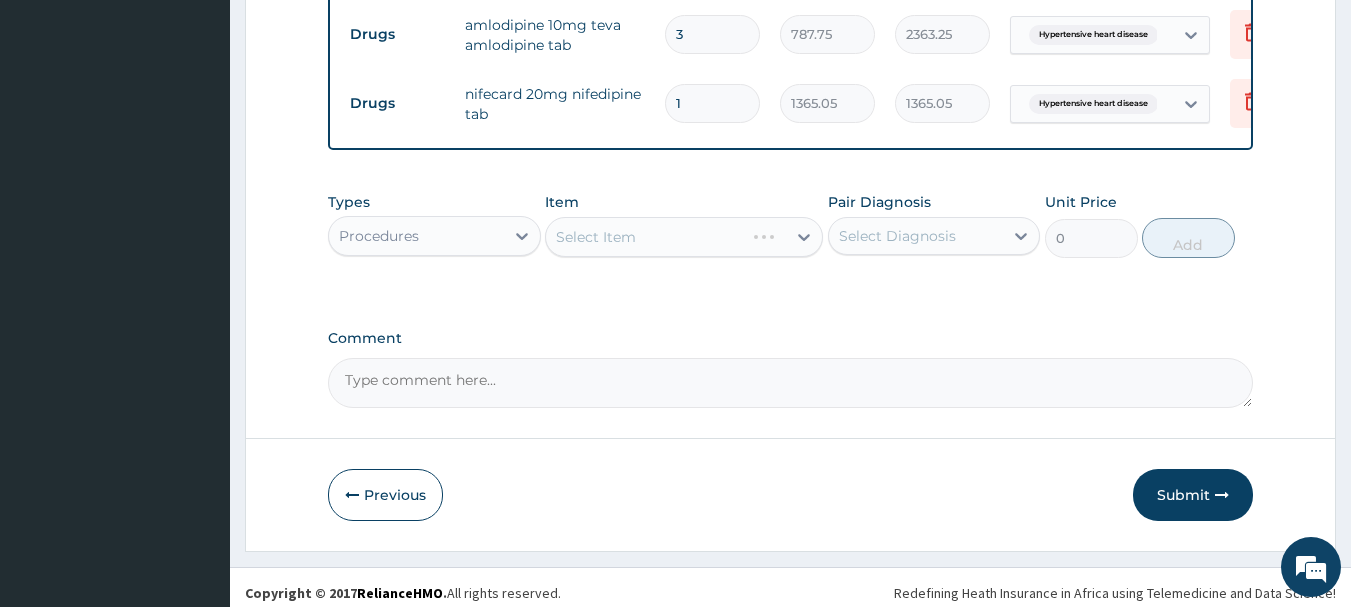 click on "Select Item" at bounding box center (684, 237) 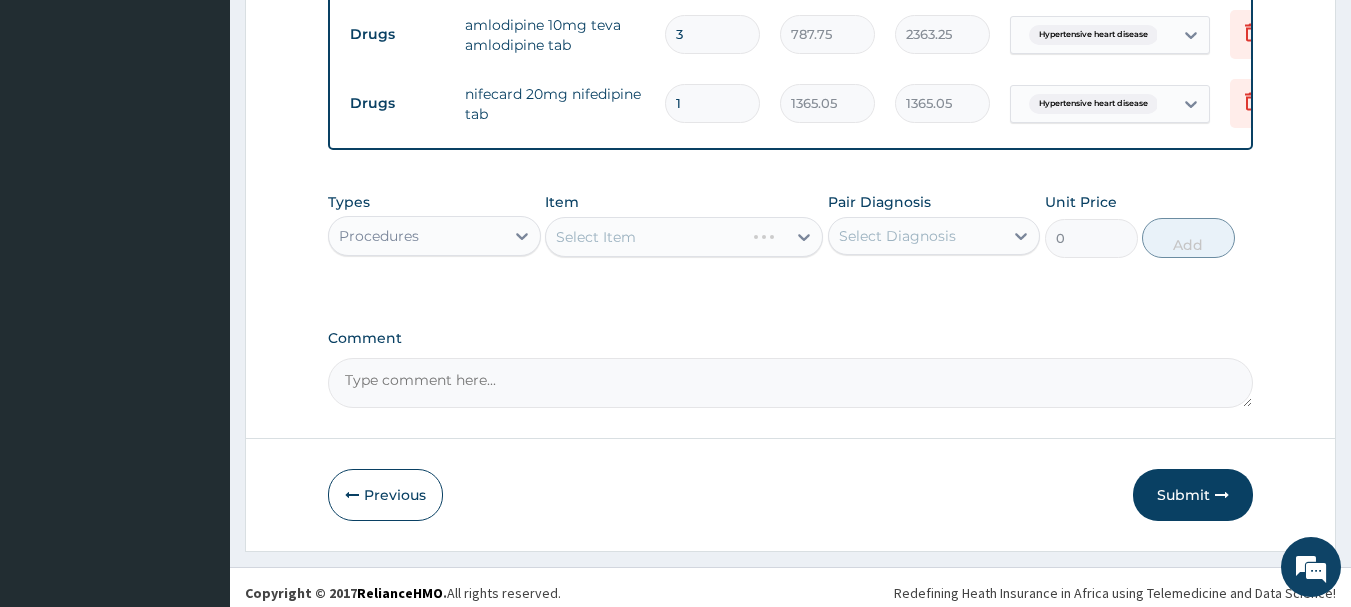click on "Select Item" at bounding box center [684, 237] 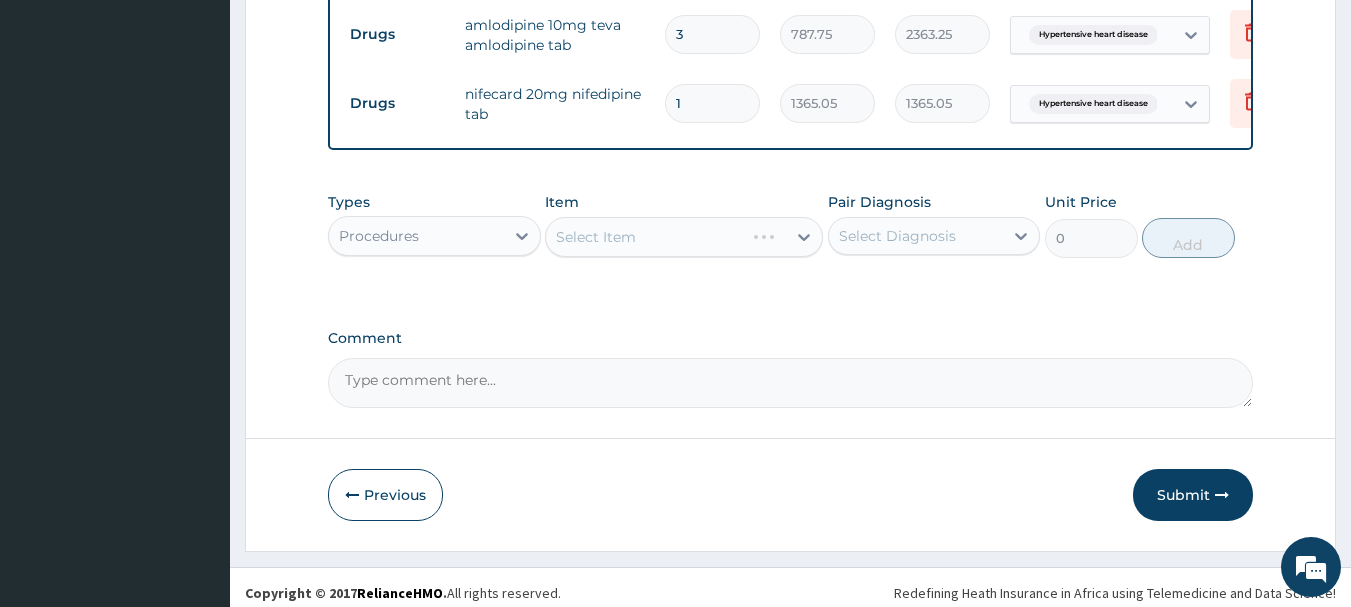 click on "Select Item" at bounding box center (684, 237) 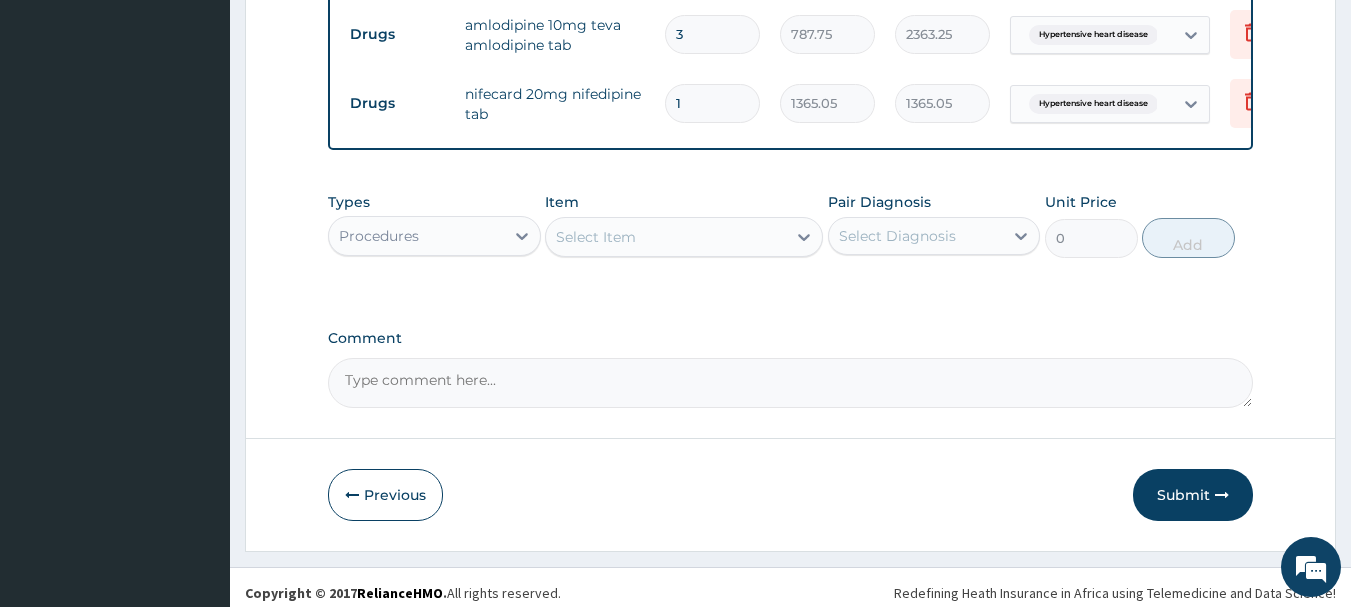 click on "Select Item" at bounding box center (666, 237) 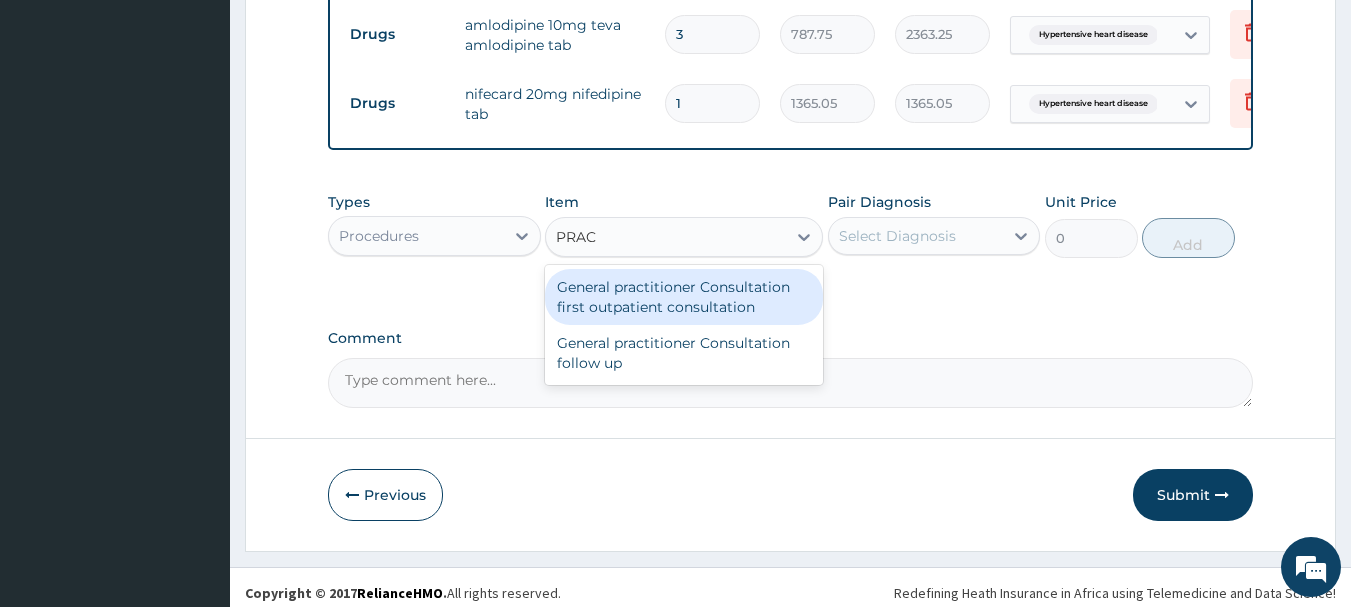 type on "PRACT" 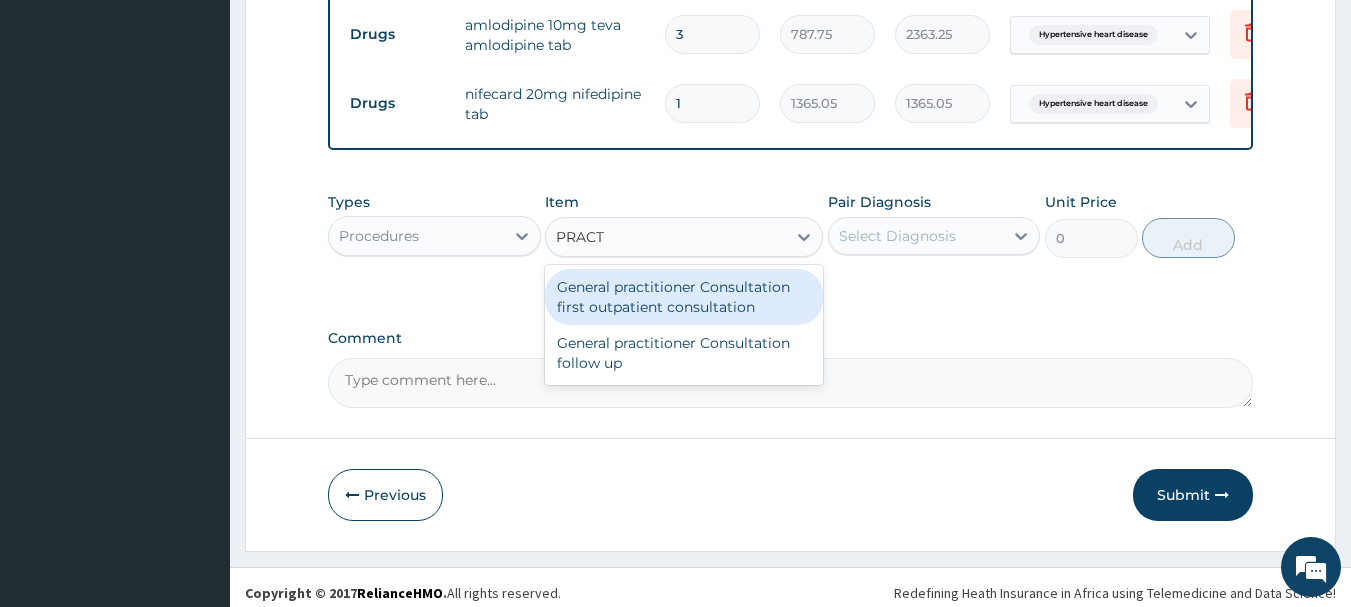 drag, startPoint x: 641, startPoint y: 311, endPoint x: 726, endPoint y: 310, distance: 85.00588 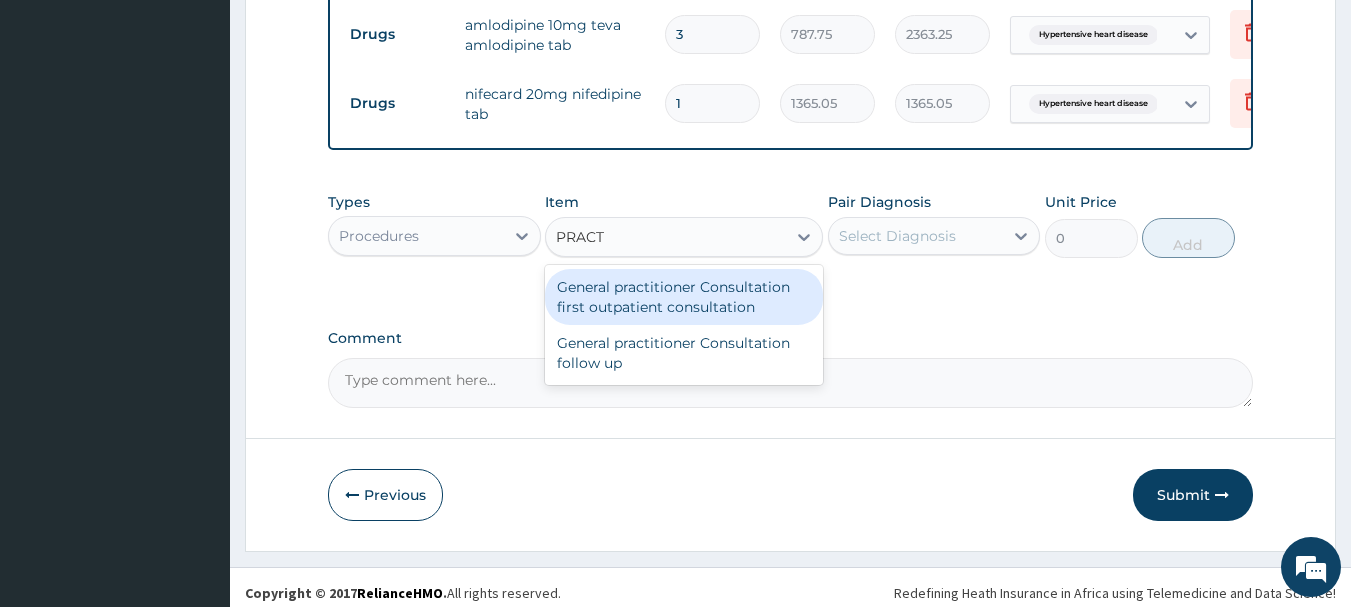 click on "General practitioner Consultation first outpatient consultation" at bounding box center (684, 297) 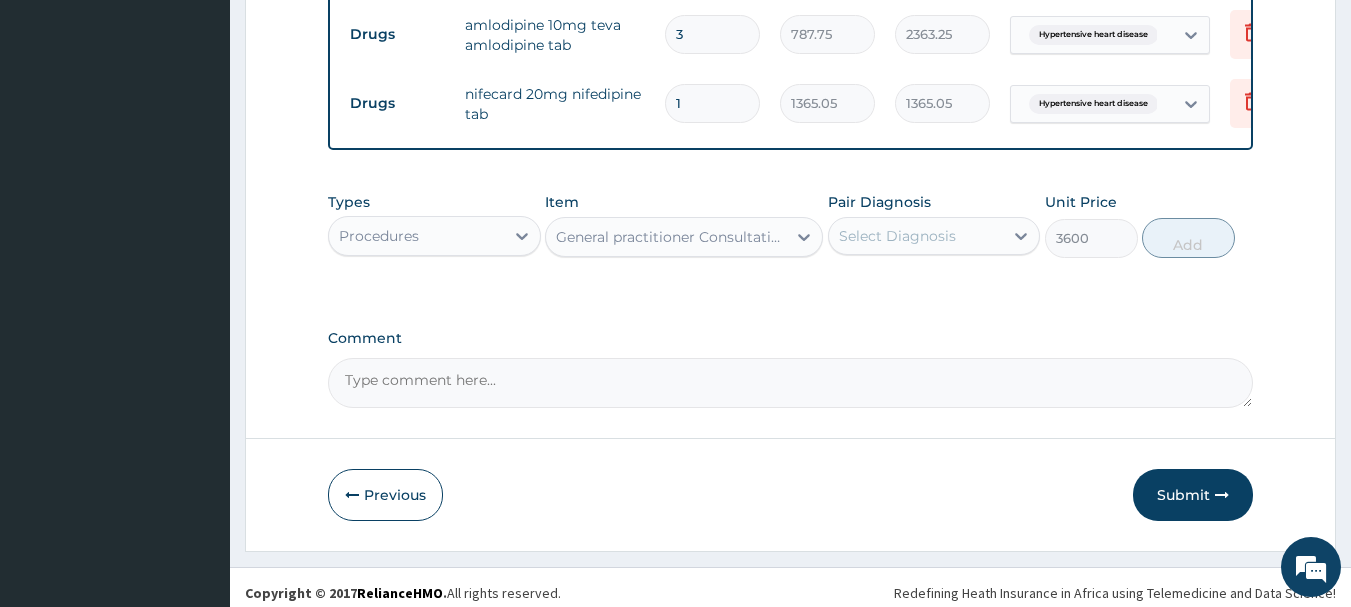 click on "Select Diagnosis" at bounding box center (897, 236) 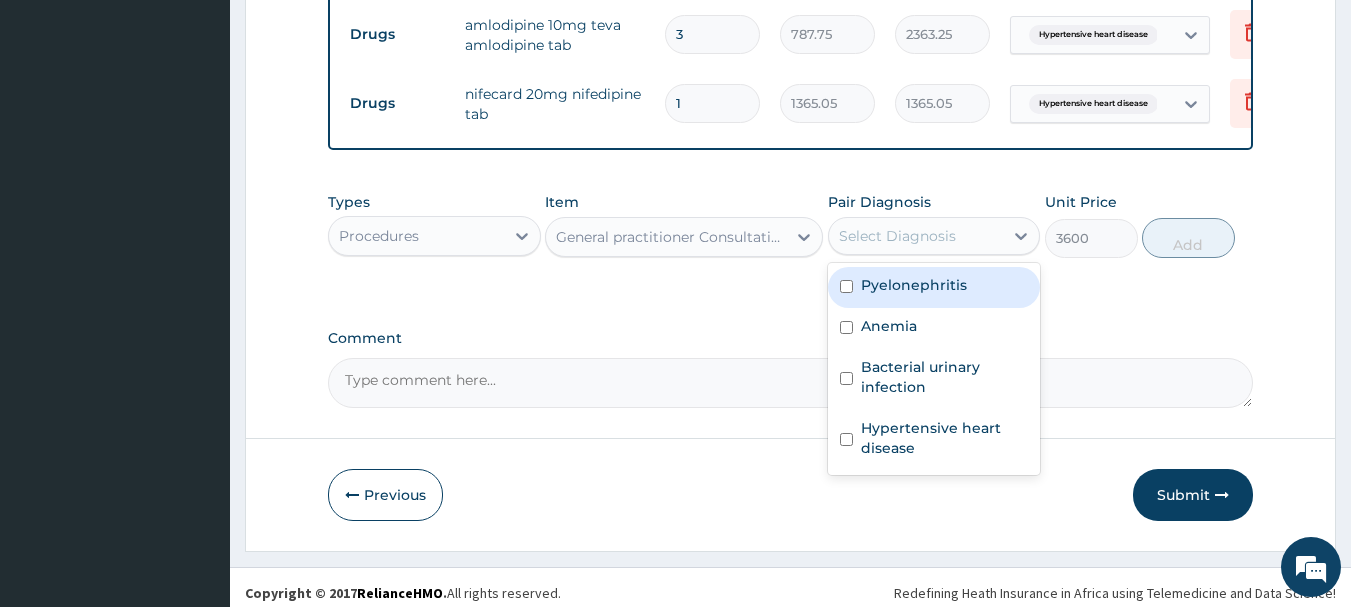 click on "Pyelonephritis" at bounding box center (914, 285) 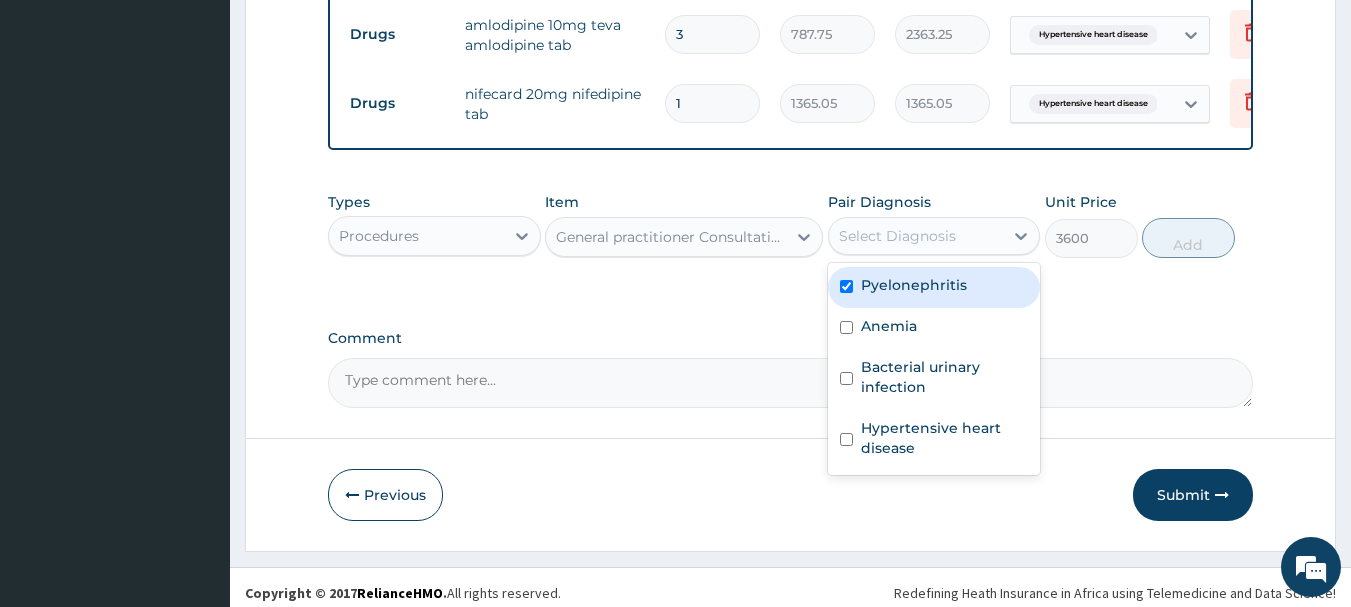 checkbox on "true" 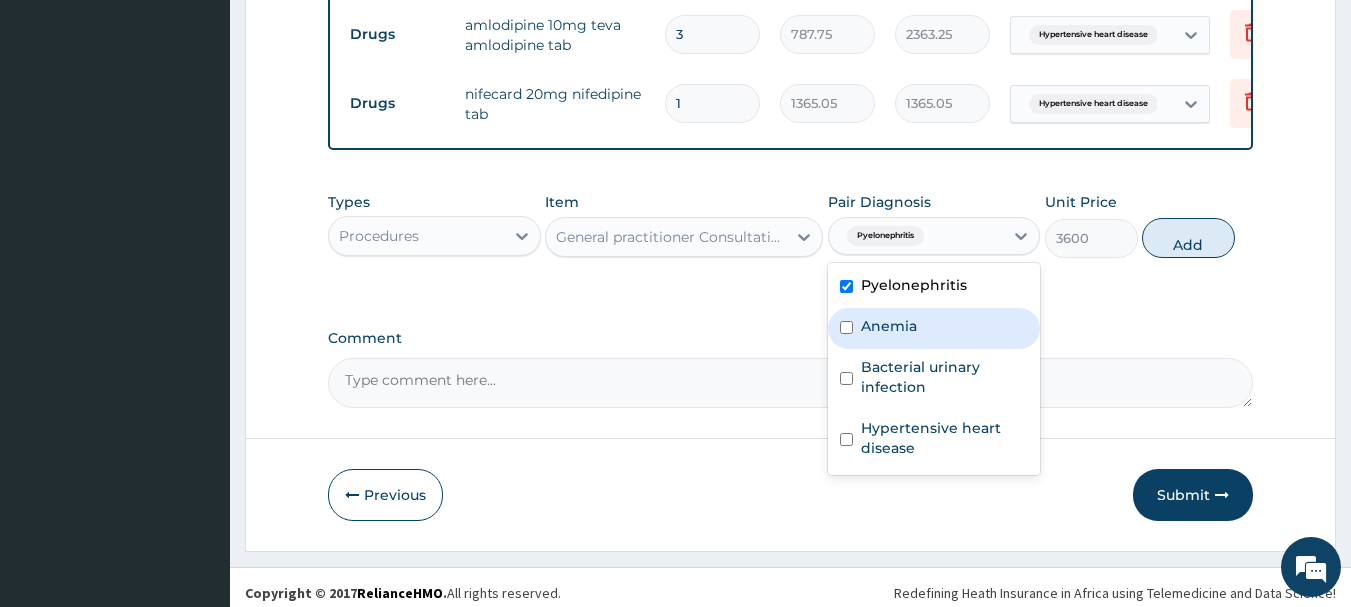 drag, startPoint x: 903, startPoint y: 337, endPoint x: 900, endPoint y: 371, distance: 34.132095 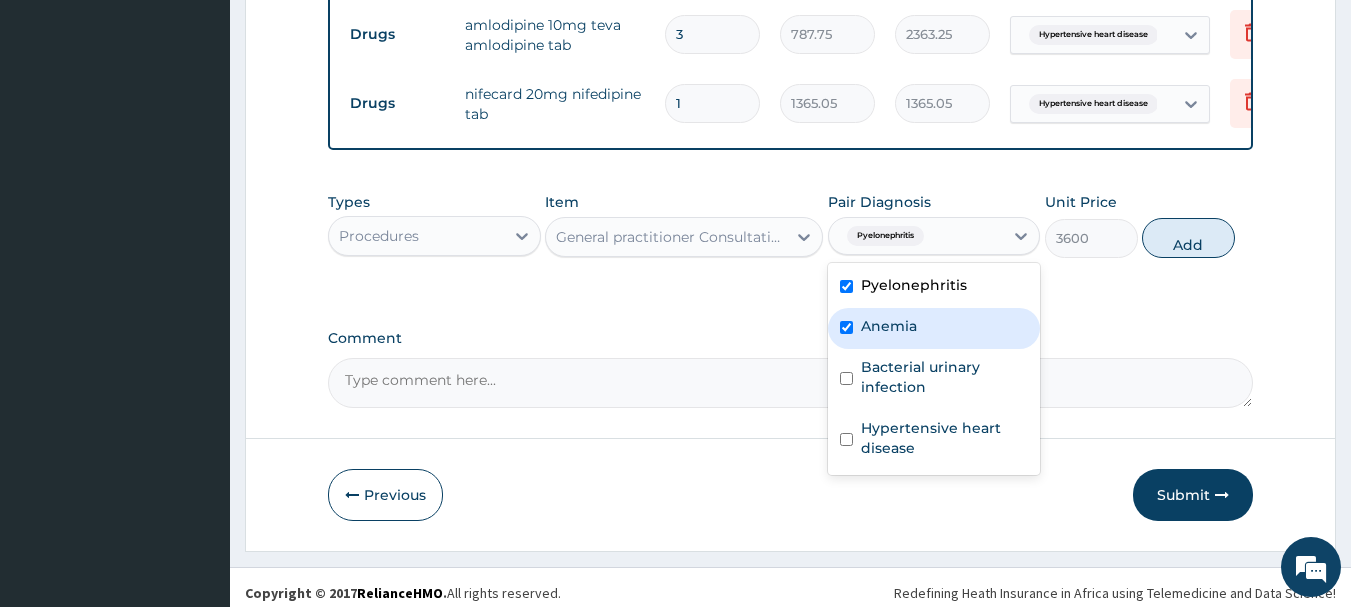 checkbox on "true" 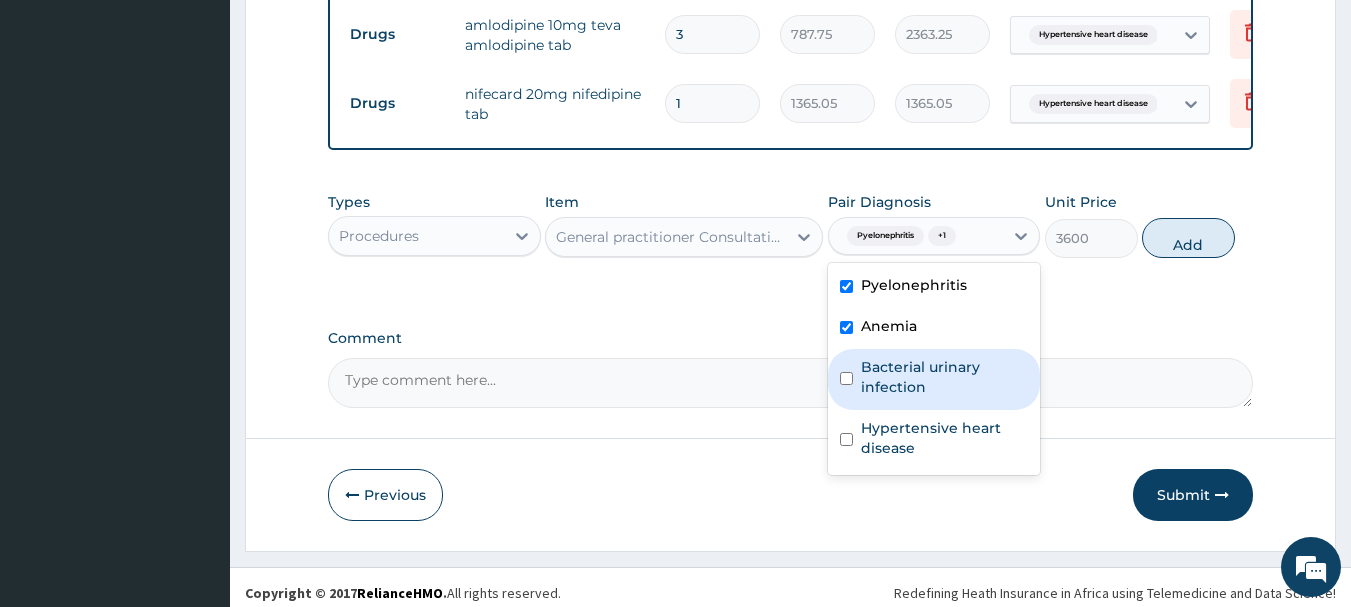 drag, startPoint x: 890, startPoint y: 379, endPoint x: 890, endPoint y: 393, distance: 14 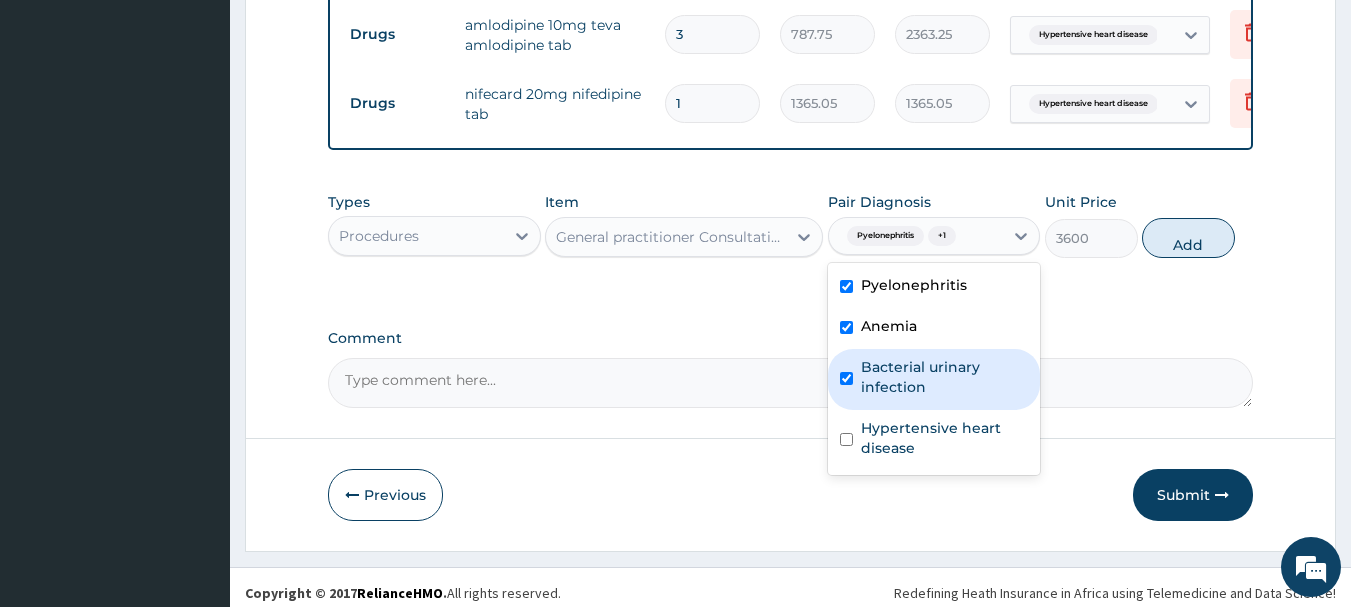 checkbox on "true" 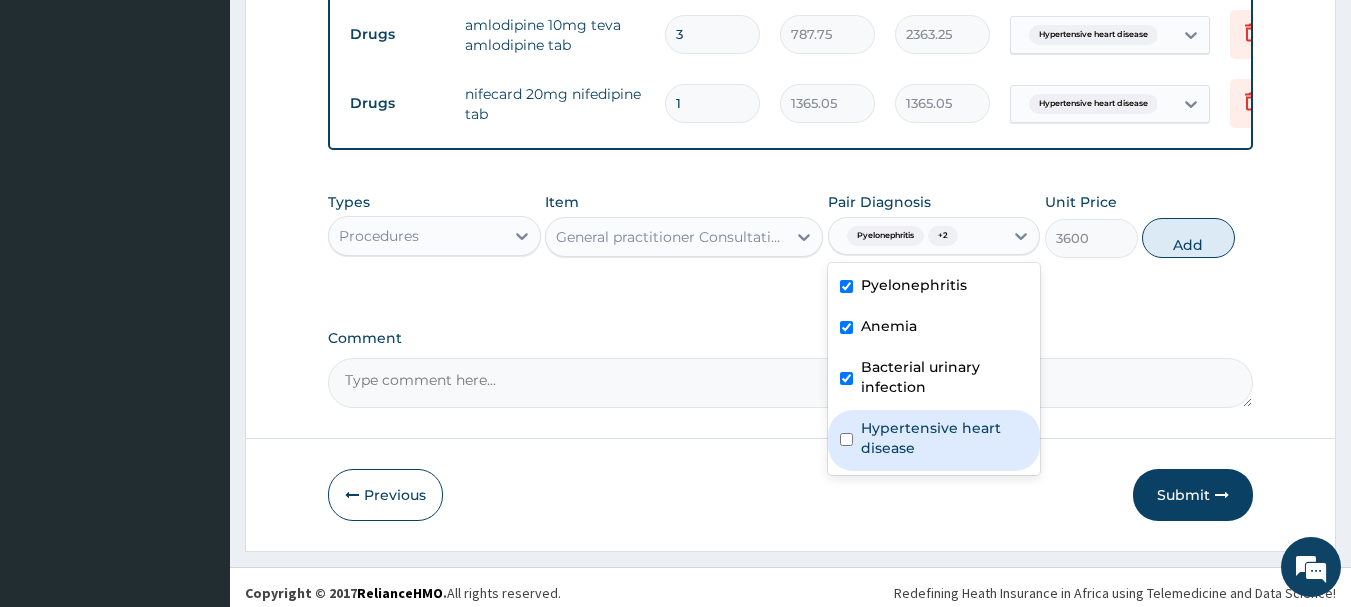 click on "Hypertensive heart disease" at bounding box center (945, 438) 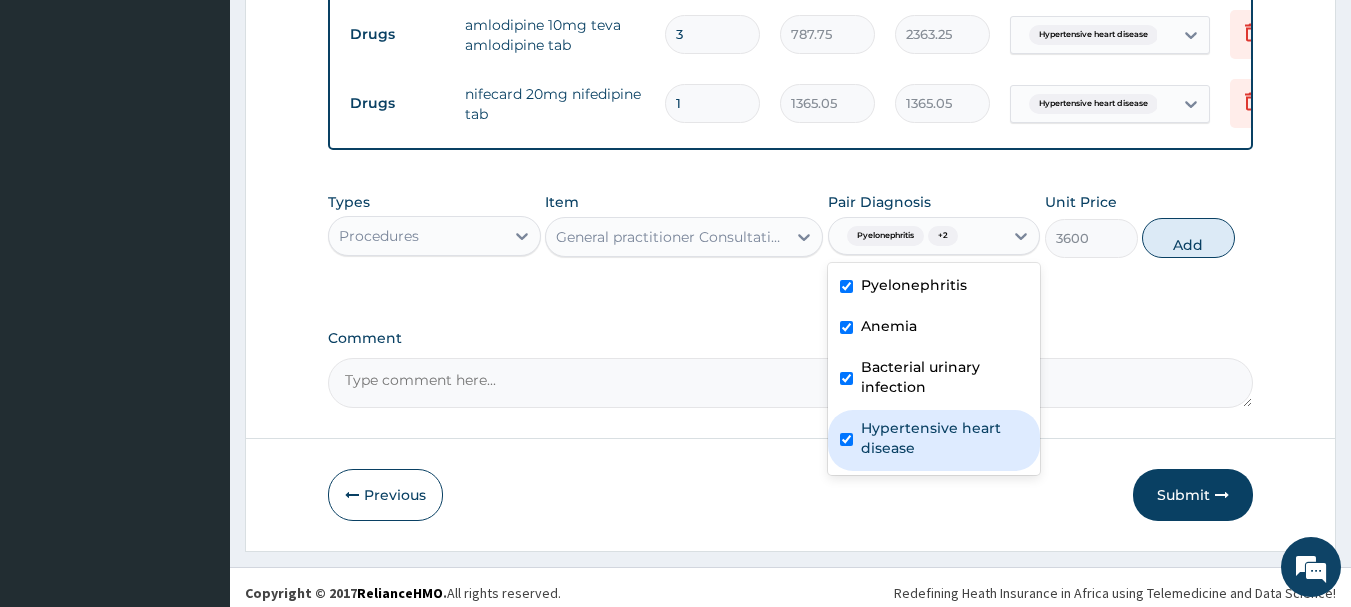 checkbox on "true" 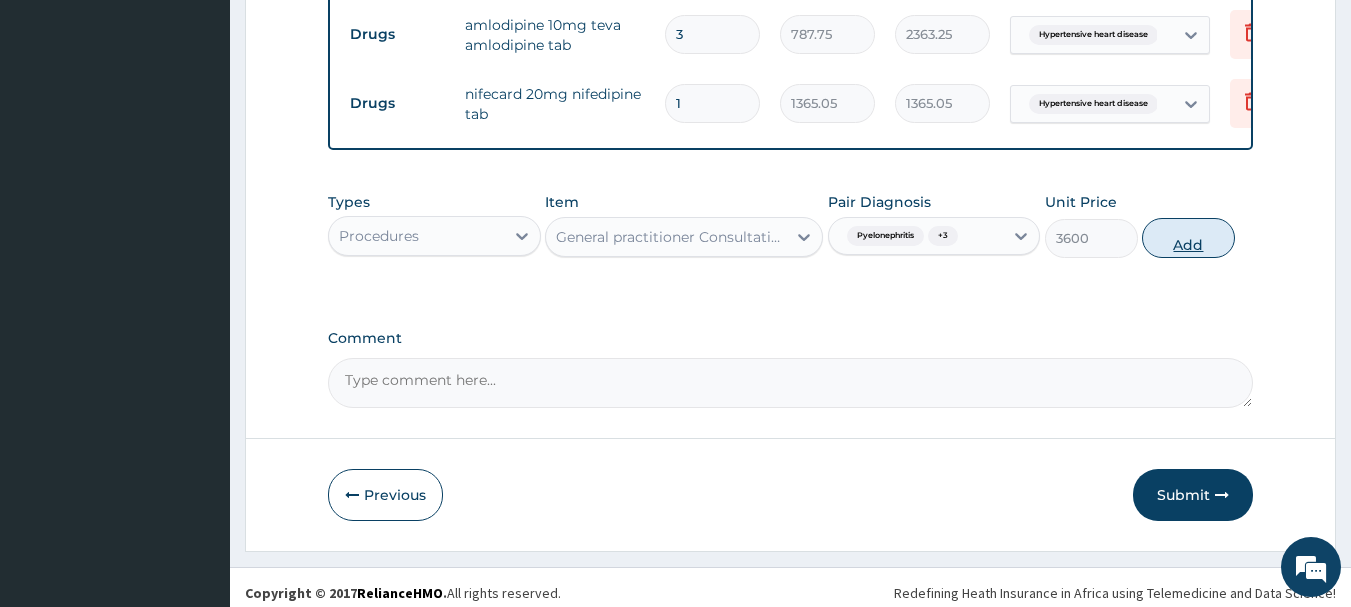 click on "Add" at bounding box center [1188, 238] 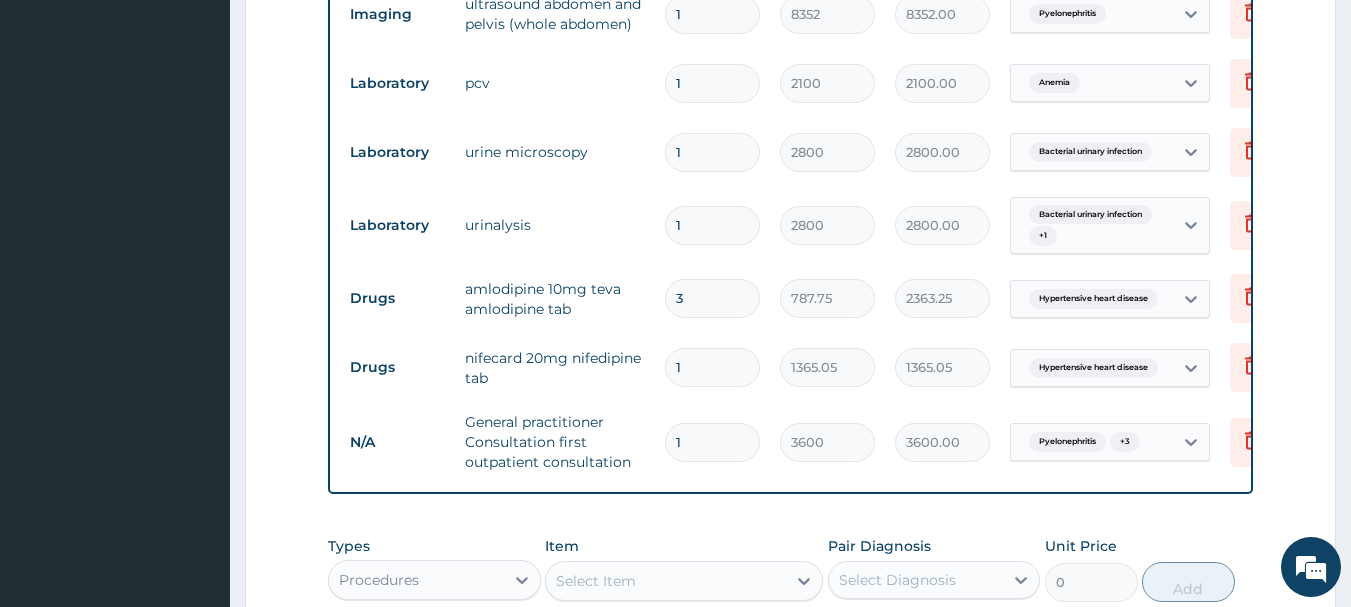 scroll, scrollTop: 782, scrollLeft: 0, axis: vertical 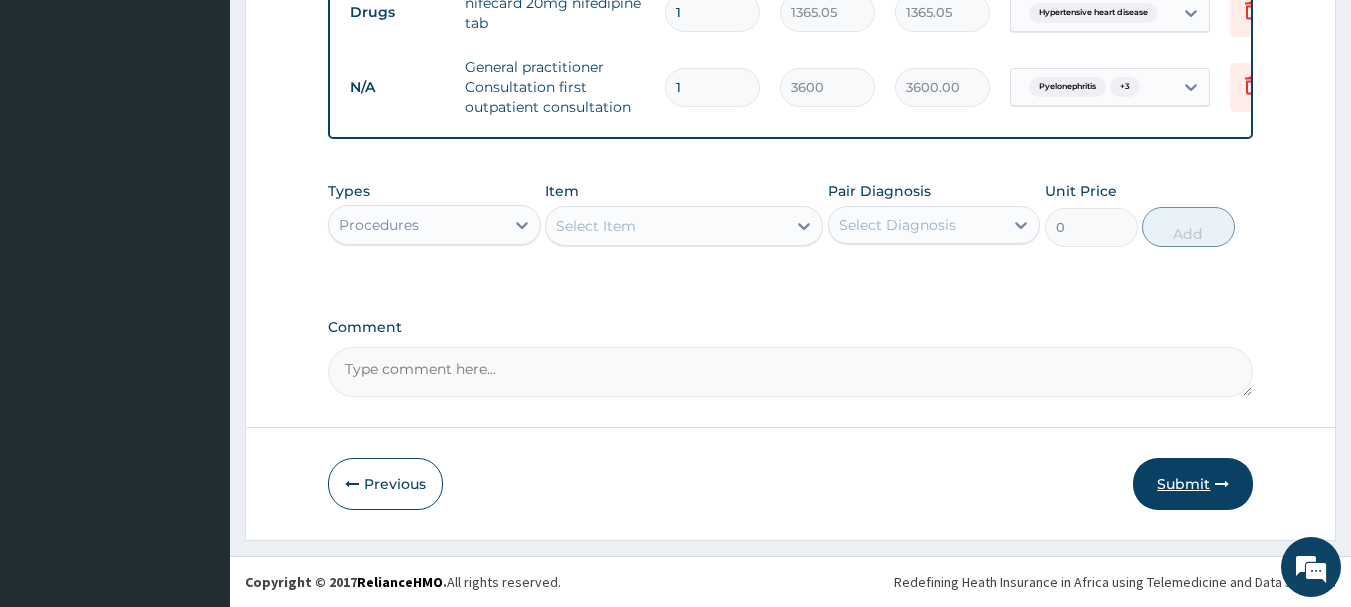 click on "Submit" at bounding box center [1193, 484] 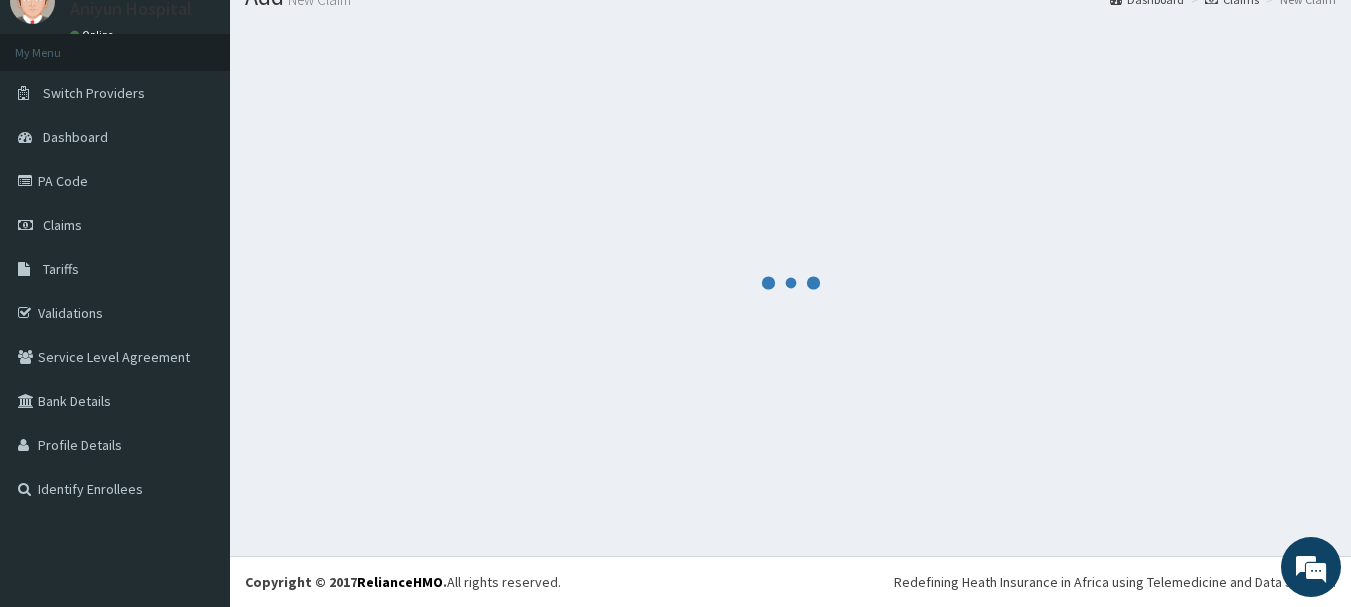 scroll, scrollTop: 1188, scrollLeft: 0, axis: vertical 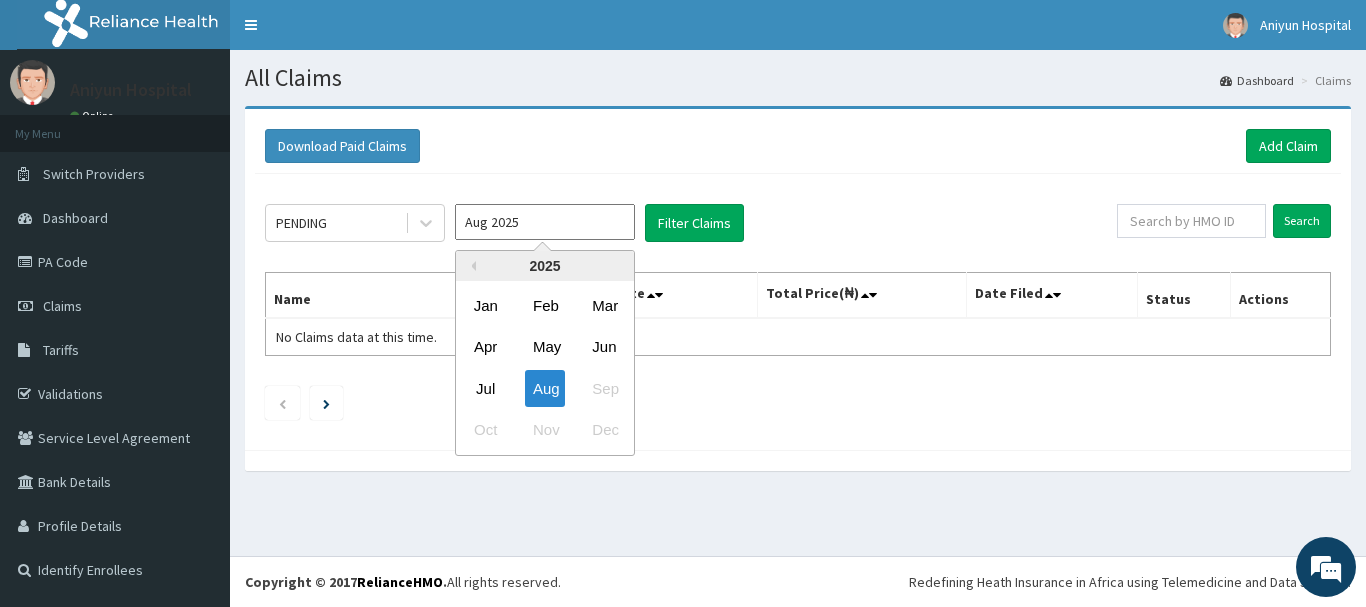 click on "Aug 2025" at bounding box center [545, 222] 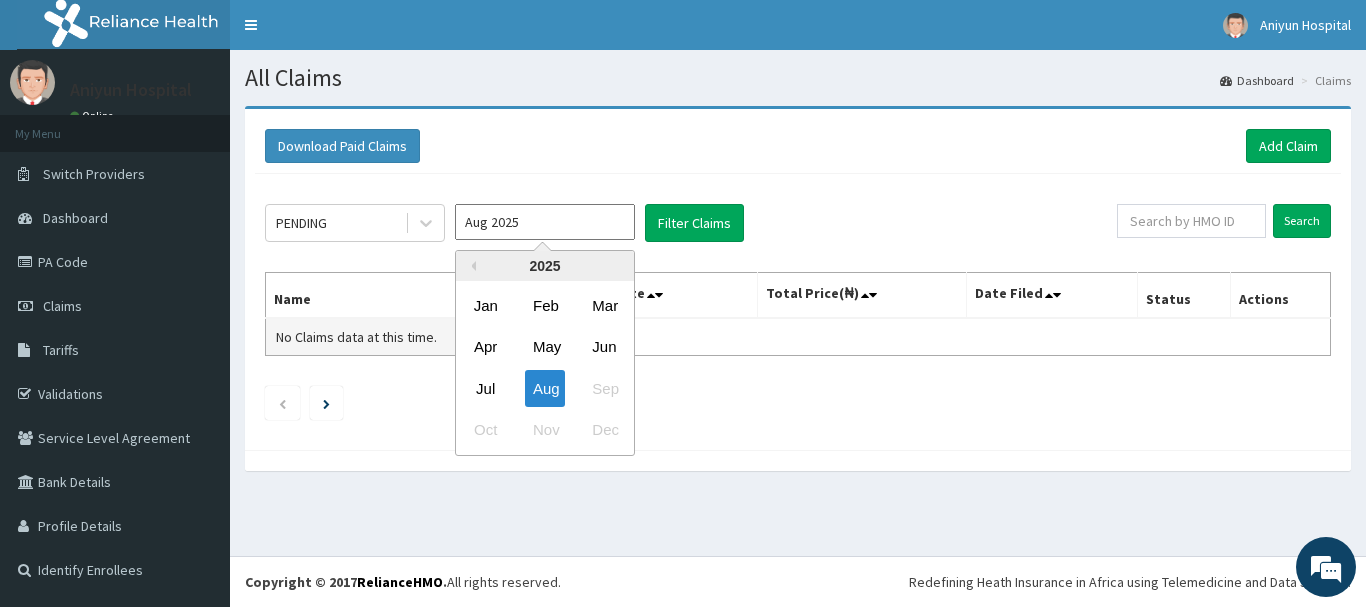 drag, startPoint x: 480, startPoint y: 382, endPoint x: 543, endPoint y: 329, distance: 82.32861 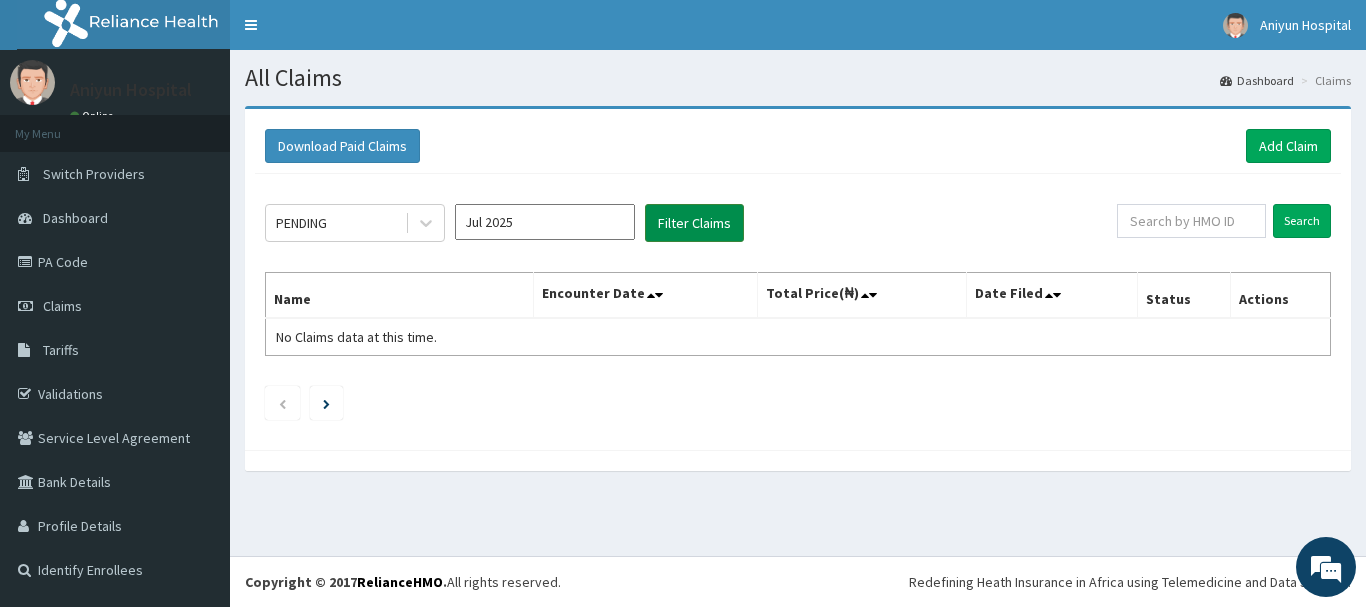 click on "Filter Claims" at bounding box center [694, 223] 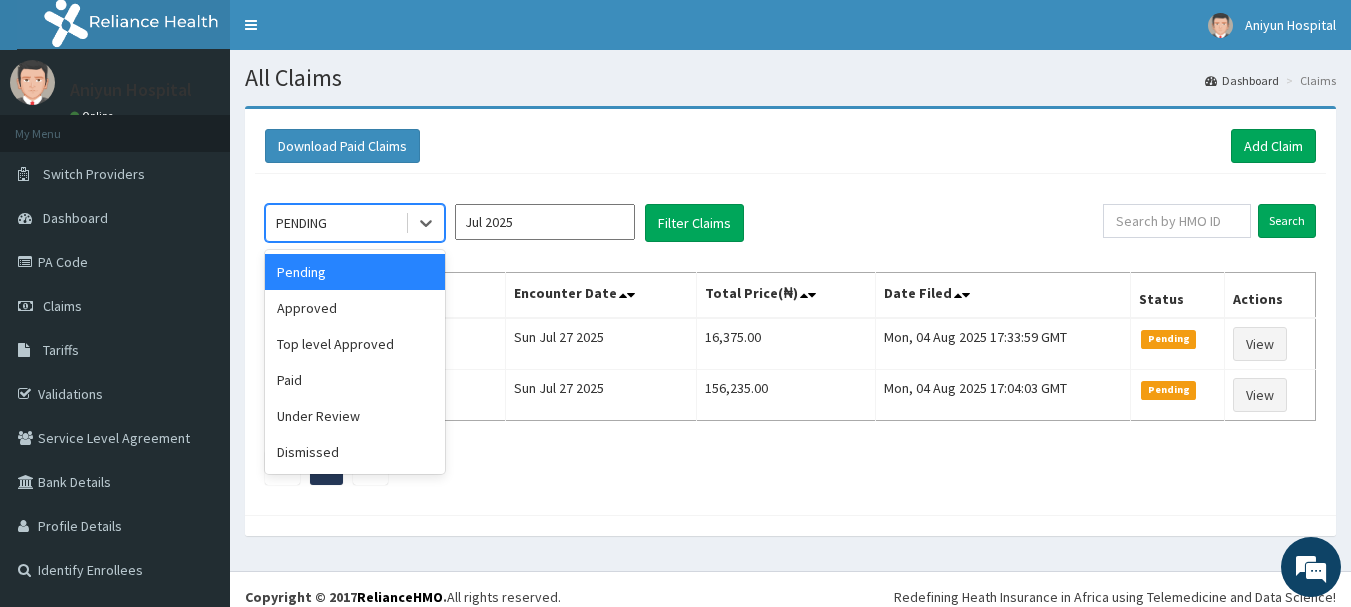 click on "PENDING" at bounding box center [335, 223] 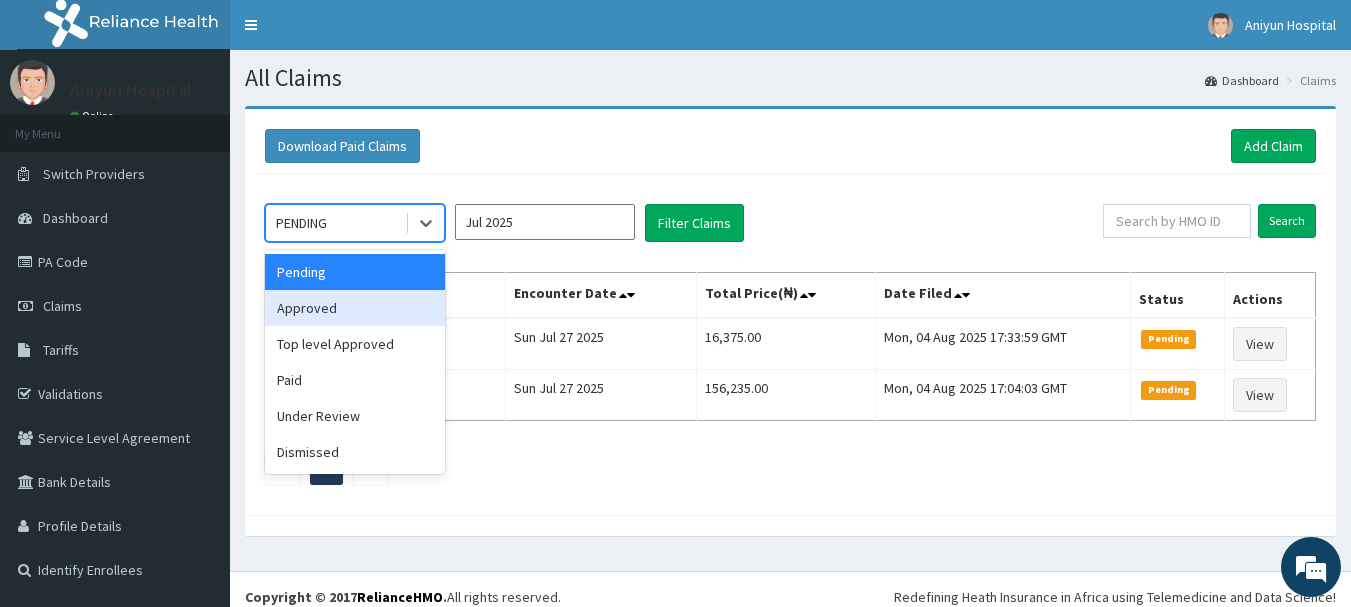 click on "Approved" at bounding box center (355, 308) 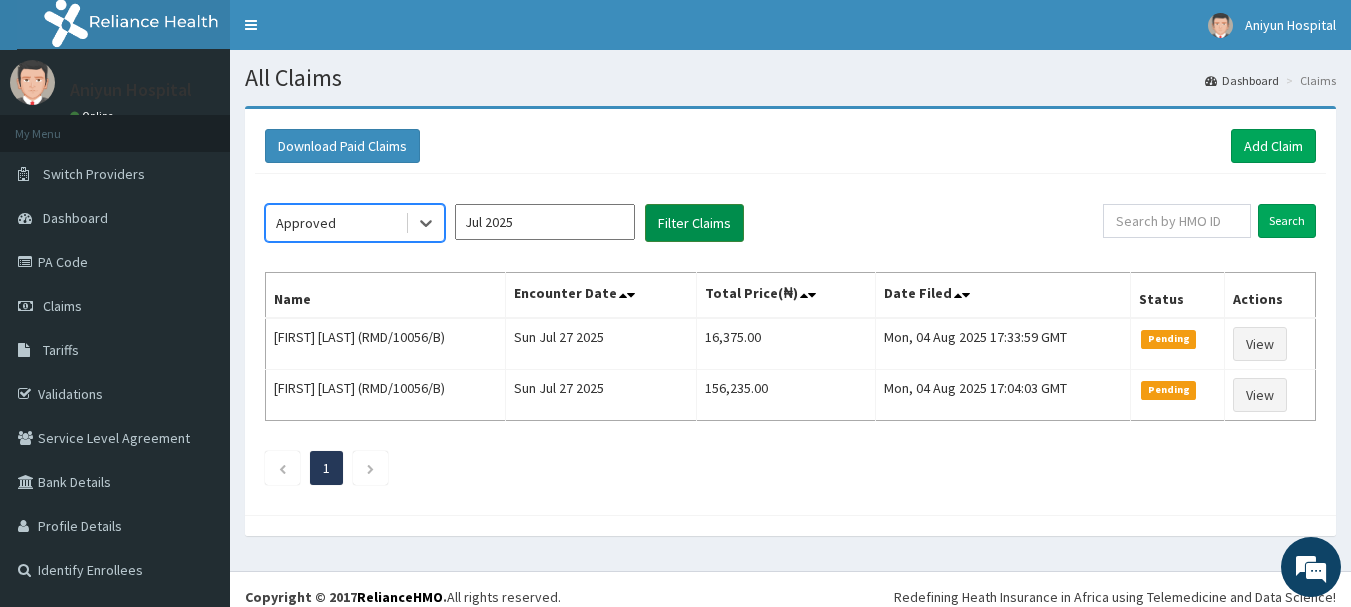 click on "Filter Claims" at bounding box center [694, 223] 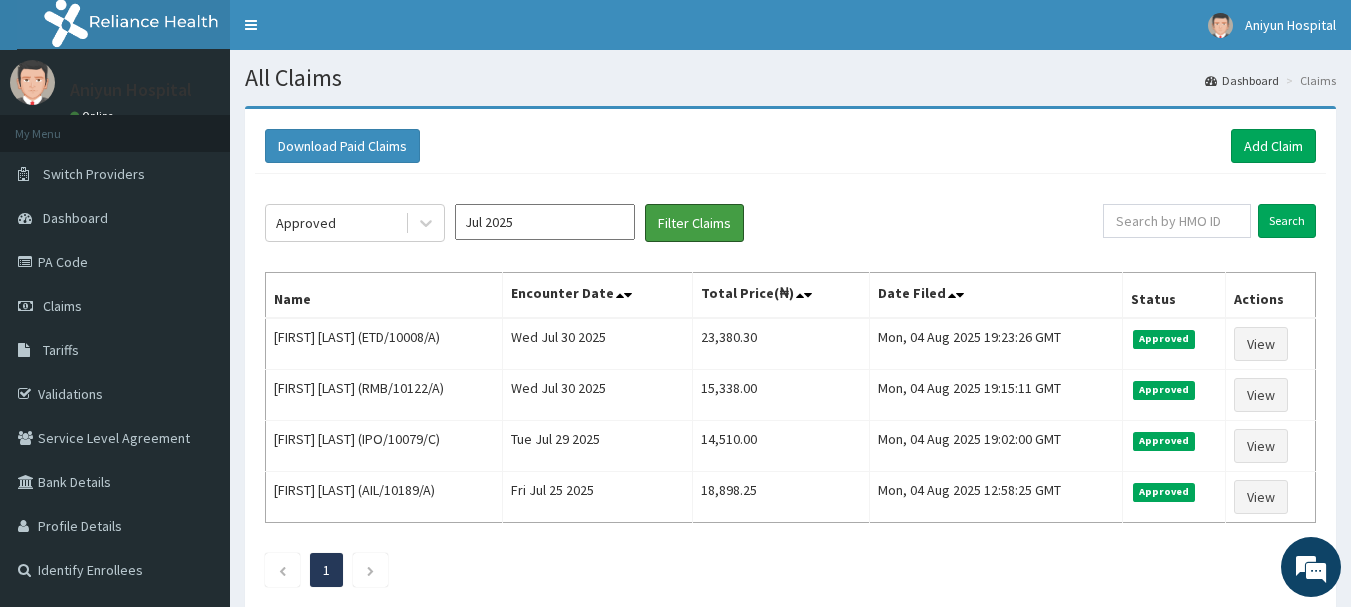 scroll, scrollTop: 0, scrollLeft: 0, axis: both 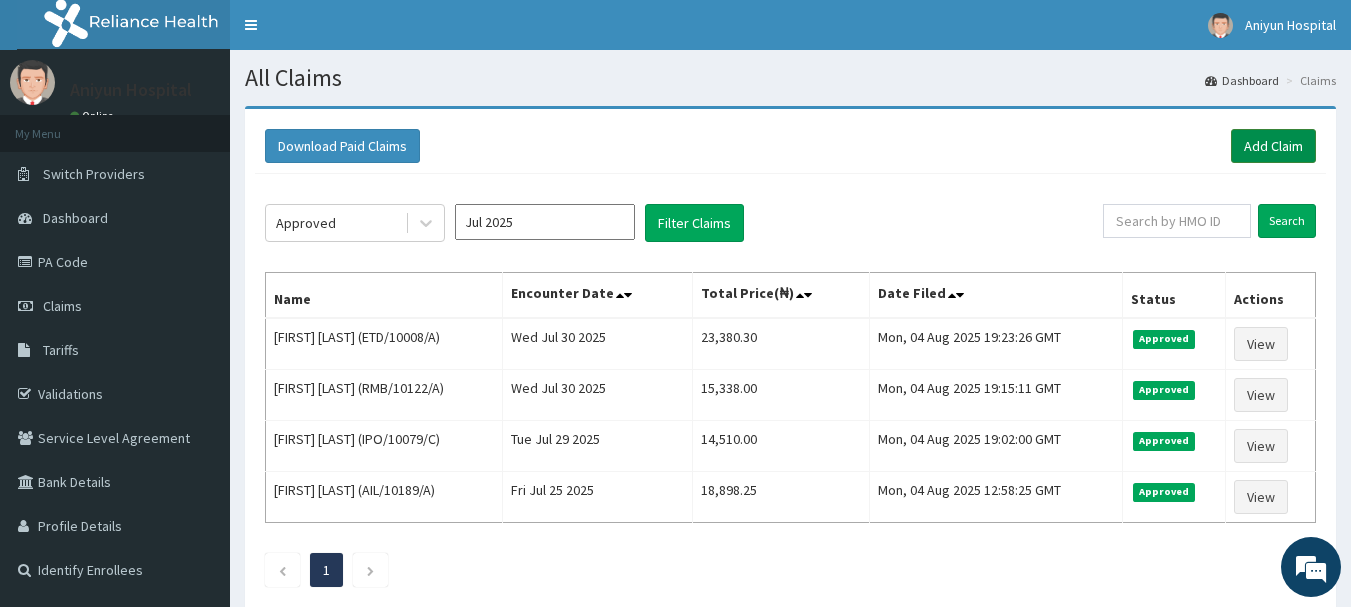 click on "Add Claim" at bounding box center [1273, 146] 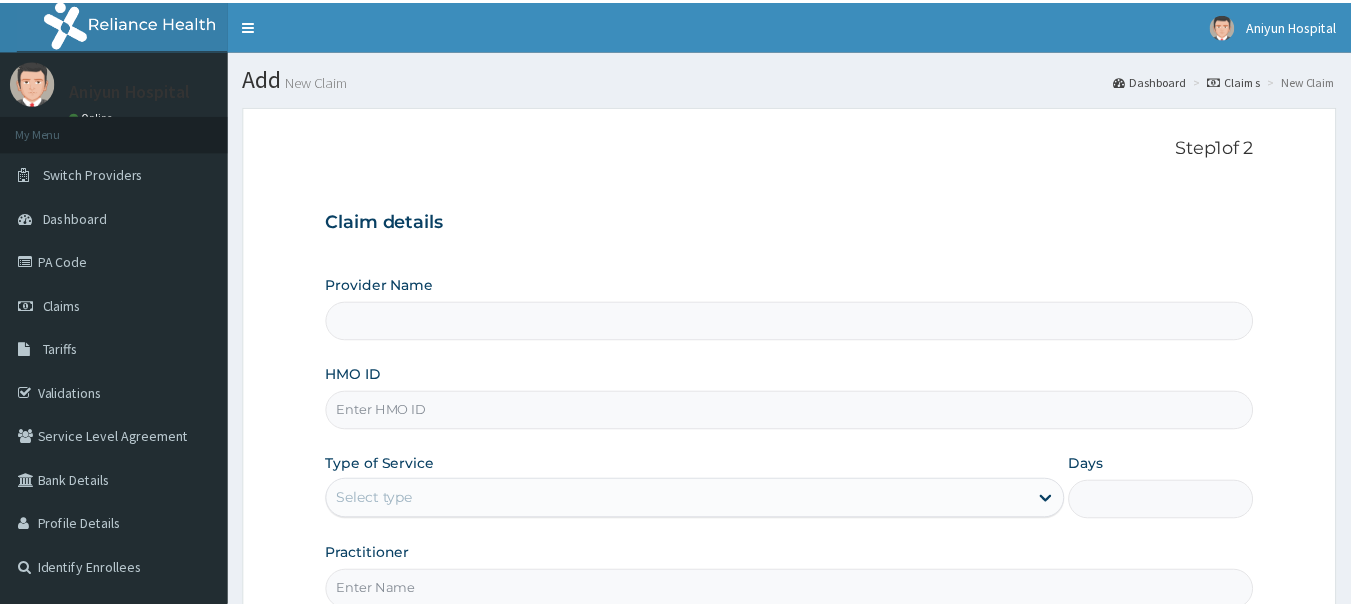 scroll, scrollTop: 0, scrollLeft: 0, axis: both 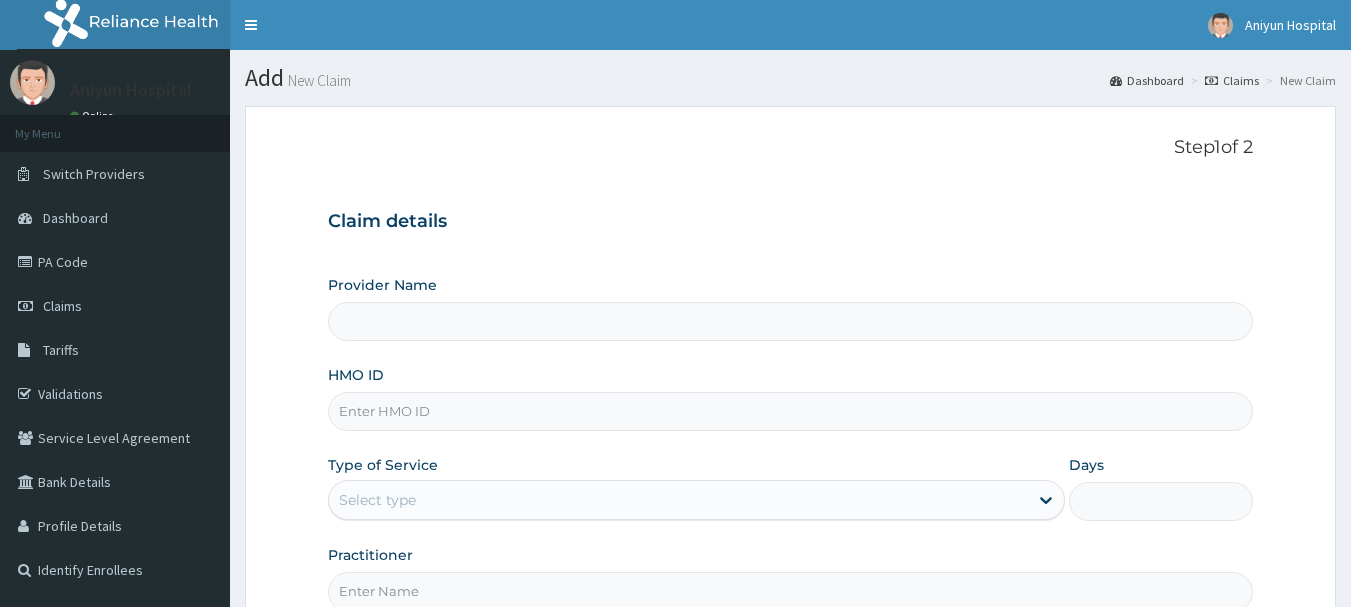 click on "Claim details Provider Name HMO ID Type of Service Select type Days Practitioner" at bounding box center [791, 401] 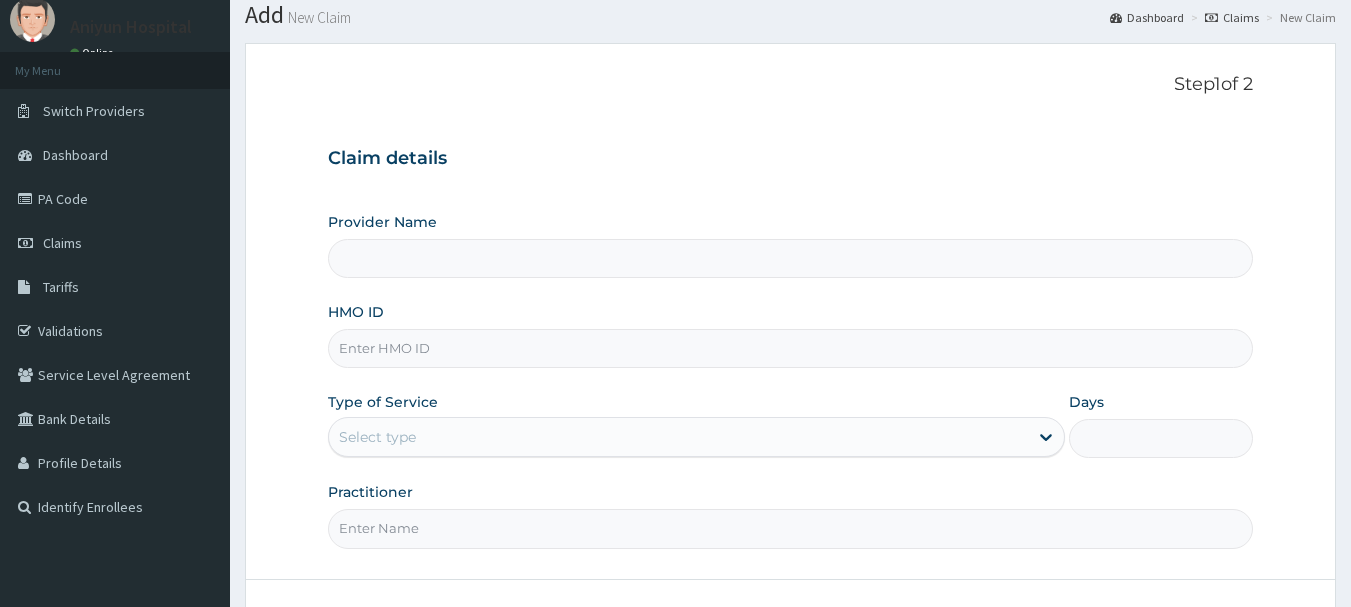 type on "Aniyun Hospital Ltd" 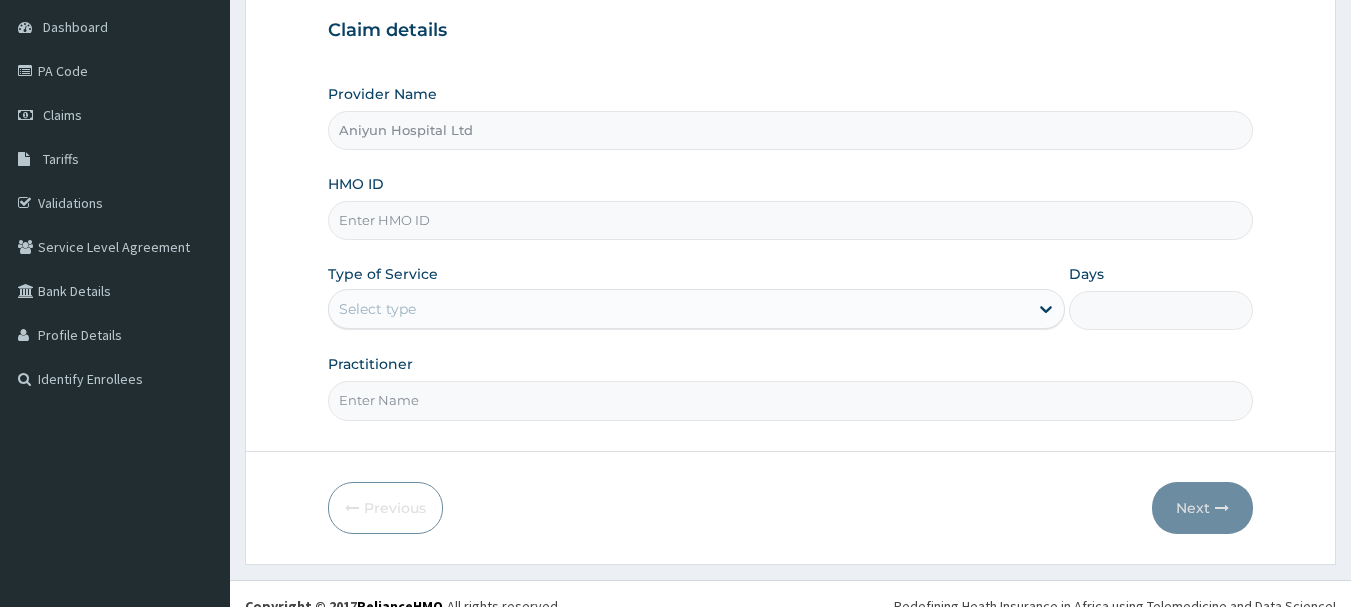 scroll, scrollTop: 200, scrollLeft: 0, axis: vertical 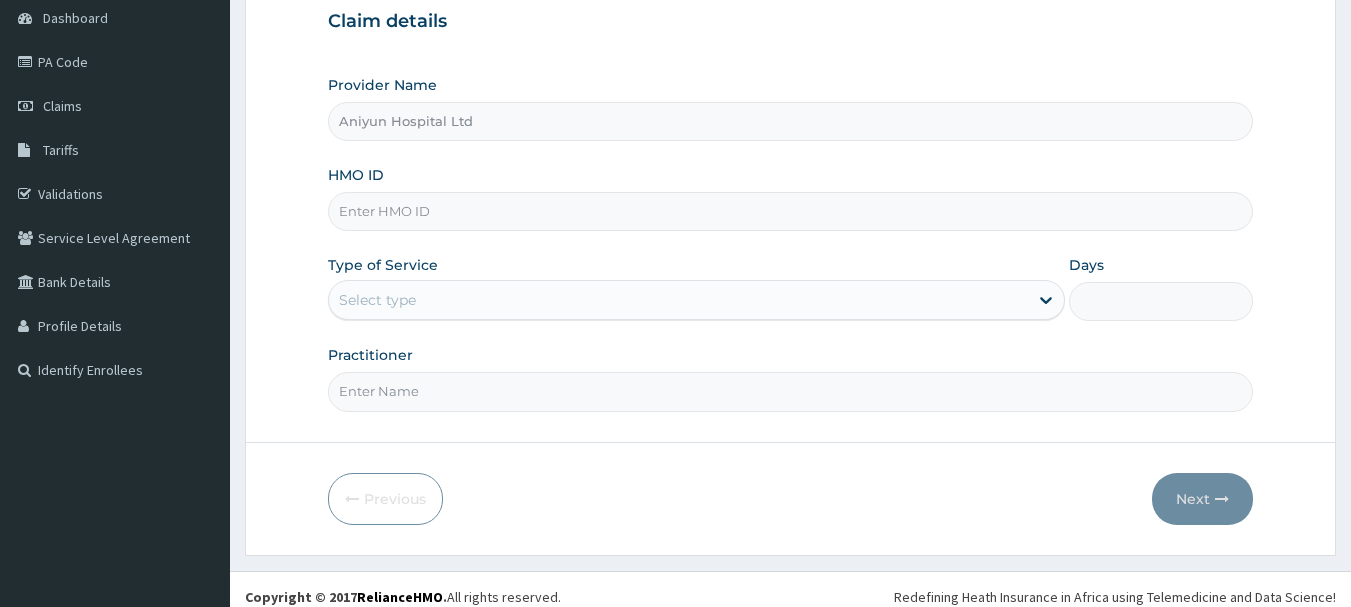 click on "HMO ID" at bounding box center (791, 211) 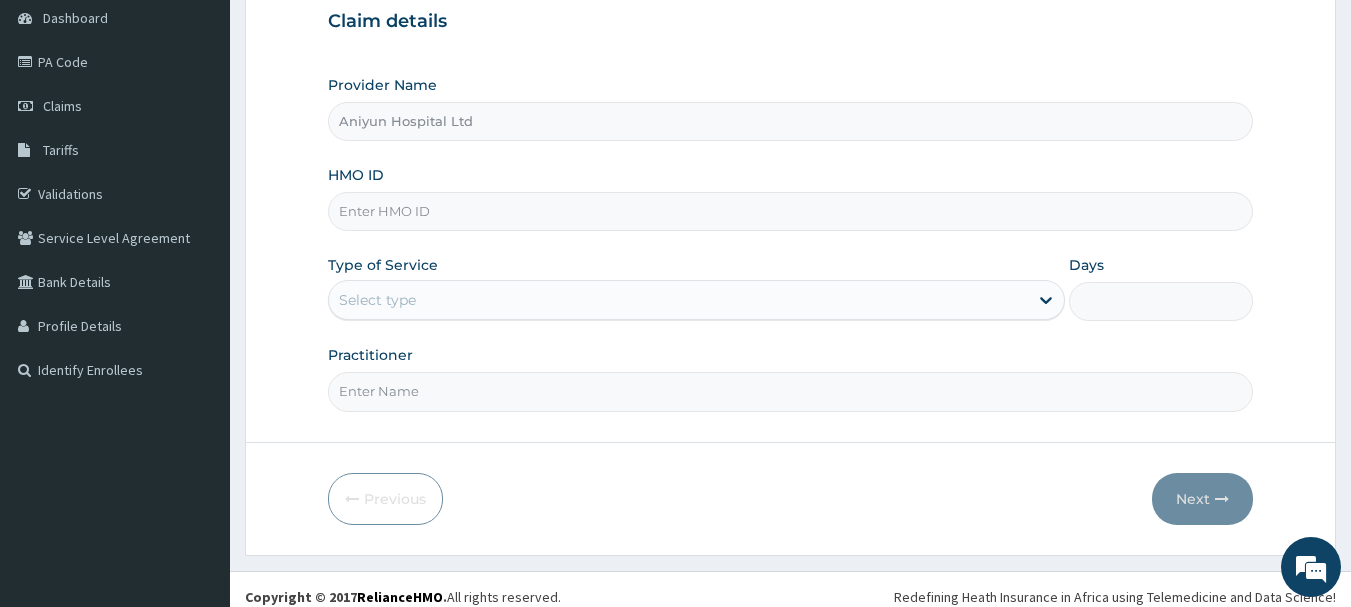 paste on "ARD/10020/D" 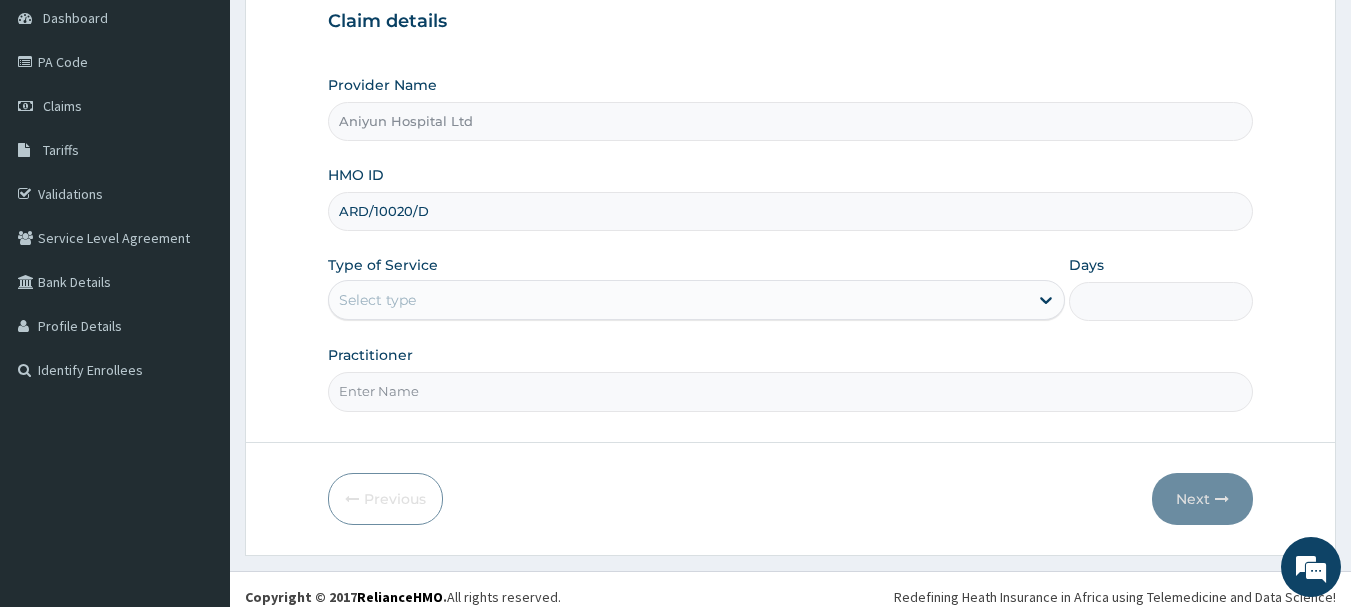 type on "ARD/10020/D" 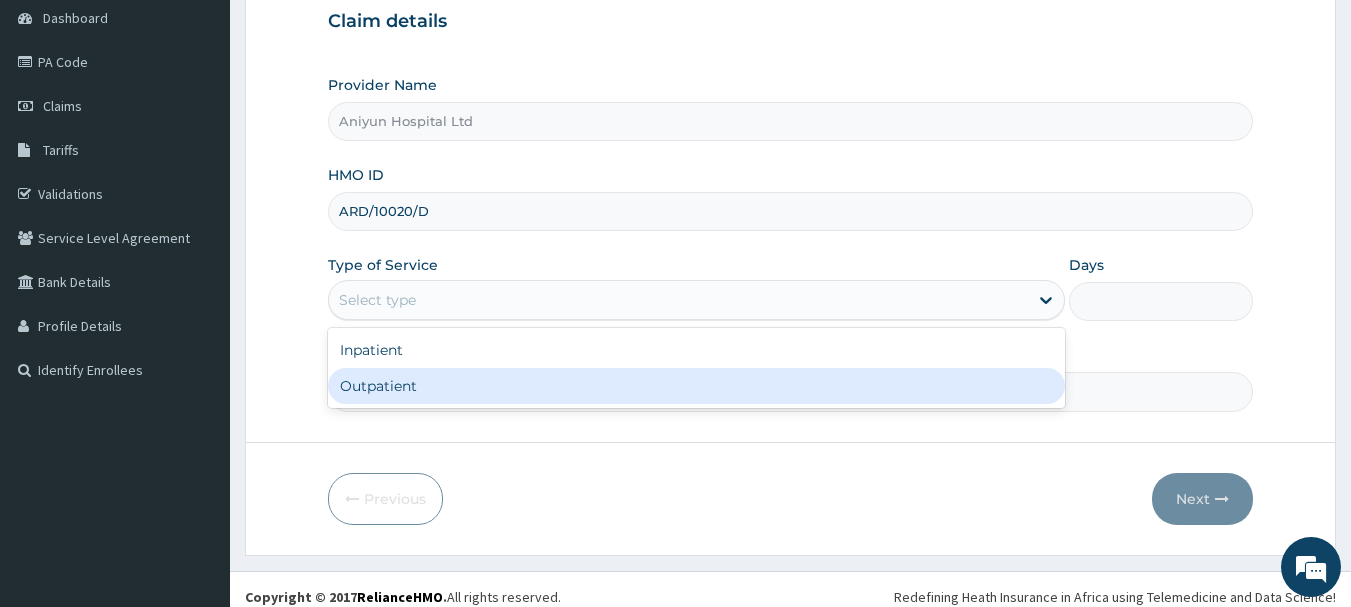click on "Outpatient" at bounding box center (696, 386) 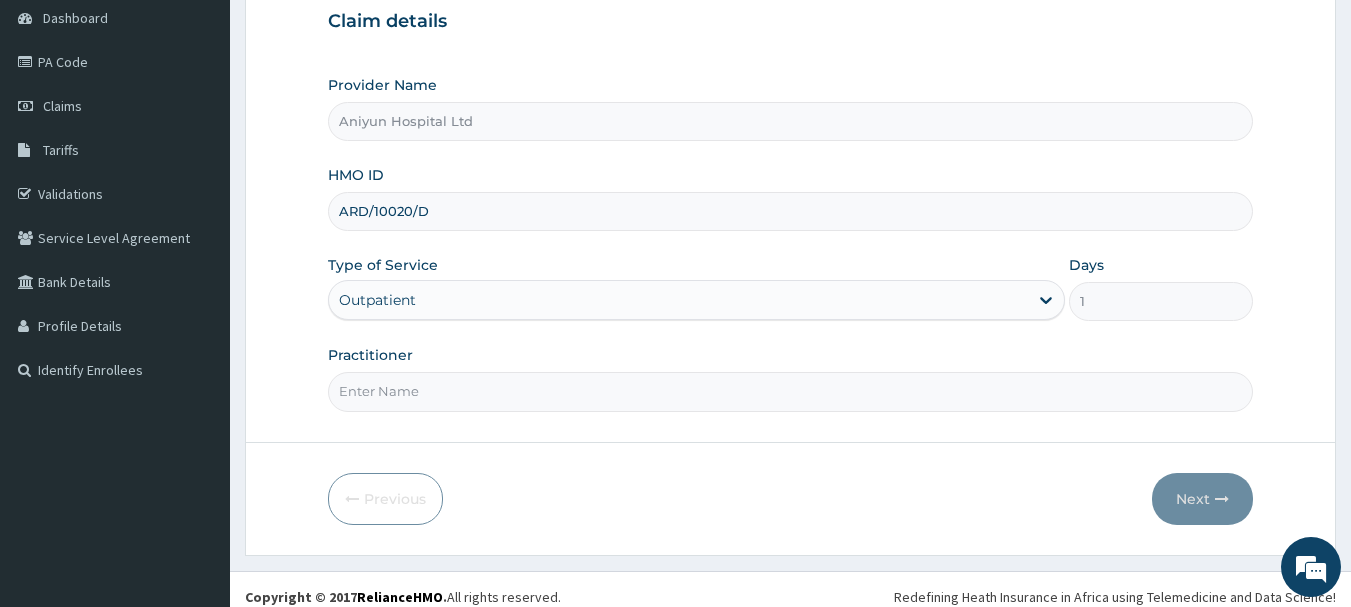 click on "Practitioner" at bounding box center [791, 391] 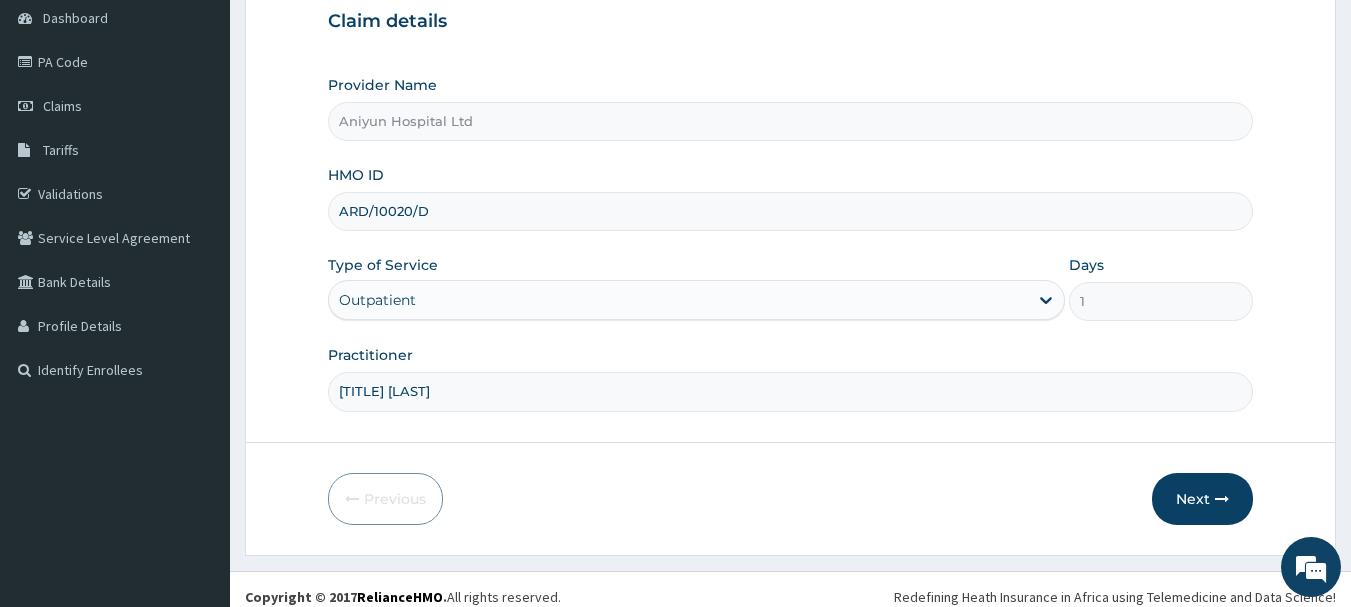 drag, startPoint x: 472, startPoint y: 370, endPoint x: 439, endPoint y: 406, distance: 48.83646 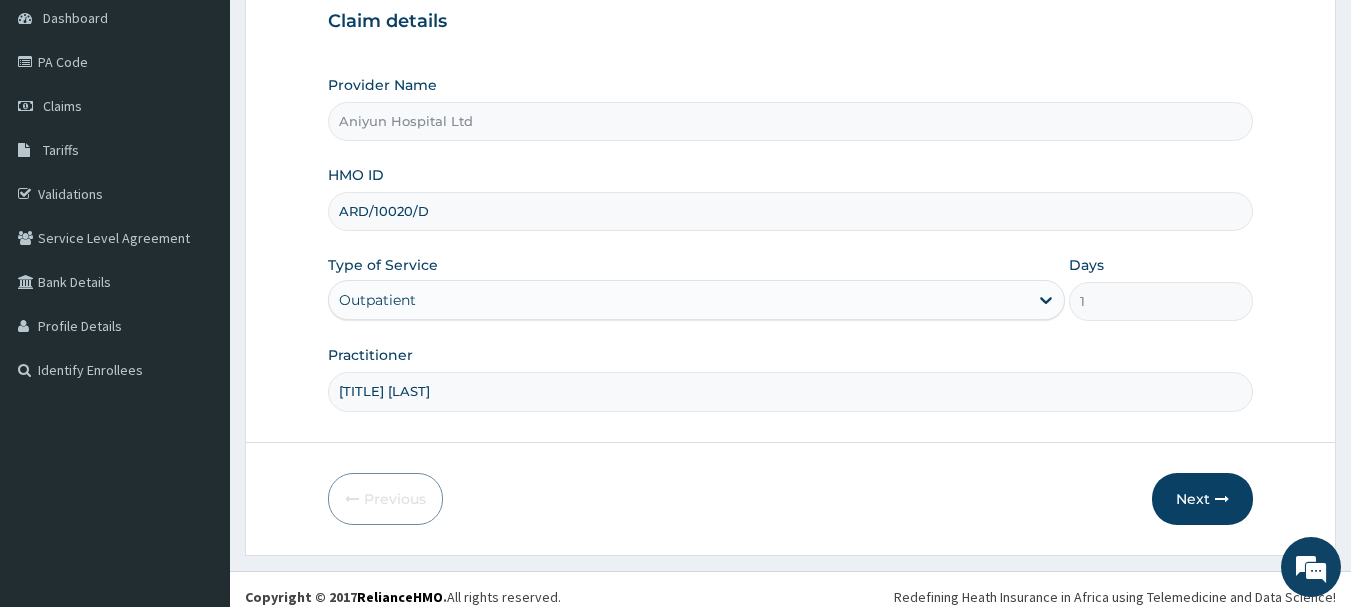 drag, startPoint x: 434, startPoint y: 398, endPoint x: 367, endPoint y: 413, distance: 68.65858 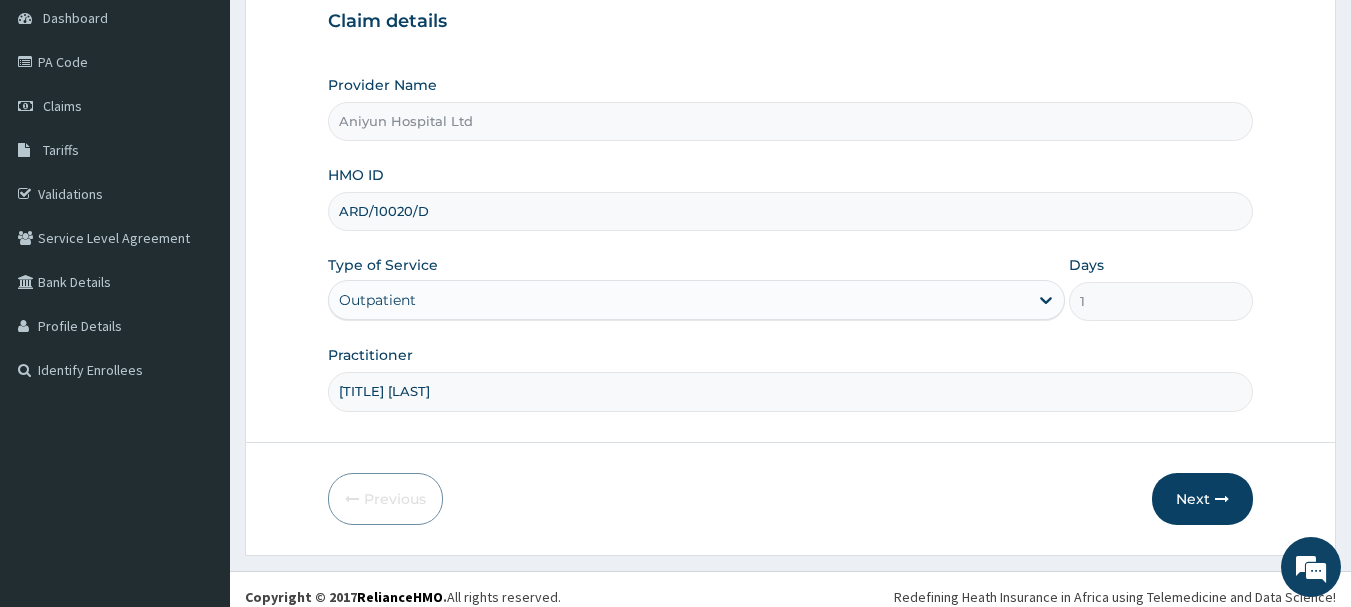 click on "Step  1  of 2 Claim details Provider Name Aniyun Hospital Ltd HMO ID ARD/10020/D Type of Service Outpatient Days 1 Practitioner DR ASHAOLU     Previous   Next" at bounding box center (790, 230) 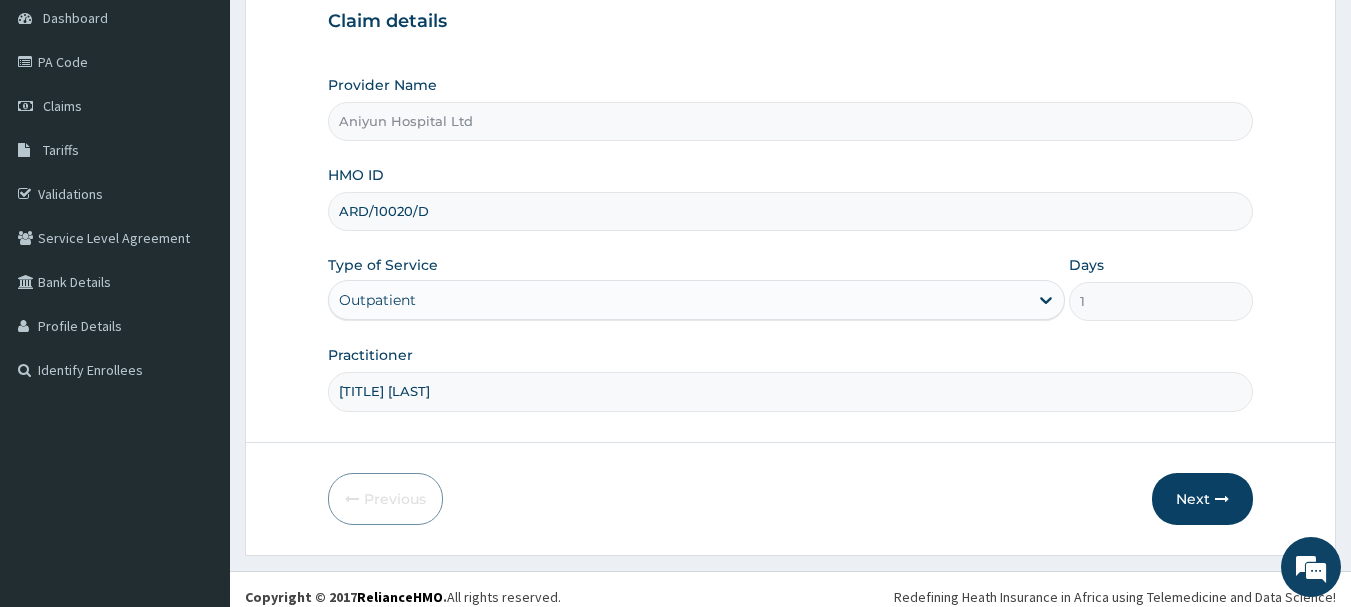 scroll, scrollTop: 0, scrollLeft: 0, axis: both 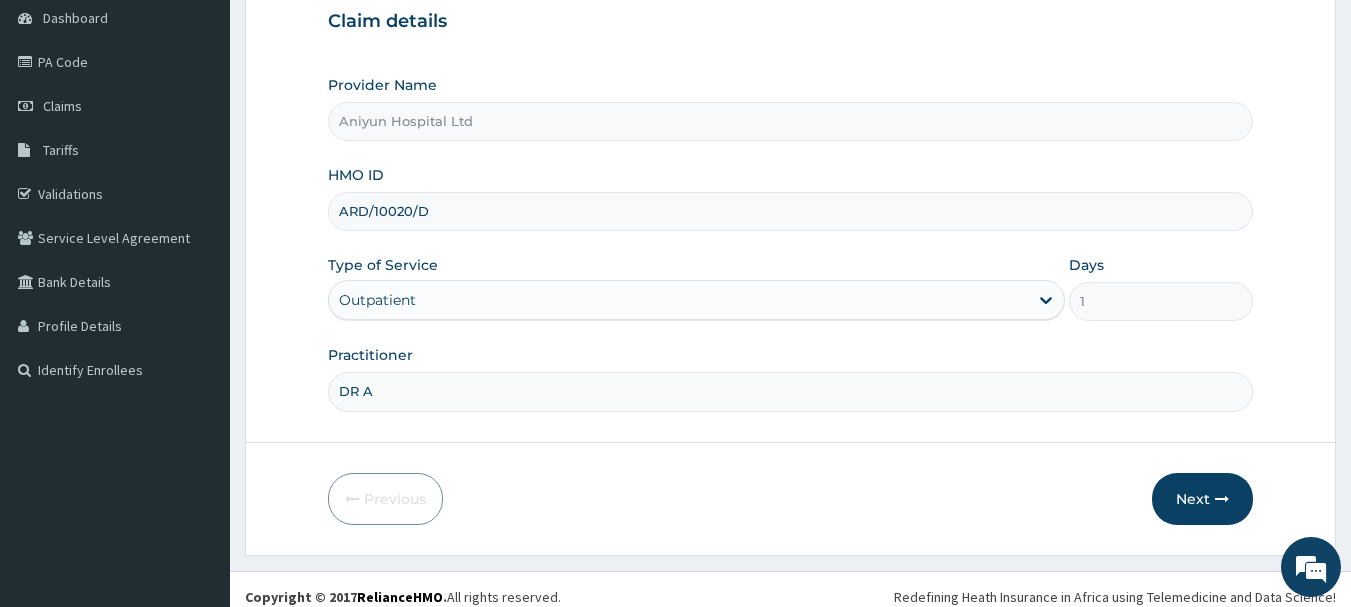 type on "DR AKINKUNMI" 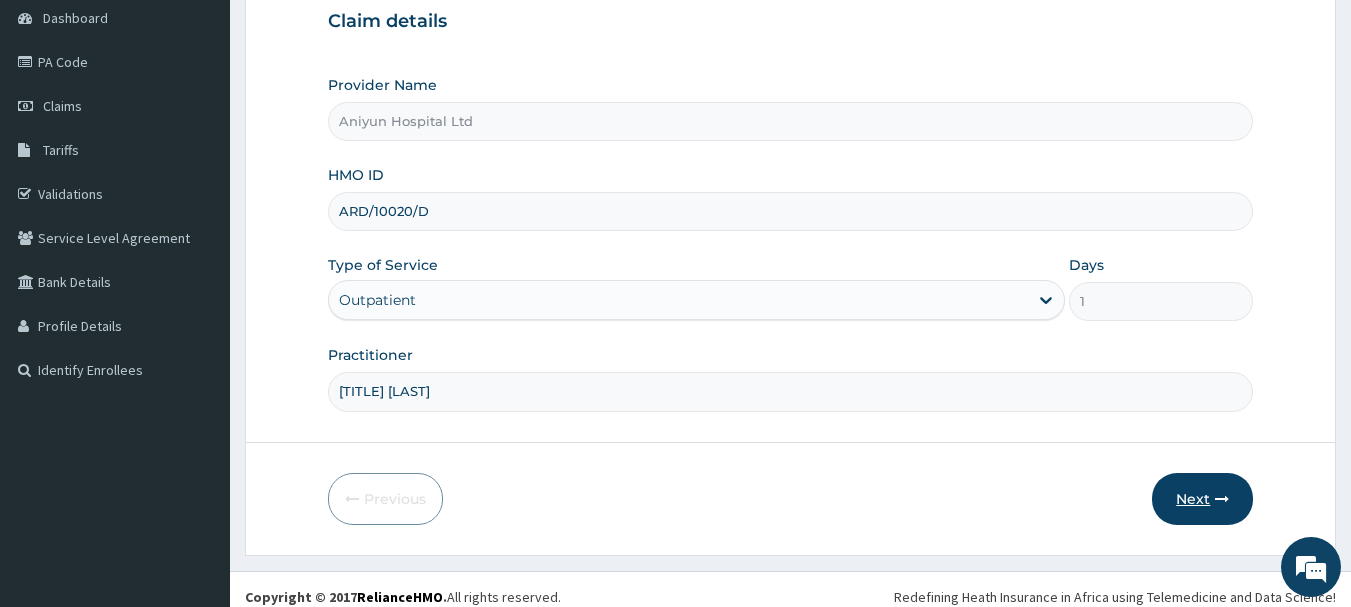 click on "Next" at bounding box center [1202, 499] 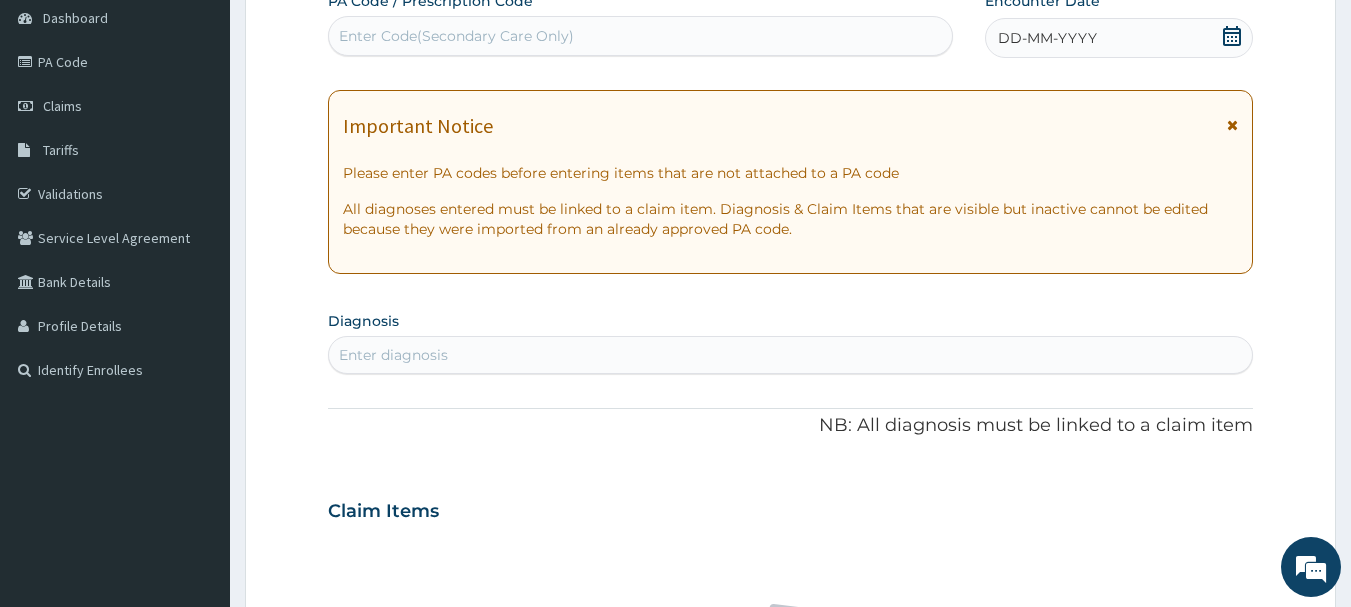 click 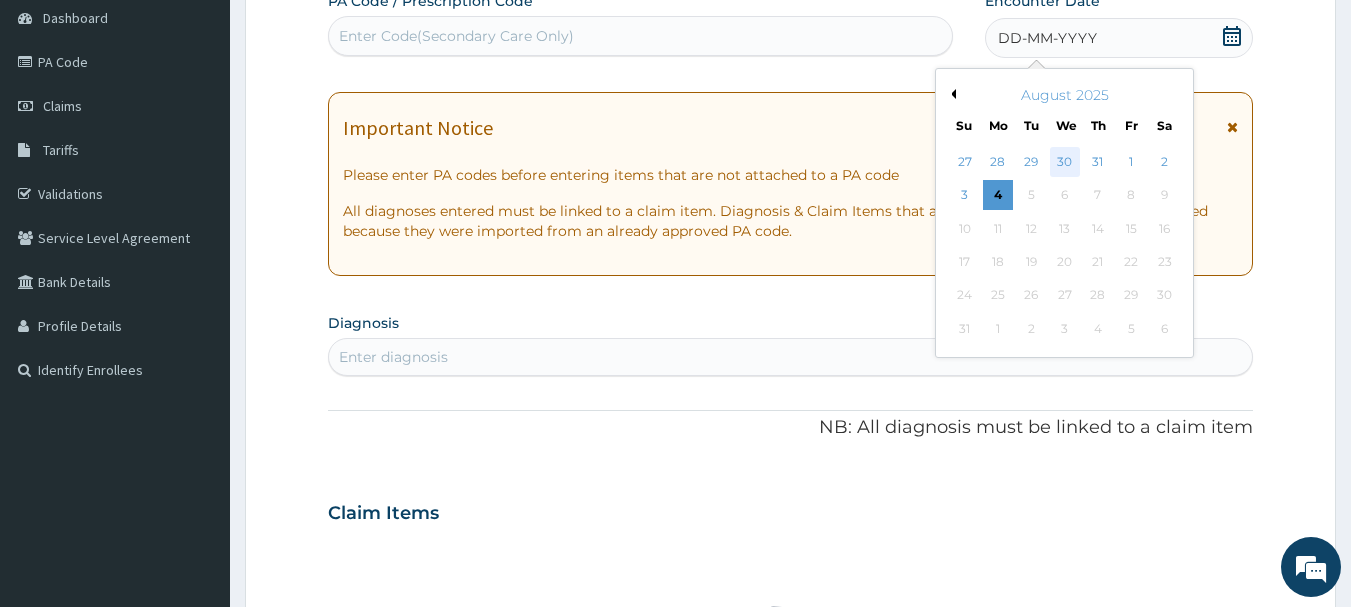 click on "30" at bounding box center [1065, 162] 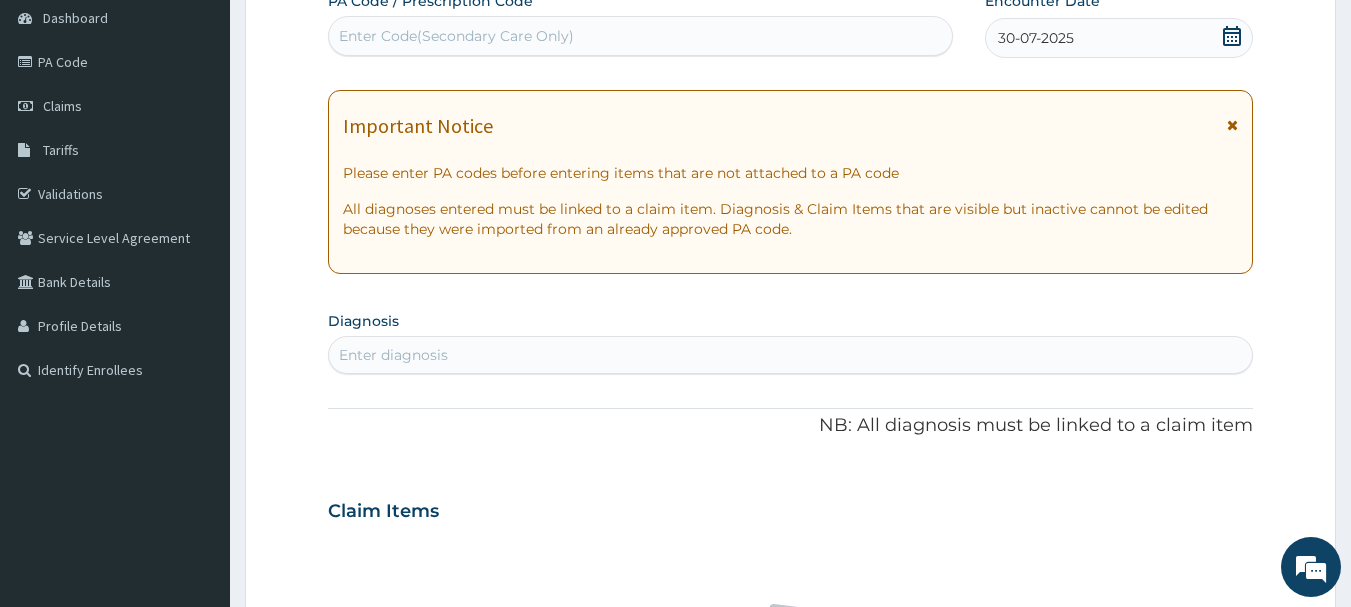 click on "Enter diagnosis" at bounding box center (791, 355) 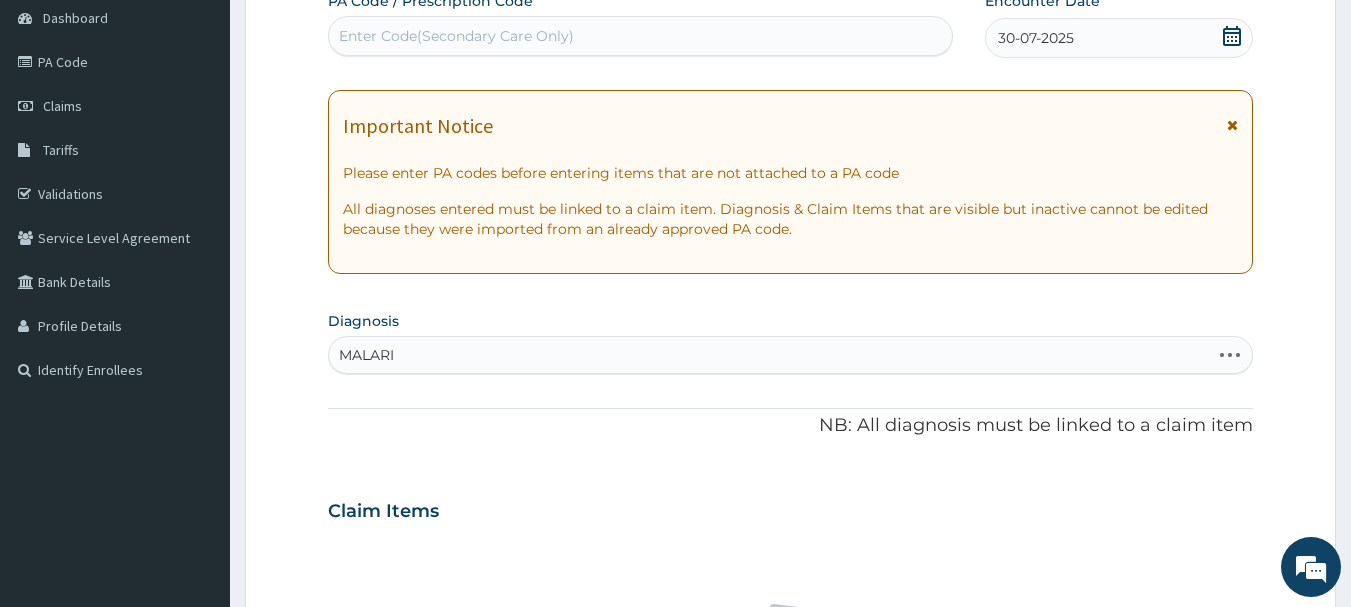 type on "MALARIA" 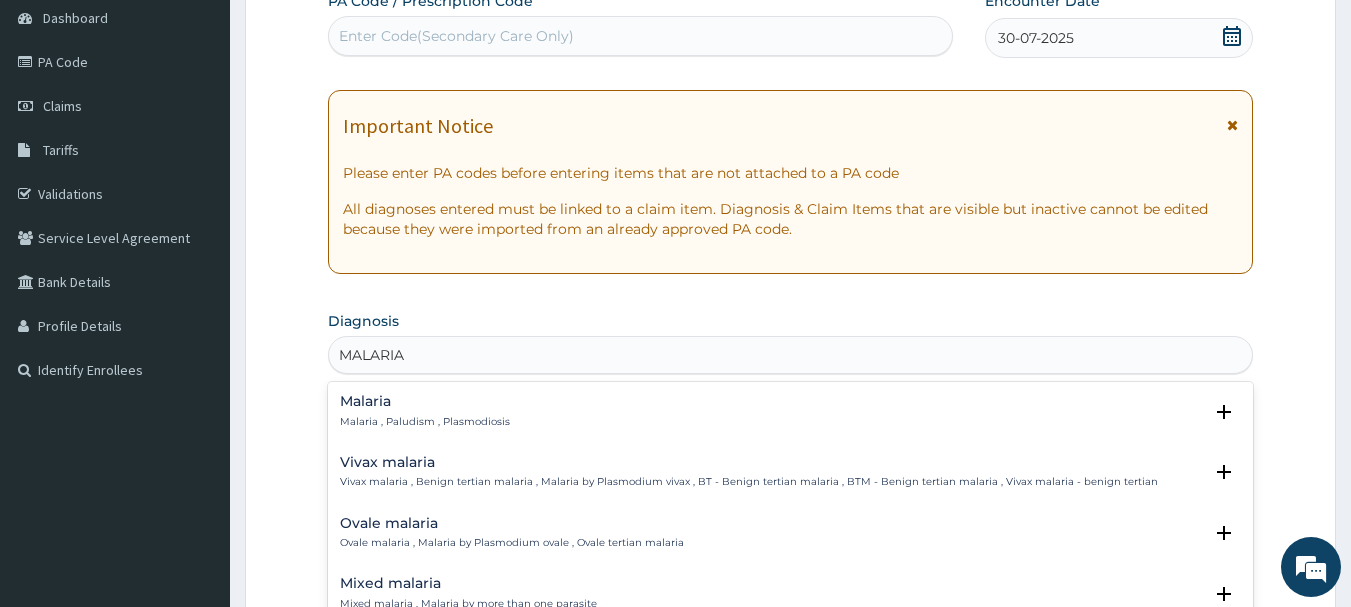 click on "Malaria" at bounding box center (425, 401) 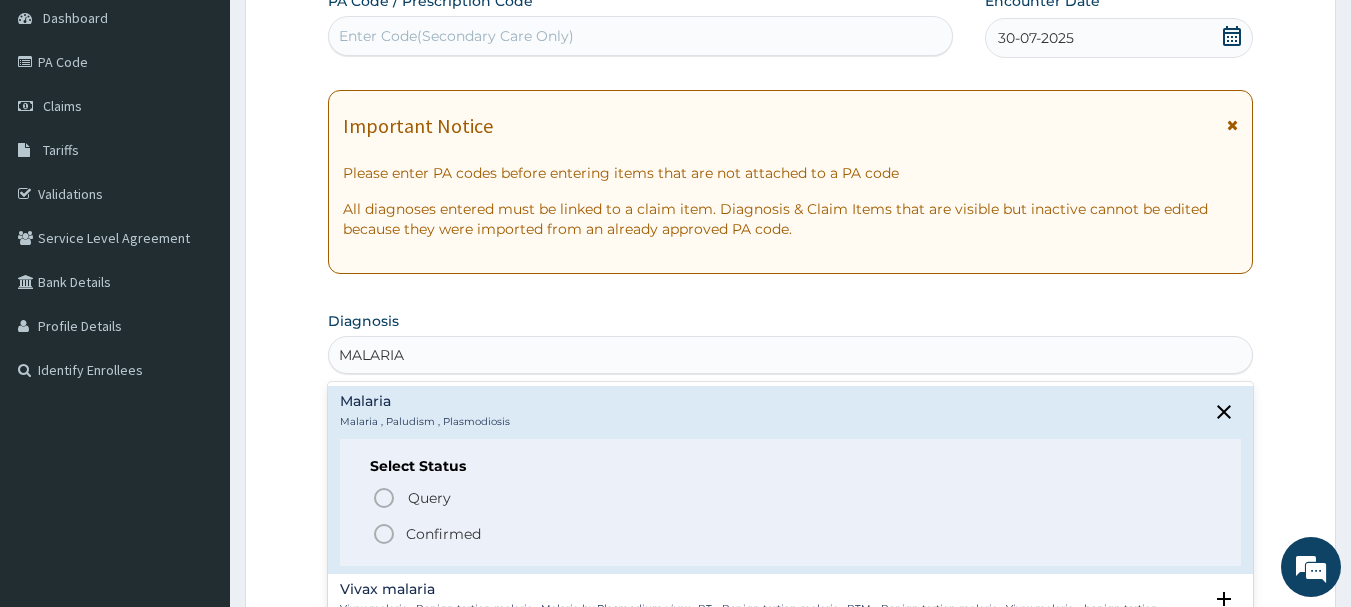 click on "Confirmed" at bounding box center (443, 534) 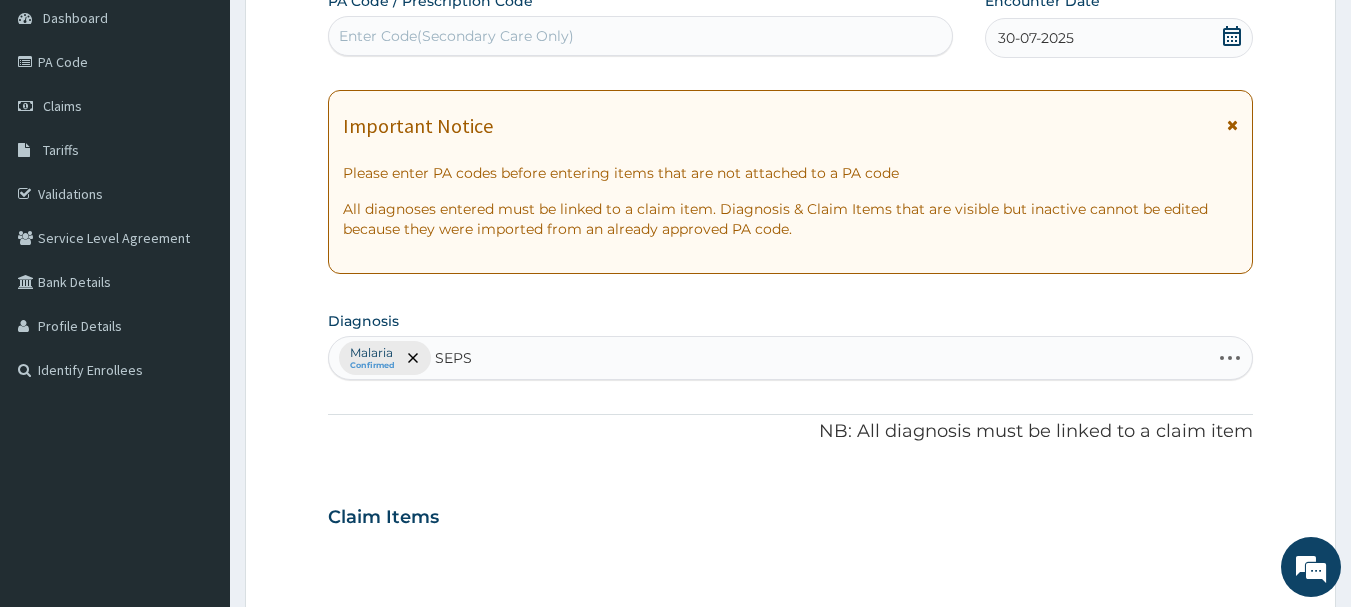 type on "SEPSI" 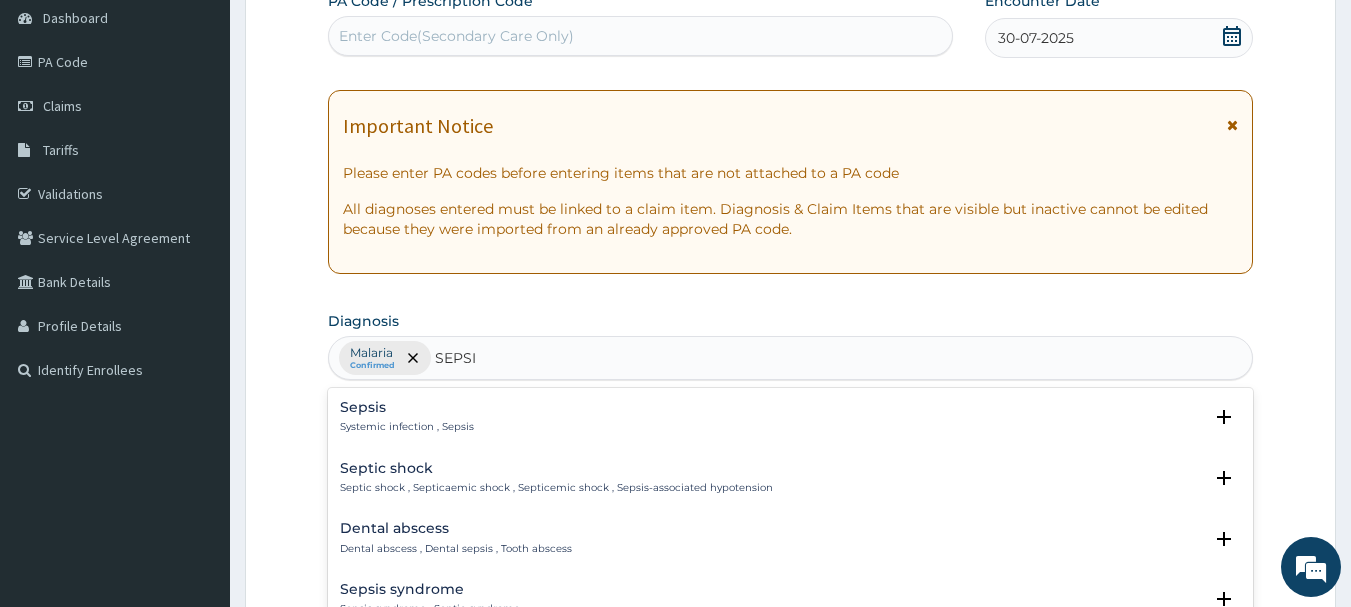 click on "Sepsis Systemic infection , Sepsis" at bounding box center [791, 417] 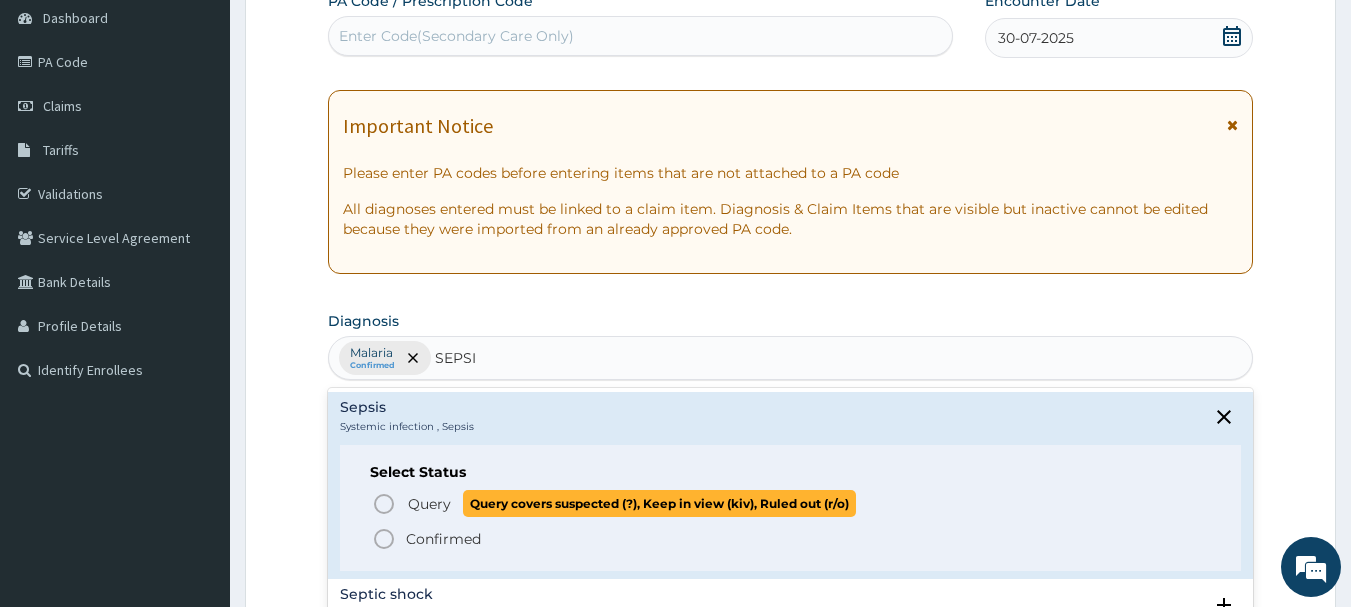 click on "Query covers suspected (?), Keep in view (kiv), Ruled out (r/o)" at bounding box center [659, 503] 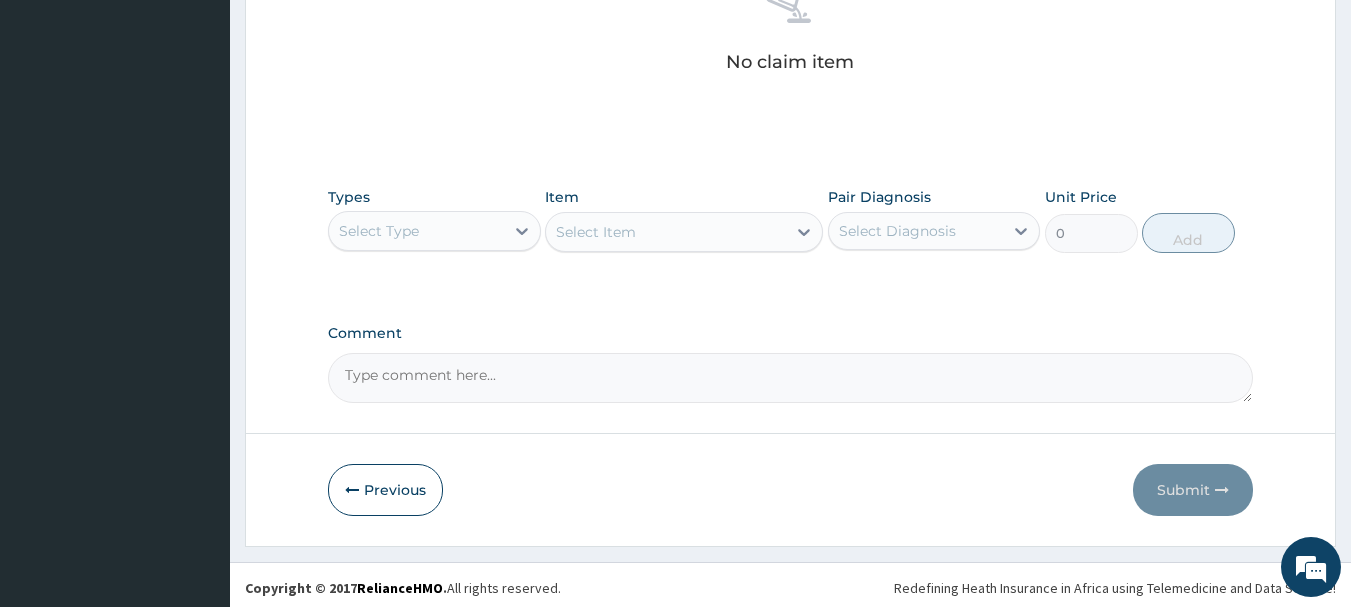 scroll, scrollTop: 835, scrollLeft: 0, axis: vertical 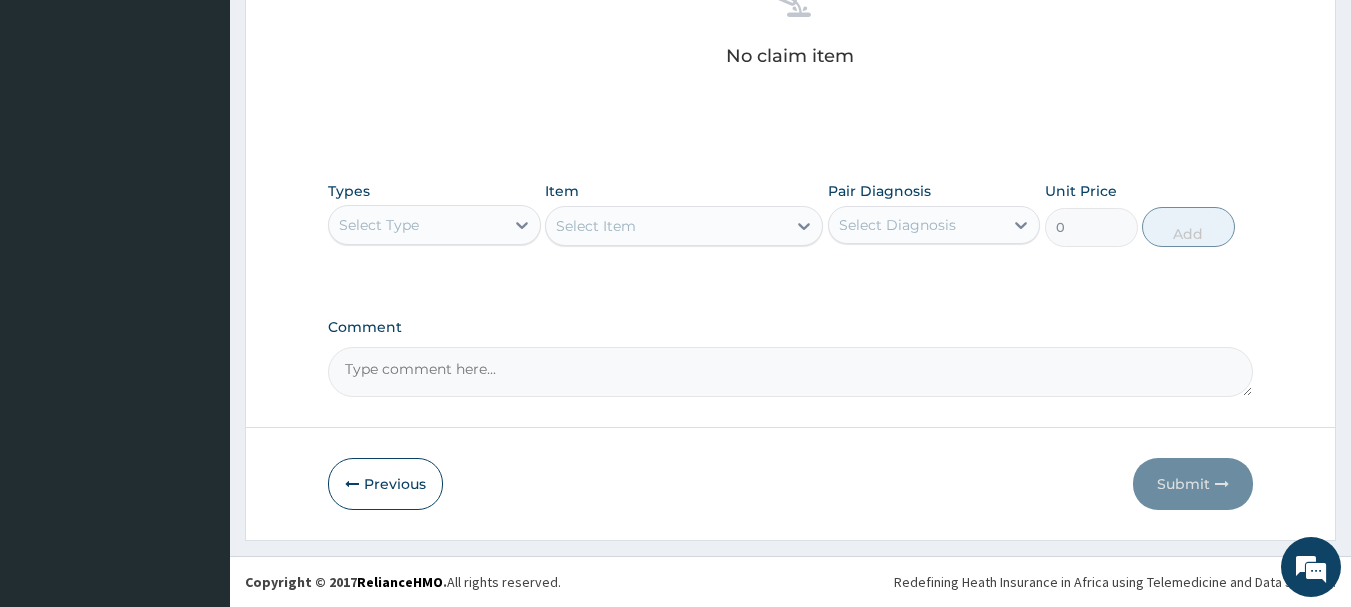 click on "Select Type" at bounding box center [416, 225] 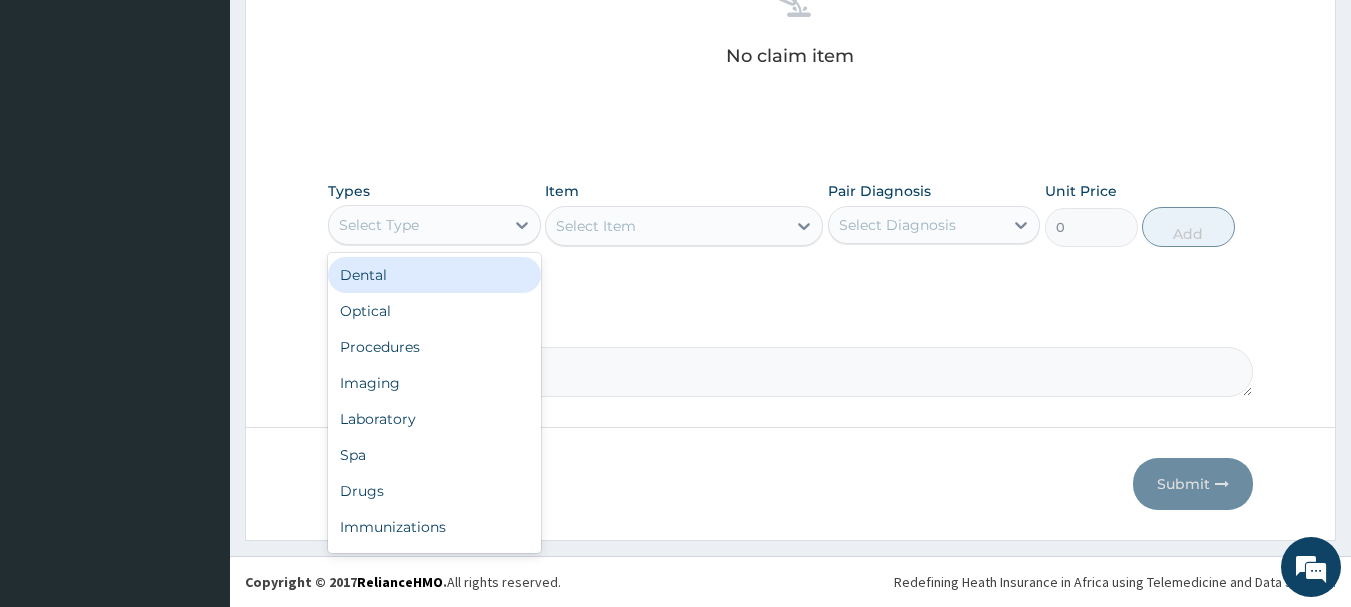 type on "P" 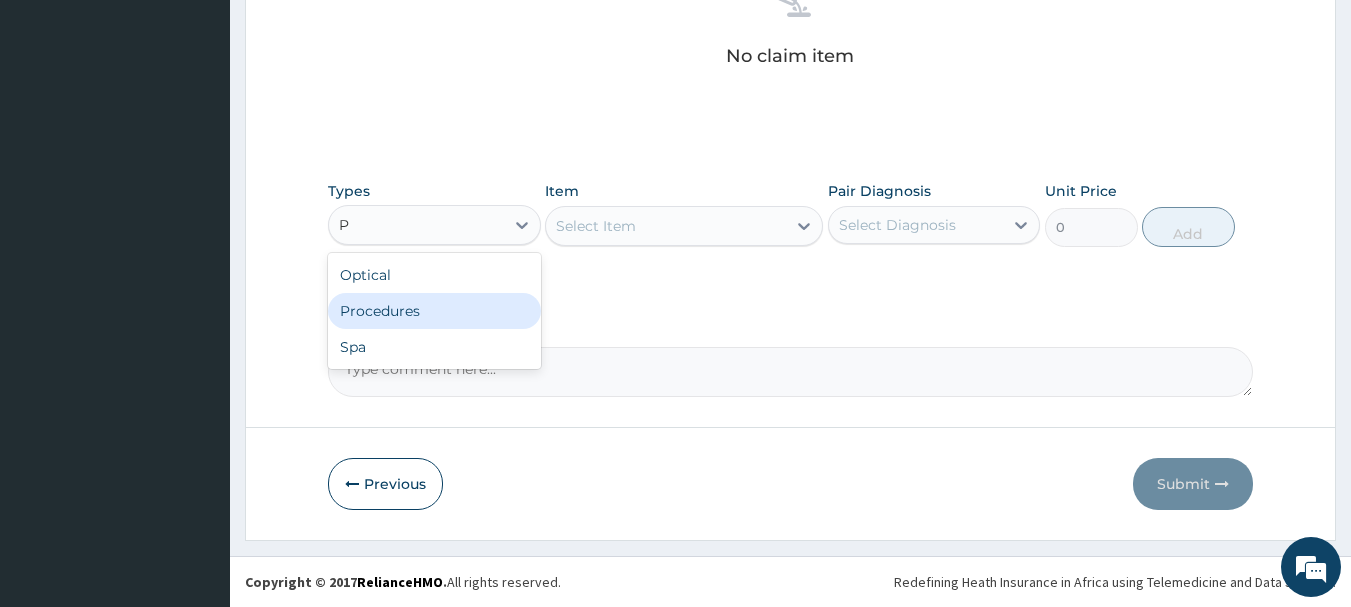 drag, startPoint x: 443, startPoint y: 307, endPoint x: 601, endPoint y: 268, distance: 162.74213 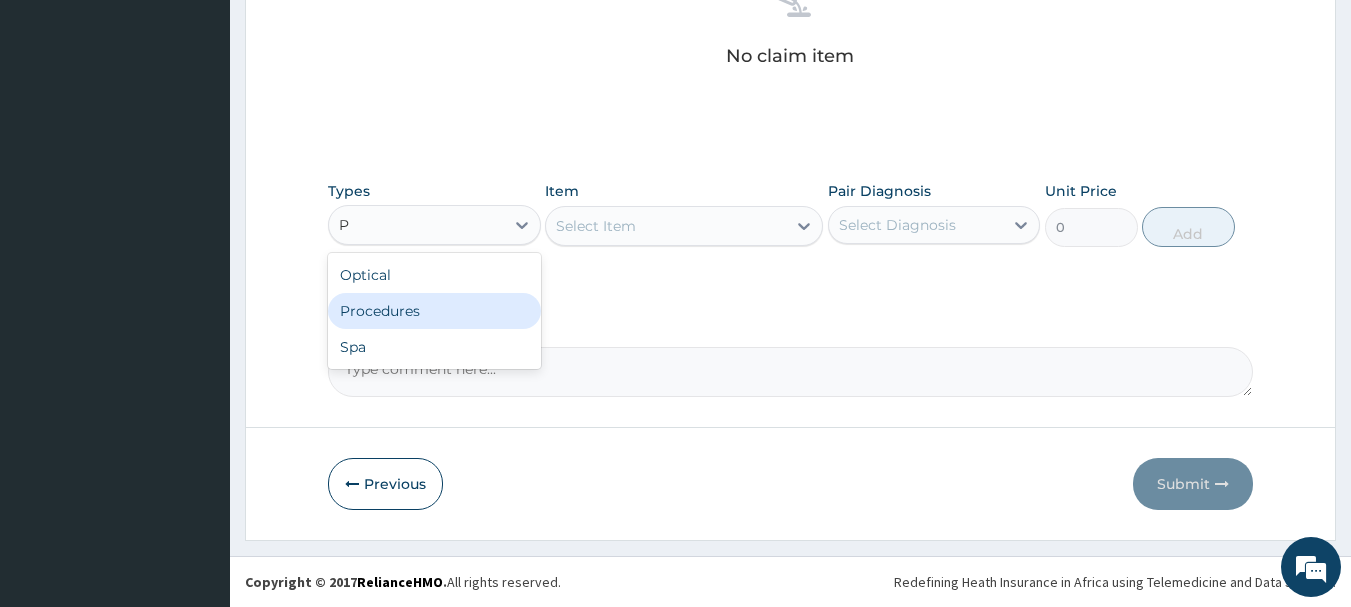 click on "Procedures" at bounding box center (434, 311) 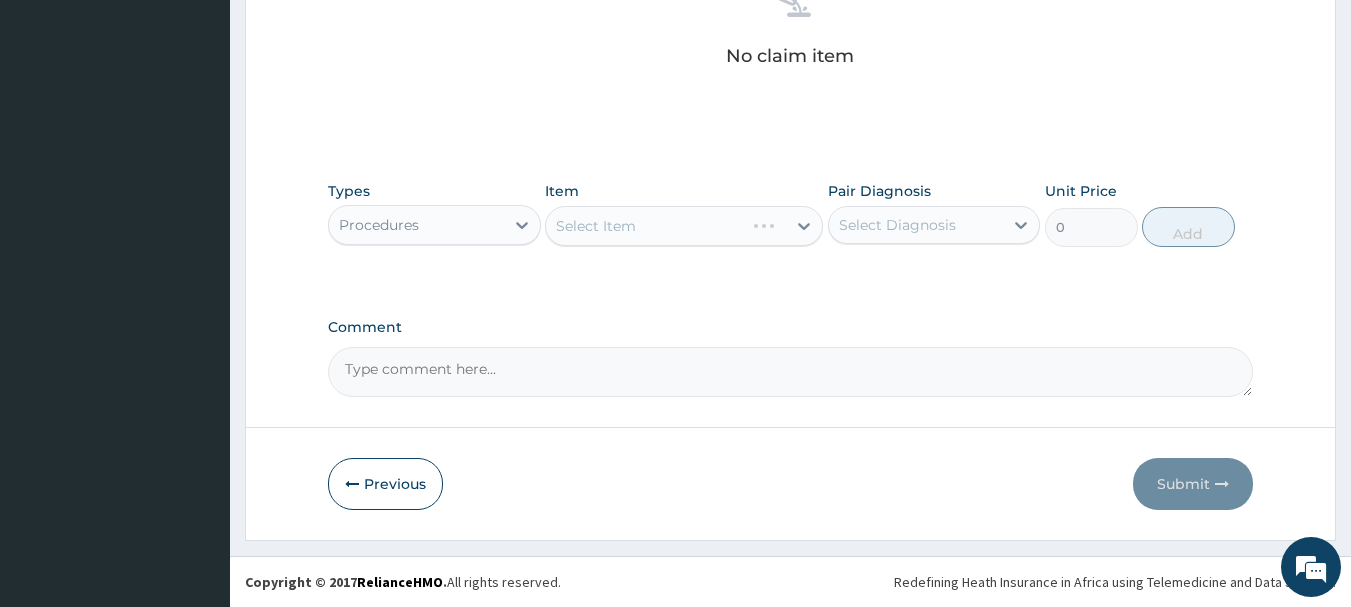click on "Select Item" at bounding box center (684, 226) 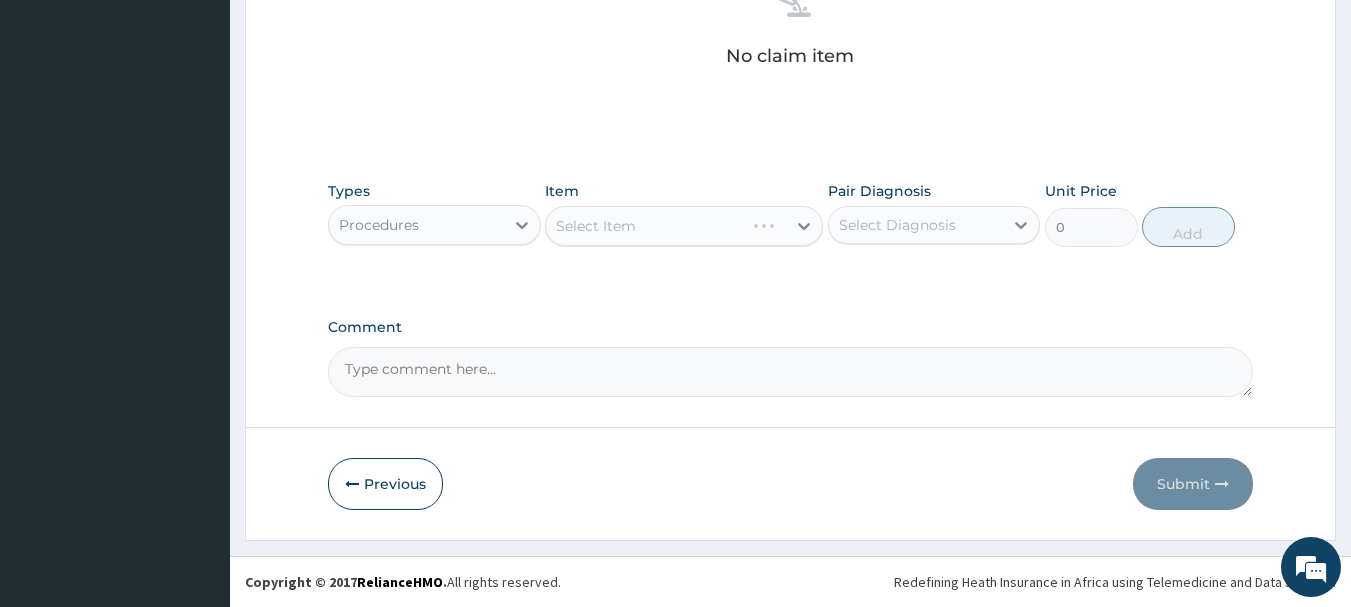 click on "Select Item" at bounding box center [684, 226] 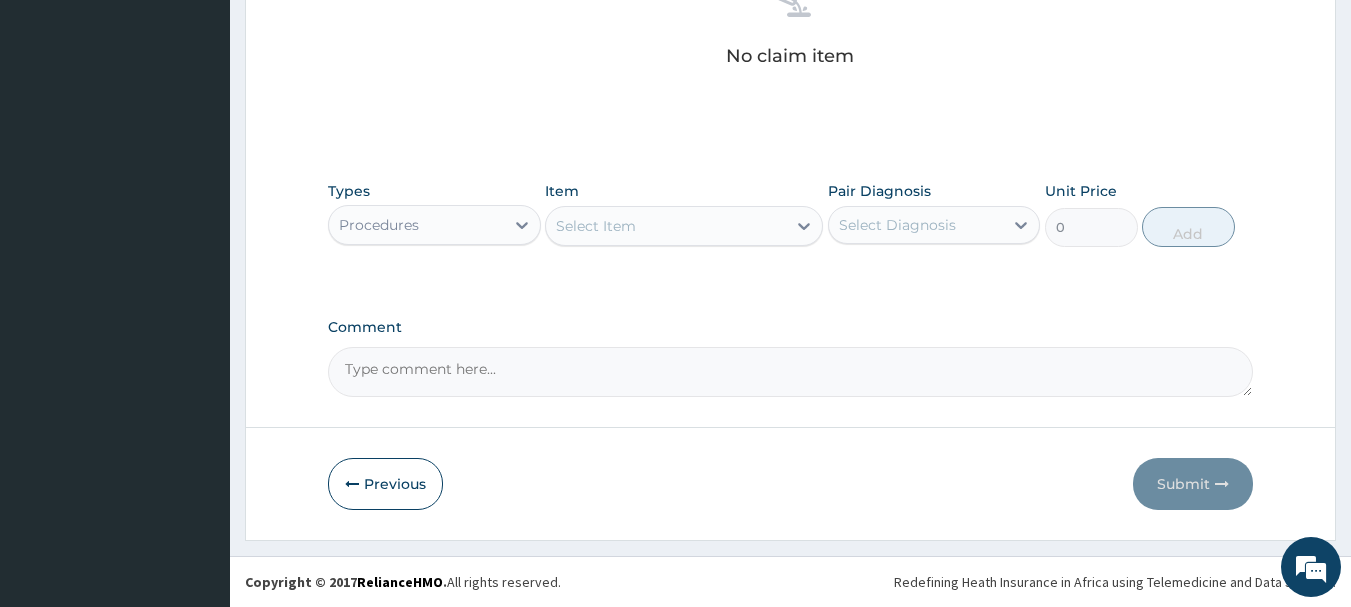 click on "Select Item" at bounding box center [666, 226] 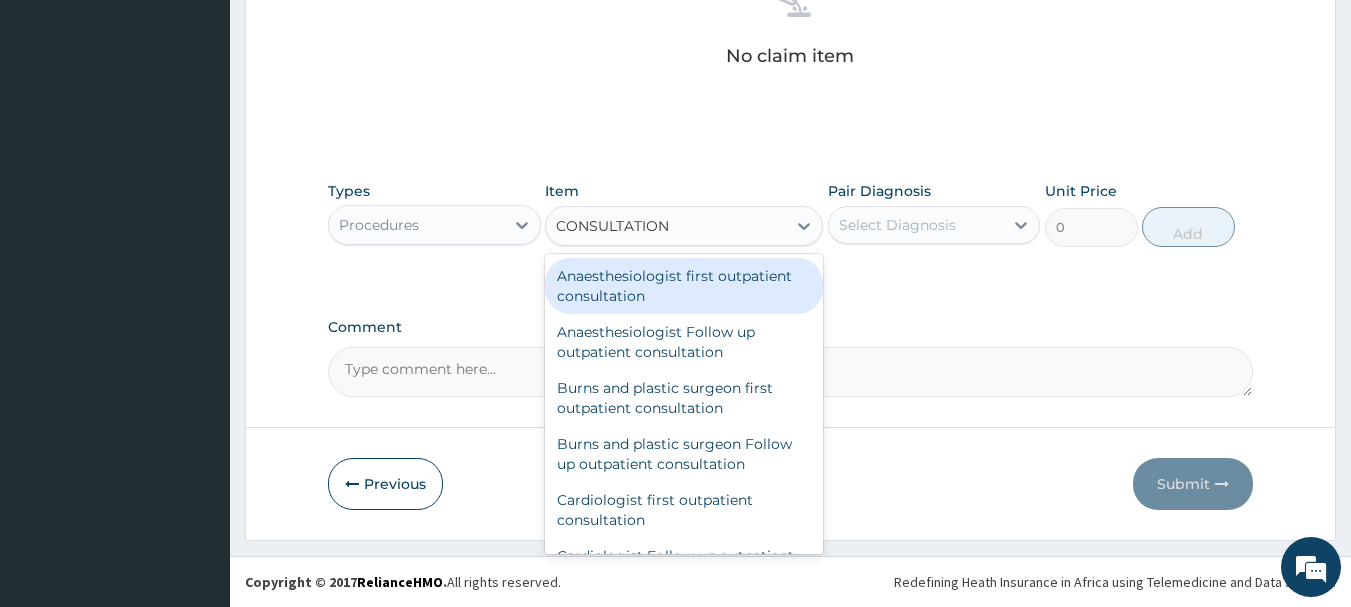 type on "CONSULTATION" 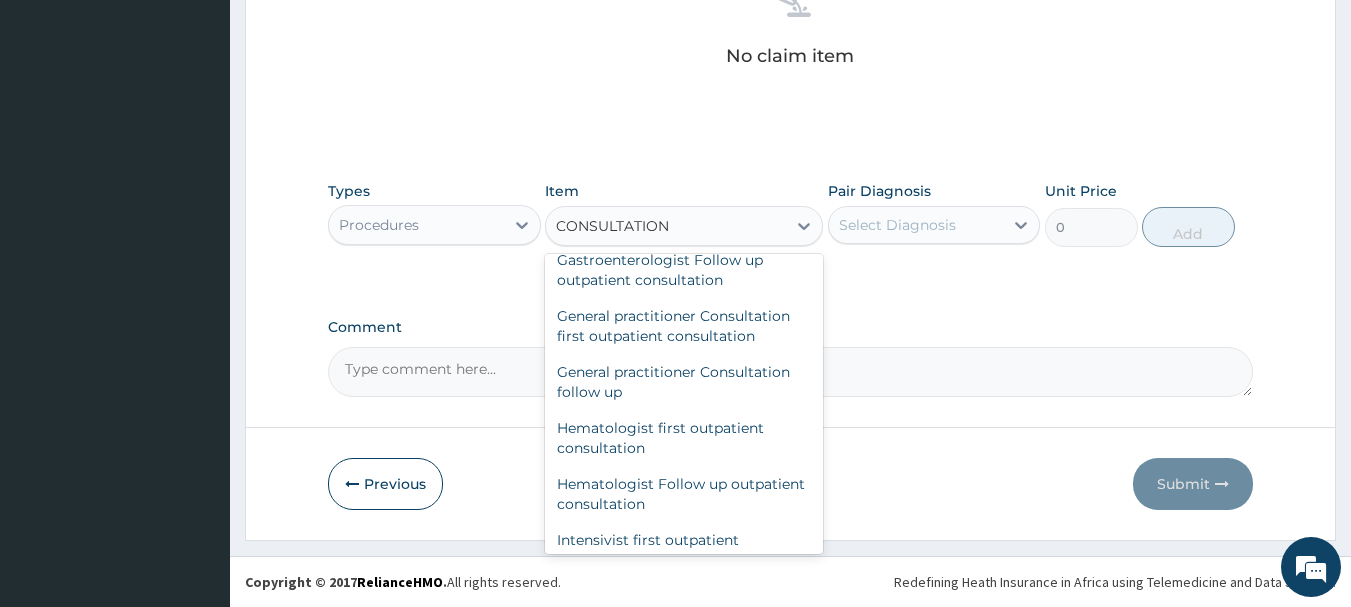 scroll, scrollTop: 900, scrollLeft: 0, axis: vertical 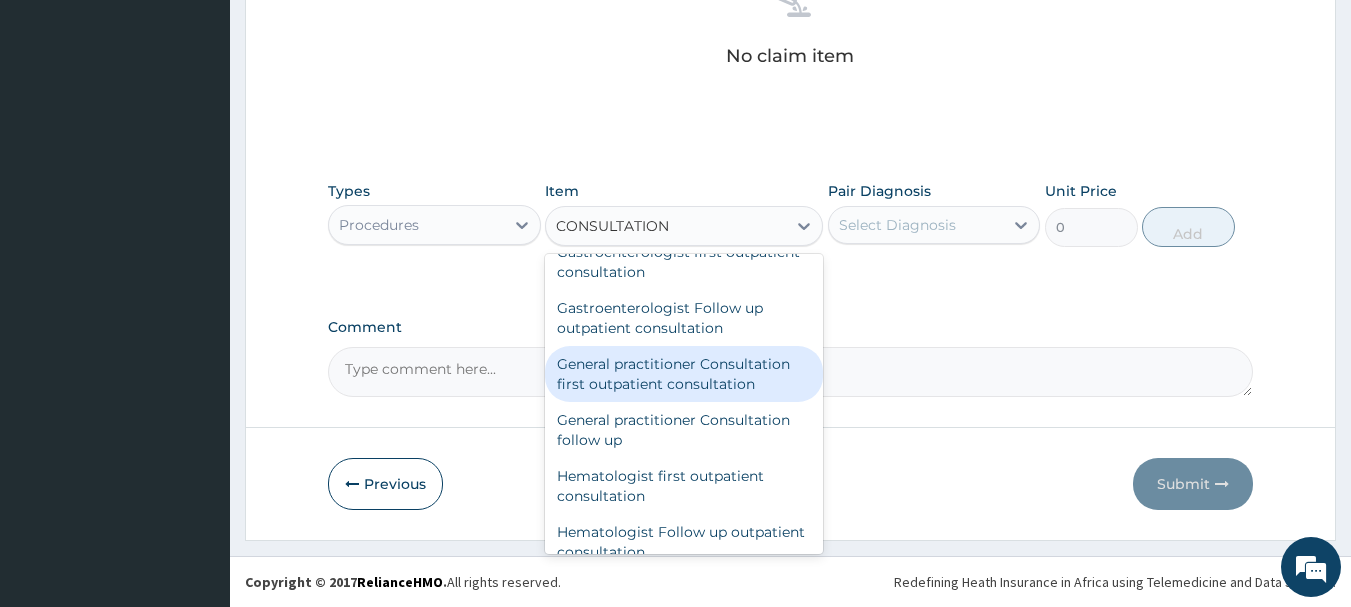 click on "General practitioner Consultation first outpatient consultation" at bounding box center [684, 374] 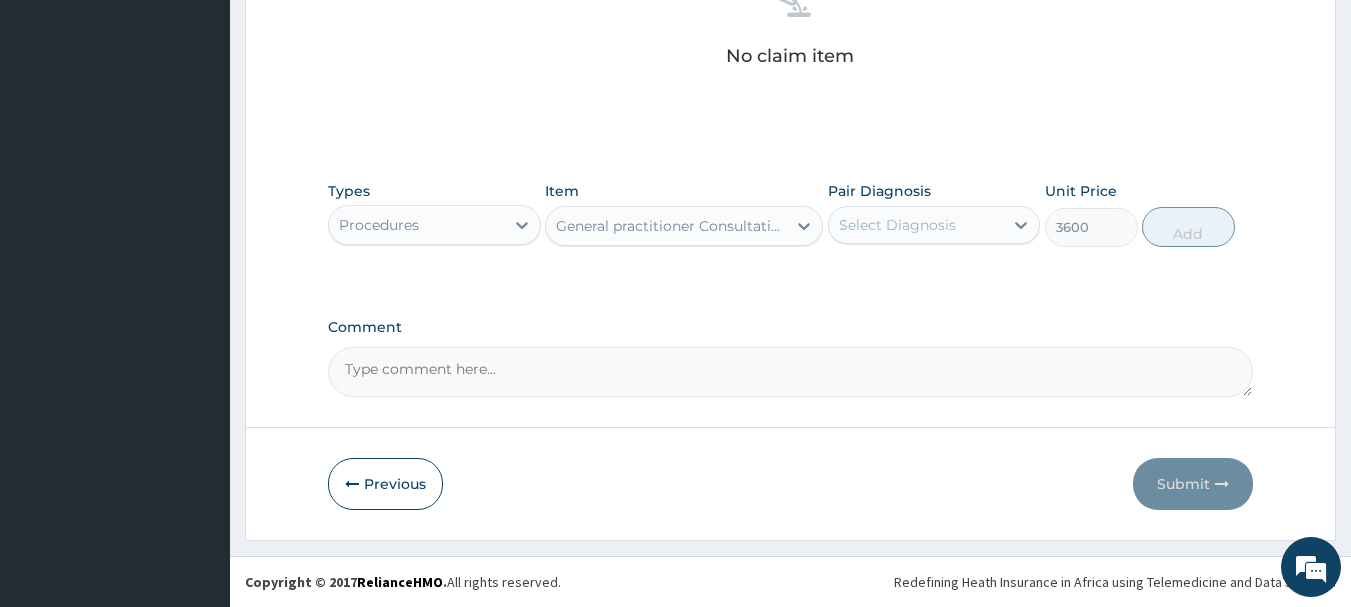 click on "Select Diagnosis" at bounding box center (897, 225) 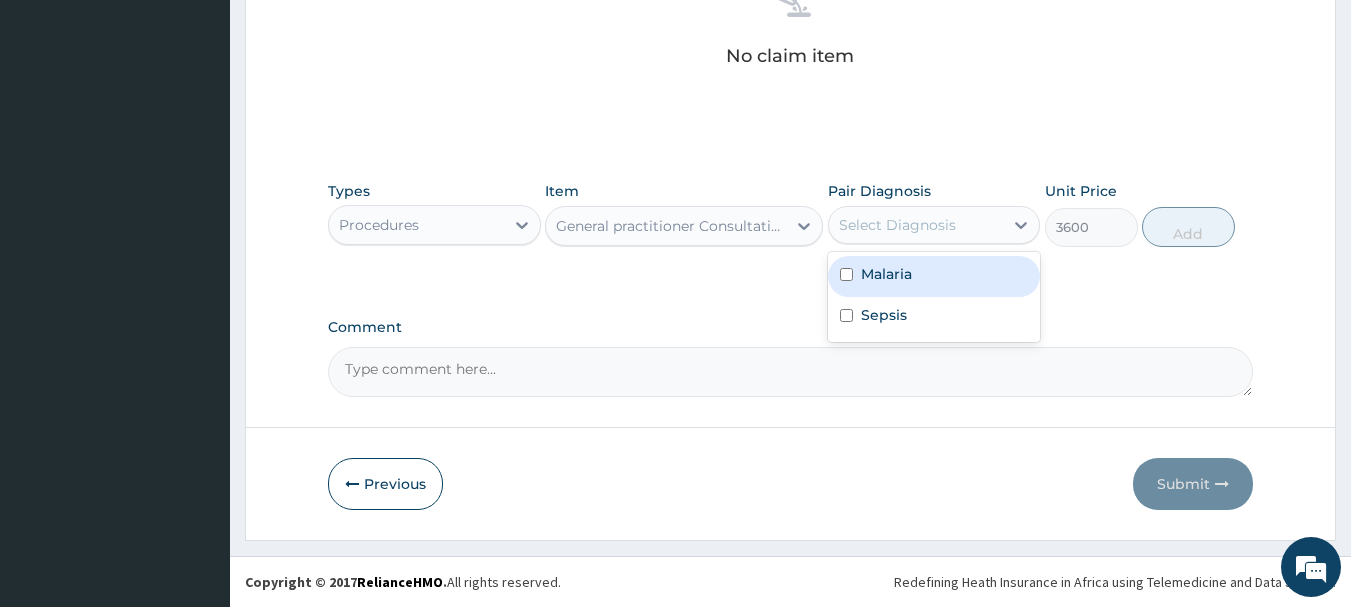click on "Malaria" at bounding box center [886, 274] 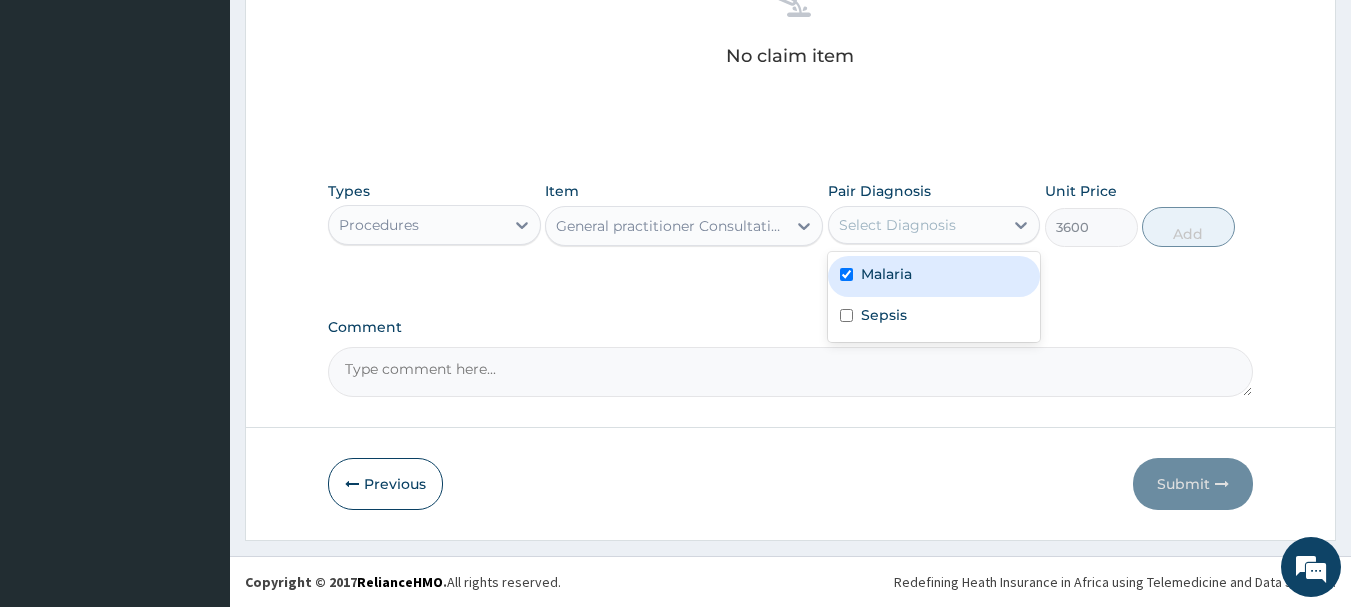 checkbox on "true" 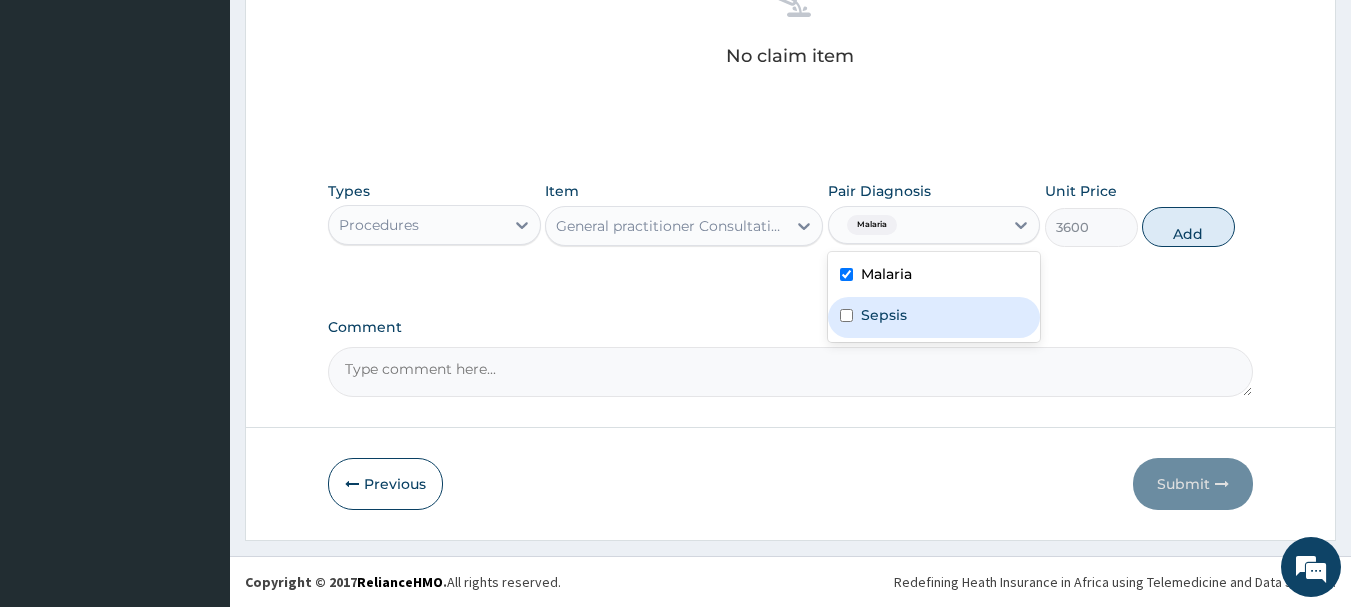 drag, startPoint x: 875, startPoint y: 322, endPoint x: 915, endPoint y: 300, distance: 45.65085 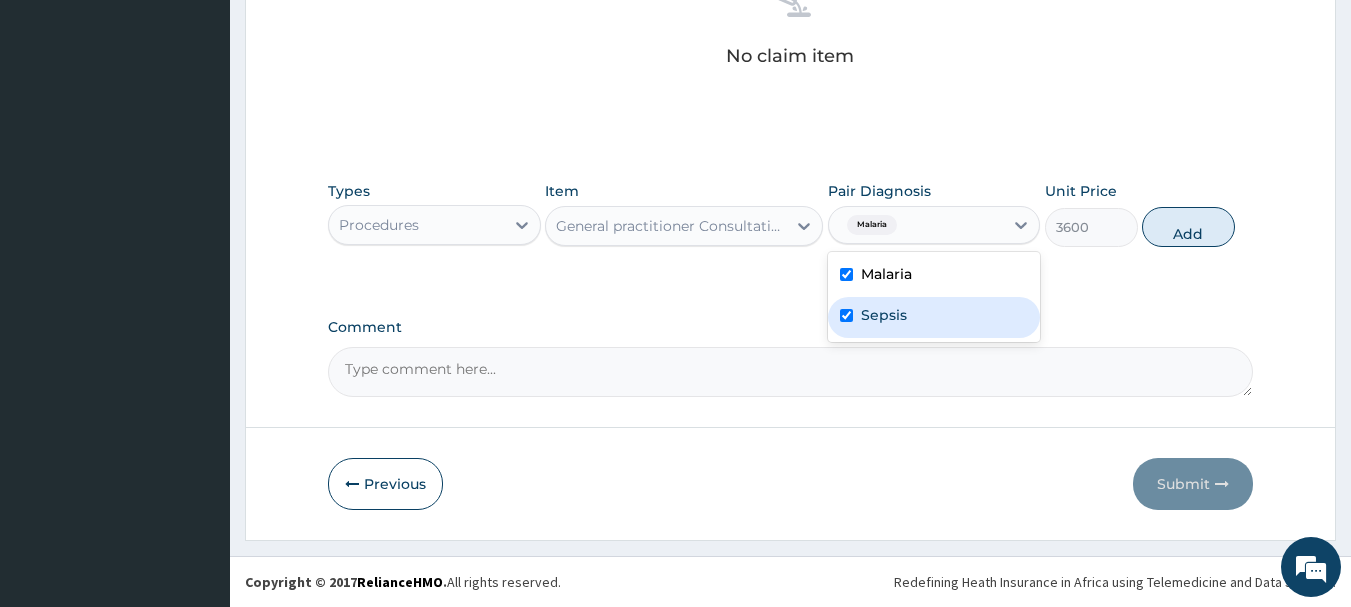 checkbox on "true" 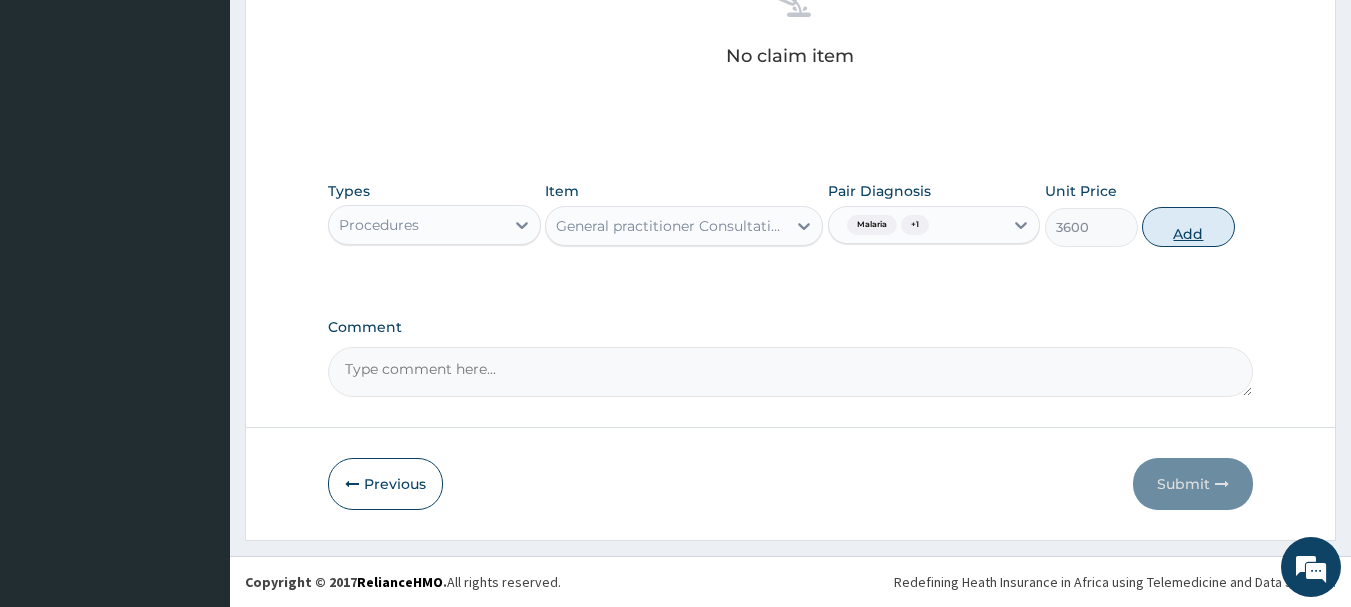 click on "Add" at bounding box center [1188, 227] 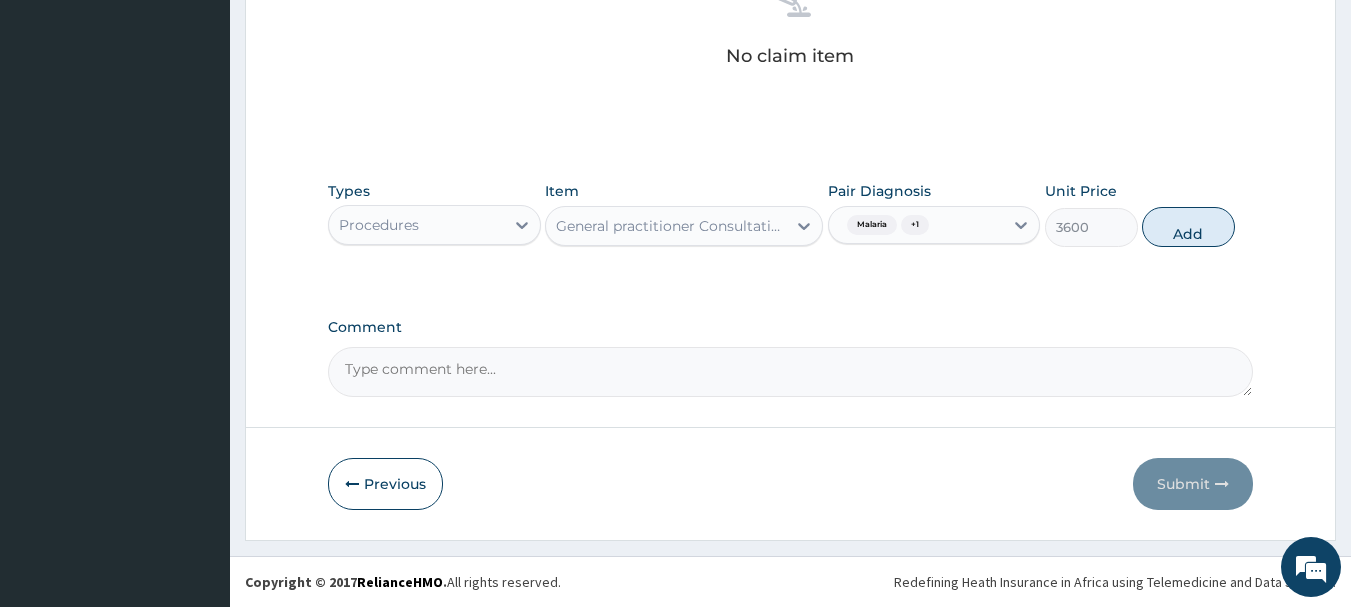 type on "0" 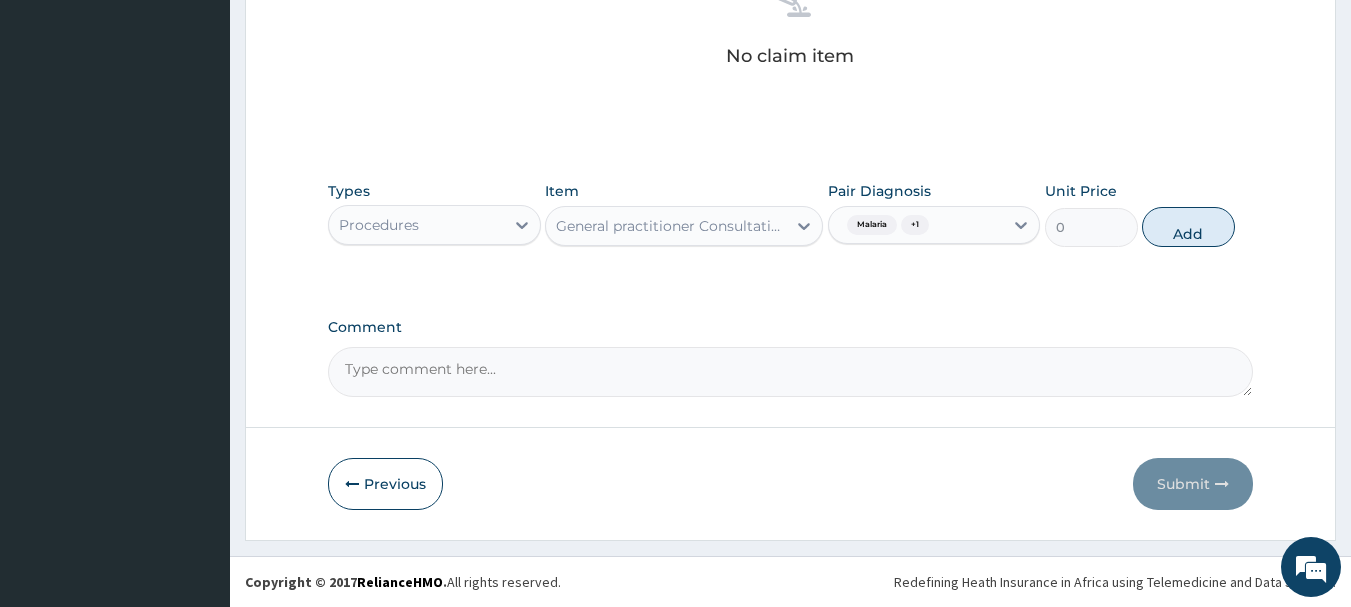 scroll, scrollTop: 766, scrollLeft: 0, axis: vertical 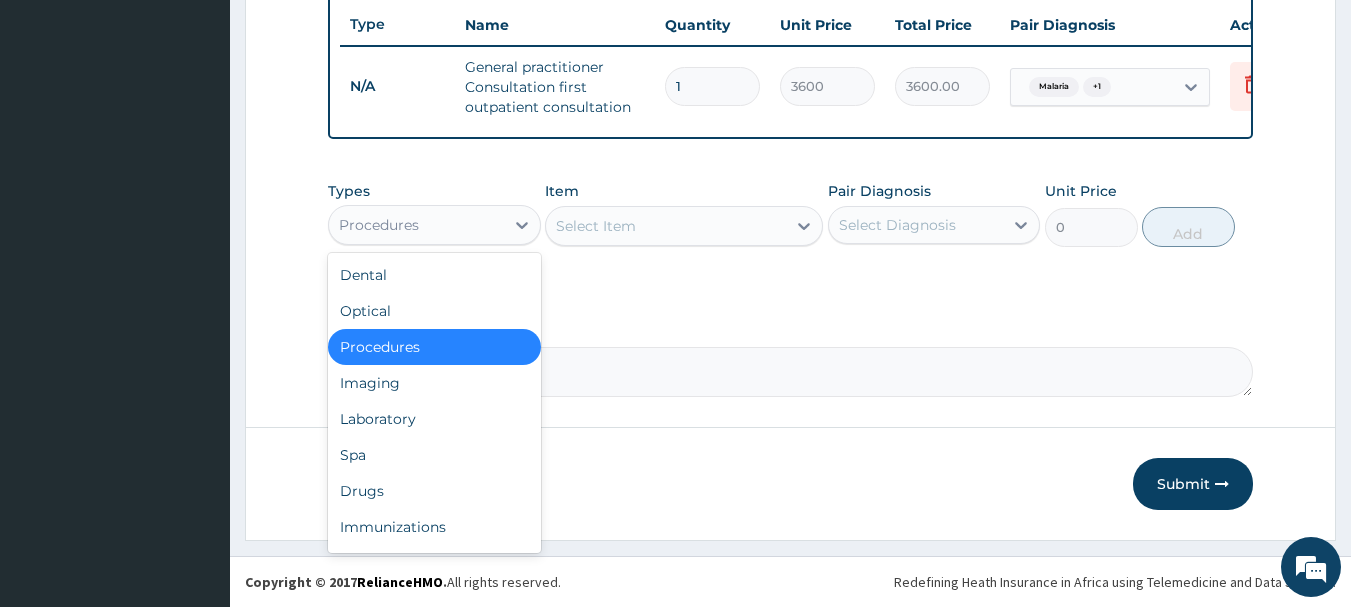 click on "Procedures" at bounding box center [416, 225] 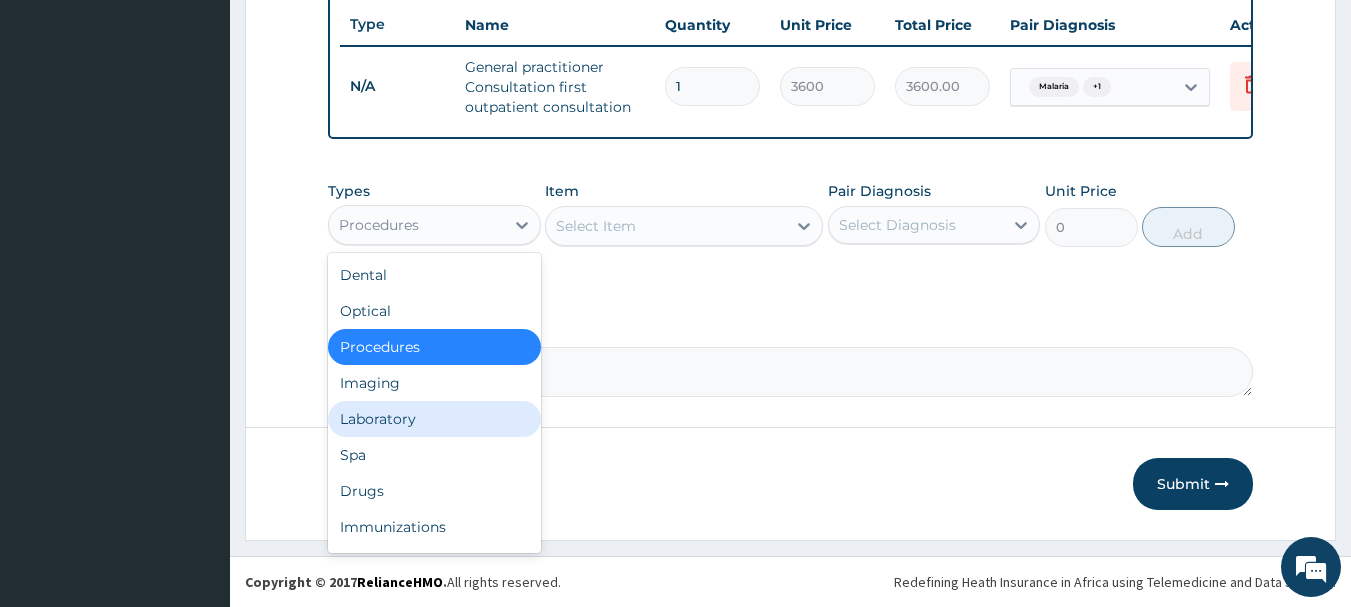 click on "Laboratory" at bounding box center (434, 419) 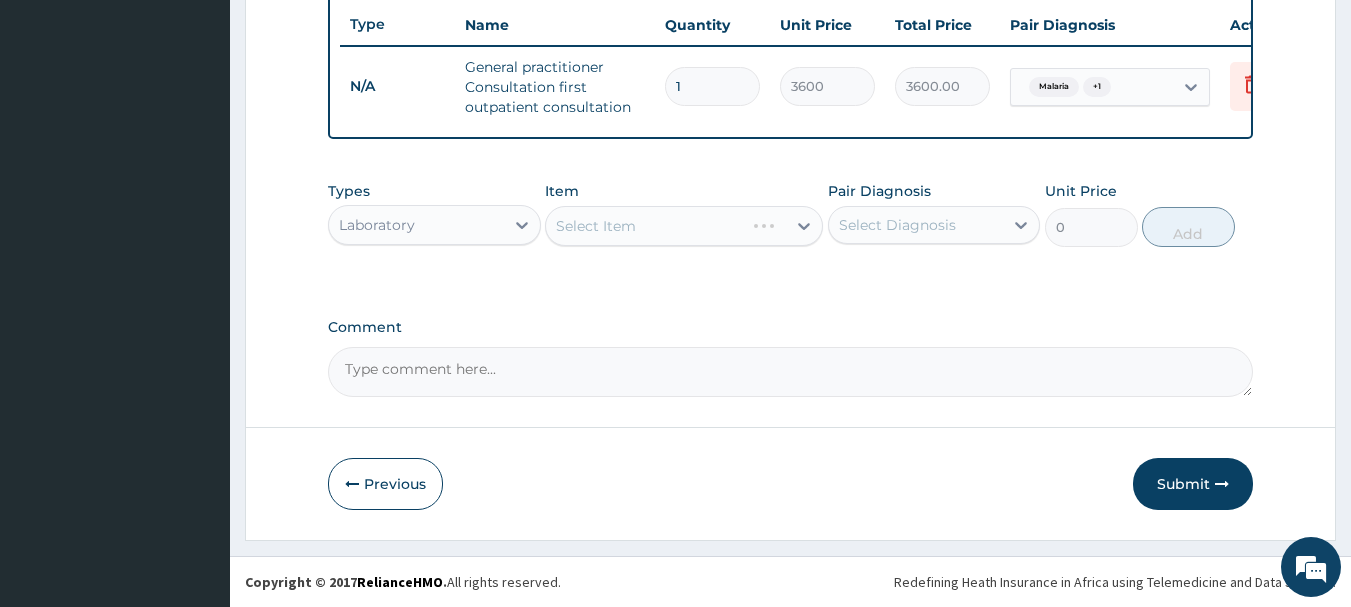 click on "Select Item" at bounding box center (684, 226) 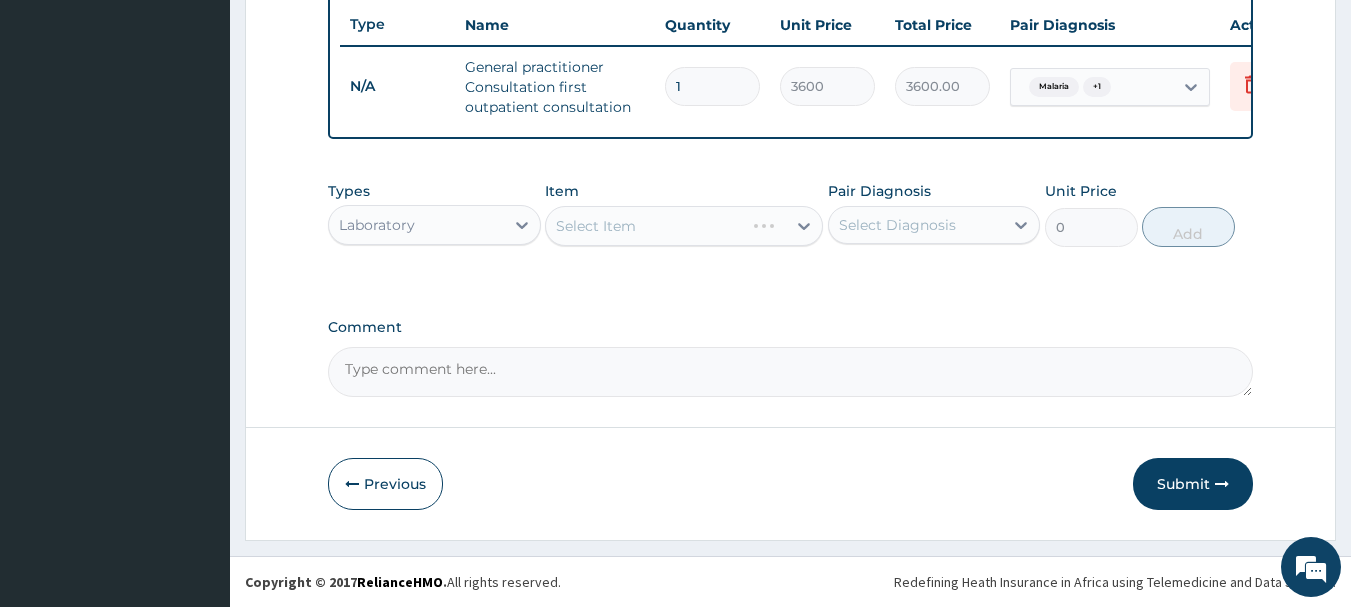 click on "Select Item" at bounding box center (684, 226) 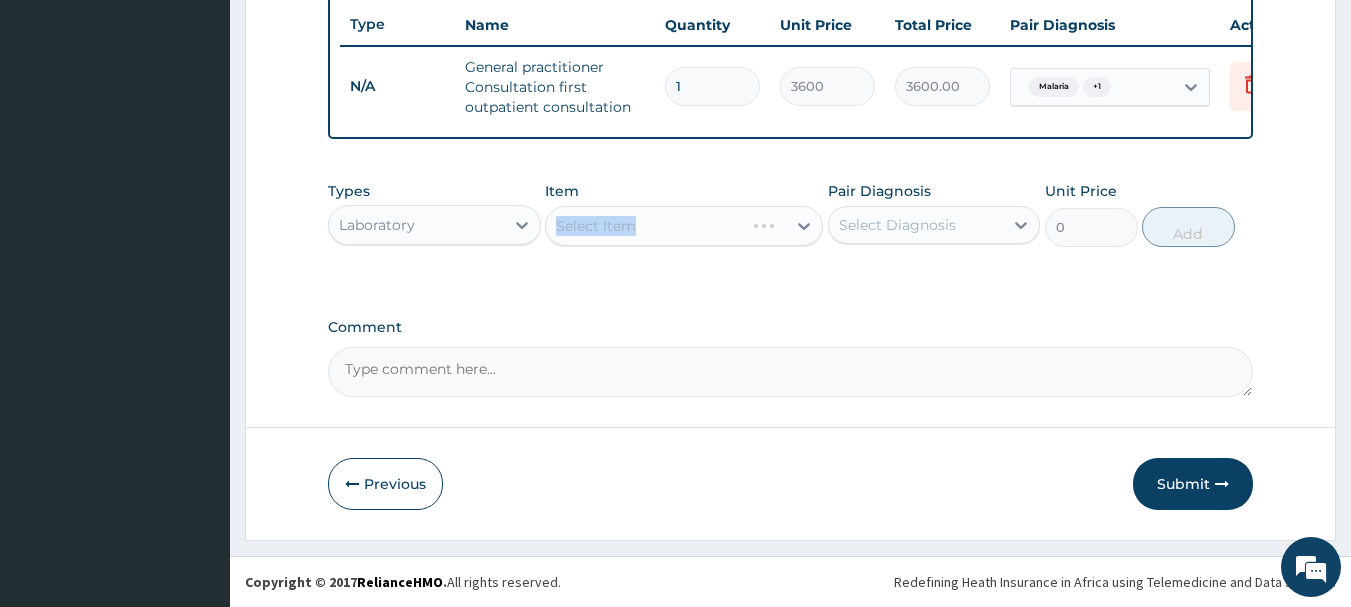 click on "Select Item" at bounding box center [684, 226] 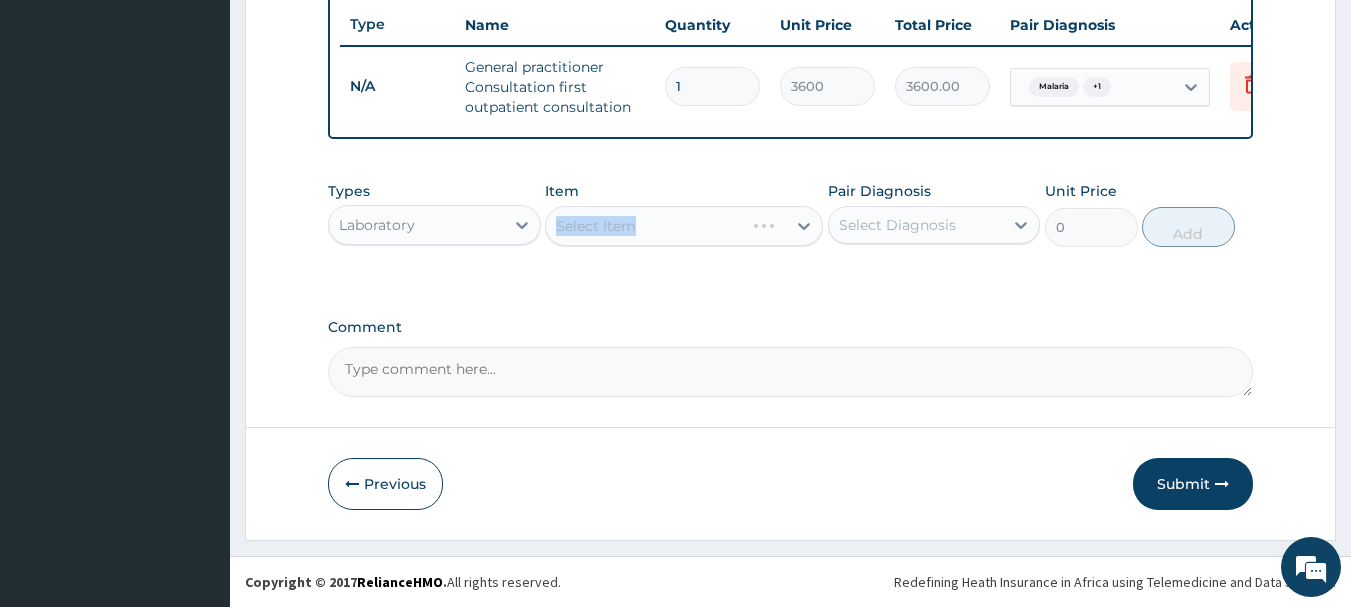 click on "Select Item" at bounding box center [684, 226] 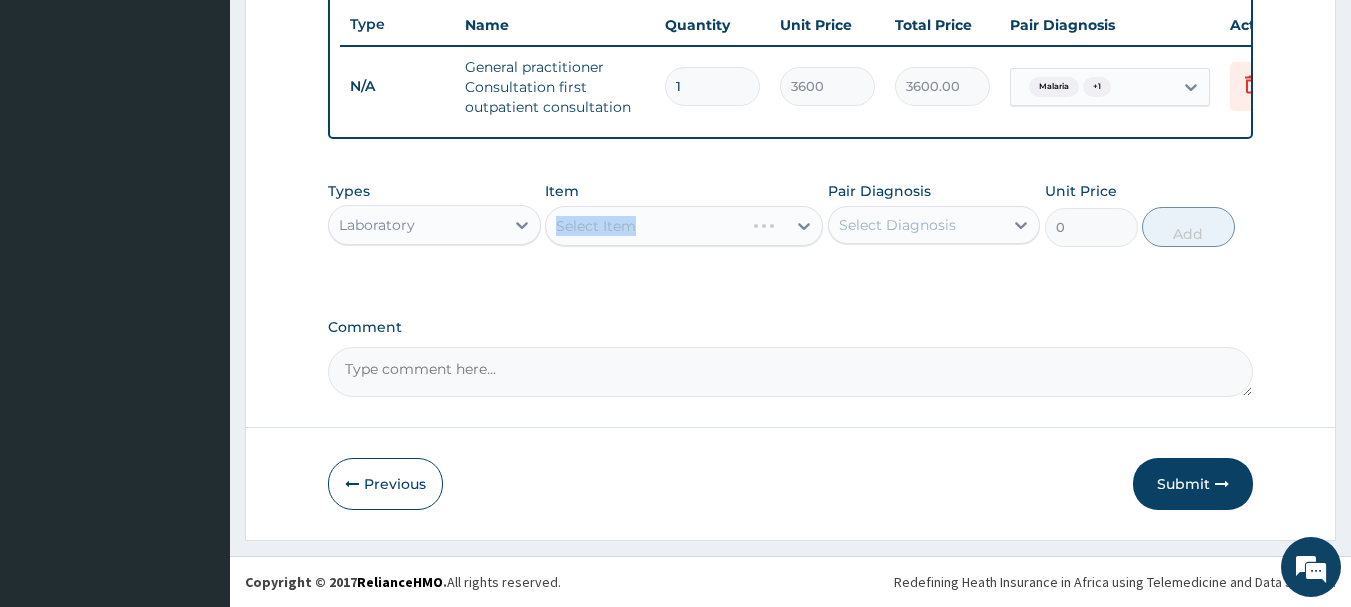 click on "Select Item" at bounding box center [684, 226] 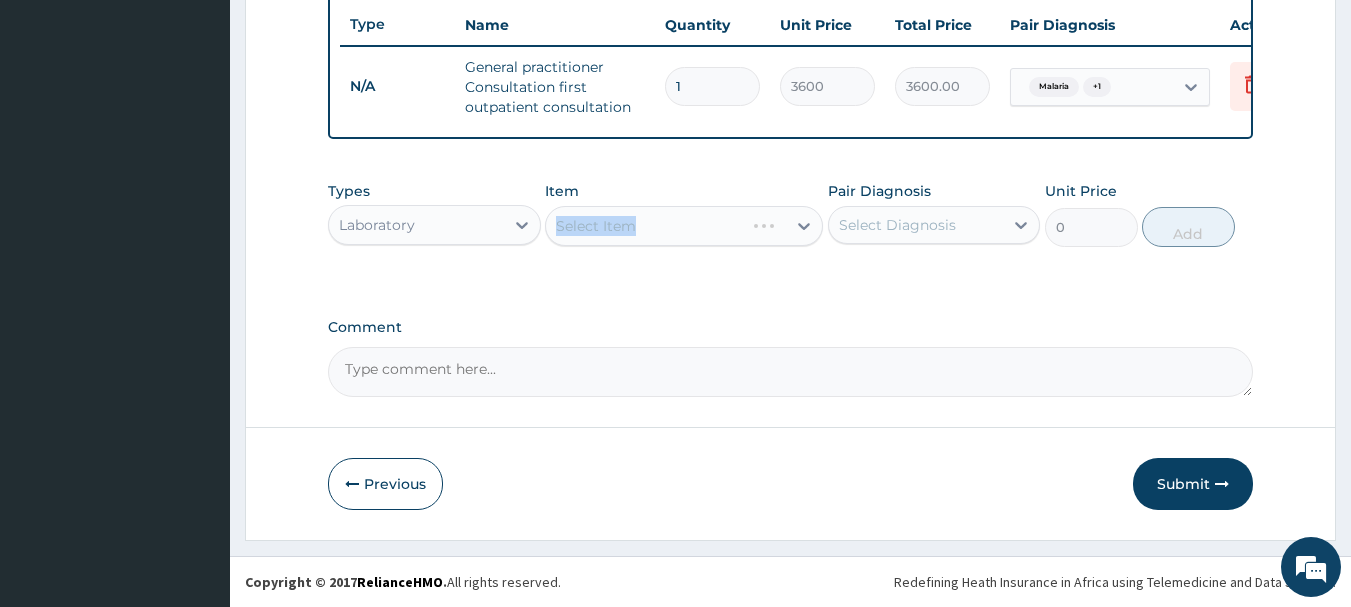 click on "Select Item" at bounding box center (684, 226) 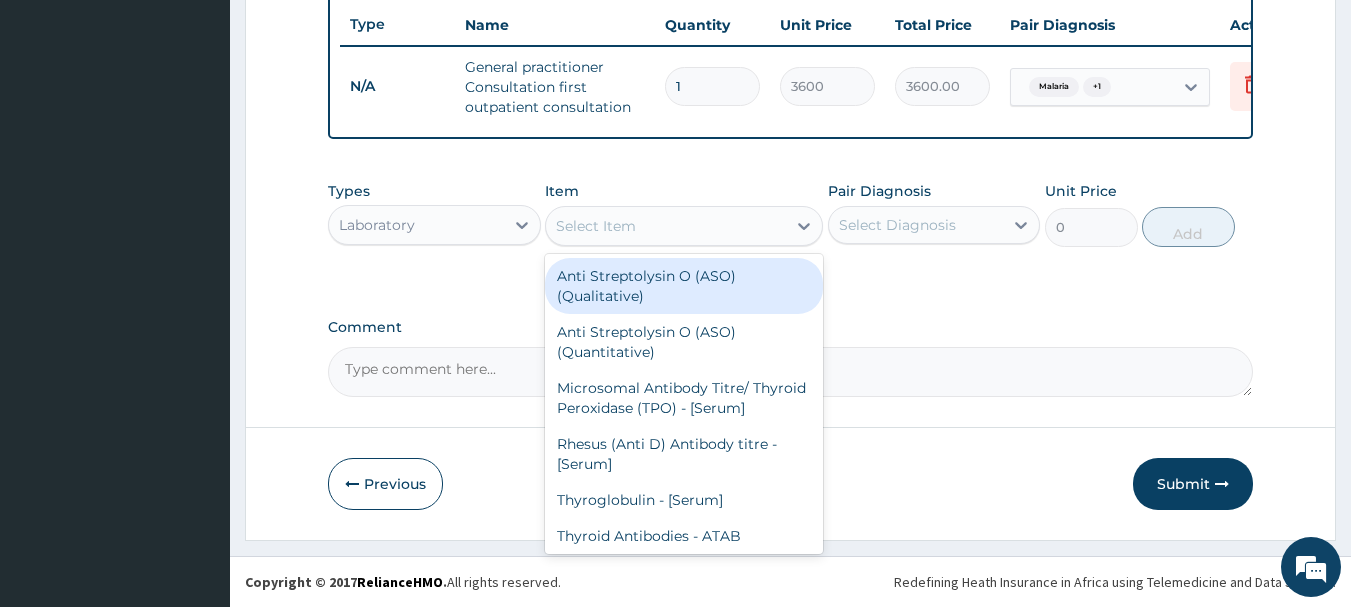 click on "Select Item" at bounding box center [666, 226] 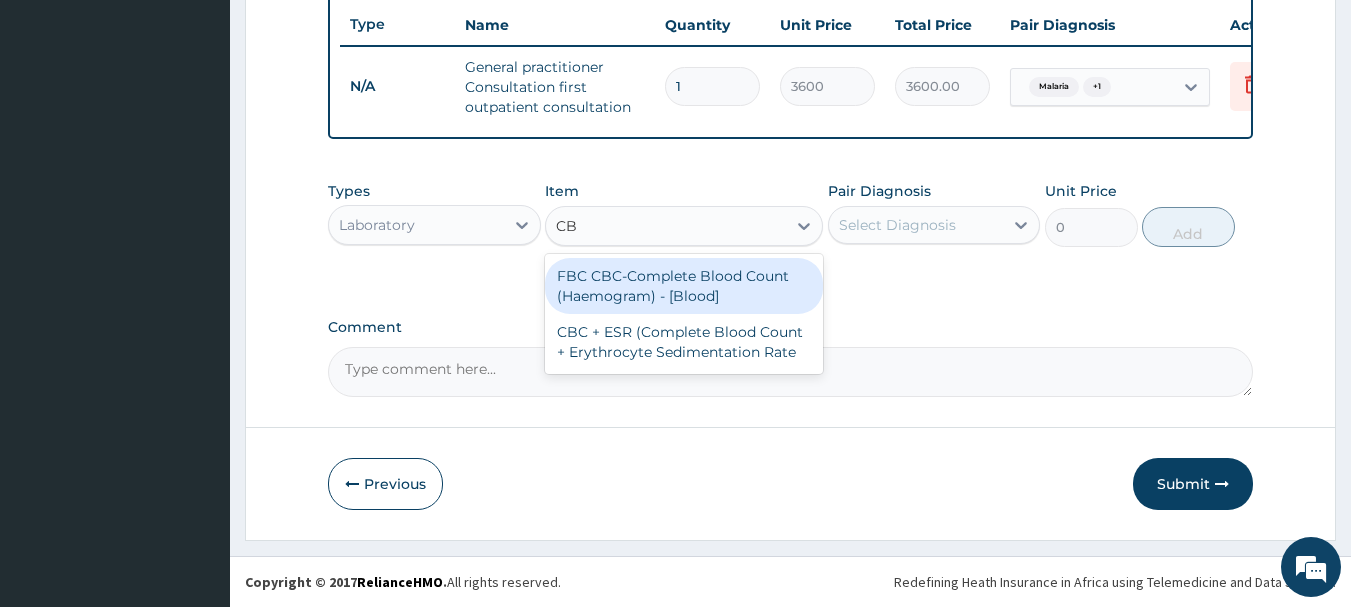 type on "CBC" 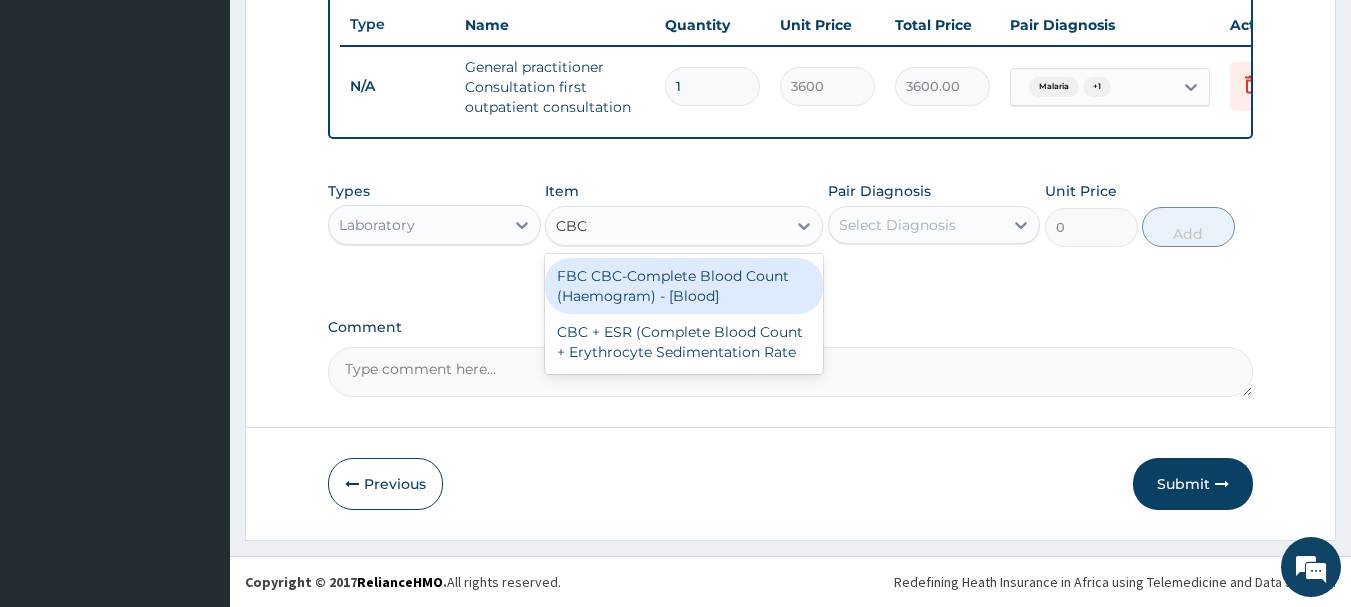 drag, startPoint x: 687, startPoint y: 278, endPoint x: 773, endPoint y: 242, distance: 93.230896 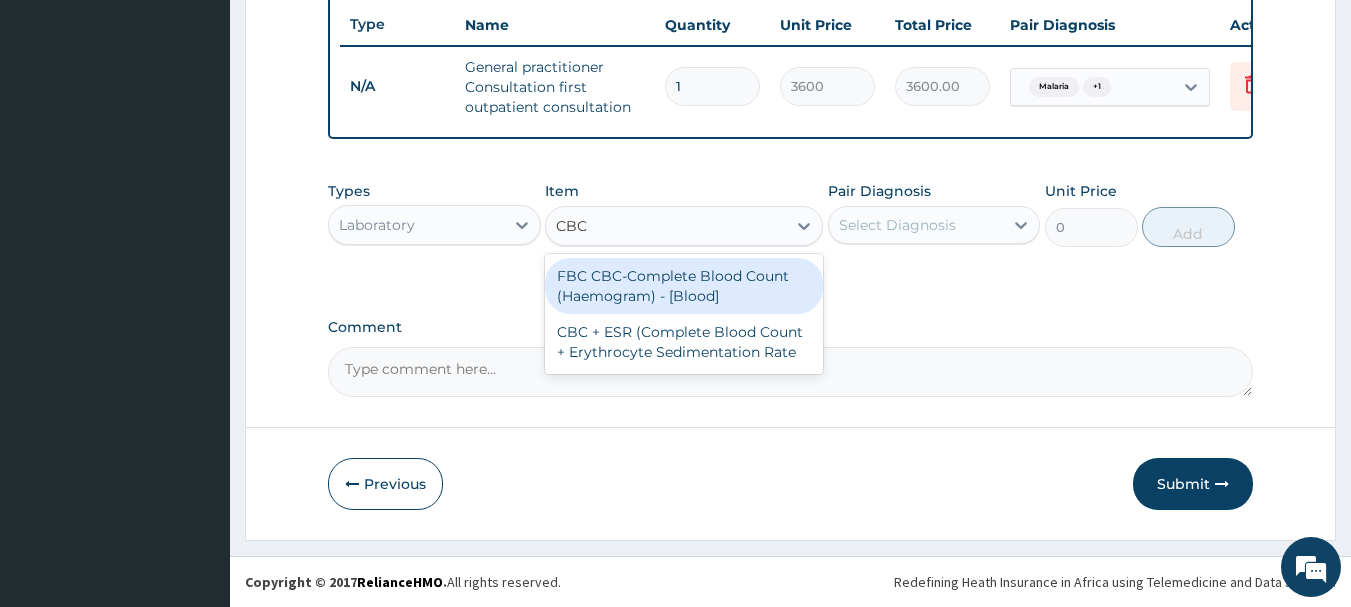 click on "FBC CBC-Complete Blood Count (Haemogram) - [Blood]" at bounding box center [684, 286] 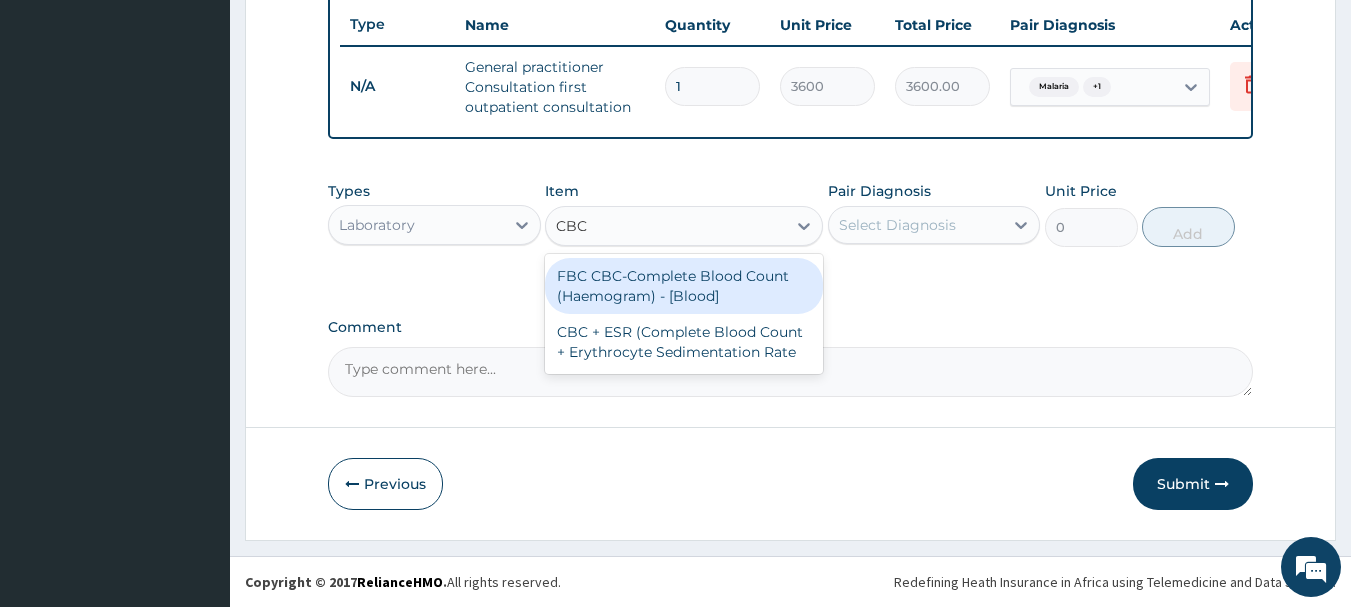 type 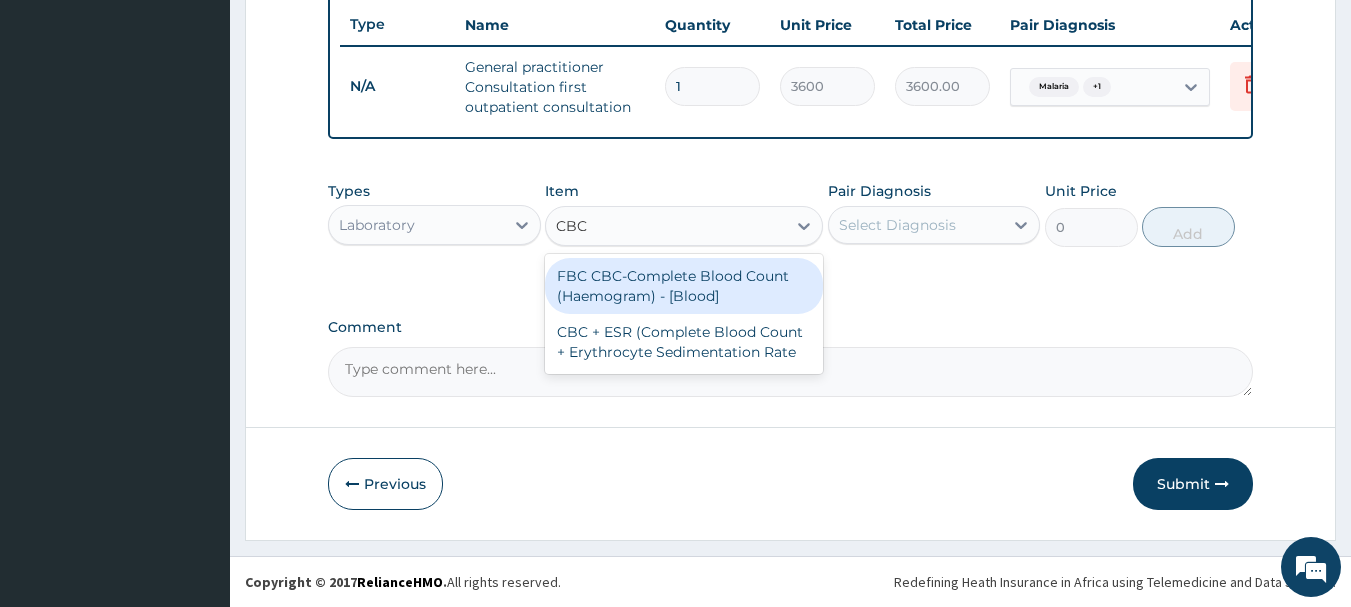type on "4200" 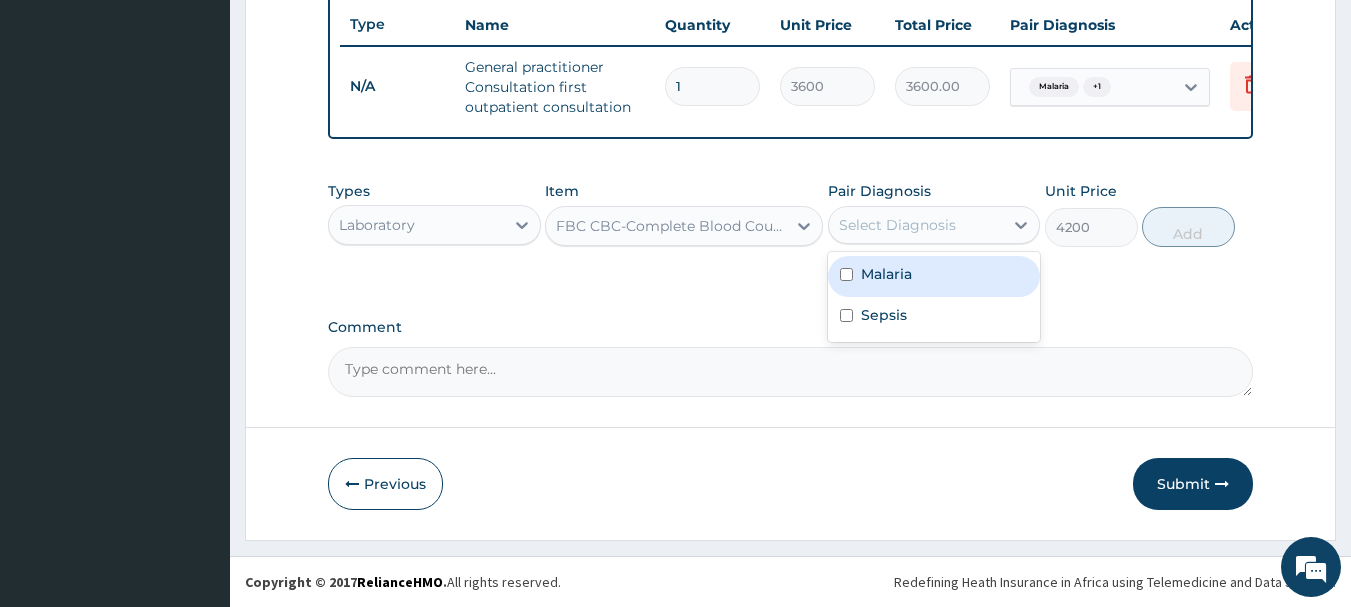 click on "Select Diagnosis" at bounding box center (897, 225) 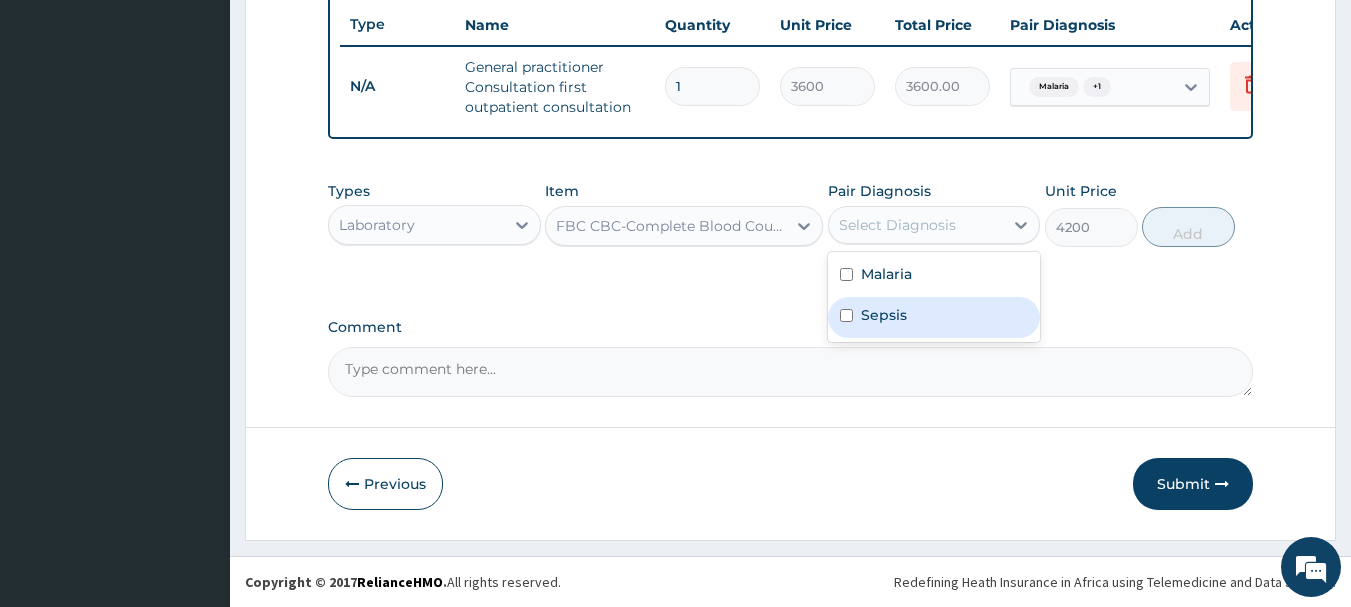drag, startPoint x: 860, startPoint y: 310, endPoint x: 902, endPoint y: 295, distance: 44.598206 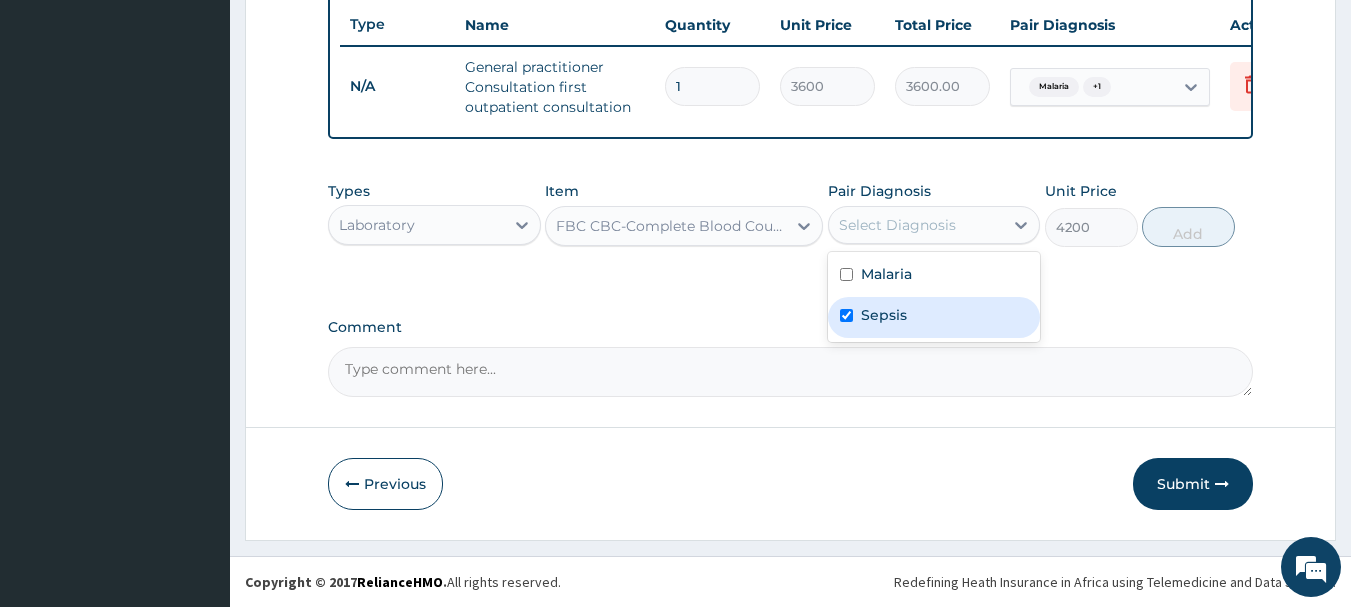 checkbox on "true" 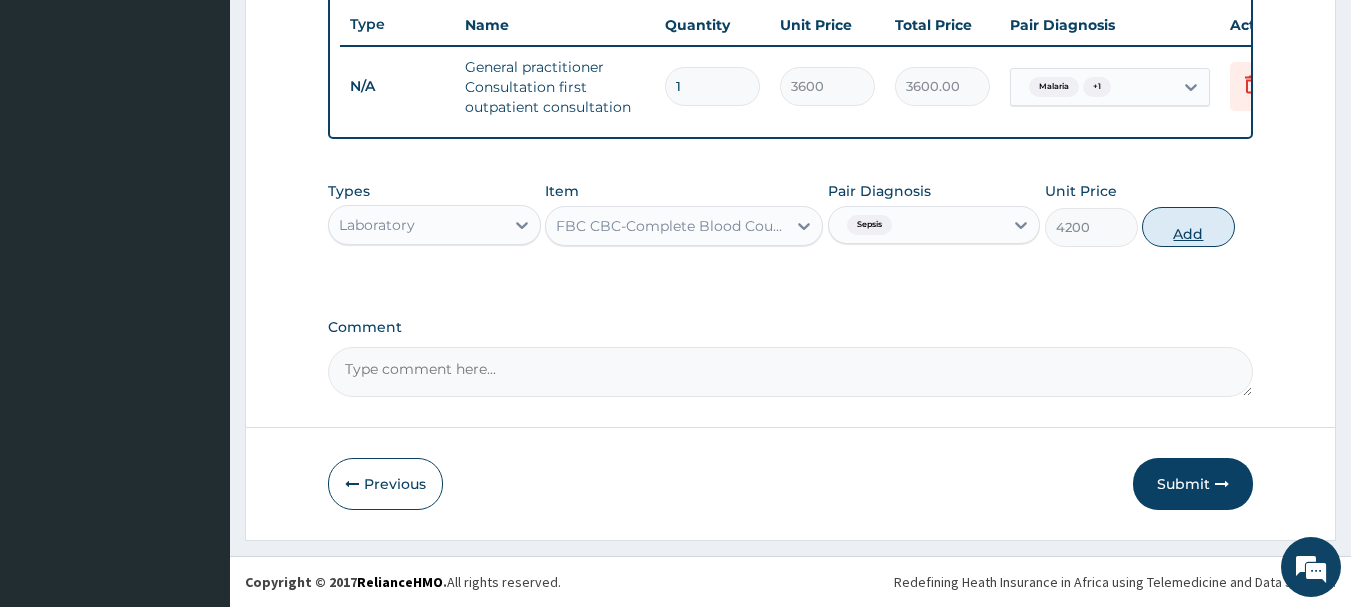click on "Add" at bounding box center (1188, 227) 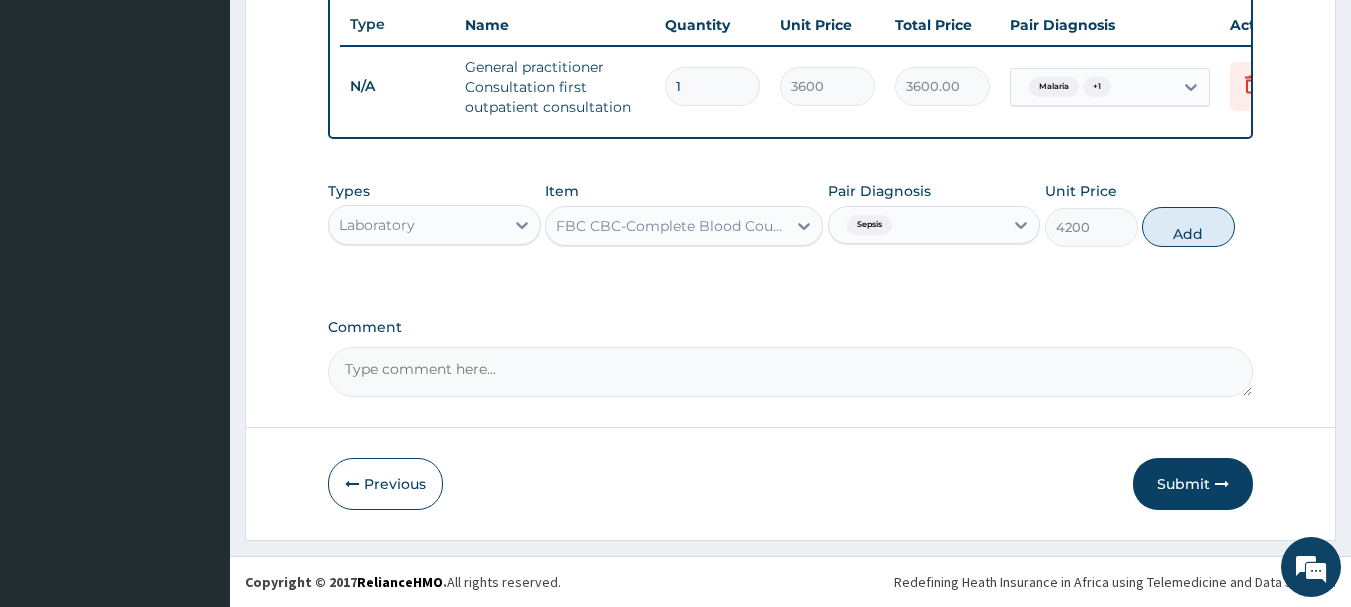 type on "0" 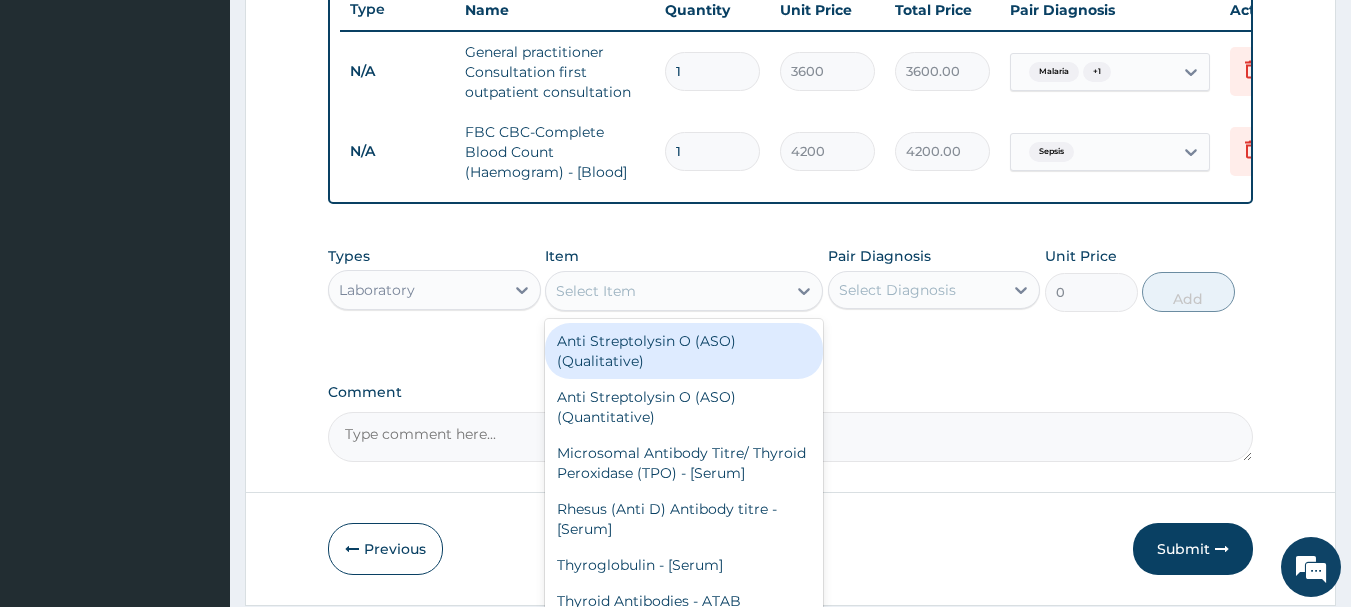 drag, startPoint x: 746, startPoint y: 292, endPoint x: 749, endPoint y: 308, distance: 16.27882 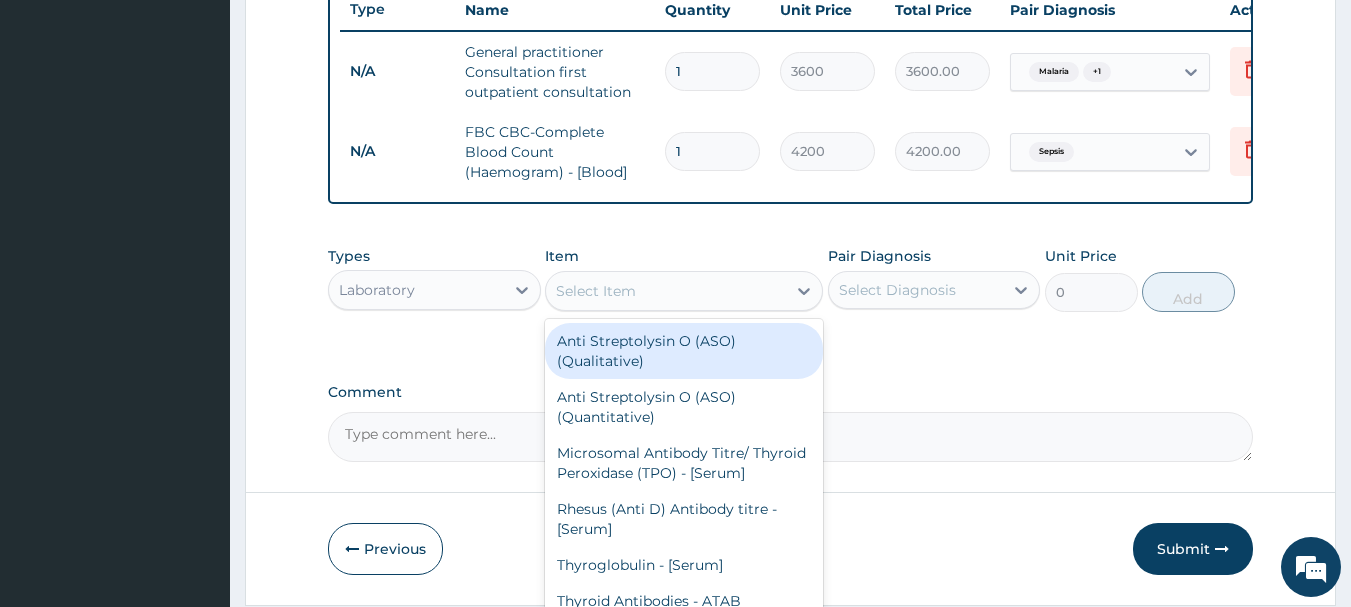 click on "Select Item" at bounding box center (666, 291) 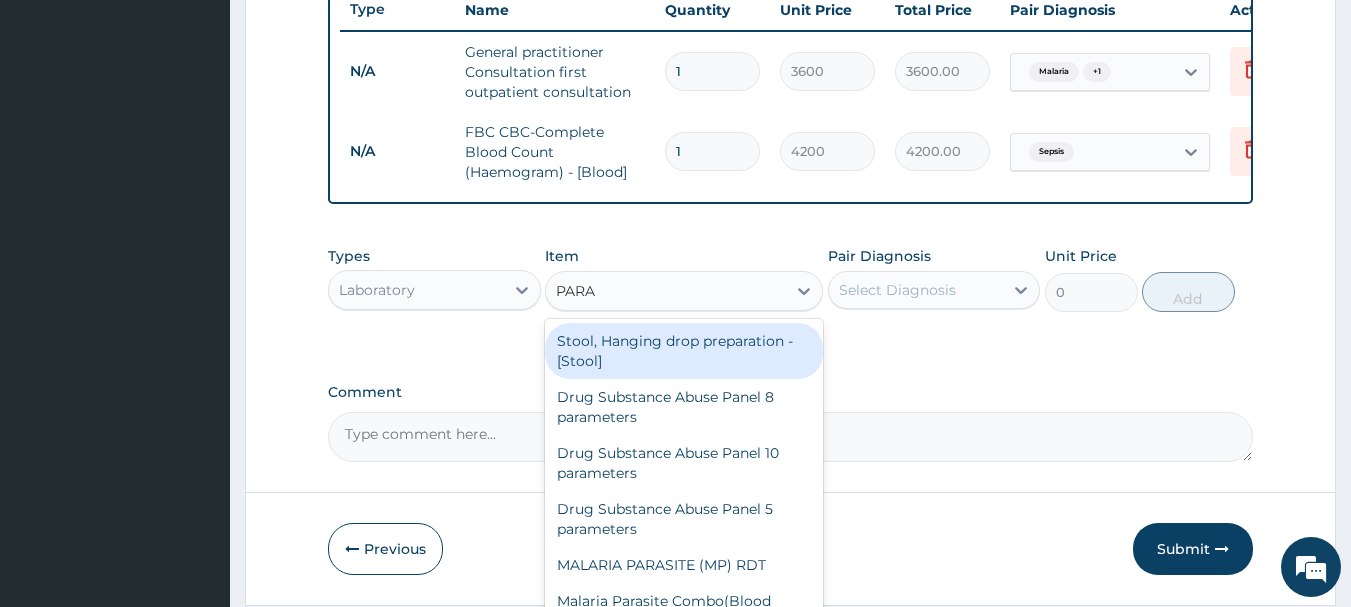 type on "PARAS" 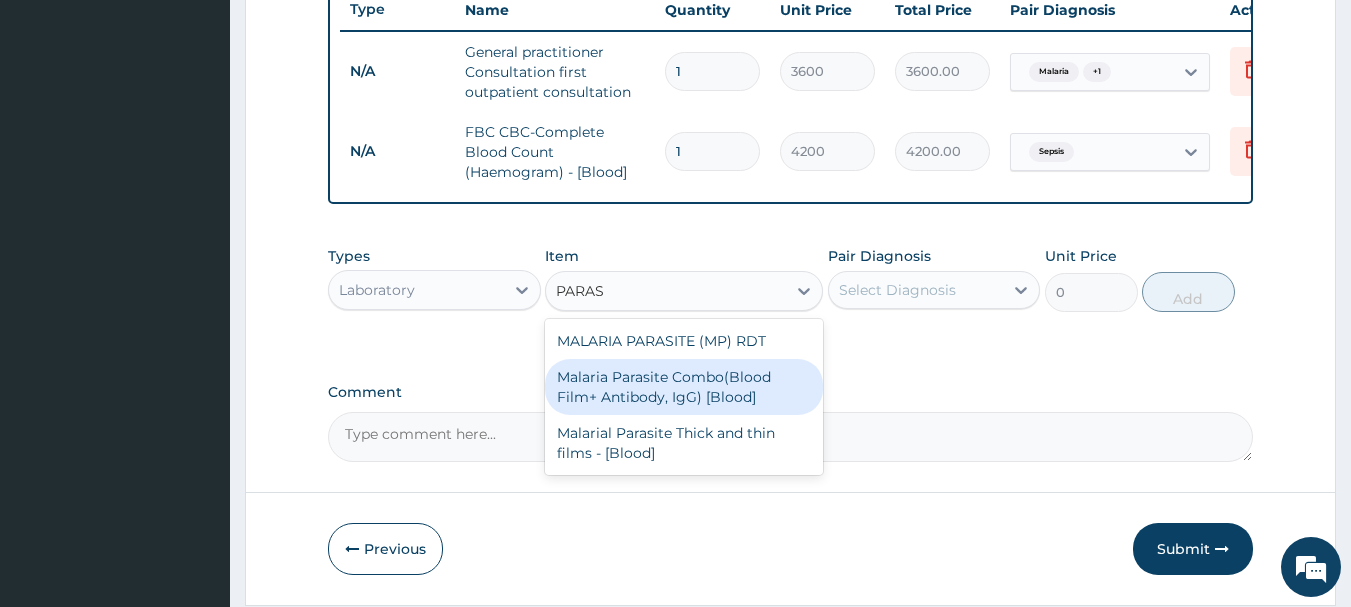 drag, startPoint x: 653, startPoint y: 384, endPoint x: 667, endPoint y: 384, distance: 14 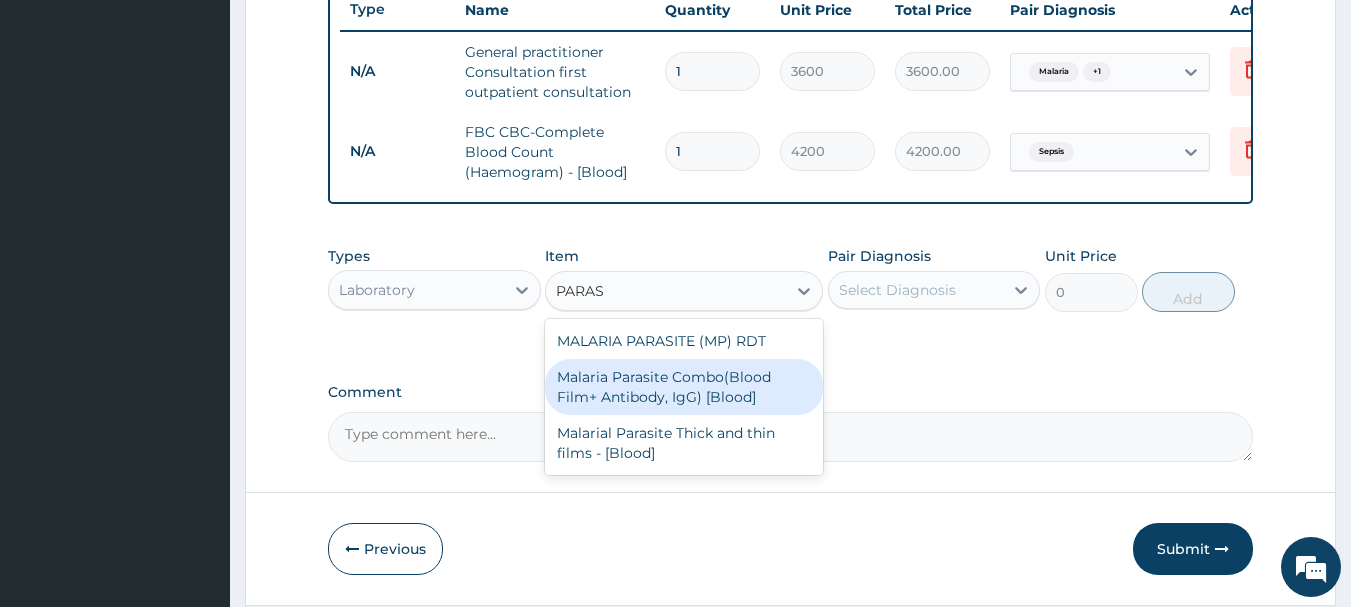 click on "Malaria Parasite Combo(Blood Film+ Antibody, IgG) [Blood]" at bounding box center (684, 387) 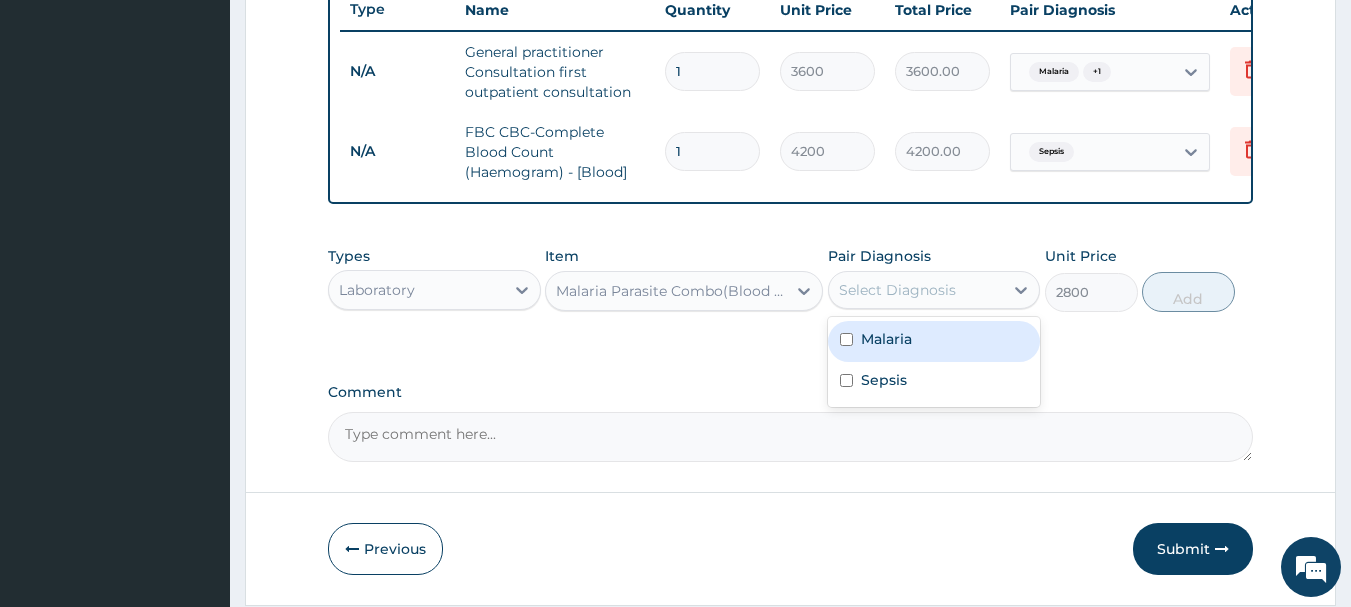 click on "Select Diagnosis" at bounding box center (897, 290) 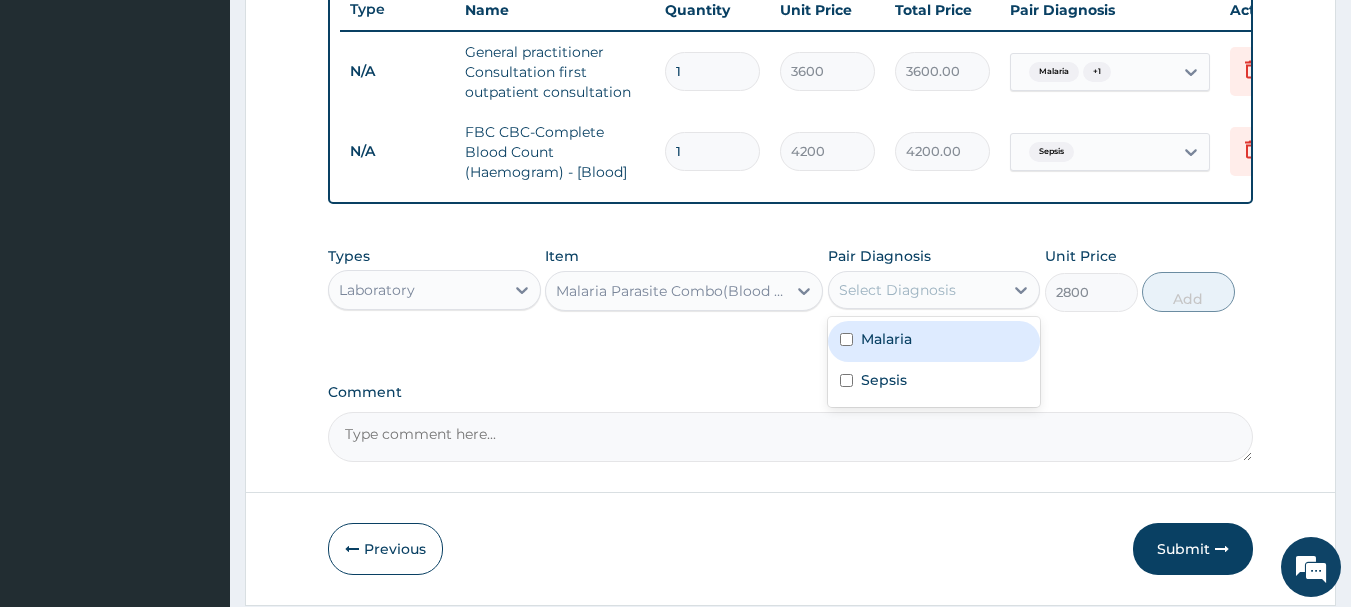 drag, startPoint x: 893, startPoint y: 359, endPoint x: 1058, endPoint y: 321, distance: 169.31923 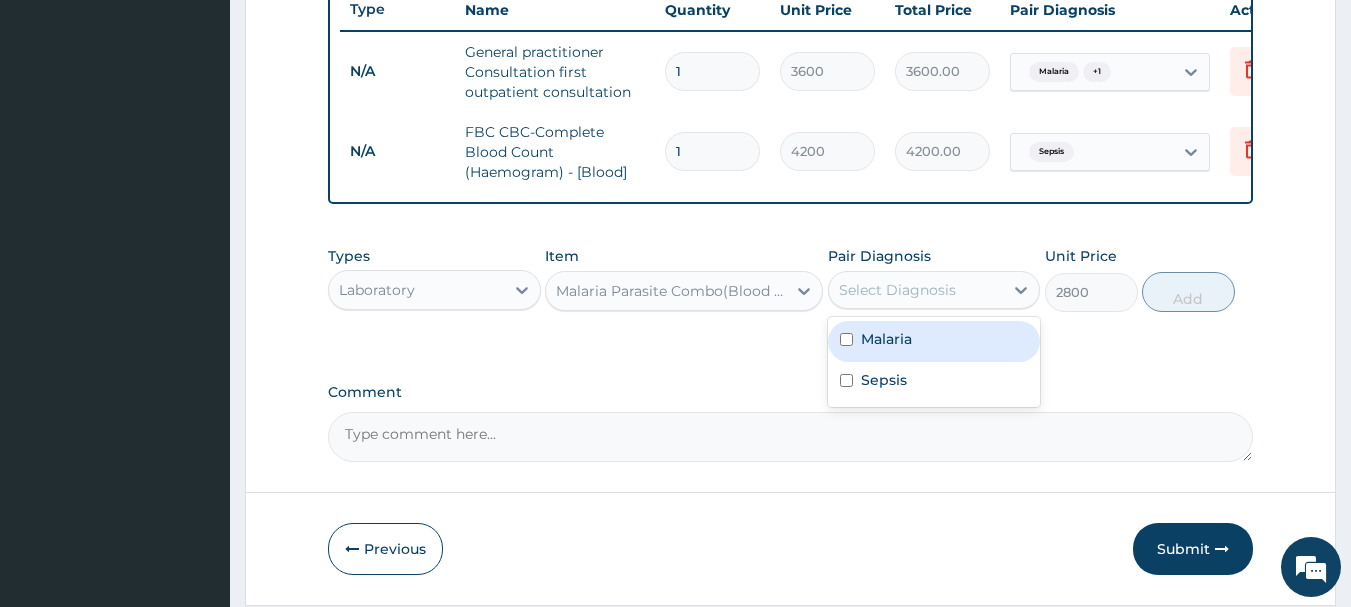 click on "Malaria" at bounding box center [886, 339] 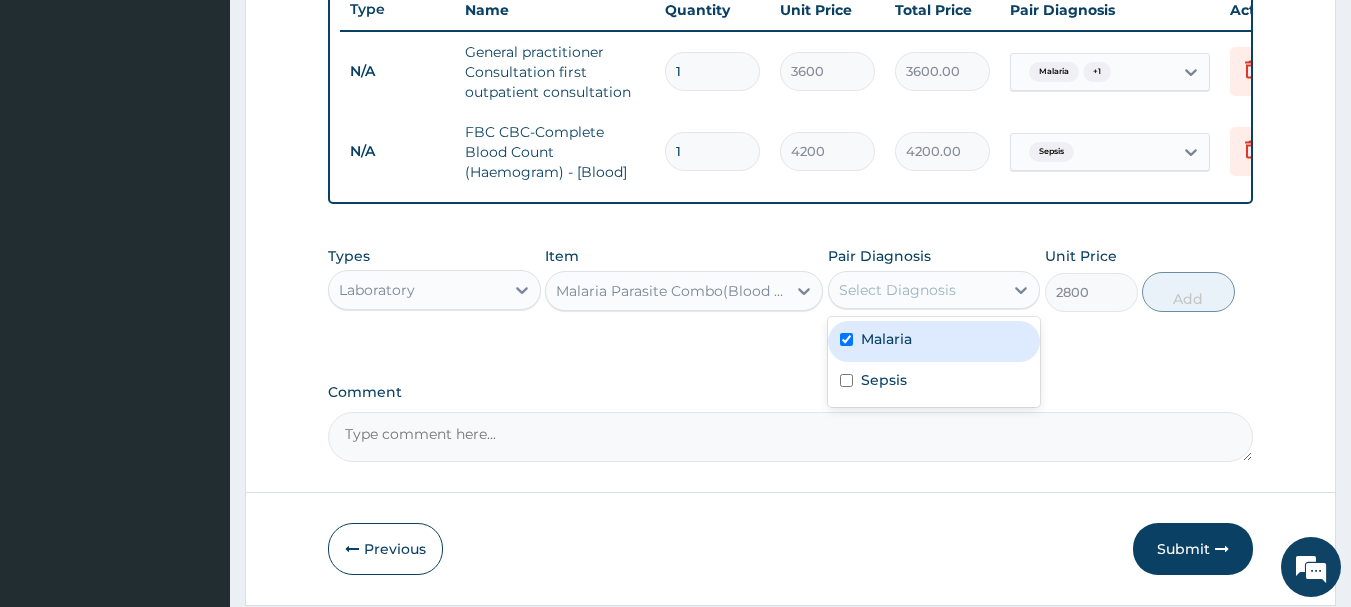checkbox on "true" 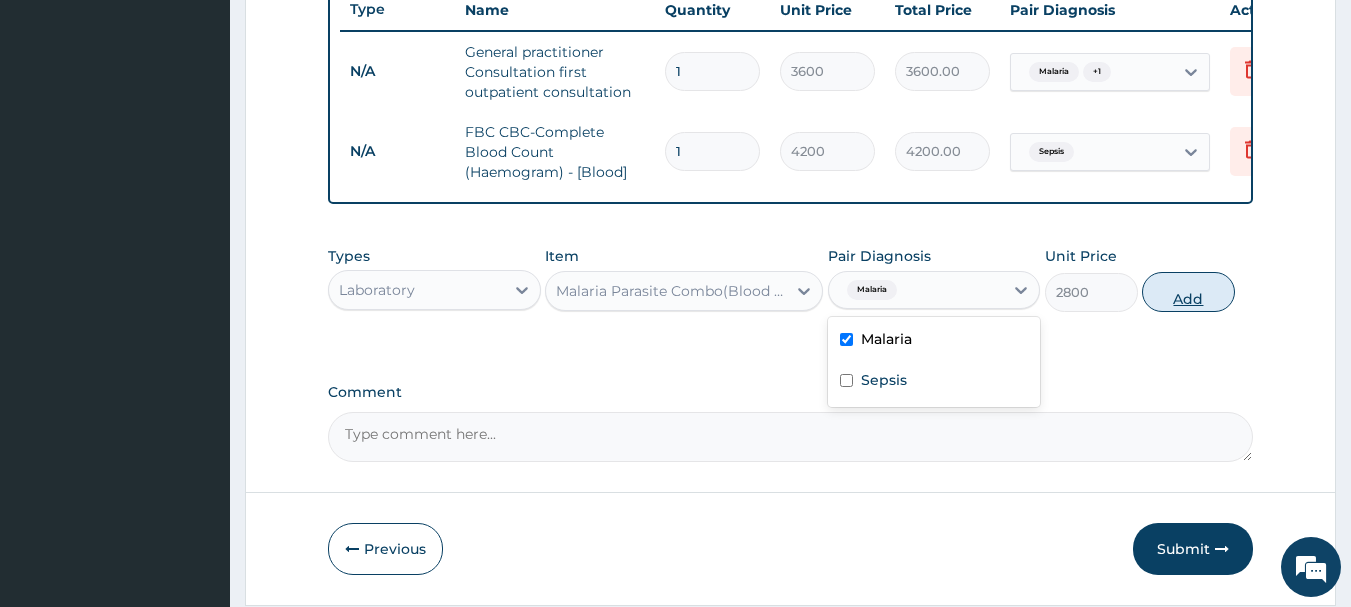 click on "Add" at bounding box center [1188, 292] 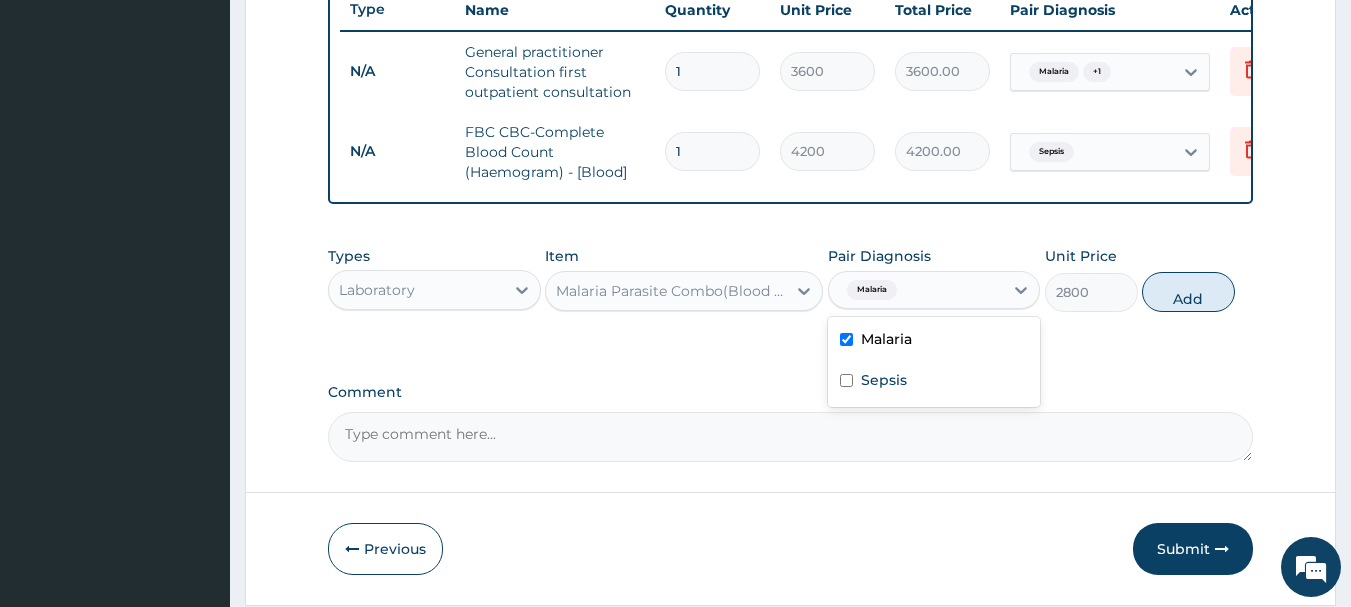 type on "0" 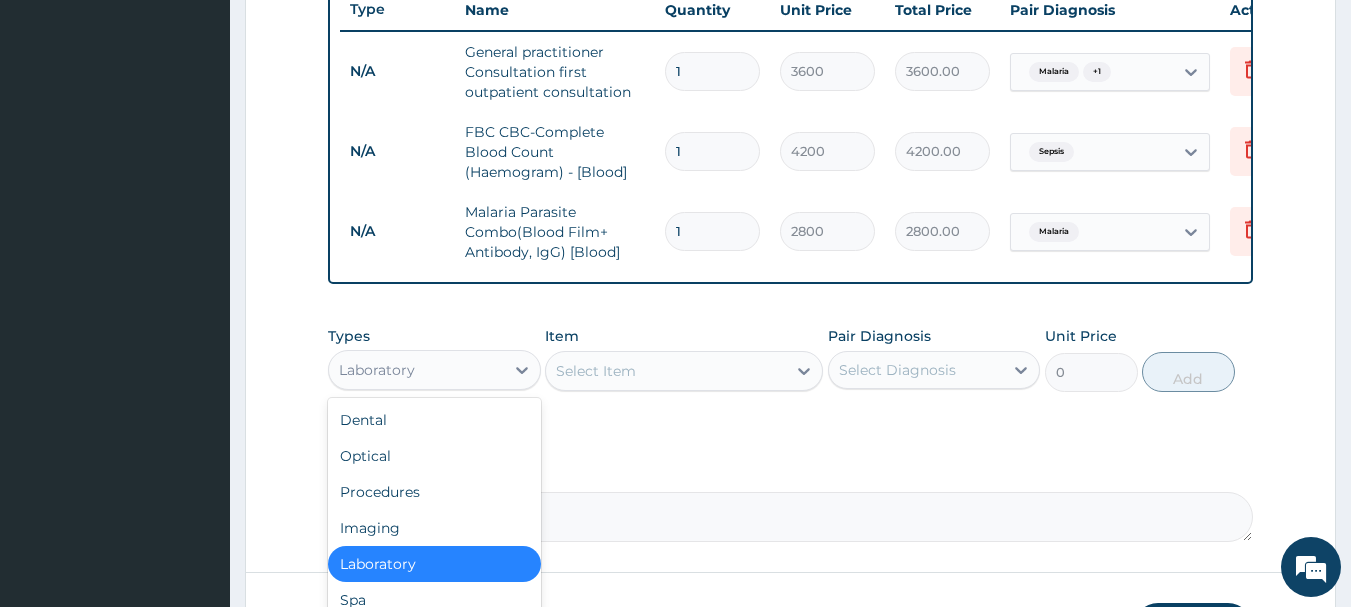 click on "Laboratory" at bounding box center (416, 370) 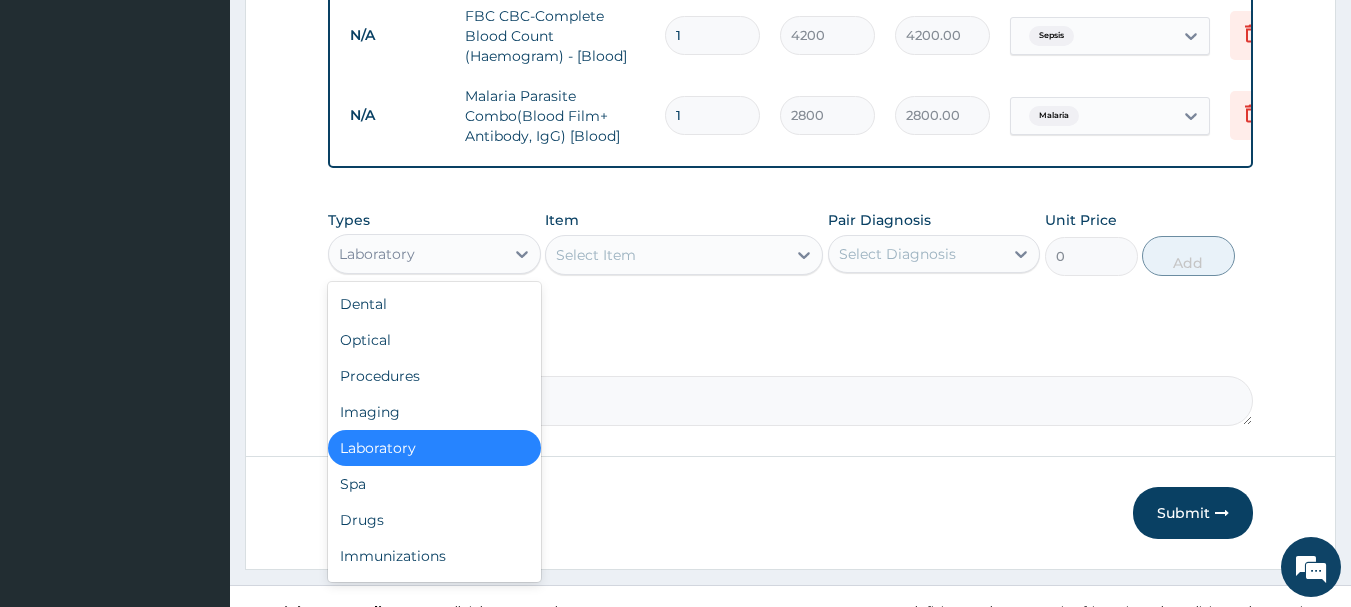 scroll, scrollTop: 926, scrollLeft: 0, axis: vertical 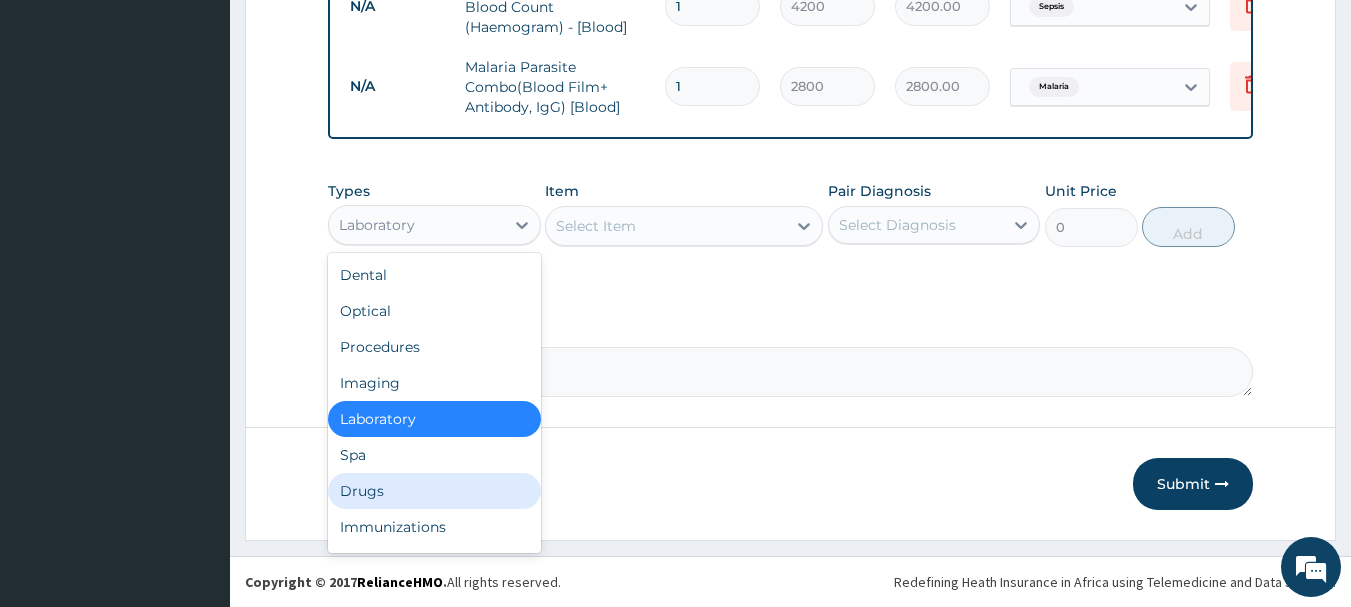 click on "Drugs" at bounding box center (434, 491) 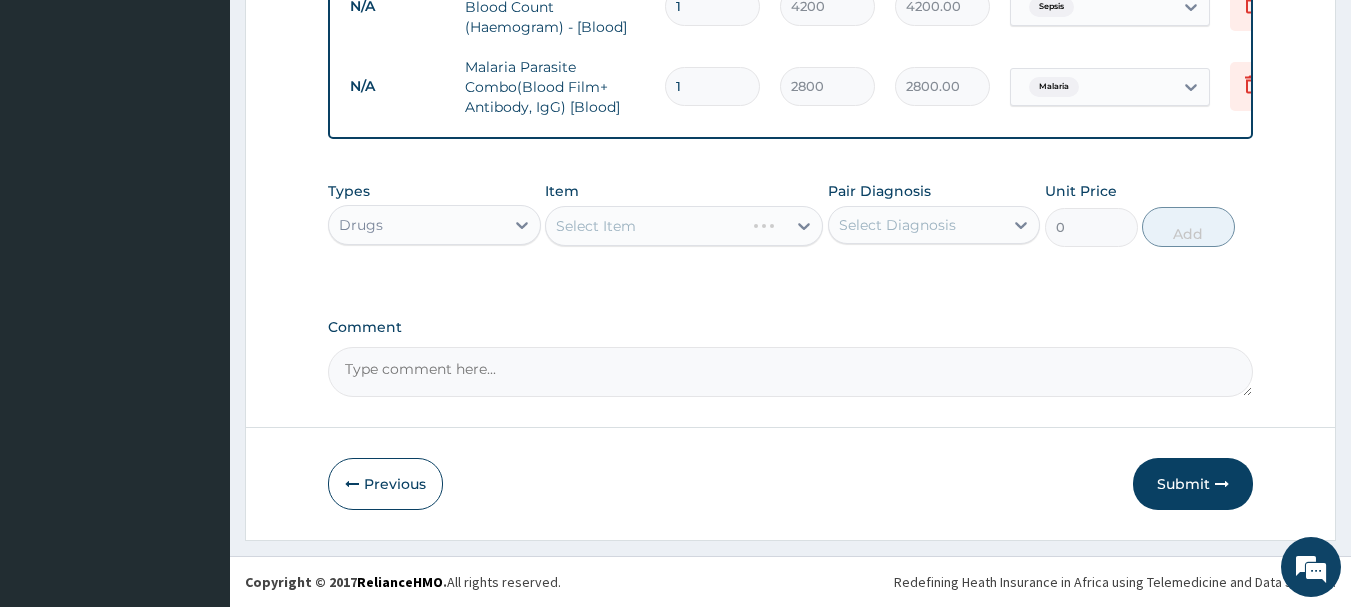 click on "Select Item" at bounding box center [684, 226] 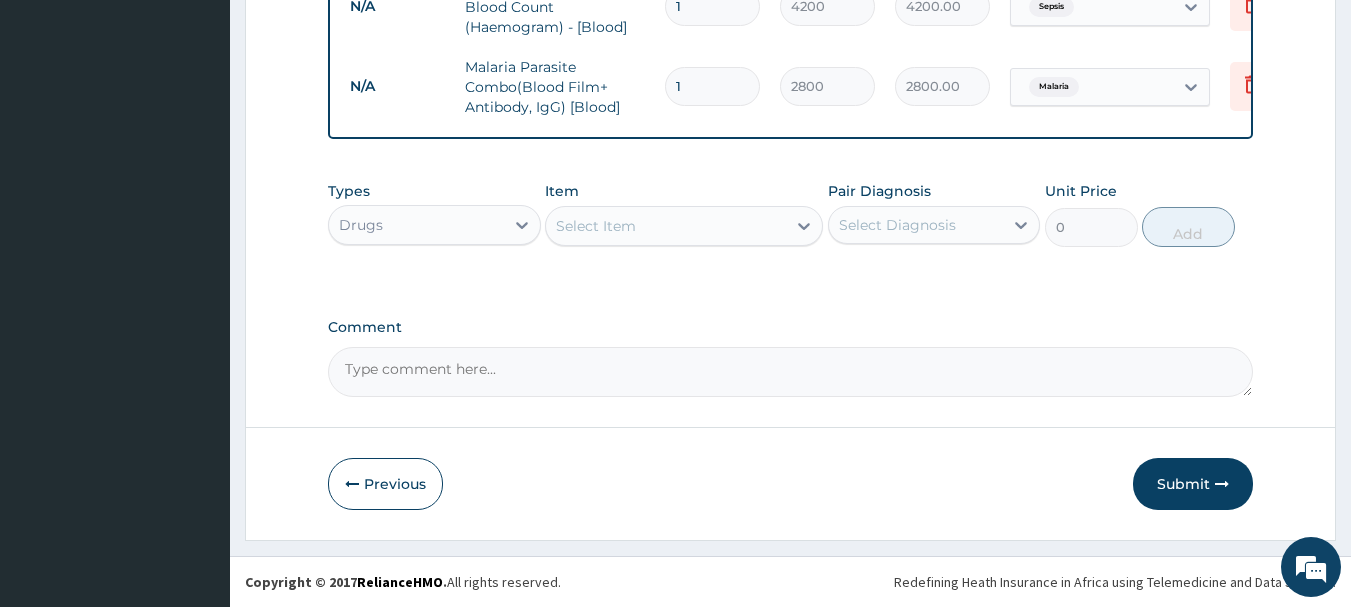 click on "Select Item" at bounding box center (666, 226) 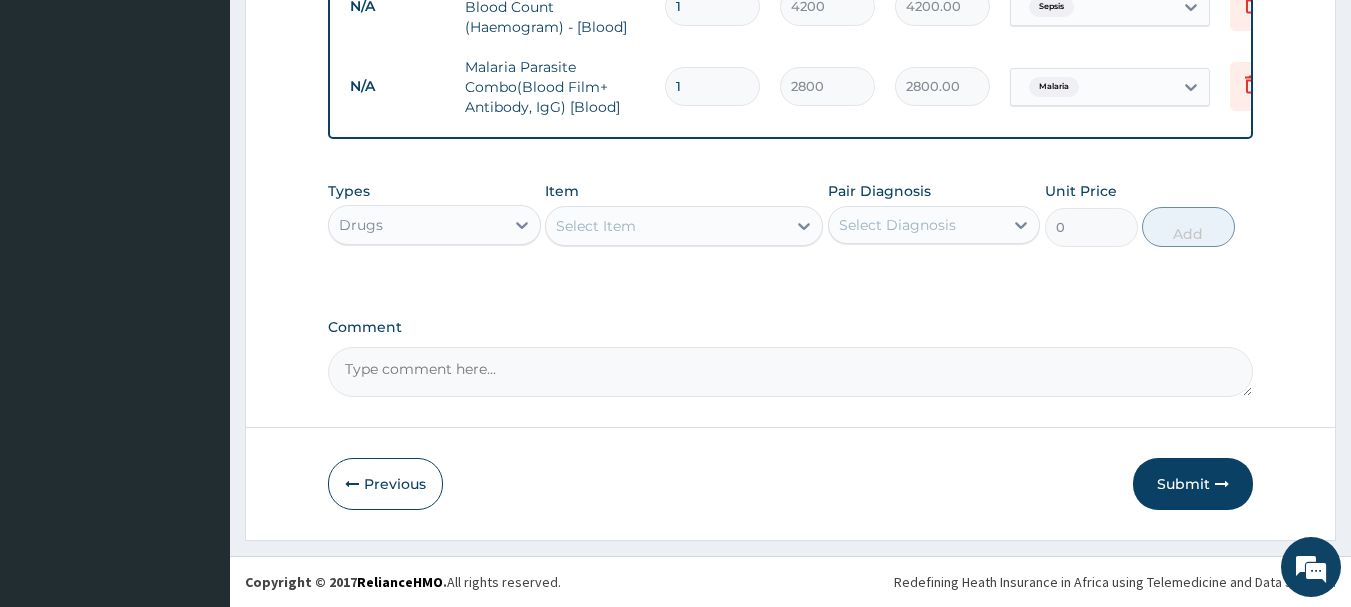 click on "Select Item" at bounding box center [666, 226] 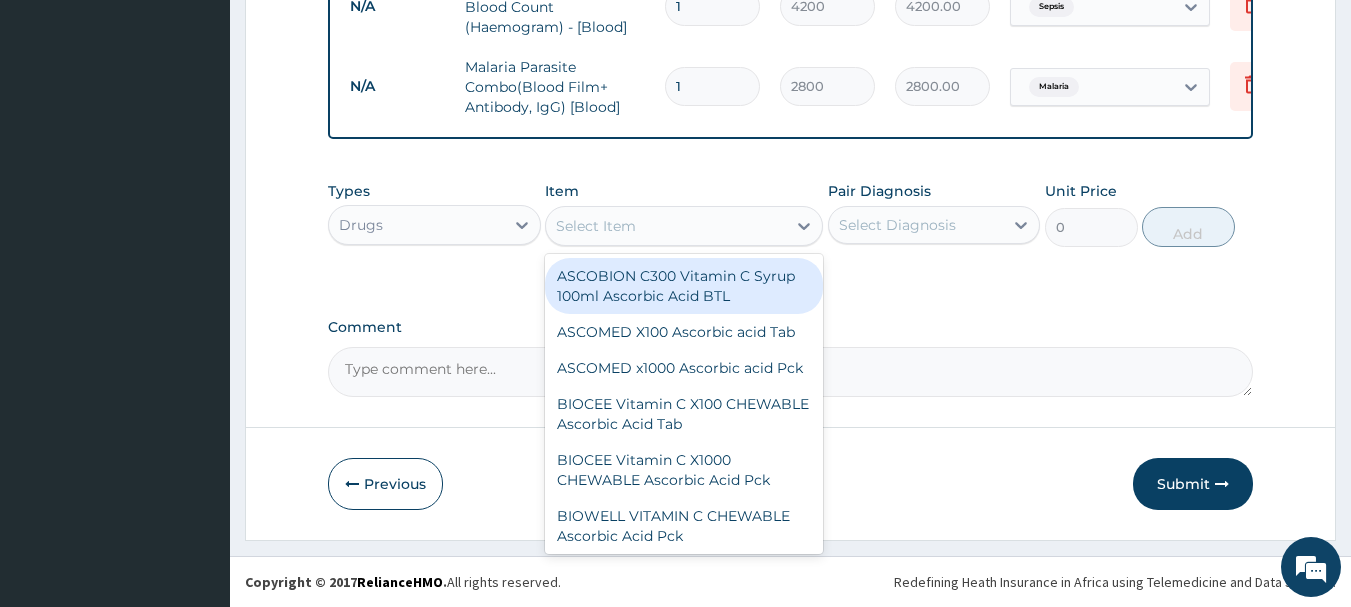 click on "Select Item" at bounding box center (666, 226) 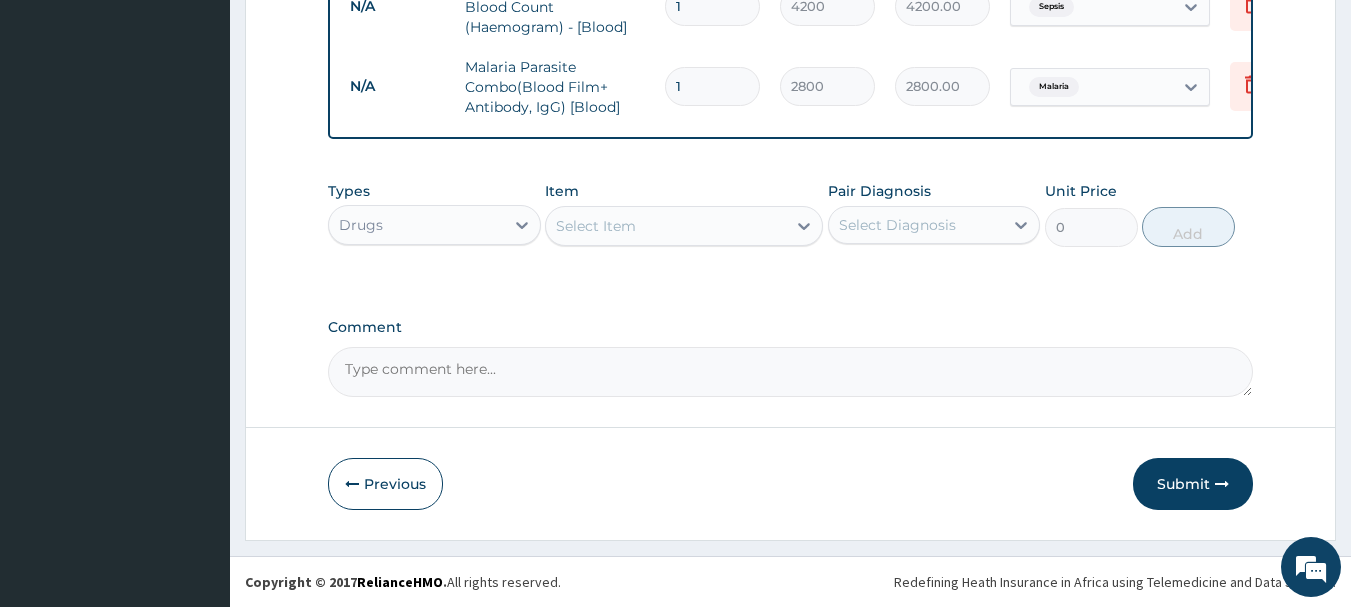 click on "Select Item" at bounding box center [666, 226] 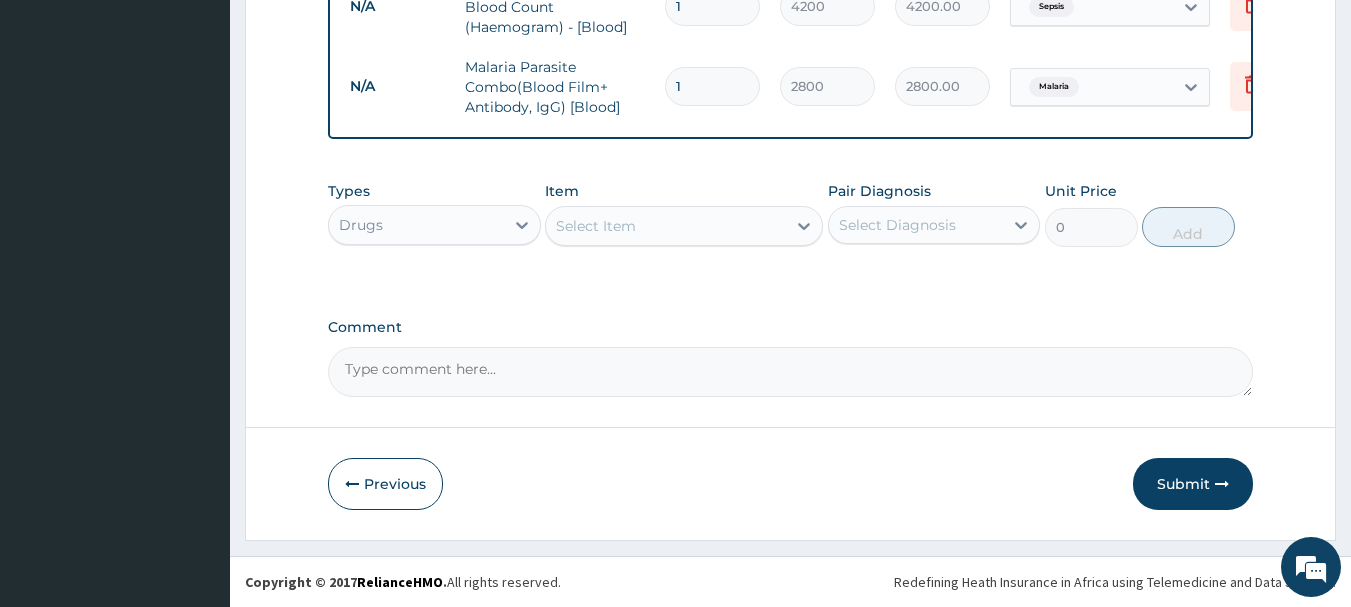 click on "Select Item" at bounding box center (666, 226) 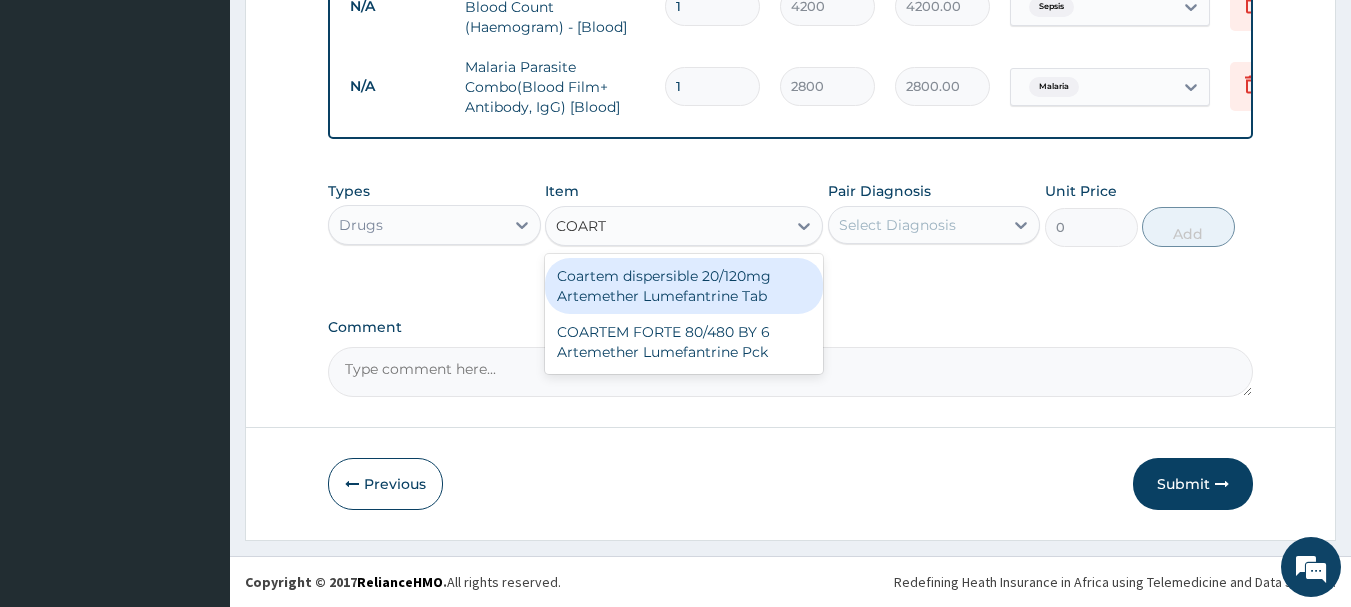 type on "COARTE" 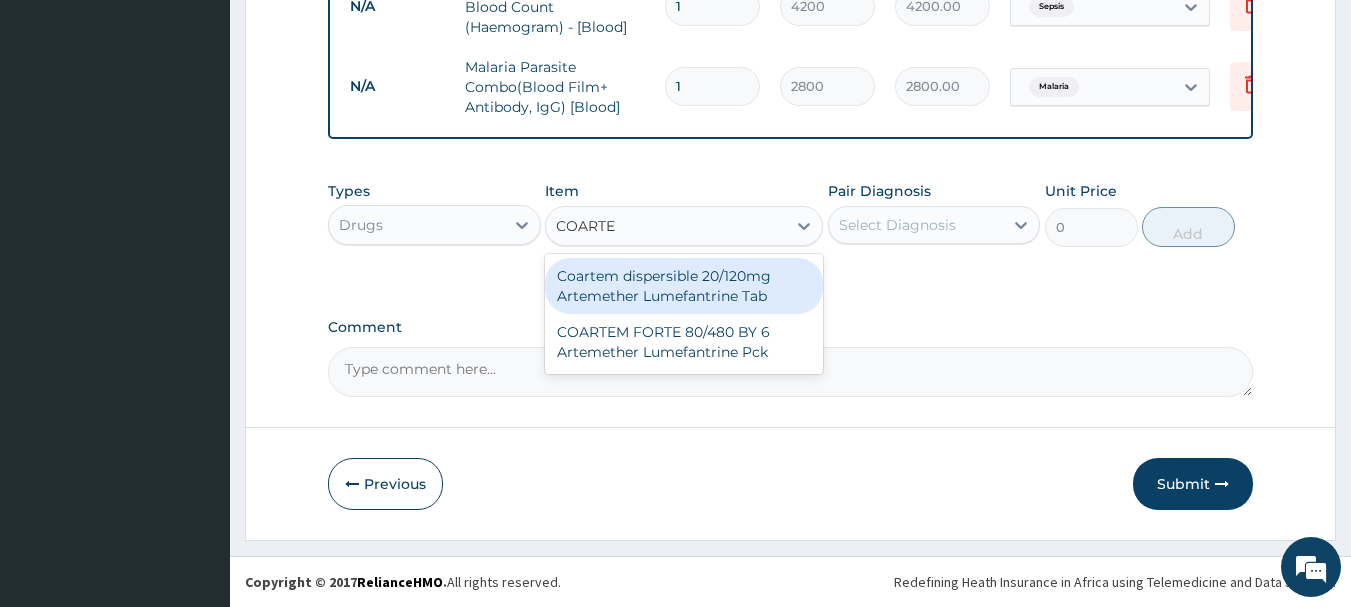 click on "Coartem dispersible 20/120mg Artemether Lumefantrine Tab" at bounding box center [684, 286] 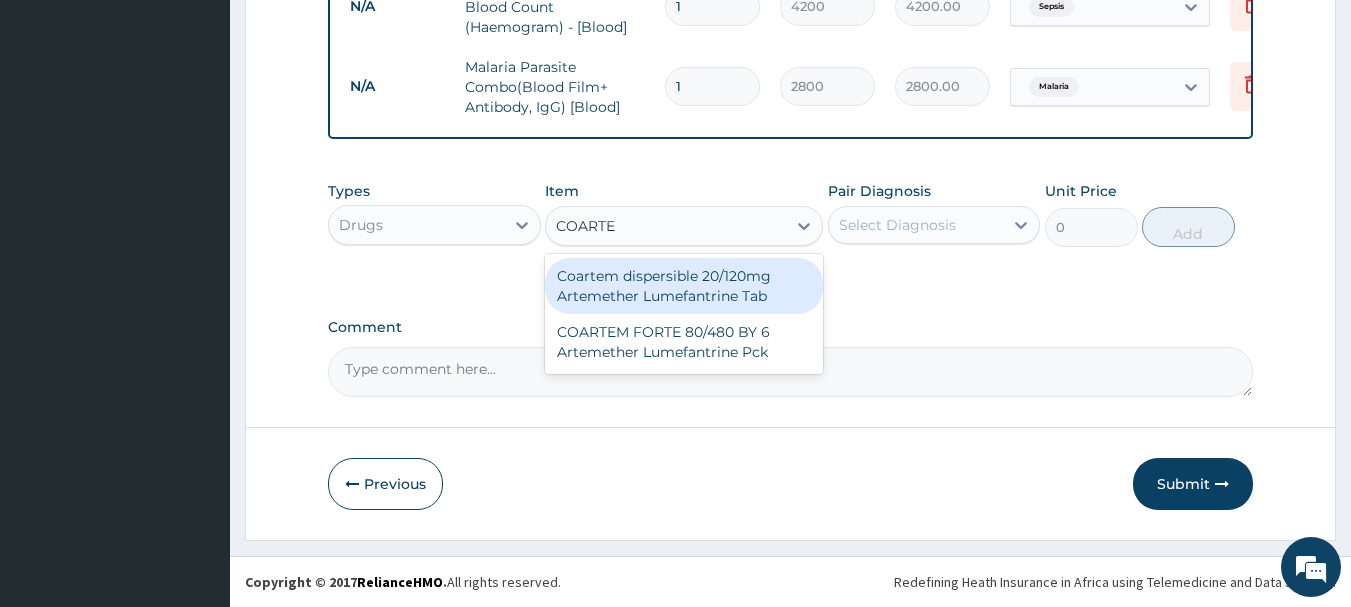 type 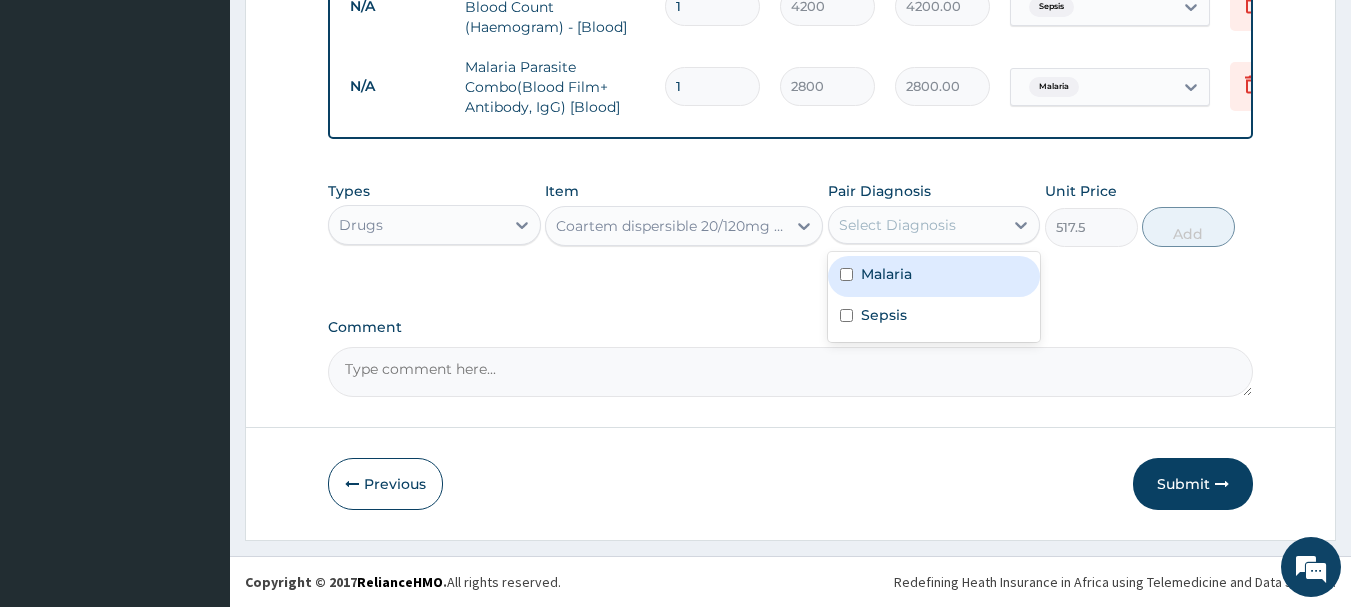 click on "Select Diagnosis" at bounding box center (897, 225) 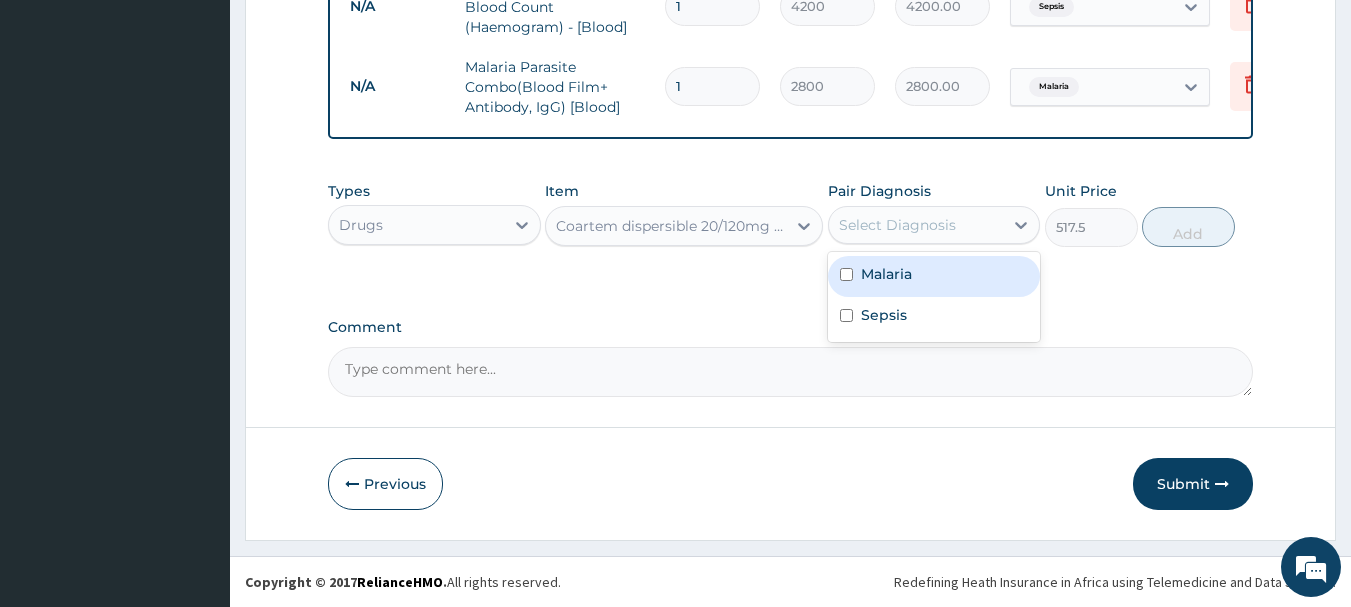 click on "Malaria" at bounding box center [886, 274] 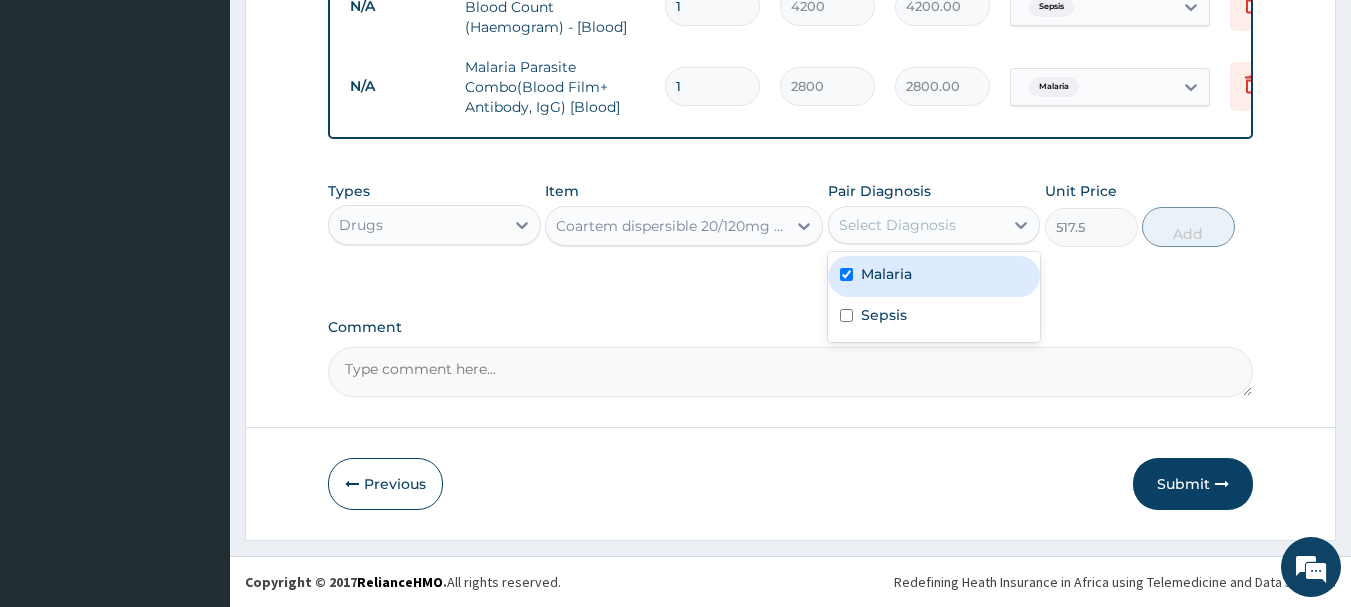 checkbox on "true" 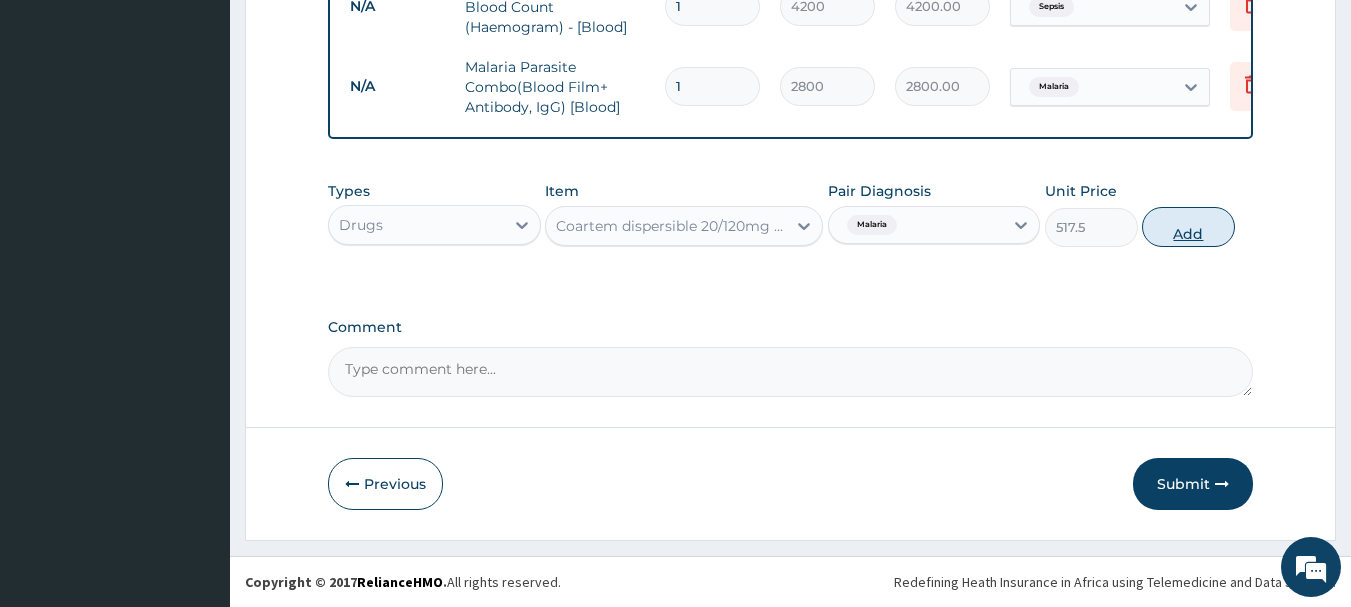 click on "Add" at bounding box center (1188, 227) 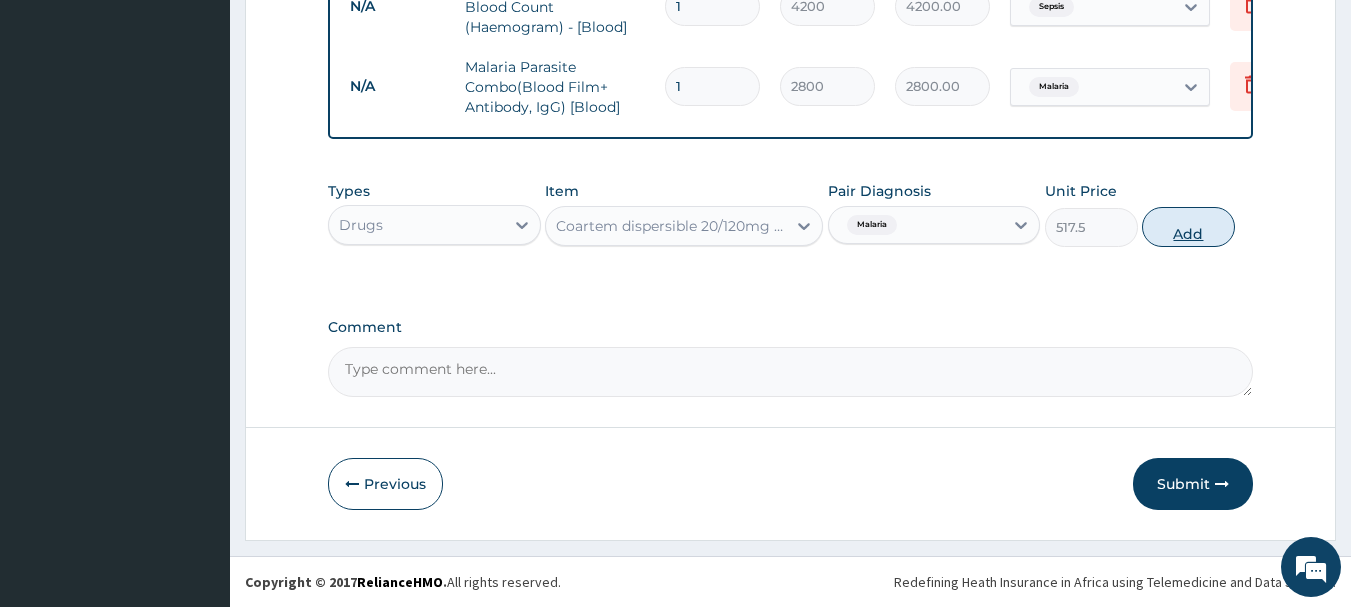 type on "0" 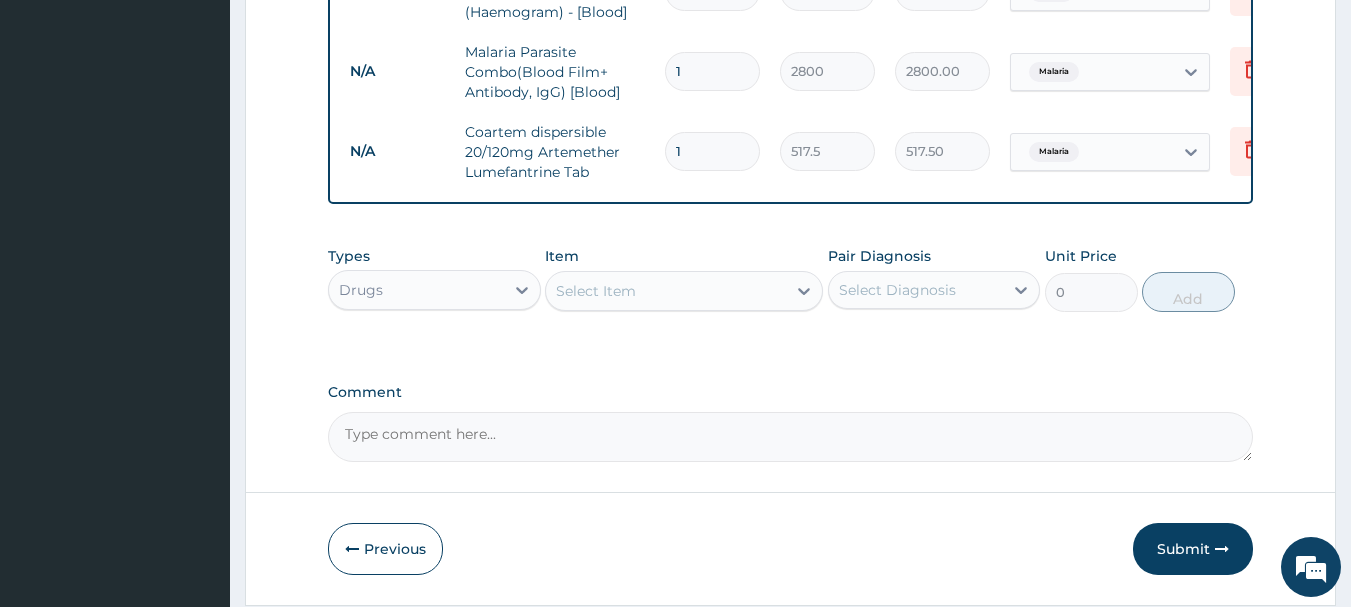 type 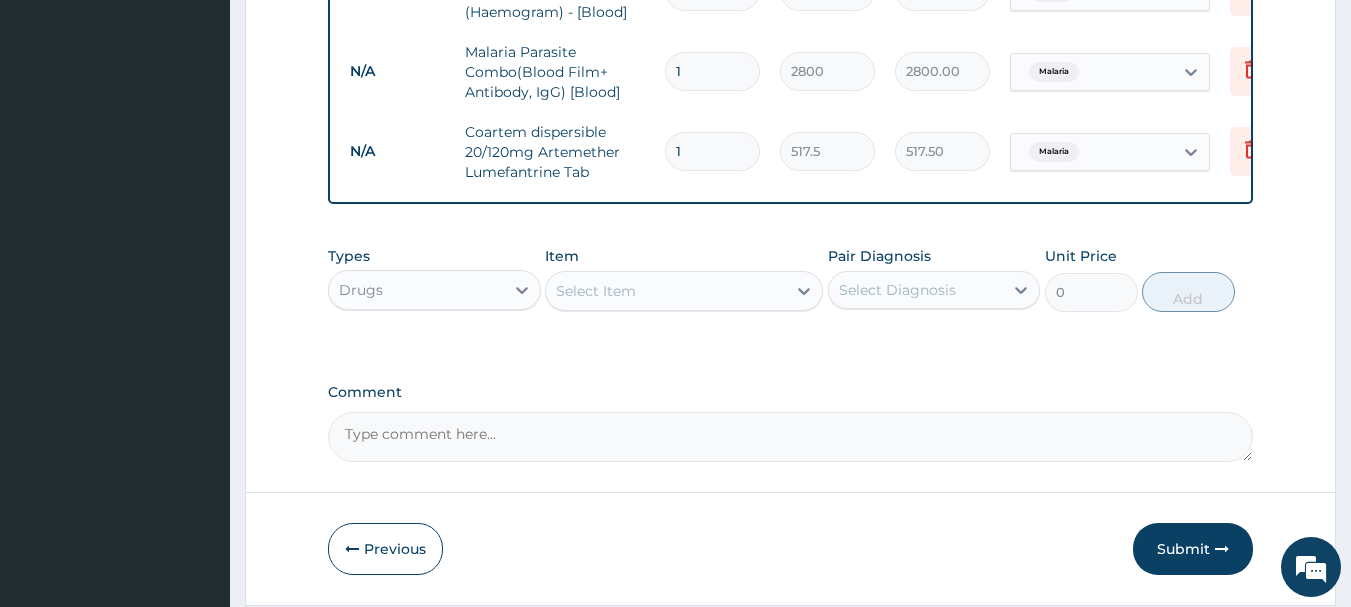 type on "0.00" 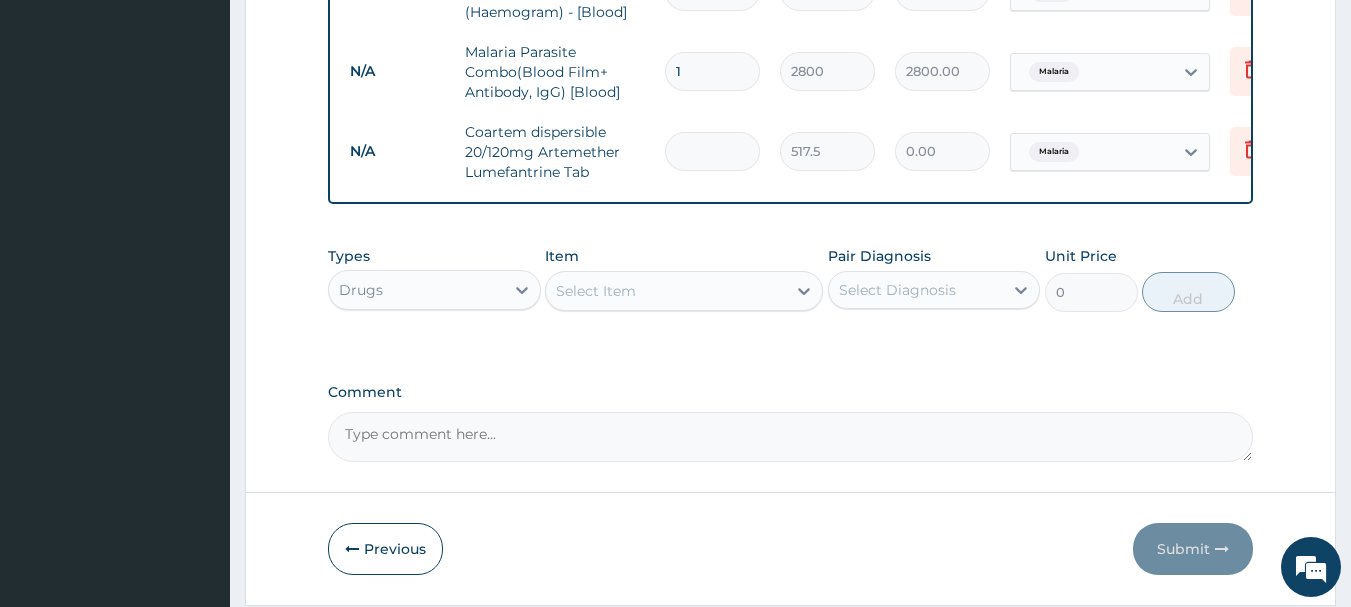 type on "6" 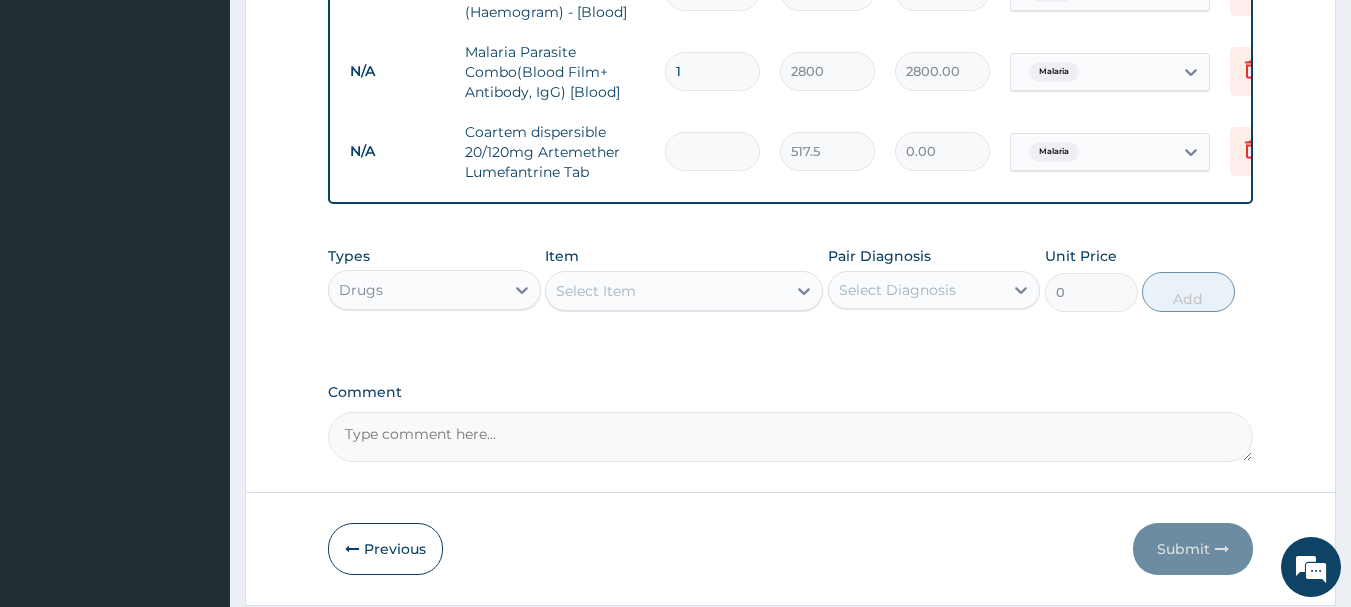 type on "3105.00" 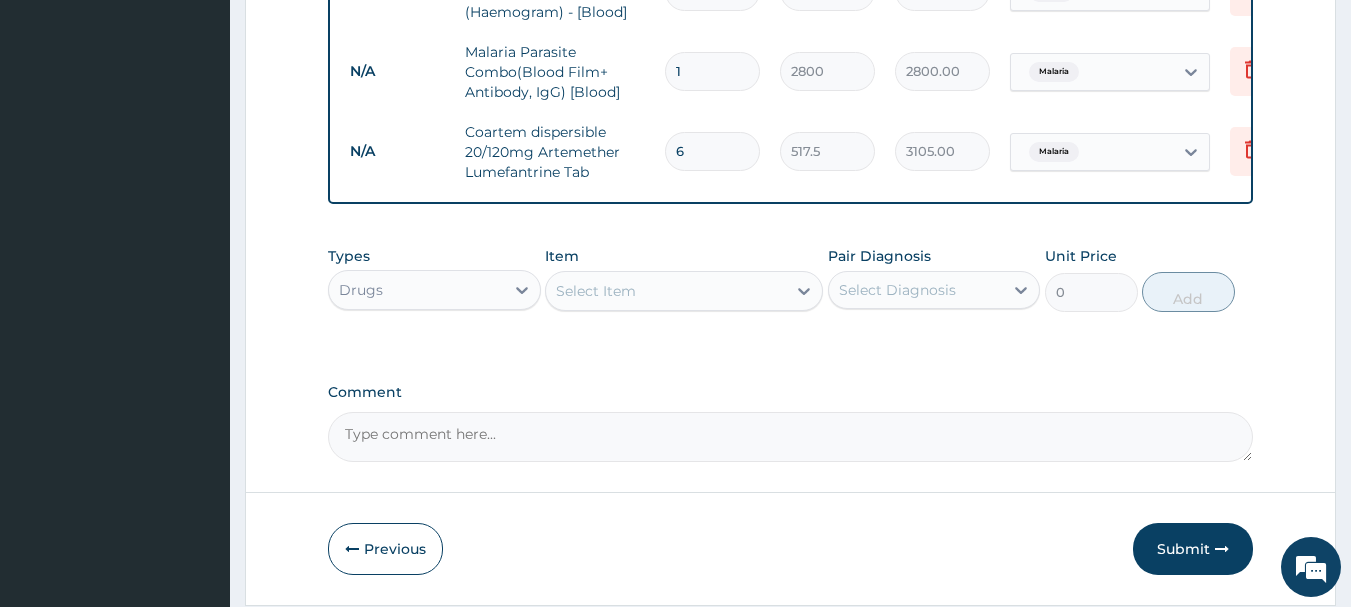type on "6" 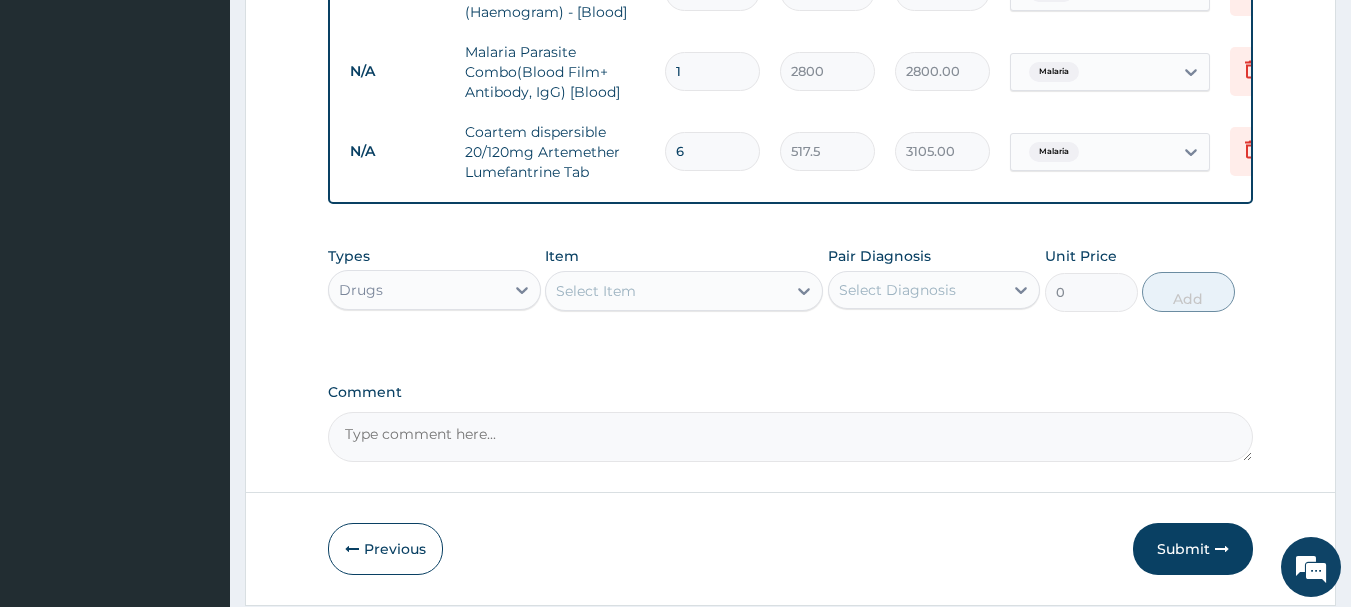 click on "Select Item" at bounding box center (666, 291) 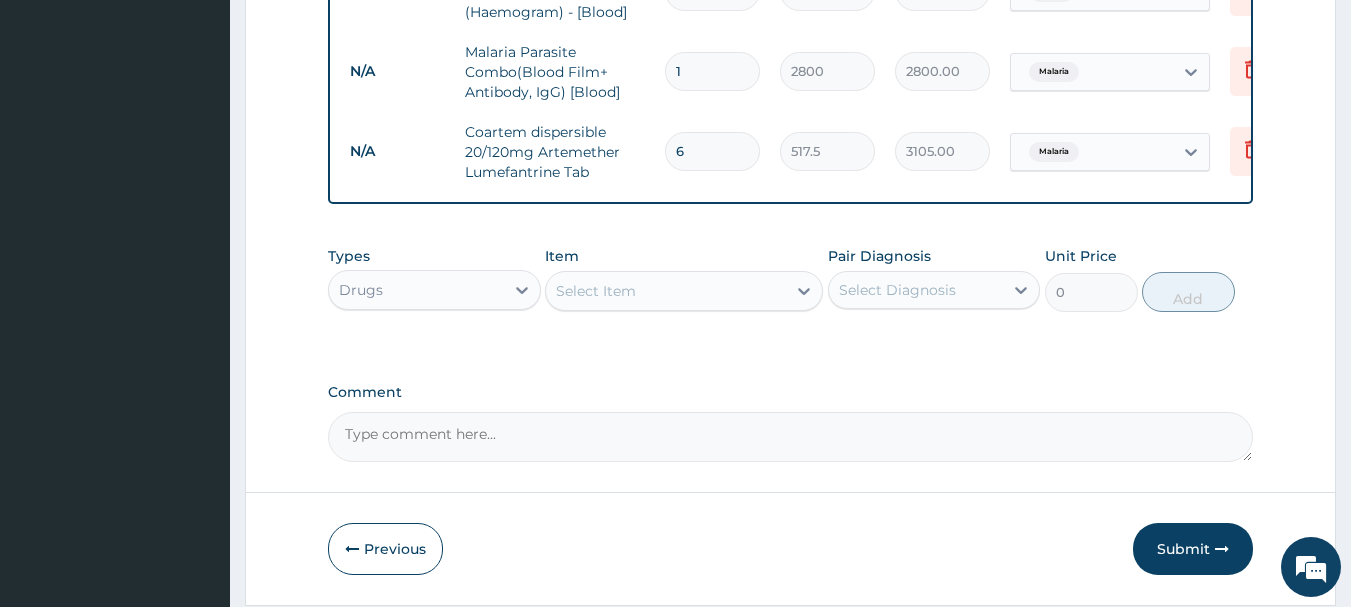click on "Select Item" at bounding box center [666, 291] 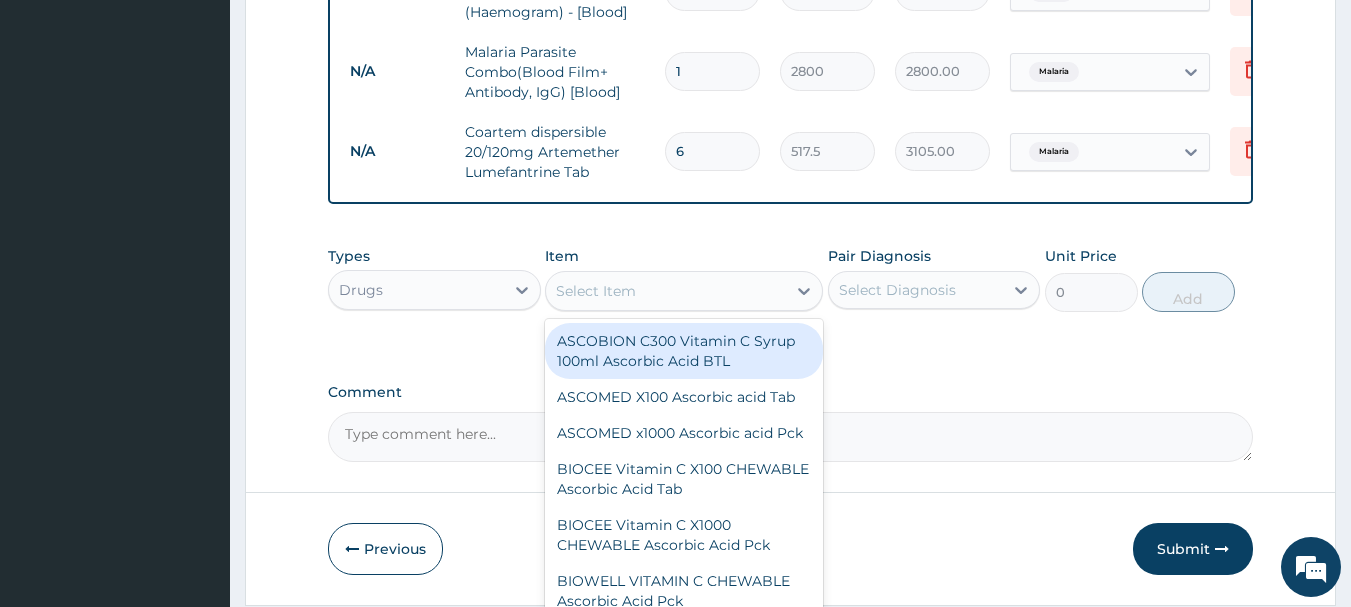 click on "Select Item" at bounding box center (666, 291) 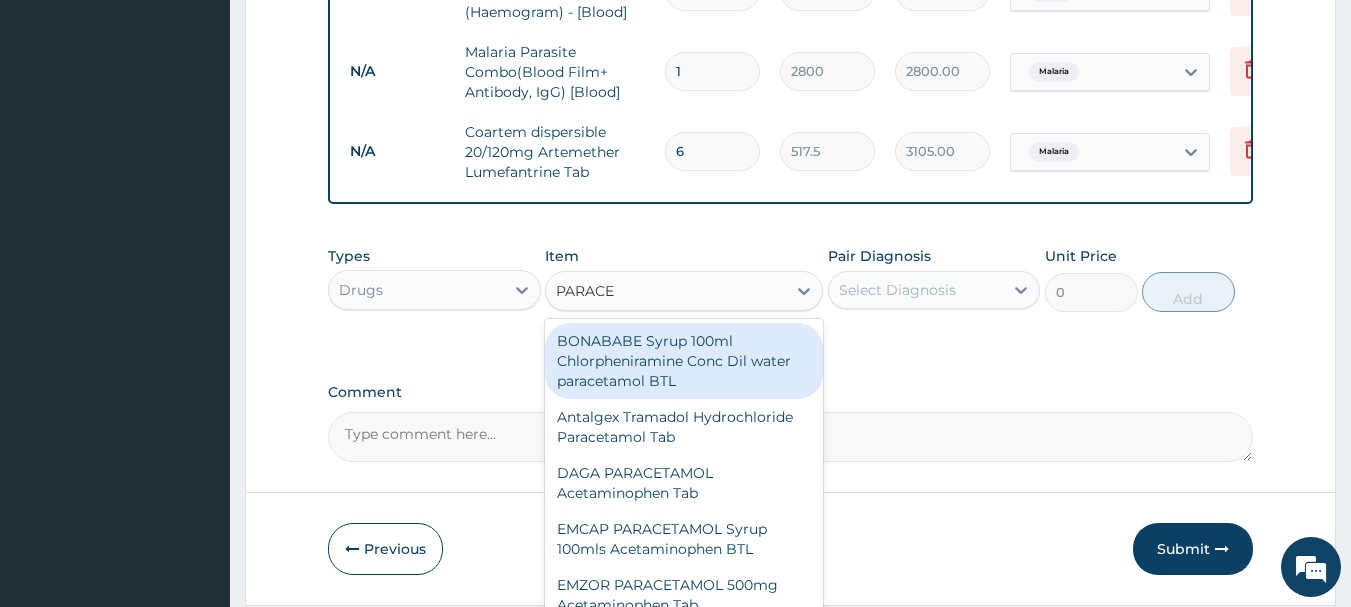 type on "PARACET" 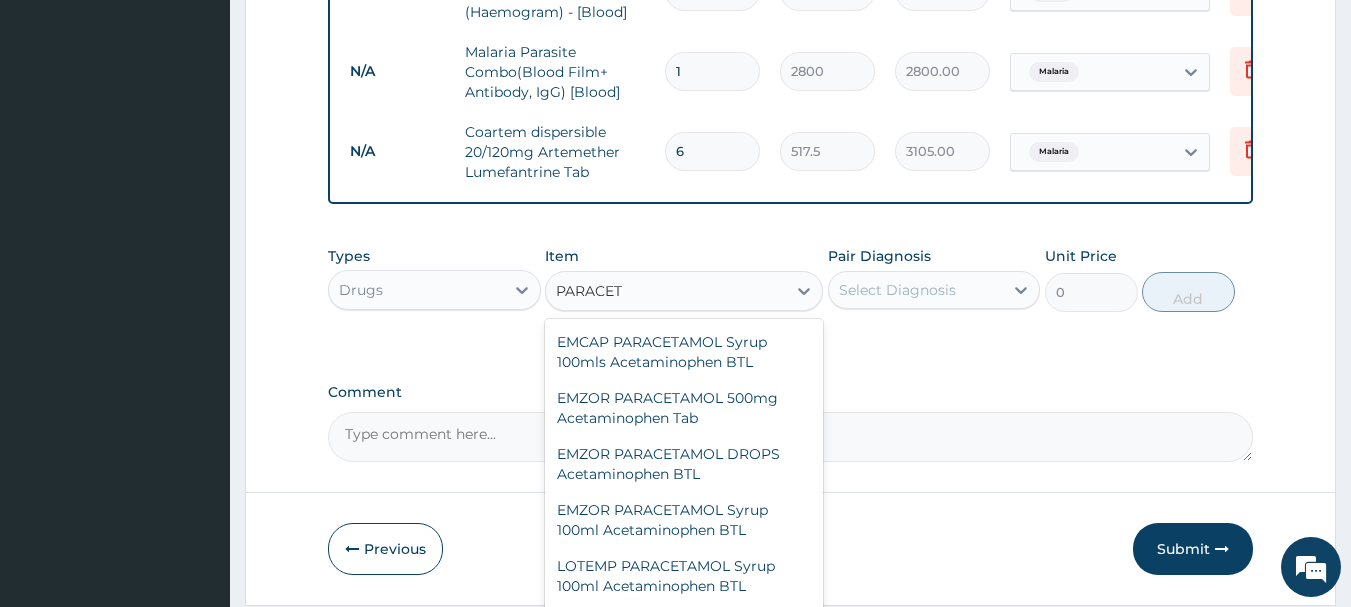 scroll, scrollTop: 200, scrollLeft: 0, axis: vertical 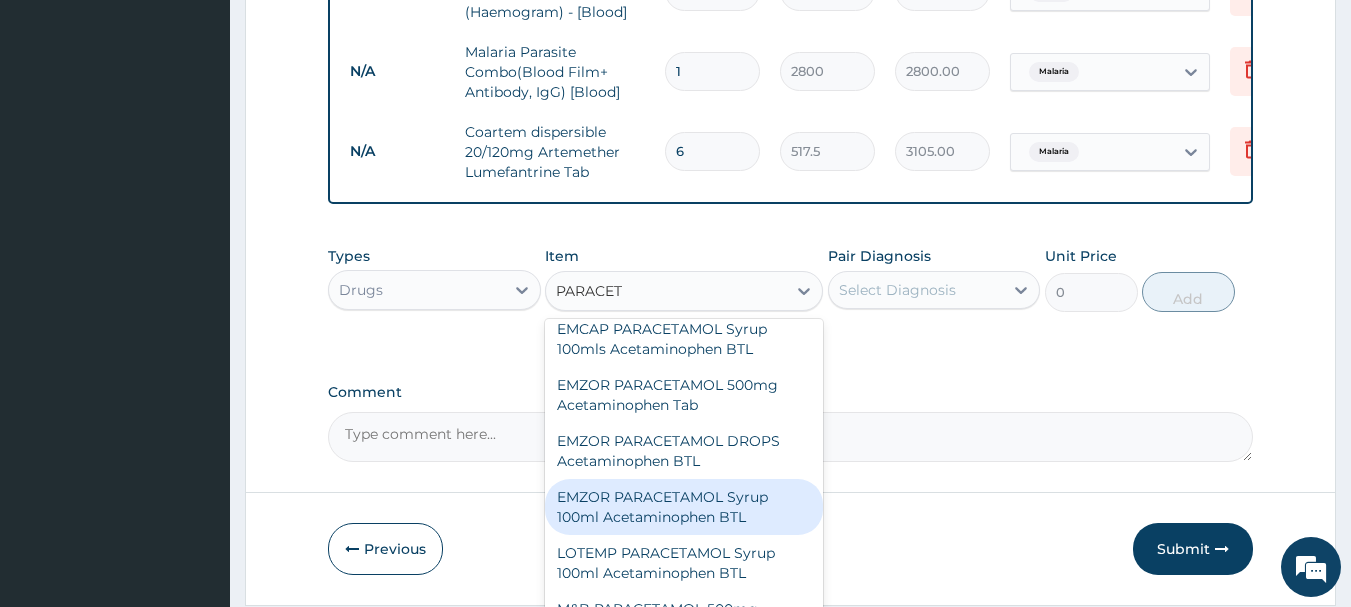 click on "EMZOR PARACETAMOL Syrup 100ml Acetaminophen BTL" at bounding box center [684, 507] 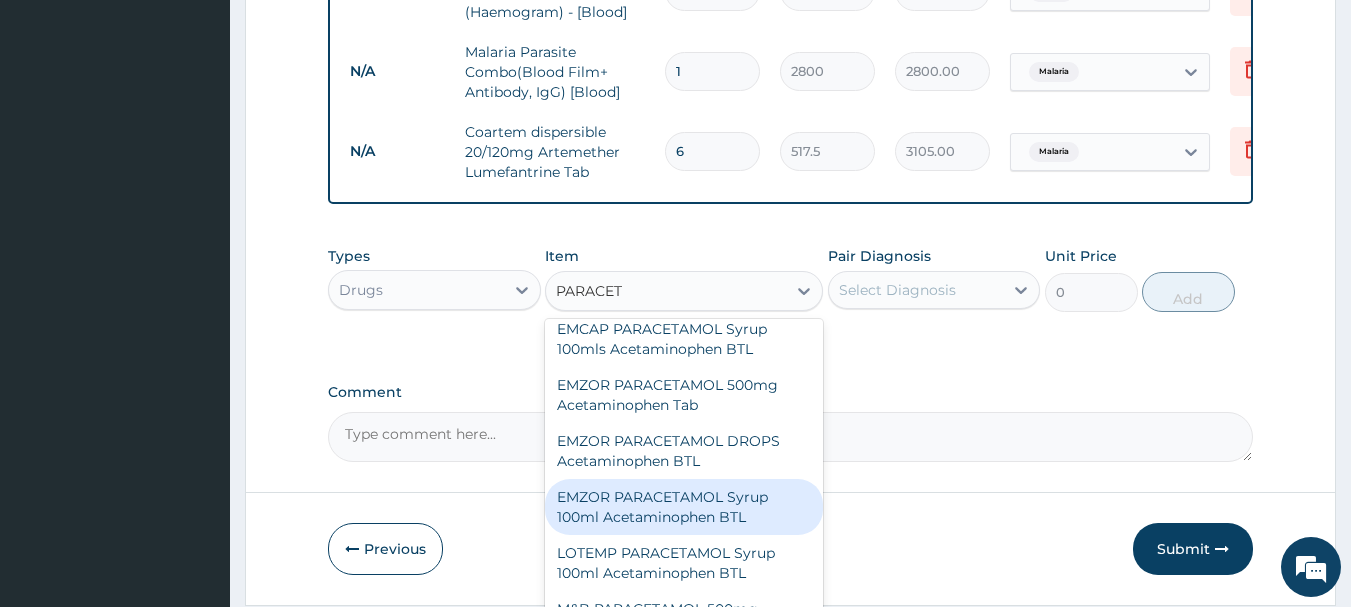 type 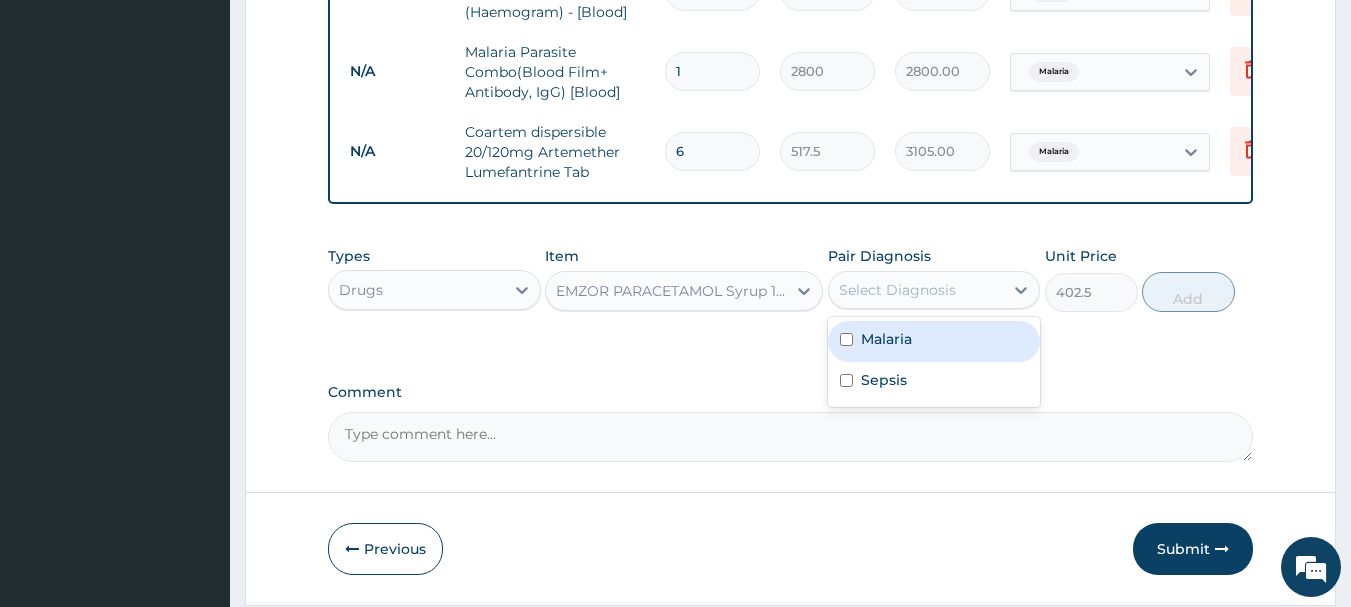 click on "Select Diagnosis" at bounding box center [897, 290] 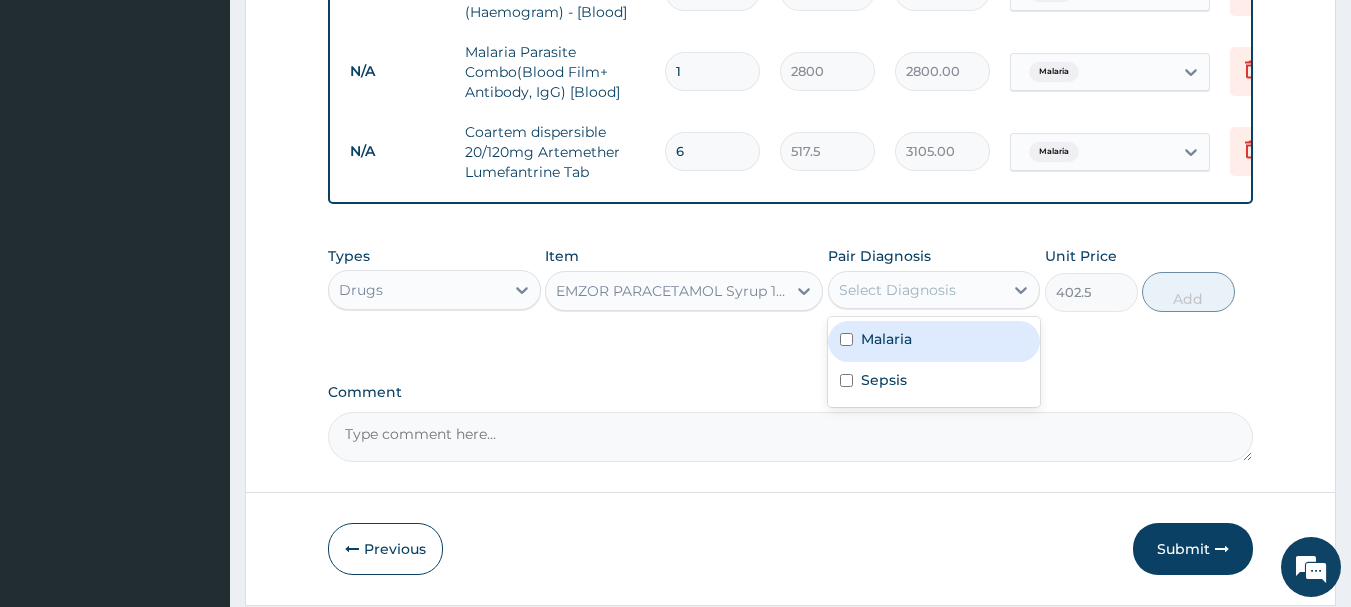 click on "Malaria" at bounding box center [886, 339] 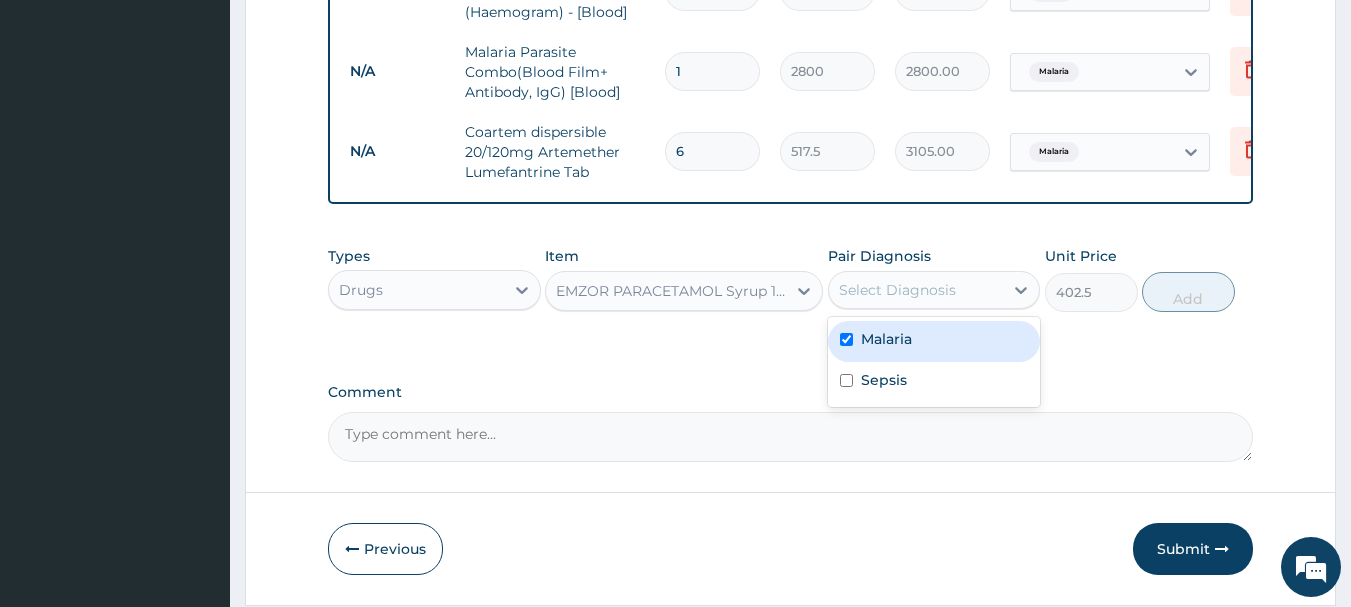 checkbox on "true" 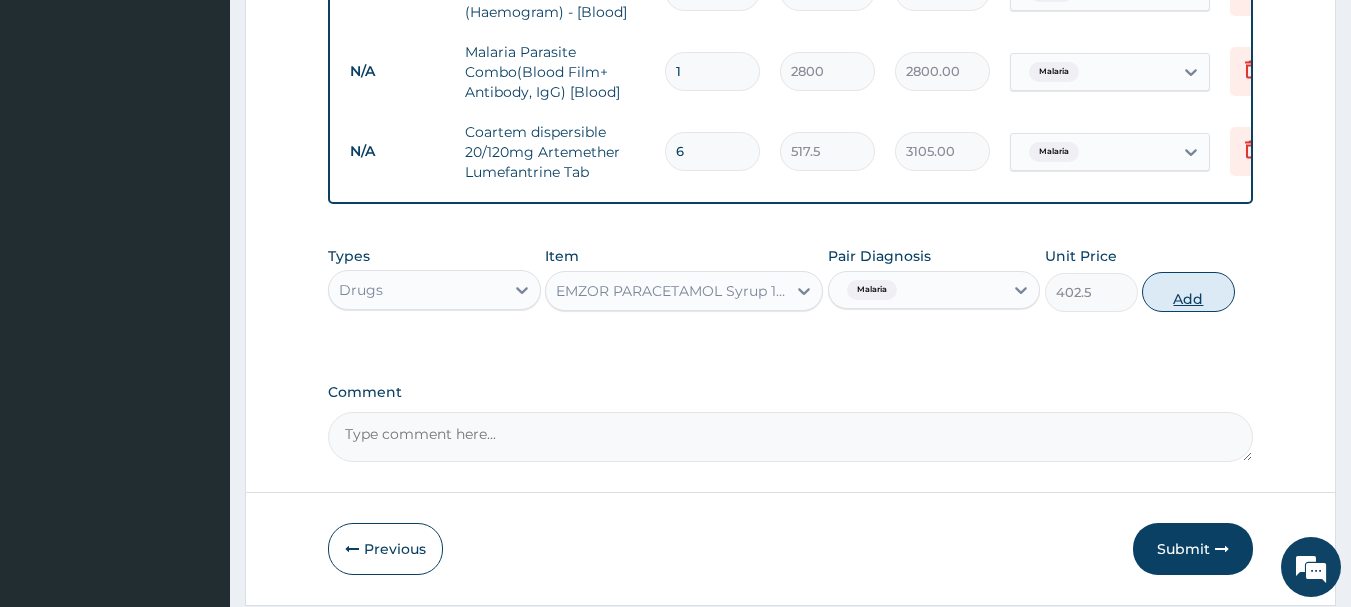 click on "Add" at bounding box center (1188, 292) 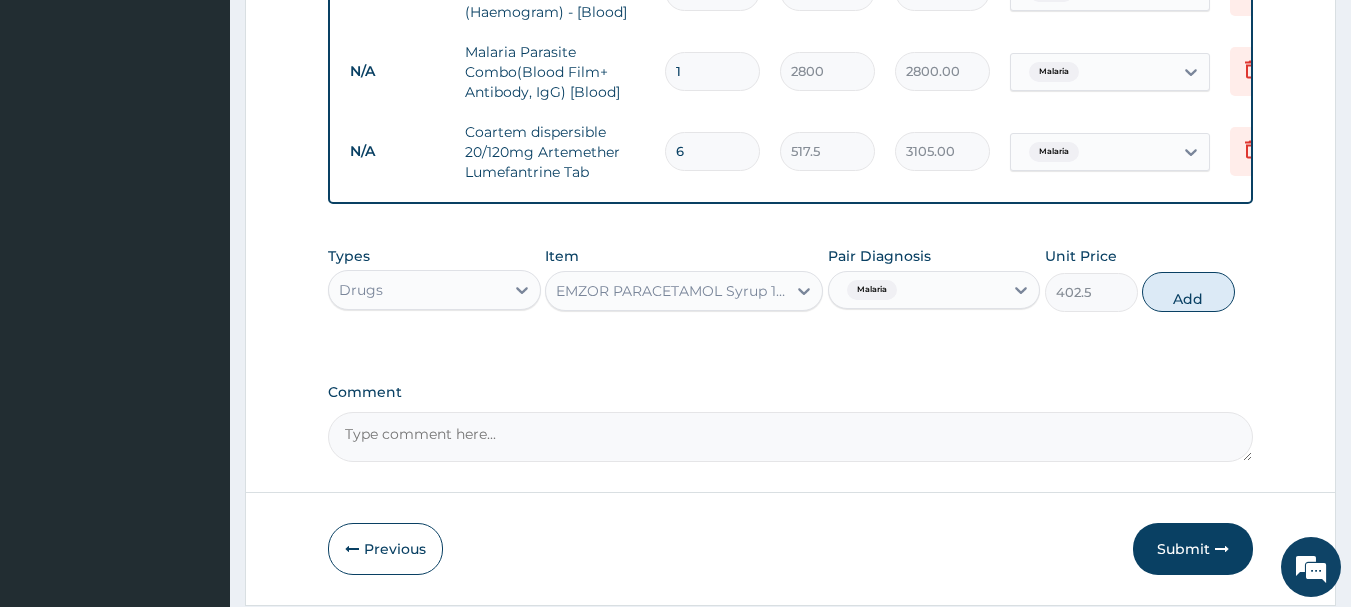 type on "0" 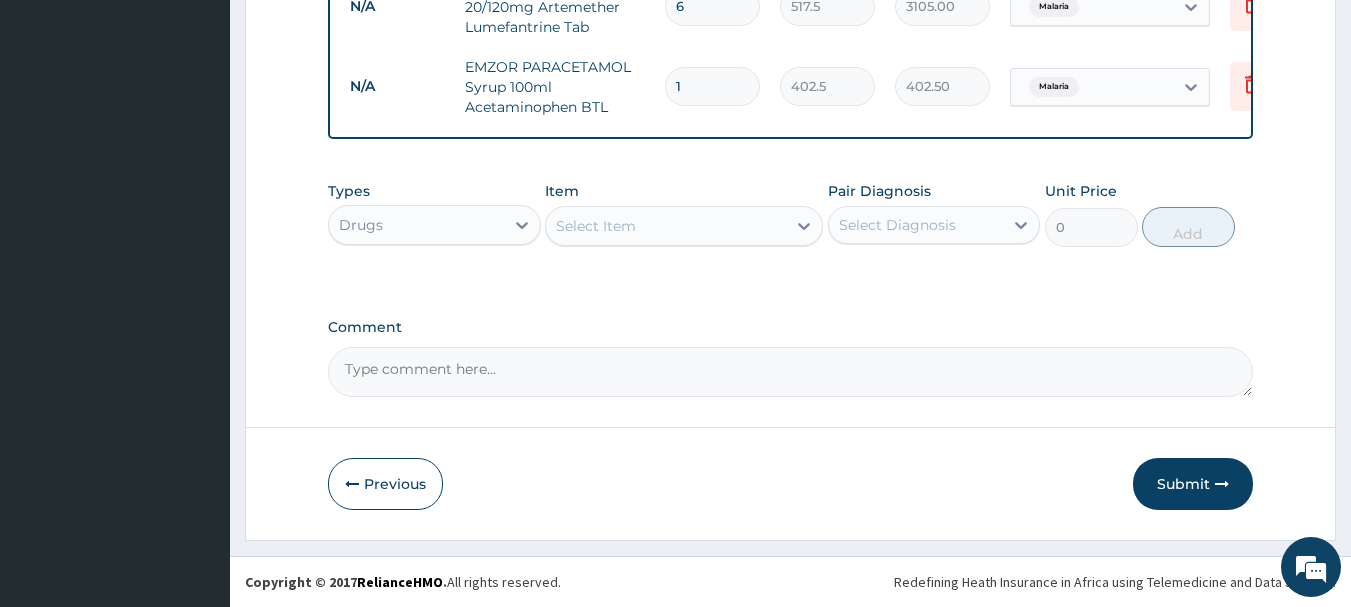 scroll, scrollTop: 1086, scrollLeft: 0, axis: vertical 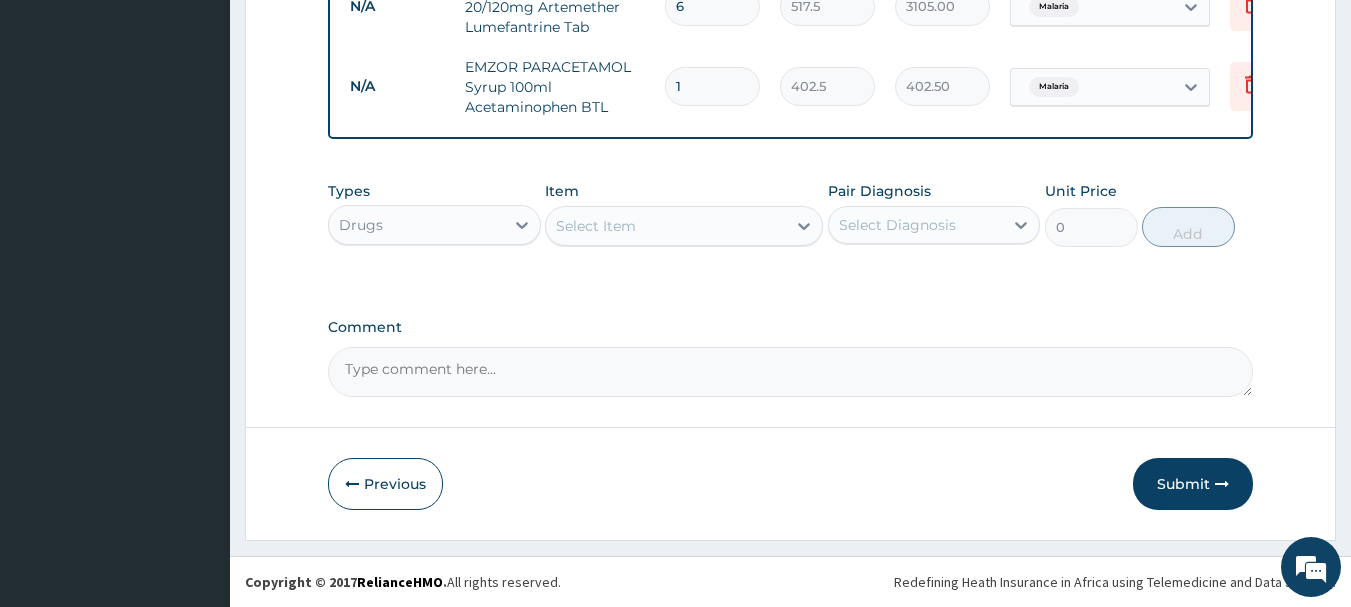 drag, startPoint x: 1175, startPoint y: 470, endPoint x: 1182, endPoint y: 459, distance: 13.038404 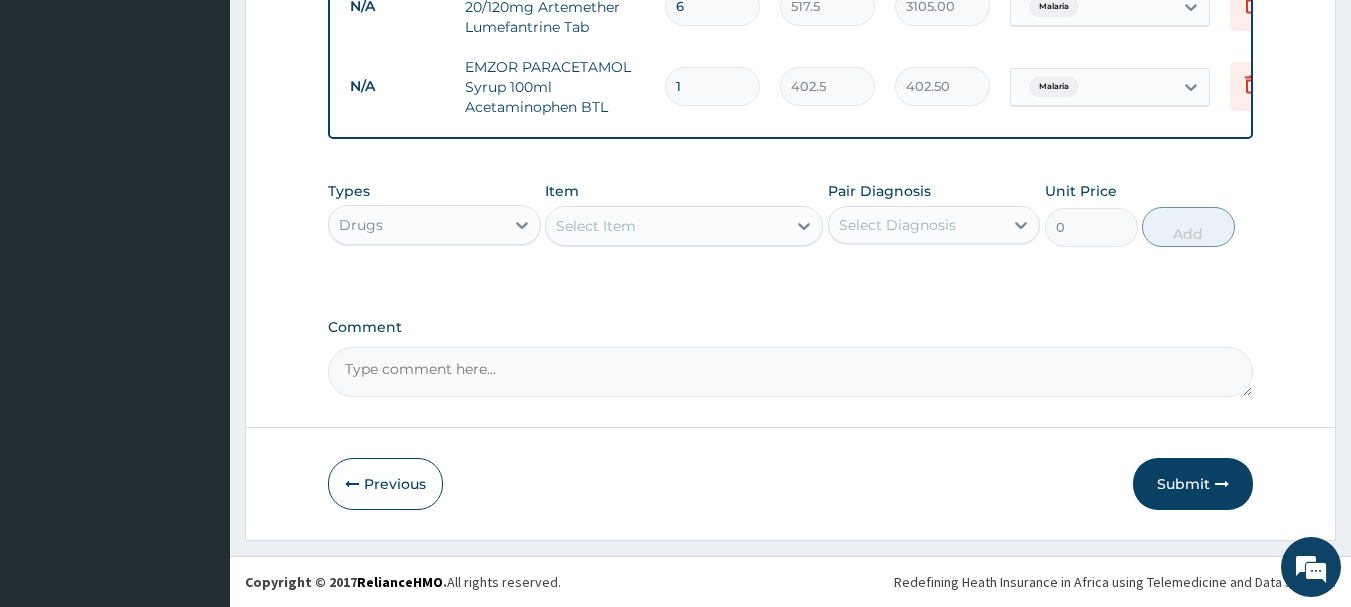 click on "Submit" at bounding box center [1193, 484] 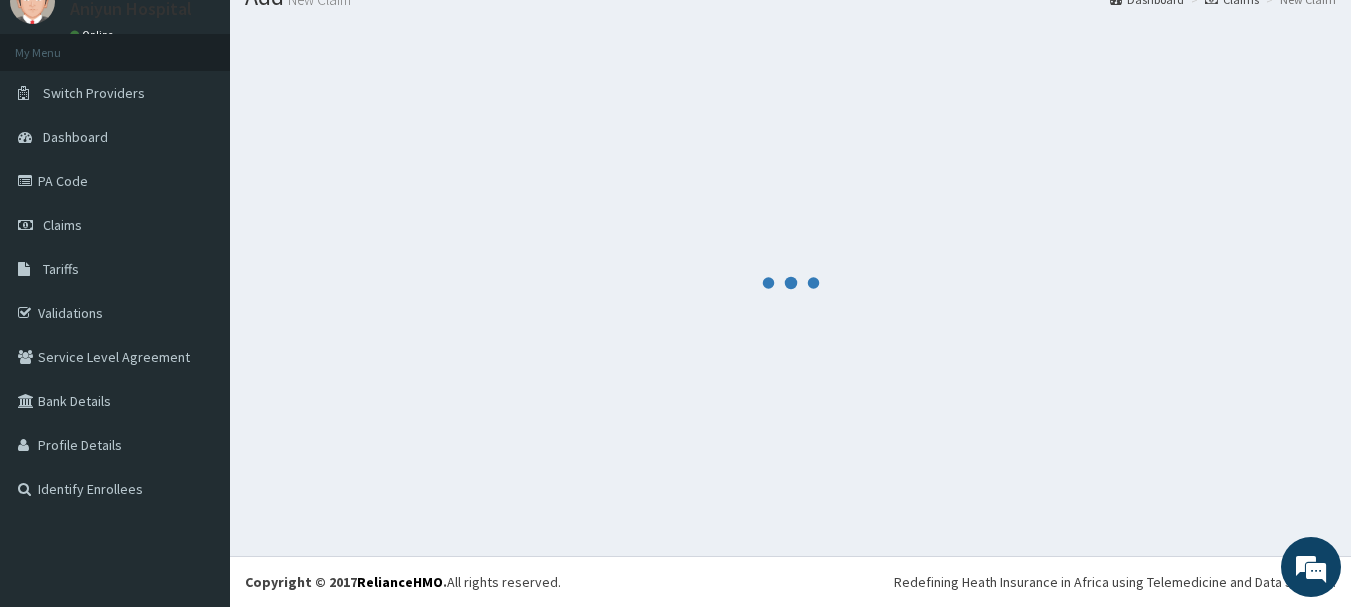 scroll, scrollTop: 1086, scrollLeft: 0, axis: vertical 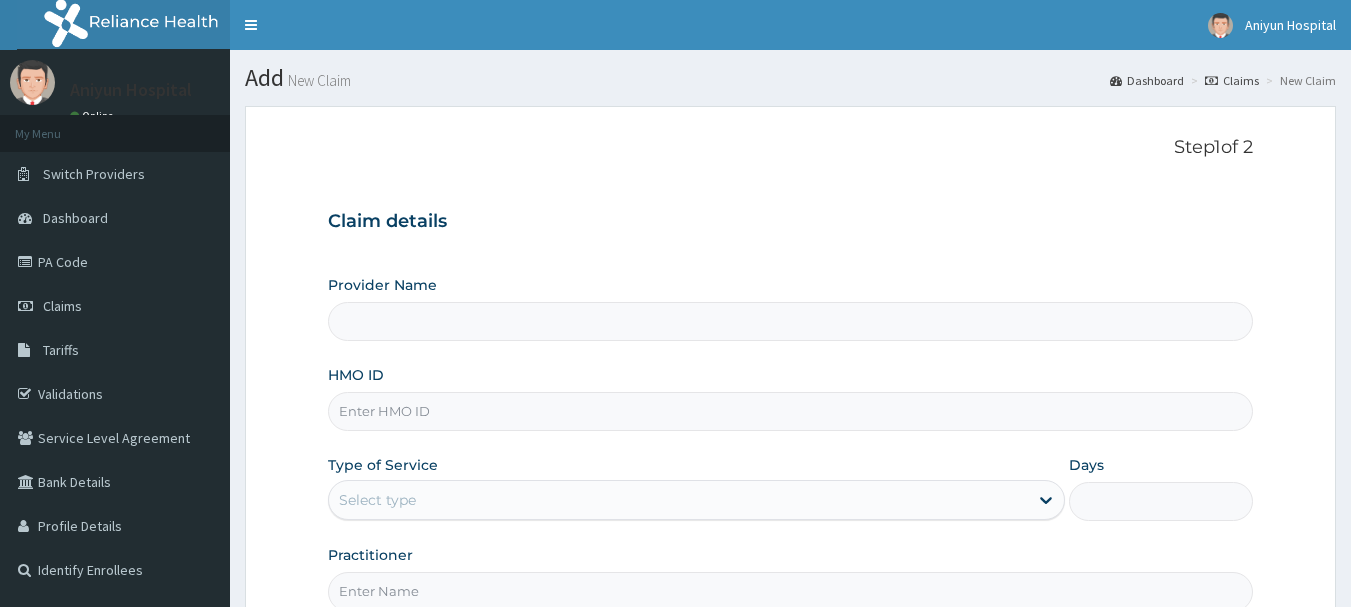 type on "Aniyun Hospital Ltd" 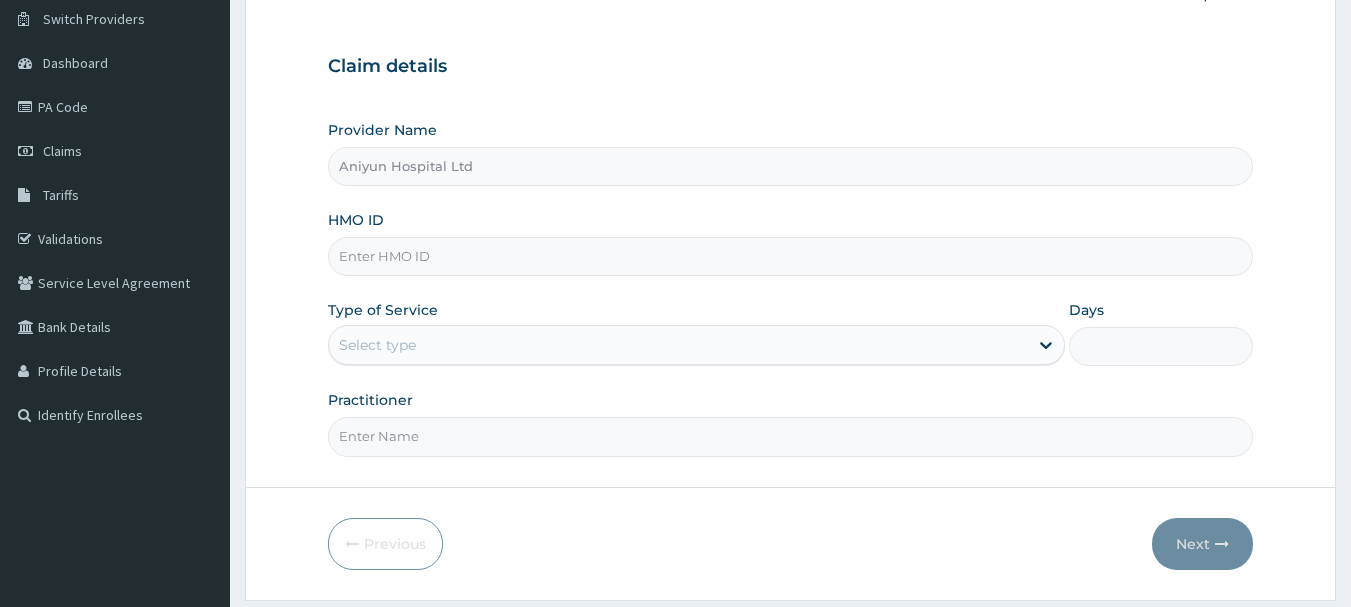 scroll, scrollTop: 200, scrollLeft: 0, axis: vertical 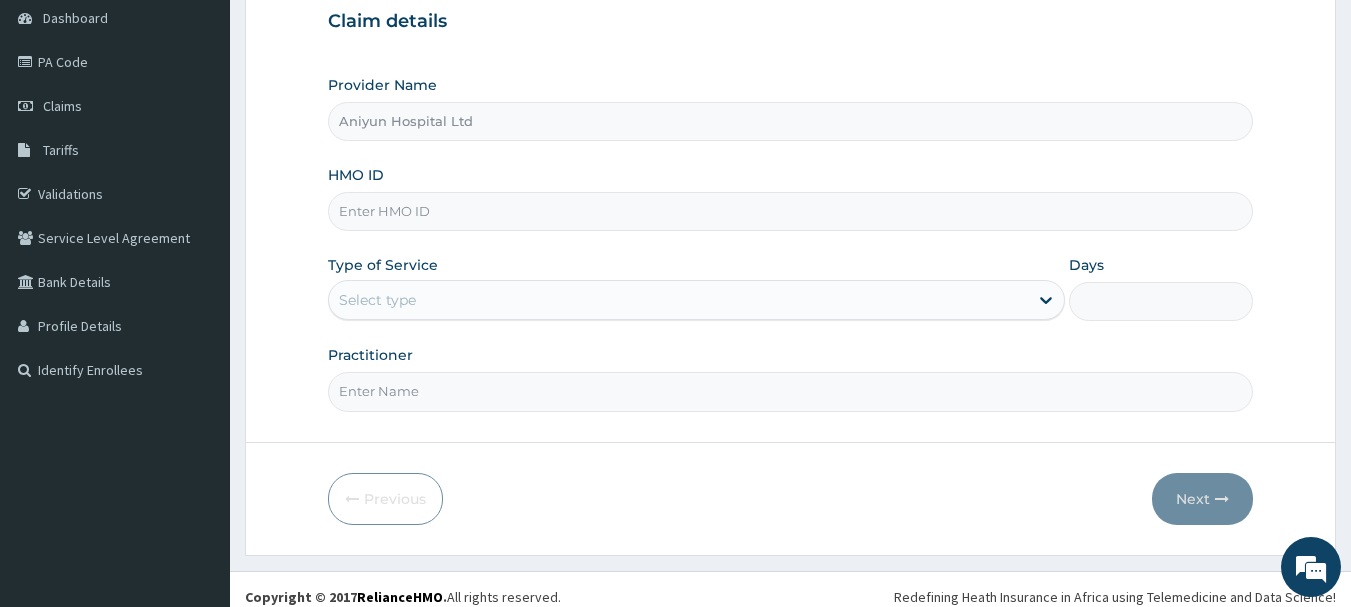 paste on "ARD/10020/B" 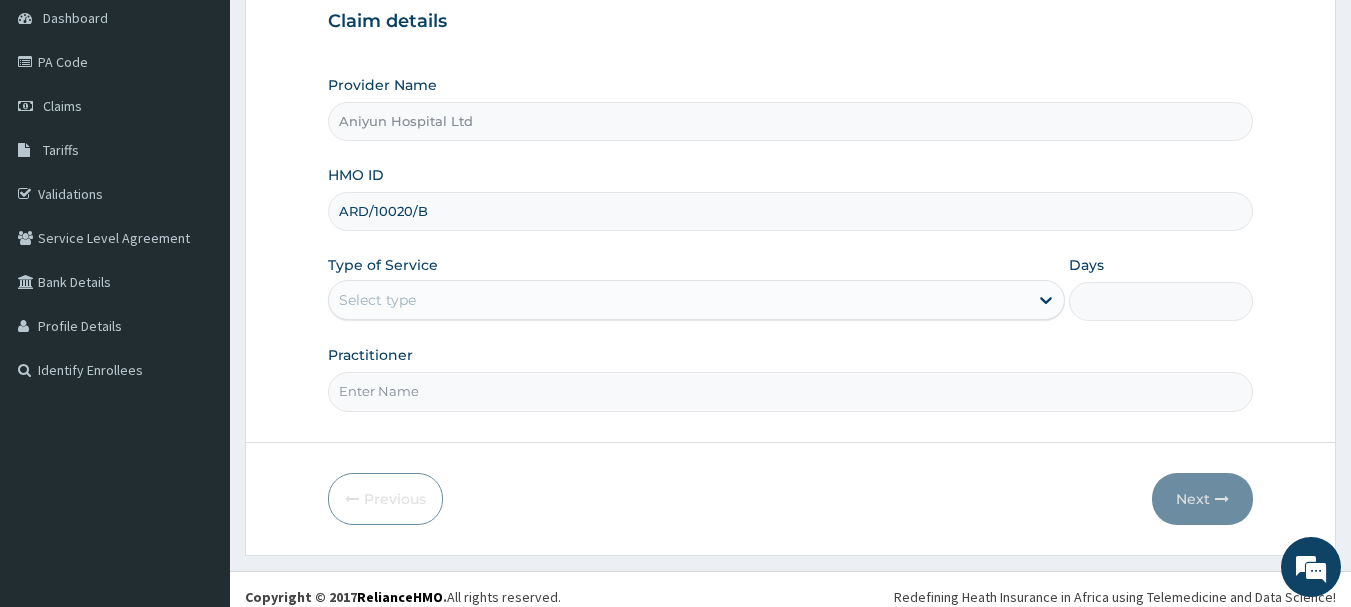type on "ARD/10020/B" 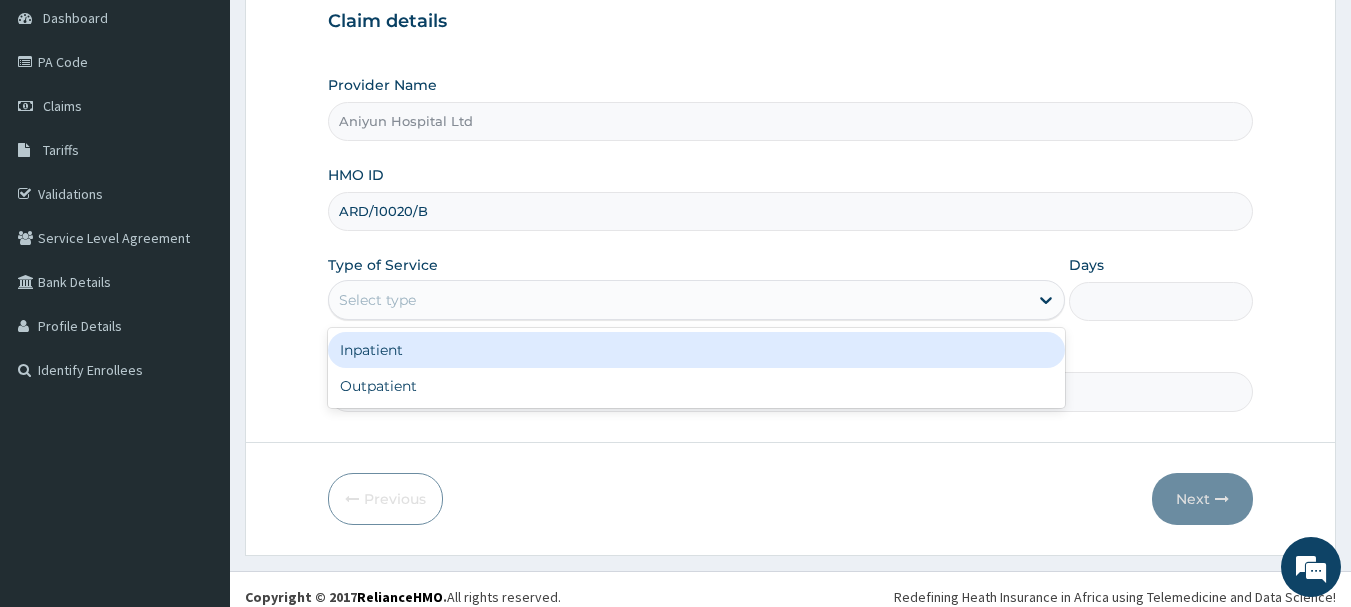 click on "Select type" at bounding box center (678, 300) 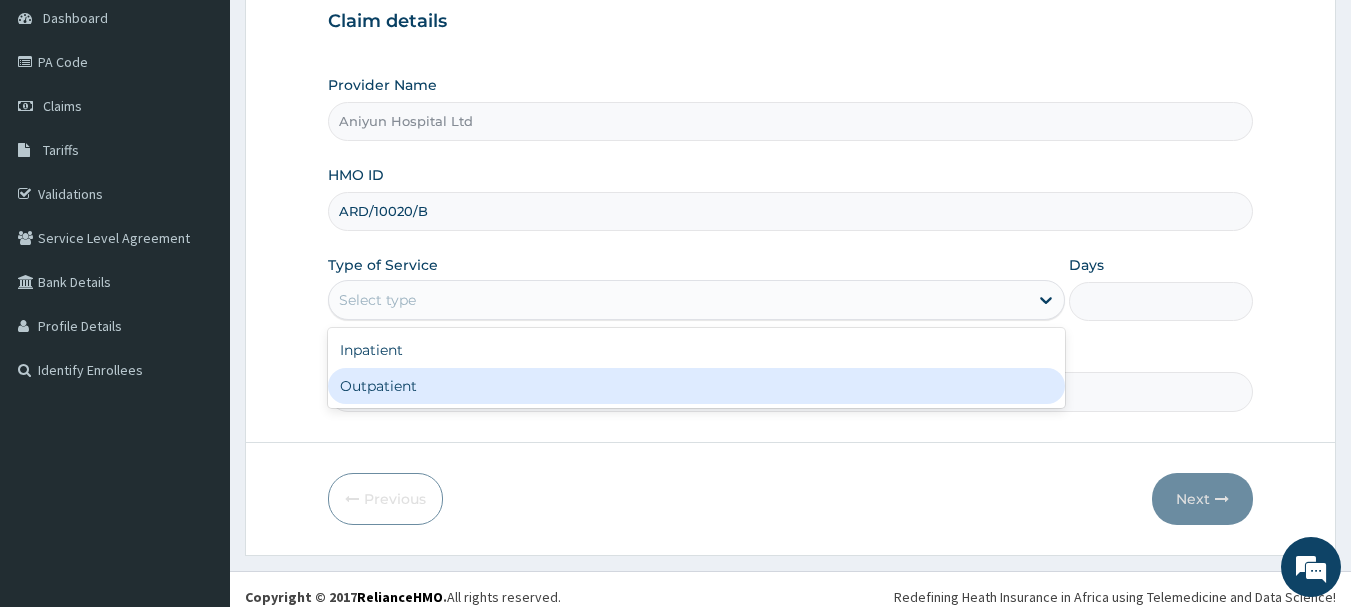 click on "Outpatient" at bounding box center [696, 386] 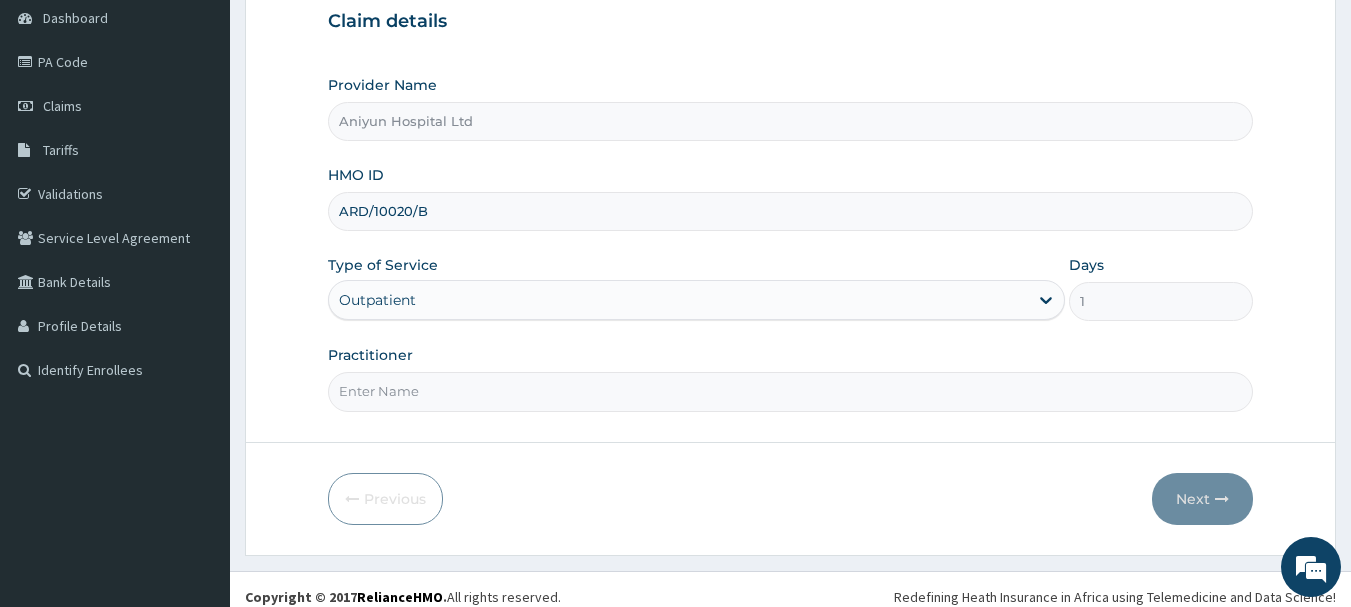 click on "Practitioner" at bounding box center (791, 391) 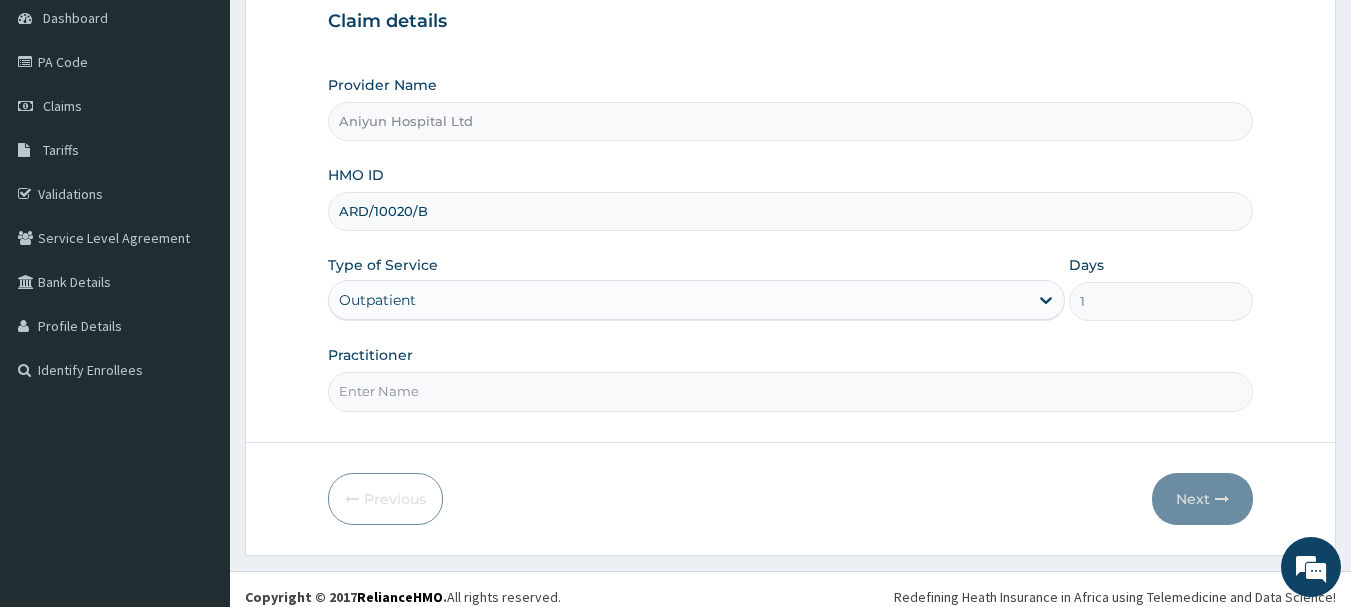 type on "[TITLE] [LAST]" 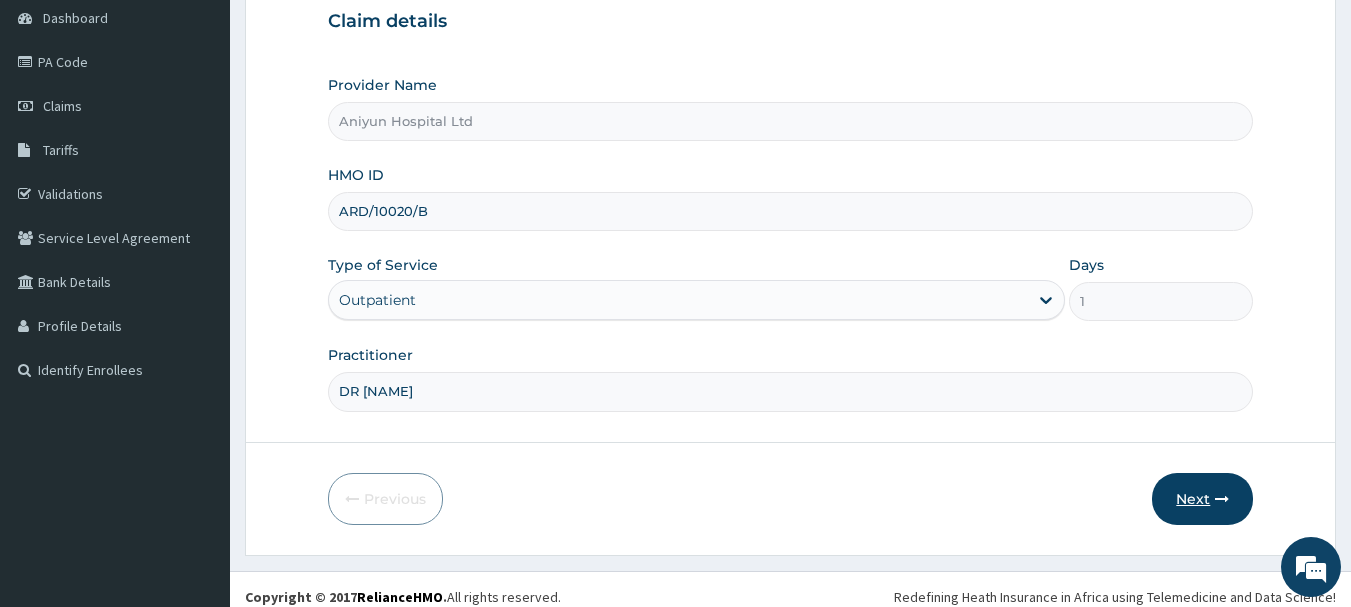 click on "Next" at bounding box center [1202, 499] 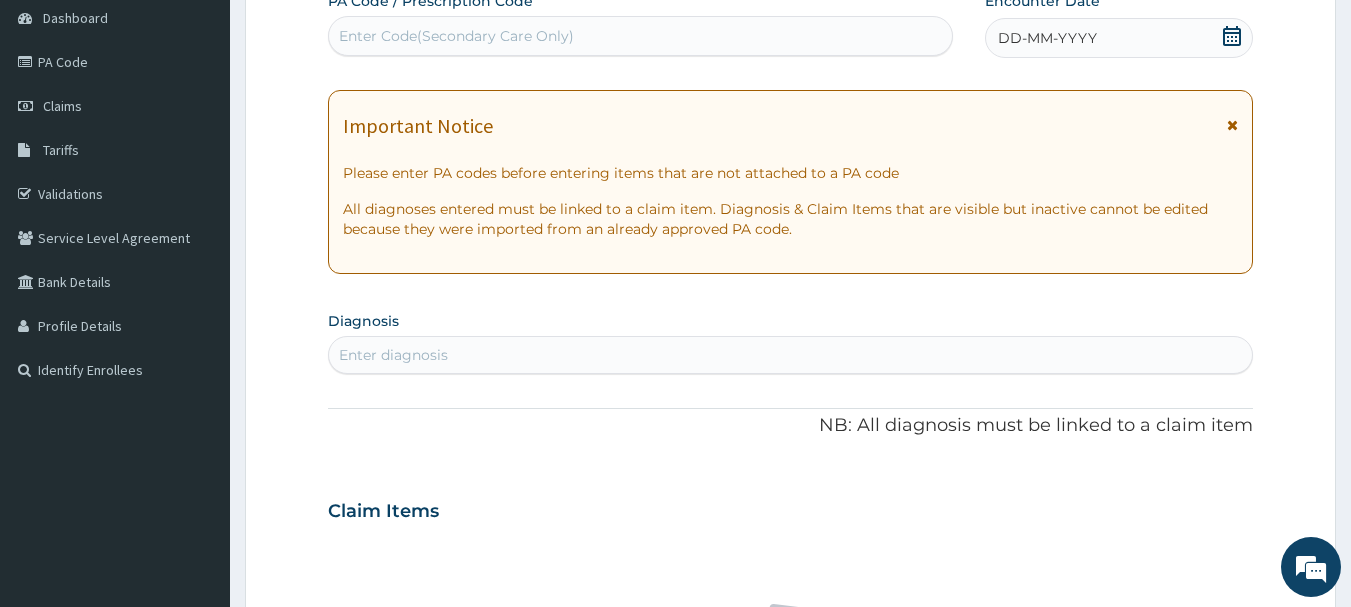 click 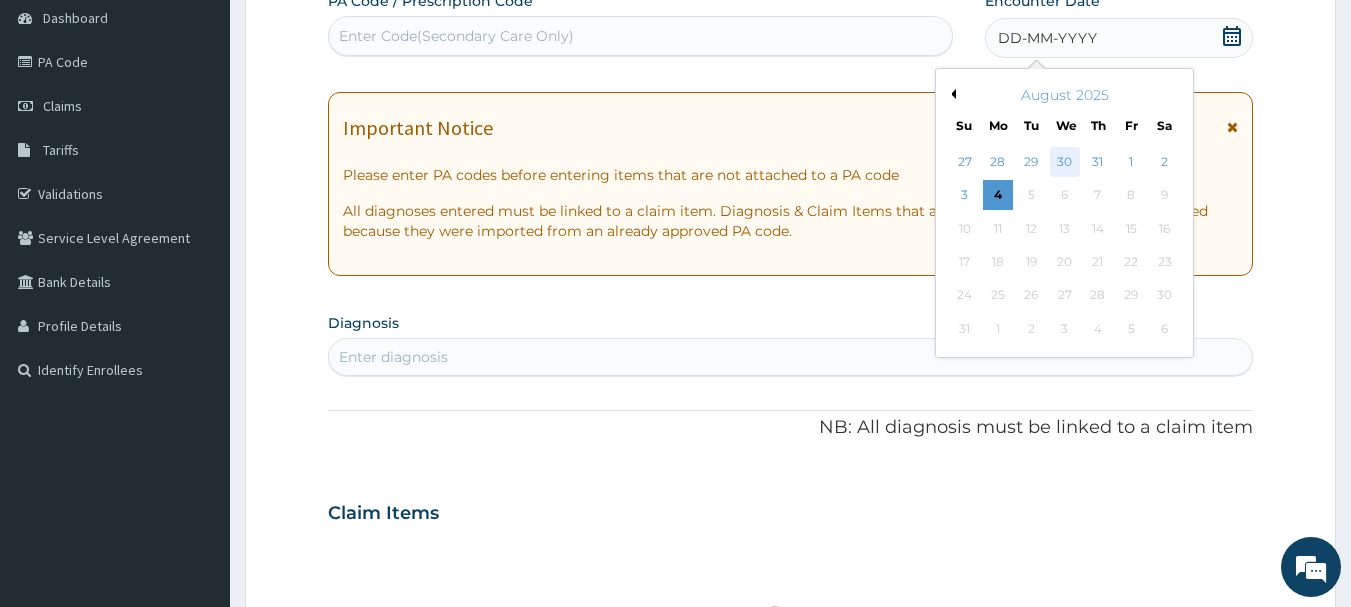 scroll, scrollTop: 0, scrollLeft: 0, axis: both 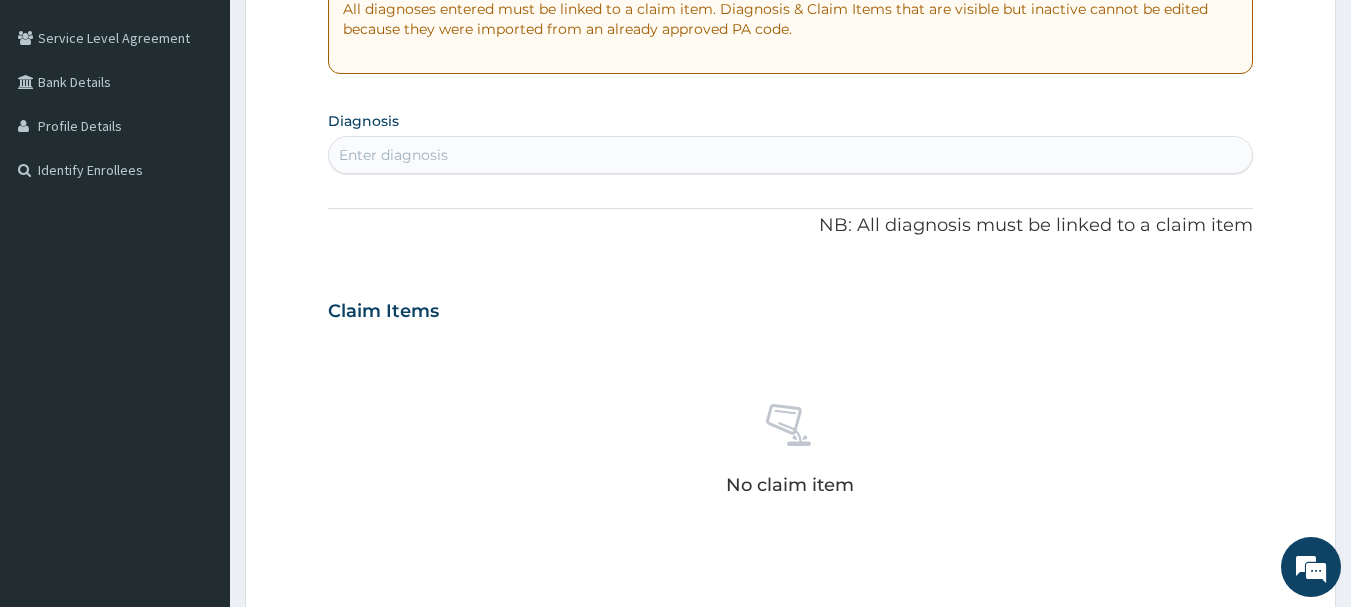drag, startPoint x: 520, startPoint y: 153, endPoint x: 520, endPoint y: 215, distance: 62 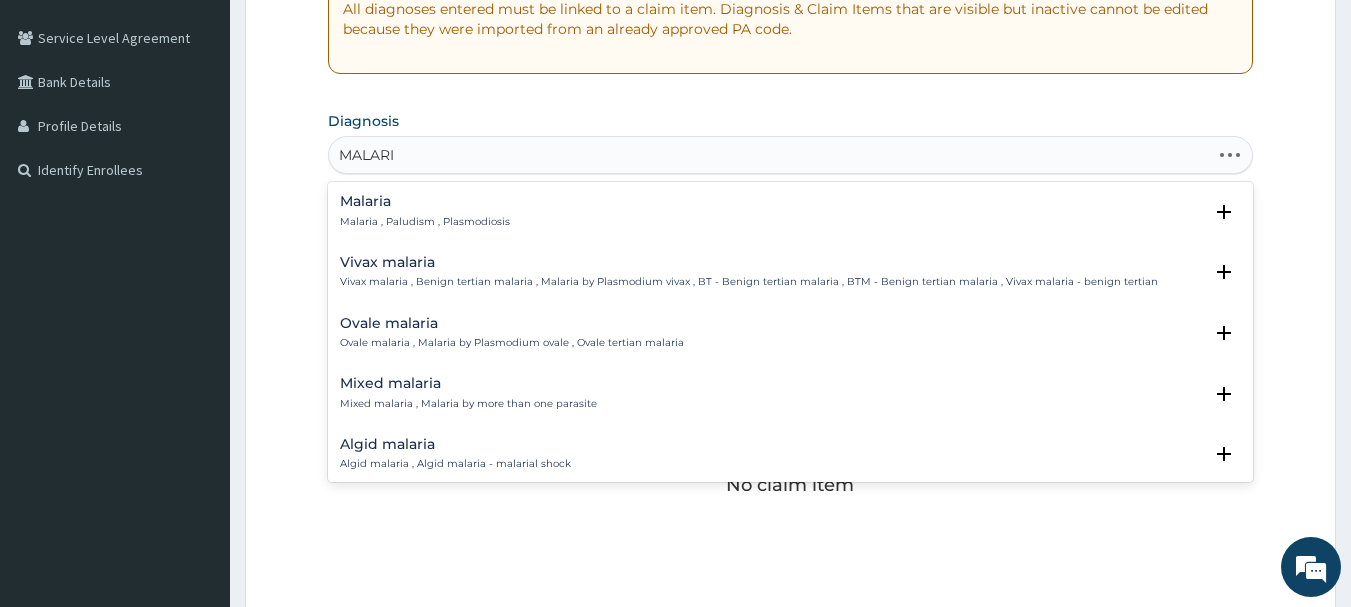 type on "MALARIA" 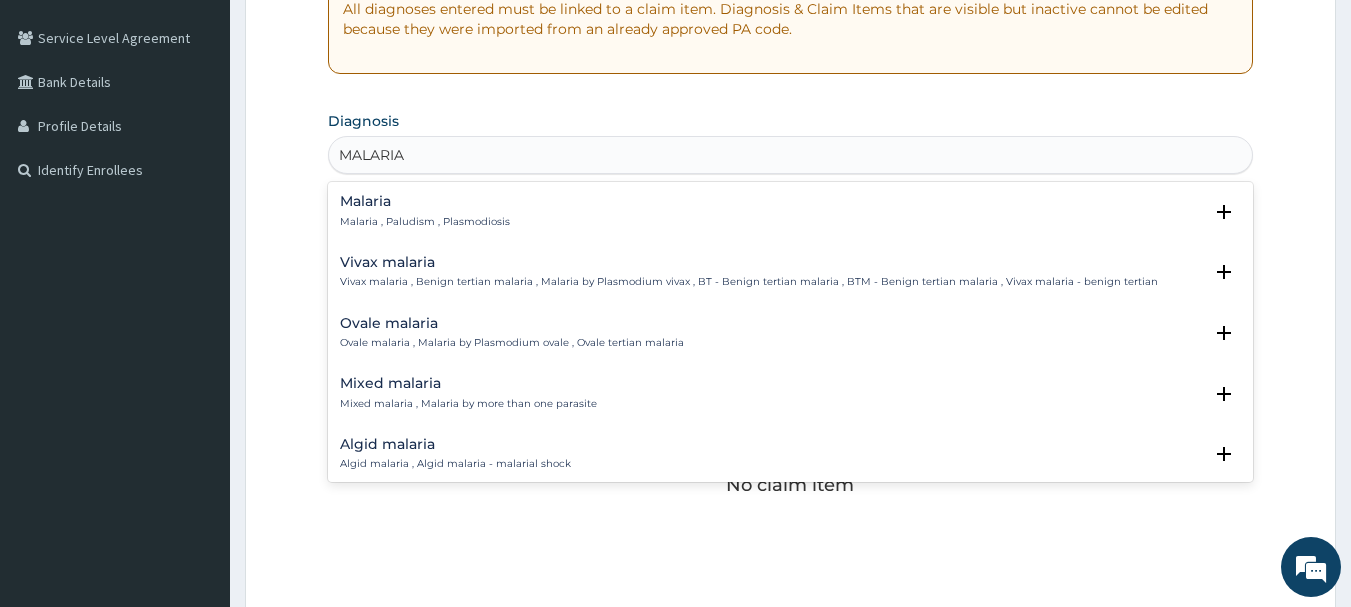 click on "Malaria , Paludism , Plasmodiosis" at bounding box center [425, 222] 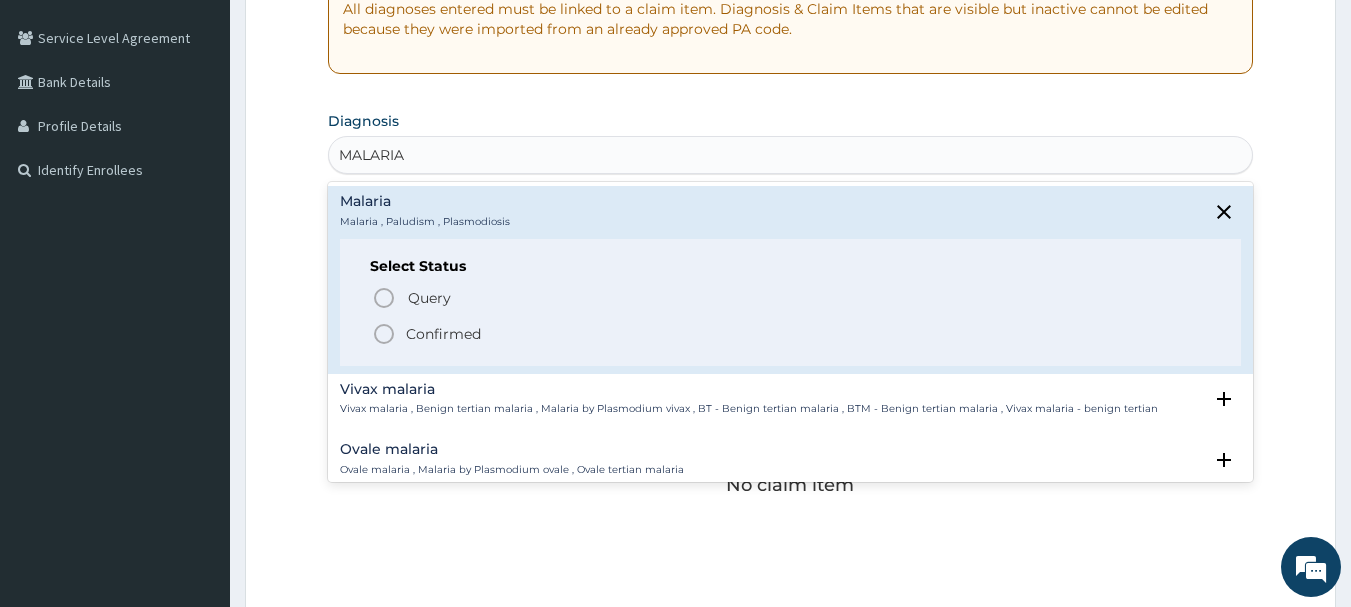 click on "Confirmed" at bounding box center [792, 334] 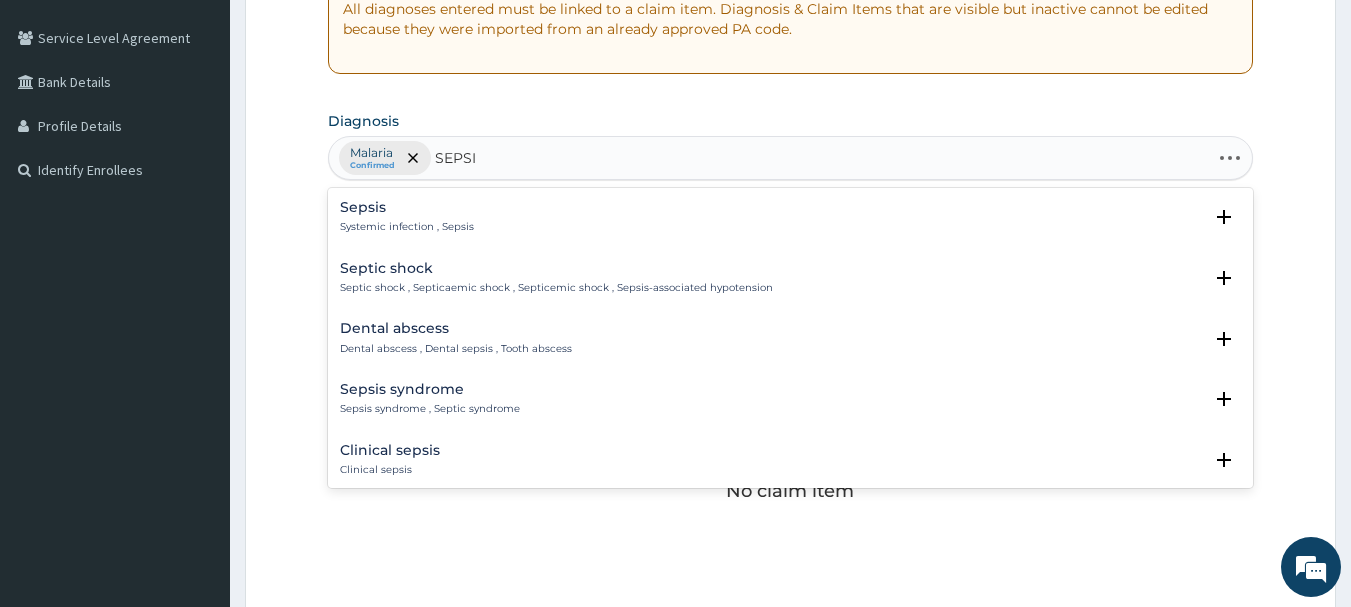 type on "SEPSIS" 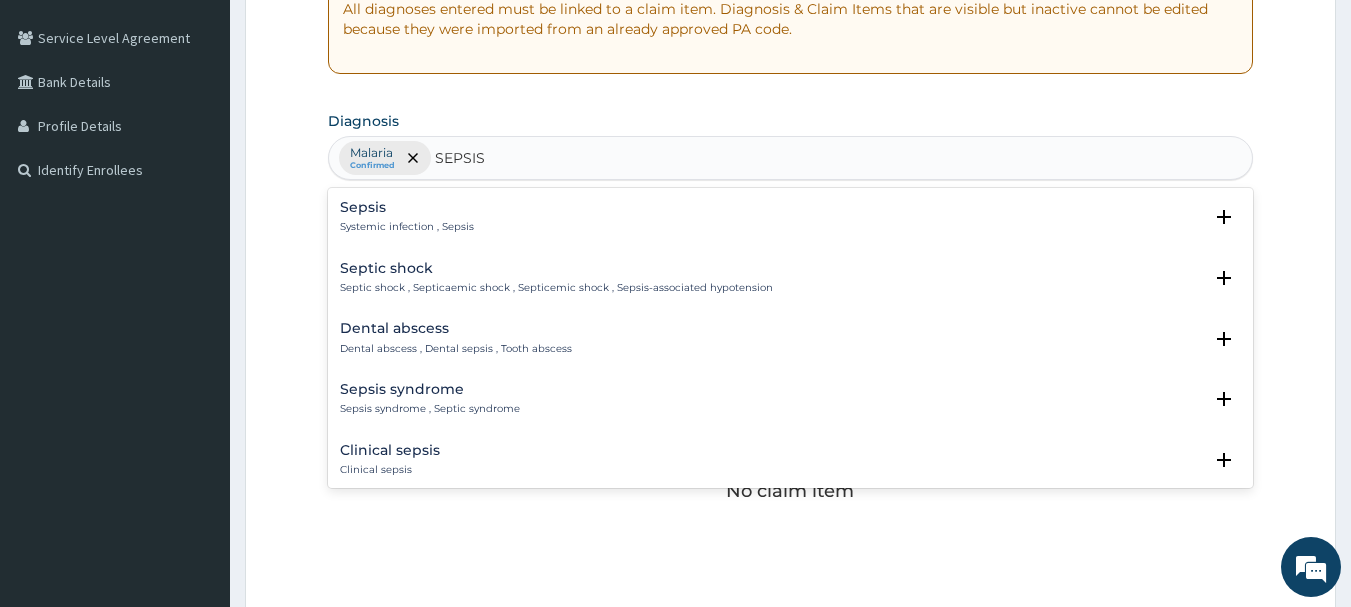 click on "Sepsis Systemic infection , Sepsis" at bounding box center (407, 217) 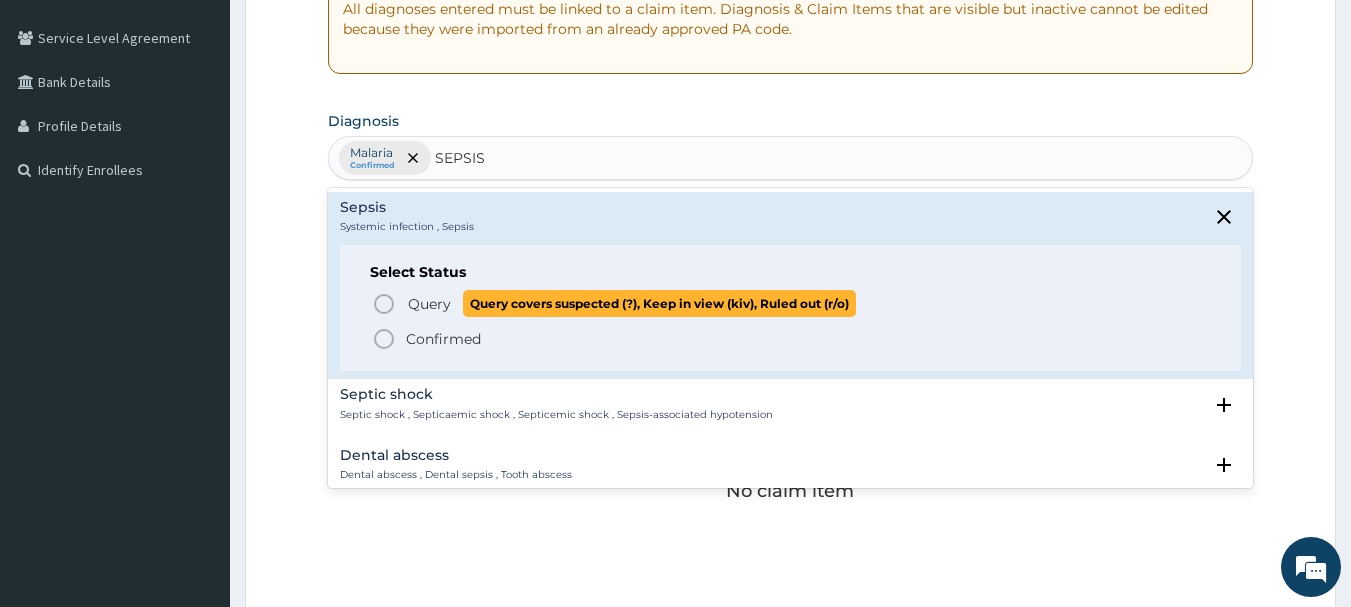 click on "Query" at bounding box center [429, 304] 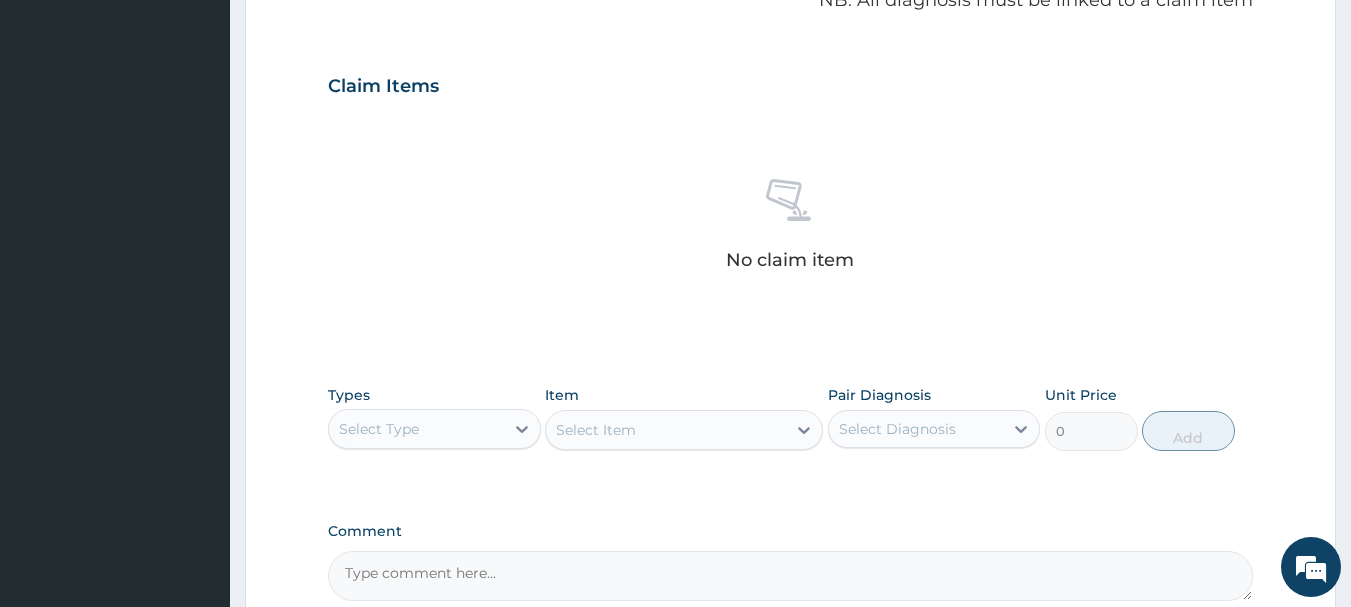scroll, scrollTop: 835, scrollLeft: 0, axis: vertical 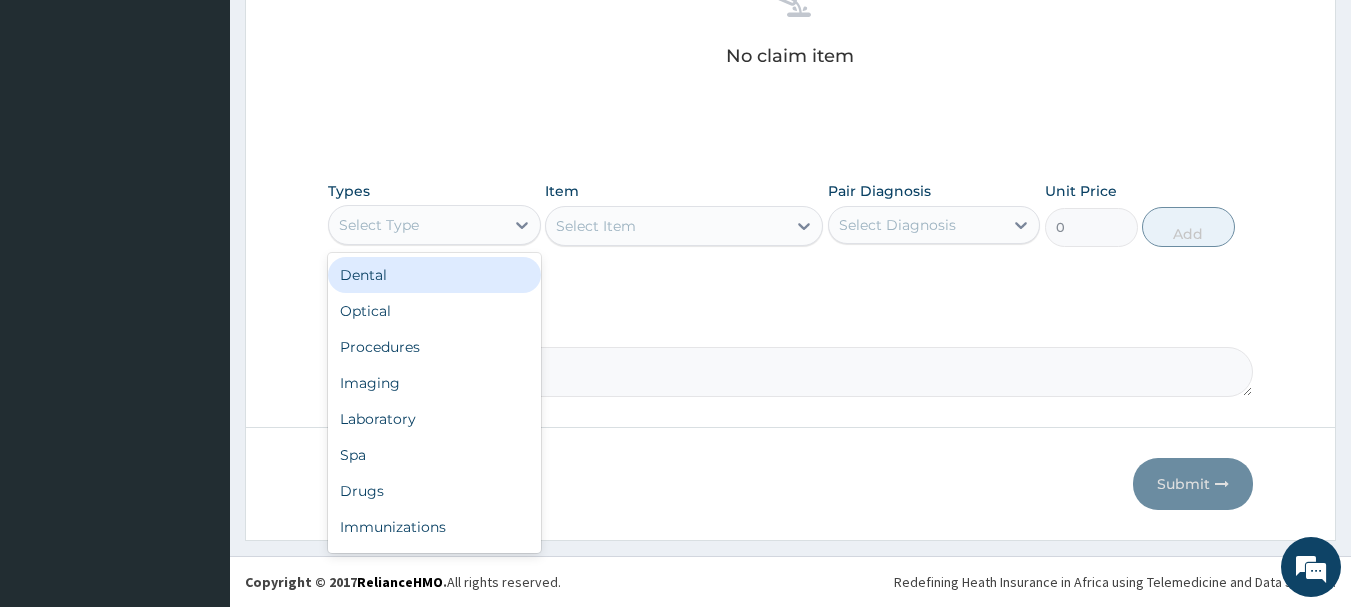 click on "Select Type" at bounding box center (416, 225) 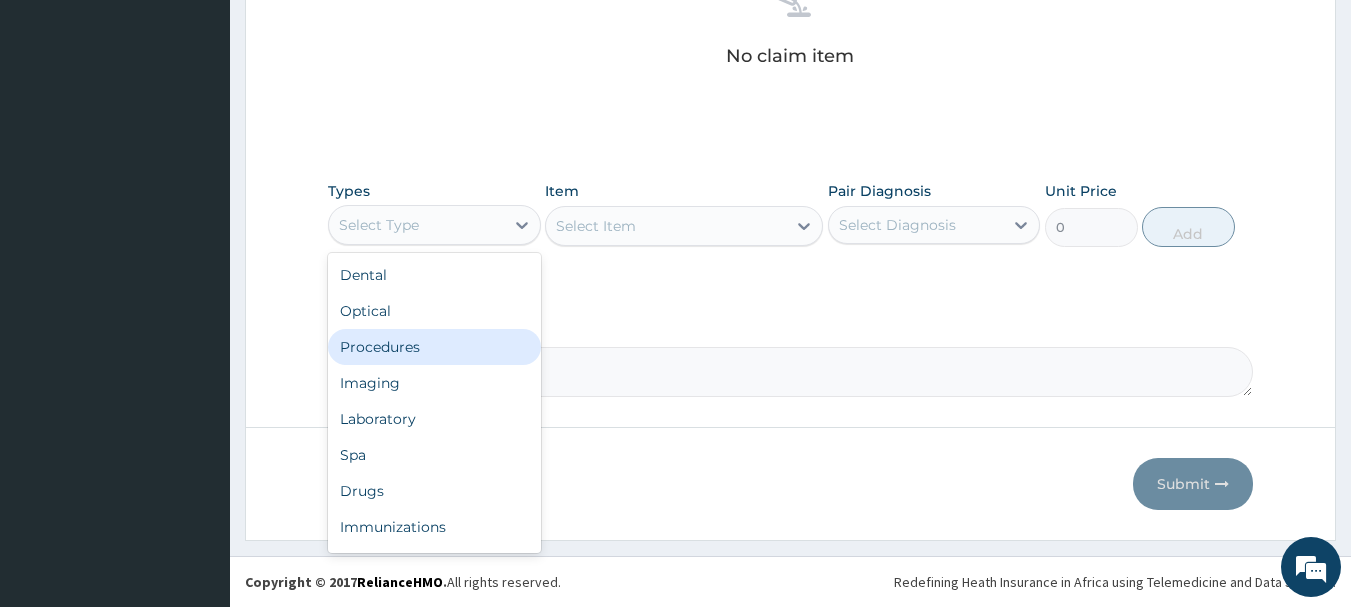 click on "Procedures" at bounding box center [434, 347] 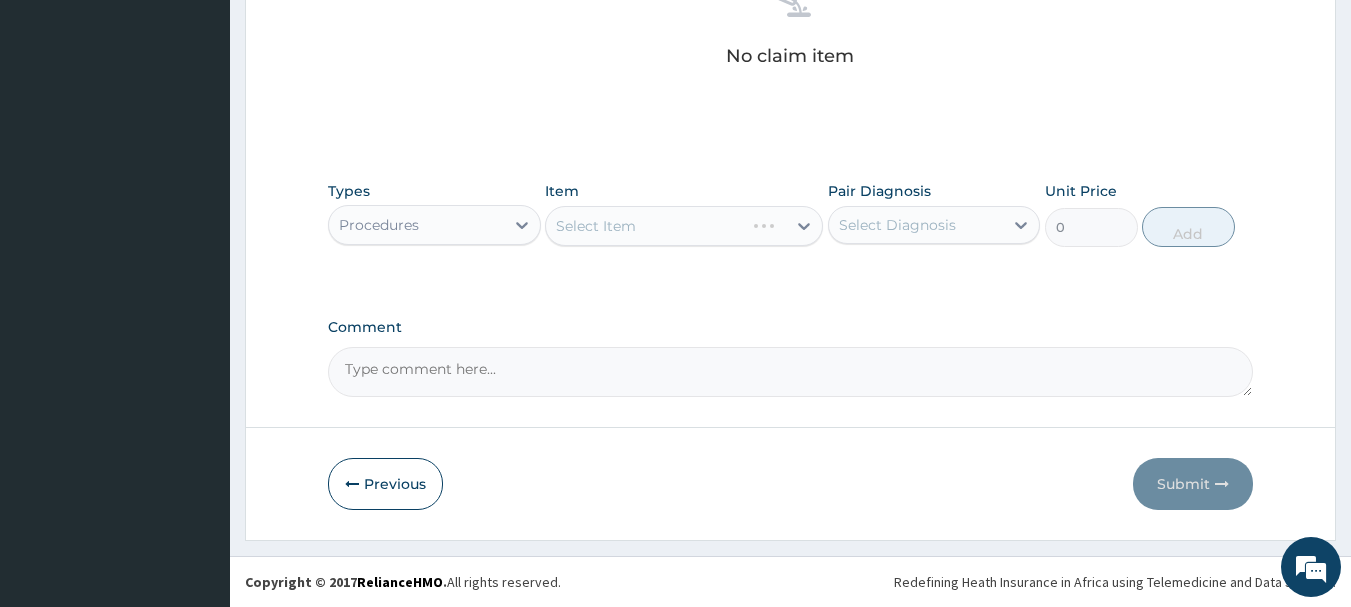 click on "Select Item" at bounding box center [684, 226] 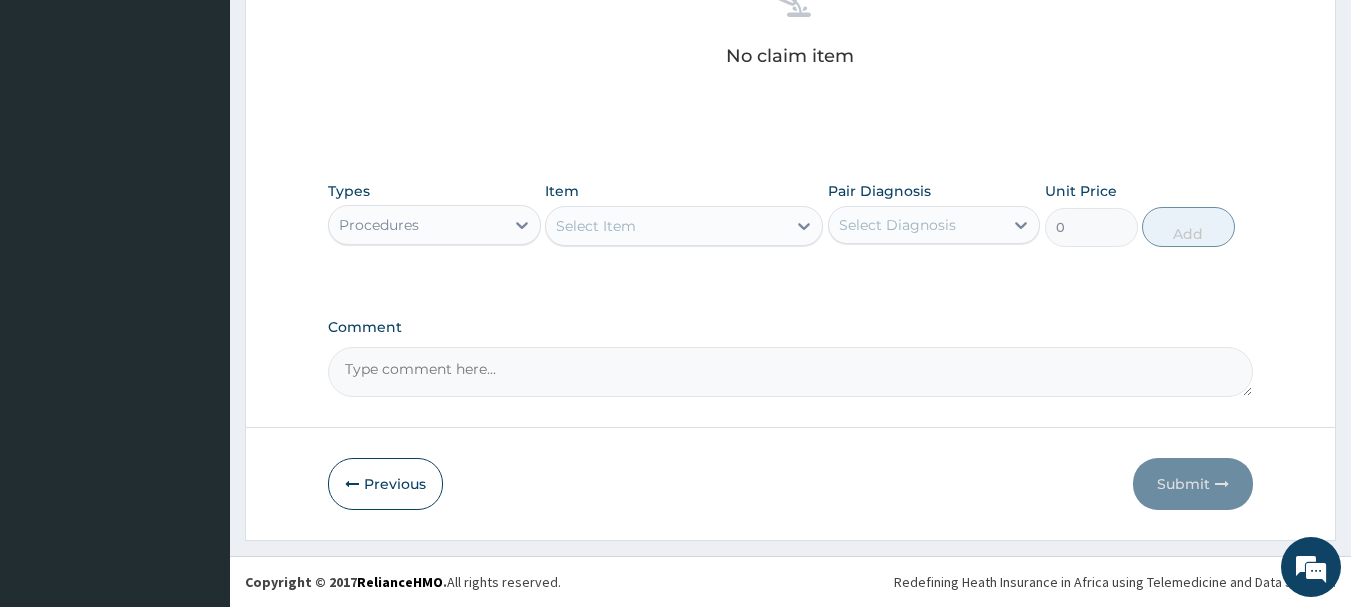 click on "Select Item" at bounding box center [666, 226] 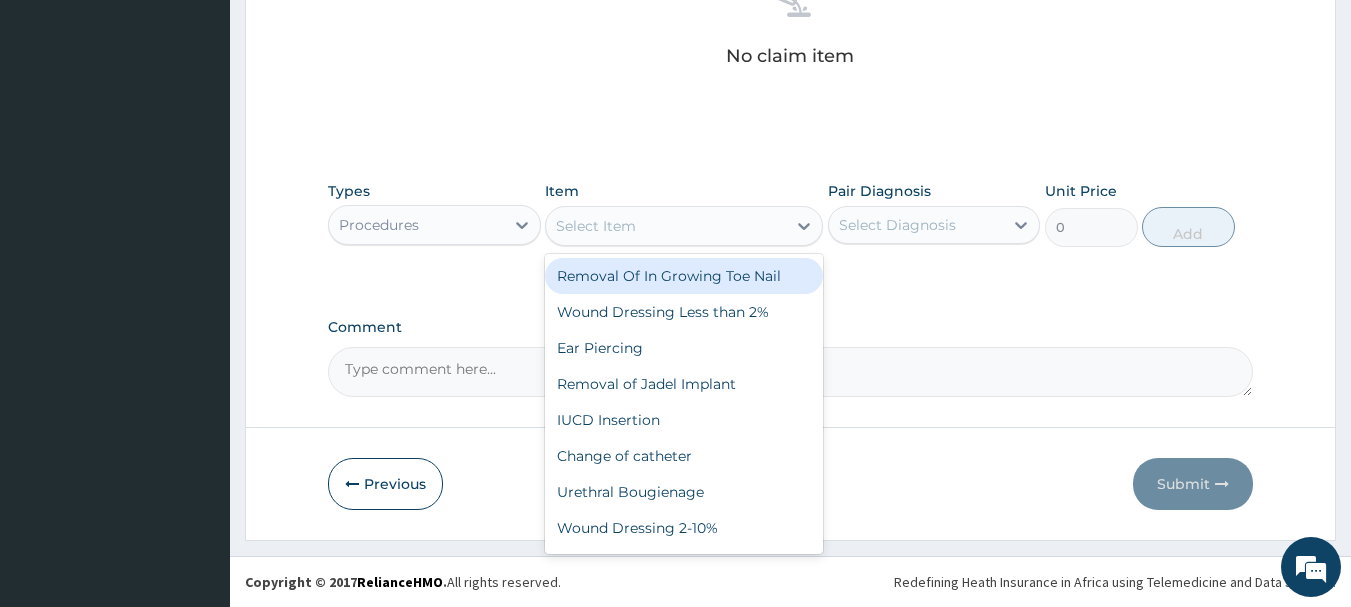 type on "C" 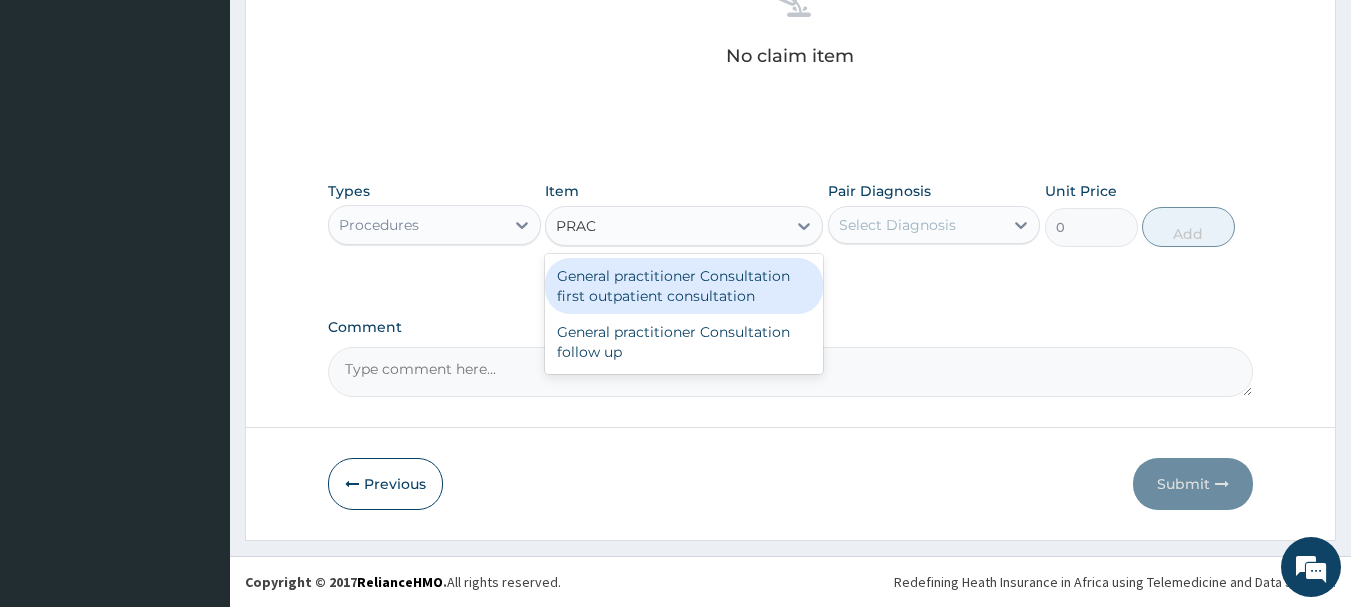 type on "PRACT" 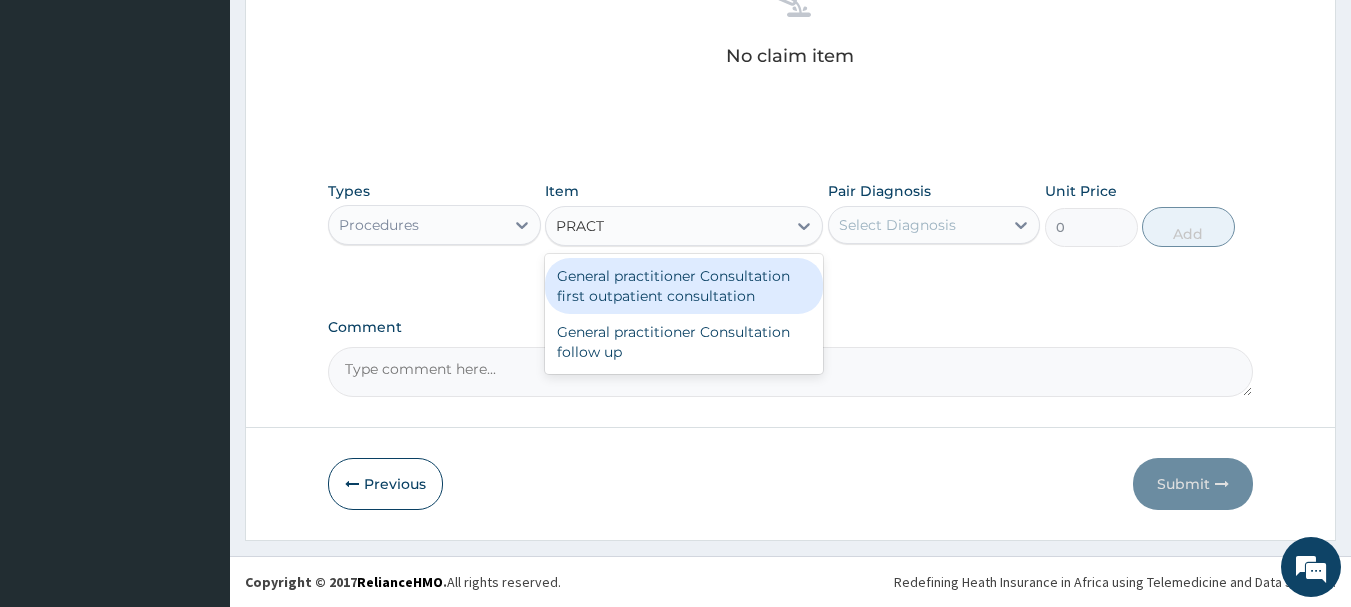 click on "General practitioner Consultation first outpatient consultation" at bounding box center [684, 286] 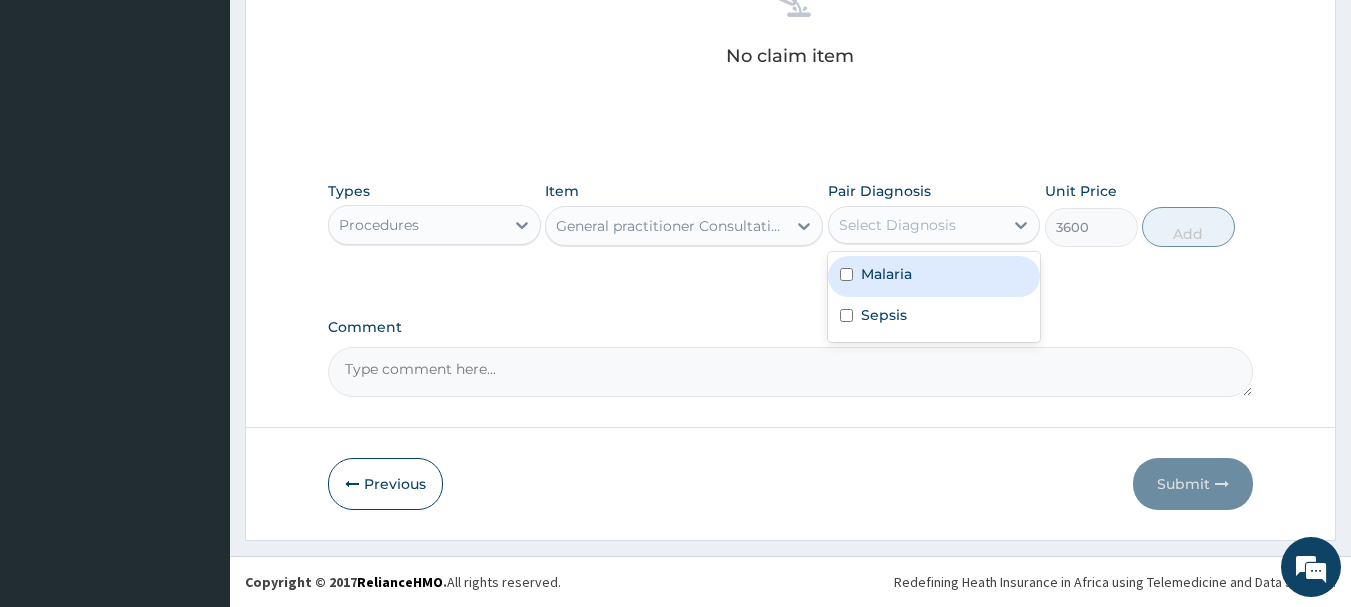 click on "Select Diagnosis" at bounding box center [916, 225] 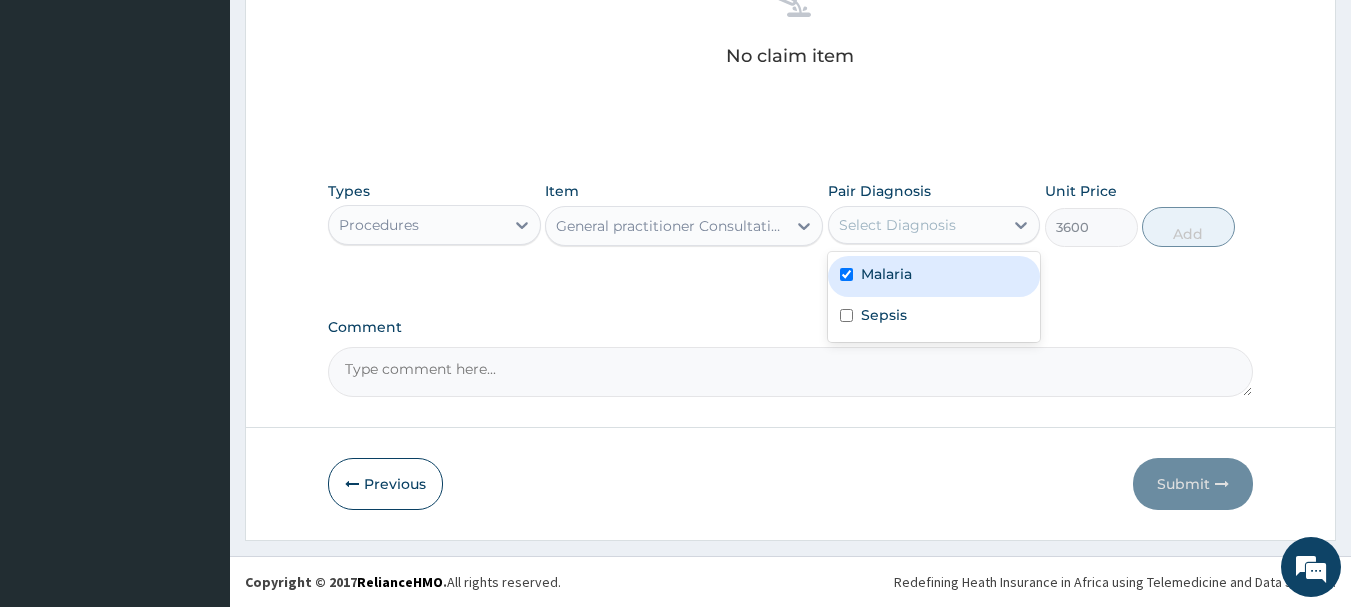 checkbox on "true" 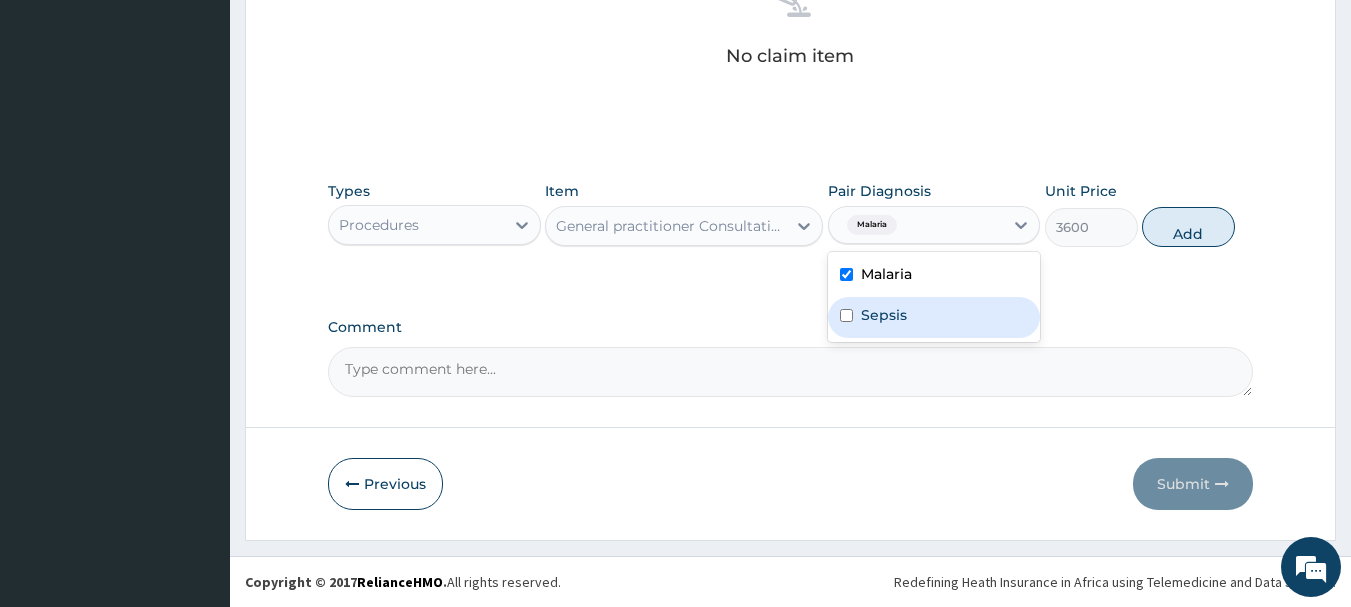 click on "Sepsis" at bounding box center (934, 317) 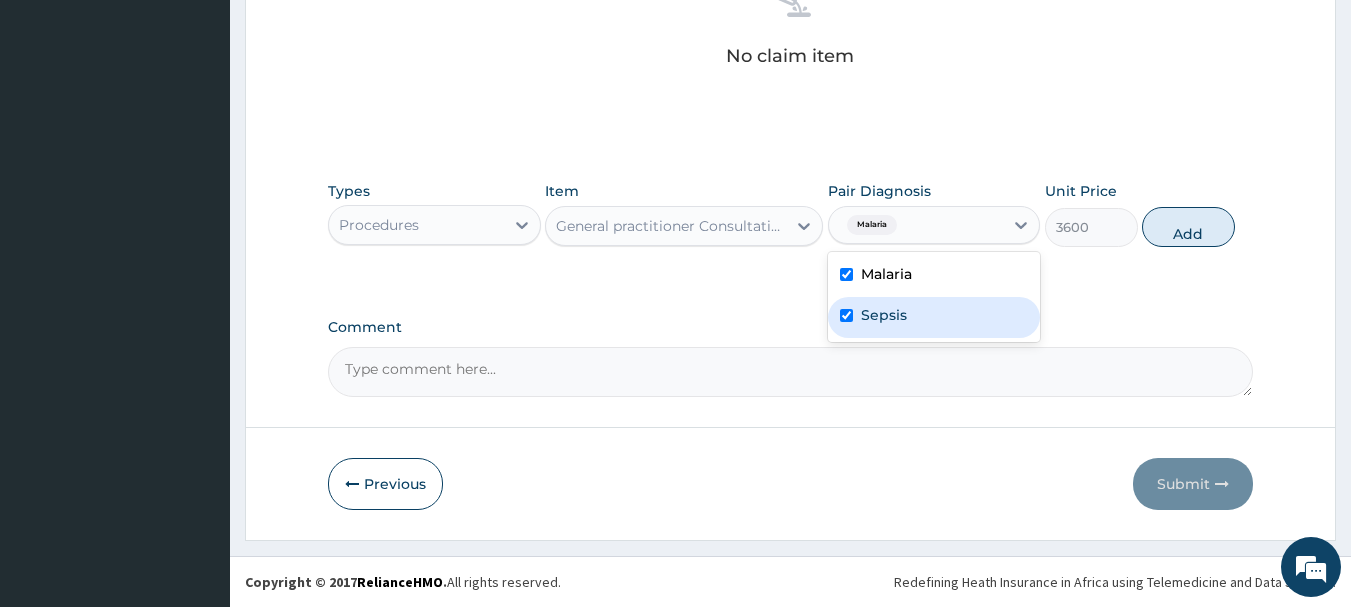 checkbox on "true" 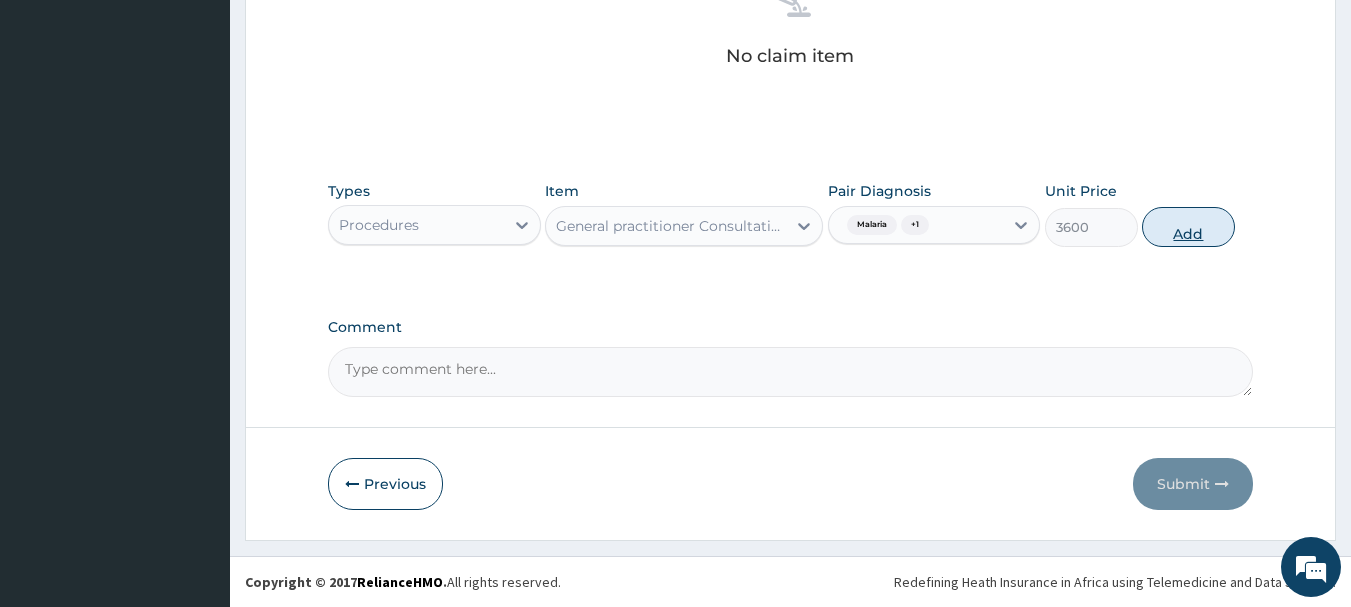 click on "Add" at bounding box center (1188, 227) 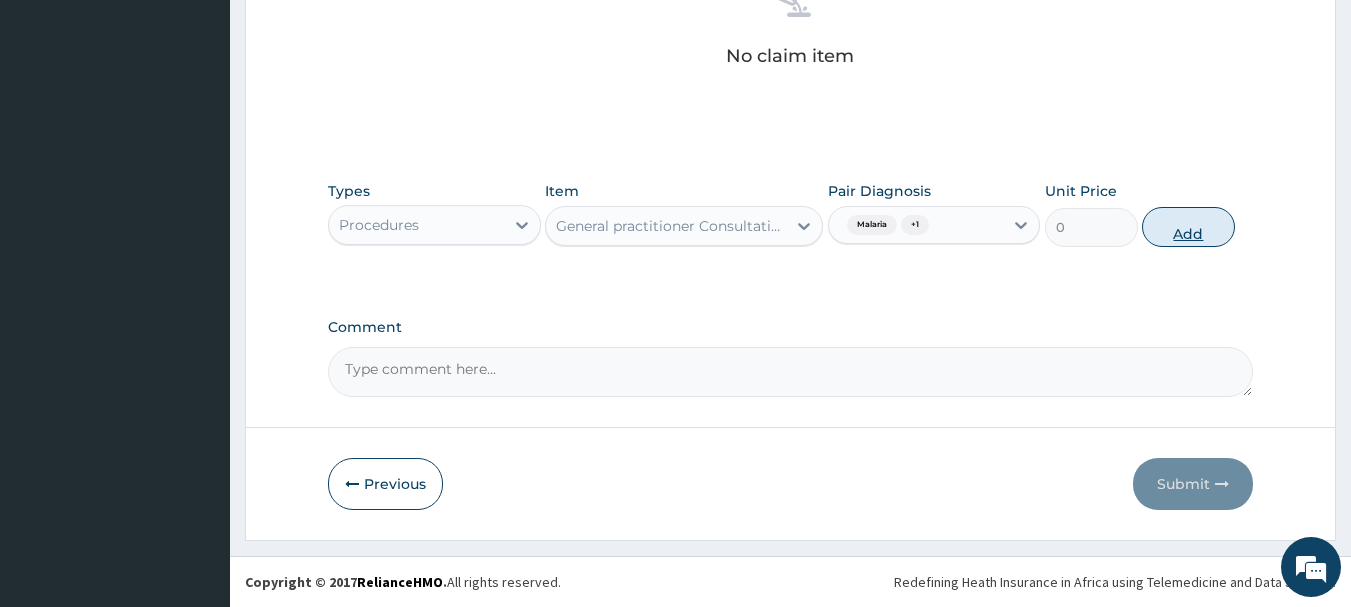 scroll, scrollTop: 766, scrollLeft: 0, axis: vertical 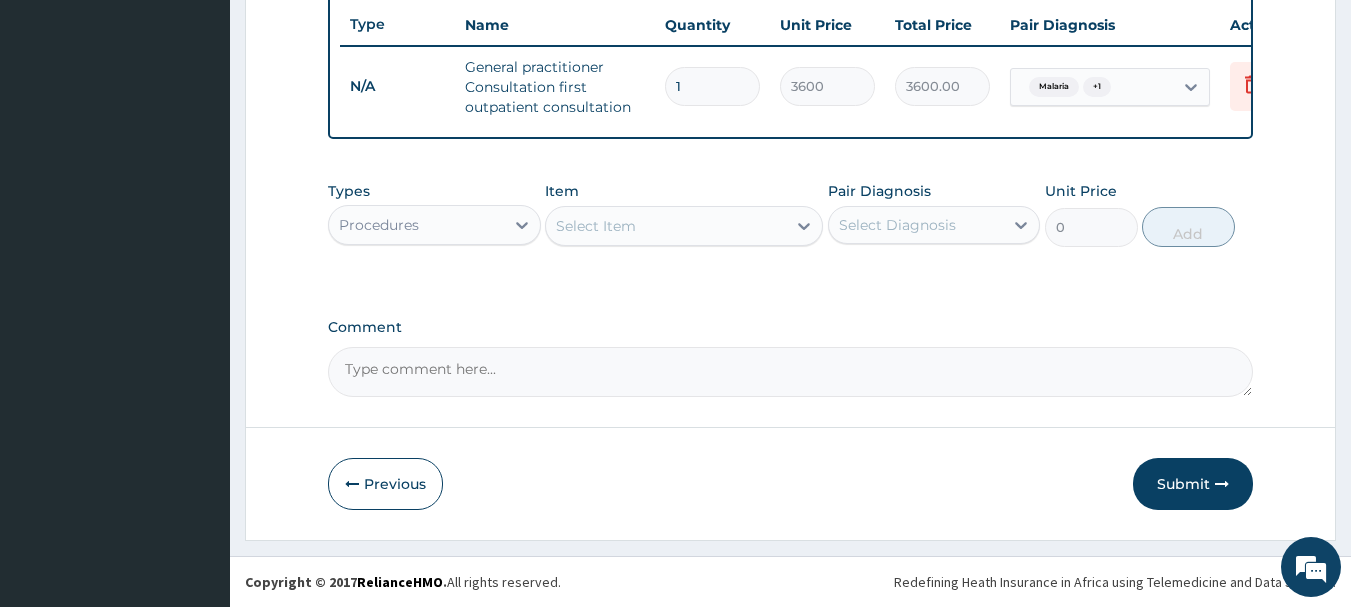 click on "Procedures" at bounding box center [434, 225] 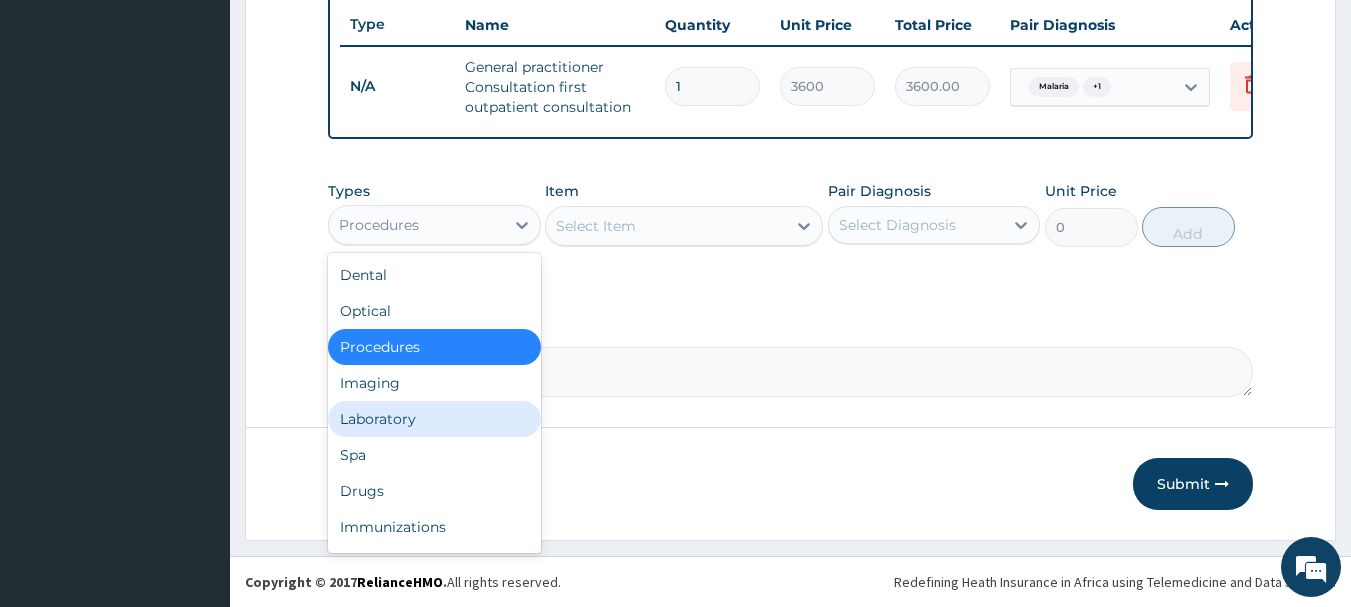 click on "Laboratory" at bounding box center (434, 419) 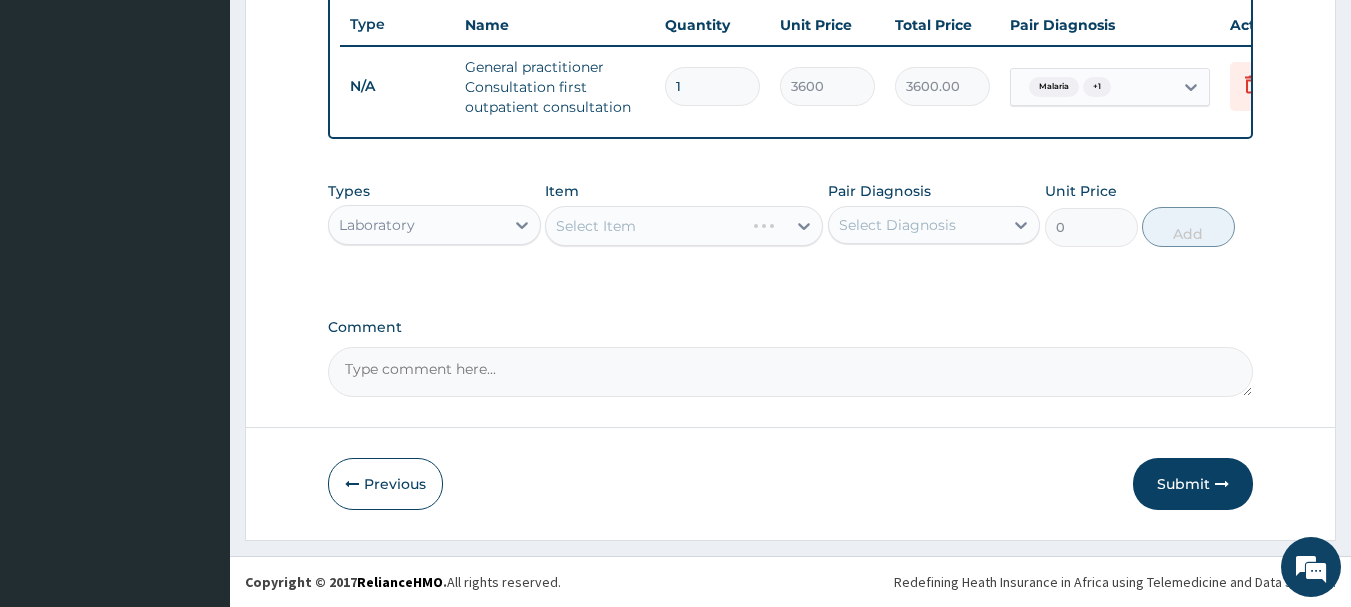 click on "Select Item" at bounding box center (684, 226) 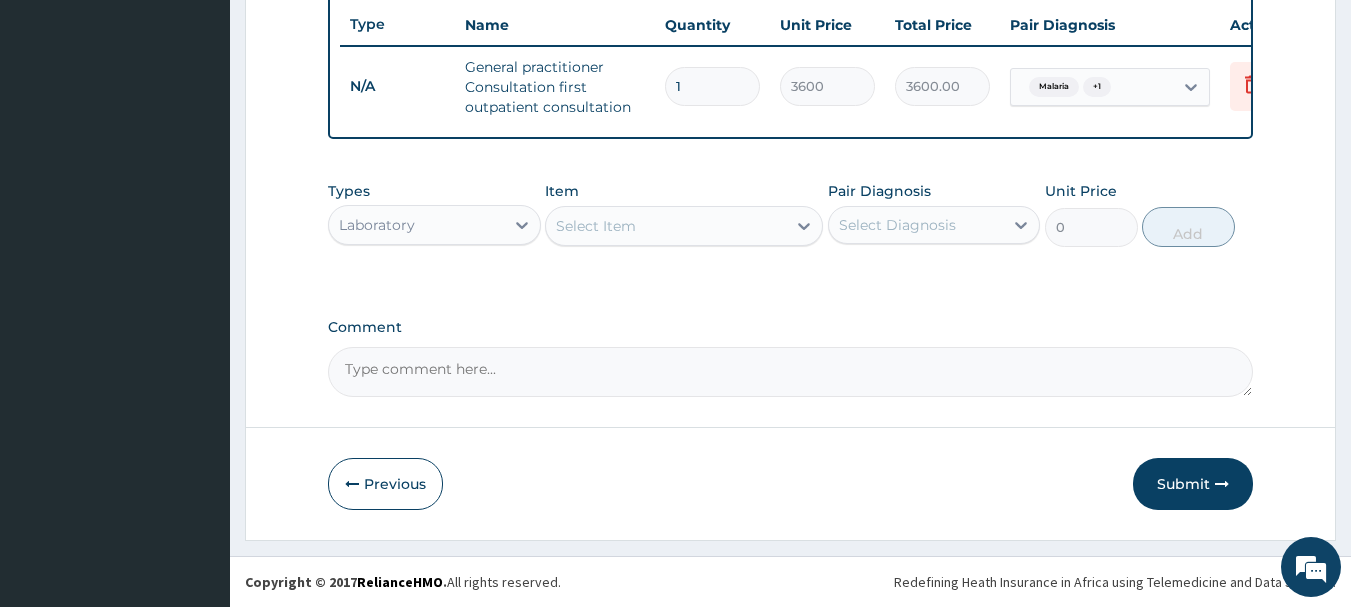 click on "Select Item" at bounding box center (666, 226) 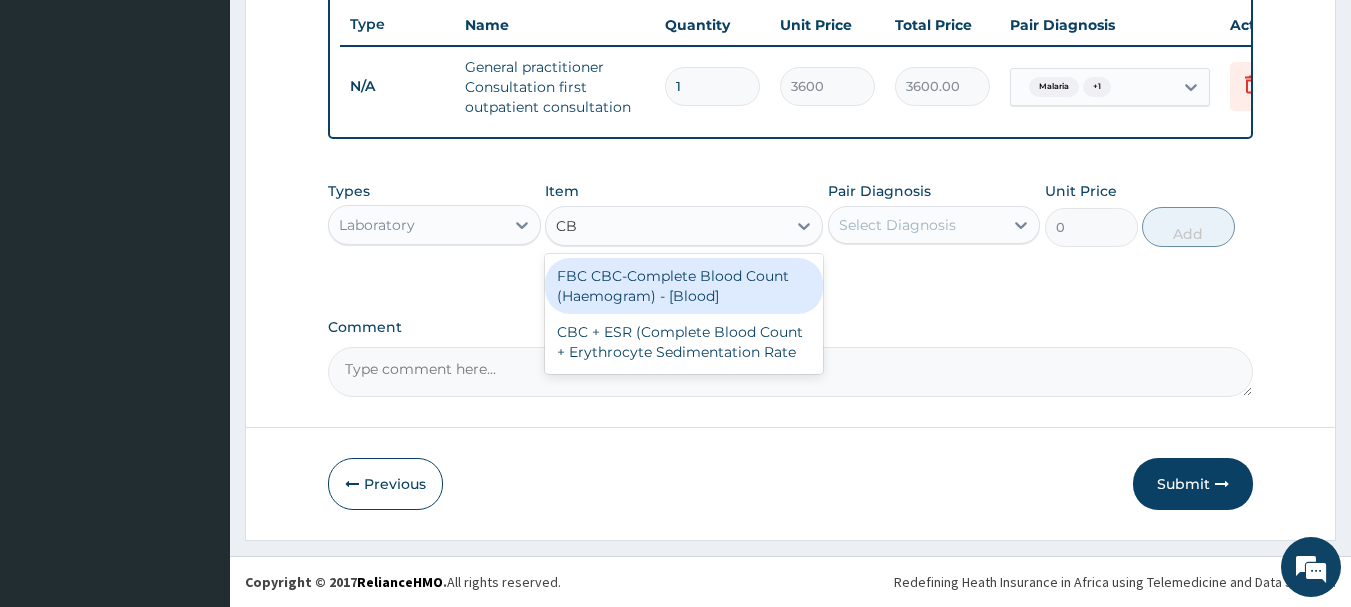 type on "CBC" 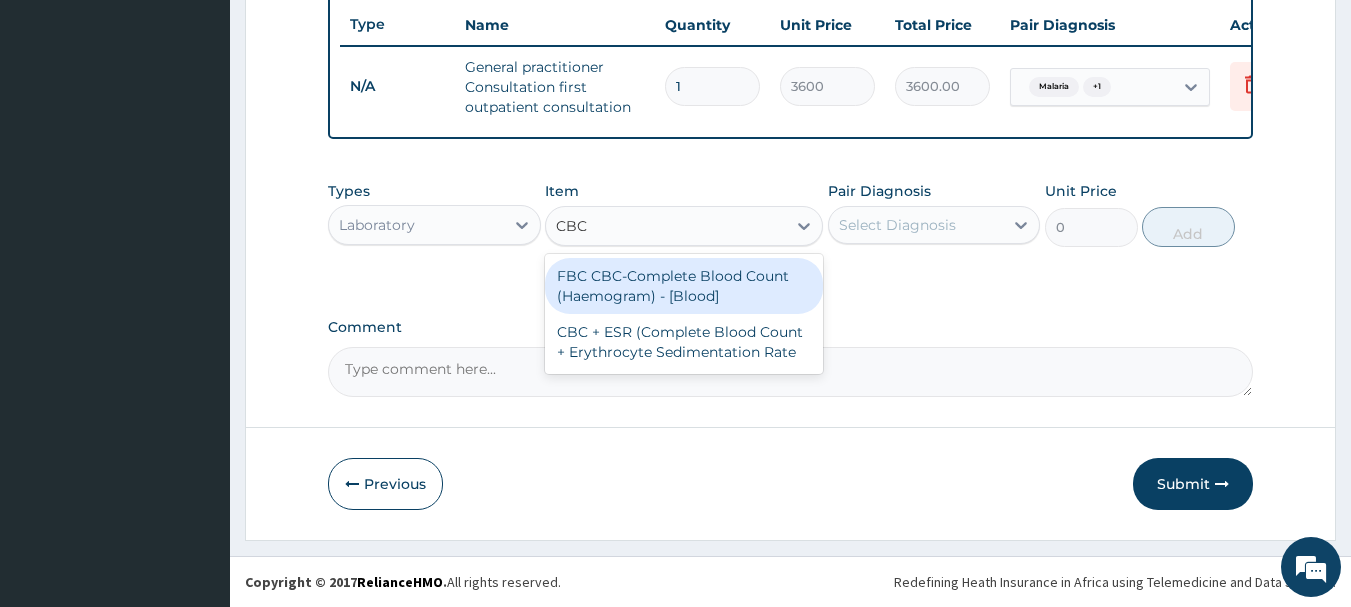click on "FBC CBC-Complete Blood Count (Haemogram) - [Blood]" at bounding box center [684, 286] 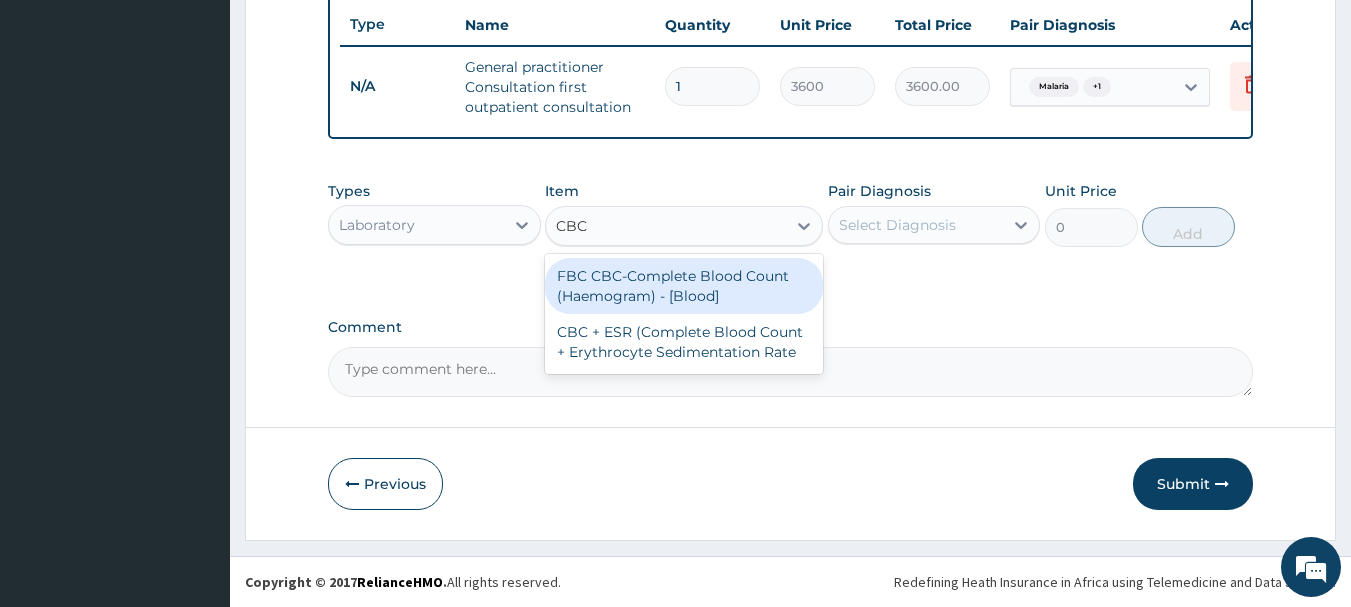 type 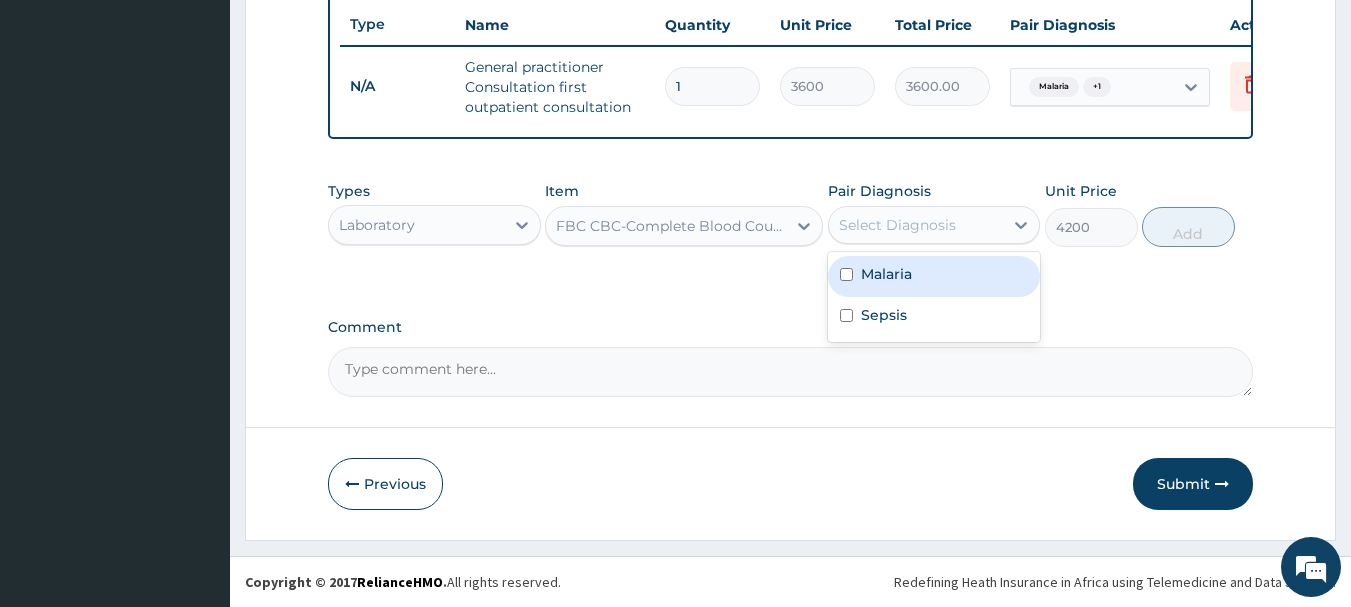 click on "Select Diagnosis" at bounding box center (897, 225) 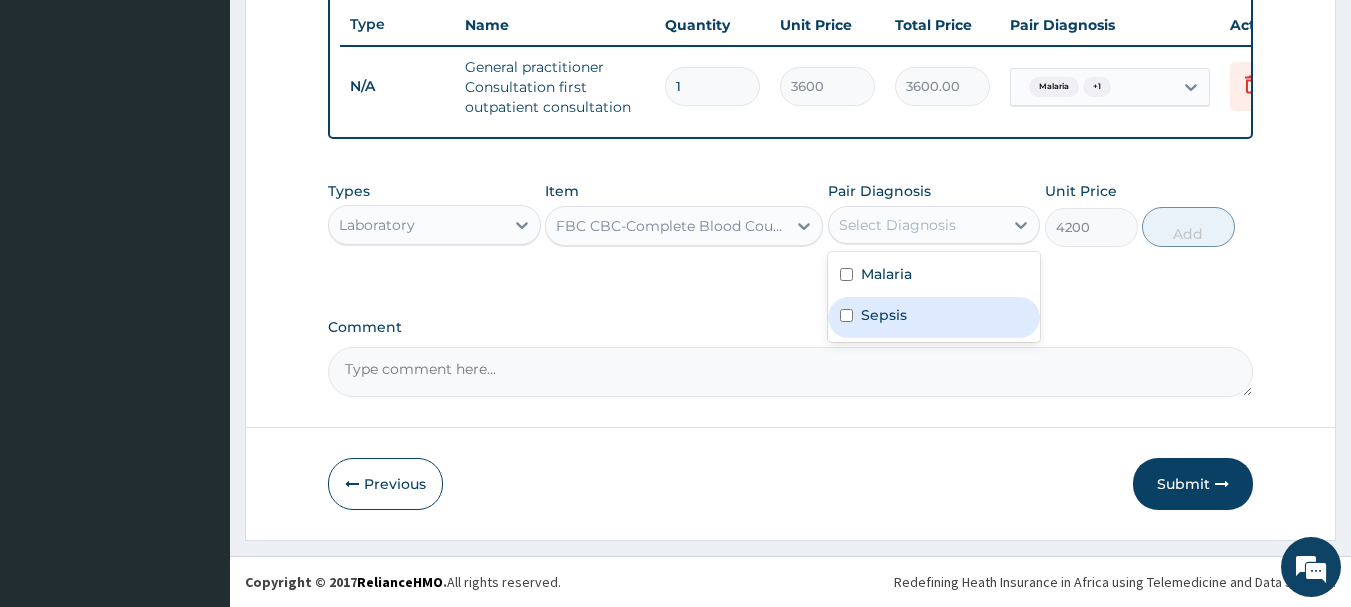 click on "Sepsis" at bounding box center (884, 315) 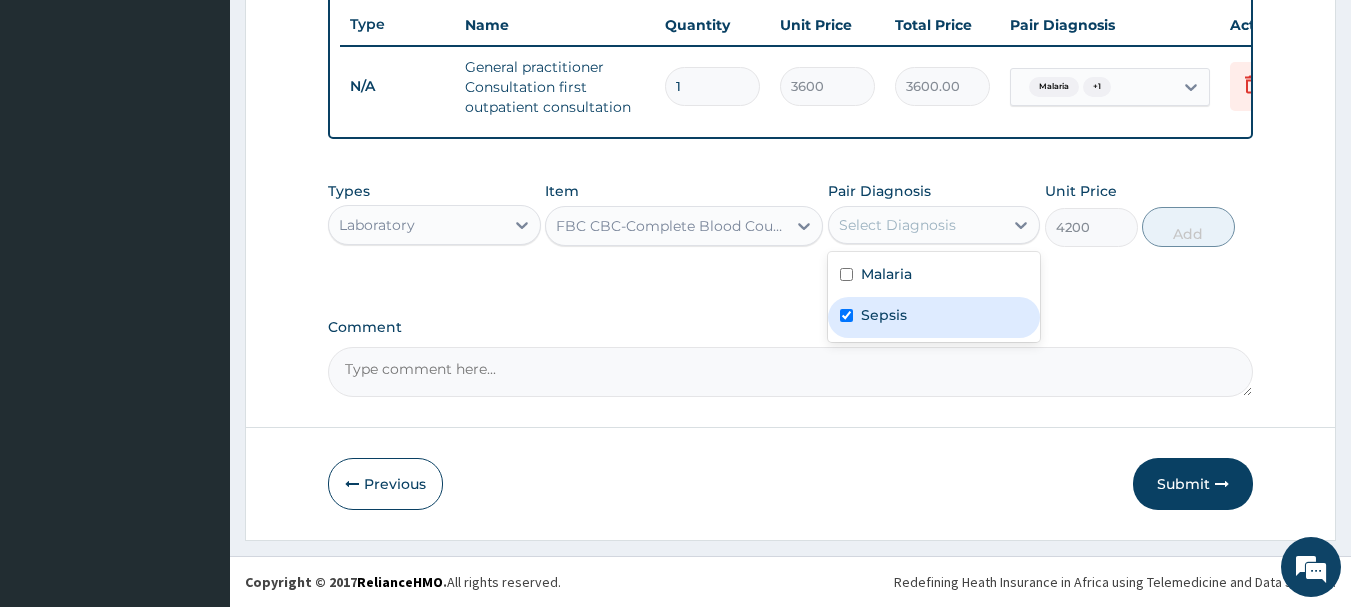 checkbox on "true" 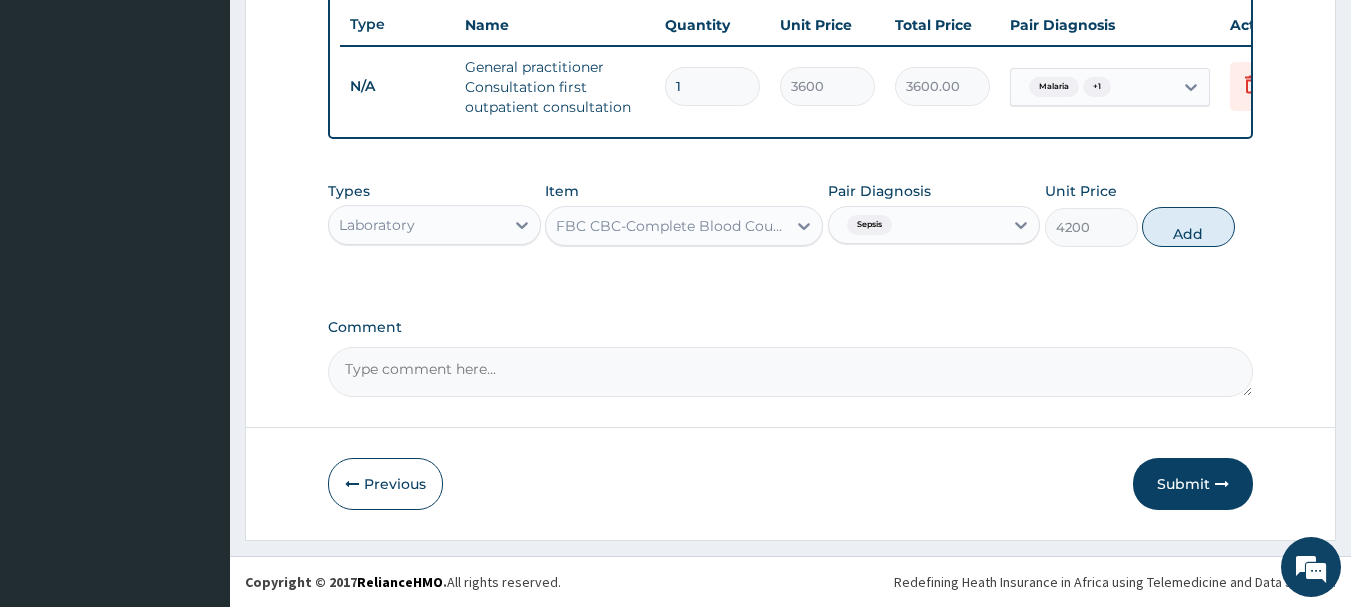 click on "Add" at bounding box center (1188, 227) 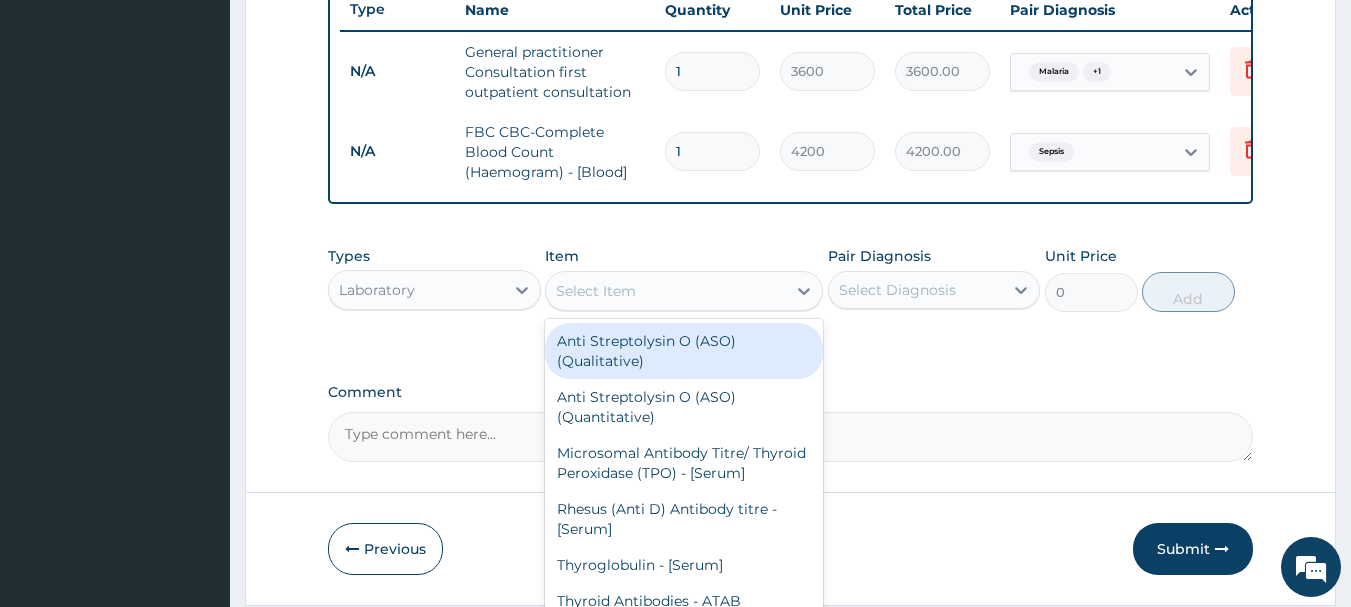 click on "Select Item" at bounding box center (596, 291) 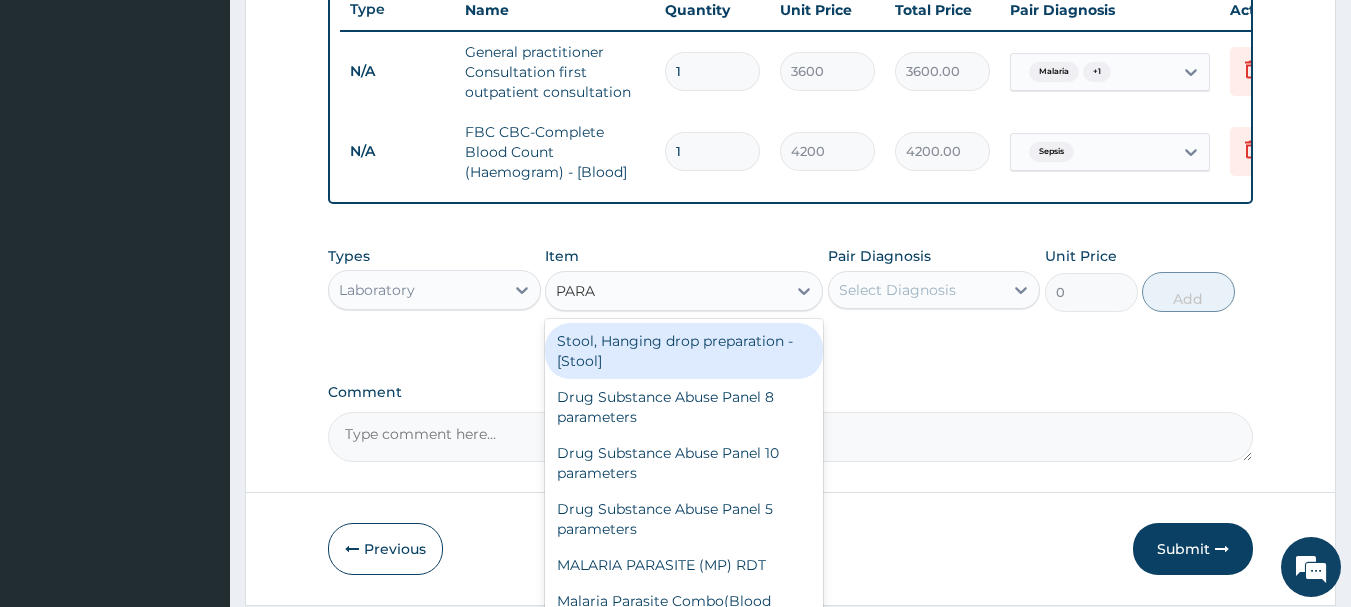 type on "PARAS" 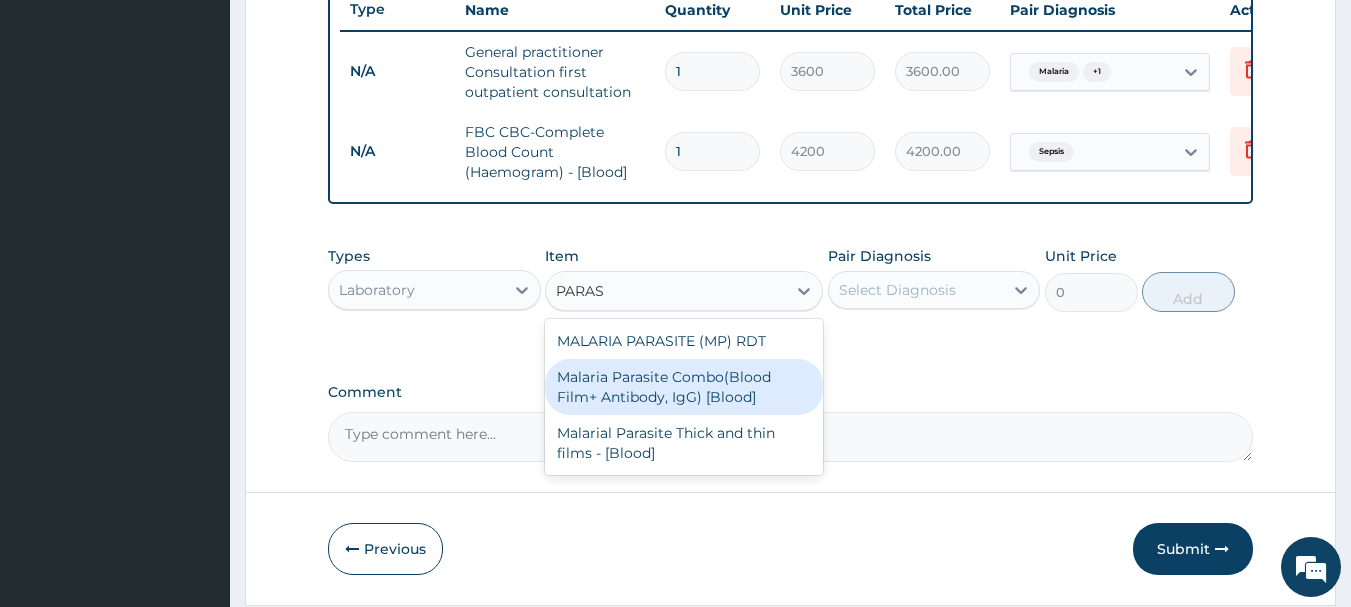 click on "Malaria Parasite Combo(Blood Film+ Antibody, IgG) [Blood]" at bounding box center (684, 387) 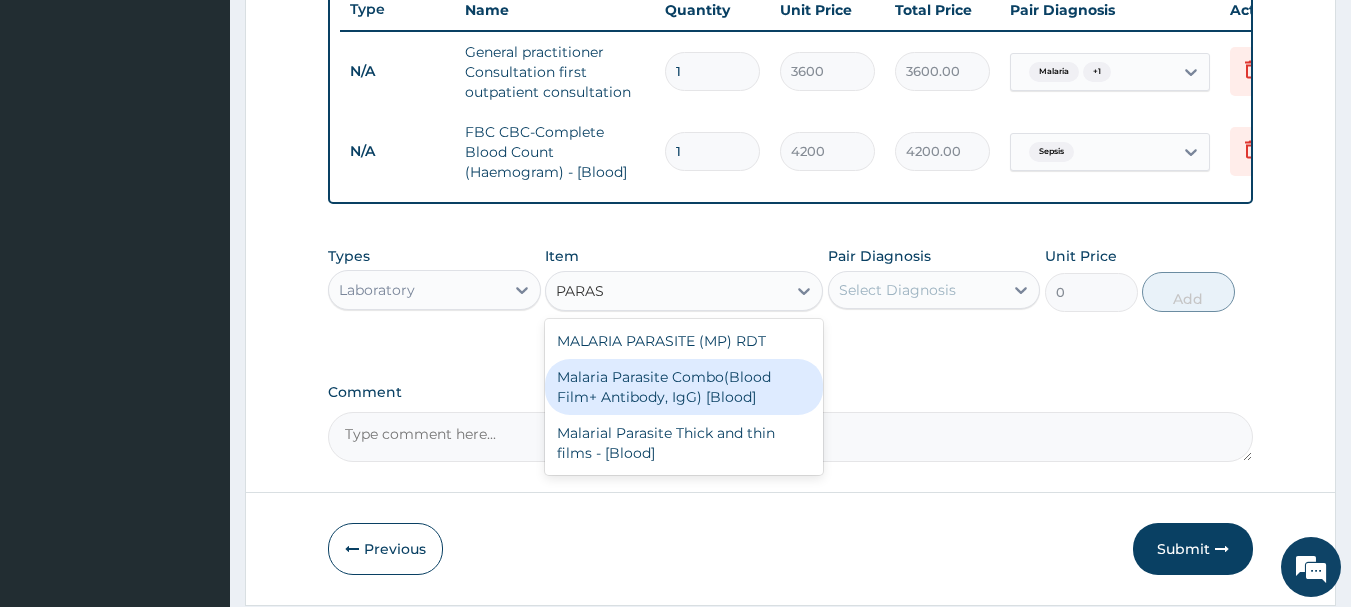 type 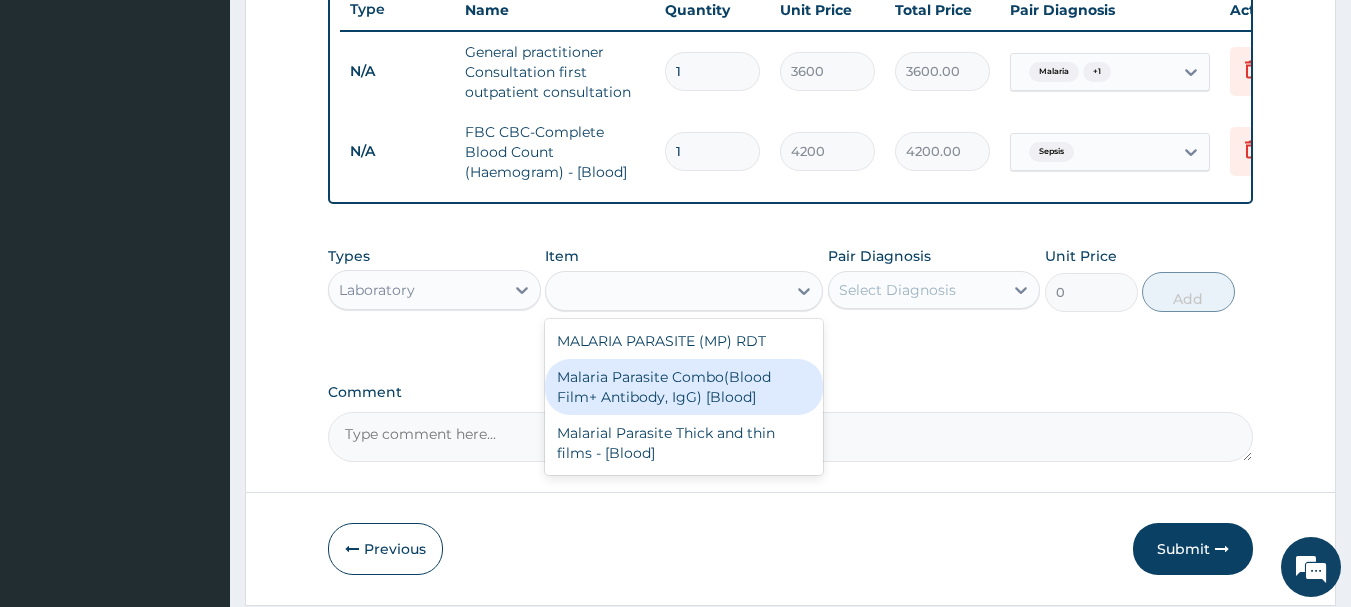 type on "2800" 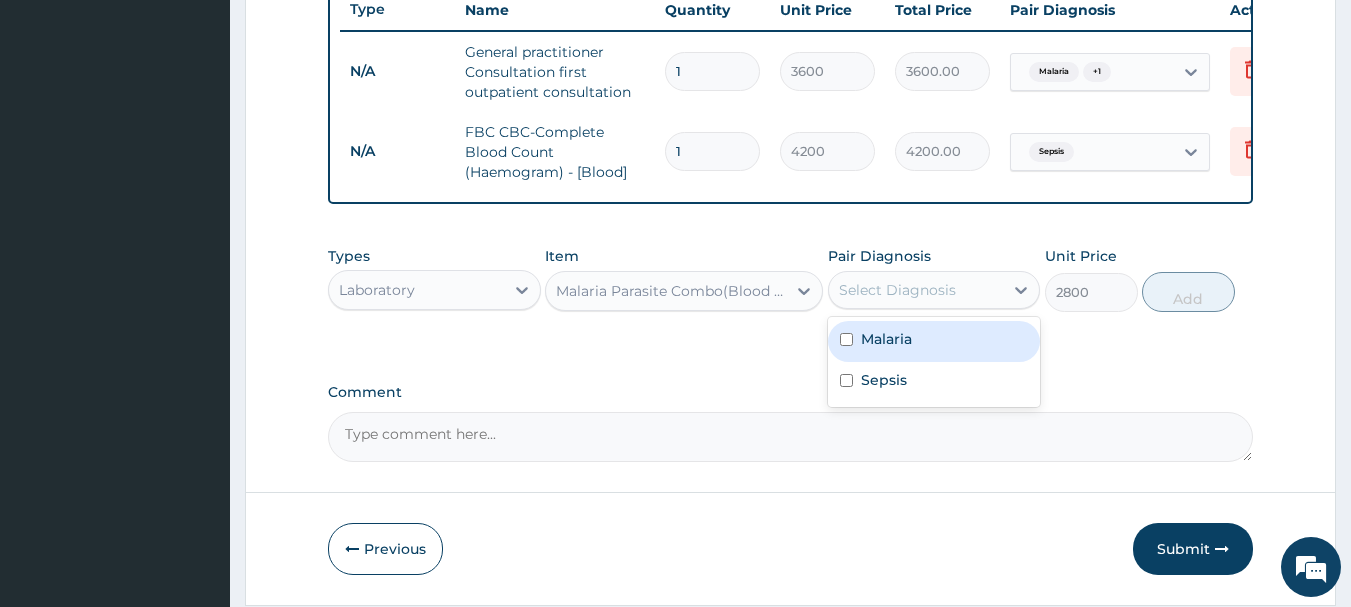click on "Select Diagnosis" at bounding box center [897, 290] 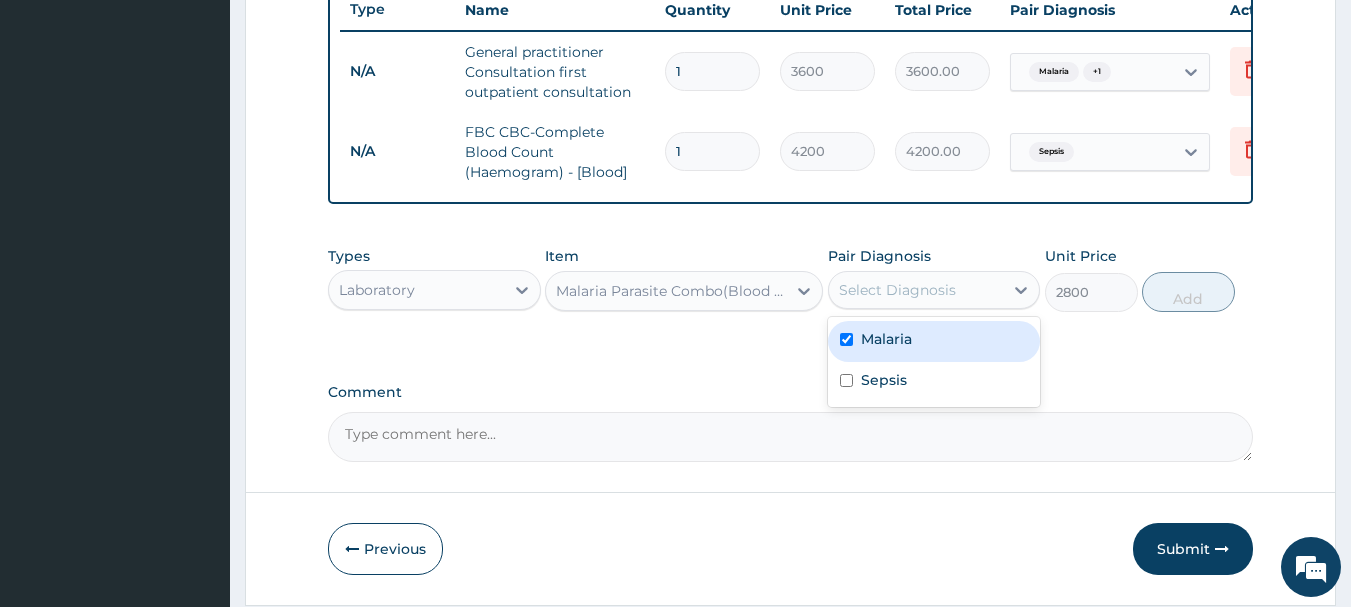 checkbox on "true" 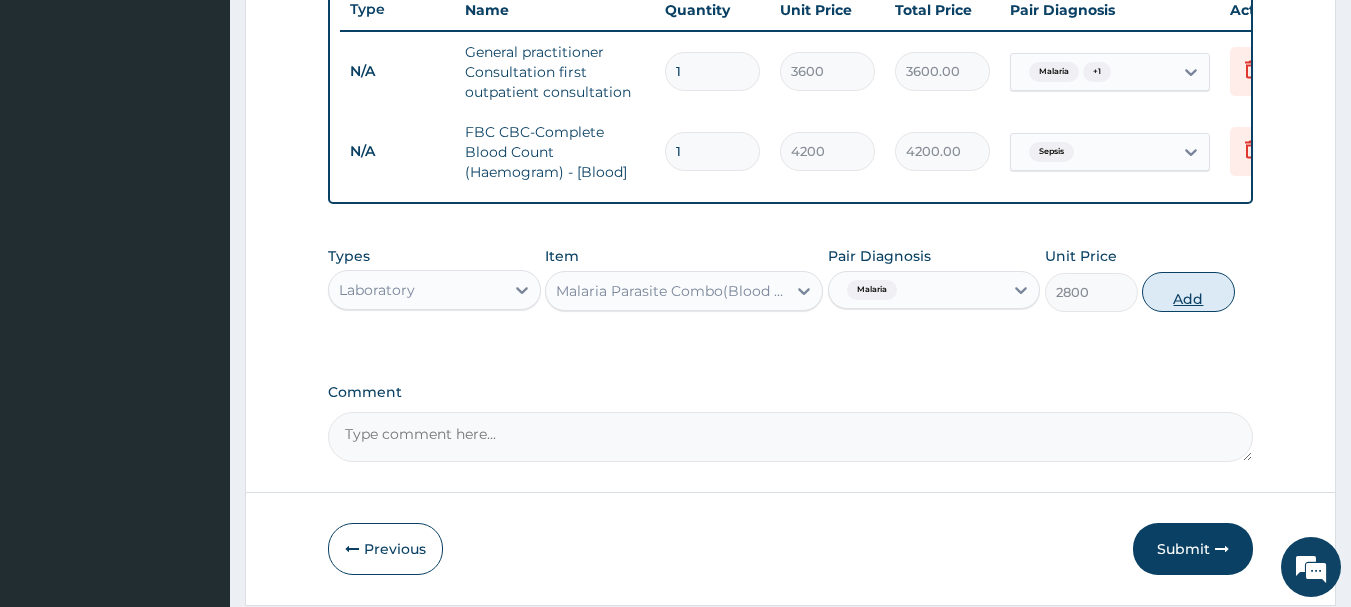 click on "Add" at bounding box center (1188, 292) 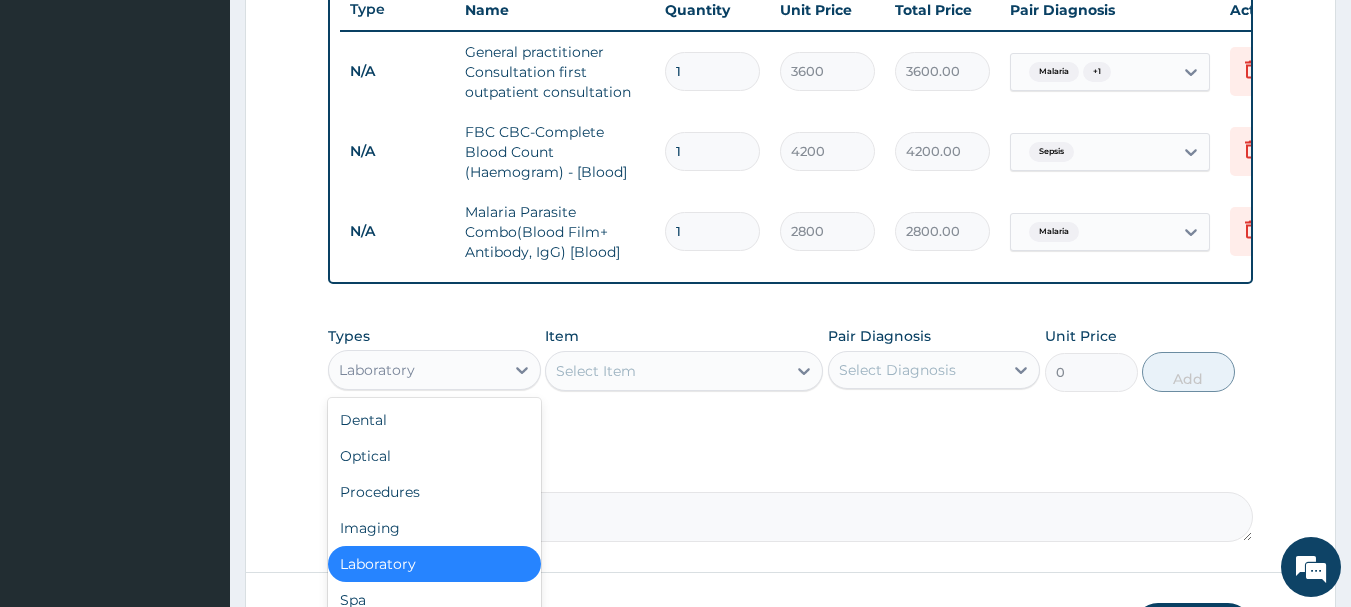 click on "Laboratory" at bounding box center (416, 370) 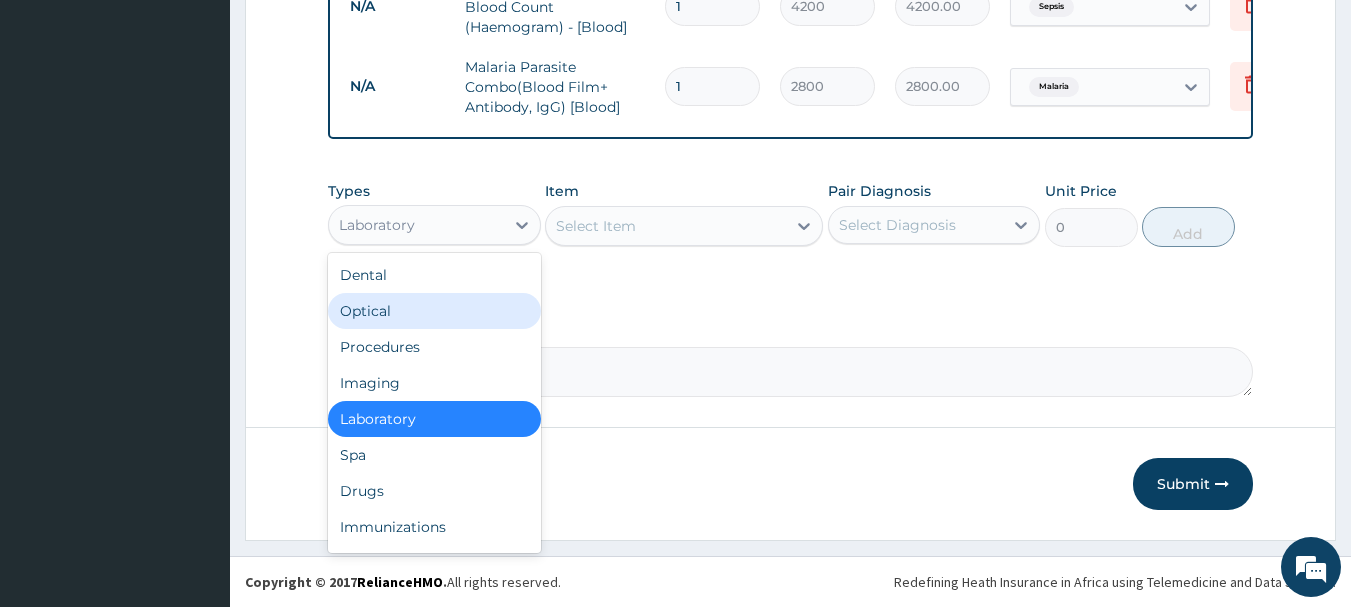 scroll, scrollTop: 926, scrollLeft: 0, axis: vertical 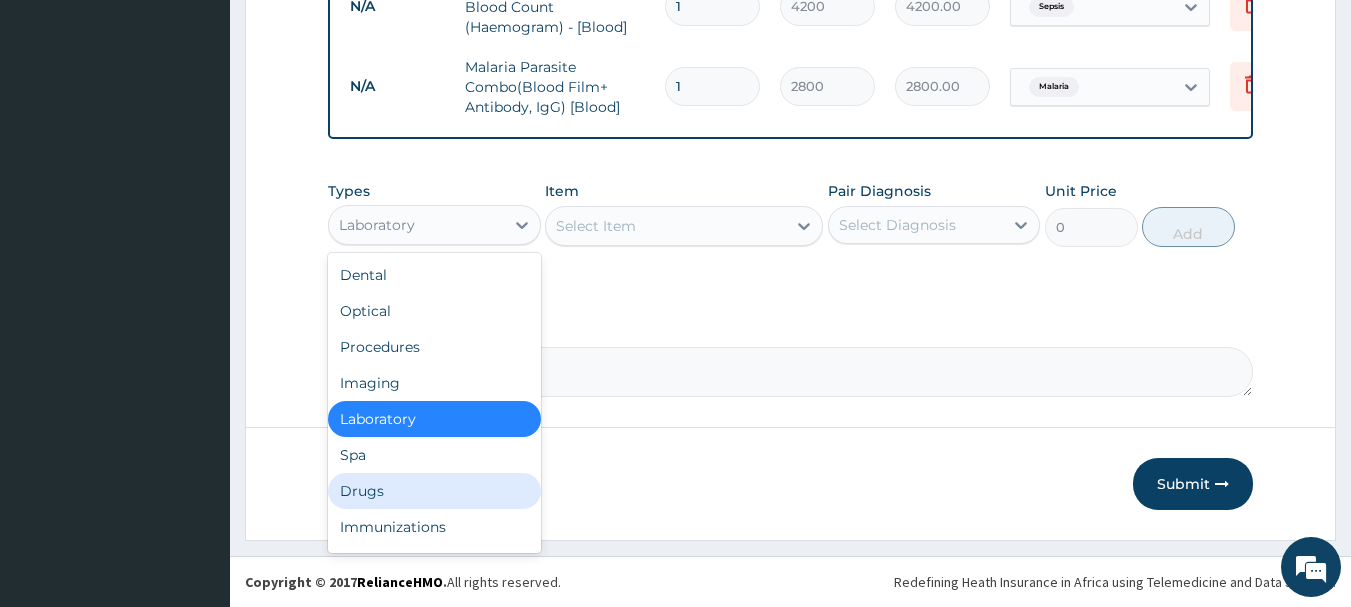 click on "Drugs" at bounding box center (434, 491) 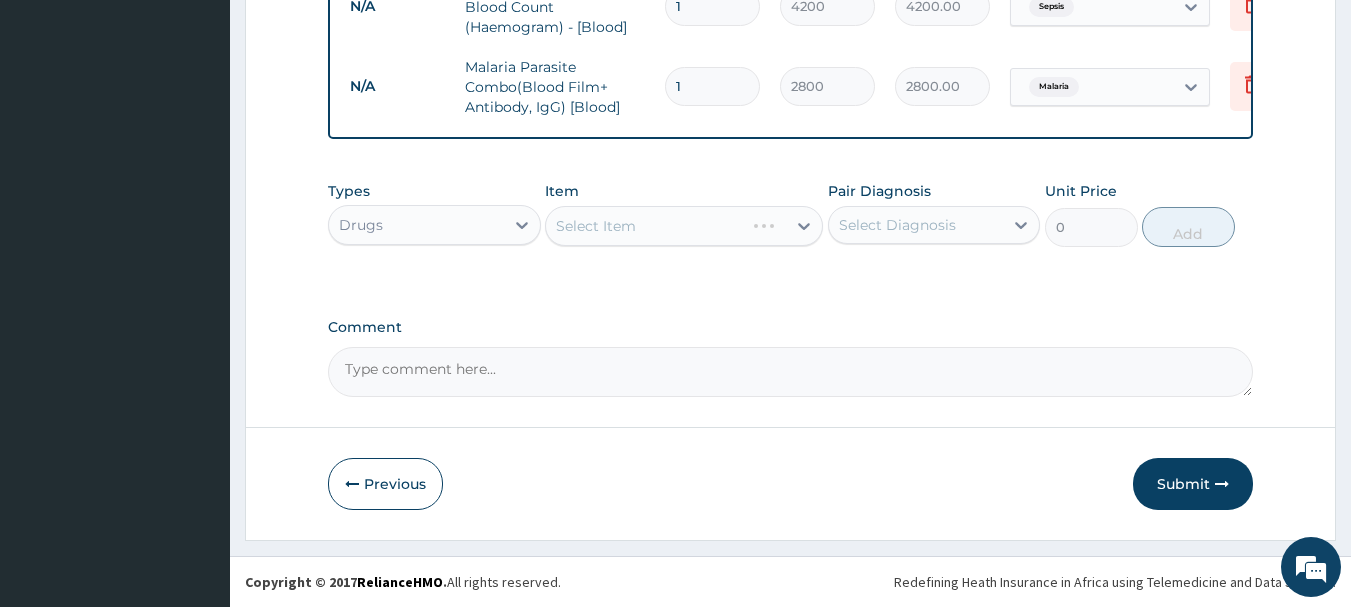 click on "Select Item" at bounding box center (684, 226) 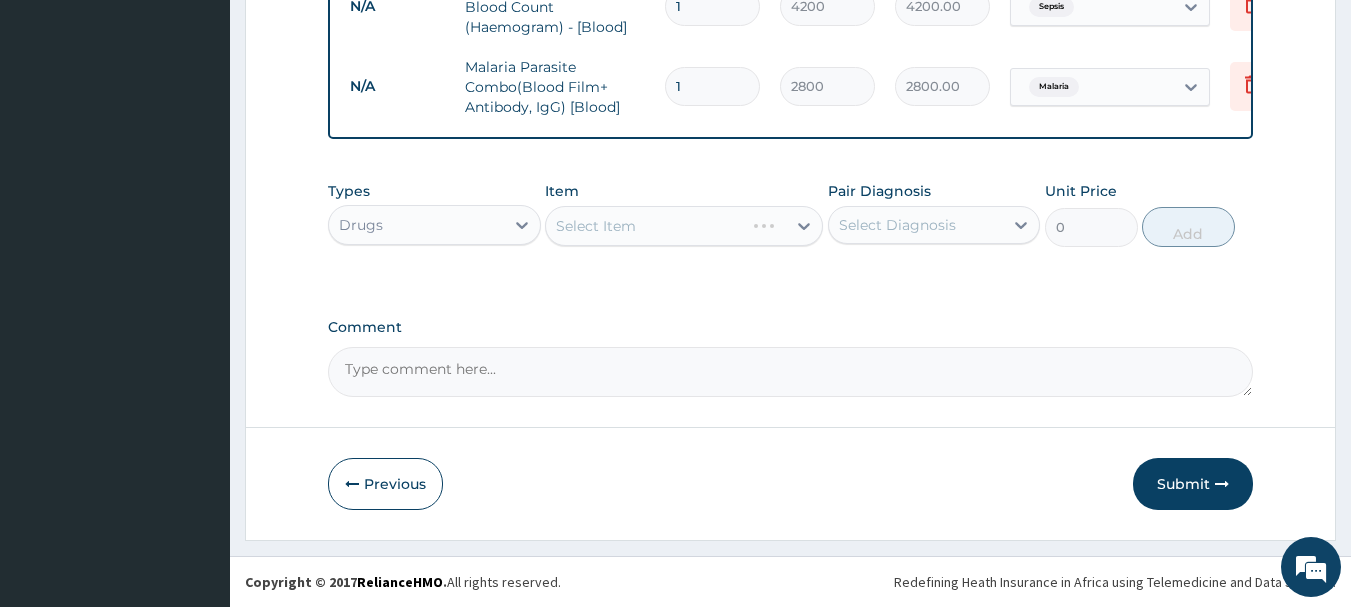 click on "Select Item" at bounding box center (645, 226) 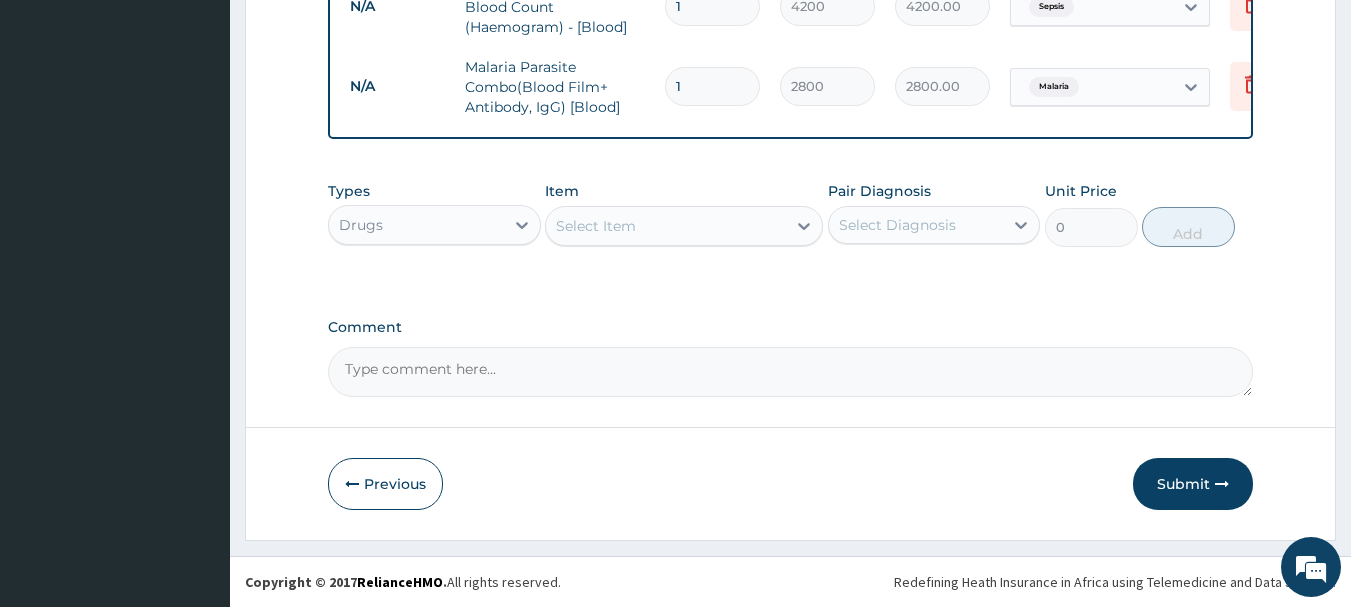 click on "Select Item" at bounding box center (666, 226) 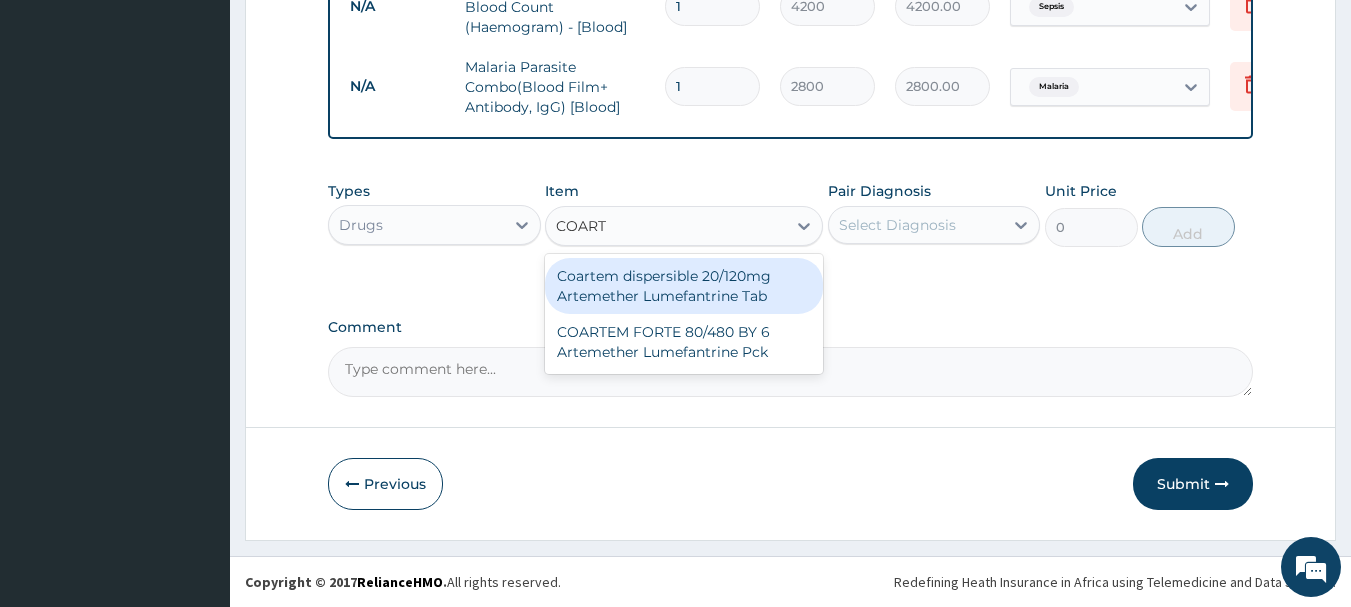 type on "COARTE" 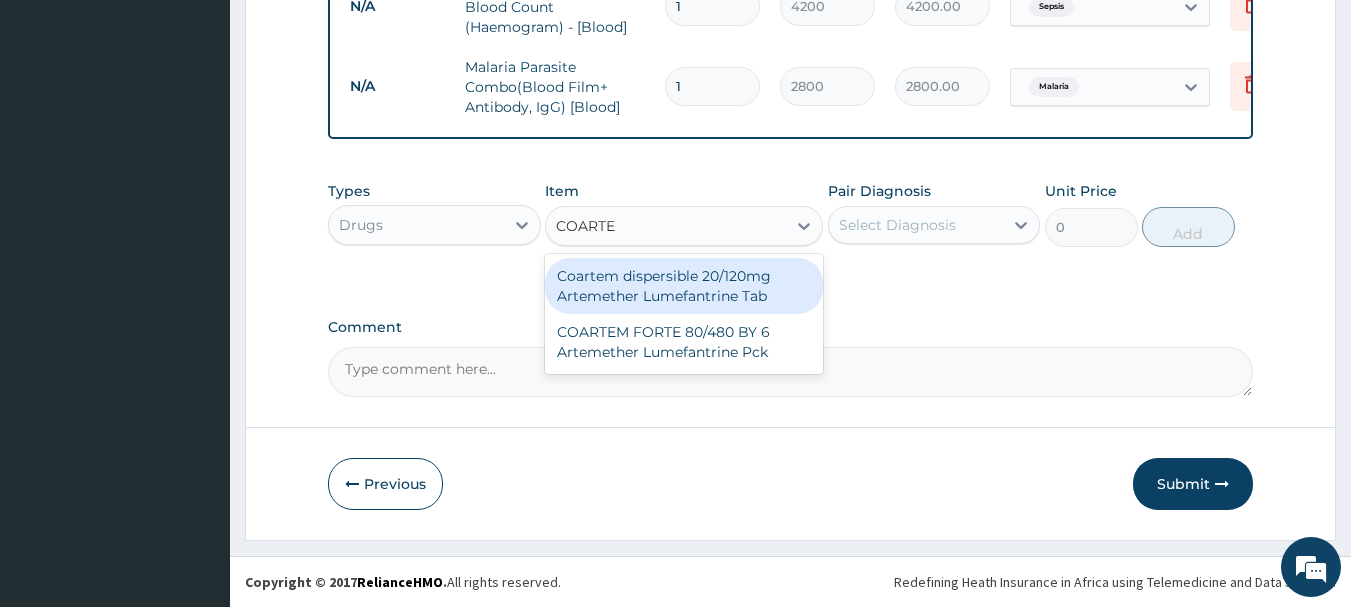 click on "Coartem dispersible 20/120mg Artemether Lumefantrine Tab" at bounding box center (684, 286) 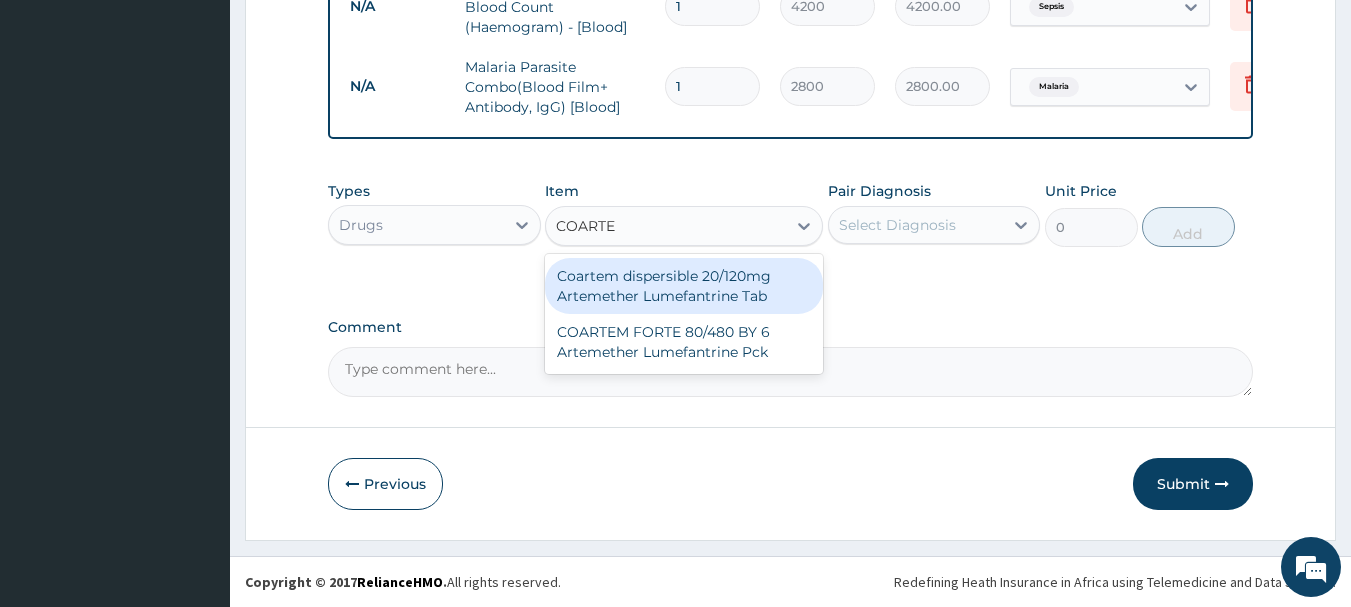 type 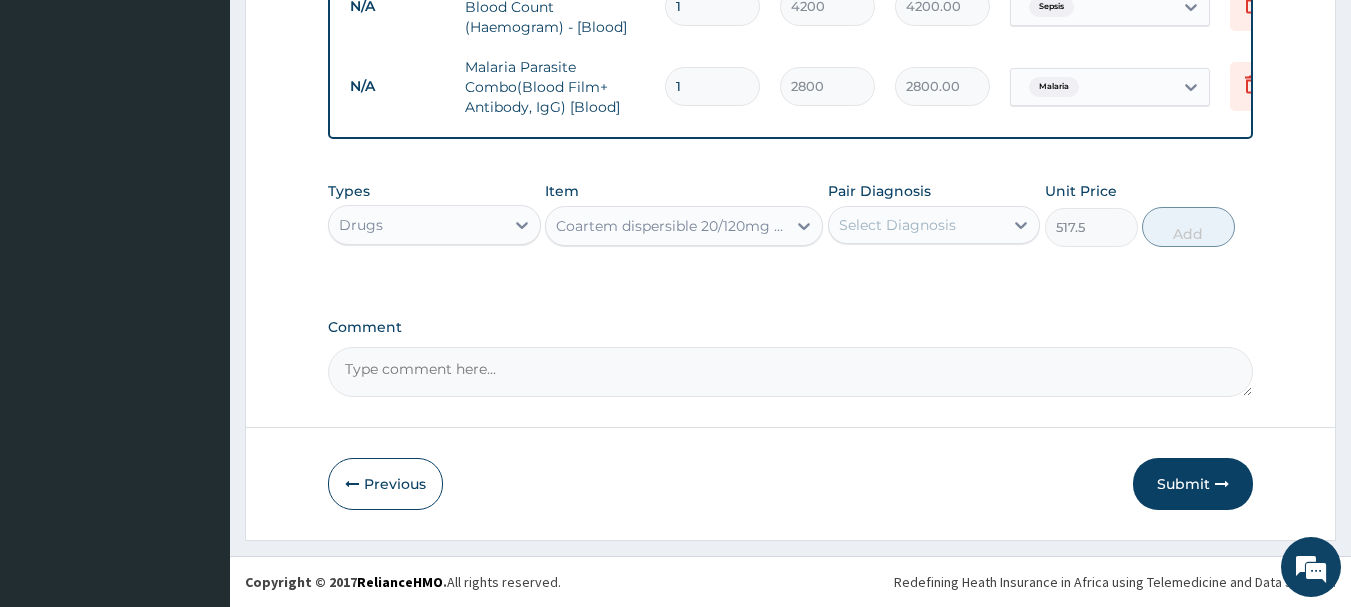 click on "Select Diagnosis" at bounding box center (897, 225) 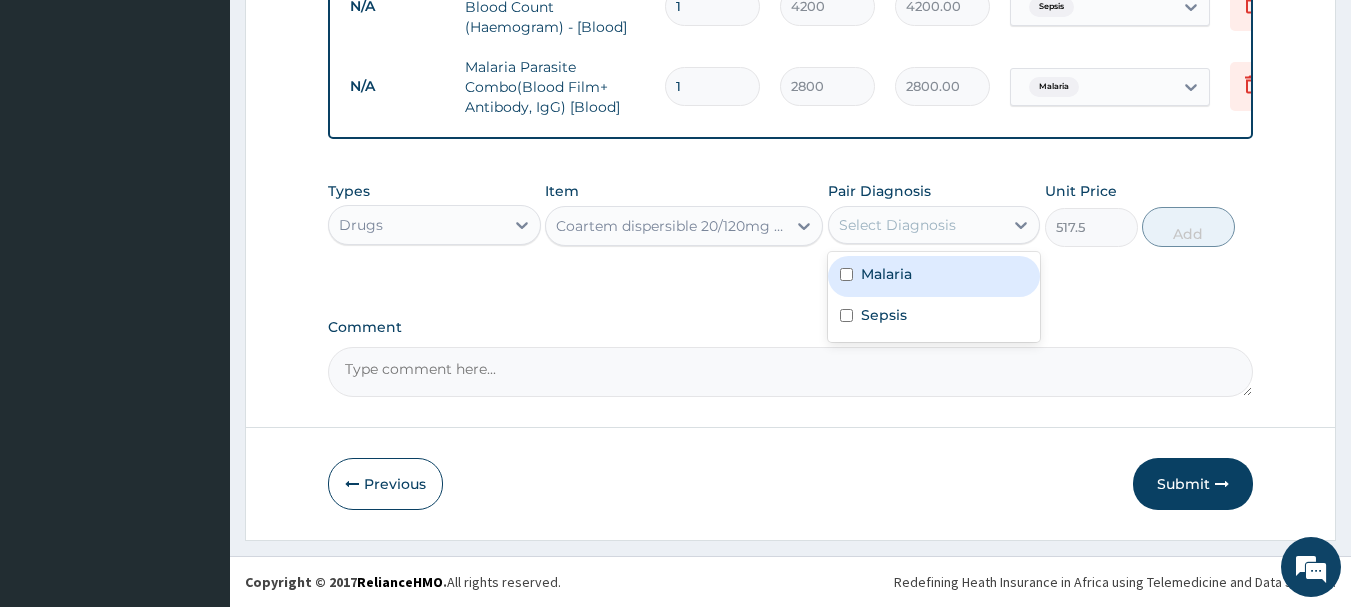drag, startPoint x: 867, startPoint y: 272, endPoint x: 971, endPoint y: 233, distance: 111.07205 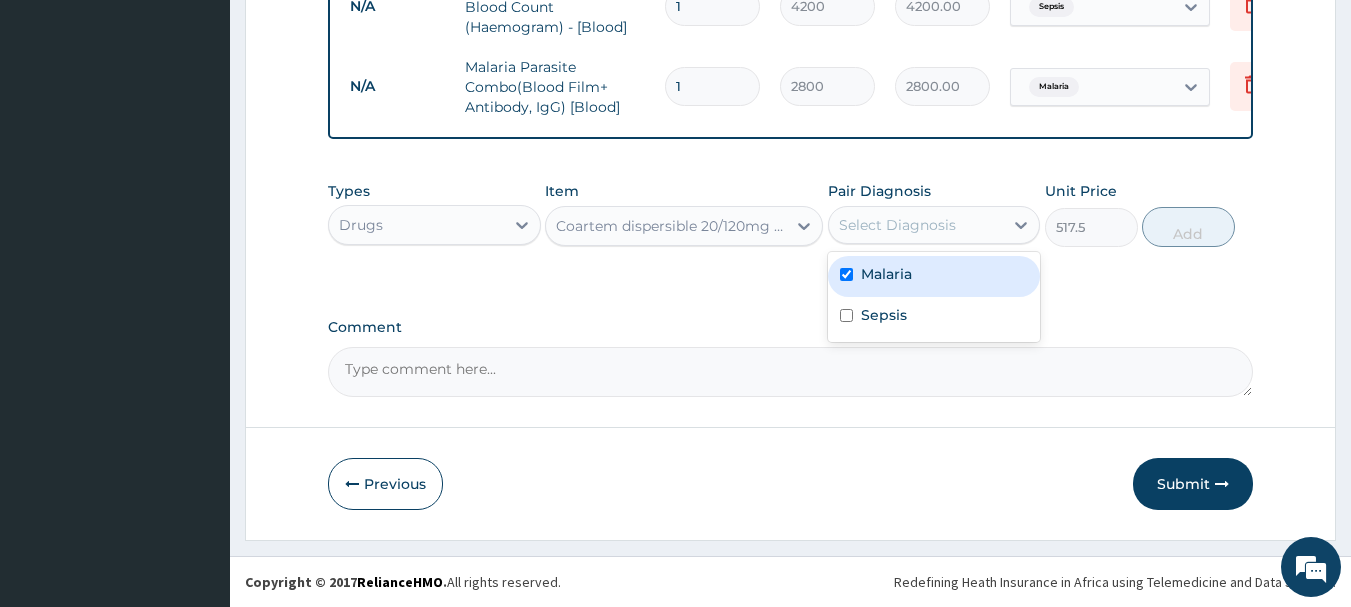 checkbox on "true" 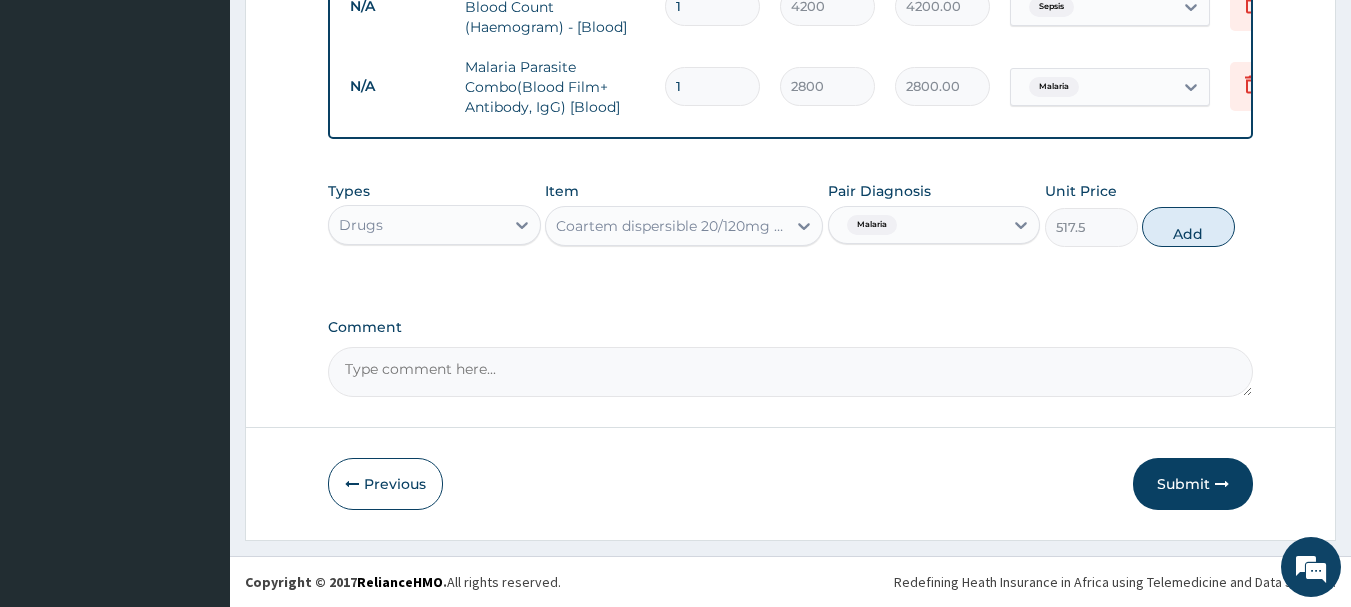 drag, startPoint x: 1170, startPoint y: 219, endPoint x: 1095, endPoint y: 244, distance: 79.05694 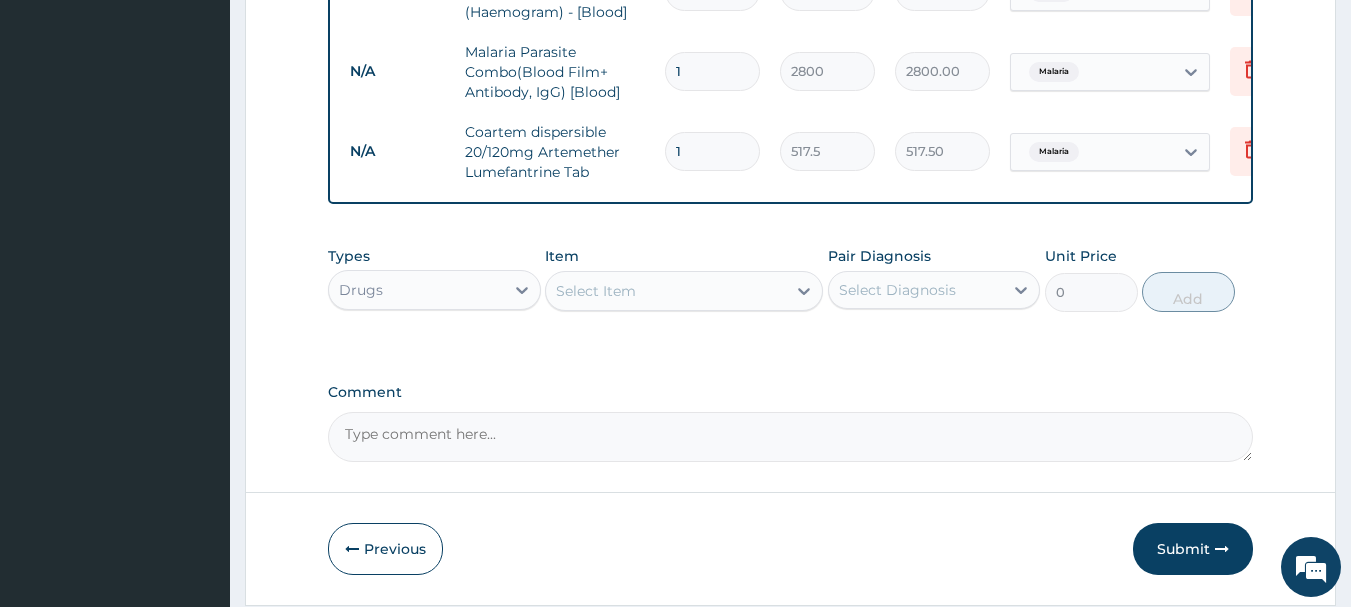 type 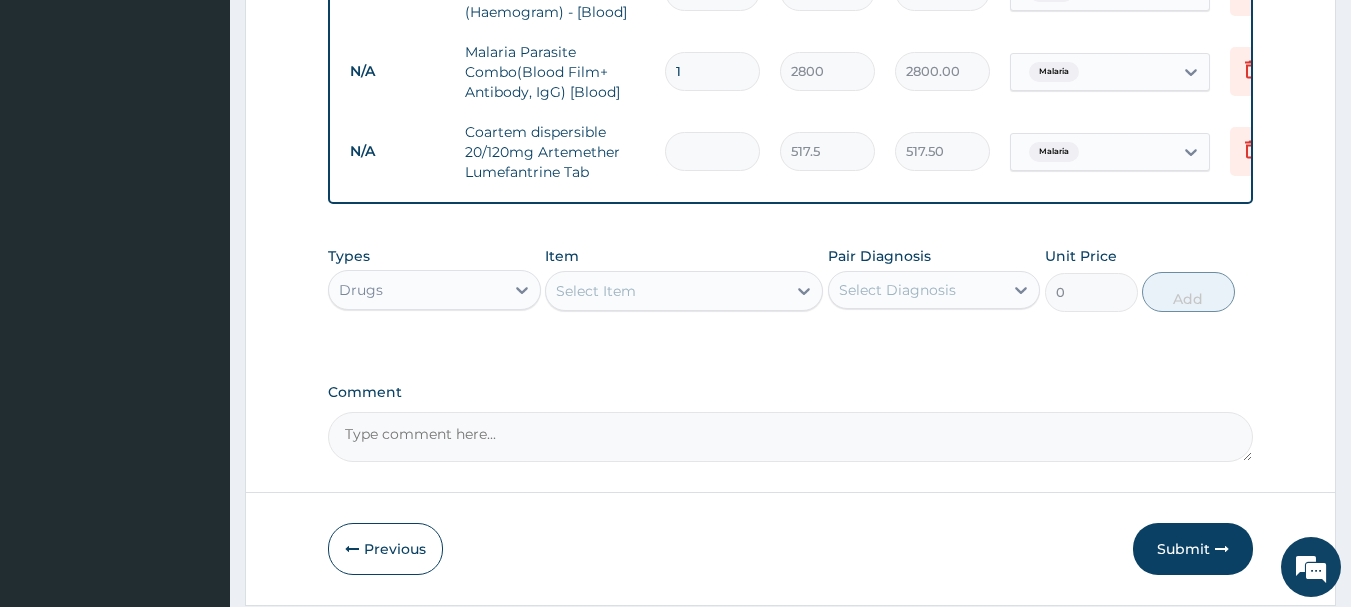 type on "0.00" 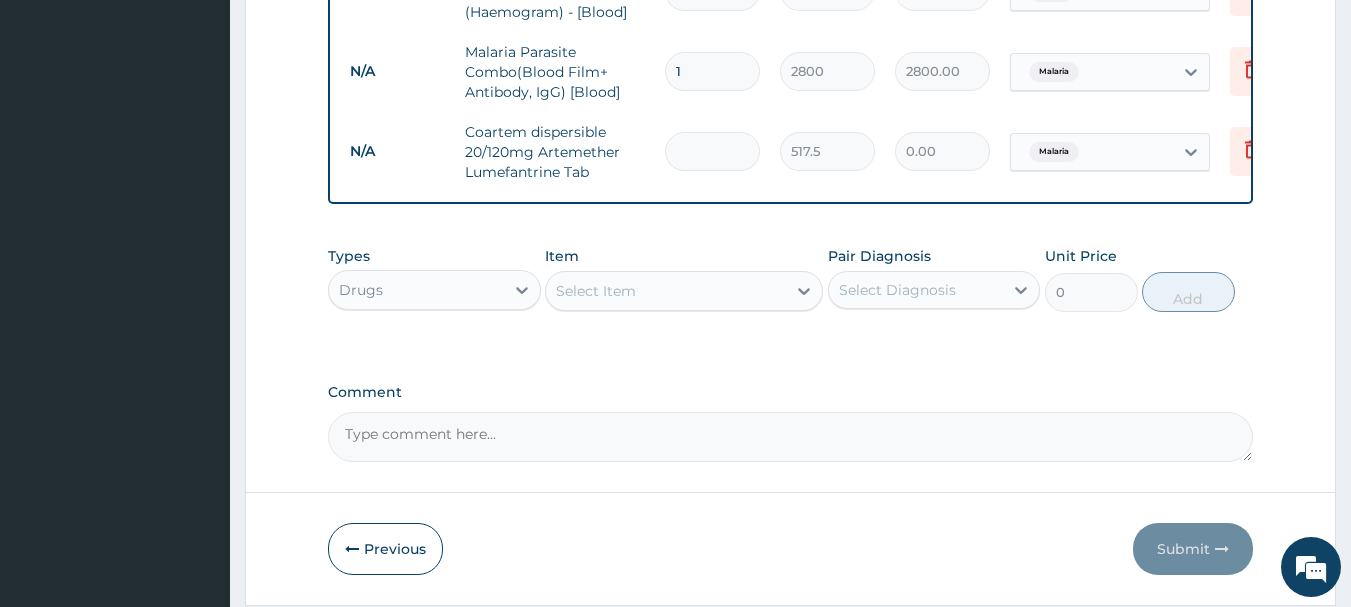 type on "6" 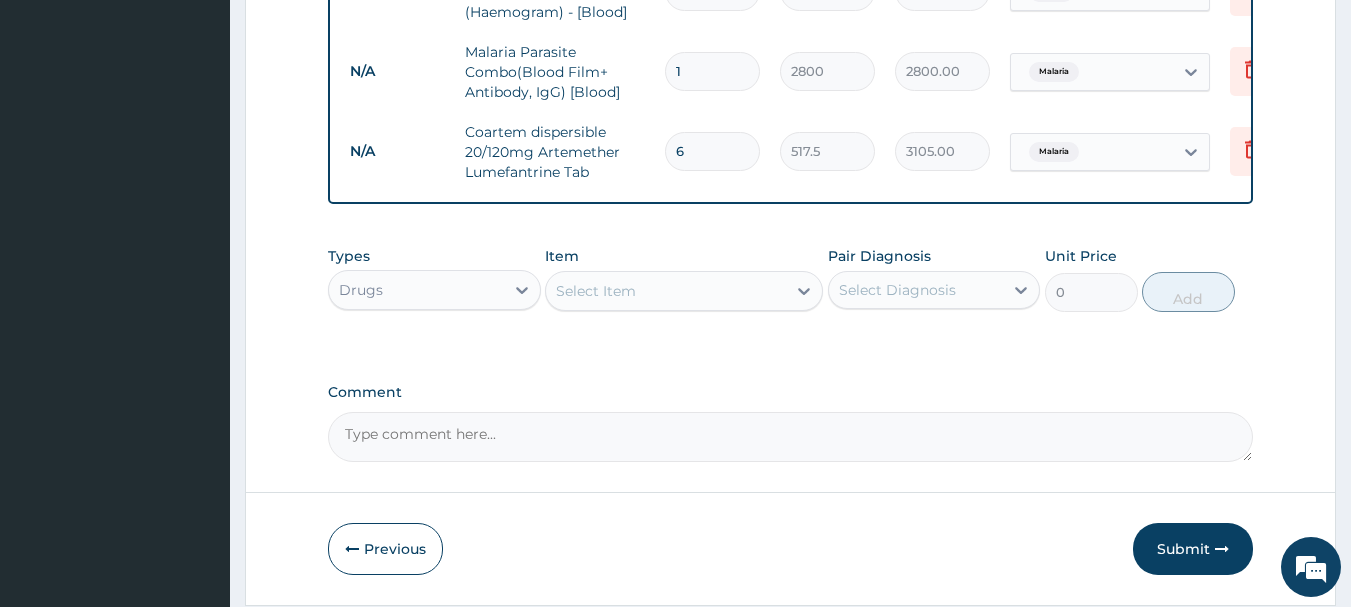 type on "6" 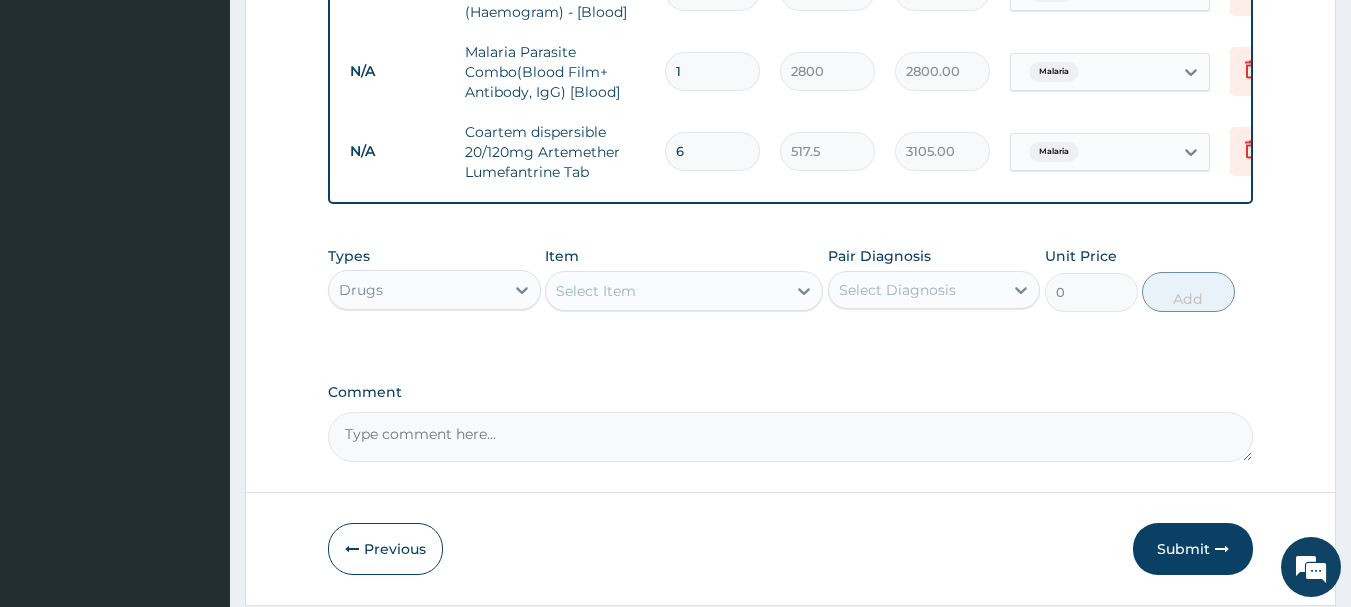 click on "Select Item" at bounding box center (596, 291) 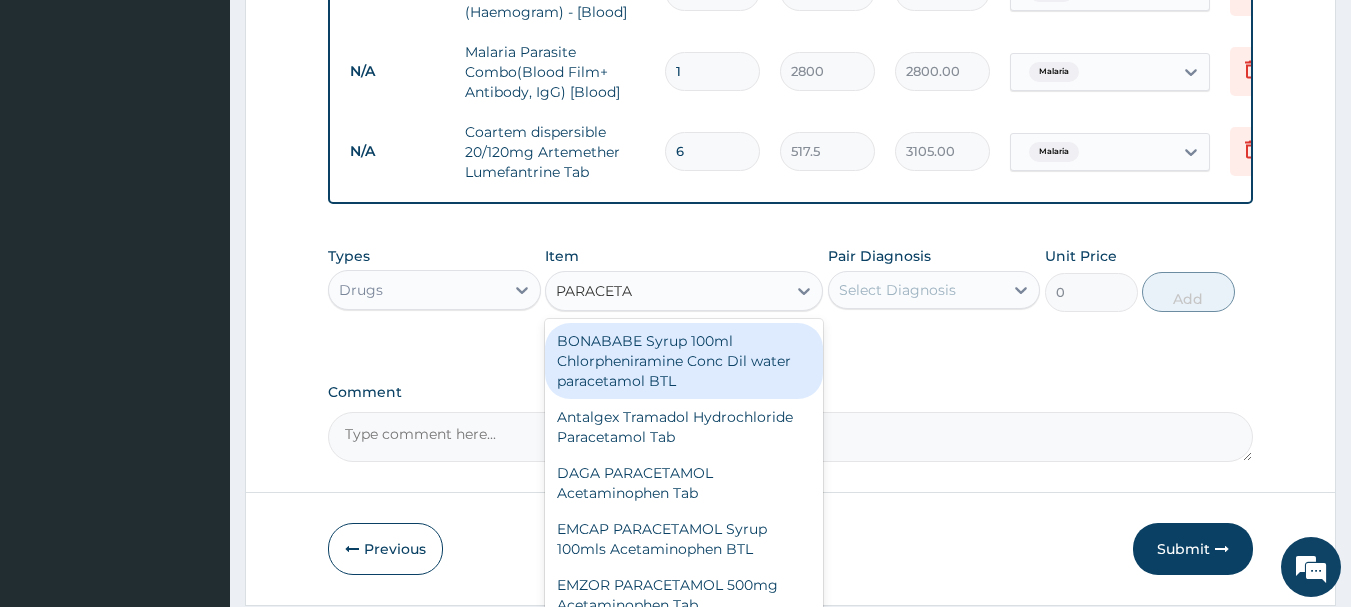 type on "PARACETAM" 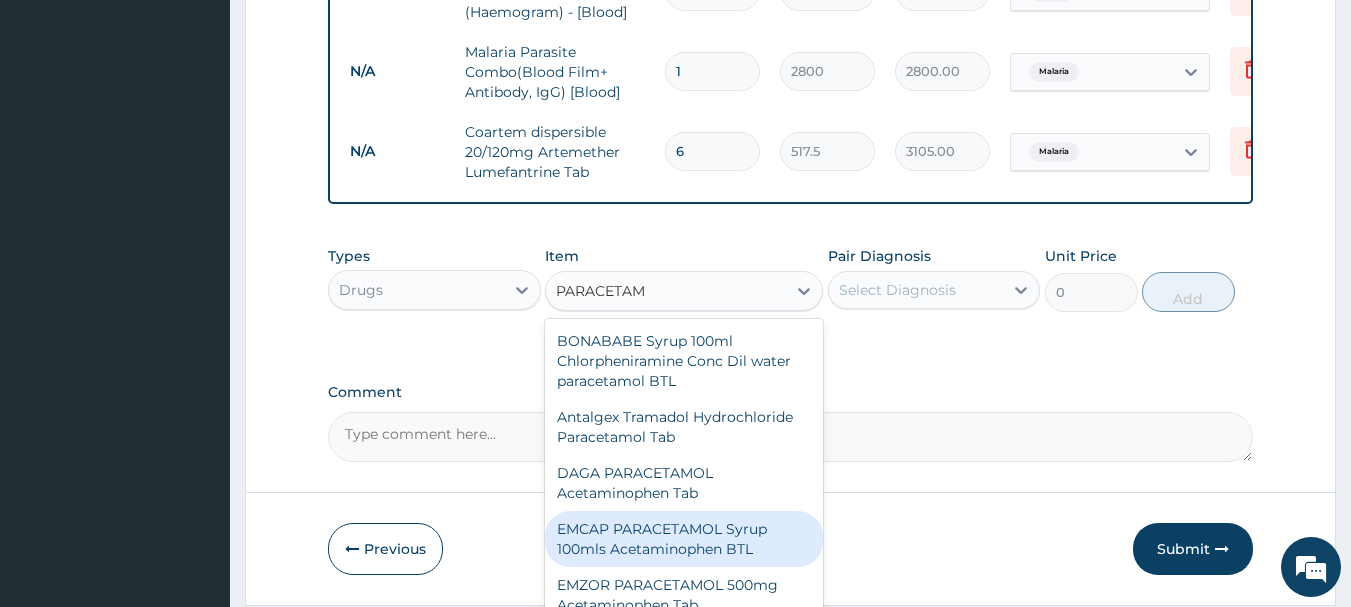click on "EMCAP PARACETAMOL Syrup 100mls Acetaminophen BTL" at bounding box center [684, 539] 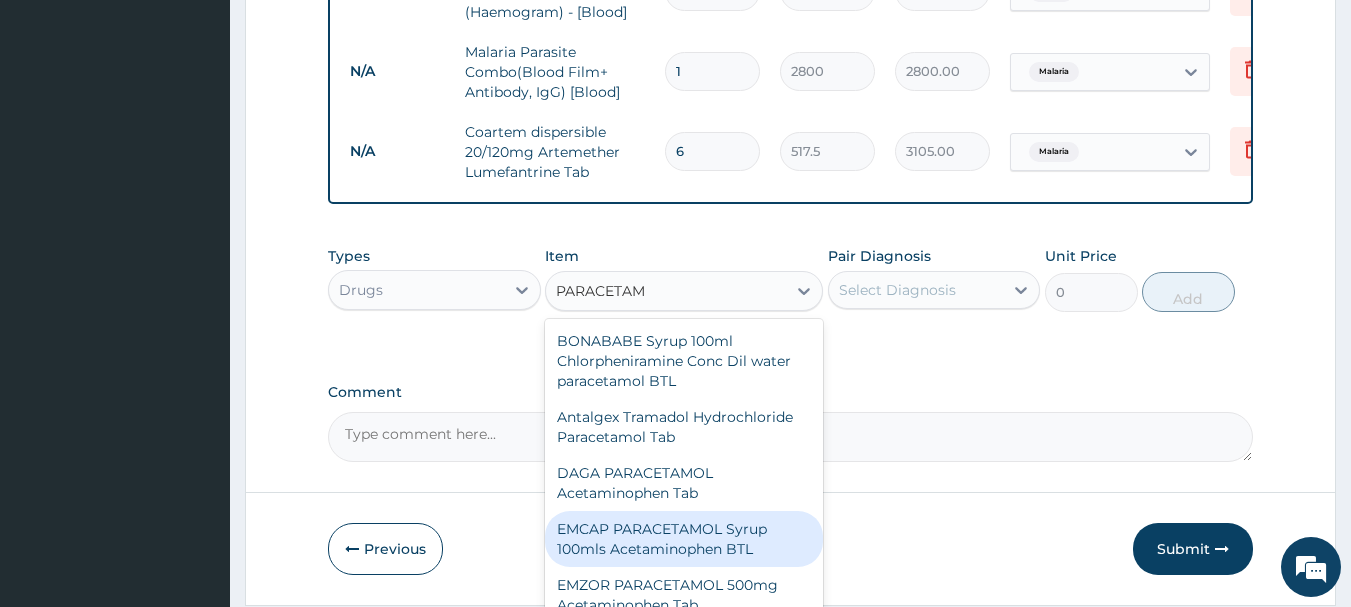 type 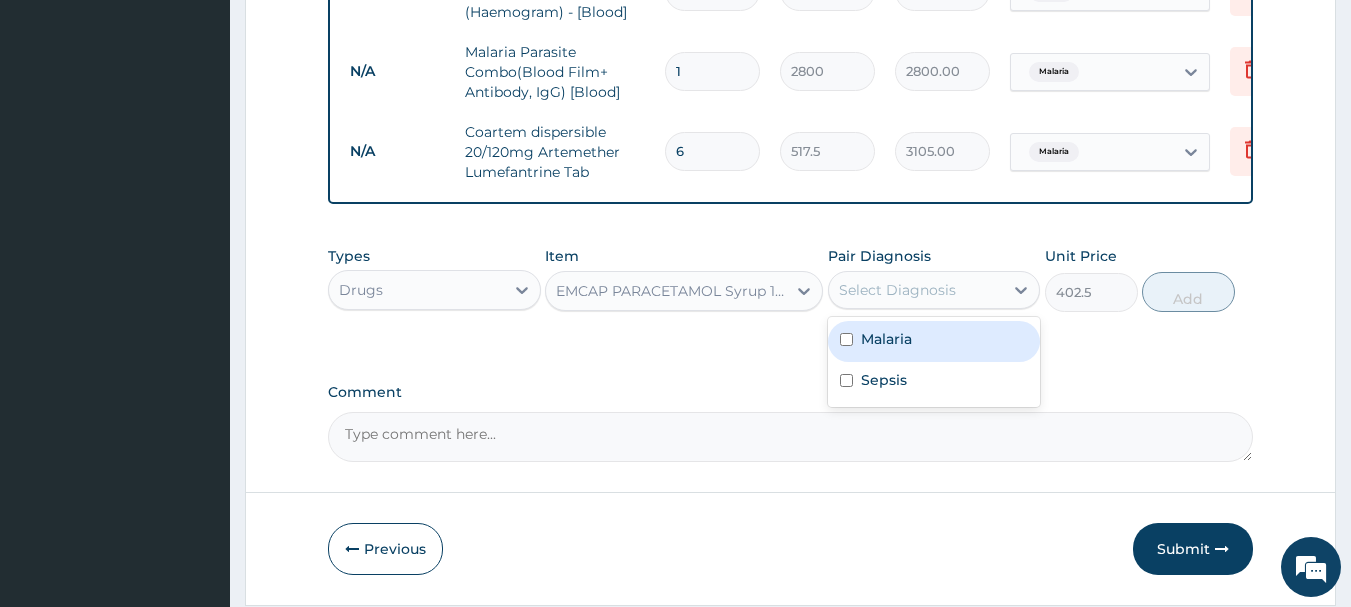 click on "Select Diagnosis" at bounding box center (897, 290) 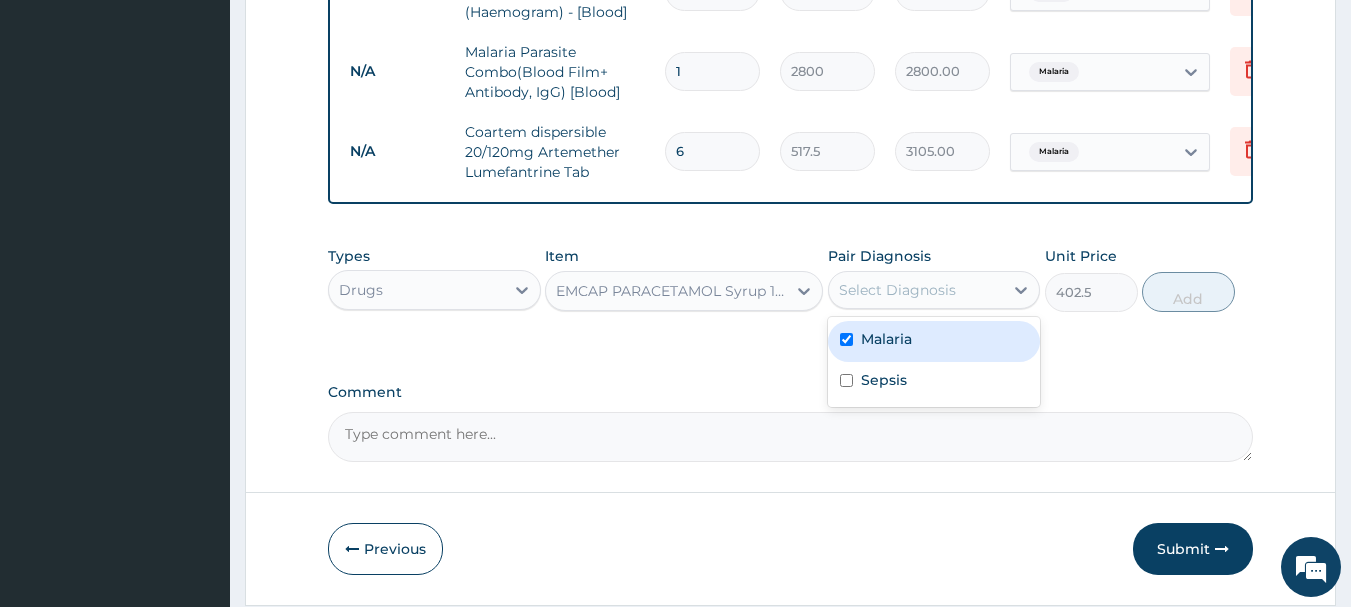 checkbox on "true" 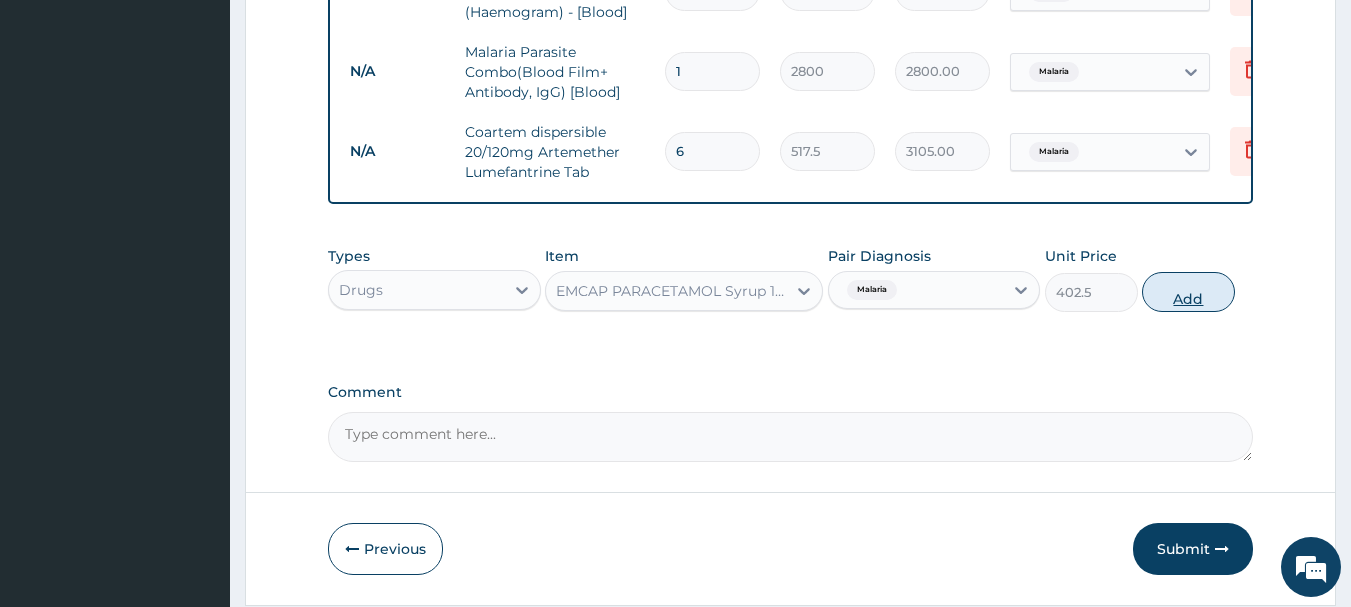 click on "Add" at bounding box center [1188, 292] 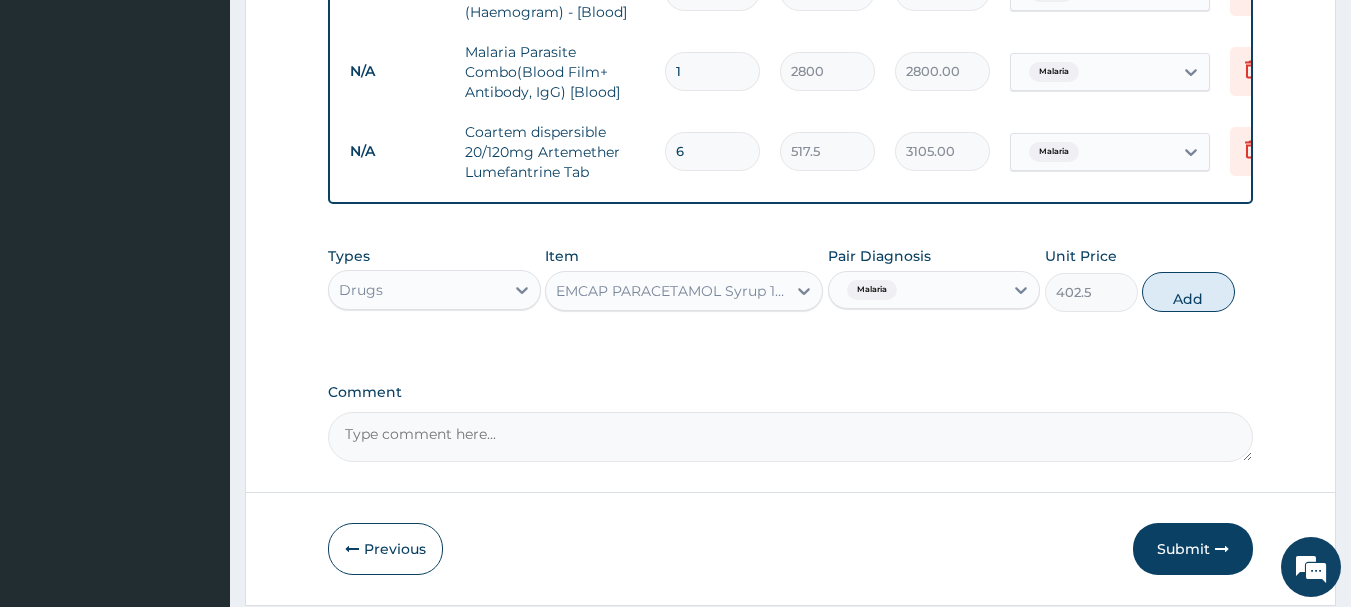 type on "0" 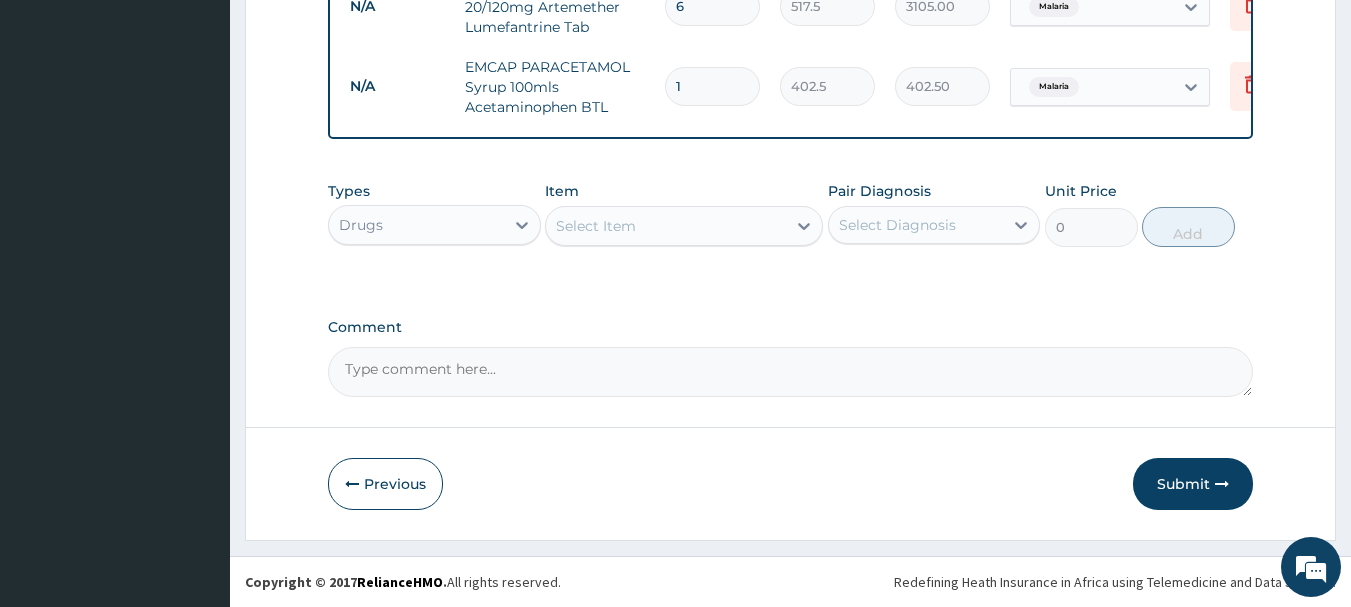 scroll, scrollTop: 1086, scrollLeft: 0, axis: vertical 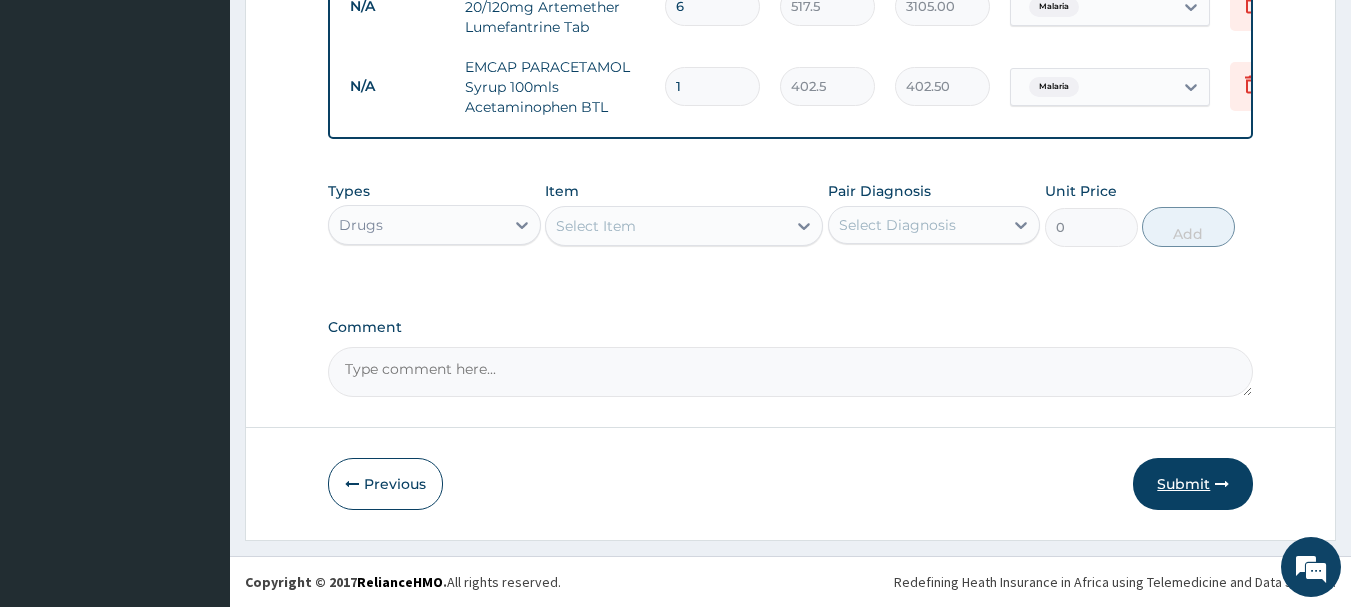 click on "Submit" at bounding box center (1193, 484) 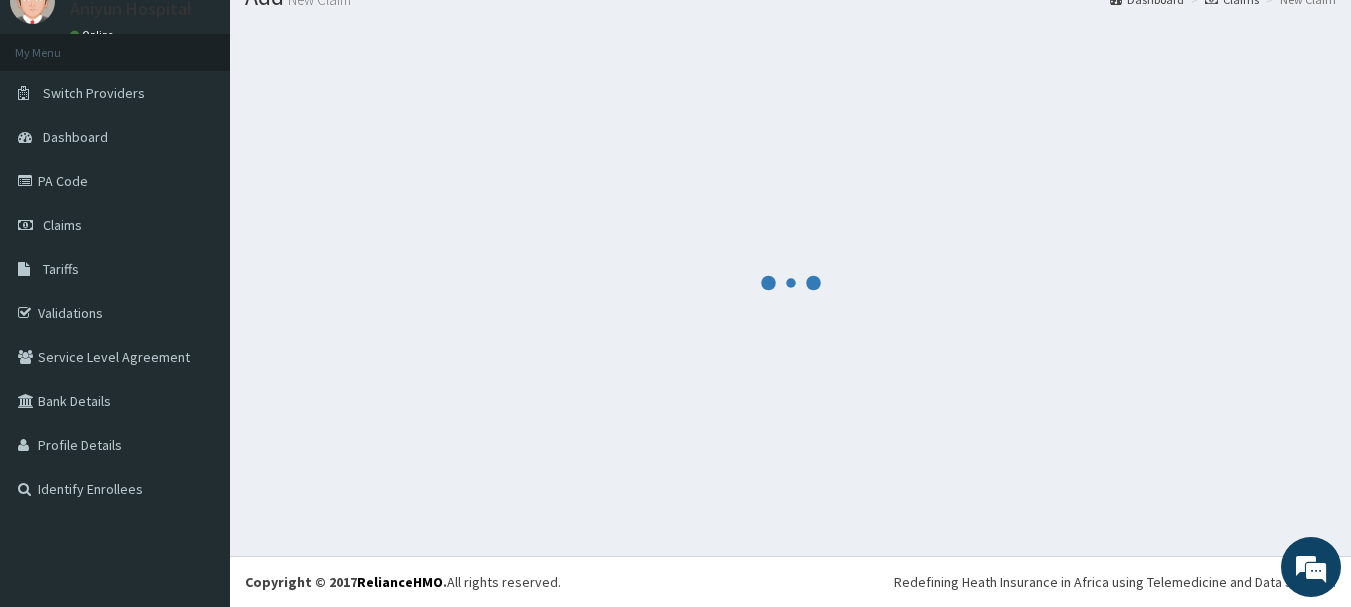 scroll, scrollTop: 1086, scrollLeft: 0, axis: vertical 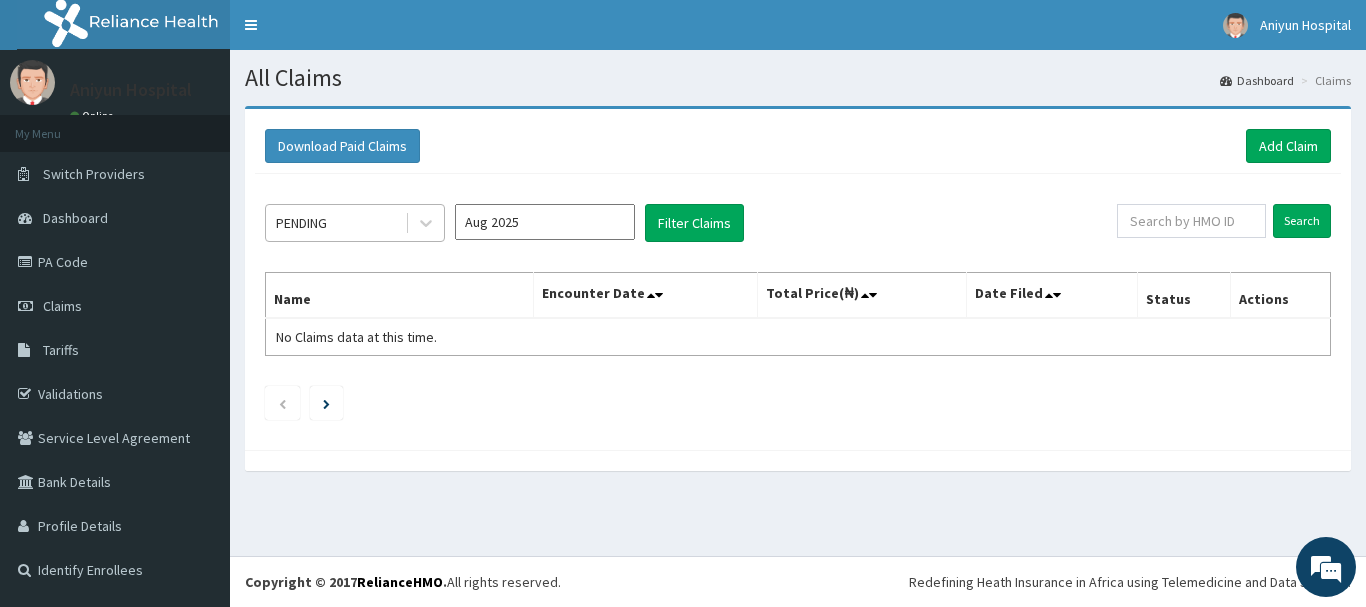 click on "PENDING" at bounding box center (335, 223) 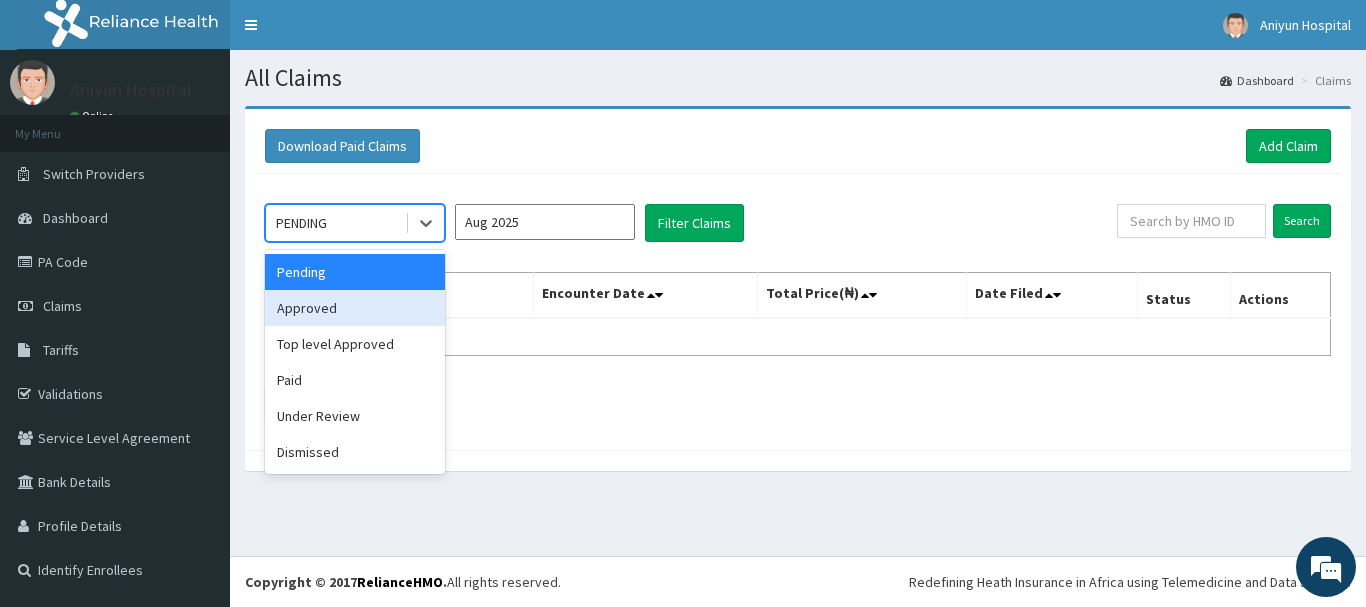 click on "Approved" at bounding box center (355, 308) 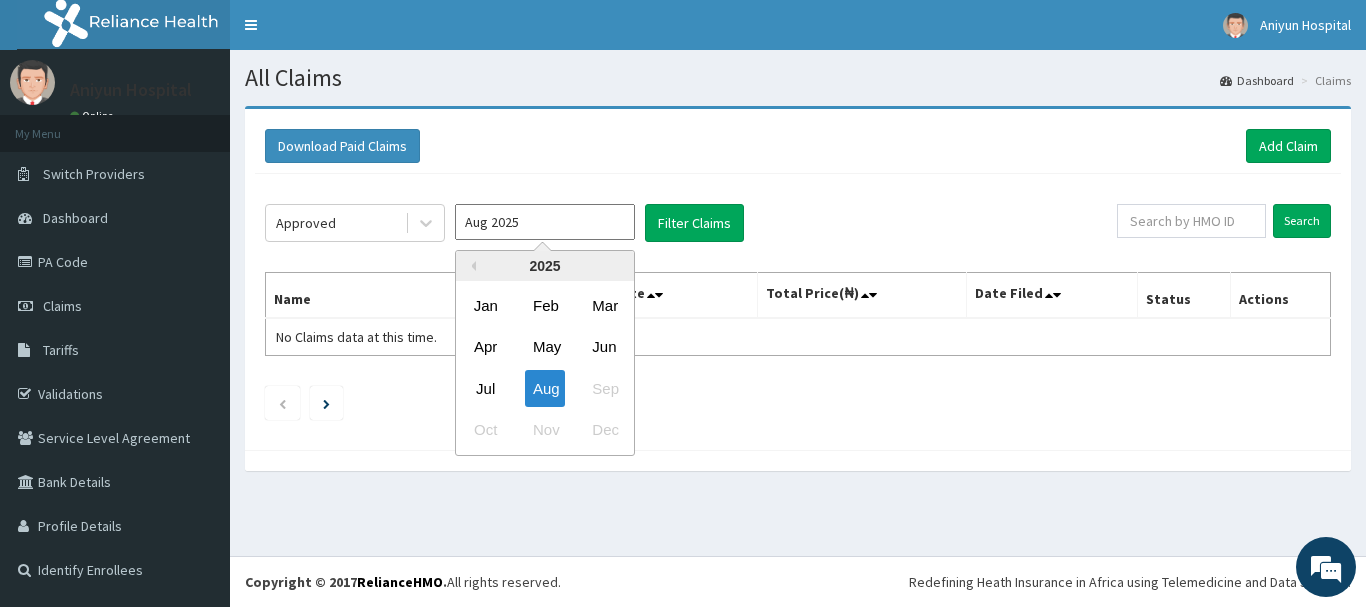 click on "Aug 2025" at bounding box center (545, 222) 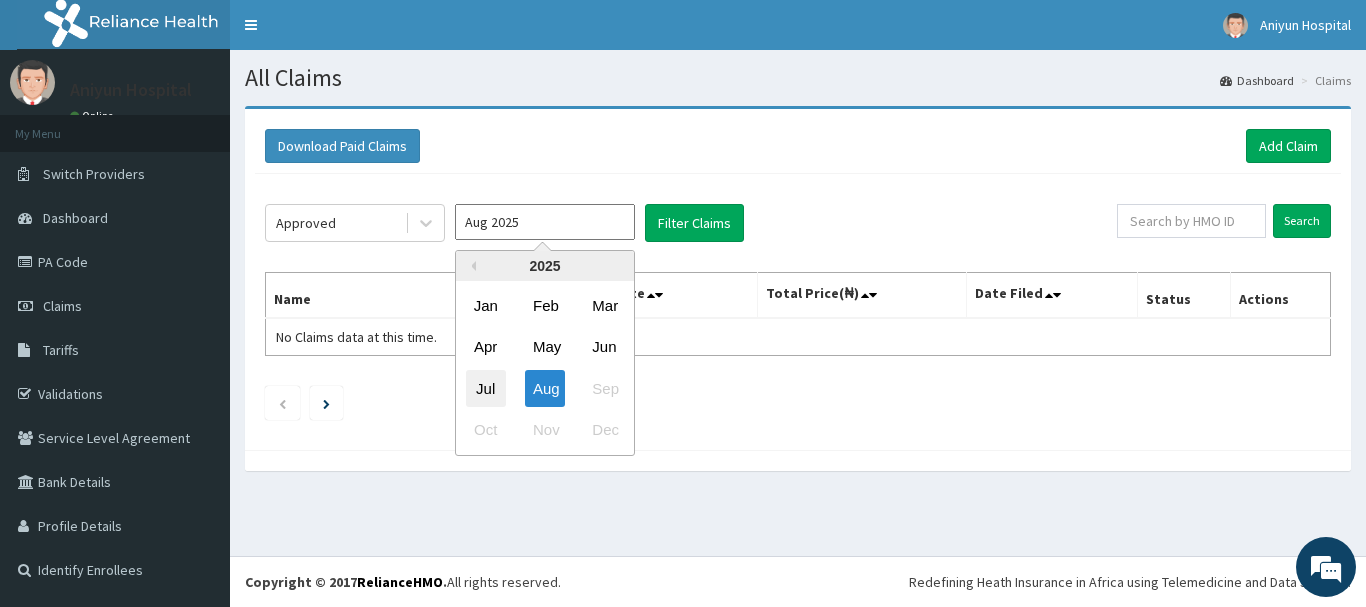 click on "Jul" at bounding box center (486, 388) 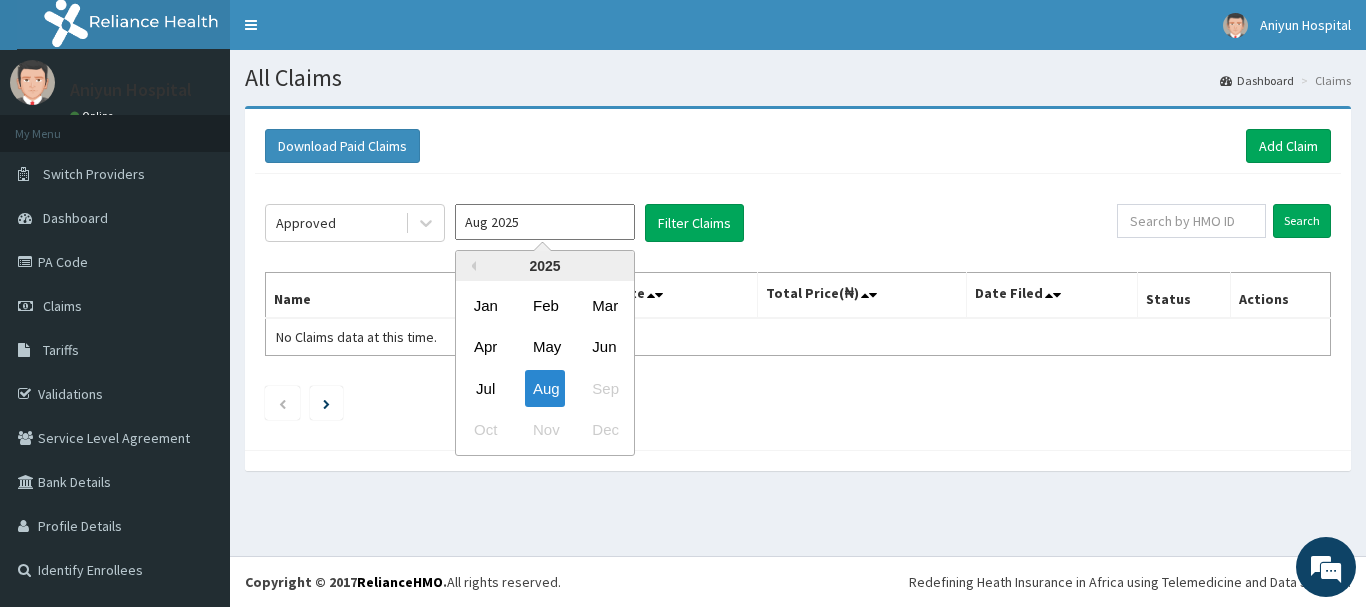 type on "Jul 2025" 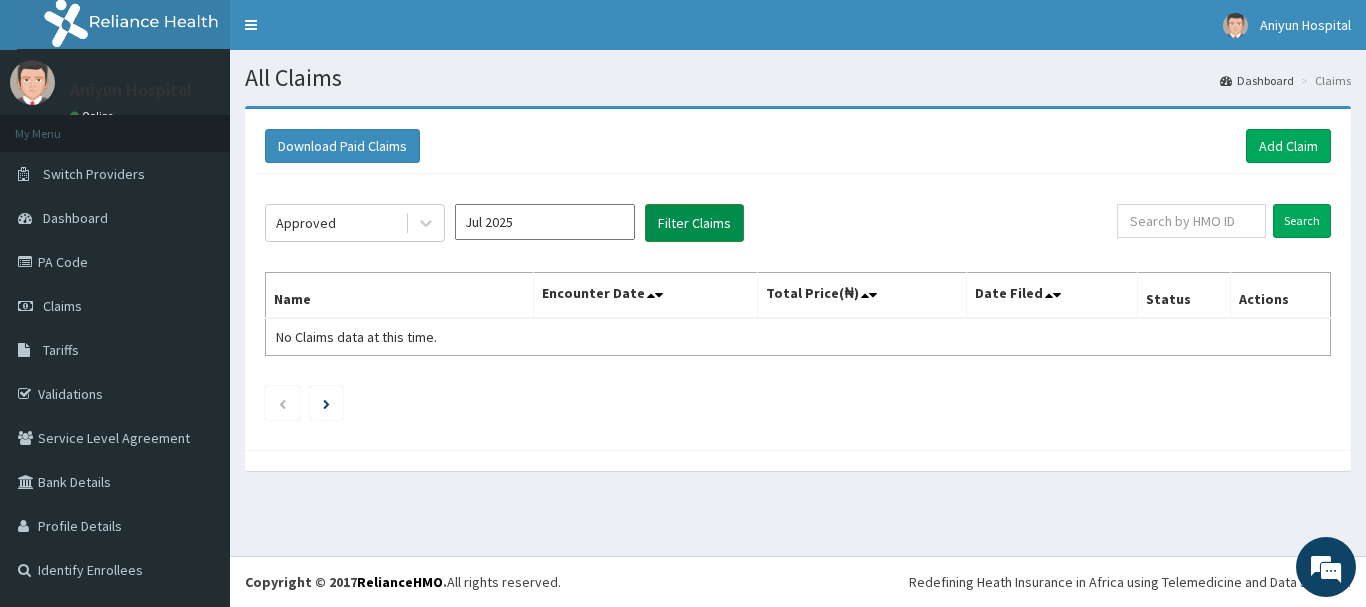 click on "Filter Claims" at bounding box center (694, 223) 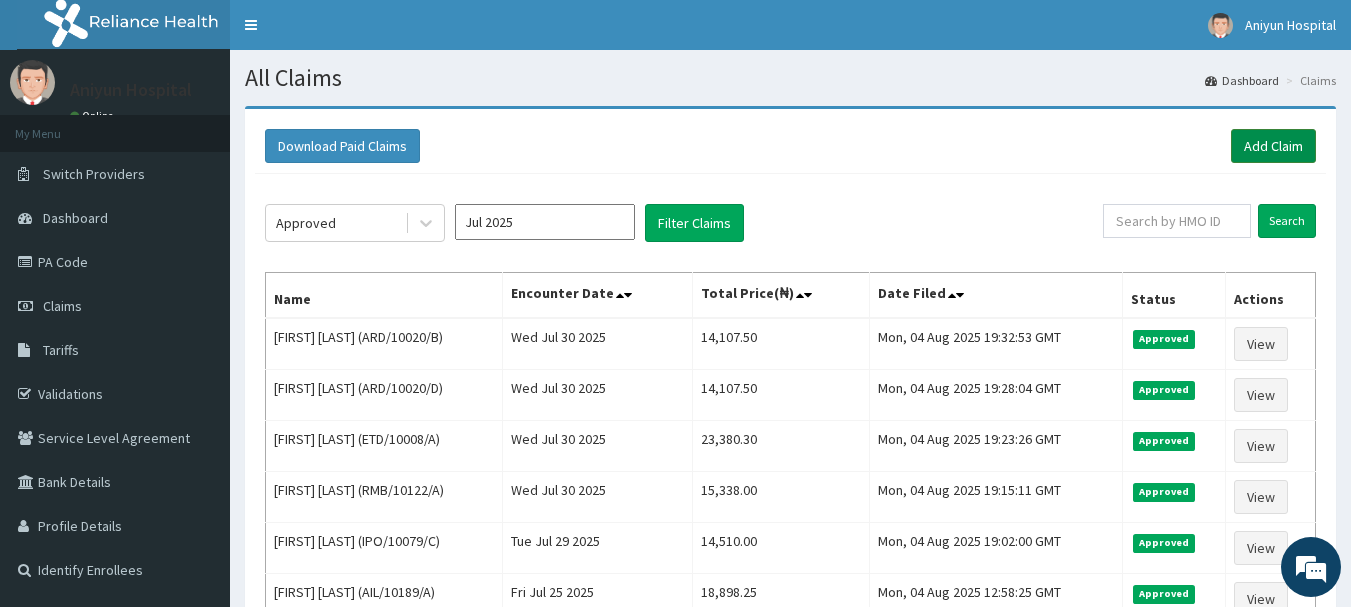 click on "Add Claim" at bounding box center [1273, 146] 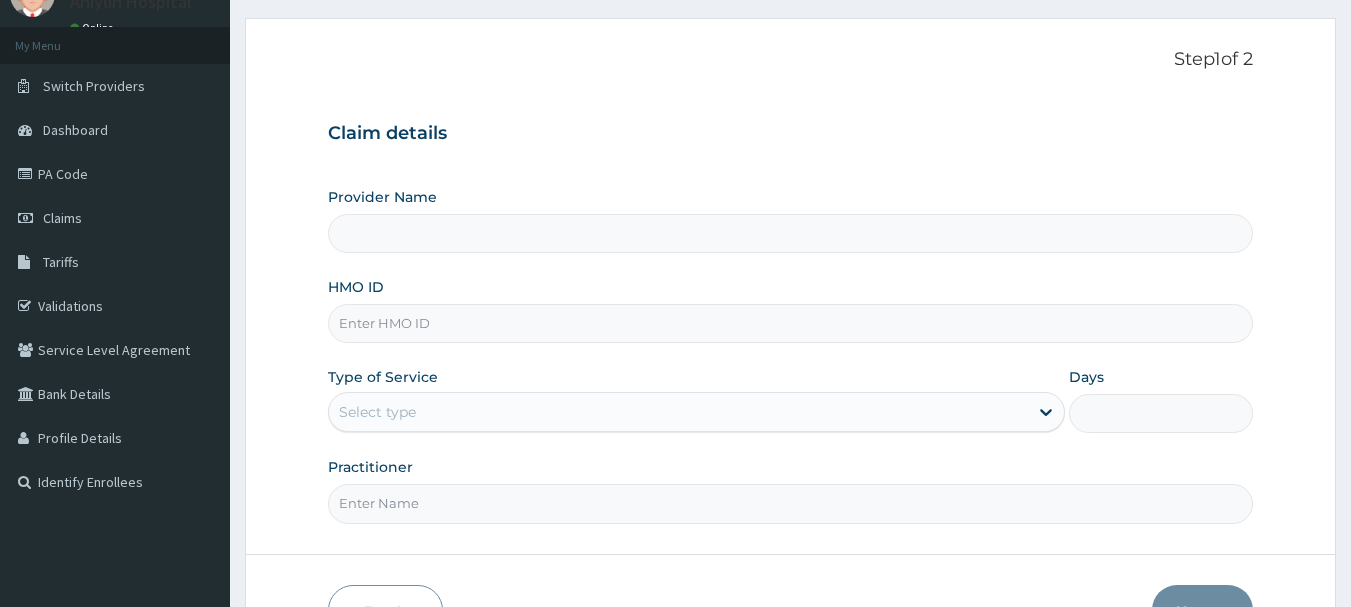 scroll, scrollTop: 0, scrollLeft: 0, axis: both 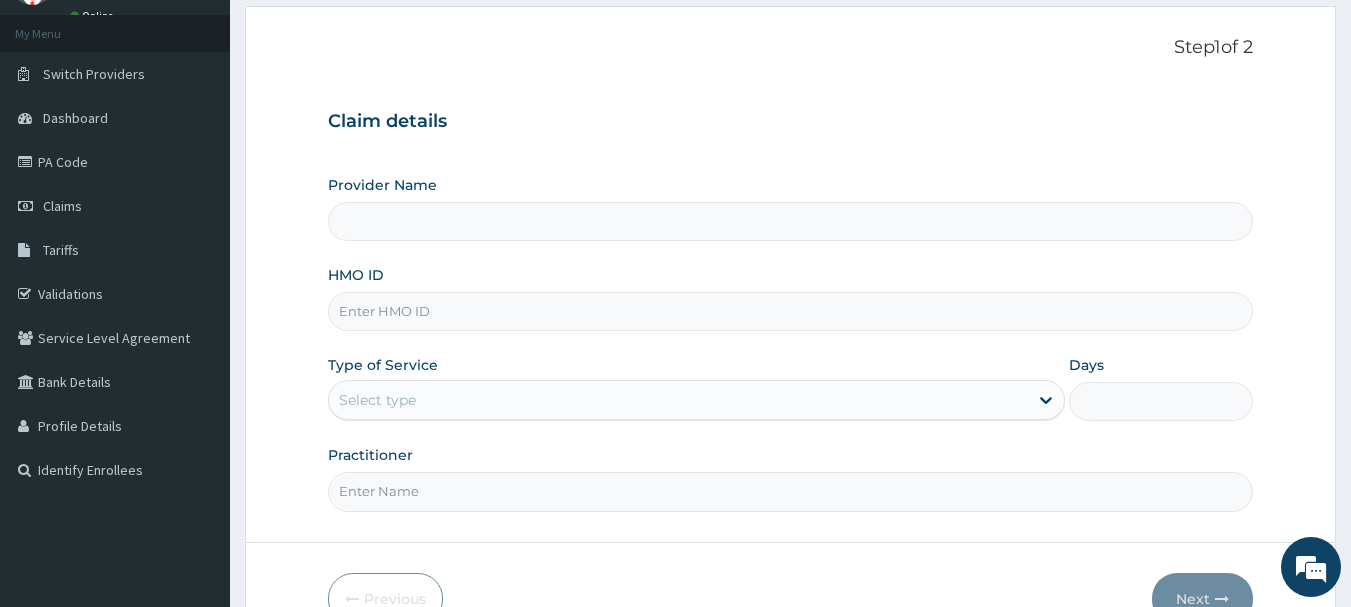 type on "Aniyun Hospital Ltd" 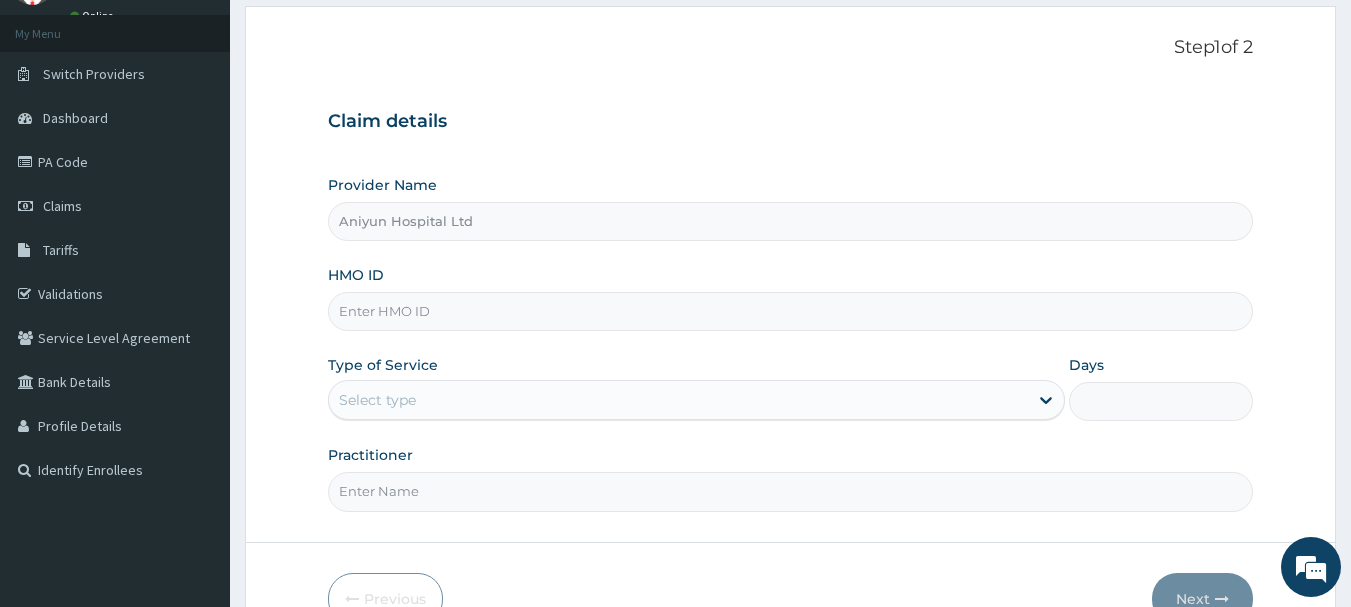 click on "HMO ID" at bounding box center (791, 311) 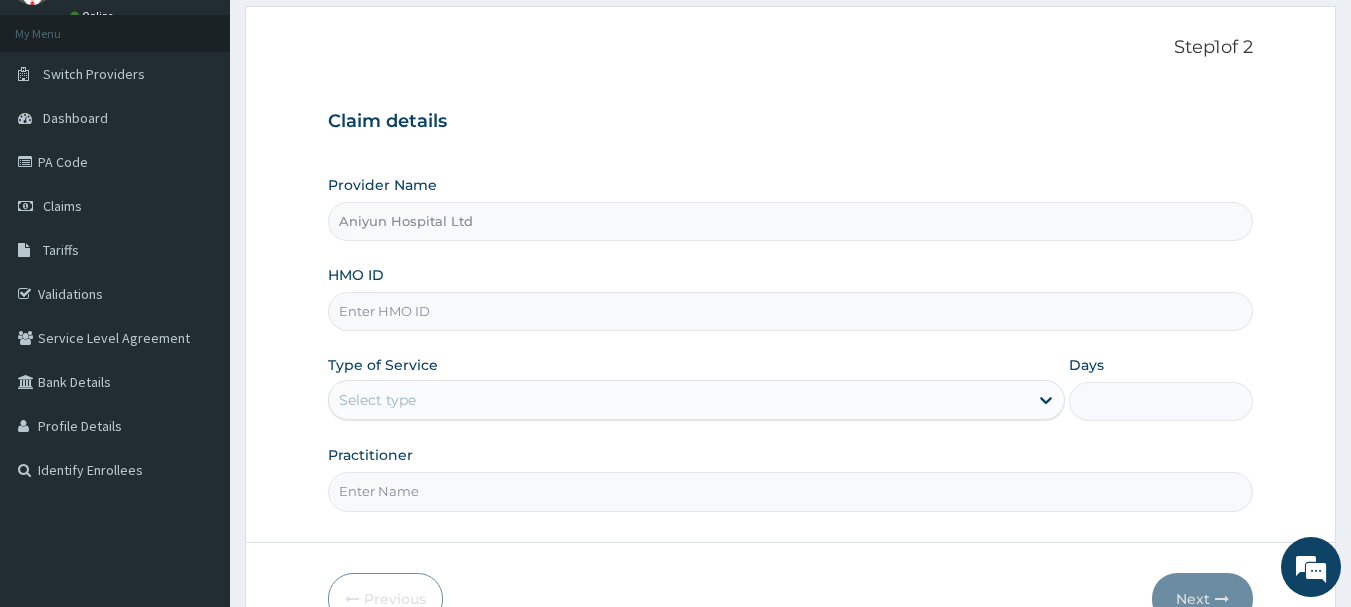 paste on "ARD/10020/C" 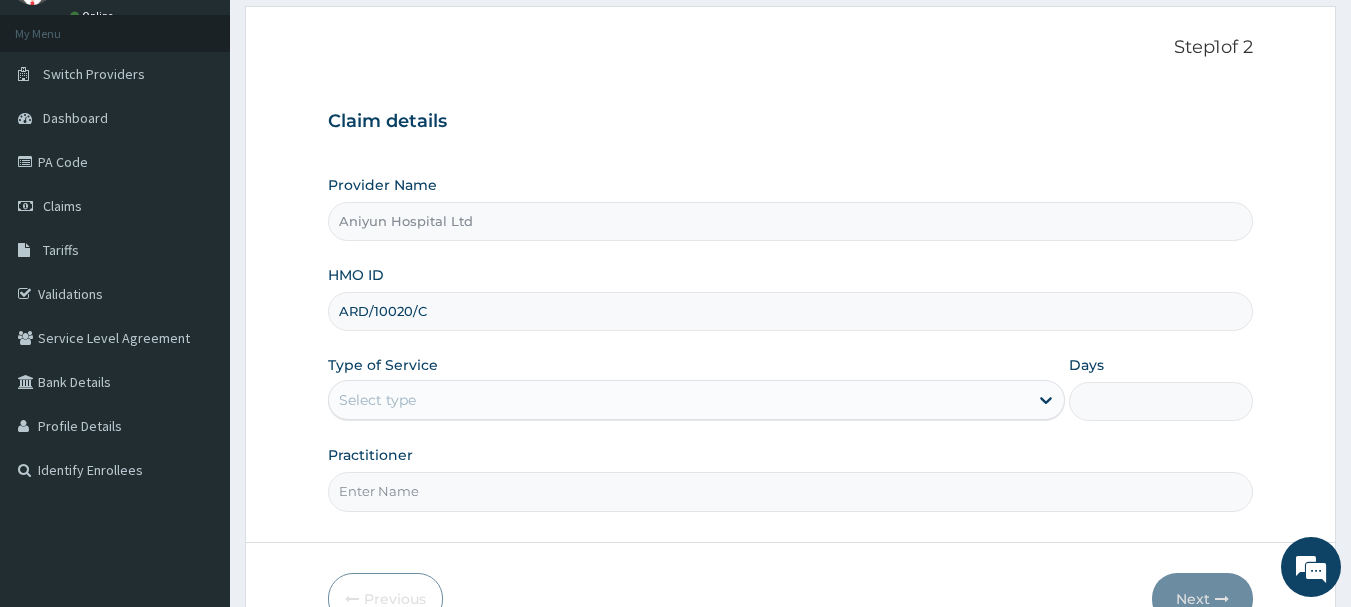 type on "ARD/10020/C" 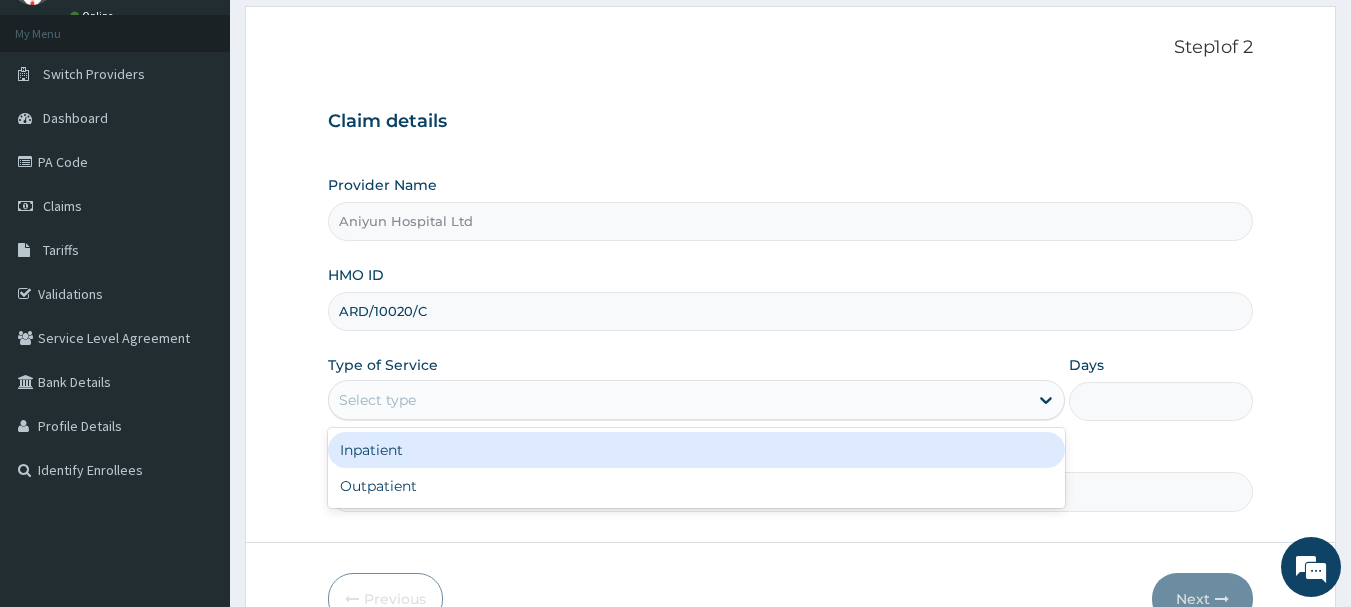 click on "Select type" at bounding box center (678, 400) 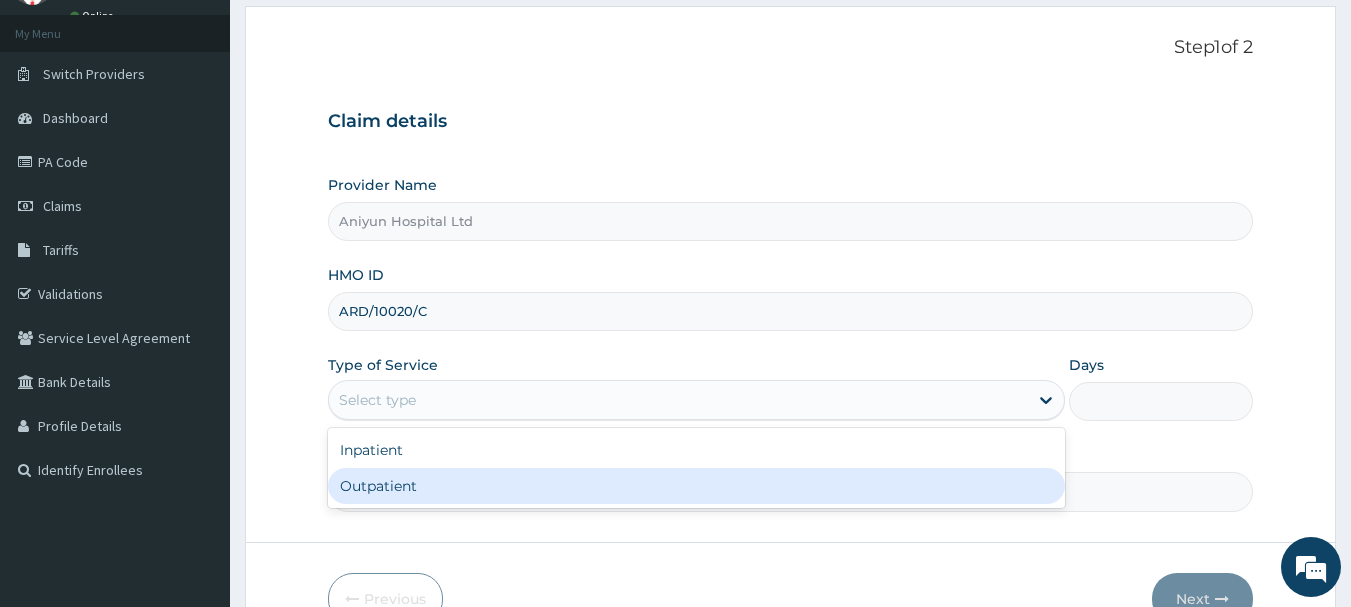 drag, startPoint x: 516, startPoint y: 489, endPoint x: 529, endPoint y: 469, distance: 23.853722 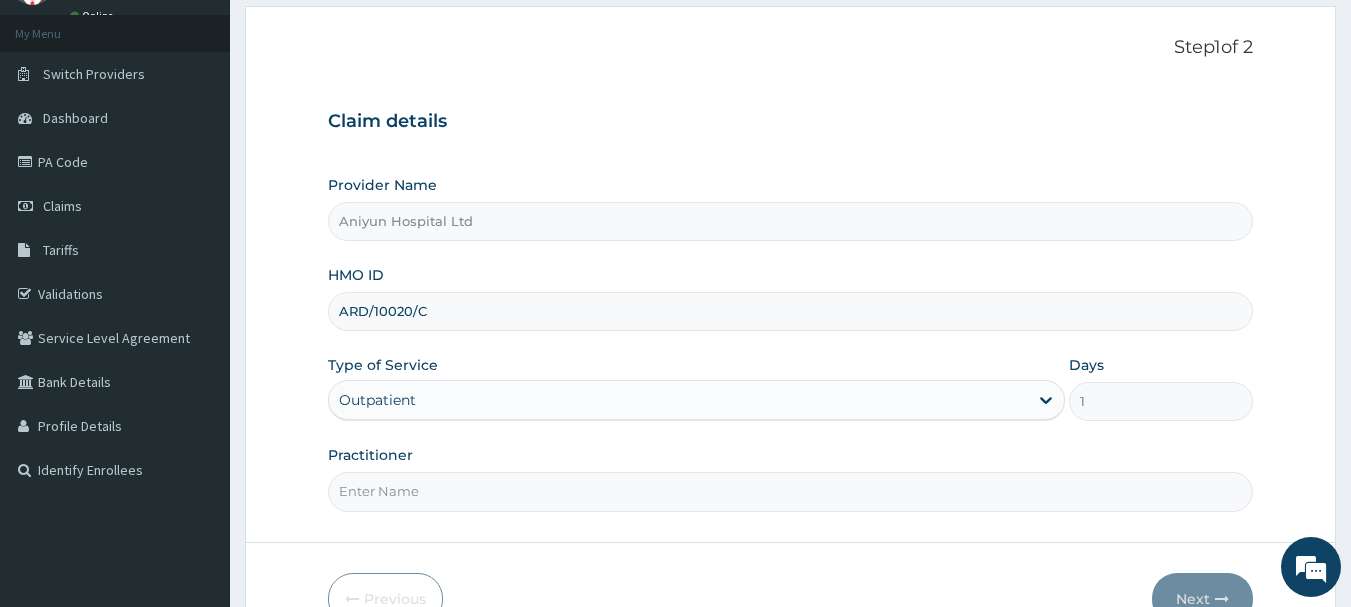 click on "Practitioner" at bounding box center (791, 491) 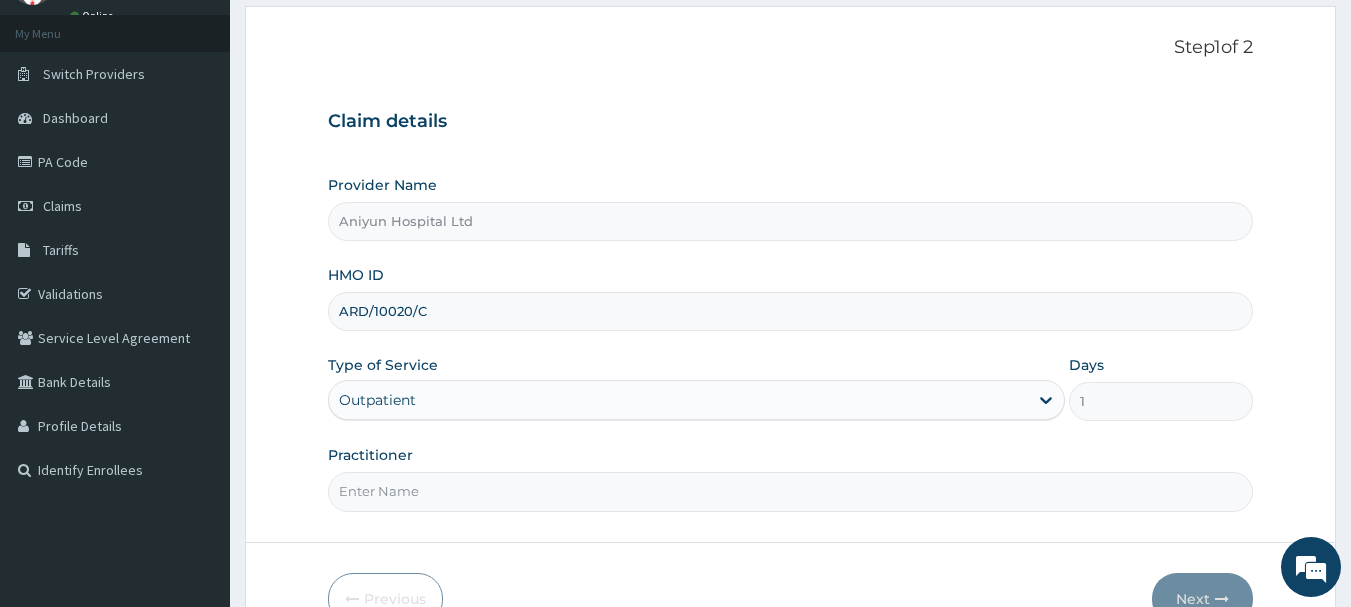 type on "DR AGUNBIADE" 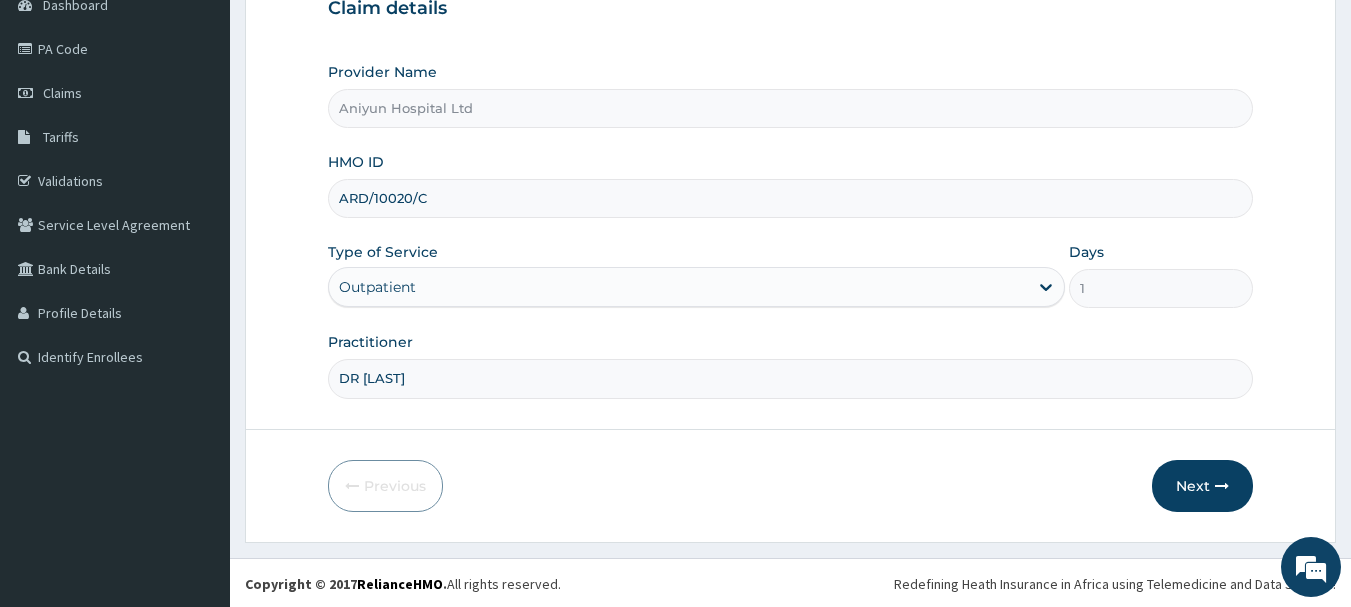 scroll, scrollTop: 215, scrollLeft: 0, axis: vertical 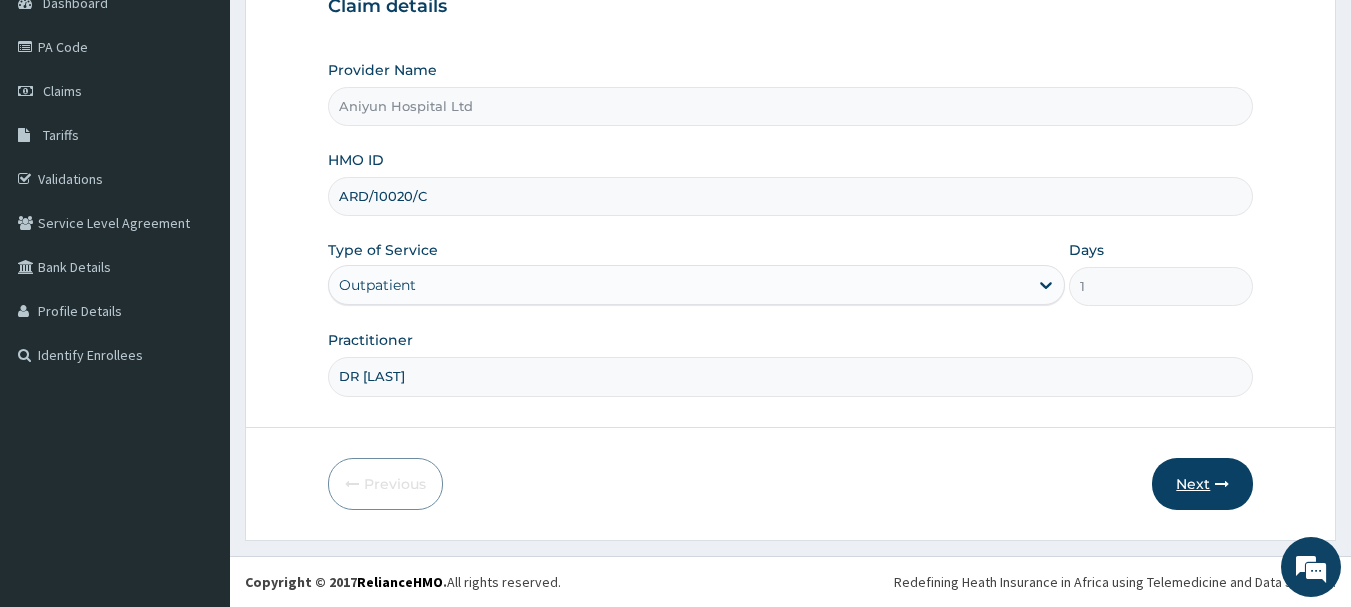 click on "Next" at bounding box center (1202, 484) 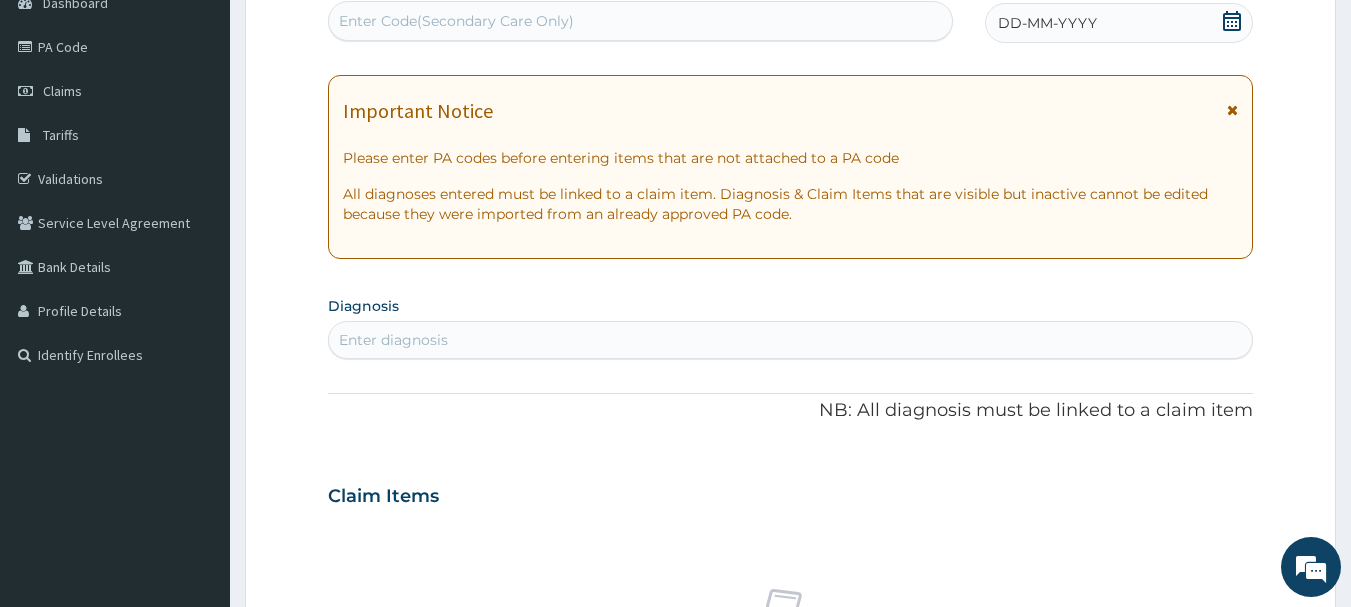 scroll, scrollTop: 0, scrollLeft: 0, axis: both 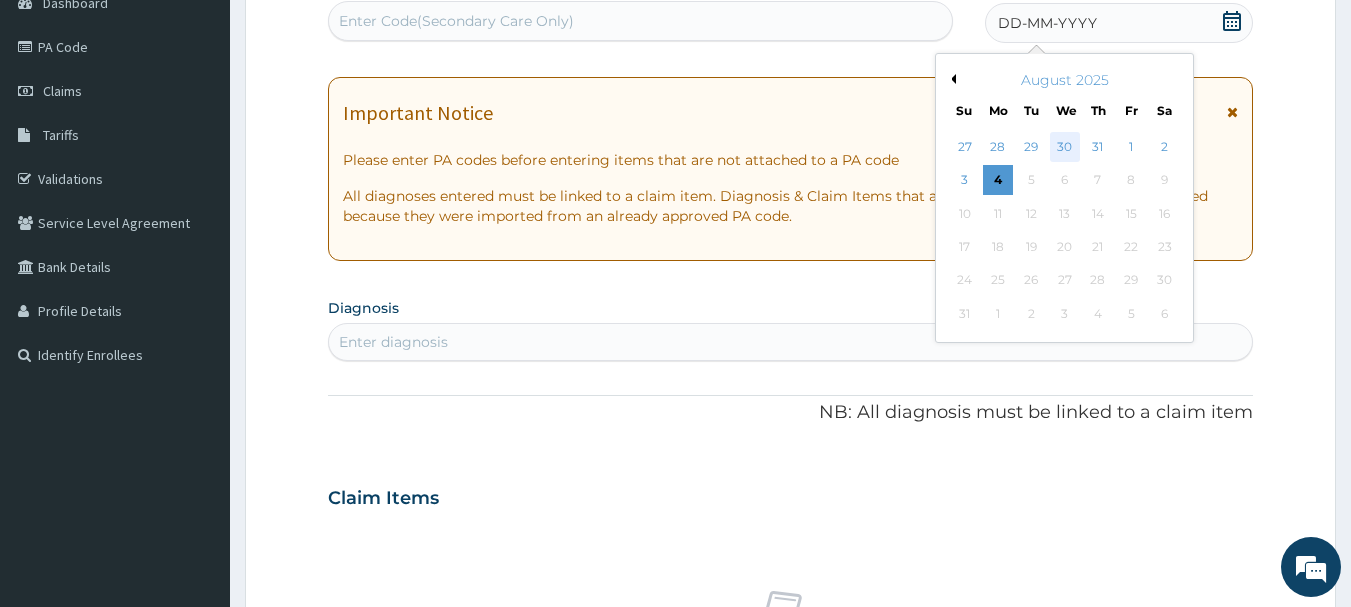 drag, startPoint x: 1059, startPoint y: 128, endPoint x: 1066, endPoint y: 145, distance: 18.384777 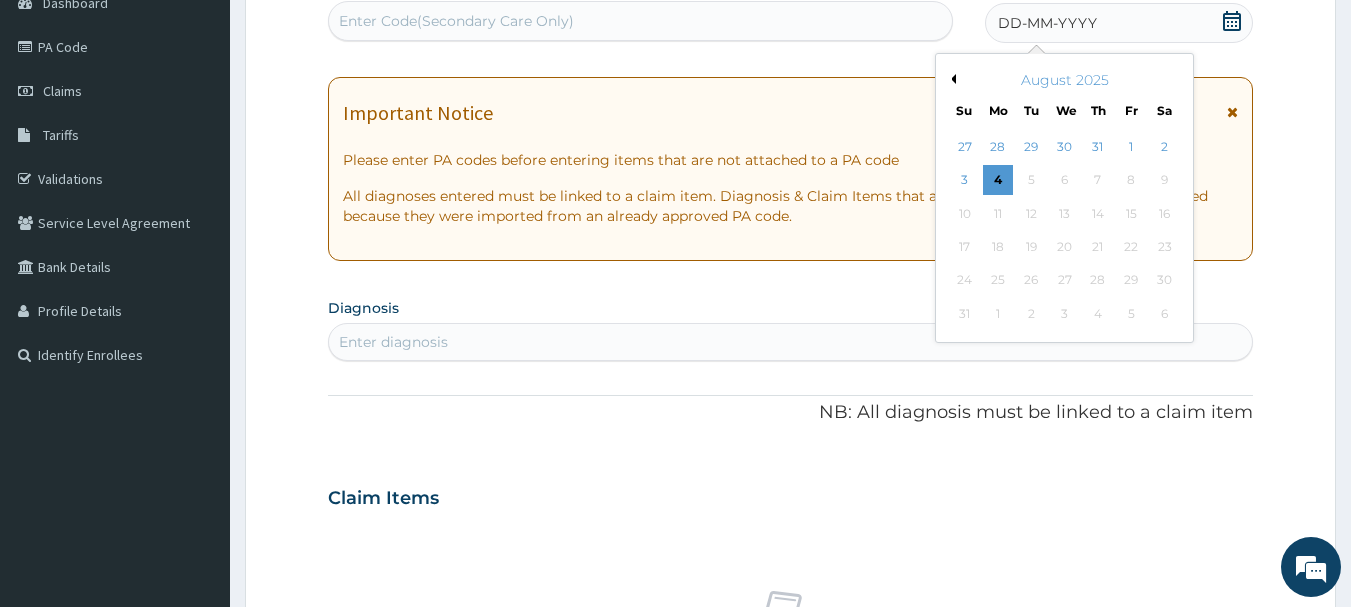 click on "30" at bounding box center (1065, 147) 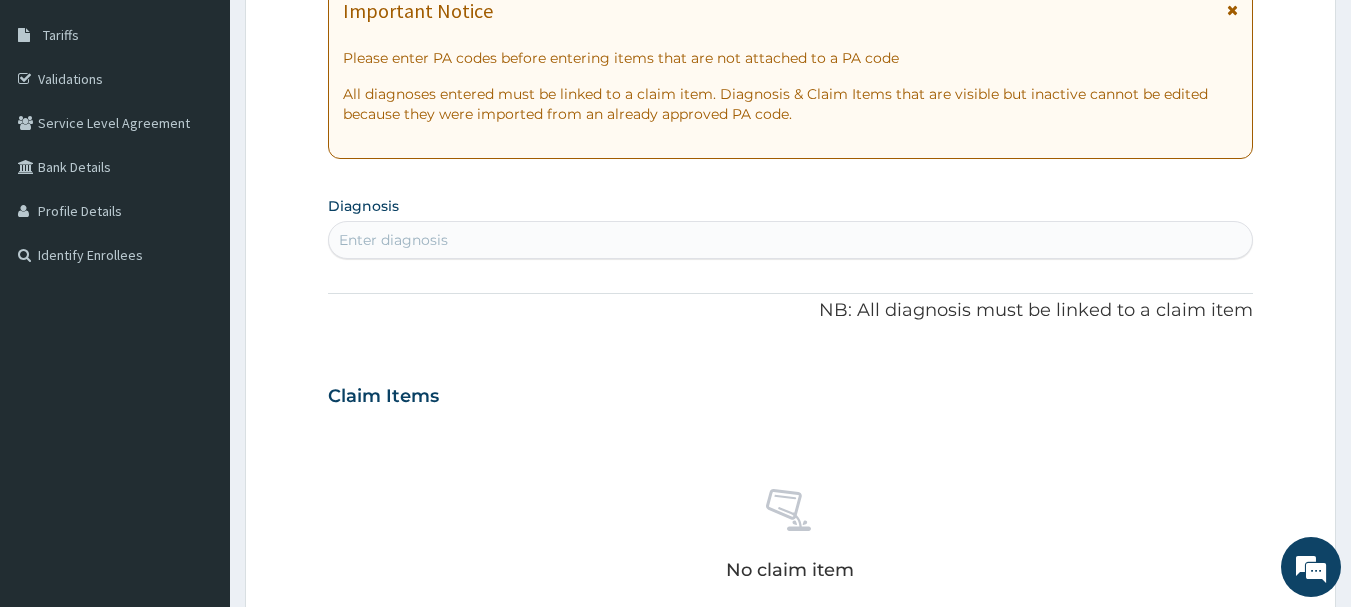 scroll, scrollTop: 415, scrollLeft: 0, axis: vertical 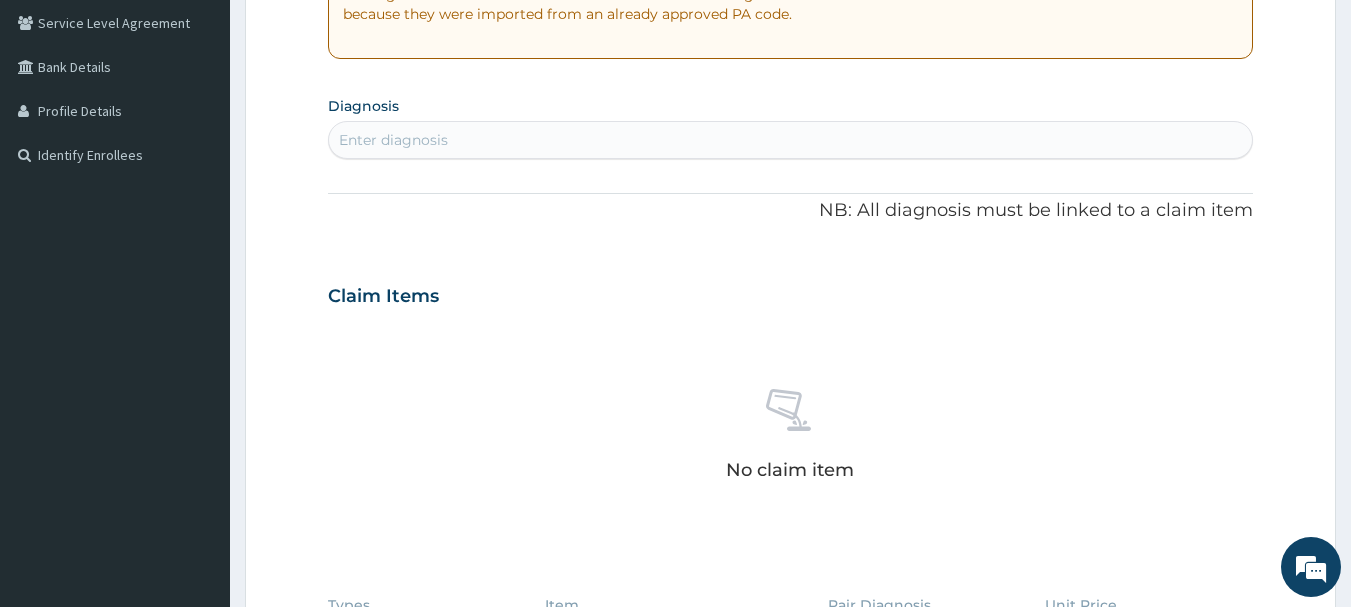 click on "Enter diagnosis" at bounding box center (791, 140) 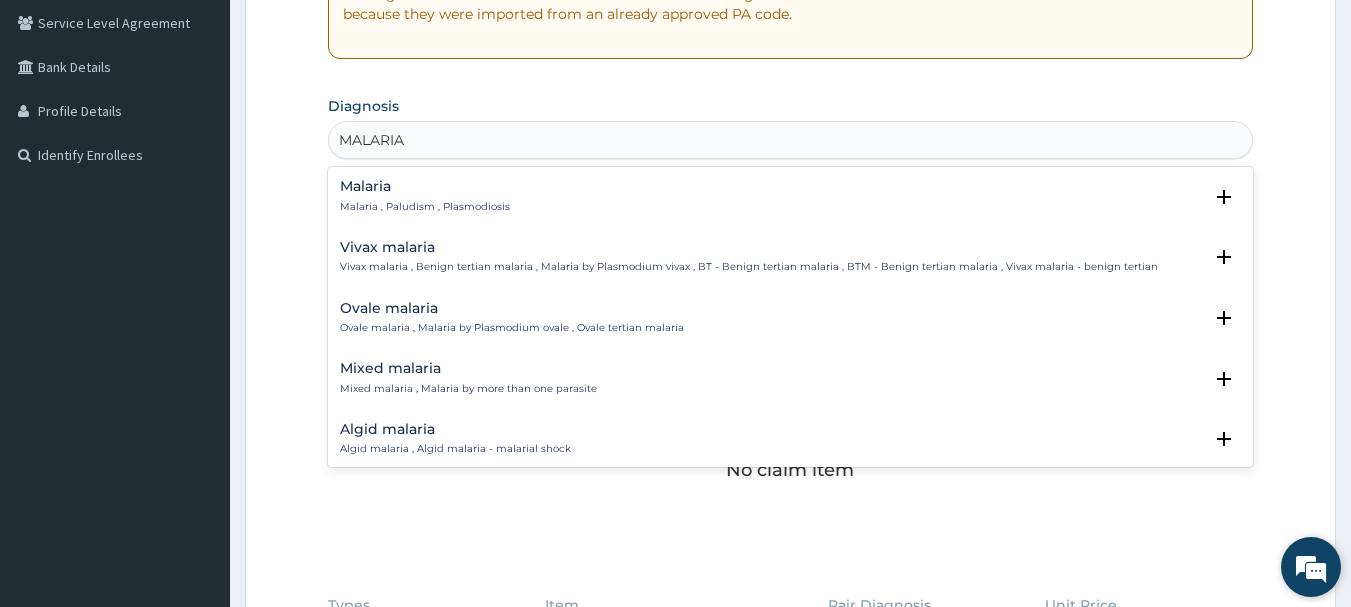 type on "MALARIA" 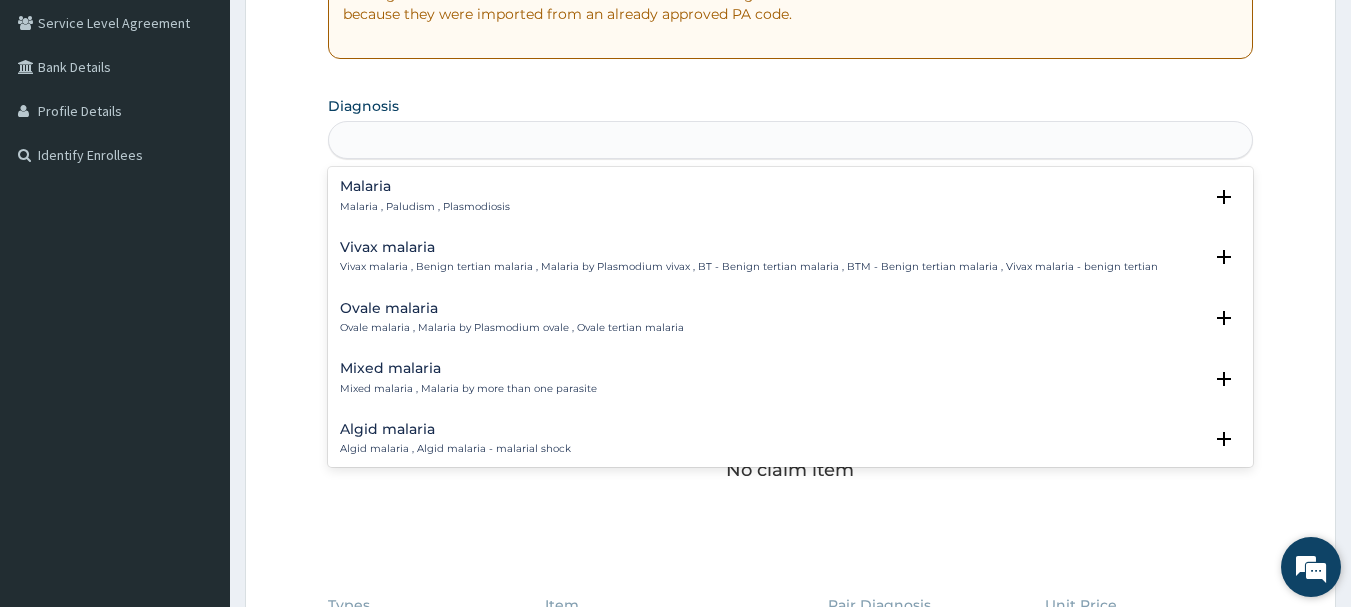 click at bounding box center (1311, 567) 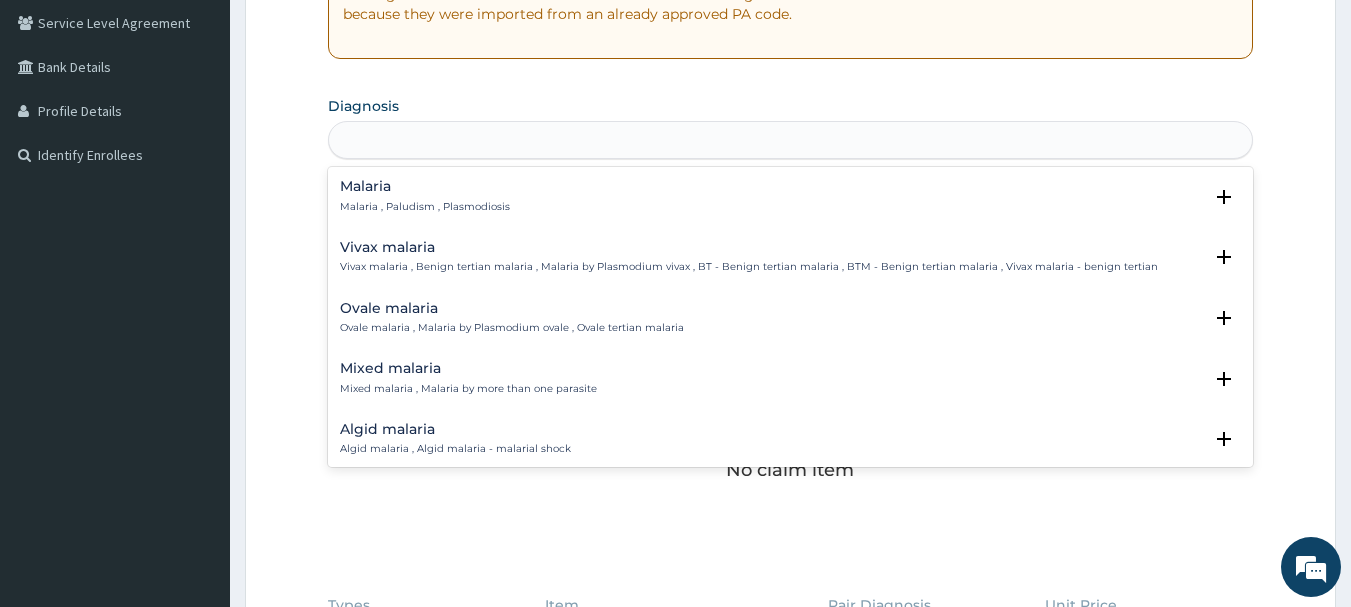 drag, startPoint x: 2437, startPoint y: -9163, endPoint x: 1480, endPoint y: -9659, distance: 1077.8984 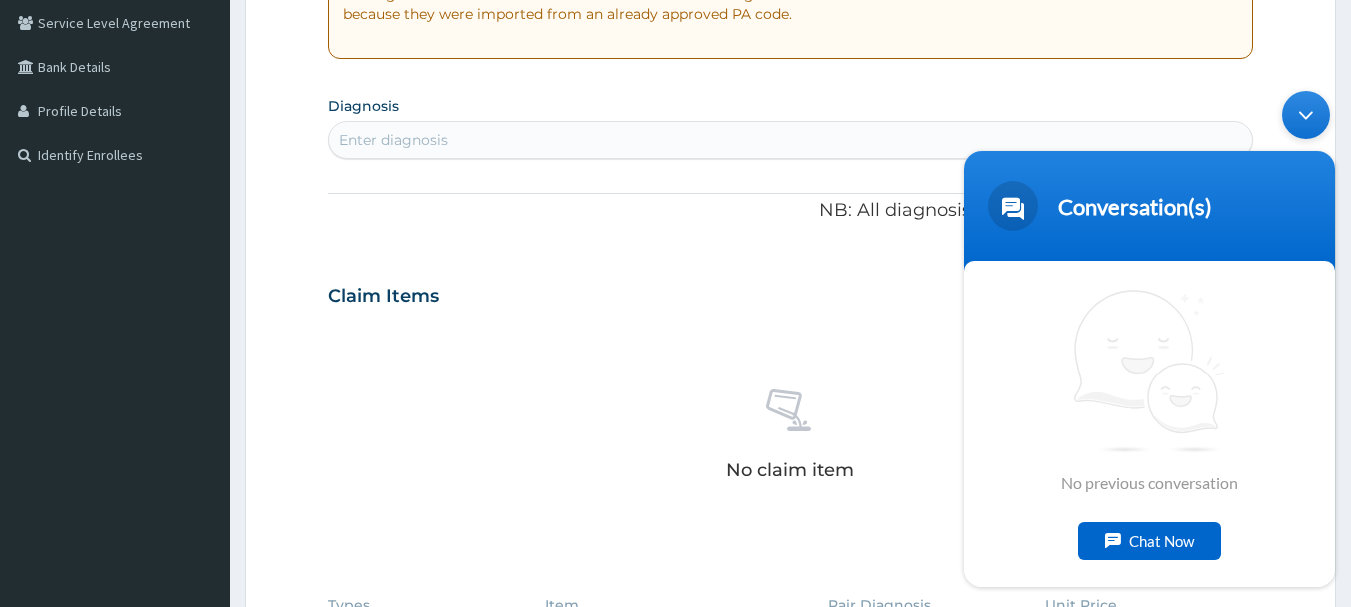 click on "Enter diagnosis" at bounding box center [791, 140] 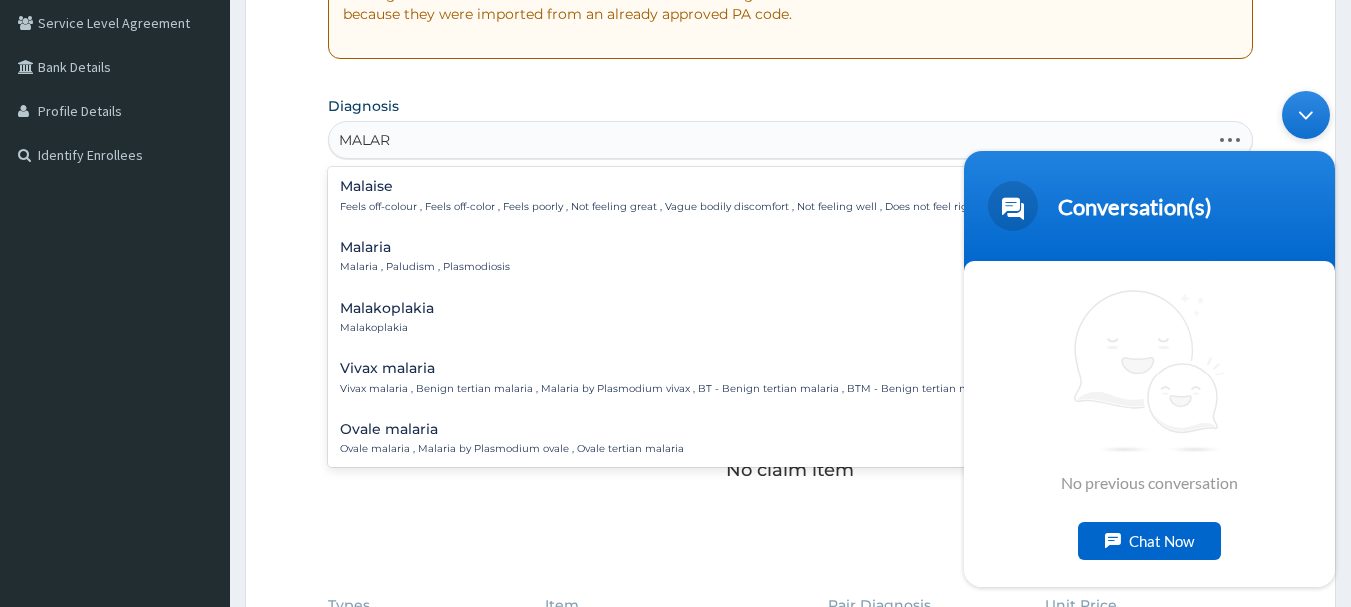 type on "MALARI" 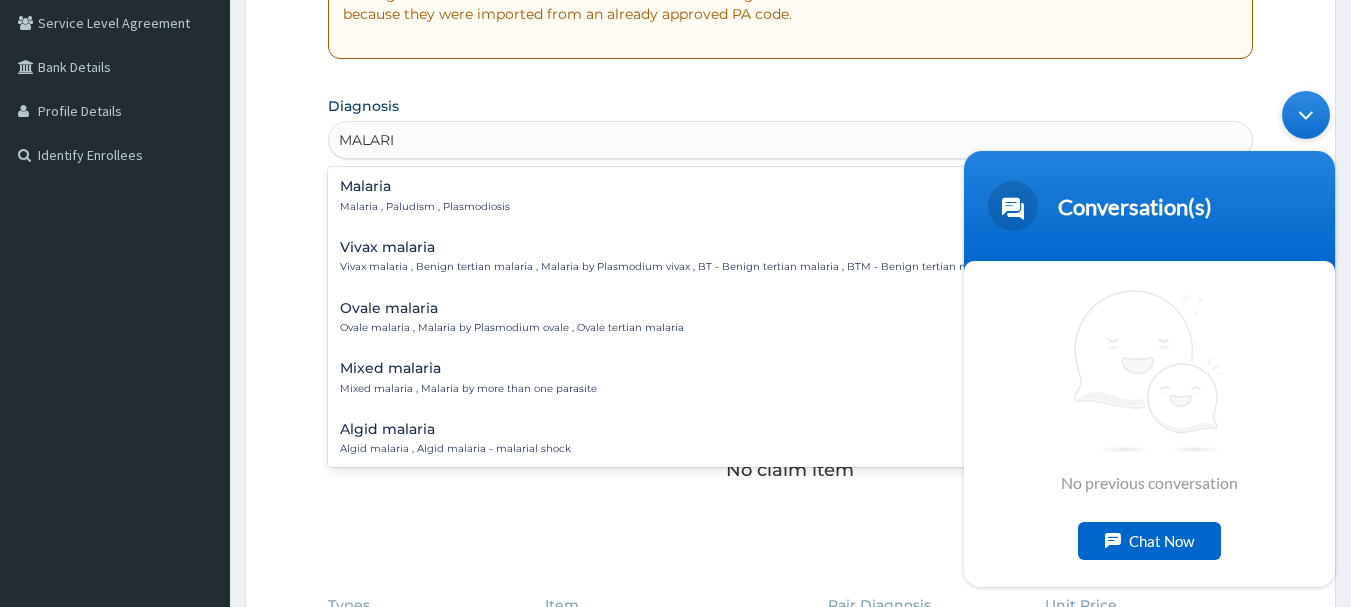 click on "Malaria" at bounding box center (425, 186) 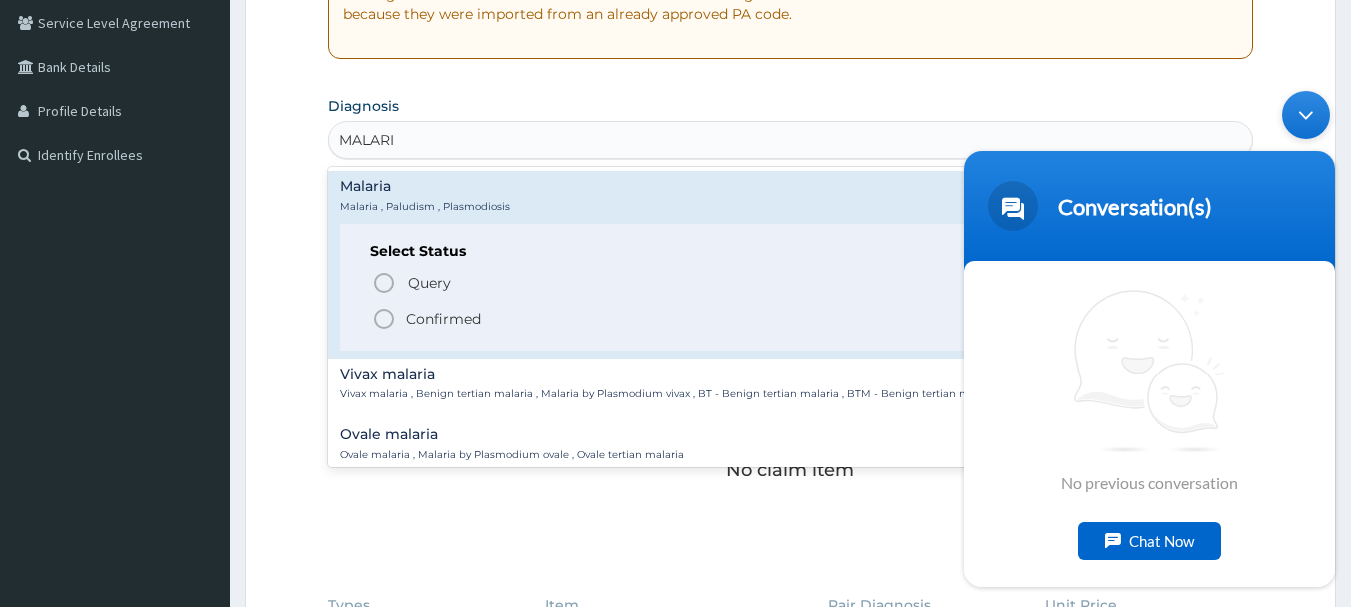 click on "Confirmed" at bounding box center [792, 319] 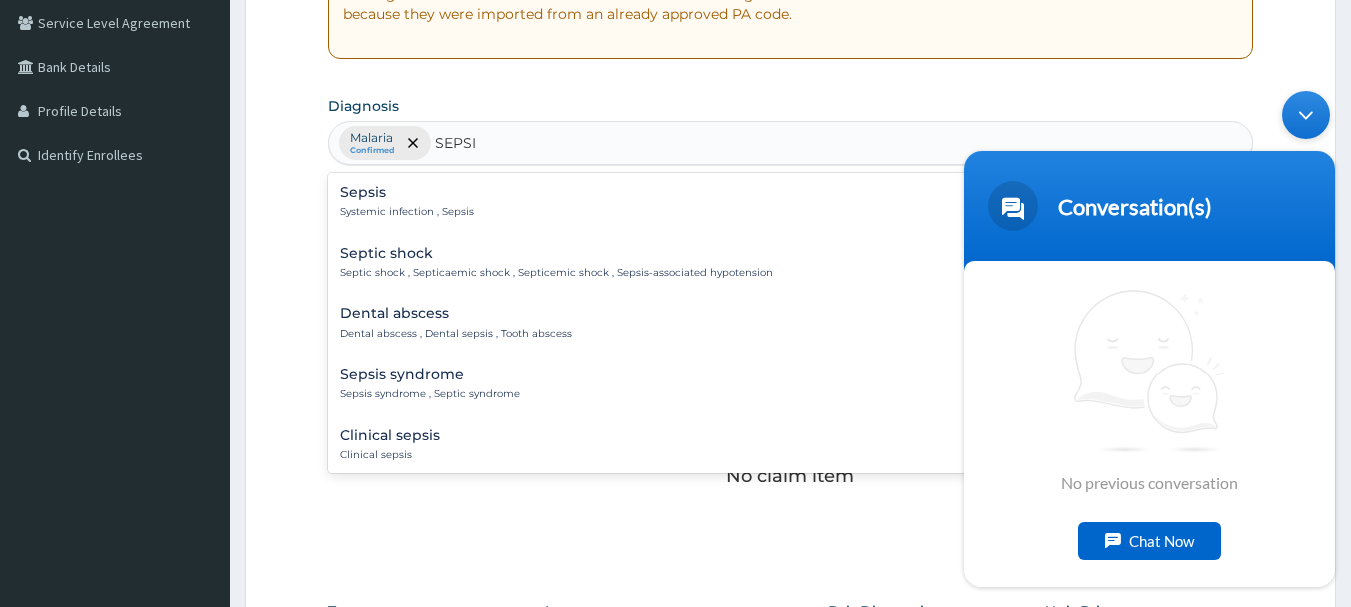 type on "SEPSIS" 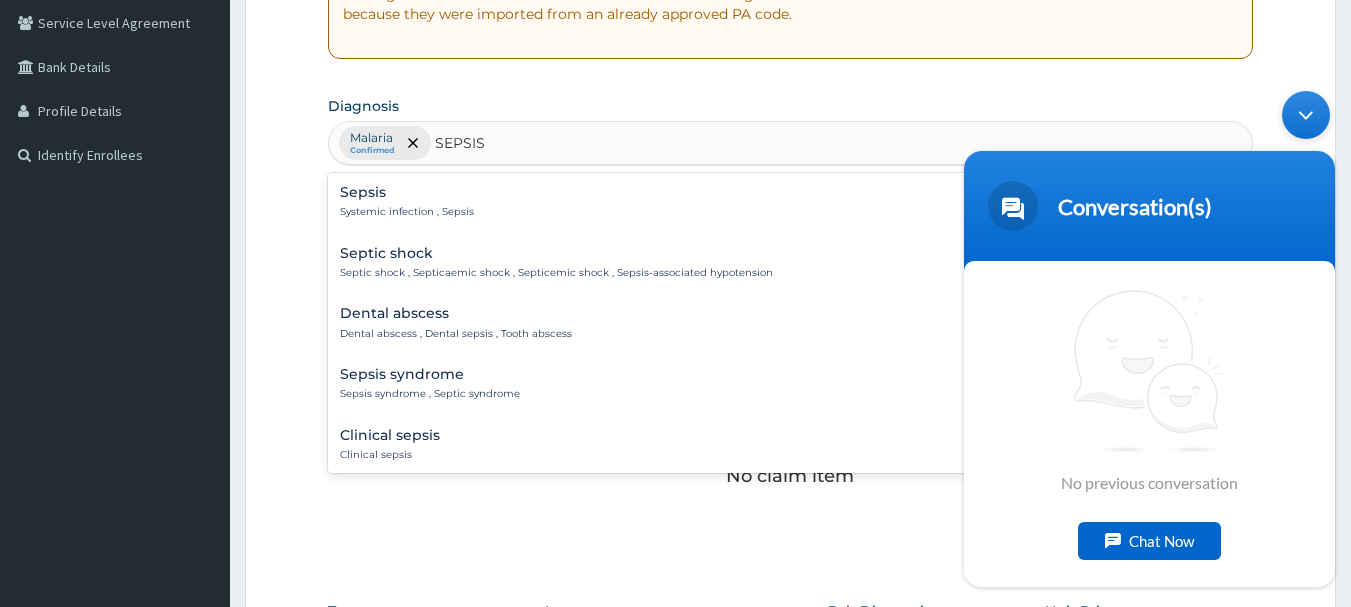 click on "Sepsis Systemic infection , Sepsis" at bounding box center [791, 202] 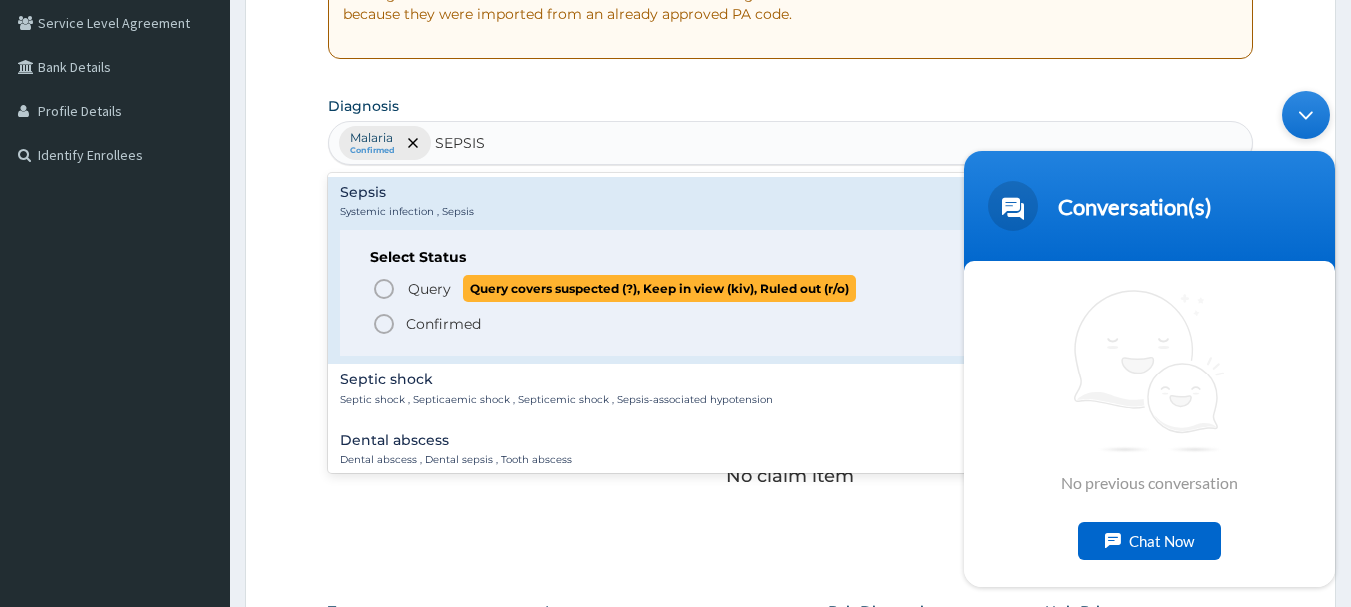 click on "Query covers suspected (?), Keep in view (kiv), Ruled out (r/o)" at bounding box center (659, 288) 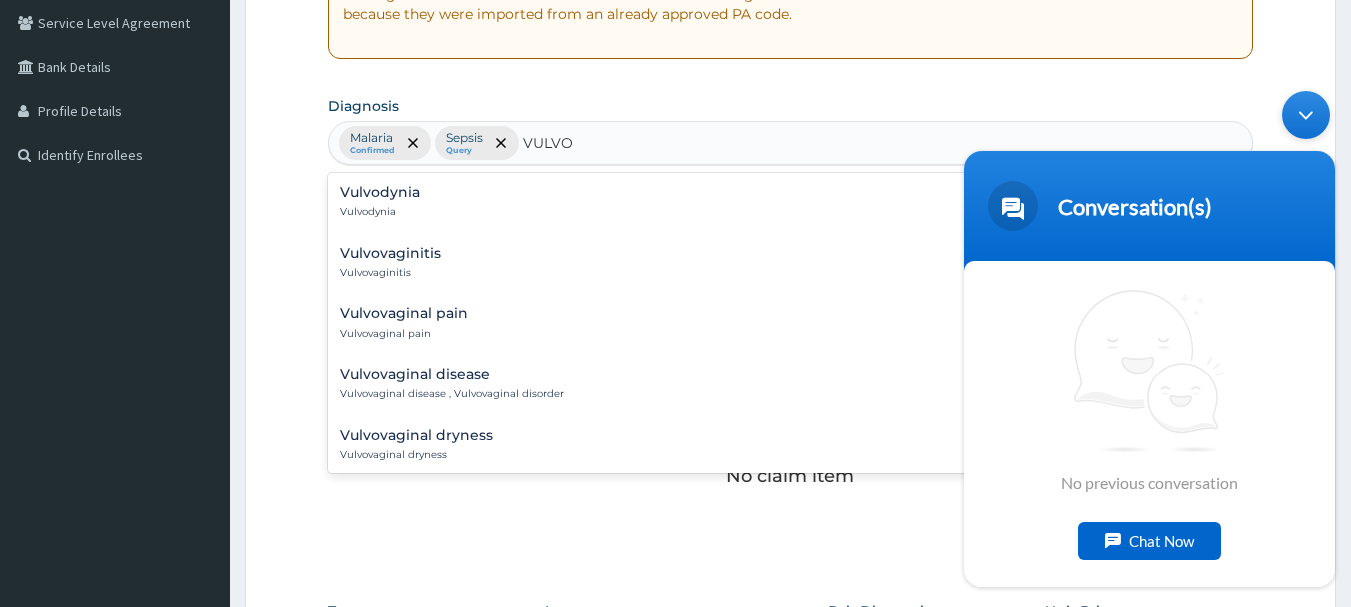 type on "VULVOV" 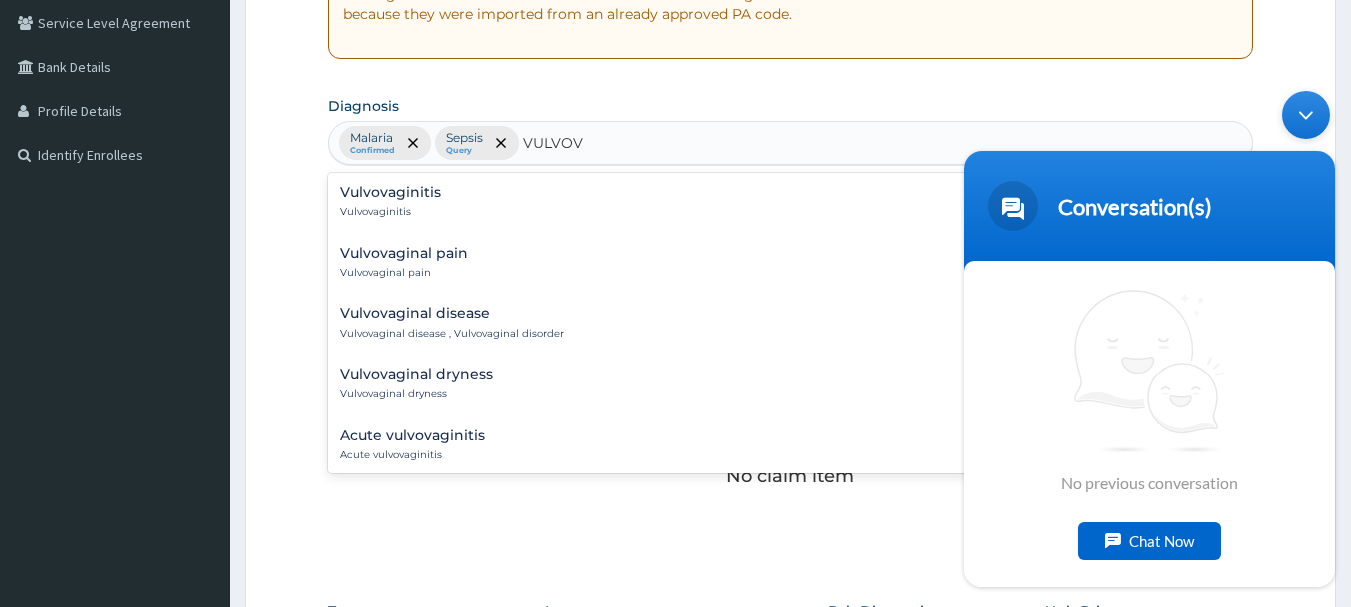 click on "Vulvovaginitis Vulvovaginitis" at bounding box center [791, 202] 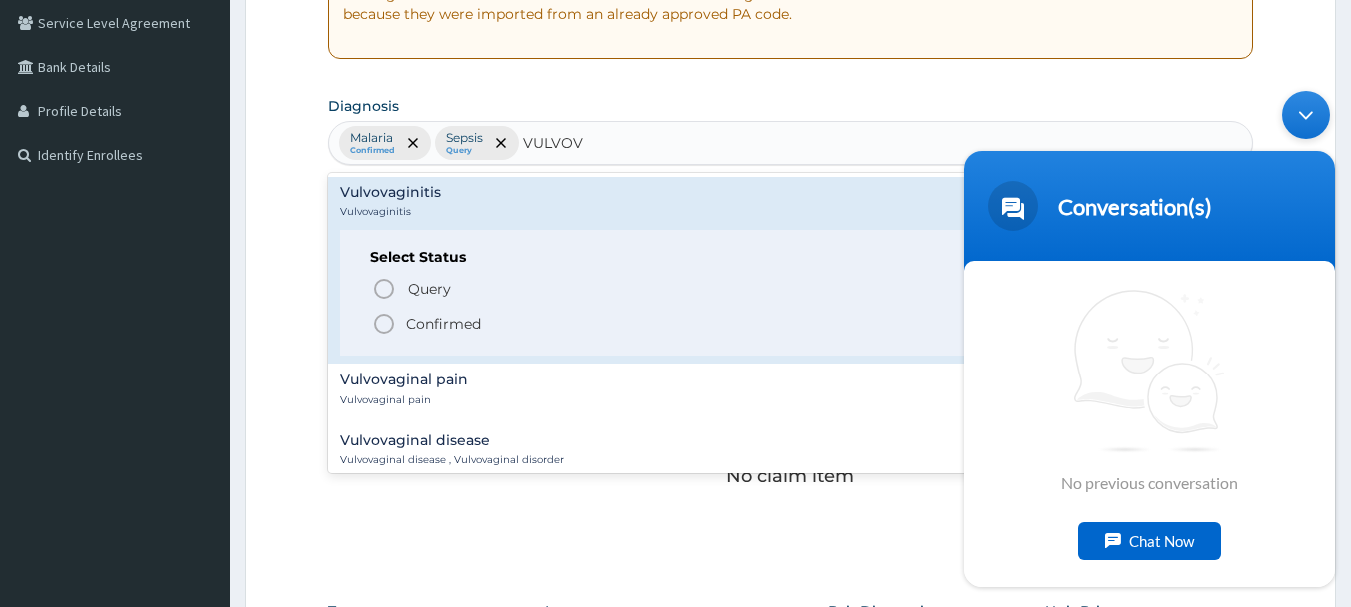 click on "Confirmed" at bounding box center [792, 324] 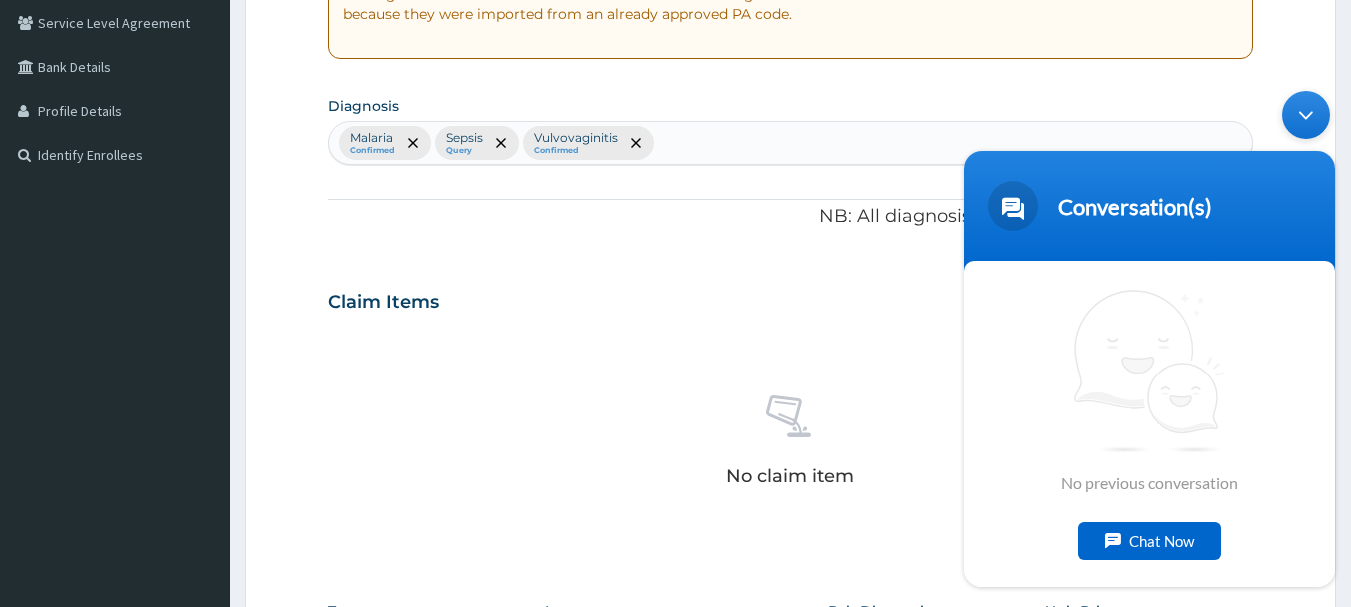 click on "Claim Items" at bounding box center (791, 298) 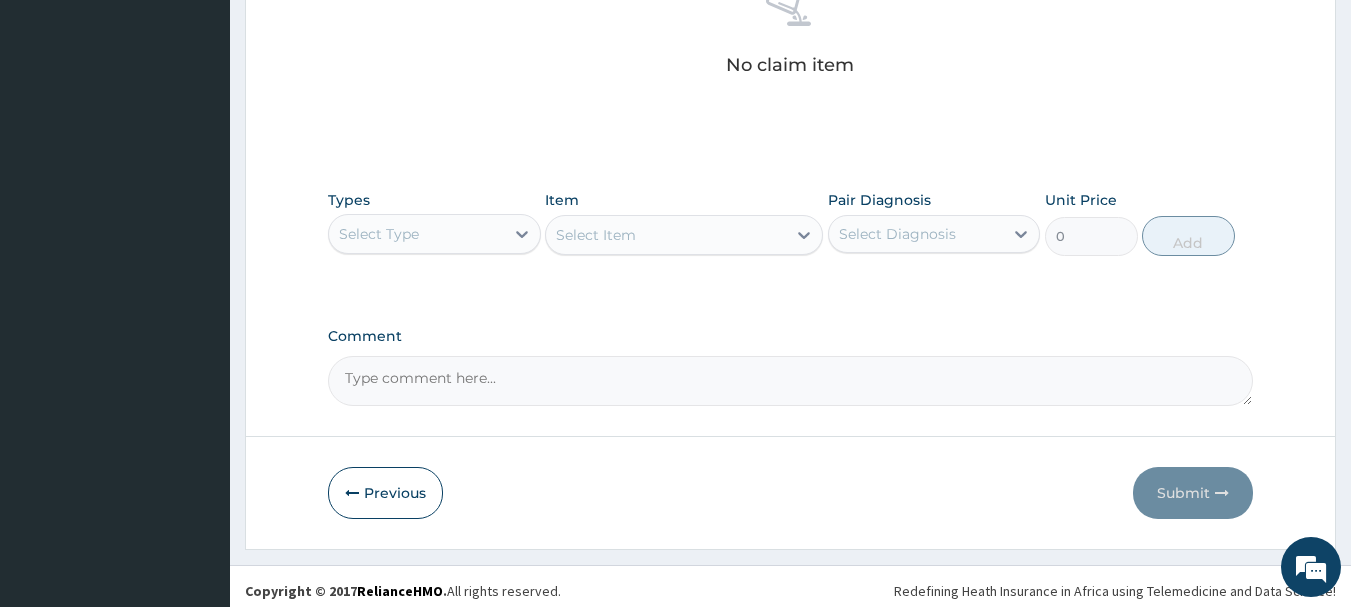 scroll, scrollTop: 835, scrollLeft: 0, axis: vertical 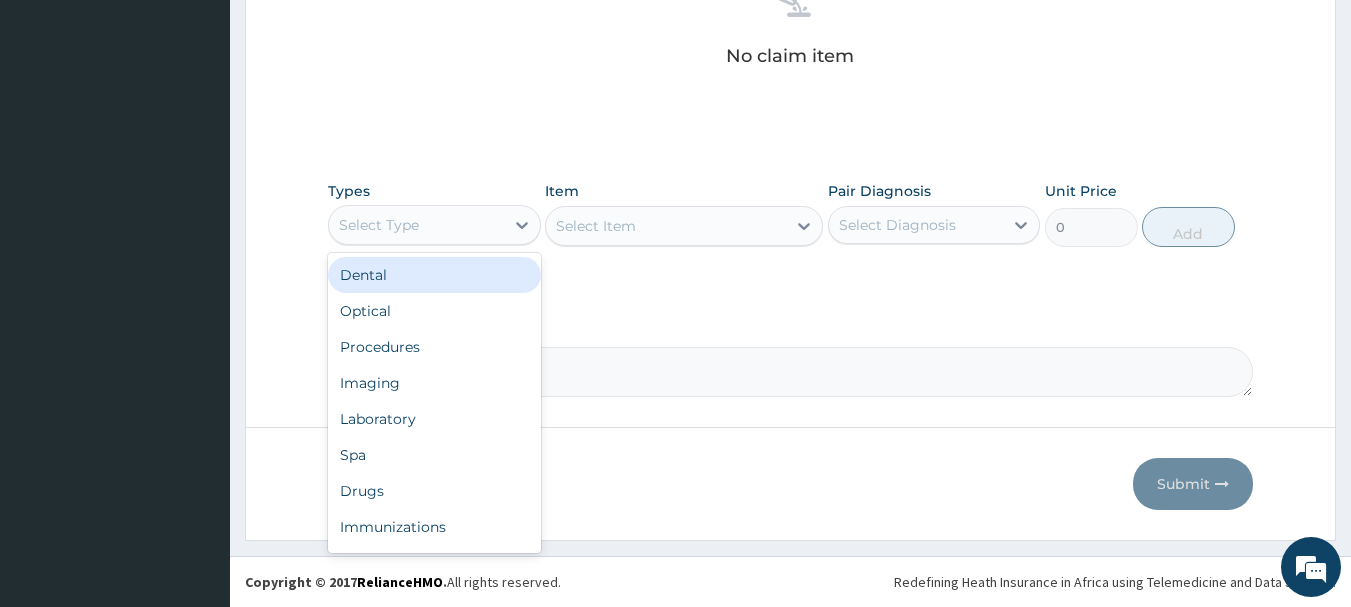 drag, startPoint x: 513, startPoint y: 237, endPoint x: 535, endPoint y: 247, distance: 24.166092 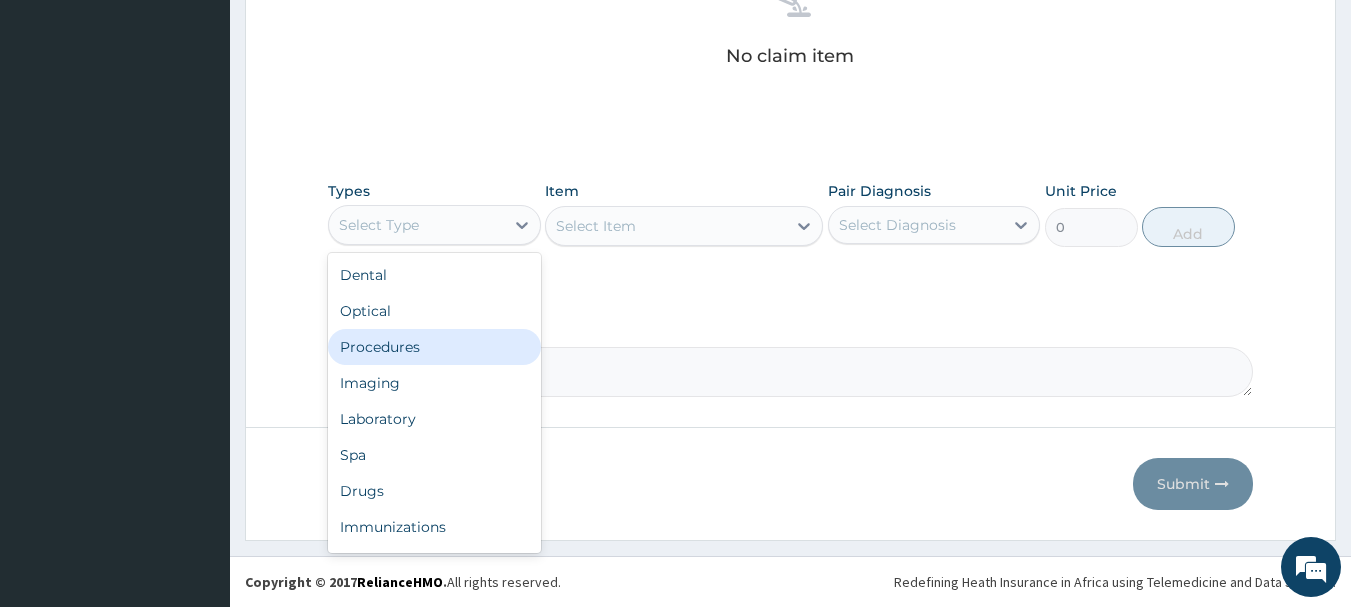 drag, startPoint x: 511, startPoint y: 342, endPoint x: 555, endPoint y: 210, distance: 139.14021 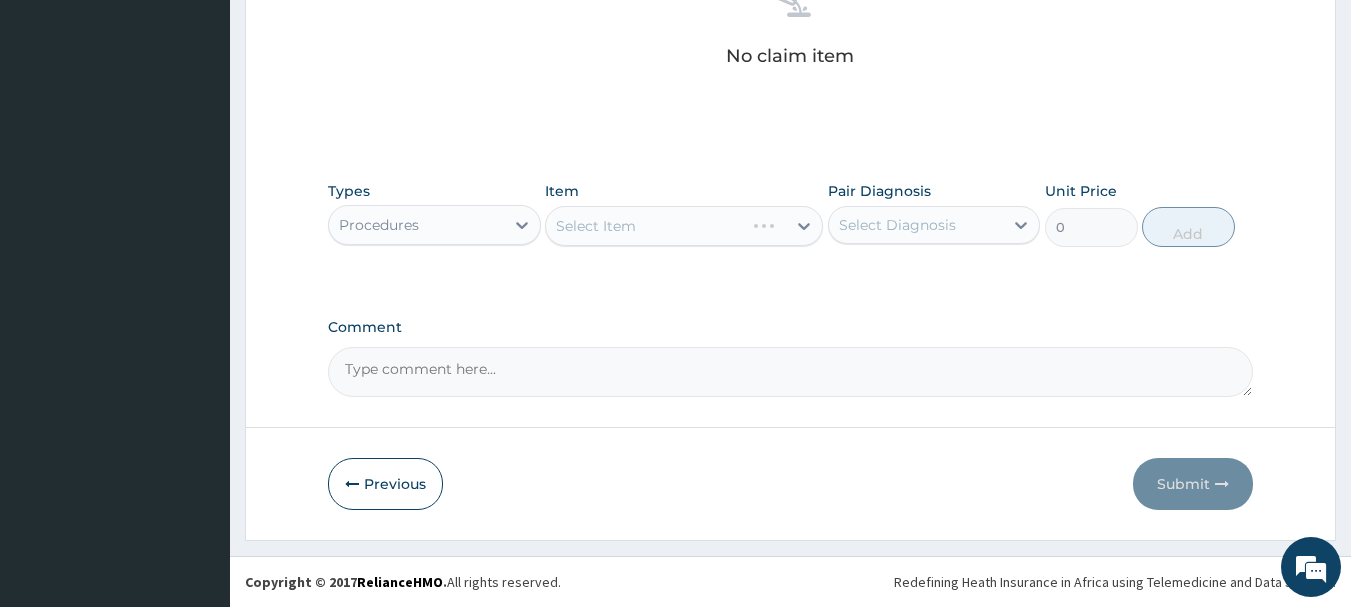 click on "Select Item" at bounding box center (684, 226) 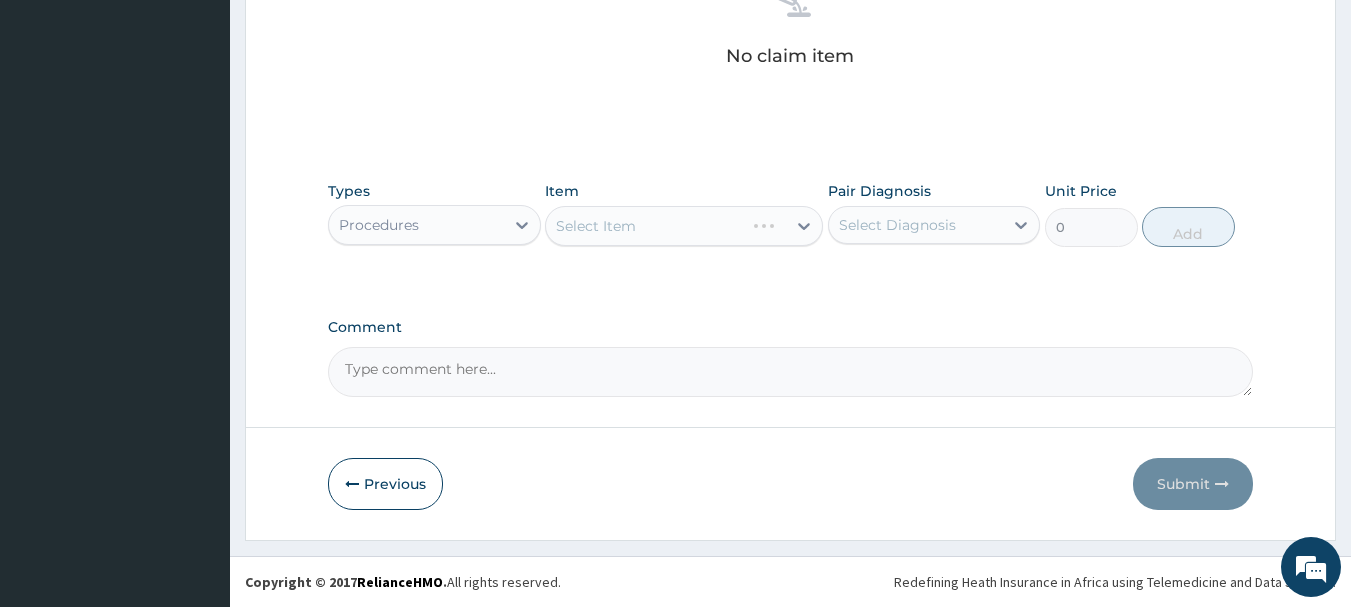 click on "Select Item" at bounding box center (684, 226) 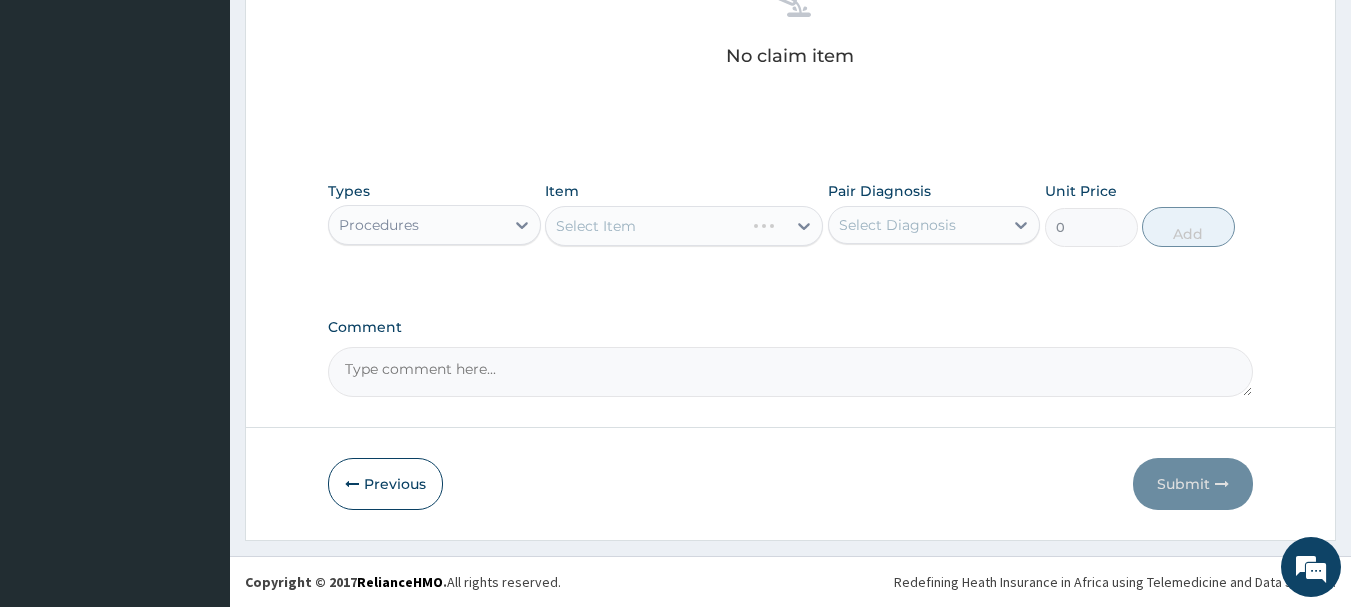 click on "Select Item" at bounding box center (684, 226) 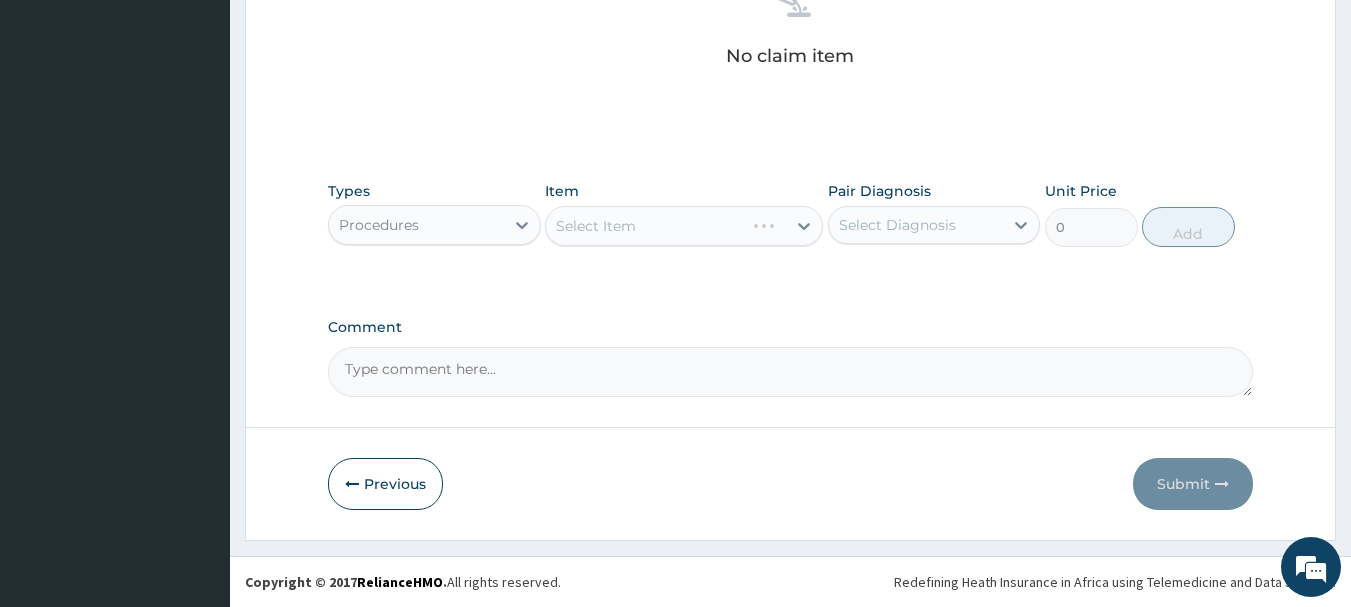 click on "Select Item" at bounding box center [684, 226] 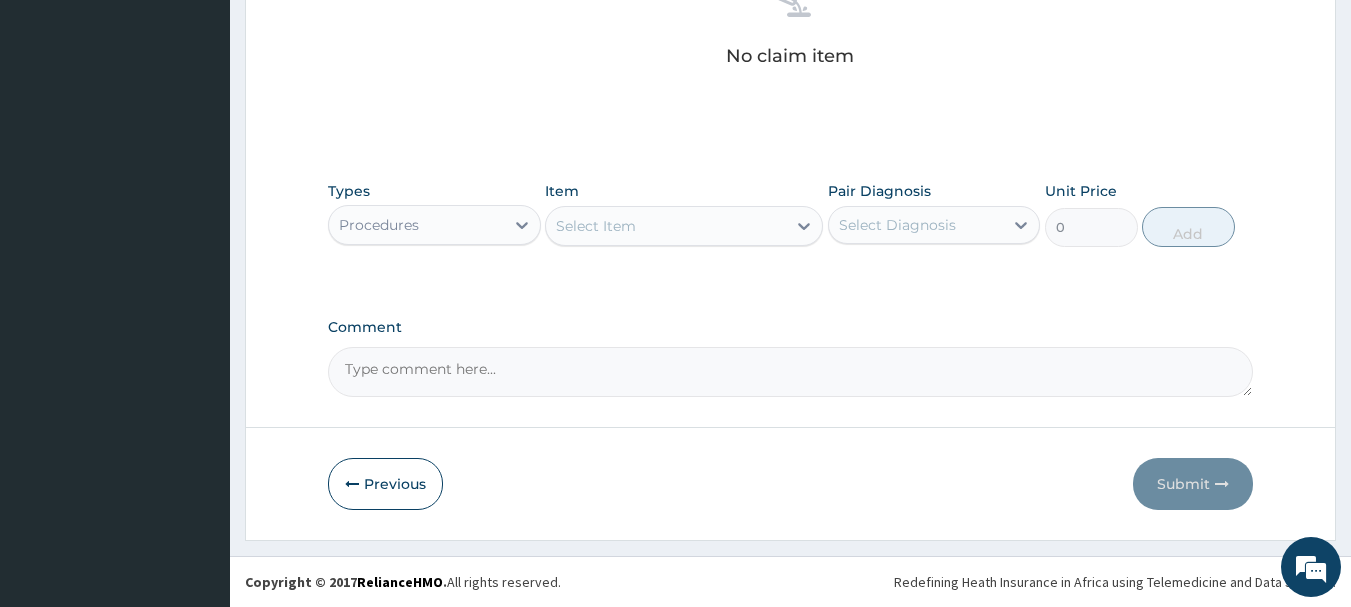 click on "Select Item" at bounding box center (596, 226) 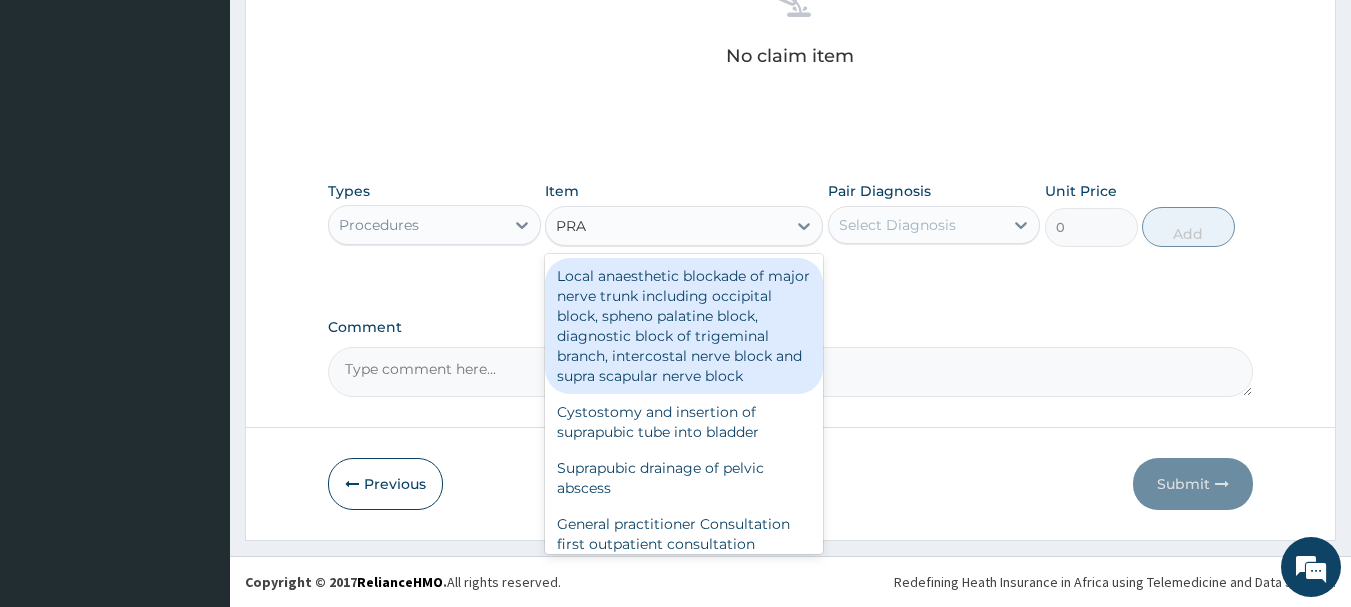 type on "PRAC" 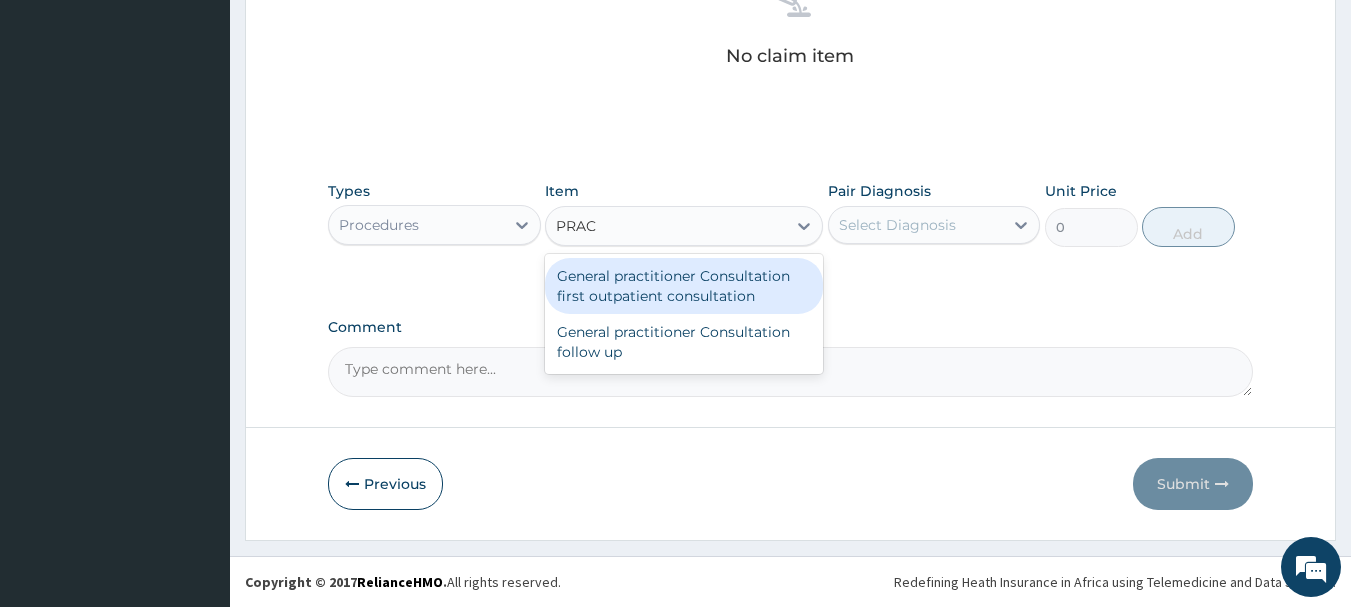 drag, startPoint x: 623, startPoint y: 292, endPoint x: 658, endPoint y: 250, distance: 54.67175 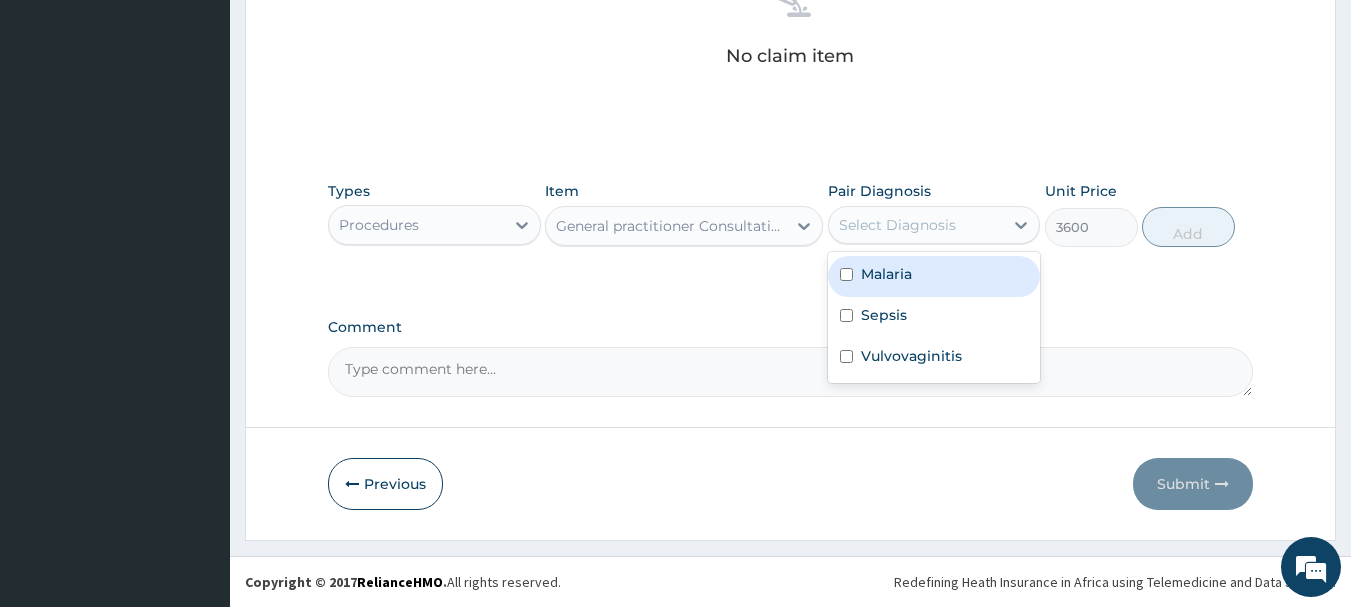 drag, startPoint x: 950, startPoint y: 211, endPoint x: 972, endPoint y: 239, distance: 35.608986 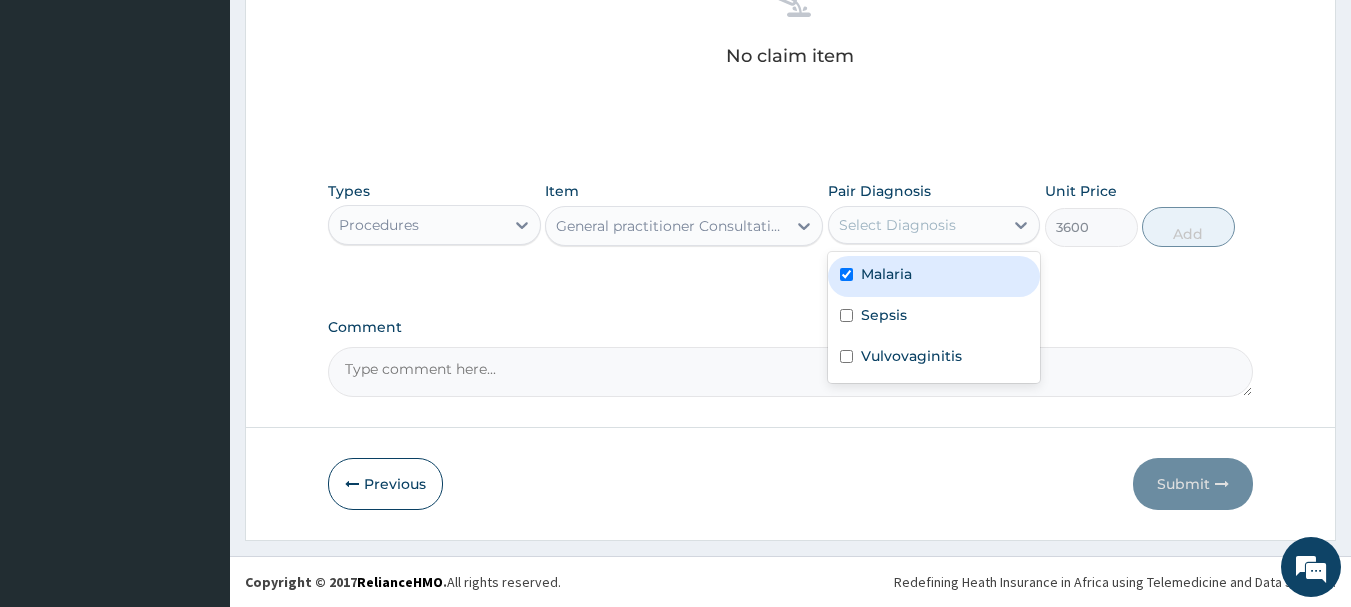 checkbox on "true" 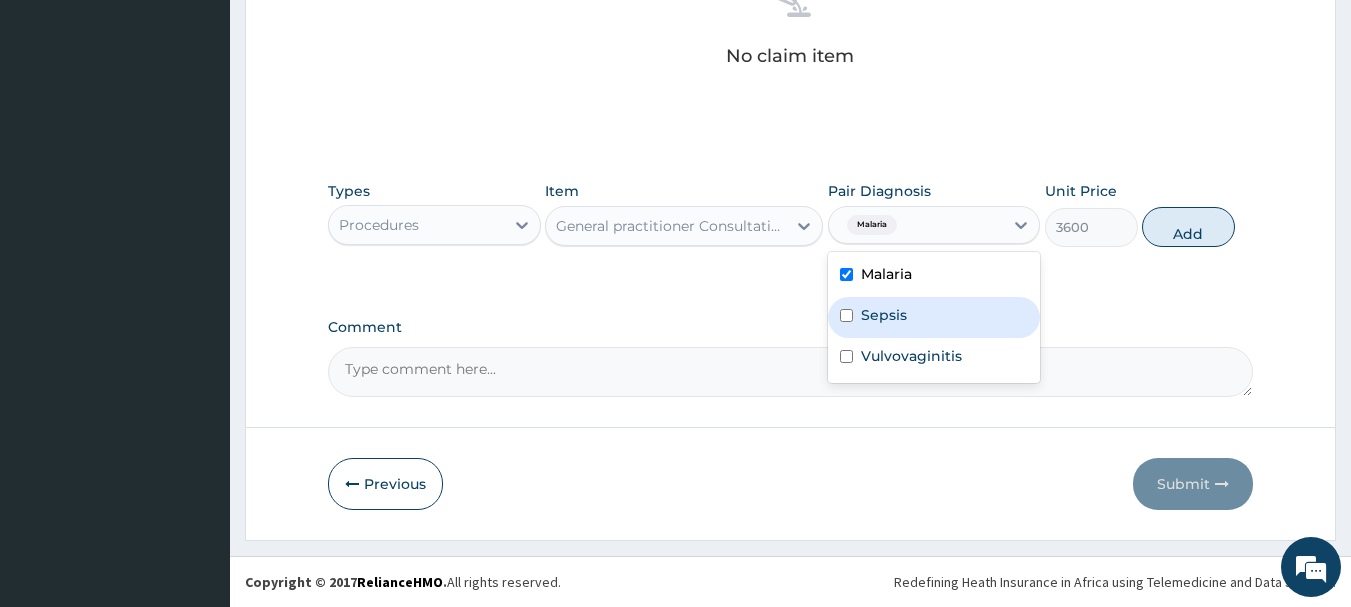 click on "Sepsis" at bounding box center [934, 317] 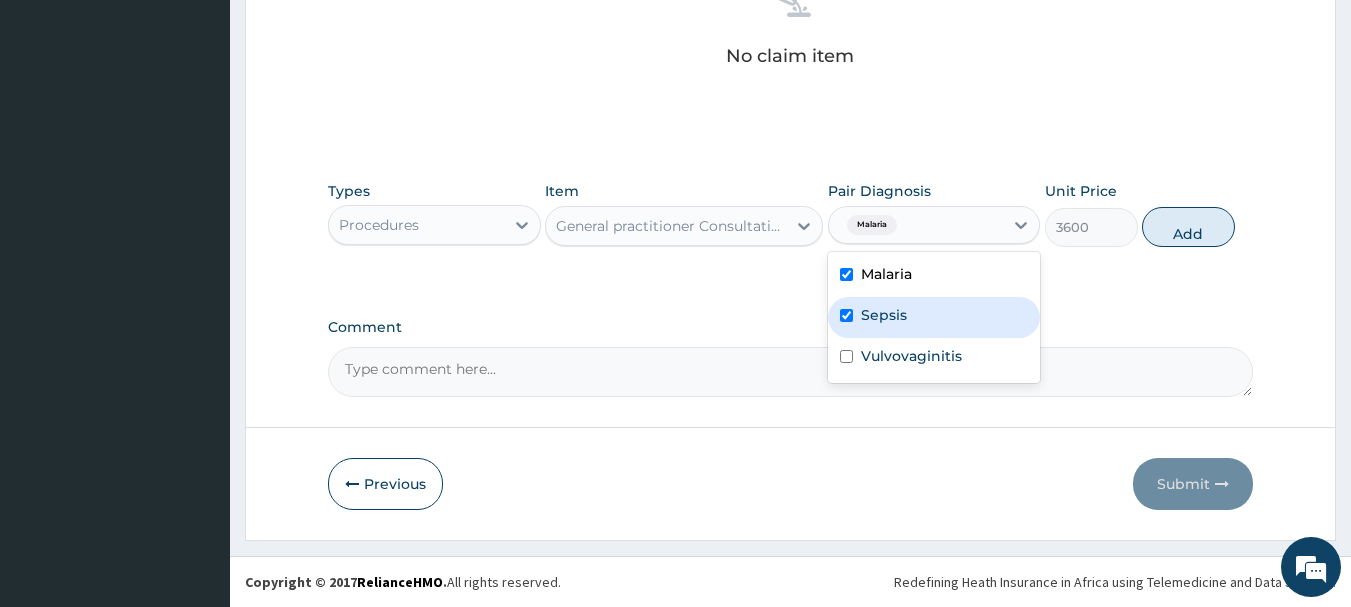 checkbox on "true" 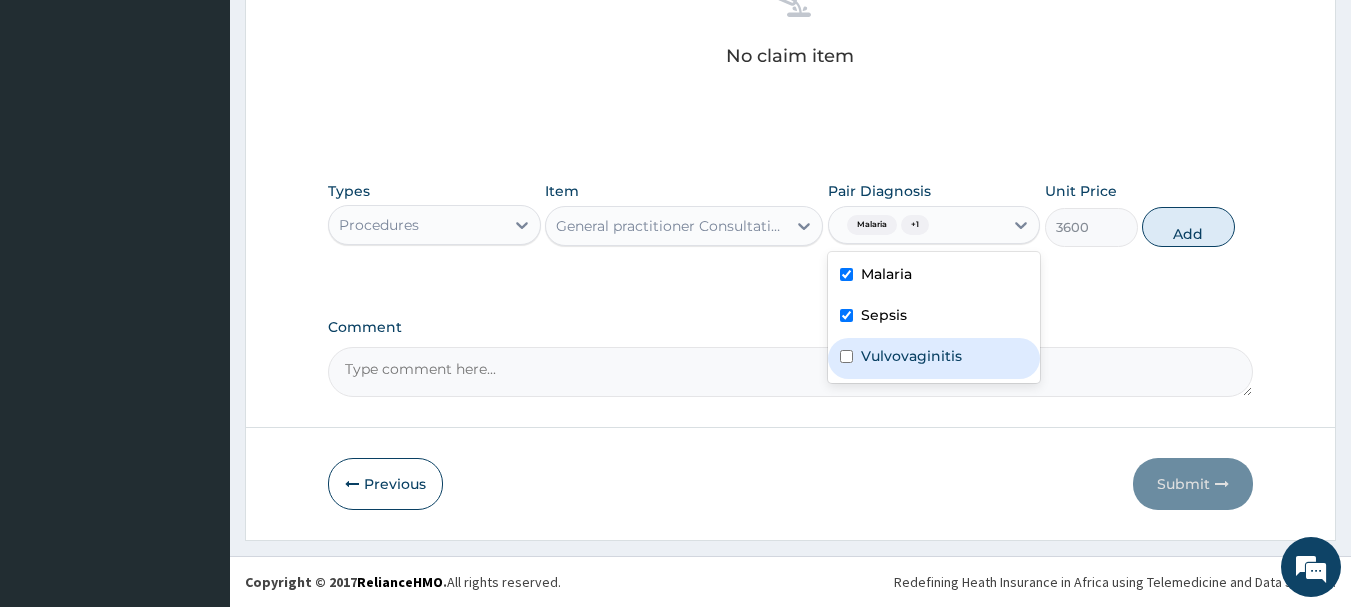 click on "Vulvovaginitis" at bounding box center (934, 358) 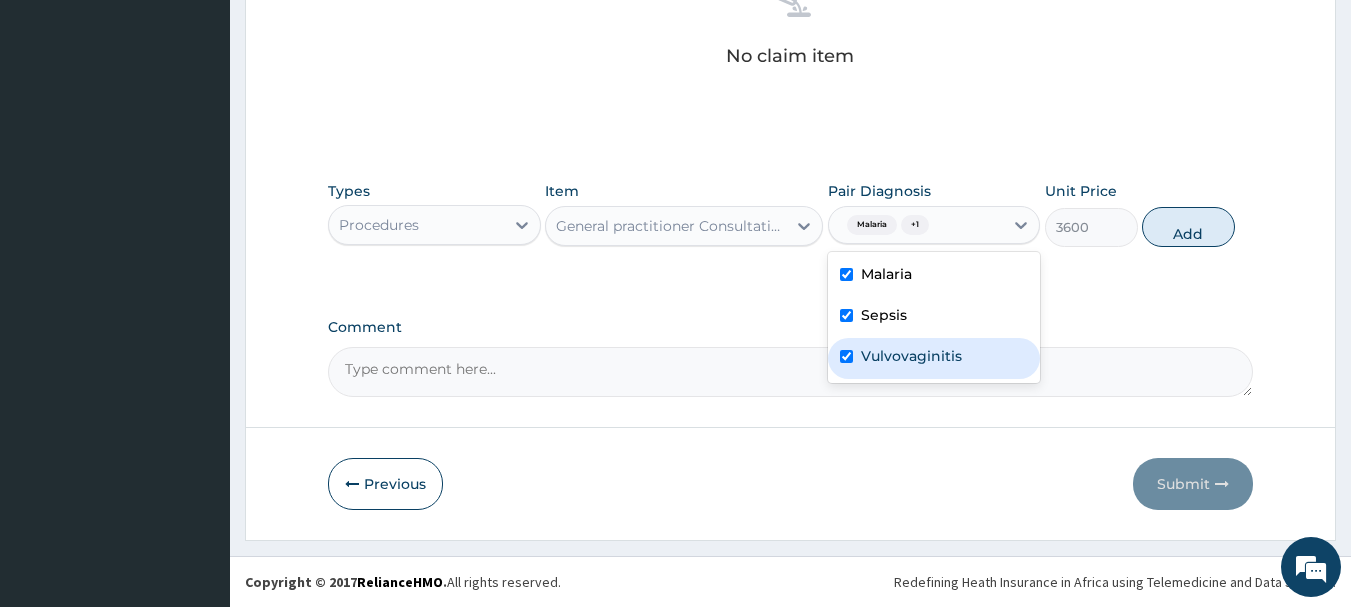 checkbox on "true" 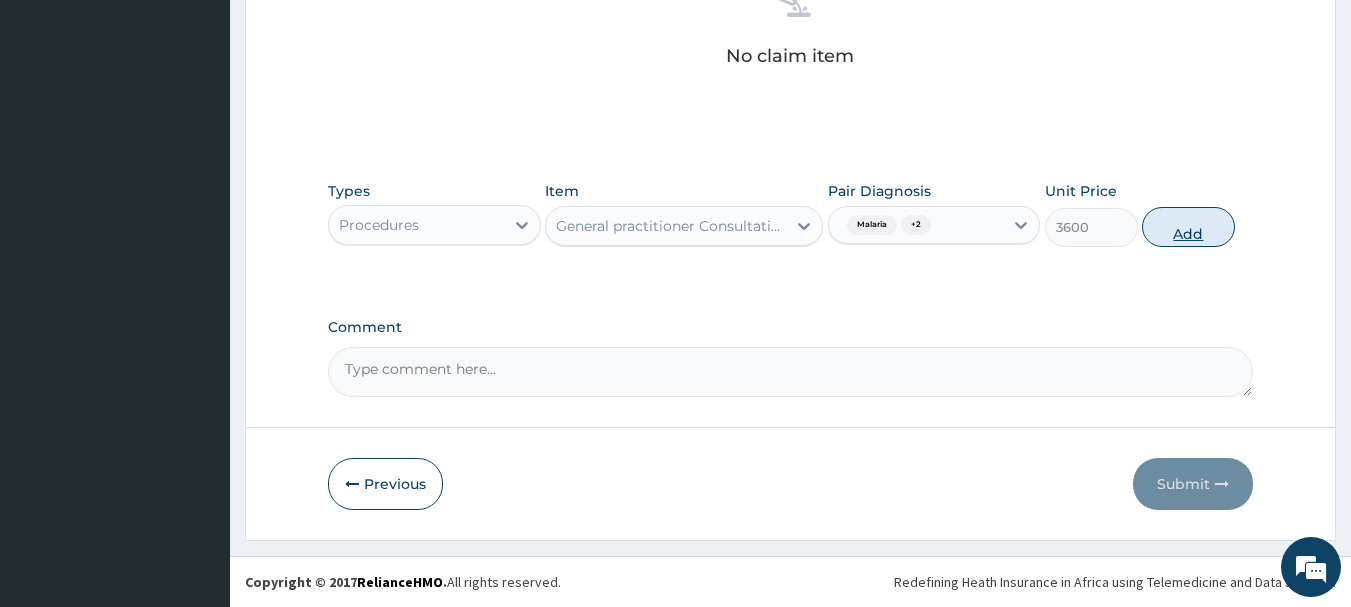 drag, startPoint x: 1161, startPoint y: 229, endPoint x: 1159, endPoint y: 242, distance: 13.152946 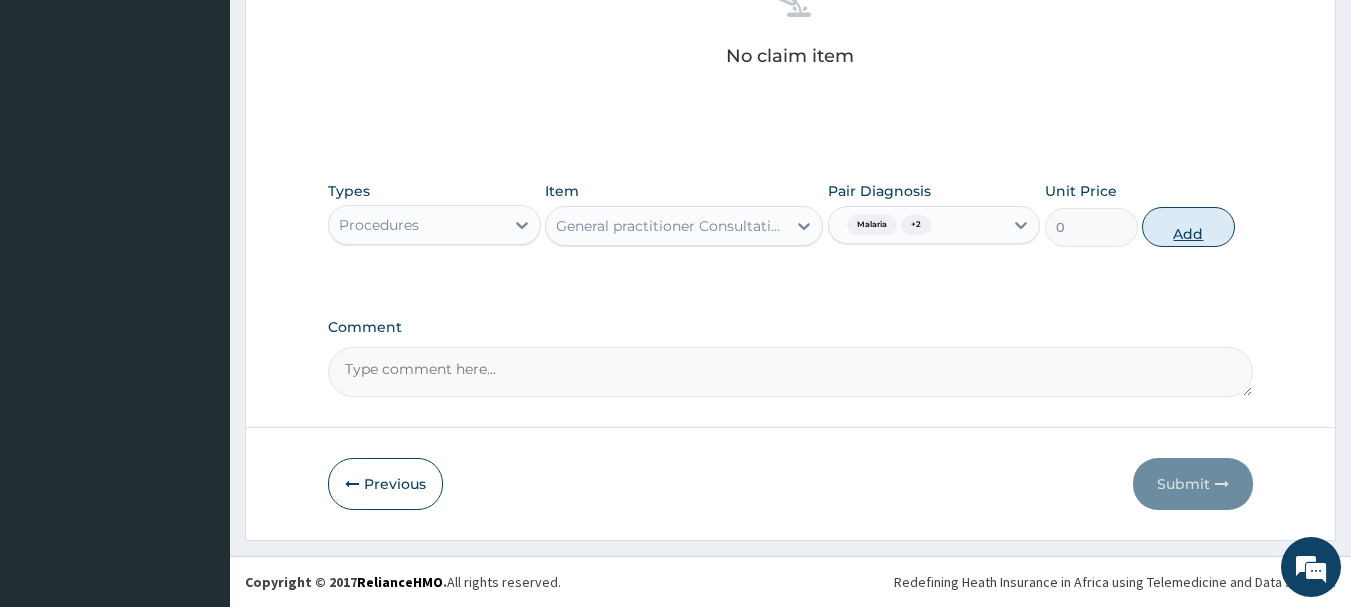 scroll, scrollTop: 766, scrollLeft: 0, axis: vertical 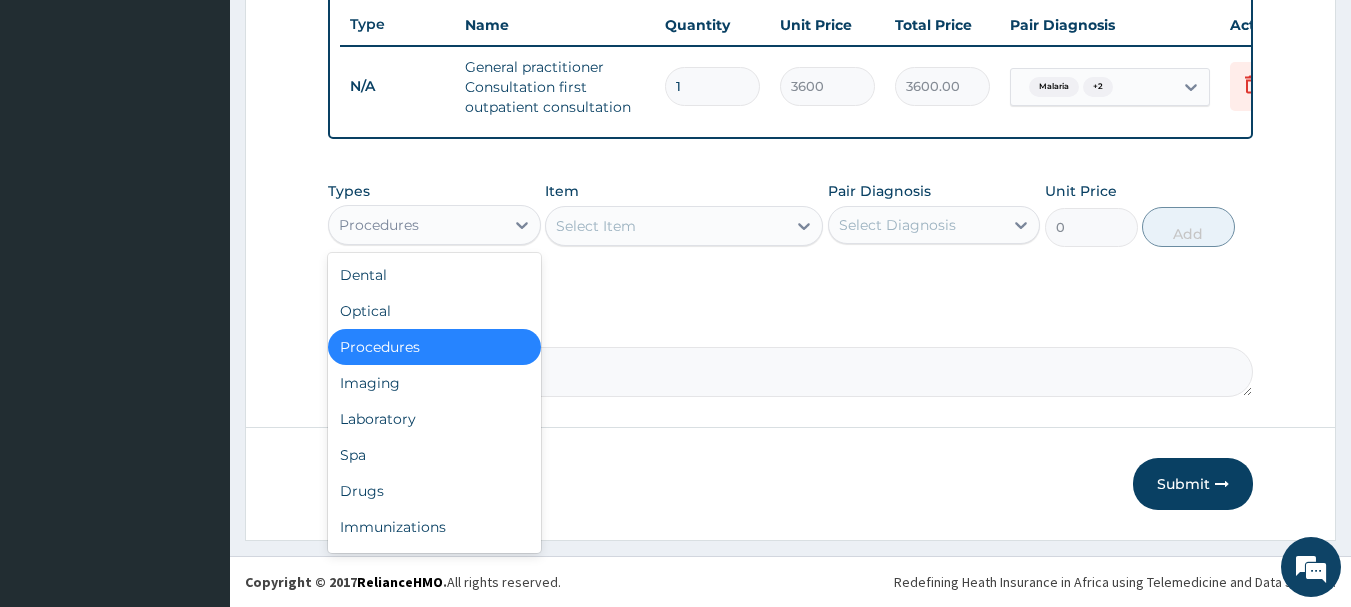click on "Procedures" at bounding box center (416, 225) 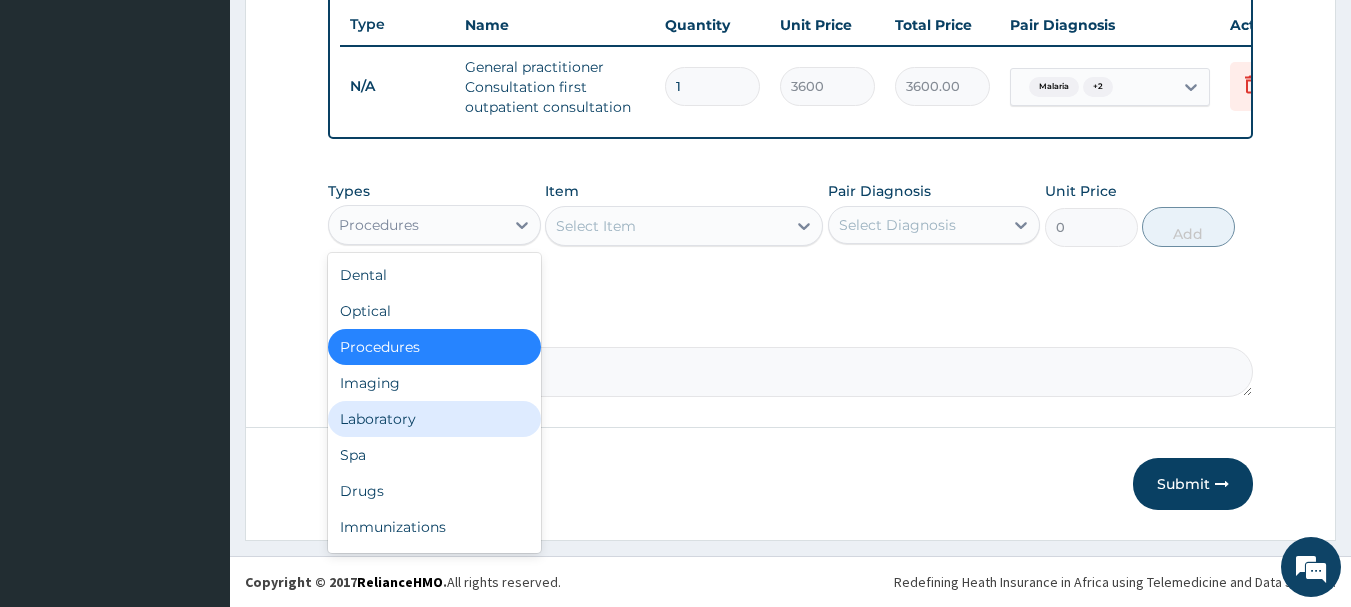 drag, startPoint x: 499, startPoint y: 417, endPoint x: 501, endPoint y: 392, distance: 25.079872 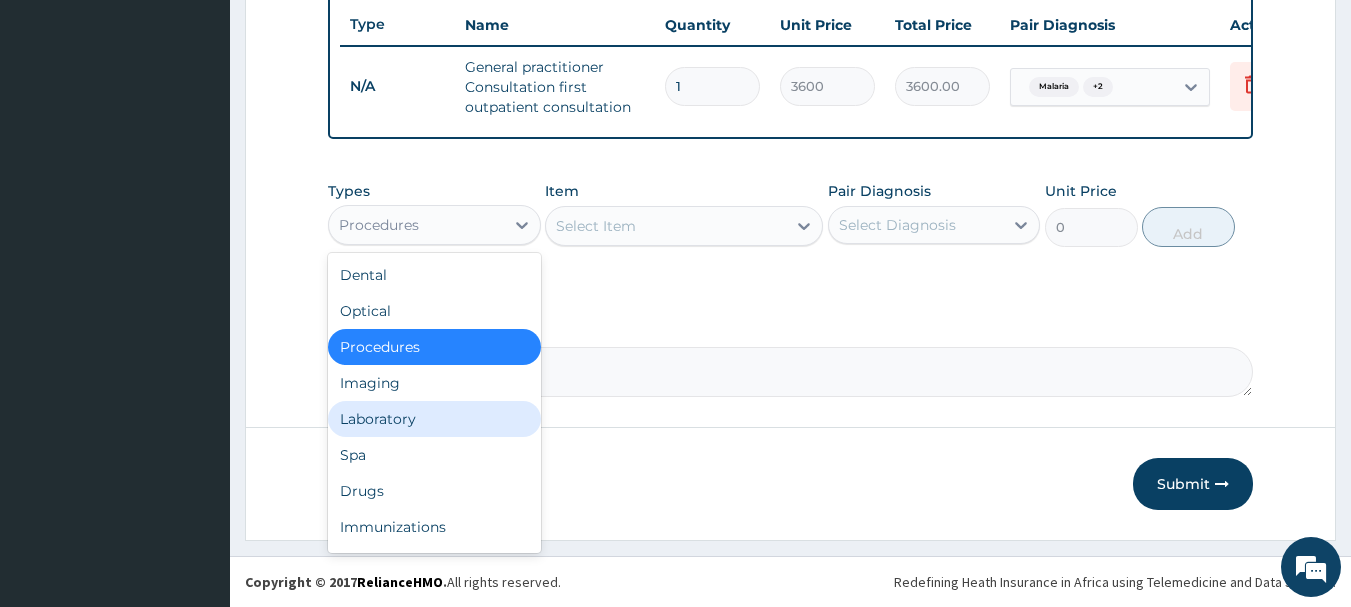 click on "Laboratory" at bounding box center (434, 419) 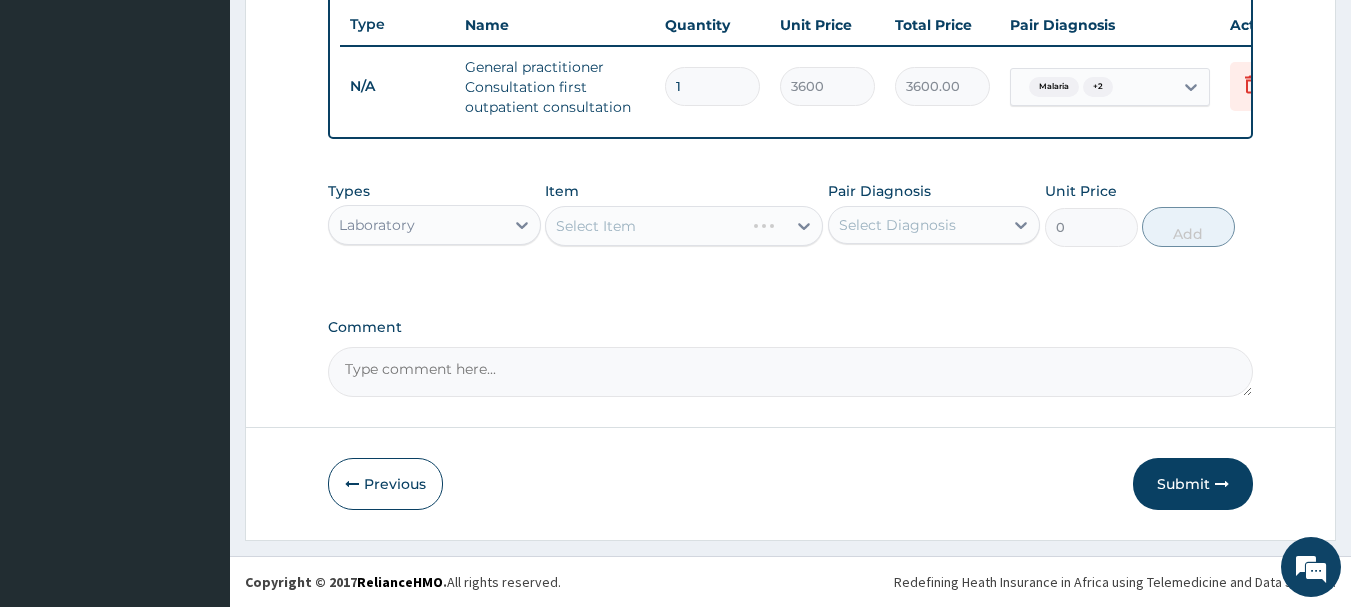 click on "Select Item" at bounding box center [684, 226] 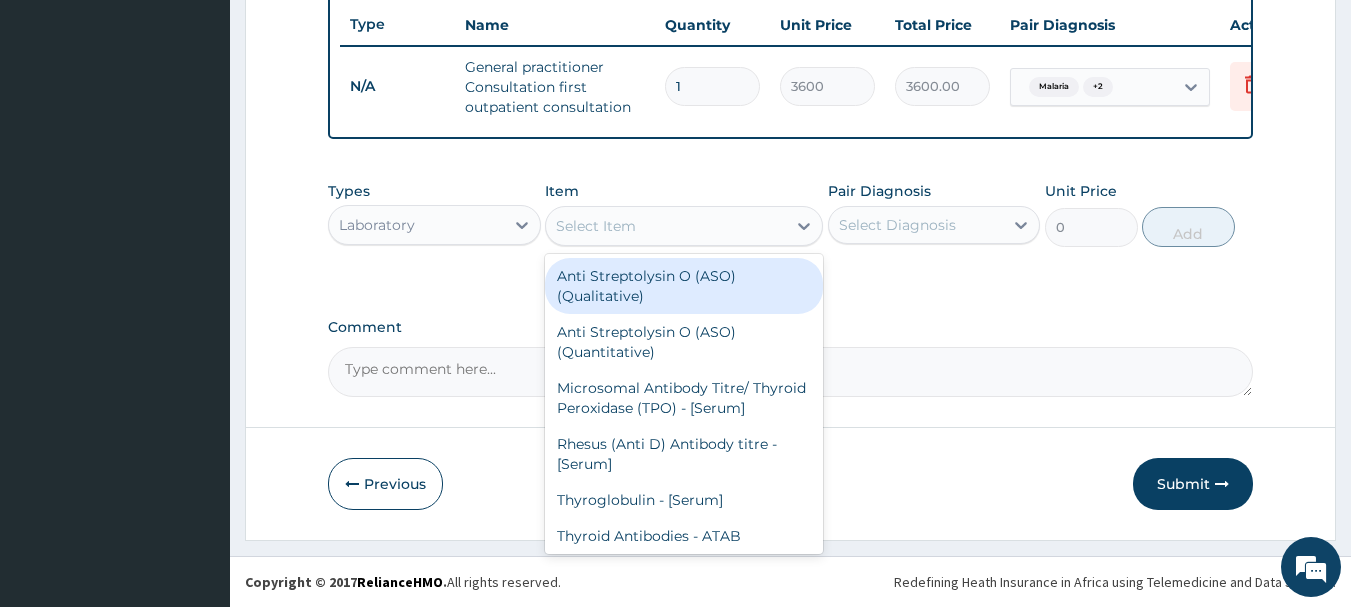 click on "Select Item" at bounding box center (596, 226) 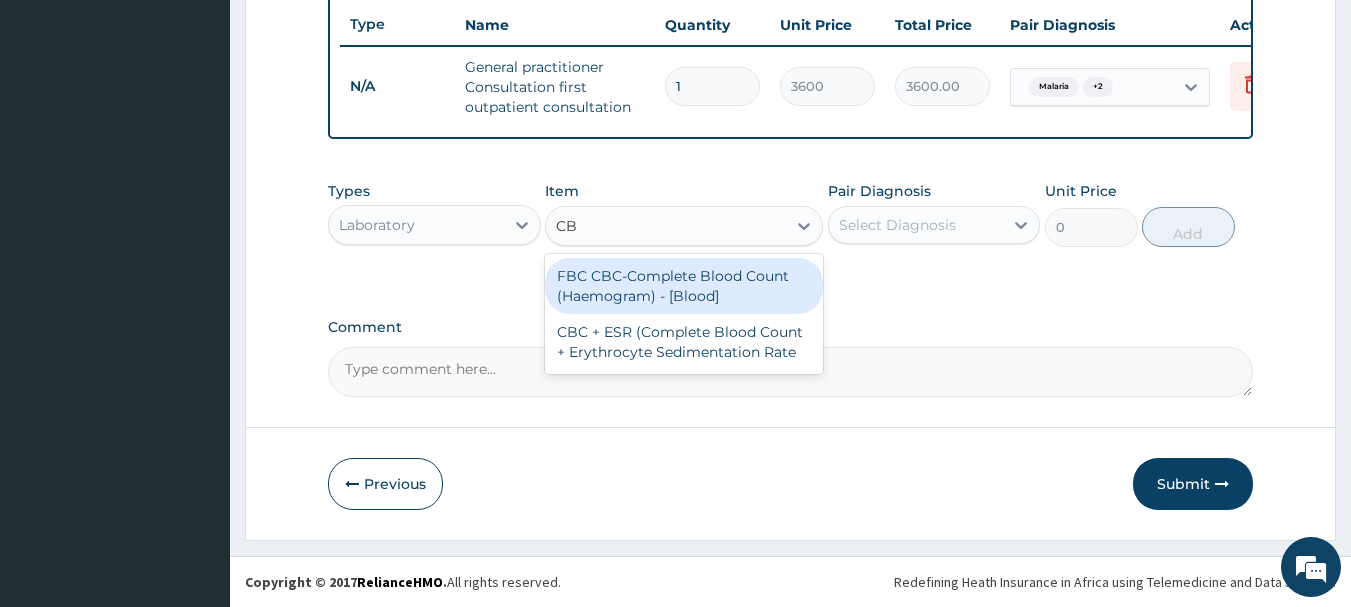 type on "CBC" 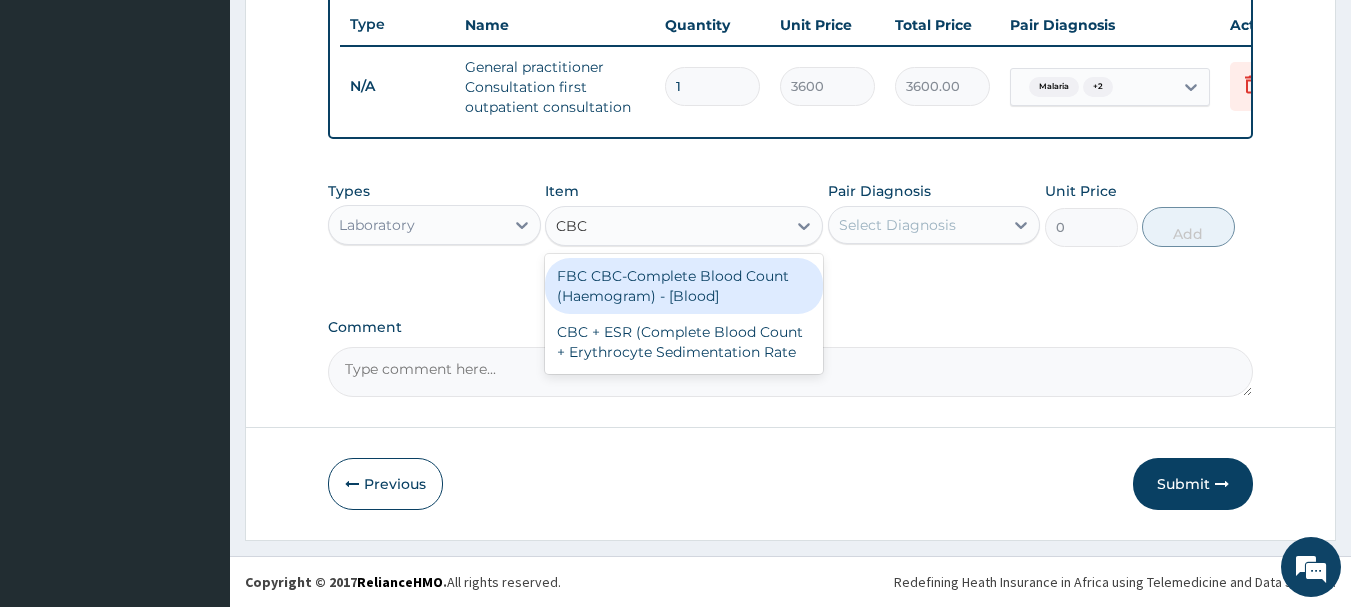 drag, startPoint x: 632, startPoint y: 272, endPoint x: 643, endPoint y: 289, distance: 20.248457 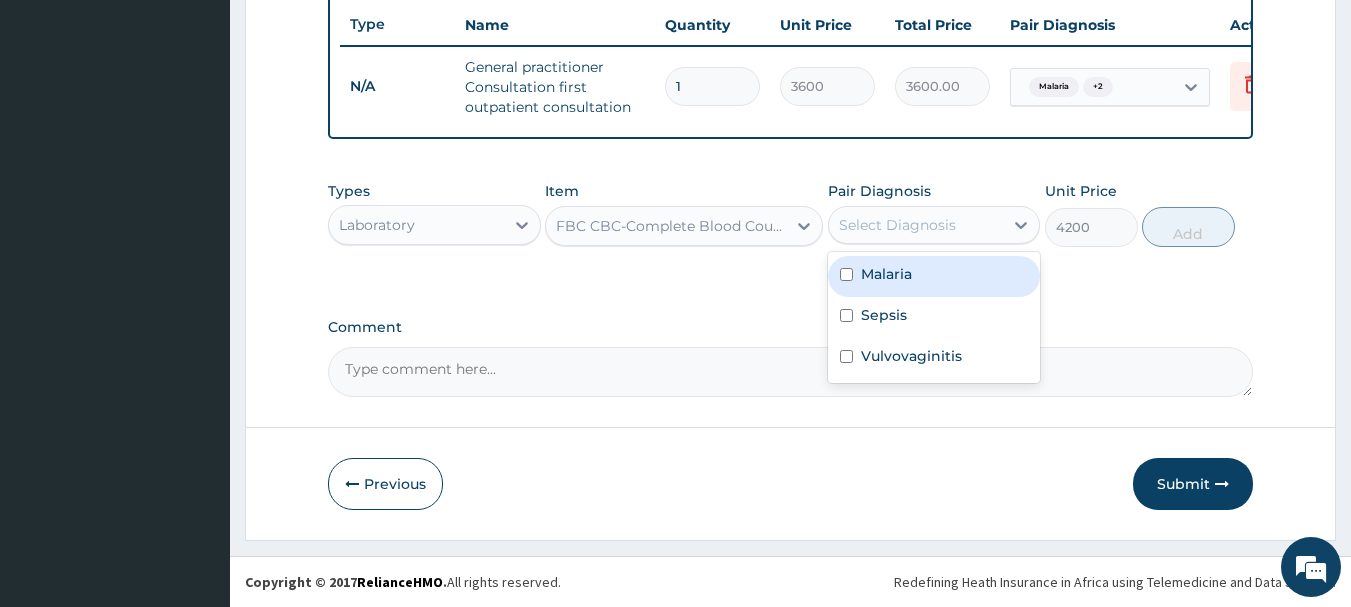 click on "Select Diagnosis" at bounding box center [897, 225] 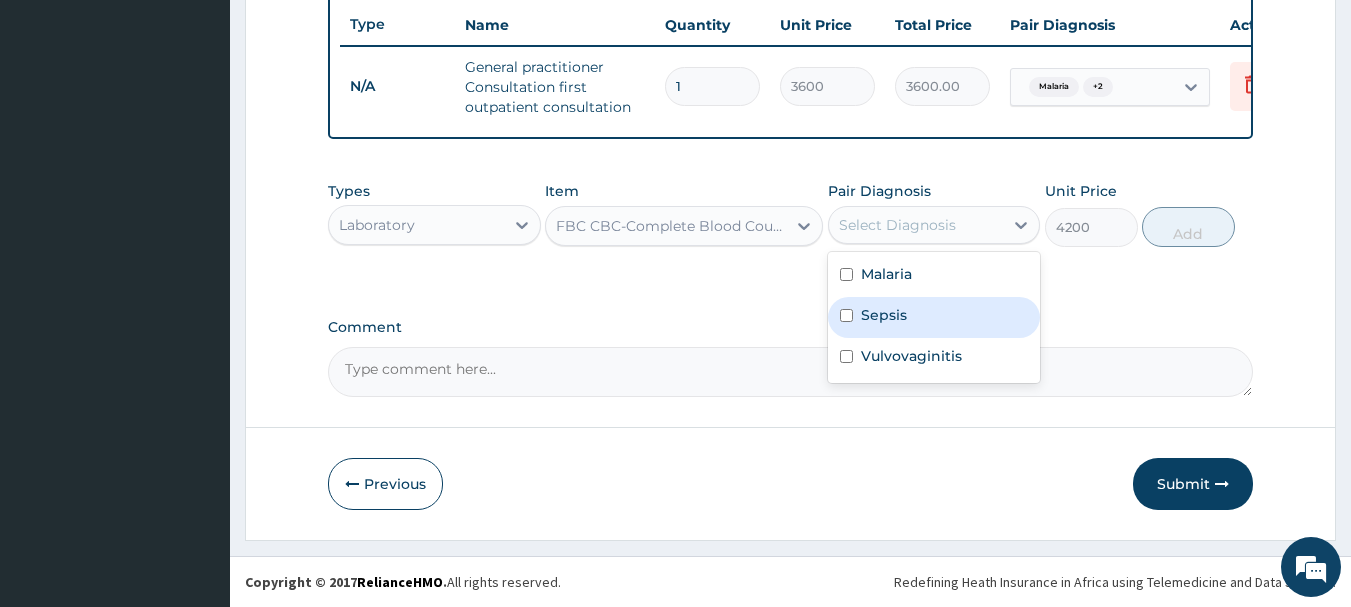 drag, startPoint x: 910, startPoint y: 317, endPoint x: 911, endPoint y: 268, distance: 49.010204 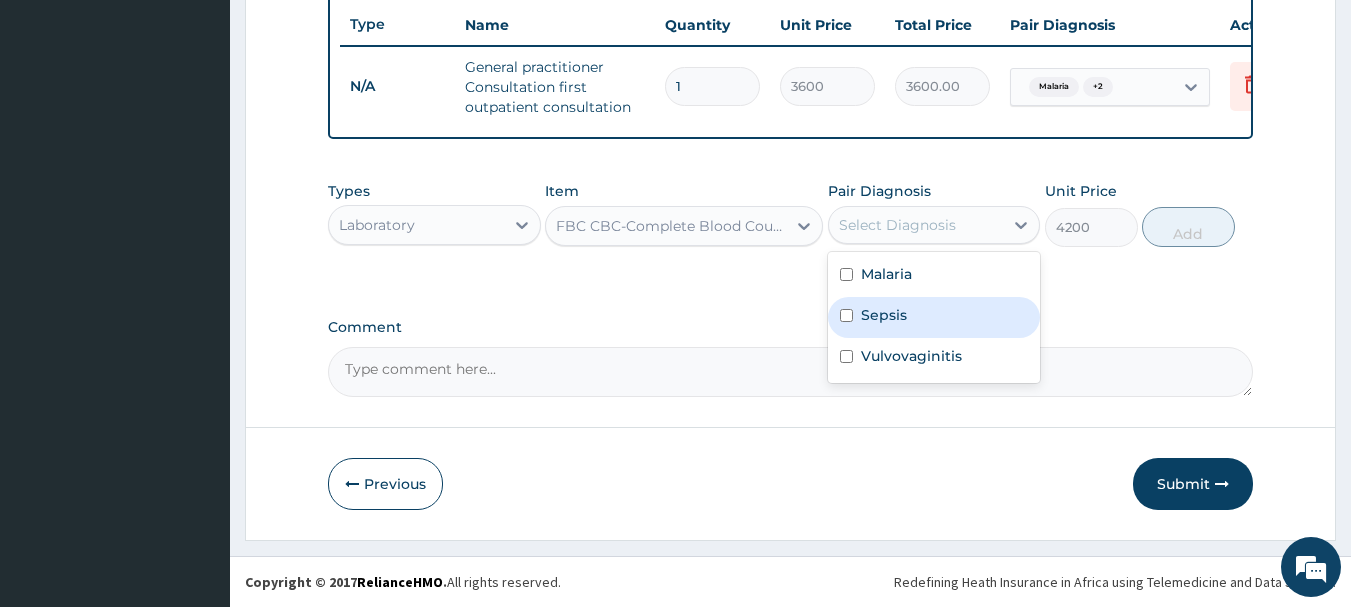 click on "Sepsis" at bounding box center [934, 317] 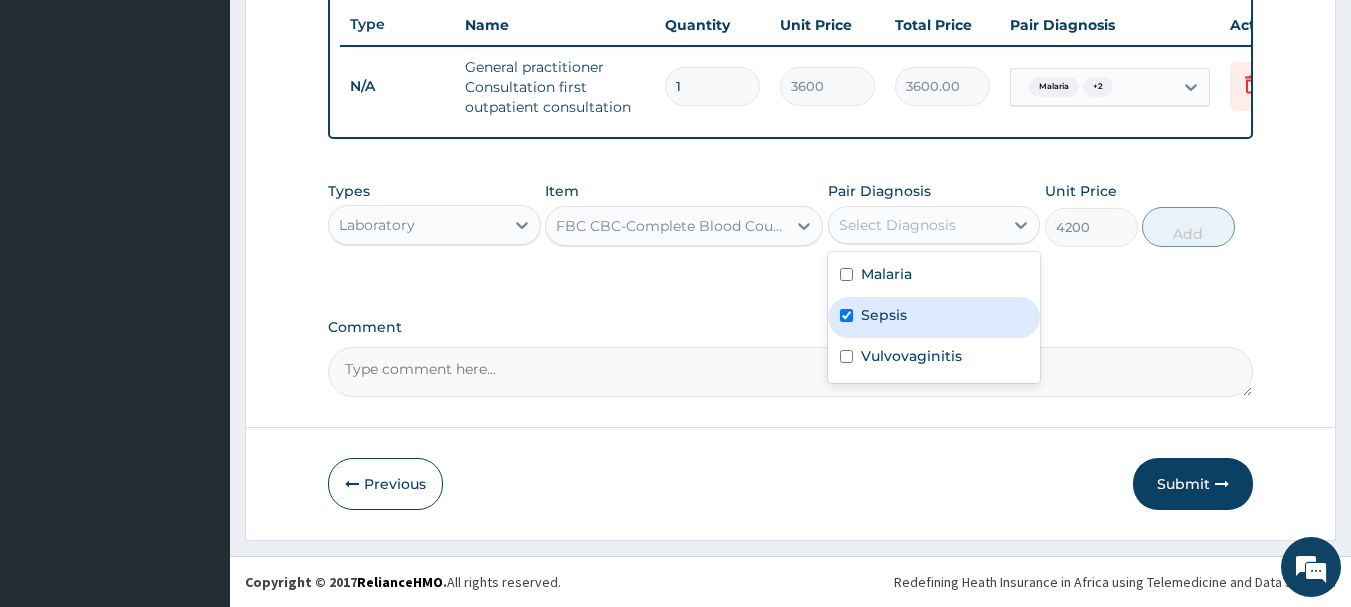 checkbox on "true" 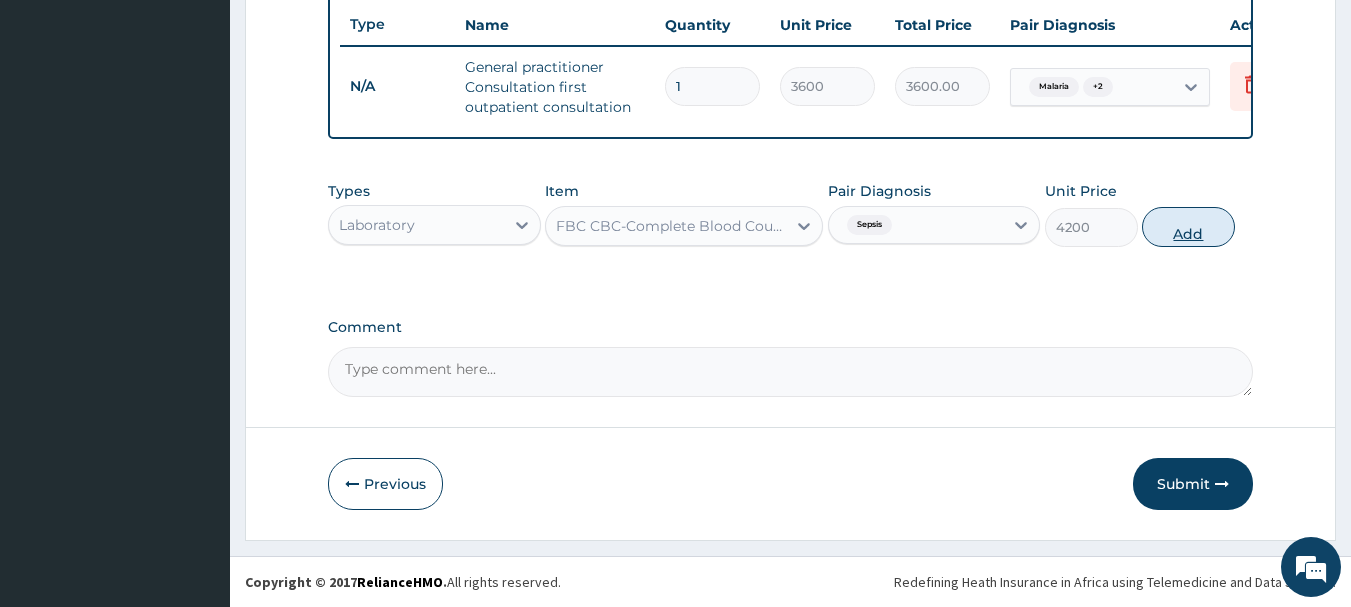 click on "Add" at bounding box center (1188, 227) 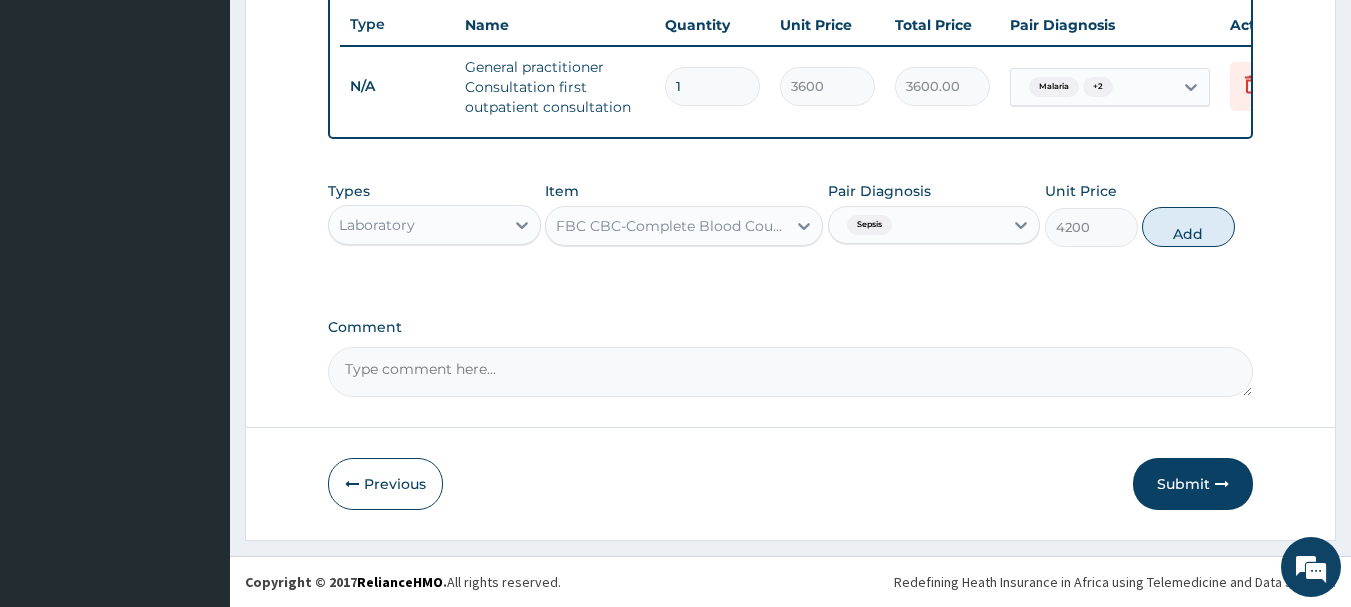 type on "0" 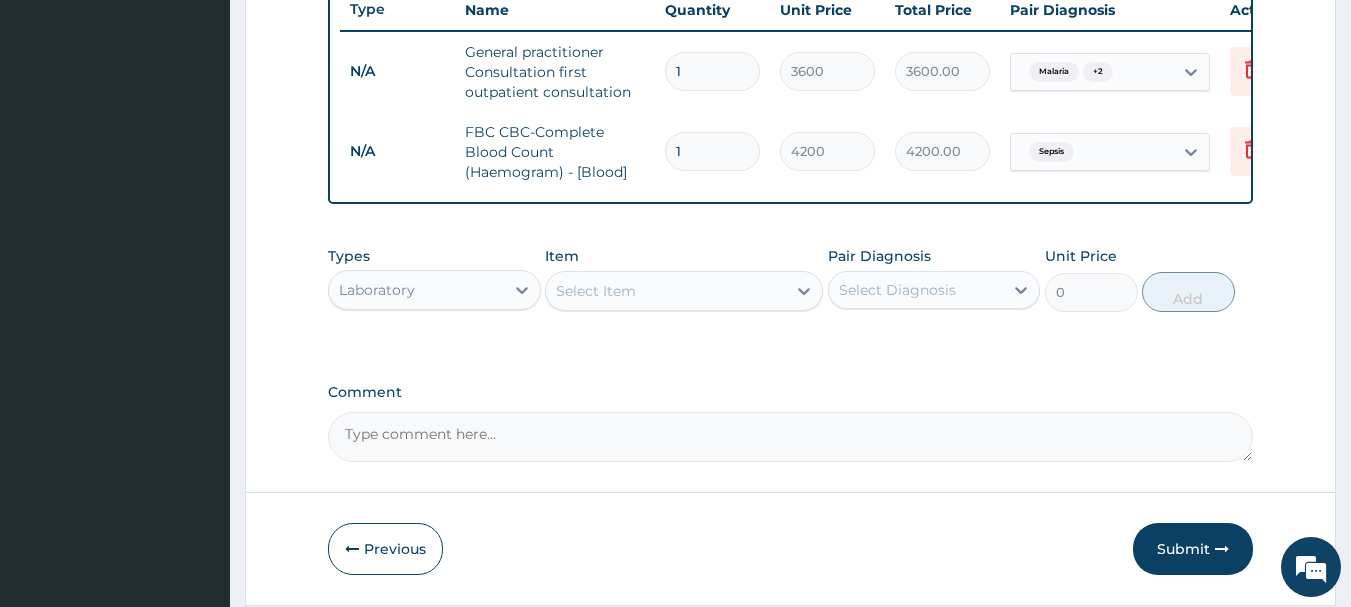 click on "Select Item" at bounding box center [596, 291] 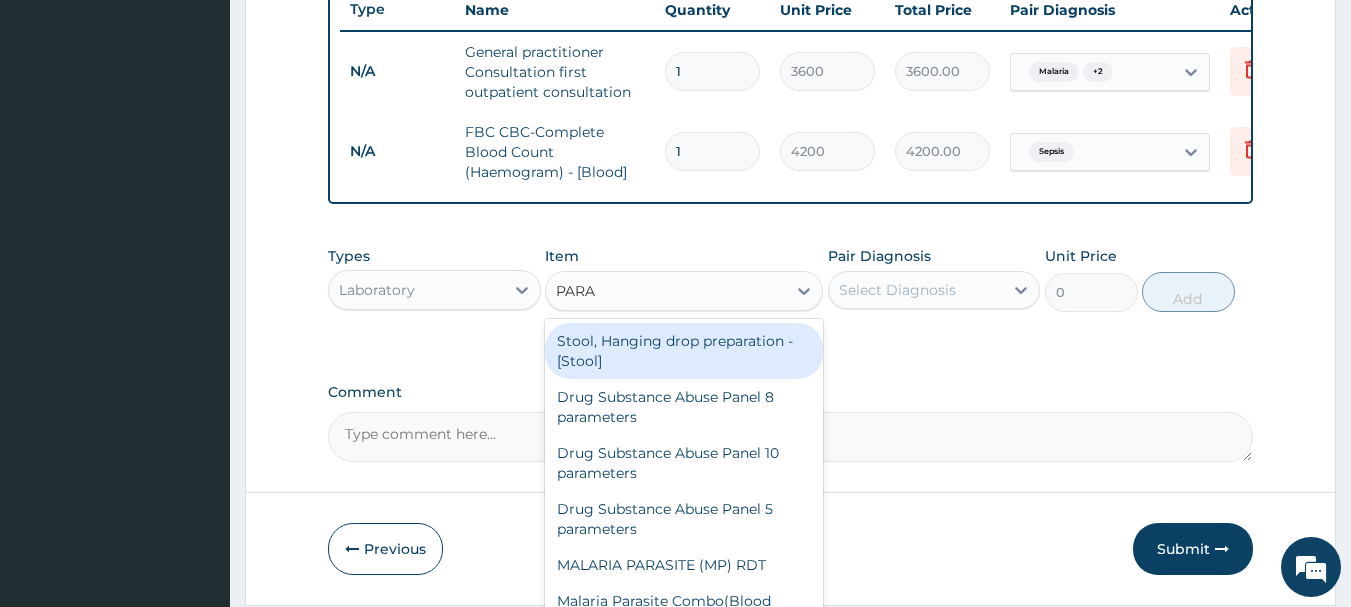 type on "PARAS" 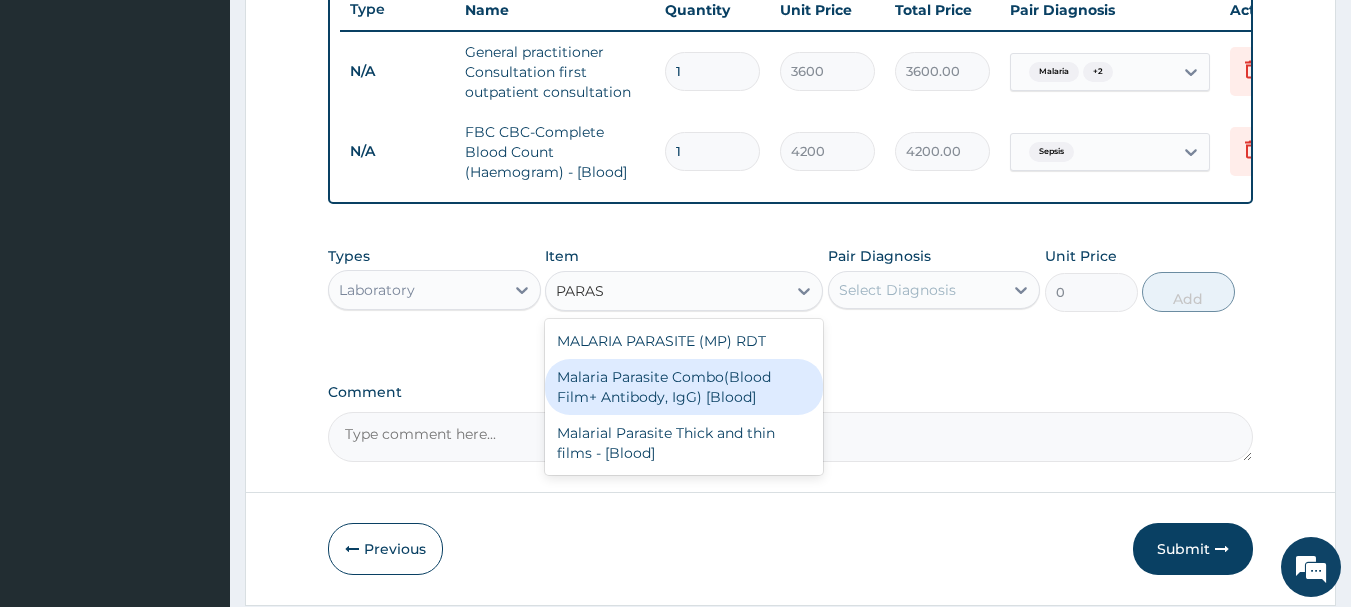 drag, startPoint x: 659, startPoint y: 411, endPoint x: 665, endPoint y: 387, distance: 24.738634 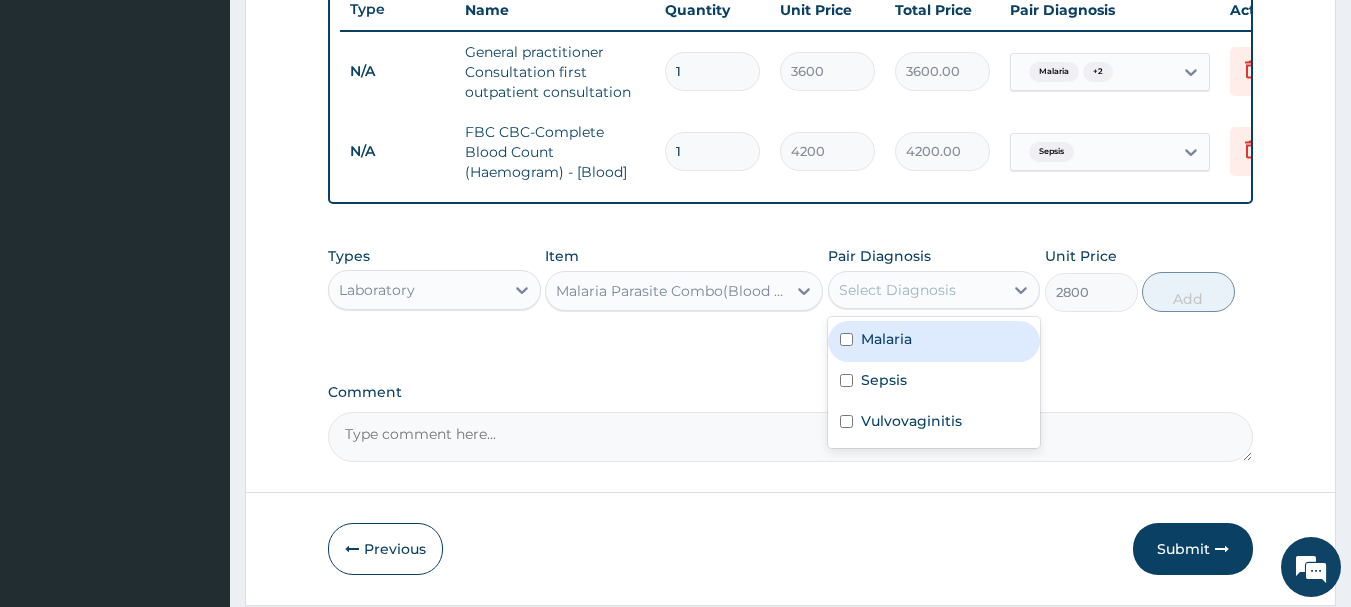 drag, startPoint x: 959, startPoint y: 307, endPoint x: 967, endPoint y: 323, distance: 17.888544 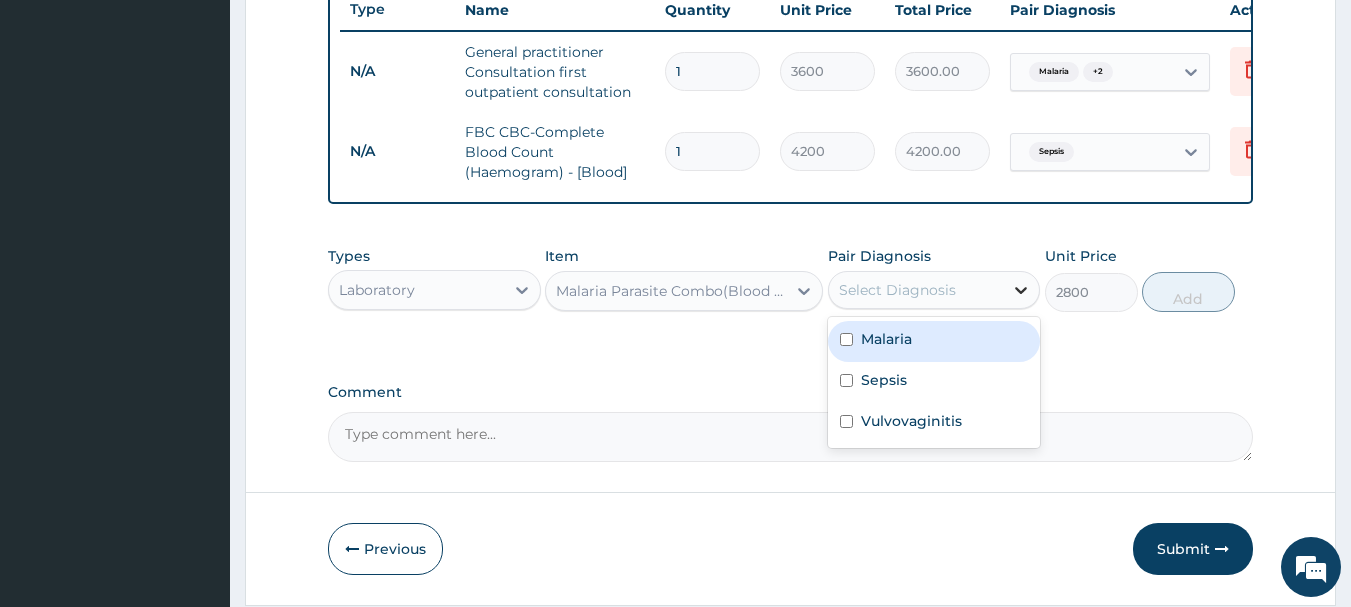 drag, startPoint x: 970, startPoint y: 355, endPoint x: 1024, endPoint y: 305, distance: 73.593475 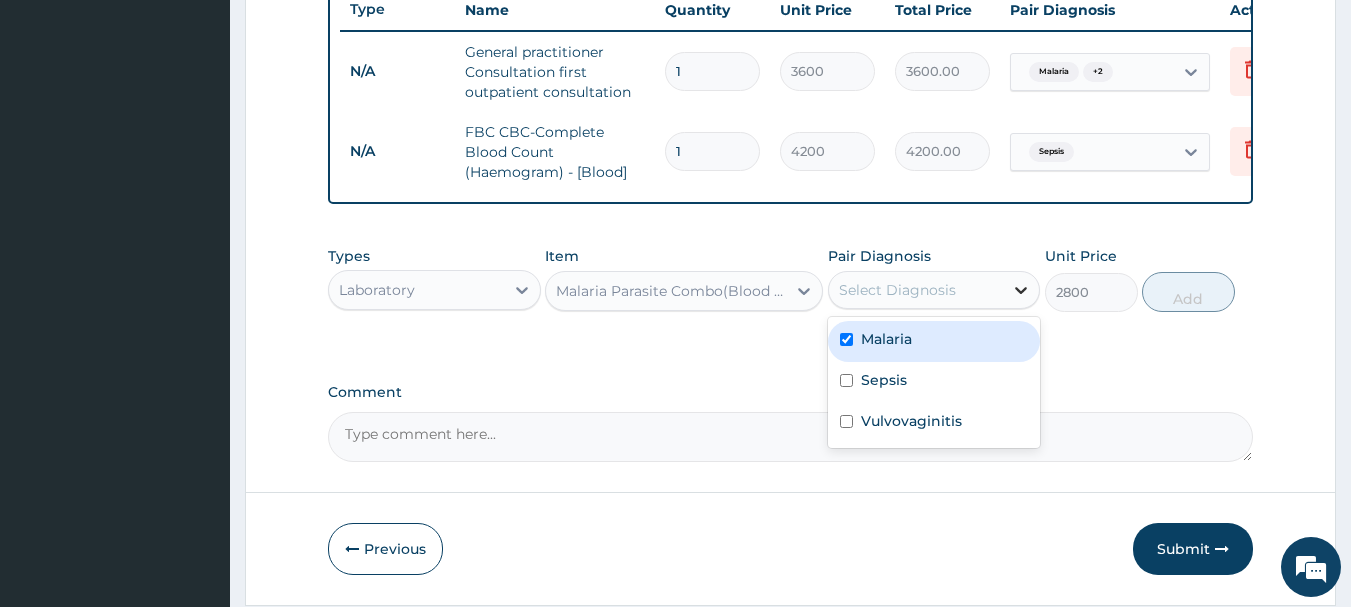 checkbox on "true" 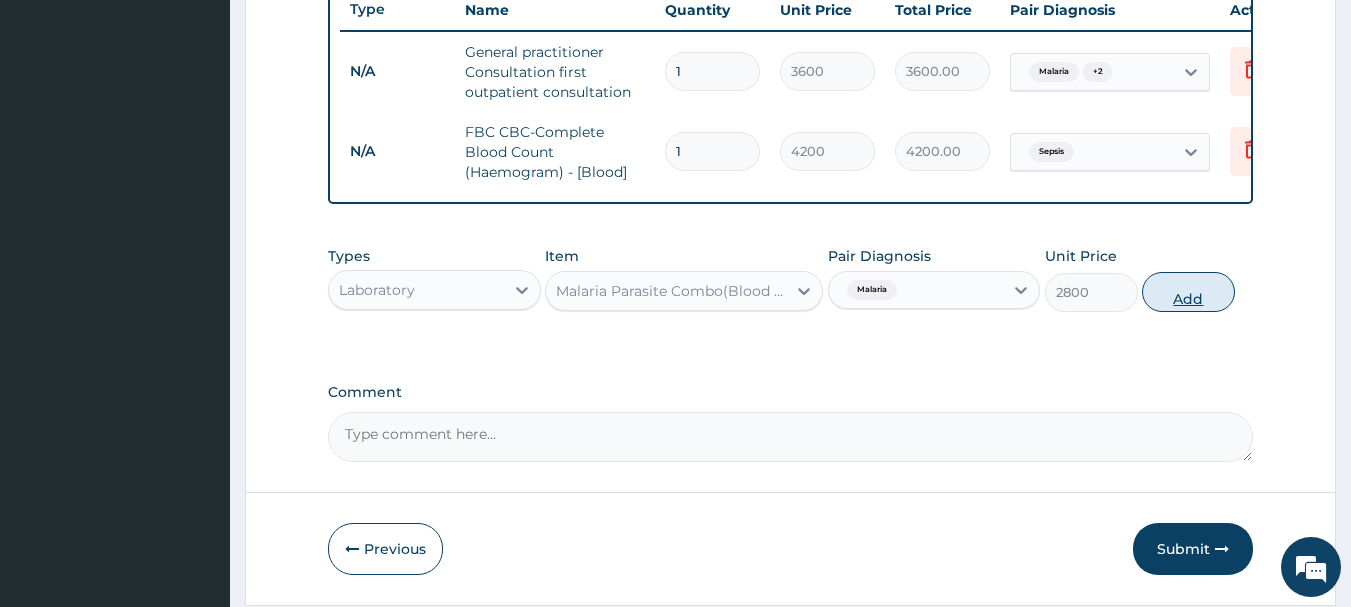 click on "Add" at bounding box center (1188, 292) 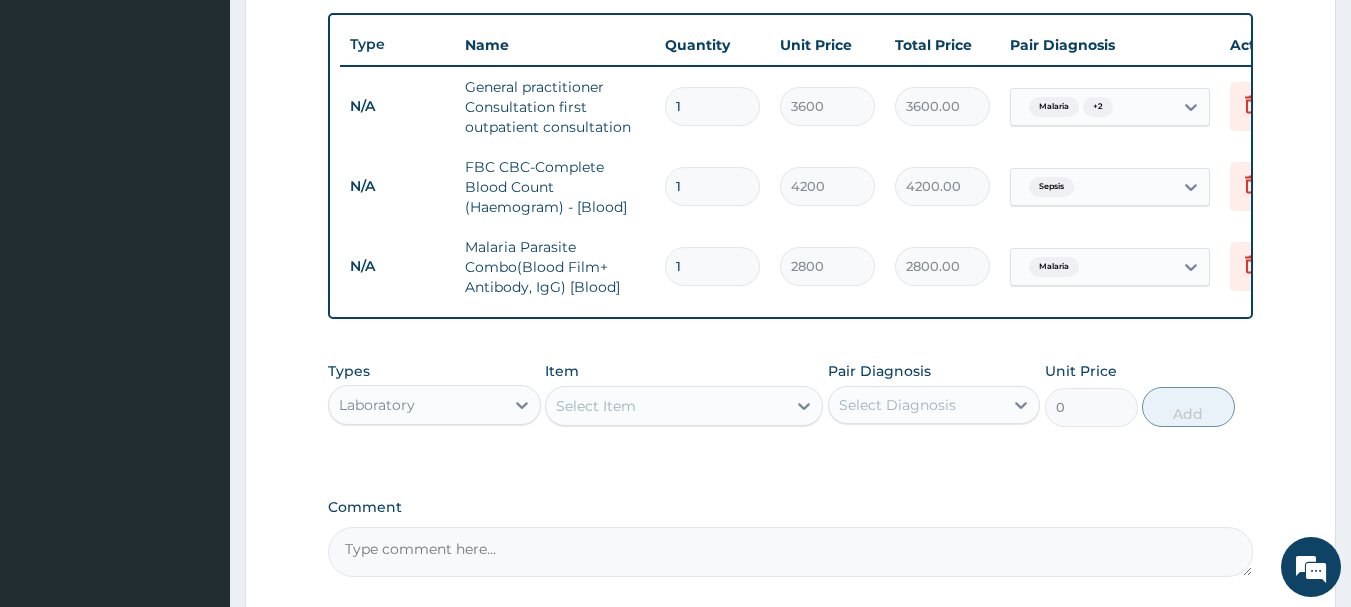 scroll, scrollTop: 766, scrollLeft: 0, axis: vertical 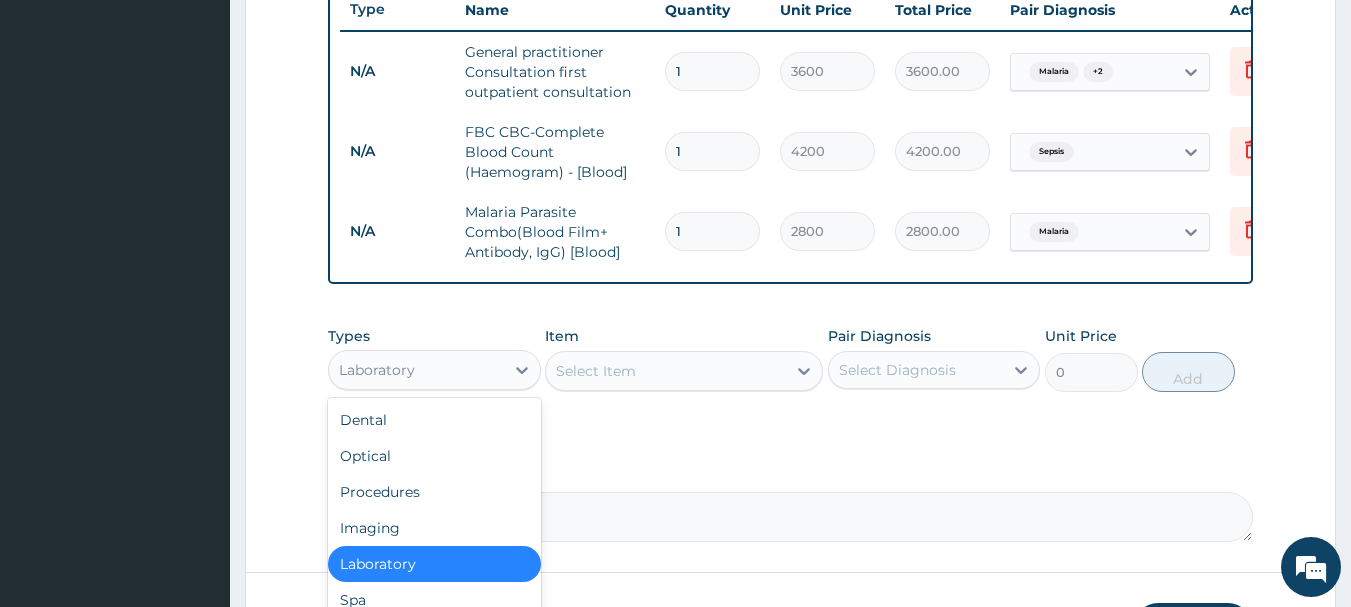 drag, startPoint x: 382, startPoint y: 376, endPoint x: 382, endPoint y: 387, distance: 11 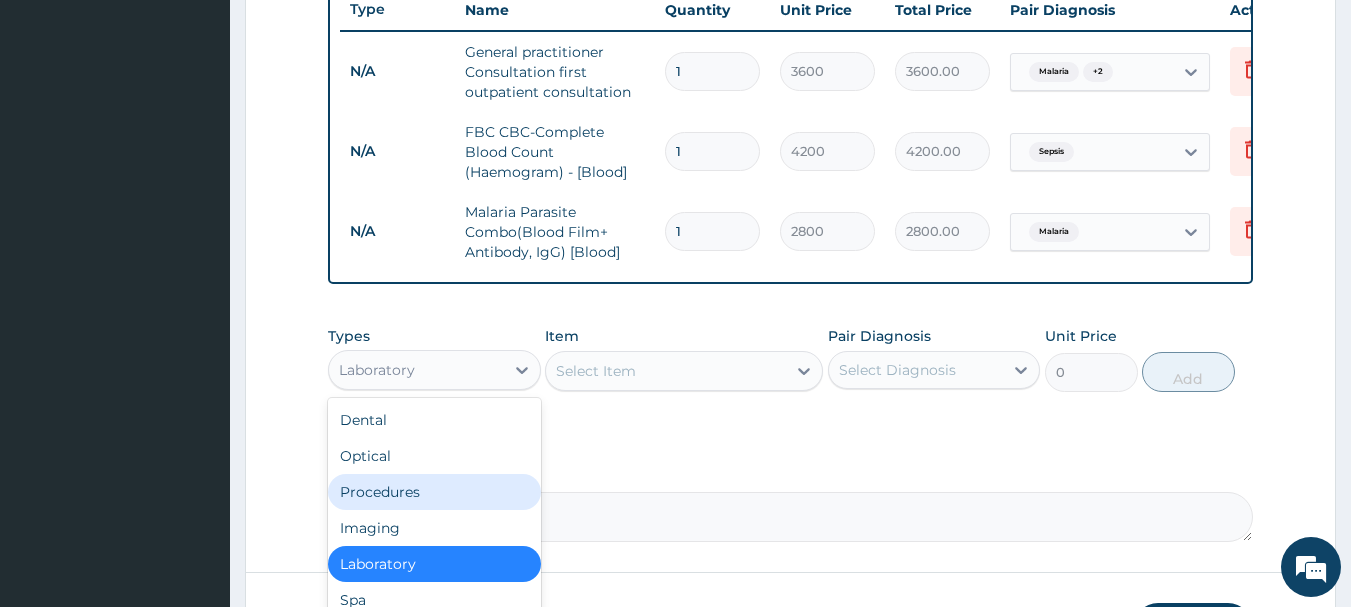 scroll, scrollTop: 68, scrollLeft: 0, axis: vertical 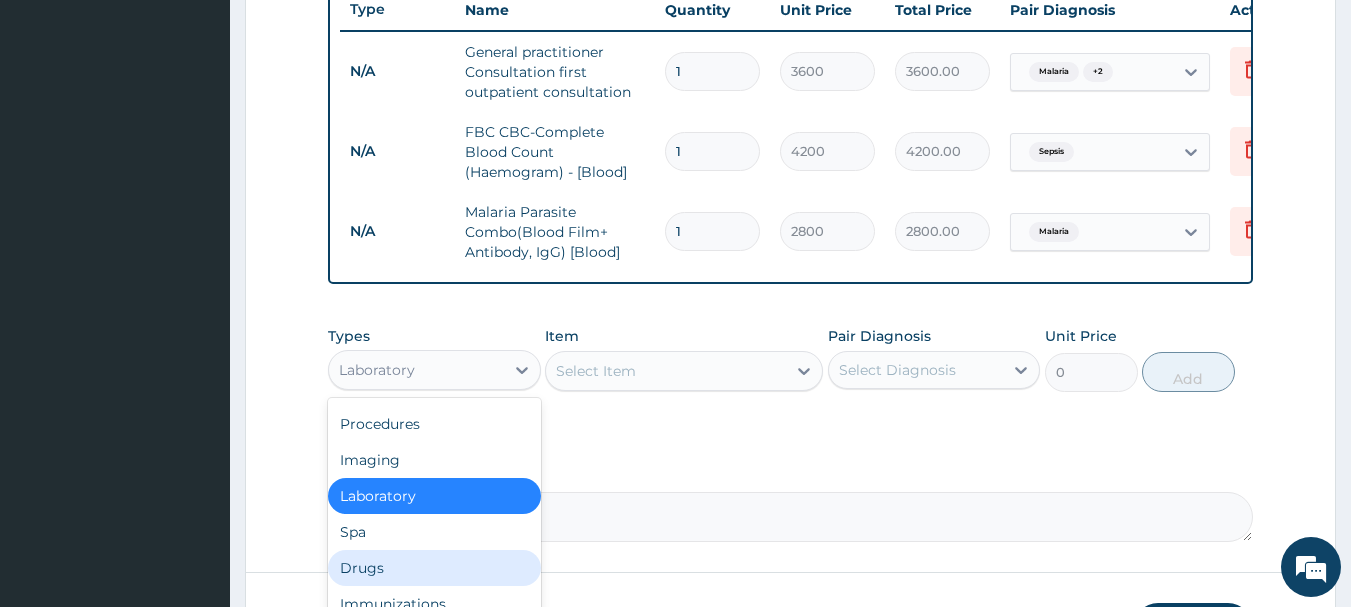 click on "Drugs" at bounding box center [434, 568] 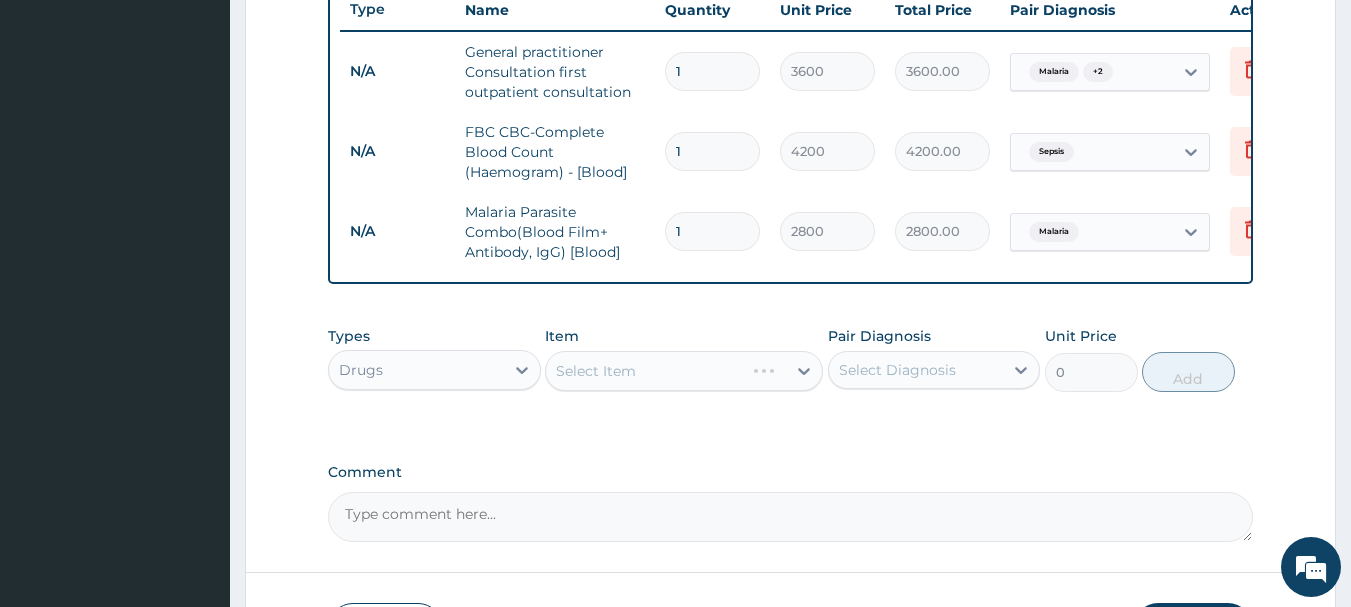 click on "Select Item" at bounding box center [684, 371] 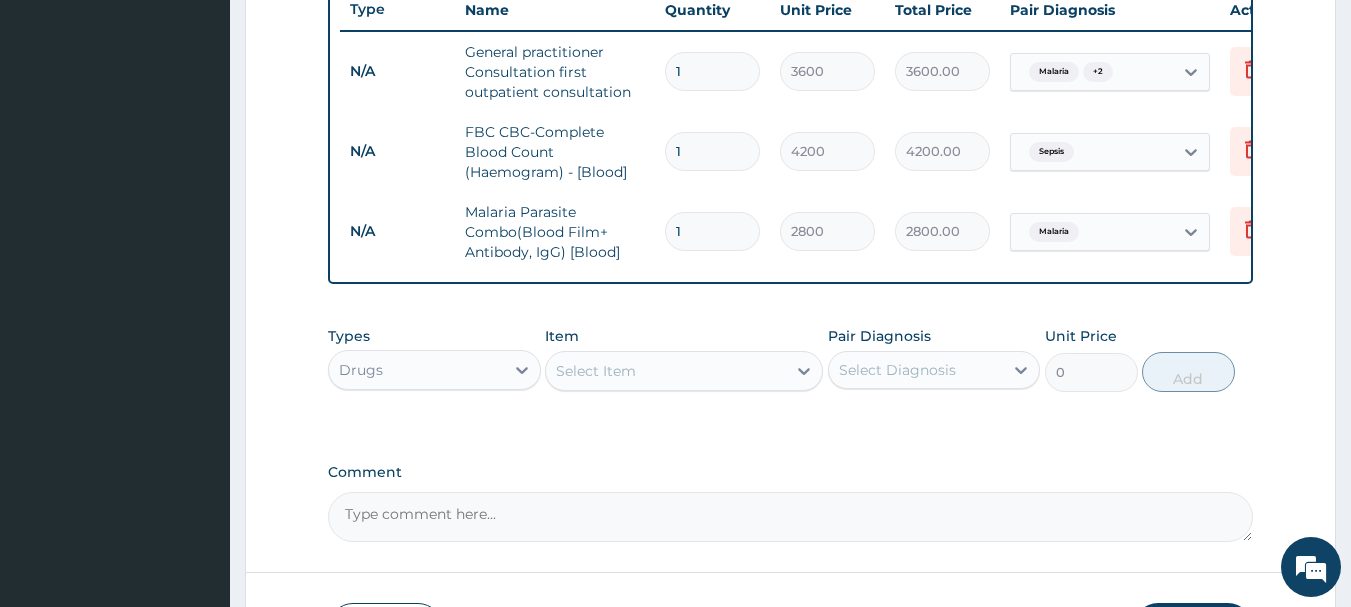 click on "Select Item" at bounding box center [666, 371] 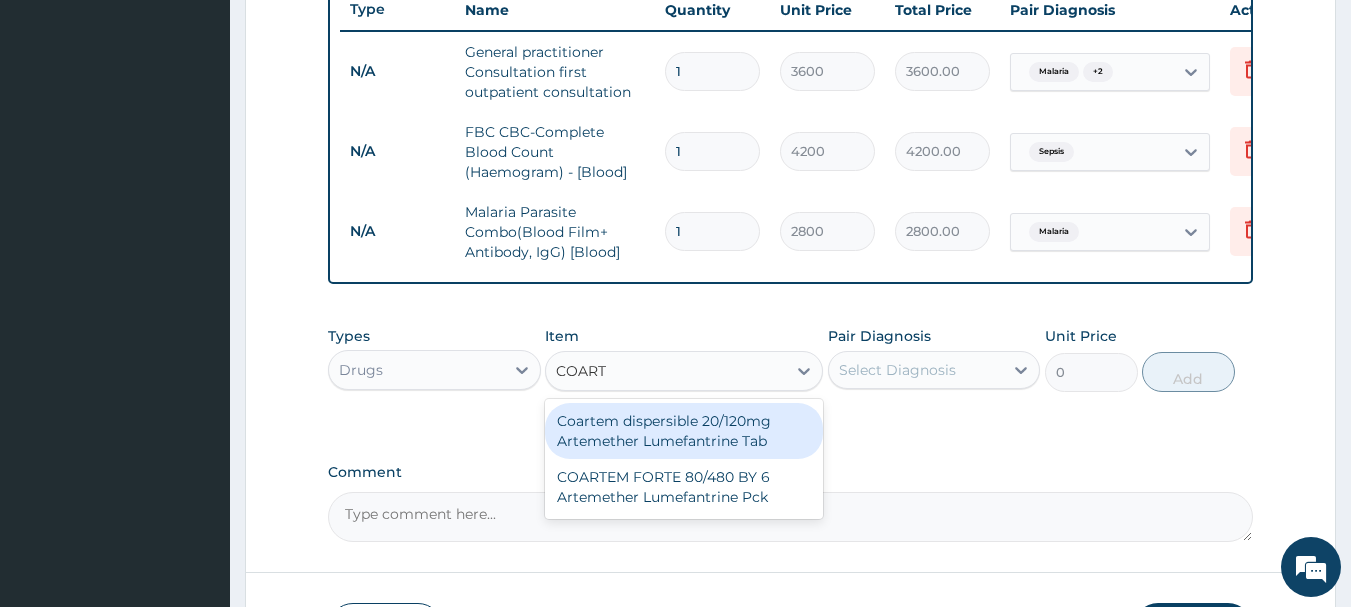 type on "COARTE" 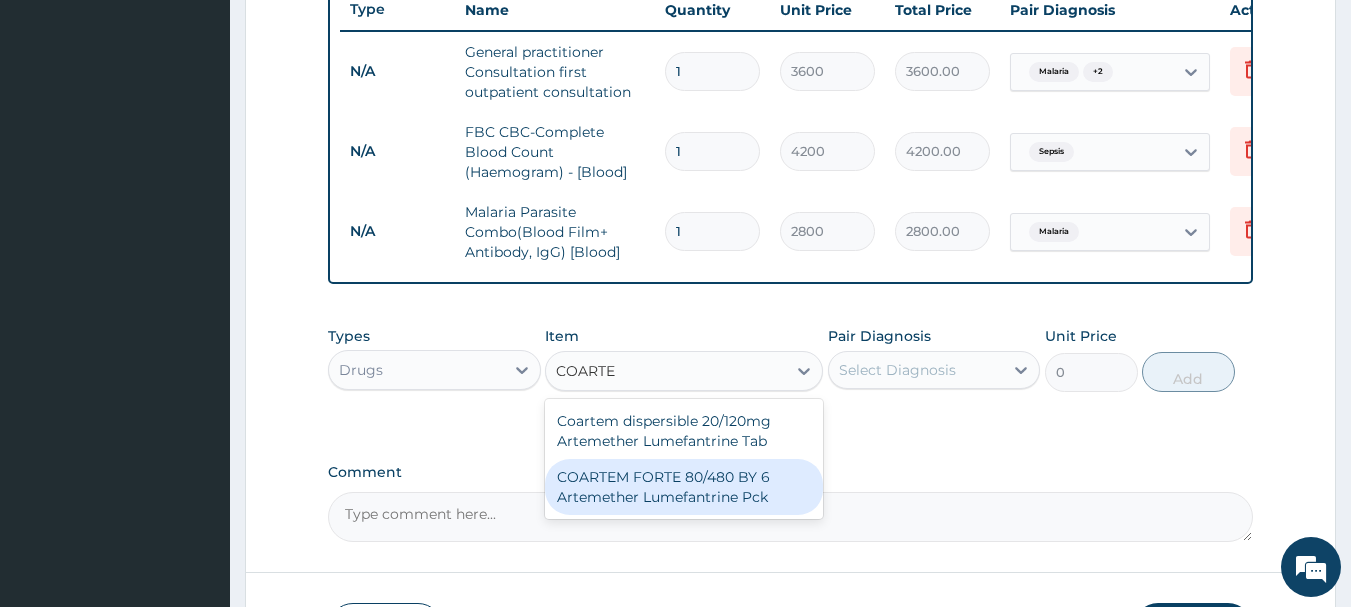 drag, startPoint x: 792, startPoint y: 520, endPoint x: 807, endPoint y: 485, distance: 38.078865 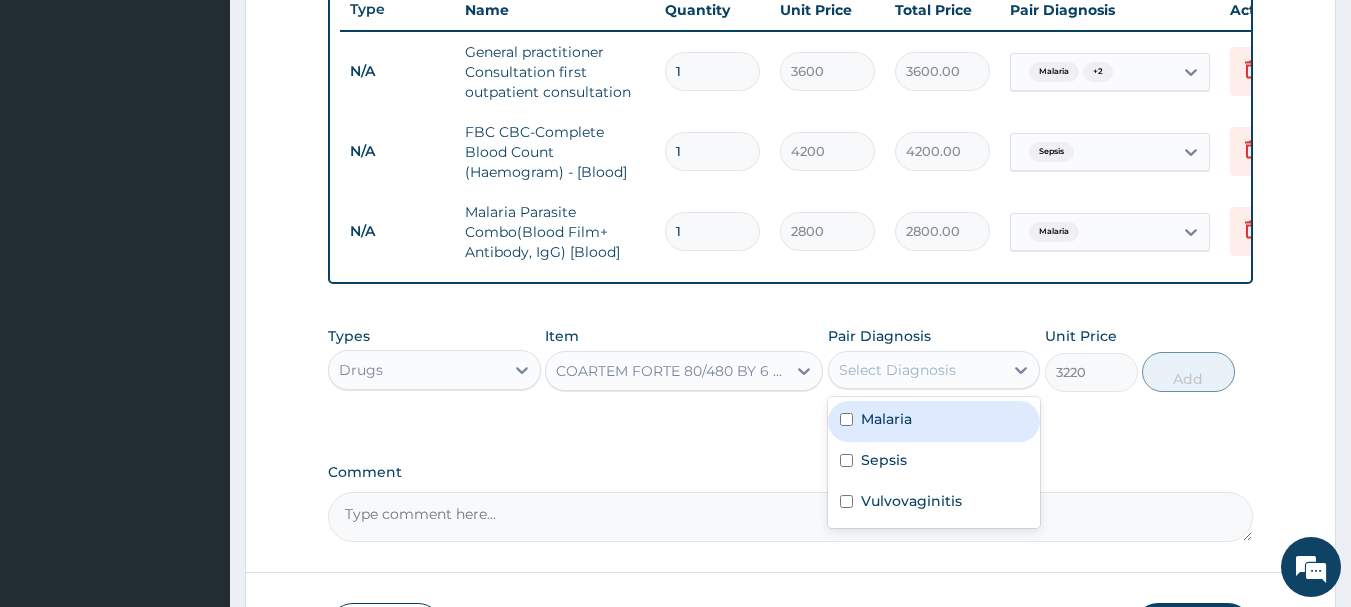 drag, startPoint x: 856, startPoint y: 374, endPoint x: 853, endPoint y: 426, distance: 52.086468 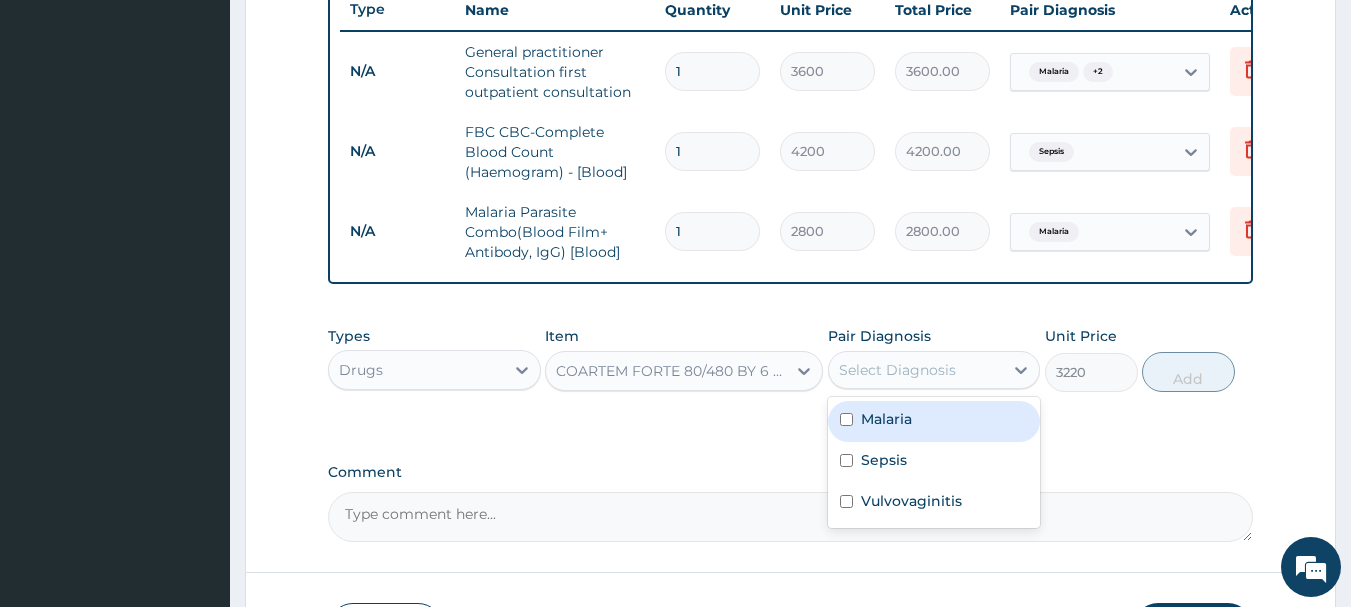 click on "Select Diagnosis" at bounding box center (897, 370) 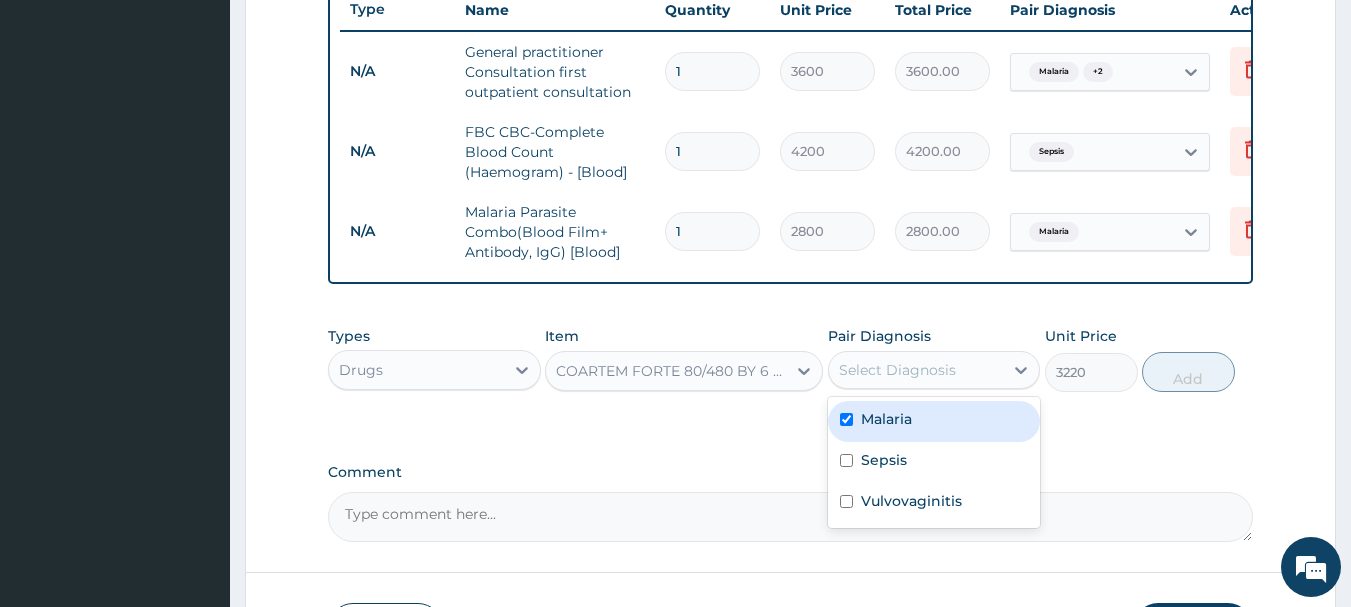 checkbox on "true" 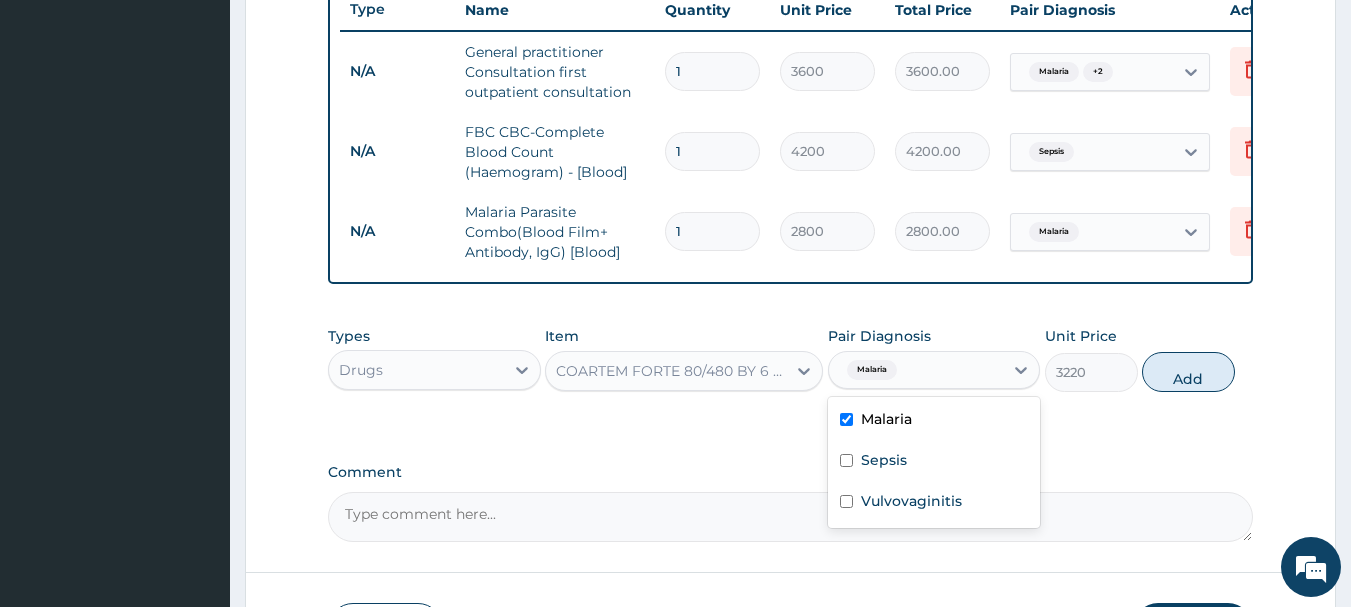 click on "Add" at bounding box center (1188, 372) 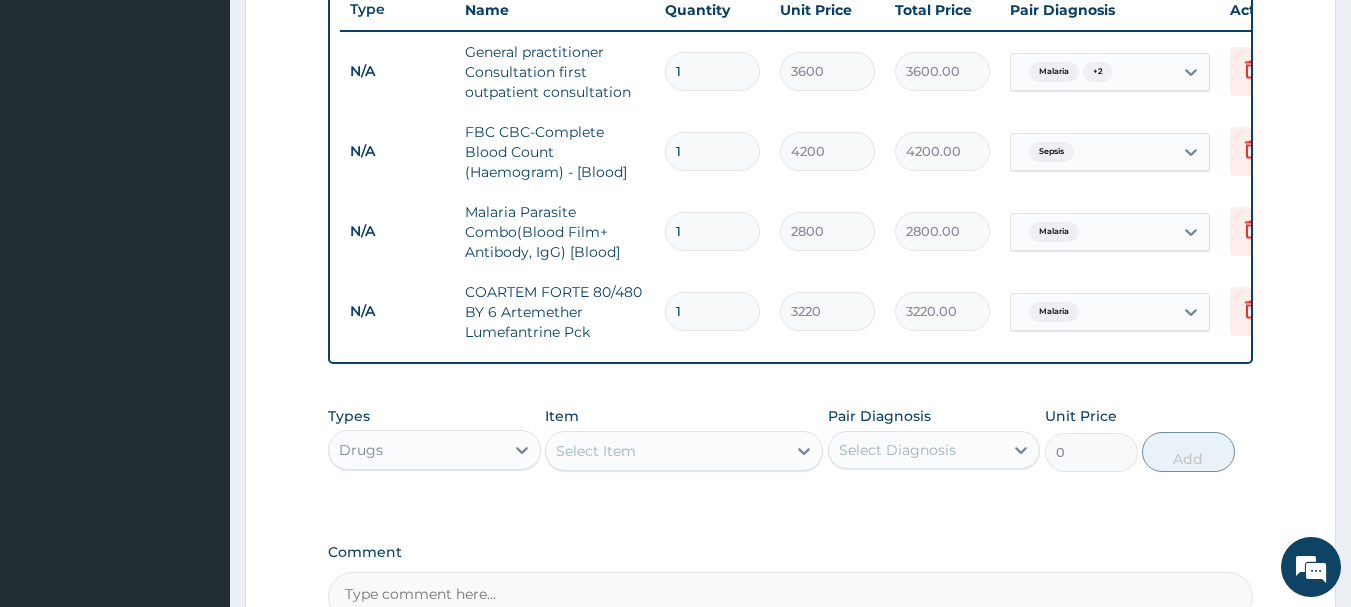 type 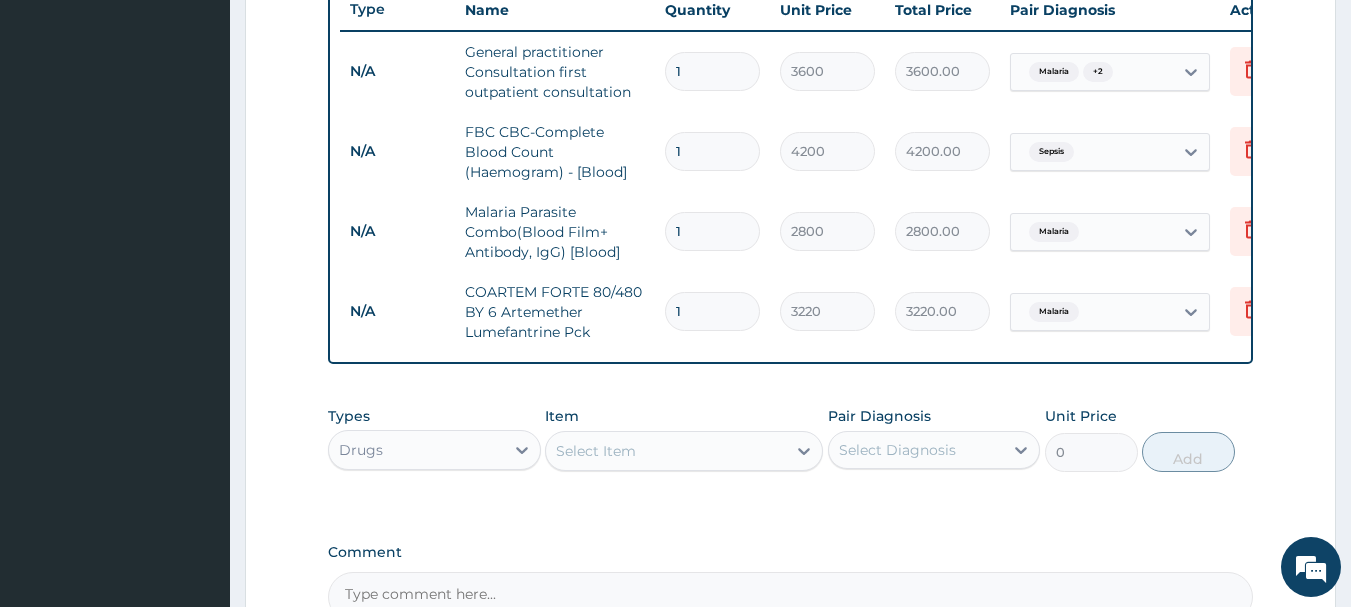 type on "0.00" 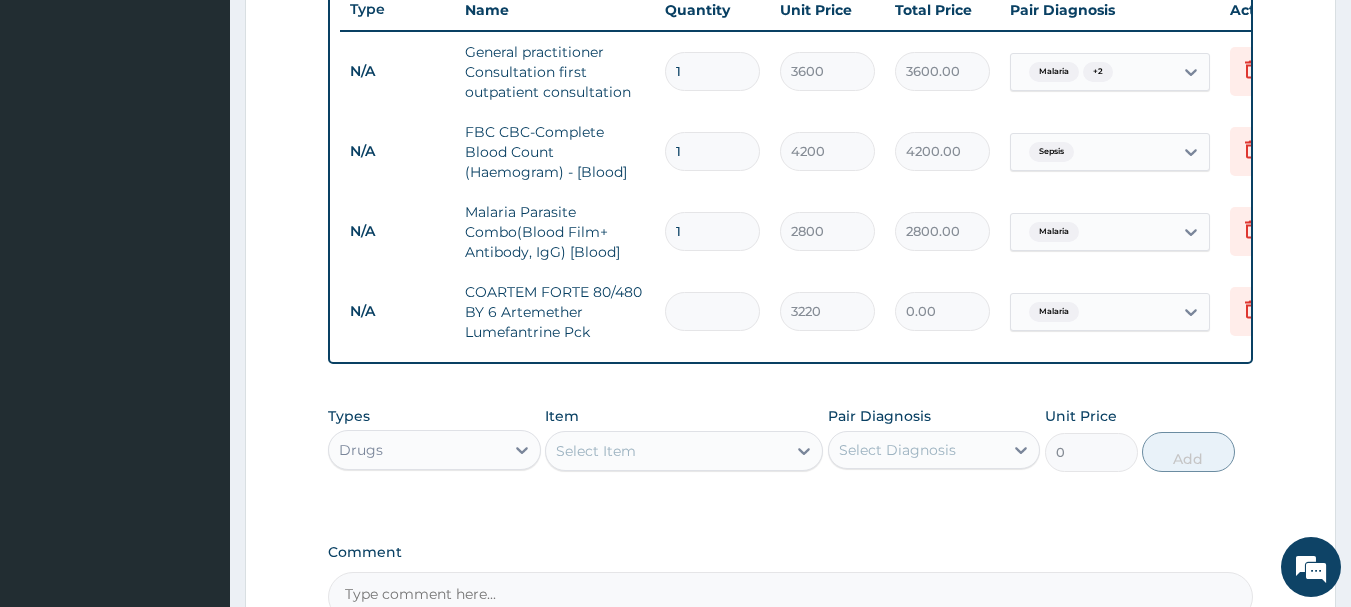 type on "6" 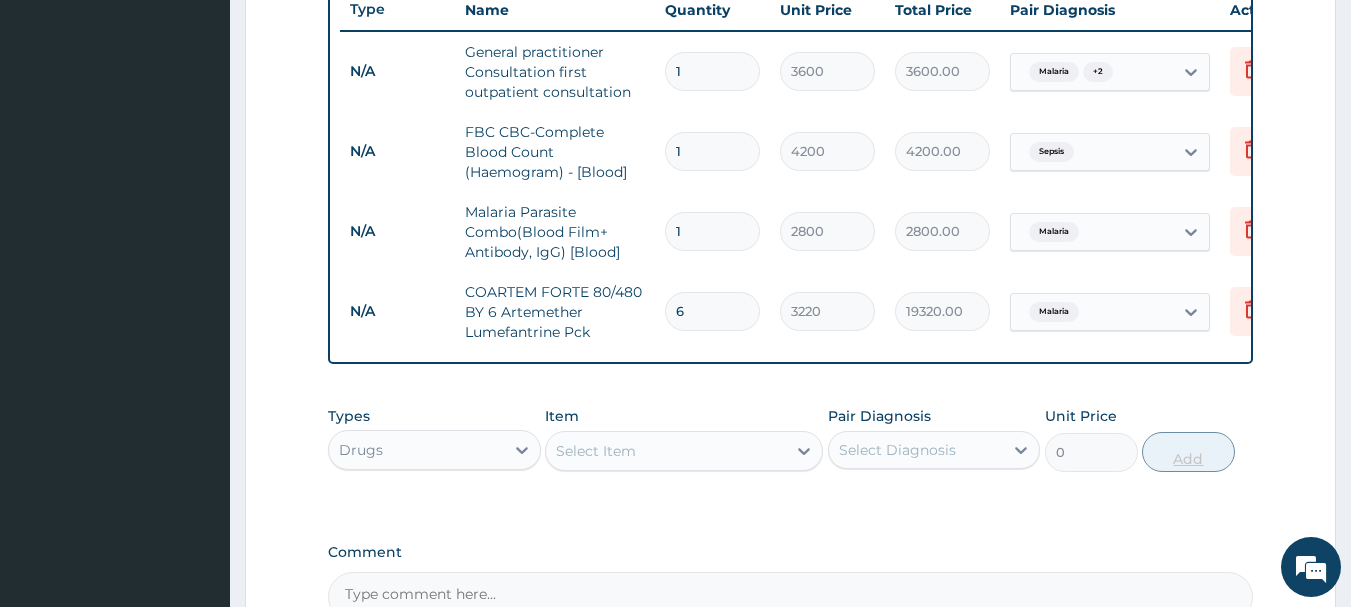 type 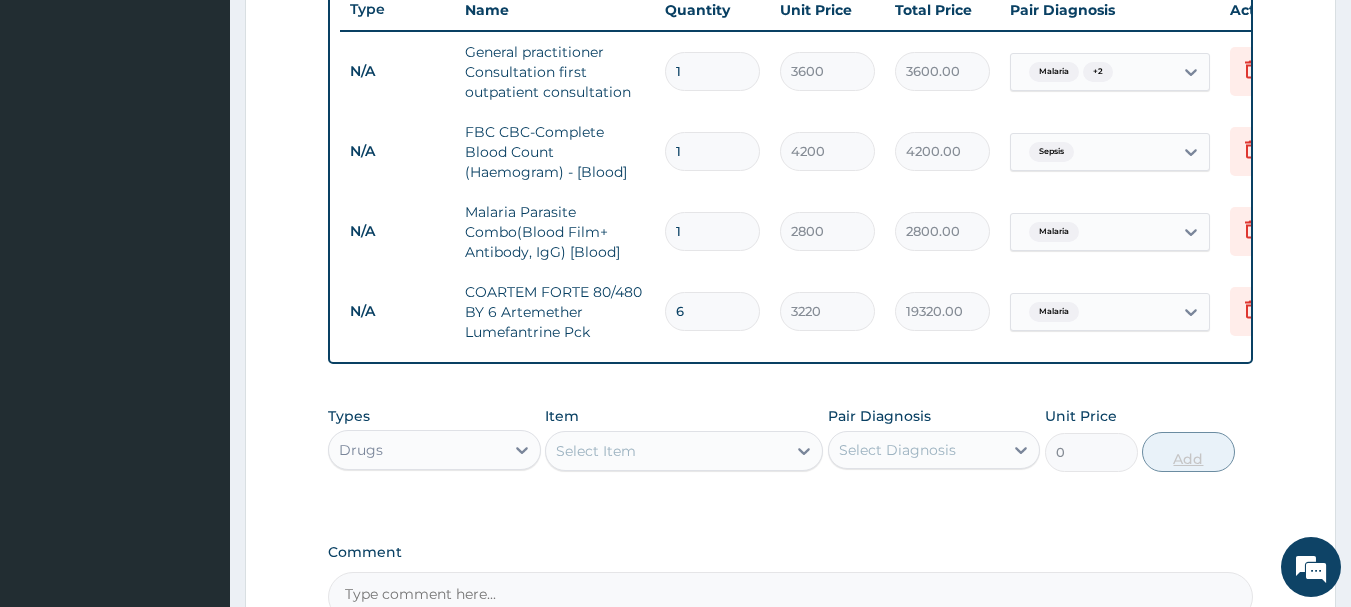 type on "0.00" 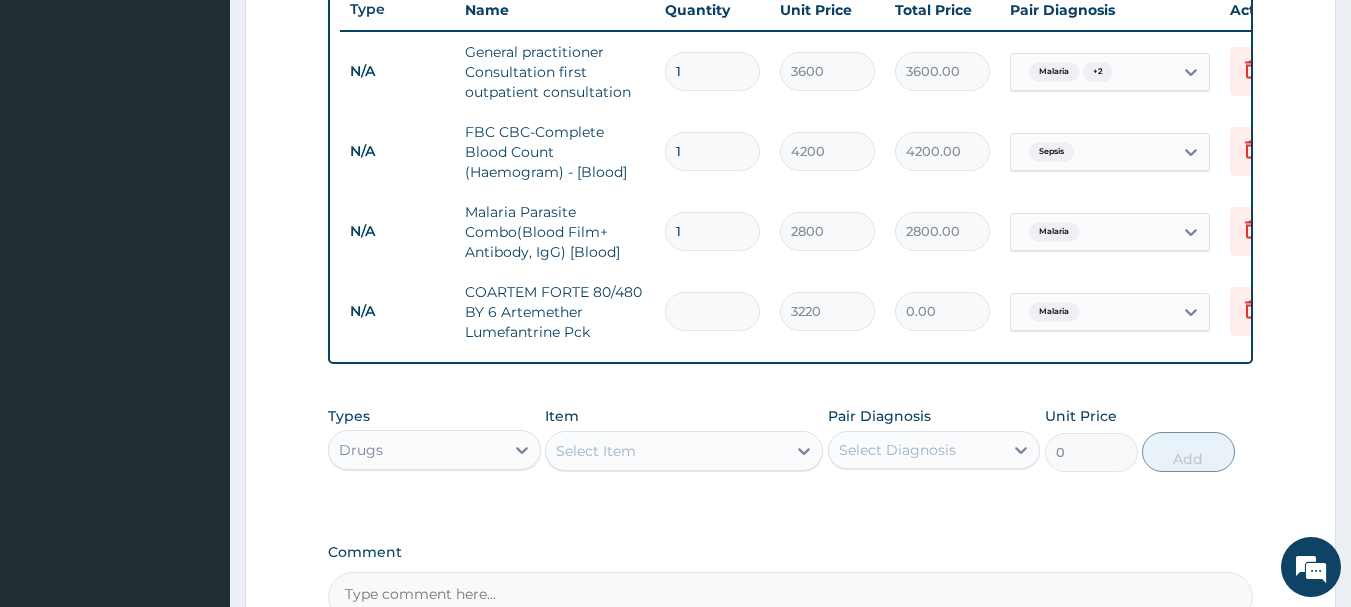 type on "1" 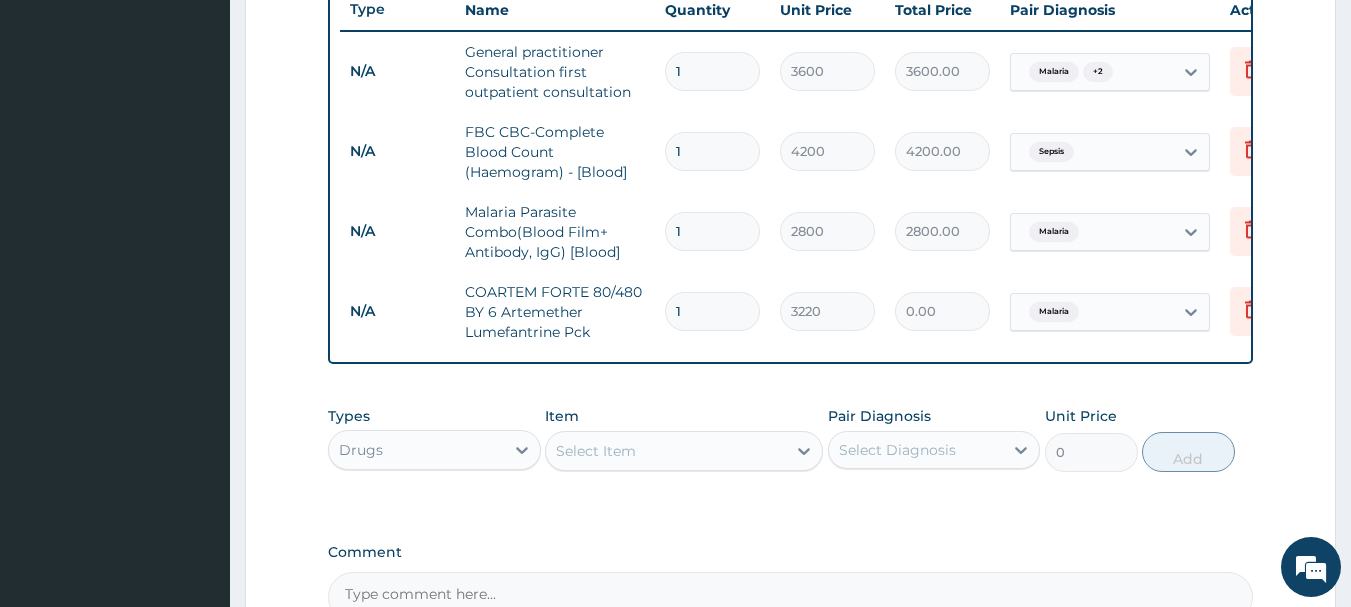 type on "3220.00" 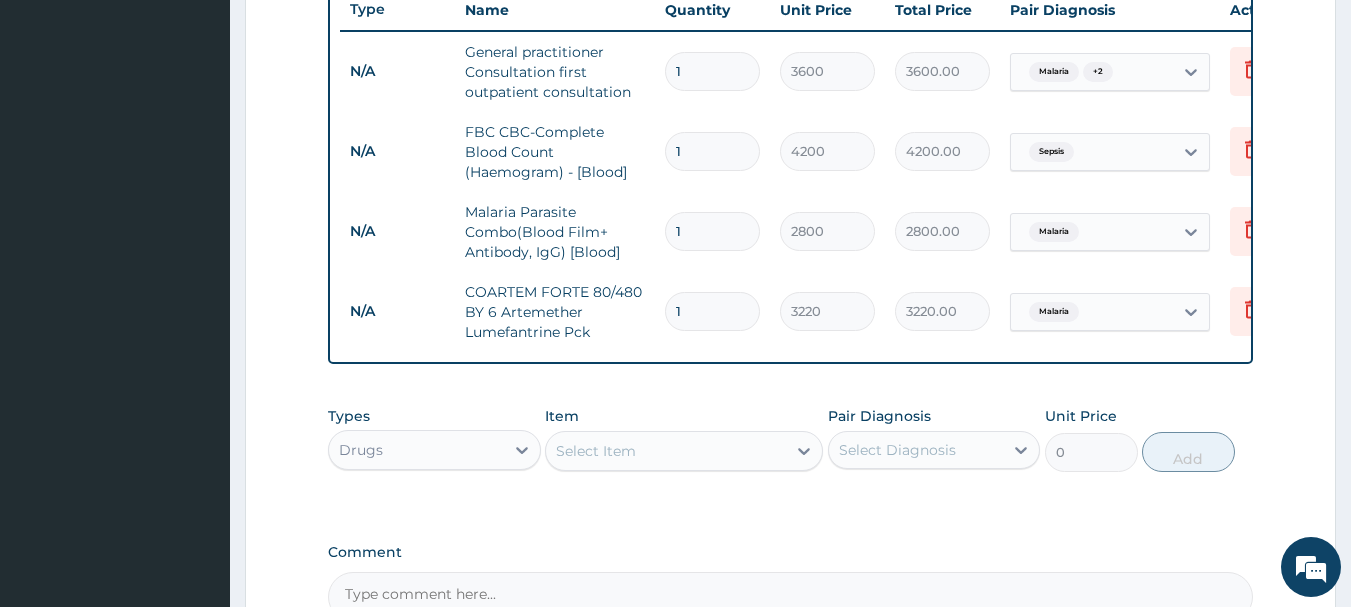 click on "Select Item" at bounding box center [666, 451] 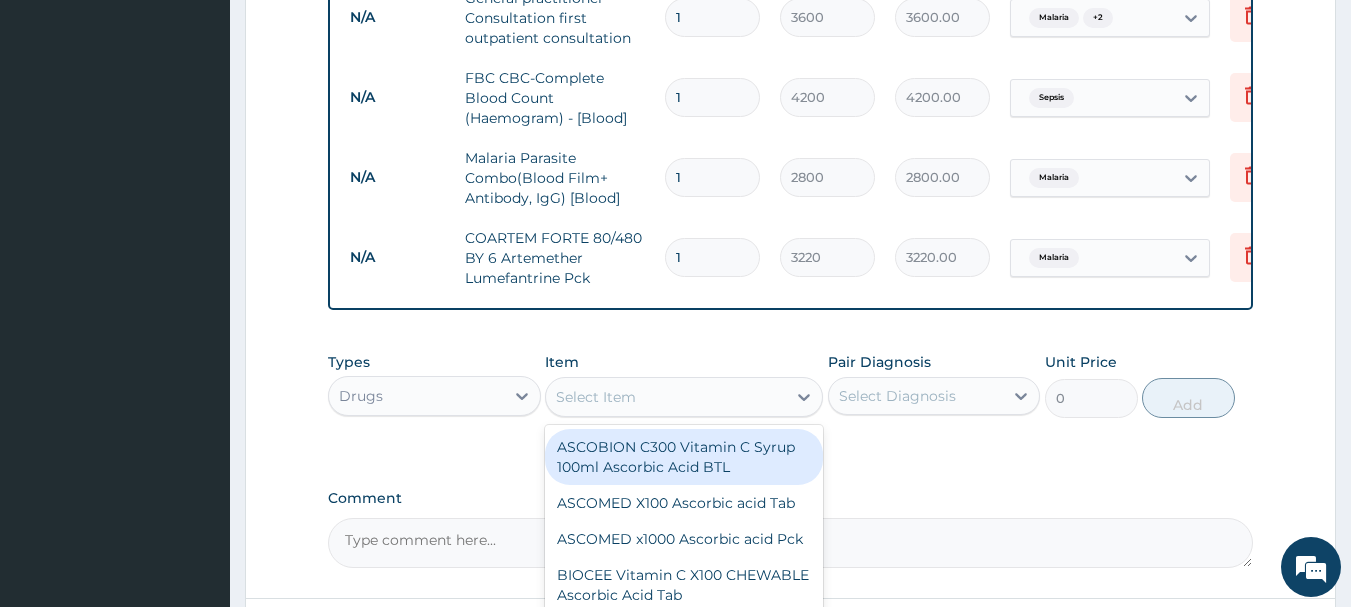 scroll, scrollTop: 866, scrollLeft: 0, axis: vertical 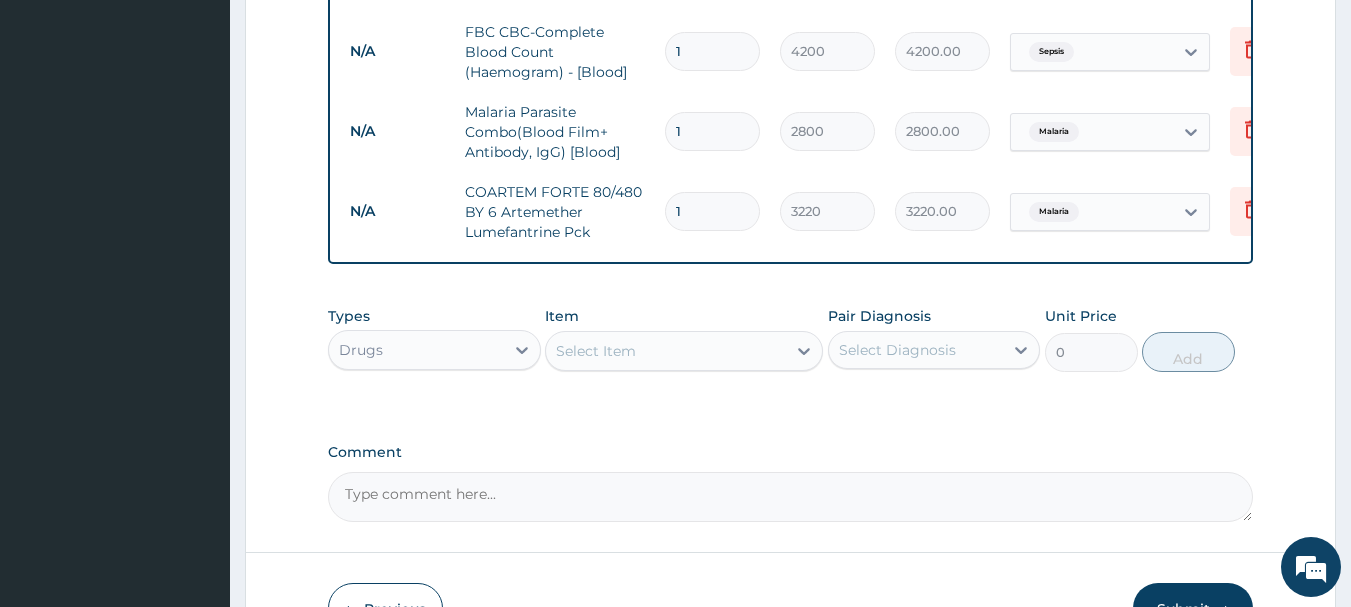 click on "Select Item" at bounding box center [666, 351] 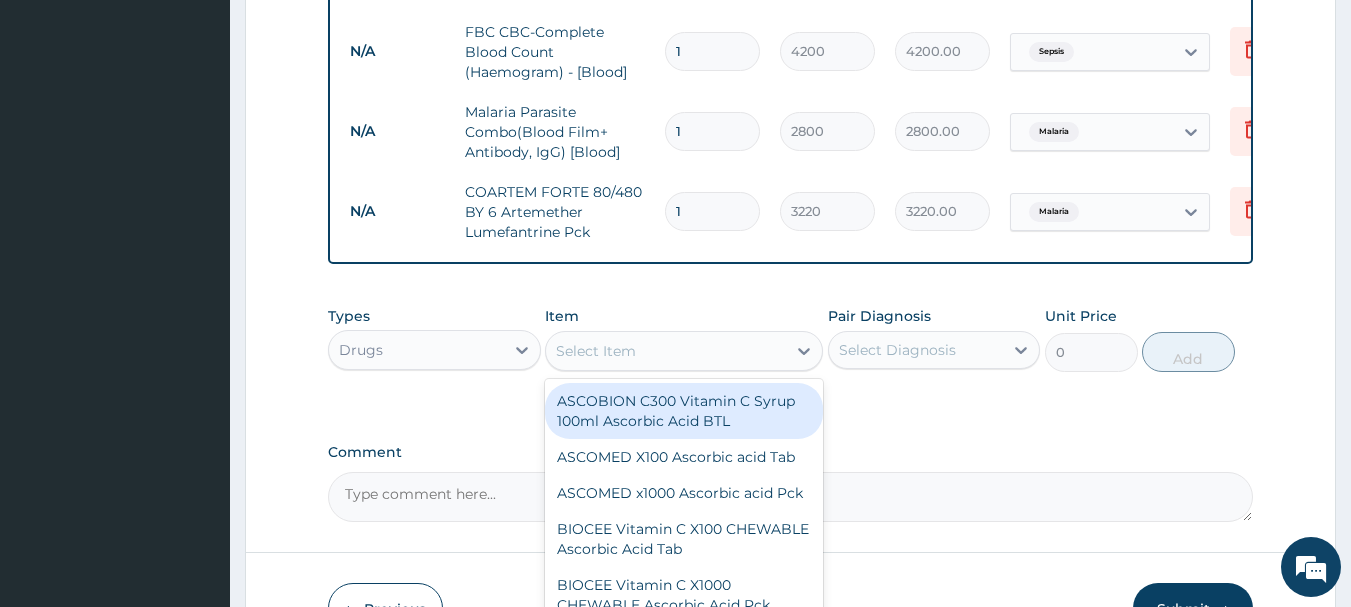 click on "Select Item" at bounding box center (666, 351) 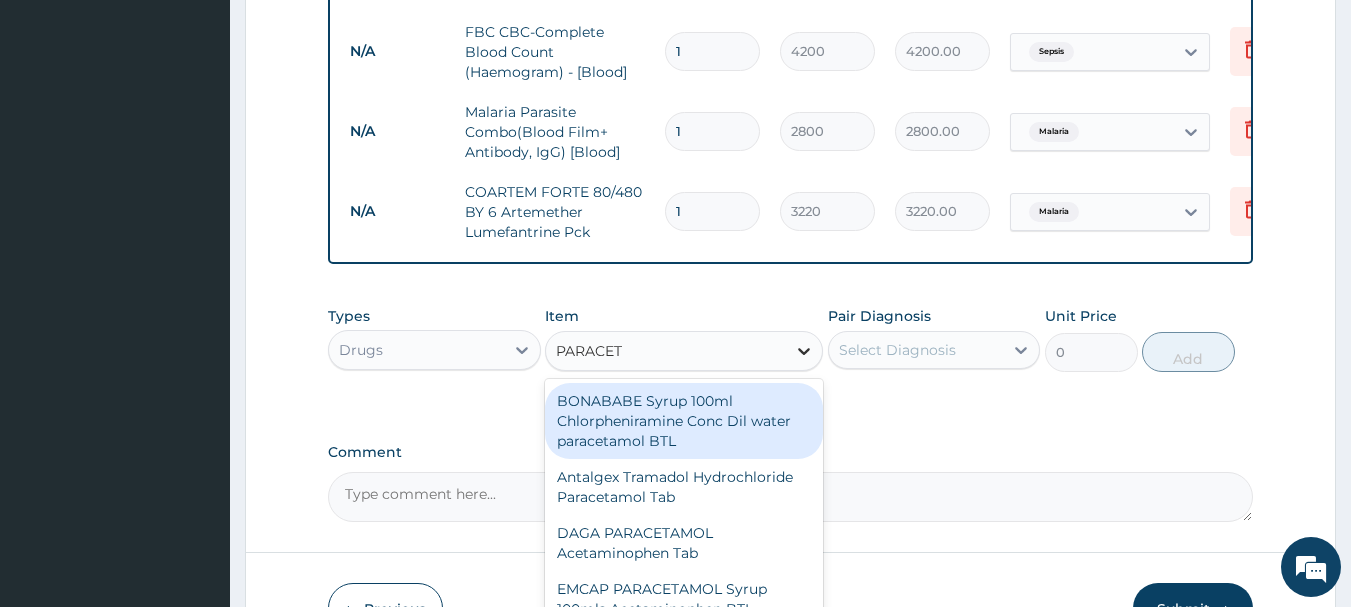 type on "PARACETA" 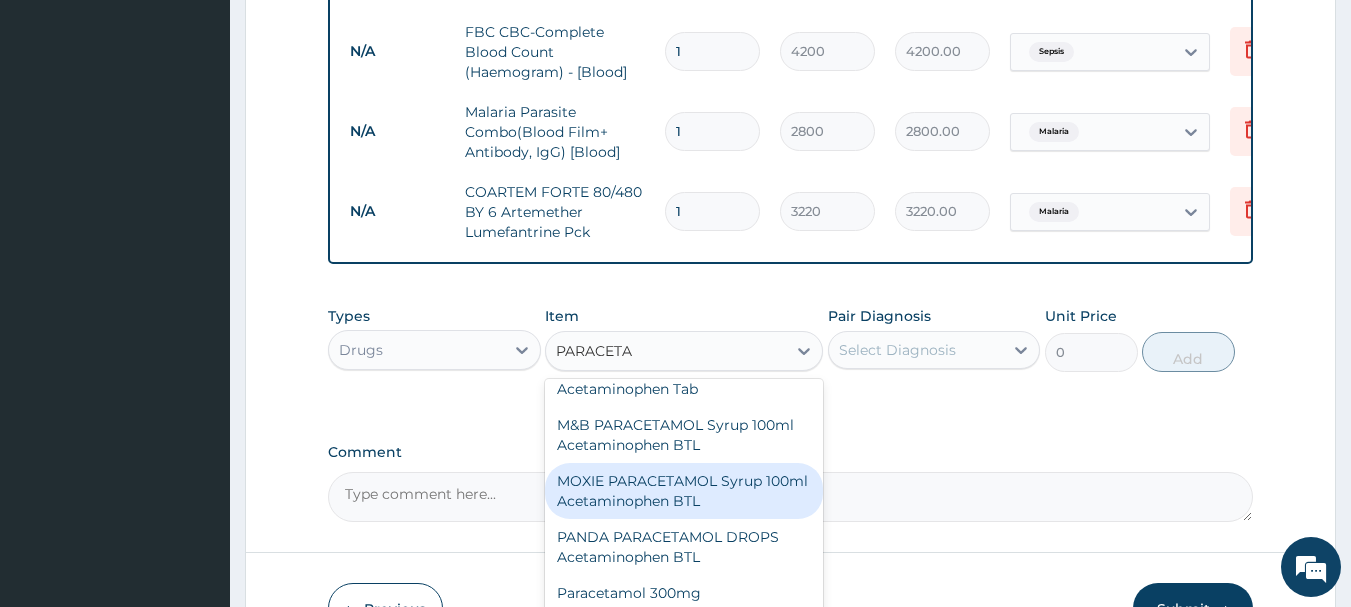 scroll, scrollTop: 680, scrollLeft: 0, axis: vertical 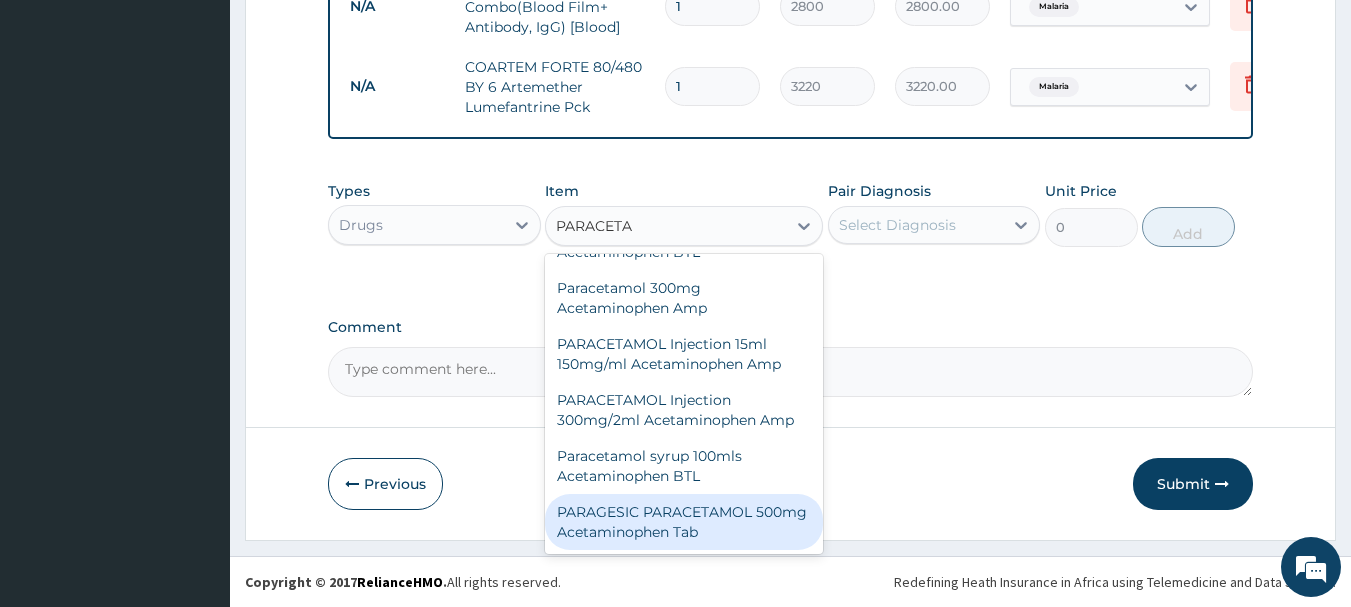 click on "PARAGESIC PARACETAMOL 500mg Acetaminophen Tab" at bounding box center [684, 522] 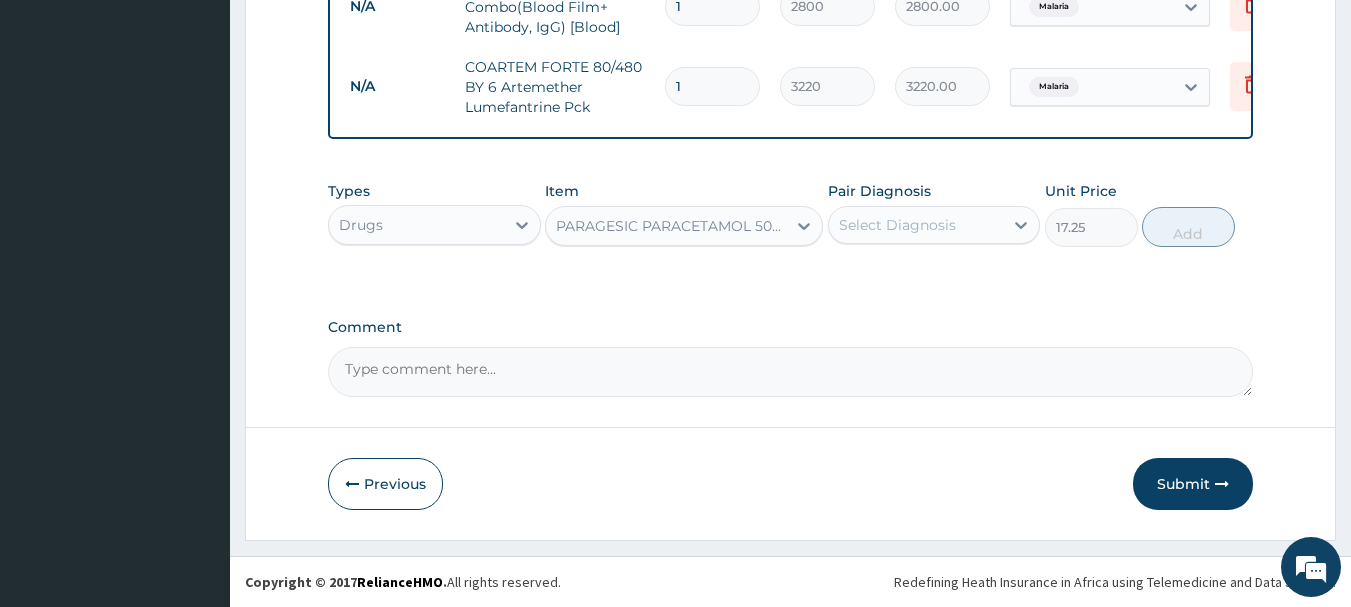 click on "Select Diagnosis" at bounding box center (916, 225) 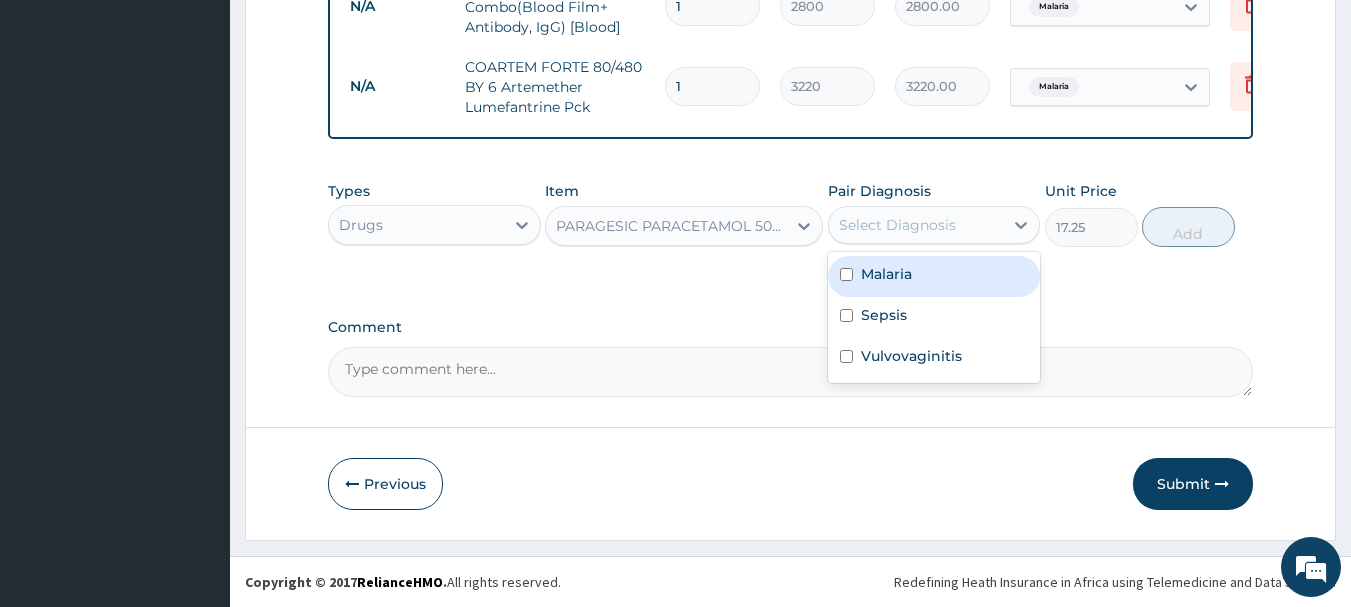 drag, startPoint x: 878, startPoint y: 275, endPoint x: 901, endPoint y: 259, distance: 28.01785 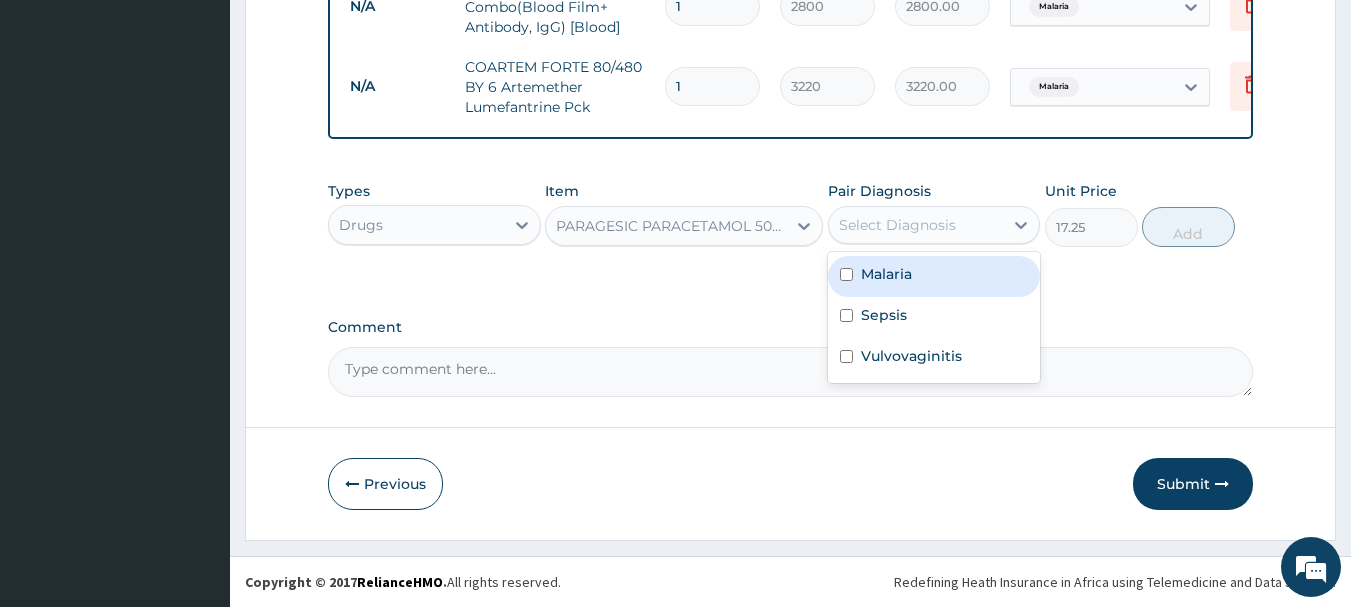 click on "Malaria" at bounding box center (886, 274) 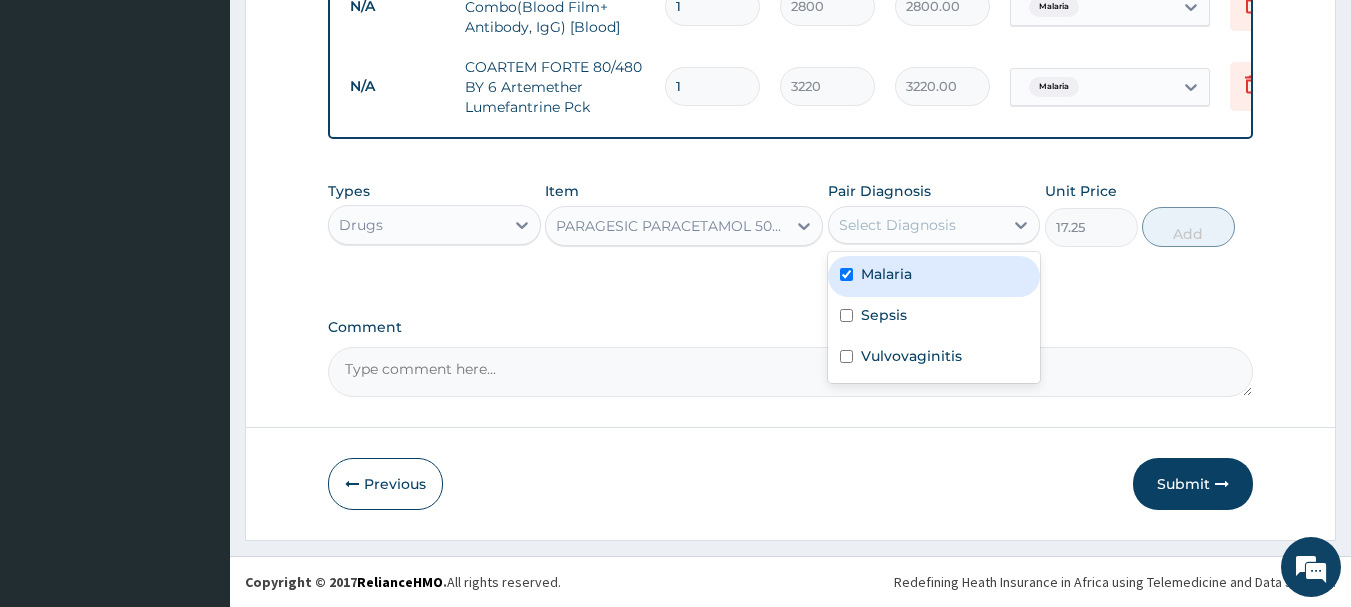checkbox on "true" 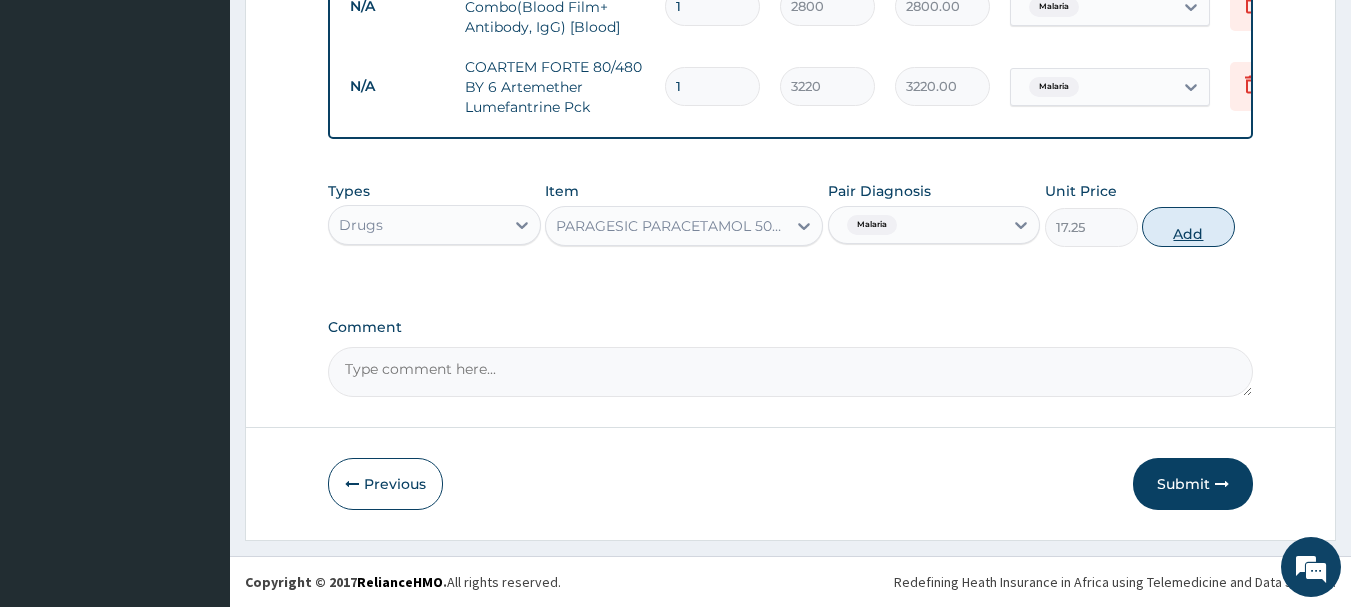 click on "Add" at bounding box center [1188, 227] 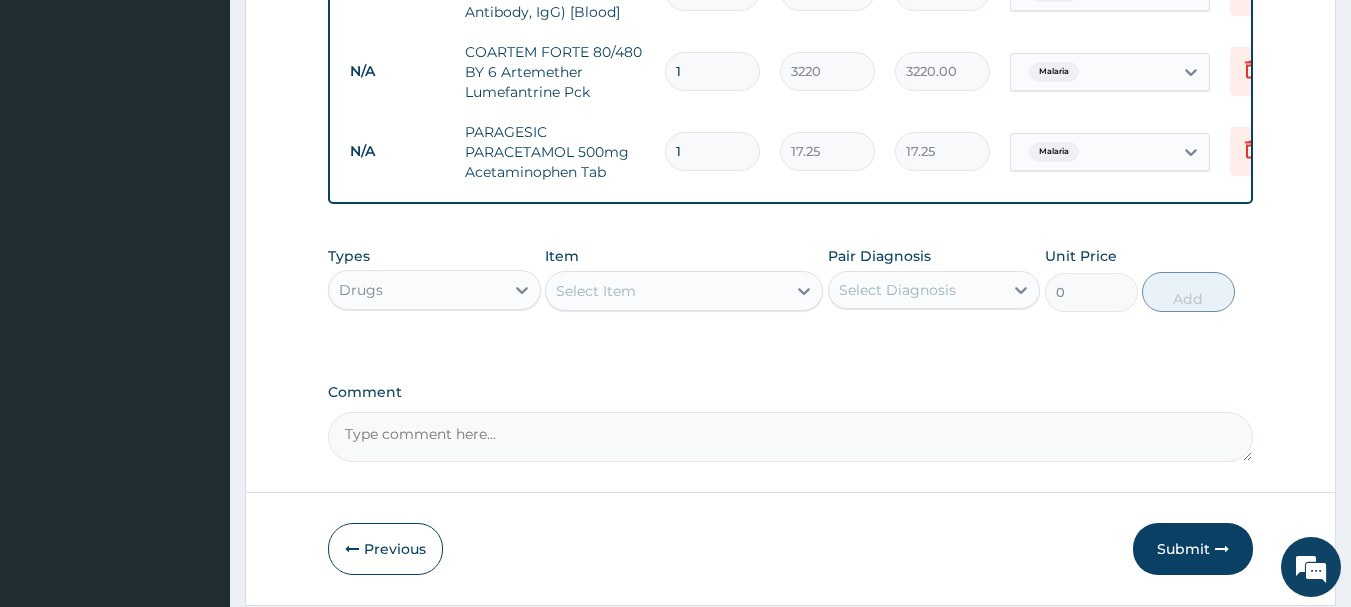 type on "18" 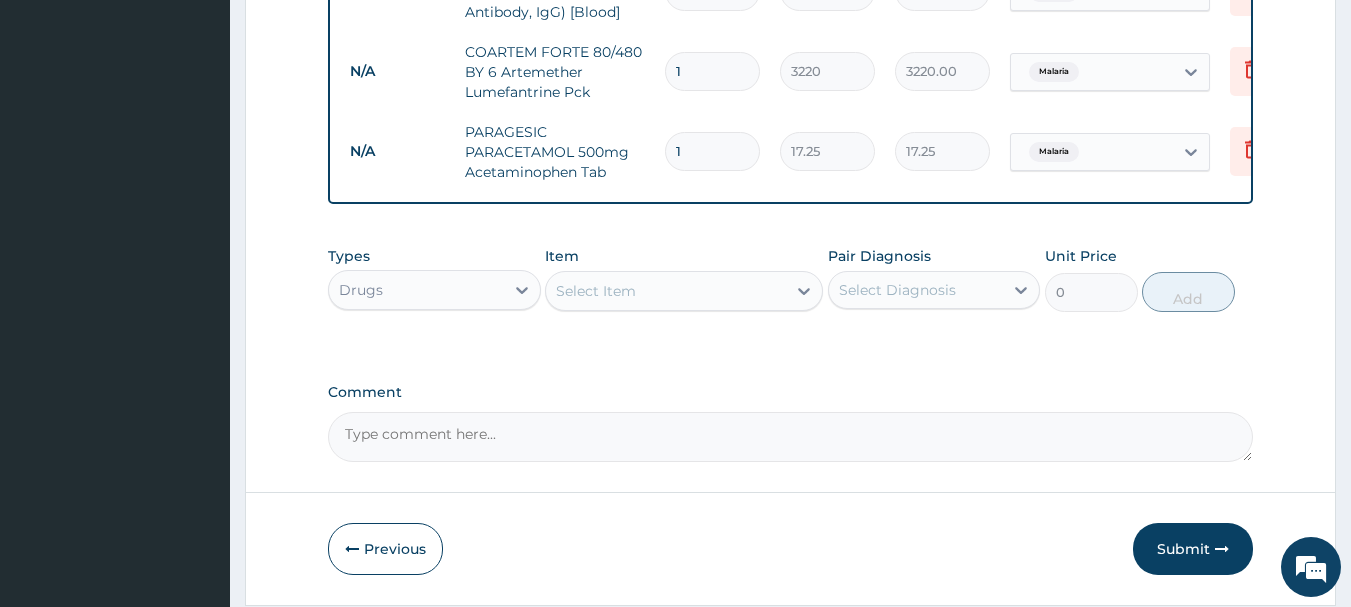 type on "310.50" 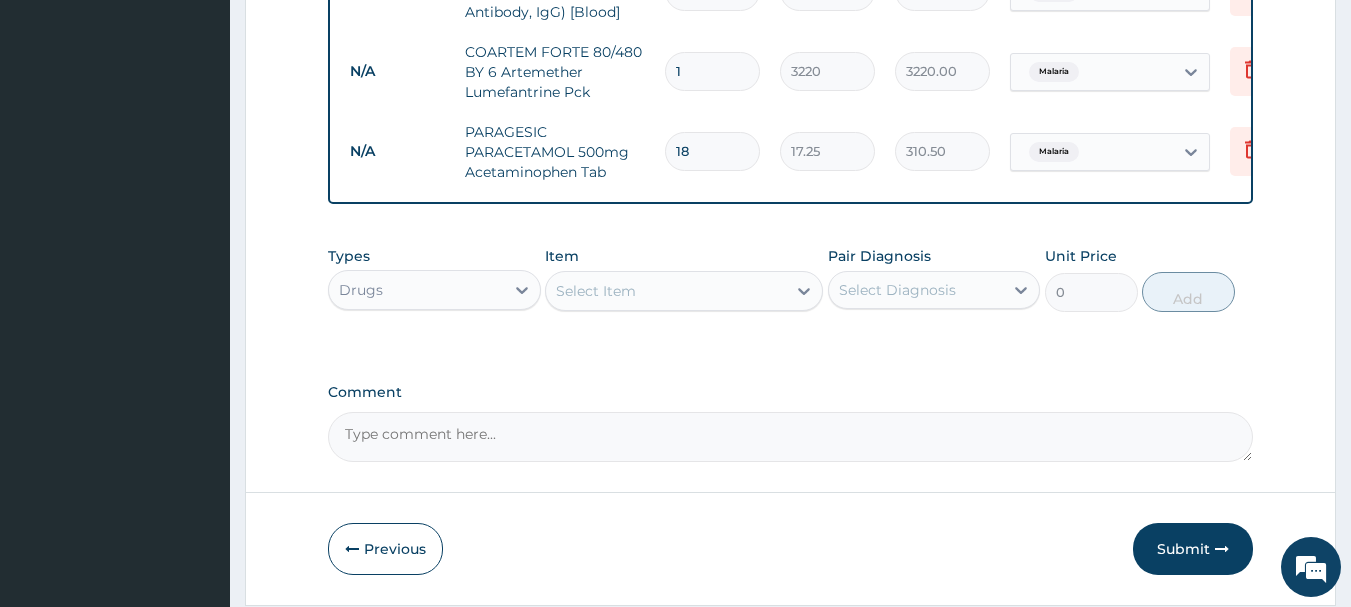 type on "18" 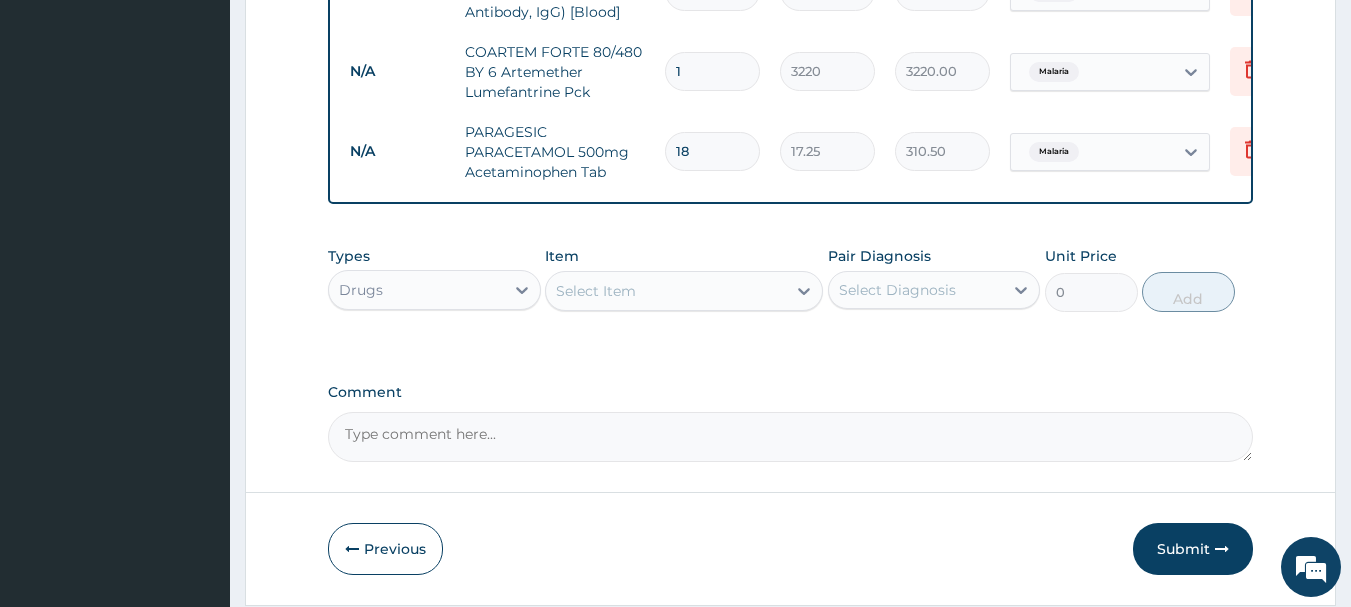 click on "Select Item" at bounding box center (666, 291) 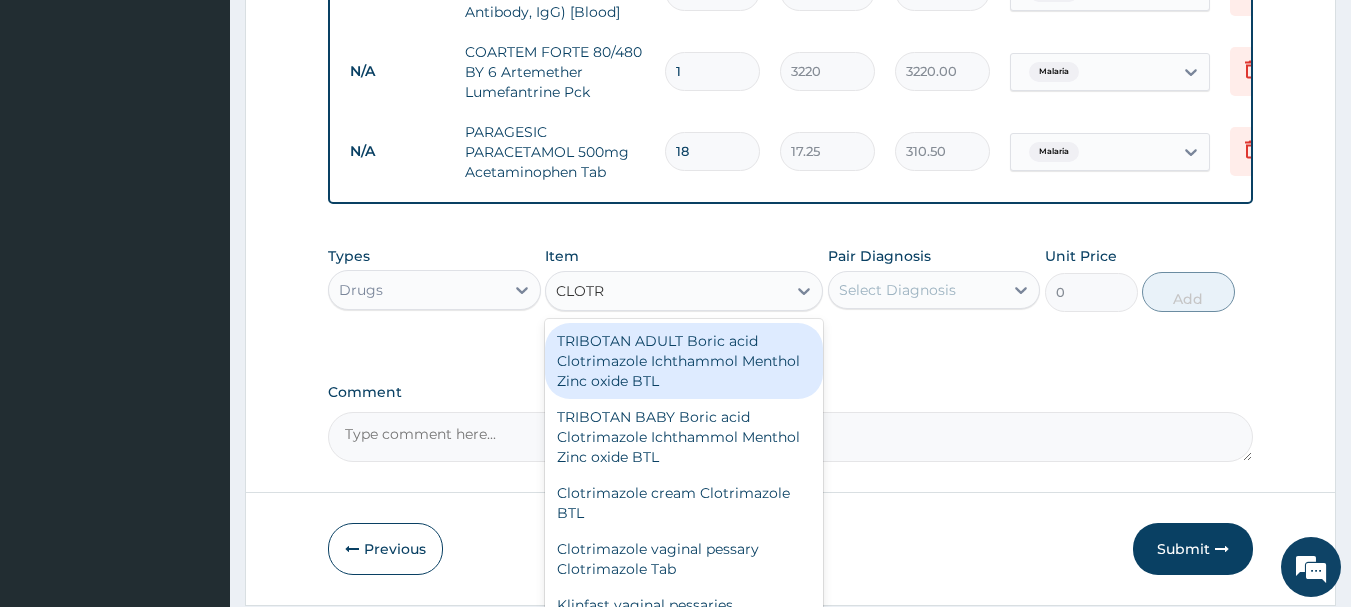 type on "CLOTRI" 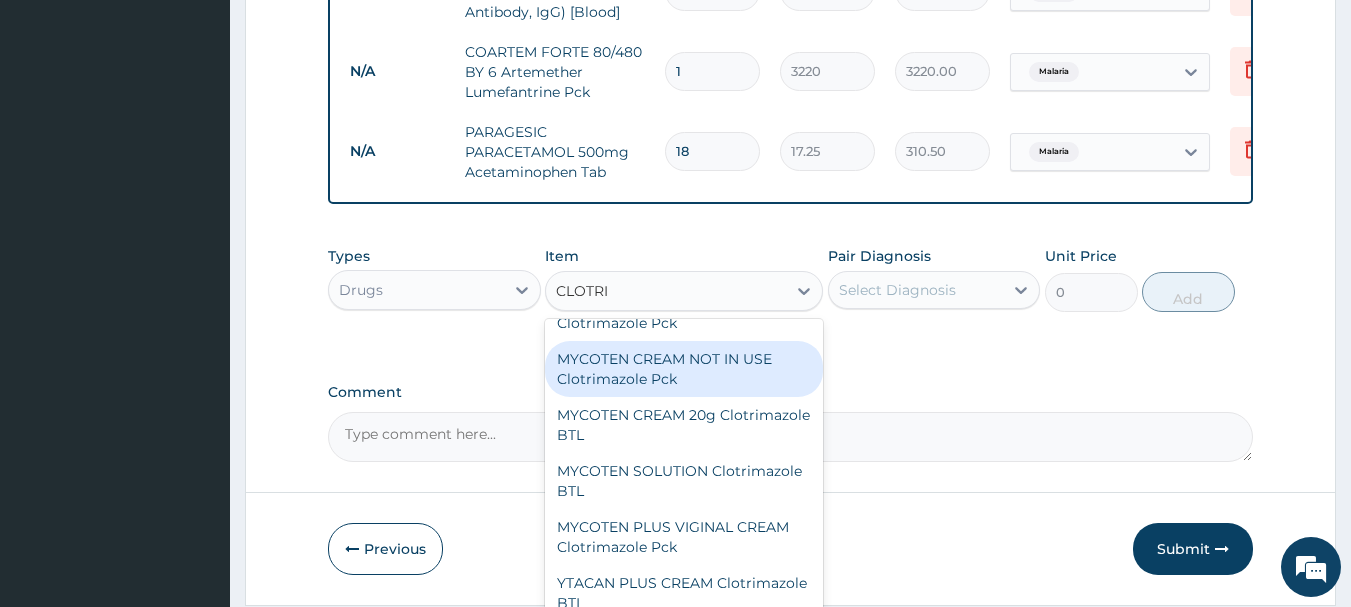 scroll, scrollTop: 500, scrollLeft: 0, axis: vertical 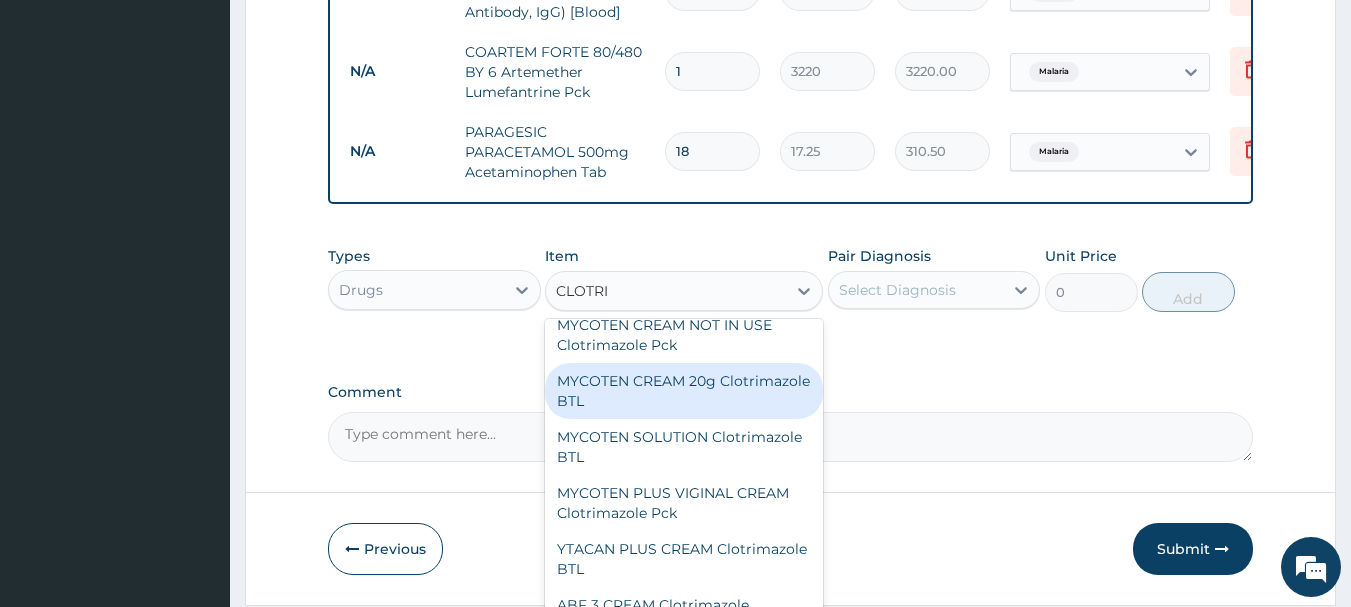 click on "MYCOTEN CREAM 20g Clotrimazole BTL" at bounding box center [684, 391] 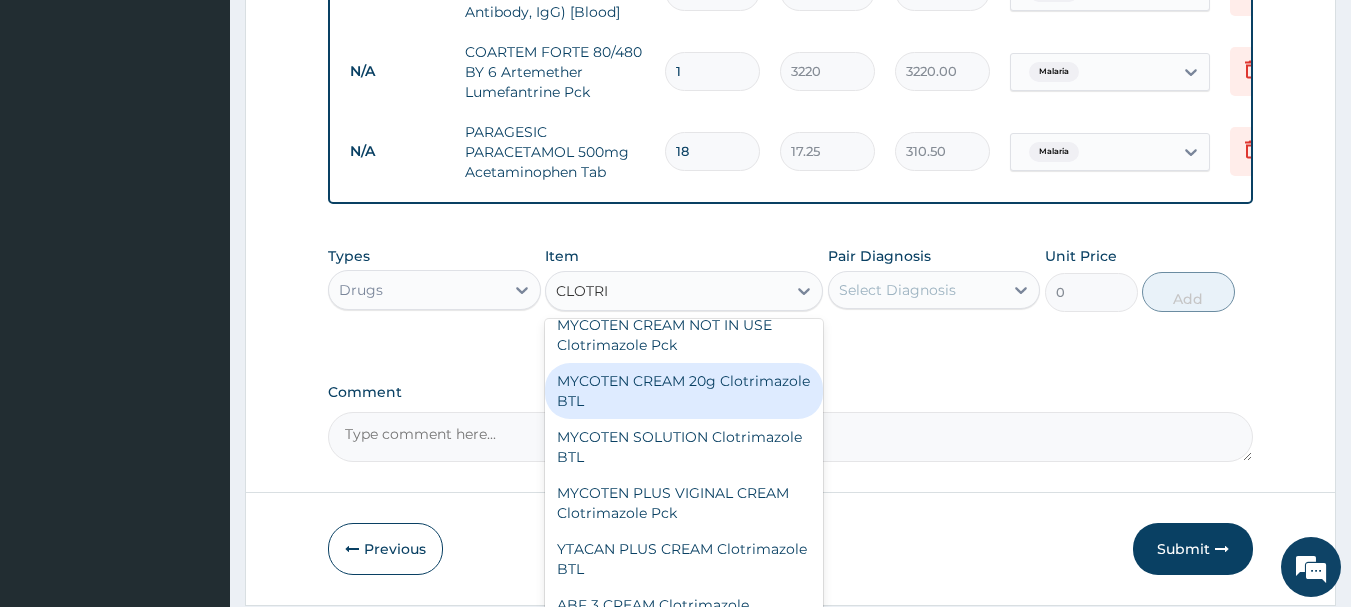 type 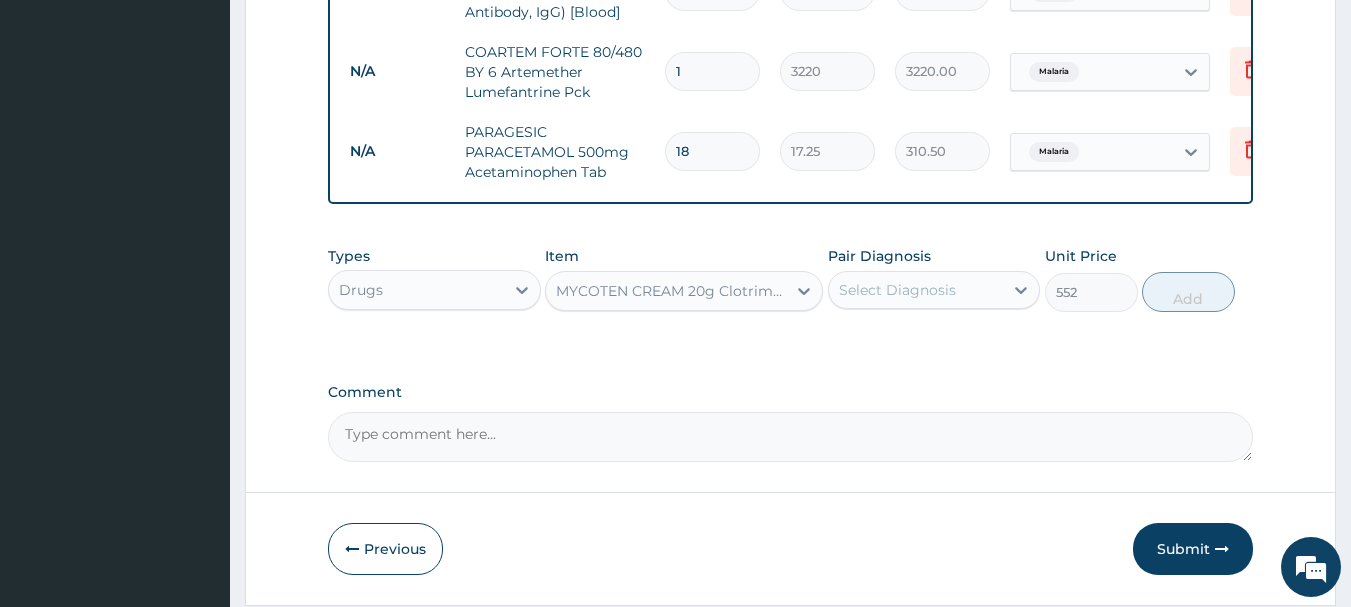 click on "MYCOTEN CREAM 20g Clotrimazole BTL" at bounding box center (666, 291) 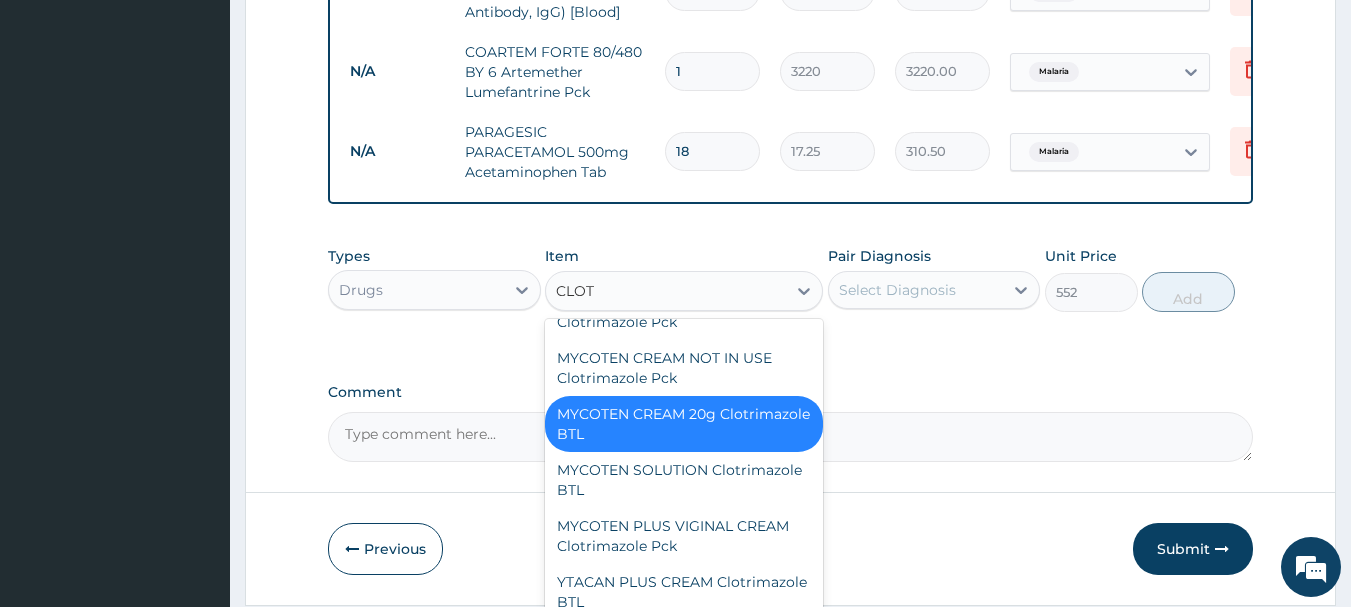 scroll, scrollTop: 103, scrollLeft: 0, axis: vertical 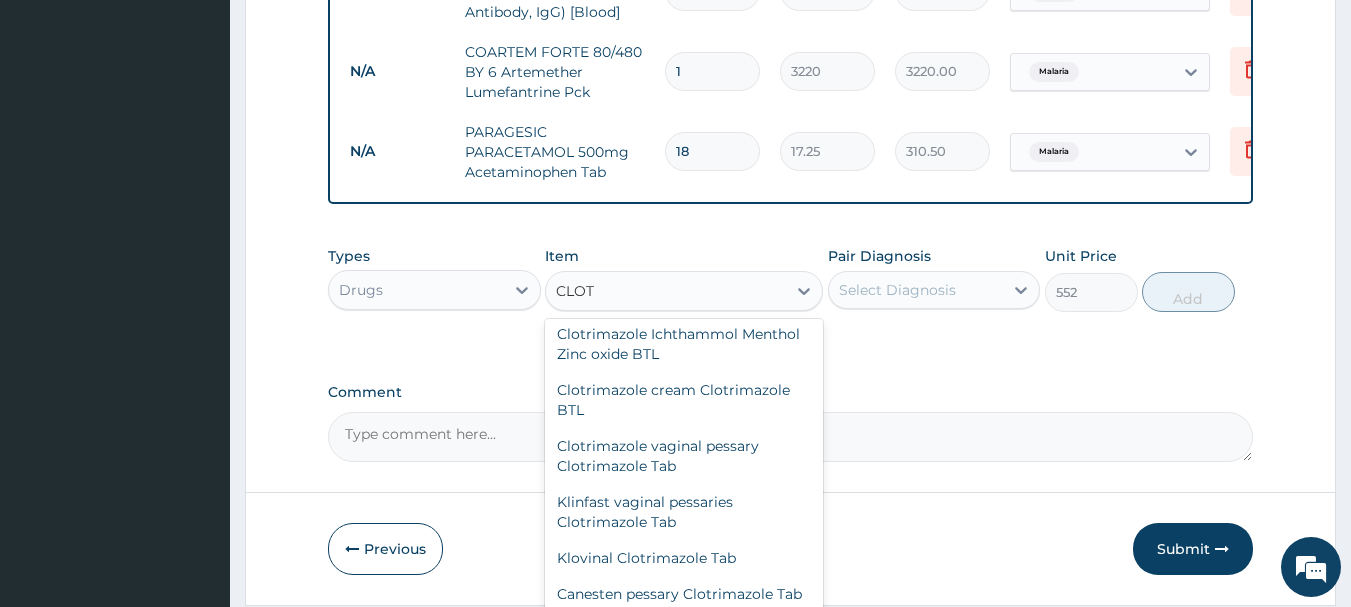 type on "CLOTR" 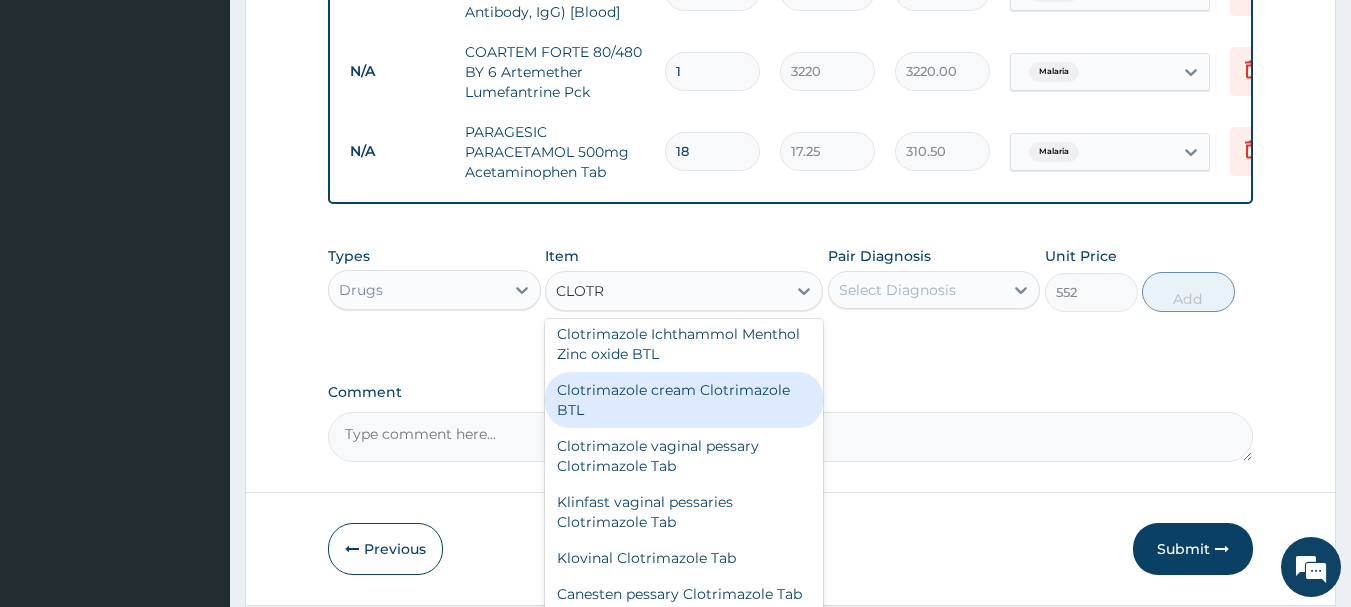 click on "Clotrimazole cream Clotrimazole BTL" at bounding box center (684, 400) 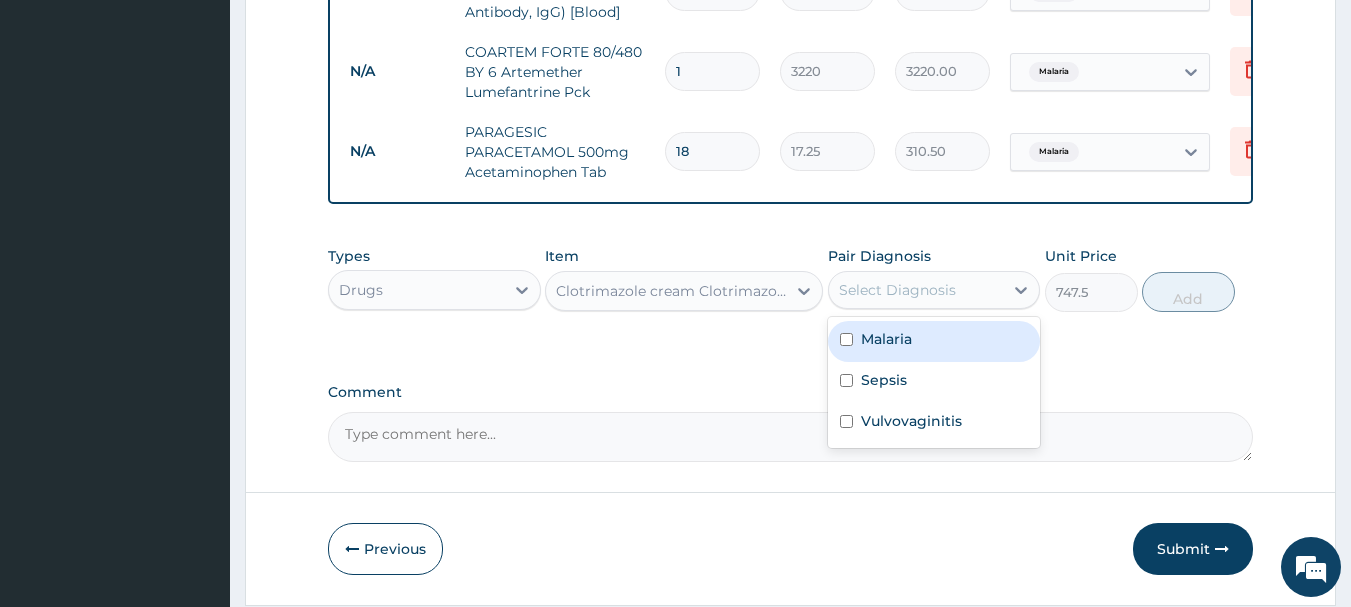 click on "Select Diagnosis" at bounding box center [897, 290] 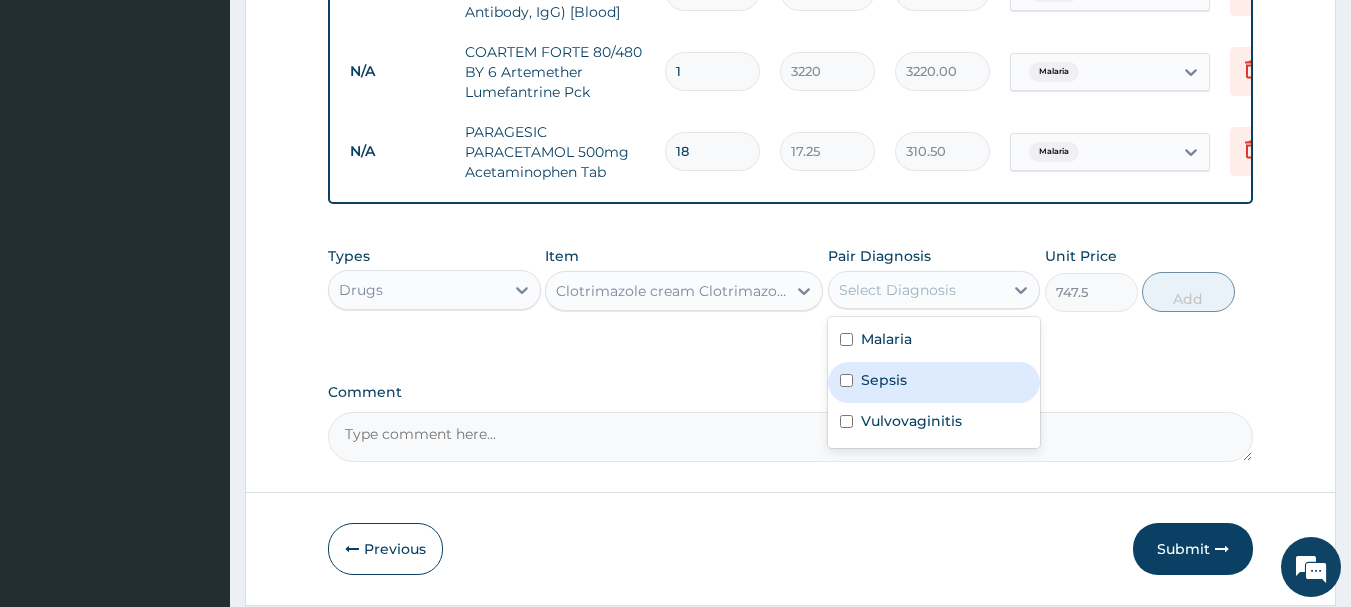drag, startPoint x: 928, startPoint y: 435, endPoint x: 1307, endPoint y: 201, distance: 445.4178 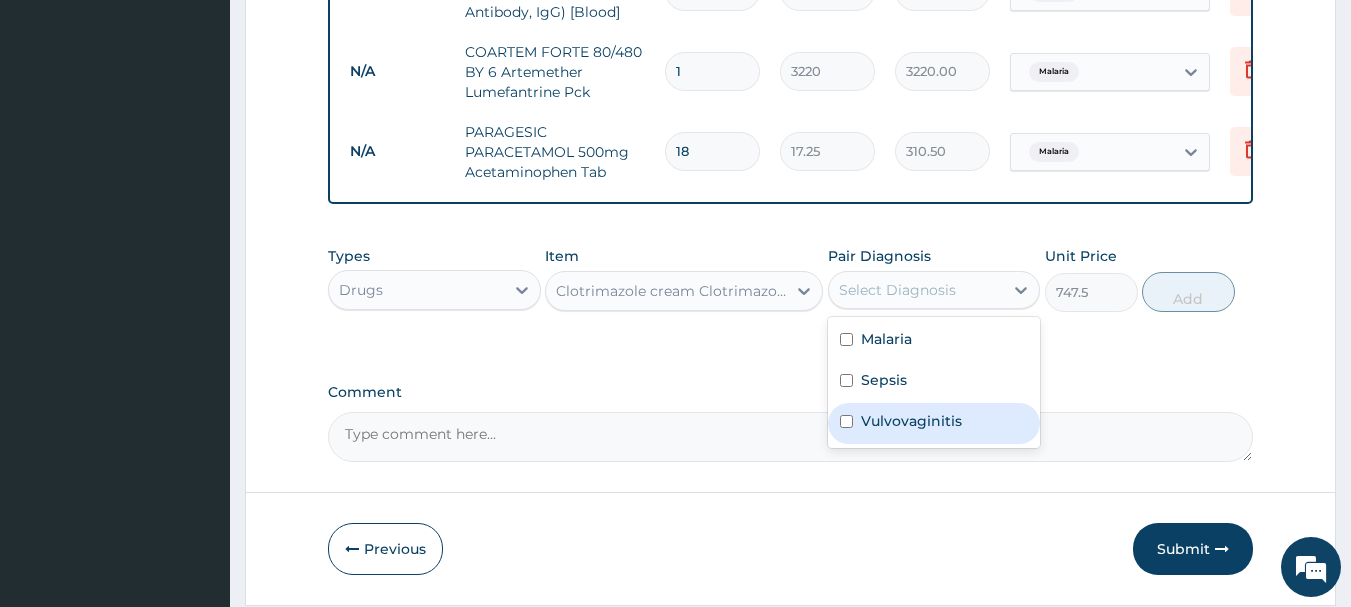 drag, startPoint x: 996, startPoint y: 449, endPoint x: 1019, endPoint y: 399, distance: 55.03635 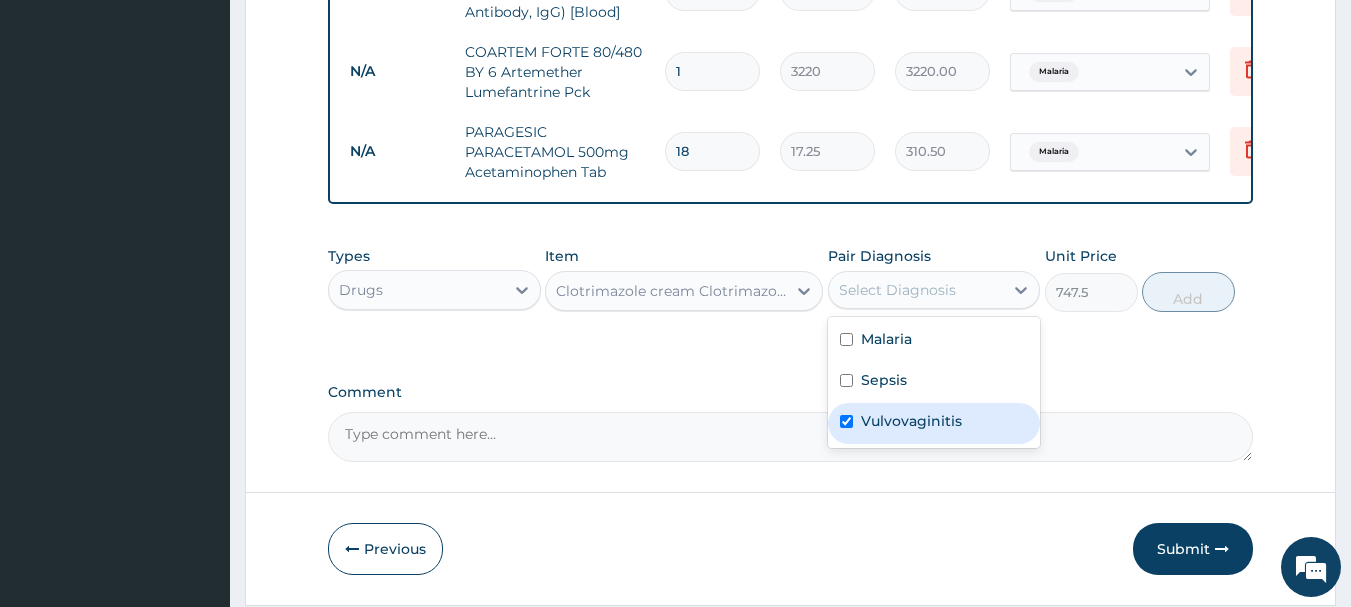 checkbox on "true" 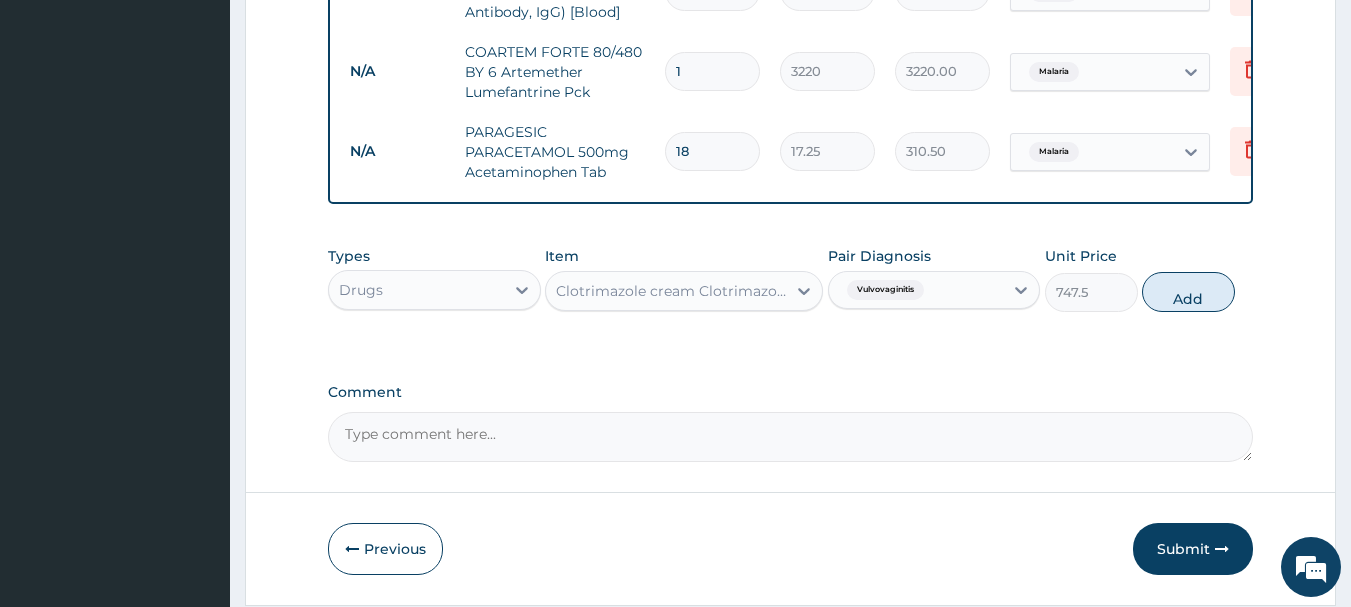 click on "Add" at bounding box center (1188, 292) 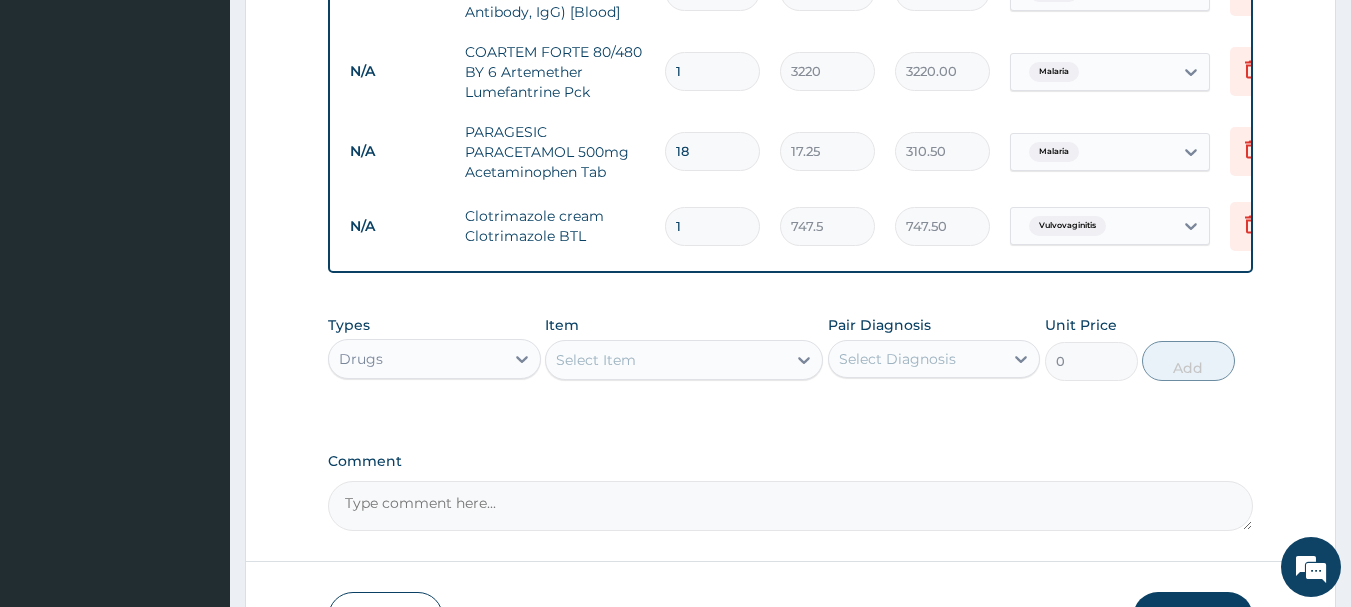 click on "Select Item" at bounding box center [666, 360] 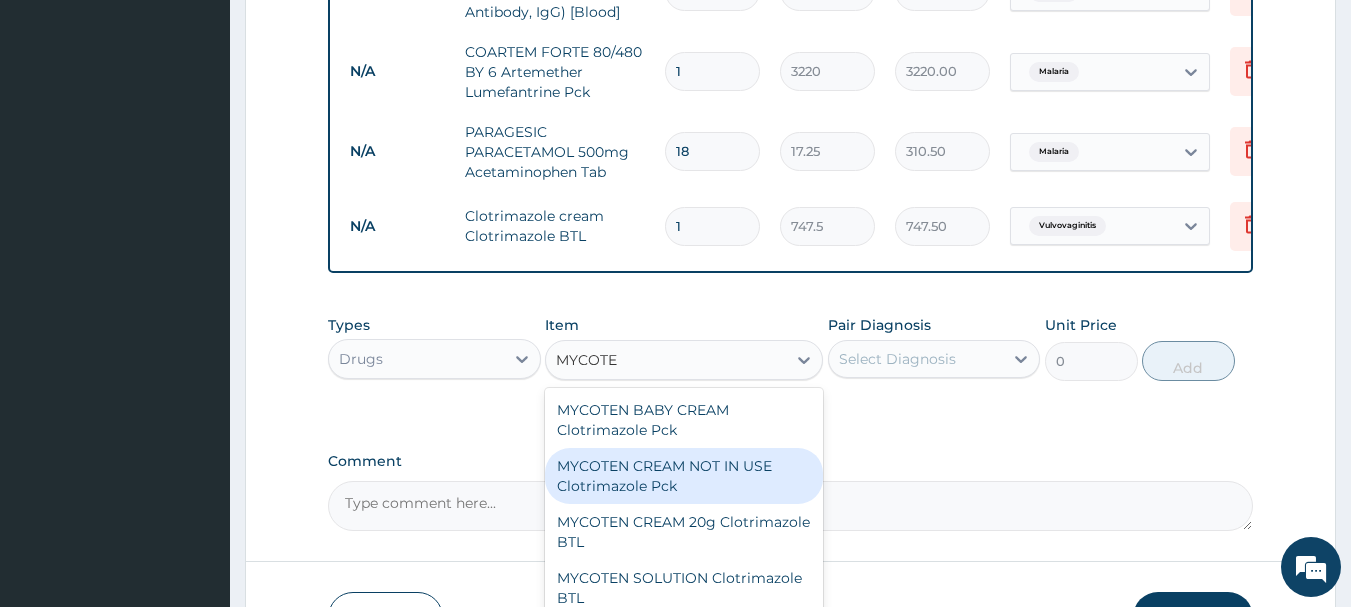 type on "MYCOTEN" 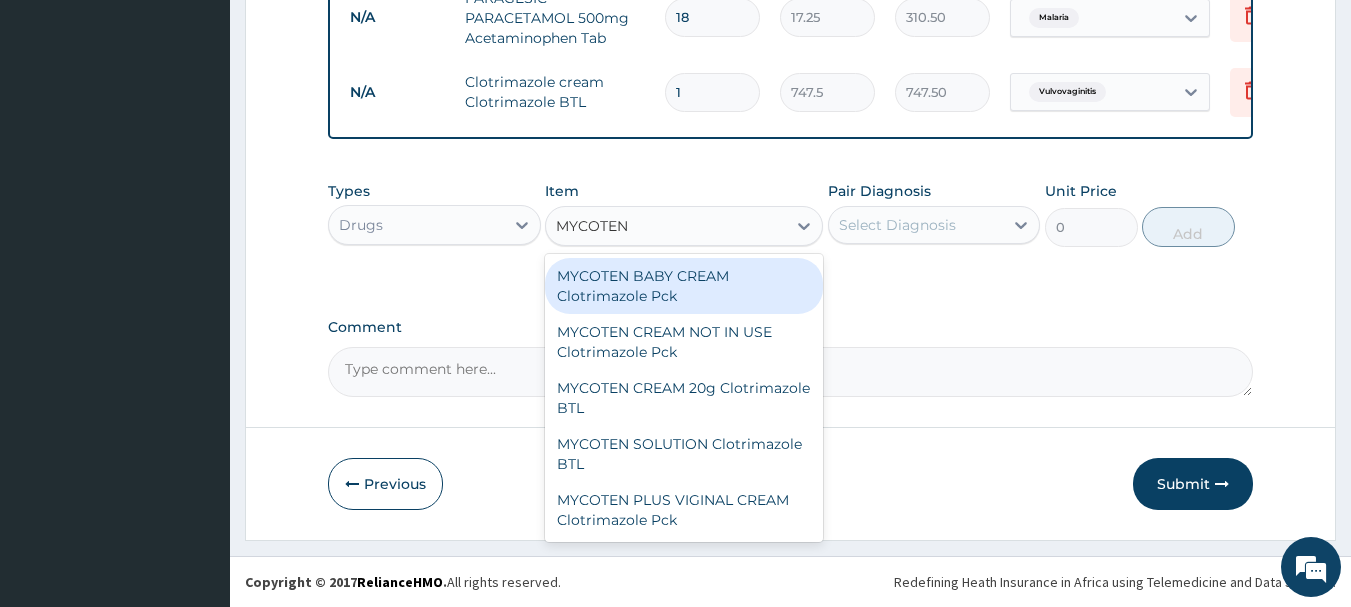 scroll, scrollTop: 1155, scrollLeft: 0, axis: vertical 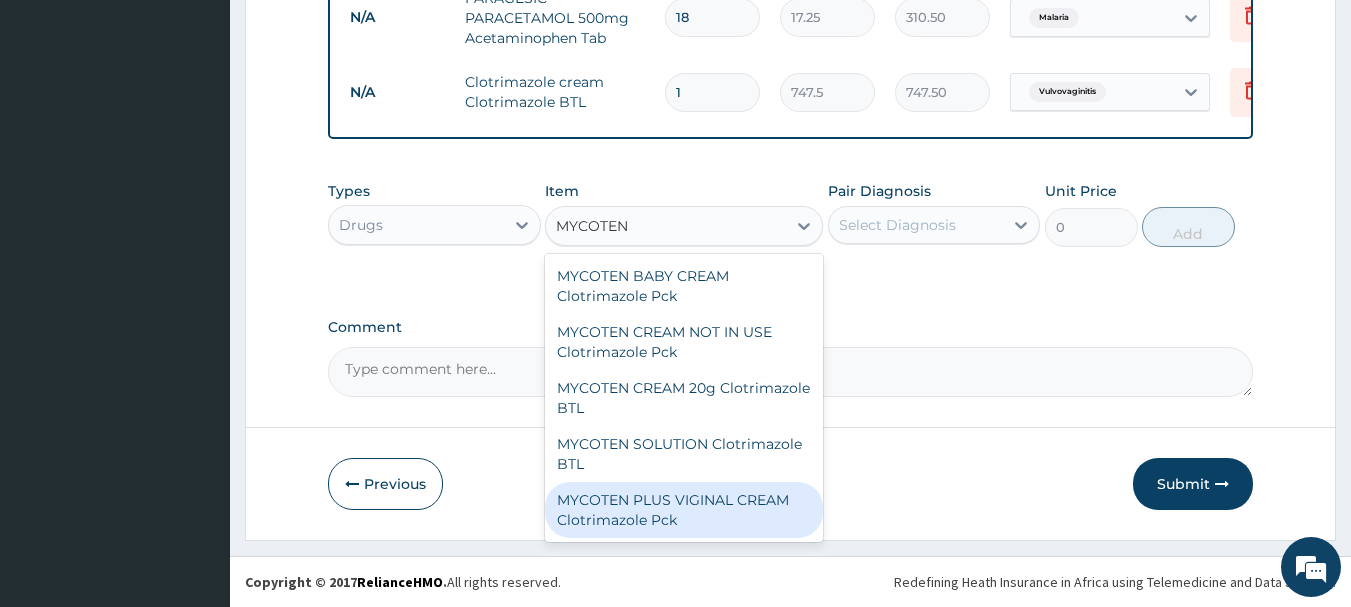 click on "MYCOTEN PLUS VIGINAL CREAM Clotrimazole Pck" at bounding box center [684, 510] 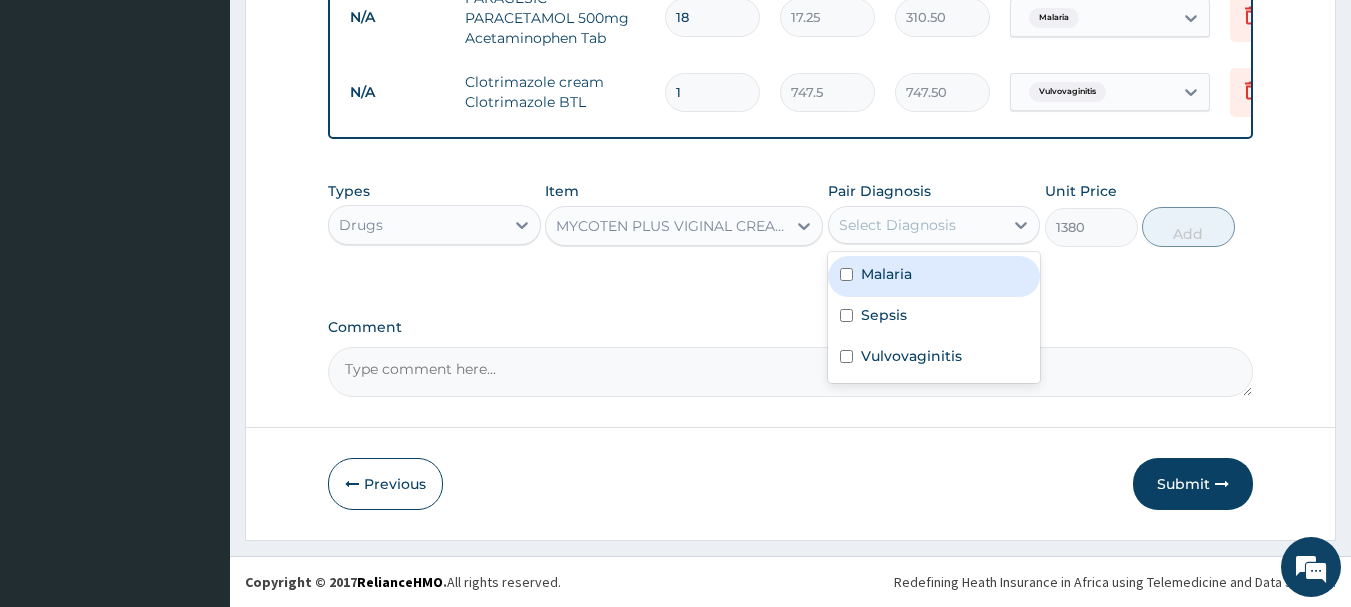 drag, startPoint x: 884, startPoint y: 232, endPoint x: 884, endPoint y: 246, distance: 14 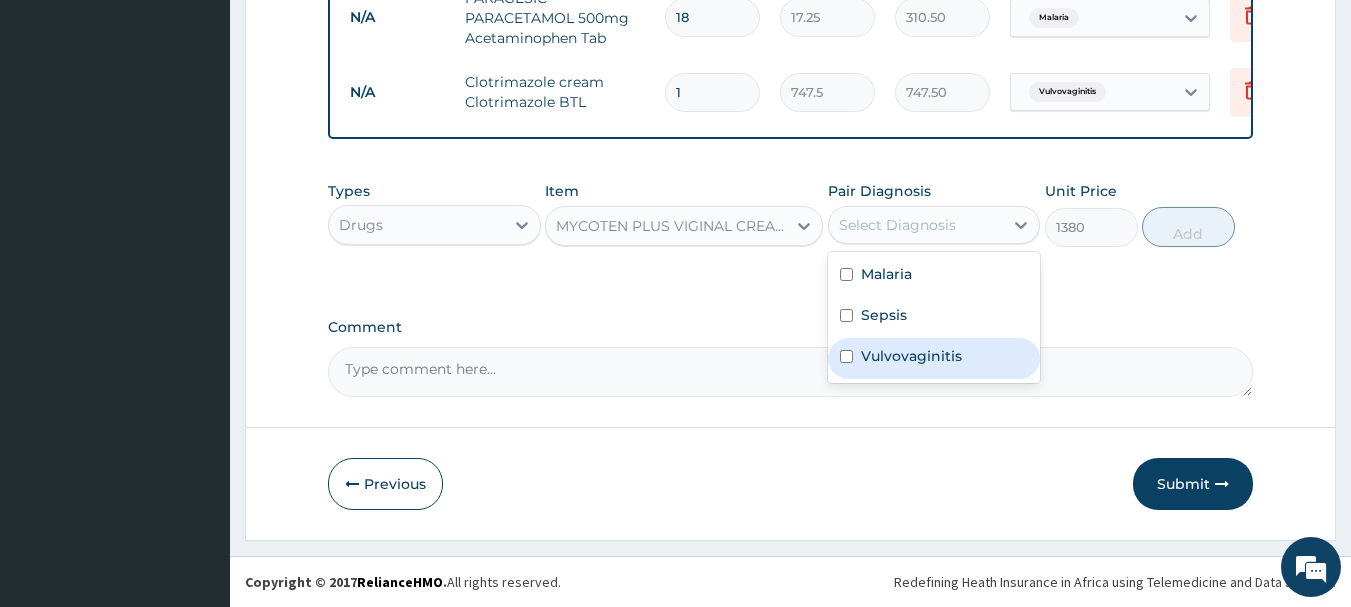 drag, startPoint x: 917, startPoint y: 365, endPoint x: 1276, endPoint y: 187, distance: 400.70563 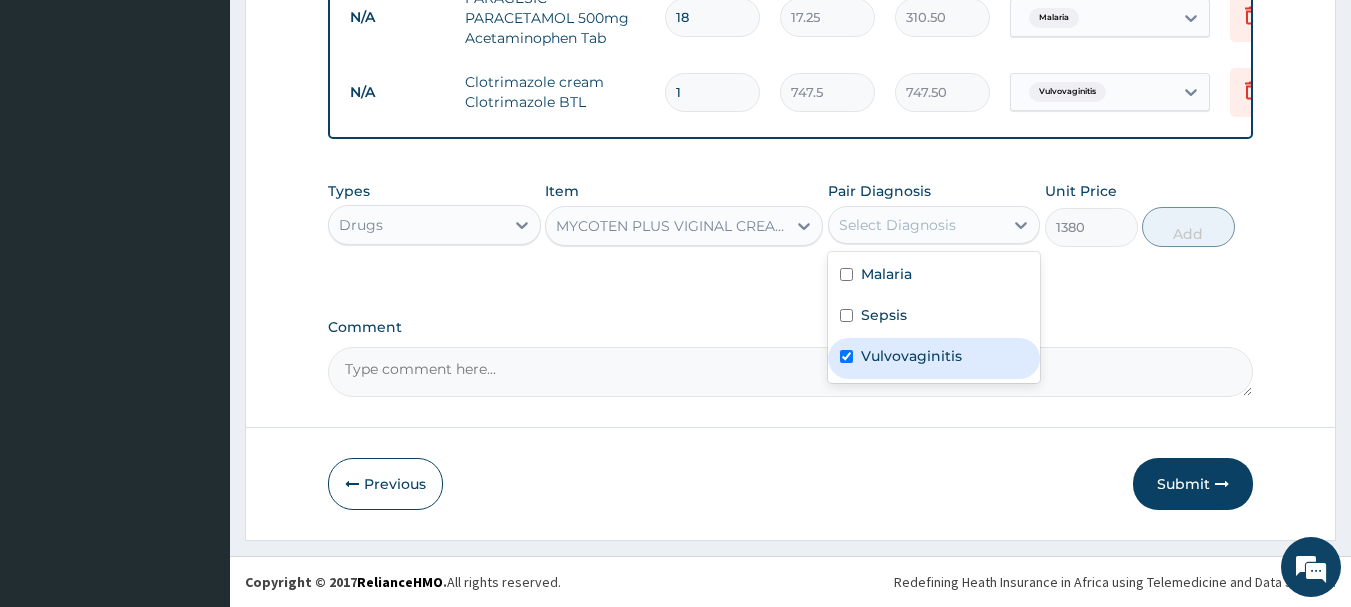 checkbox on "true" 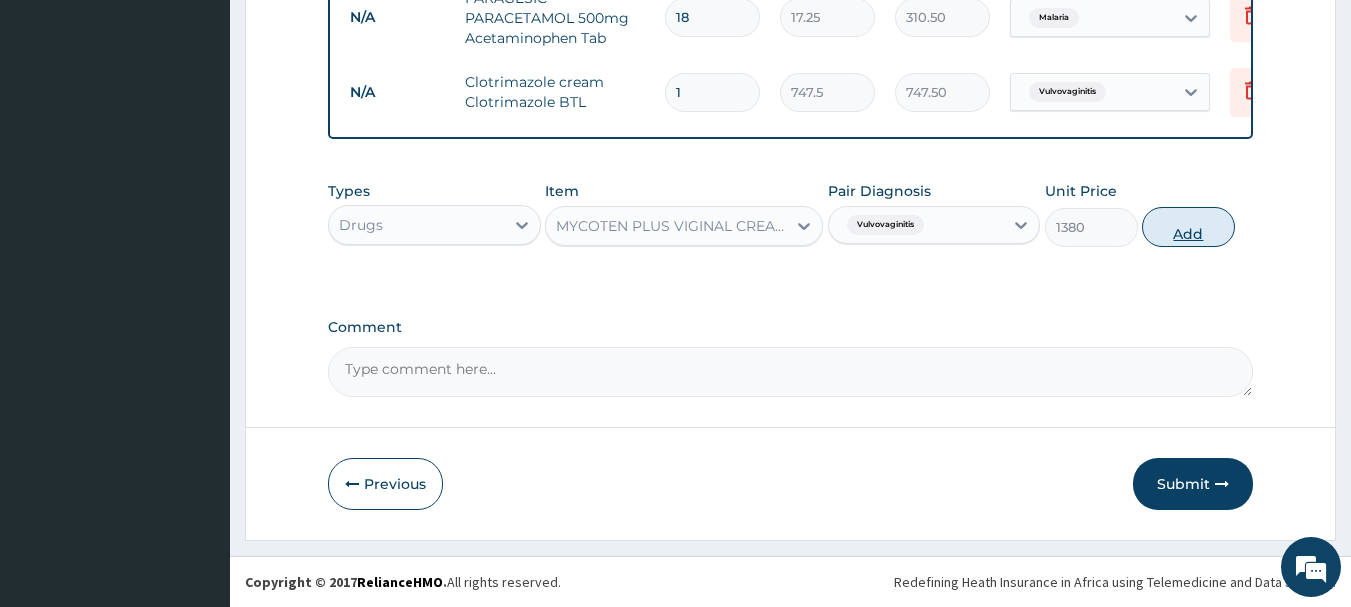 click on "Add" at bounding box center [1188, 227] 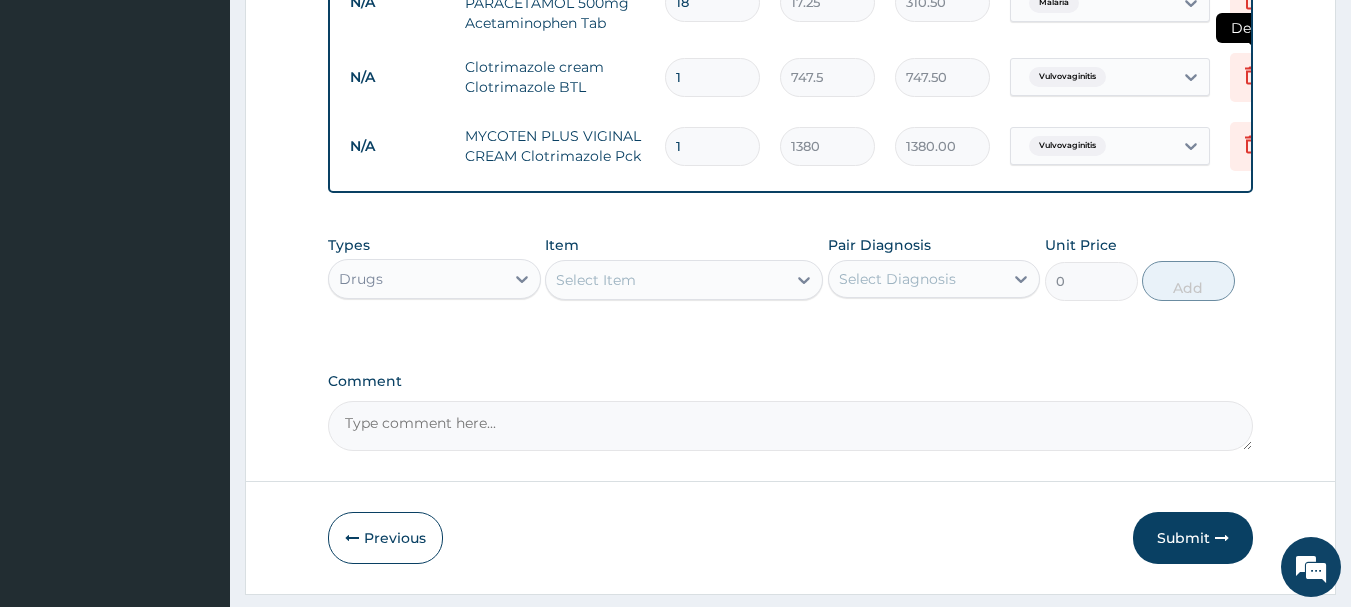 click 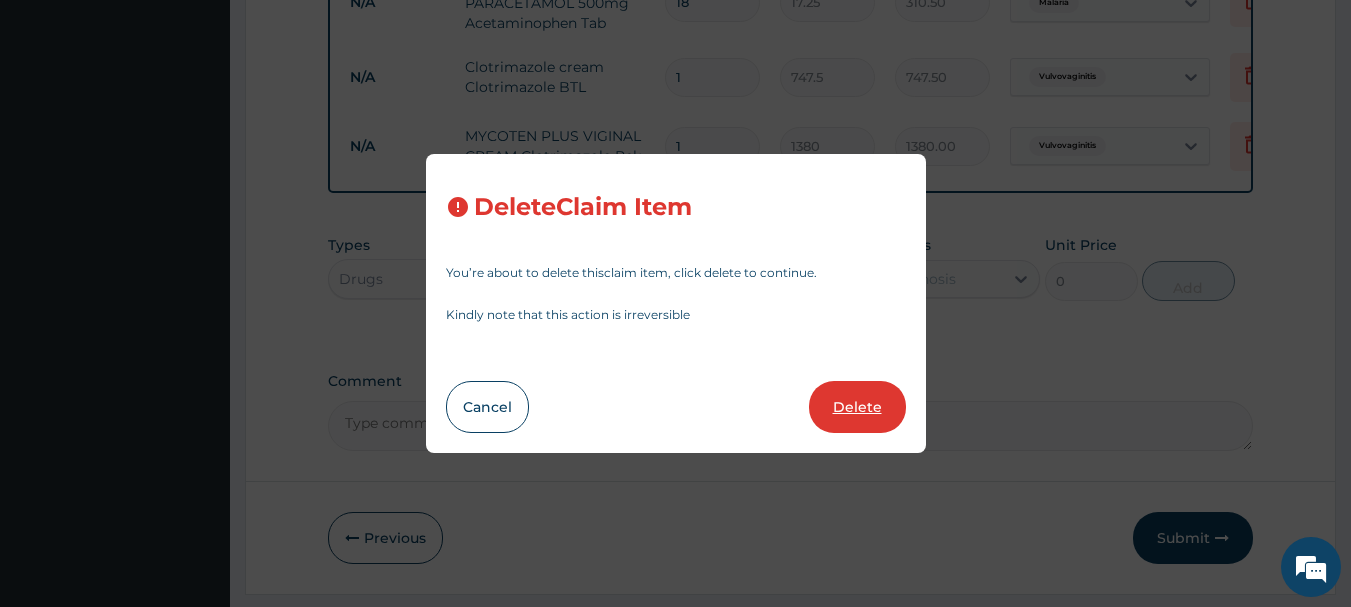 click on "Delete" at bounding box center [857, 407] 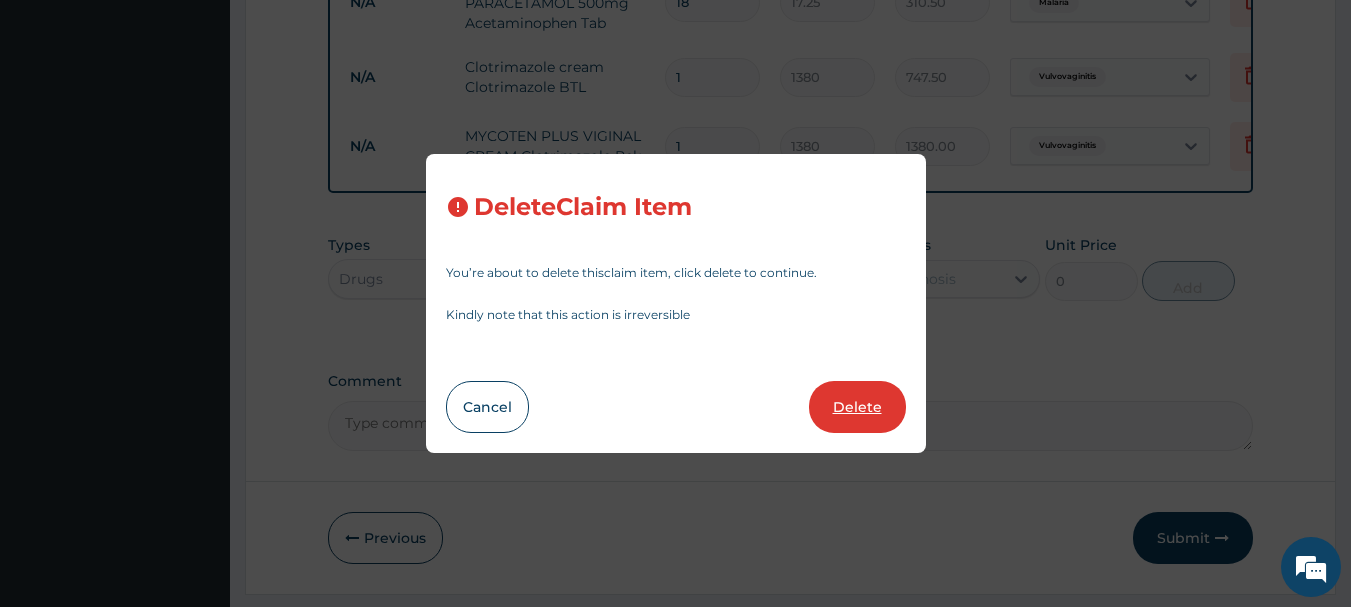 type on "1380.00" 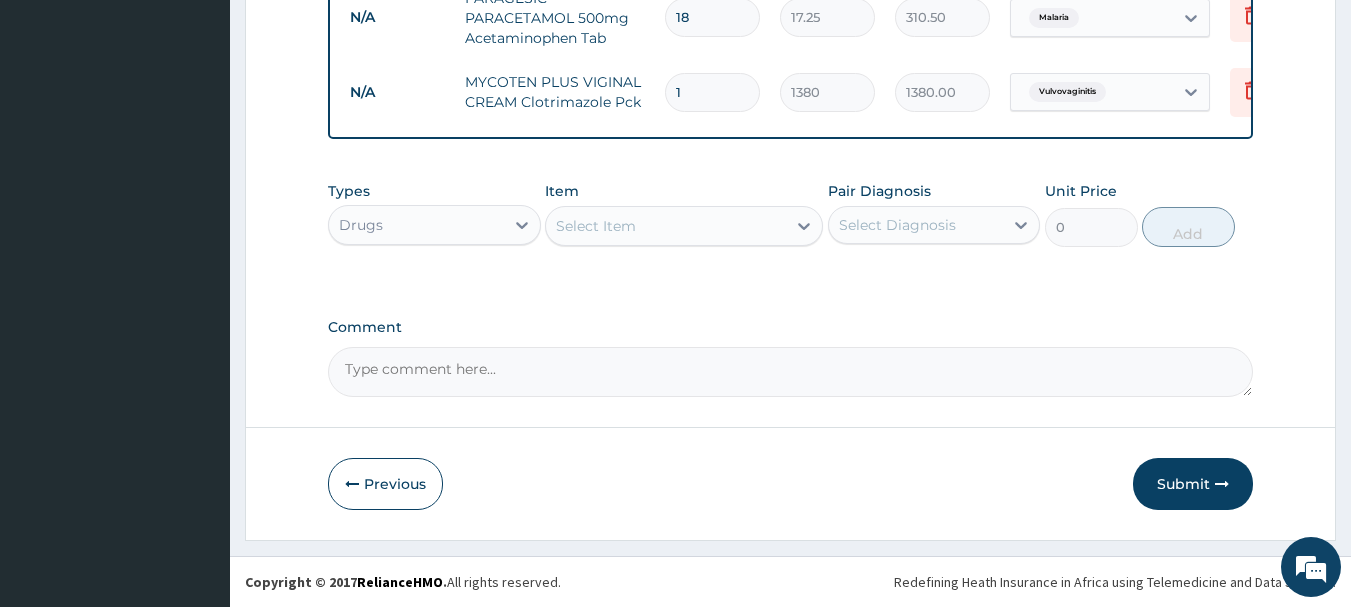 scroll, scrollTop: 1155, scrollLeft: 0, axis: vertical 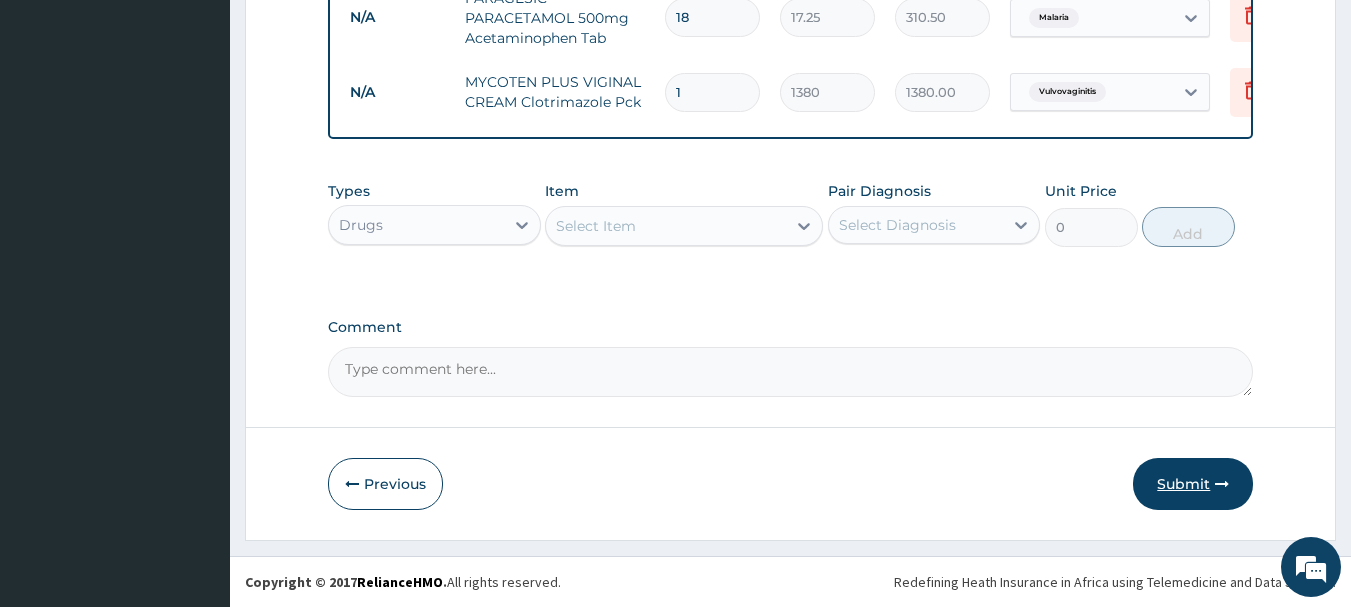 click at bounding box center (1222, 484) 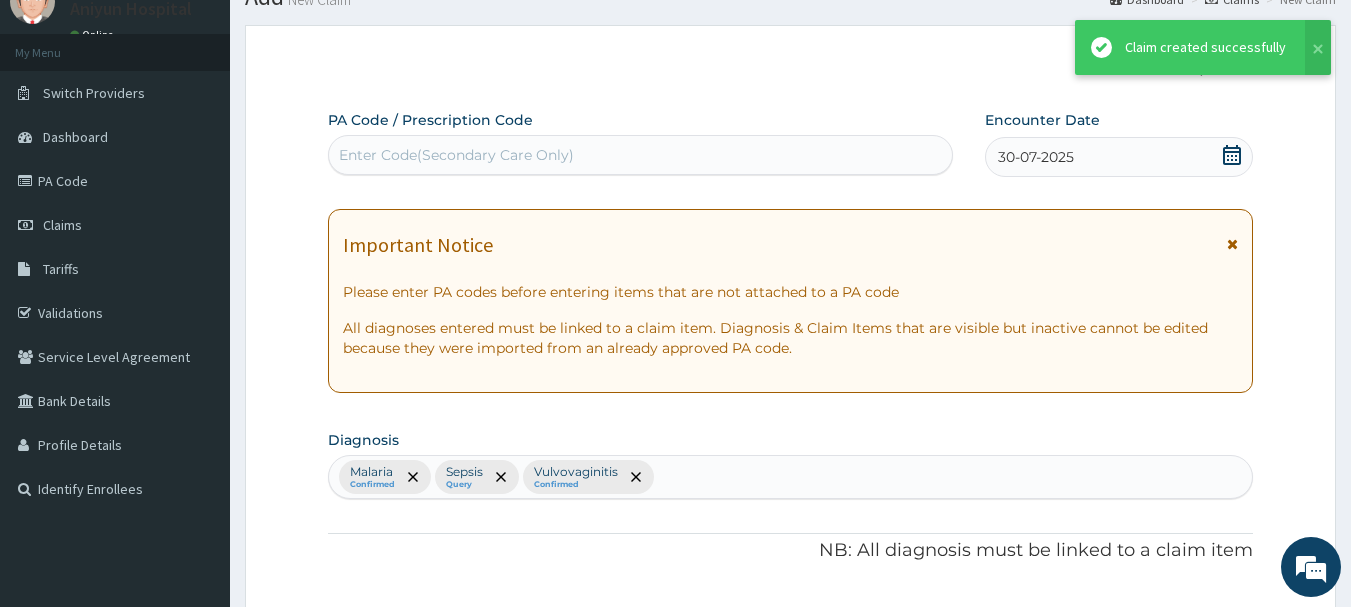 scroll, scrollTop: 1155, scrollLeft: 0, axis: vertical 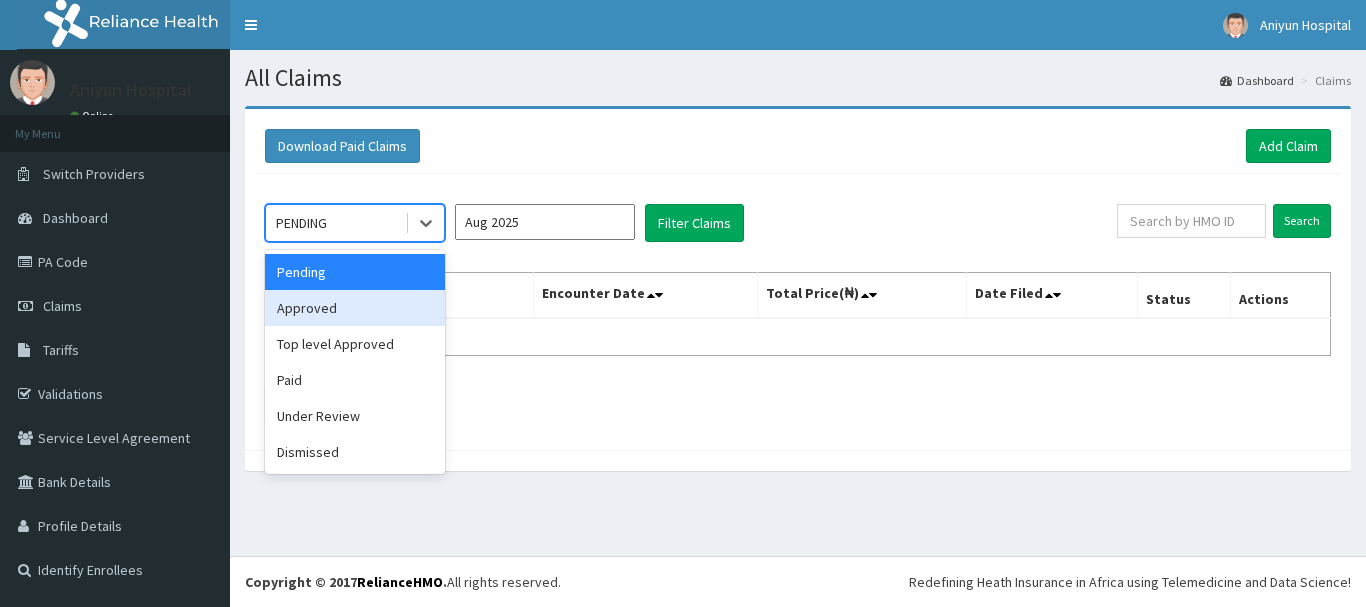 click on "Approved" at bounding box center (355, 308) 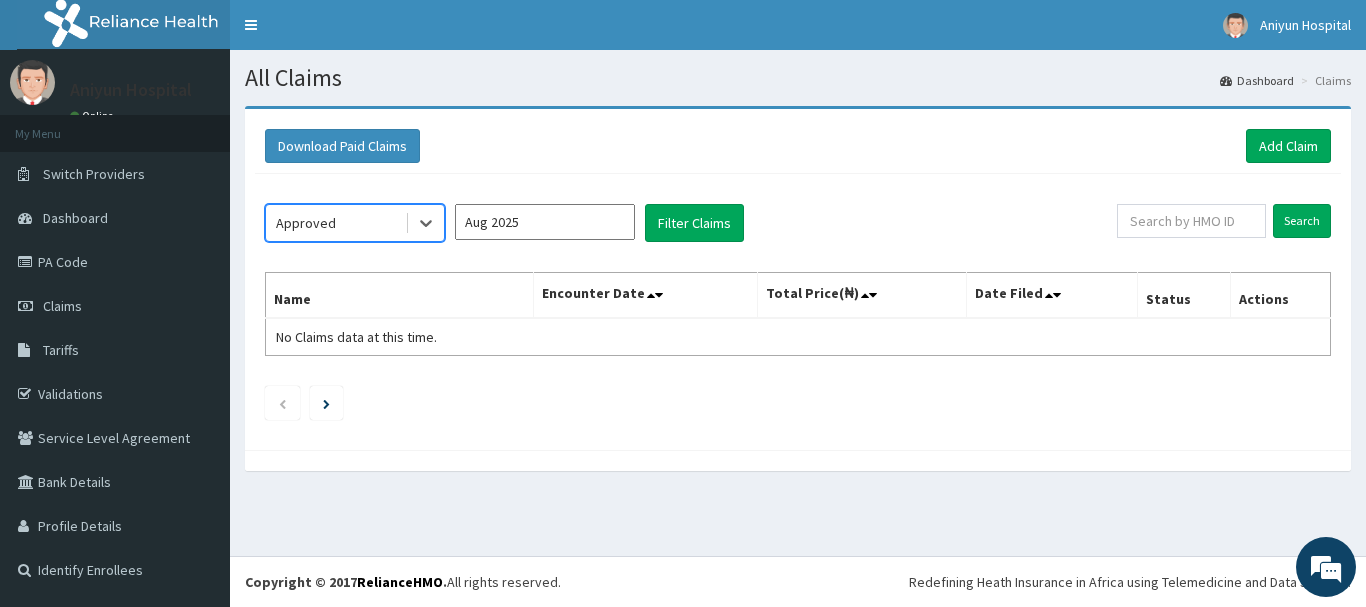click on "Aug 2025" at bounding box center [545, 222] 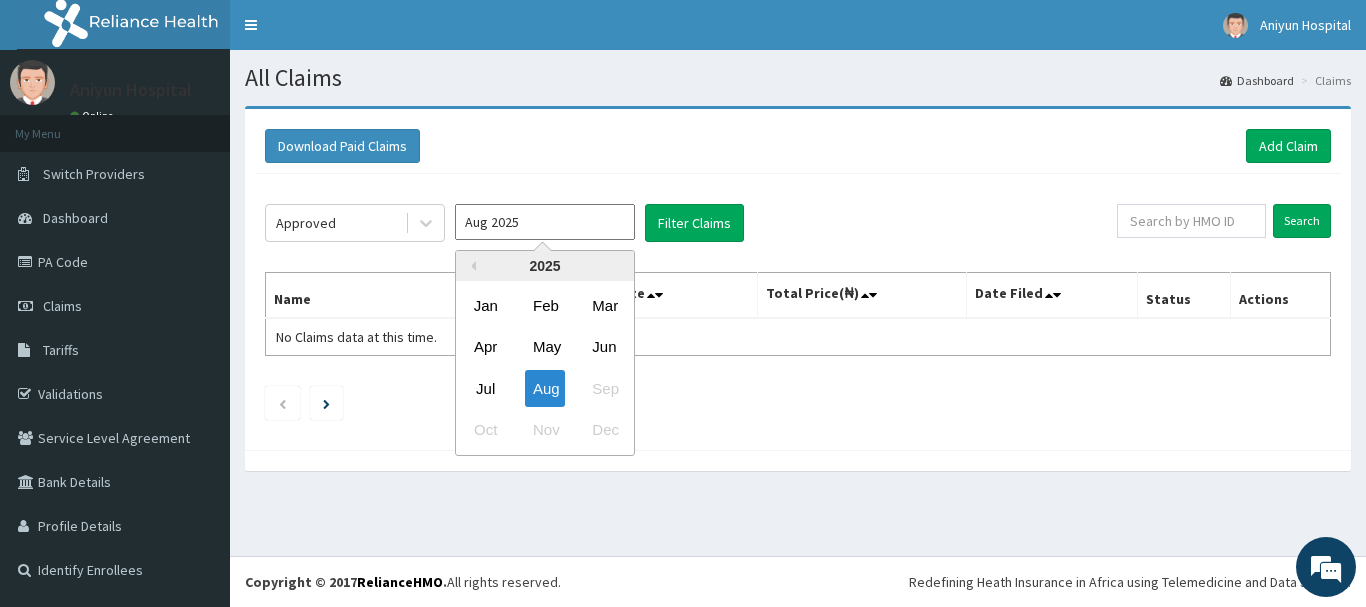 drag, startPoint x: 495, startPoint y: 394, endPoint x: 511, endPoint y: 390, distance: 16.492422 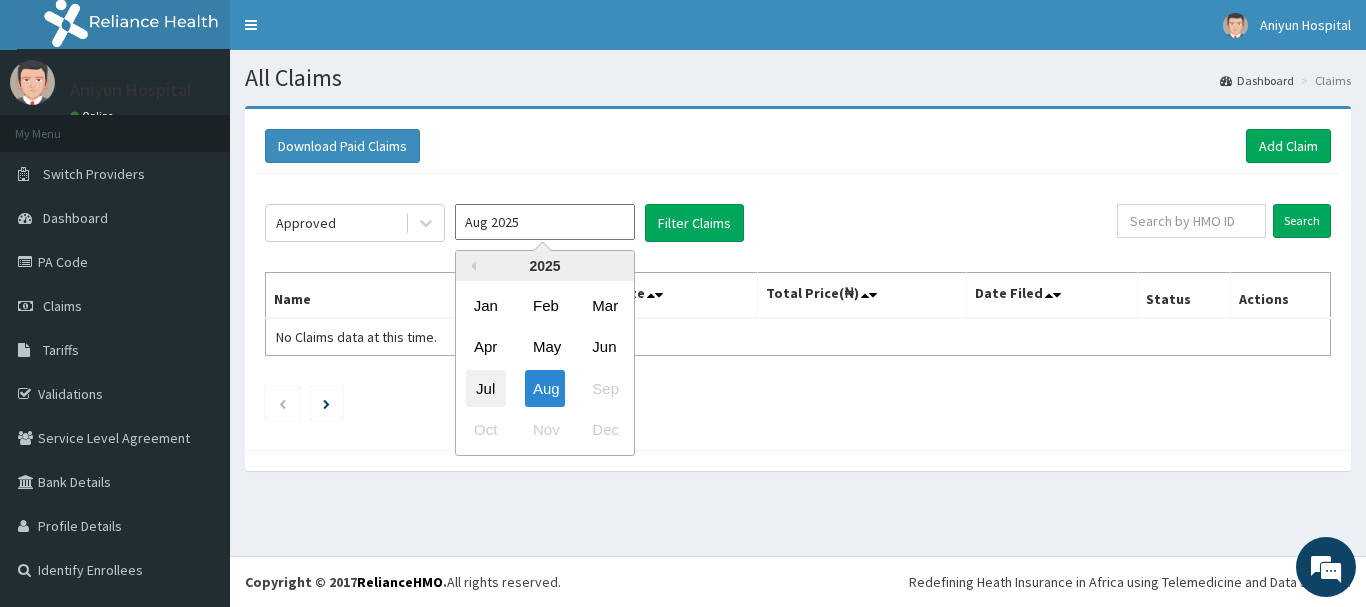 click on "Jul" at bounding box center [486, 388] 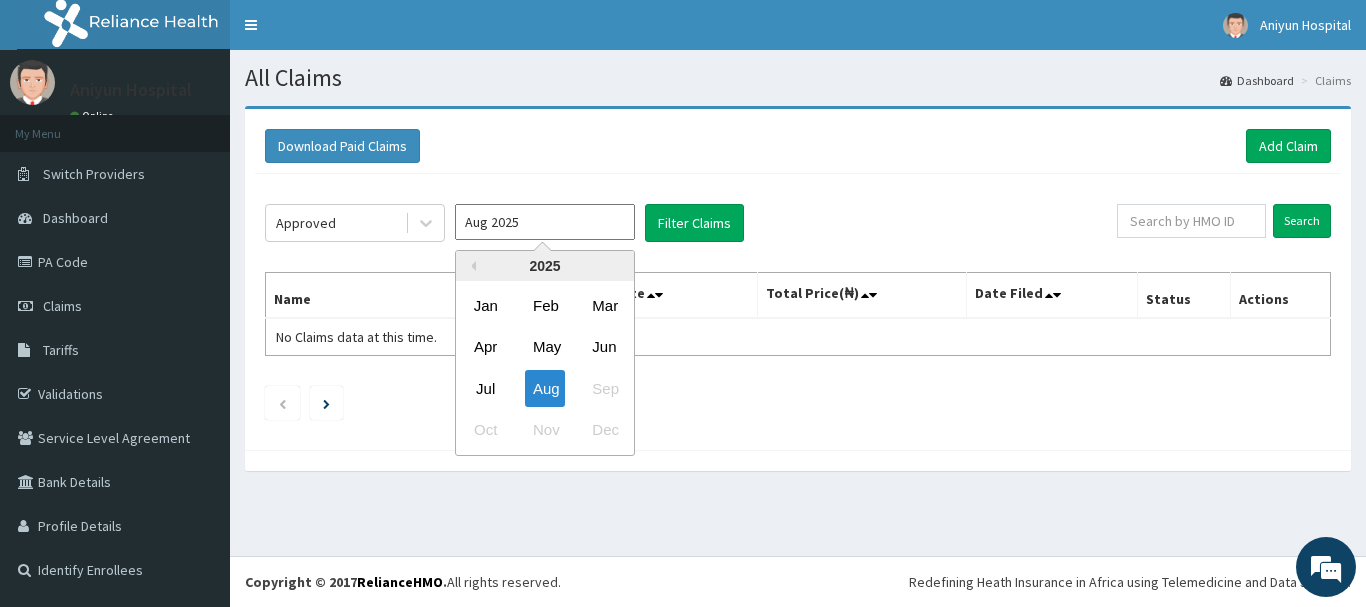 type on "Jul 2025" 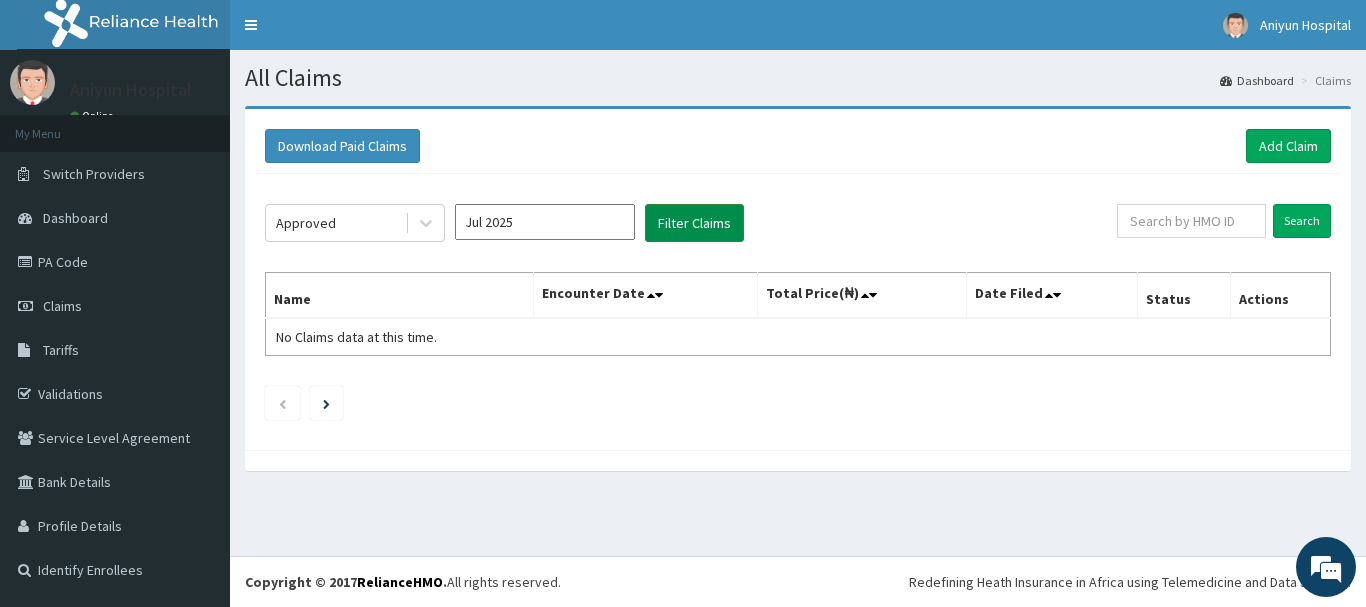 click on "Filter Claims" at bounding box center [694, 223] 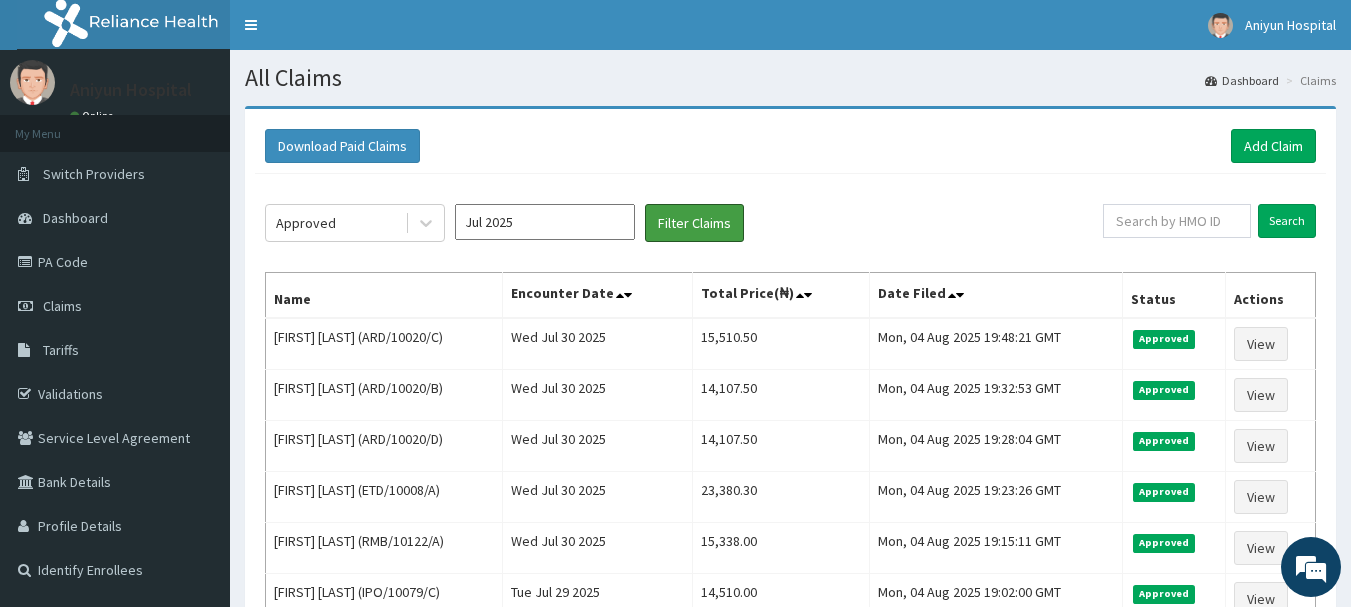 scroll, scrollTop: 0, scrollLeft: 0, axis: both 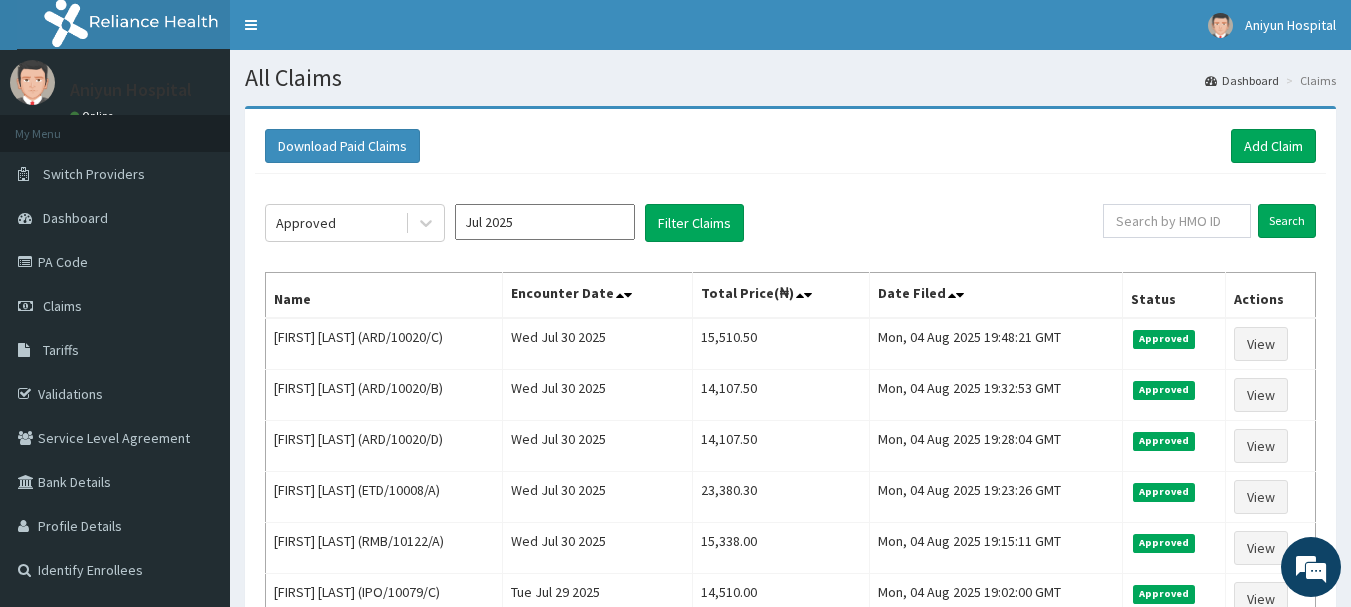 click on "My Menu" at bounding box center [115, 133] 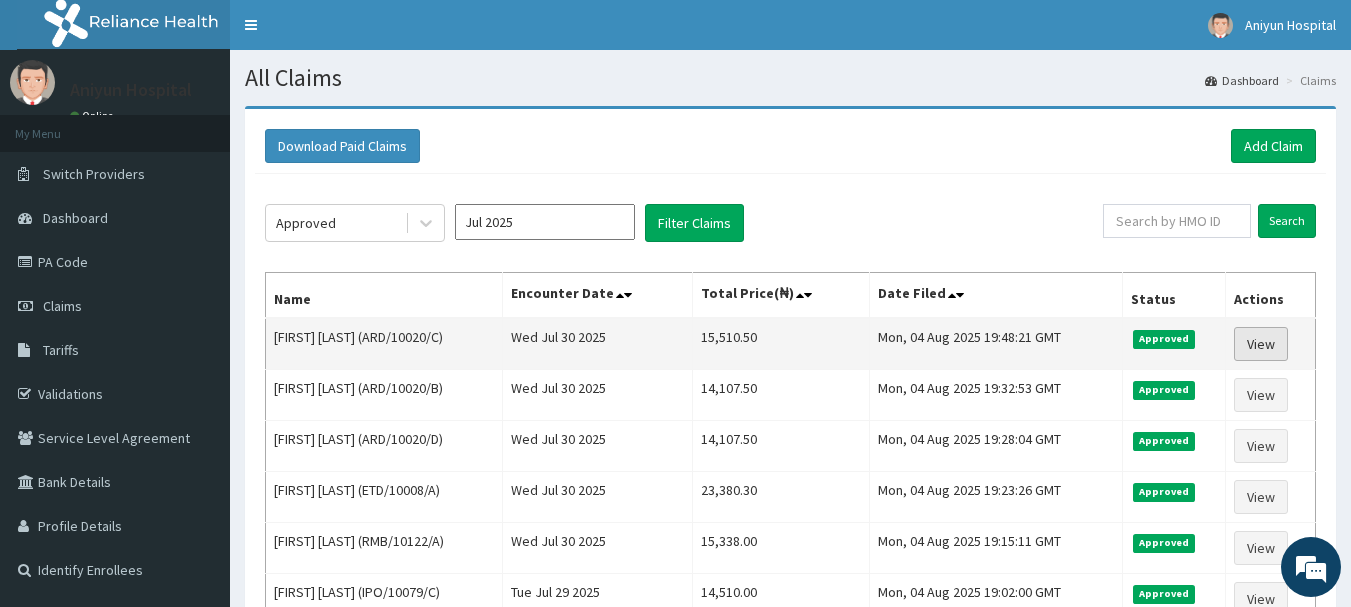 click on "View" at bounding box center (1261, 344) 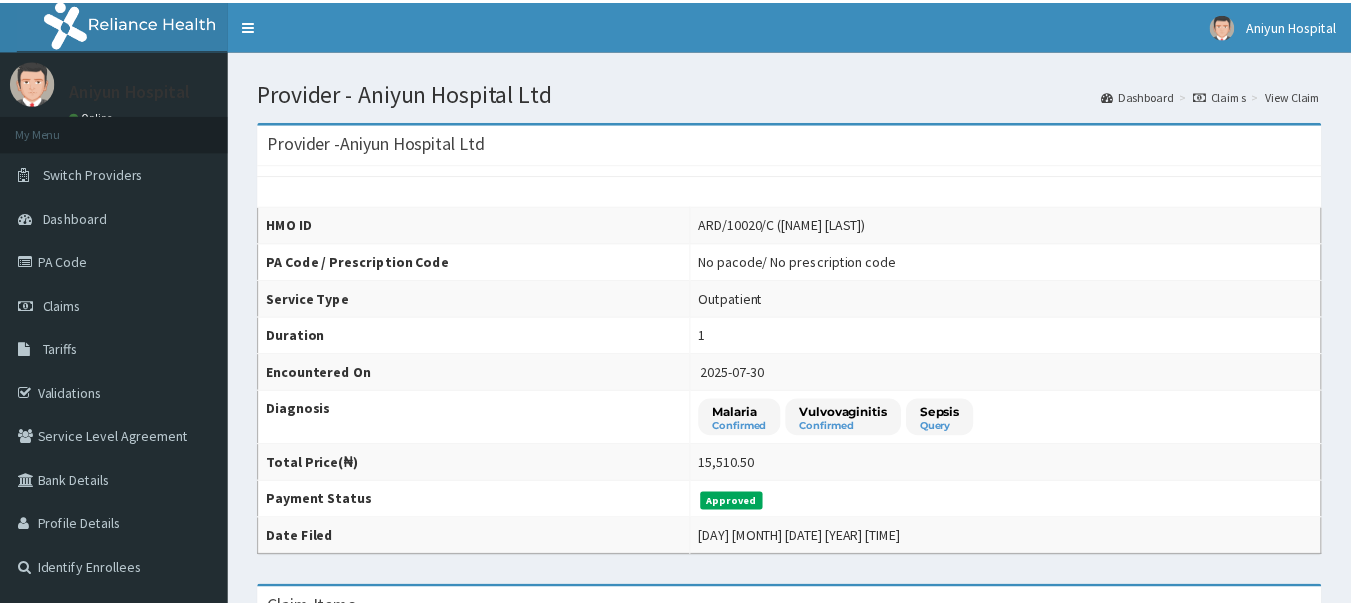scroll, scrollTop: 0, scrollLeft: 0, axis: both 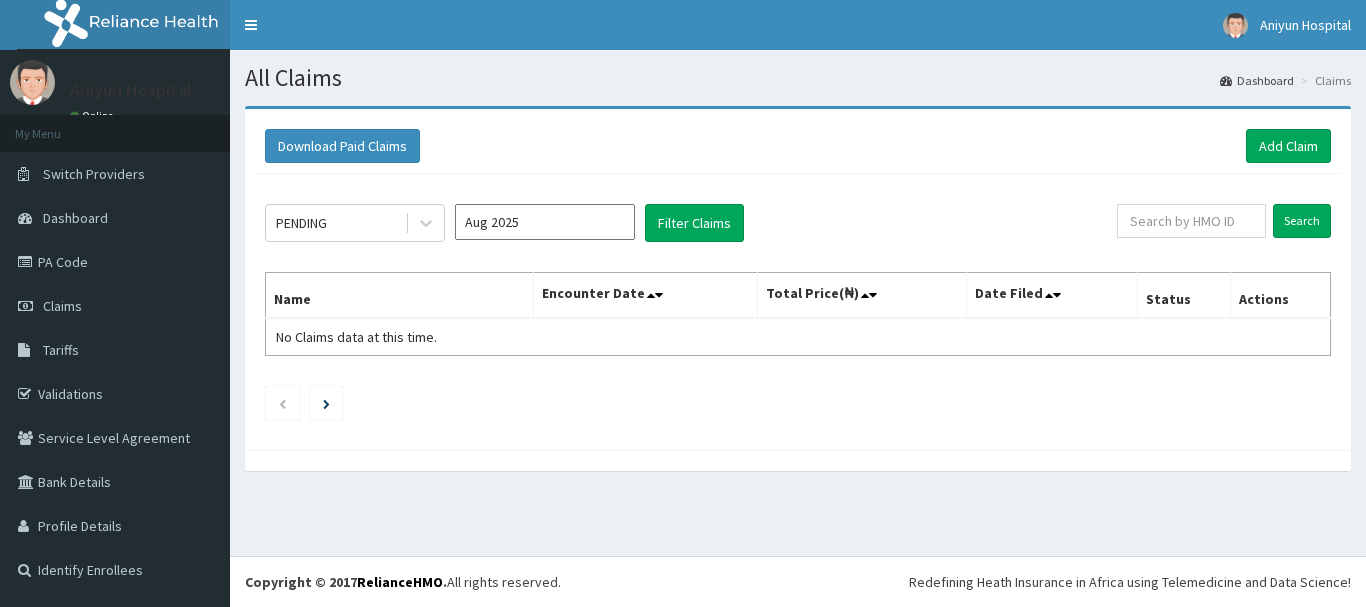click on "Aug 2025" at bounding box center [545, 222] 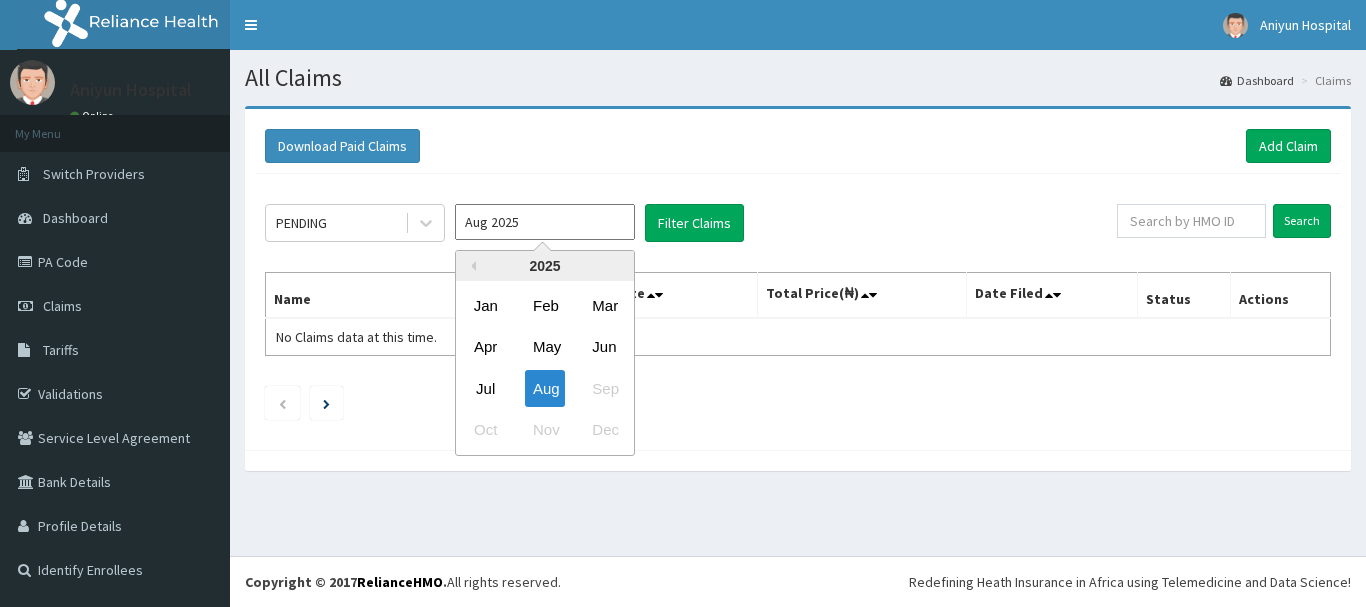drag, startPoint x: 482, startPoint y: 380, endPoint x: 619, endPoint y: 340, distance: 142.72 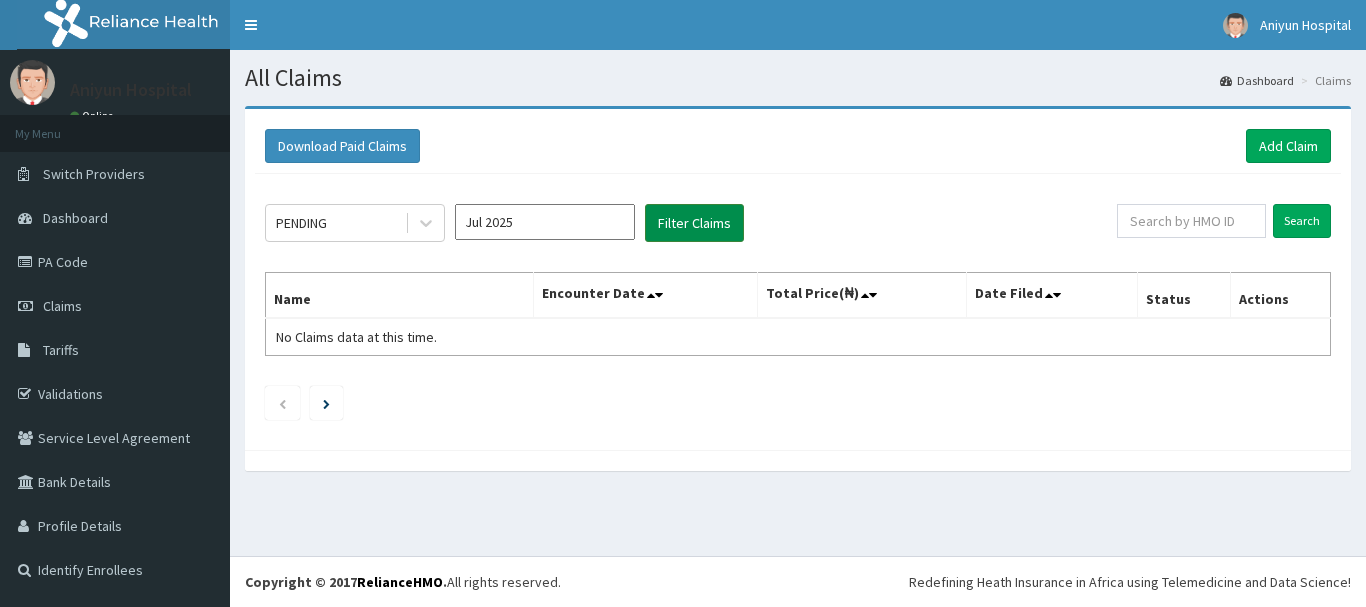 click on "Filter Claims" at bounding box center (694, 223) 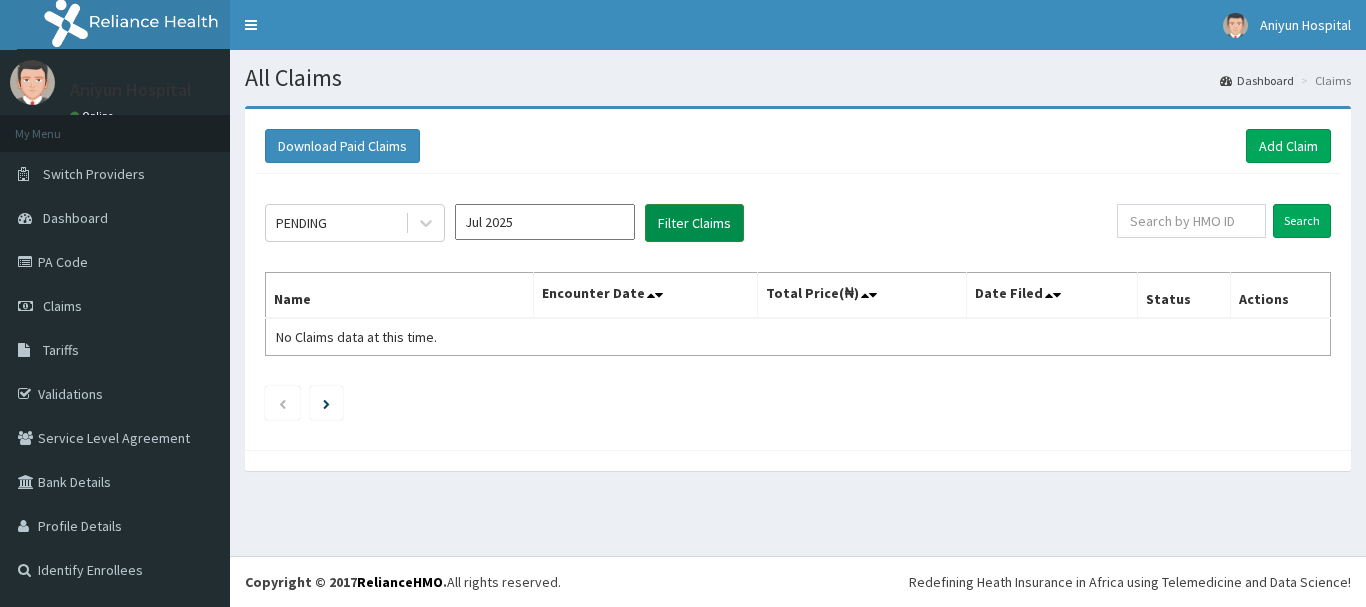click on "Filter Claims" at bounding box center (694, 223) 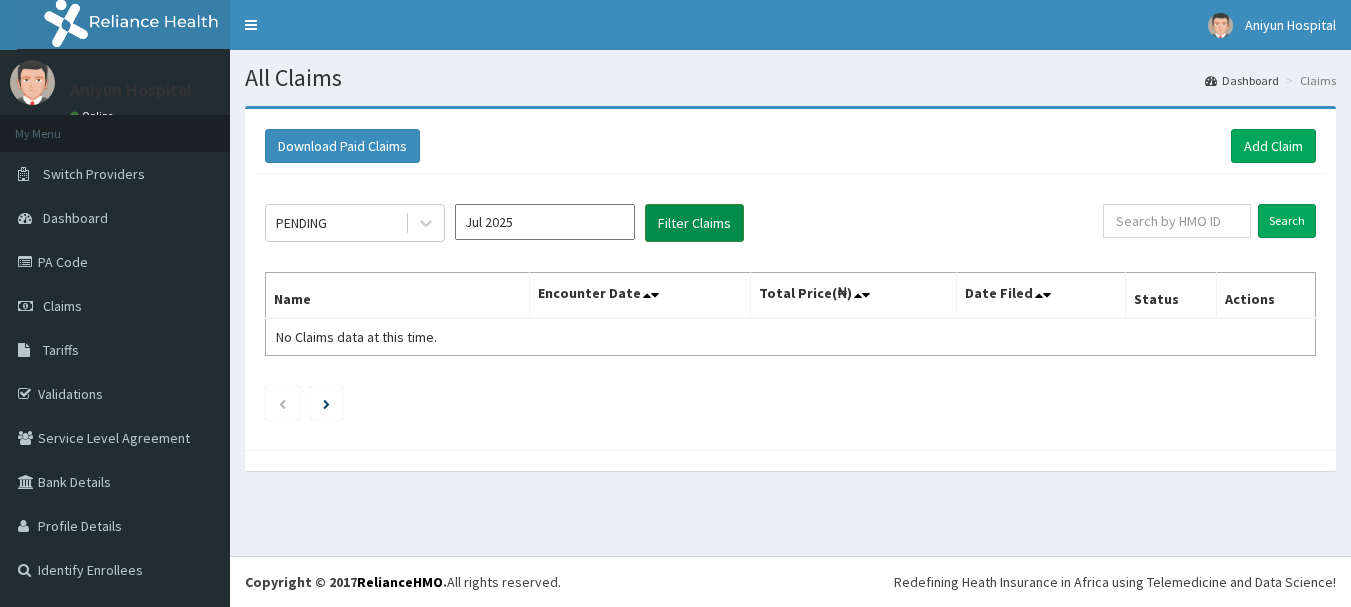 click on "Filter Claims" at bounding box center [694, 223] 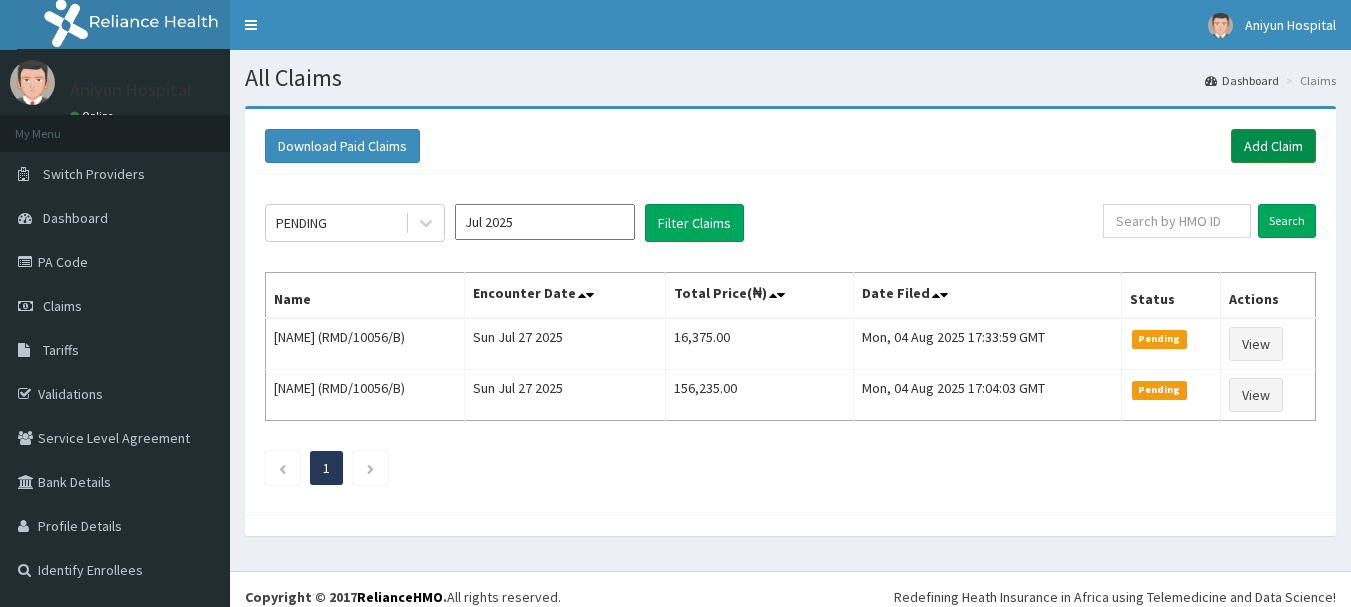 click on "Add Claim" at bounding box center (1273, 146) 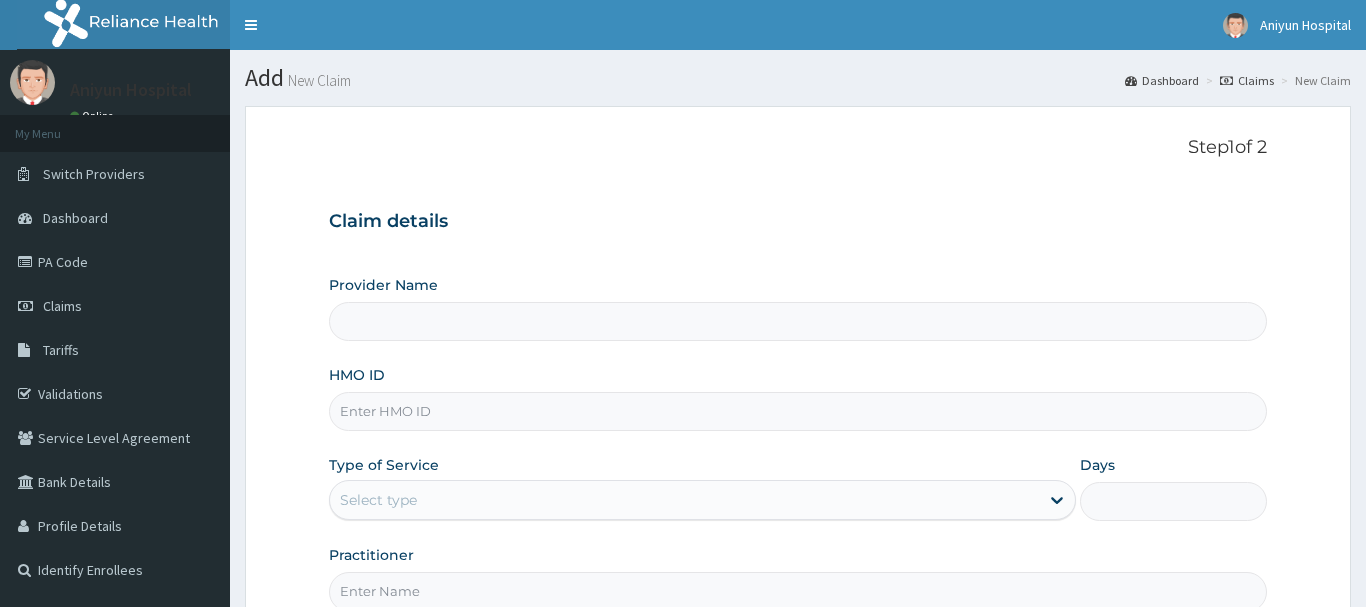 type on "Aniyun Hospital Ltd" 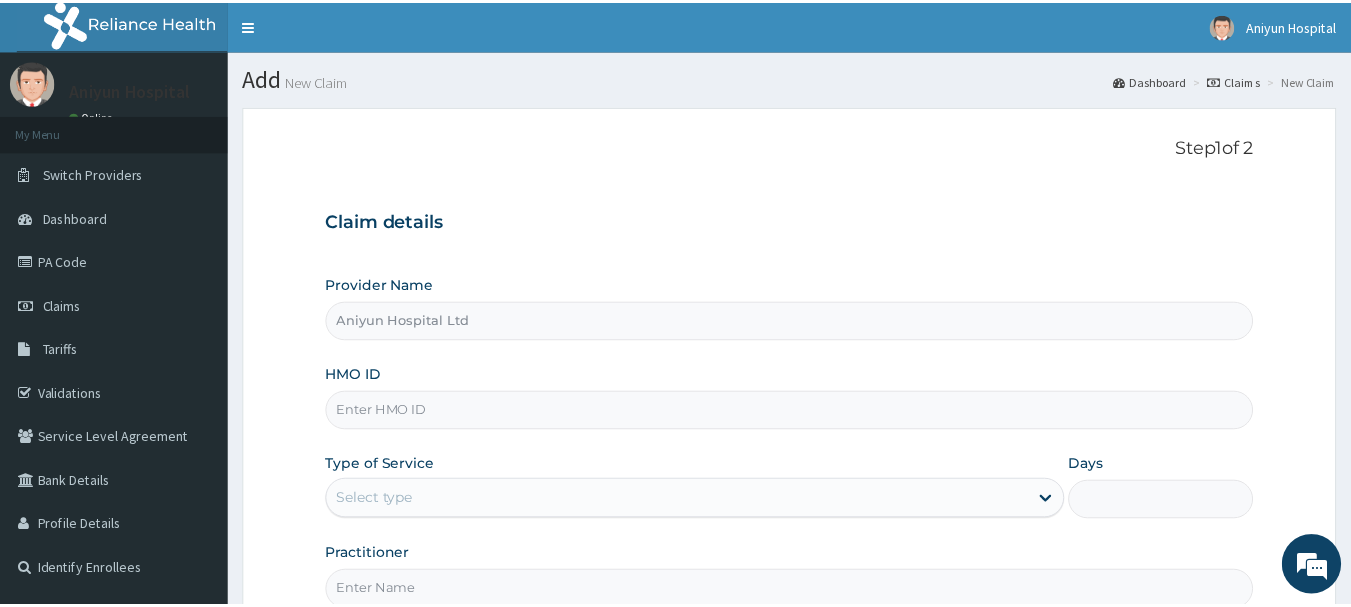 scroll, scrollTop: 0, scrollLeft: 0, axis: both 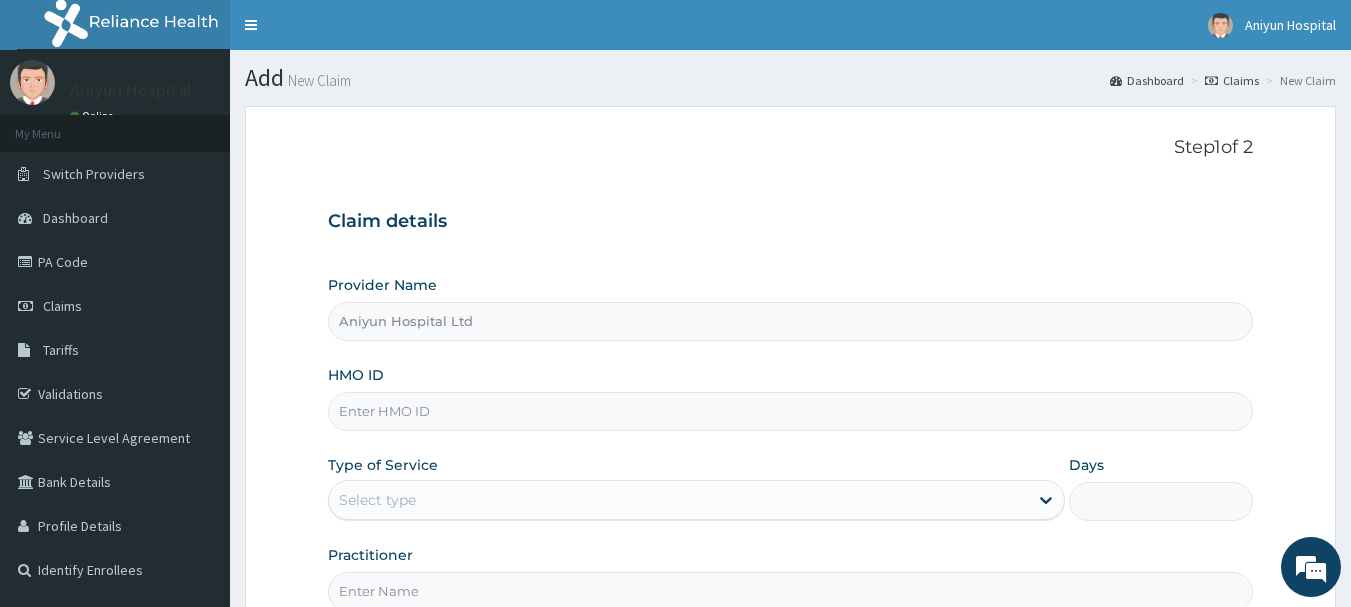 paste on "ETD/10008/A" 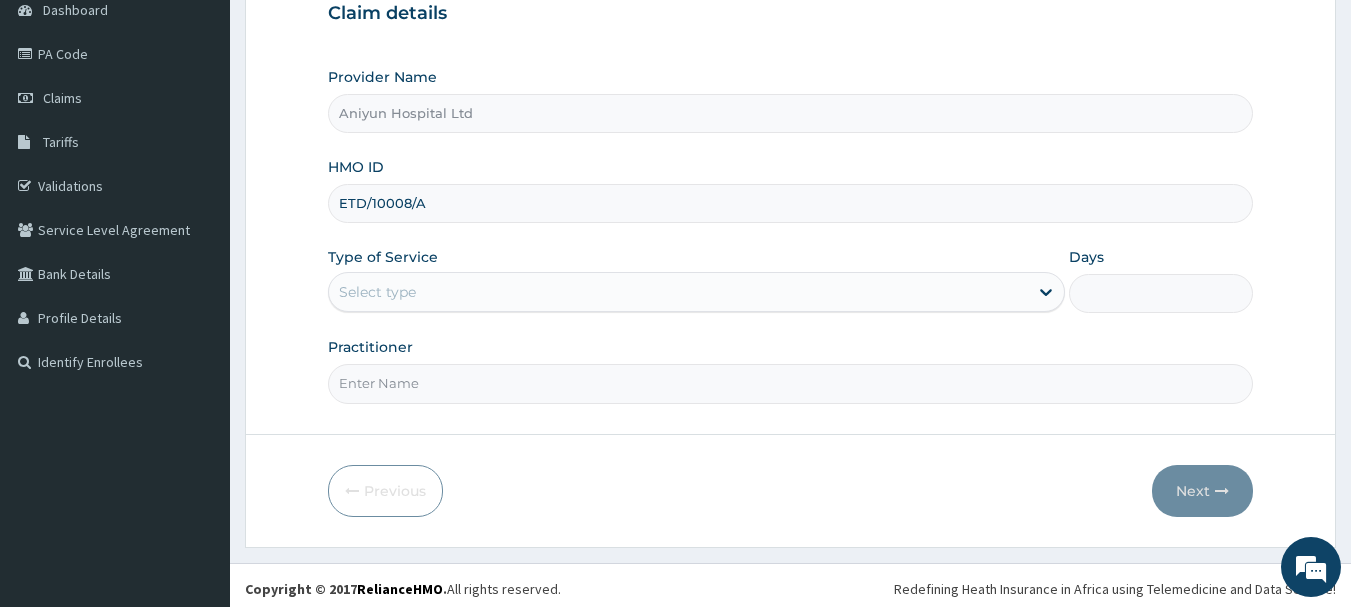 scroll, scrollTop: 215, scrollLeft: 0, axis: vertical 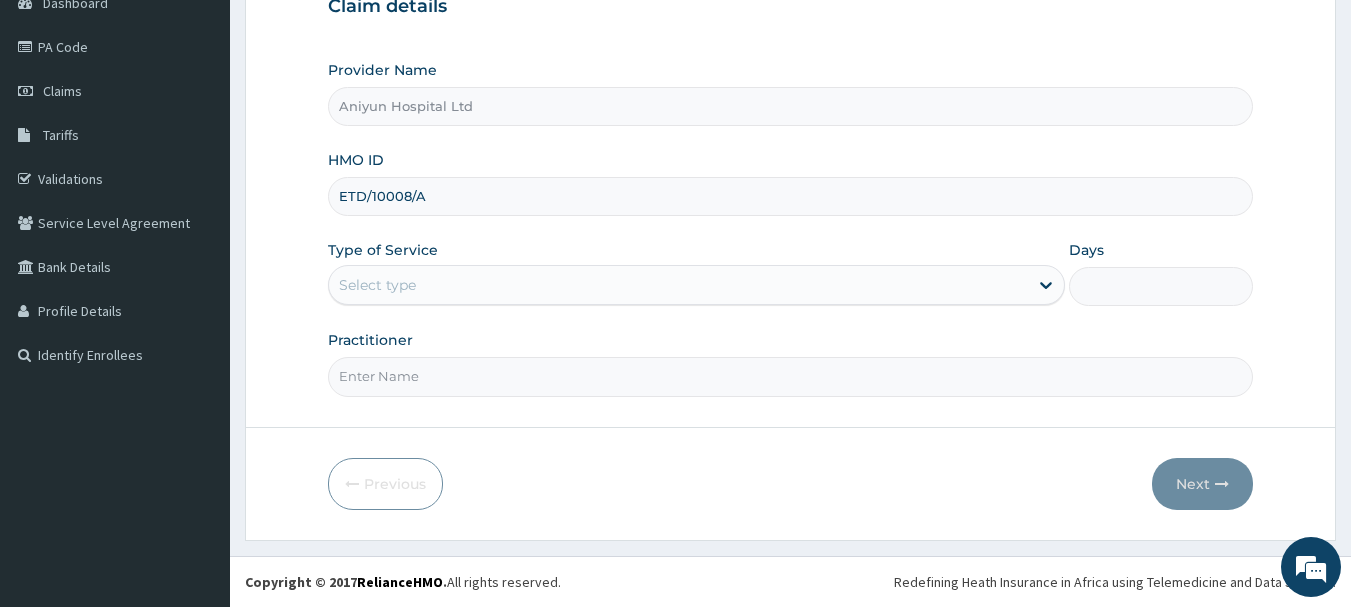 type on "ETD/10008/A" 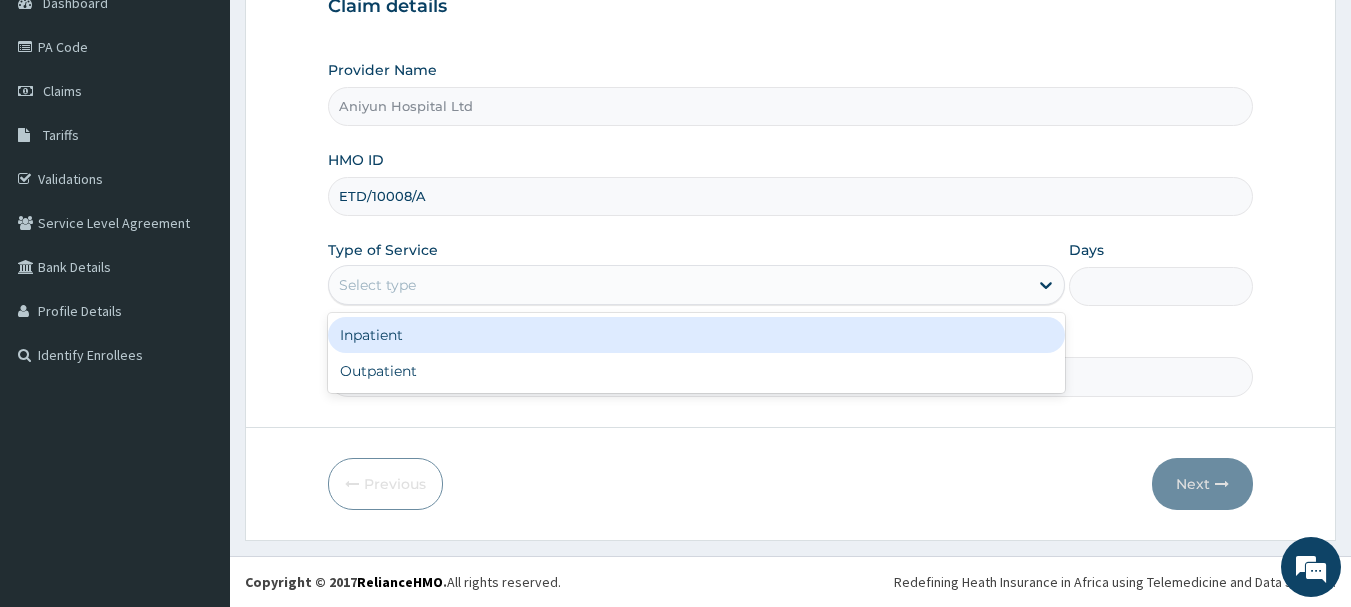 click on "Select type" at bounding box center (678, 285) 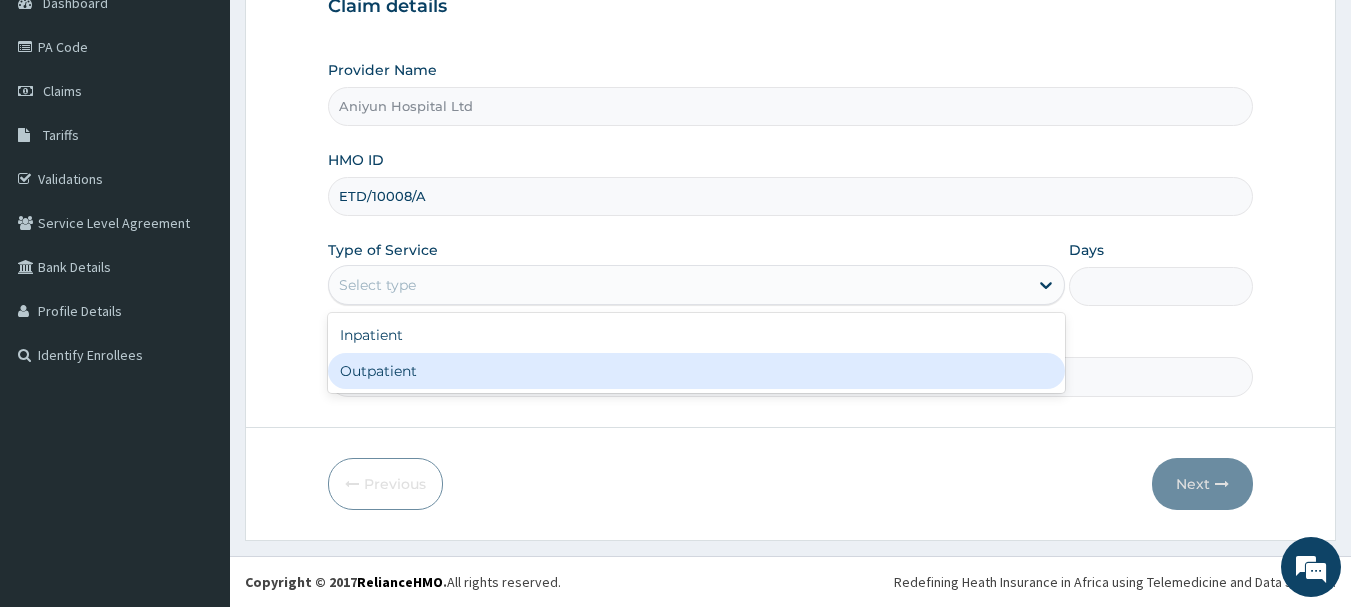 click on "Outpatient" at bounding box center (696, 371) 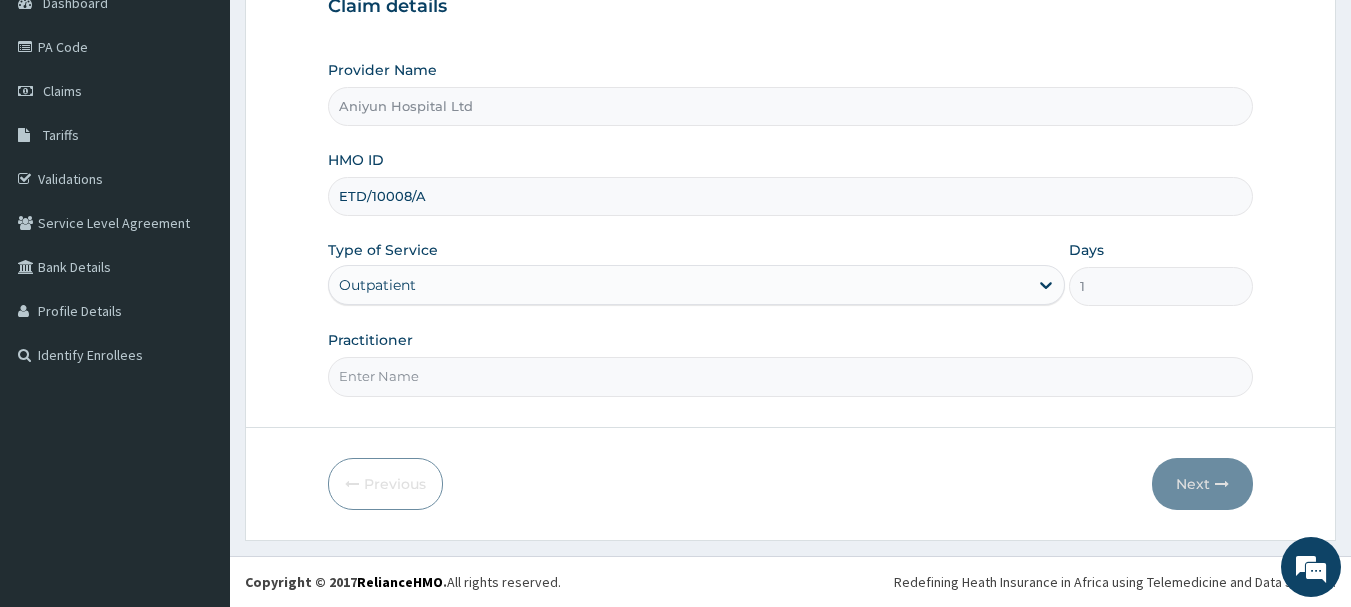 click on "Practitioner" at bounding box center [791, 376] 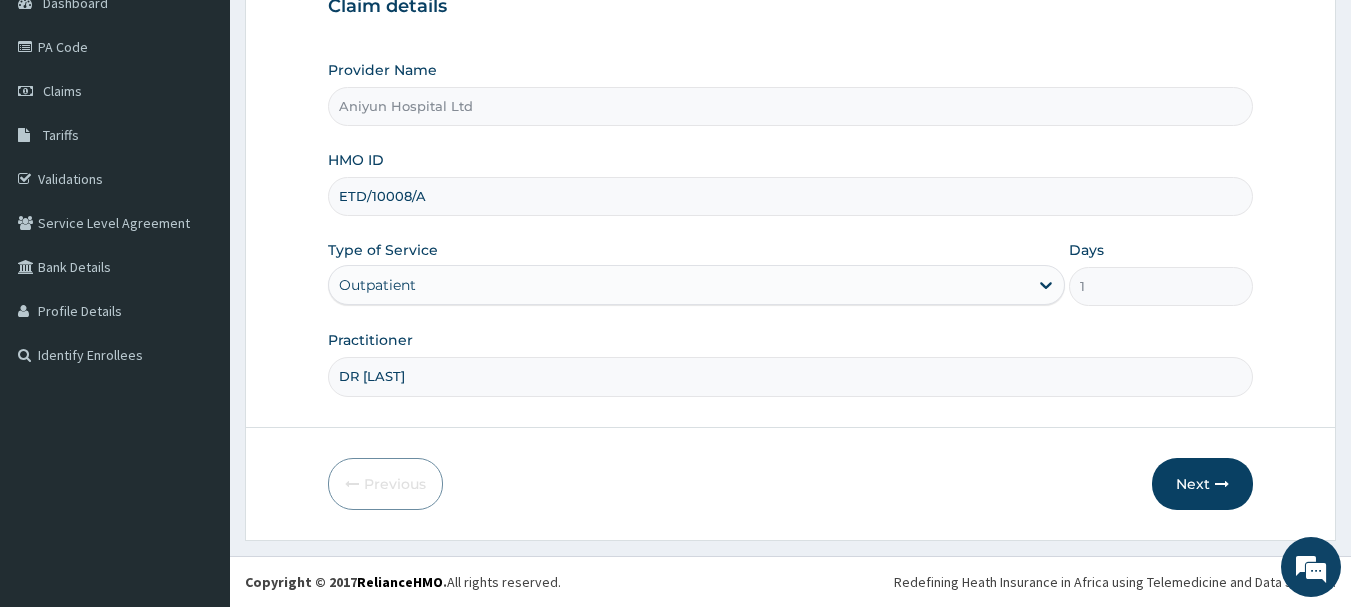 drag, startPoint x: 452, startPoint y: 371, endPoint x: 365, endPoint y: 392, distance: 89.498604 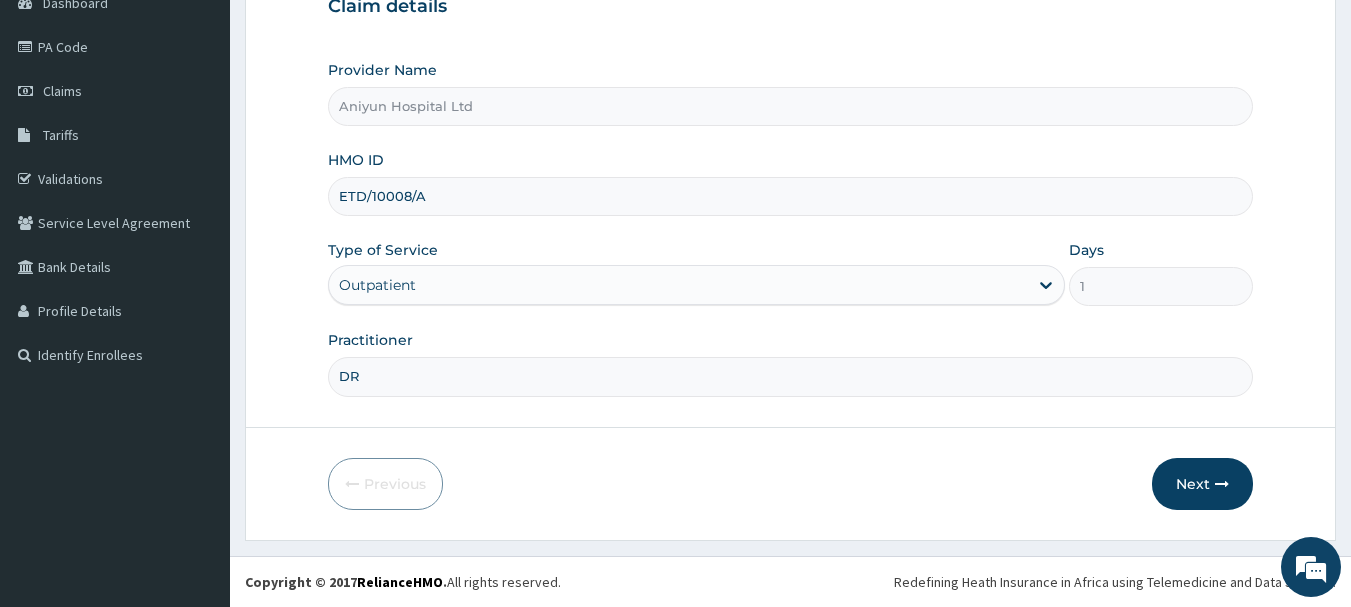 type on "DR [LAST]" 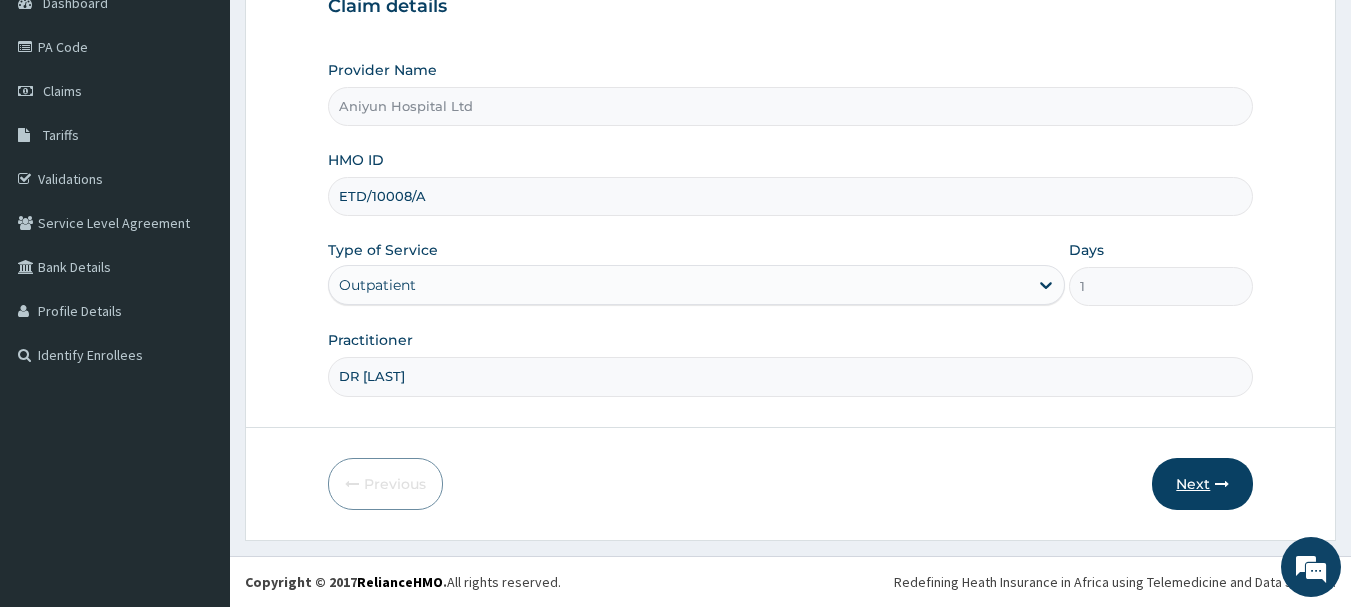 click on "Next" at bounding box center (1202, 484) 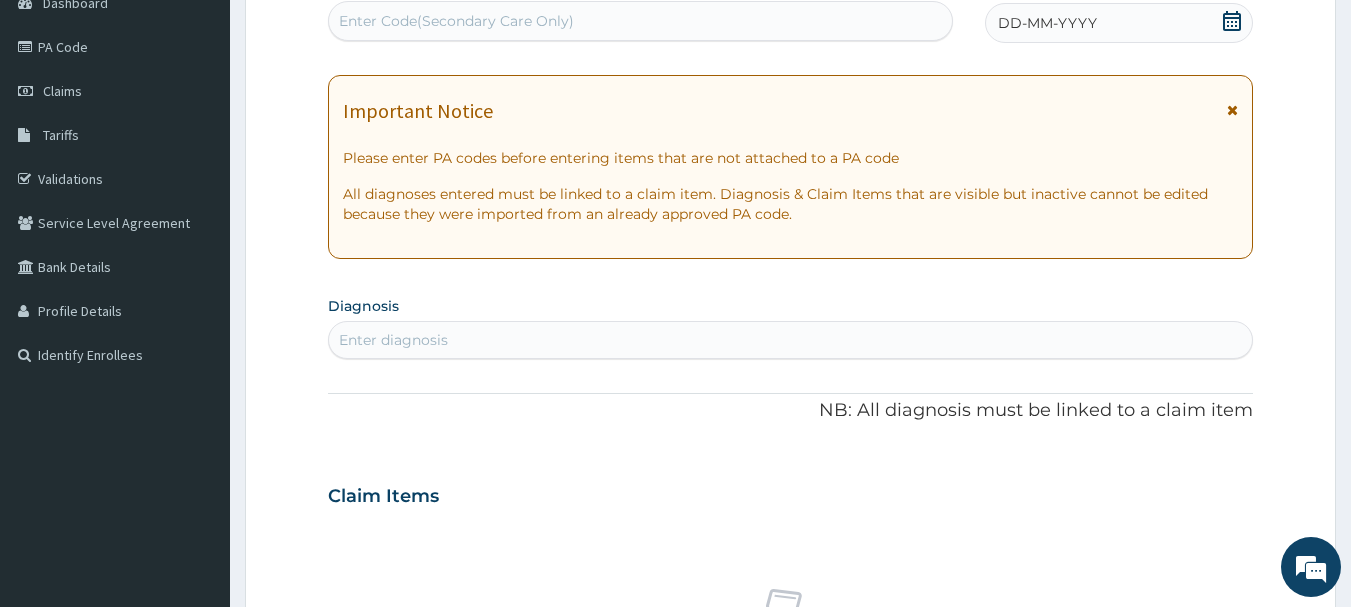 click 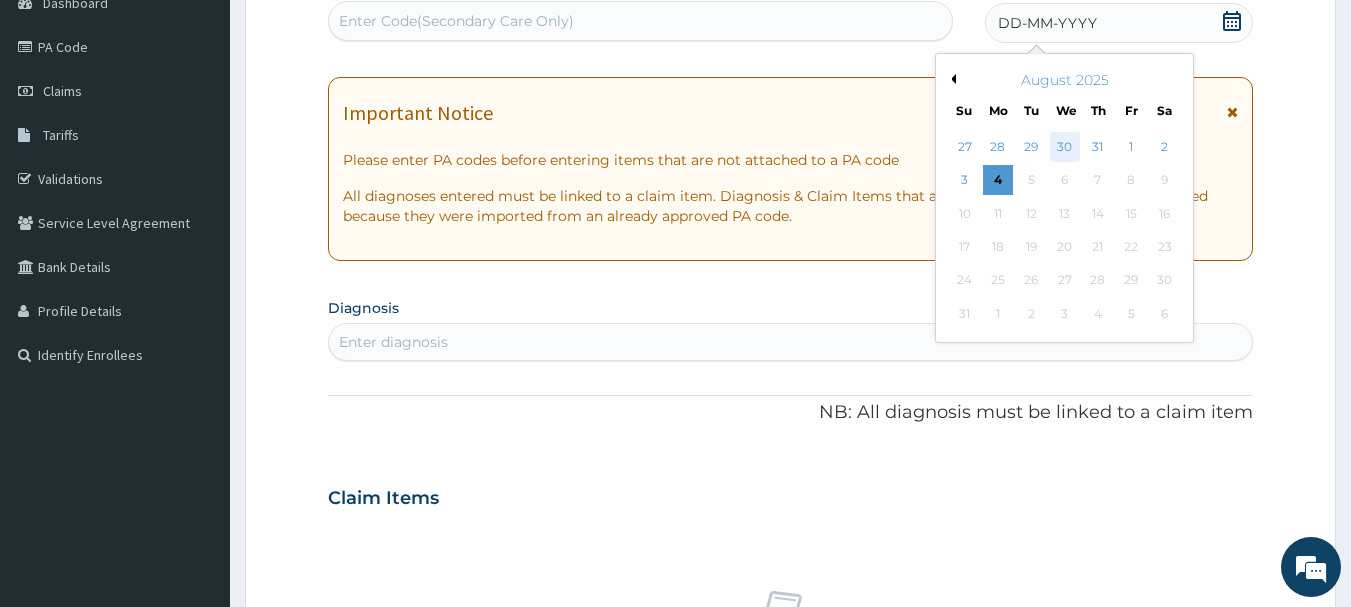 click on "30" at bounding box center [1065, 147] 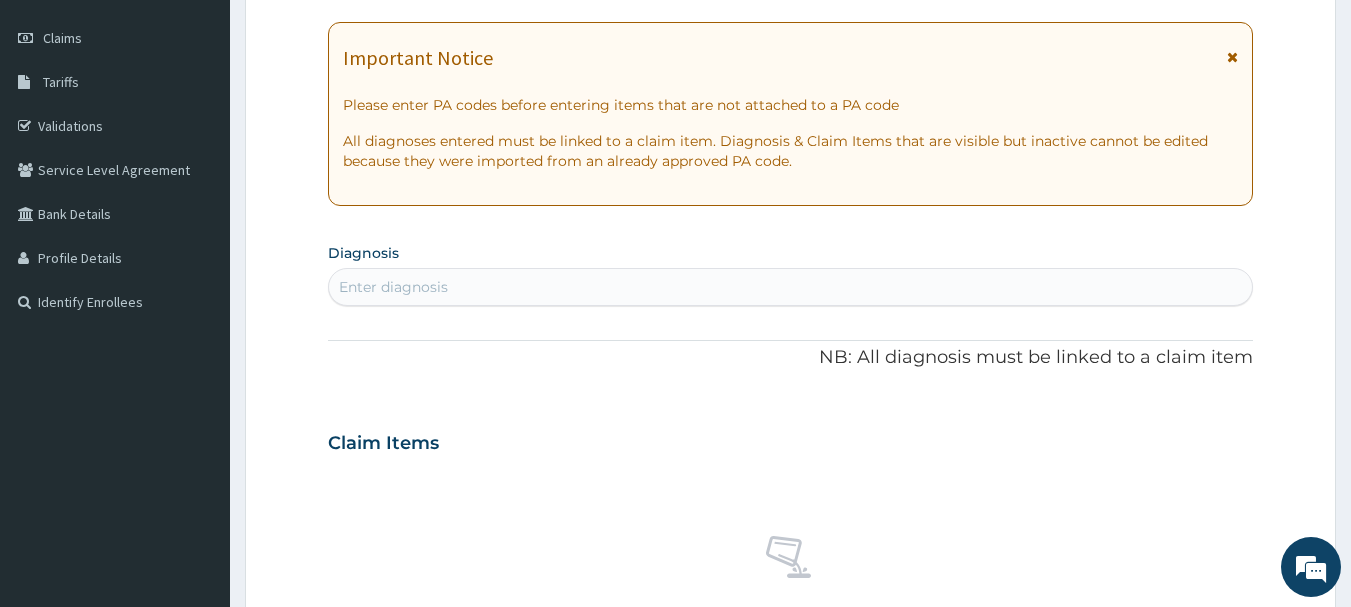 scroll, scrollTop: 315, scrollLeft: 0, axis: vertical 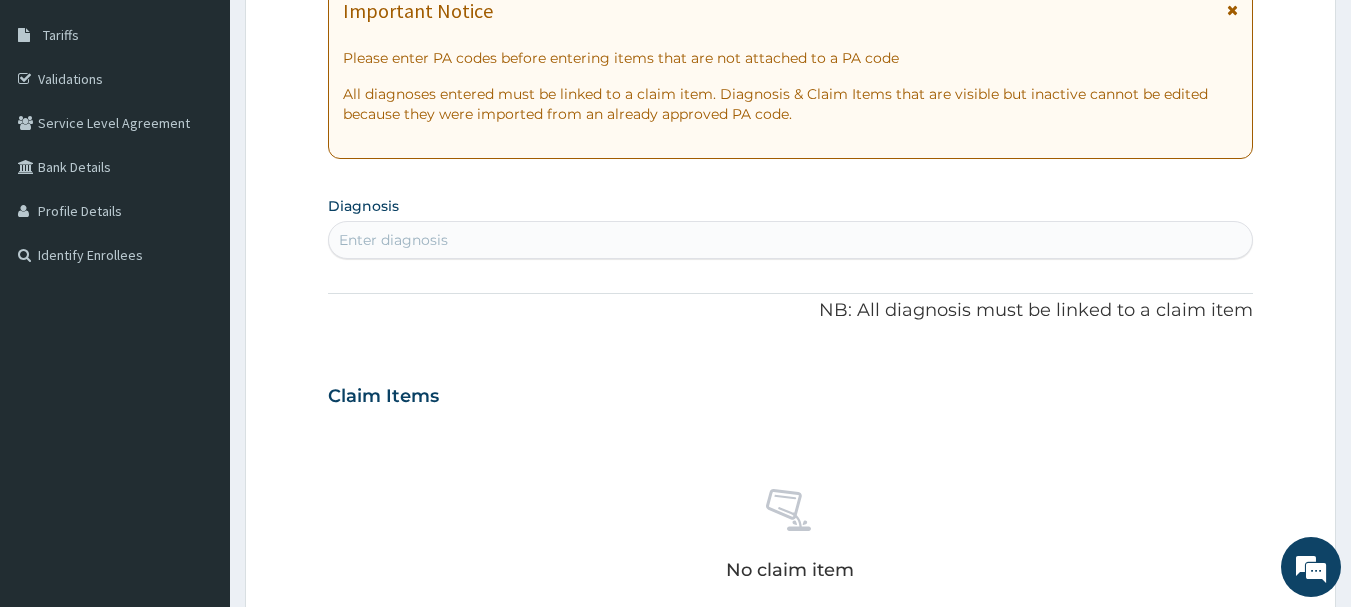 click on "Enter diagnosis" at bounding box center (791, 240) 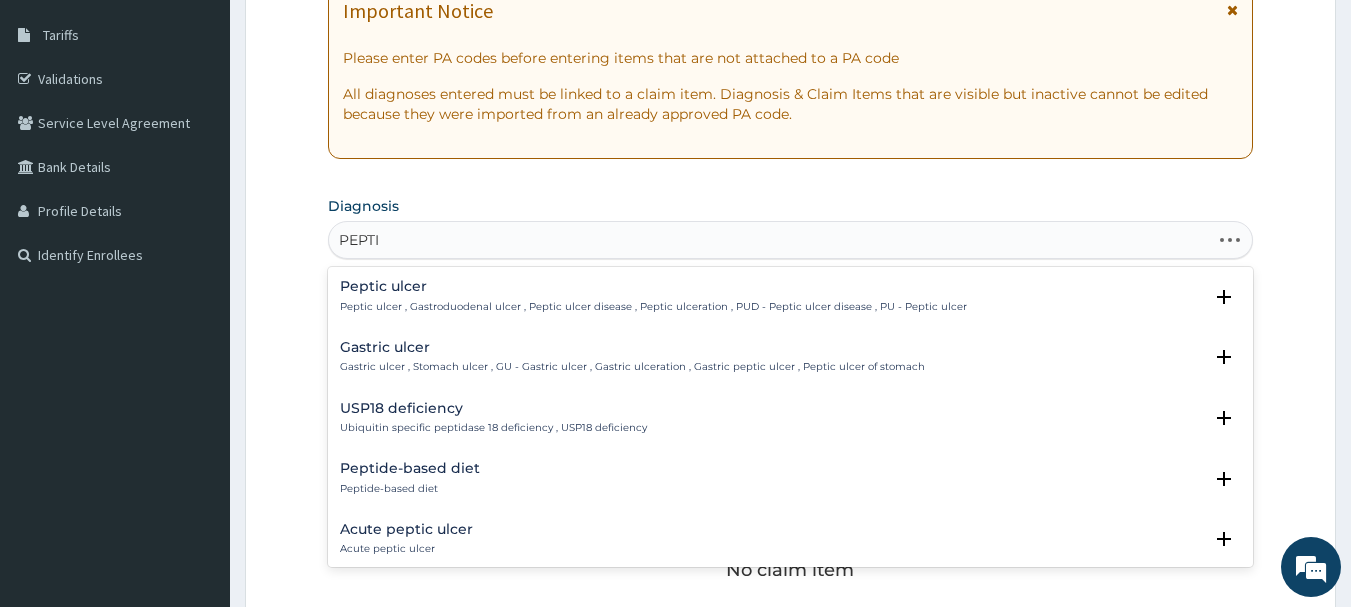 type on "PEPTIC" 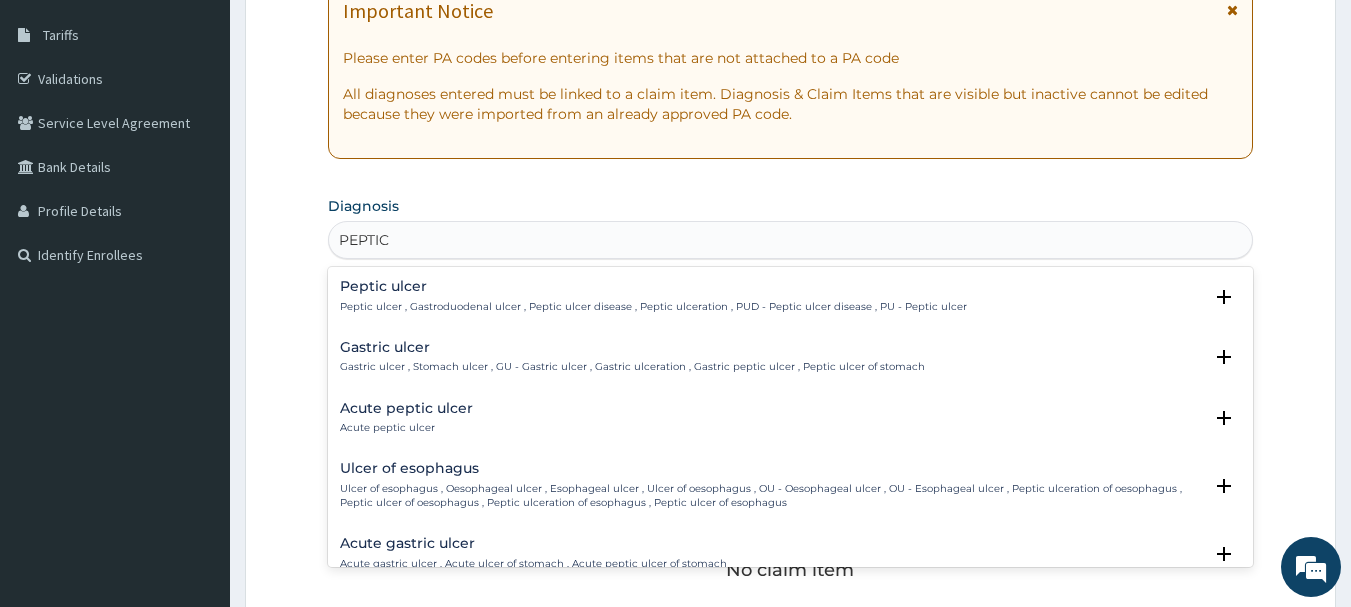 click on "Peptic ulcer Peptic ulcer , Gastroduodenal ulcer , Peptic ulcer disease , Peptic ulceration , PUD - Peptic ulcer disease , PU - Peptic ulcer" at bounding box center [653, 296] 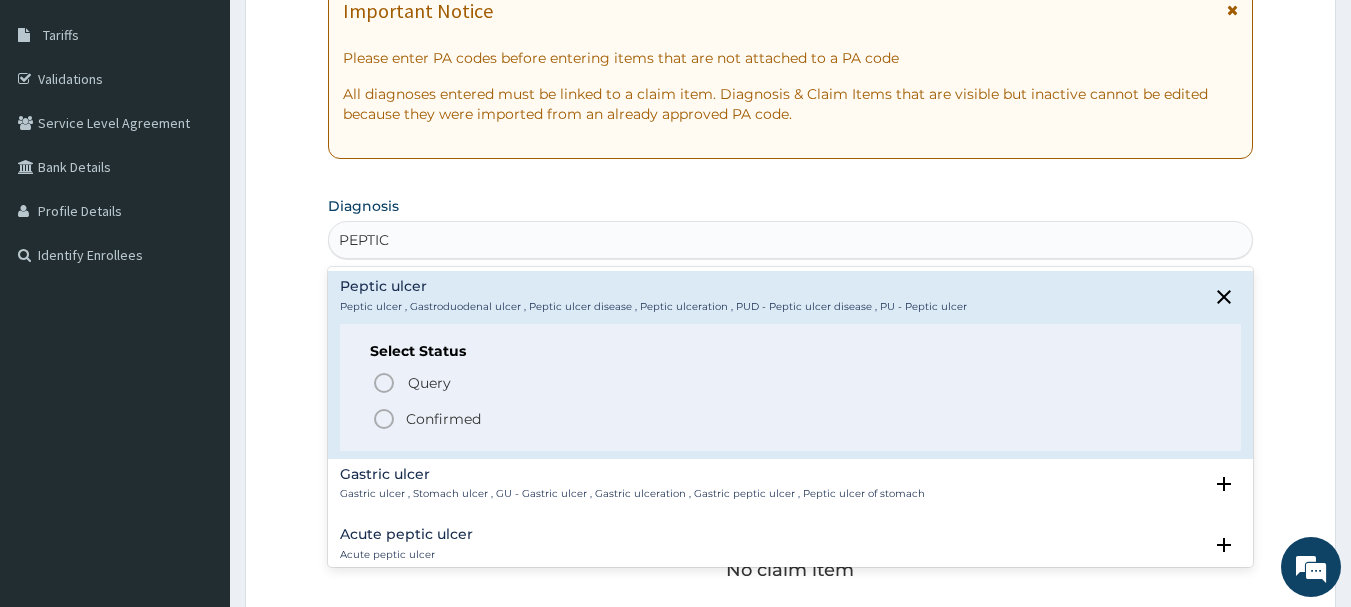 click on "Confirmed" at bounding box center (792, 419) 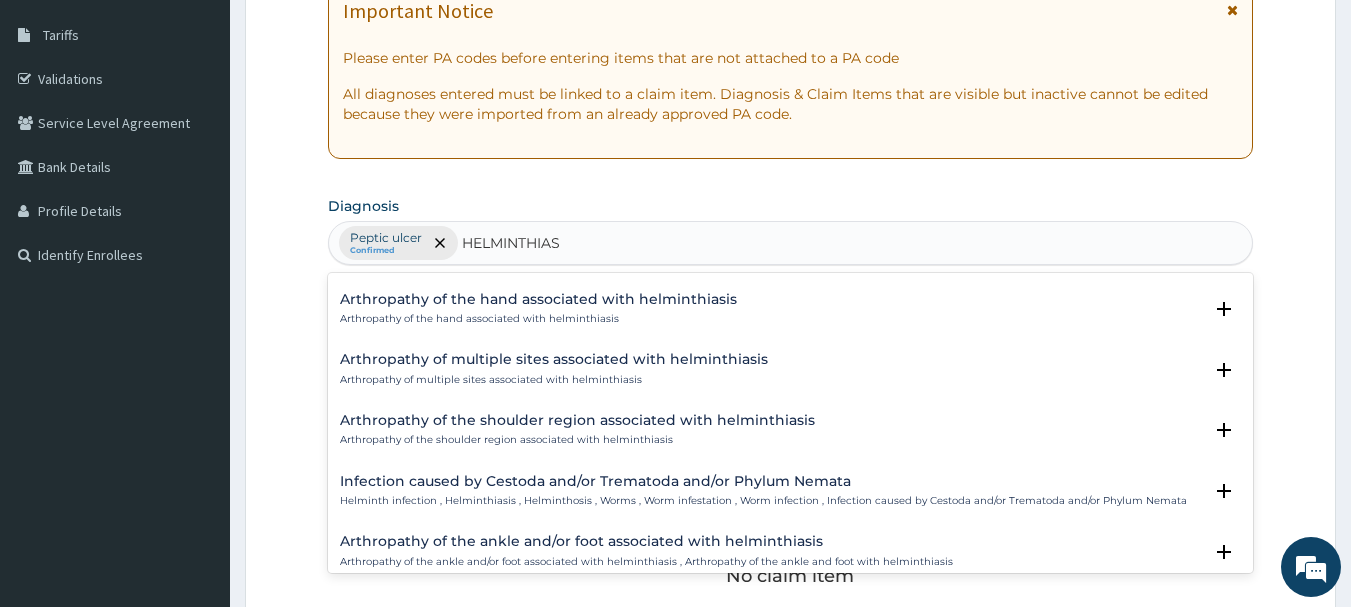 scroll, scrollTop: 0, scrollLeft: 0, axis: both 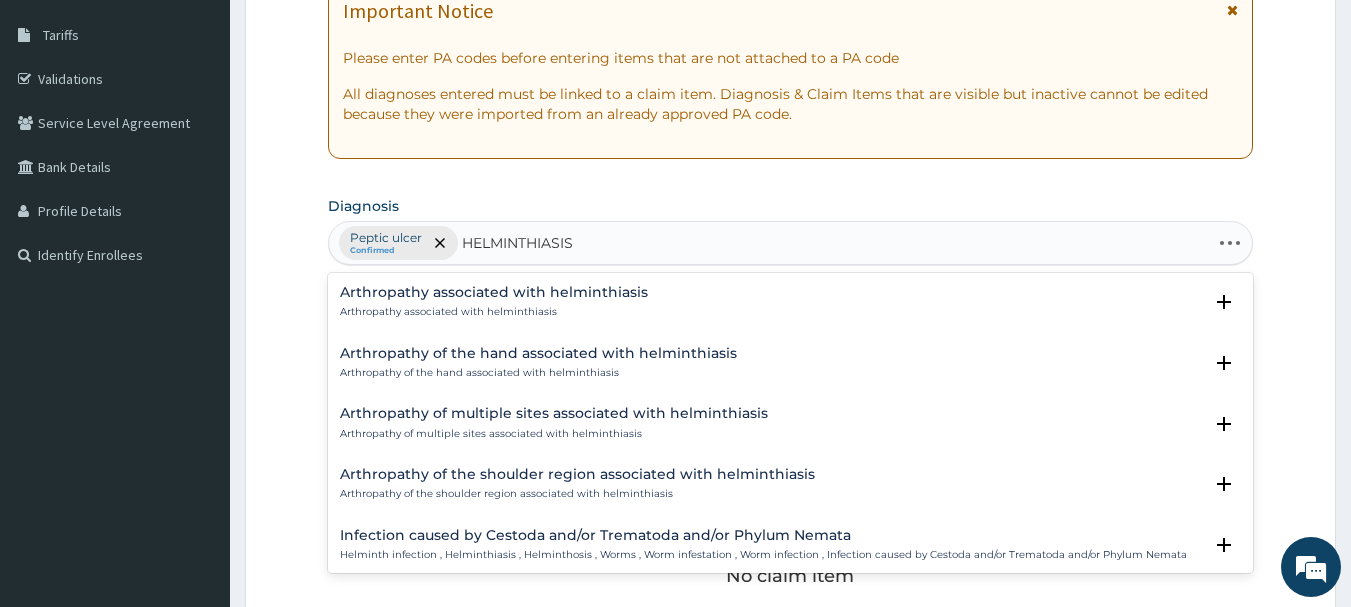type on "HELMINTHIASIS" 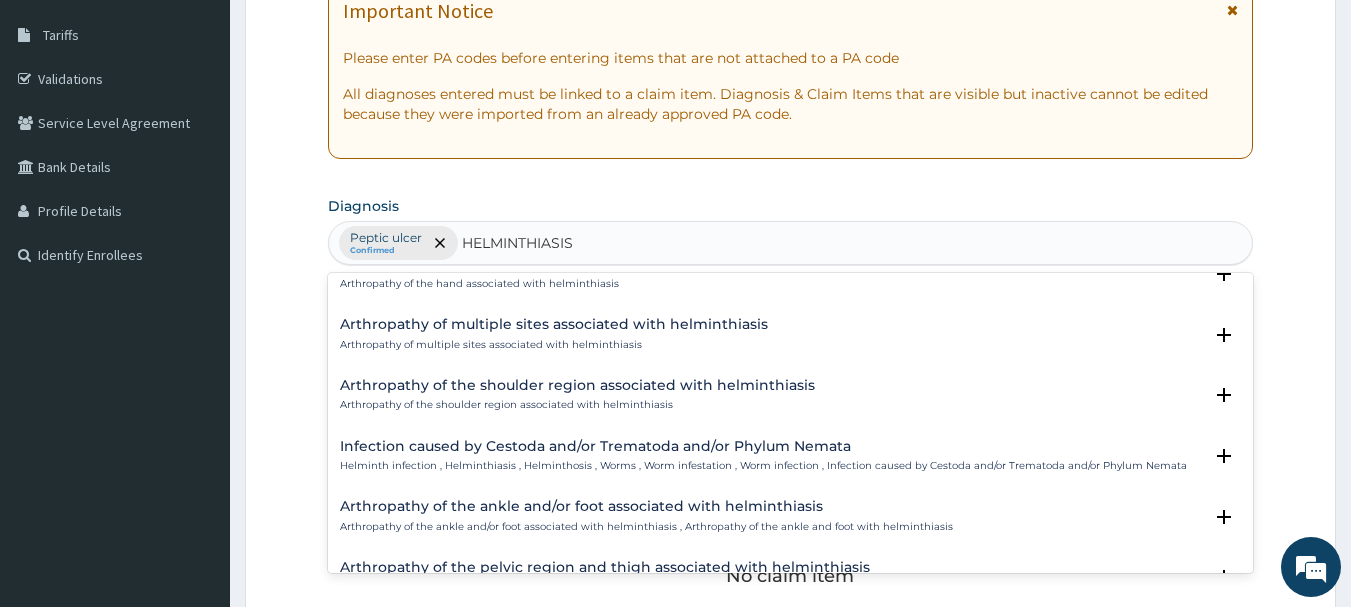 scroll, scrollTop: 0, scrollLeft: 0, axis: both 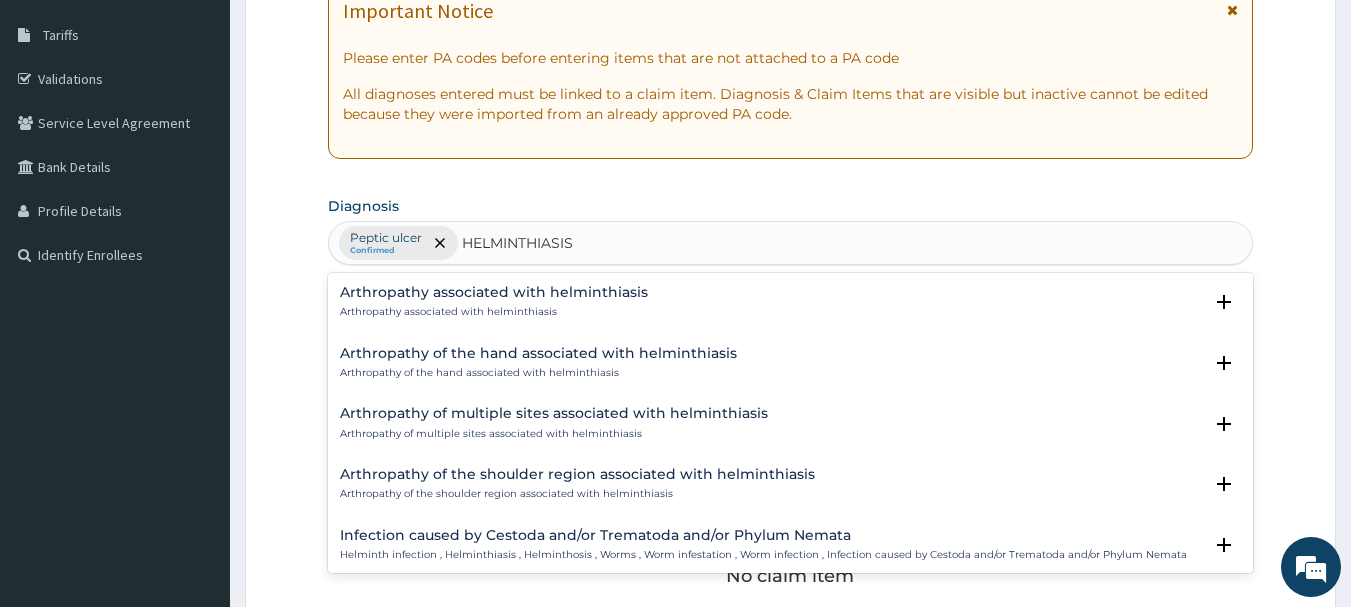 click on "Arthropathy associated with helminthiasis" at bounding box center (494, 312) 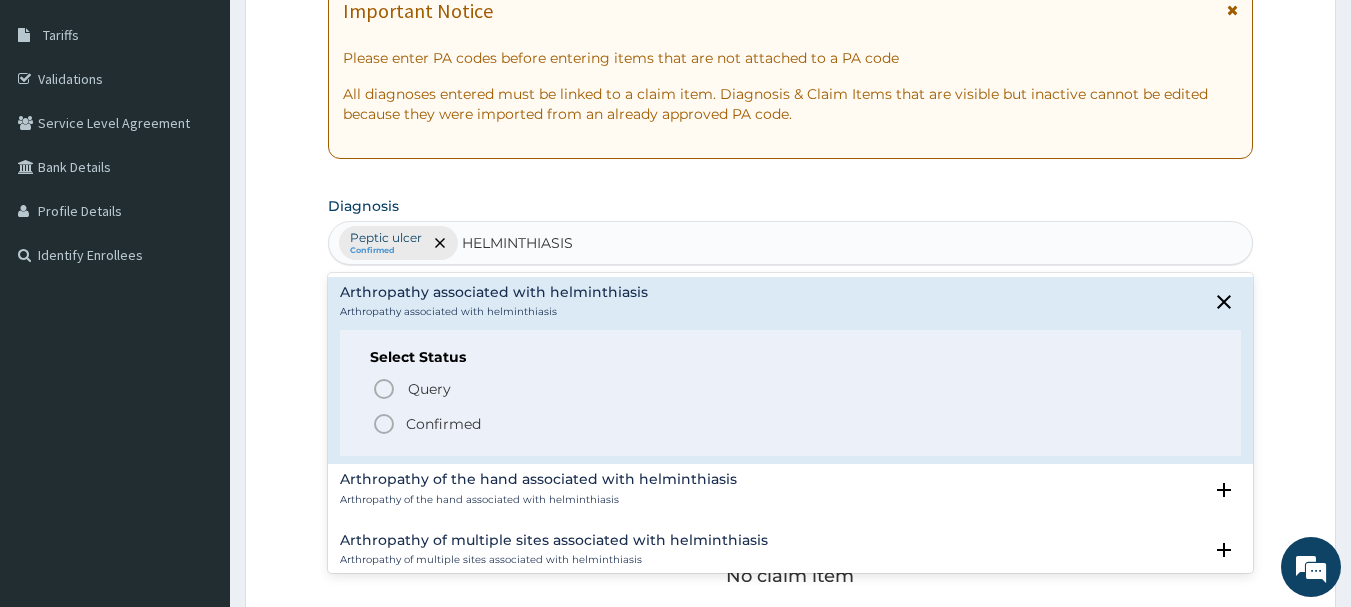 click on "Confirmed" at bounding box center (792, 424) 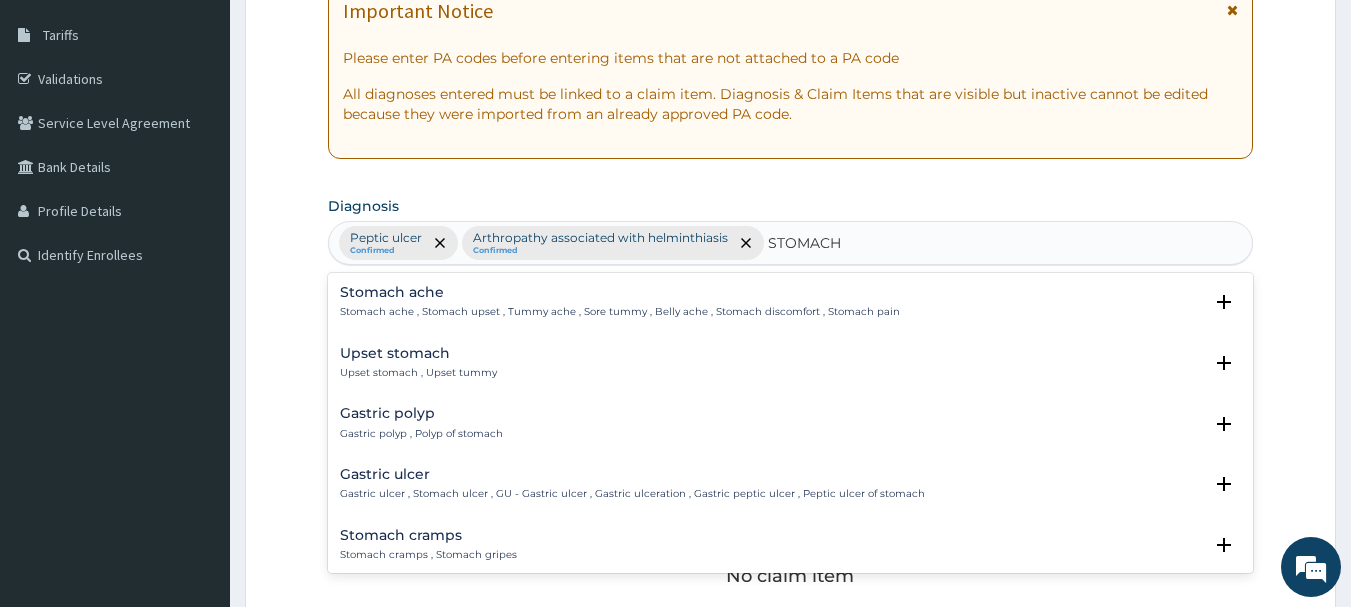 type on "STOMACH P" 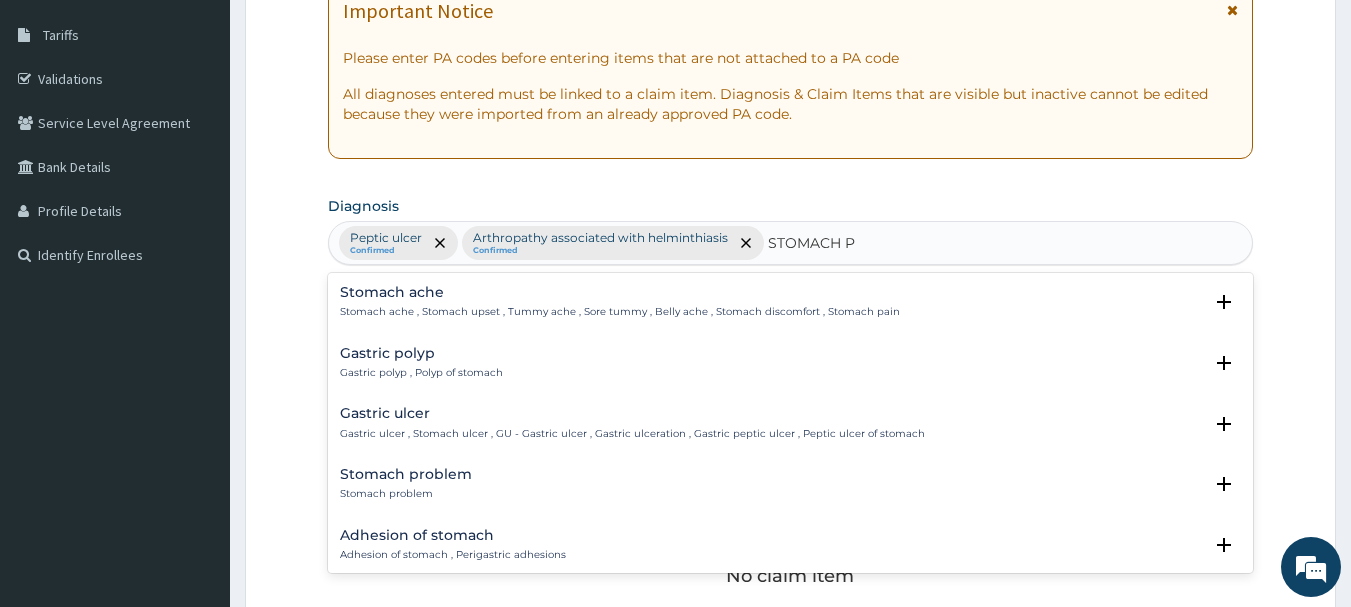 click on "Stomach ache Stomach ache , Stomach upset , Tummy ache , Sore tummy , Belly ache , Stomach discomfort , Stomach pain" at bounding box center [791, 302] 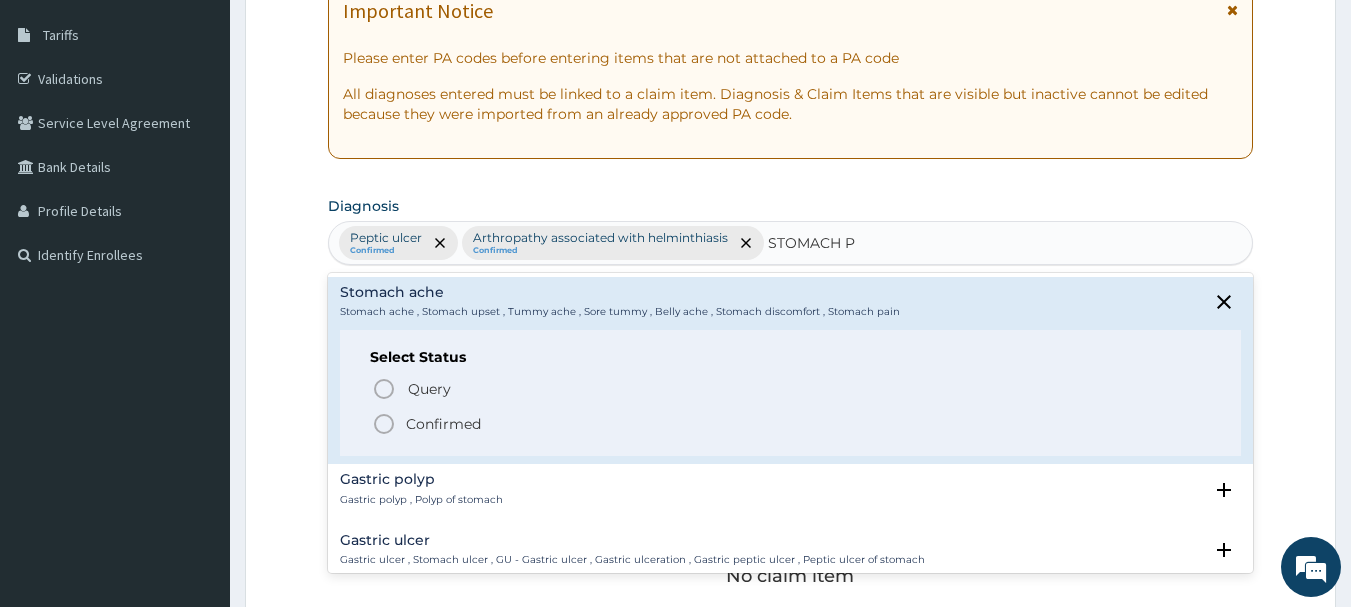 click on "Confirmed" at bounding box center [792, 424] 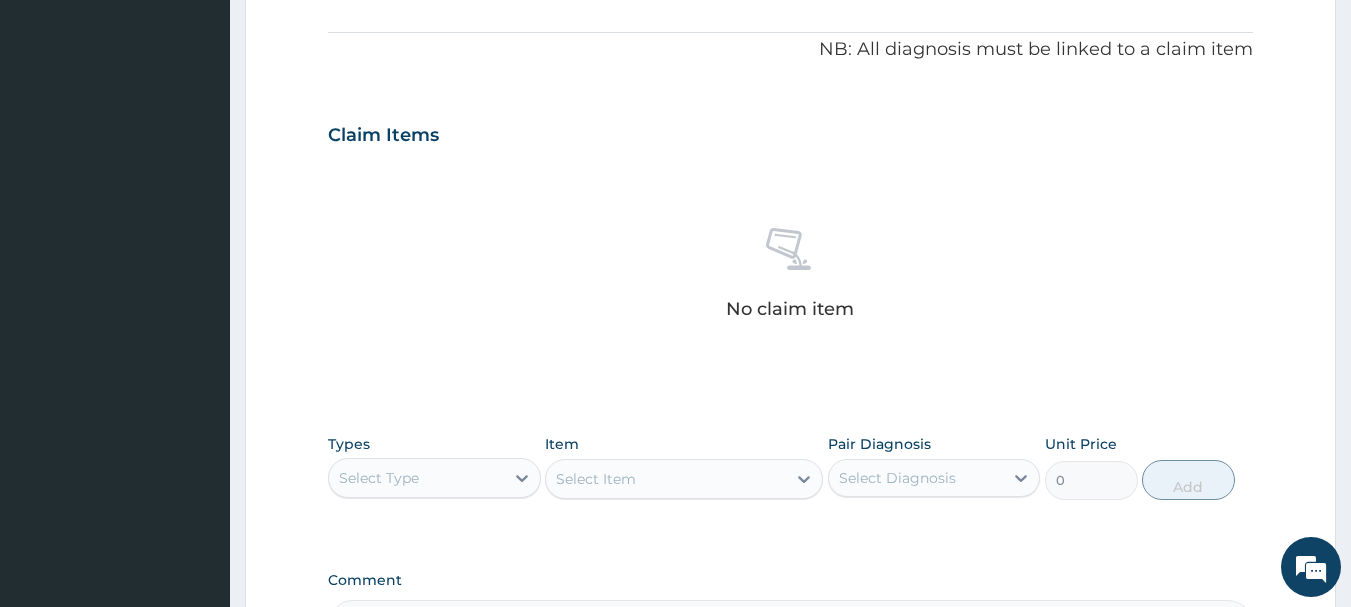 scroll, scrollTop: 715, scrollLeft: 0, axis: vertical 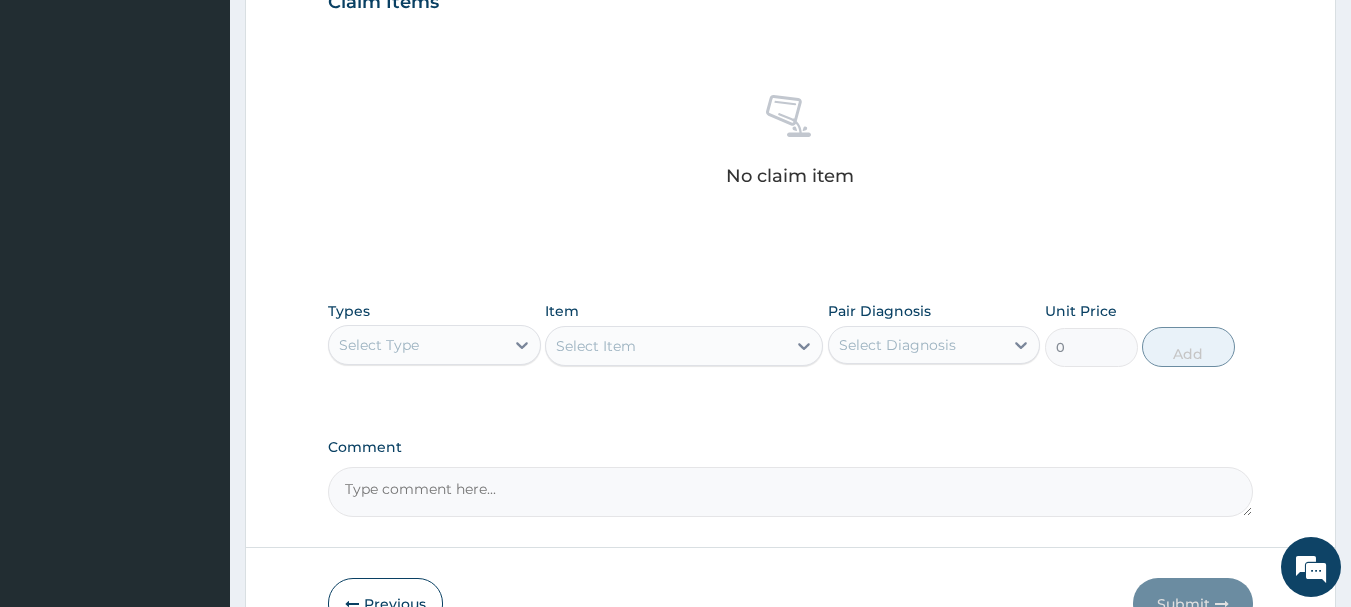 click on "Select Type" at bounding box center (416, 345) 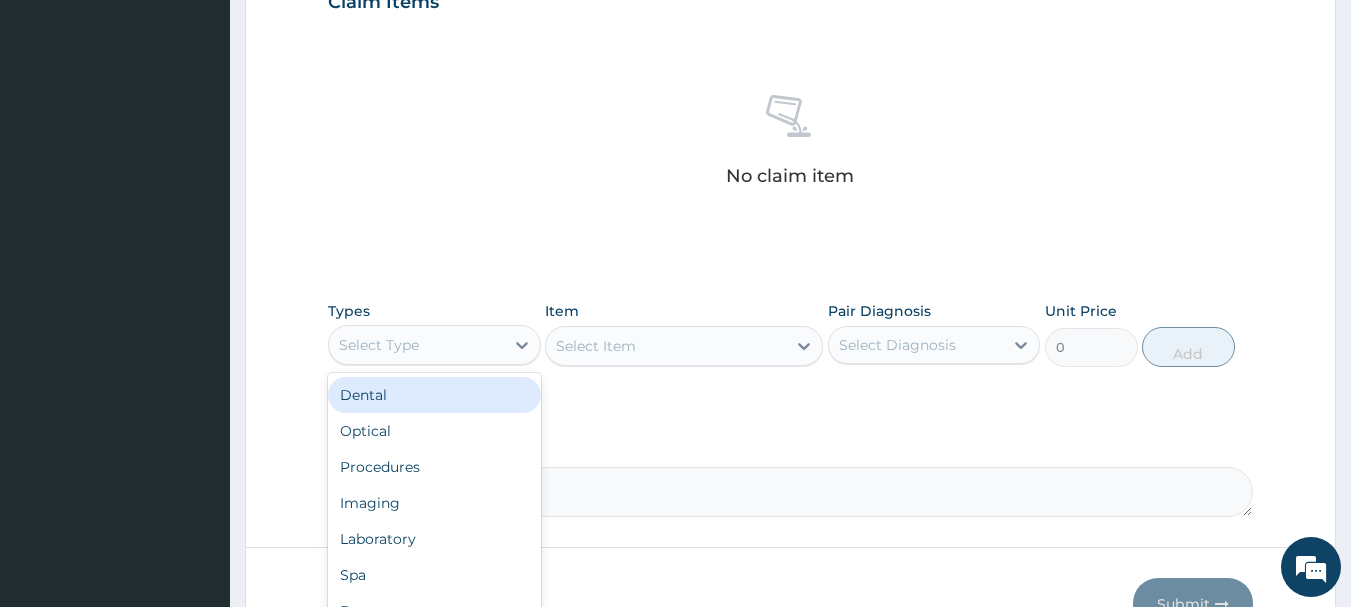 scroll, scrollTop: 815, scrollLeft: 0, axis: vertical 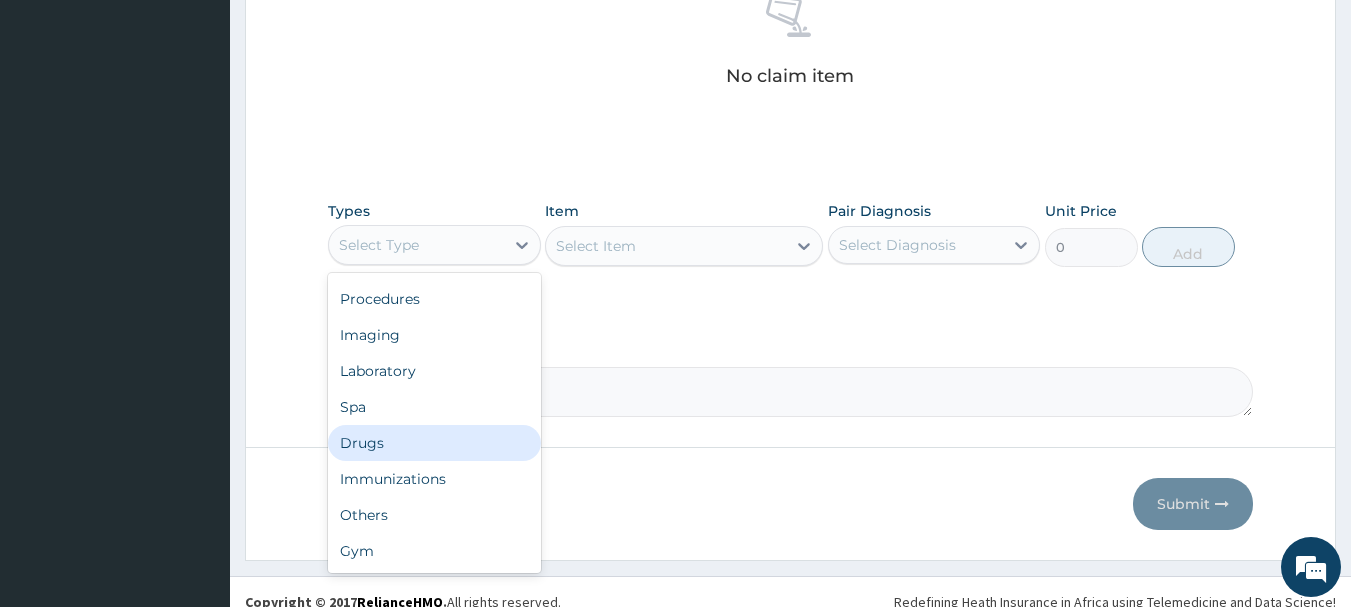 click on "Drugs" at bounding box center [434, 443] 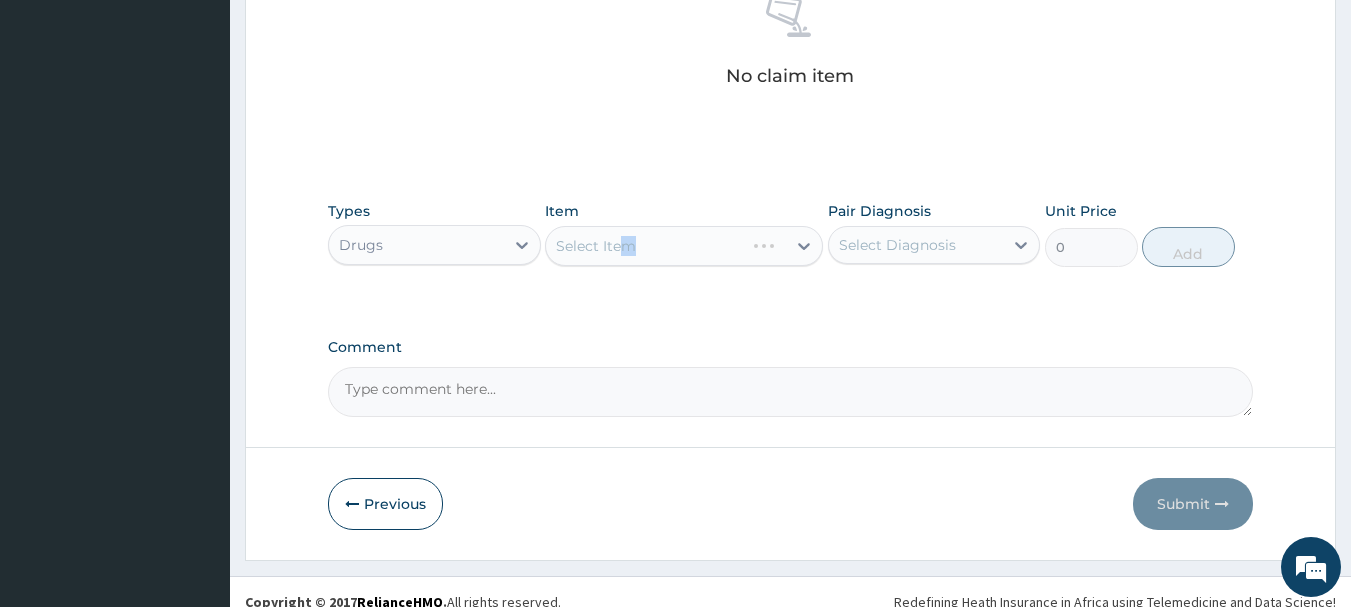 drag, startPoint x: 626, startPoint y: 252, endPoint x: 634, endPoint y: 270, distance: 19.697716 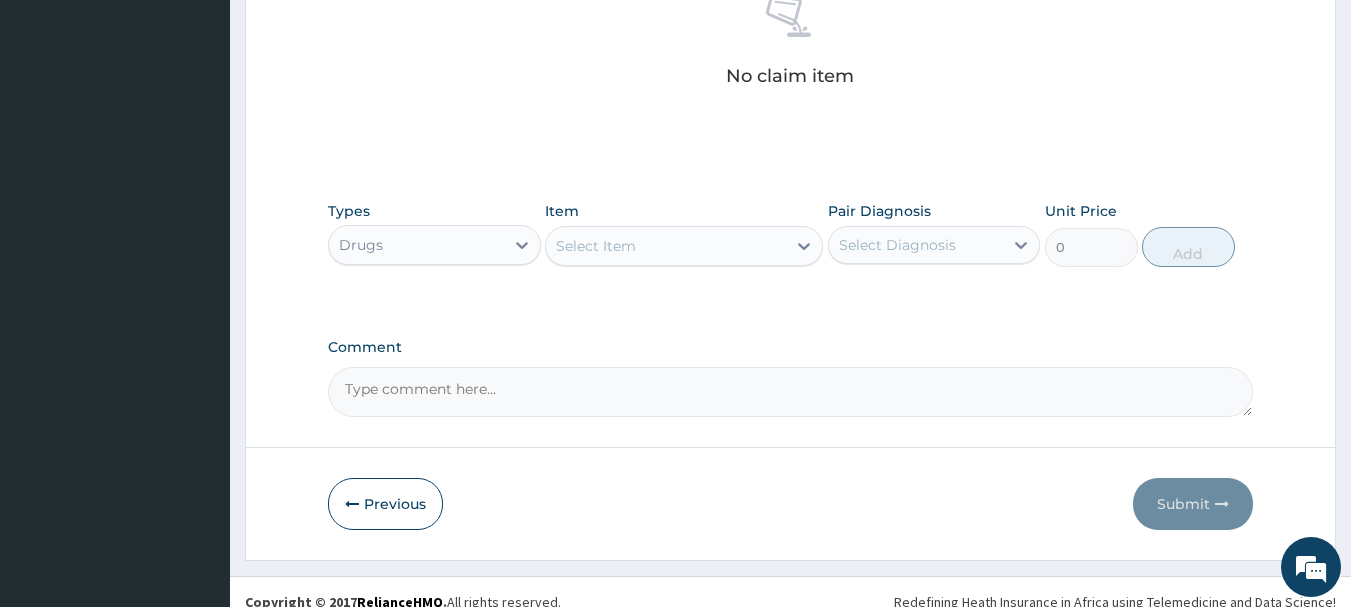 click on "Previous   Submit" at bounding box center (791, 504) 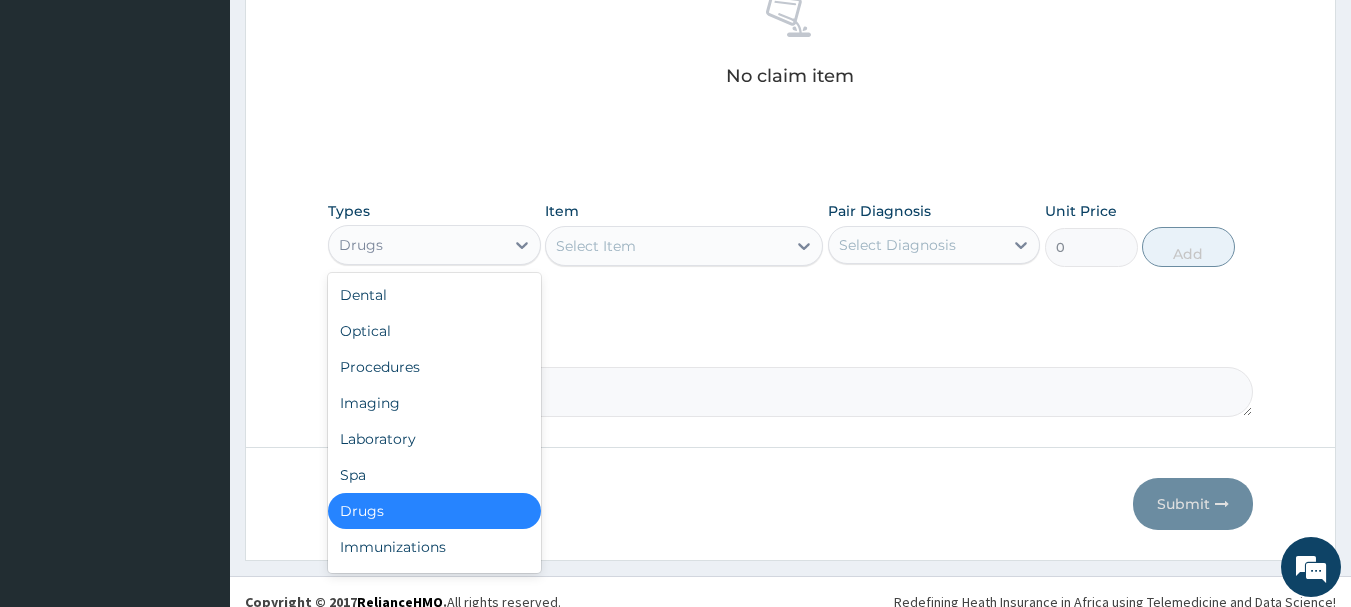 click on "Drugs" at bounding box center [416, 245] 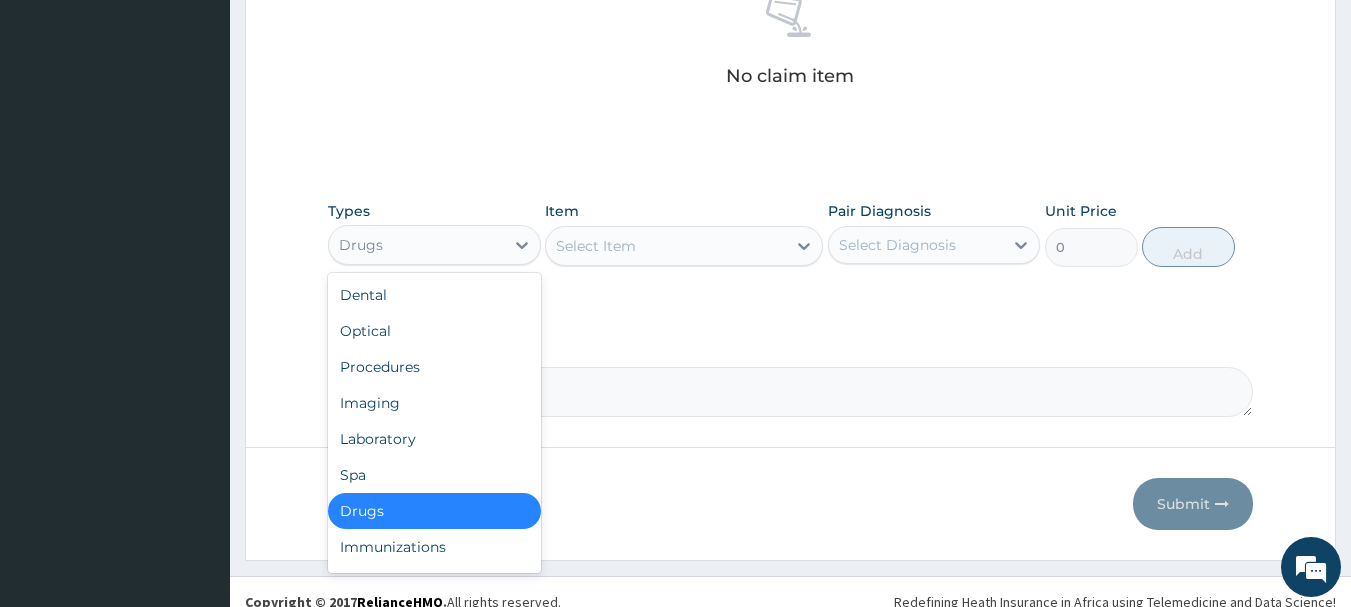 click on "Select Item" at bounding box center (666, 246) 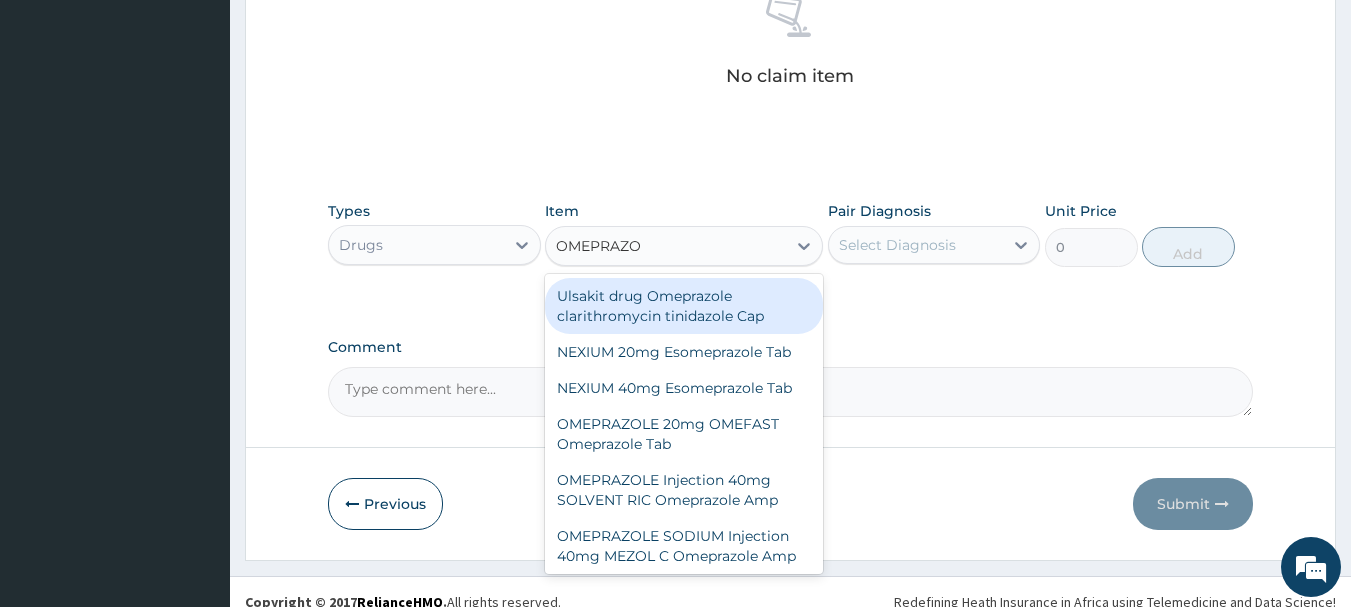 type on "OMEPRAZOL" 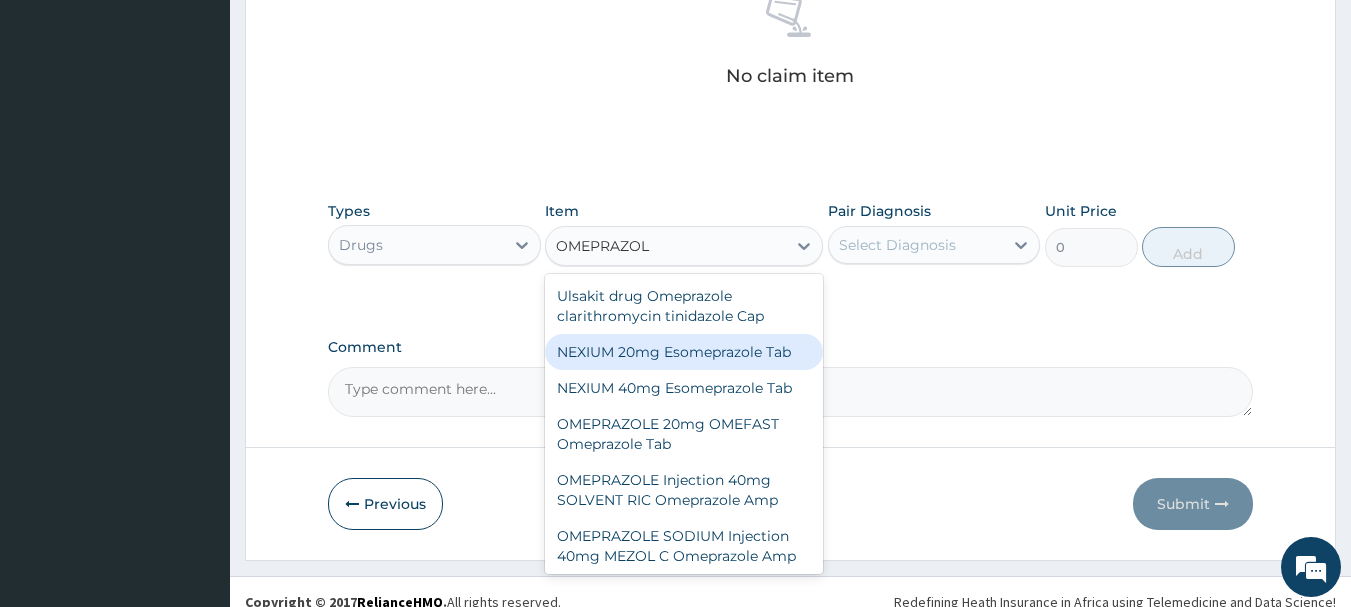 drag, startPoint x: 668, startPoint y: 339, endPoint x: 668, endPoint y: 325, distance: 14 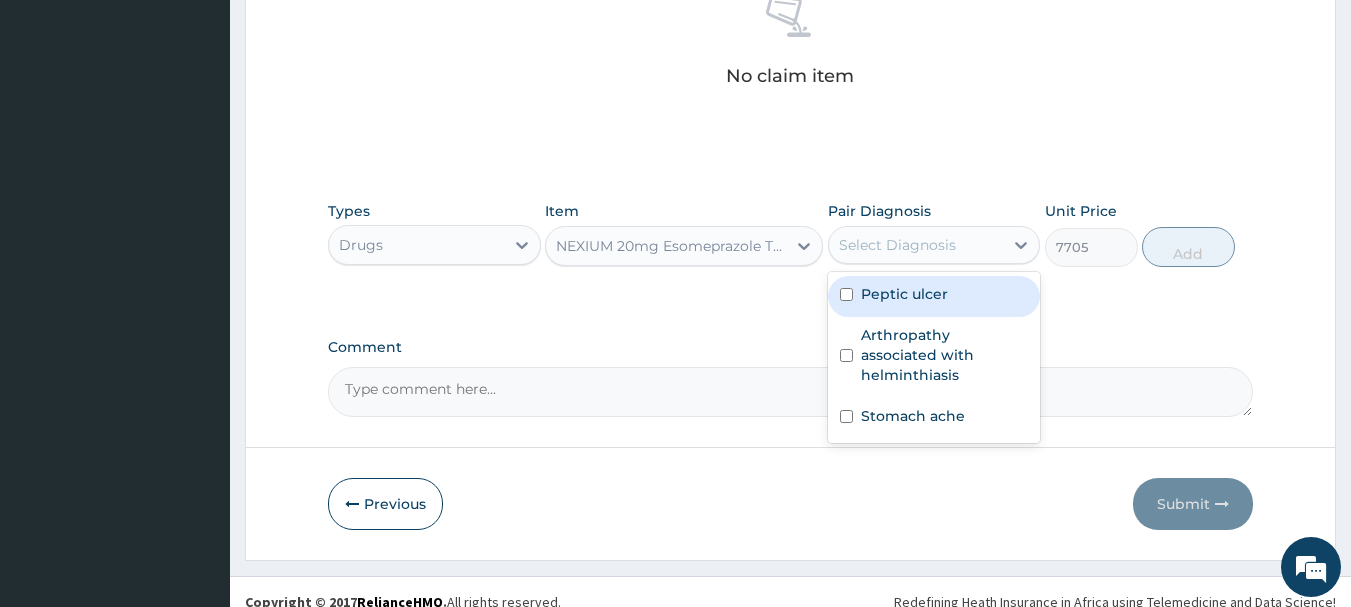 click on "Select Diagnosis" at bounding box center [897, 245] 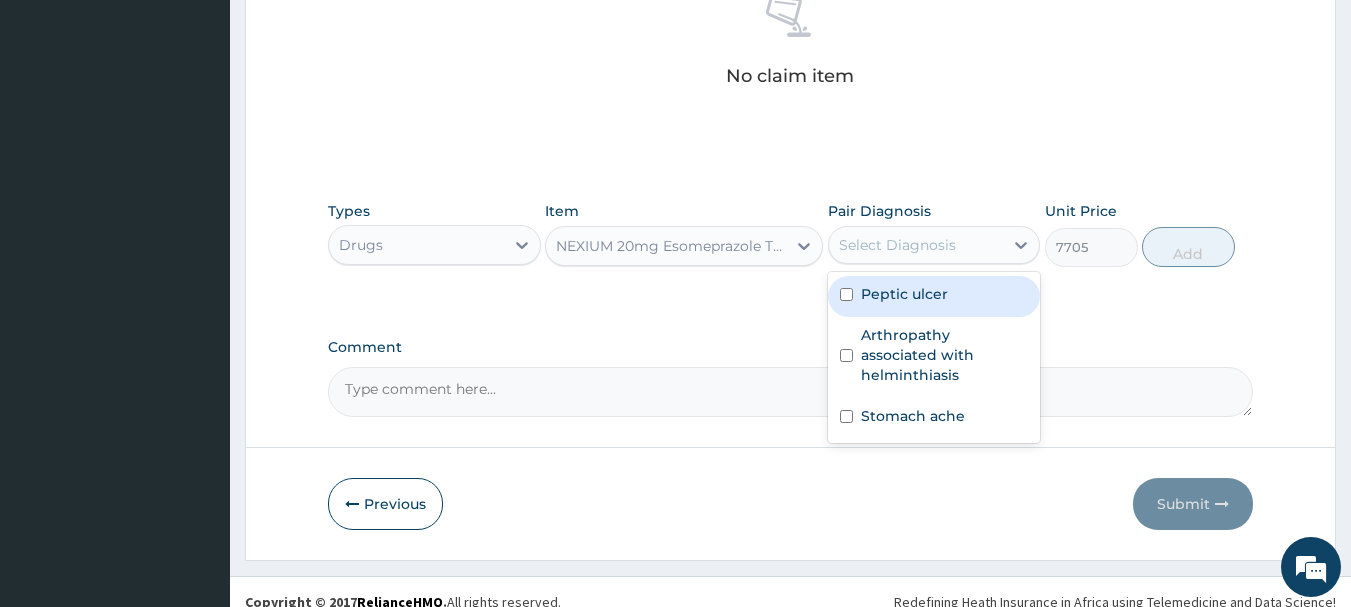 click on "Peptic ulcer" at bounding box center [904, 294] 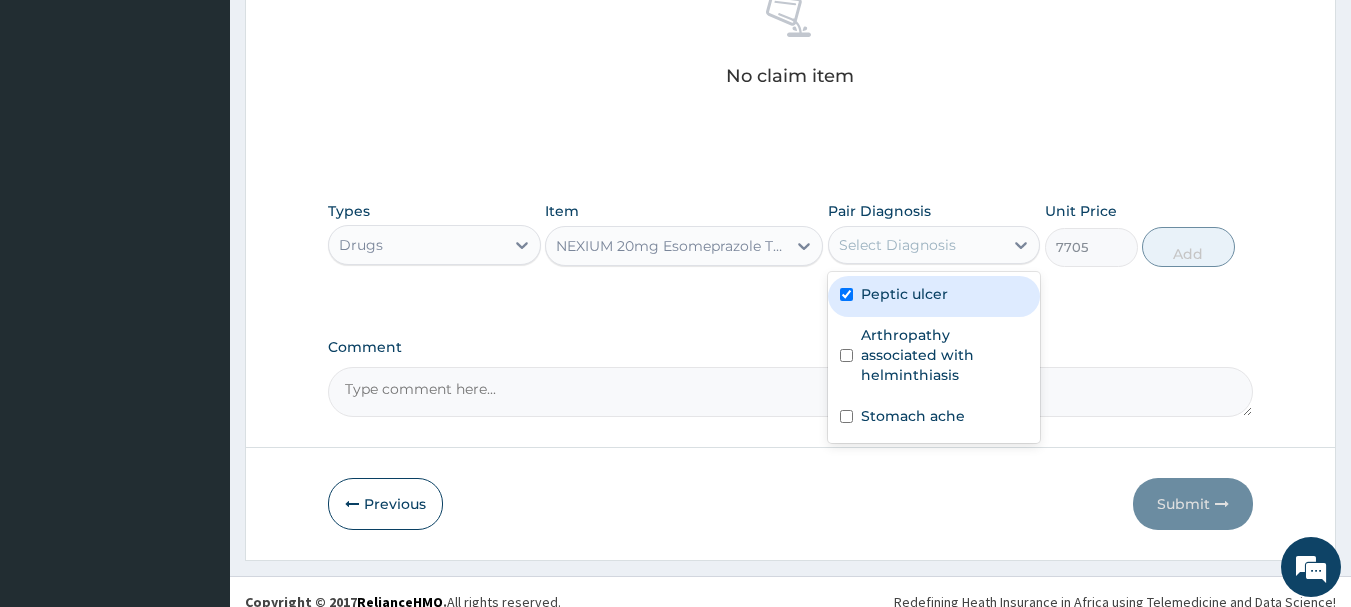 checkbox on "true" 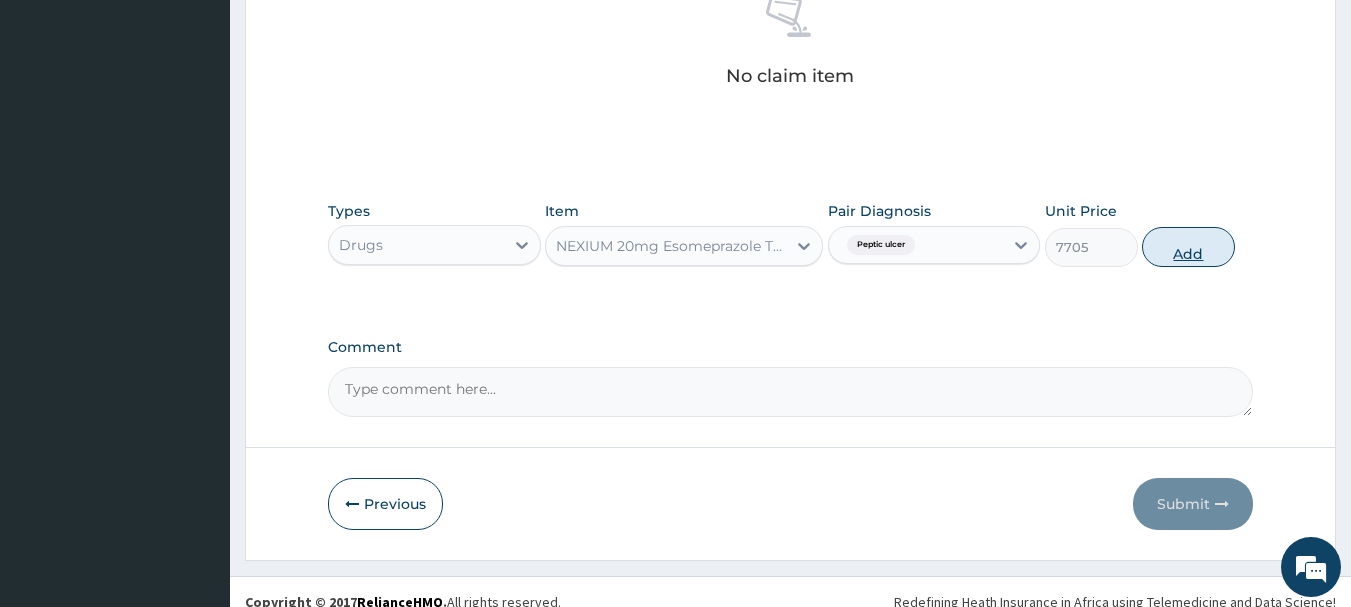 click on "Add" at bounding box center [1188, 247] 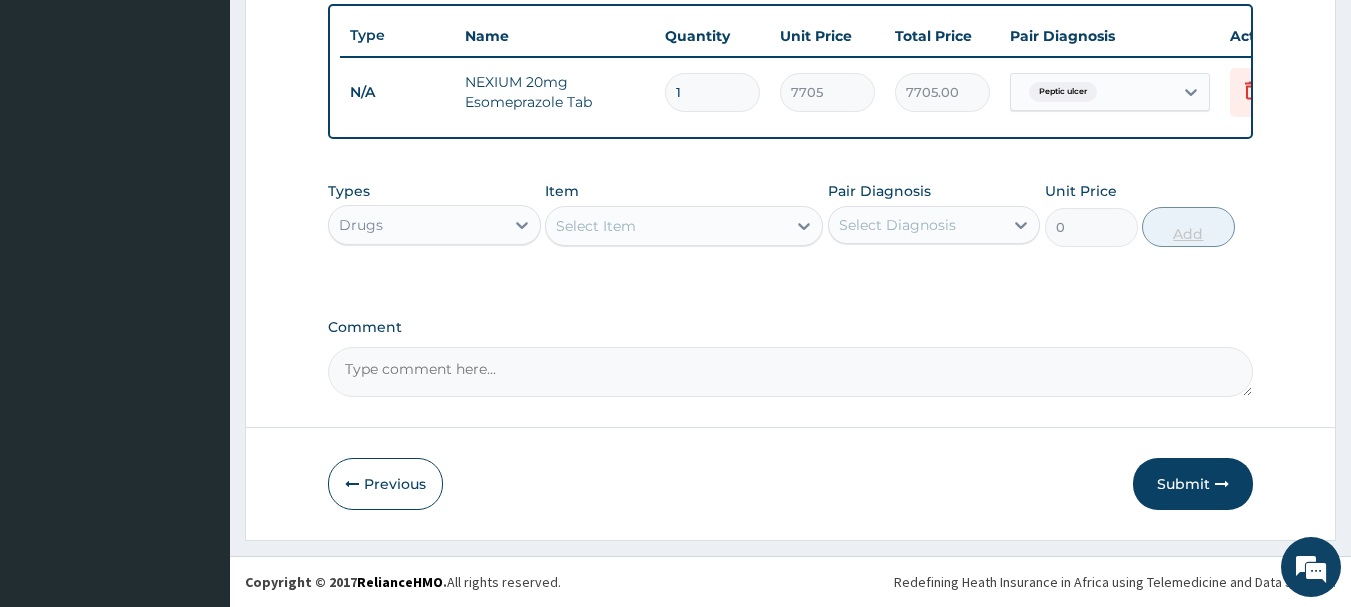 scroll, scrollTop: 755, scrollLeft: 0, axis: vertical 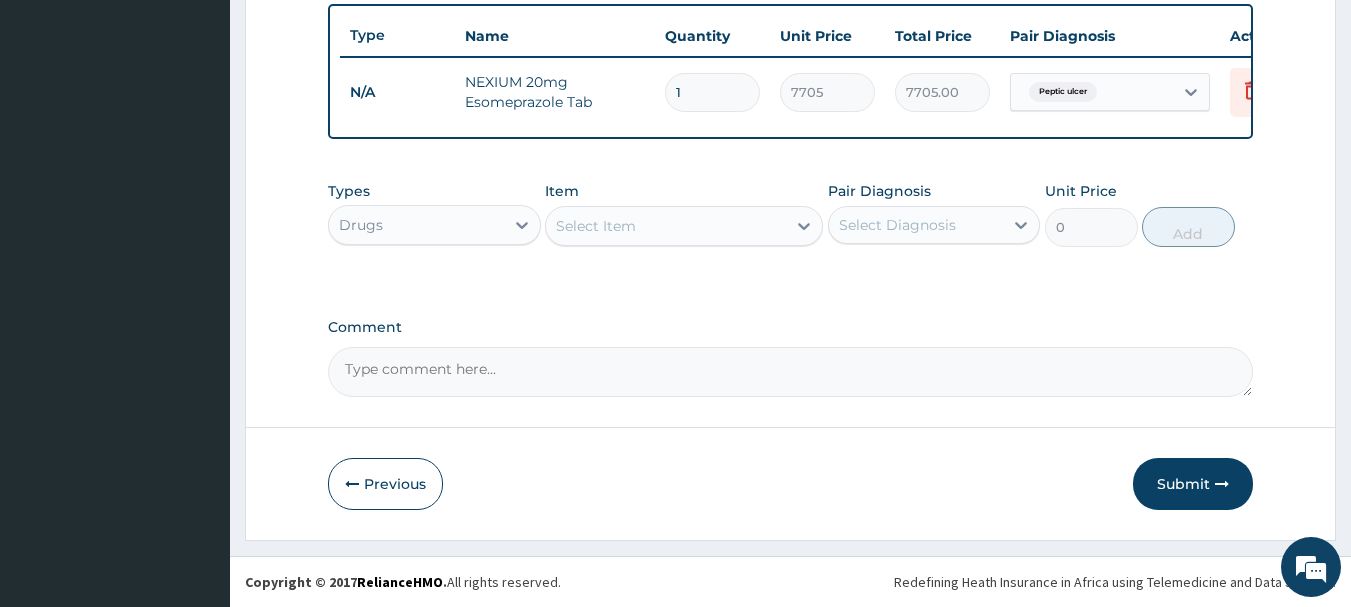 click on "Select Item" at bounding box center [596, 226] 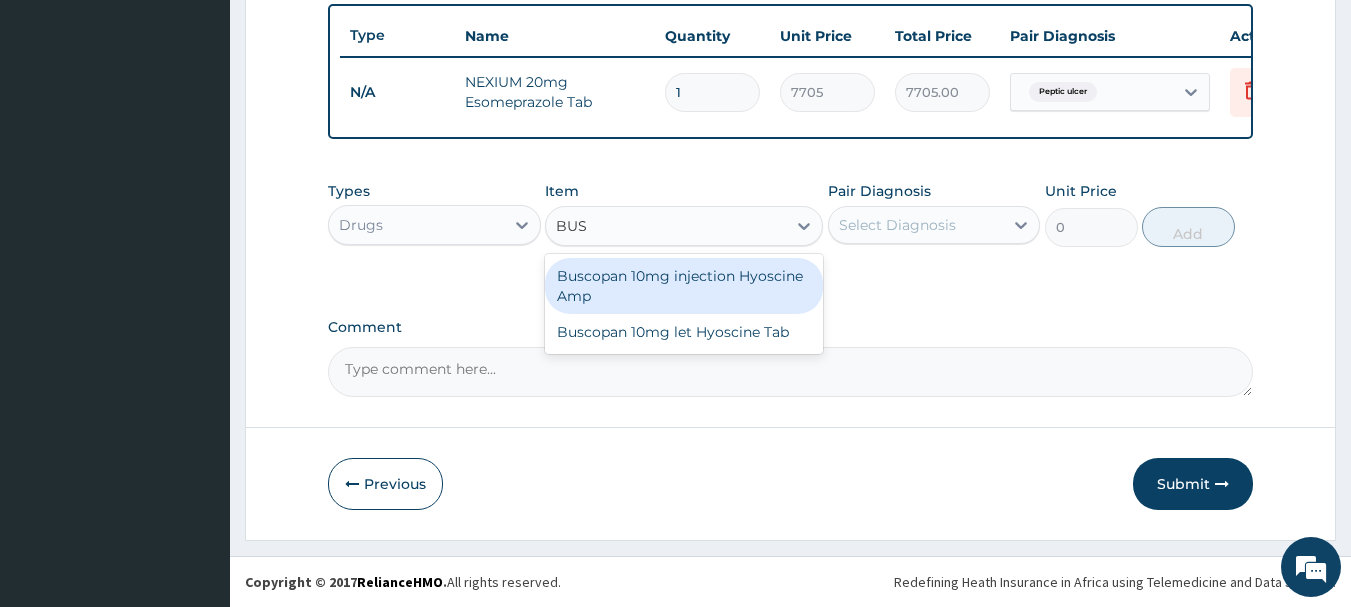 type on "BUSC" 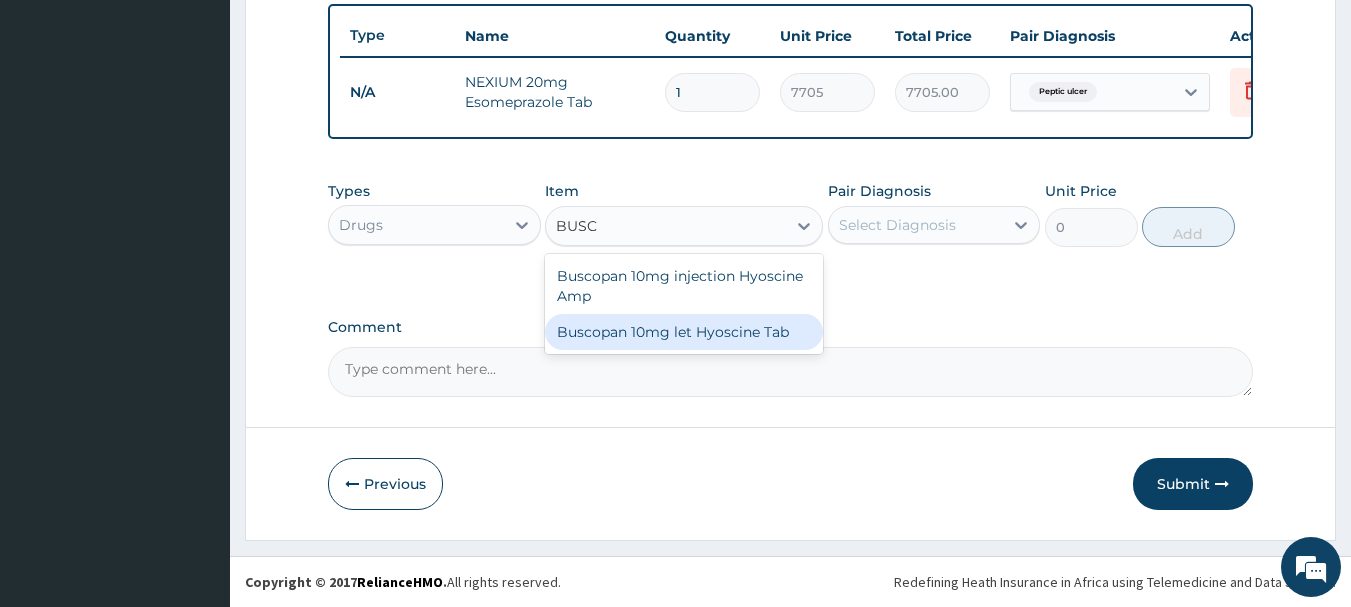 drag, startPoint x: 719, startPoint y: 322, endPoint x: 835, endPoint y: 277, distance: 124.42267 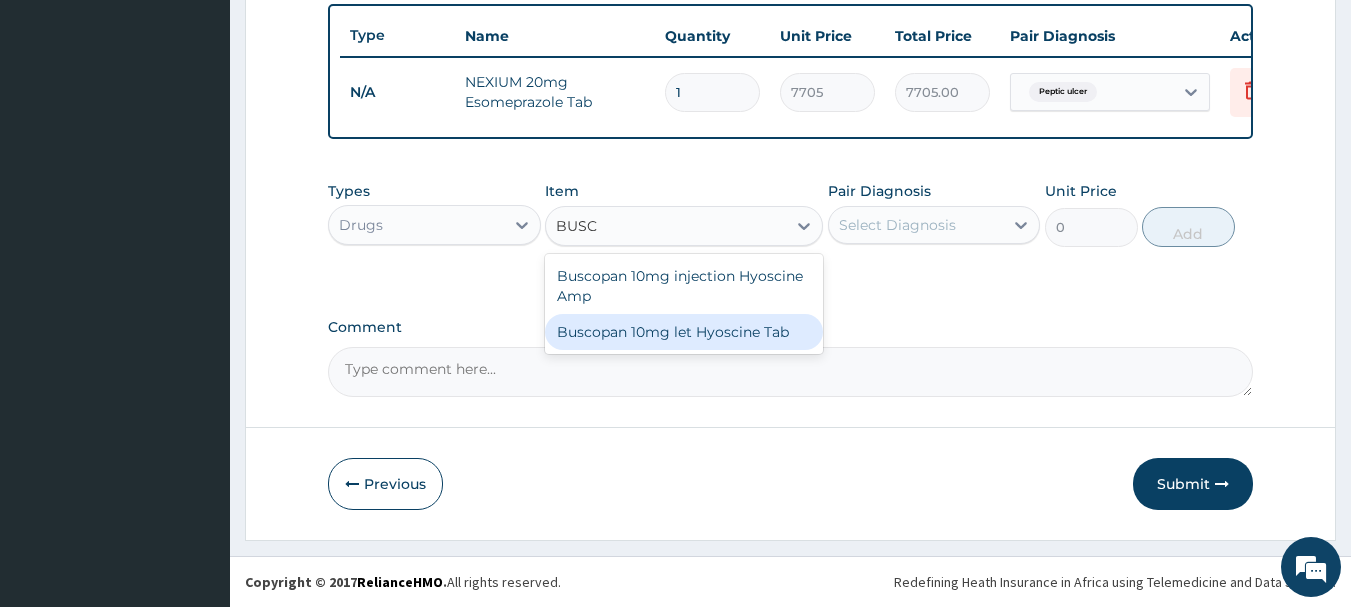 click on "Buscopan 10mg let Hyoscine Tab" at bounding box center (684, 332) 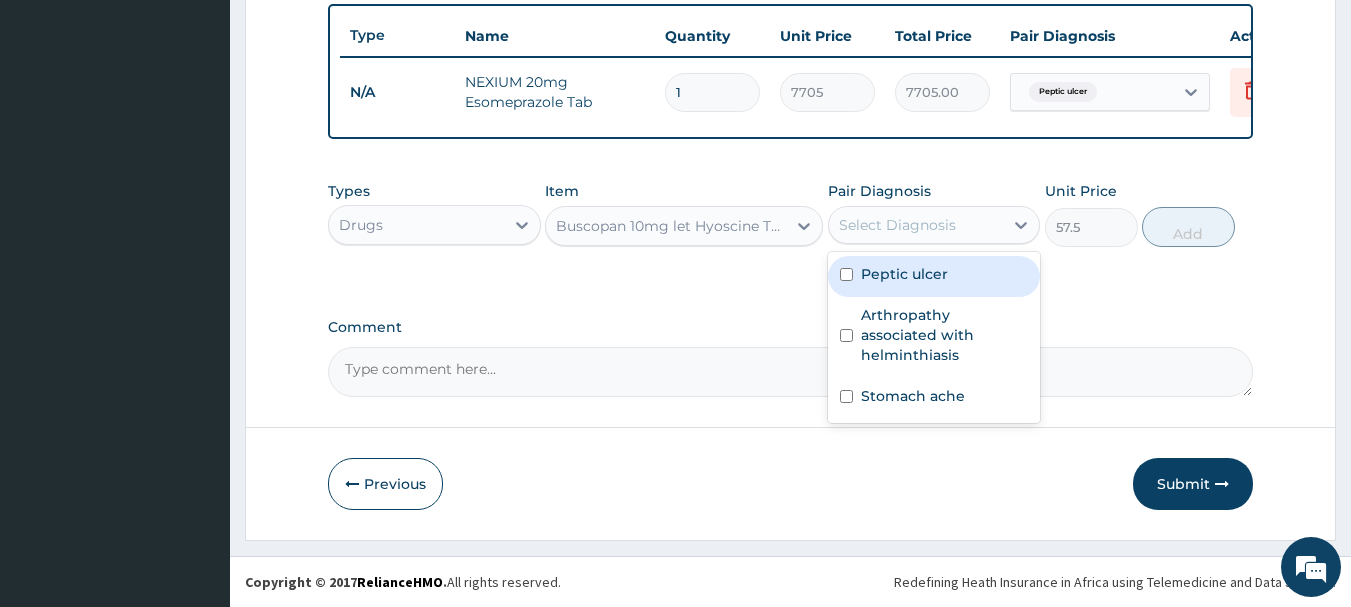 click on "Select Diagnosis" at bounding box center (897, 225) 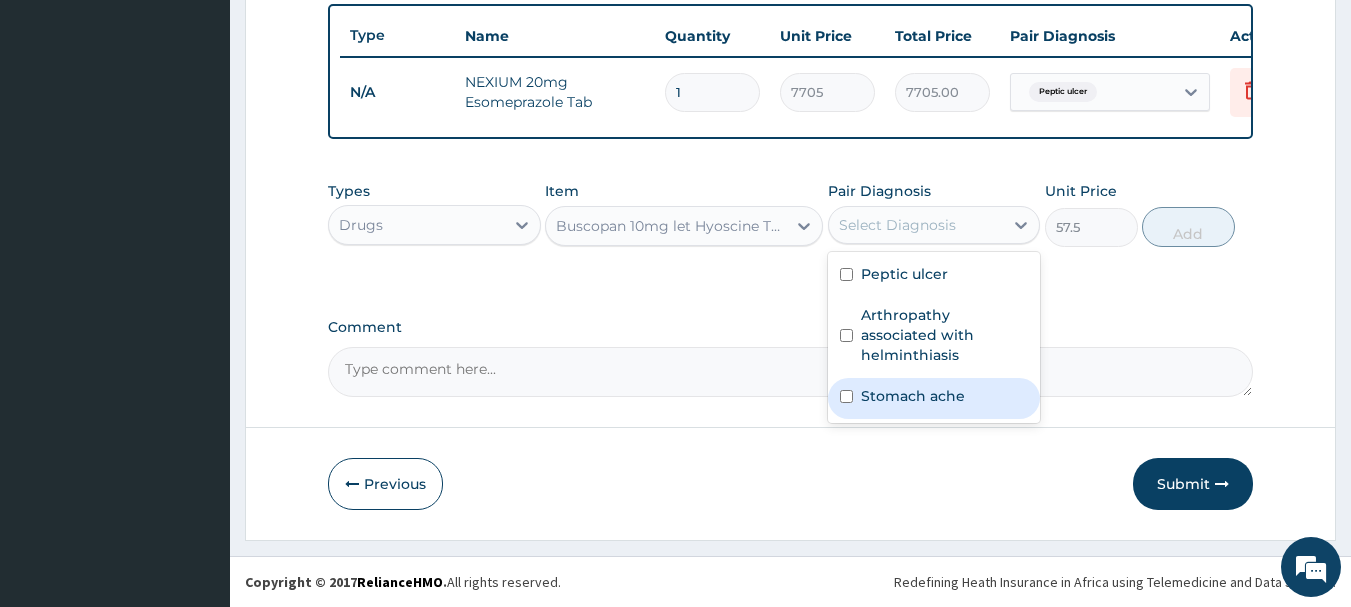 click on "Stomach ache" at bounding box center (934, 398) 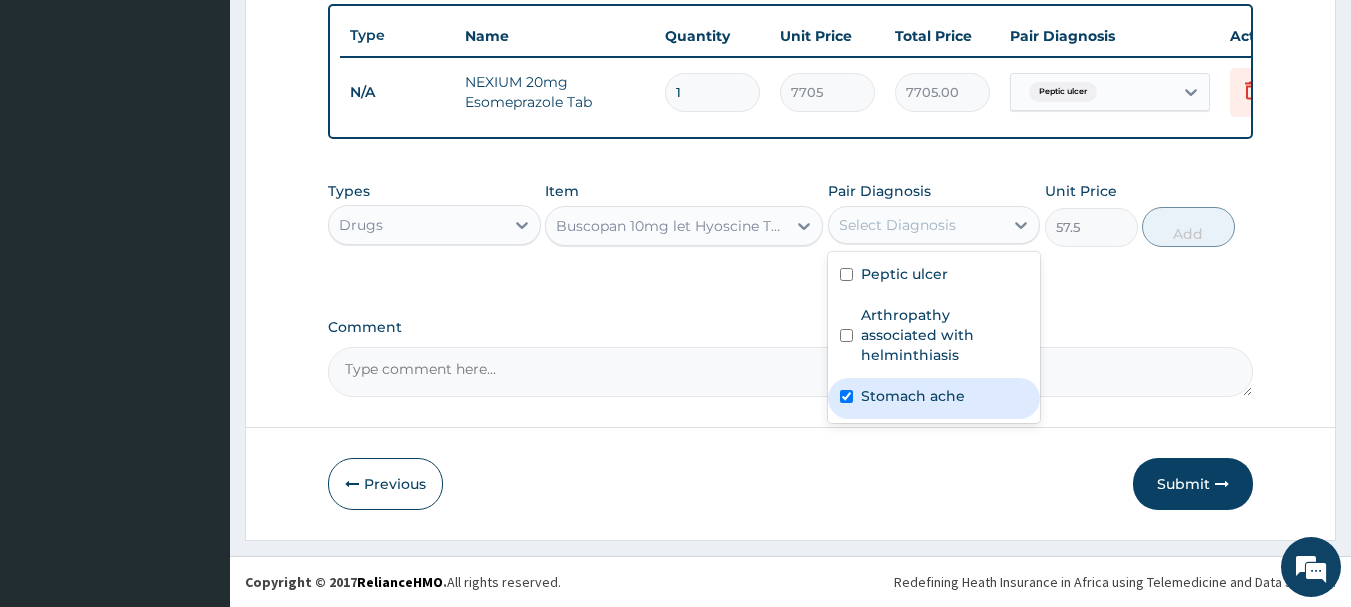 checkbox on "true" 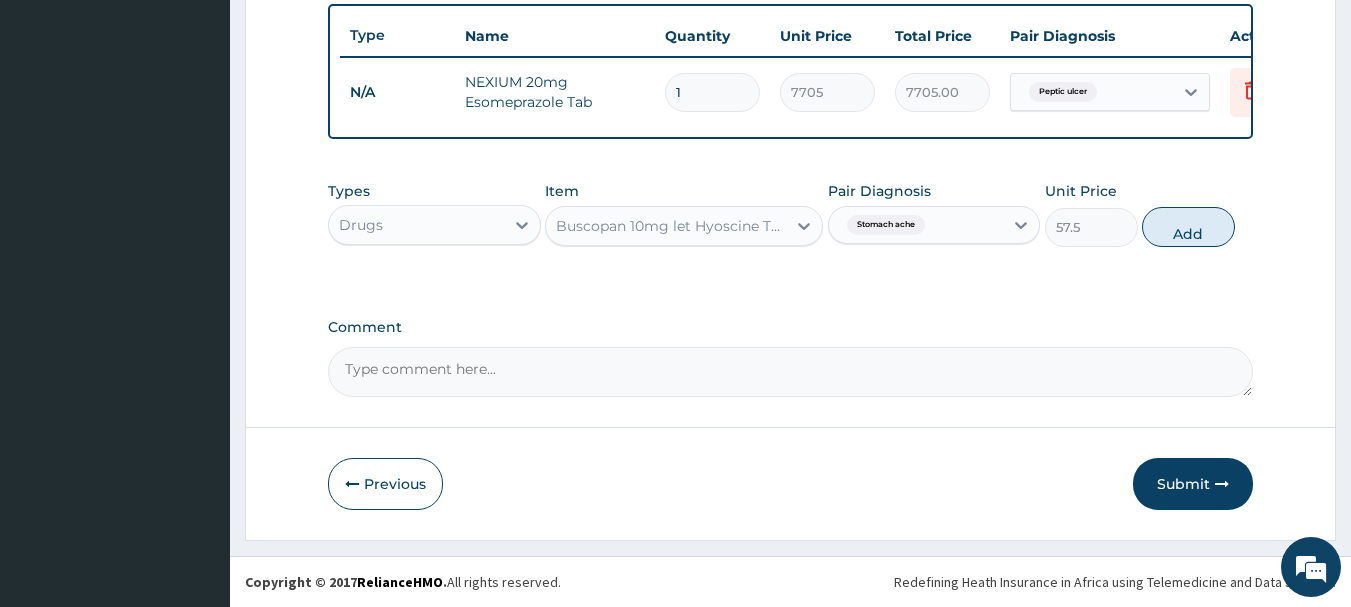 click on "Add" at bounding box center [1188, 227] 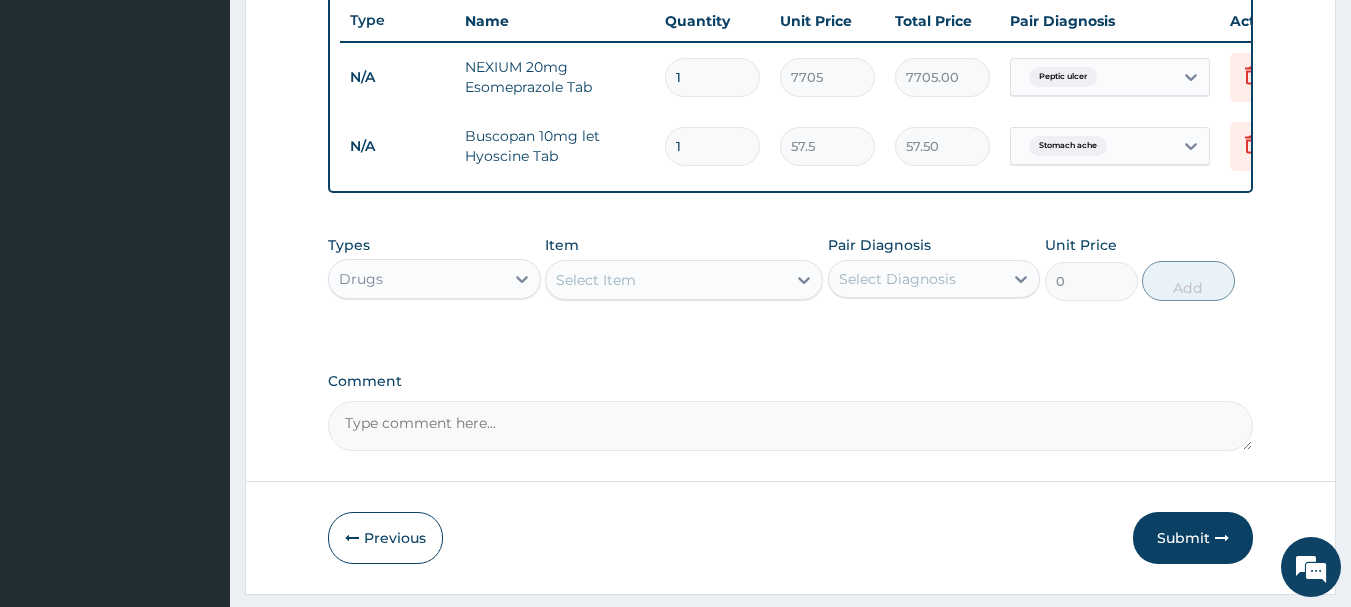 type on "10" 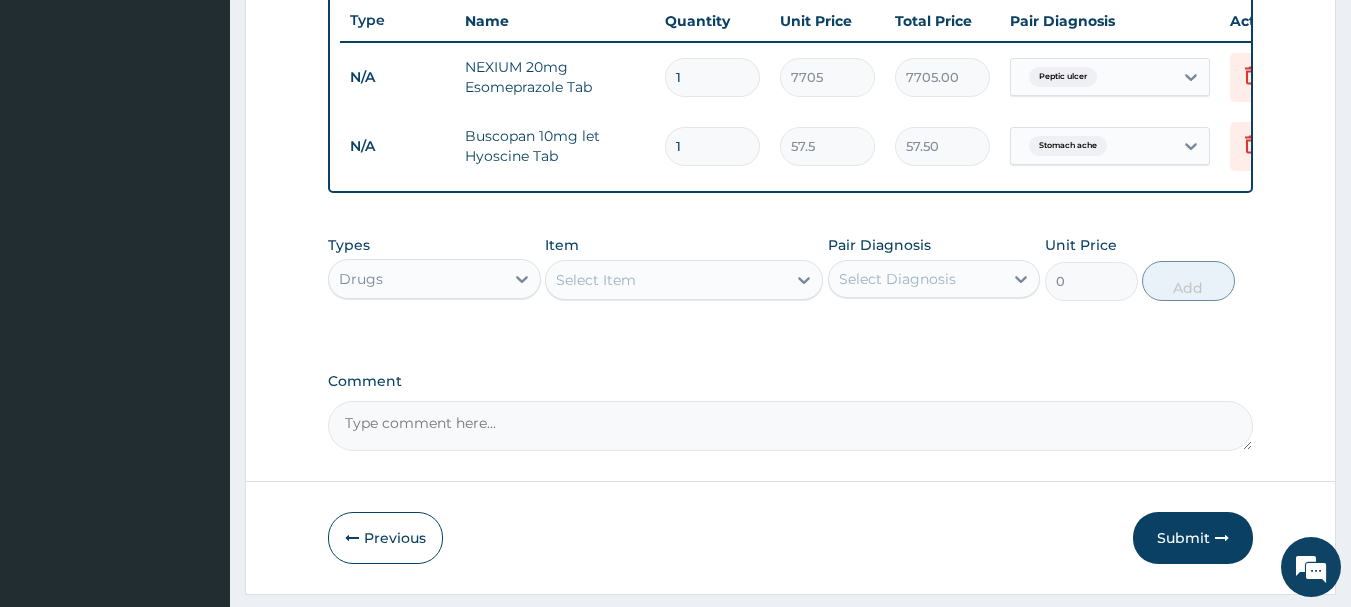type on "575.00" 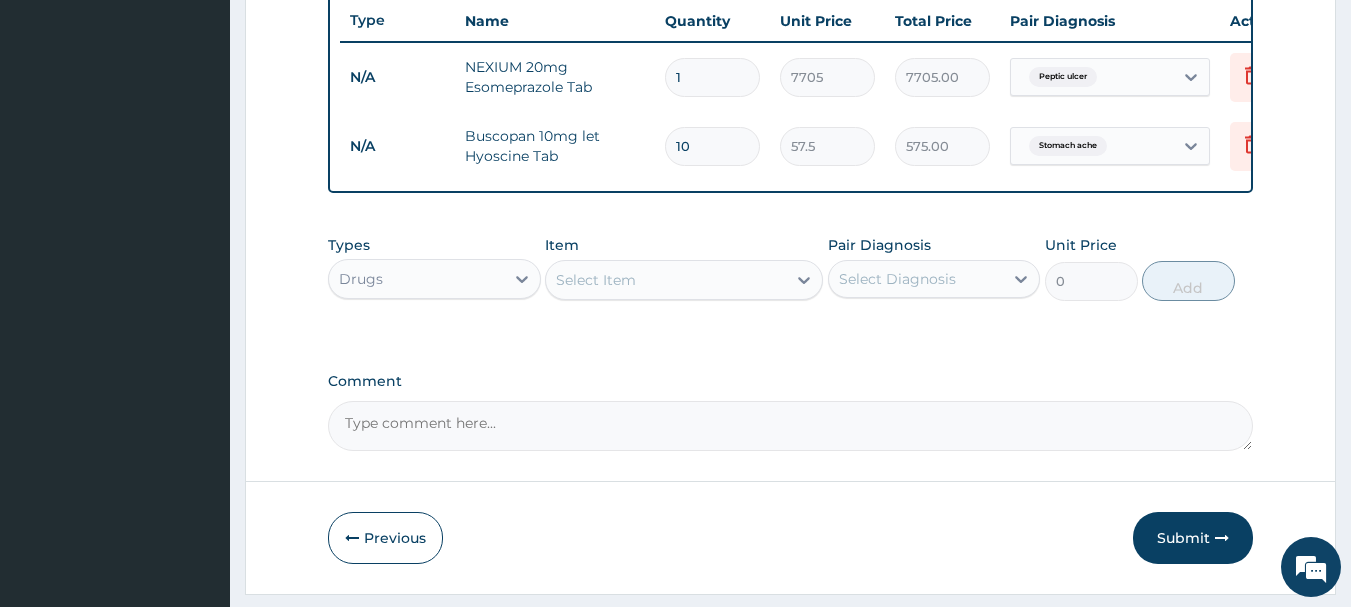 type on "10" 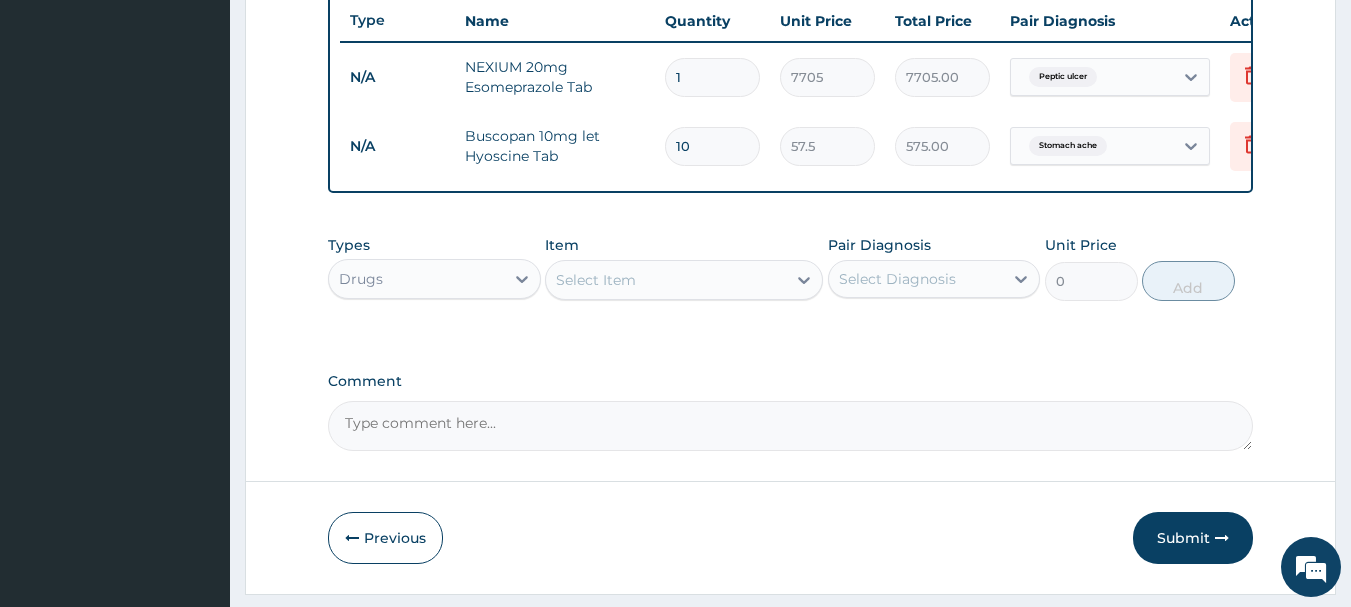 click on "Select Item" at bounding box center (666, 280) 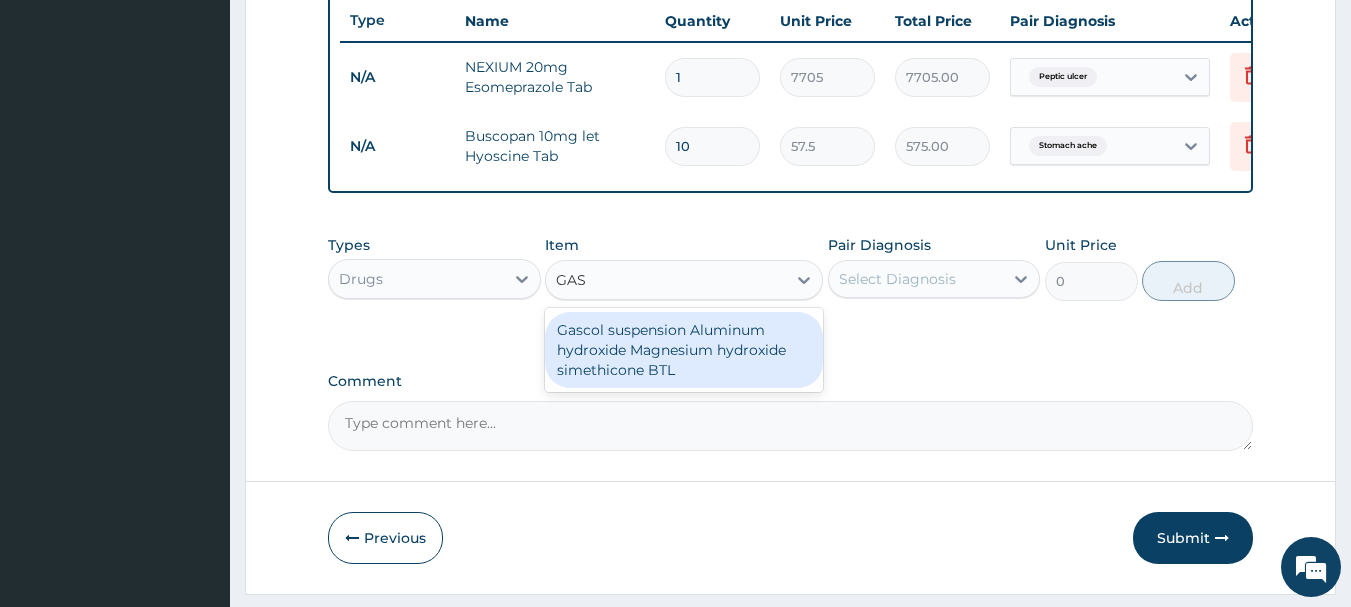 type on "GASC" 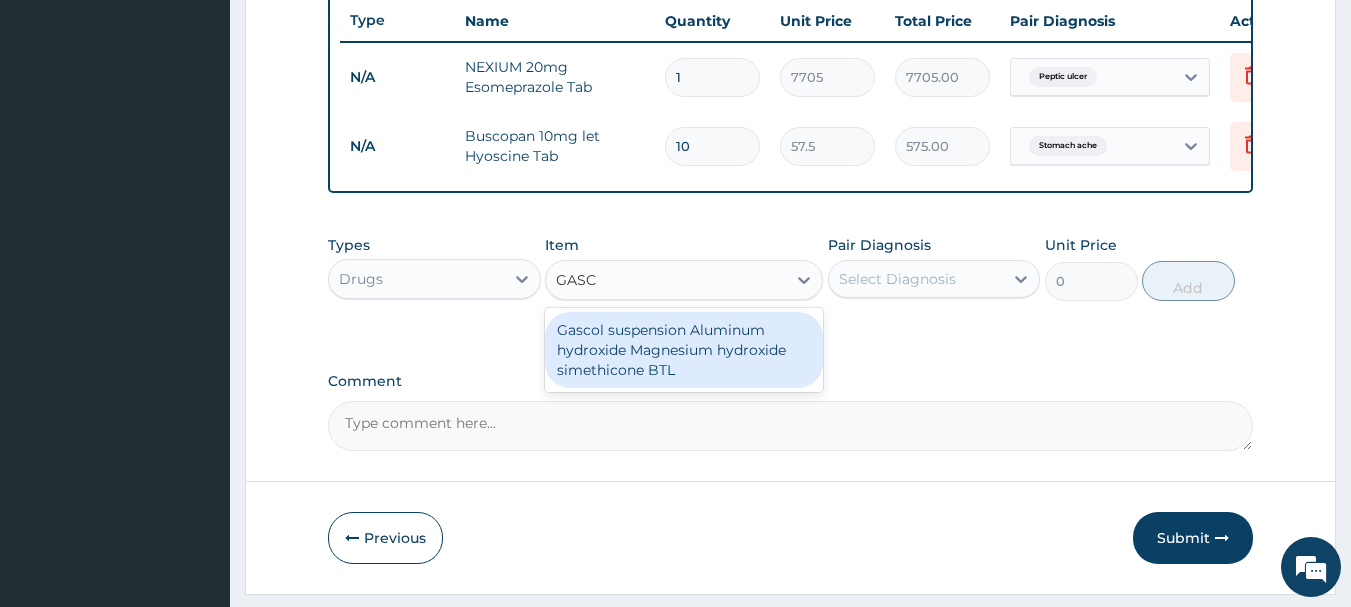 click on "Gascol suspension Aluminum hydroxide Magnesium hydroxide simethicone BTL" at bounding box center (684, 350) 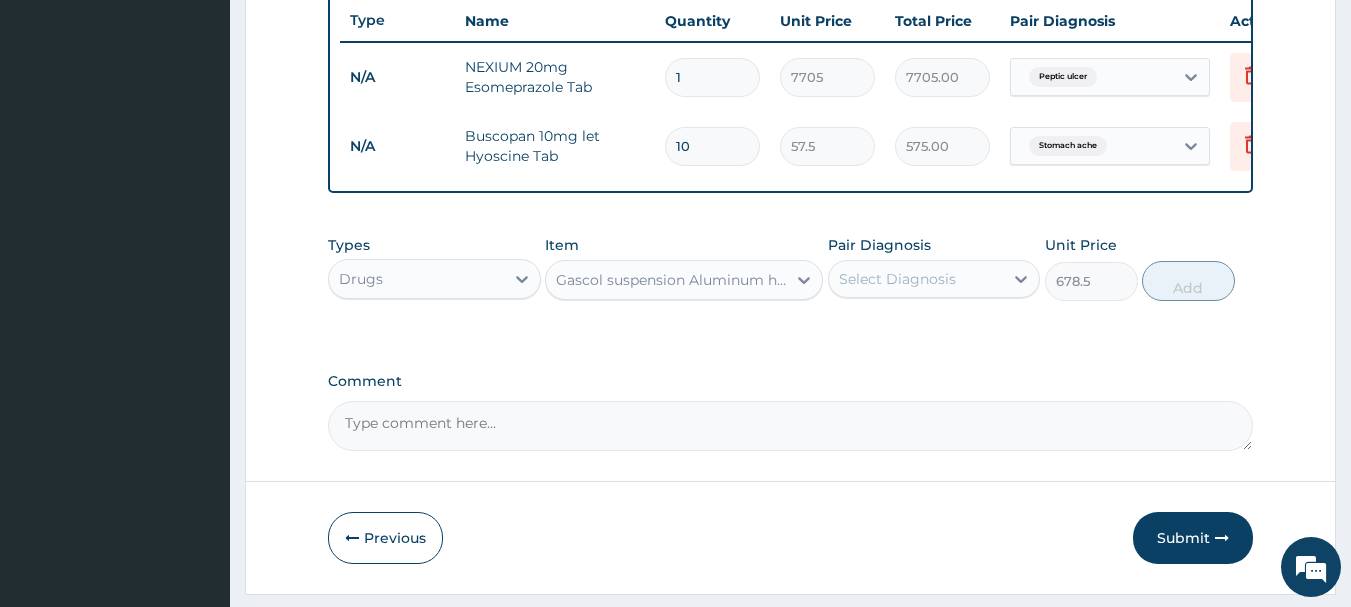 click on "Gascol suspension Aluminum hydroxide Magnesium hydroxide simethicone BTL" at bounding box center [666, 280] 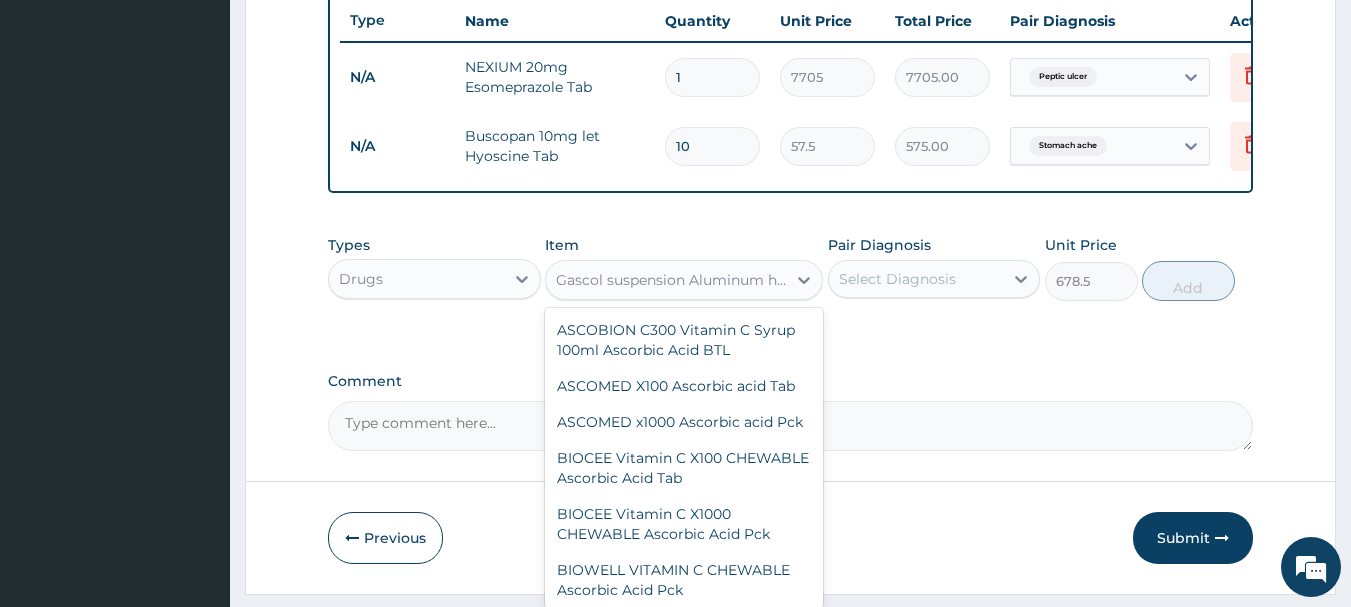 scroll, scrollTop: 46901, scrollLeft: 0, axis: vertical 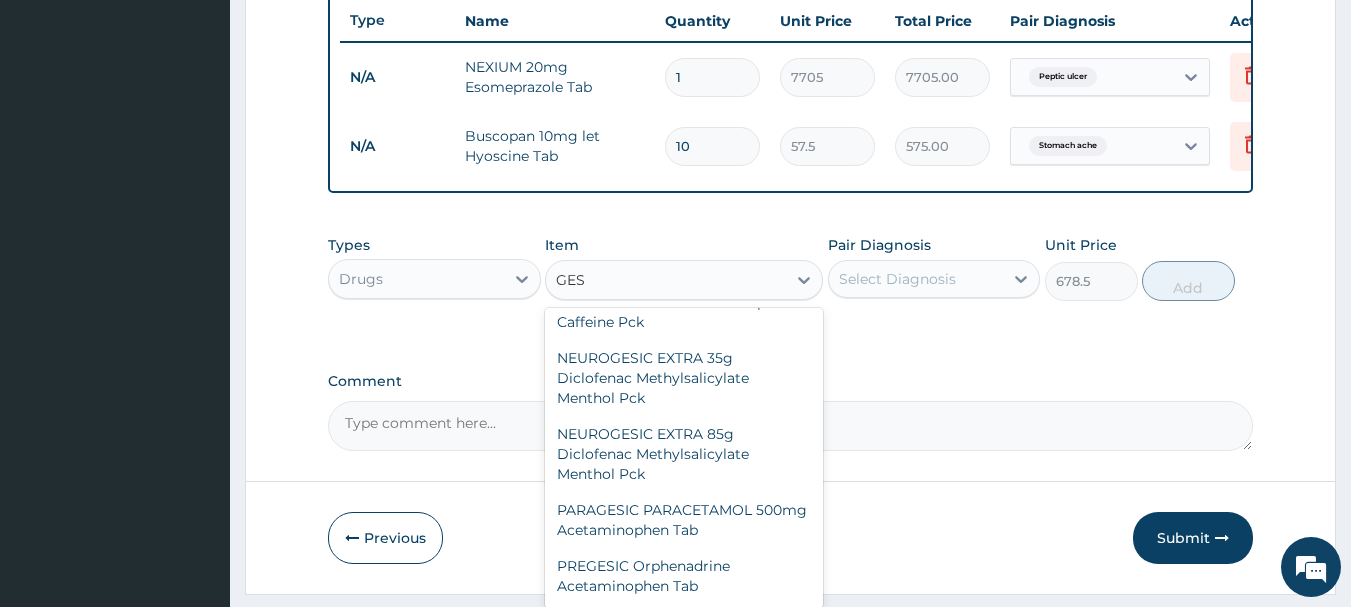 type on "GEST" 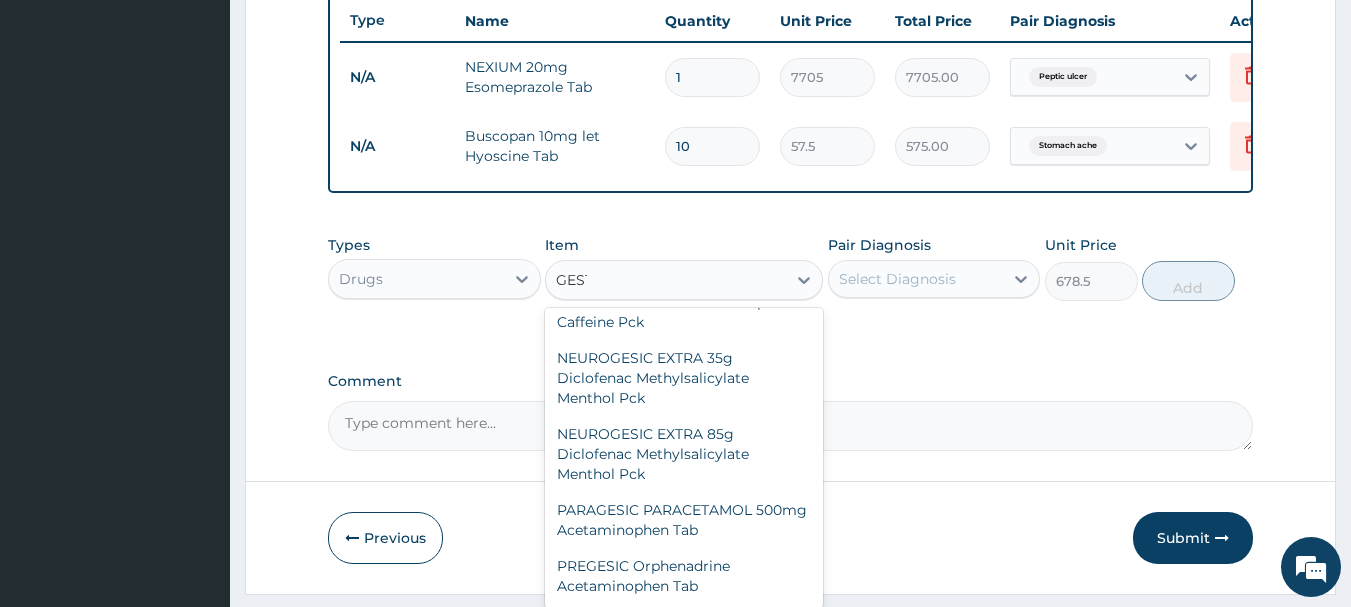 scroll, scrollTop: 308, scrollLeft: 0, axis: vertical 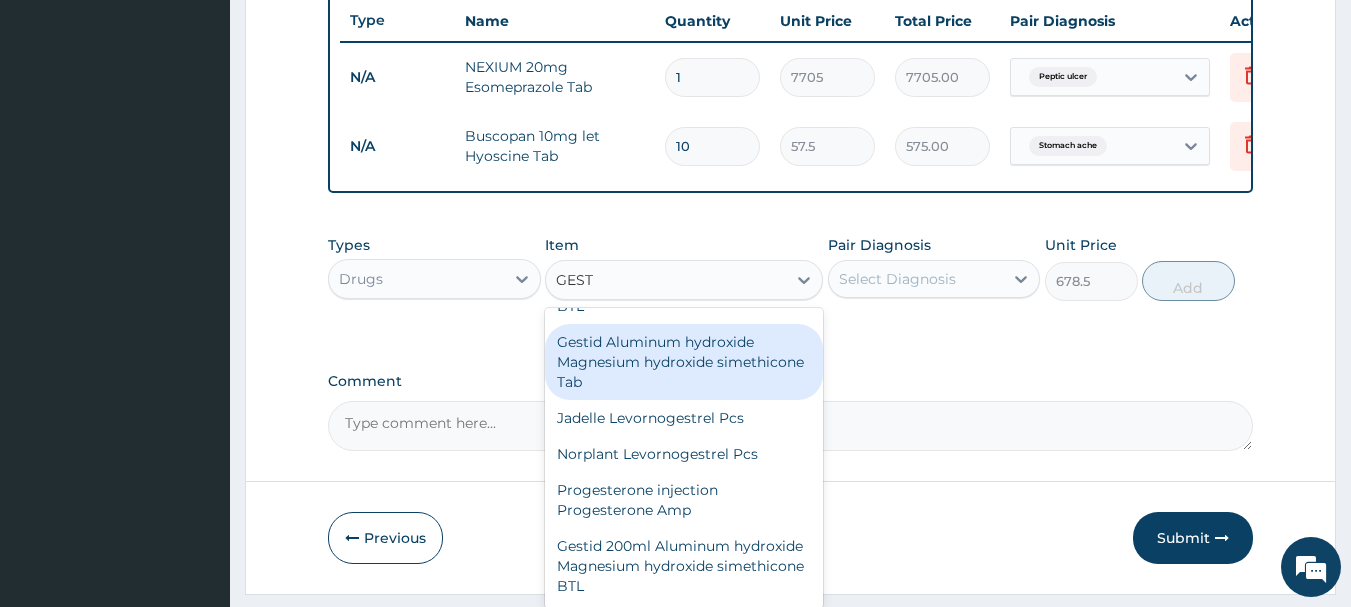 click on "Gestid Aluminum hydroxide Magnesium hydroxide simethicone Tab" at bounding box center (684, 362) 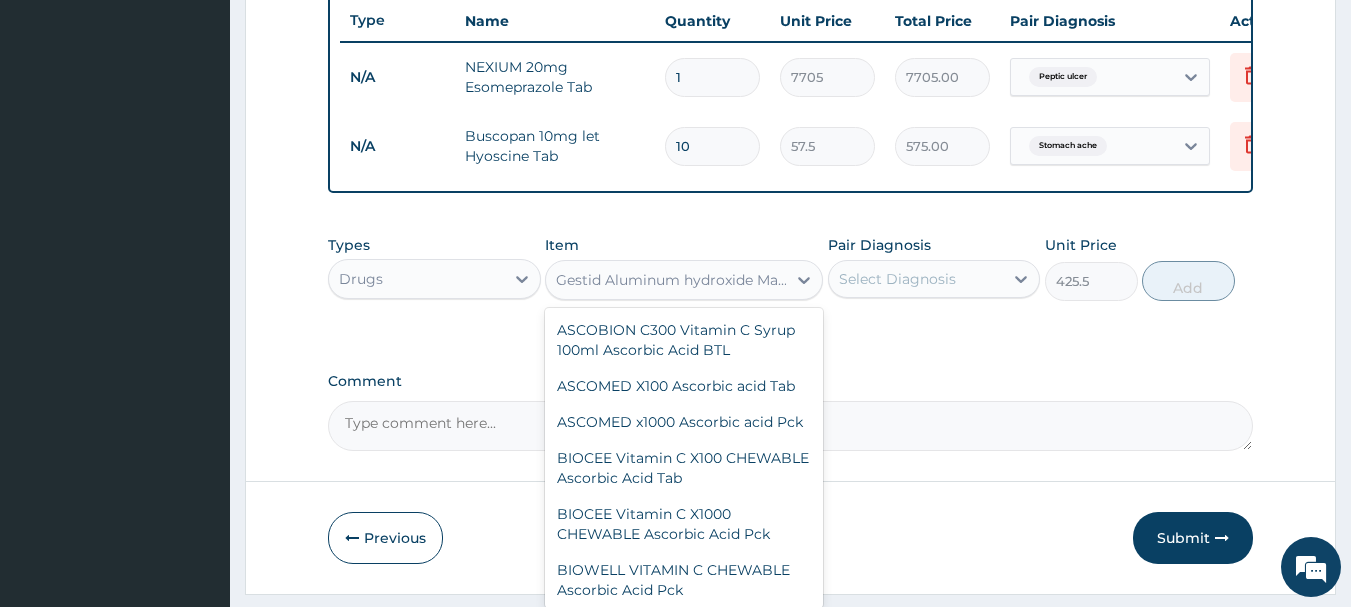 click on "Gestid Aluminum hydroxide Magnesium hydroxide simethicone Tab" at bounding box center (672, 280) 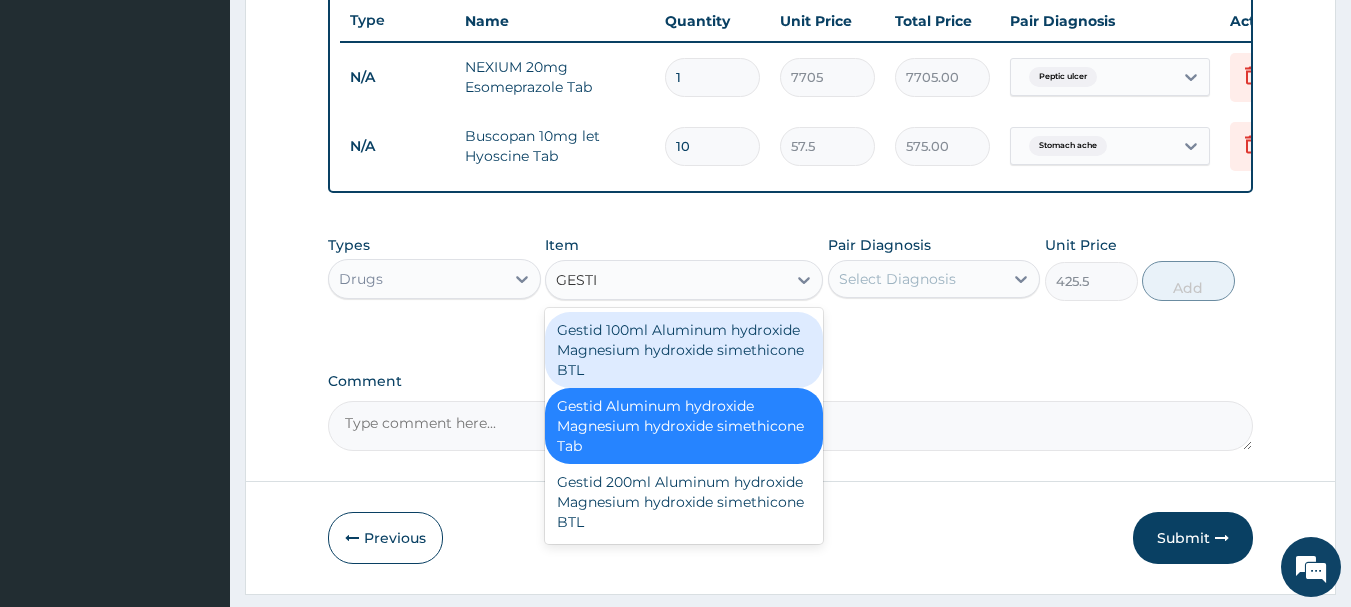 scroll, scrollTop: 0, scrollLeft: 0, axis: both 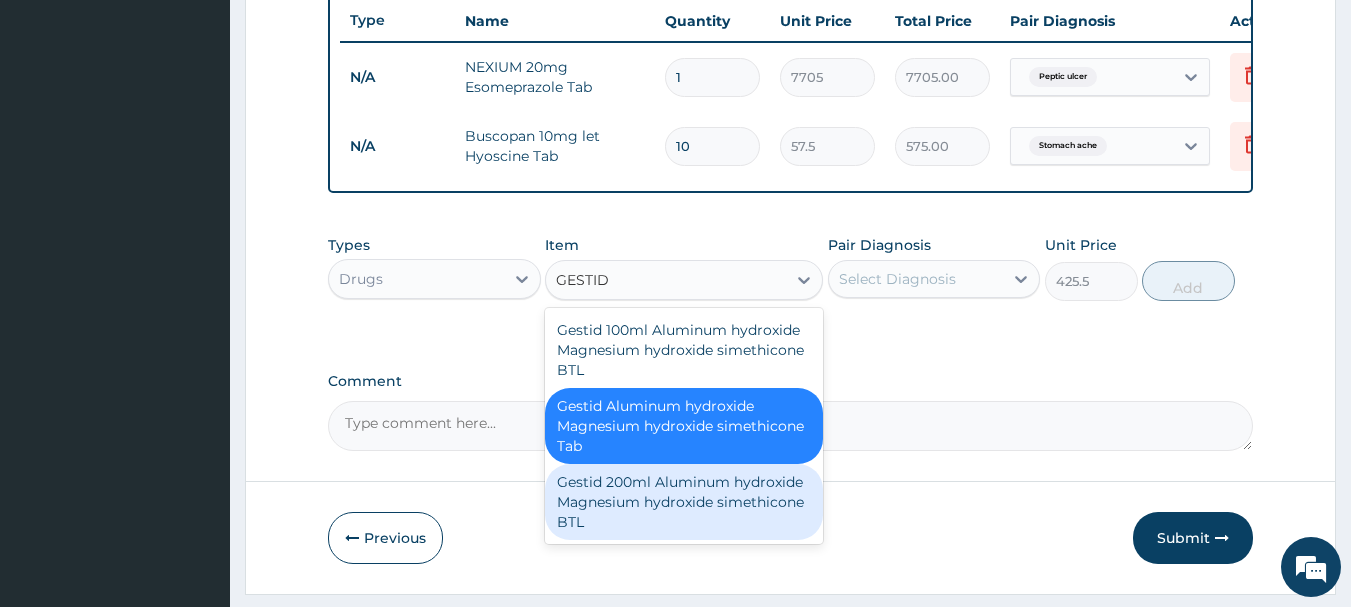 click on "Gestid 200ml Aluminum hydroxide Magnesium hydroxide simethicone BTL" at bounding box center [684, 502] 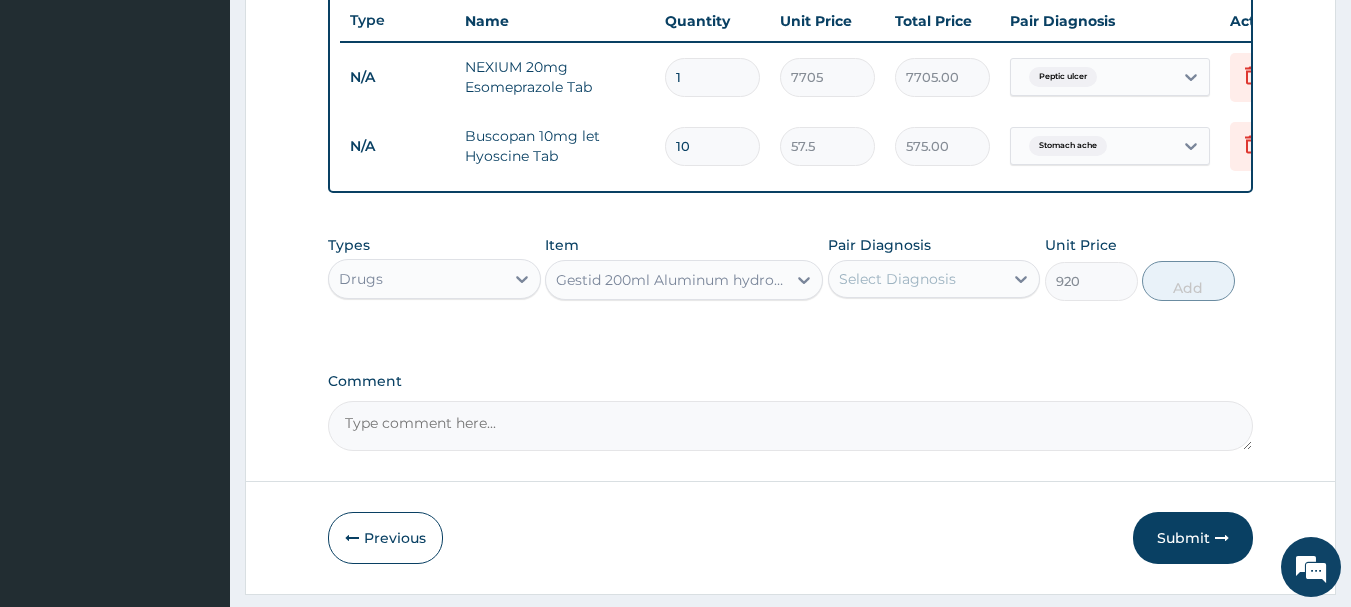click on "Select Diagnosis" at bounding box center [897, 279] 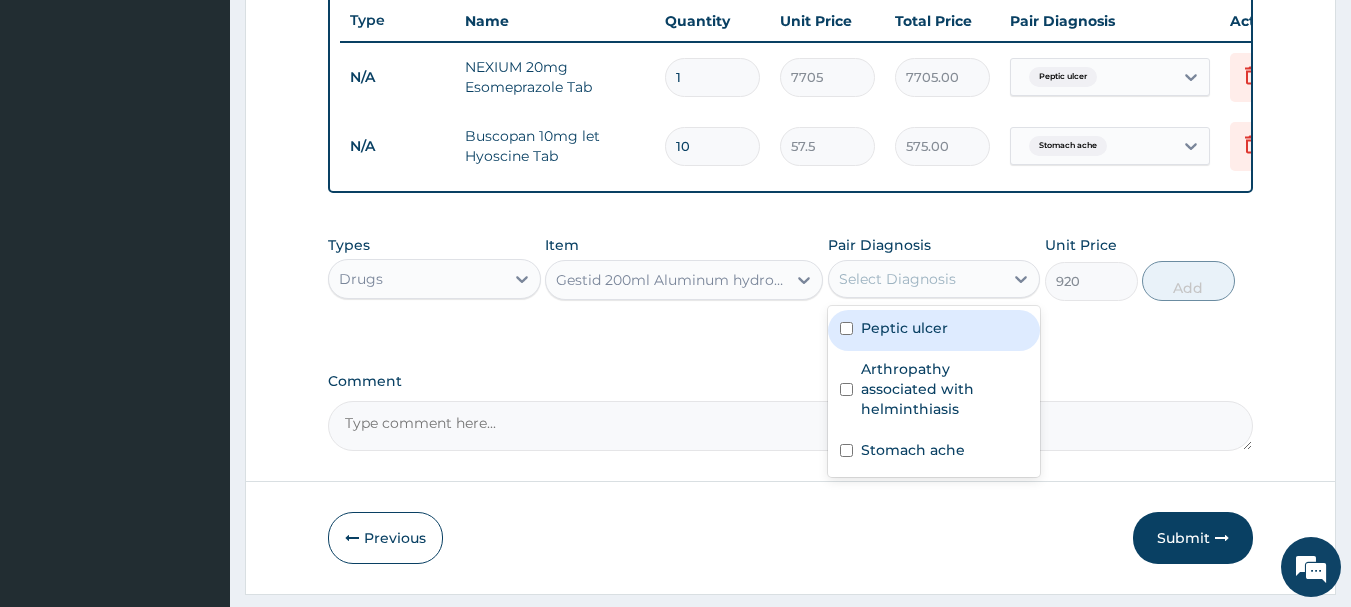 click on "Peptic ulcer" at bounding box center (934, 330) 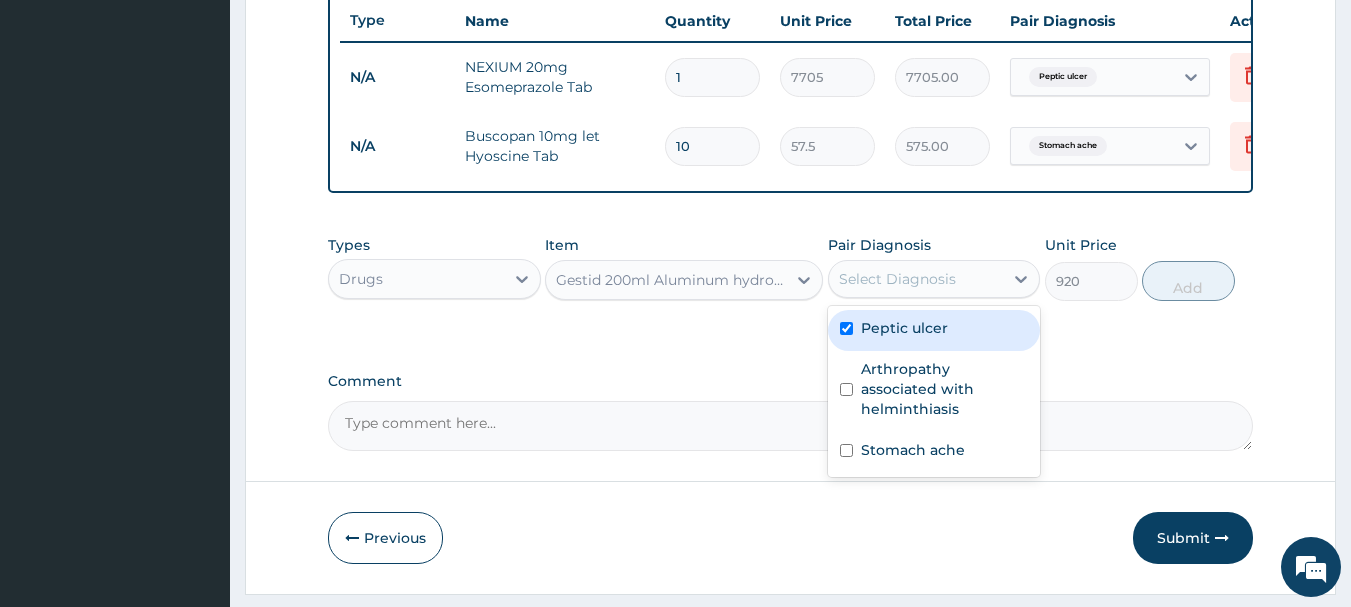 checkbox on "true" 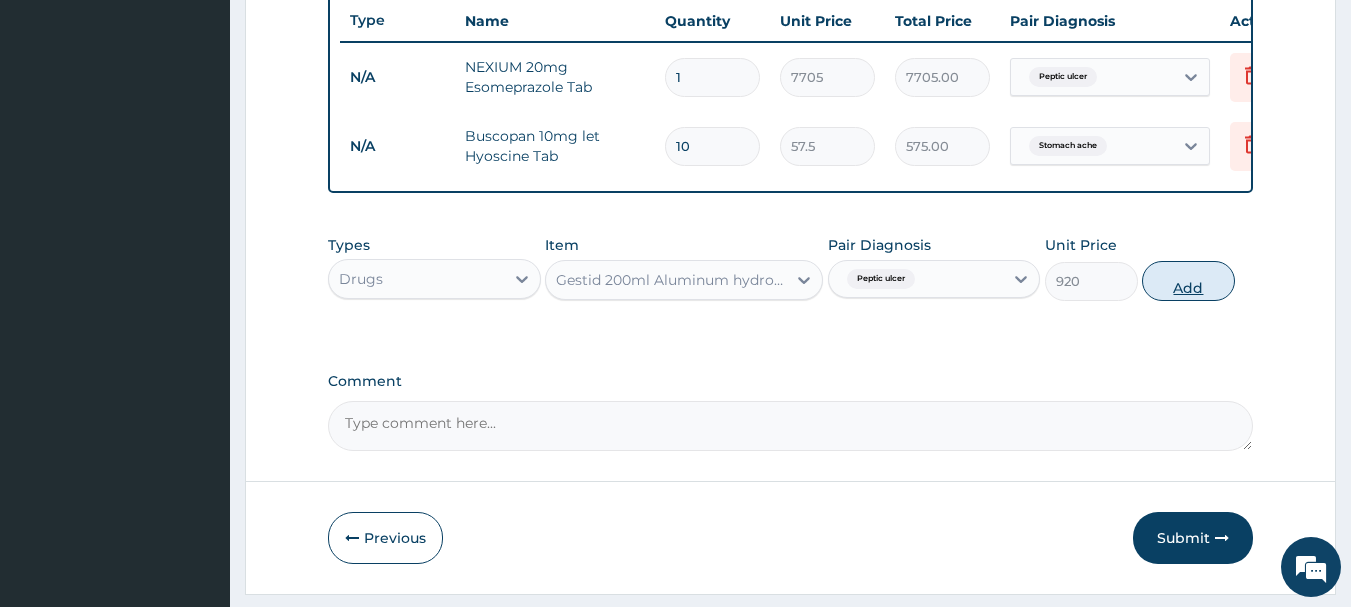 click on "Add" at bounding box center (1188, 281) 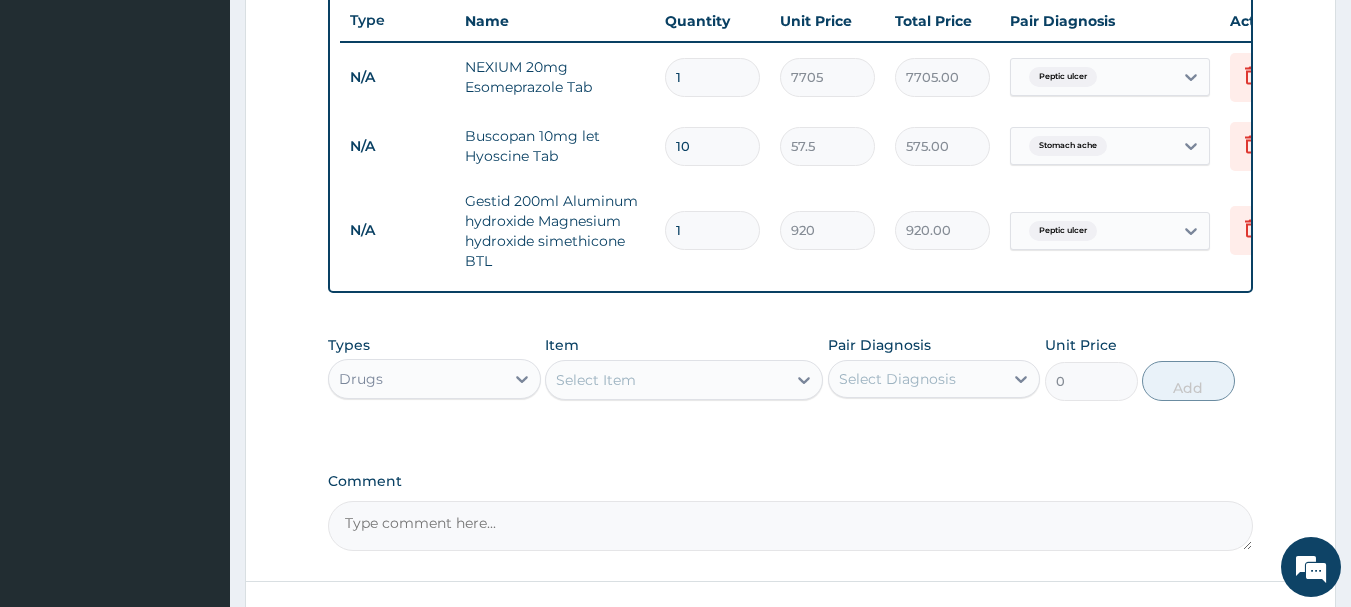 click on "Select Item" at bounding box center [666, 380] 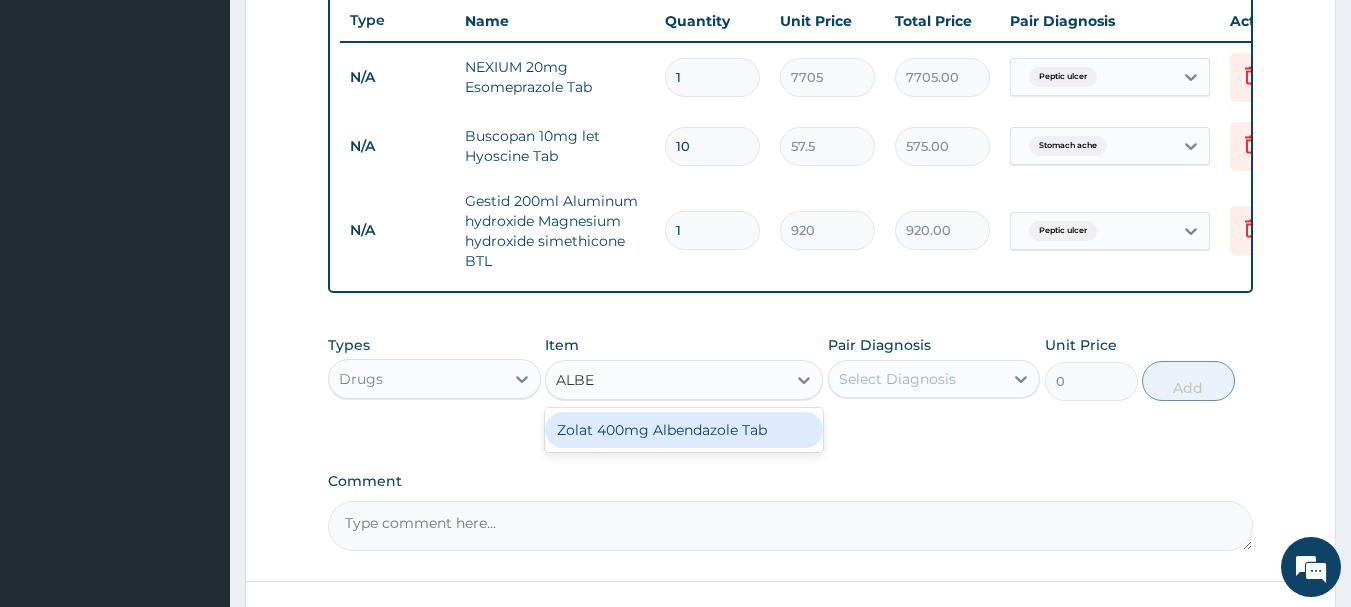 type on "ALBEN" 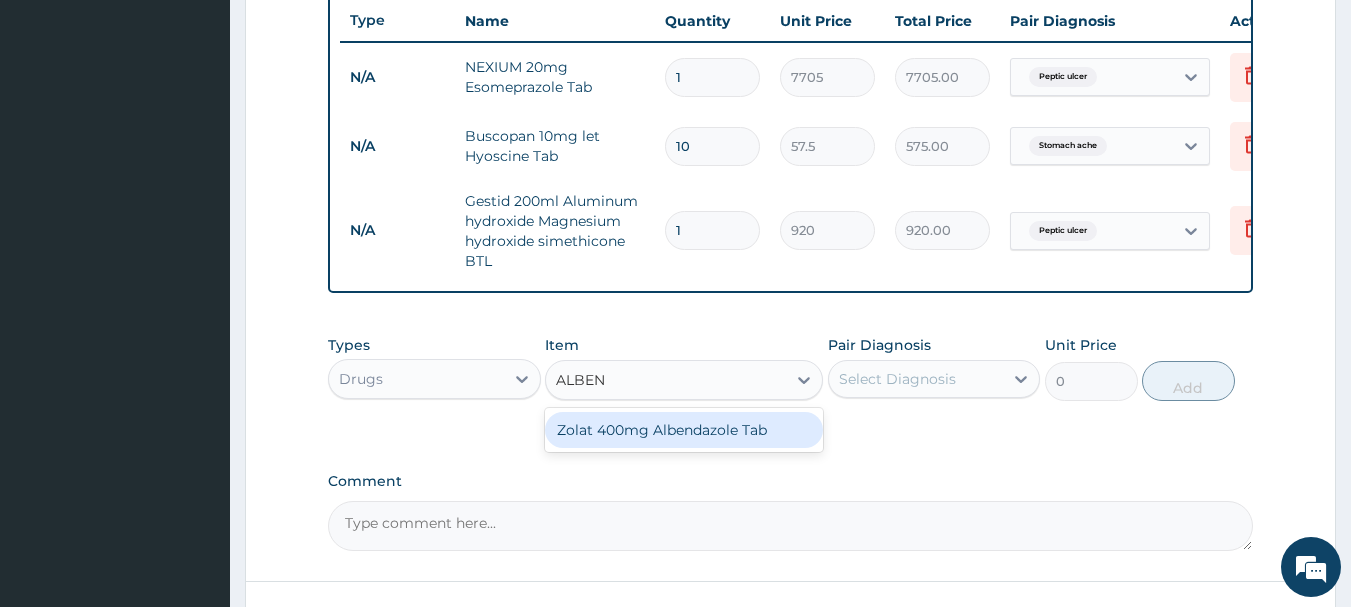click on "Zolat 400mg Albendazole Tab" at bounding box center [684, 430] 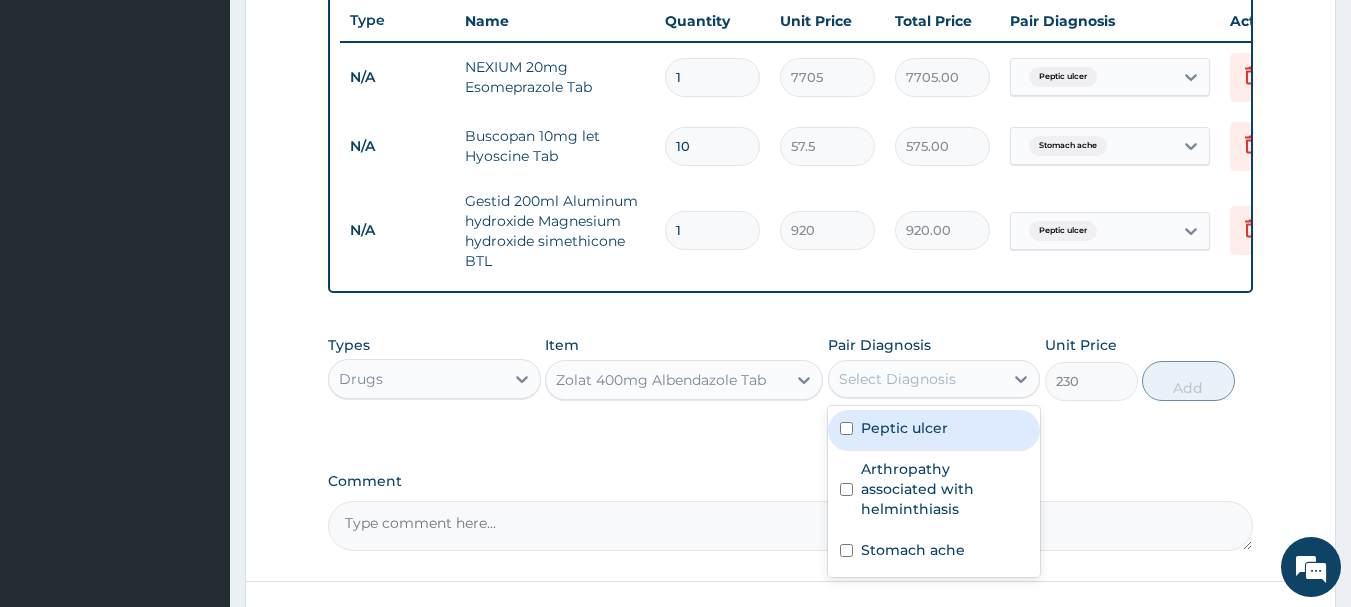 click on "Select Diagnosis" at bounding box center (897, 379) 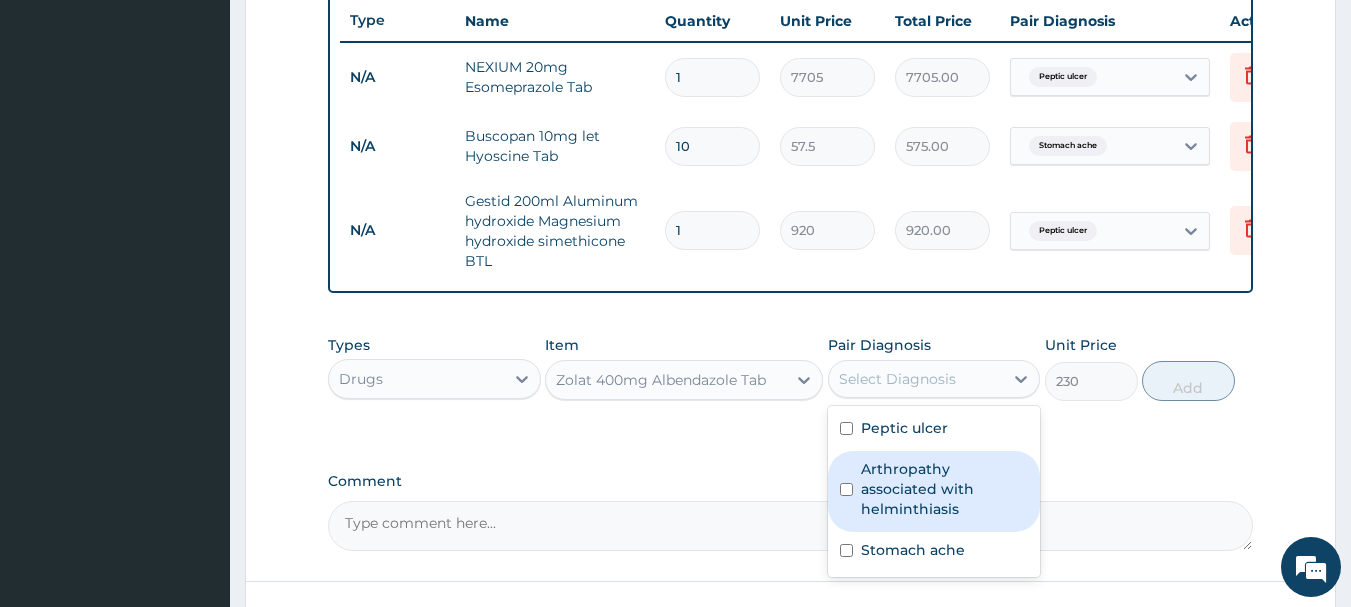click on "Arthropathy associated with helminthiasis" at bounding box center (945, 489) 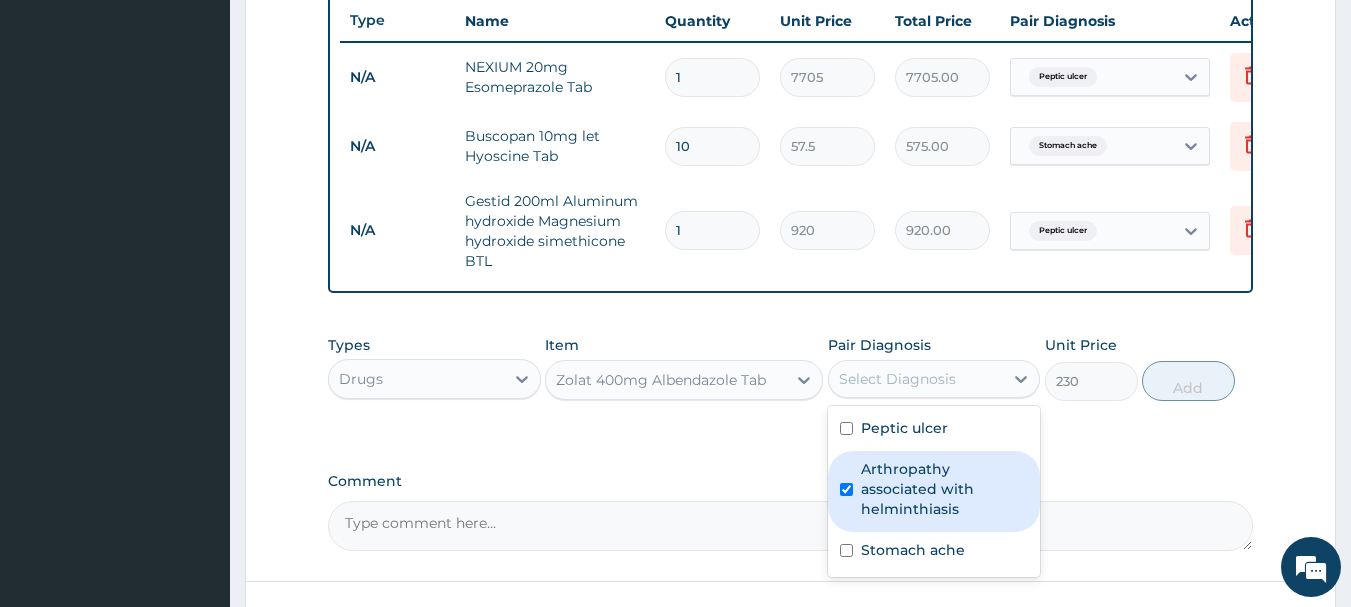 checkbox on "true" 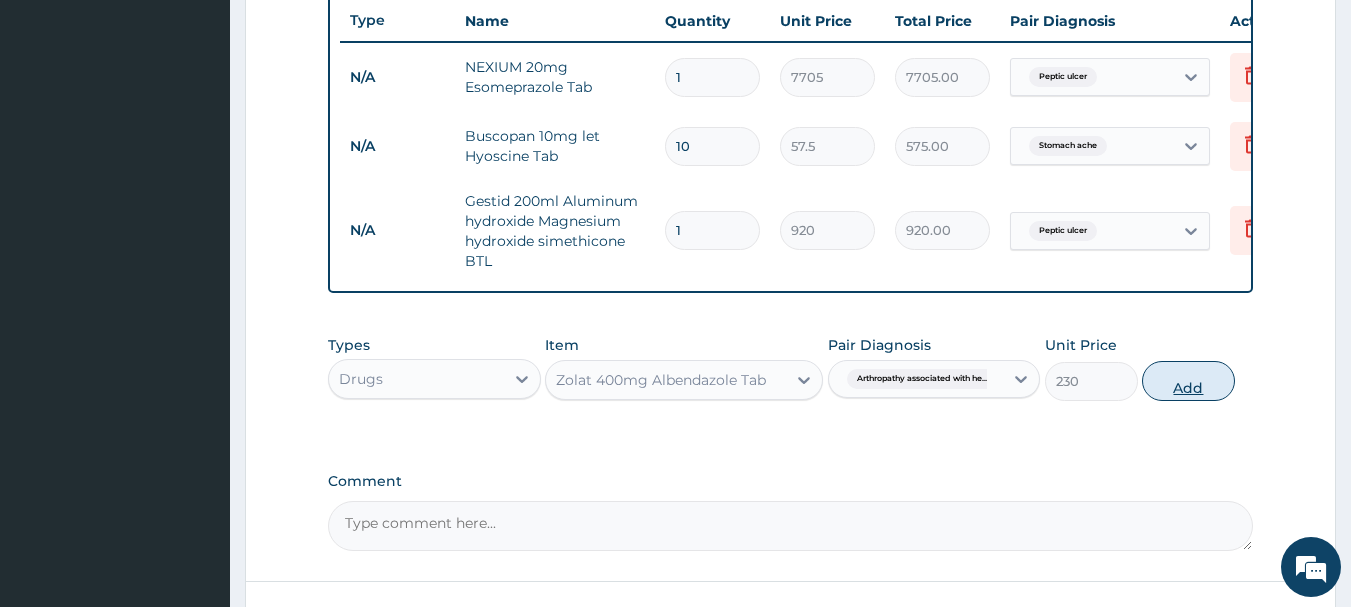 click on "Add" at bounding box center (1188, 381) 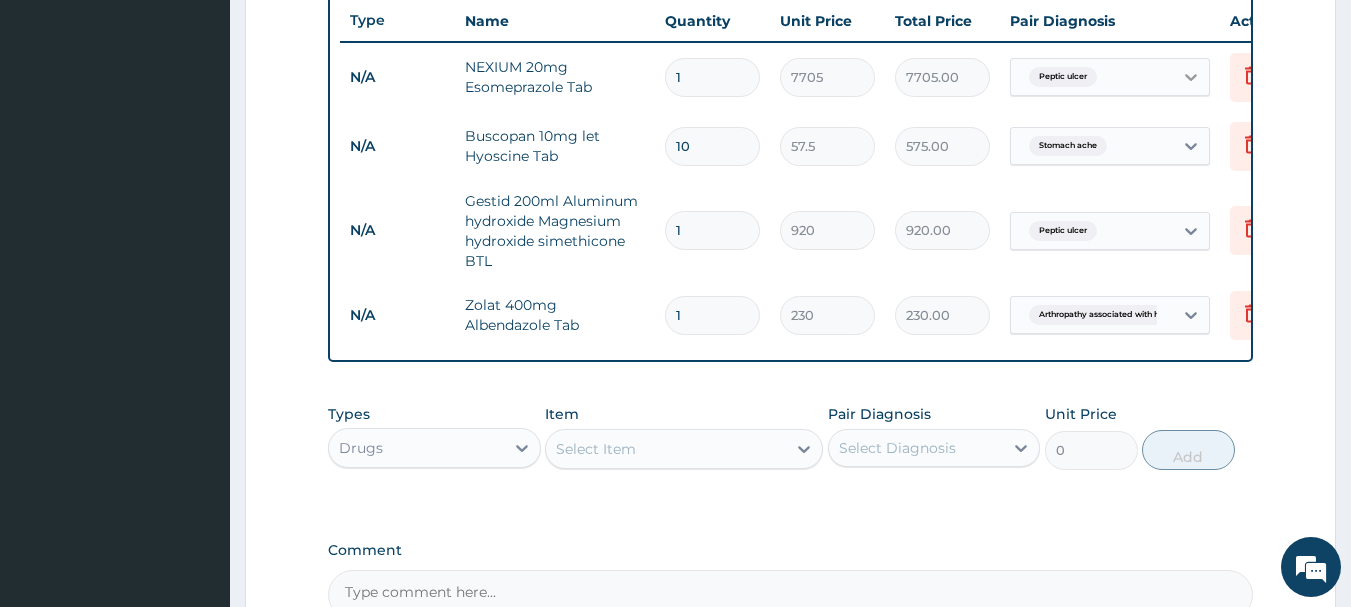 click 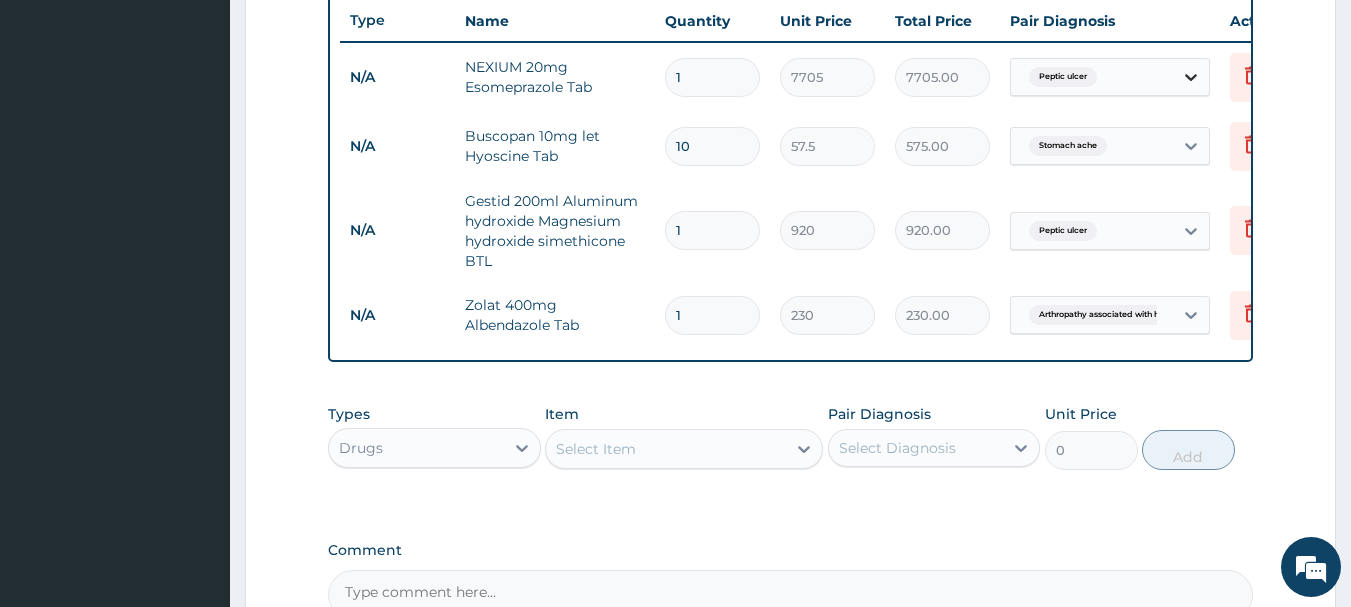 click 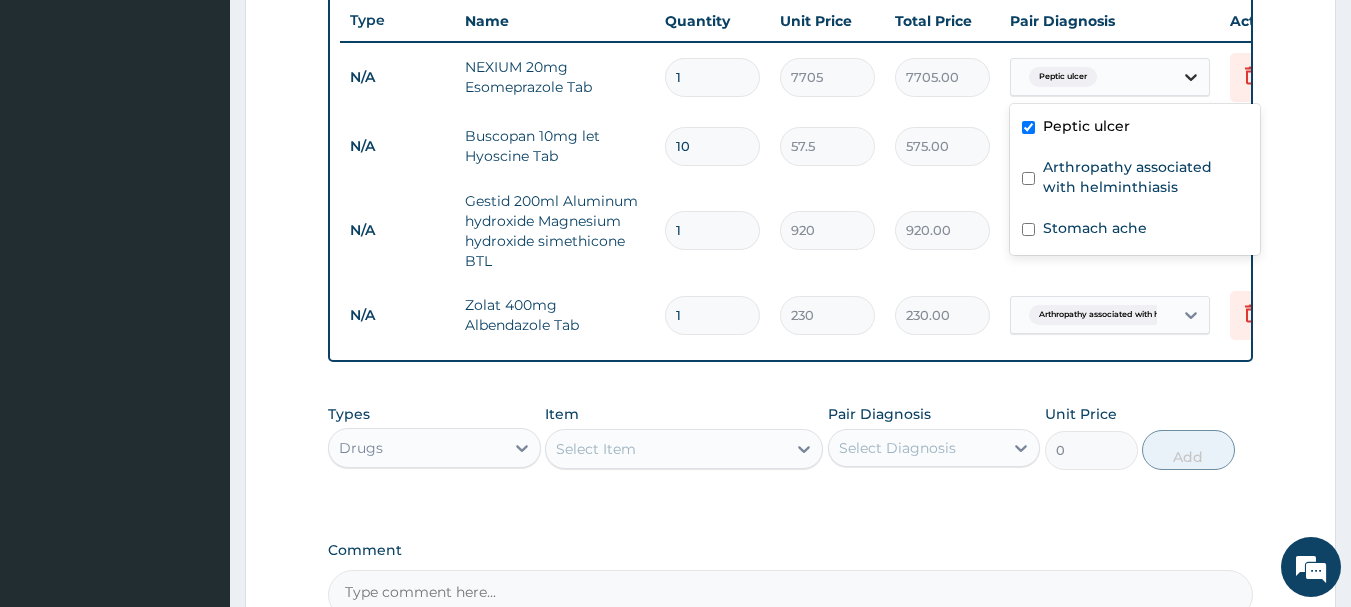click 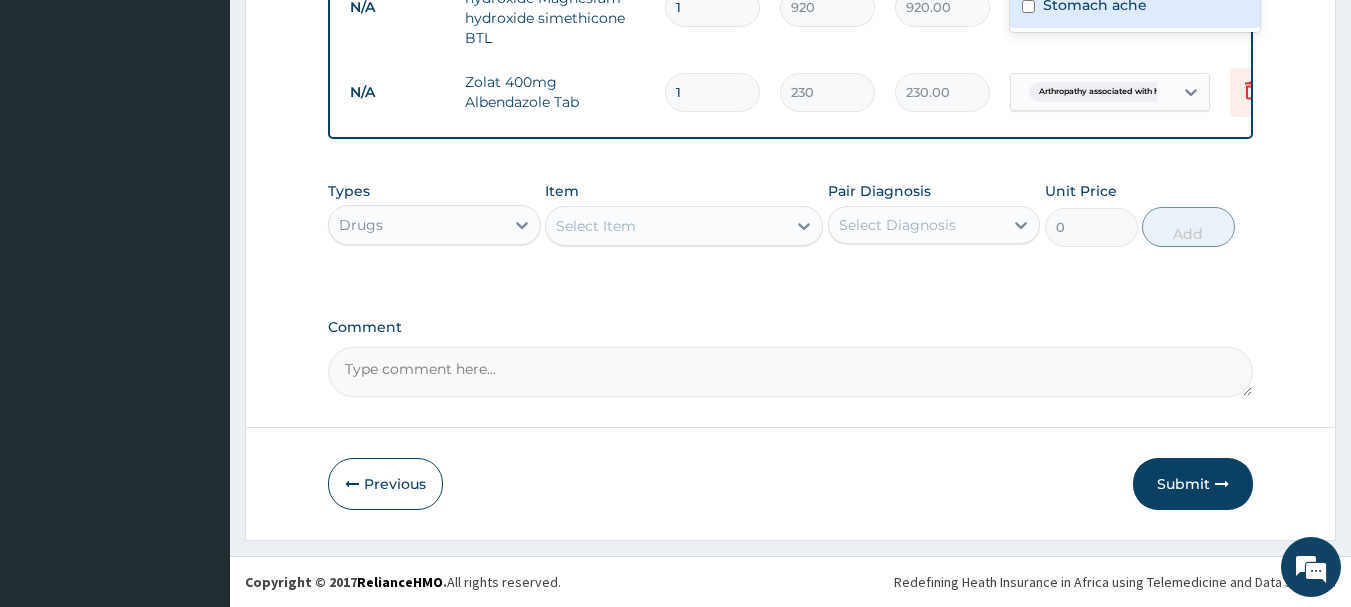 scroll, scrollTop: 993, scrollLeft: 0, axis: vertical 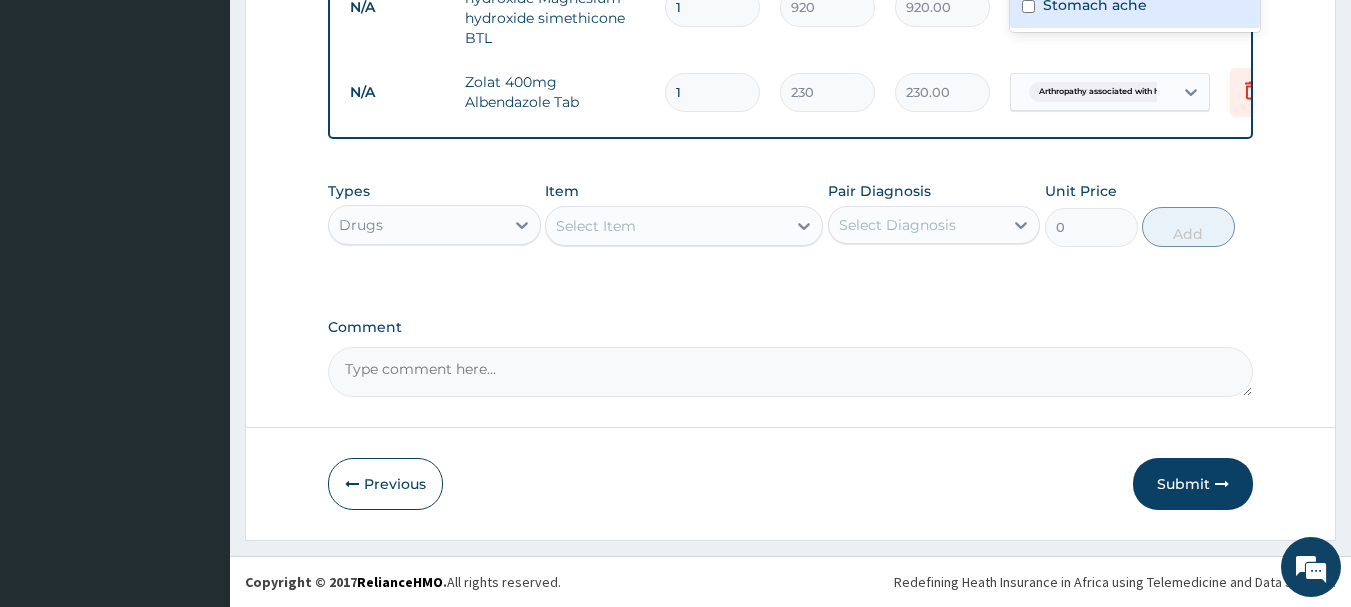 drag, startPoint x: 1212, startPoint y: 493, endPoint x: 1201, endPoint y: 484, distance: 14.21267 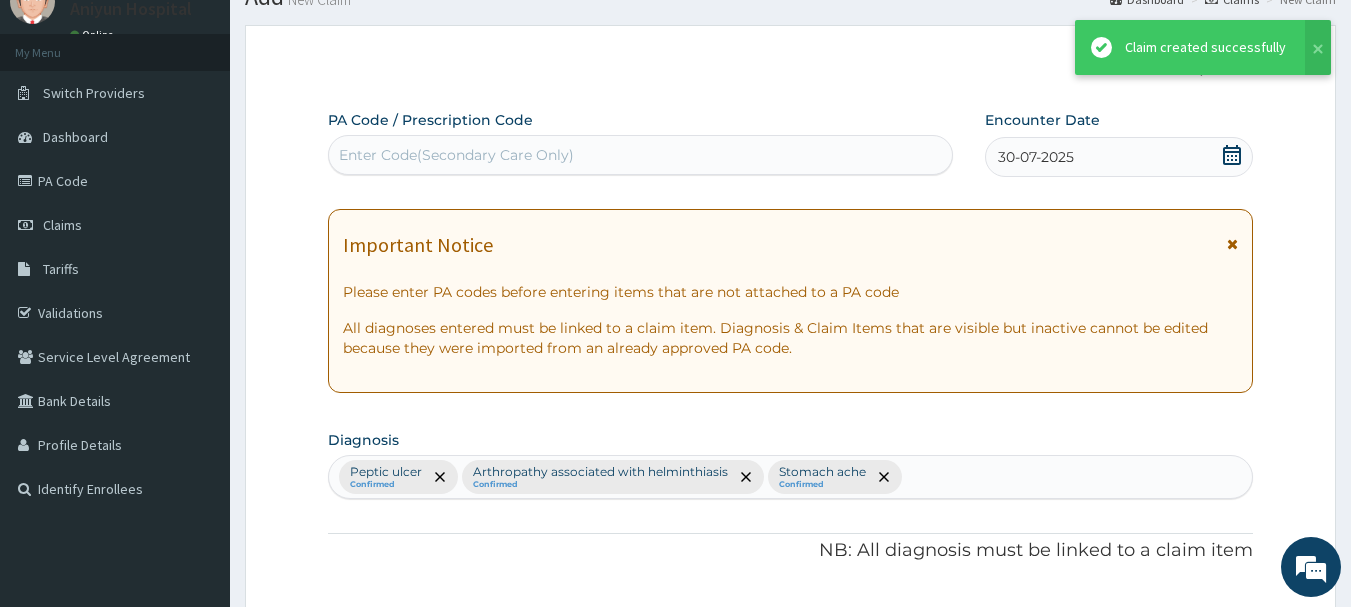 scroll, scrollTop: 993, scrollLeft: 0, axis: vertical 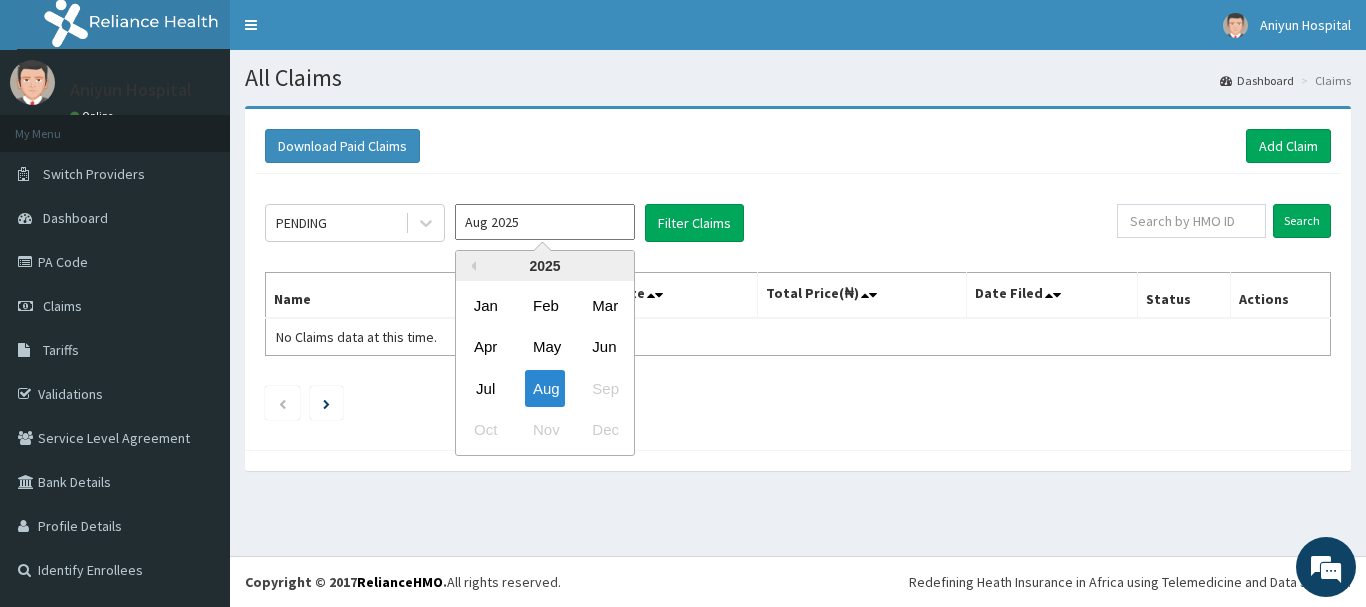 click on "Aug 2025" at bounding box center (545, 222) 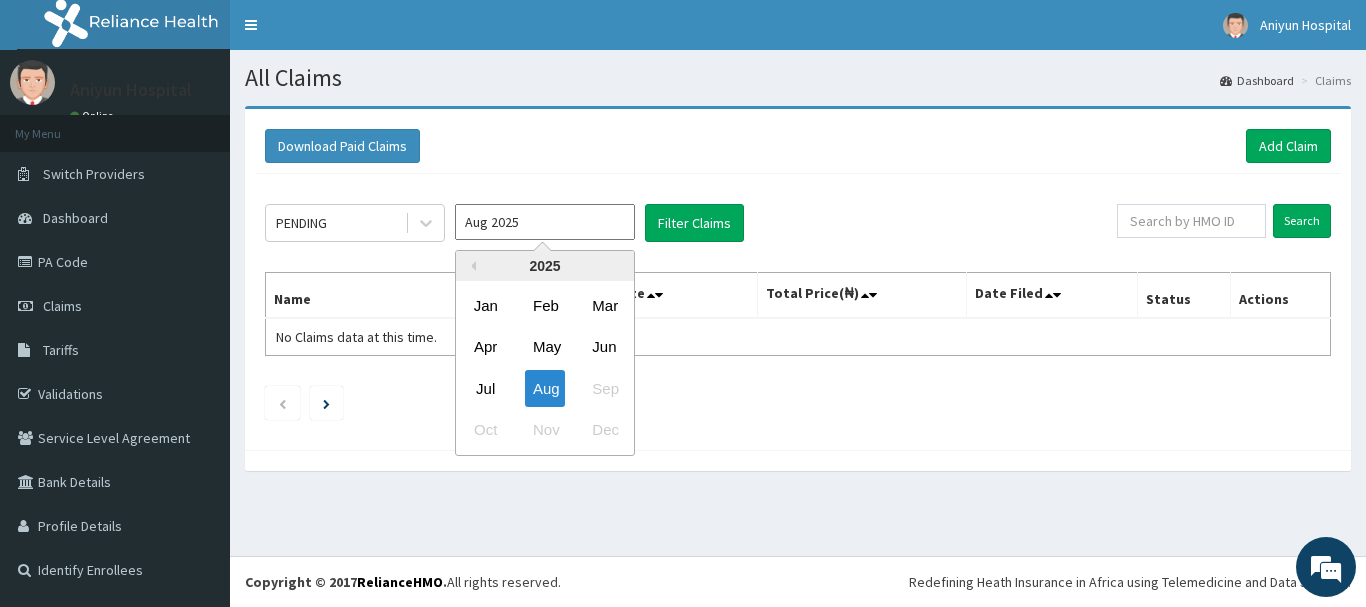click on "Jul" at bounding box center [486, 388] 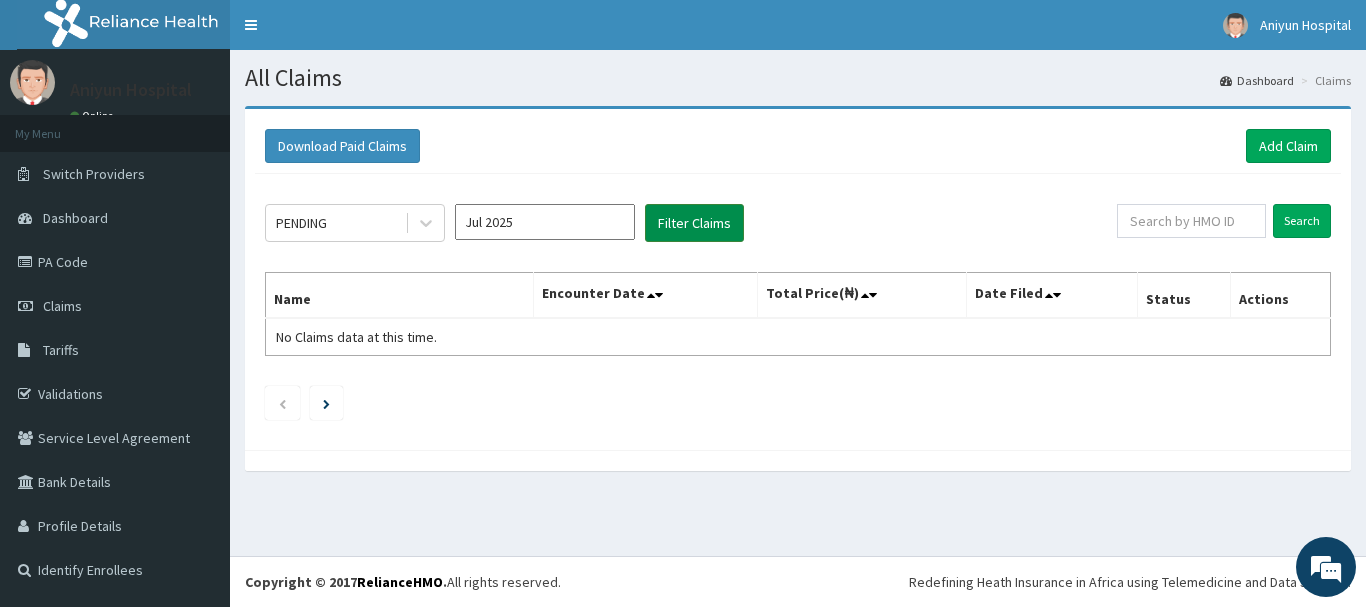 click on "Filter Claims" at bounding box center (694, 223) 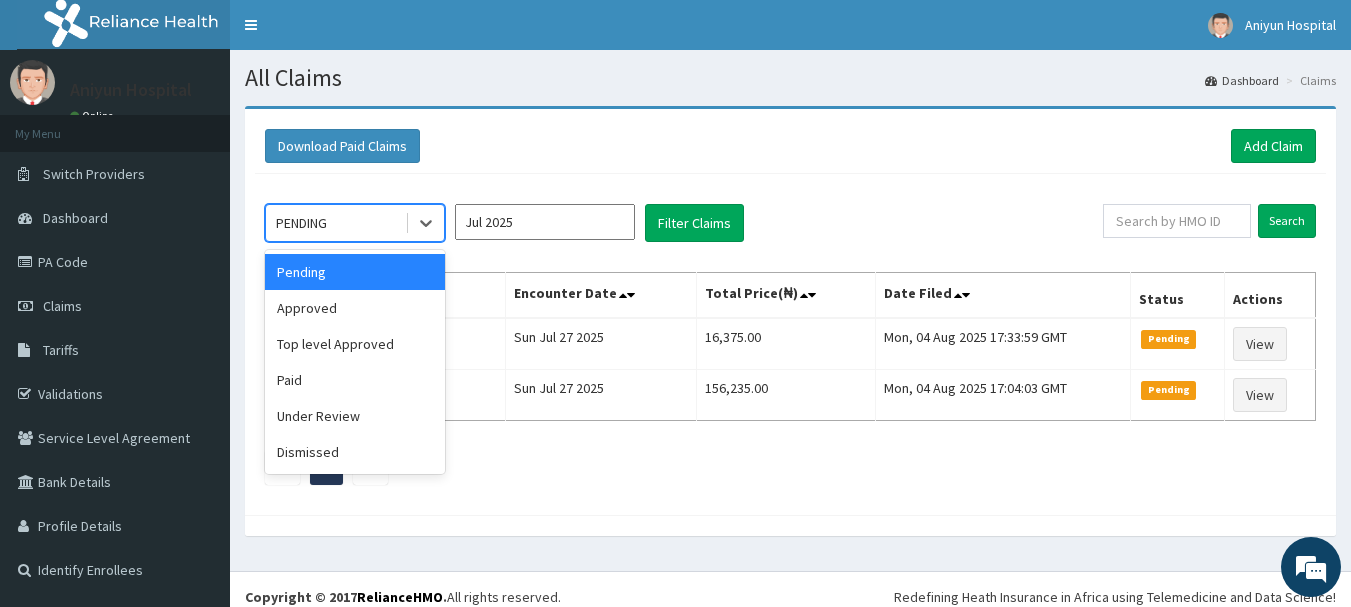 drag, startPoint x: 344, startPoint y: 207, endPoint x: 363, endPoint y: 232, distance: 31.400637 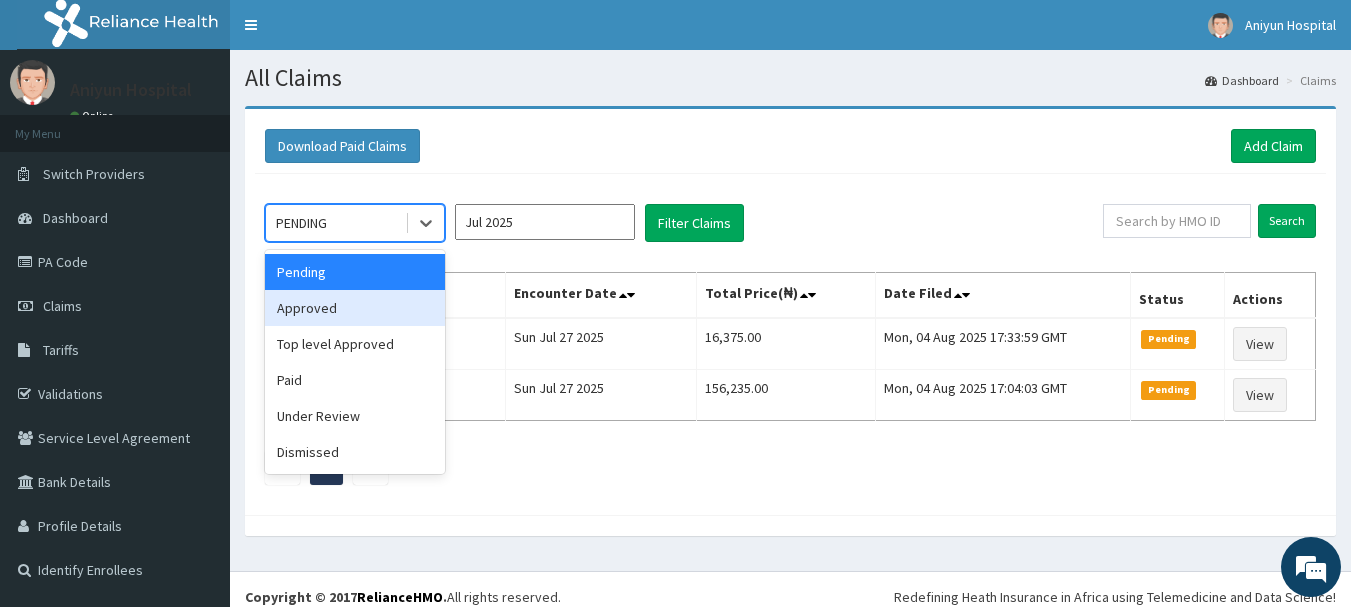 click on "Approved" at bounding box center (355, 308) 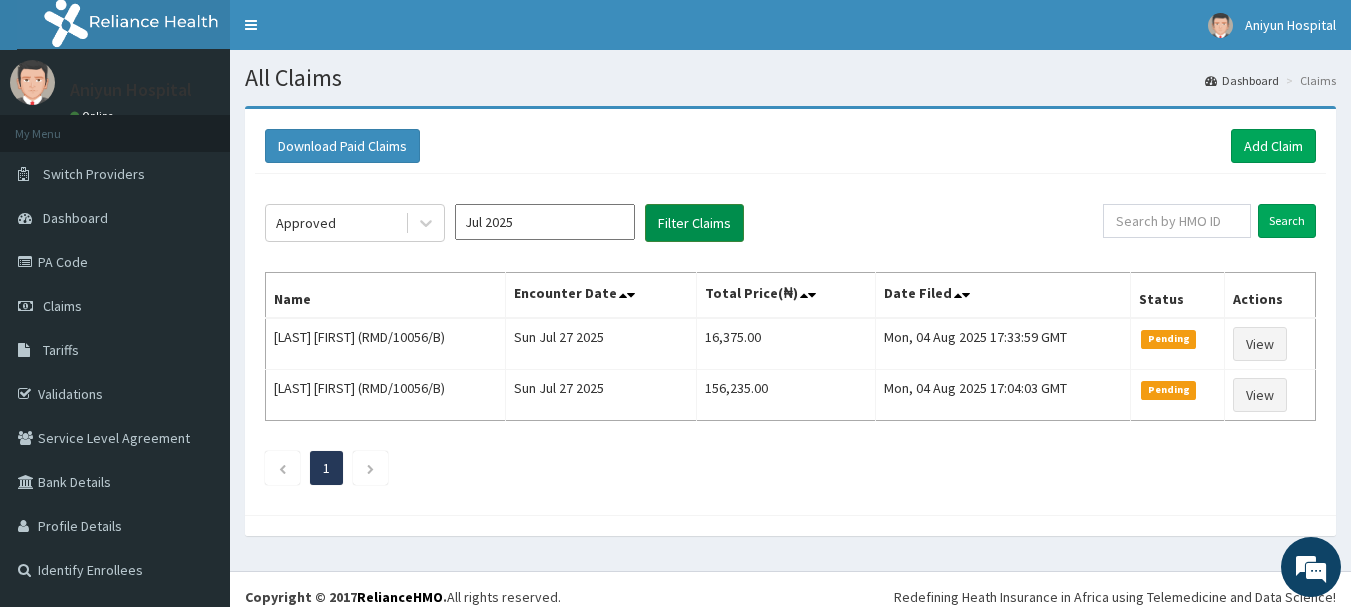 click on "Filter Claims" at bounding box center (694, 223) 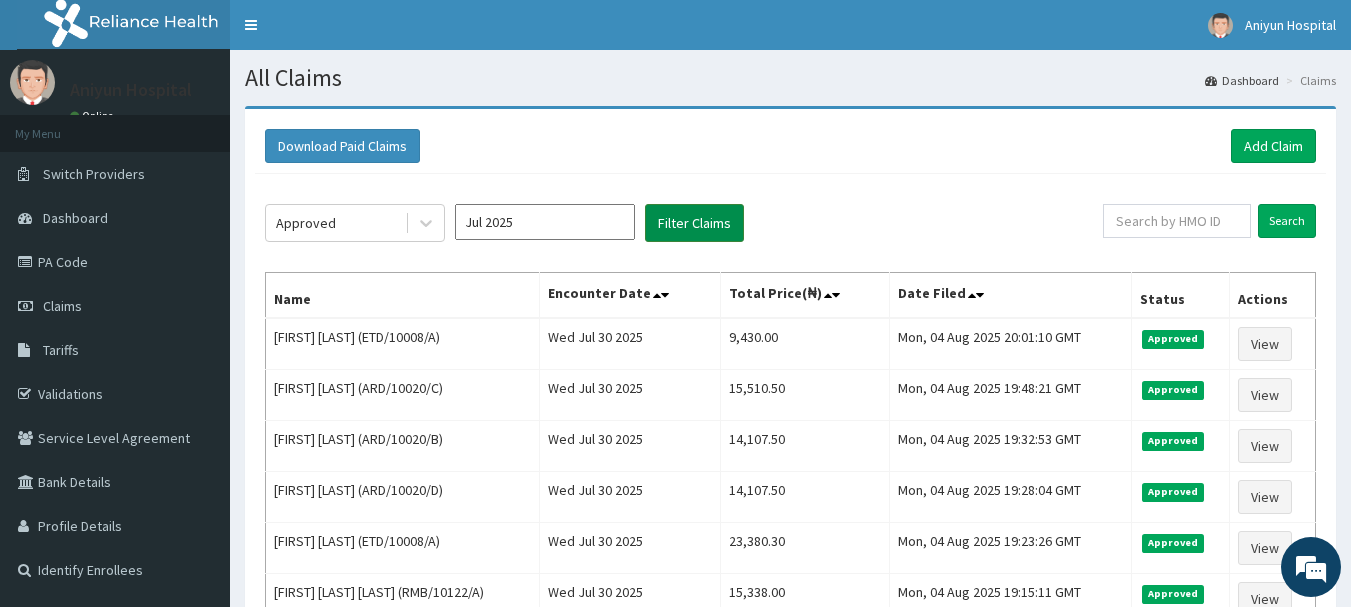 scroll, scrollTop: 0, scrollLeft: 0, axis: both 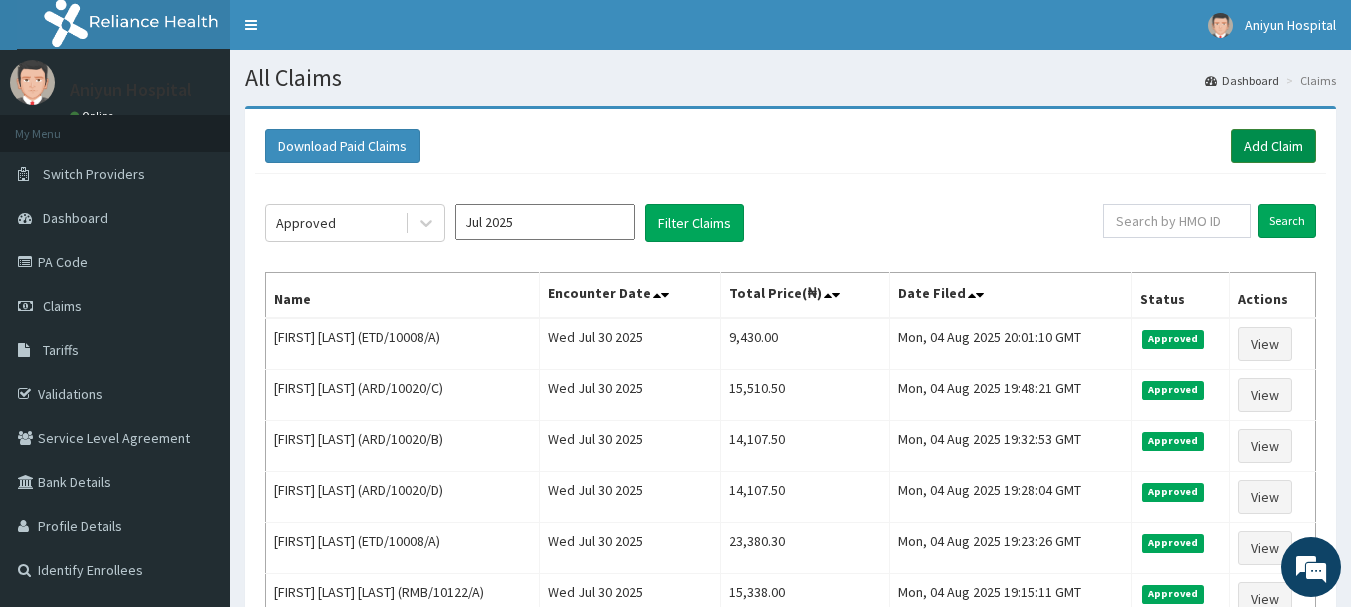 click on "Add Claim" at bounding box center (1273, 146) 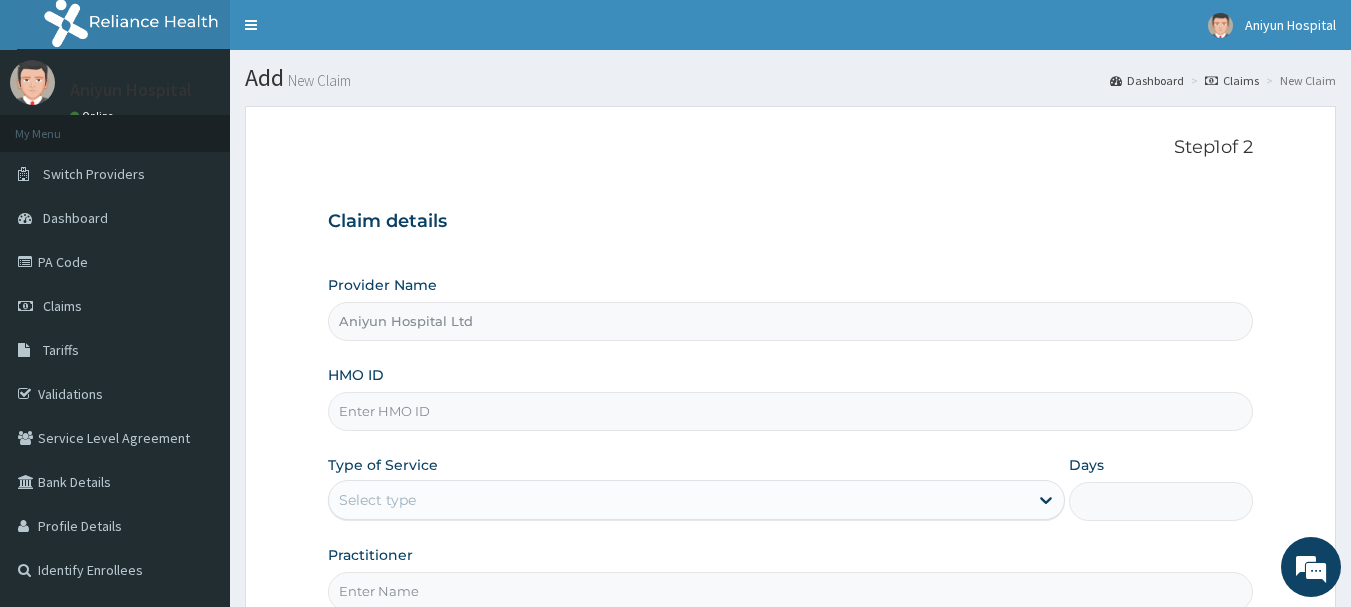 scroll, scrollTop: 0, scrollLeft: 0, axis: both 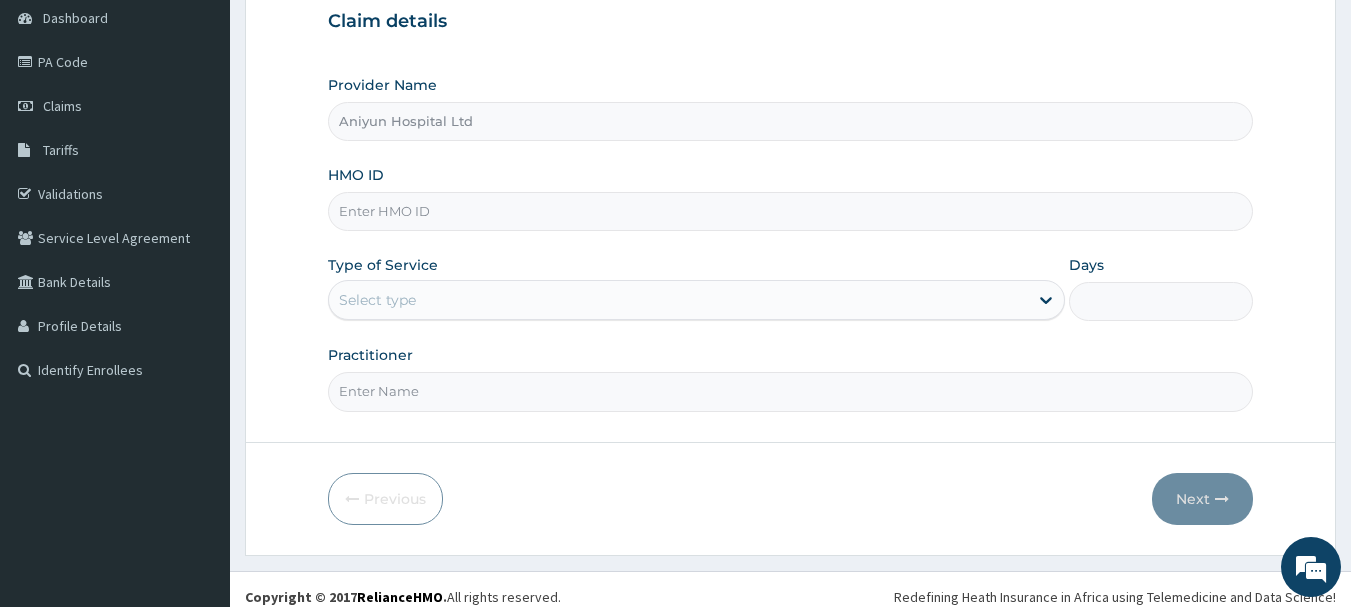 paste on "[DOCUMENT_ID]" 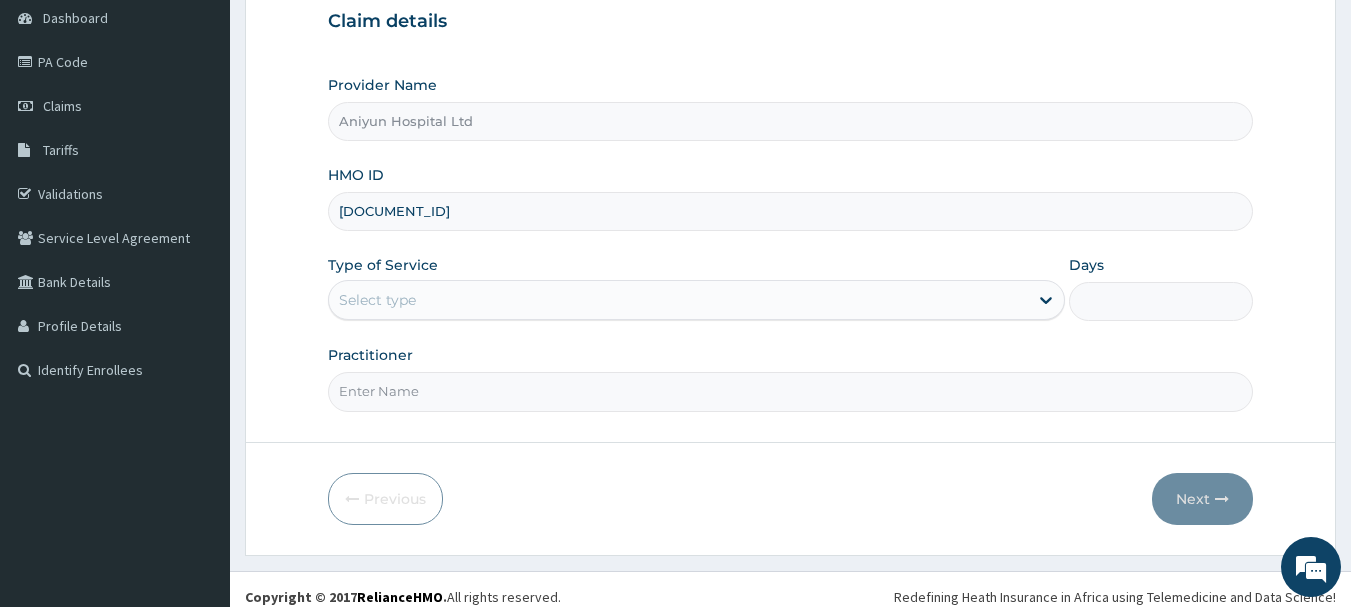 type on "[DOCUMENT_ID]" 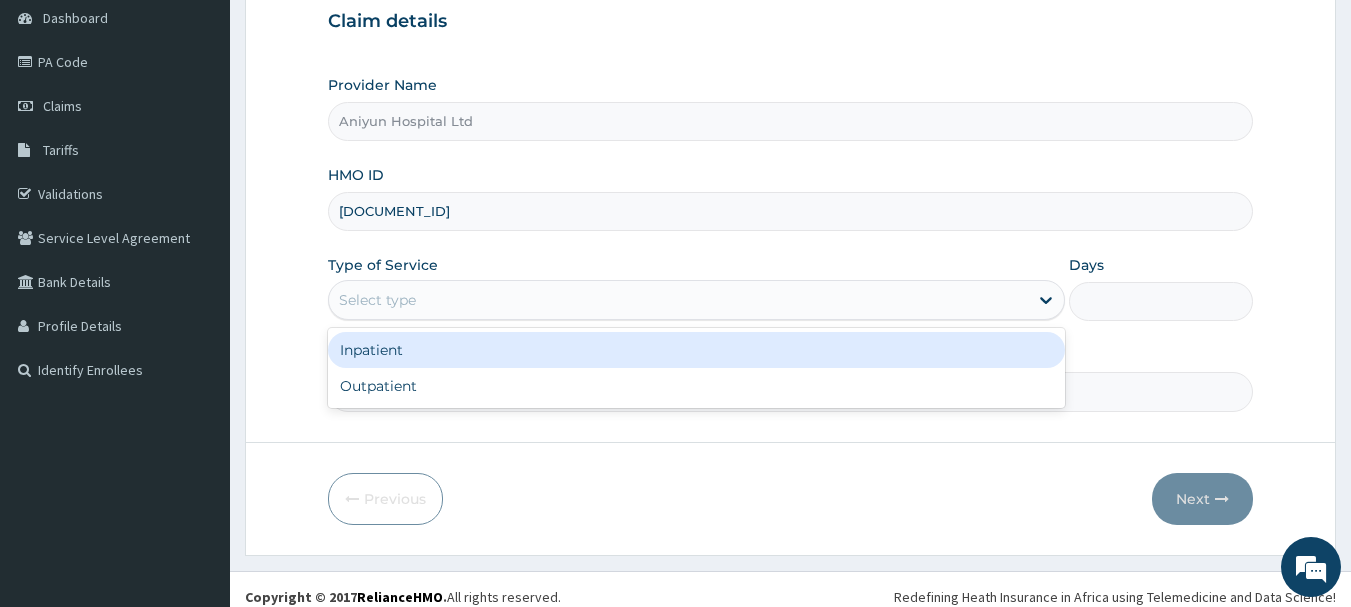 click on "Select type" at bounding box center [678, 300] 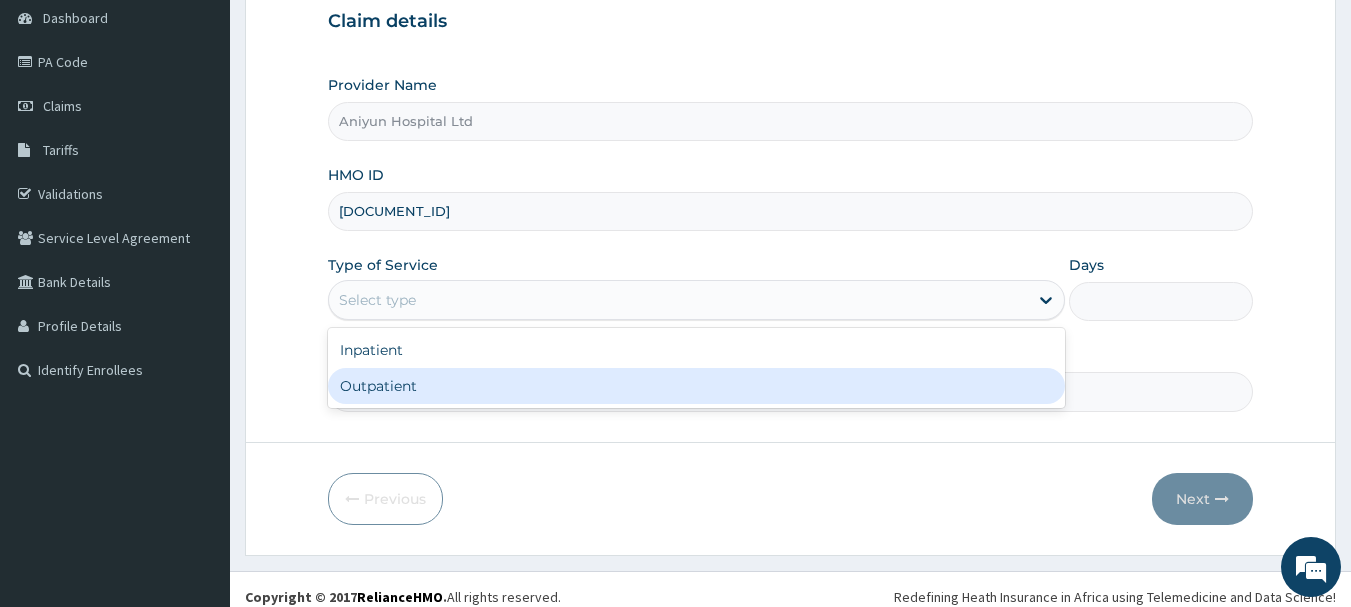 drag, startPoint x: 782, startPoint y: 384, endPoint x: 796, endPoint y: 369, distance: 20.518284 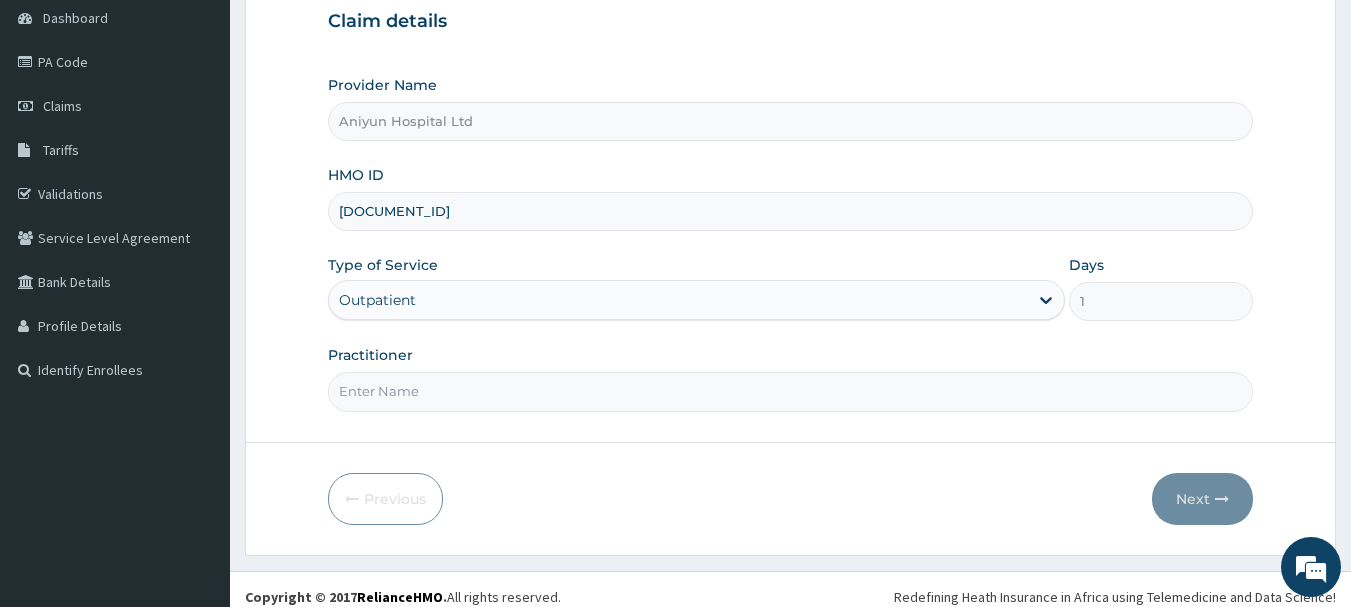 scroll, scrollTop: 0, scrollLeft: 0, axis: both 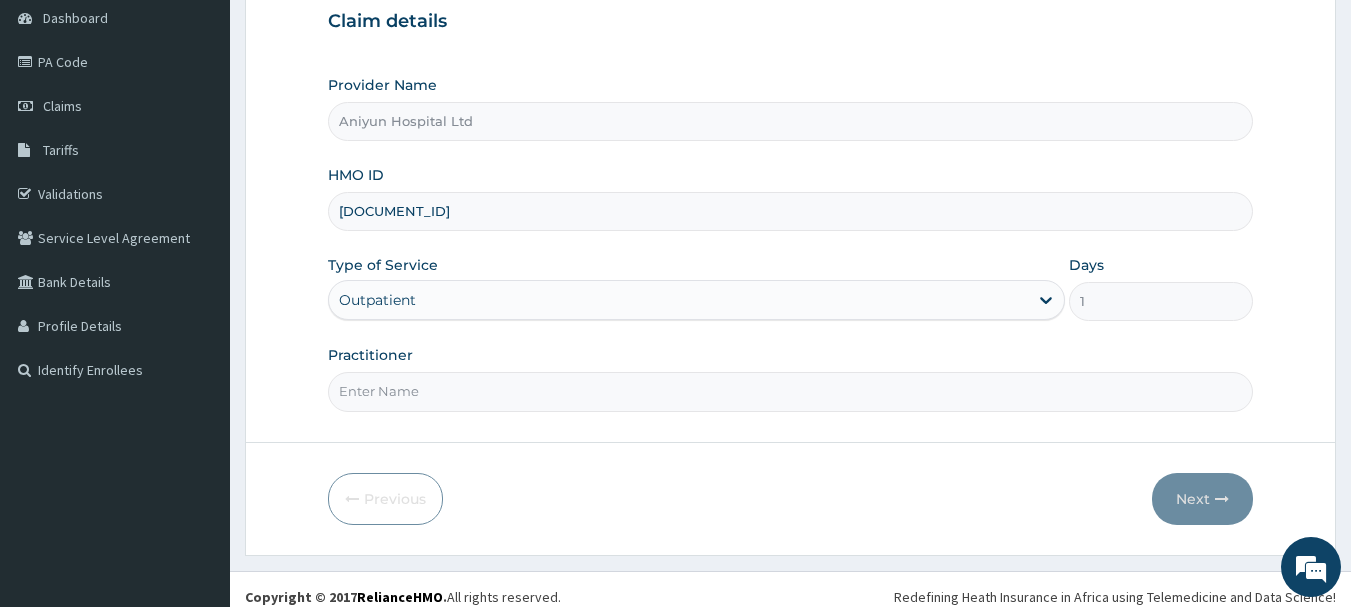 type on "[TITLE] [LAST]" 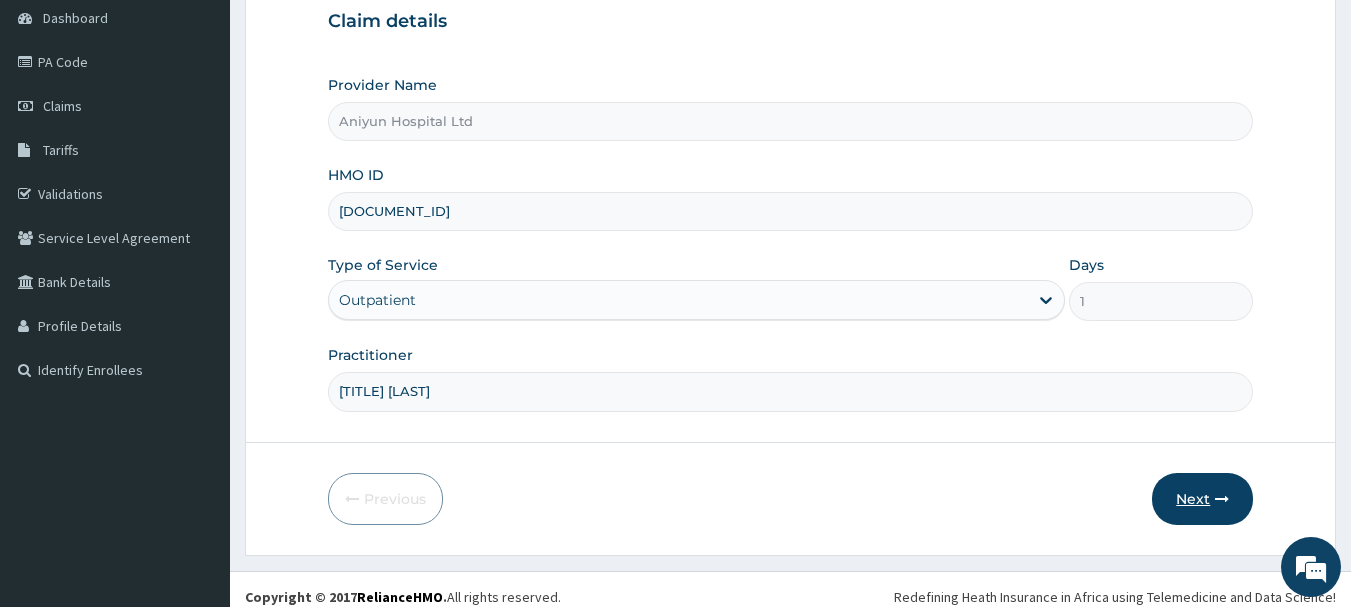 click at bounding box center (1222, 499) 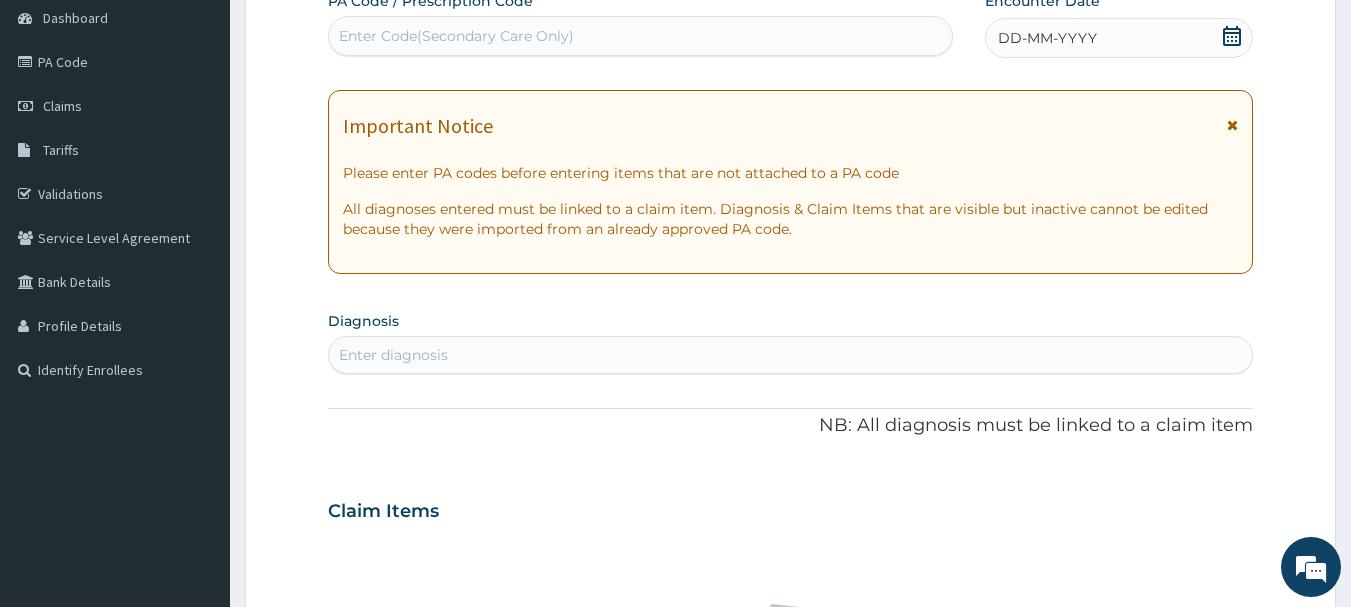 click on "Enter Code(Secondary Care Only)" at bounding box center [641, 36] 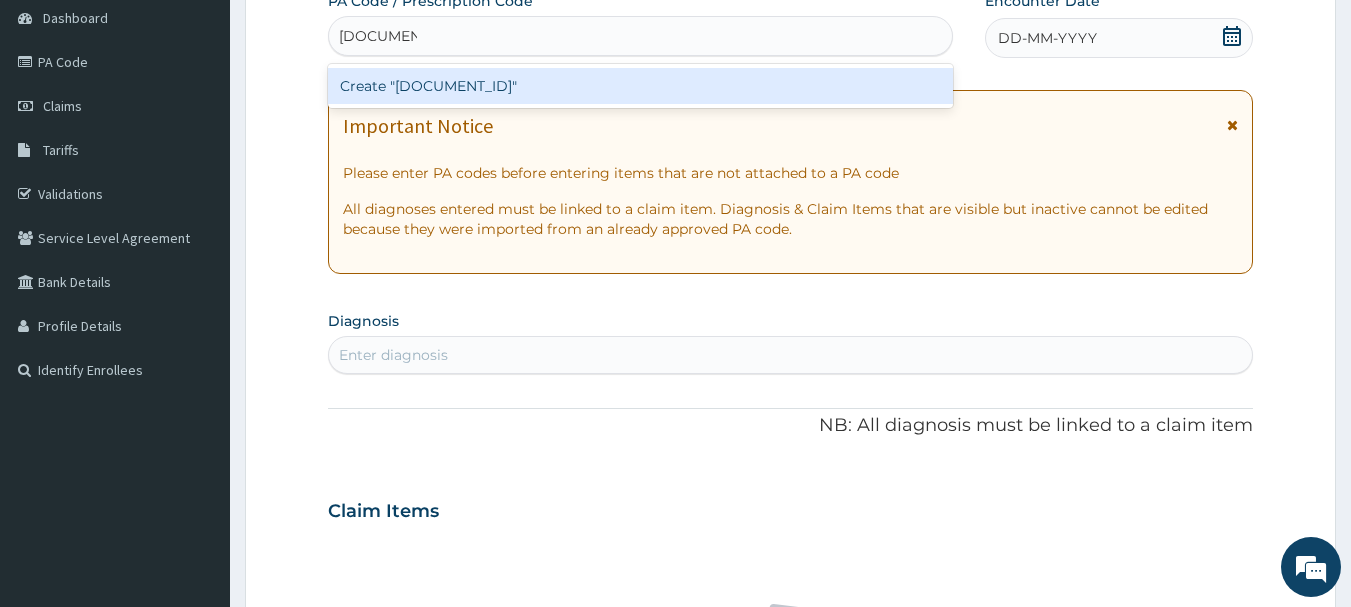 click on "Create "[DOCUMENT_ID]"" at bounding box center [641, 86] 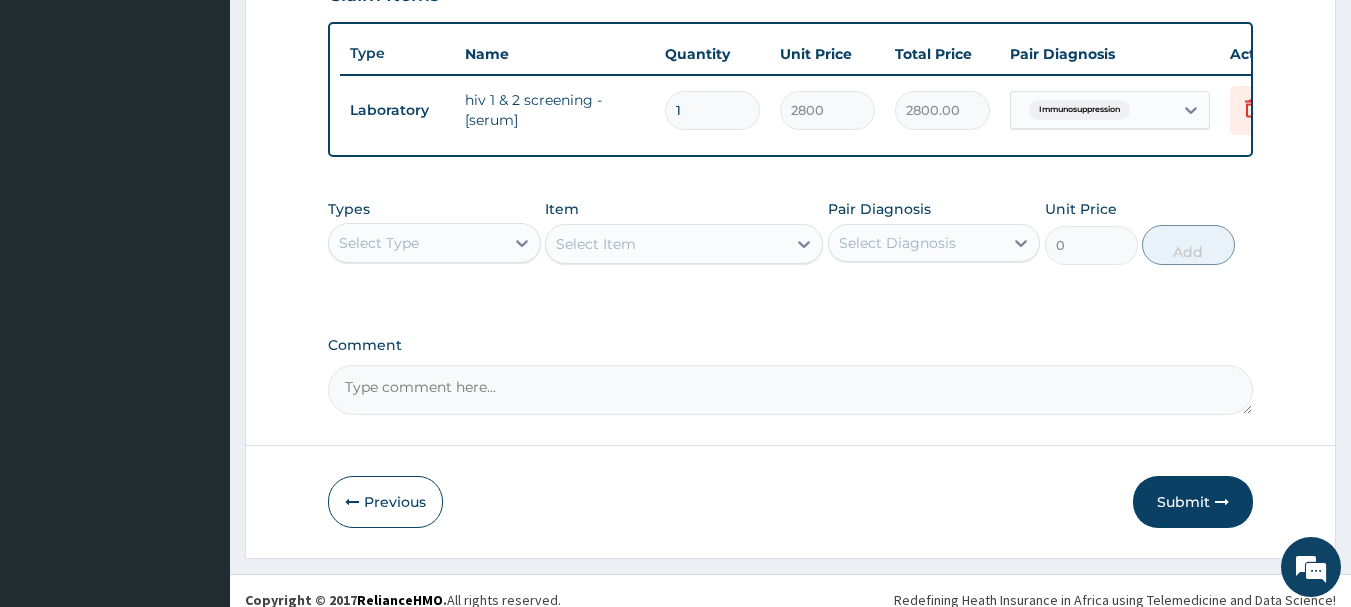 scroll, scrollTop: 729, scrollLeft: 0, axis: vertical 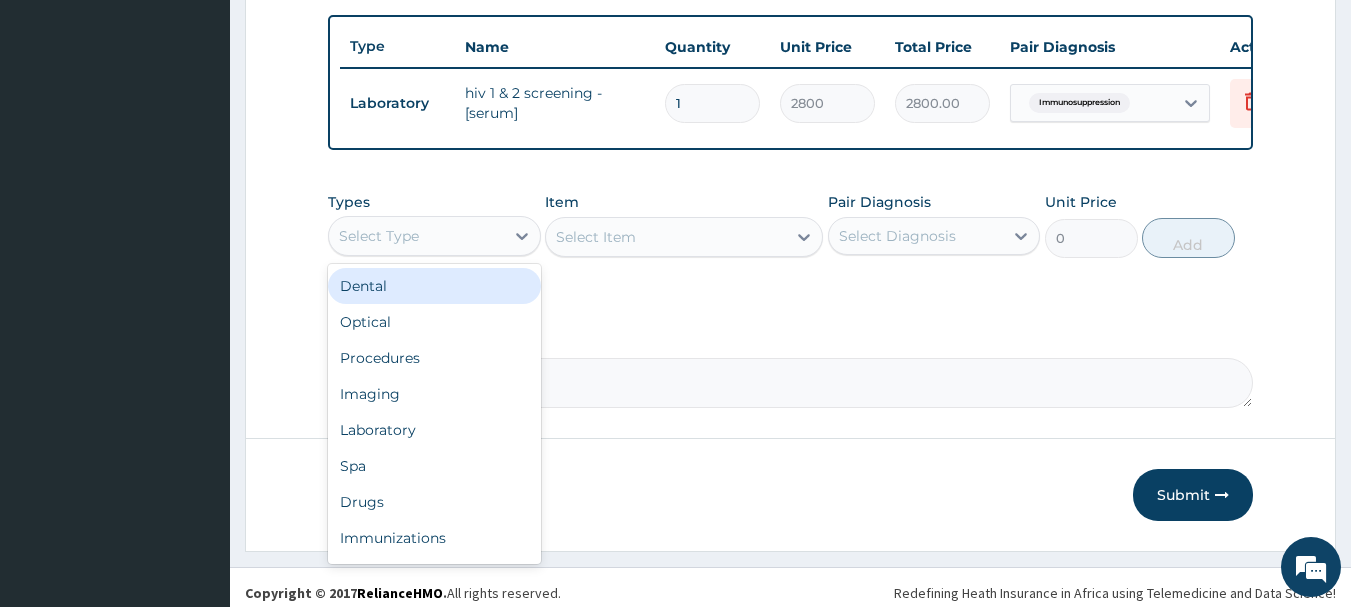 click on "Select Type" at bounding box center (416, 236) 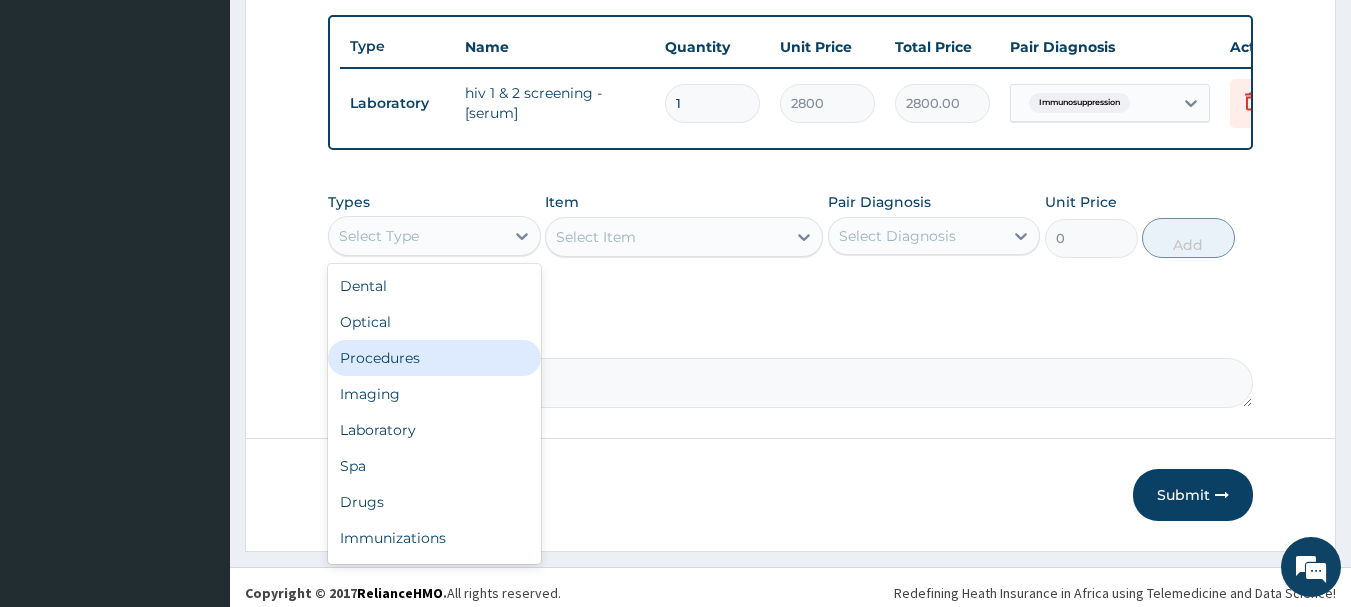 drag, startPoint x: 407, startPoint y: 372, endPoint x: 582, endPoint y: 308, distance: 186.33572 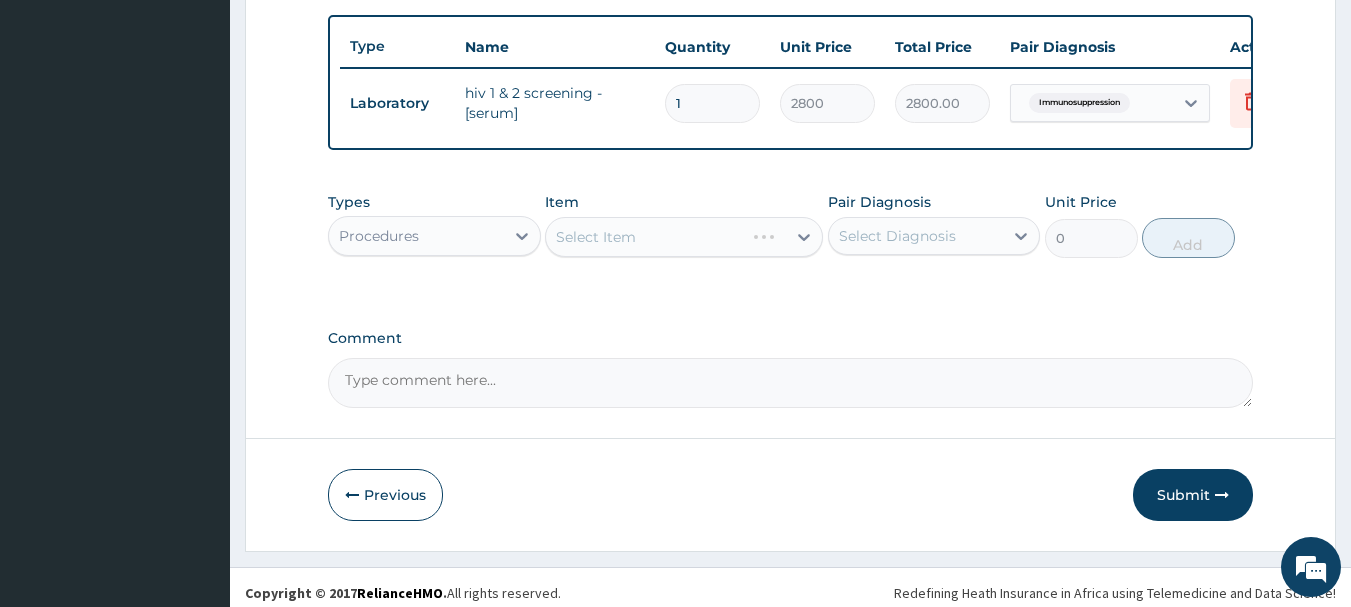 click on "Select Item" at bounding box center (684, 237) 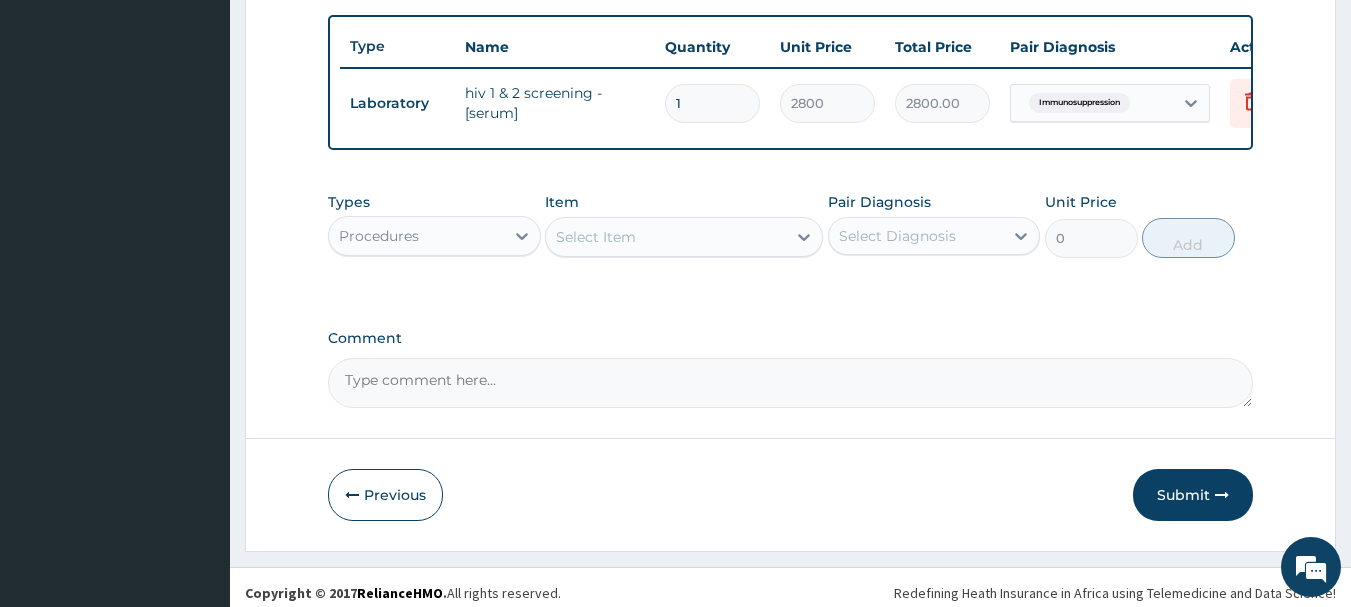 click on "Select Item" at bounding box center (666, 237) 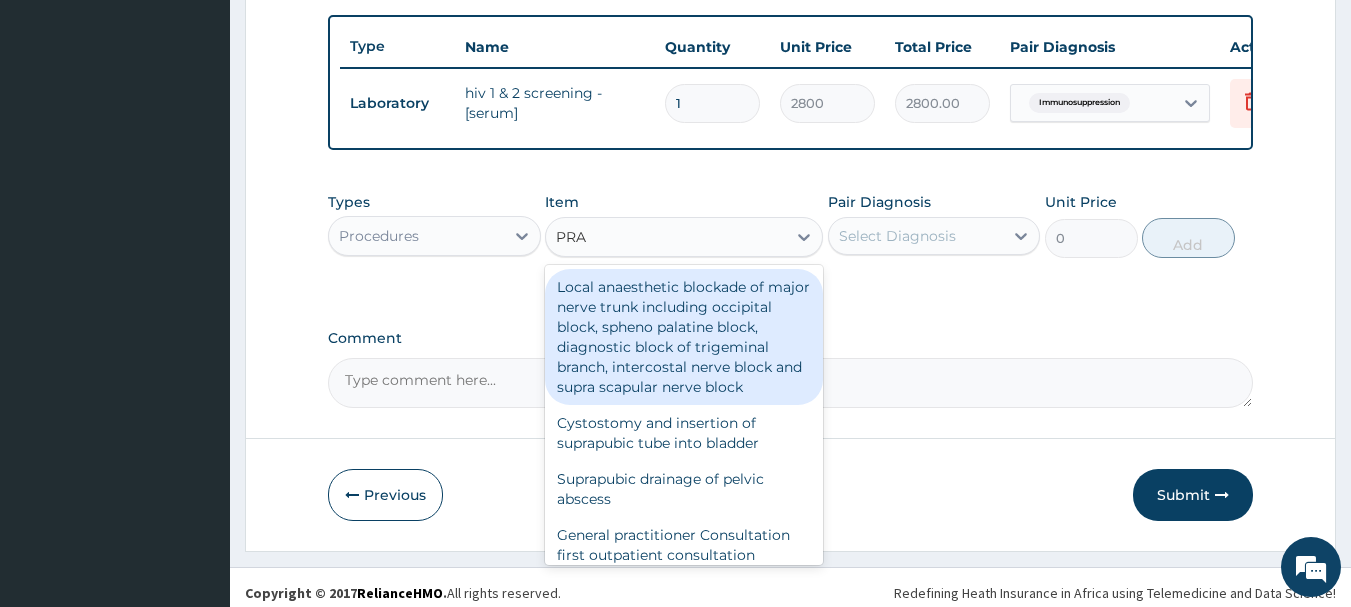 type on "PRAC" 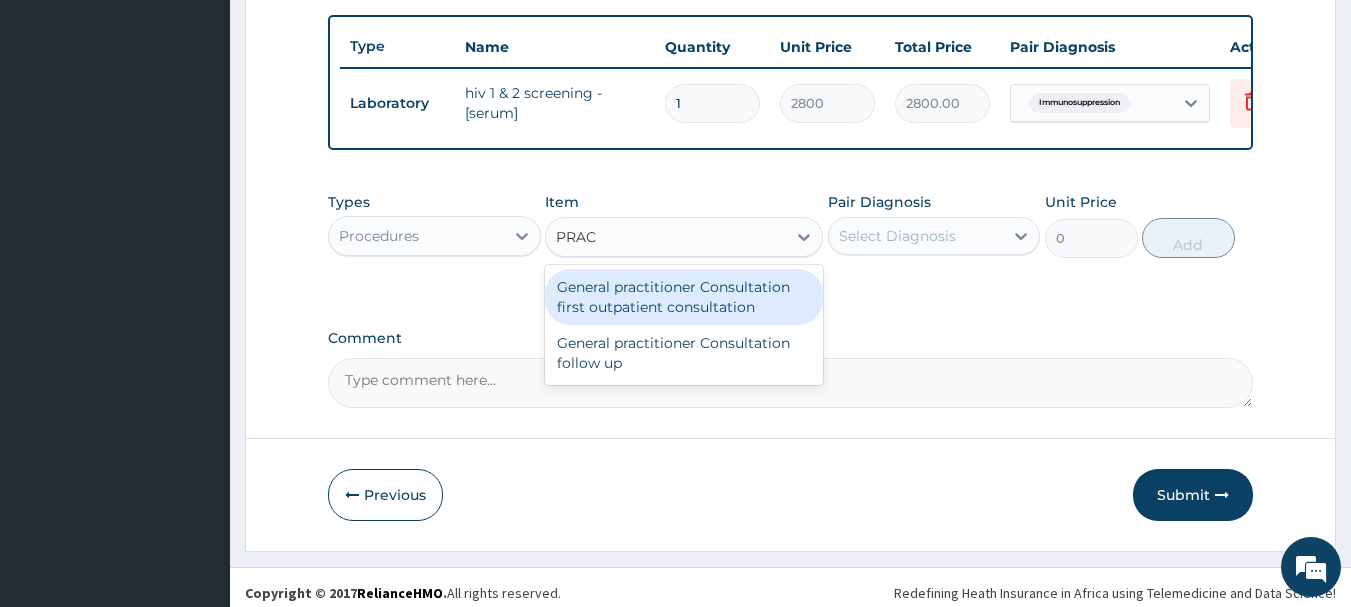 drag, startPoint x: 714, startPoint y: 311, endPoint x: 706, endPoint y: 328, distance: 18.788294 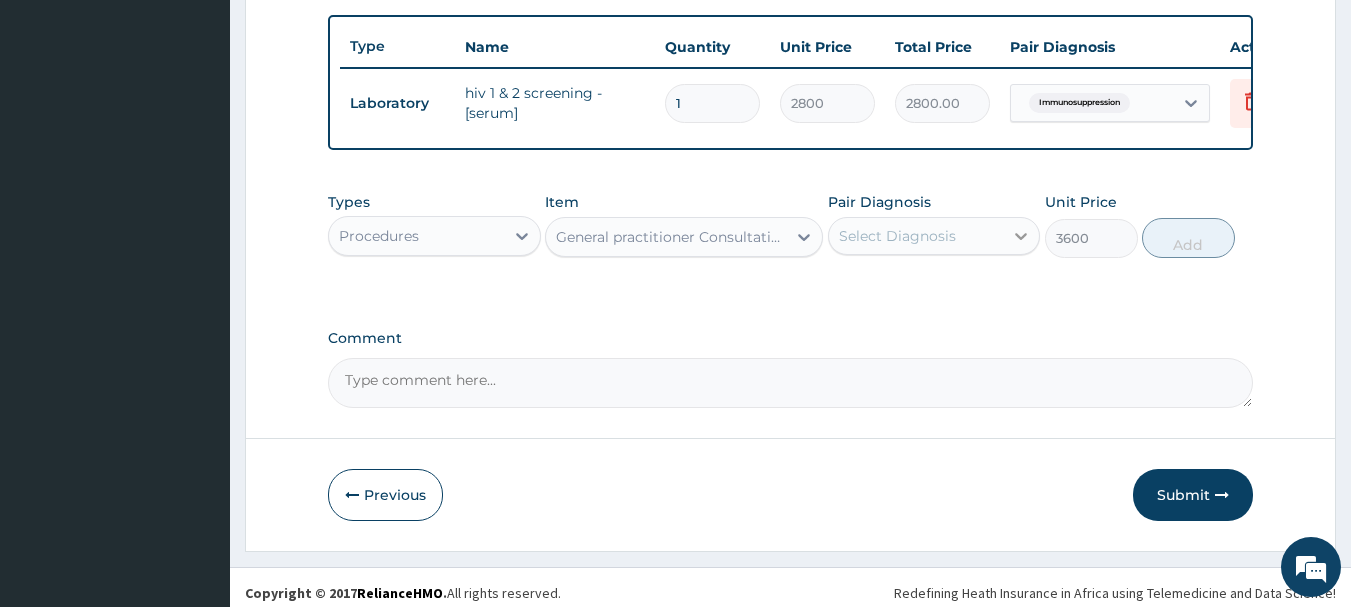 click 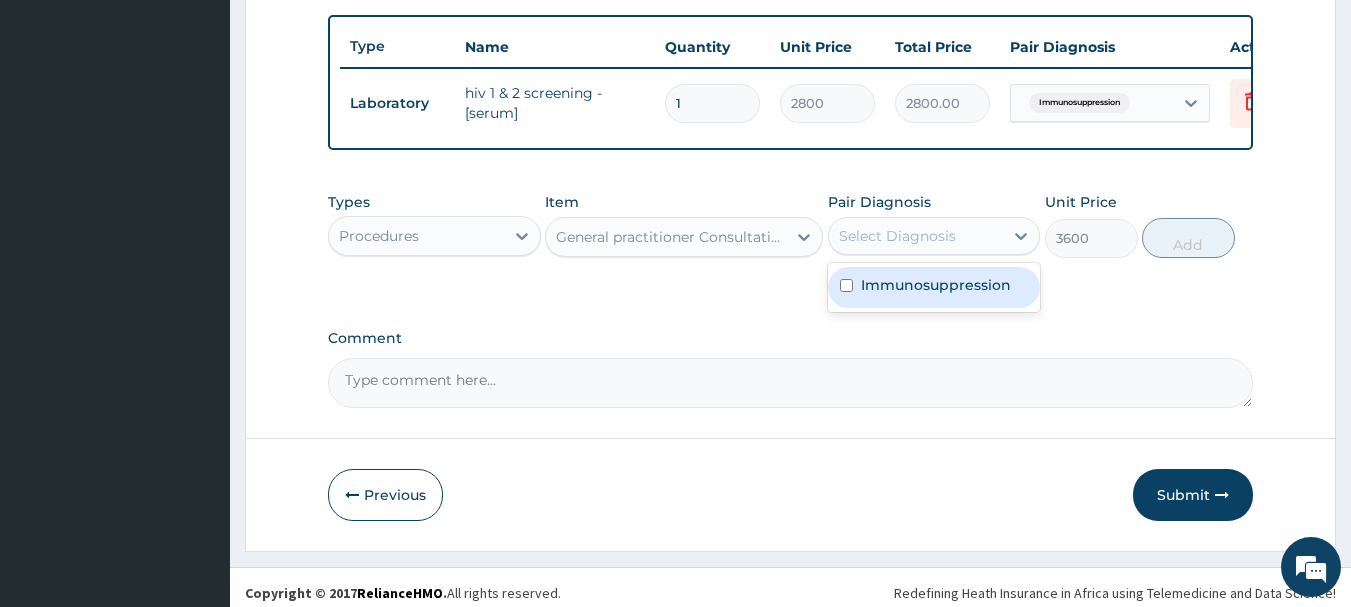 click on "Immunosuppression" at bounding box center (934, 287) 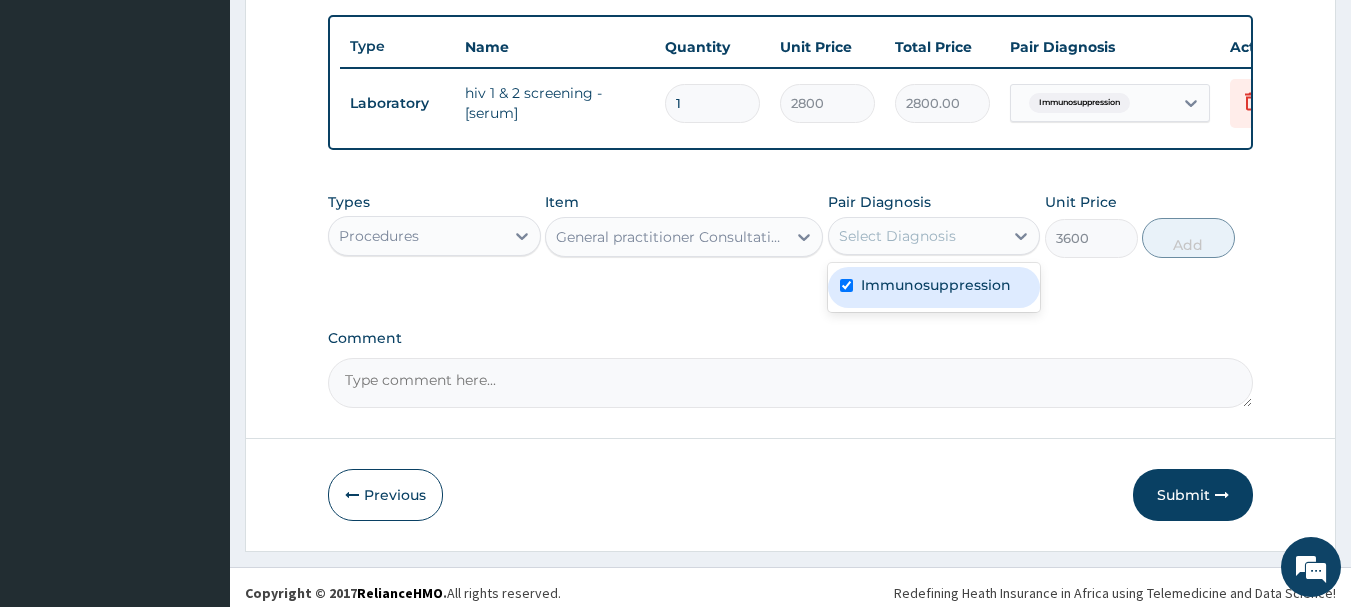 checkbox on "true" 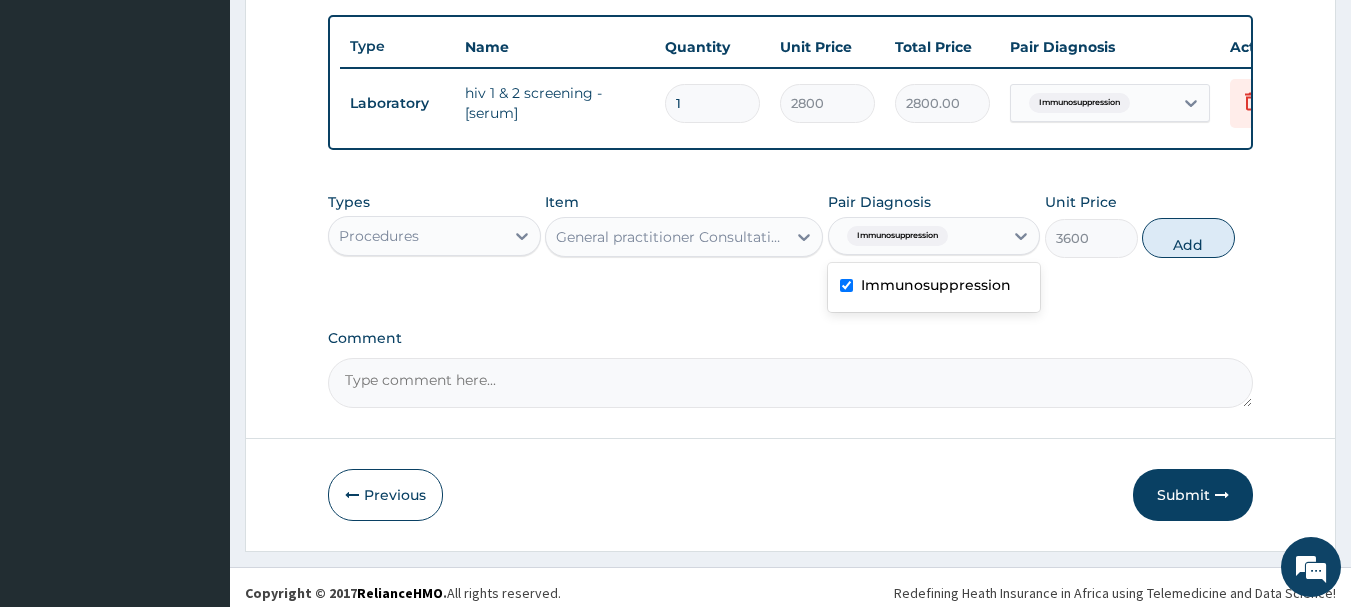 drag, startPoint x: 1215, startPoint y: 258, endPoint x: 1207, endPoint y: 266, distance: 11.313708 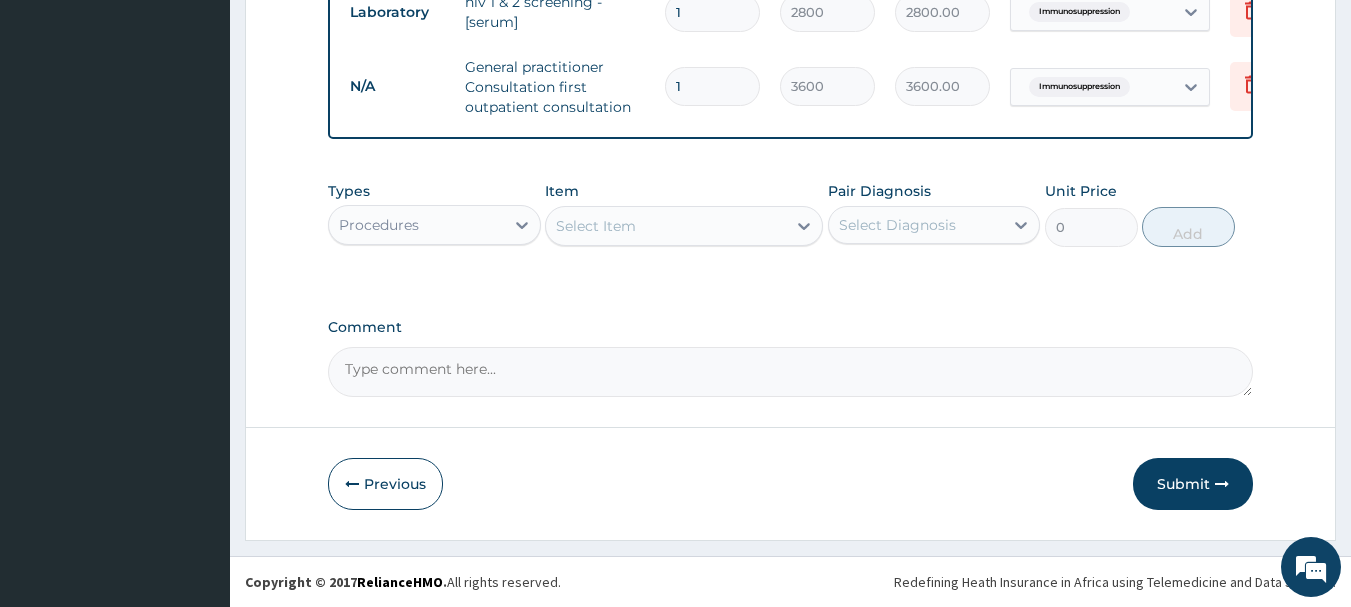 scroll, scrollTop: 835, scrollLeft: 0, axis: vertical 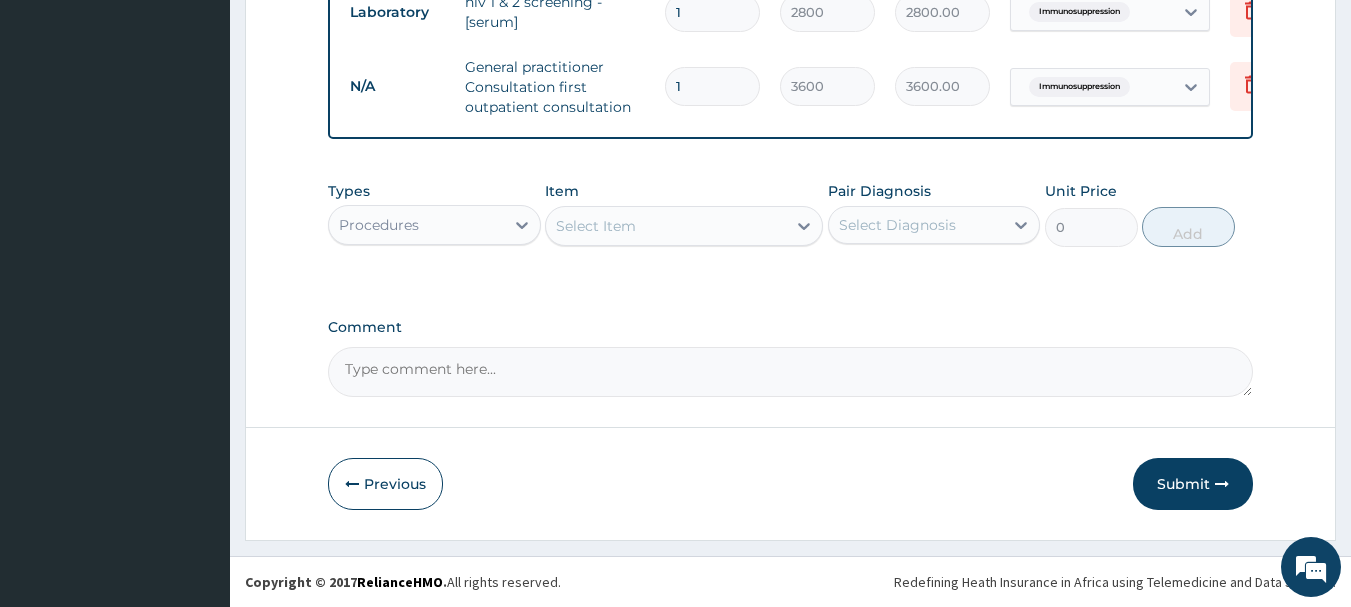 click on "Submit" at bounding box center [1193, 484] 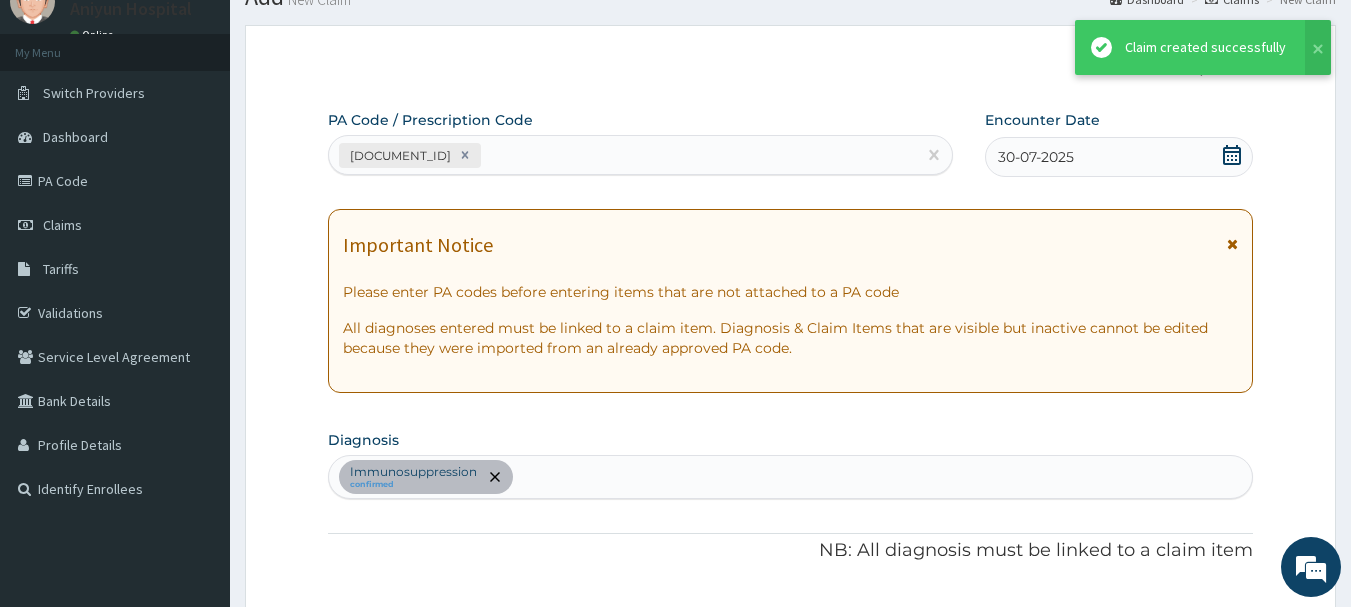scroll, scrollTop: 835, scrollLeft: 0, axis: vertical 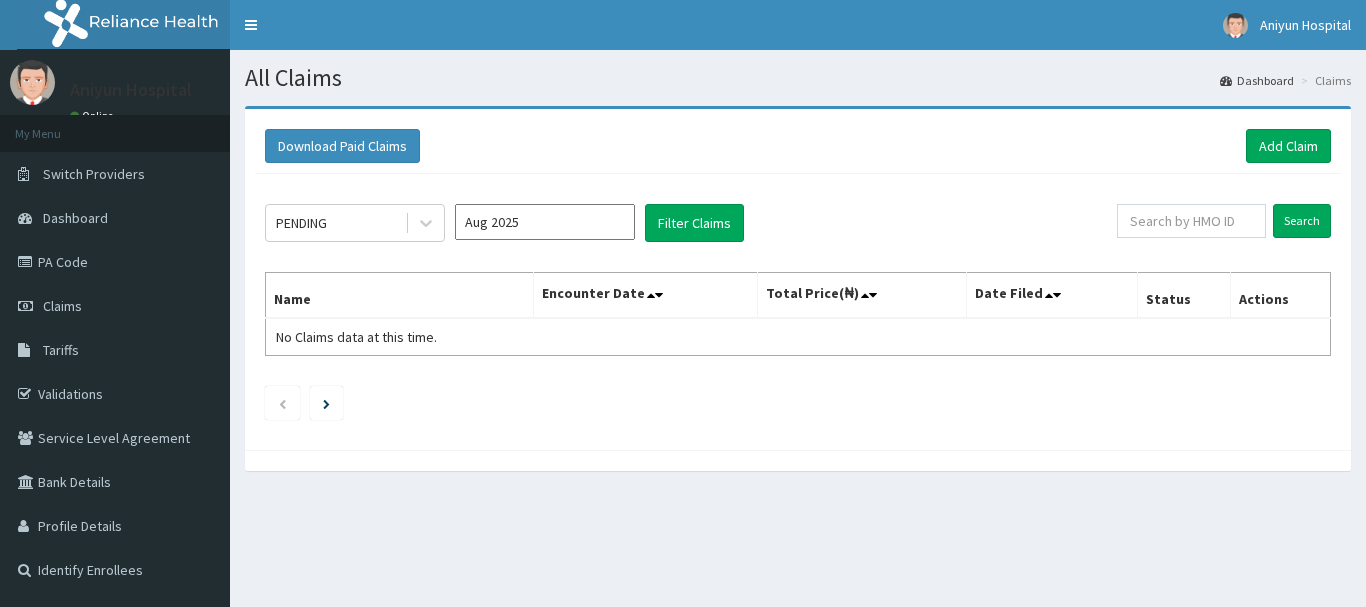 click at bounding box center [426, 223] 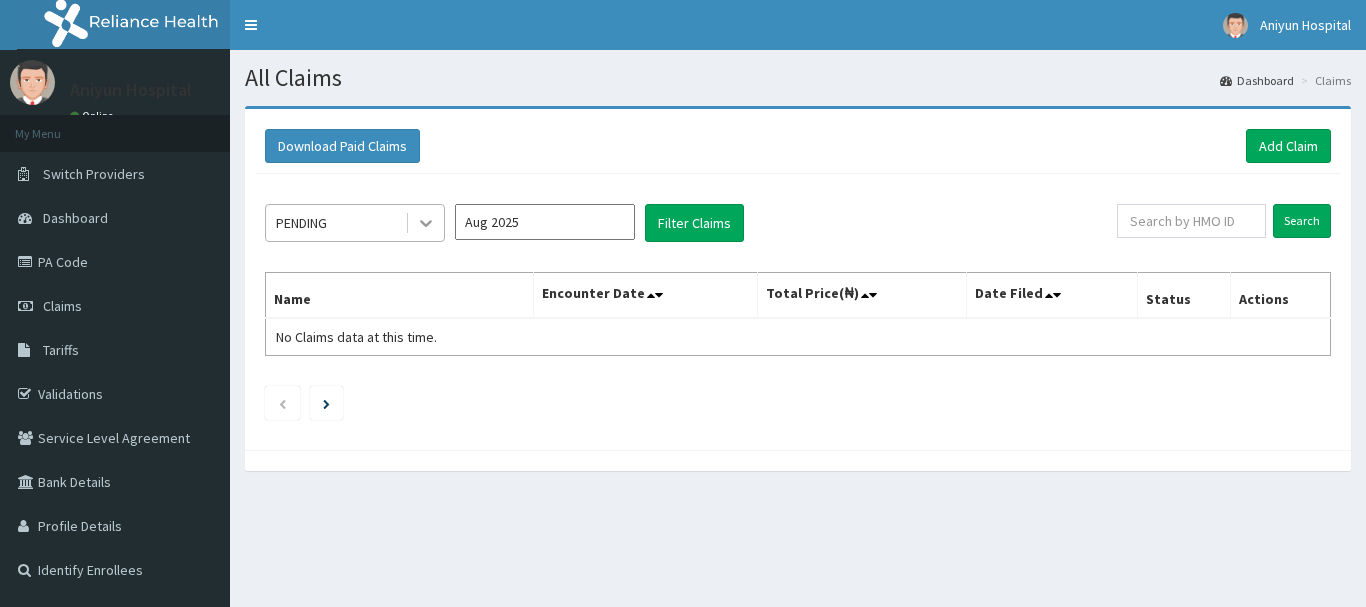 scroll, scrollTop: 0, scrollLeft: 0, axis: both 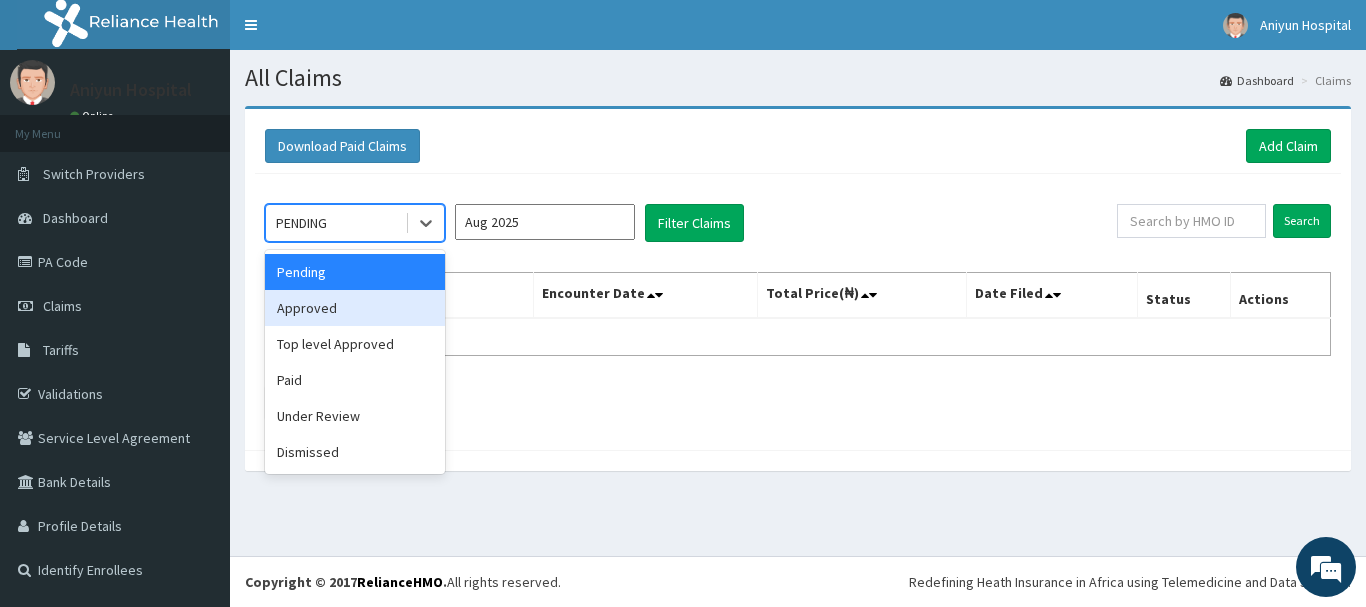 drag, startPoint x: 386, startPoint y: 301, endPoint x: 420, endPoint y: 276, distance: 42.201897 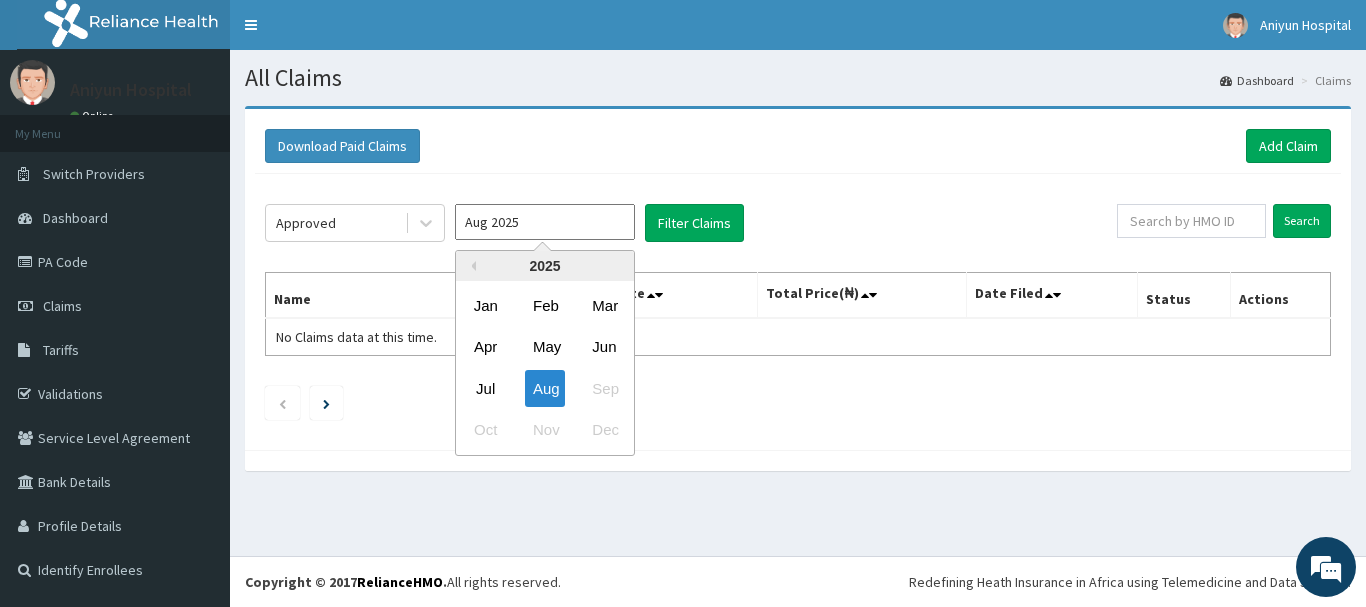drag, startPoint x: 516, startPoint y: 228, endPoint x: 513, endPoint y: 258, distance: 30.149628 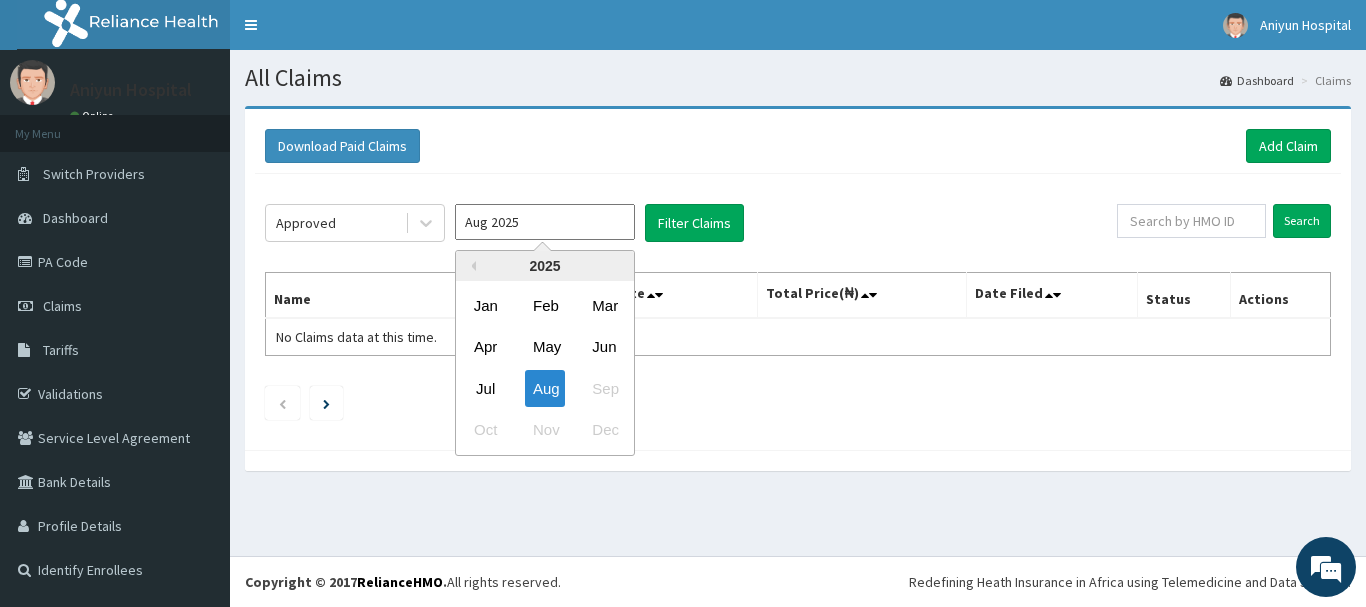drag, startPoint x: 489, startPoint y: 381, endPoint x: 536, endPoint y: 310, distance: 85.146935 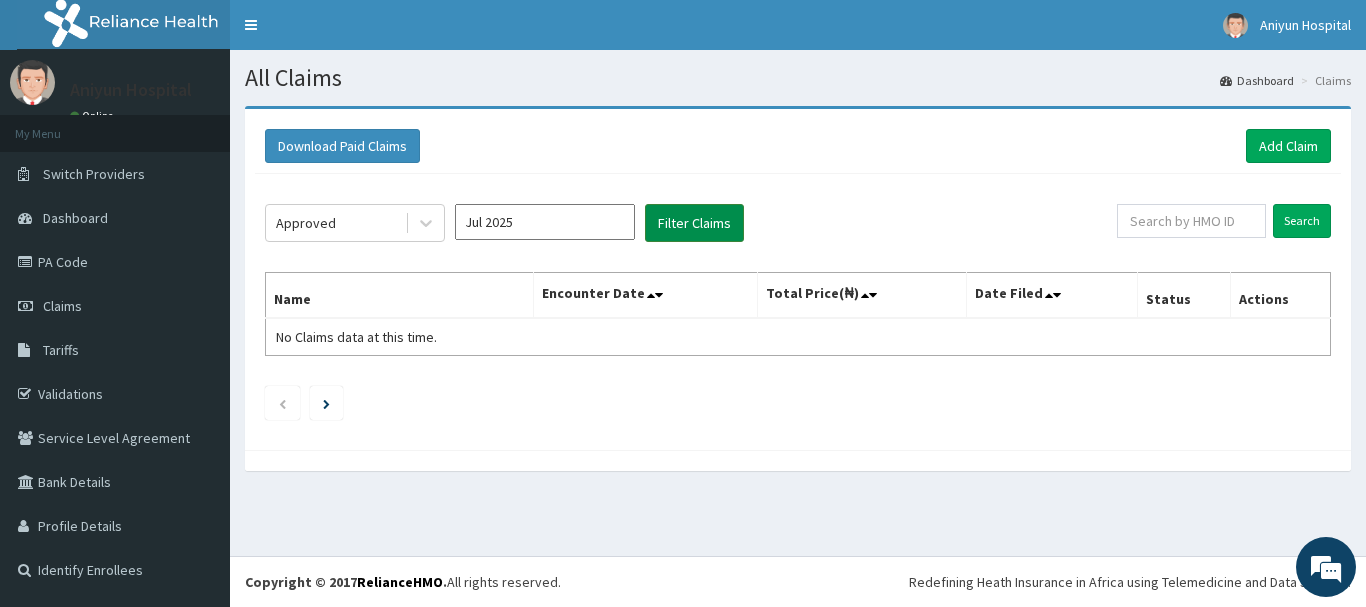 click on "Filter Claims" at bounding box center [694, 223] 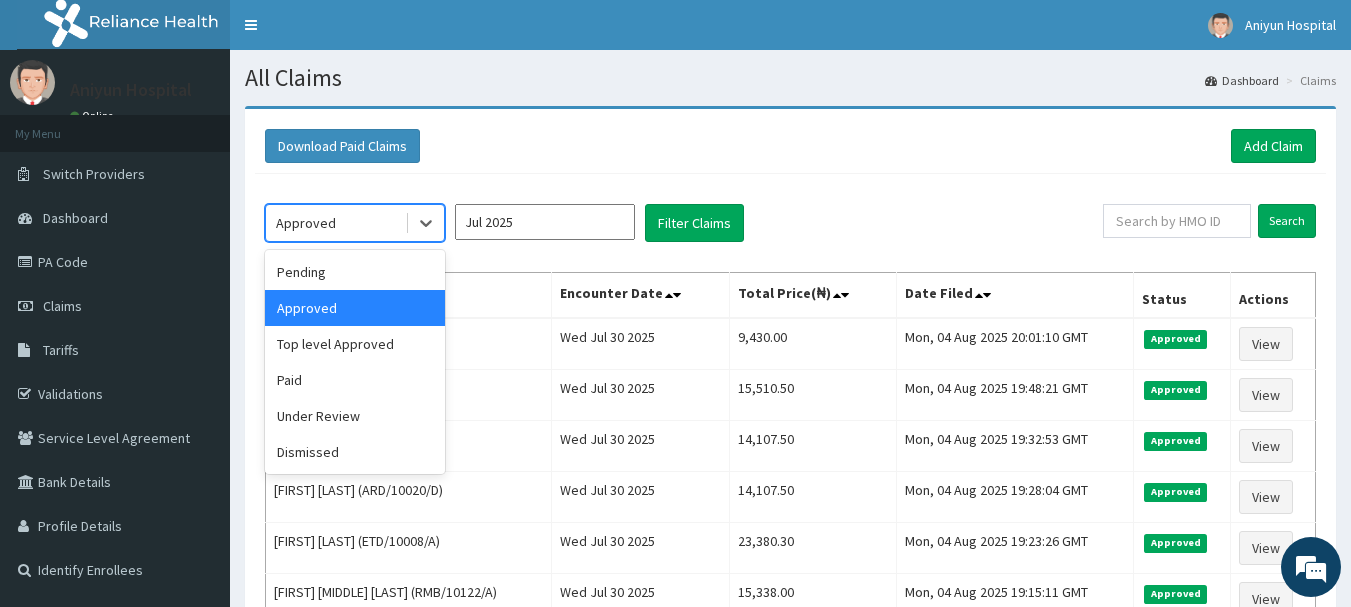 click on "Approved" at bounding box center [335, 223] 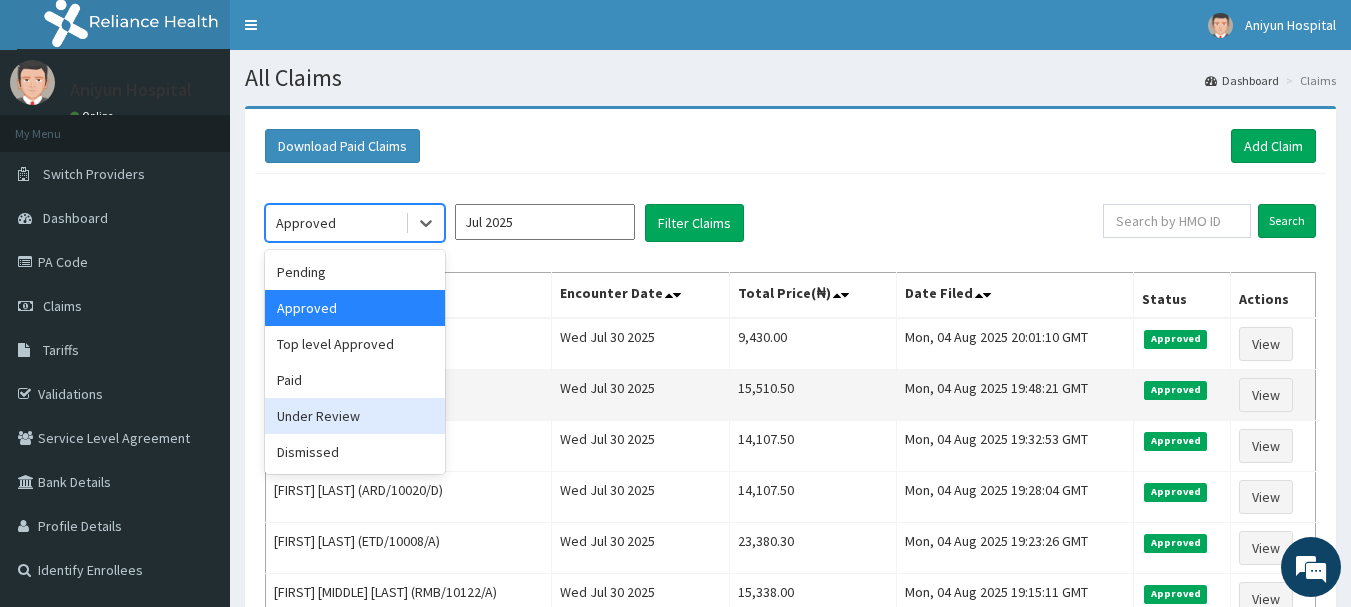 drag, startPoint x: 381, startPoint y: 422, endPoint x: 458, endPoint y: 377, distance: 89.1852 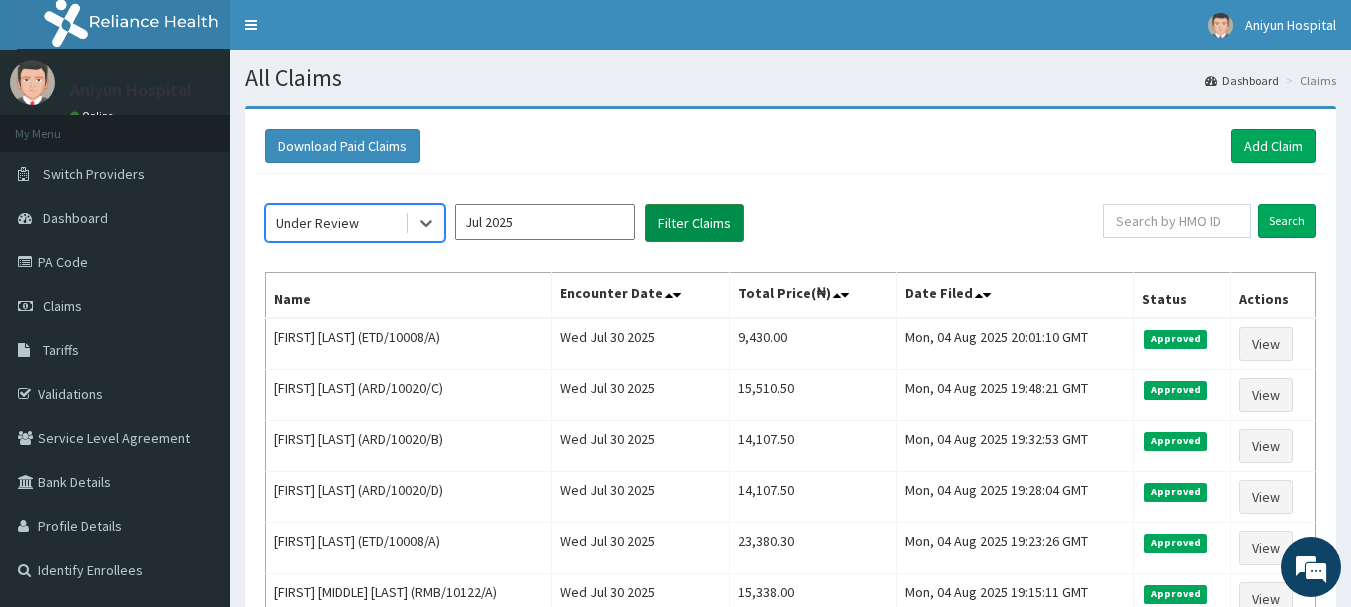 scroll, scrollTop: 0, scrollLeft: 0, axis: both 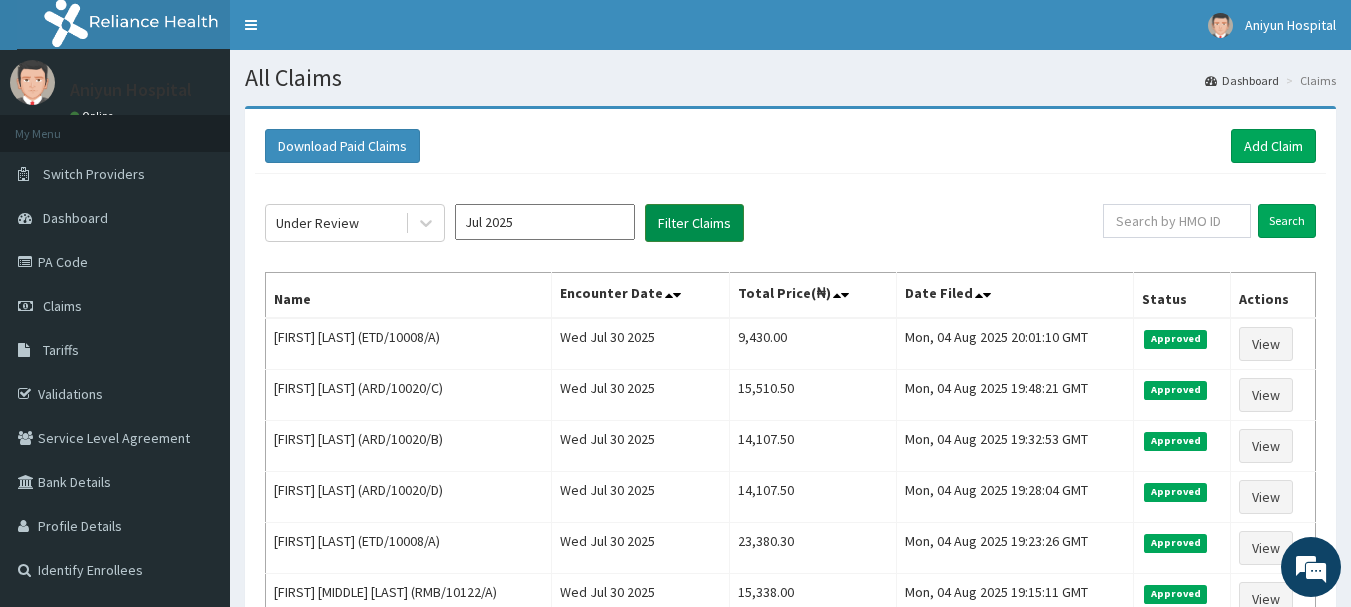 click on "Filter Claims" at bounding box center (694, 223) 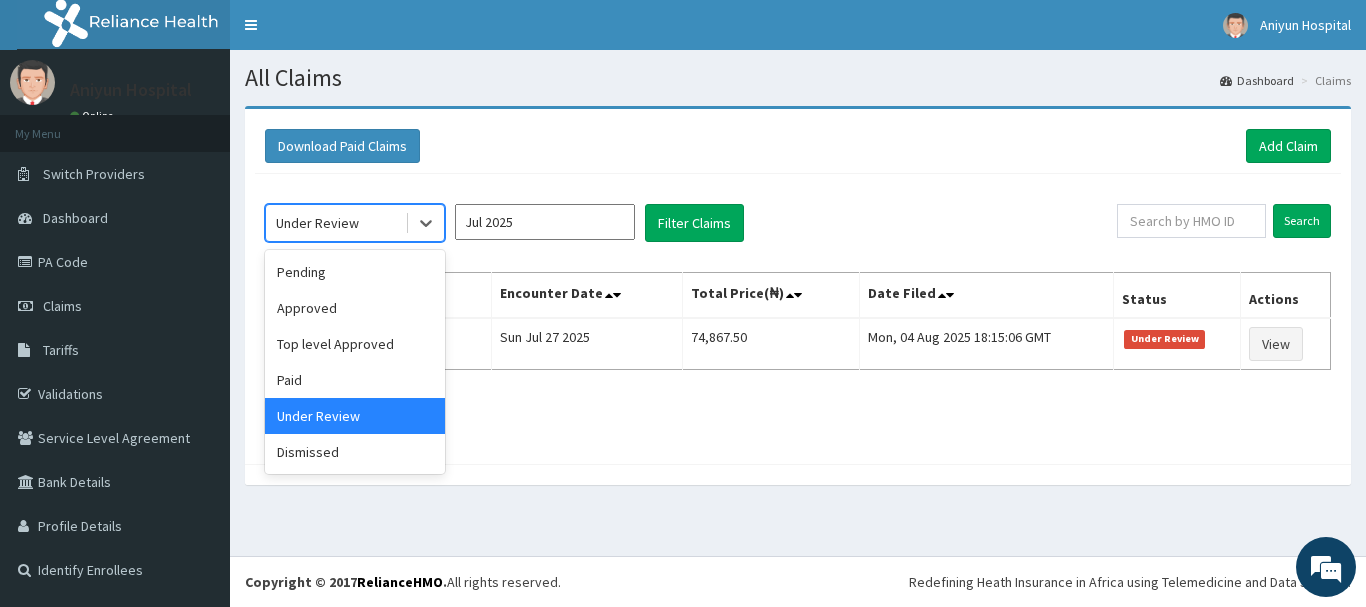 click on "Under Review" at bounding box center (335, 223) 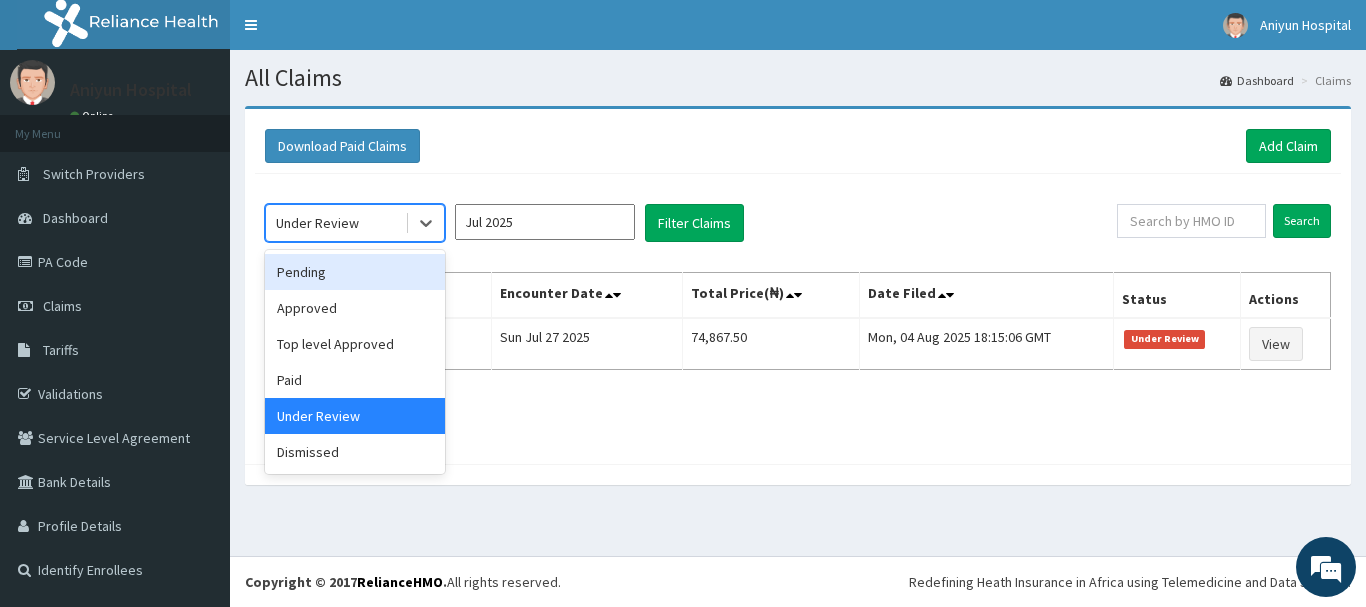 drag, startPoint x: 377, startPoint y: 273, endPoint x: 389, endPoint y: 266, distance: 13.892444 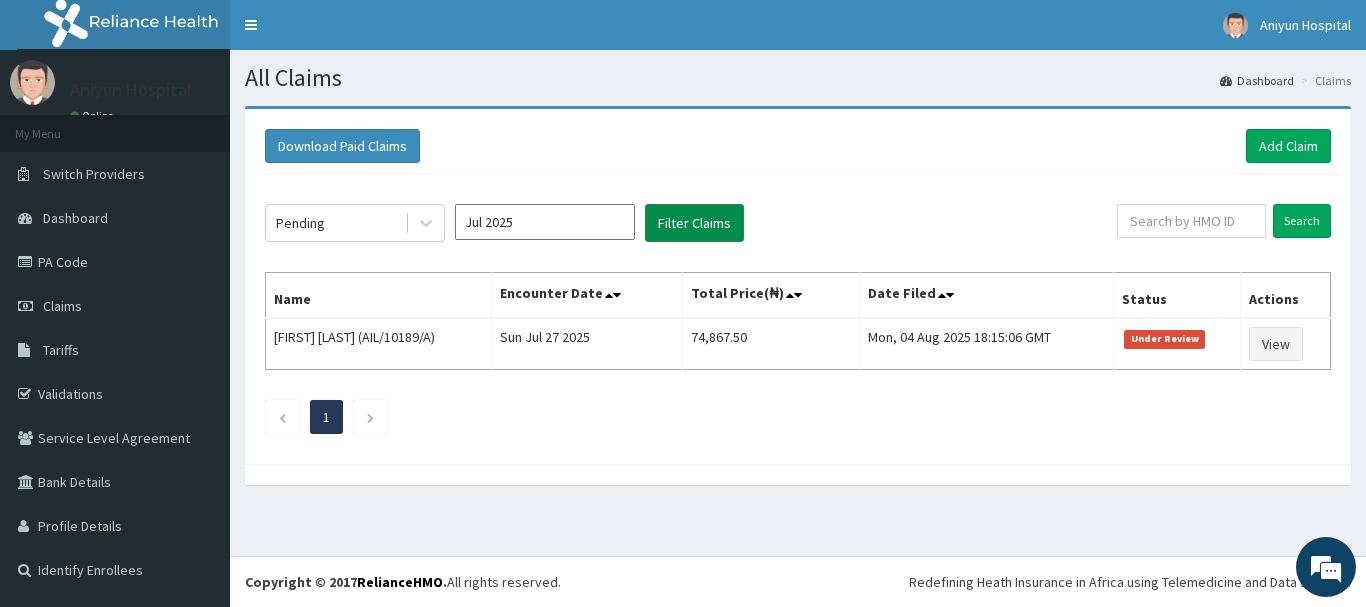 click on "Filter Claims" at bounding box center (694, 223) 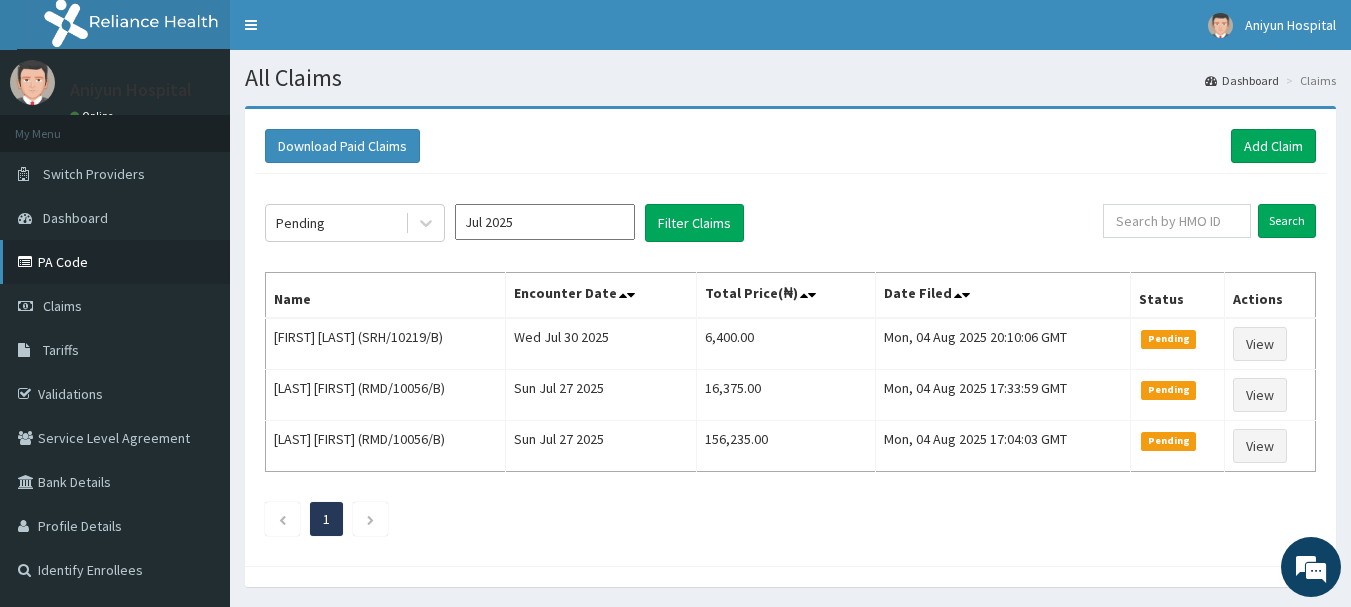click on "PA Code" at bounding box center (115, 262) 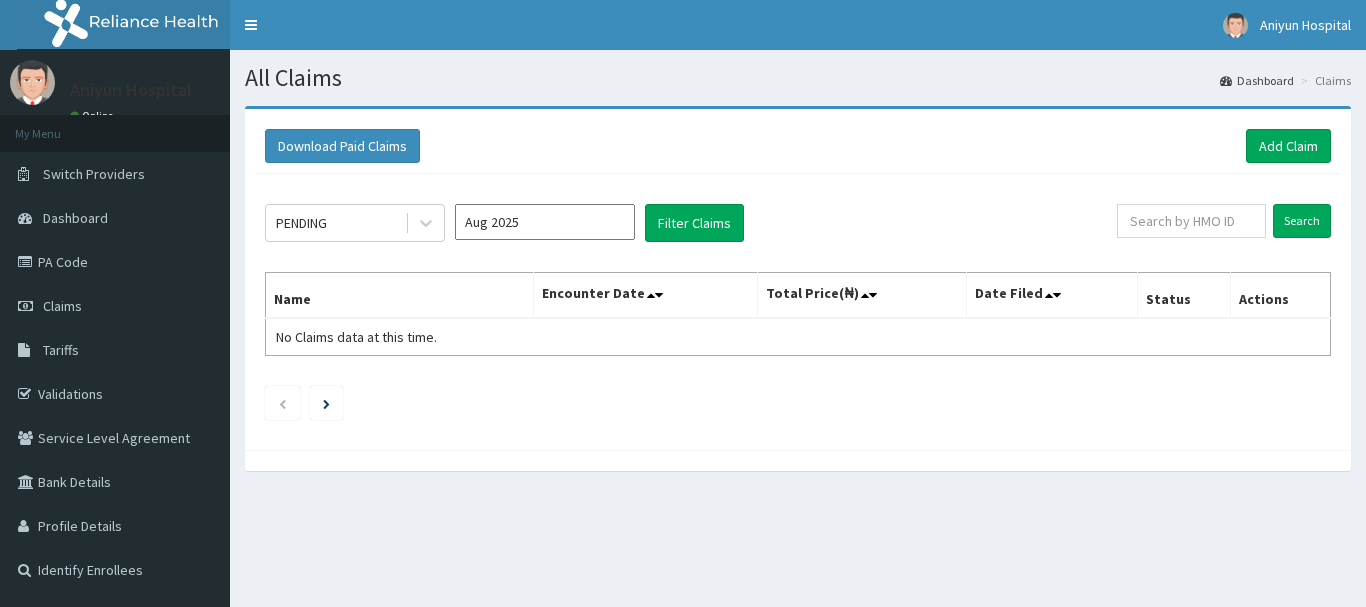 scroll, scrollTop: 0, scrollLeft: 0, axis: both 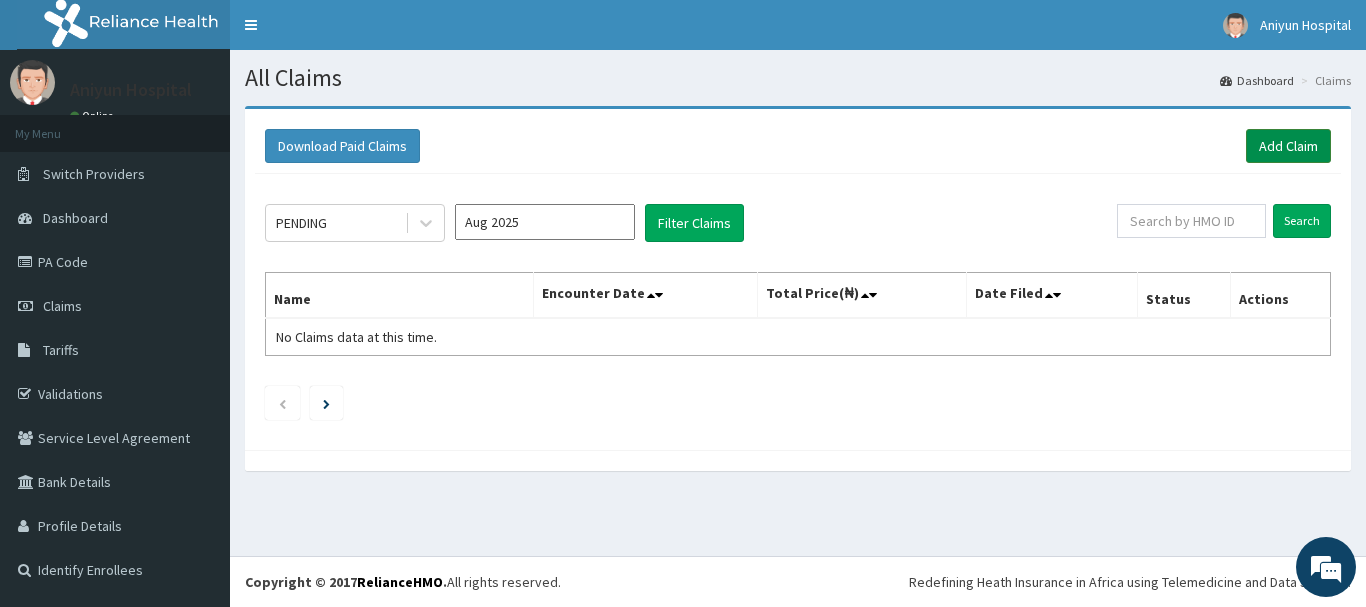 click on "Add Claim" at bounding box center (1288, 146) 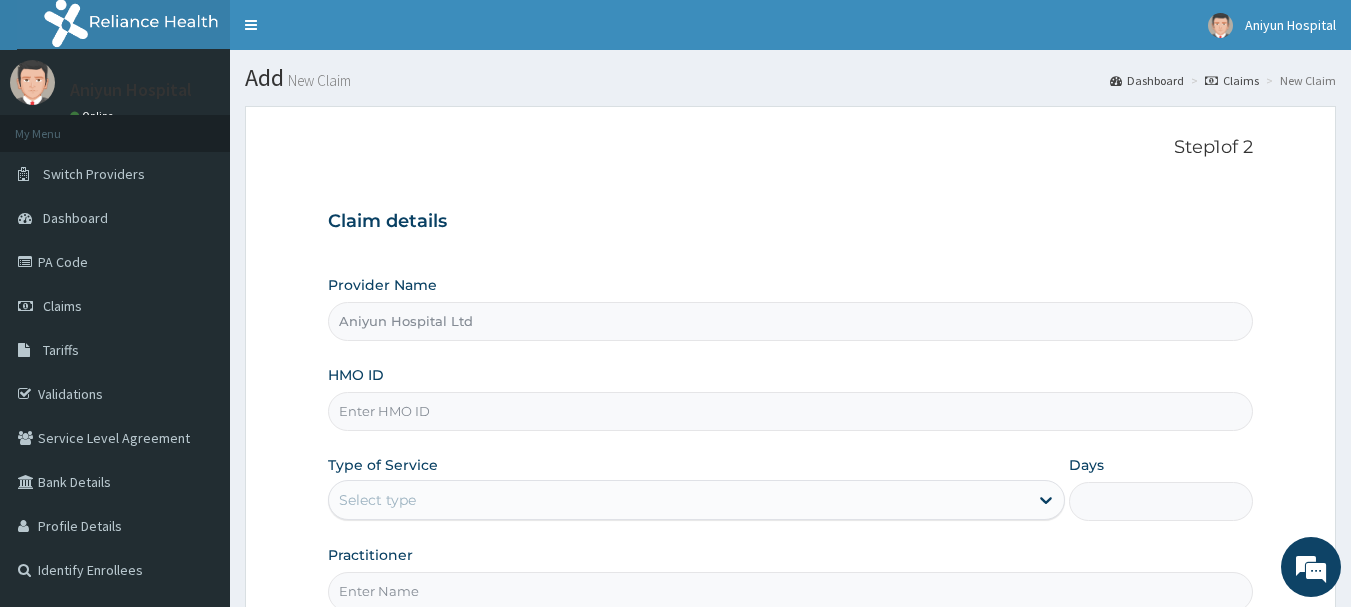 scroll, scrollTop: 0, scrollLeft: 0, axis: both 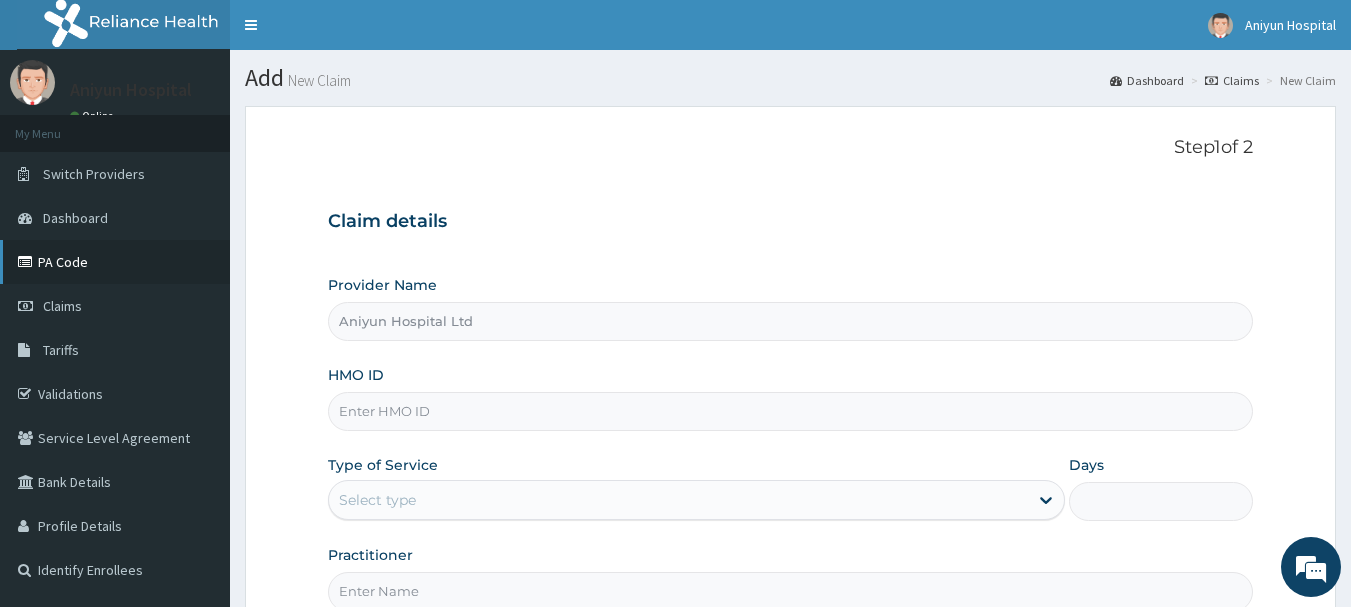 click on "PA Code" at bounding box center (115, 262) 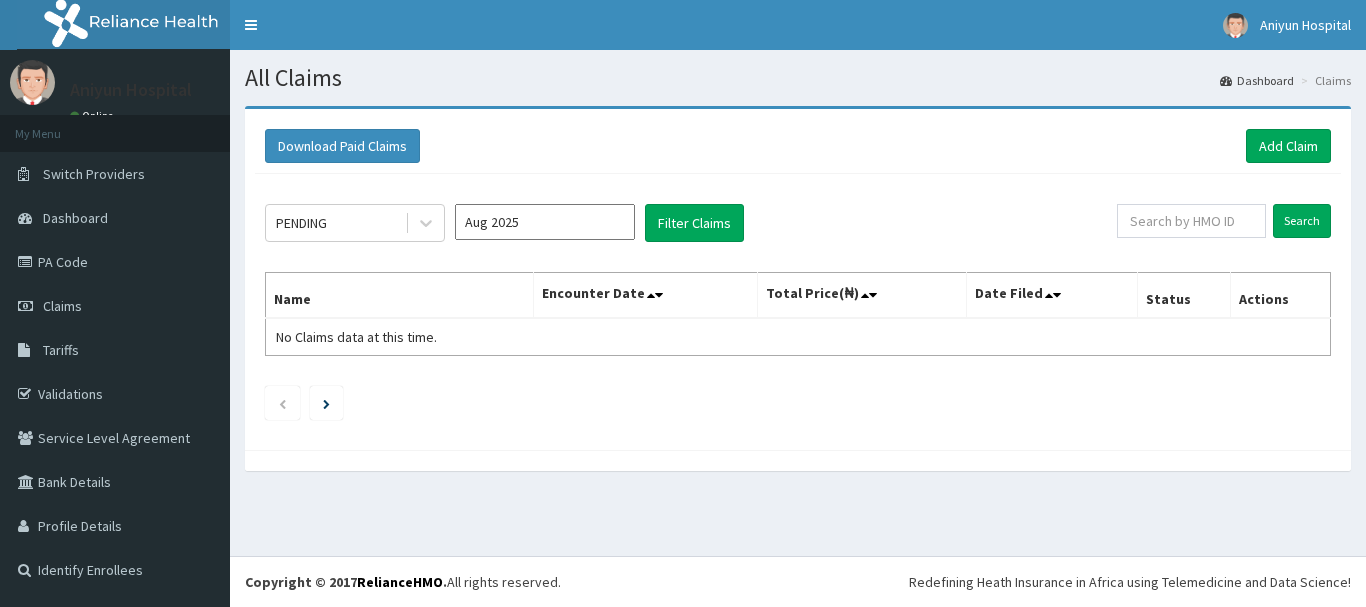 scroll, scrollTop: 0, scrollLeft: 0, axis: both 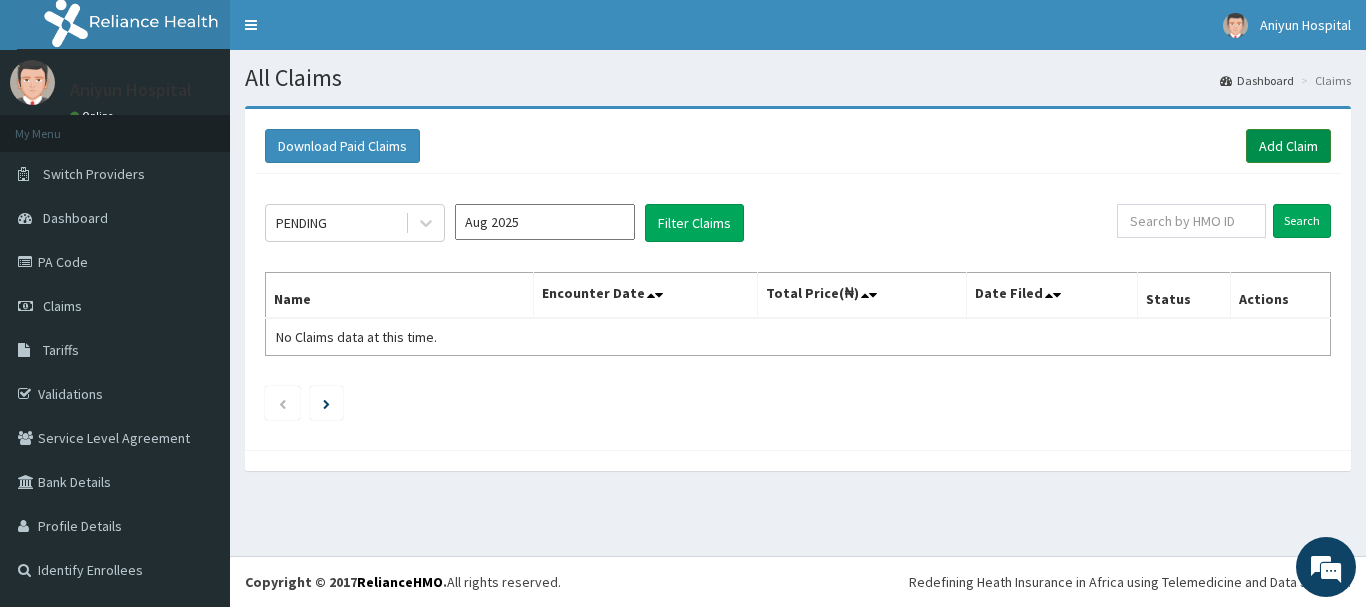 click on "Add Claim" at bounding box center (1288, 146) 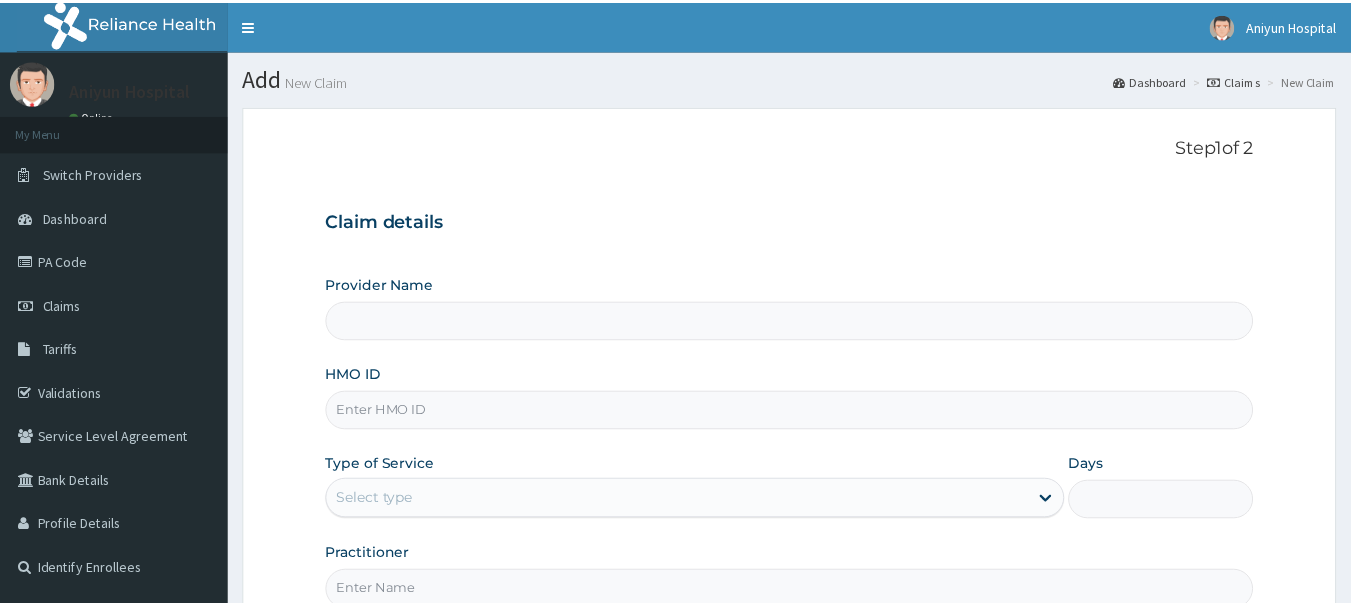 scroll, scrollTop: 0, scrollLeft: 0, axis: both 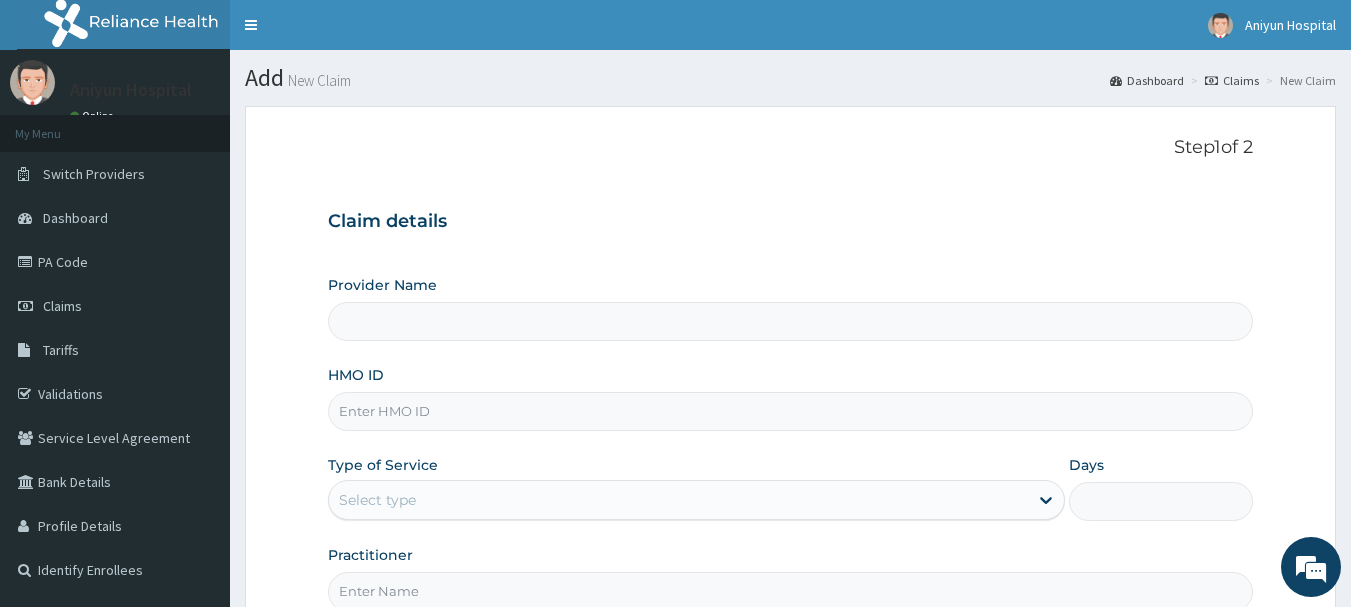 type on "Aniyun Hospital Ltd" 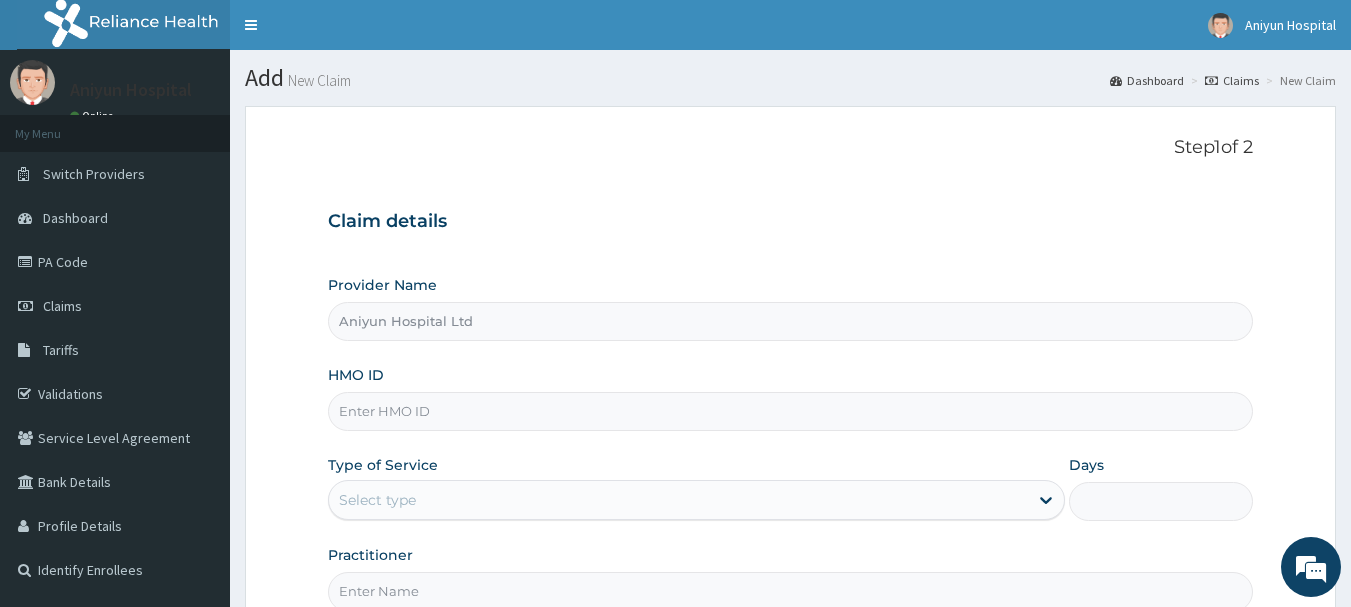 scroll, scrollTop: 0, scrollLeft: 0, axis: both 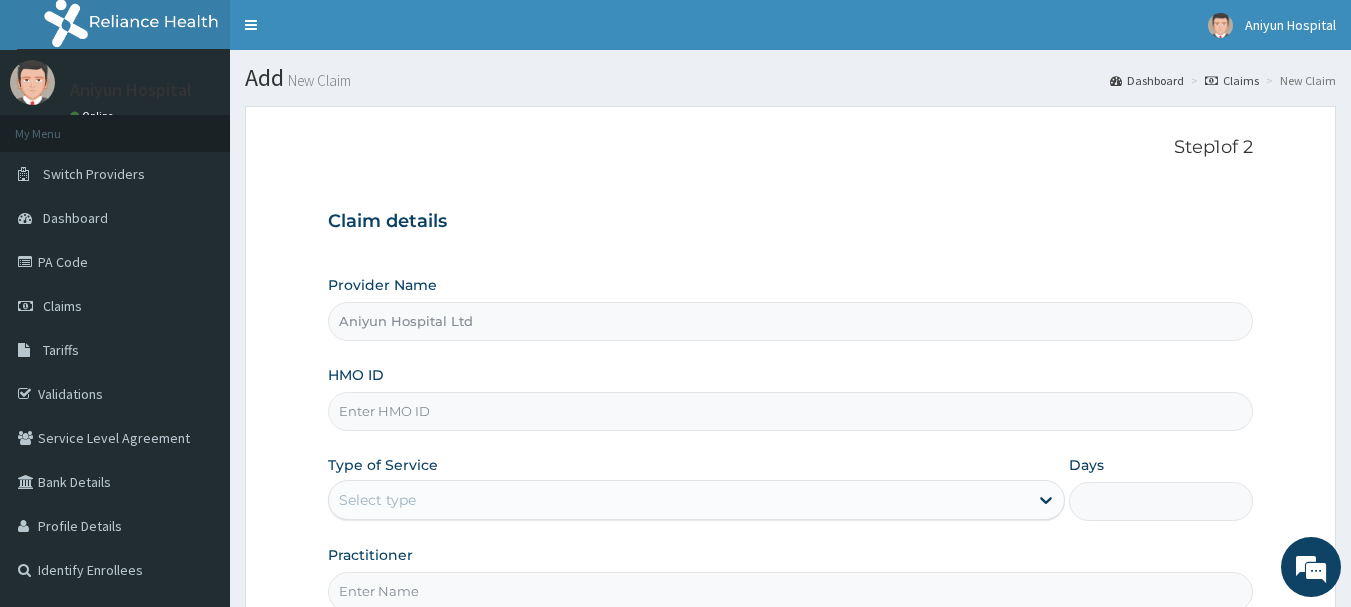 click on "HMO ID" at bounding box center (791, 411) 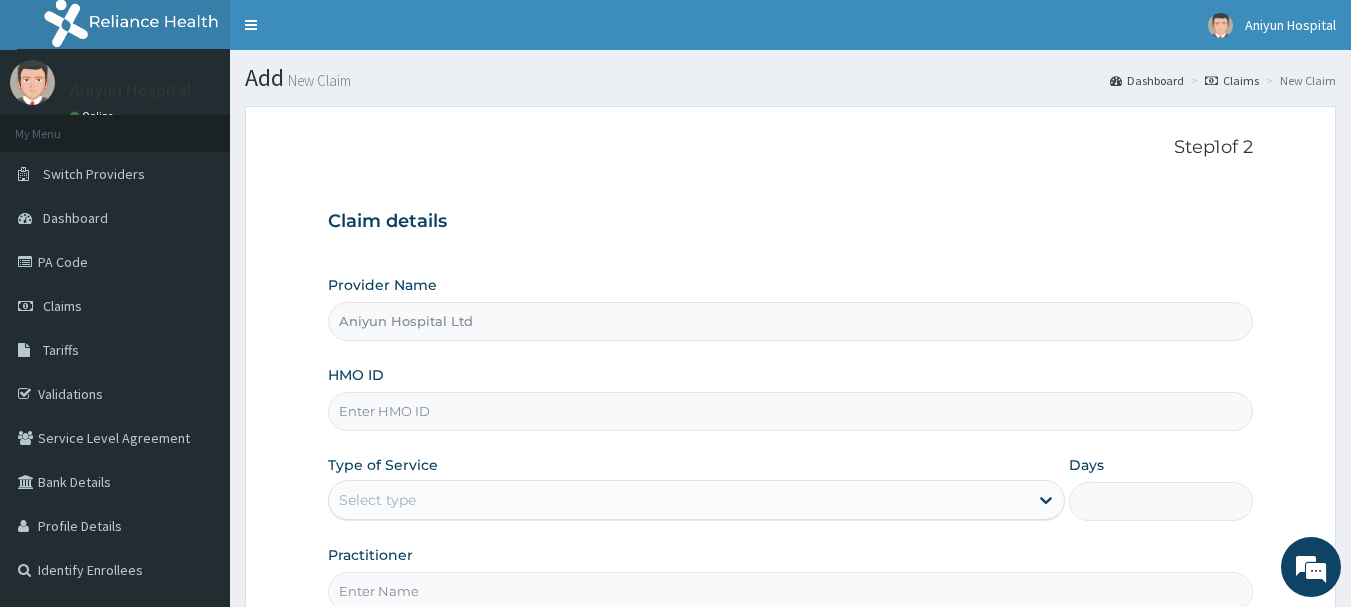 paste on "OTV/10358/A" 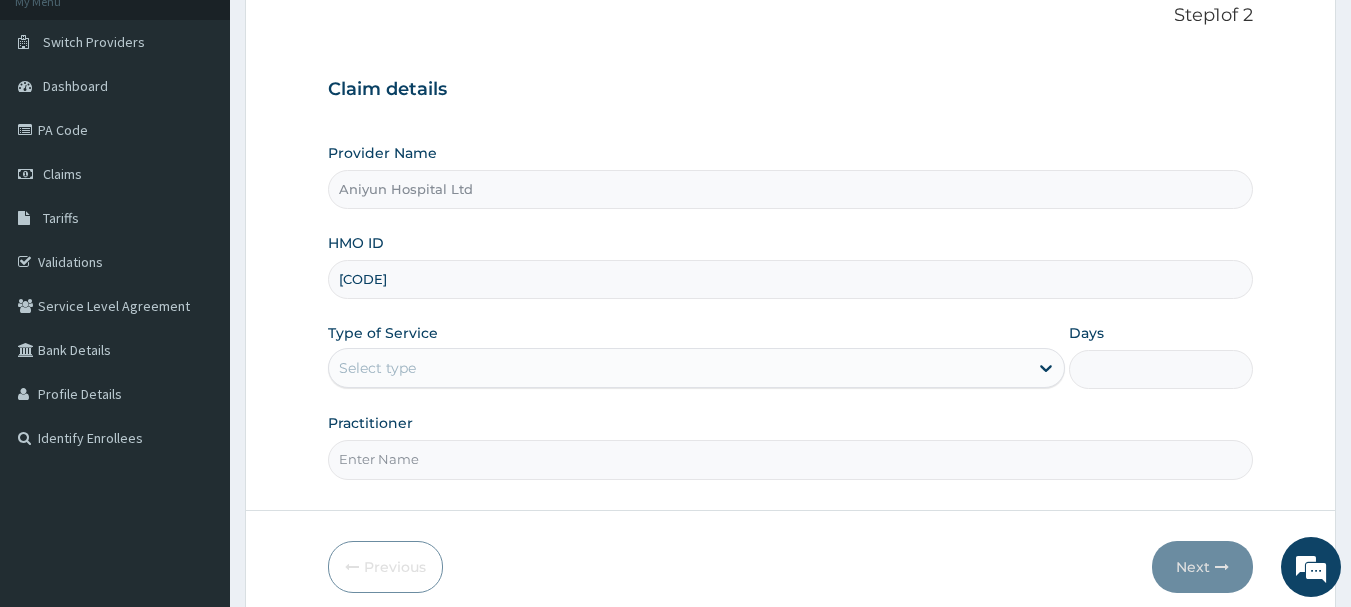 scroll, scrollTop: 200, scrollLeft: 0, axis: vertical 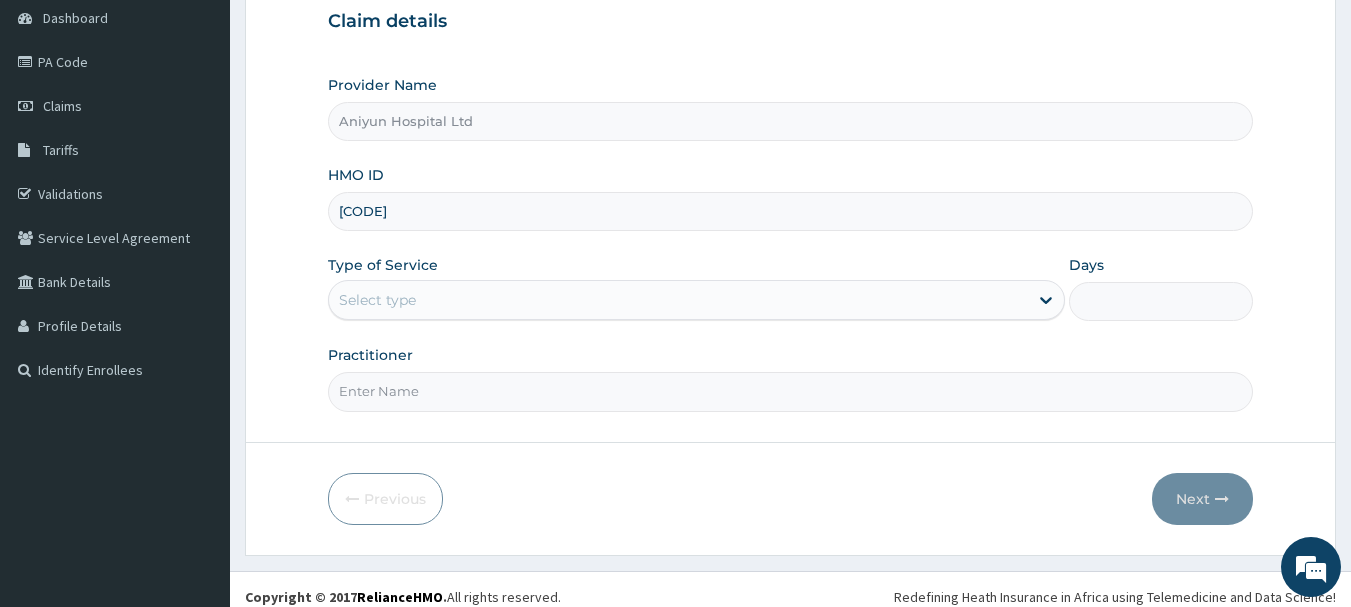 type on "OTV/10358/A" 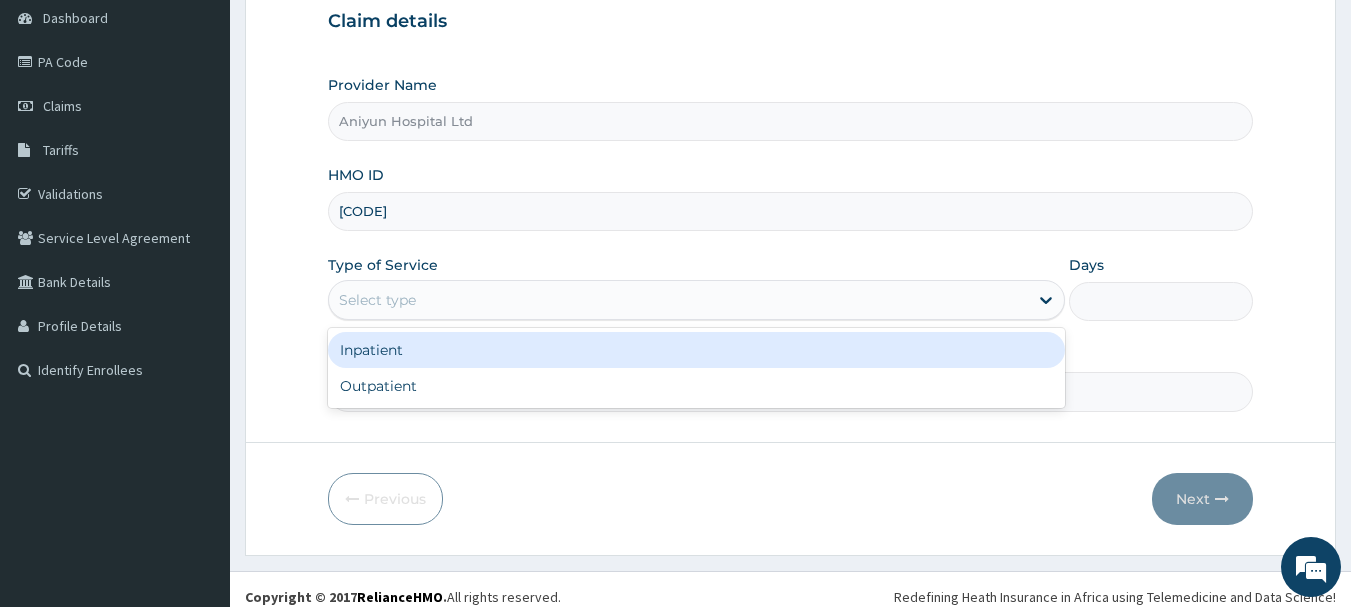 click on "Select type" at bounding box center (678, 300) 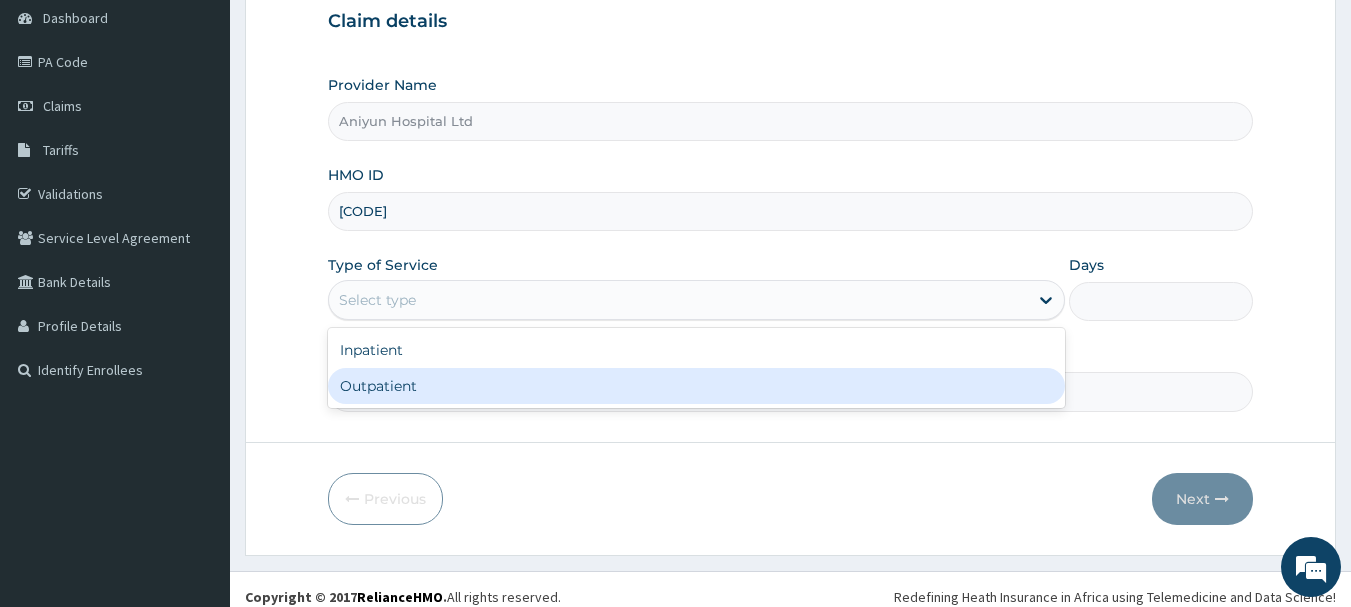 click on "Outpatient" at bounding box center (696, 386) 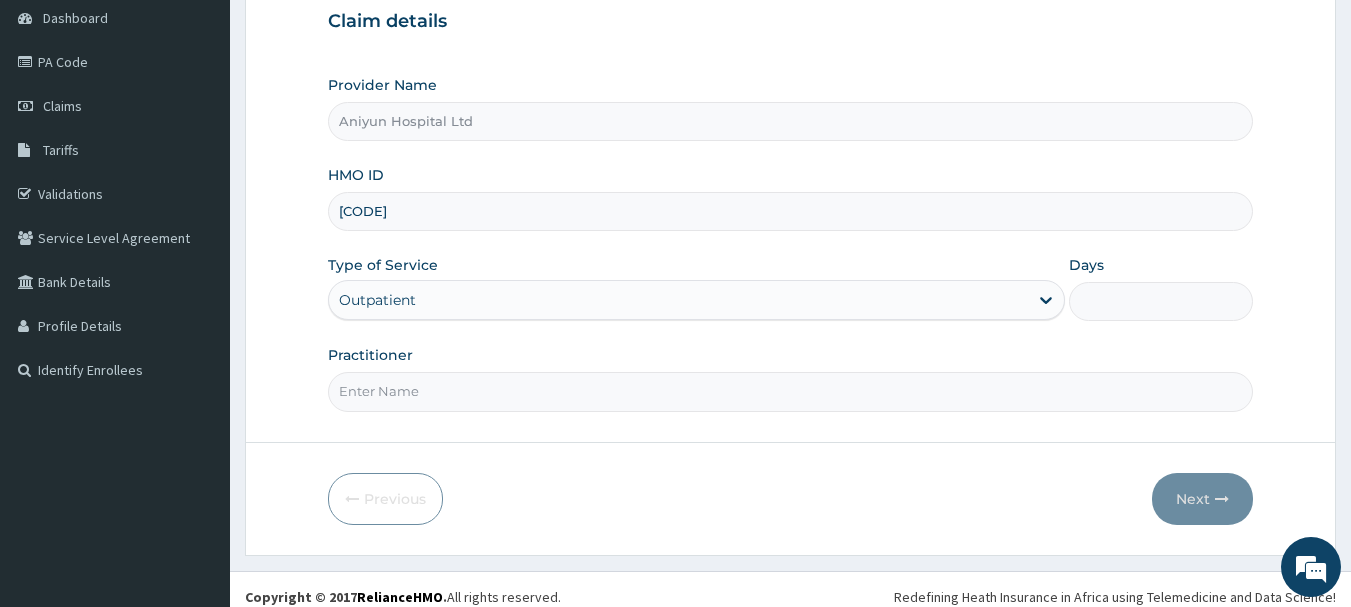 type on "1" 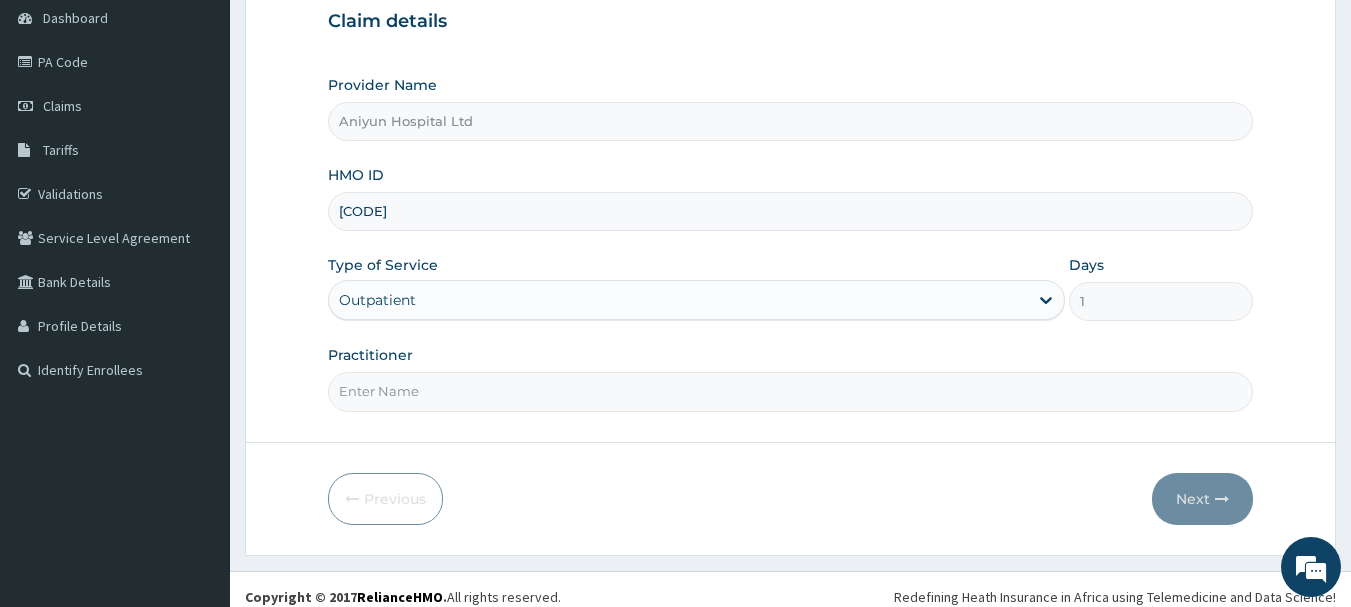 click on "Practitioner" at bounding box center [791, 391] 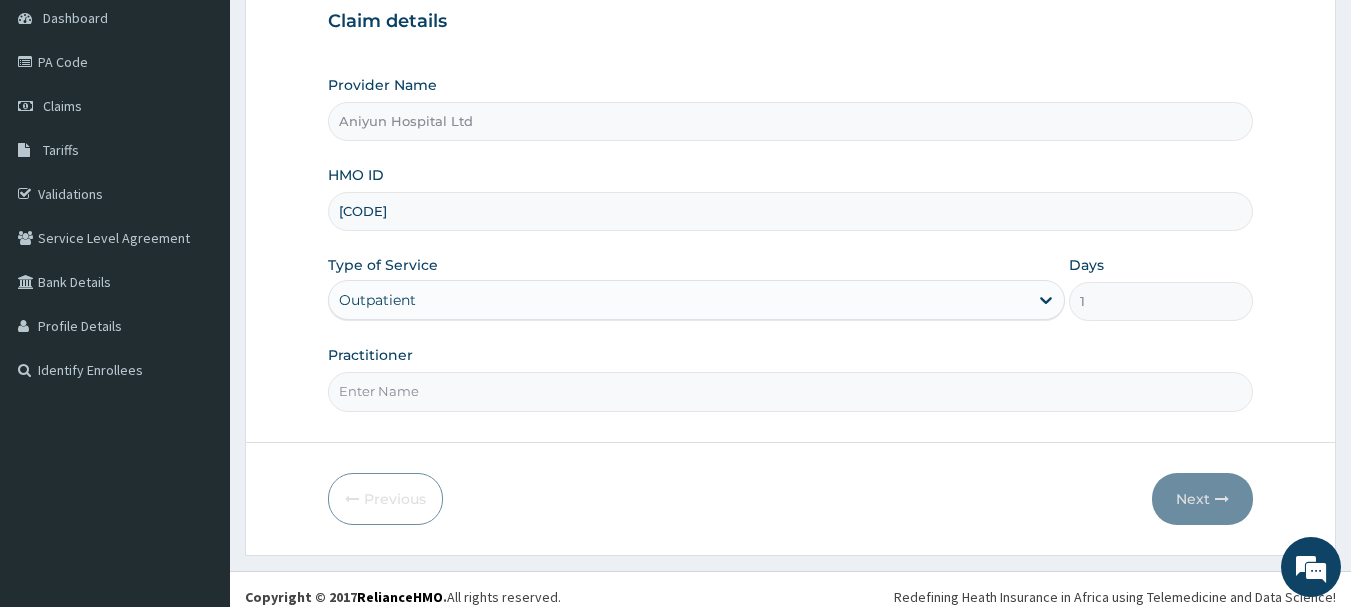 type on "DR AGUNBIADE" 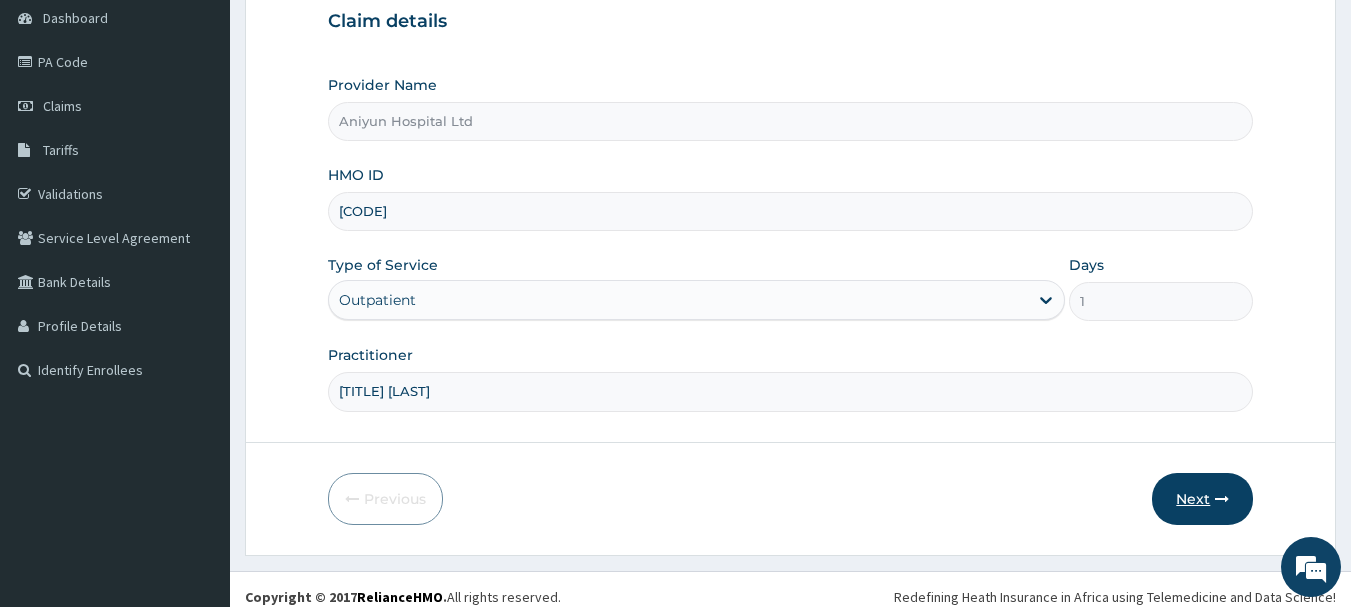 click on "Next" at bounding box center (1202, 499) 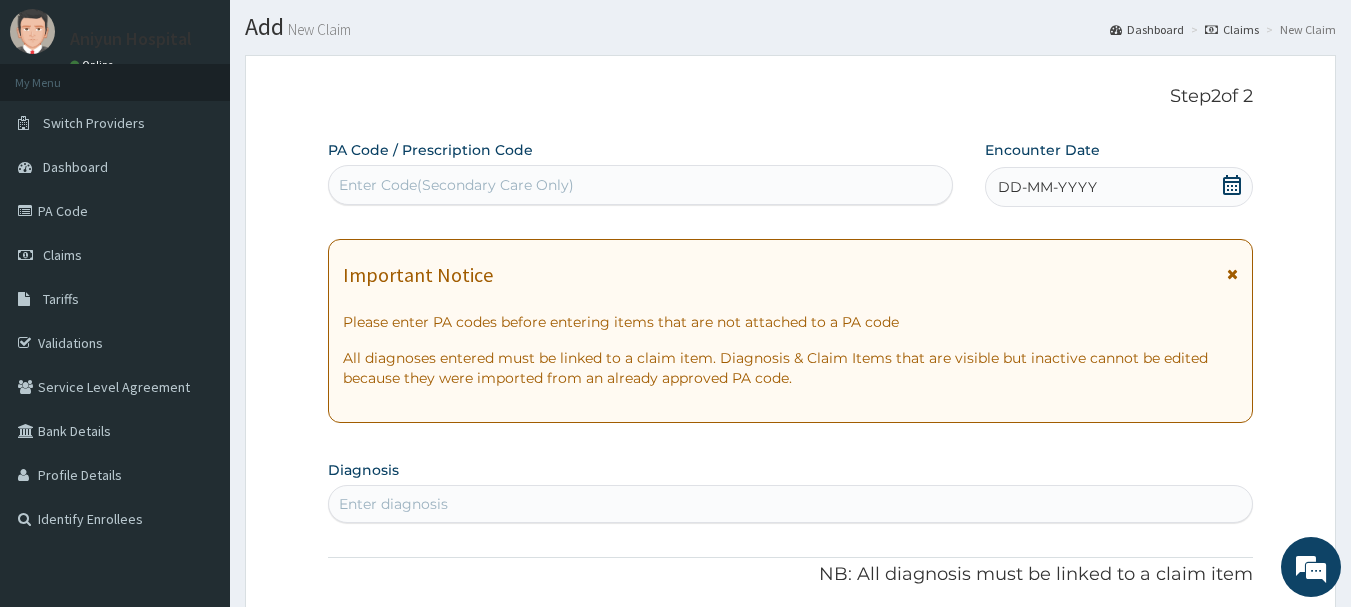 scroll, scrollTop: 0, scrollLeft: 0, axis: both 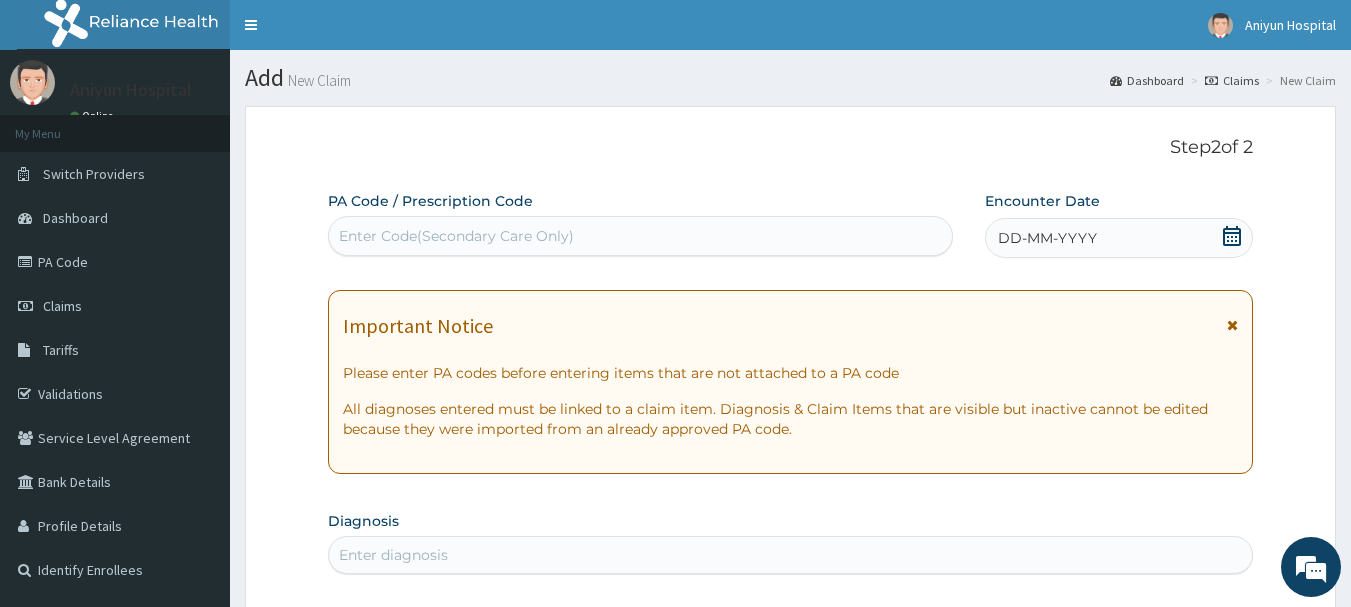 drag, startPoint x: 664, startPoint y: 243, endPoint x: 666, endPoint y: 232, distance: 11.18034 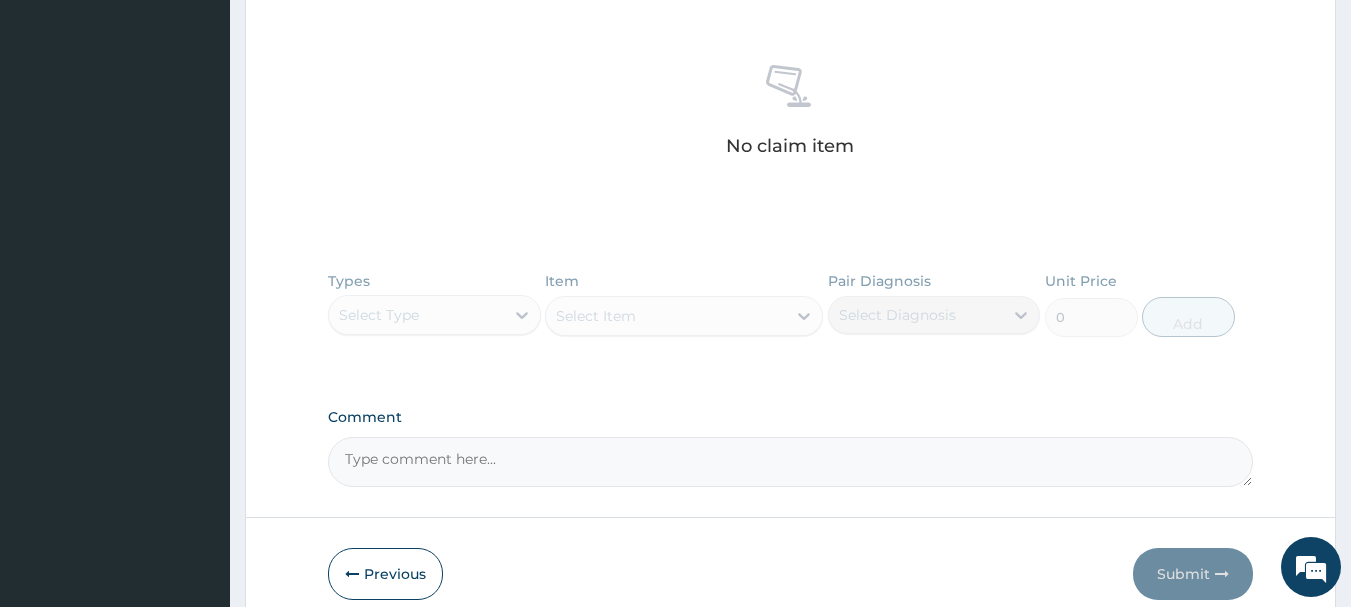 scroll, scrollTop: 800, scrollLeft: 0, axis: vertical 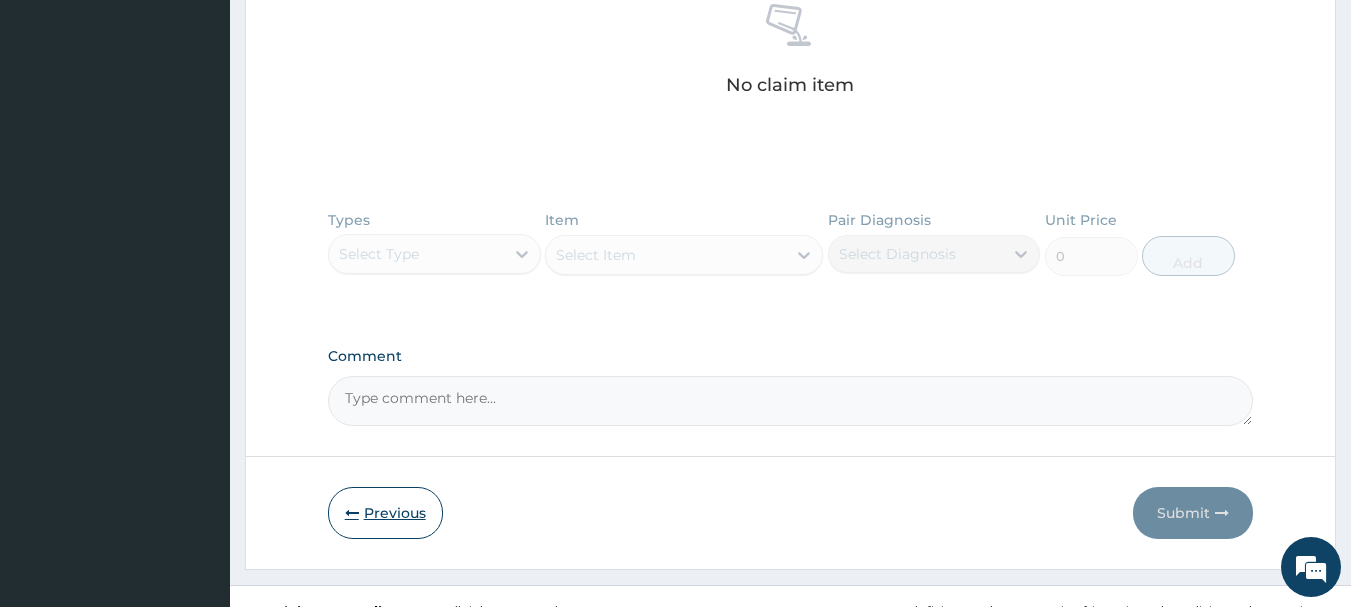 type on "OTV/10358/A" 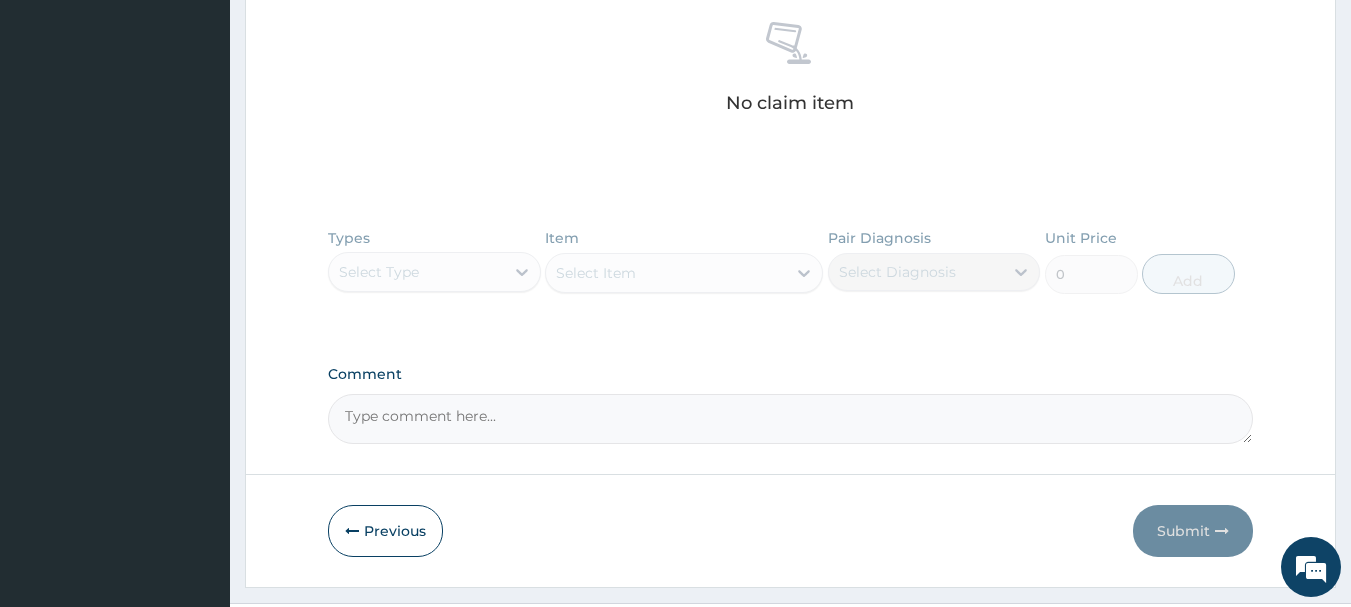 click on "Step  2  of 2 PA Code / Prescription Code Enter Code(Secondary Care Only) Code must be in the format PA/123456, PR/12345678 or PRX/12345678 Encounter Date DD-MM-YYYY Important Notice Please enter PA codes before entering items that are not attached to a PA code   All diagnoses entered must be linked to a claim item. Diagnosis & Claim Items that are visible but inactive cannot be edited because they were imported from an already approved PA code. Diagnosis Enter diagnosis NB: All diagnosis must be linked to a claim item Claim Items No claim item Types Select Type Item Select Item Pair Diagnosis Select Diagnosis Unit Price 0 Add Comment     Previous   Submit" at bounding box center (790, -53) 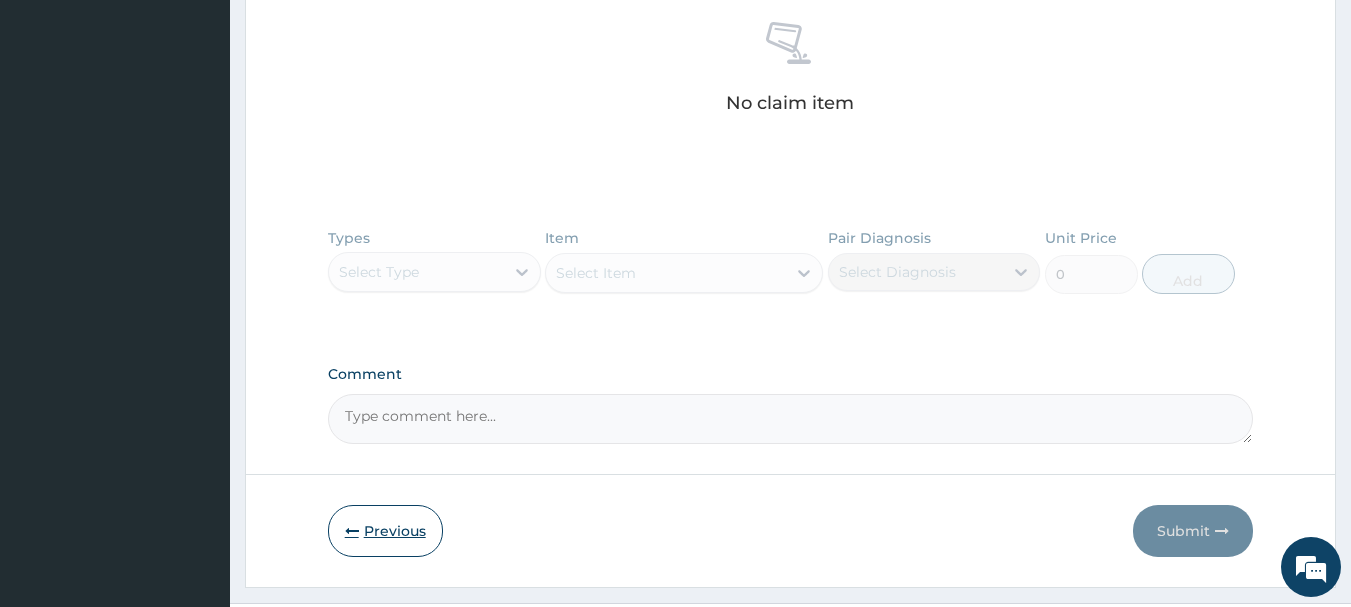 click on "Previous" at bounding box center (385, 531) 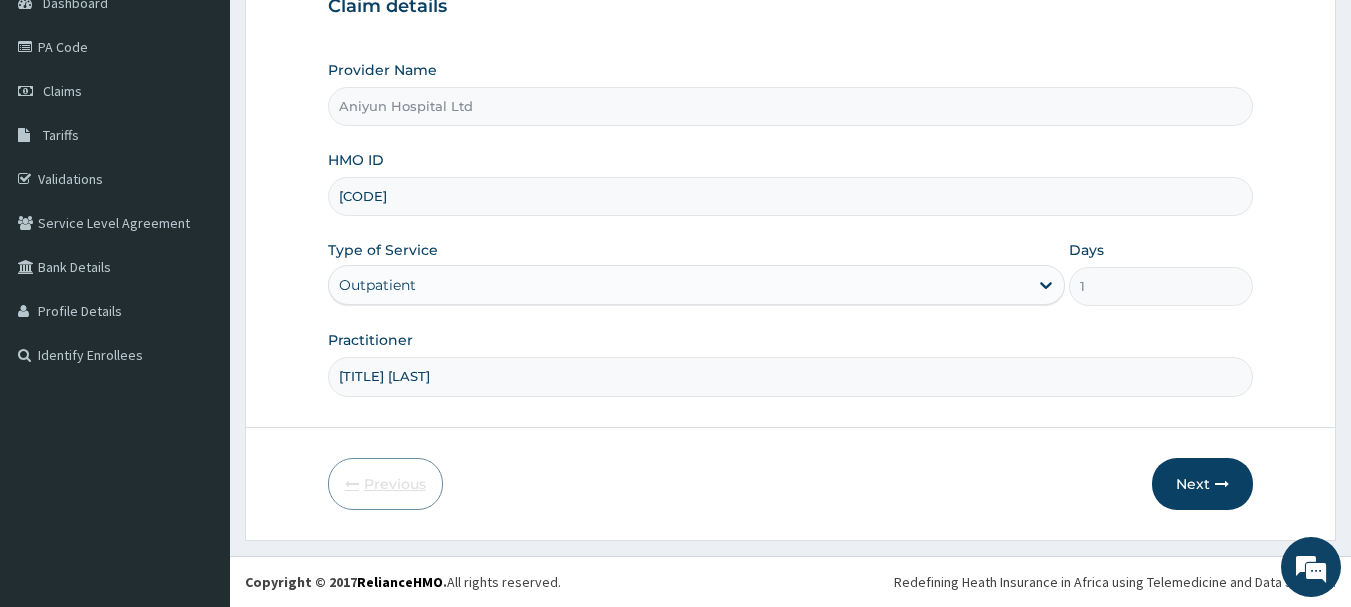scroll, scrollTop: 215, scrollLeft: 0, axis: vertical 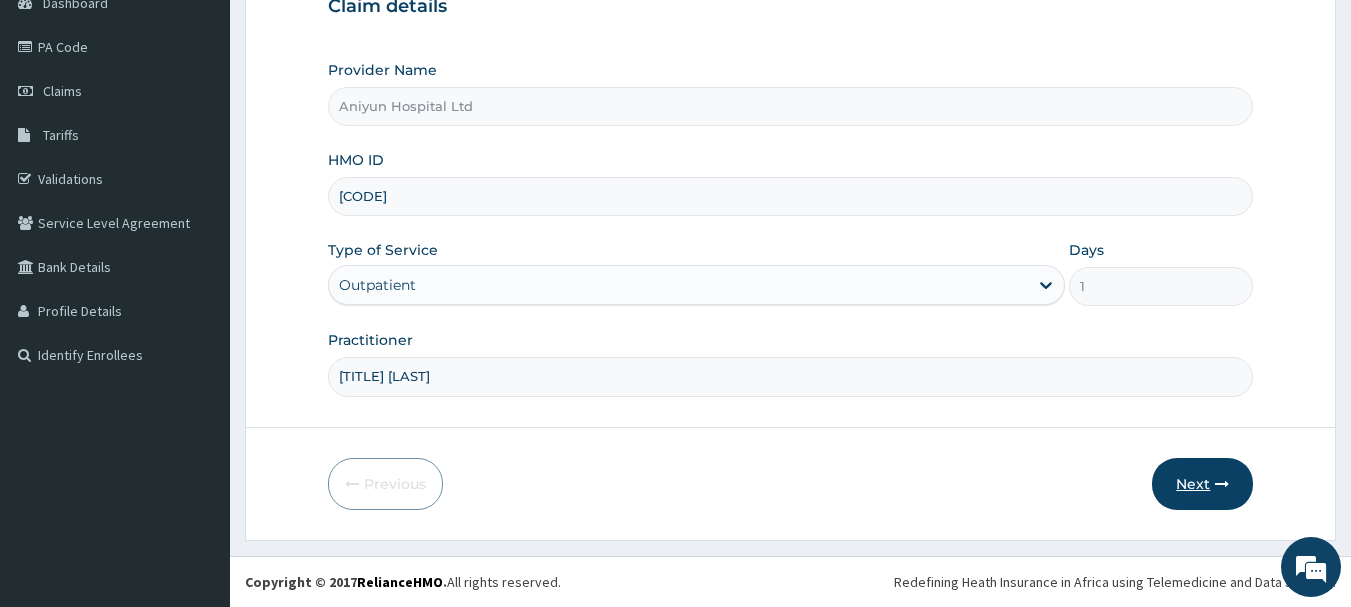 click on "Next" at bounding box center (1202, 484) 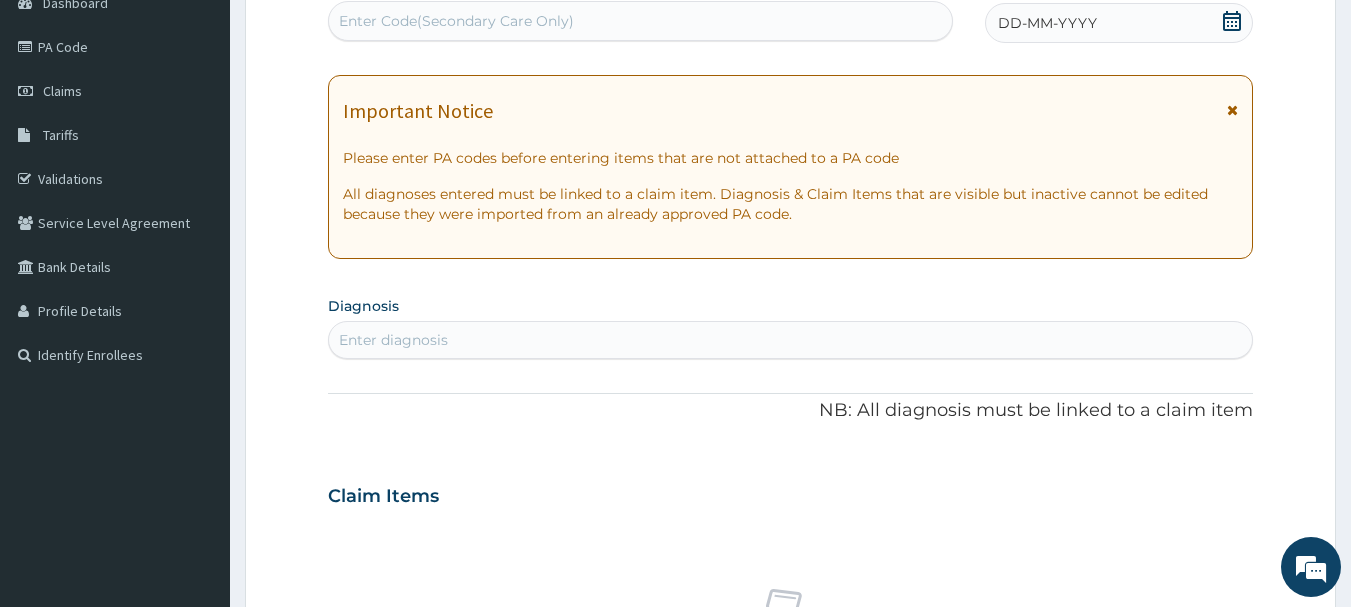 click on "Enter Code(Secondary Care Only)" at bounding box center [641, 21] 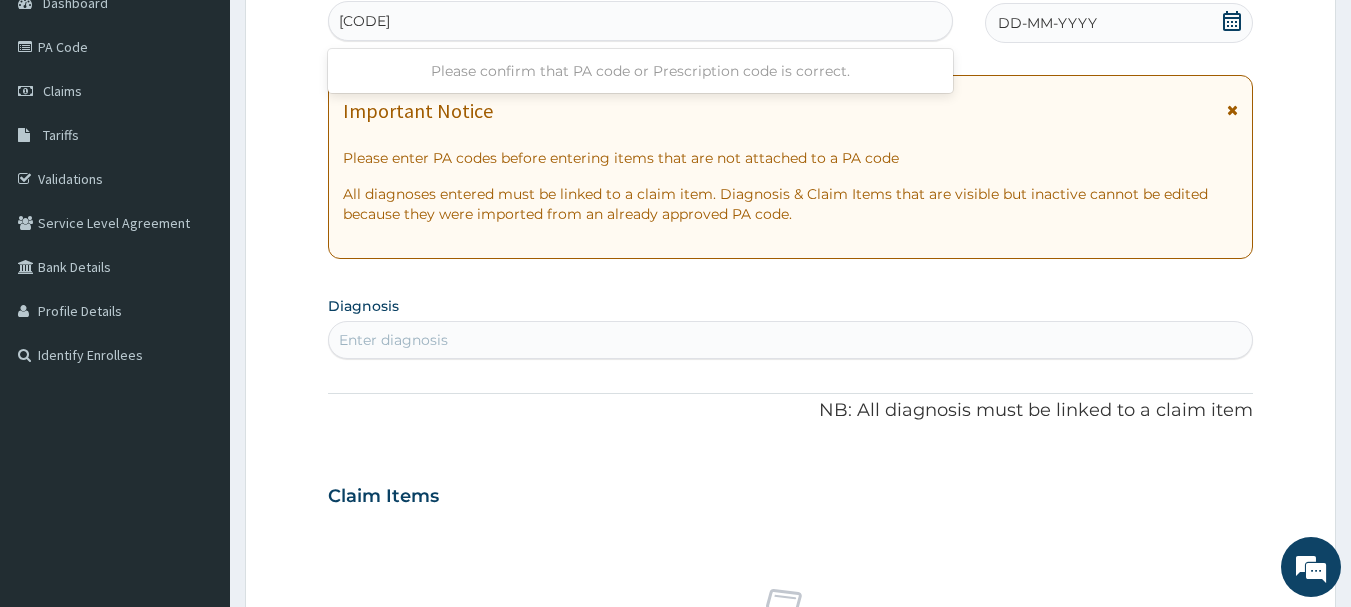 type on "OTV/10358/A" 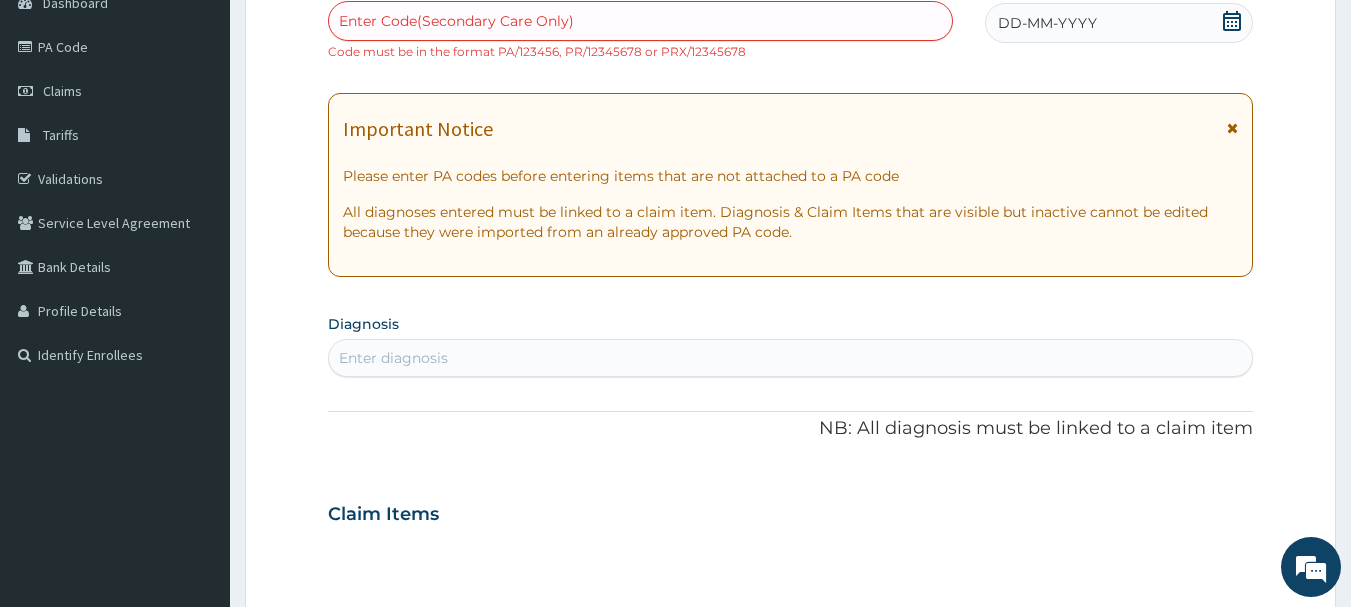click on "Enter Code(Secondary Care Only)" at bounding box center (456, 21) 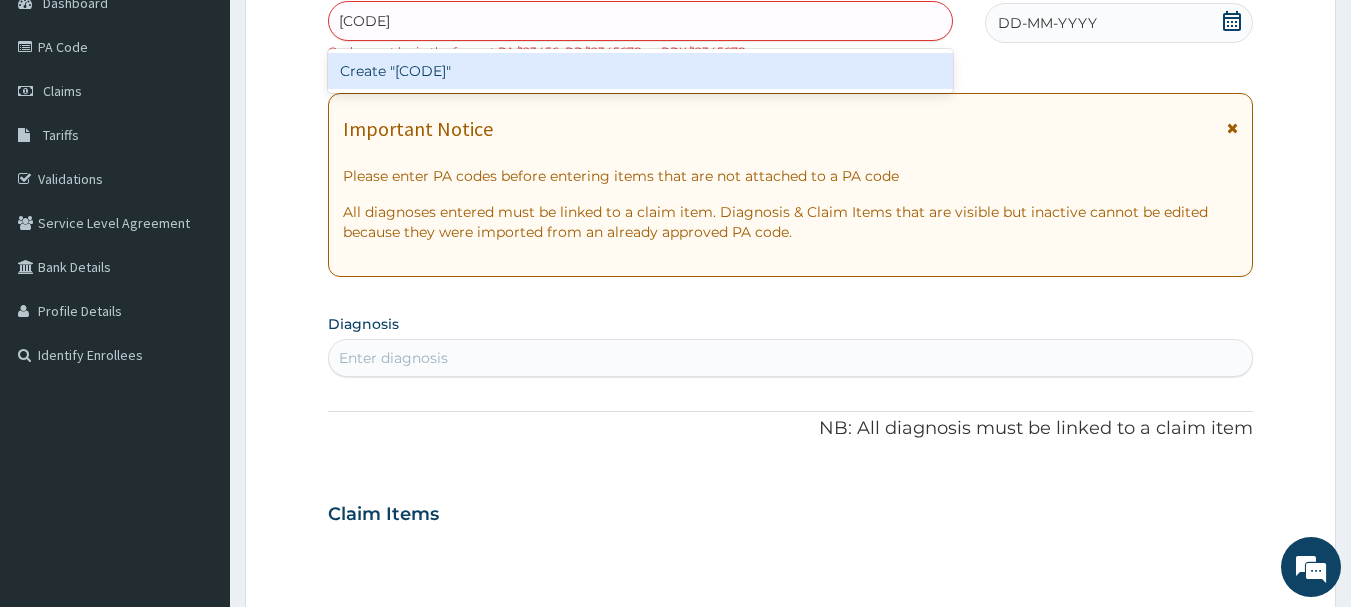 click on "Create "PA/FD42C3"" at bounding box center (641, 71) 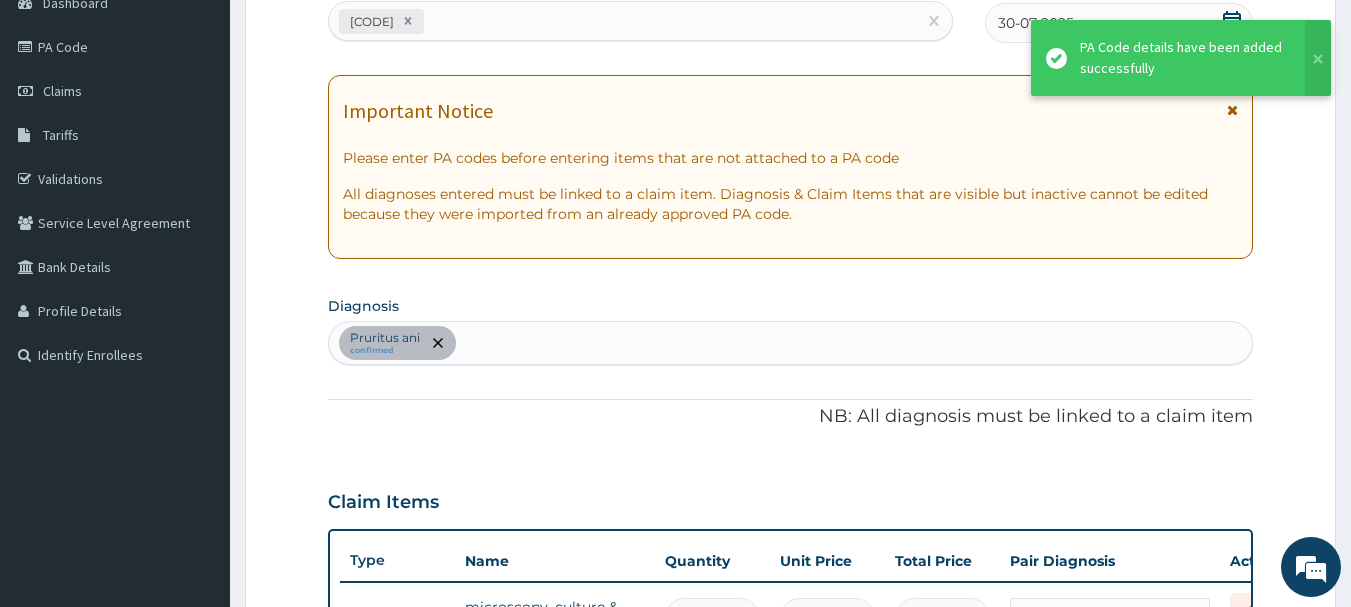 scroll, scrollTop: 245, scrollLeft: 0, axis: vertical 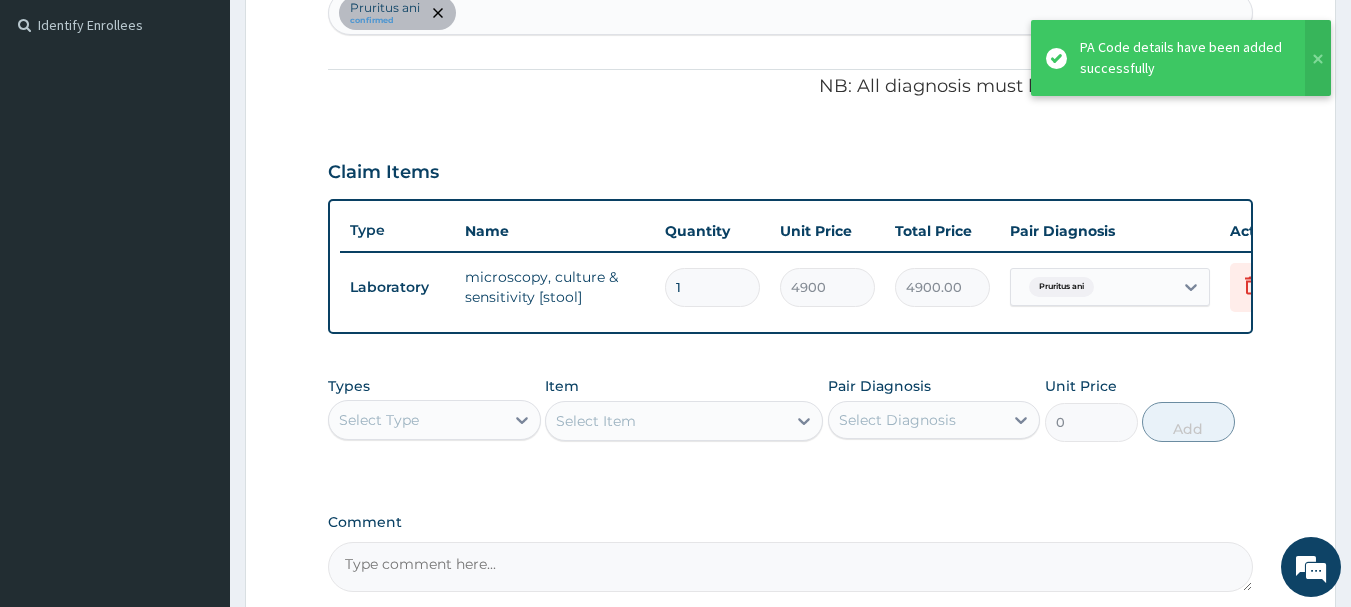type on "0" 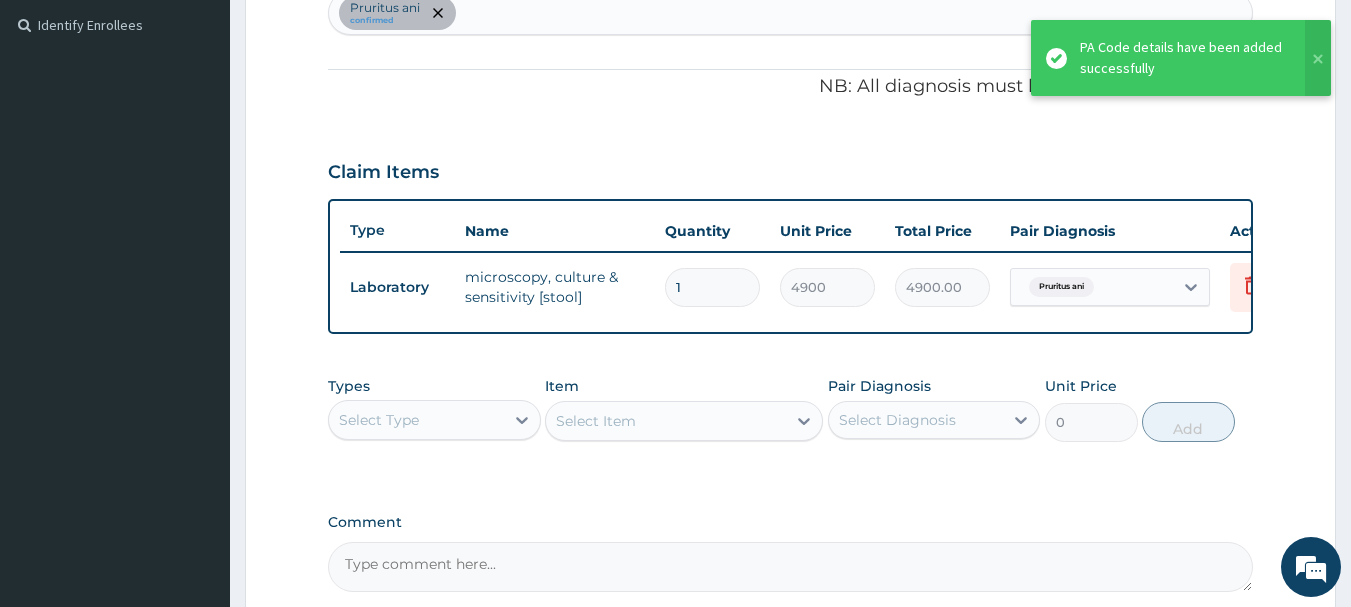 type on "0.00" 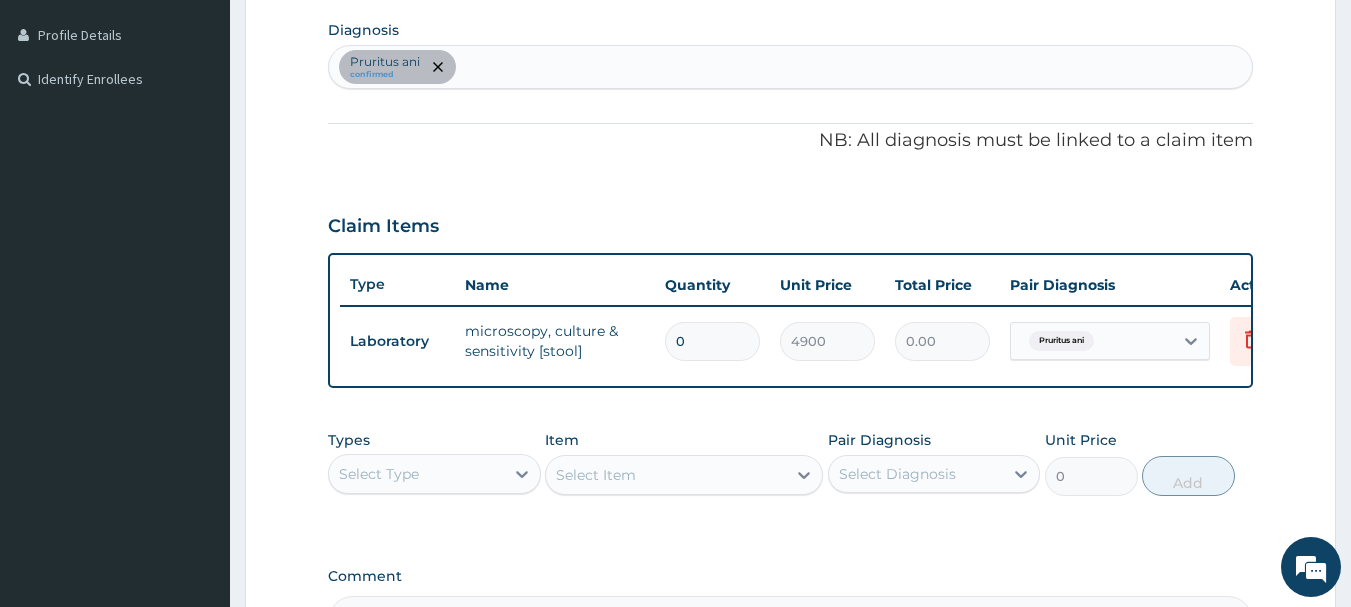 scroll, scrollTop: 445, scrollLeft: 0, axis: vertical 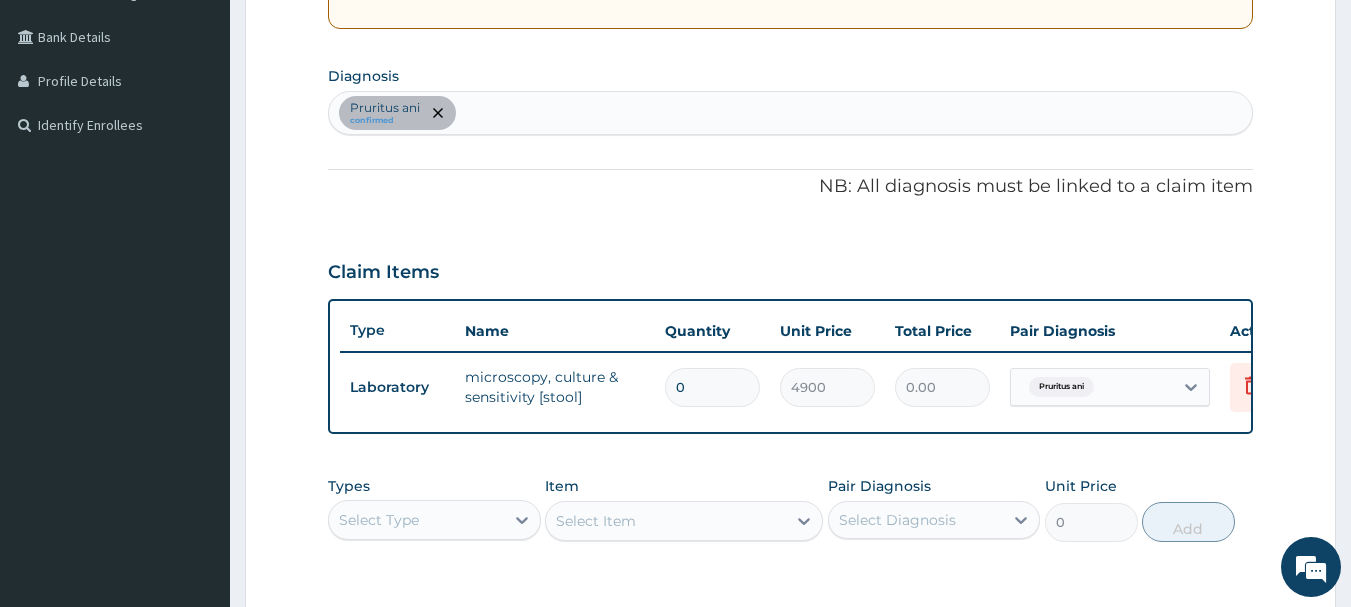 type on "0" 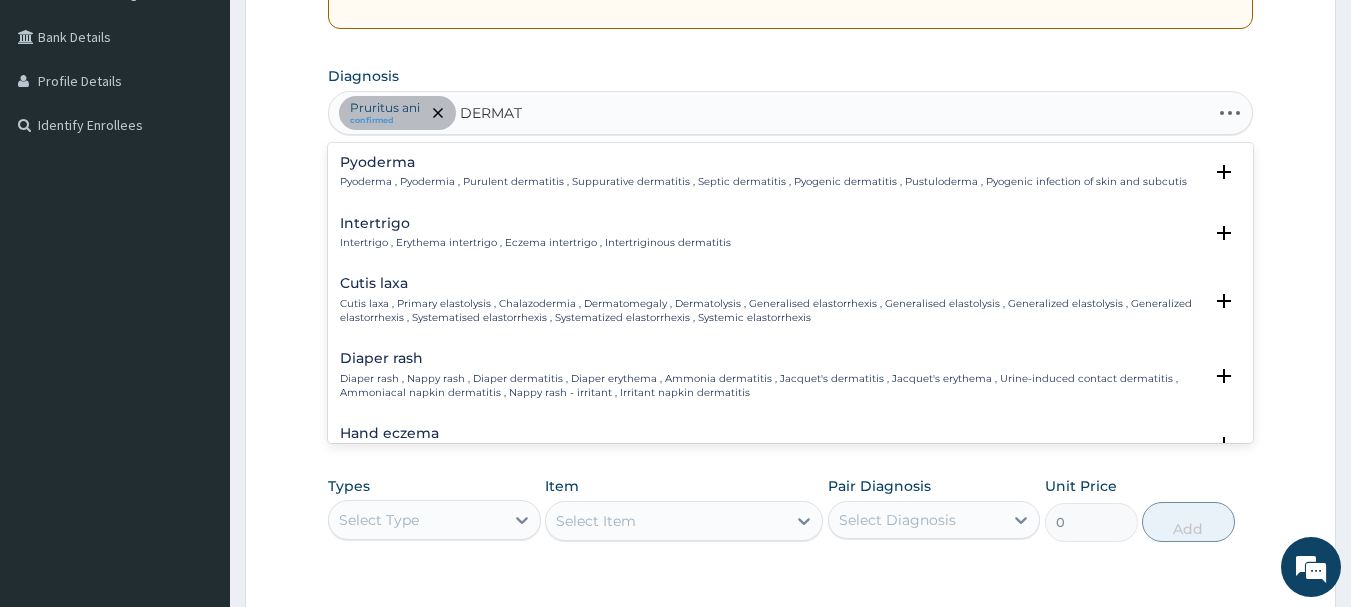 type on "DERMATI" 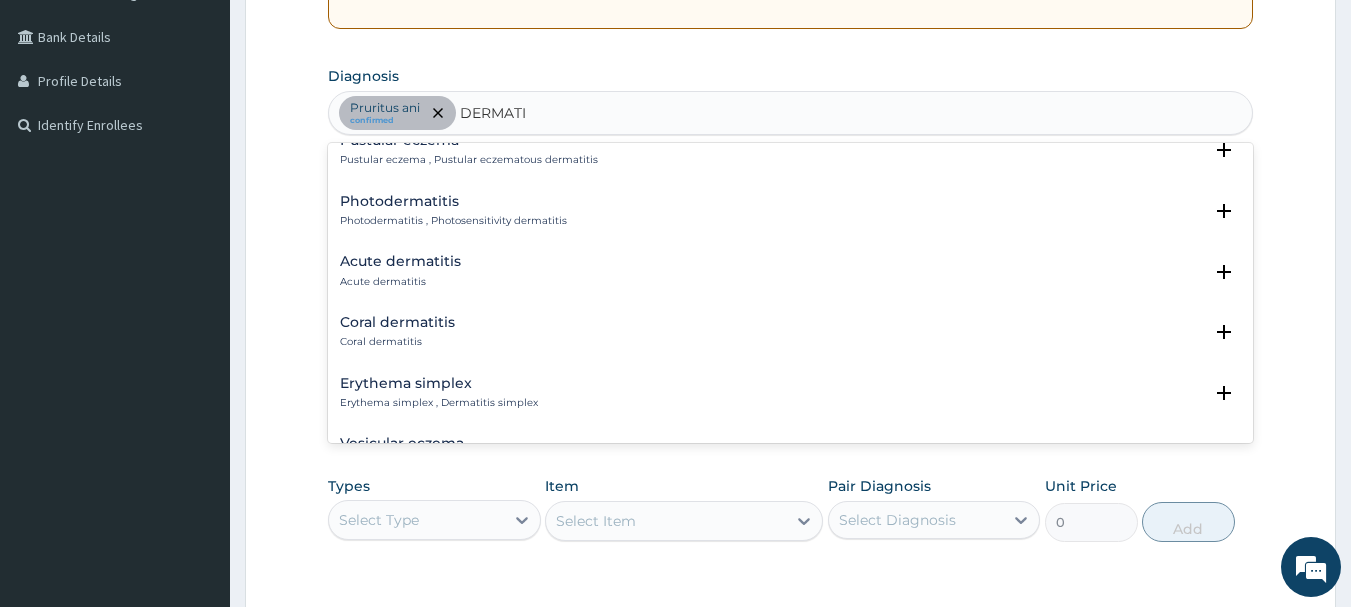 scroll, scrollTop: 1000, scrollLeft: 0, axis: vertical 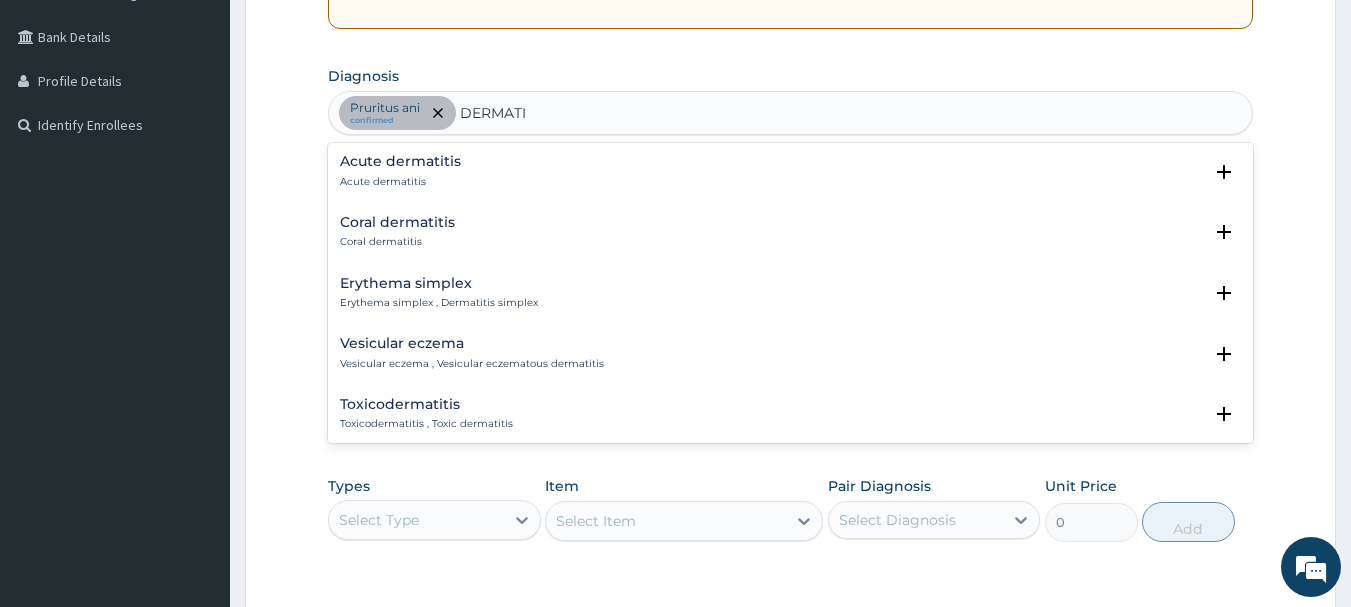 click on "Acute dermatitis Acute dermatitis" at bounding box center [791, 171] 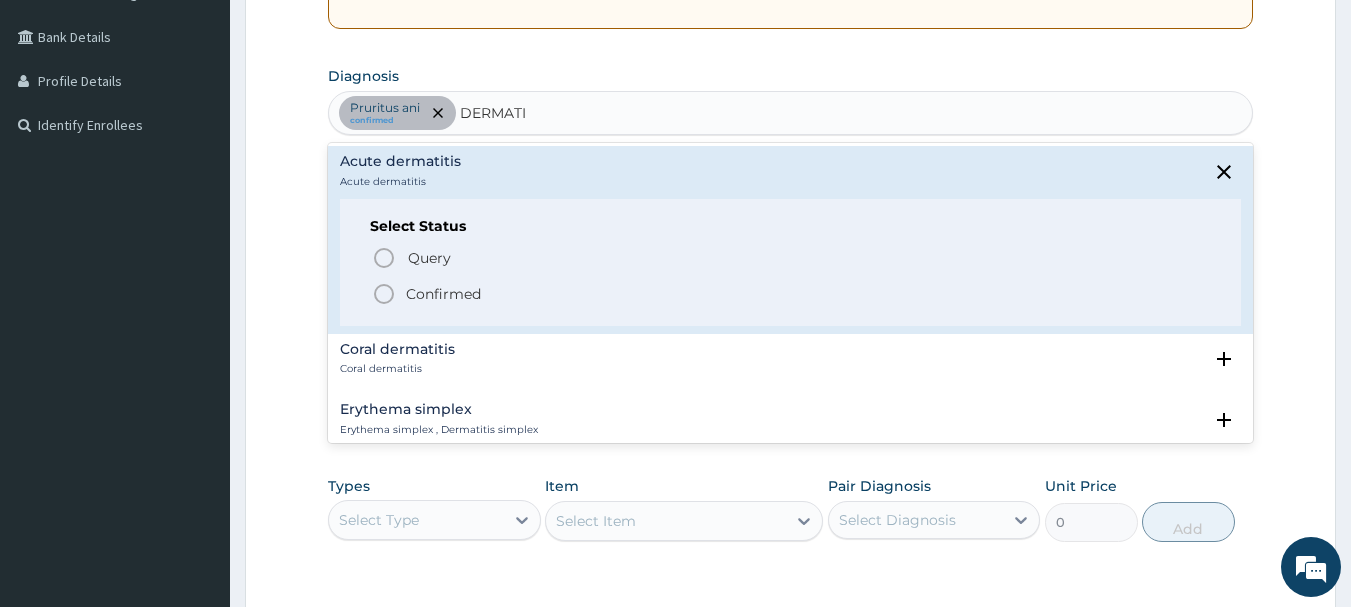 click on "Confirmed" at bounding box center [792, 294] 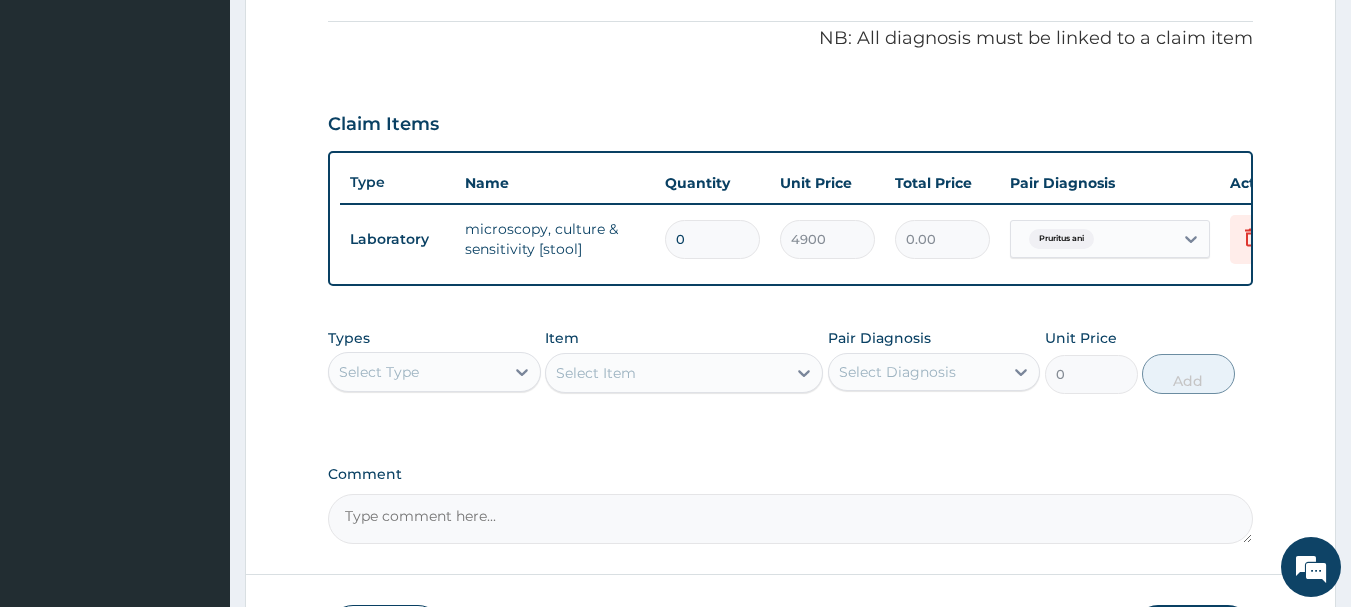 scroll, scrollTop: 645, scrollLeft: 0, axis: vertical 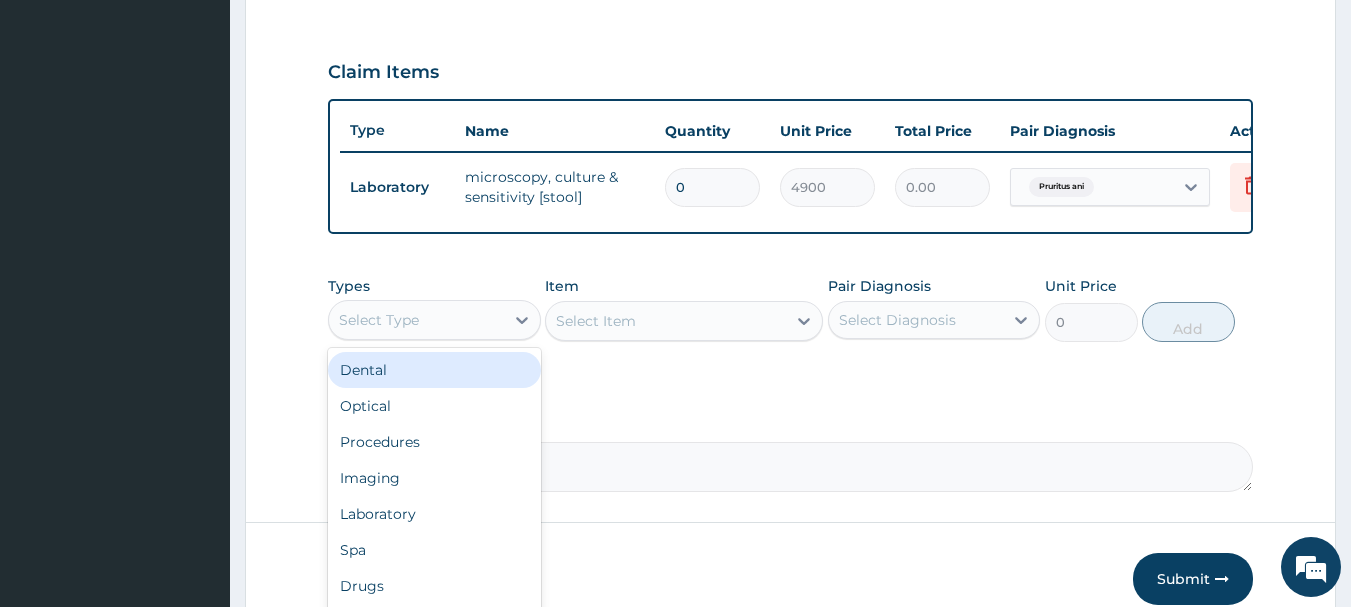 click on "Select Type" at bounding box center [379, 320] 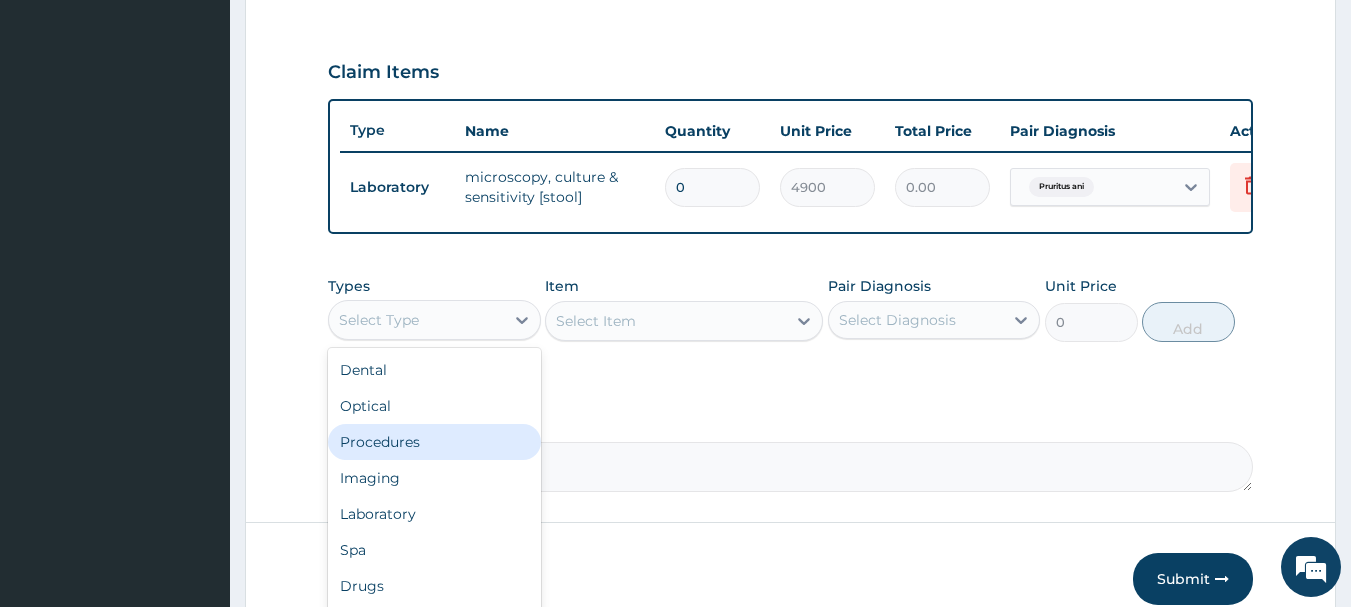 click on "Procedures" at bounding box center [434, 442] 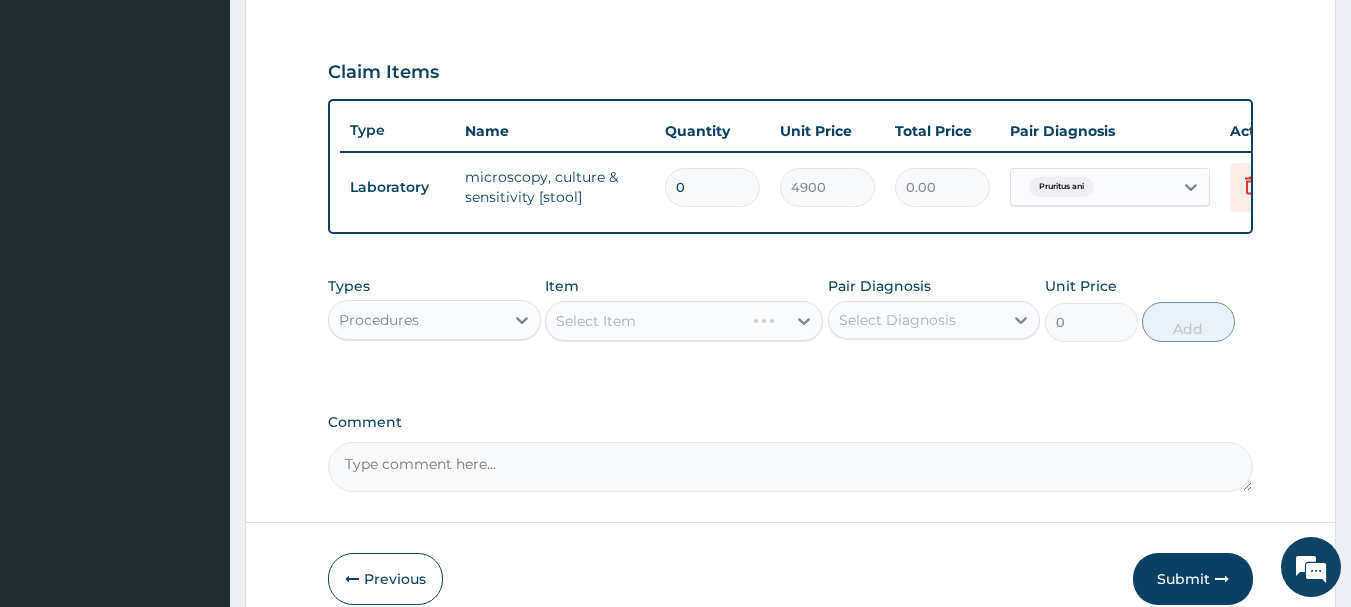 click on "Select Item" at bounding box center (684, 321) 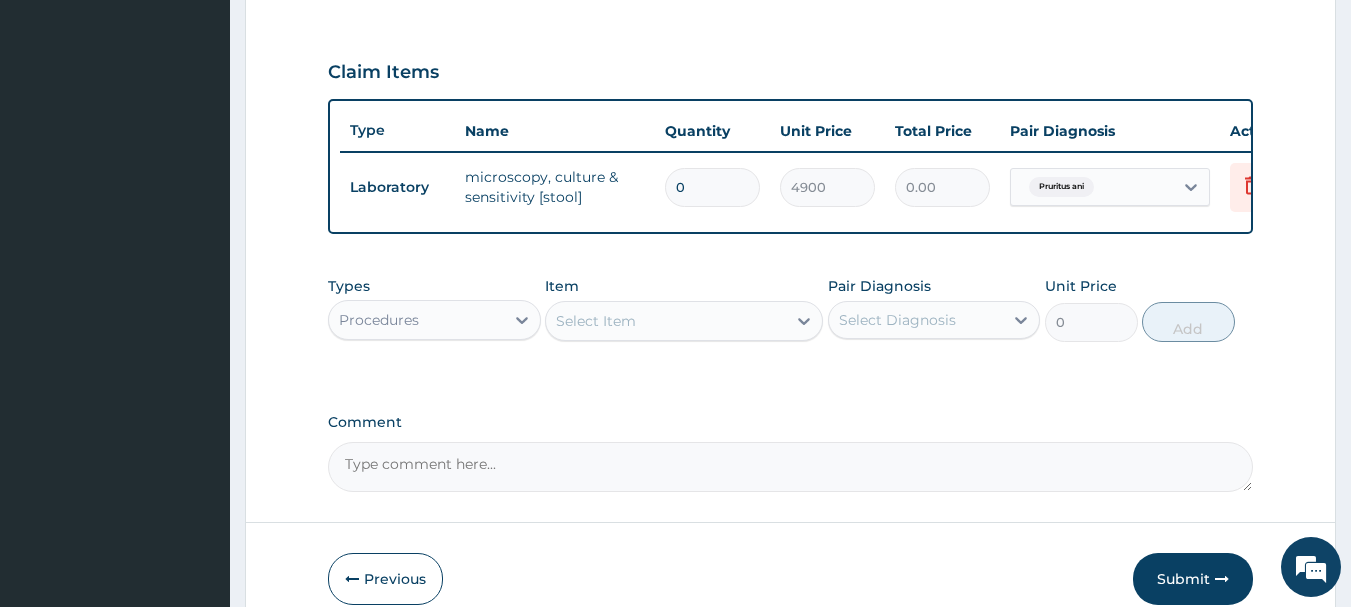 click on "Select Item" at bounding box center (666, 321) 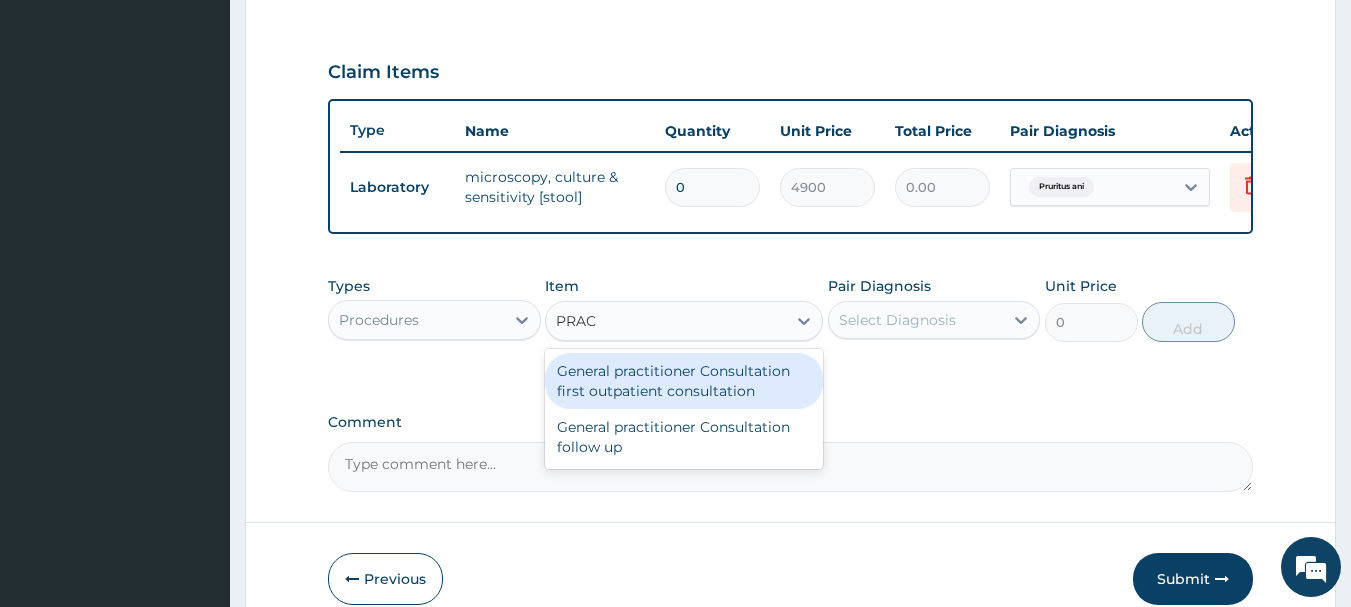 type on "PRACT" 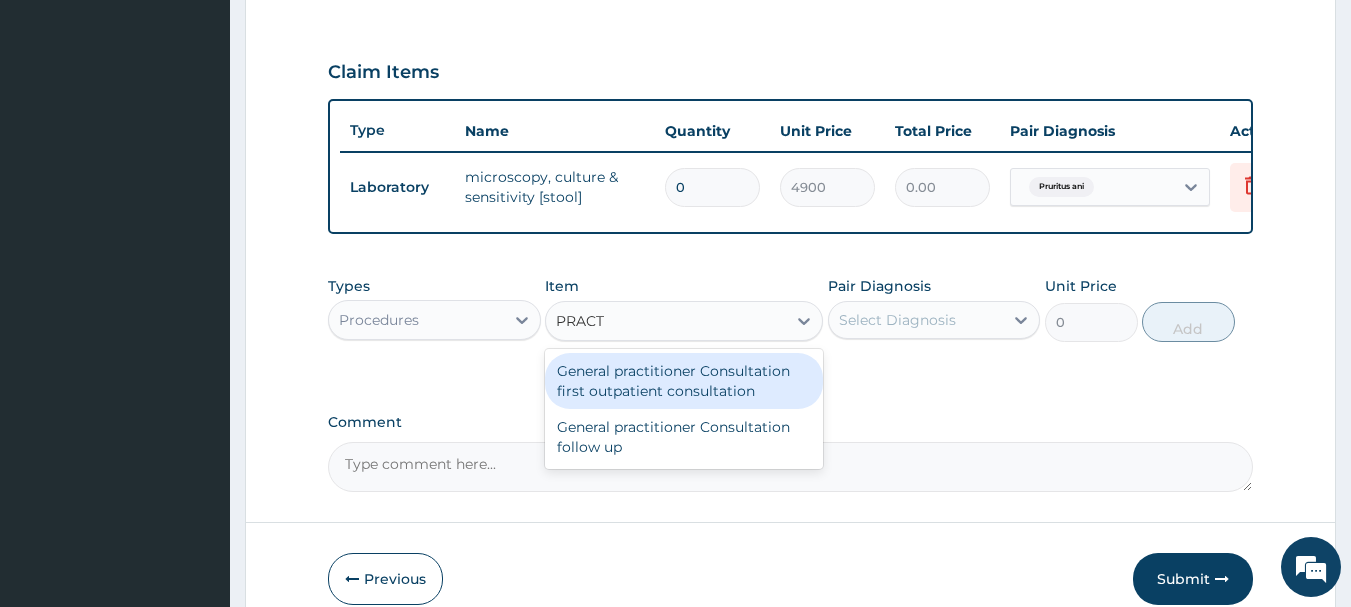 drag, startPoint x: 700, startPoint y: 403, endPoint x: 788, endPoint y: 421, distance: 89.822044 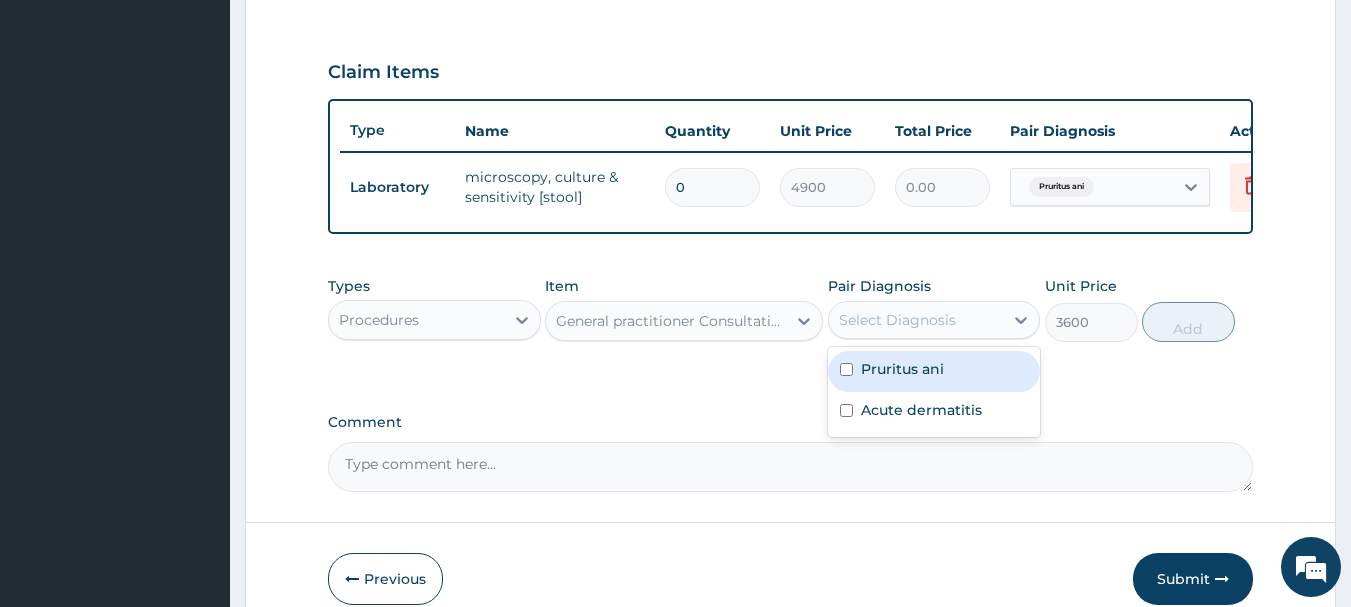 click on "Select Diagnosis" at bounding box center [897, 320] 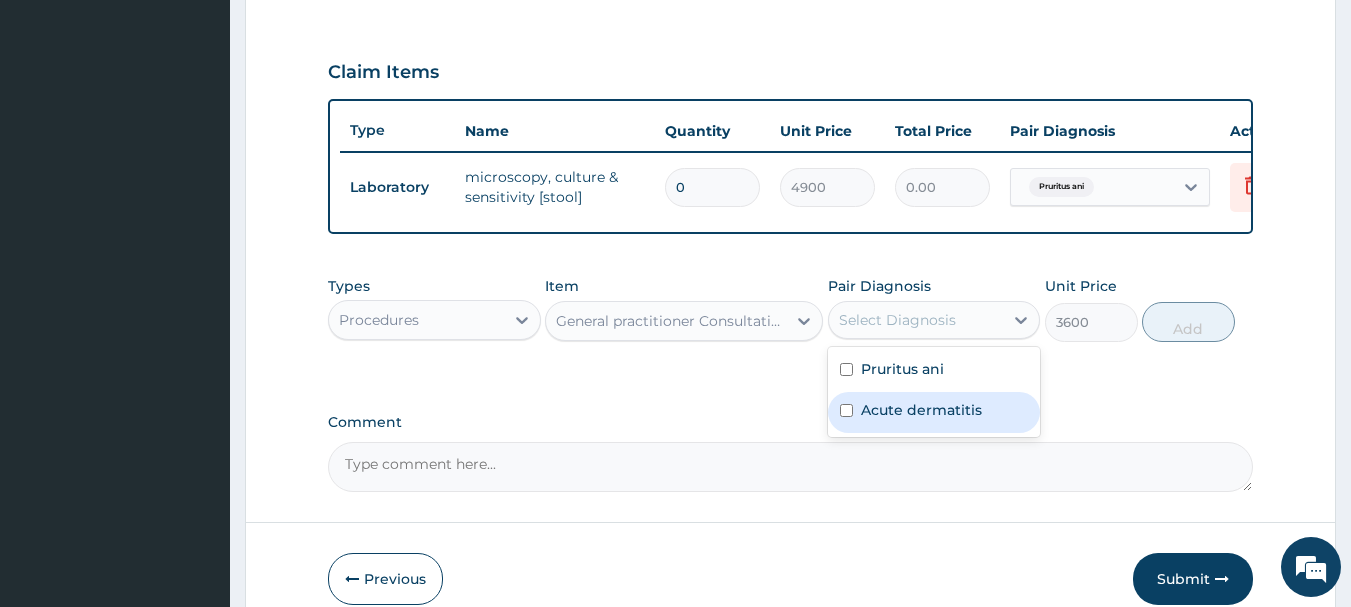 click on "Acute dermatitis" at bounding box center (921, 410) 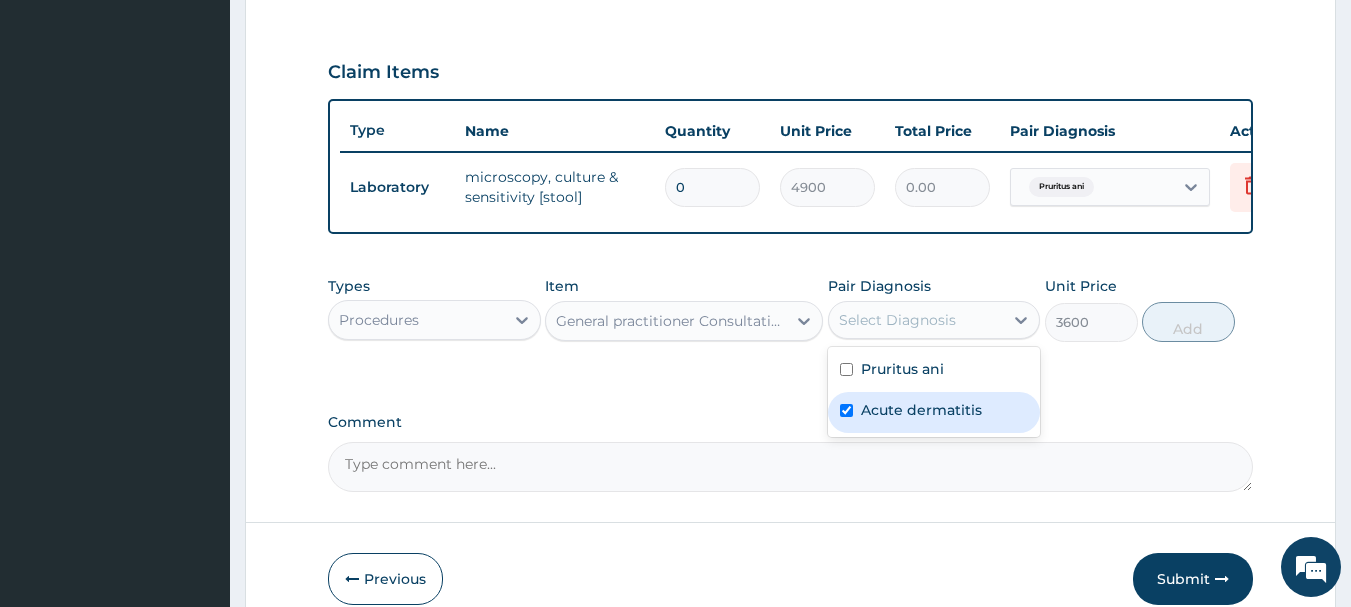 checkbox on "true" 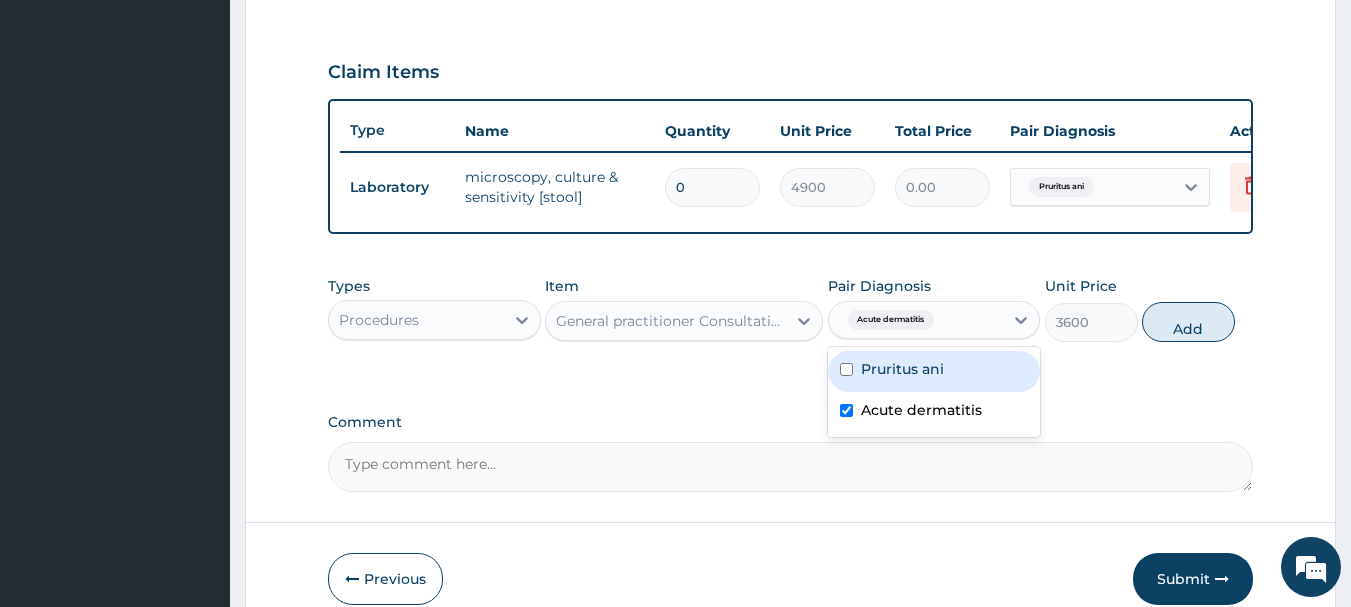 click on "Pruritus ani" at bounding box center (902, 369) 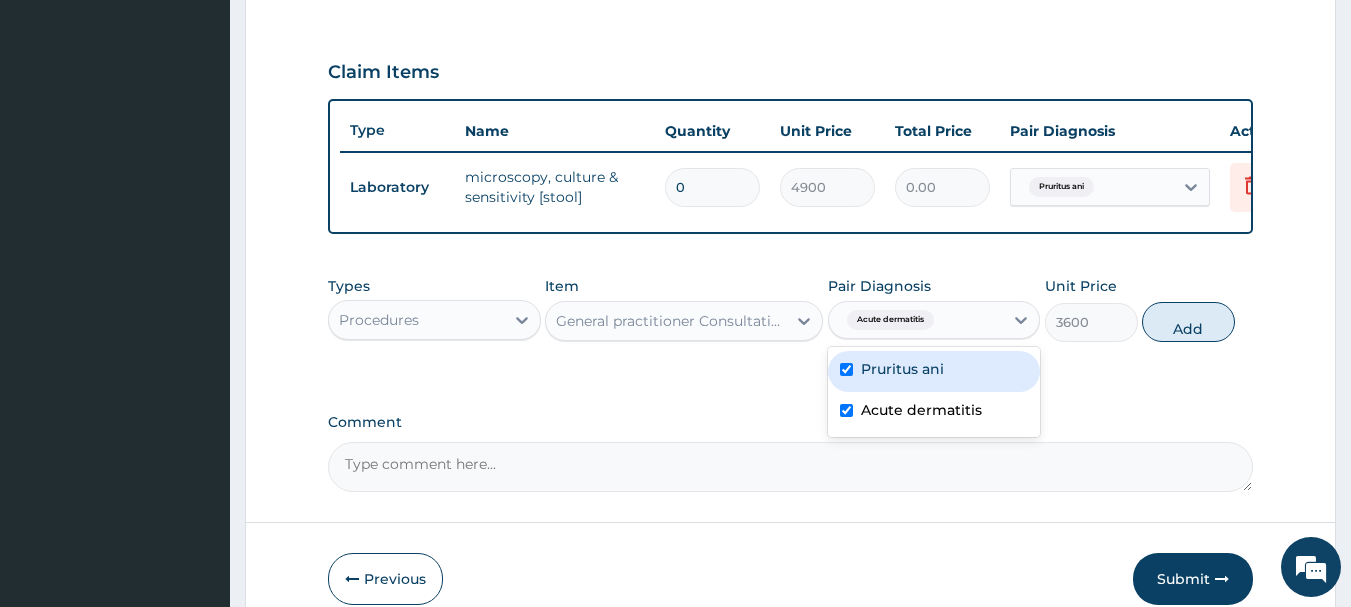 checkbox on "true" 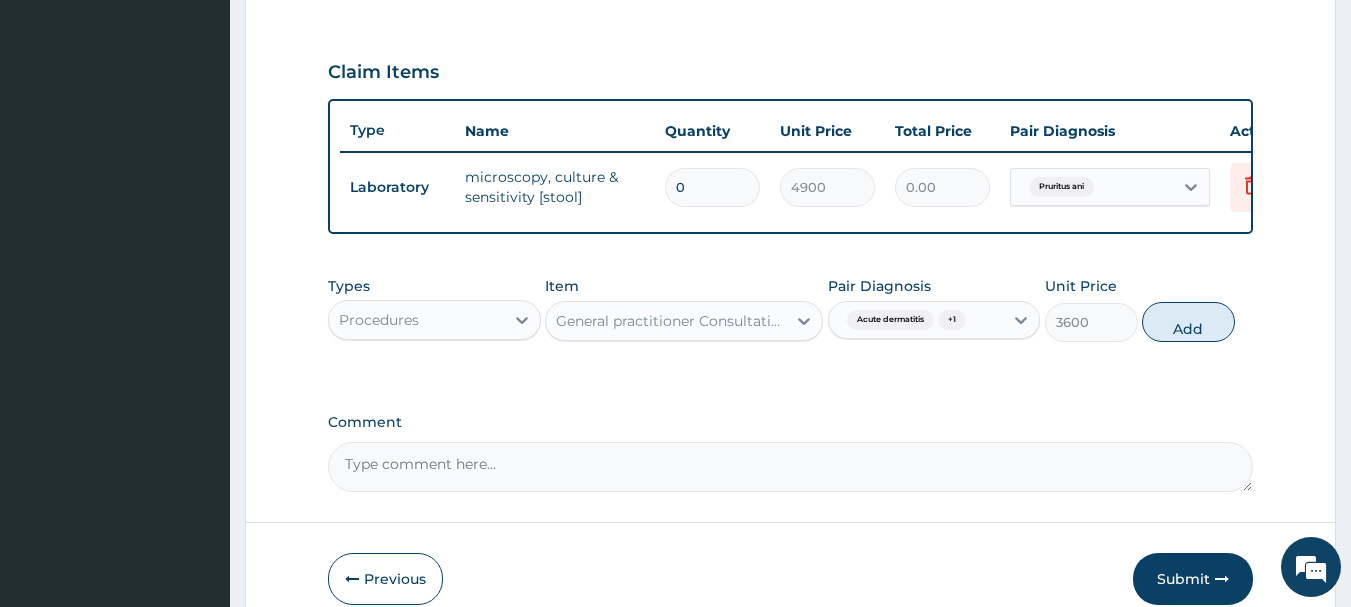click on "Add" at bounding box center [1188, 322] 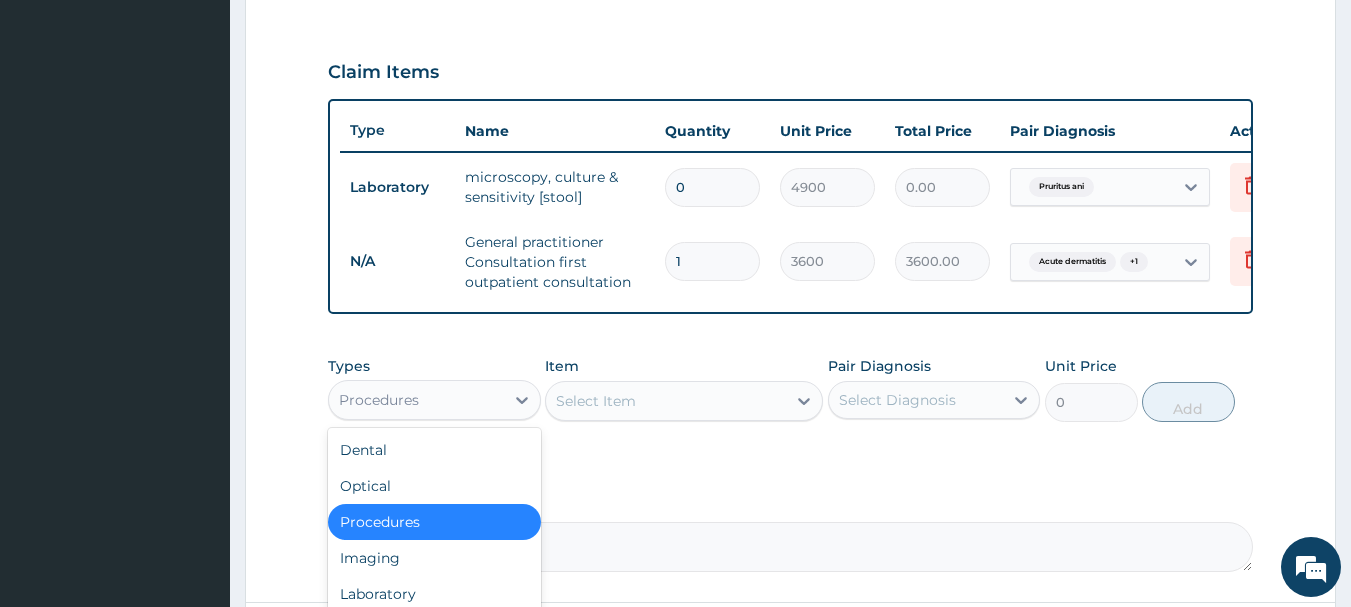 click on "Procedures" at bounding box center (416, 400) 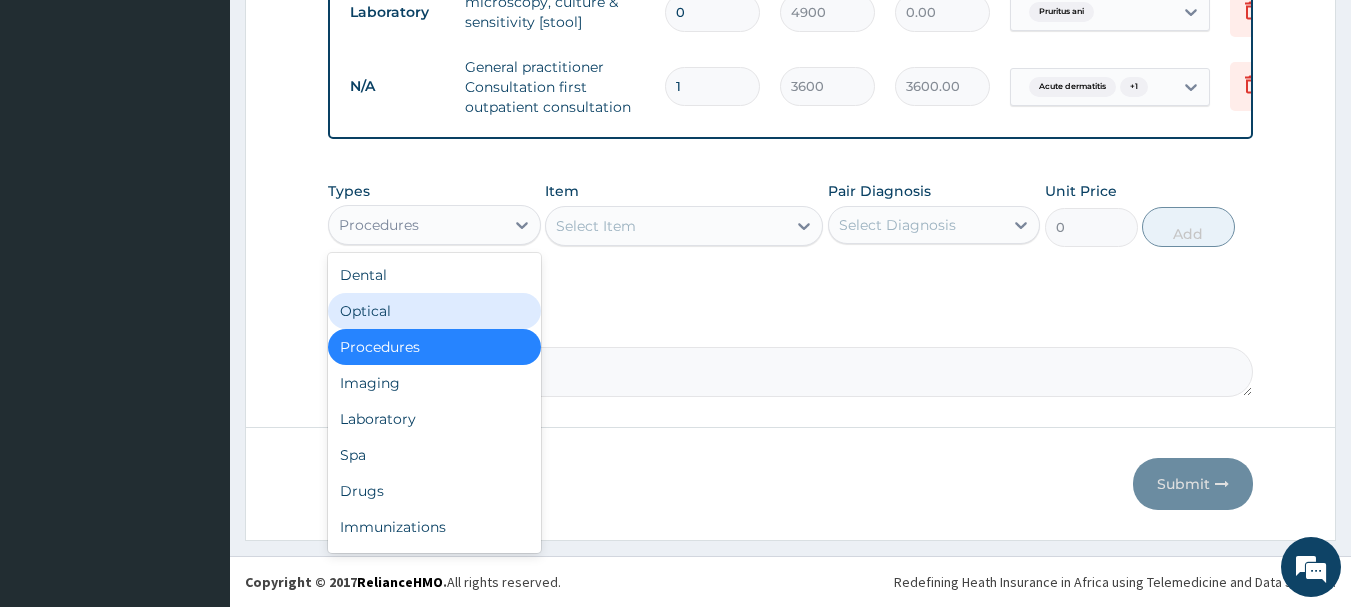scroll, scrollTop: 835, scrollLeft: 0, axis: vertical 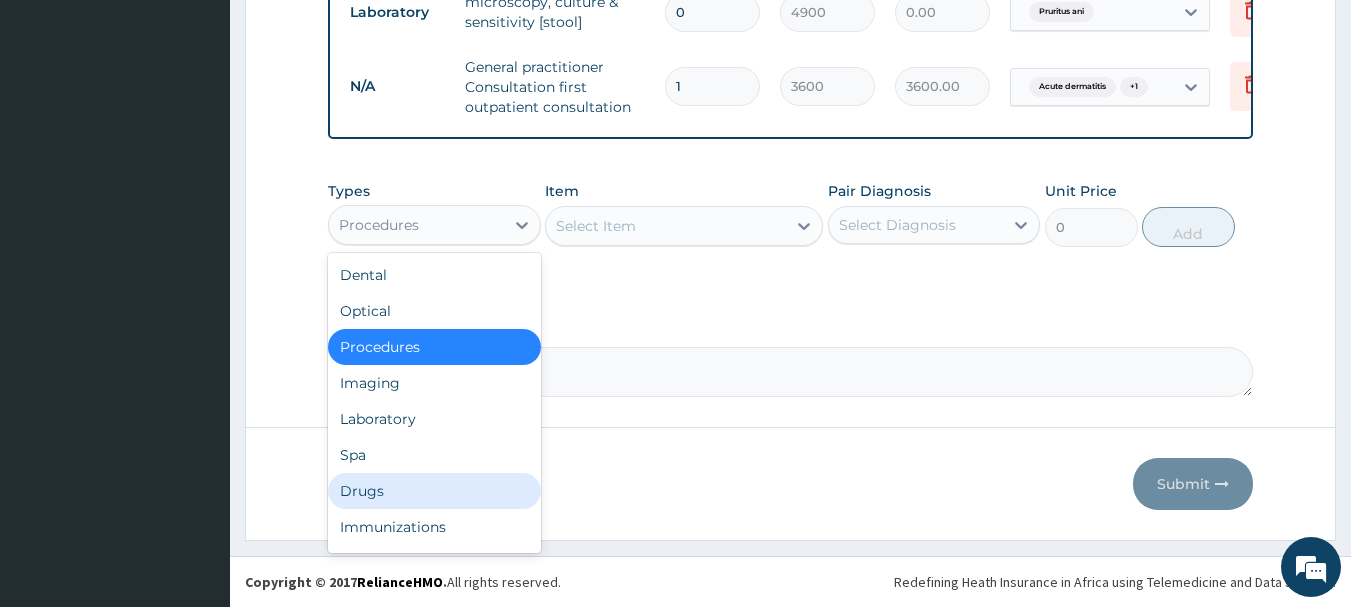 click on "Drugs" at bounding box center [434, 491] 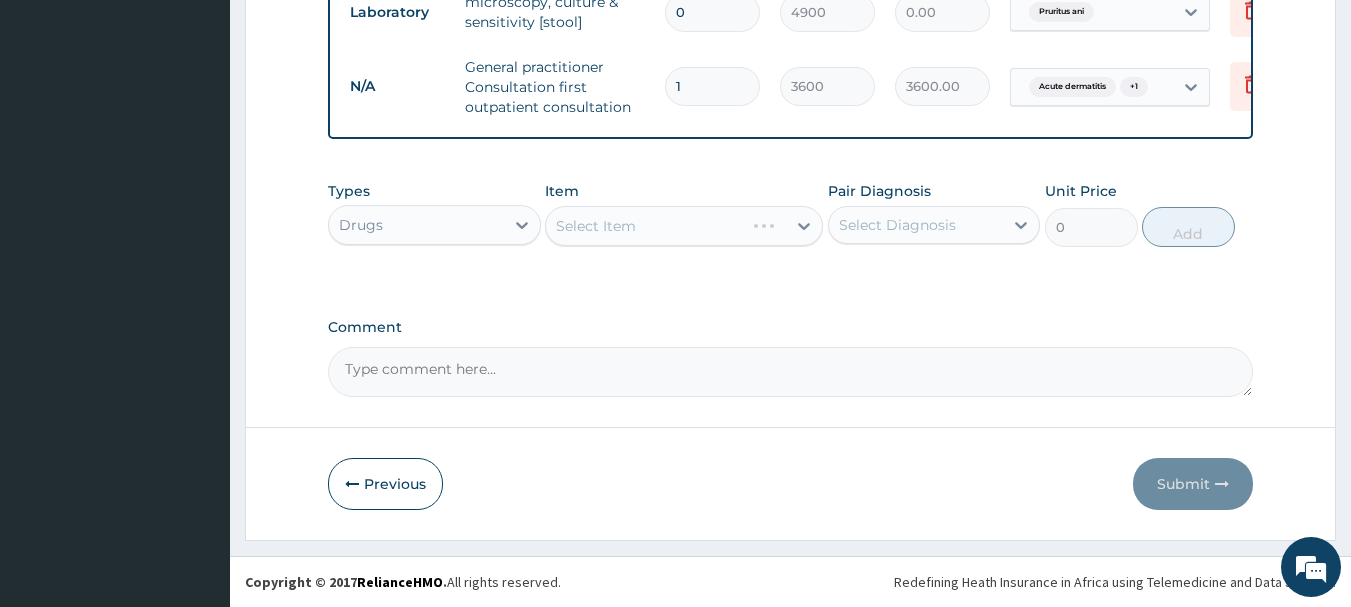 click on "Select Item" at bounding box center (684, 226) 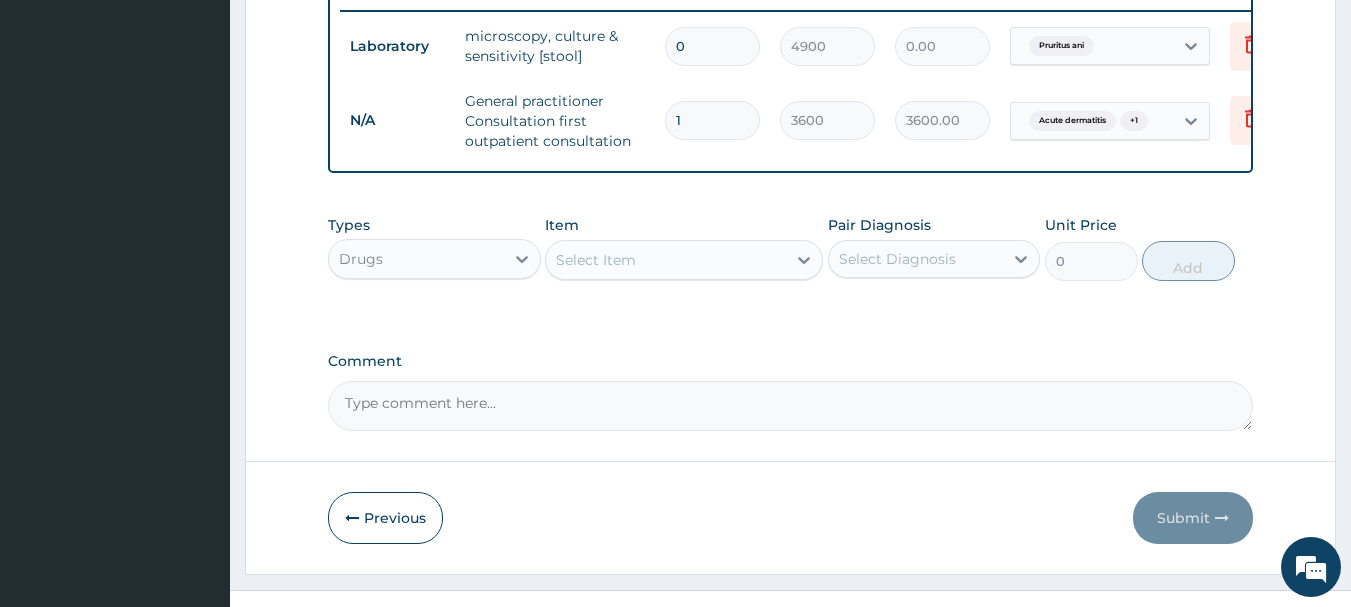 scroll, scrollTop: 835, scrollLeft: 0, axis: vertical 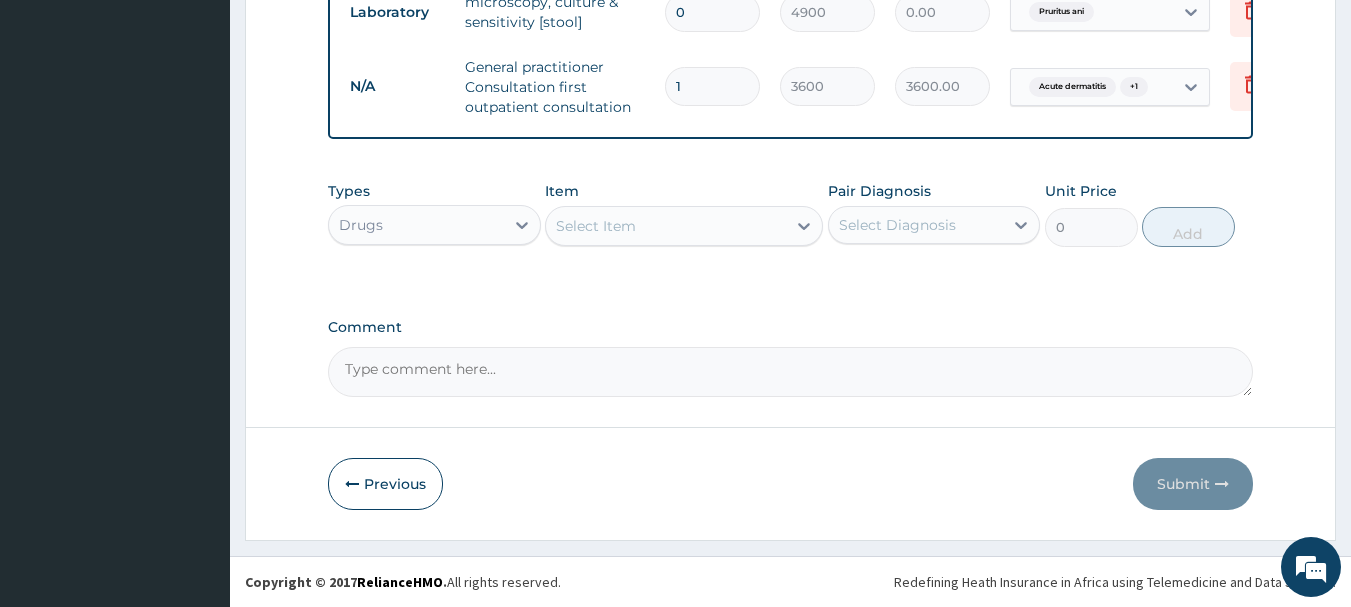 click on "Select Item" at bounding box center [596, 226] 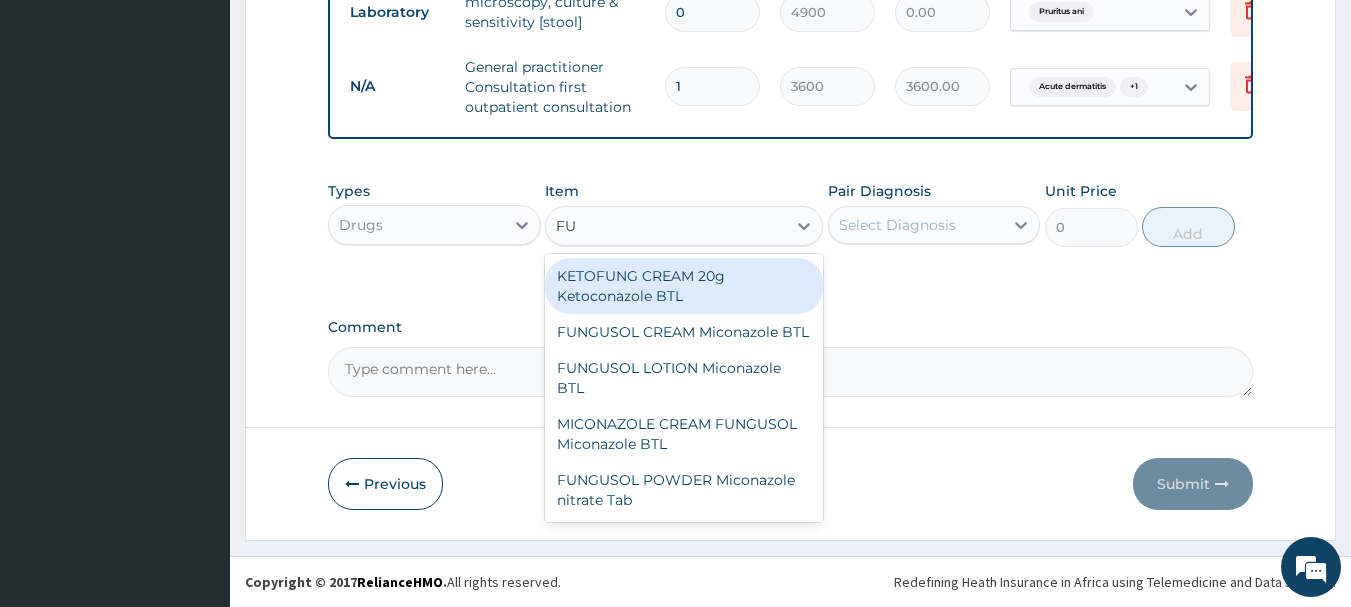 type on "F" 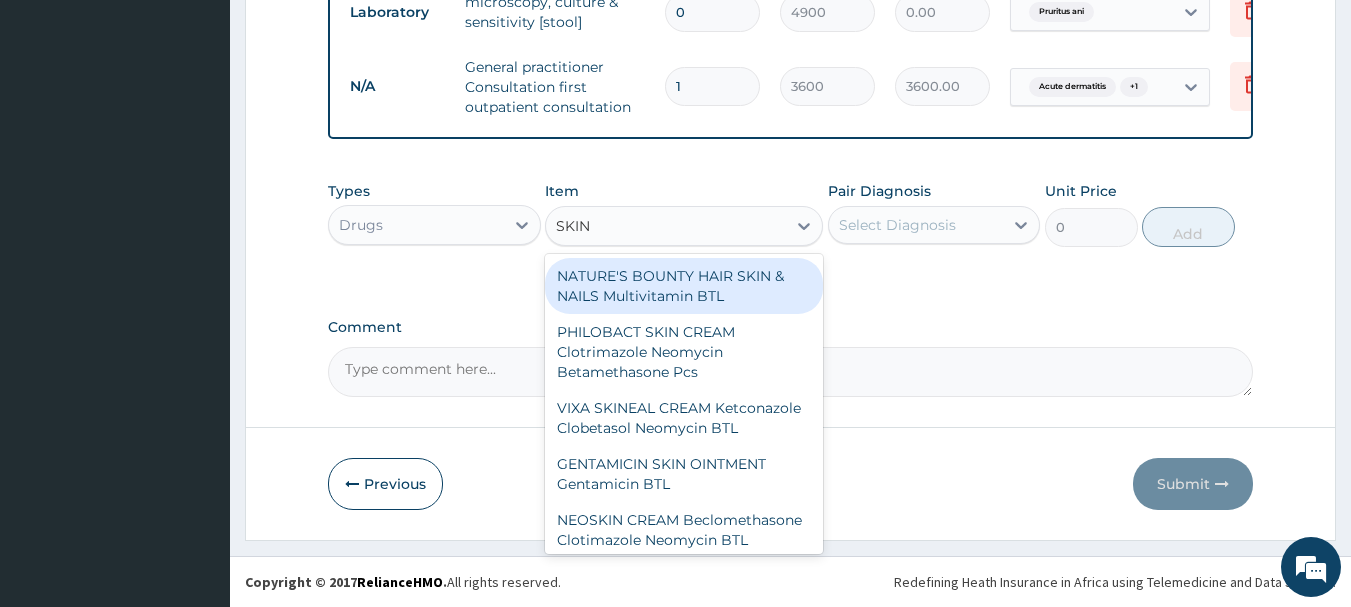 type on "SKINE" 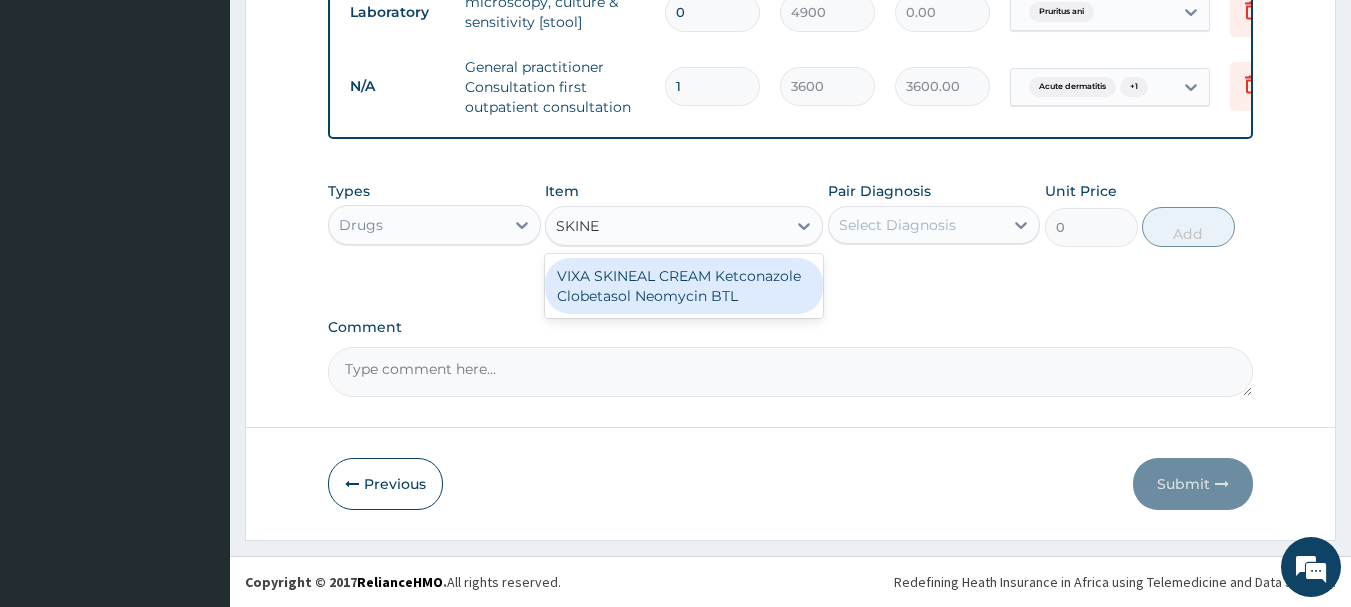 click on "VIXA SKINEAL CREAM Ketconazole Clobetasol Neomycin BTL" at bounding box center (684, 286) 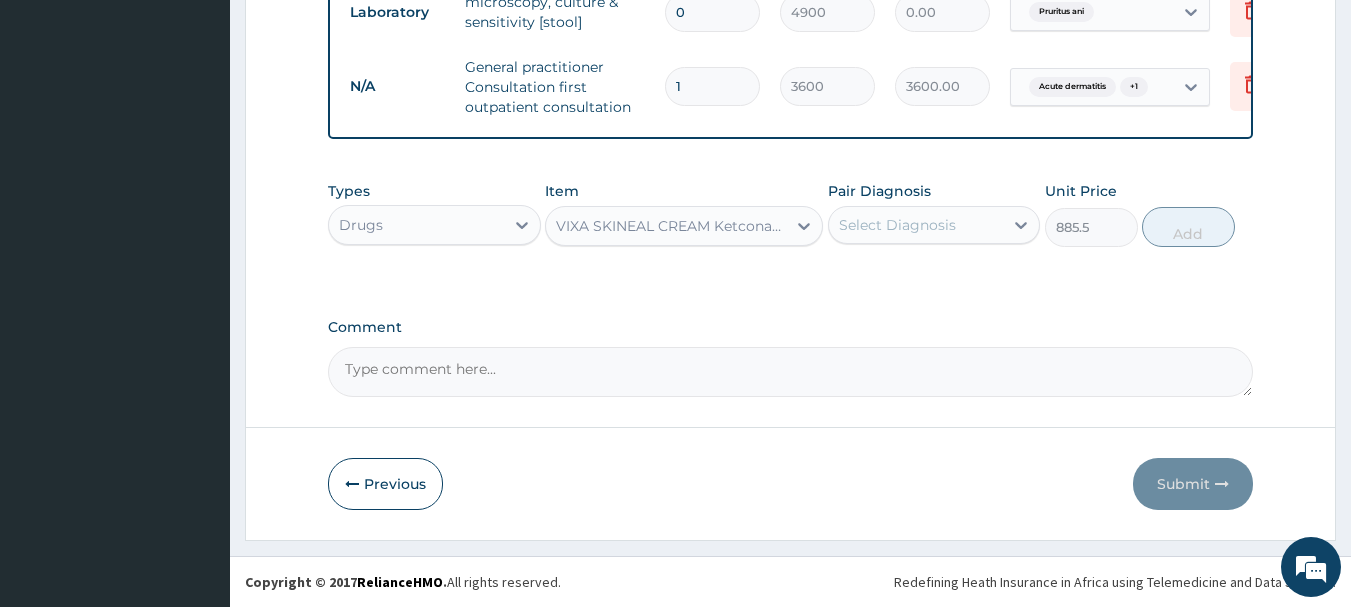 click on "VIXA SKINEAL CREAM Ketconazole Clobetasol Neomycin BTL" at bounding box center (672, 226) 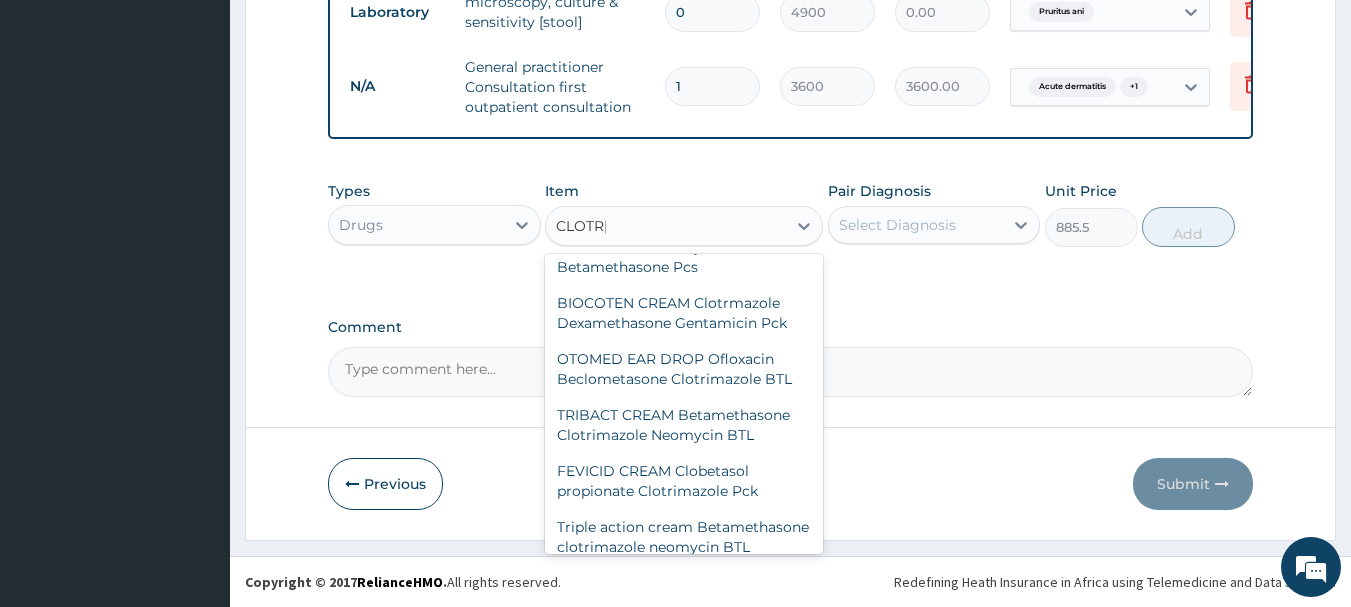 scroll, scrollTop: 0, scrollLeft: 0, axis: both 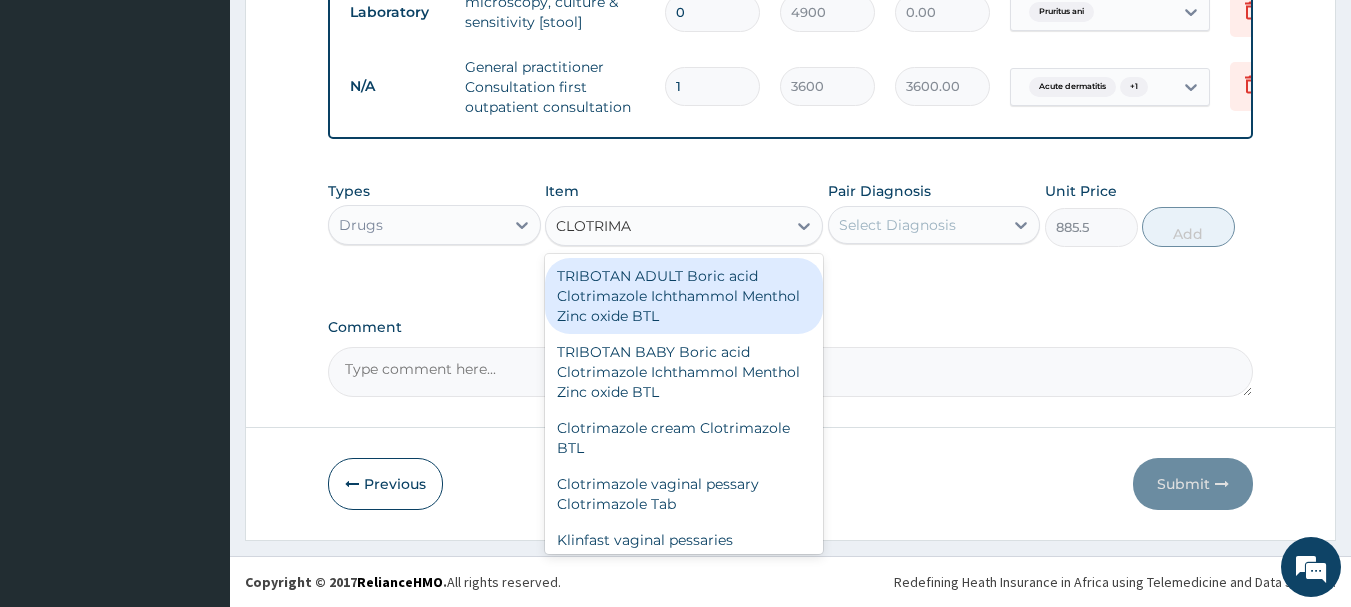 type on "CLOTRIMAZ" 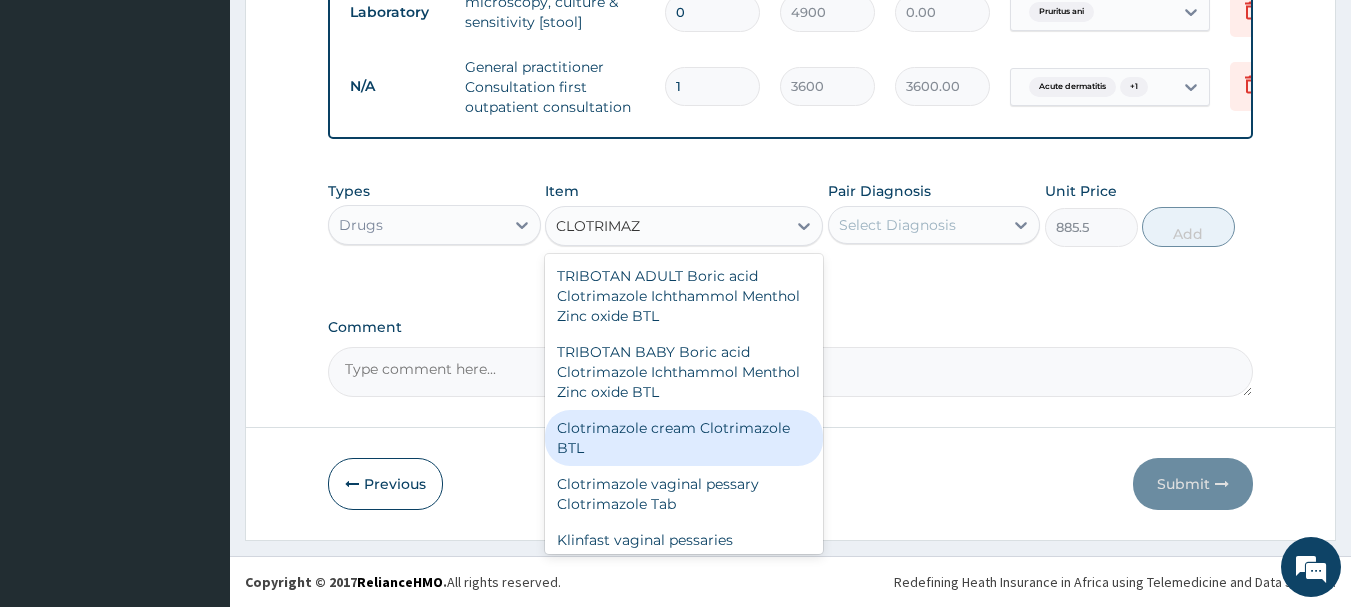 click on "Clotrimazole cream Clotrimazole BTL" at bounding box center (684, 438) 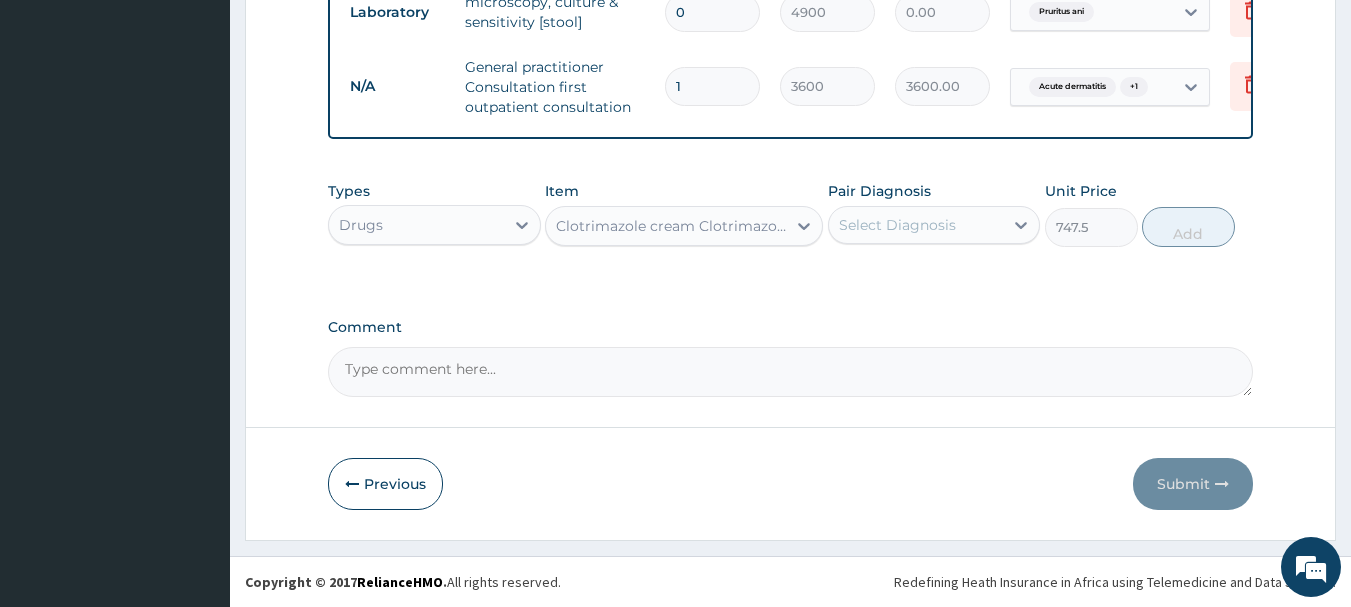 click on "Clotrimazole cream Clotrimazole BTL" at bounding box center [672, 226] 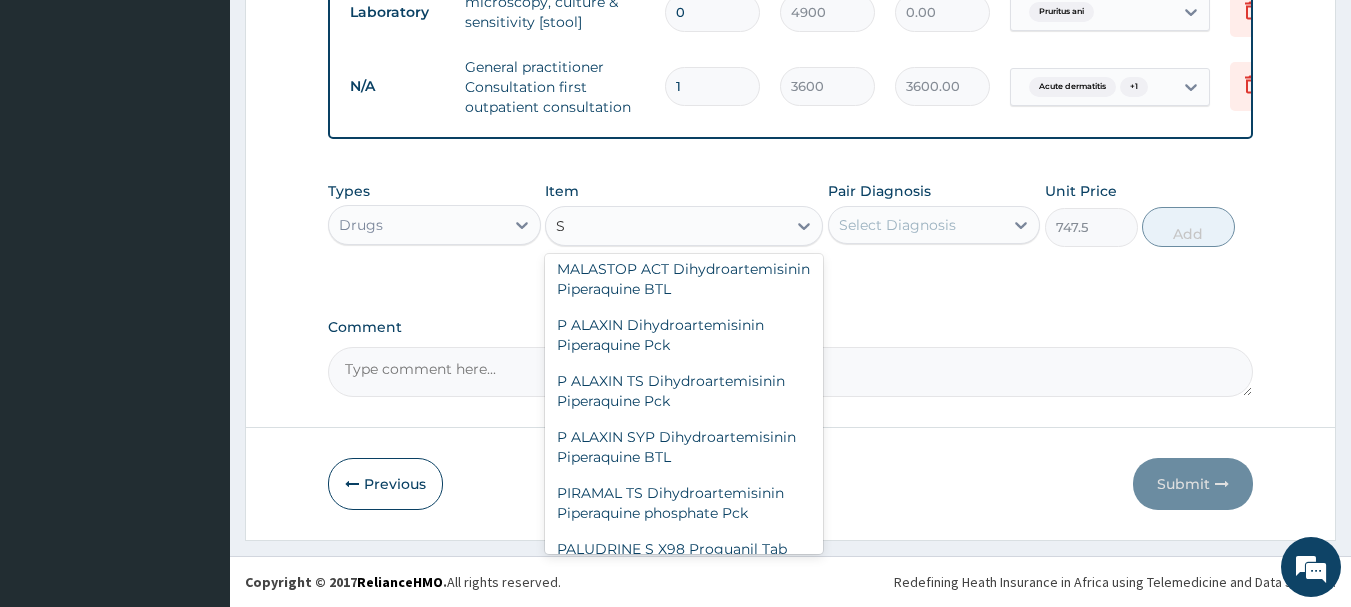 scroll, scrollTop: 20019, scrollLeft: 0, axis: vertical 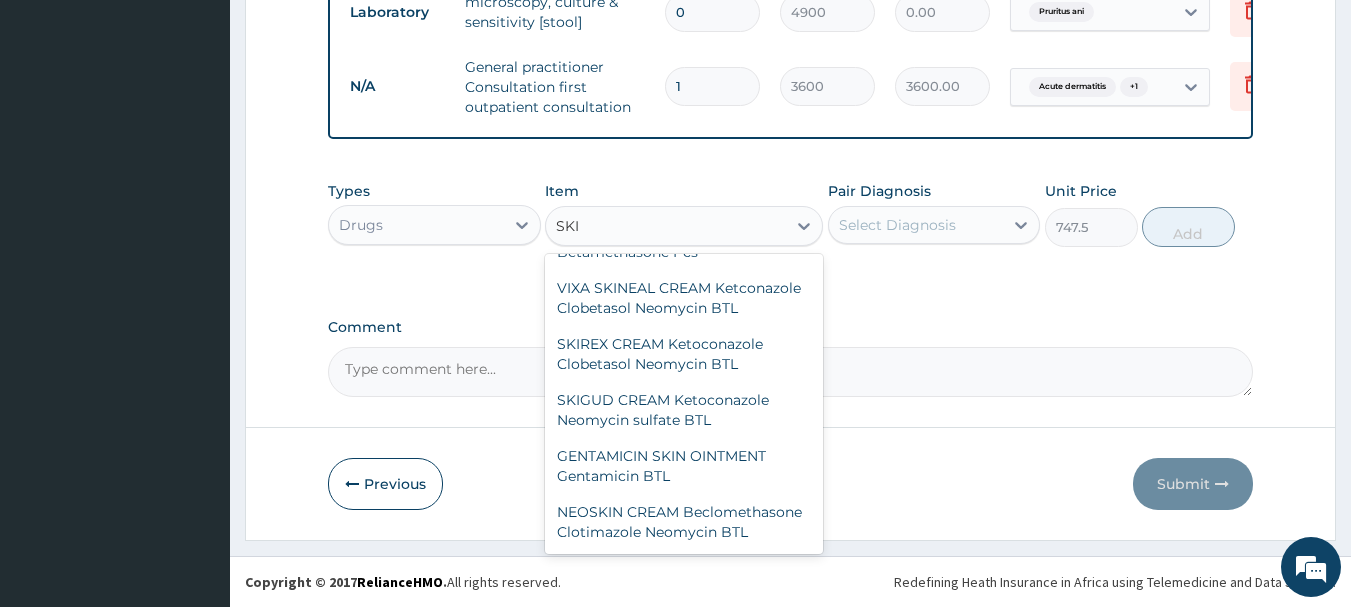 type on "SKIN" 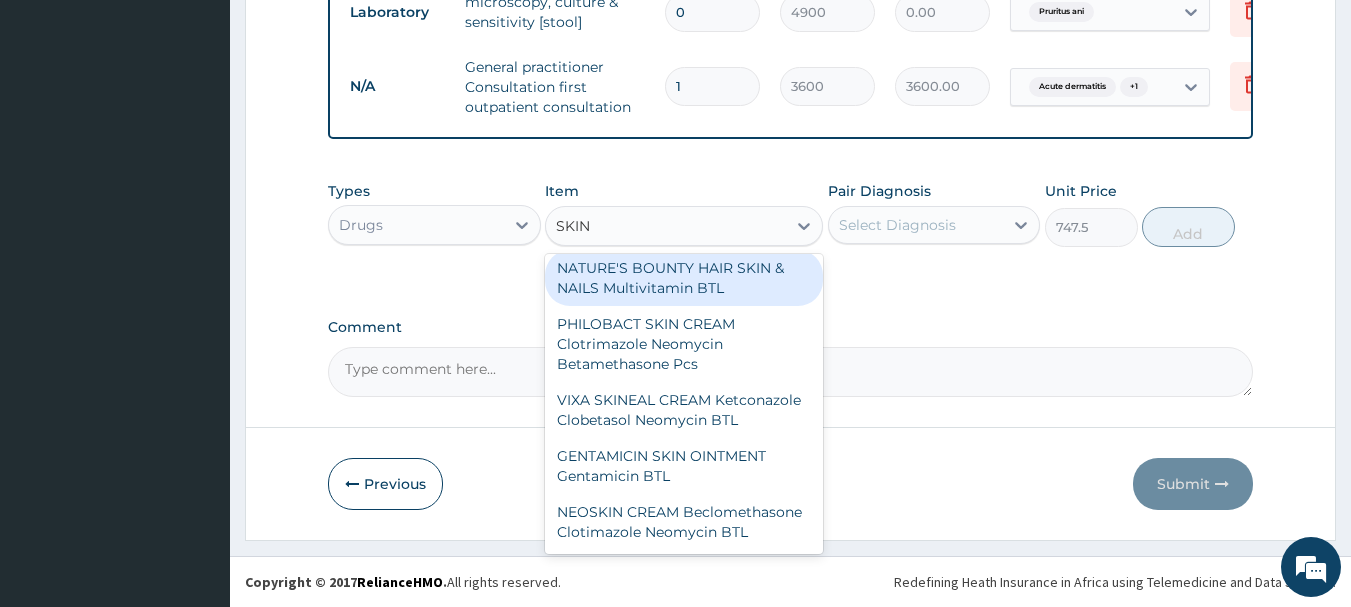 scroll, scrollTop: 48, scrollLeft: 0, axis: vertical 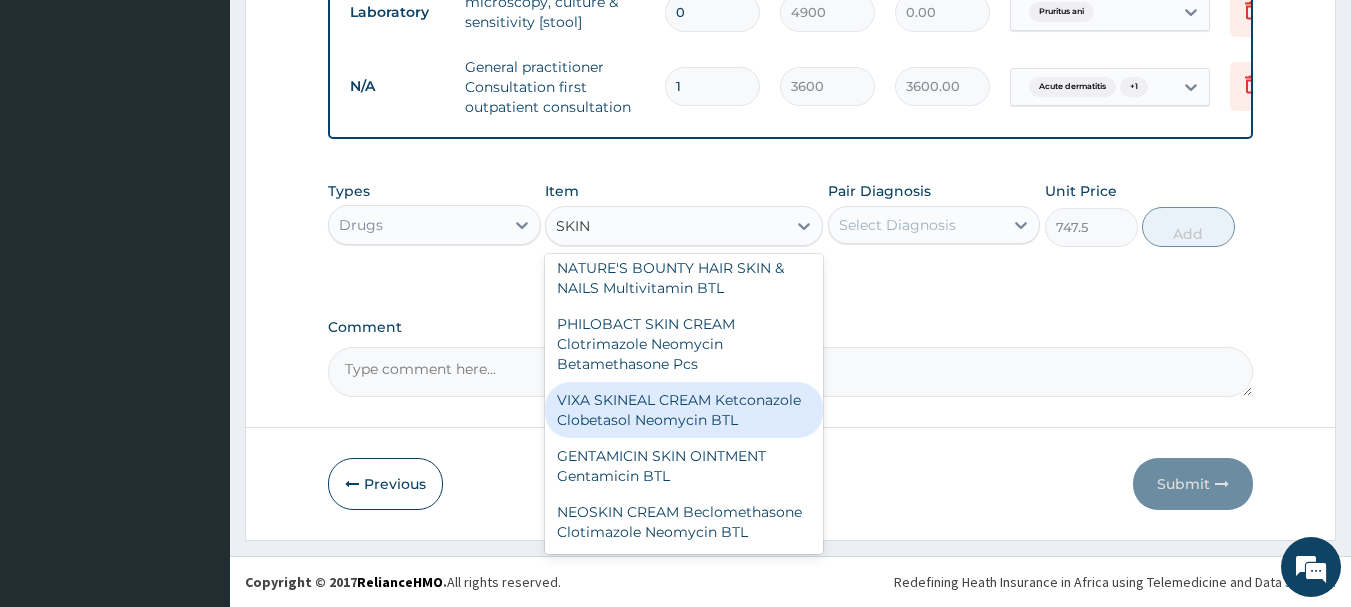 click on "VIXA SKINEAL CREAM Ketconazole Clobetasol Neomycin BTL" at bounding box center [684, 410] 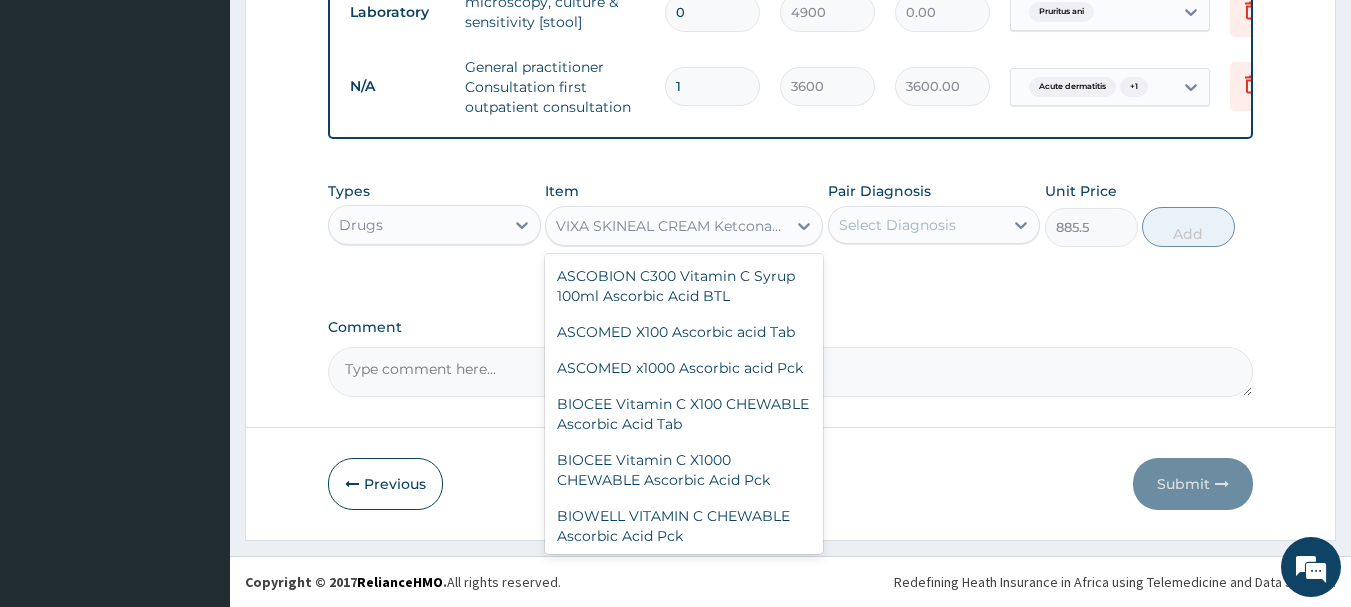 click on "VIXA SKINEAL CREAM Ketconazole Clobetasol Neomycin BTL" at bounding box center [672, 226] 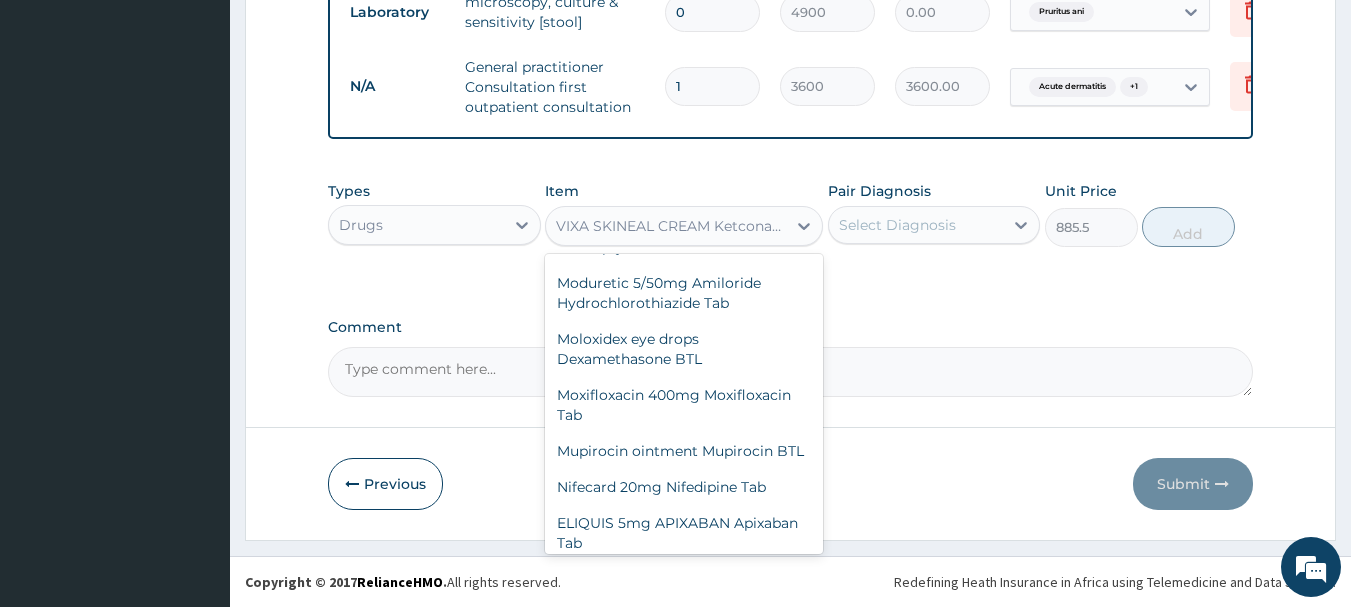 scroll, scrollTop: 53701, scrollLeft: 0, axis: vertical 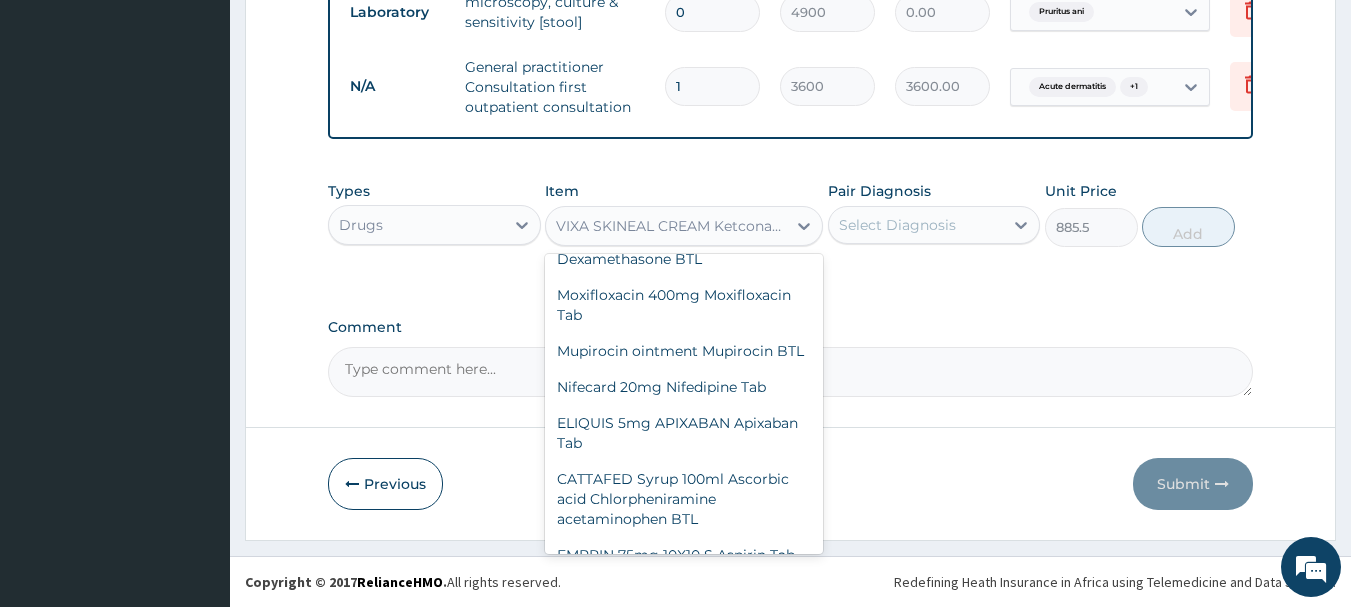 click on "KETOFUNG CREAM 20g Ketoconazole BTL" at bounding box center [684, -1647] 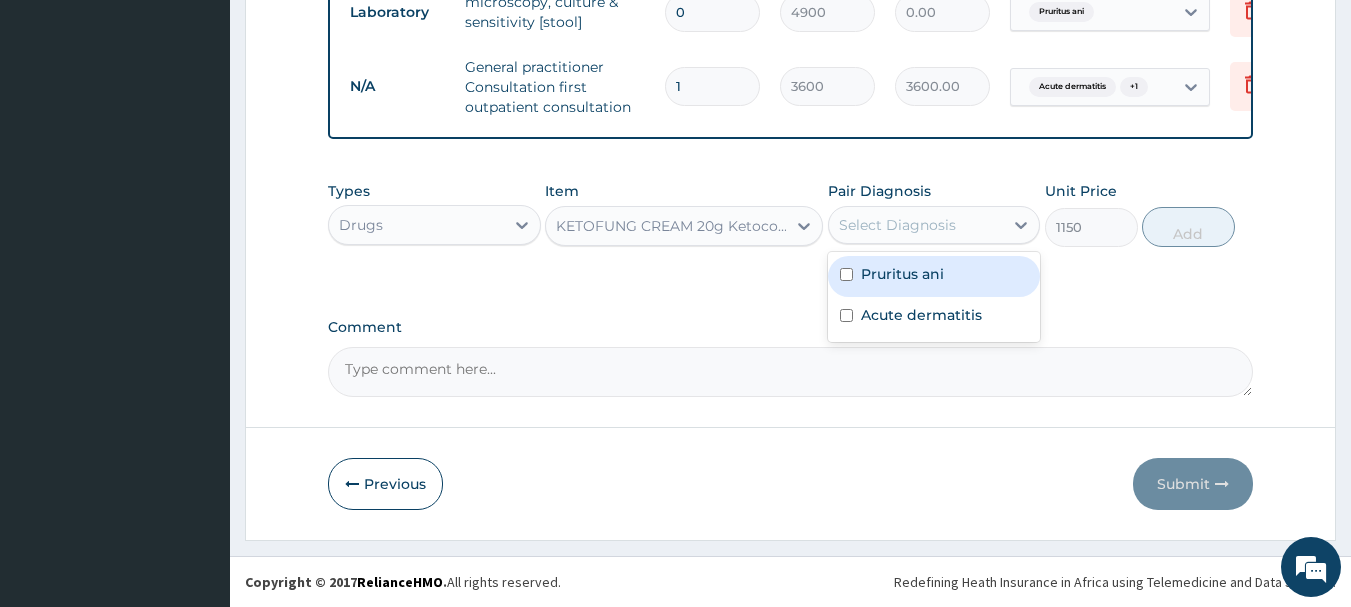 click on "Select Diagnosis" at bounding box center [897, 225] 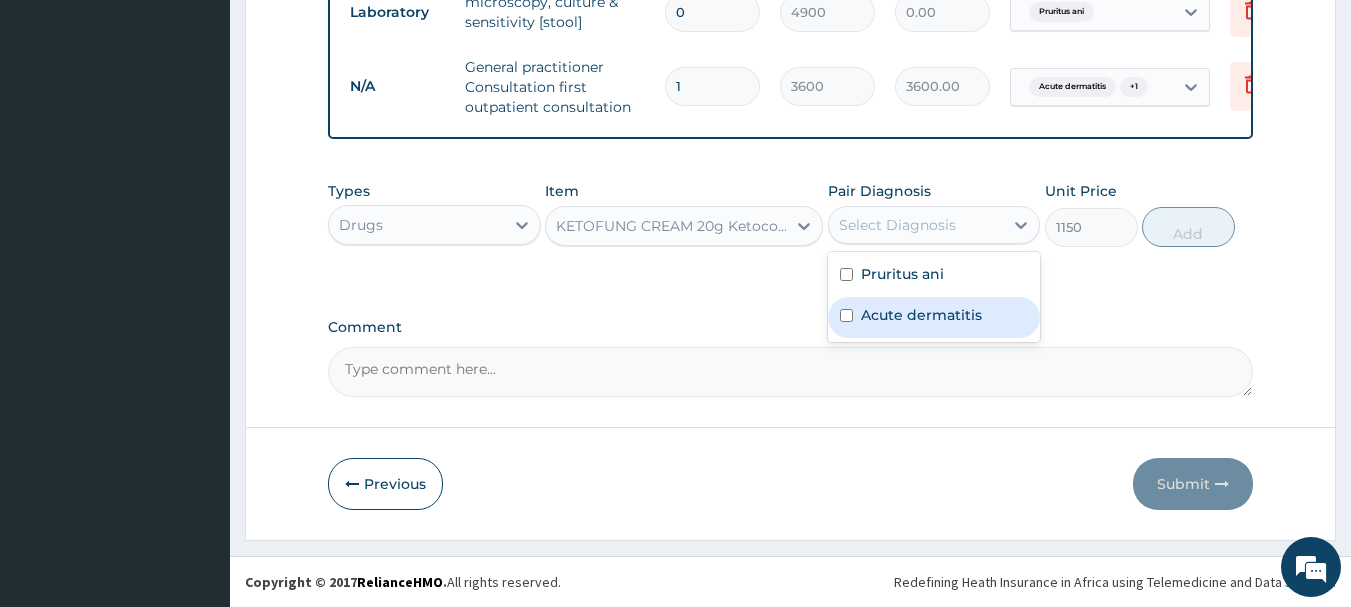 click on "Acute dermatitis" at bounding box center [921, 315] 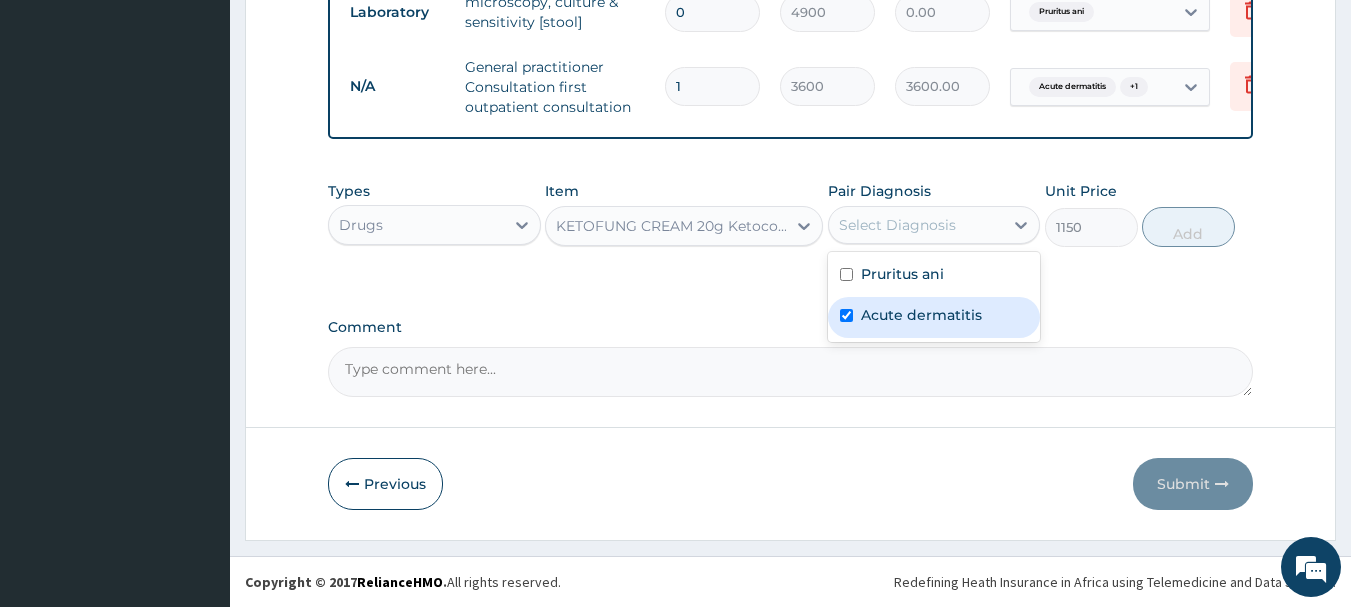 checkbox on "true" 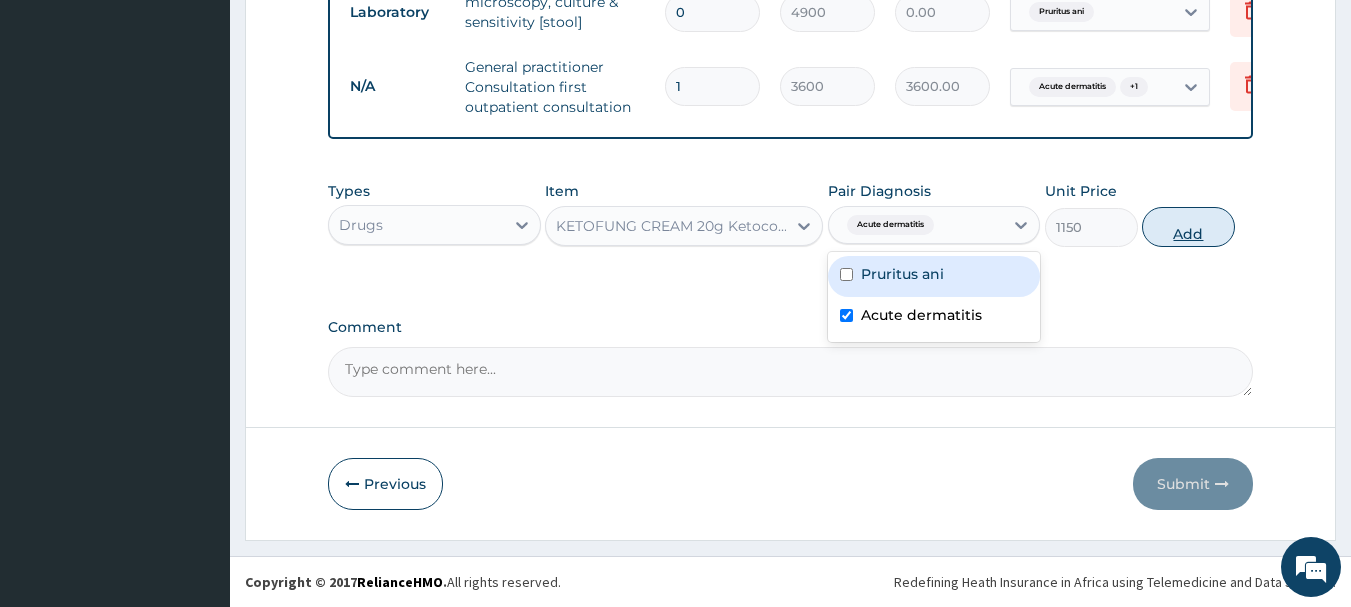 click on "Add" at bounding box center (1188, 227) 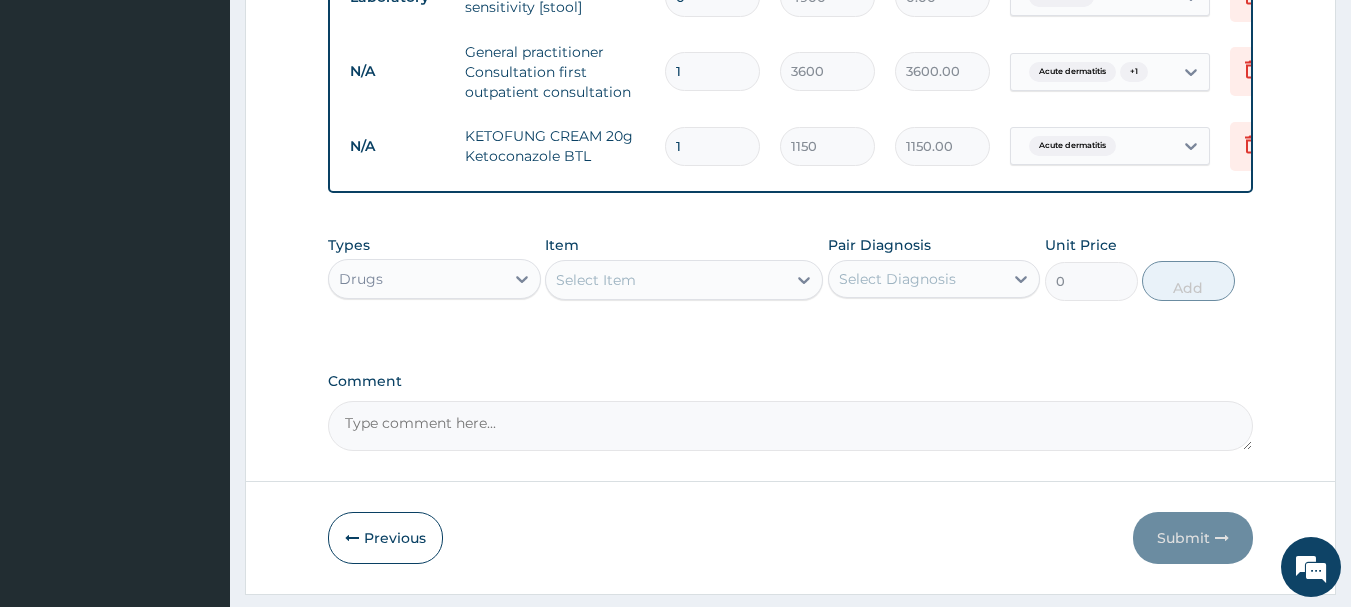 scroll, scrollTop: 735, scrollLeft: 0, axis: vertical 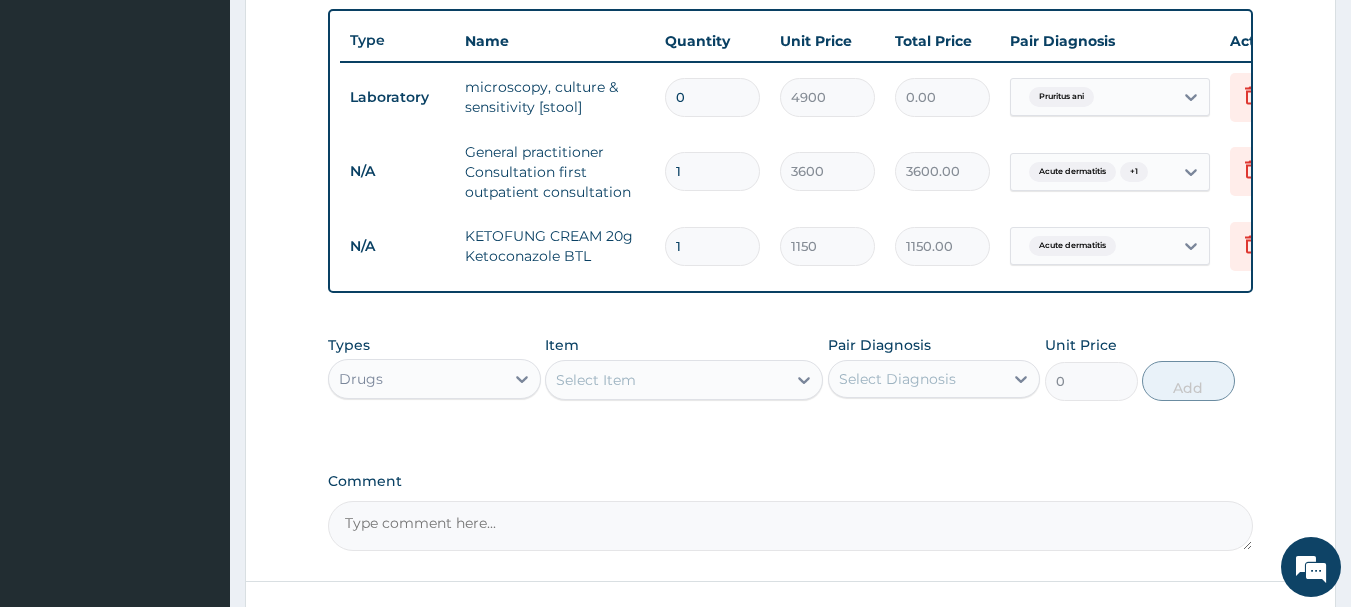 click on "0" at bounding box center (712, 97) 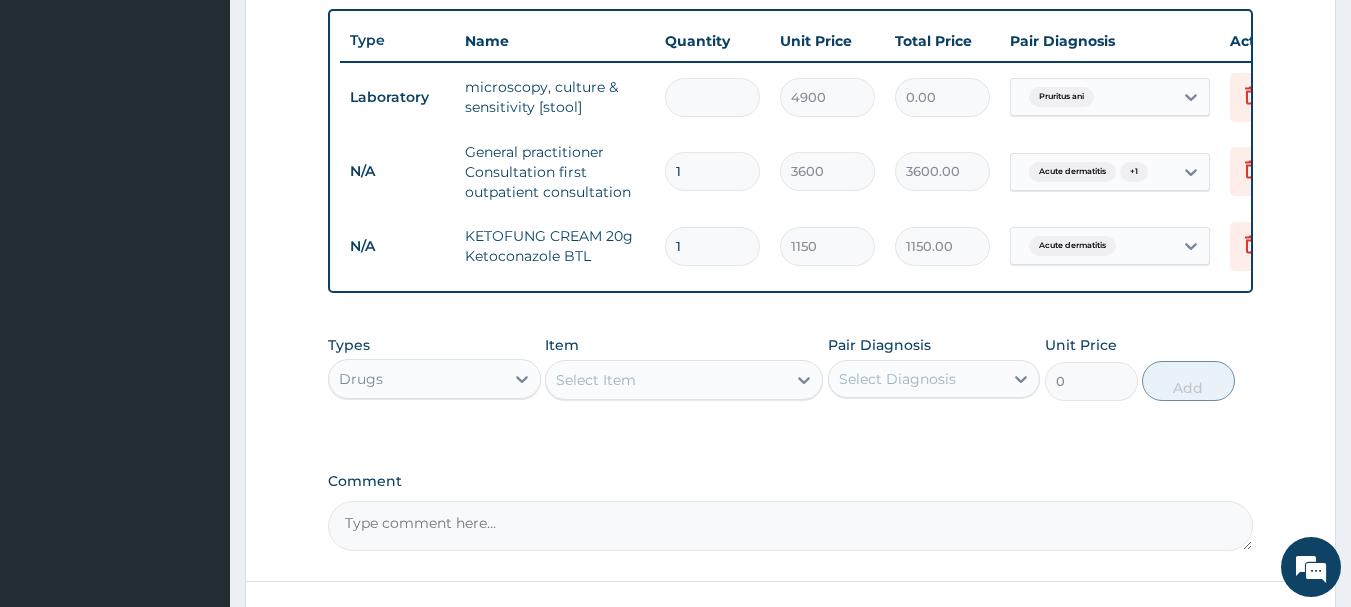 type on "1" 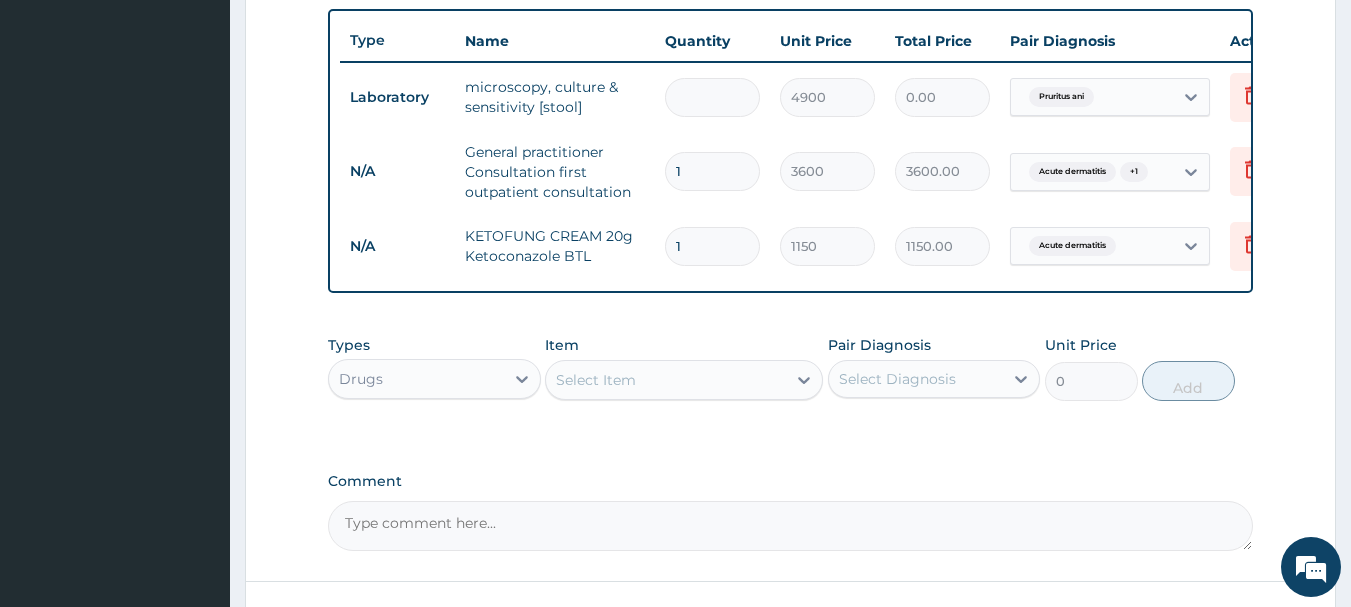 type on "4900.00" 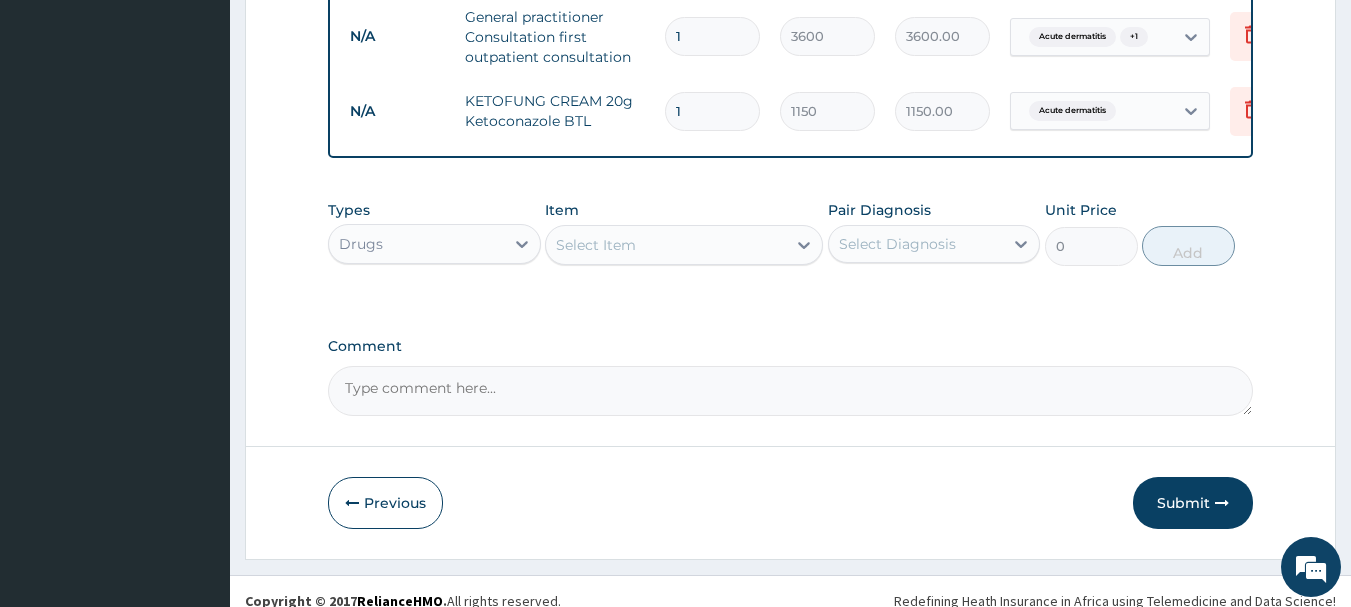 scroll, scrollTop: 904, scrollLeft: 0, axis: vertical 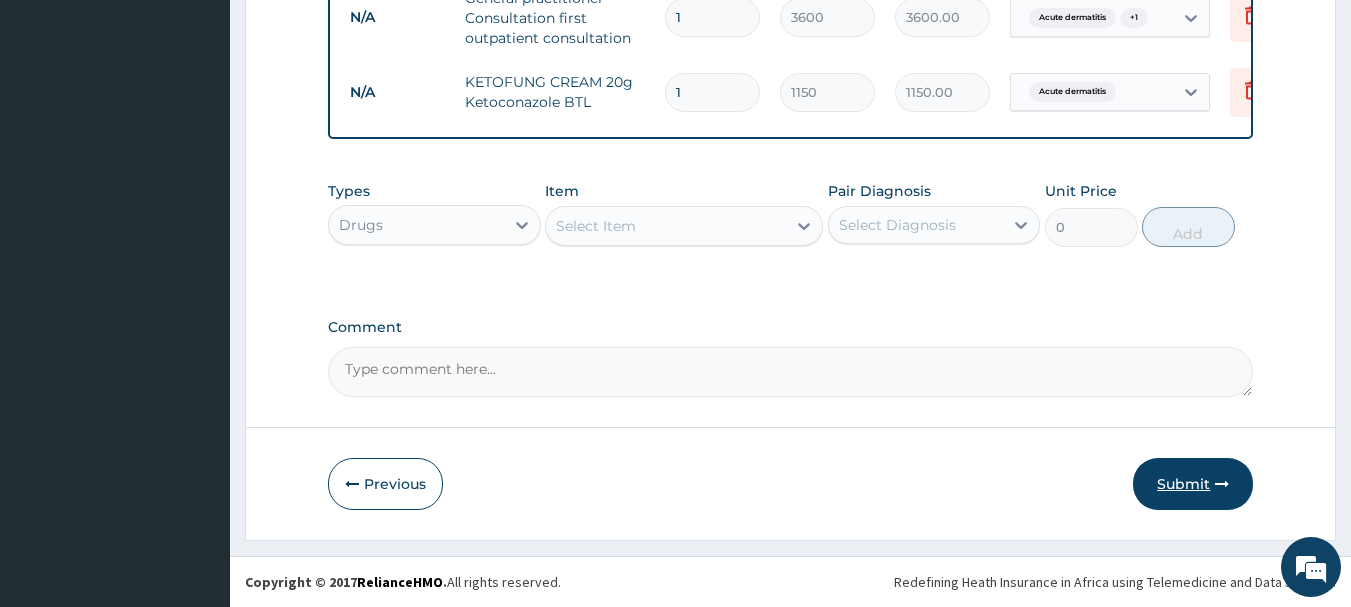 type on "1" 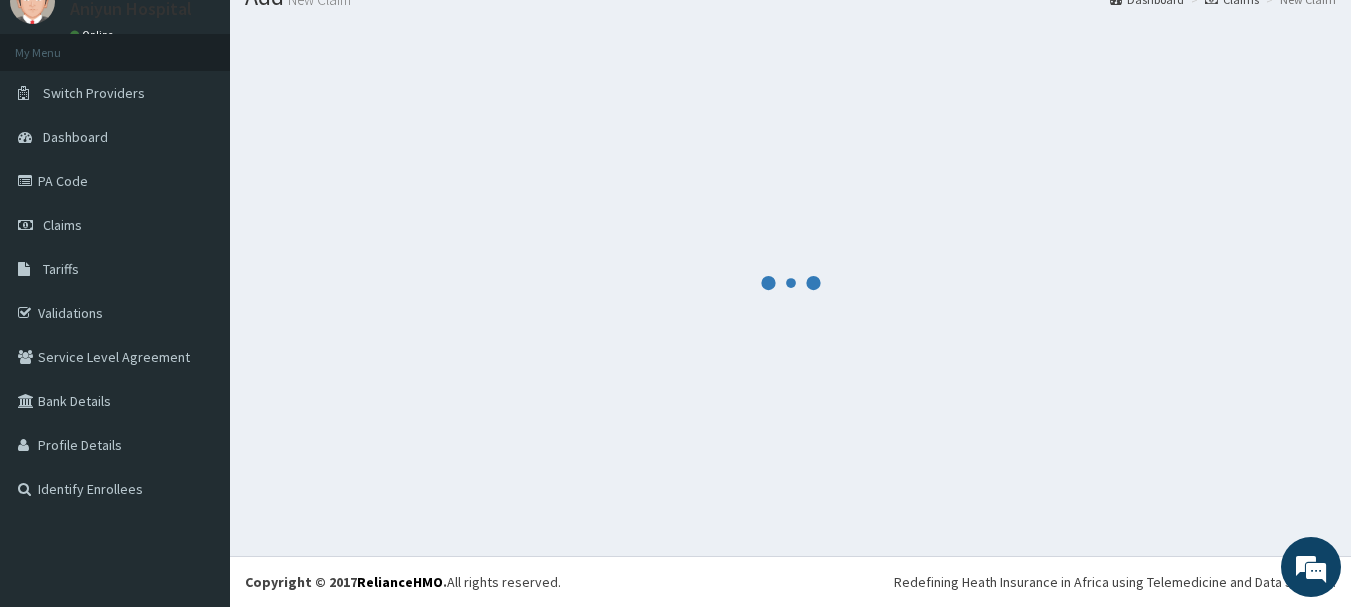 scroll, scrollTop: 904, scrollLeft: 0, axis: vertical 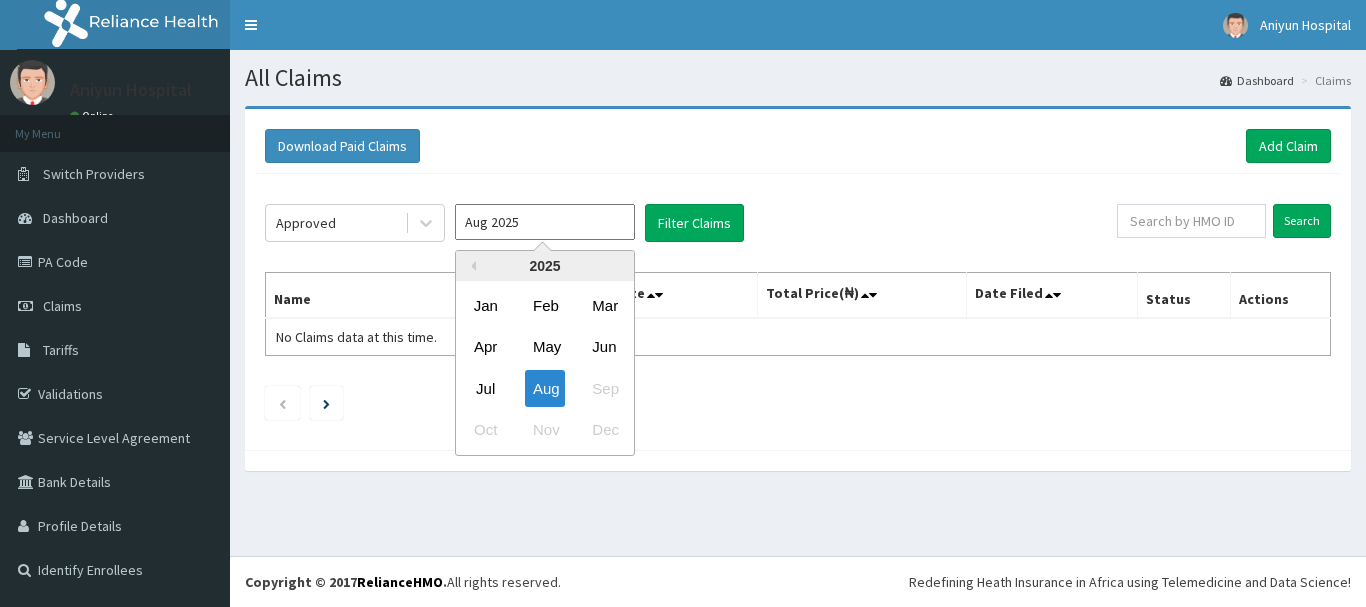 click on "Aug 2025" at bounding box center (545, 222) 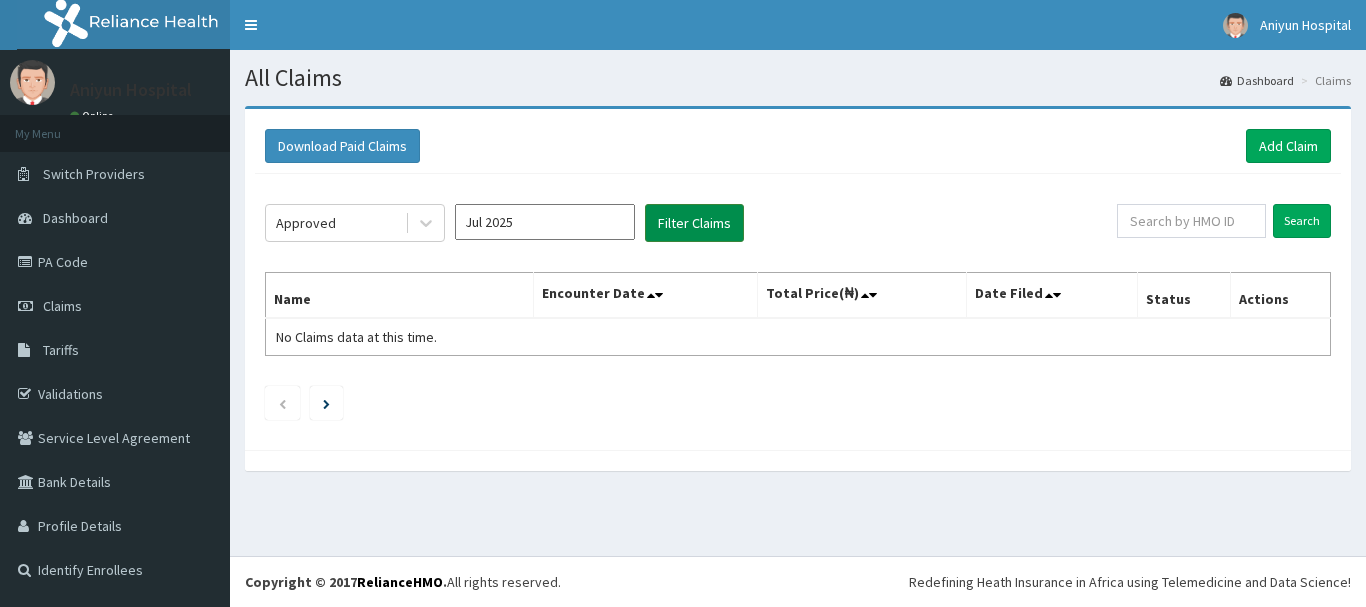 click on "Filter Claims" at bounding box center (694, 223) 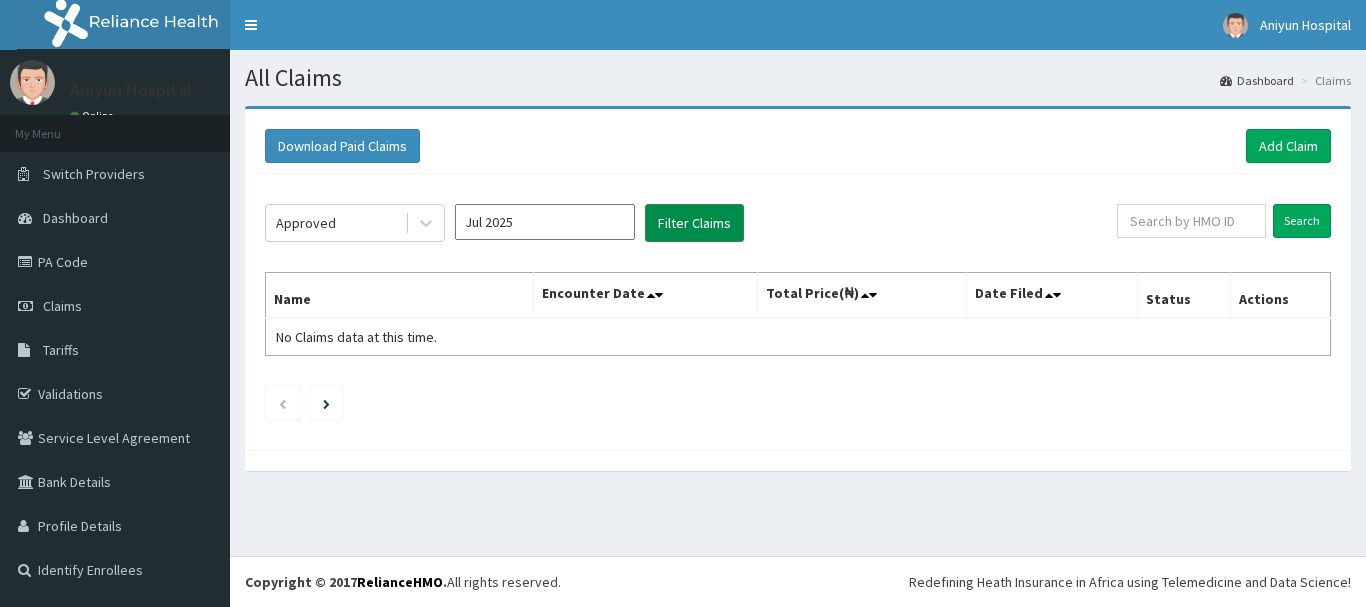 click on "Filter Claims" at bounding box center [694, 223] 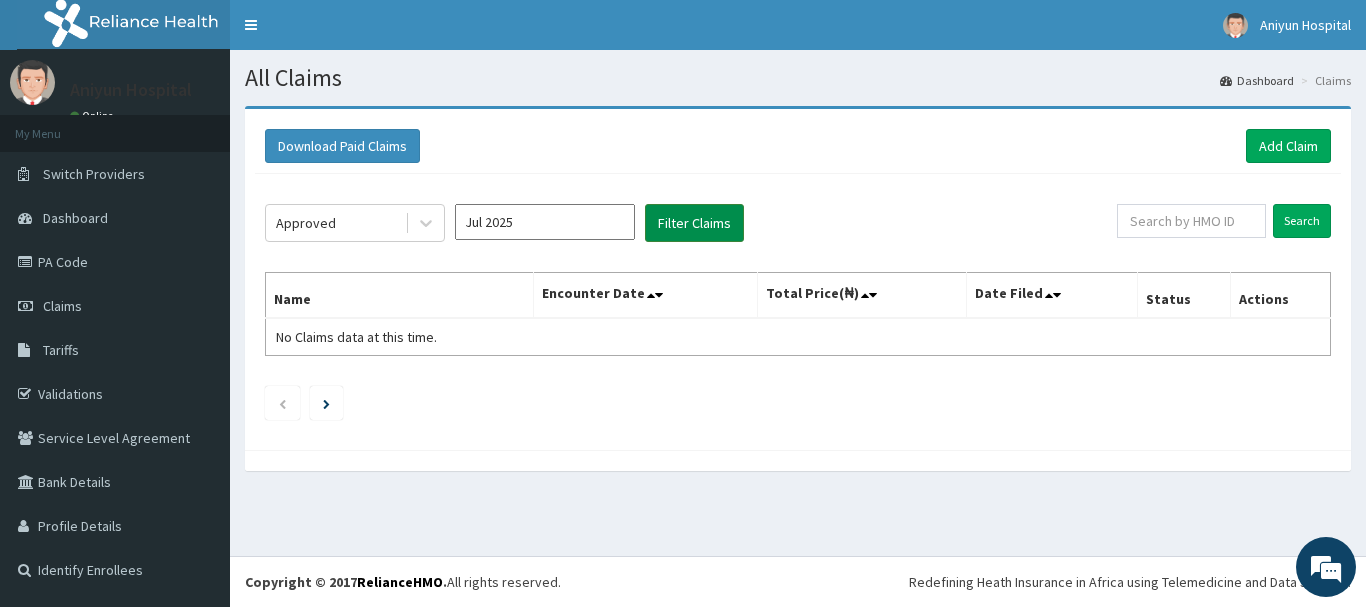 click on "Filter Claims" at bounding box center (694, 223) 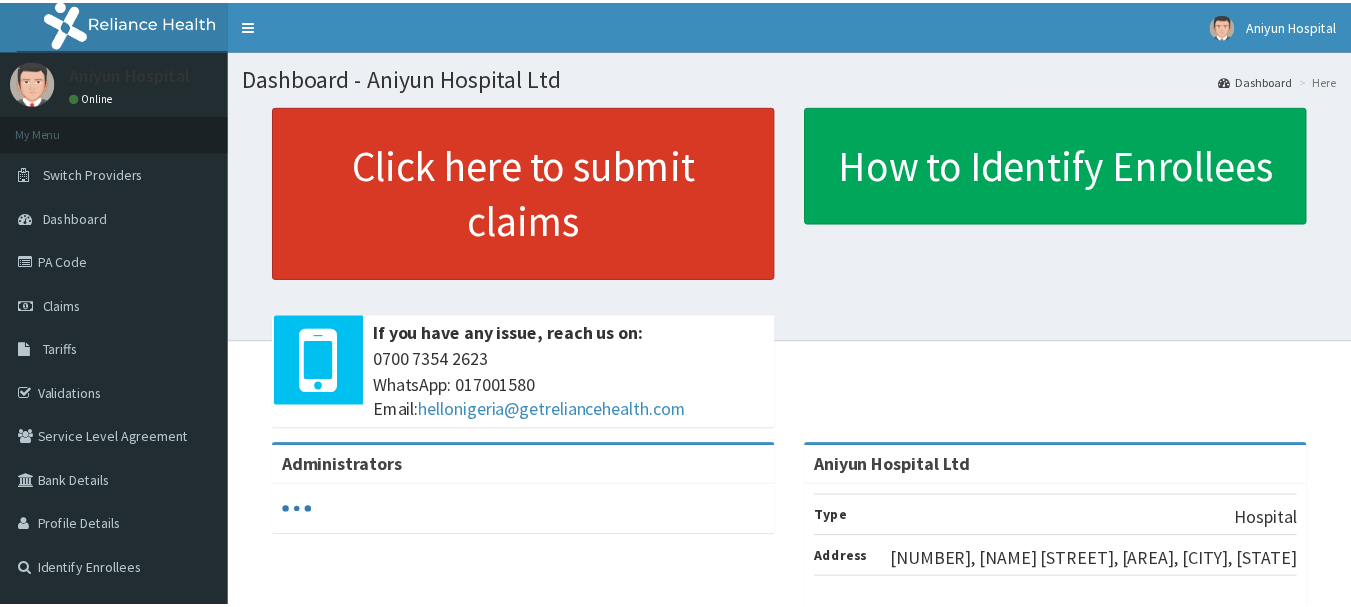 scroll, scrollTop: 0, scrollLeft: 0, axis: both 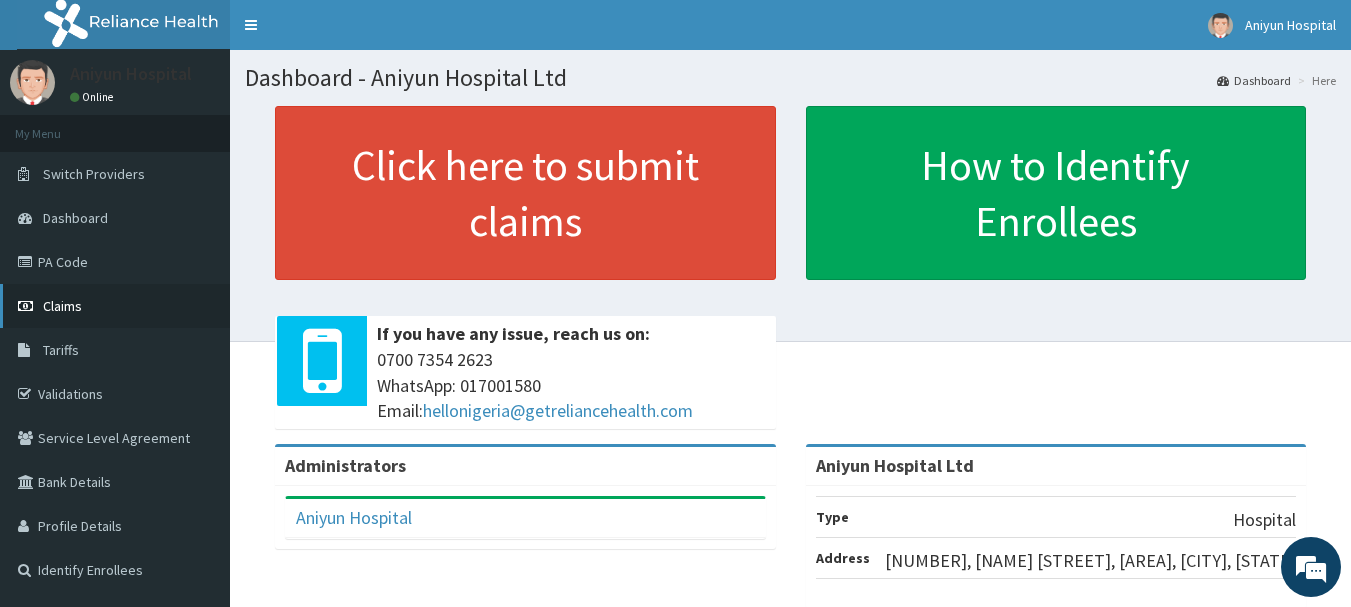click on "Claims" at bounding box center [115, 306] 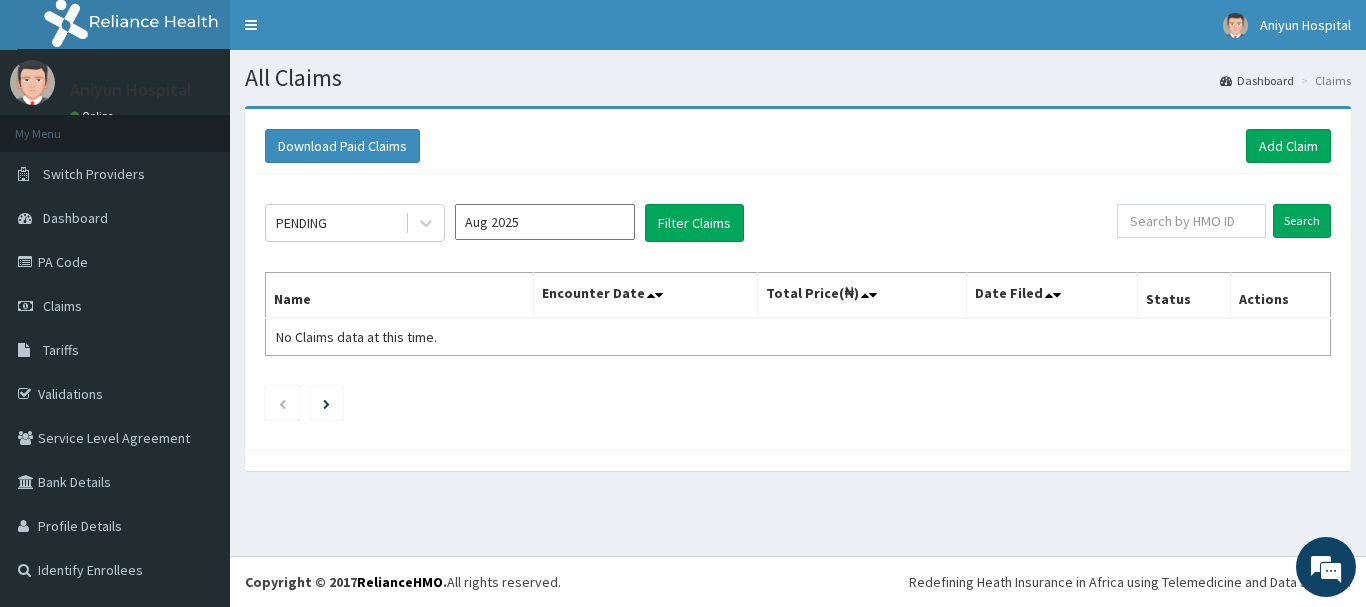 scroll, scrollTop: 0, scrollLeft: 0, axis: both 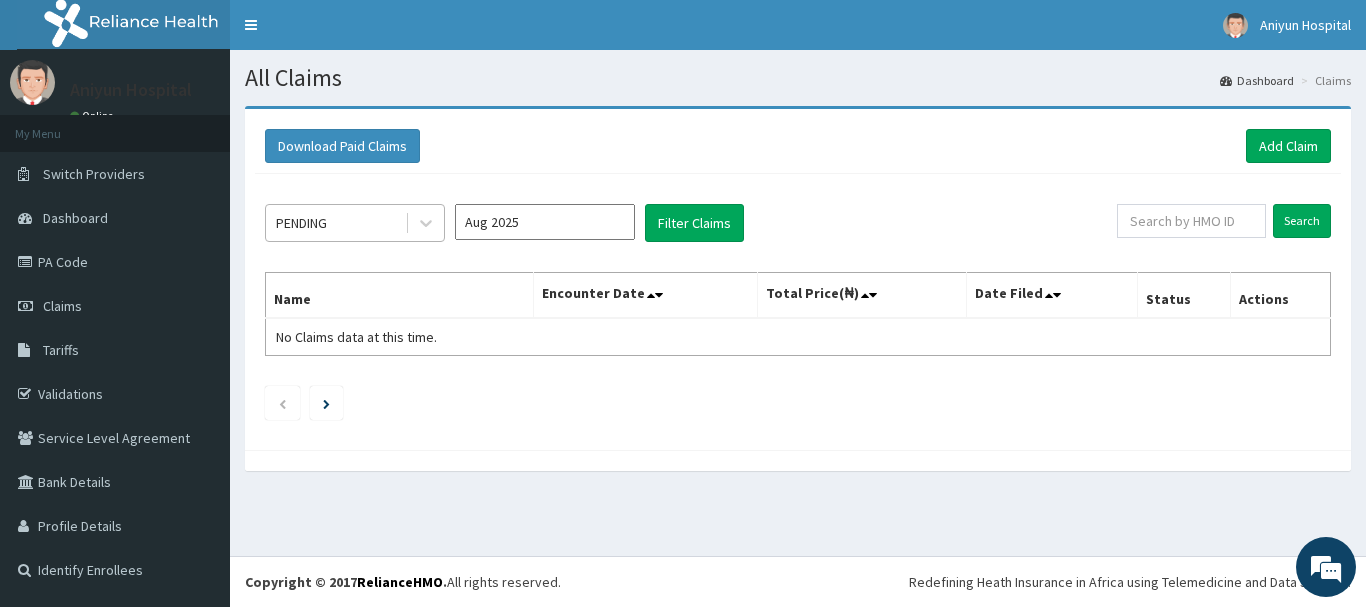 click on "PENDING" at bounding box center [335, 223] 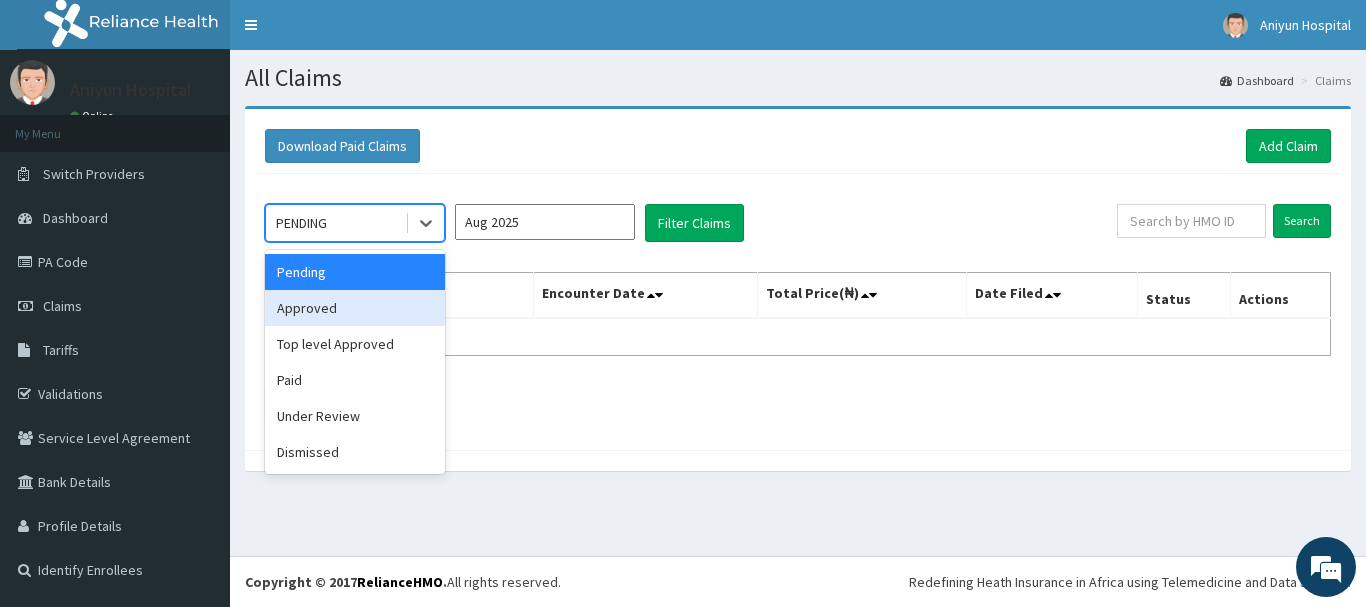 drag, startPoint x: 338, startPoint y: 304, endPoint x: 574, endPoint y: 272, distance: 238.1596 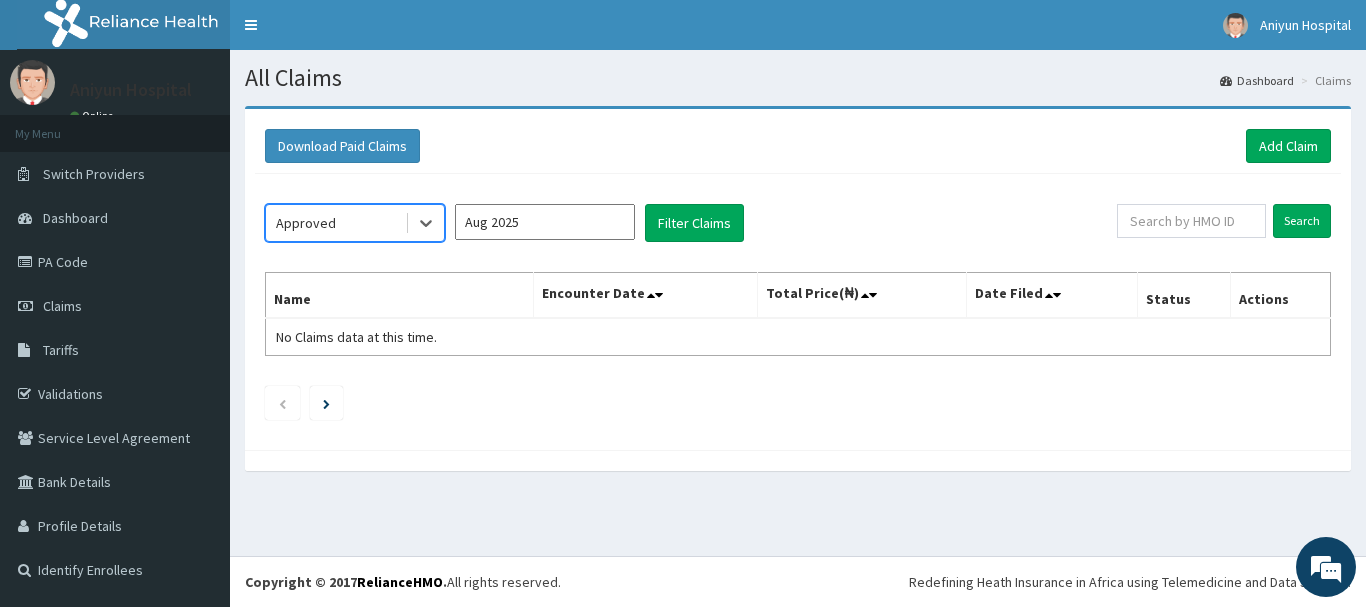 click on "option Approved, selected.   Select is focused ,type to refine list, press Down to open the menu,  Approved Aug 2025 Filter Claims Search Name Encounter Date Total Price(₦) Date Filed Status Actions No Claims data at this time." 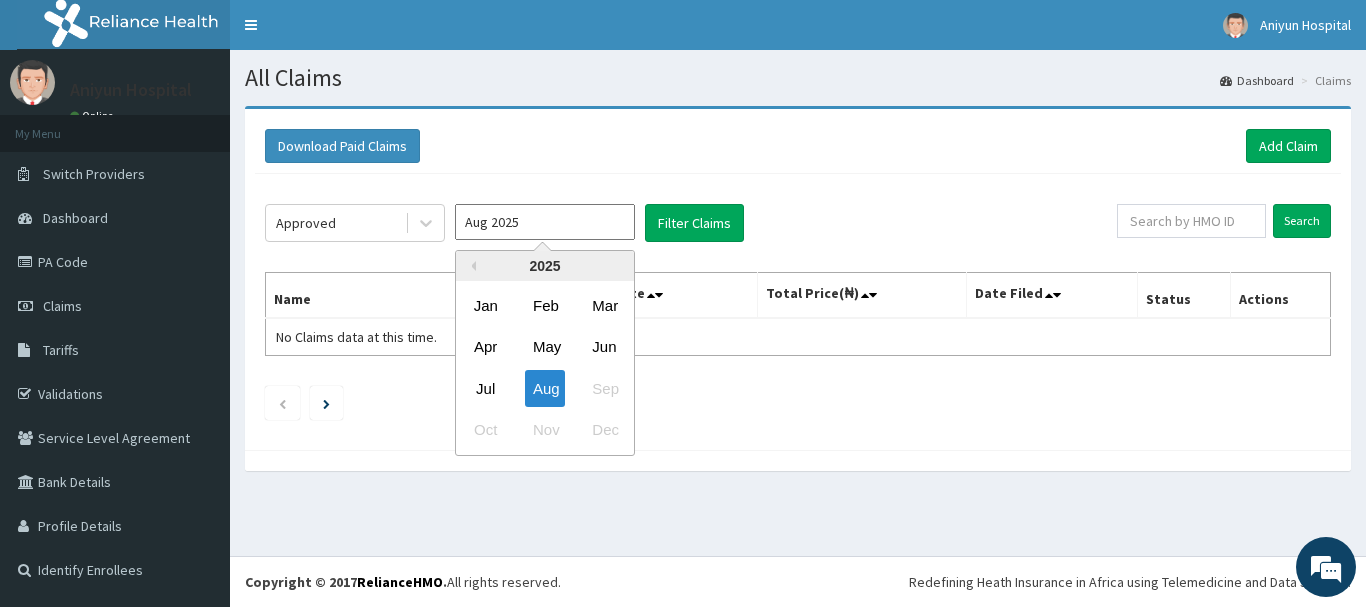 click on "Aug 2025" at bounding box center (545, 222) 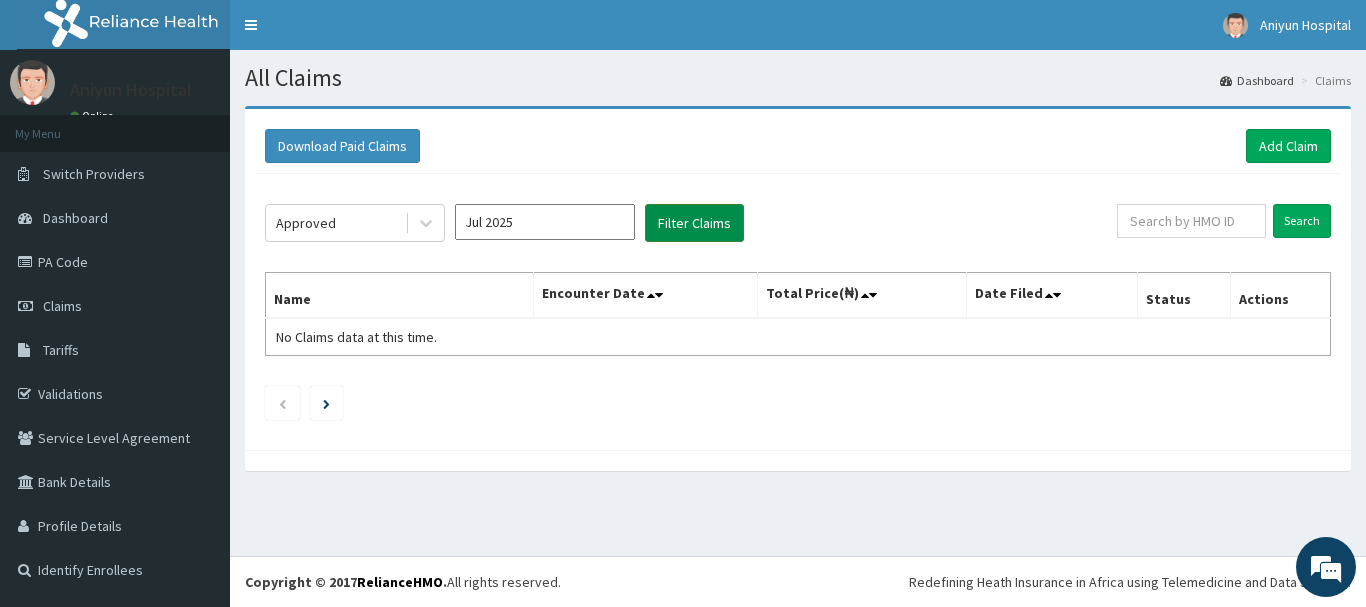 click on "Filter Claims" at bounding box center [694, 223] 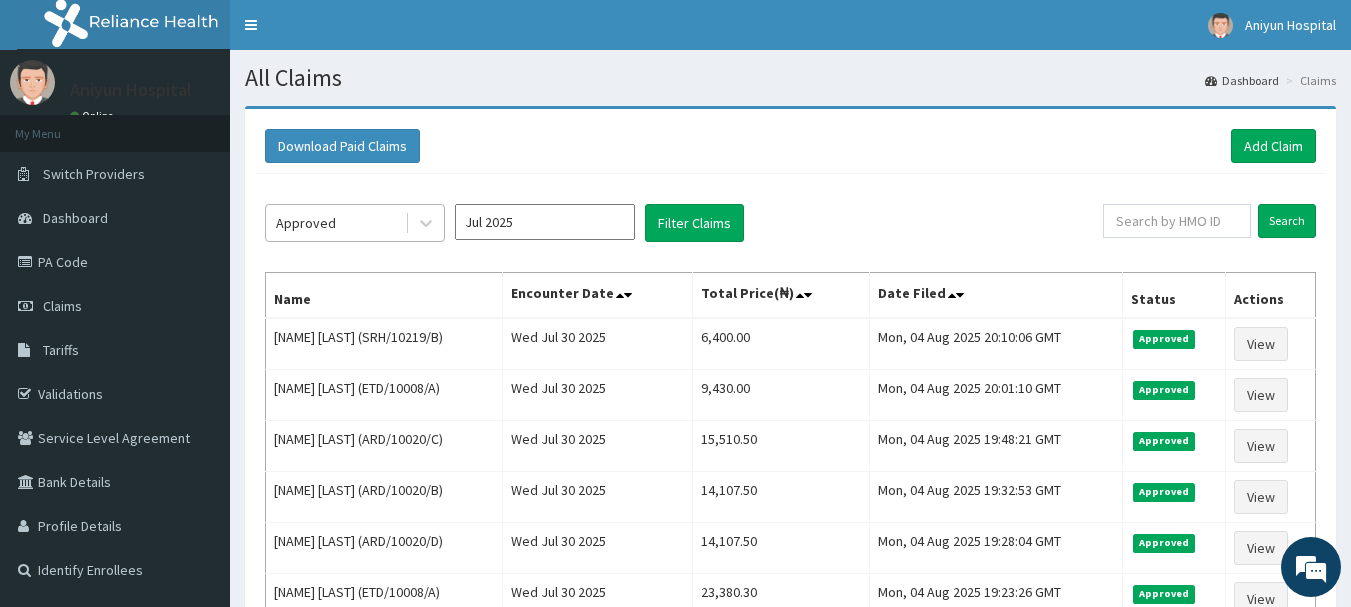 click on "Approved" at bounding box center [335, 223] 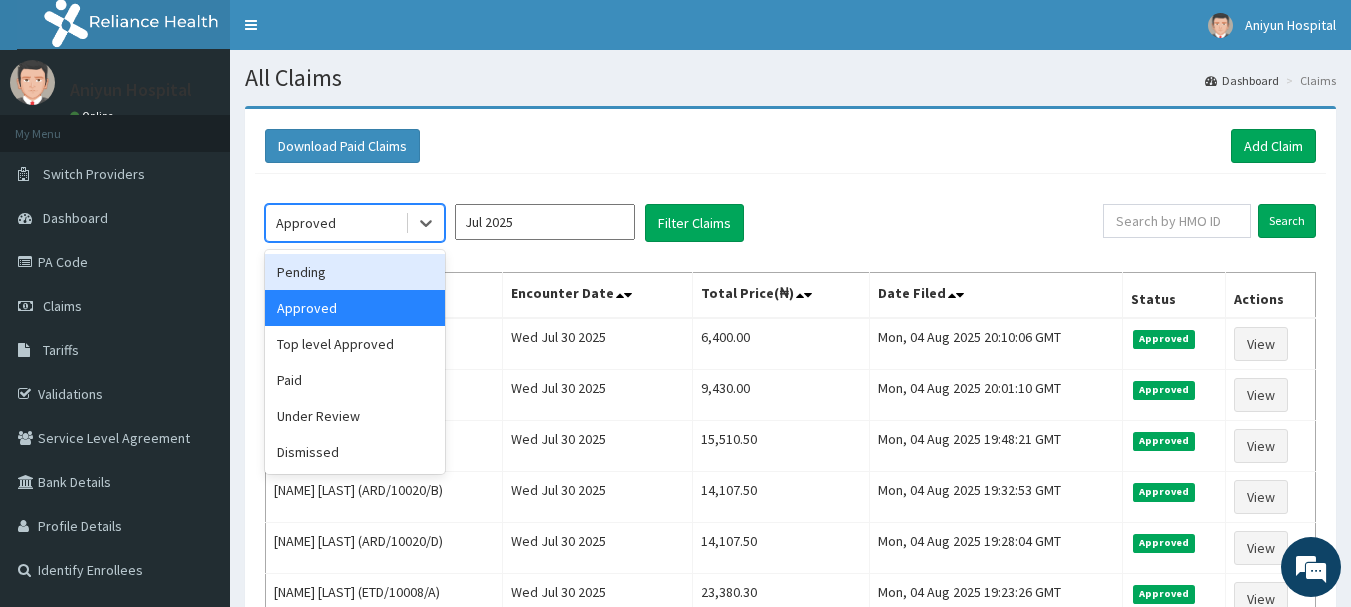 click on "Pending" at bounding box center (355, 272) 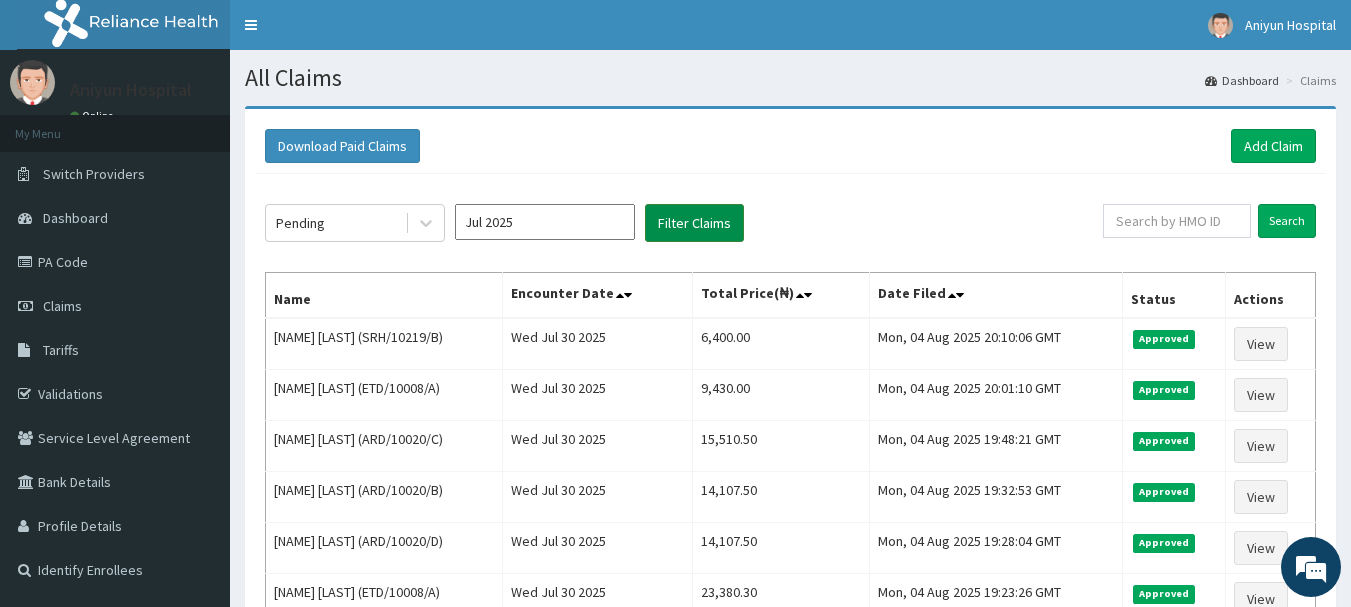 click on "Filter Claims" at bounding box center [694, 223] 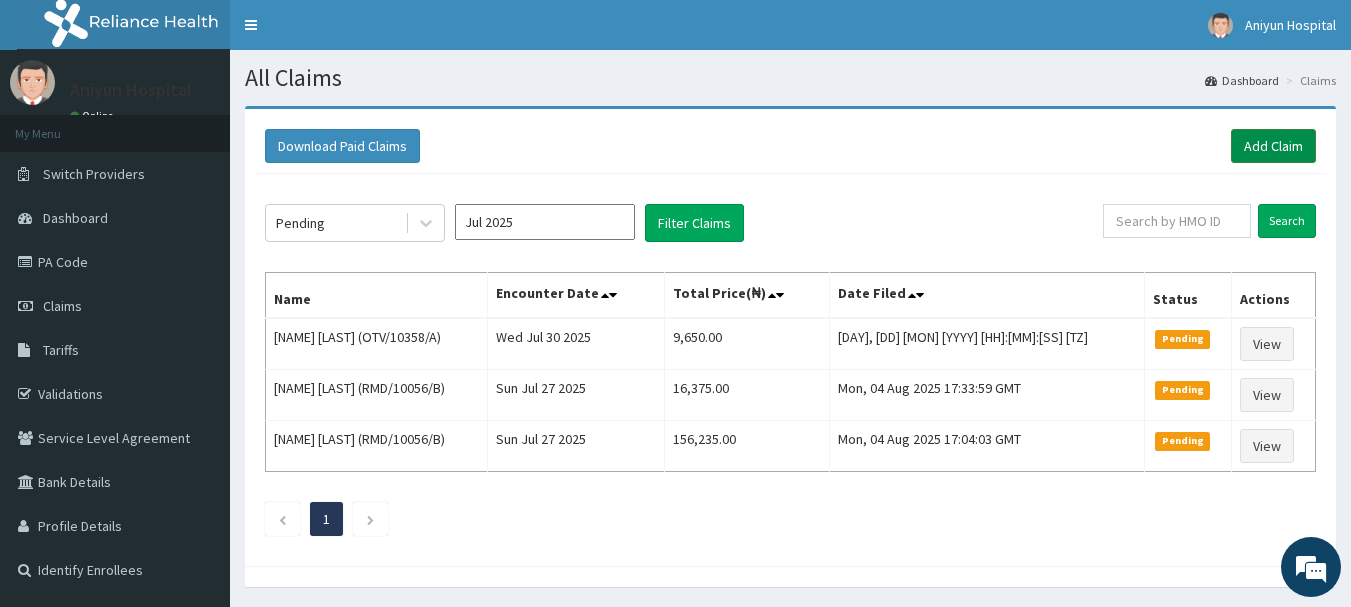 click on "Add Claim" at bounding box center [1273, 146] 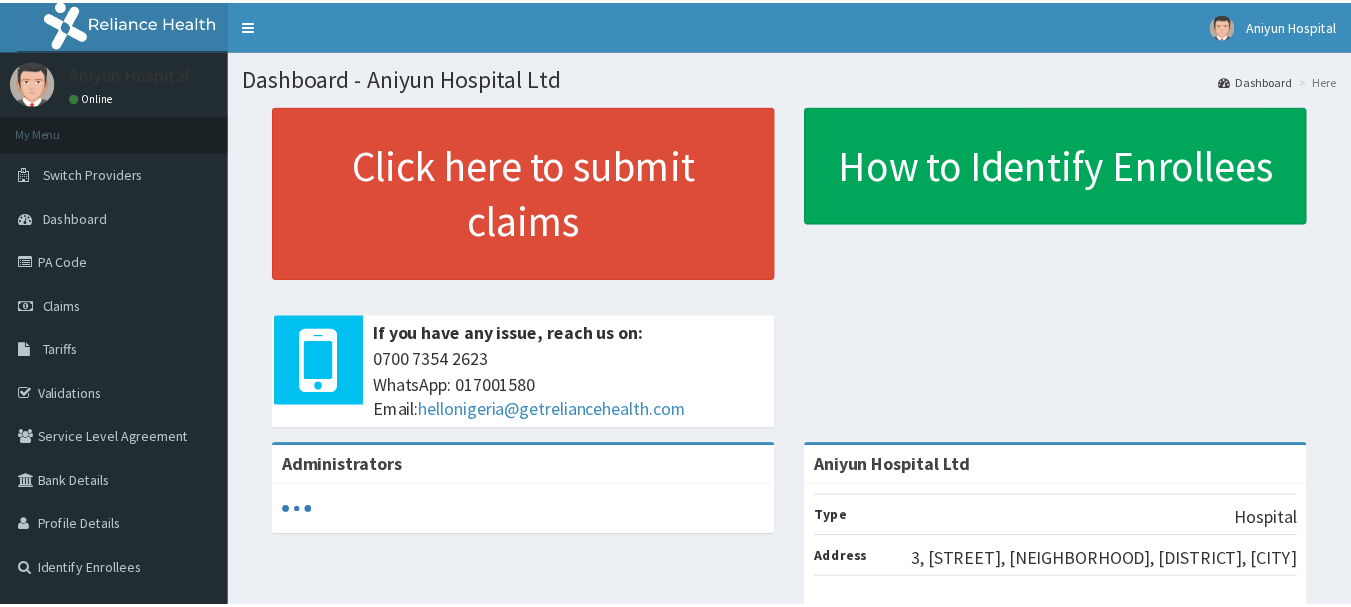 scroll, scrollTop: 0, scrollLeft: 0, axis: both 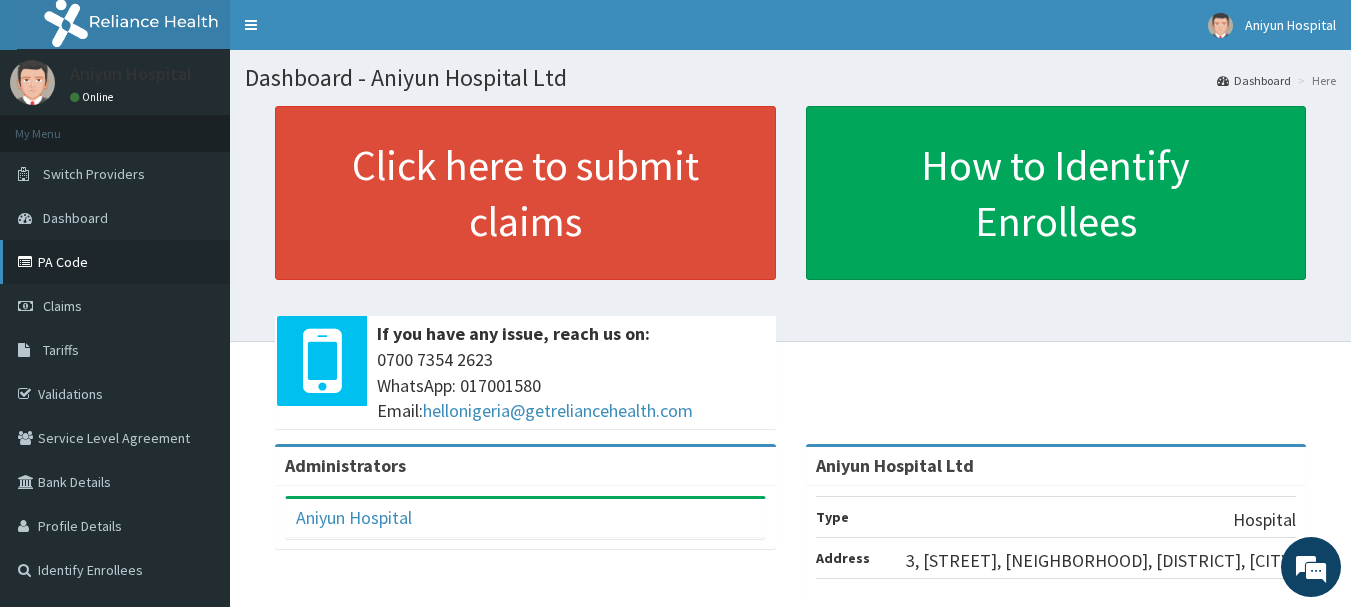 click on "PA Code" at bounding box center [115, 262] 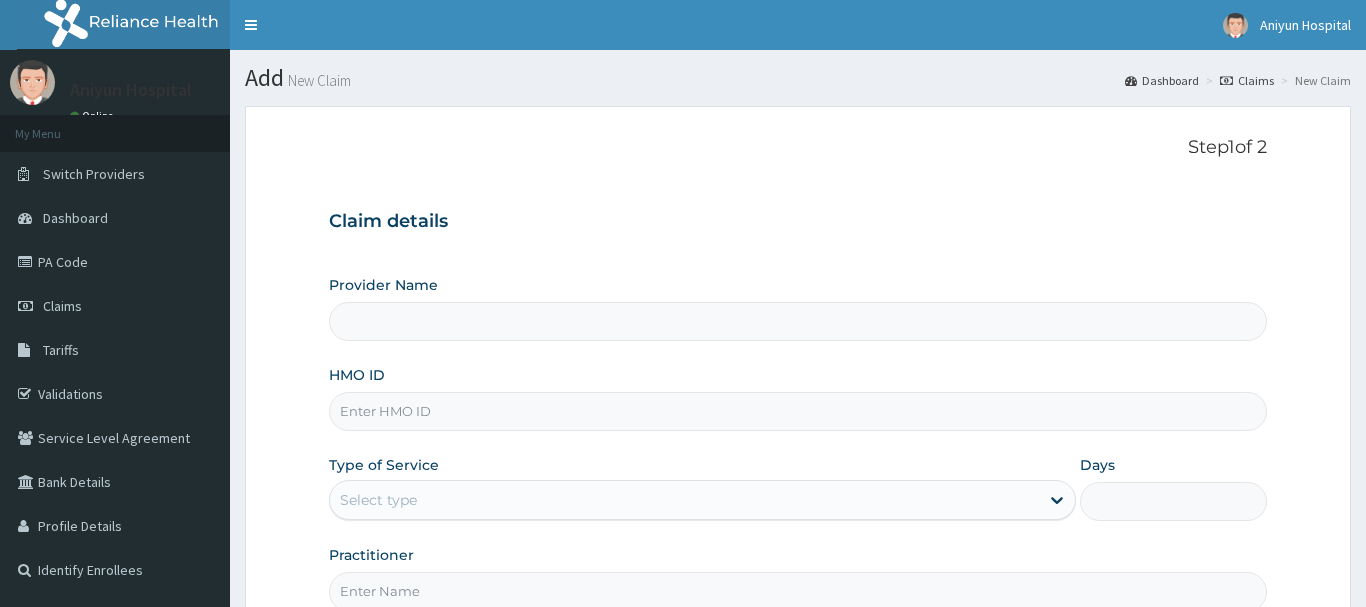 drag, startPoint x: 0, startPoint y: 0, endPoint x: 479, endPoint y: 408, distance: 629.20984 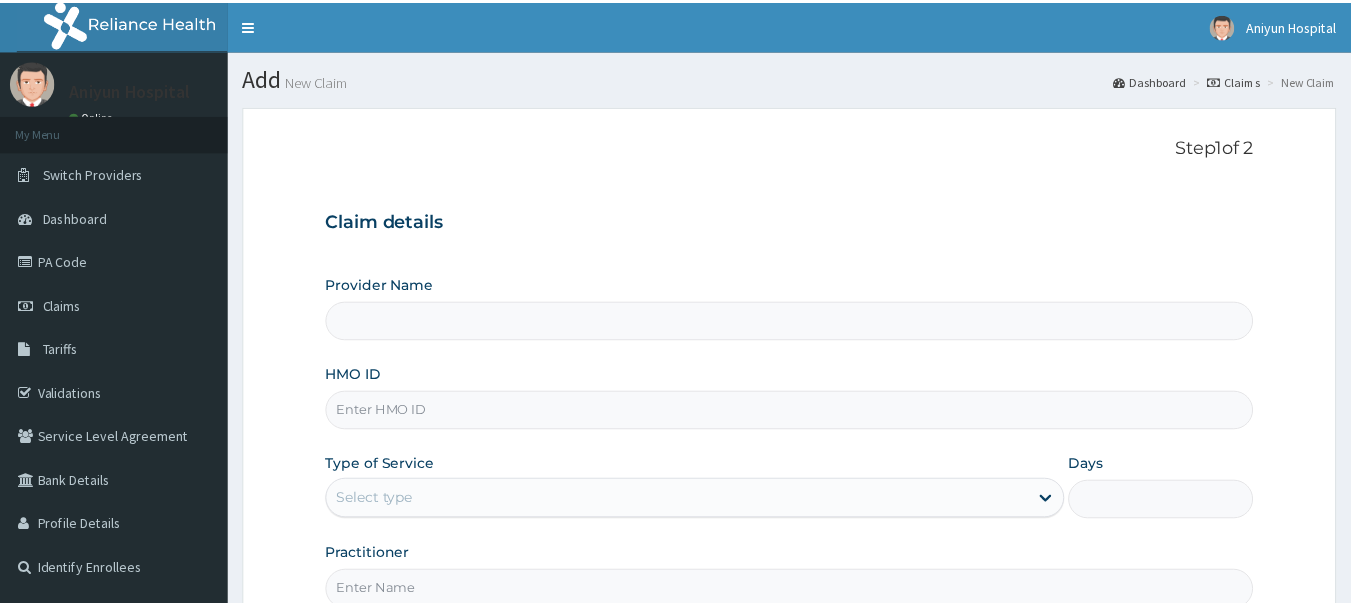 scroll, scrollTop: 0, scrollLeft: 0, axis: both 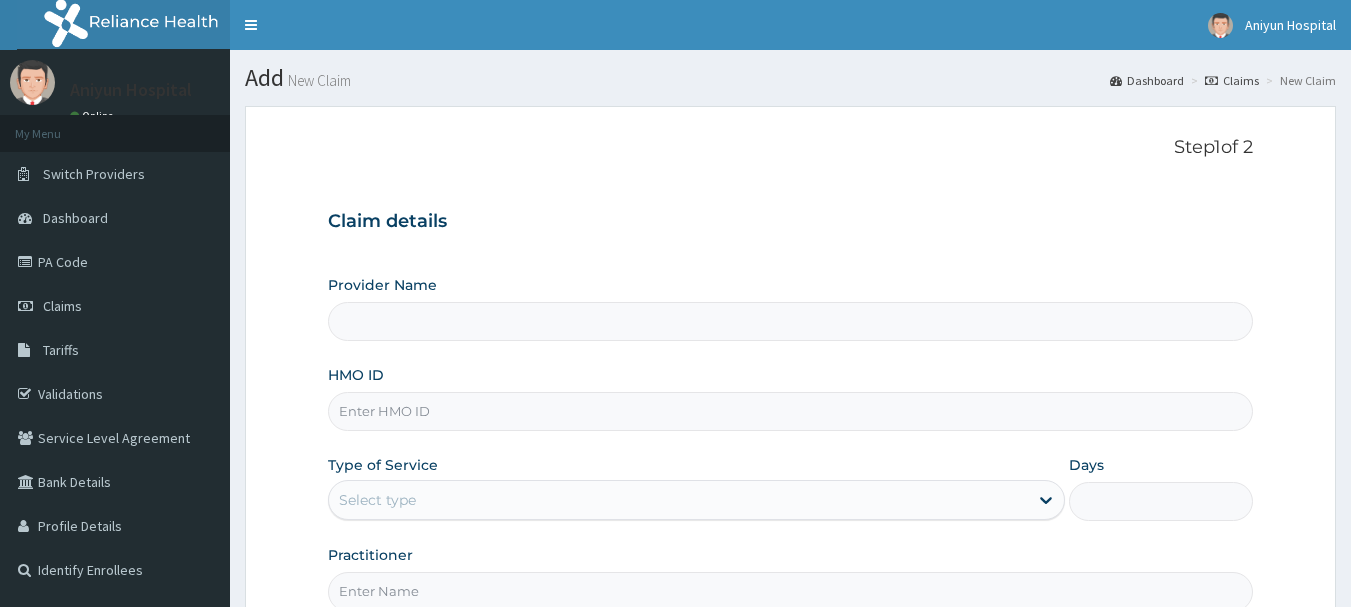 type on "Aniyun Hospital Ltd" 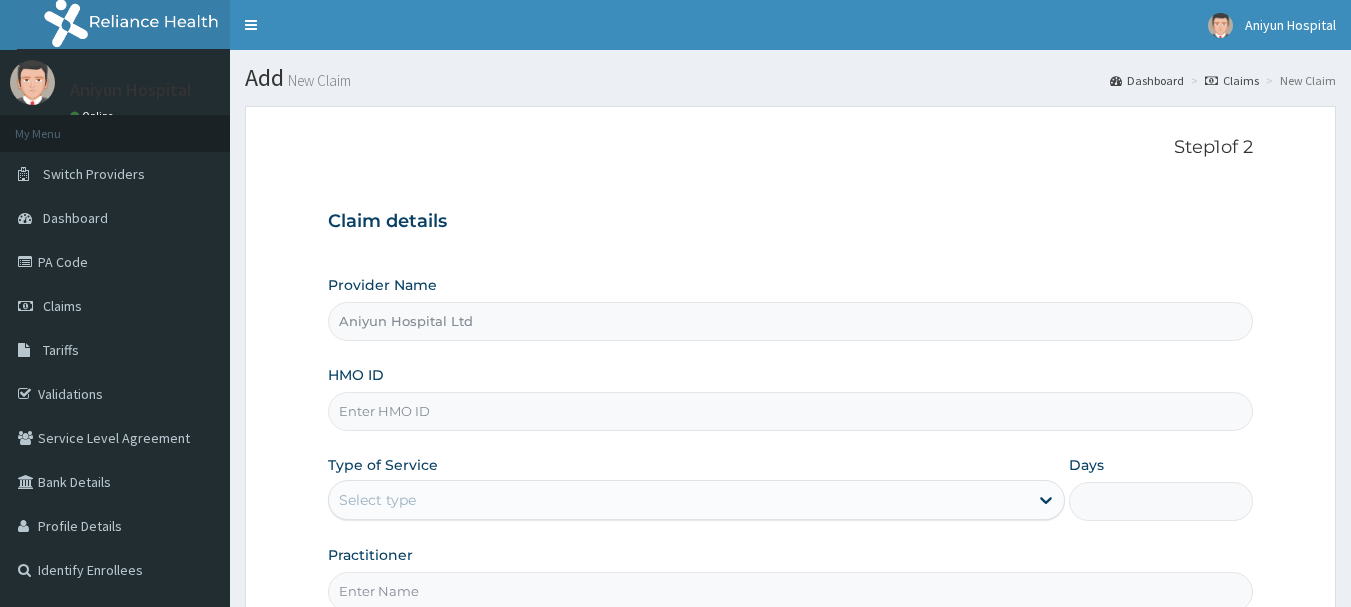 scroll, scrollTop: 0, scrollLeft: 0, axis: both 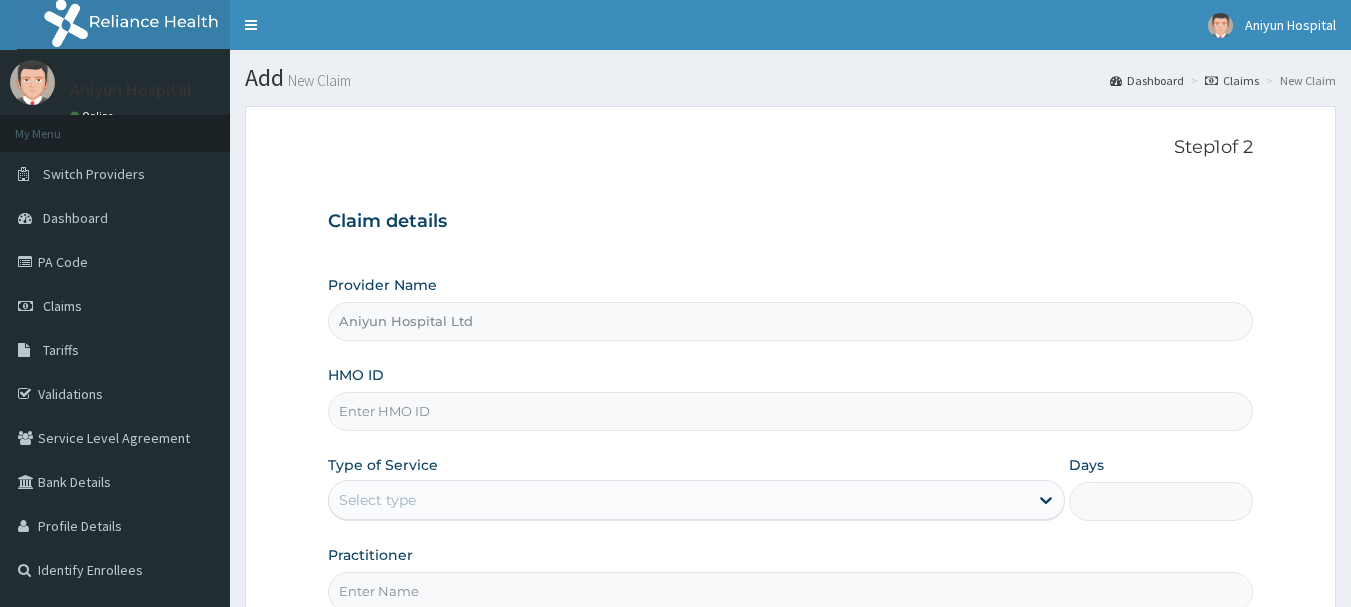 paste on "ARD/10020/C" 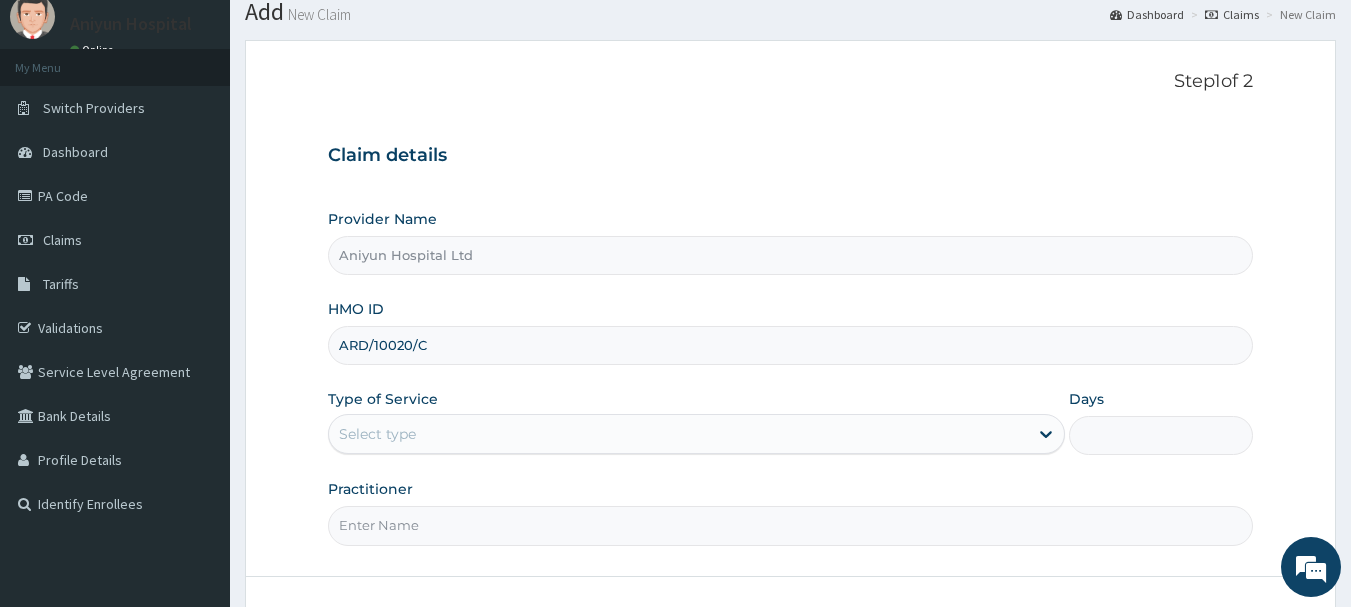 scroll, scrollTop: 200, scrollLeft: 0, axis: vertical 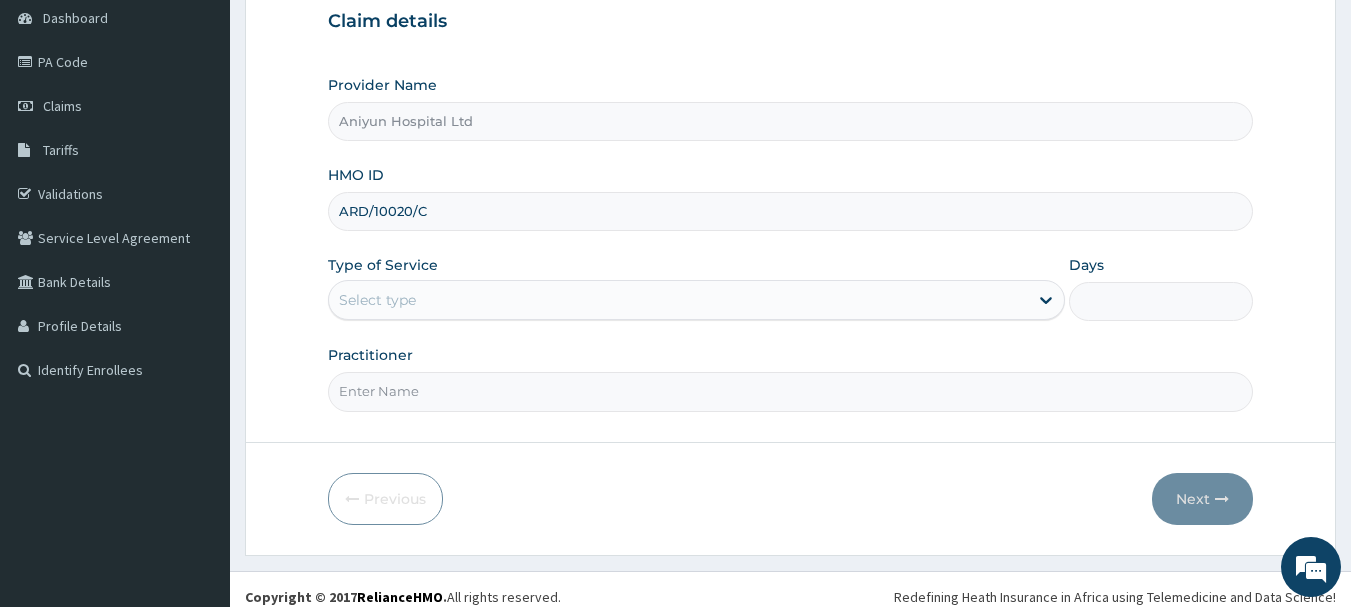 type on "ARD/10020/C" 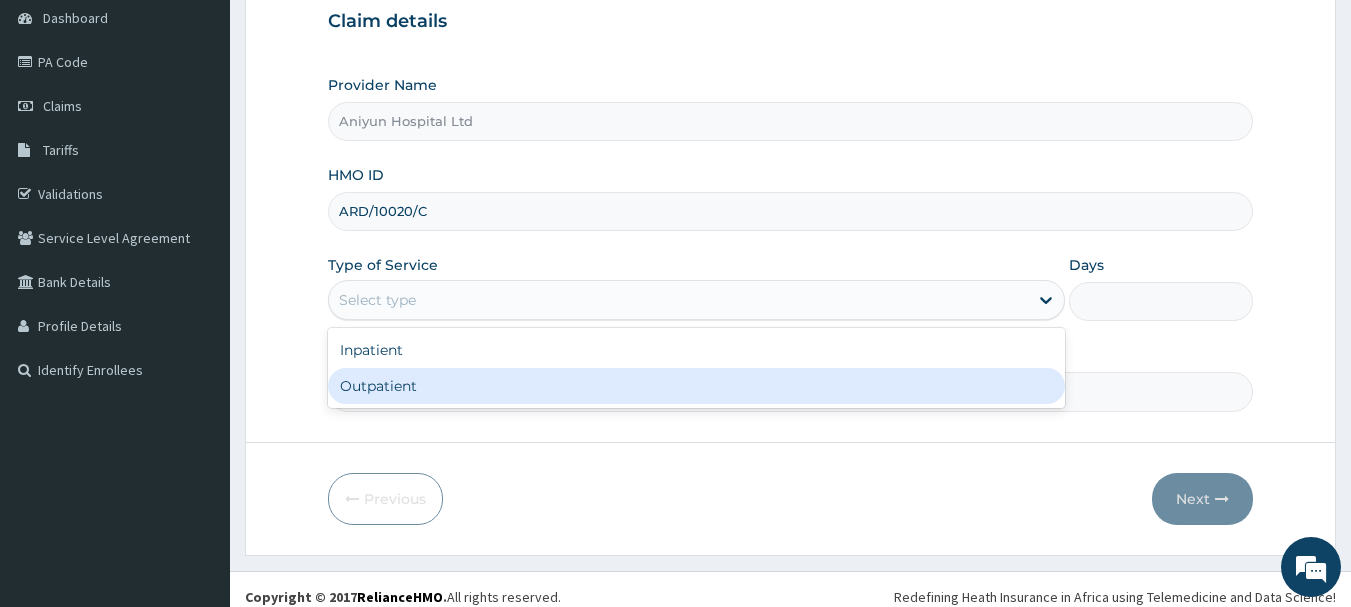 click on "Outpatient" at bounding box center [696, 386] 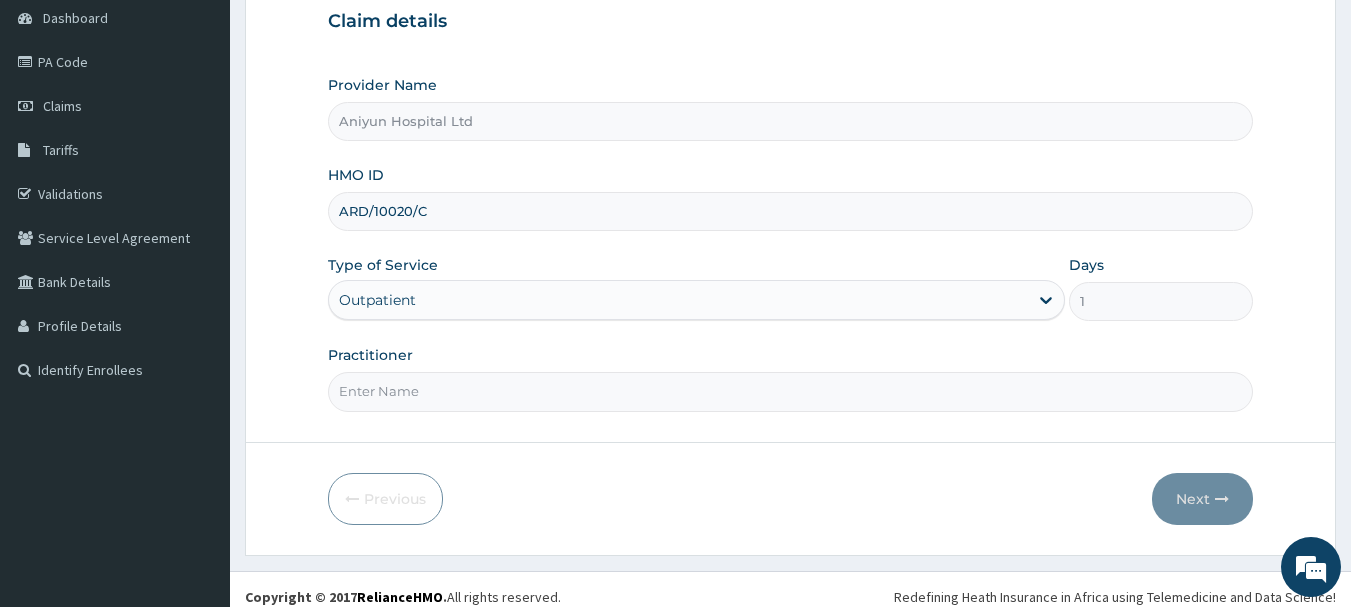 drag, startPoint x: 539, startPoint y: 399, endPoint x: 534, endPoint y: 412, distance: 13.928389 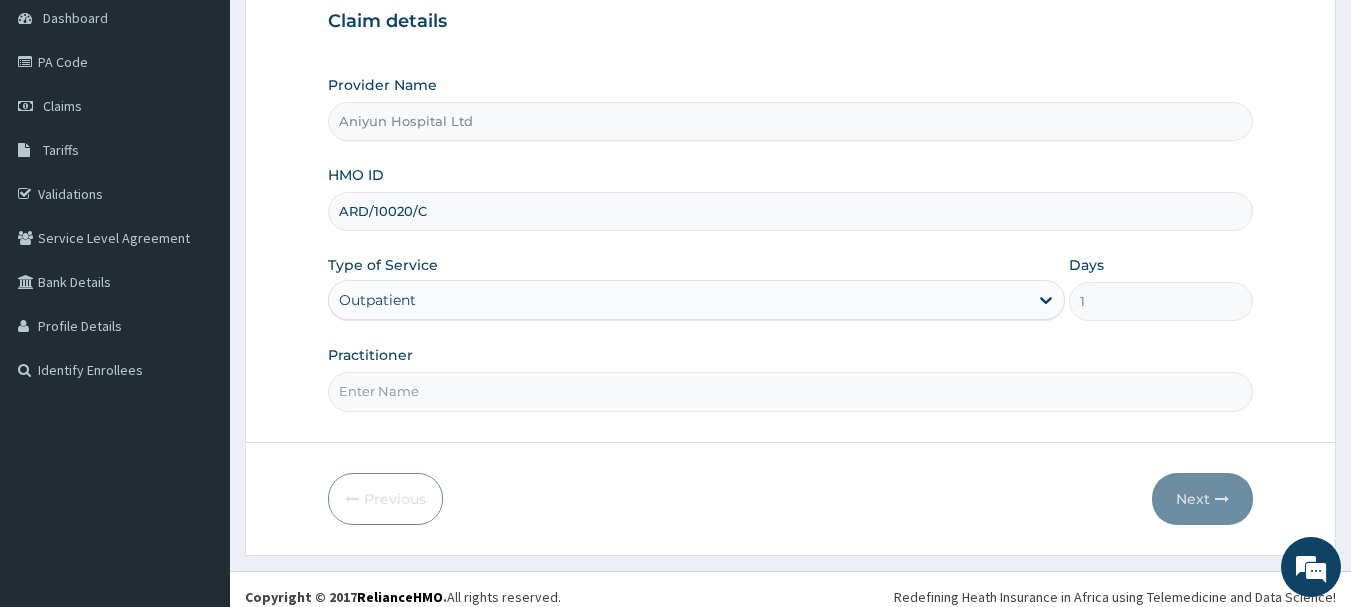 click on "Practitioner" at bounding box center [791, 391] 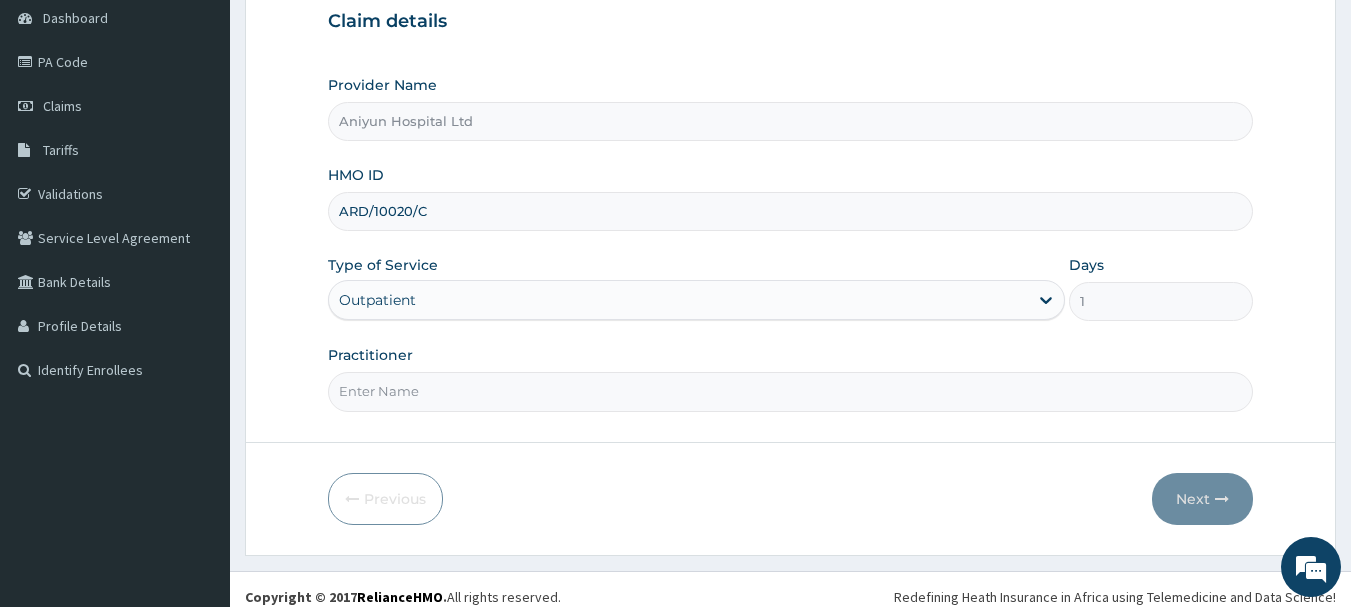 type on "DR AGUNBIADE" 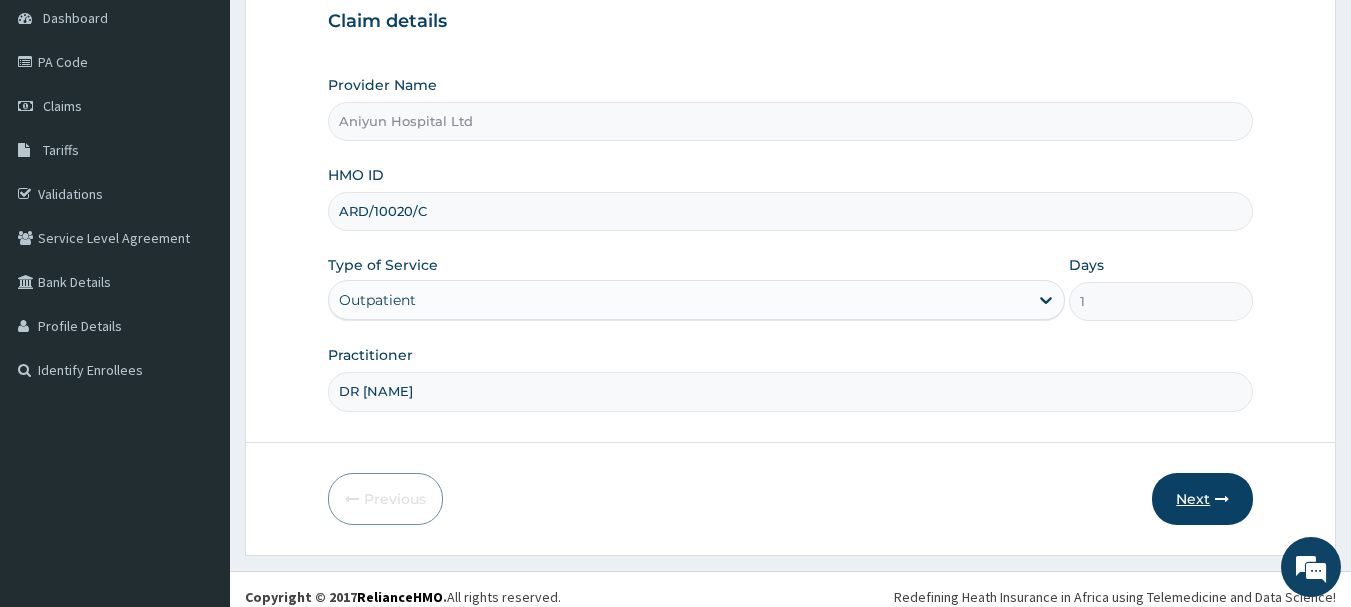click on "Next" at bounding box center [1202, 499] 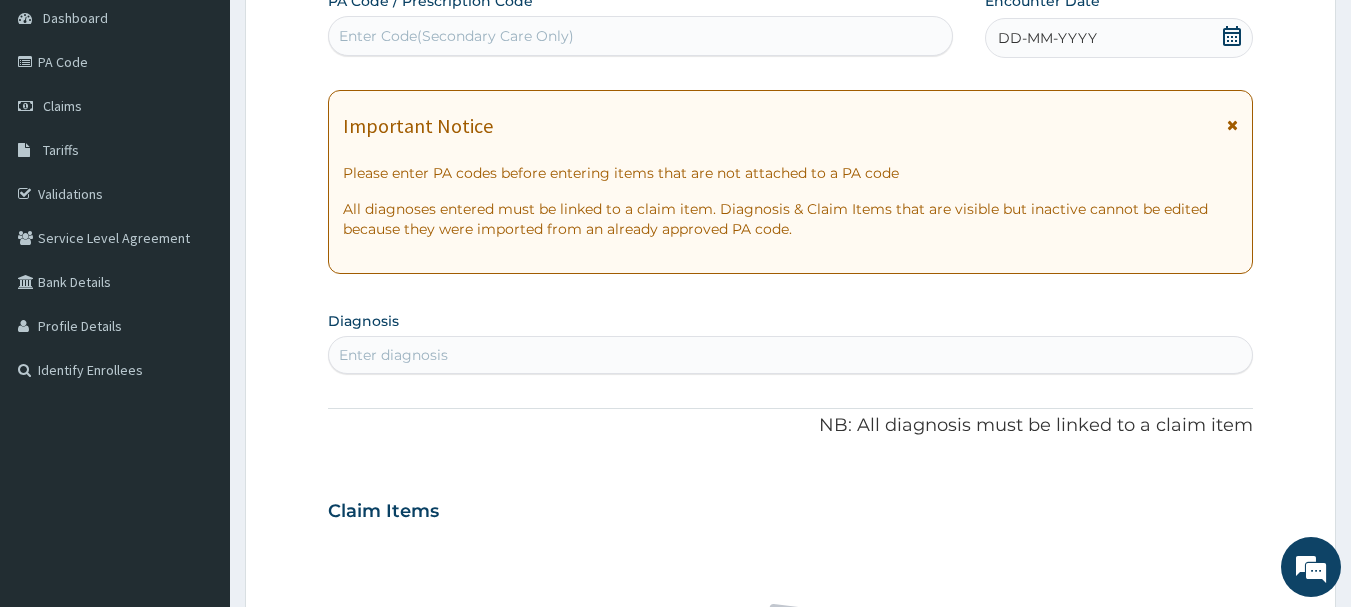 click on "Enter Code(Secondary Care Only)" at bounding box center (641, 36) 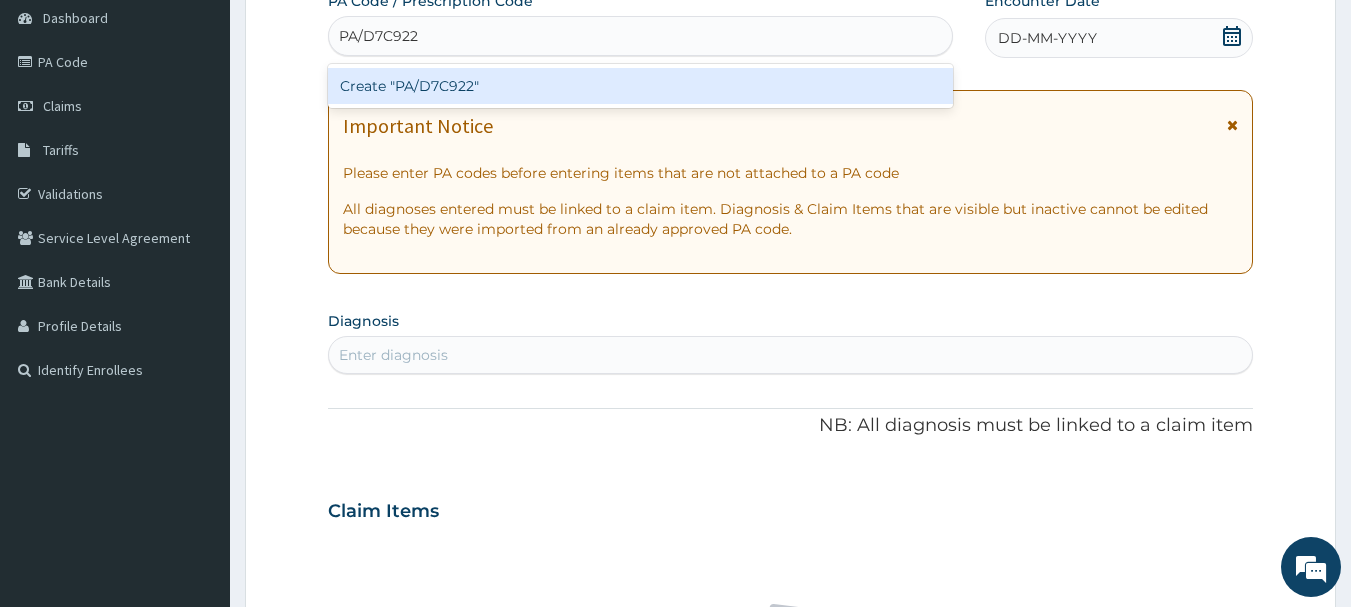click on "Create "PA/D7C922"" at bounding box center [641, 86] 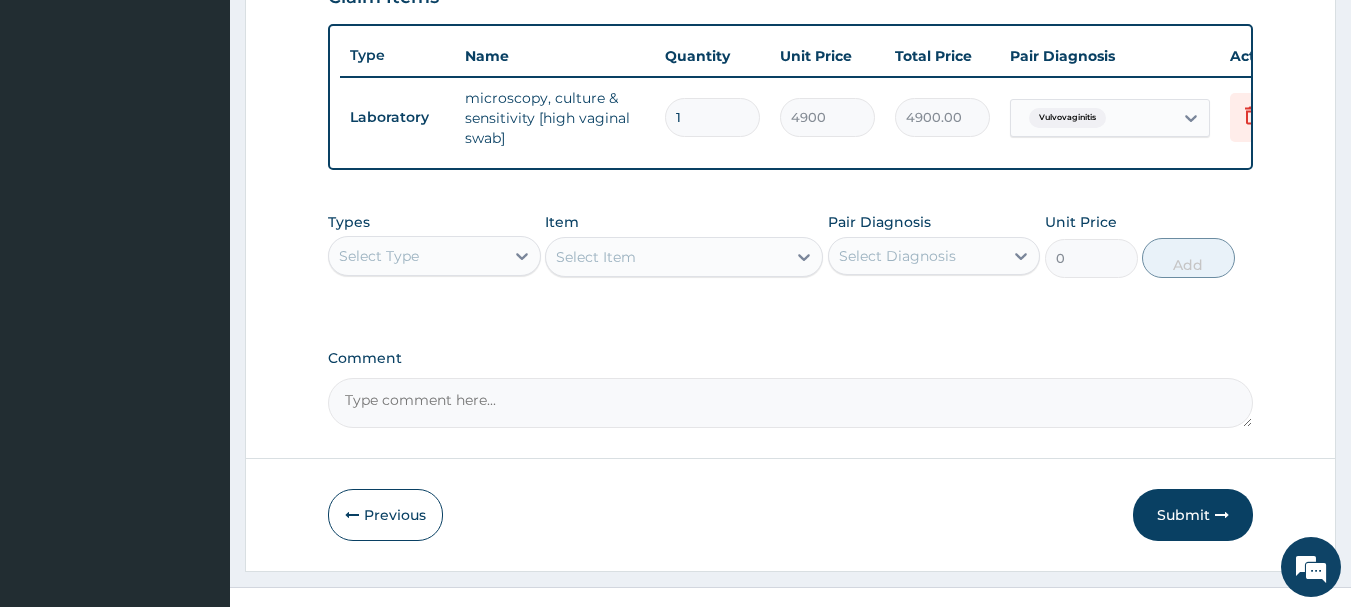 scroll, scrollTop: 766, scrollLeft: 0, axis: vertical 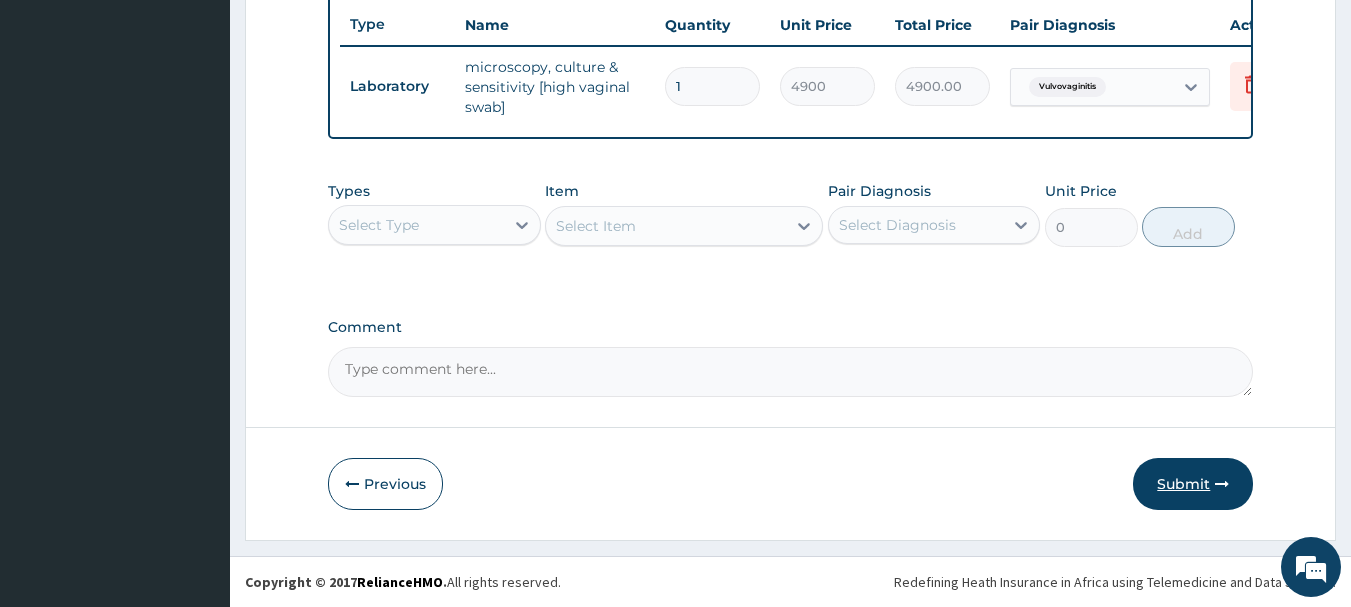 click on "Submit" at bounding box center (1193, 484) 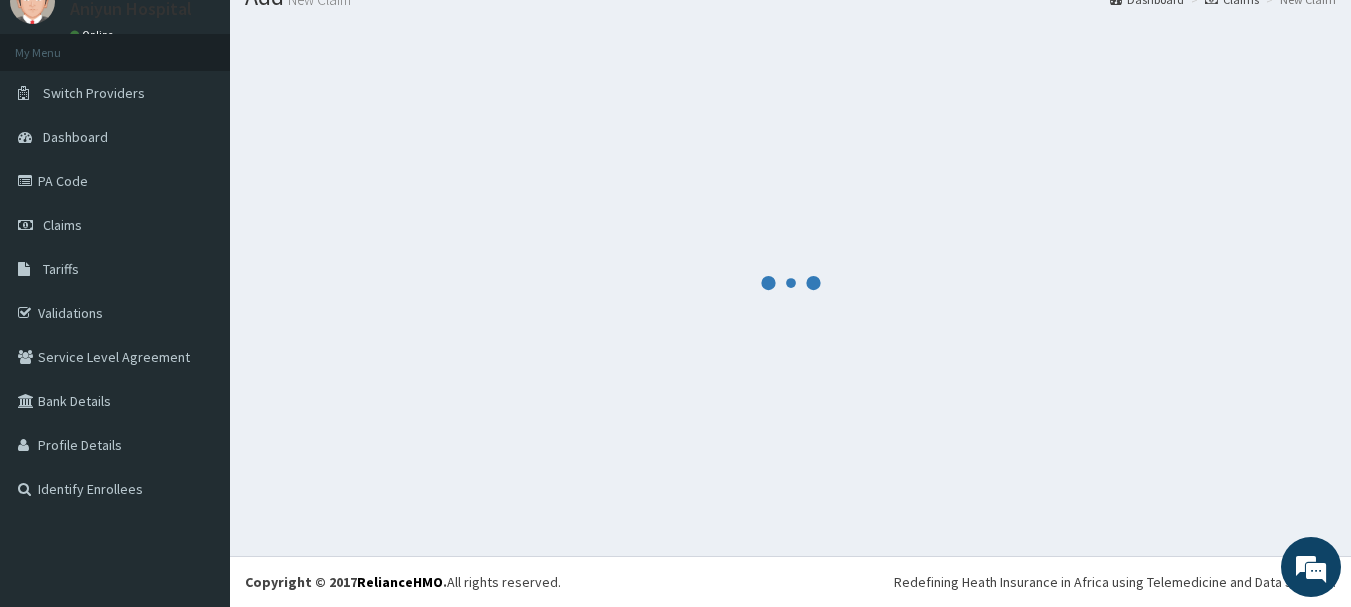 scroll, scrollTop: 766, scrollLeft: 0, axis: vertical 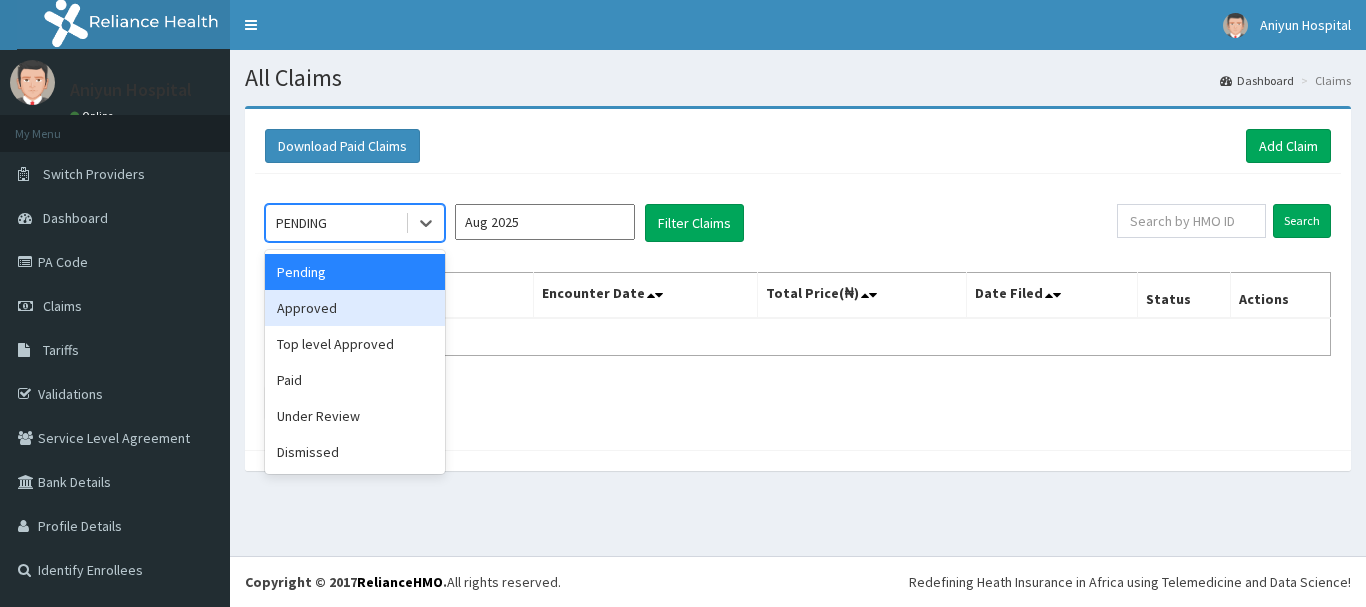 click on "Approved" at bounding box center (355, 308) 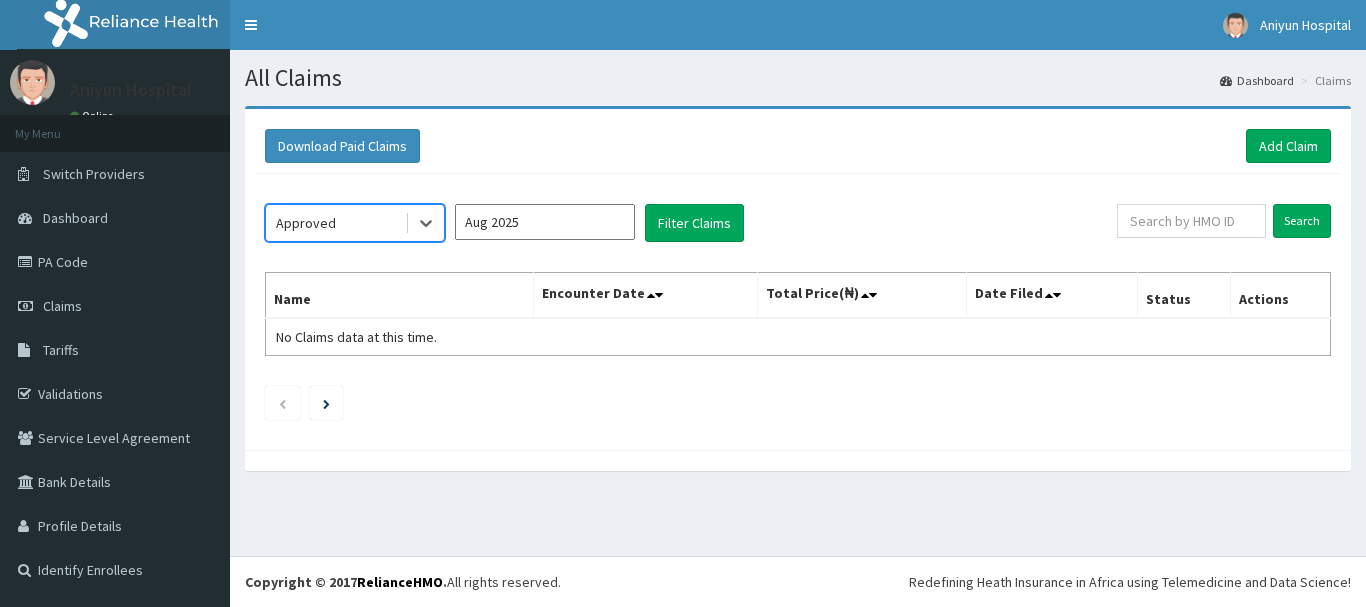 click on "Aug 2025" at bounding box center [545, 222] 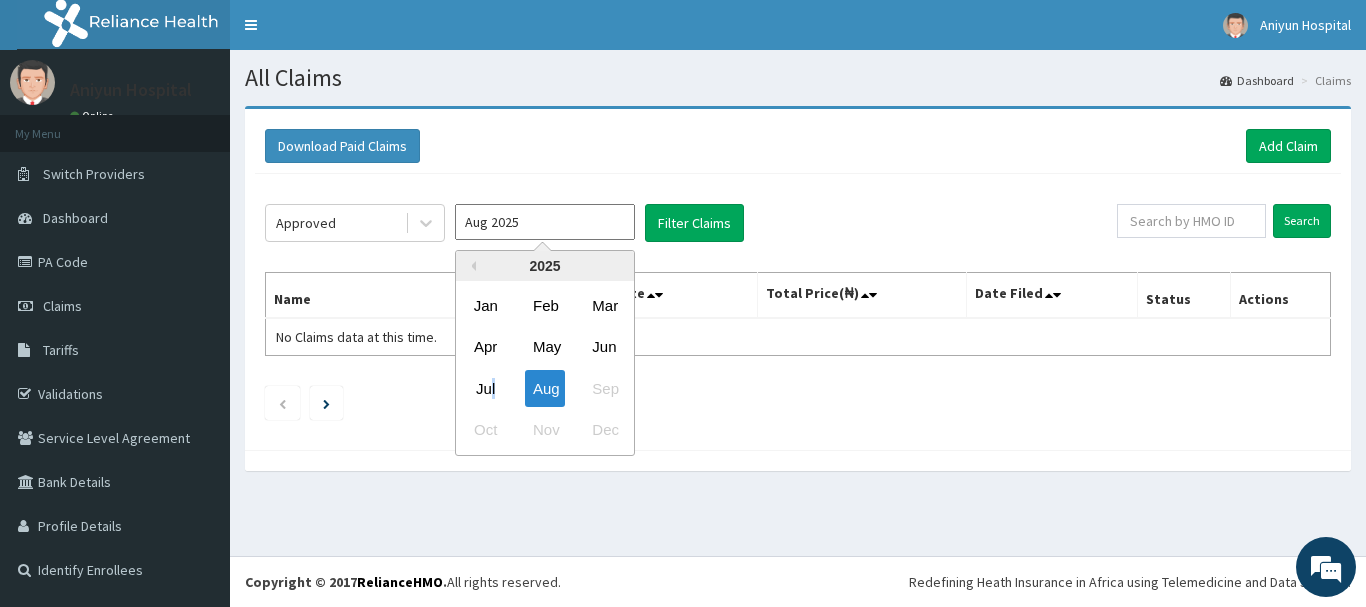 drag, startPoint x: 491, startPoint y: 394, endPoint x: 540, endPoint y: 368, distance: 55.470715 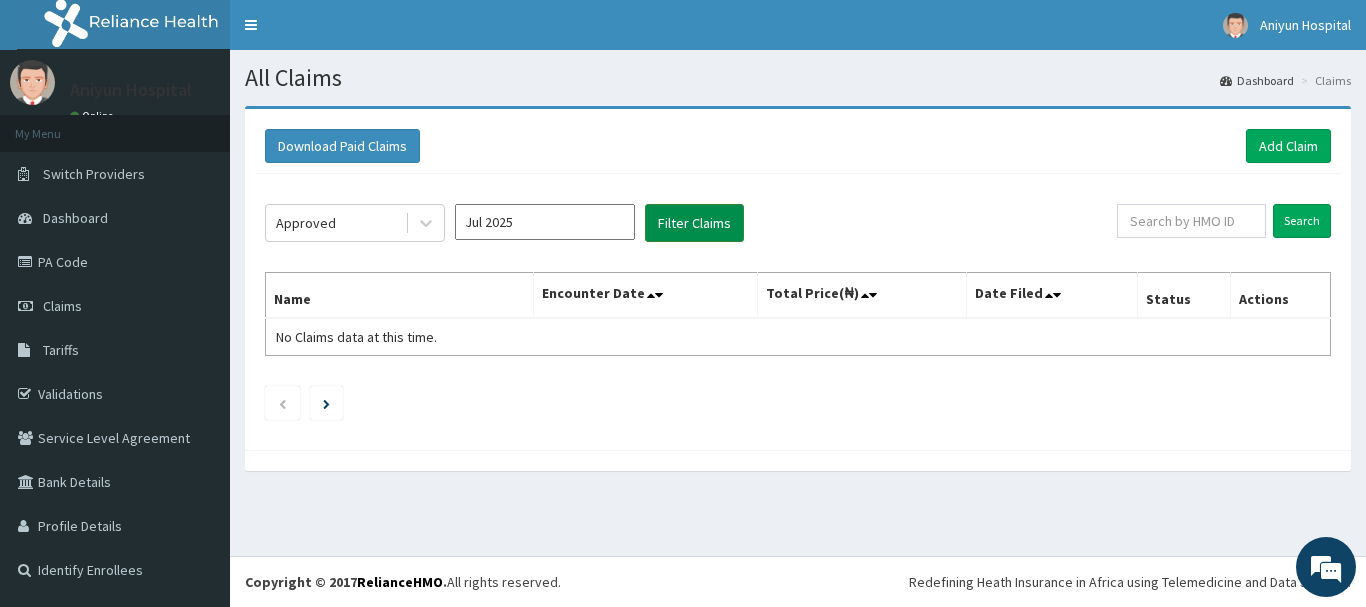 click on "Filter Claims" at bounding box center [694, 223] 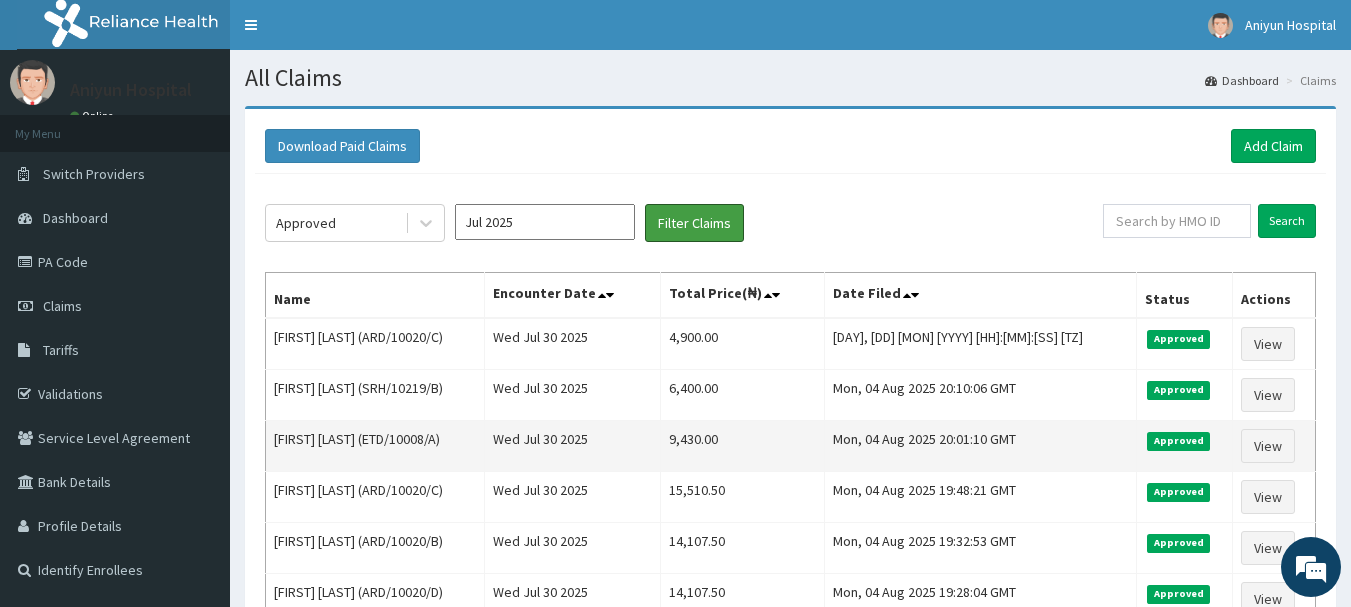 scroll, scrollTop: 0, scrollLeft: 0, axis: both 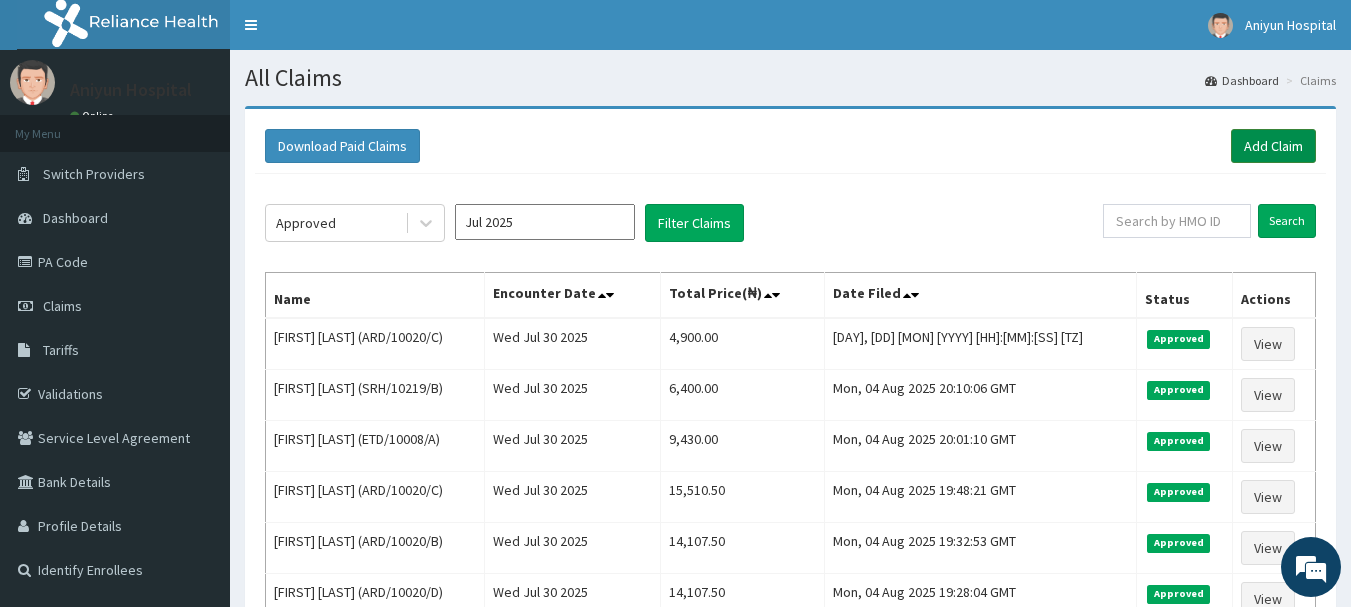 click on "Add Claim" at bounding box center [1273, 146] 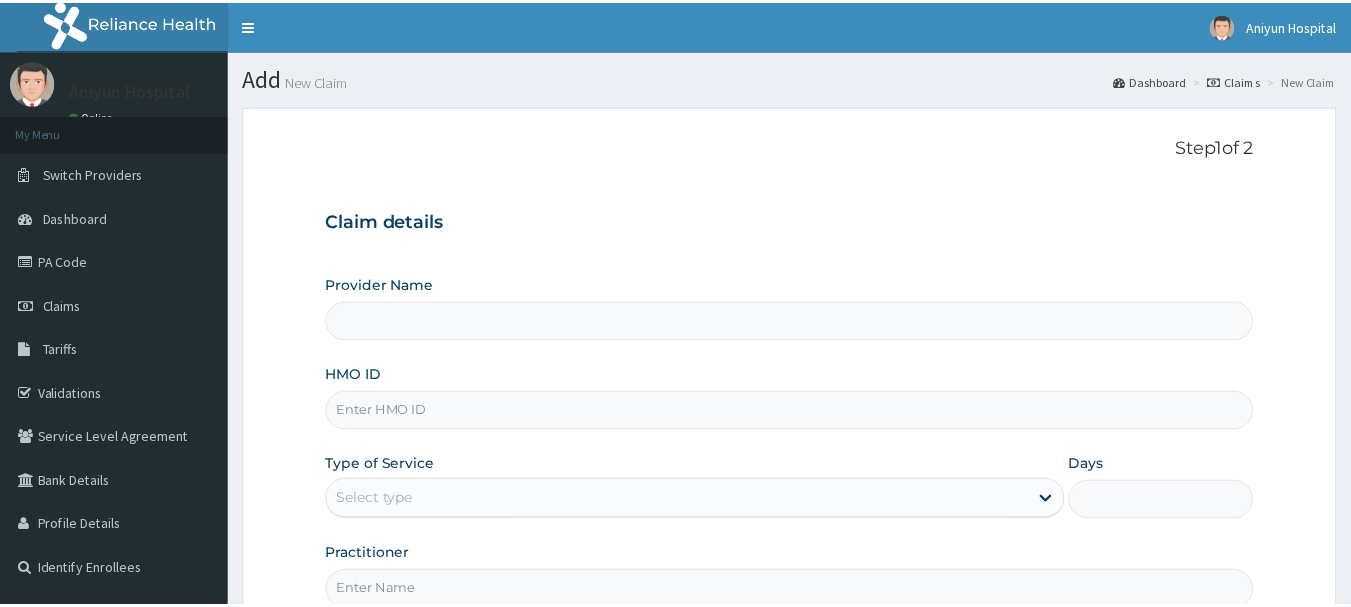 scroll, scrollTop: 0, scrollLeft: 0, axis: both 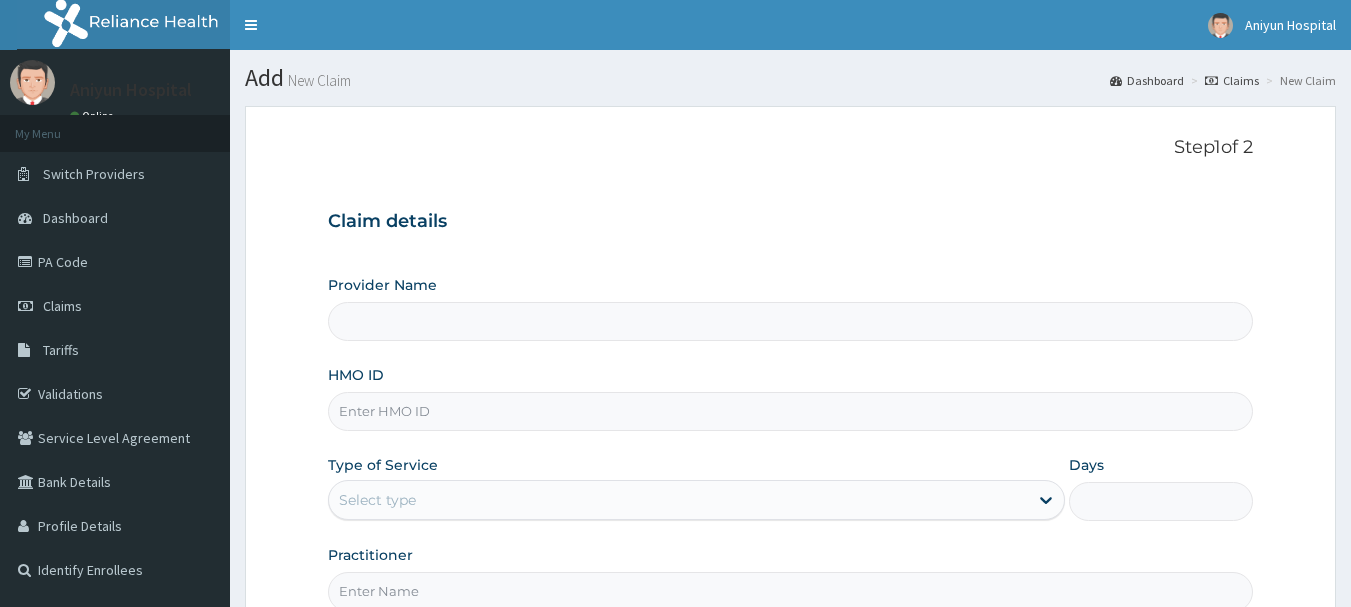 type on "Aniyun Hospital Ltd" 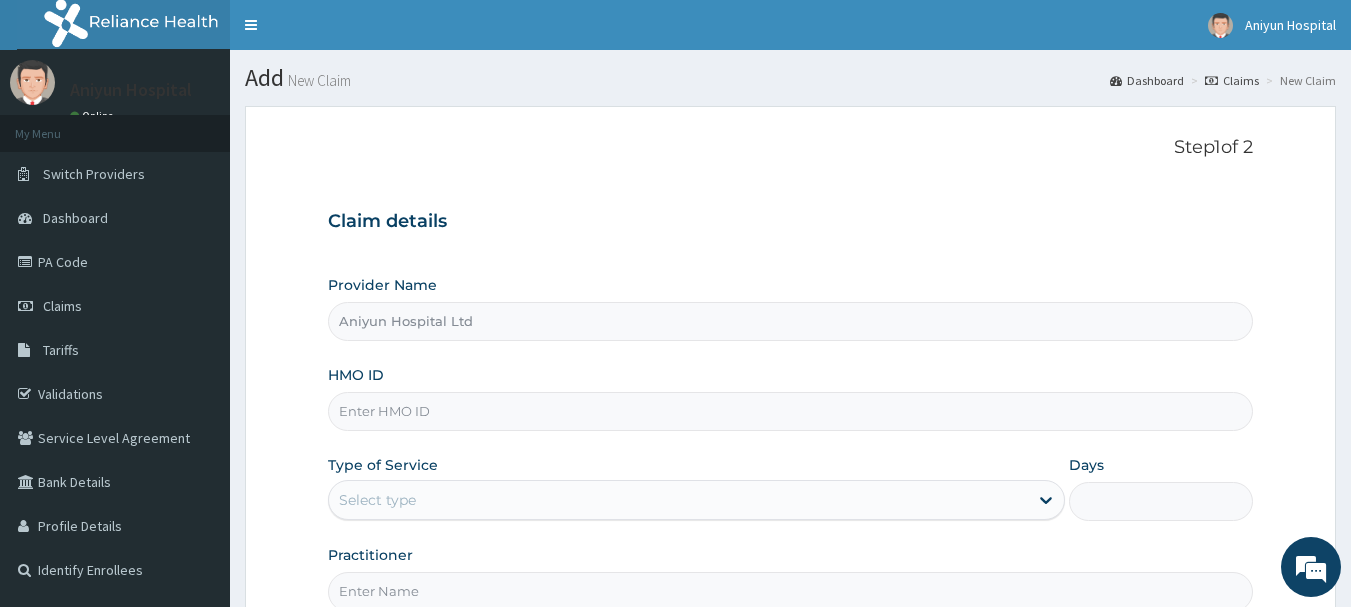 scroll, scrollTop: 0, scrollLeft: 0, axis: both 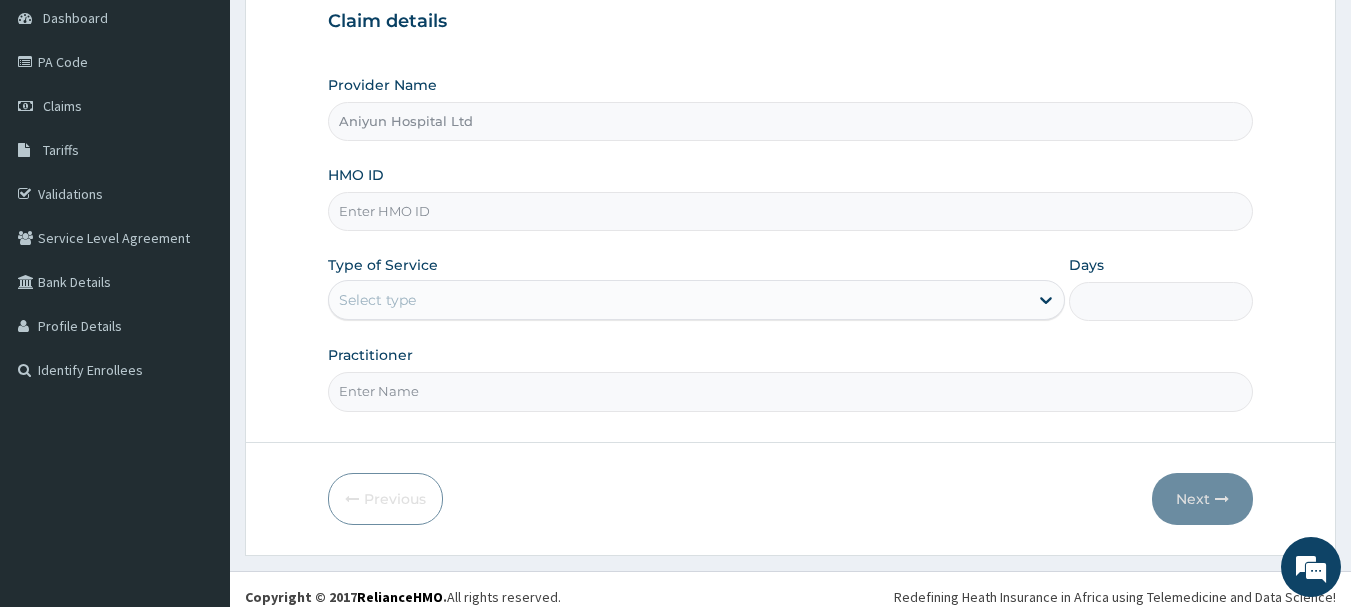 click on "HMO ID" at bounding box center [791, 211] 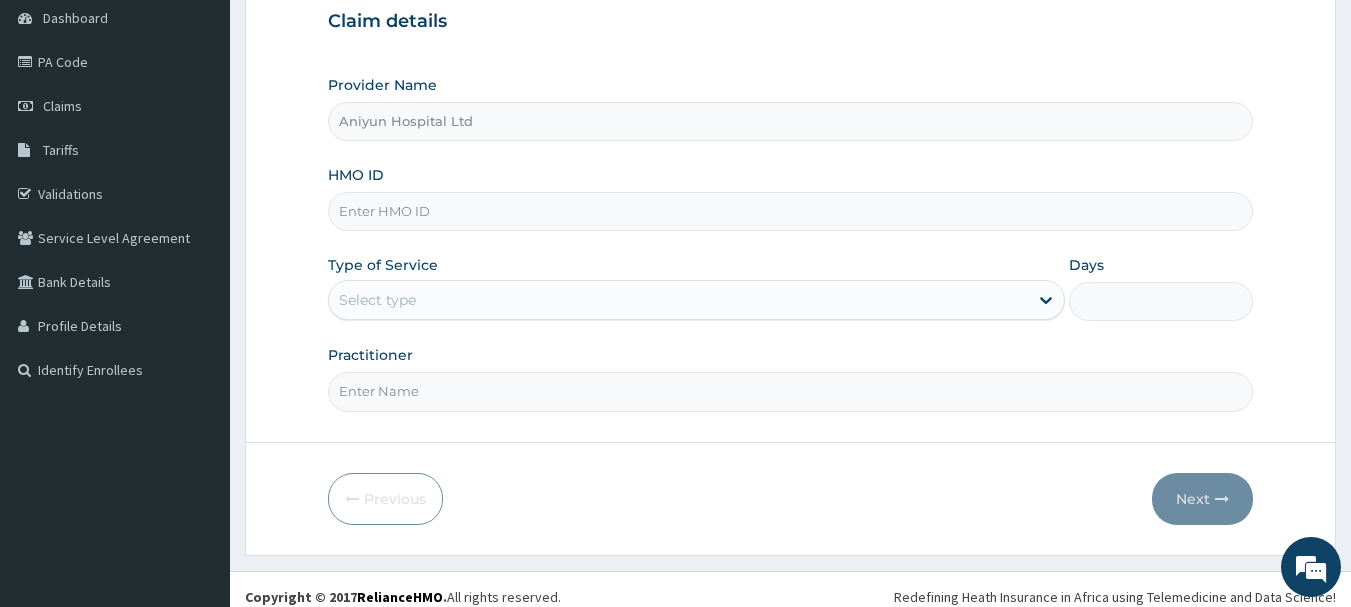 paste on "IGE/10018/A" 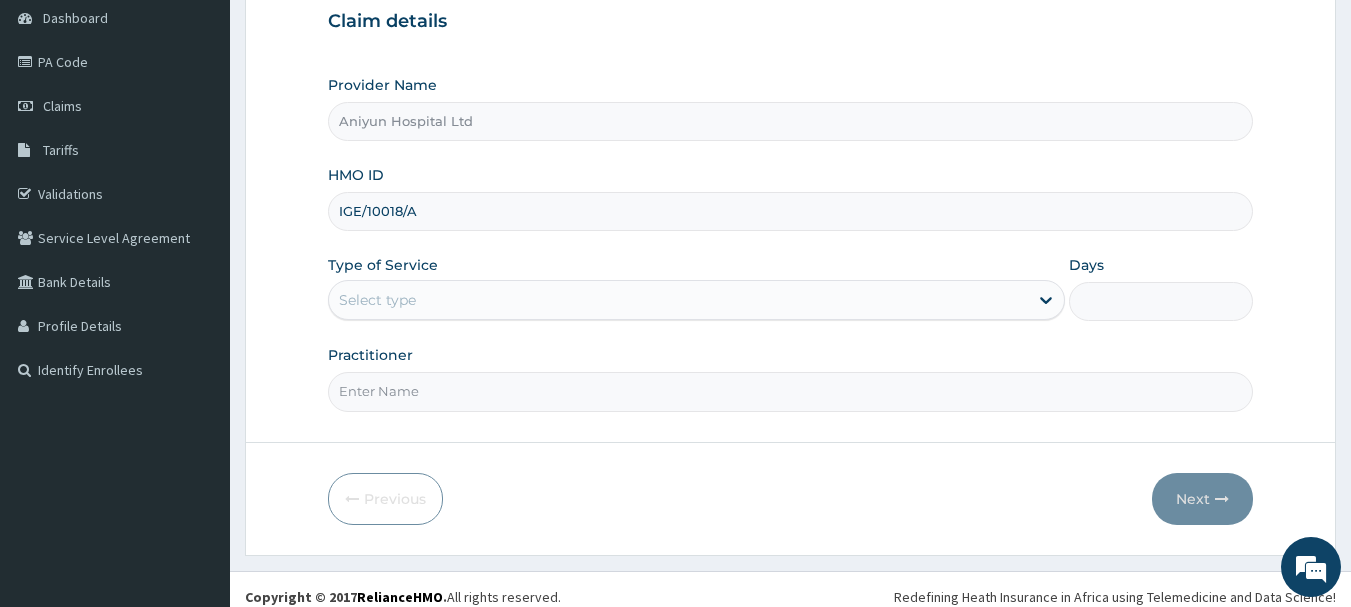 type on "IGE/10018/A" 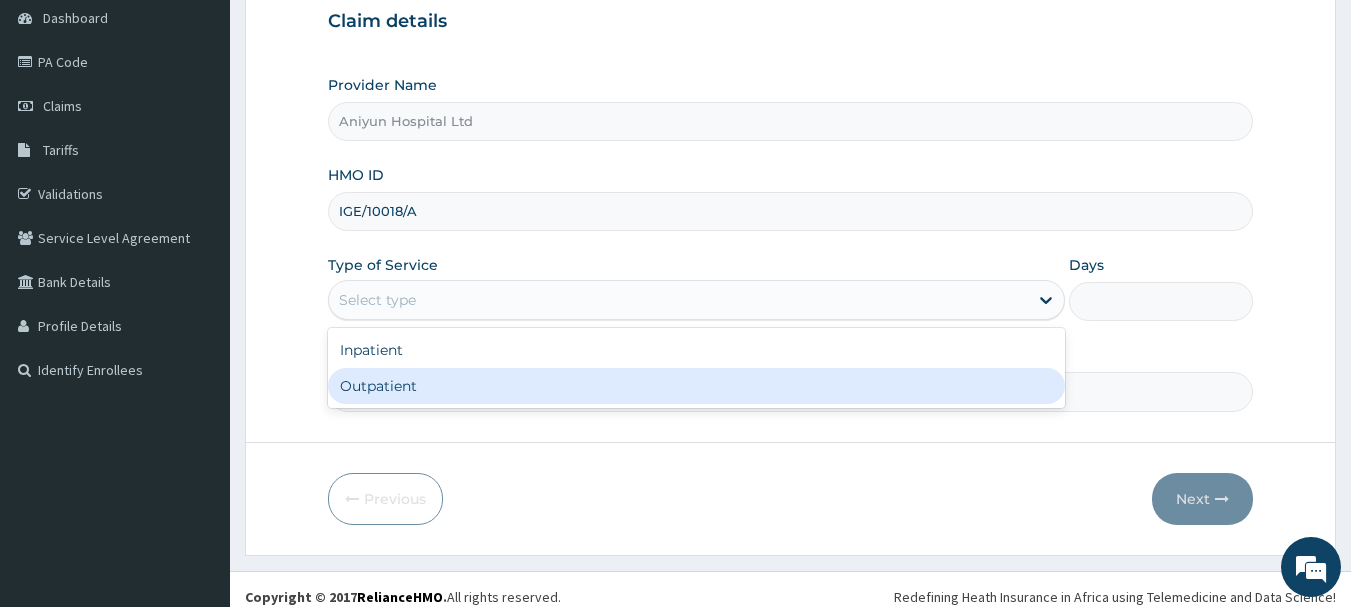 click on "Outpatient" at bounding box center (696, 386) 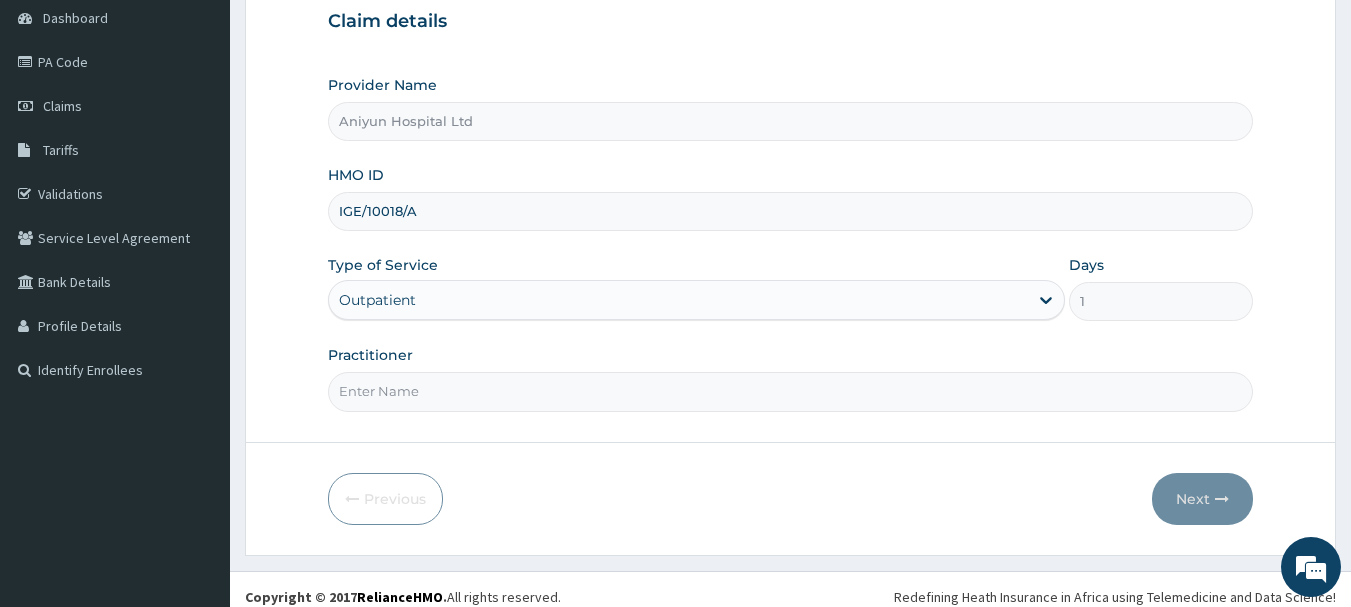 click on "Practitioner" at bounding box center [791, 391] 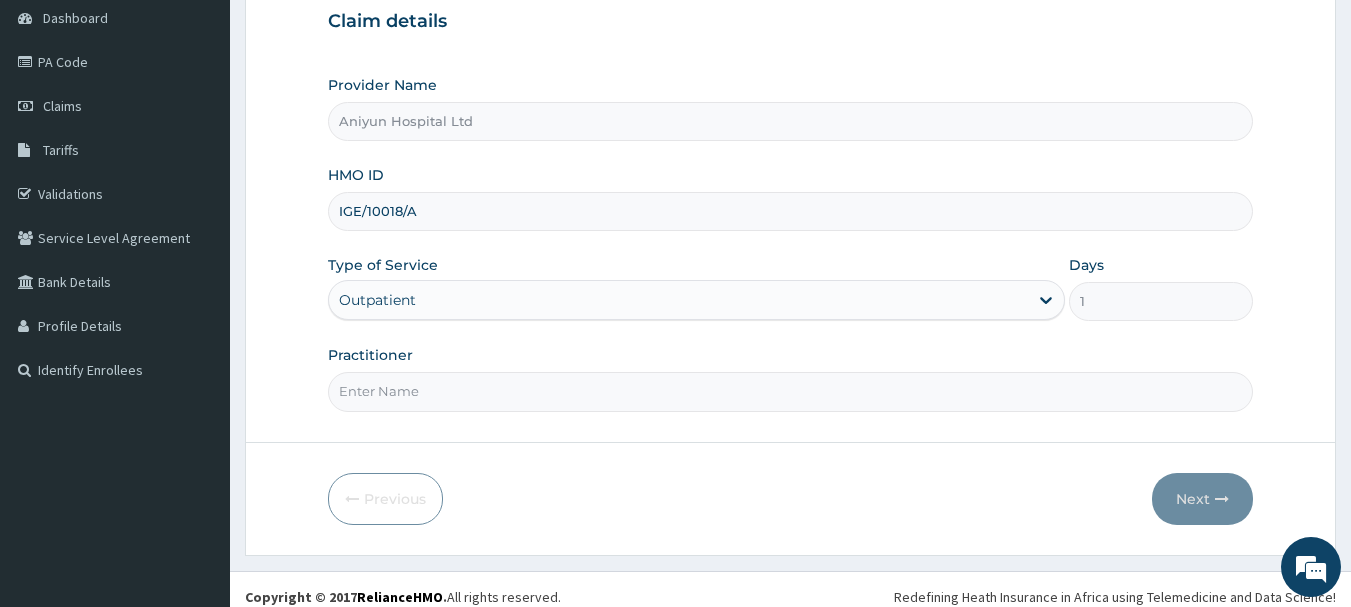 type on "DR AKINKUNMI" 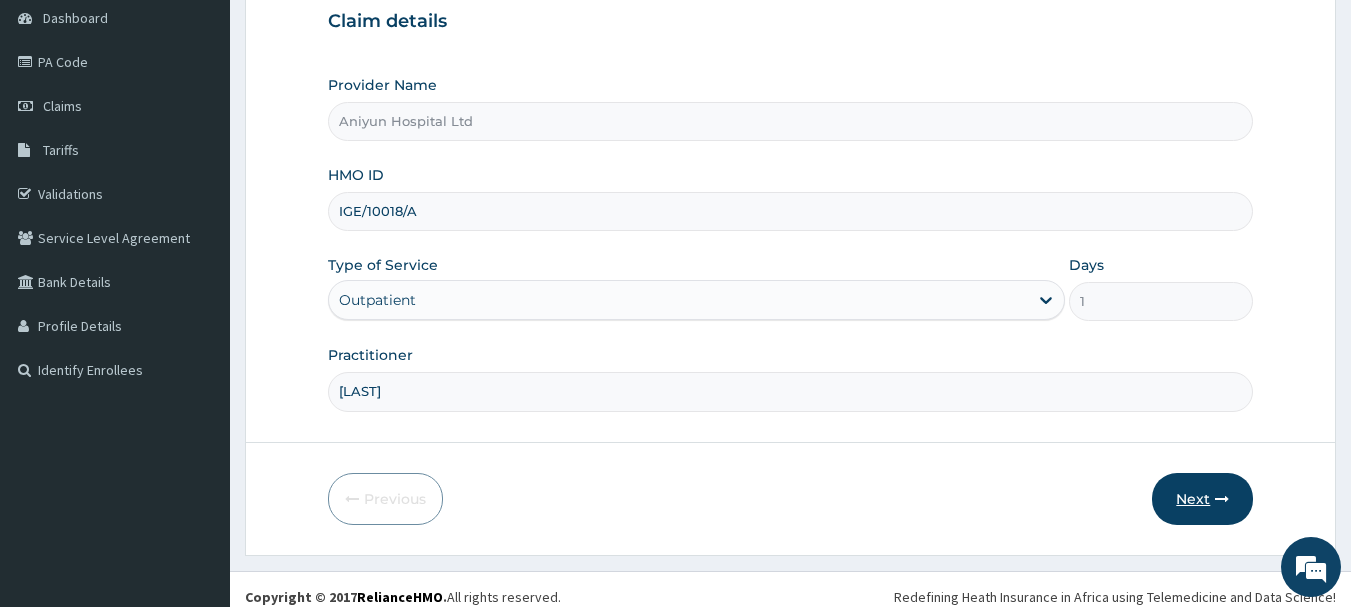 click on "Next" at bounding box center [1202, 499] 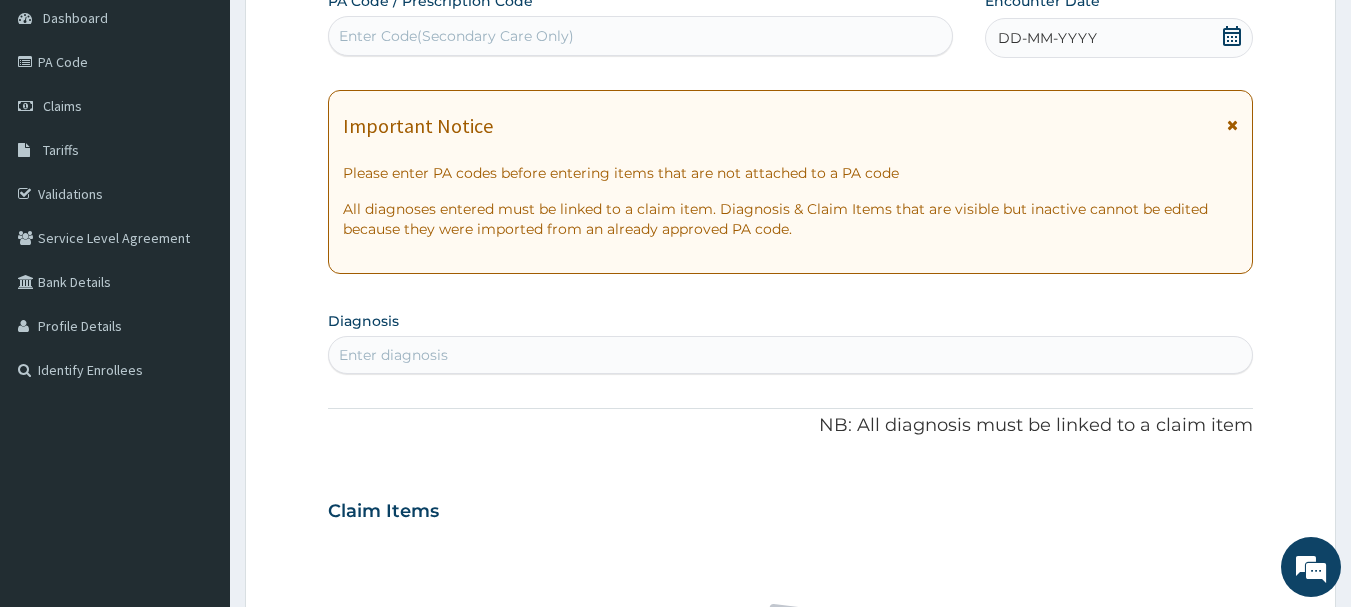 click on "Enter Code(Secondary Care Only)" at bounding box center [641, 36] 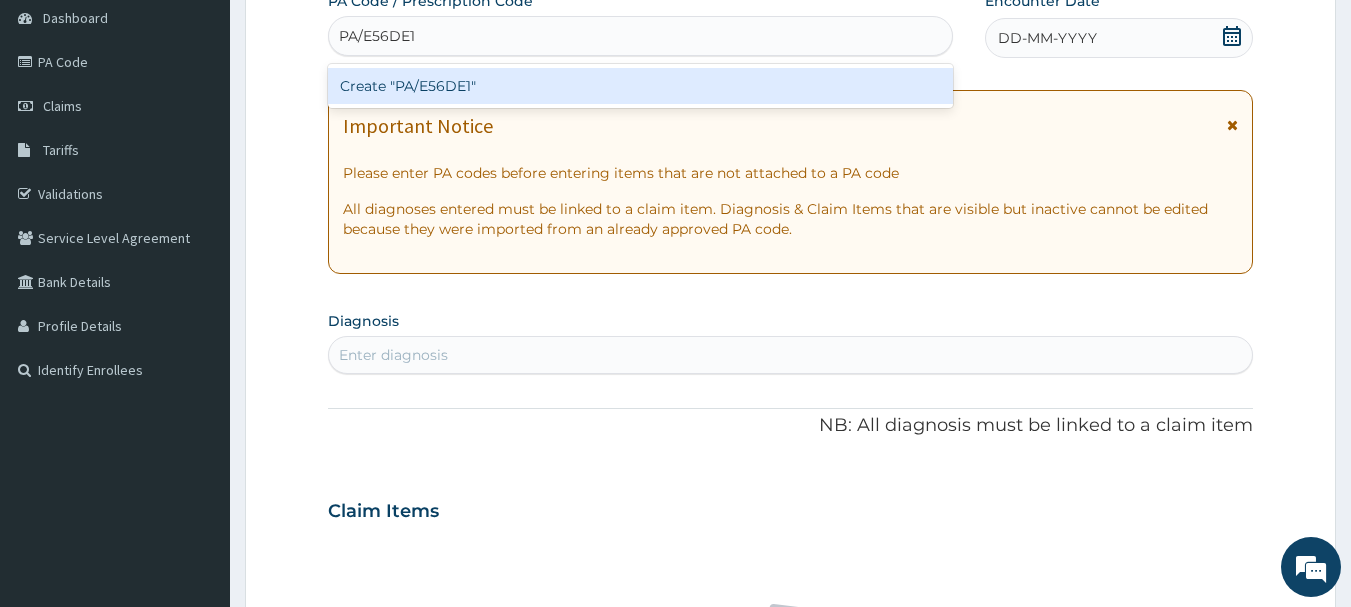 click on "Create "PA/E56DE1"" at bounding box center (641, 86) 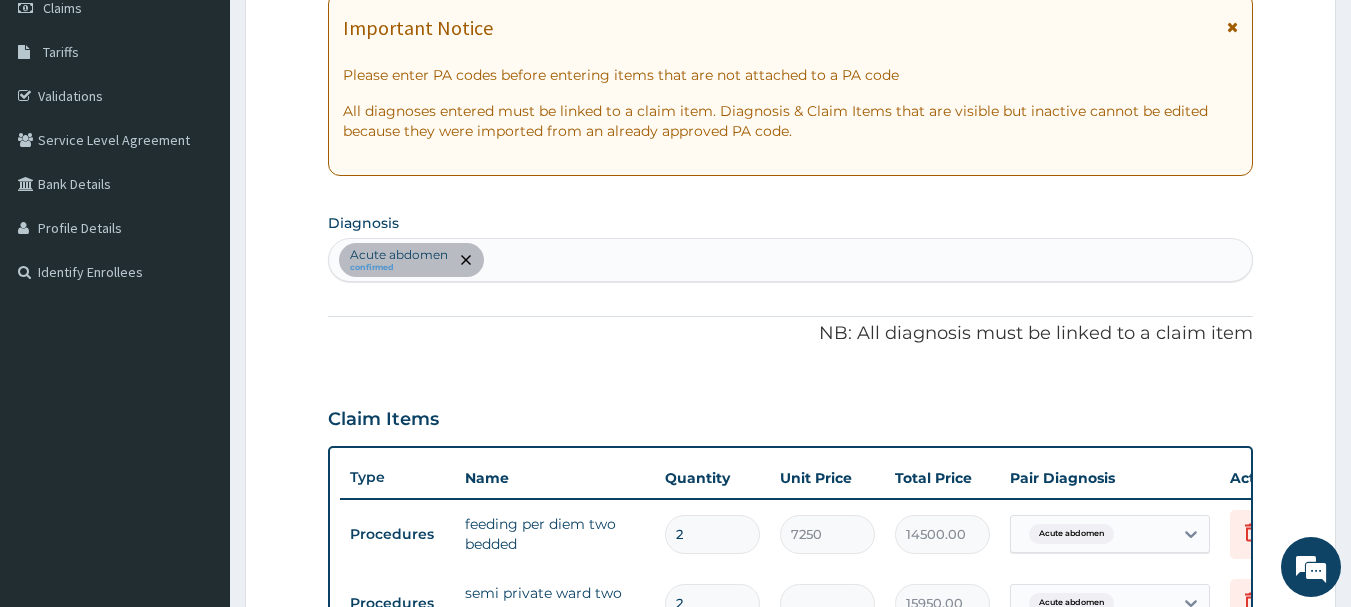 scroll, scrollTop: 98, scrollLeft: 0, axis: vertical 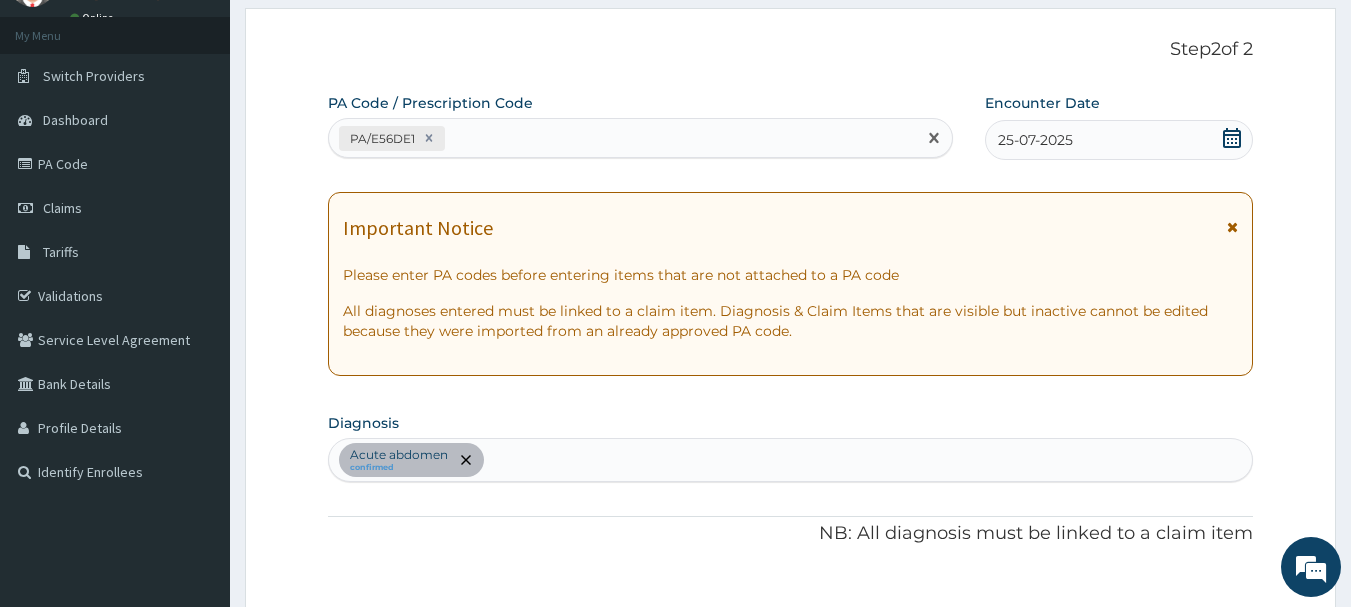 drag, startPoint x: 506, startPoint y: 133, endPoint x: 484, endPoint y: 144, distance: 24.596748 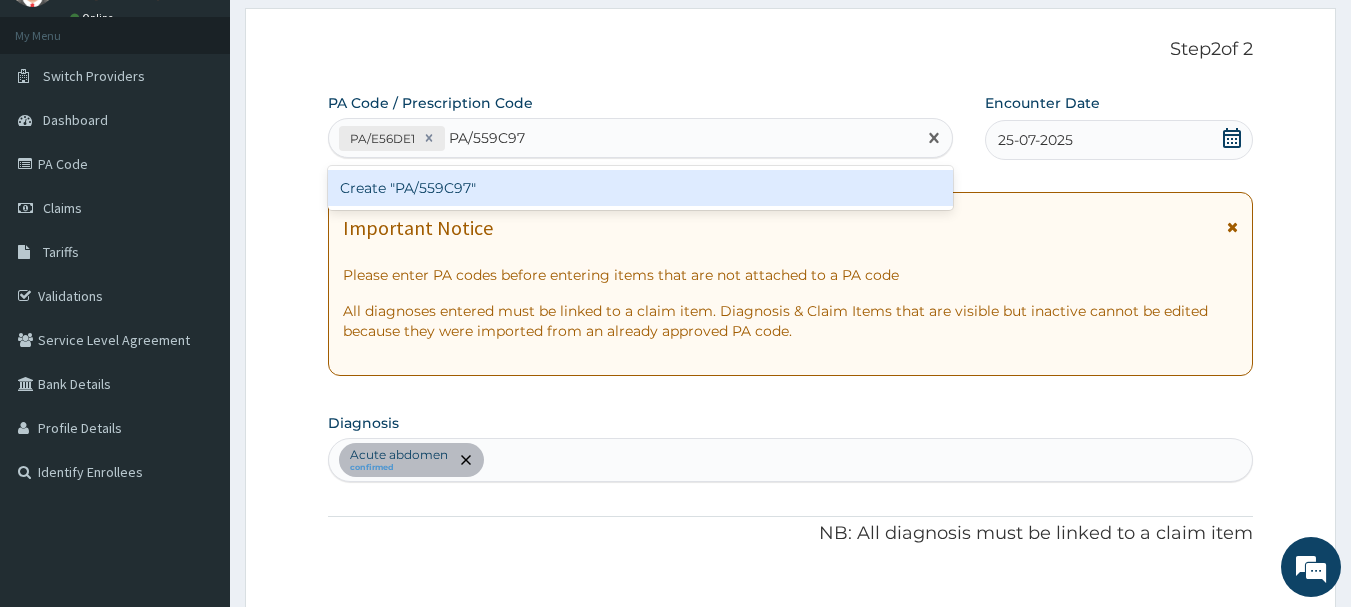 click on "Create "PA/559C97"" at bounding box center [641, 188] 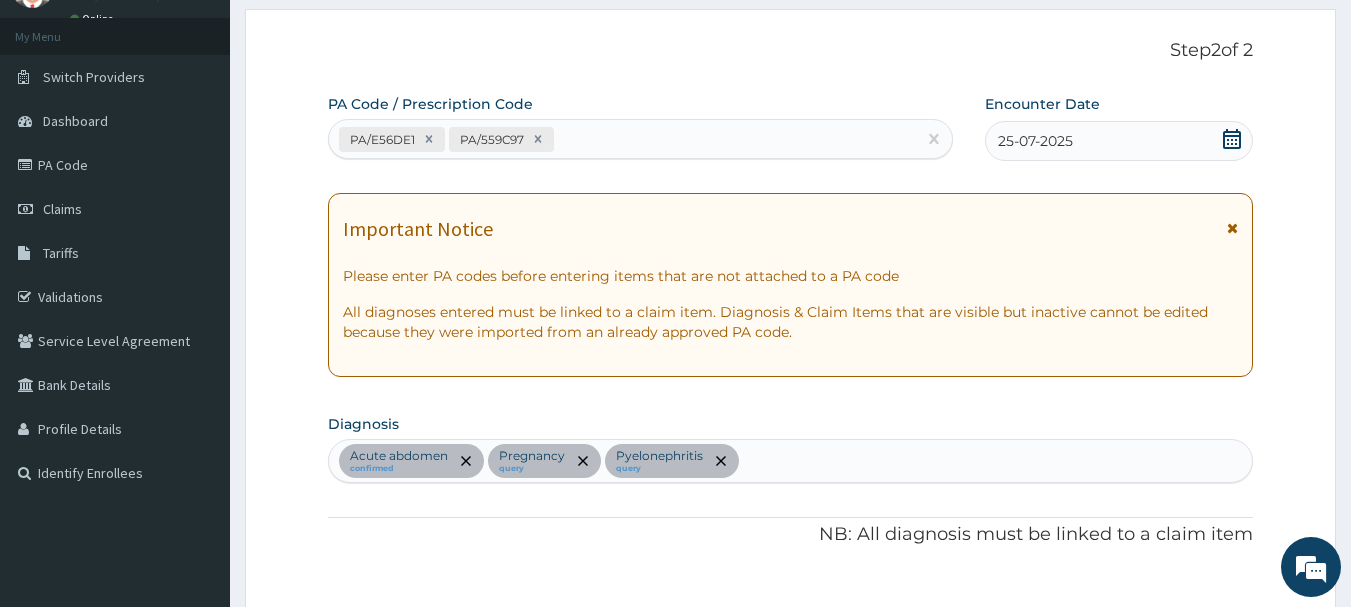 scroll, scrollTop: 0, scrollLeft: 0, axis: both 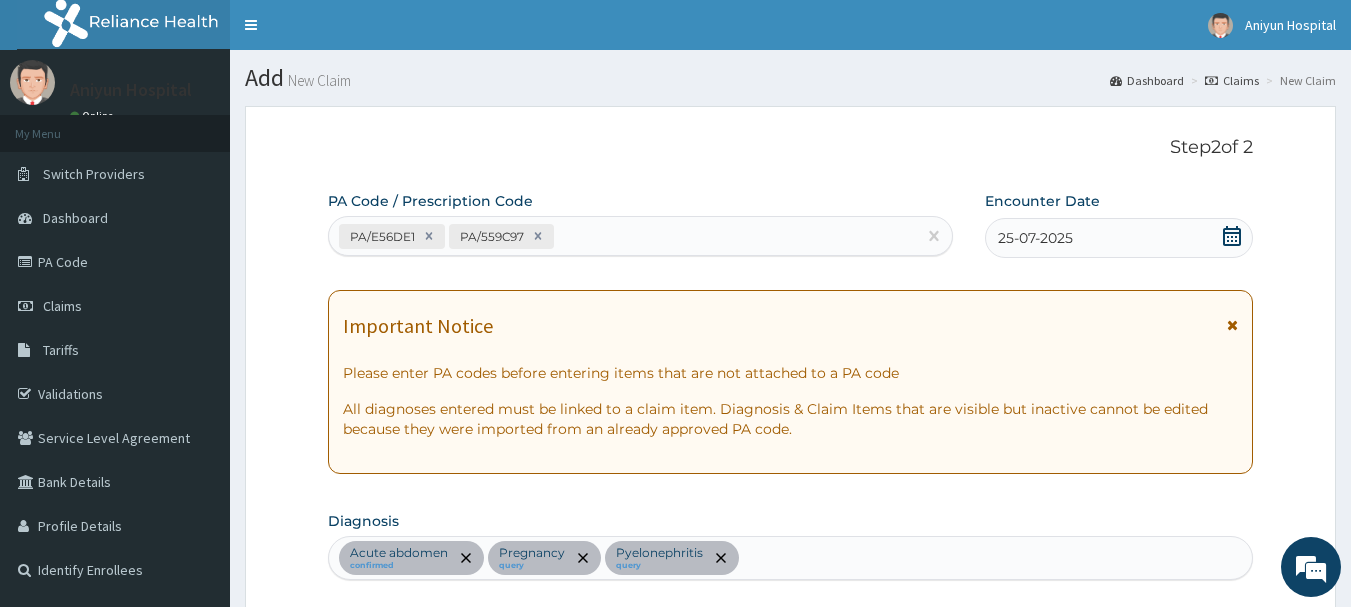 click on "PA/E56DE1 PA/559C97" at bounding box center [623, 236] 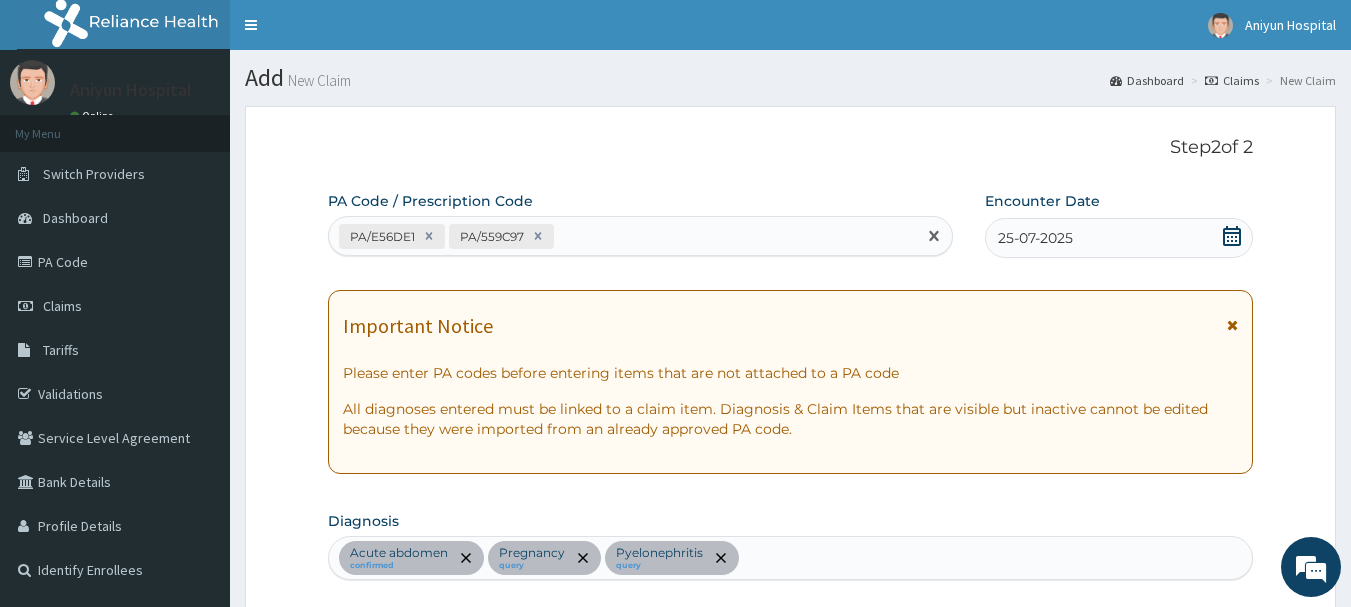 paste on "PA/69C839" 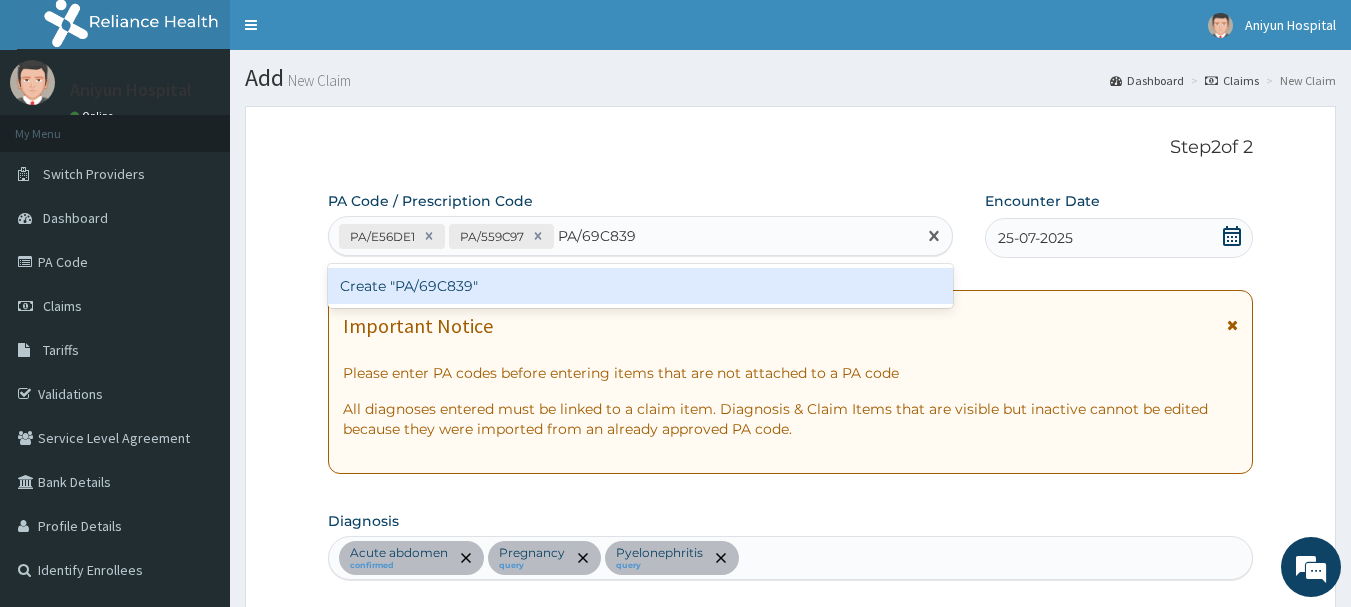 click on "Create "PA/69C839"" at bounding box center (641, 286) 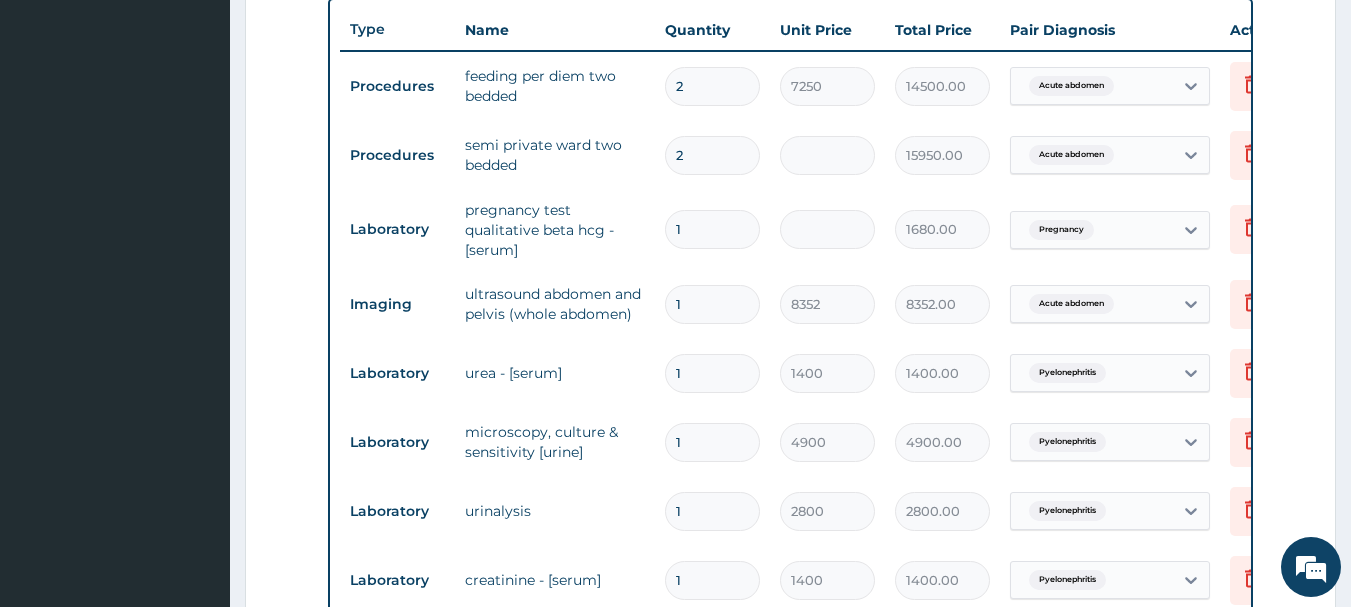 scroll, scrollTop: 715, scrollLeft: 0, axis: vertical 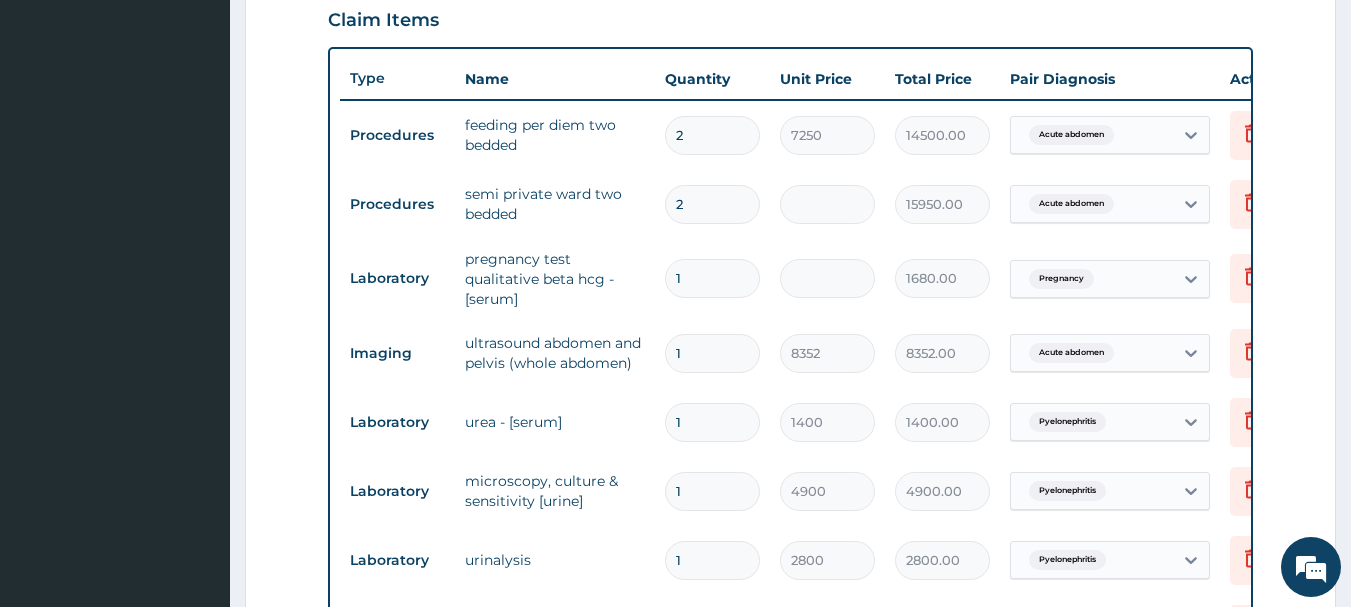click on "2" at bounding box center [712, 135] 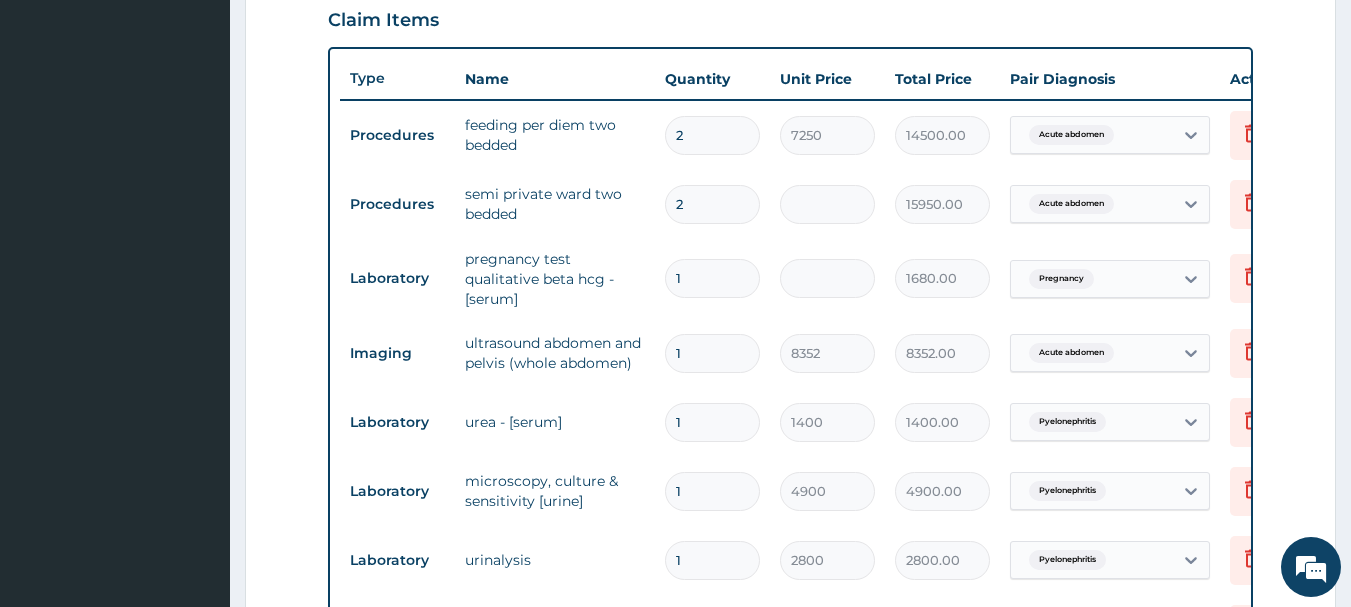 type 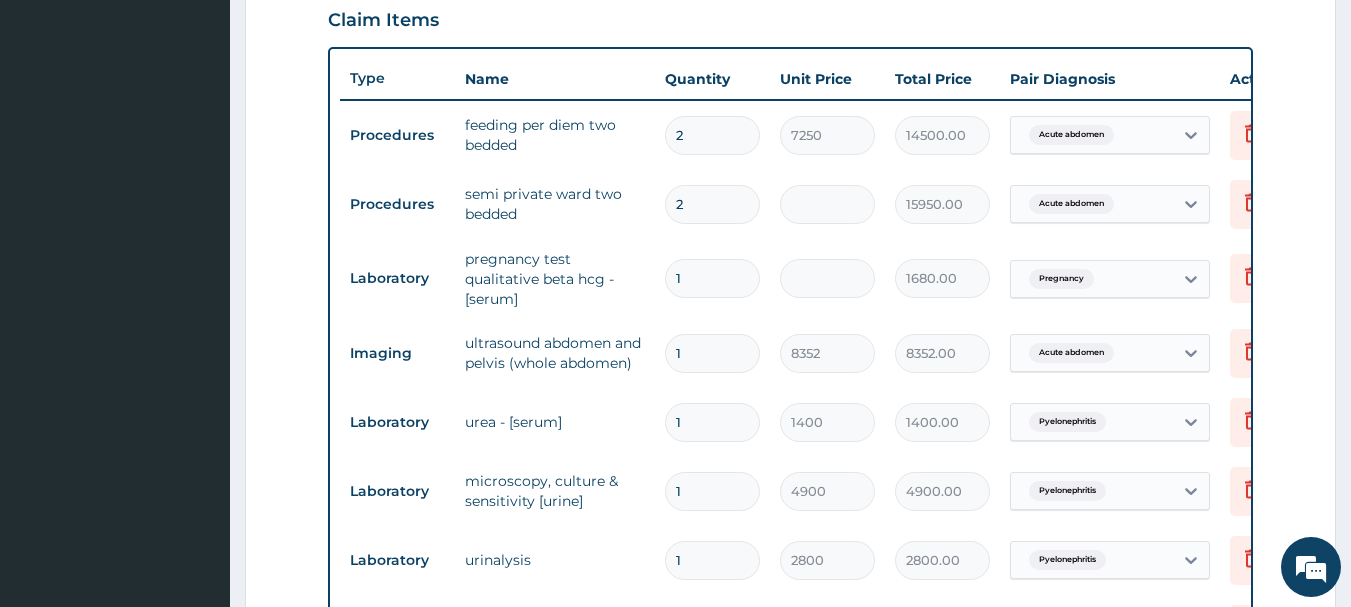 type on "0.00" 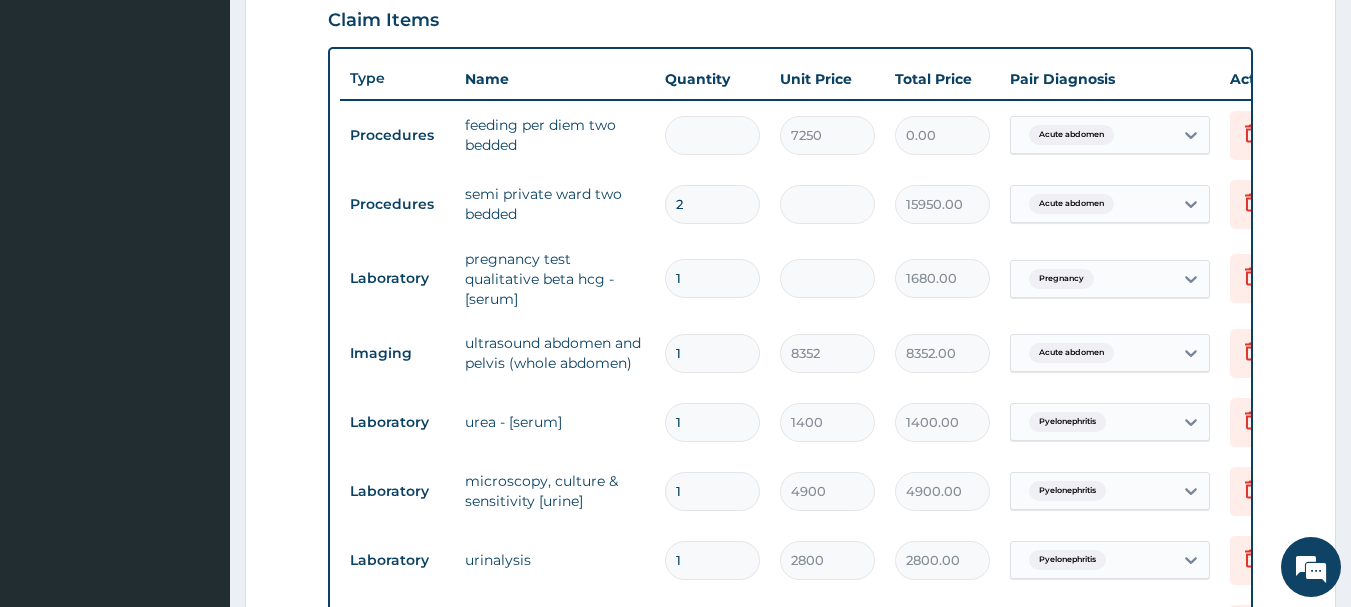 type on "1" 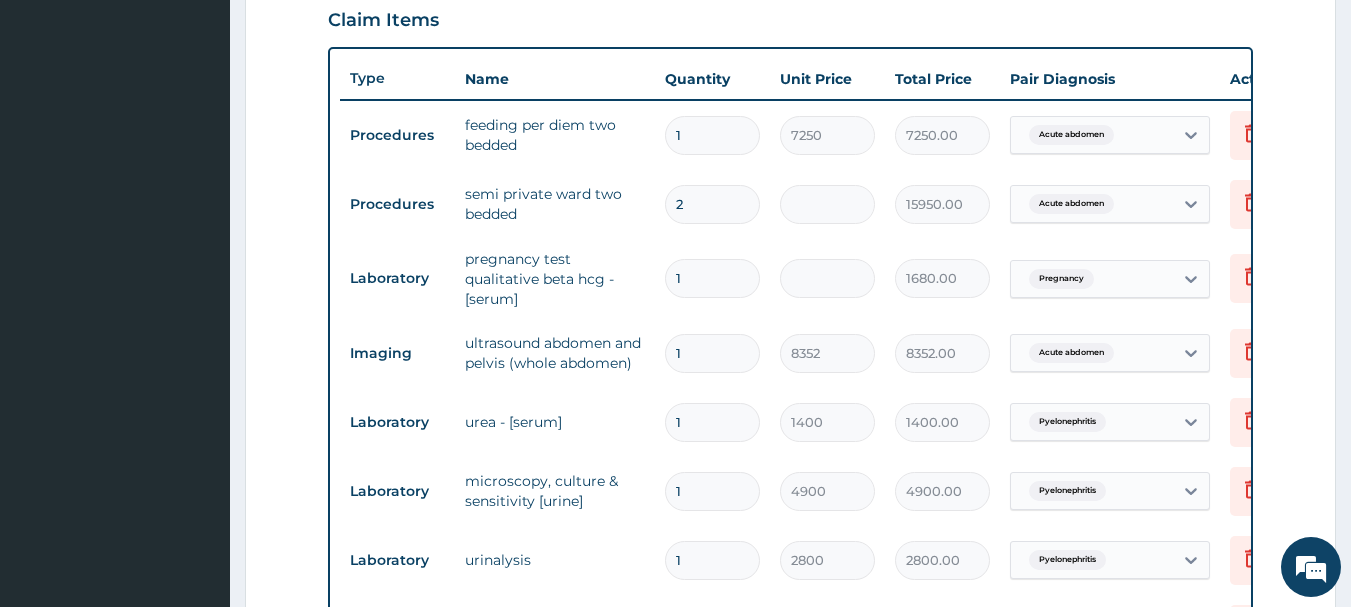 type on "1" 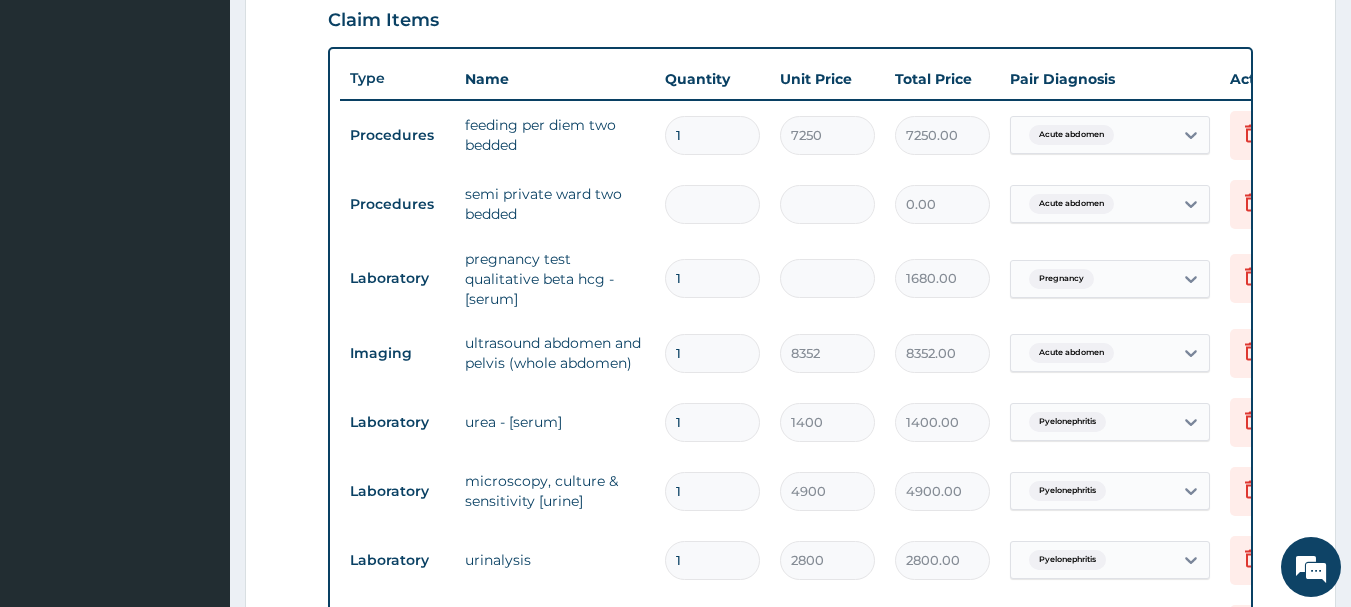 type on "1" 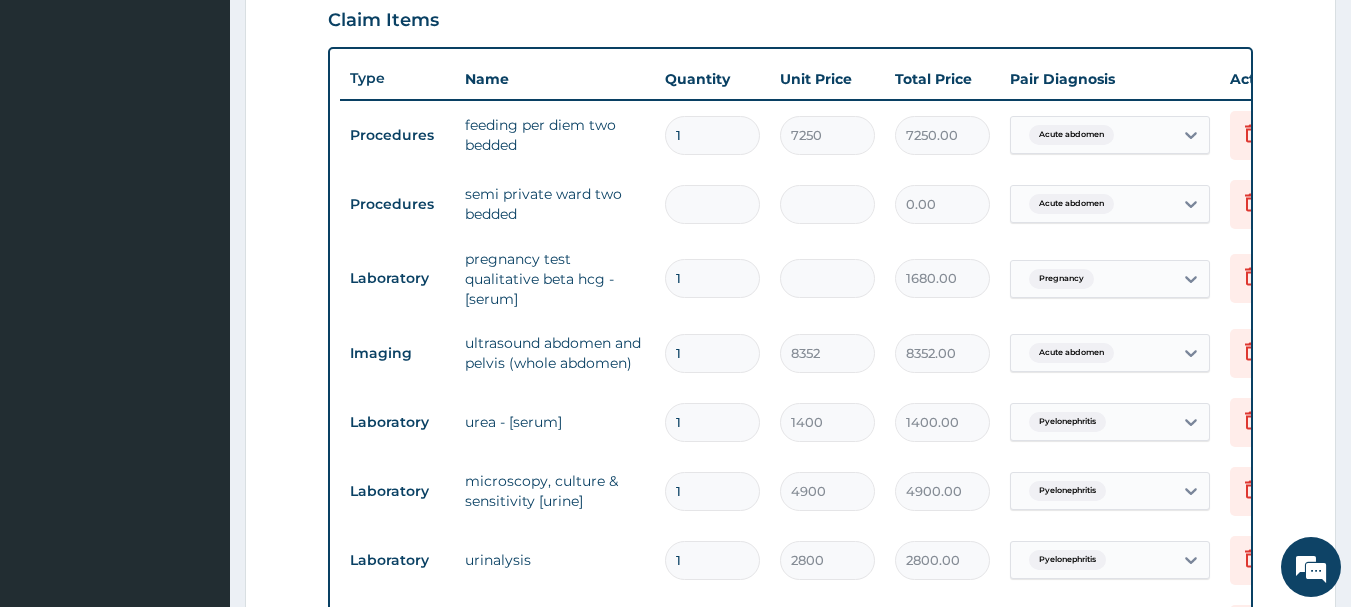 type on "7975.00" 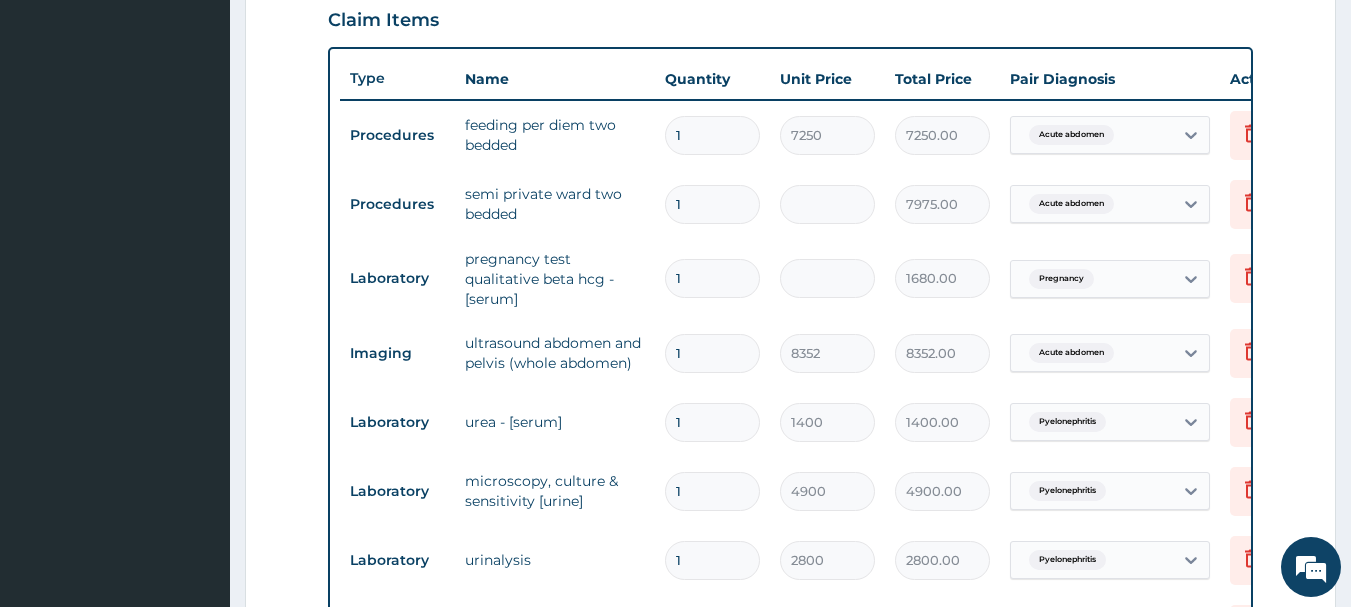 type on "0" 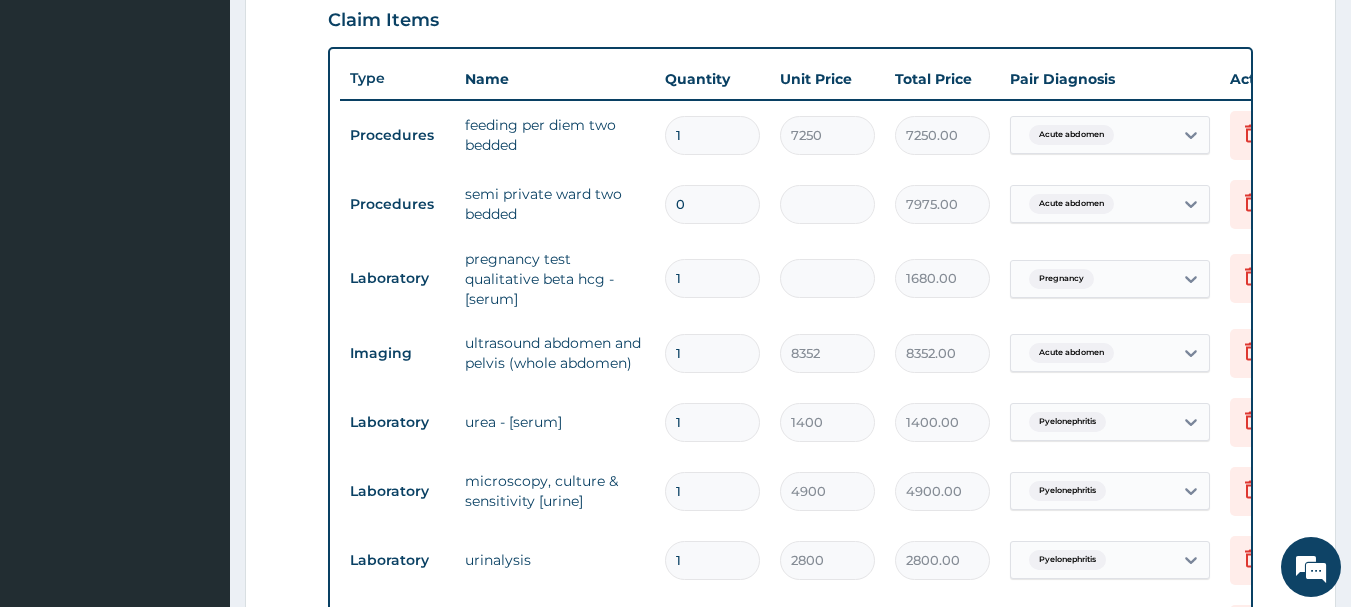 type on "0.00" 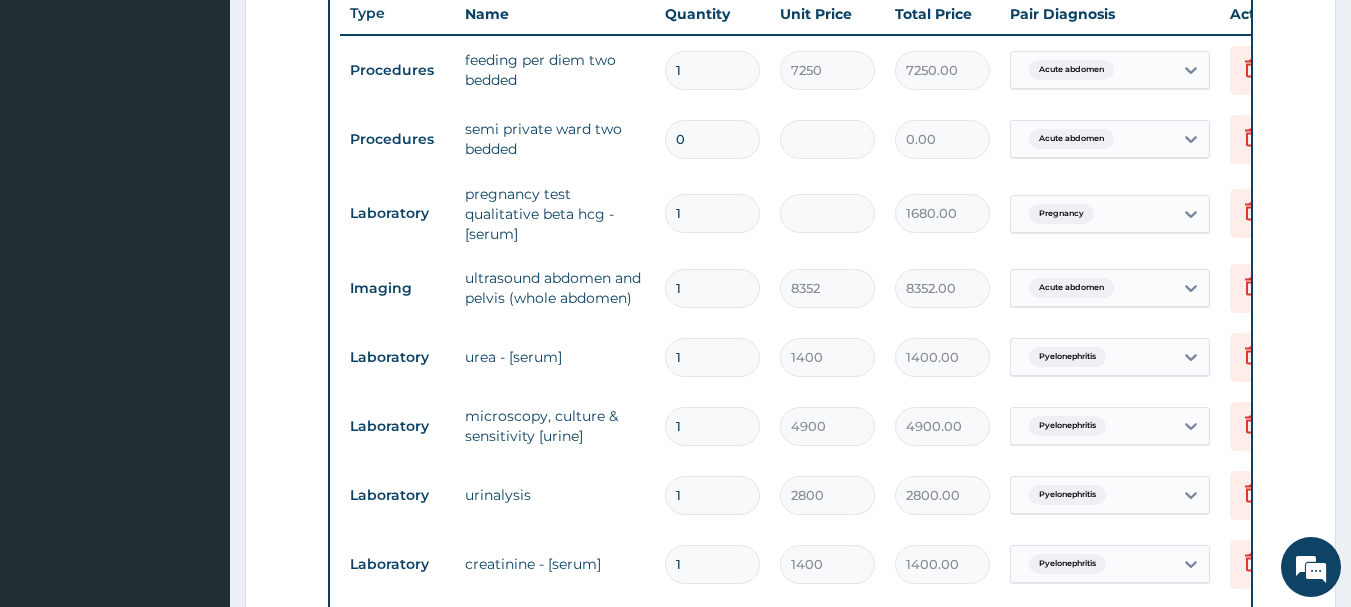 scroll, scrollTop: 815, scrollLeft: 0, axis: vertical 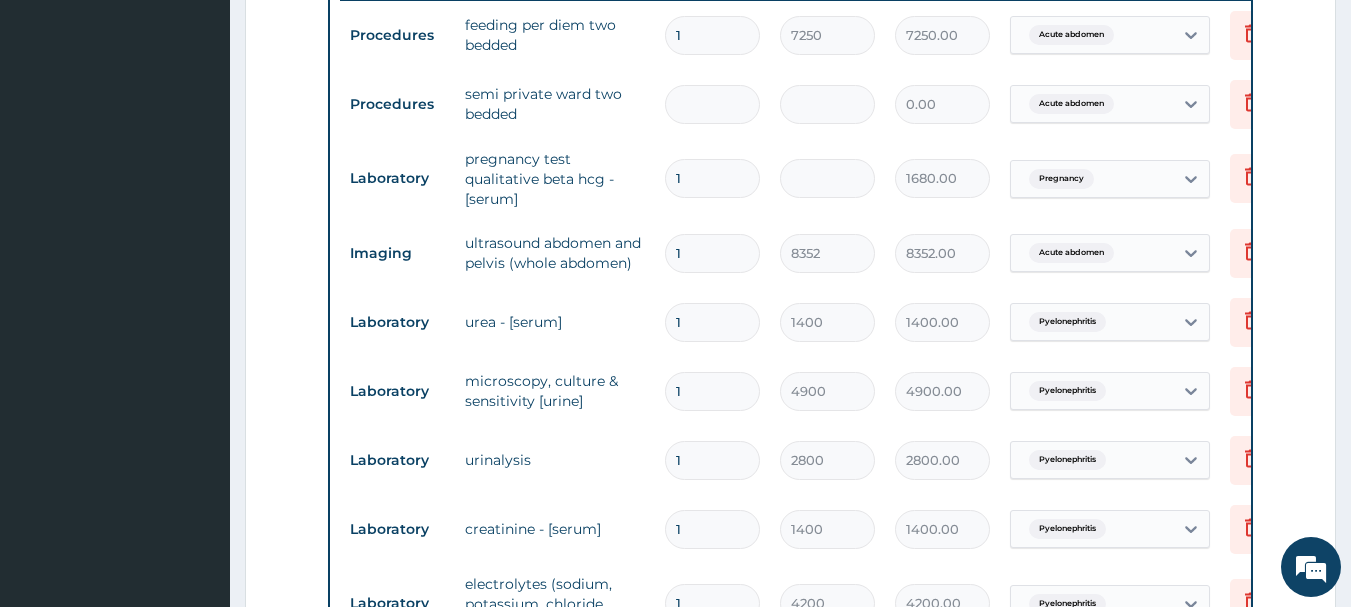 type on "1" 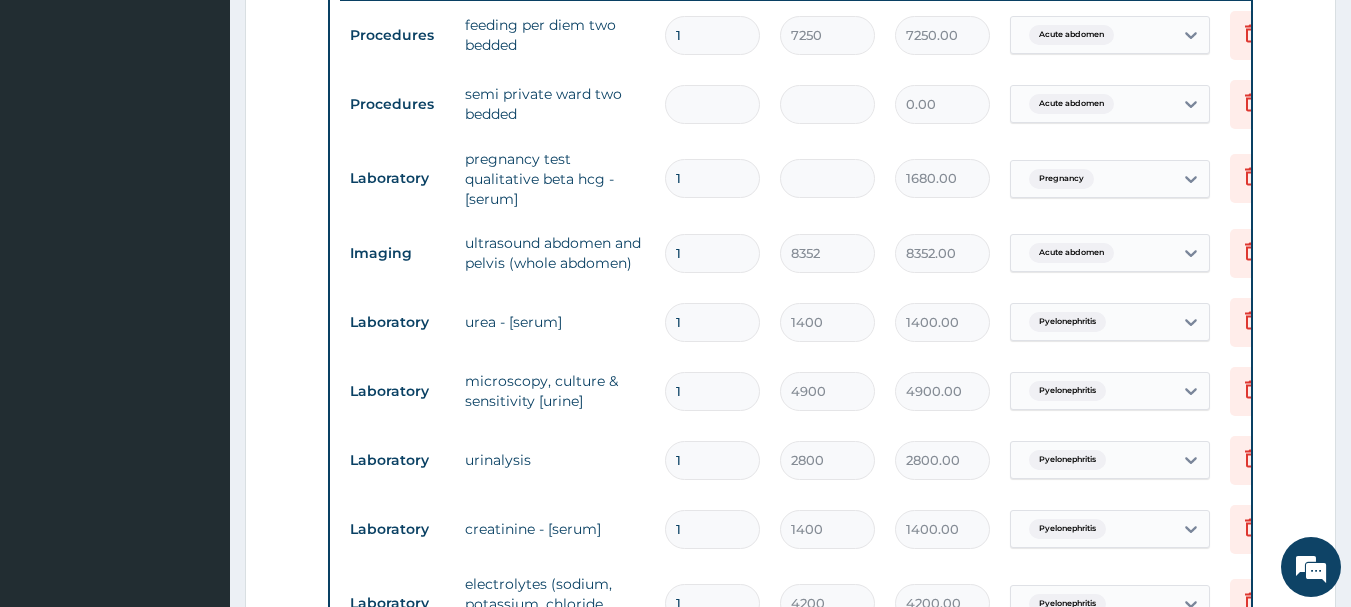 type on "7975.00" 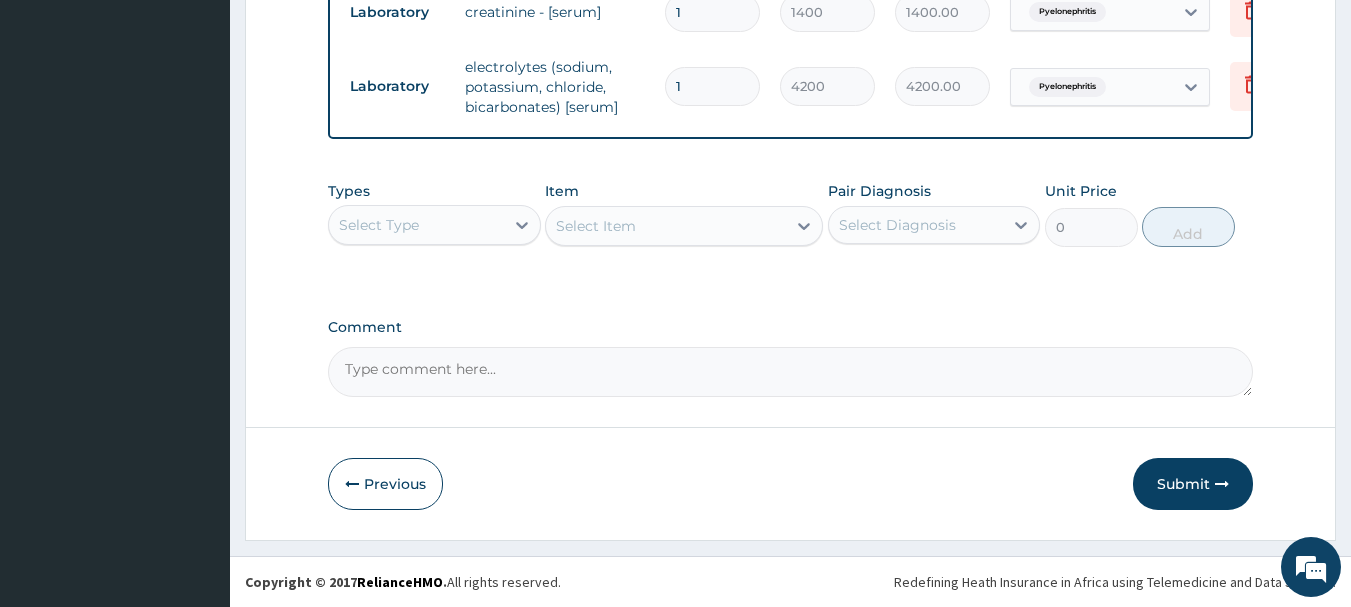 scroll, scrollTop: 1347, scrollLeft: 0, axis: vertical 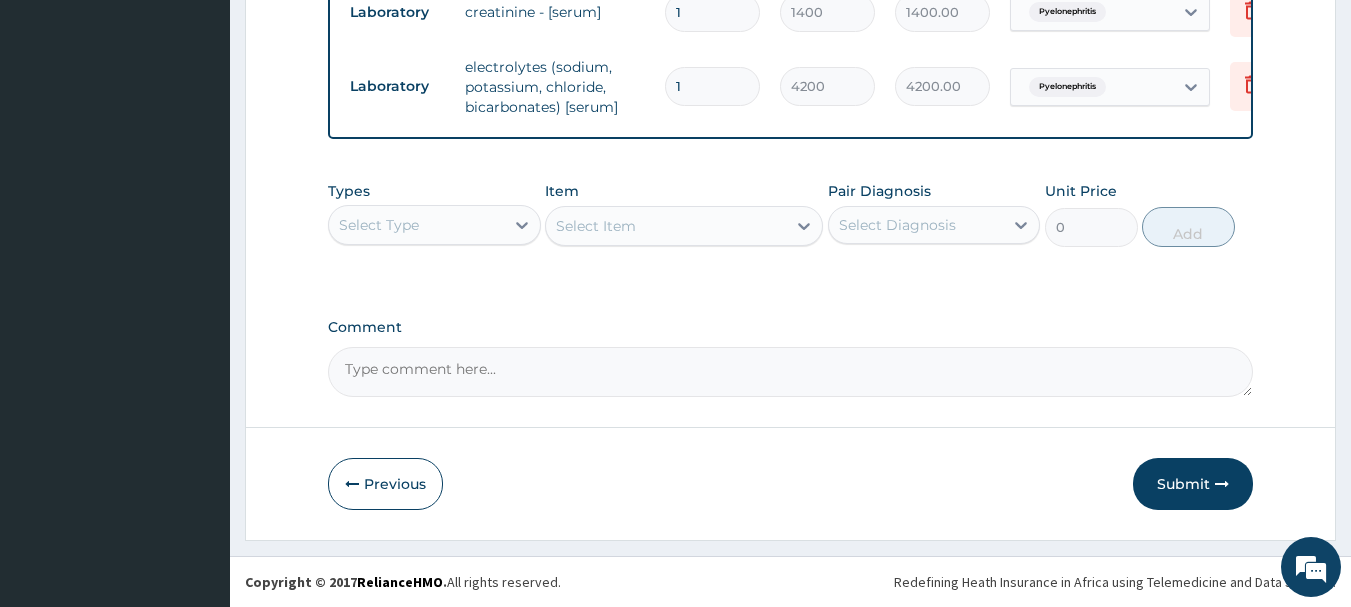 type on "1" 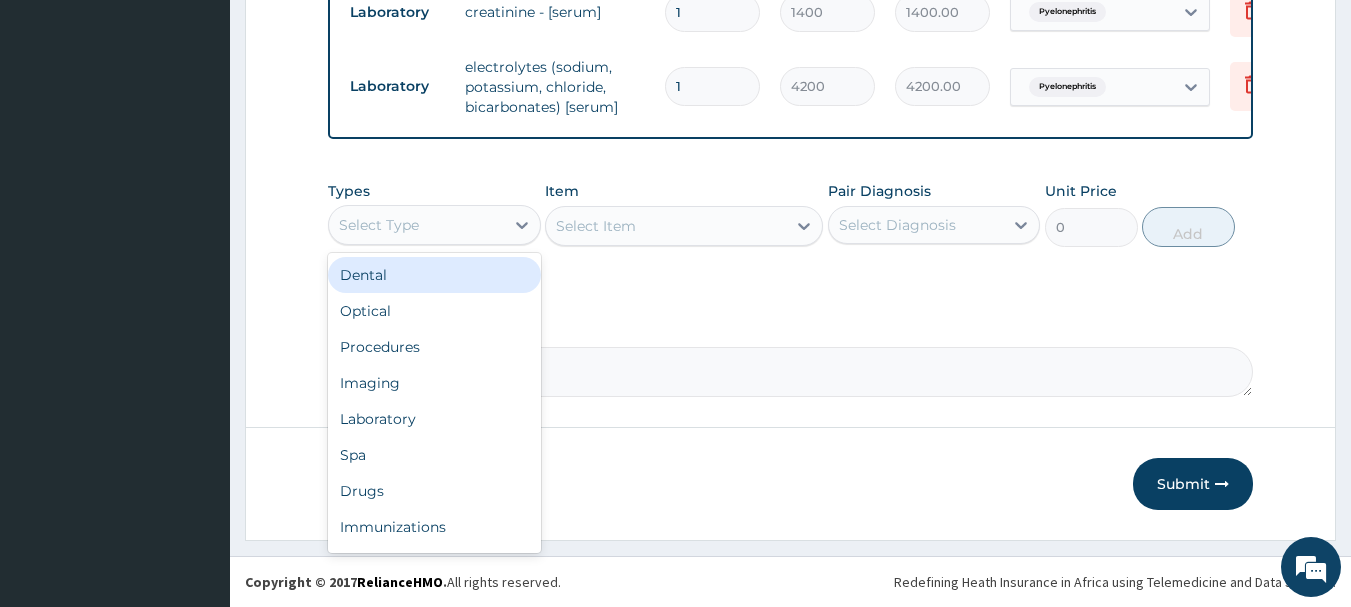click on "Select Type" at bounding box center [416, 225] 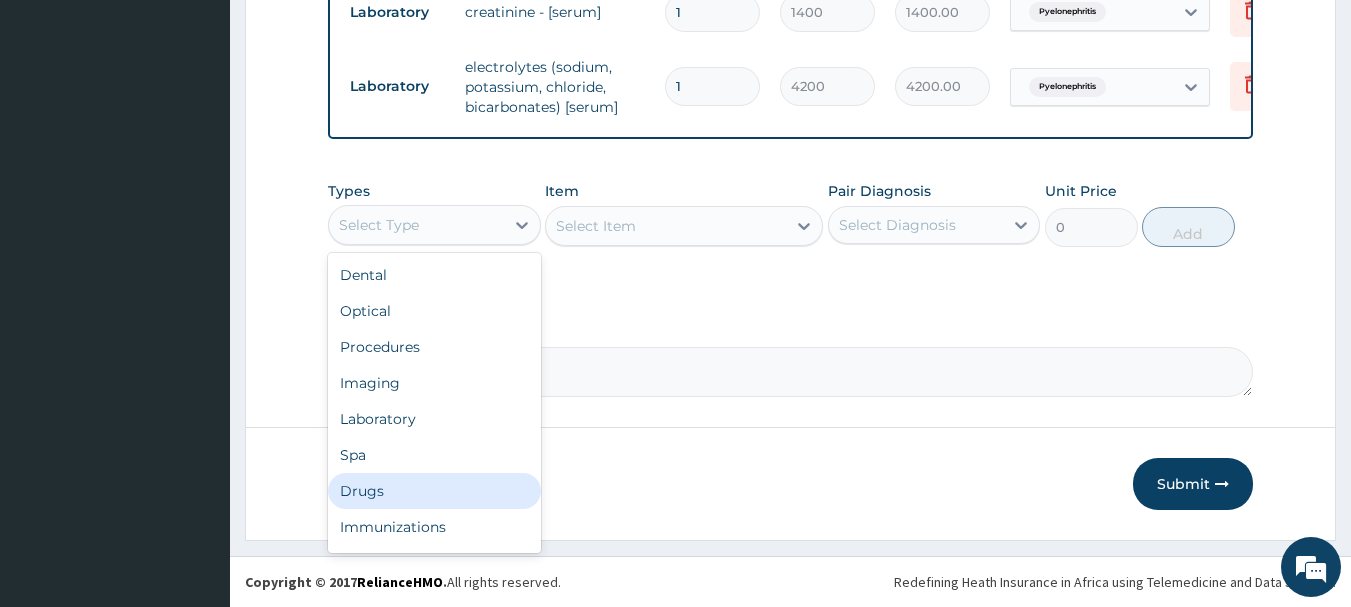 click on "Drugs" at bounding box center (434, 491) 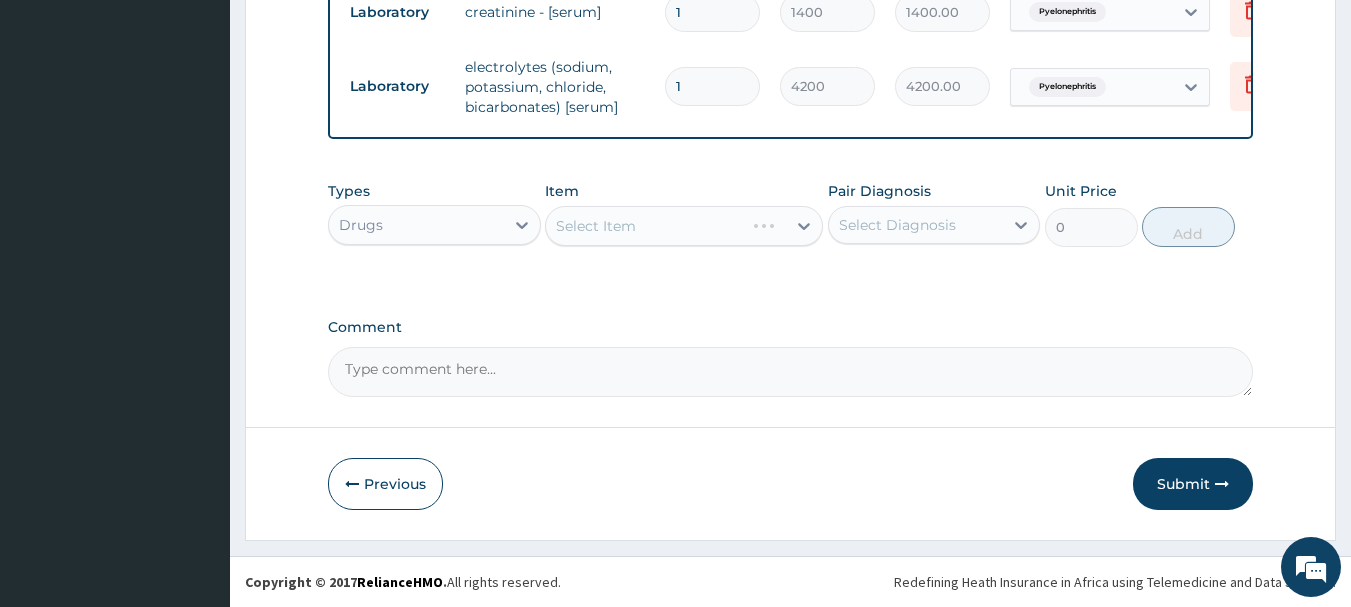 click on "Select Item" at bounding box center (684, 226) 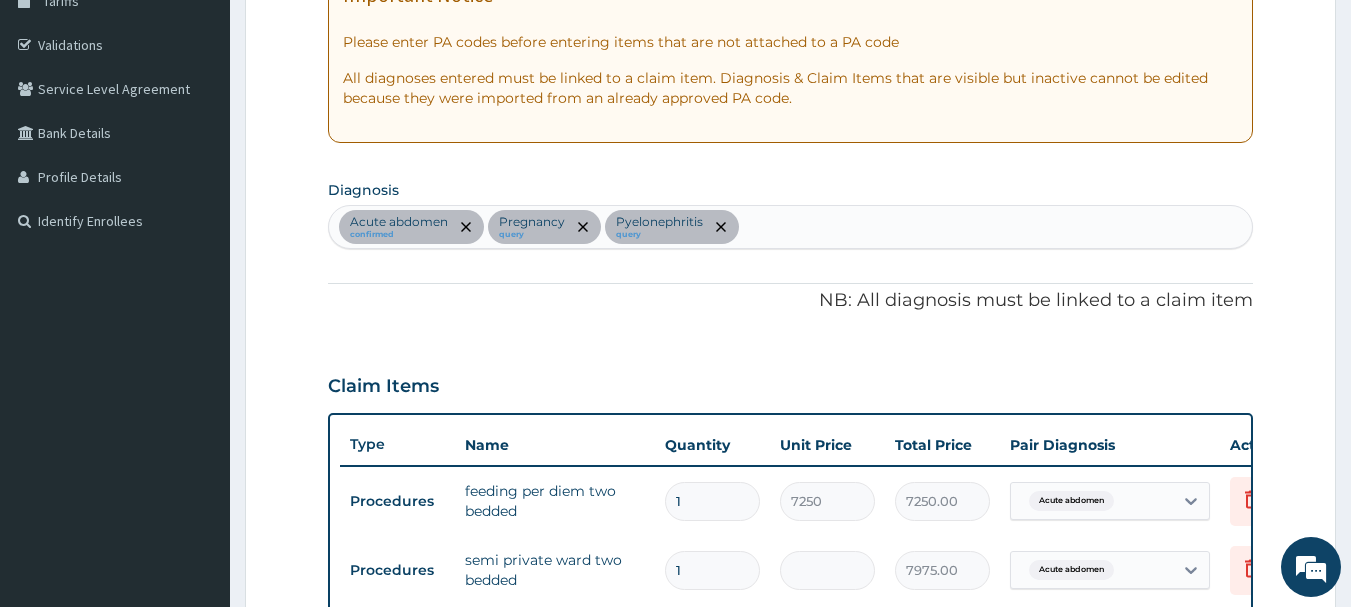 scroll, scrollTop: 347, scrollLeft: 0, axis: vertical 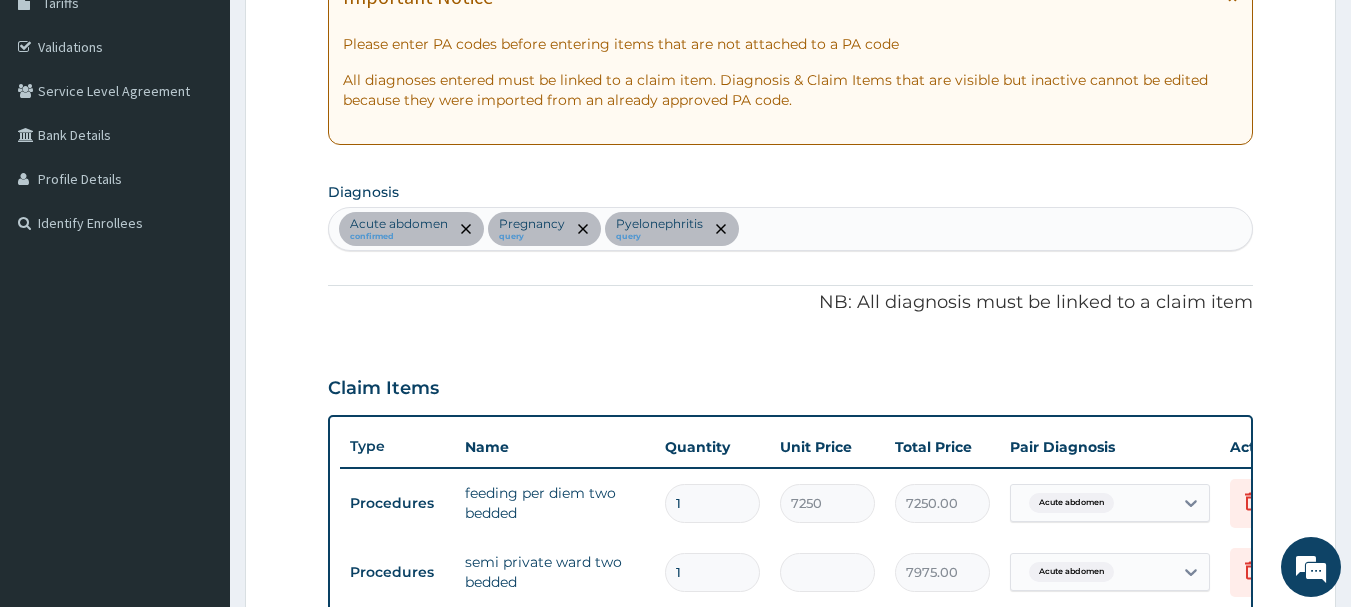 click on "Acute abdomen confirmed Pregnancy query Pyelonephritis query" at bounding box center (791, 229) 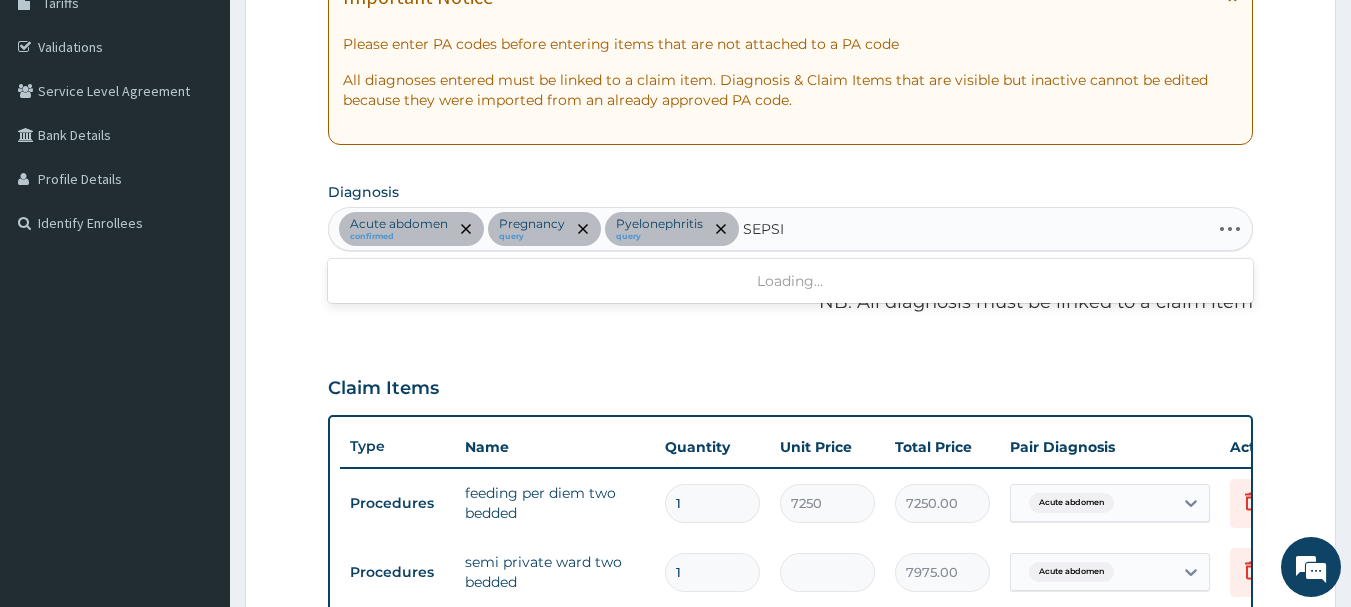 type on "SEPSIS" 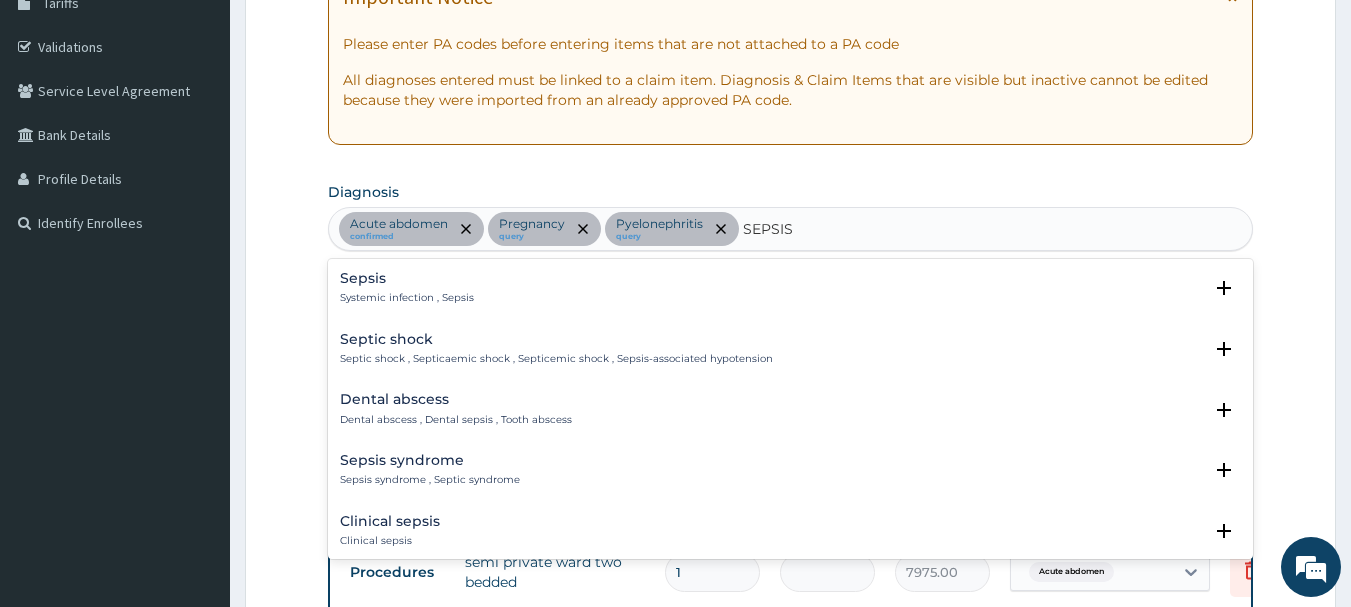 click on "Sepsis Systemic infection , Sepsis" at bounding box center (791, 288) 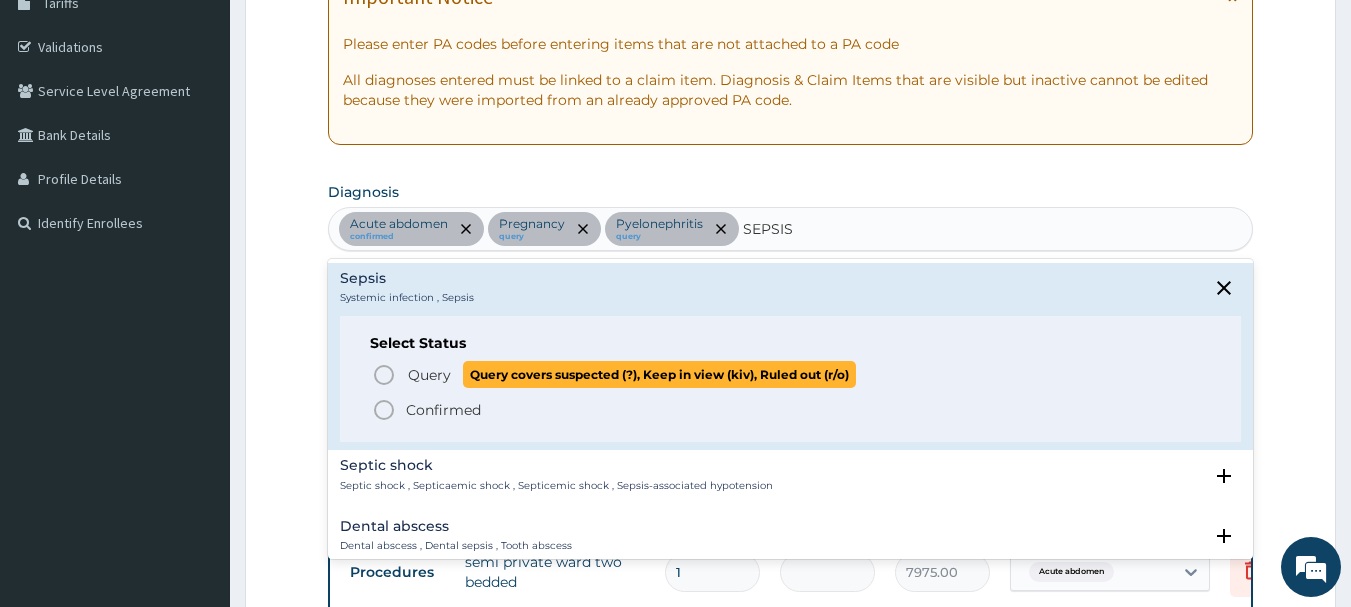 drag, startPoint x: 618, startPoint y: 409, endPoint x: 612, endPoint y: 382, distance: 27.658634 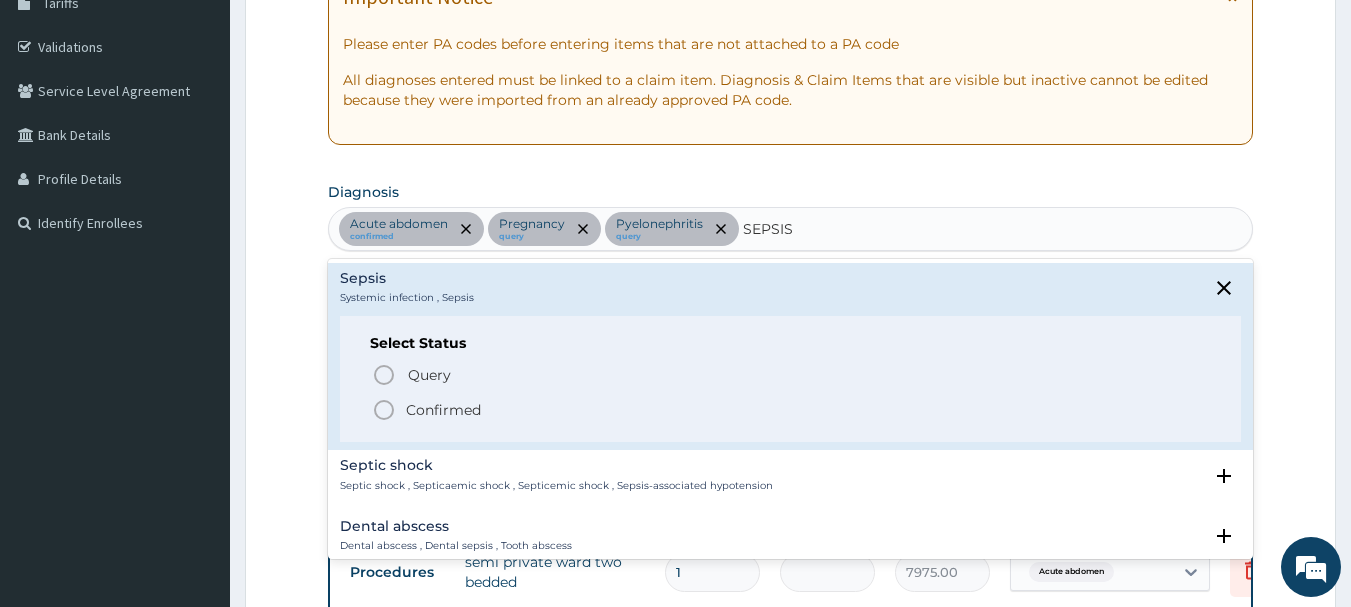 click on "Confirmed" at bounding box center [792, 410] 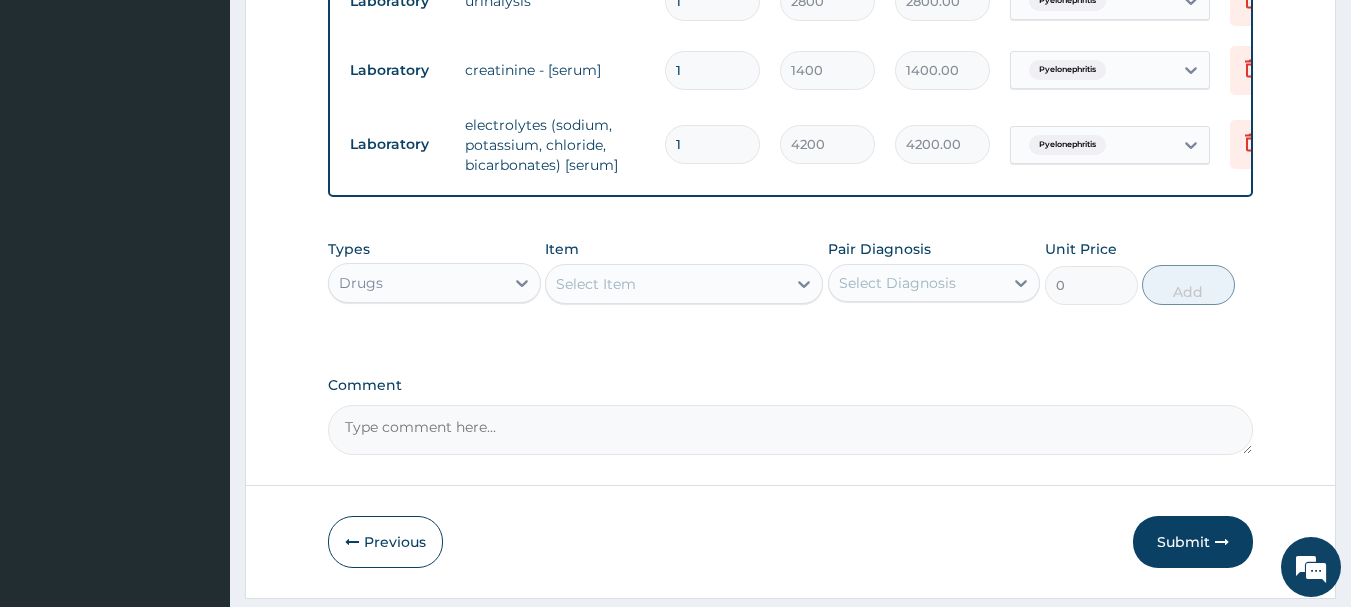 scroll, scrollTop: 1347, scrollLeft: 0, axis: vertical 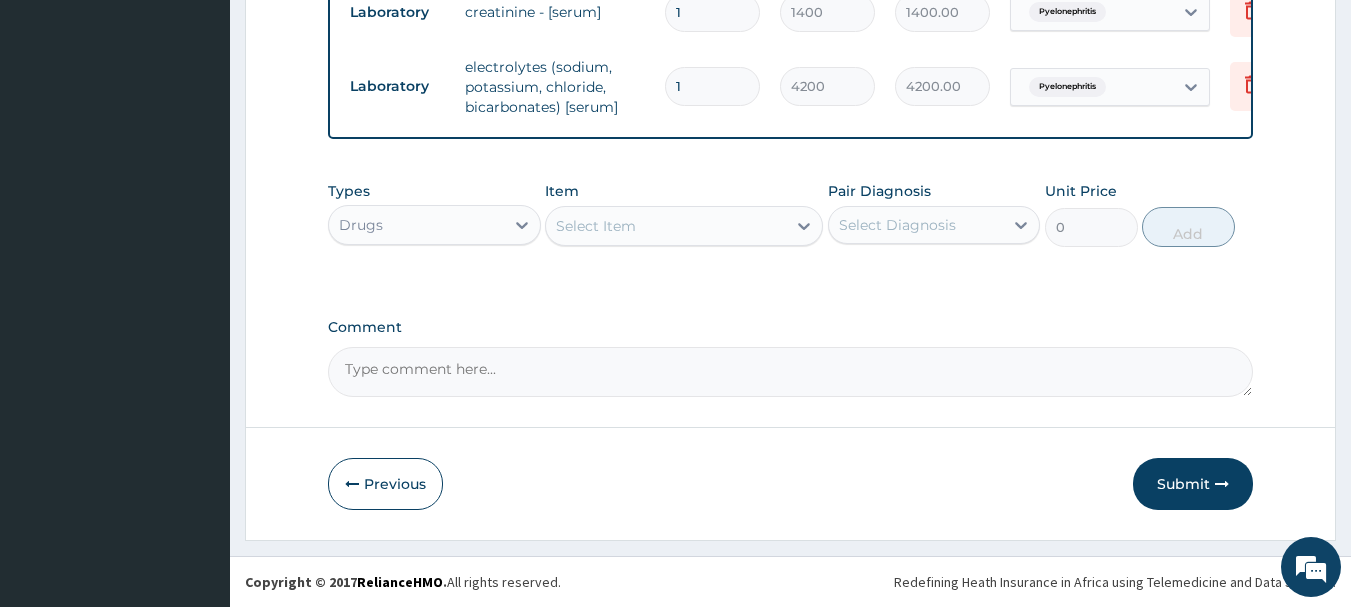 click on "Select Item" at bounding box center (666, 226) 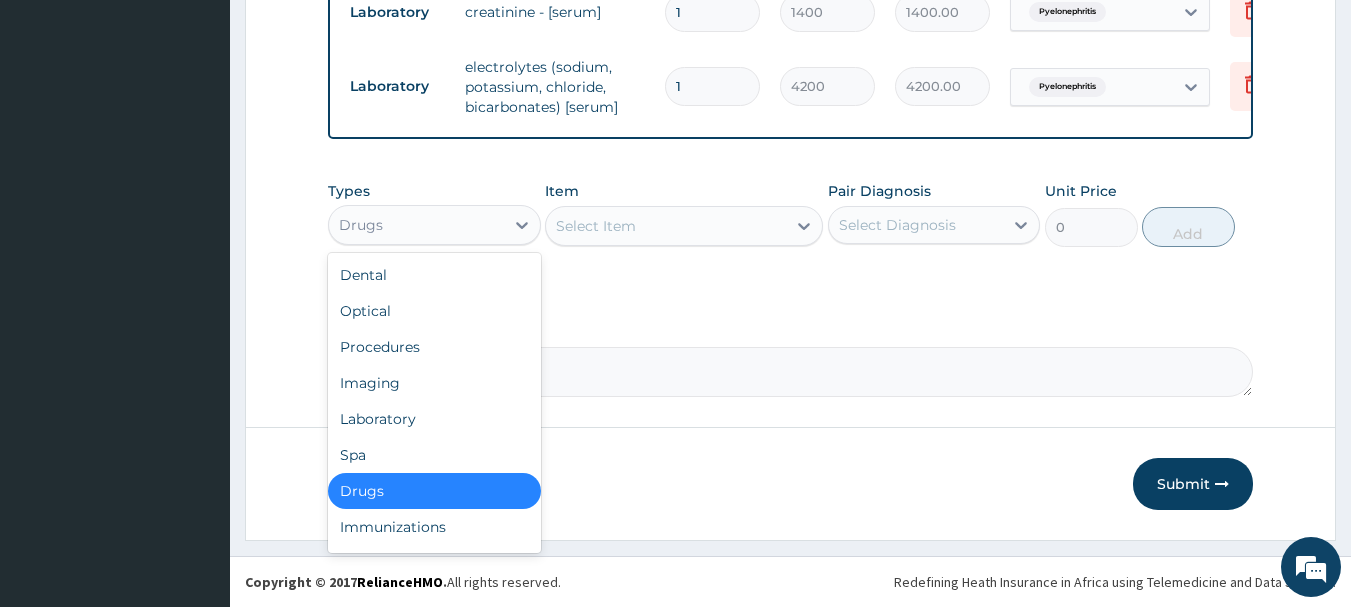 click on "Drugs" at bounding box center (416, 225) 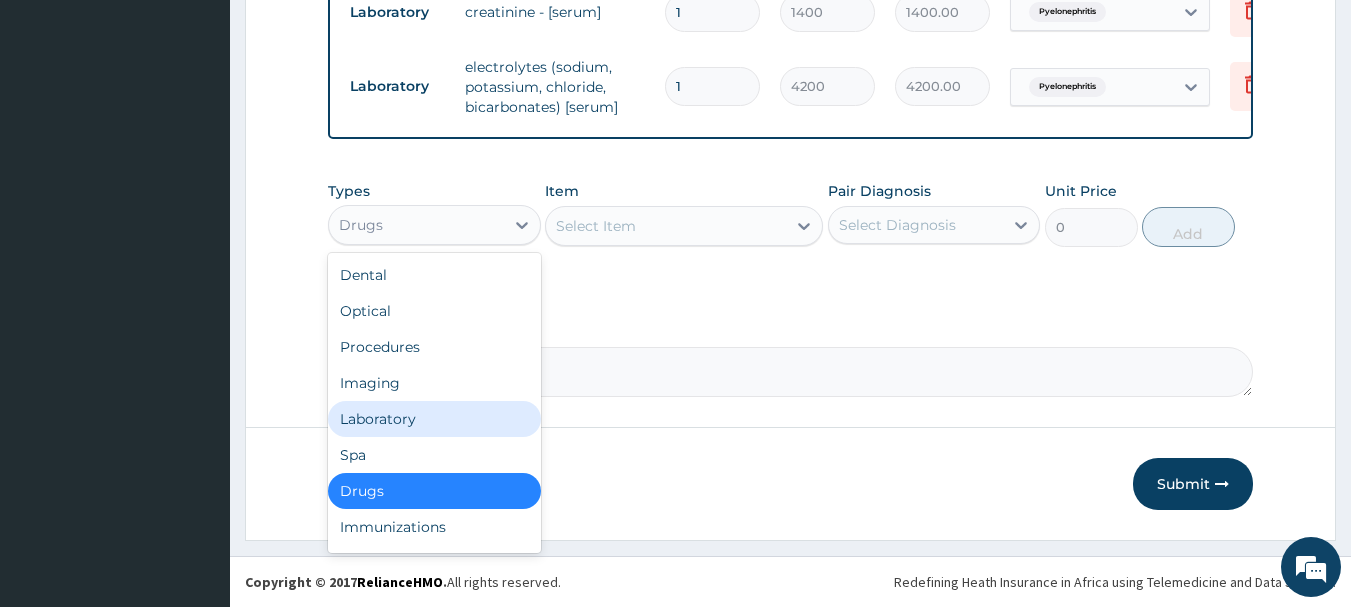 drag, startPoint x: 387, startPoint y: 425, endPoint x: 482, endPoint y: 373, distance: 108.30051 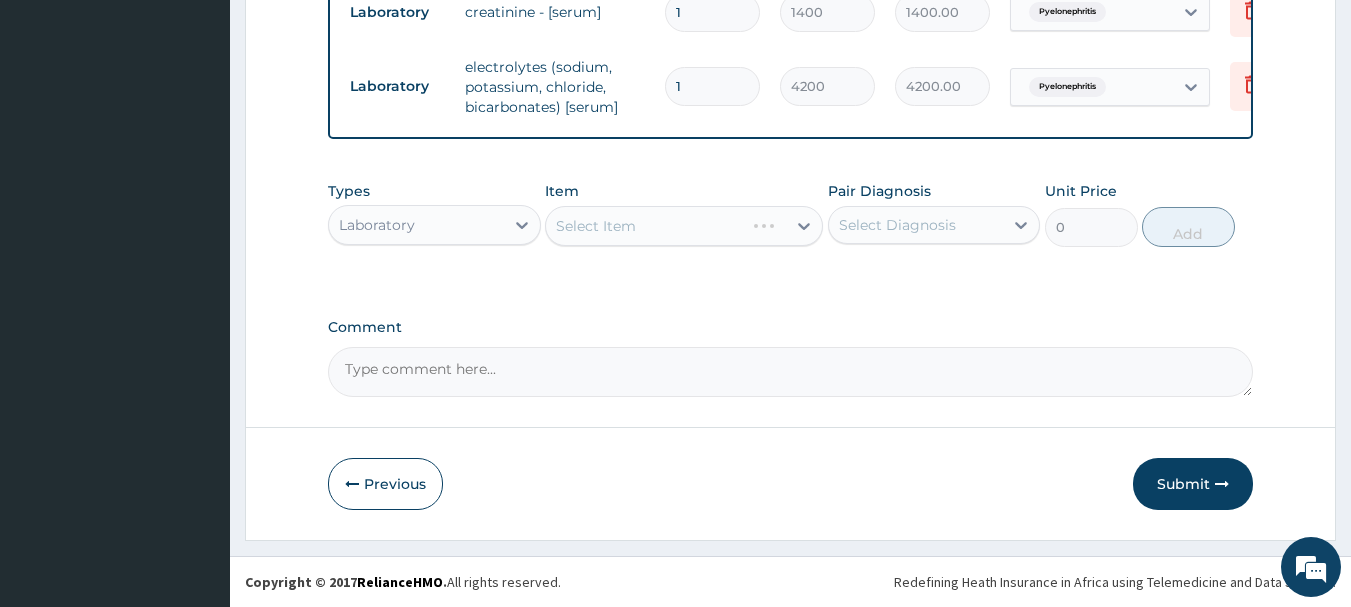click on "Select Item" at bounding box center [684, 226] 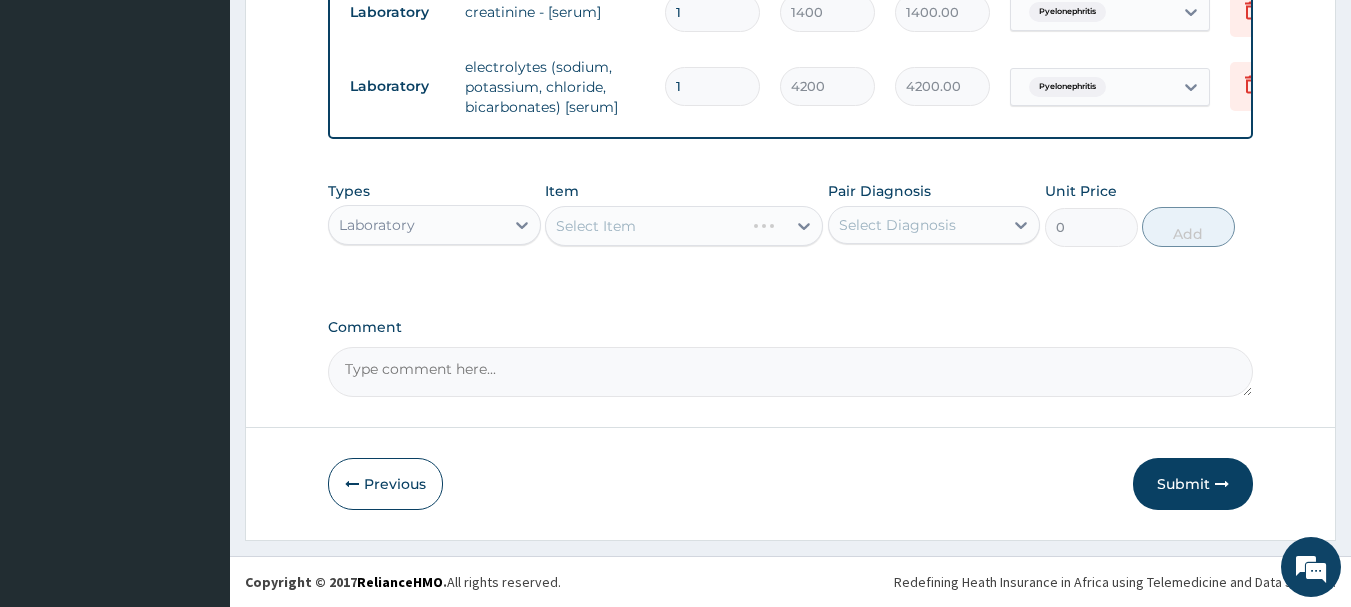 click on "Select Item" at bounding box center [684, 226] 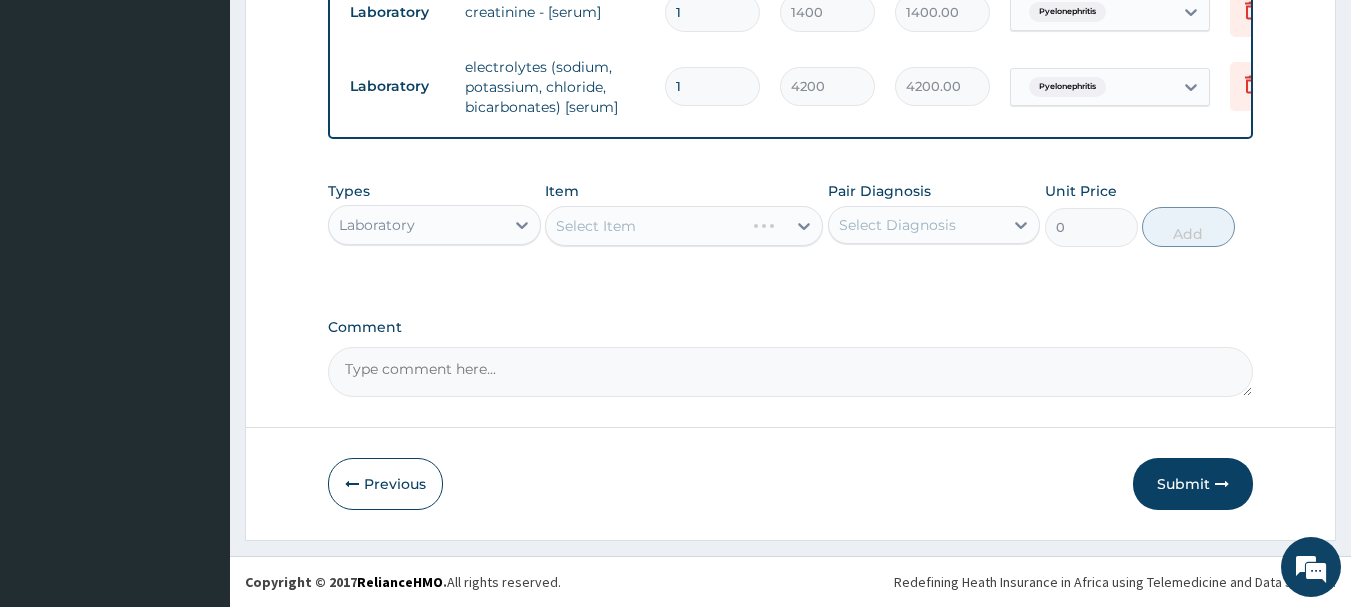 click on "Select Item" at bounding box center [684, 226] 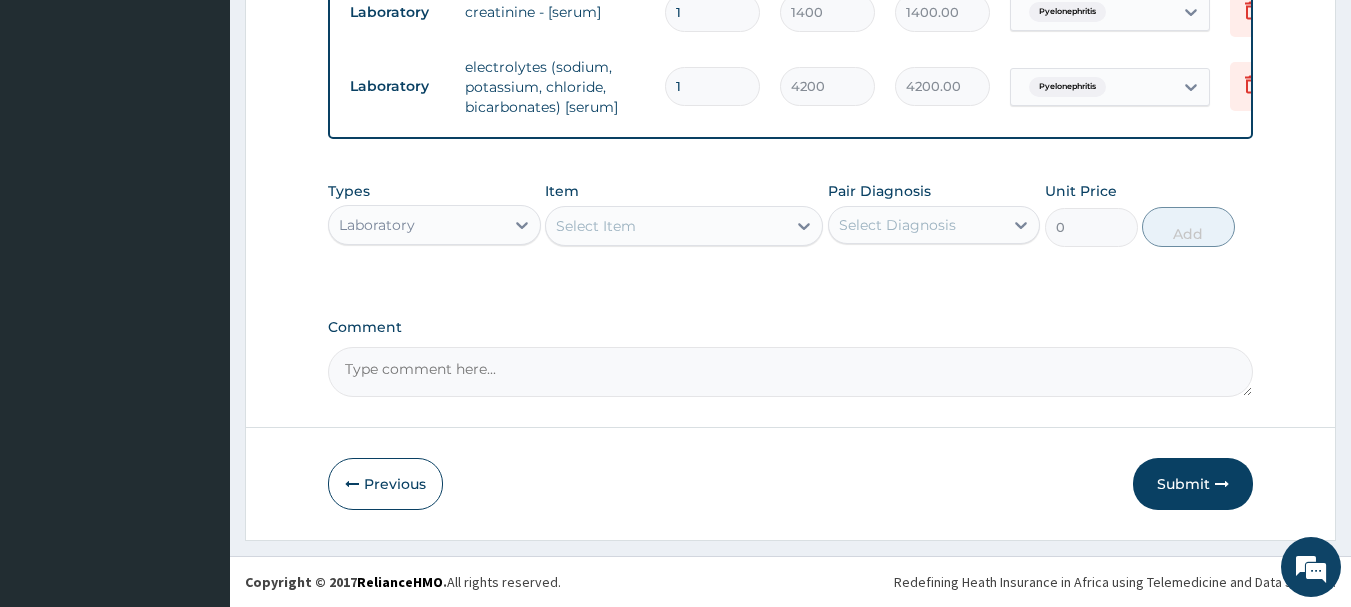 click on "Select Item" at bounding box center (684, 226) 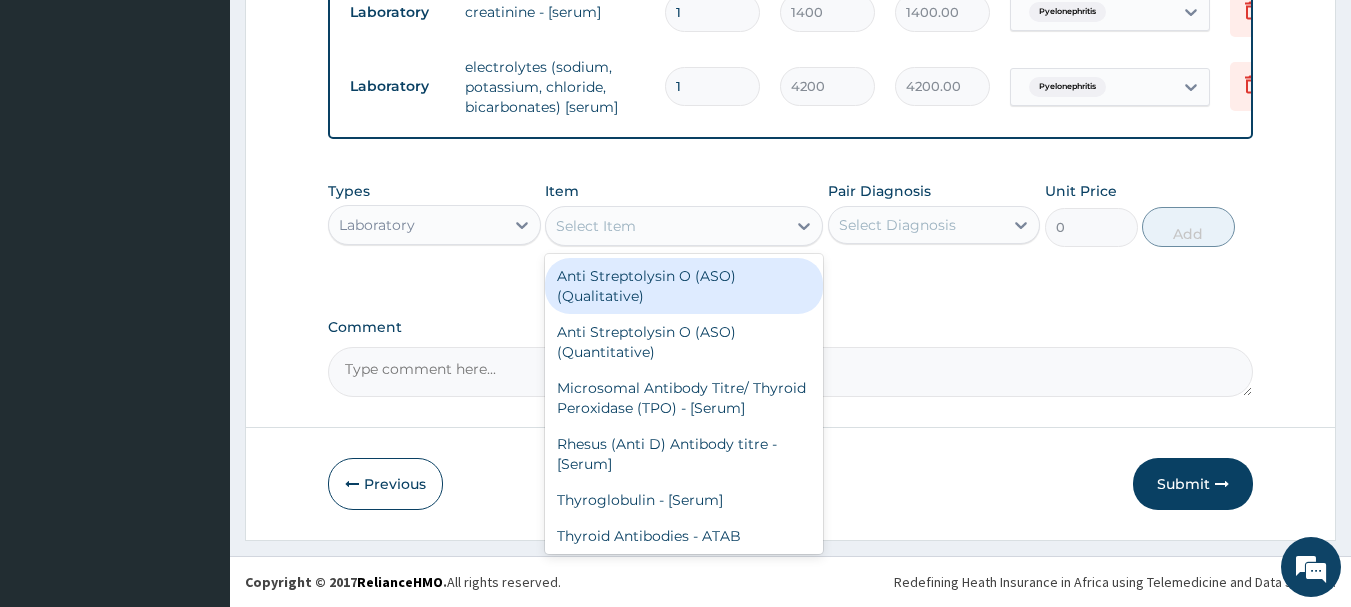 click on "Select Item" at bounding box center (666, 226) 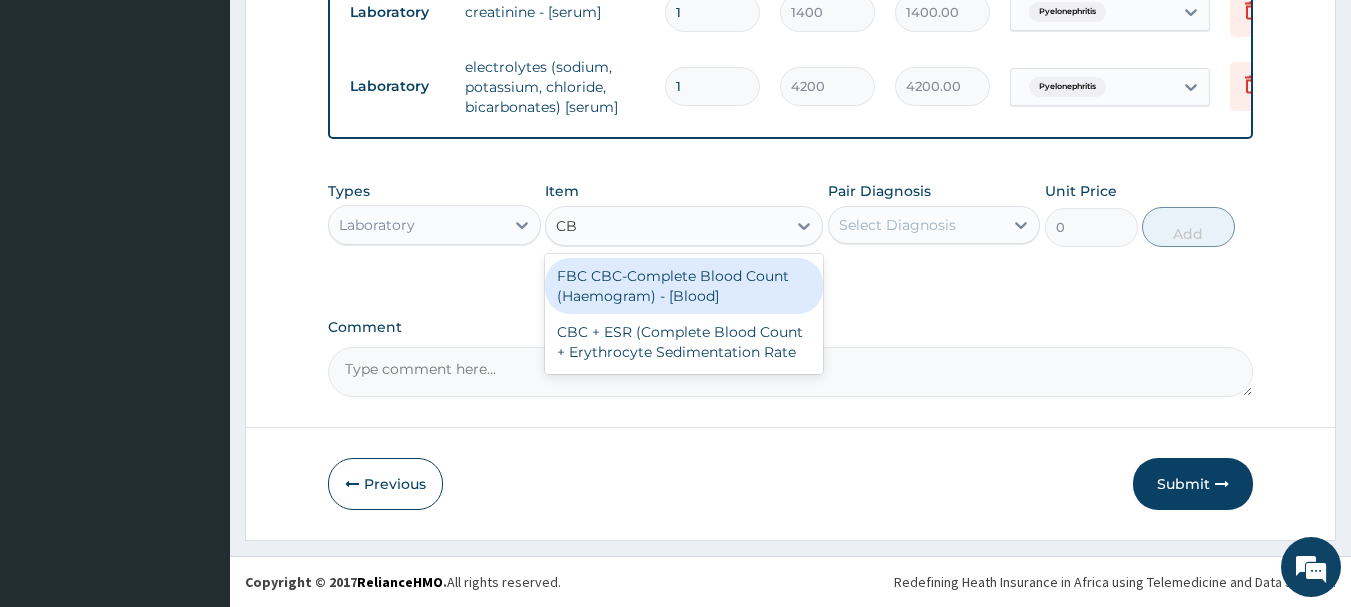 type on "CBC" 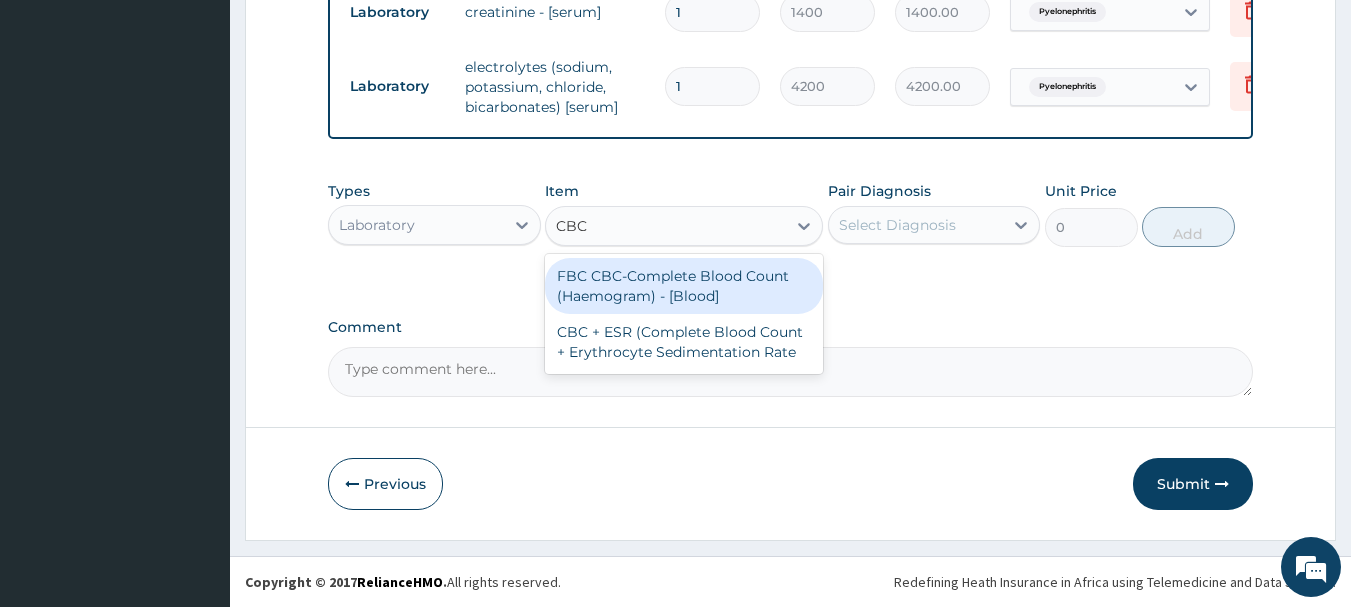 click on "FBC CBC-Complete Blood Count (Haemogram) - [Blood]" at bounding box center (684, 286) 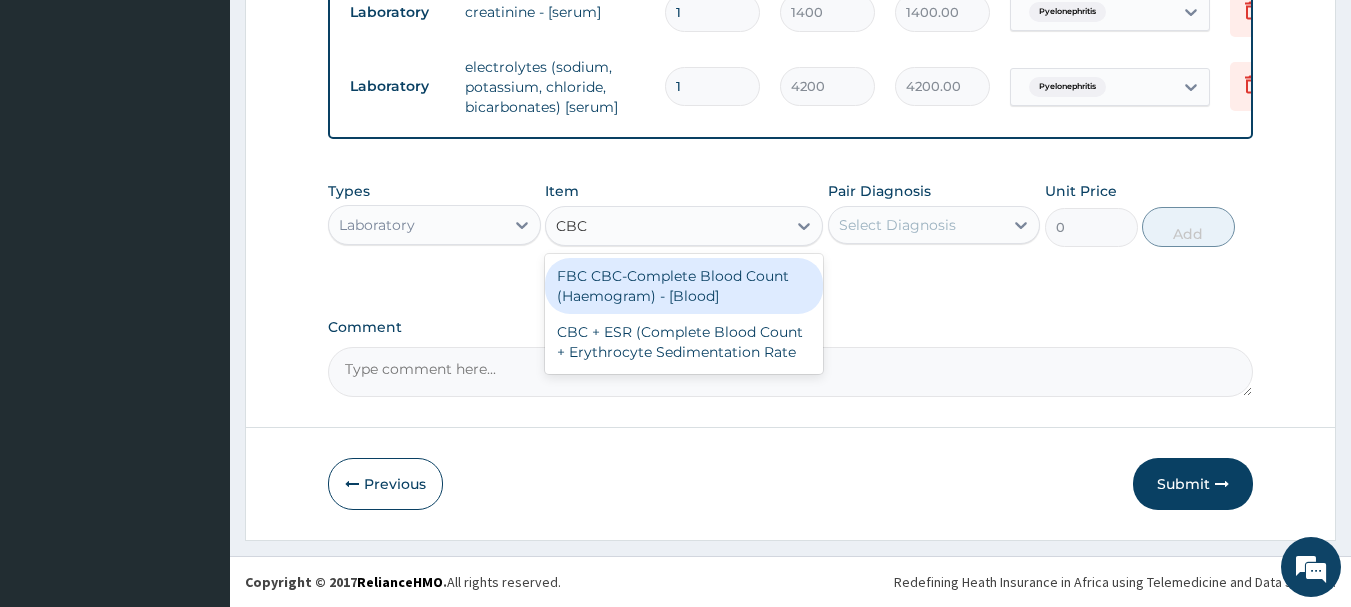 type 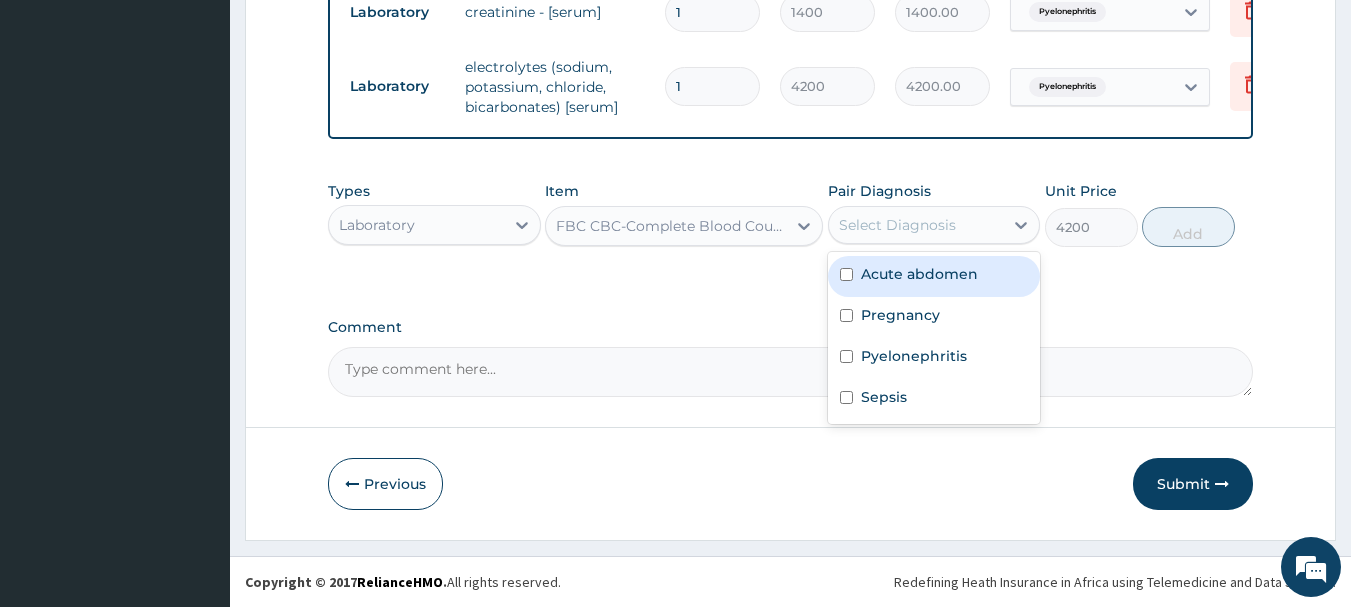 click on "Select Diagnosis" at bounding box center (897, 225) 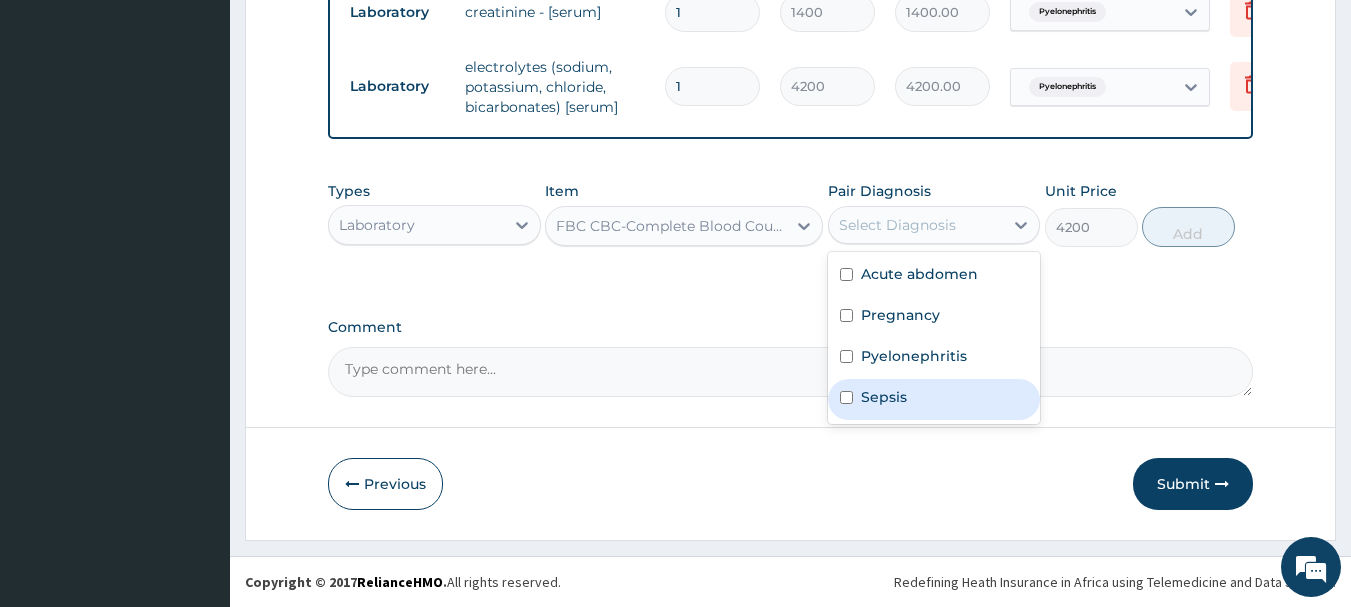 drag, startPoint x: 864, startPoint y: 403, endPoint x: 1004, endPoint y: 351, distance: 149.34523 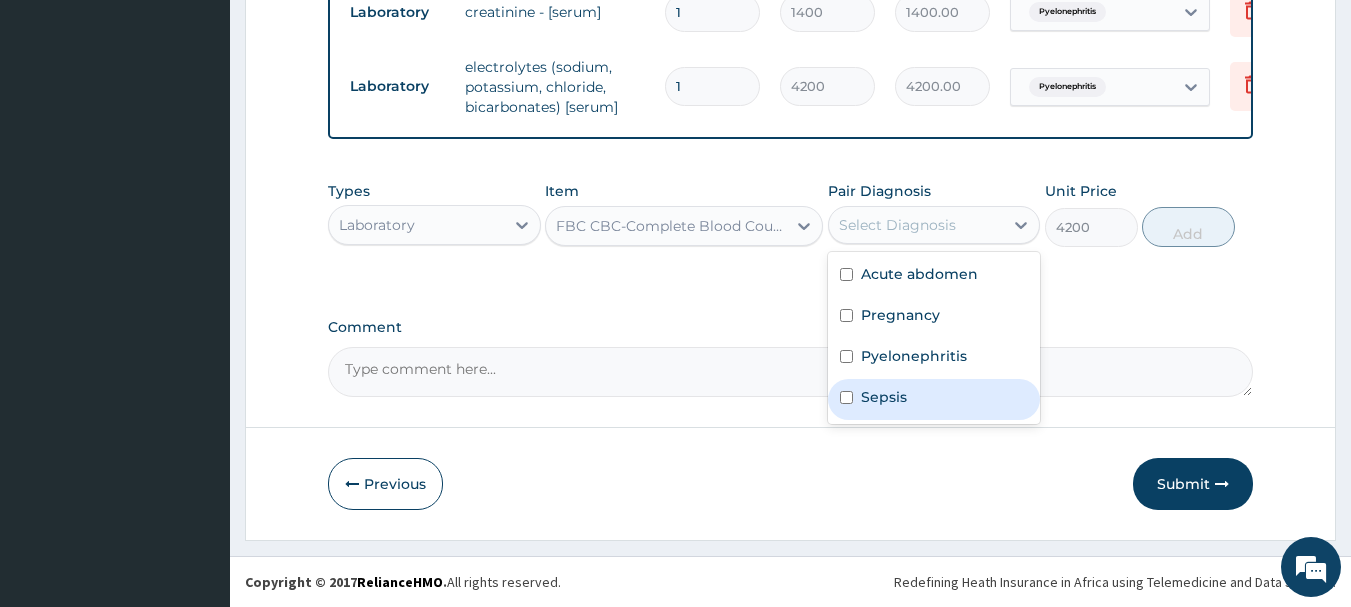 click on "Sepsis" at bounding box center [884, 397] 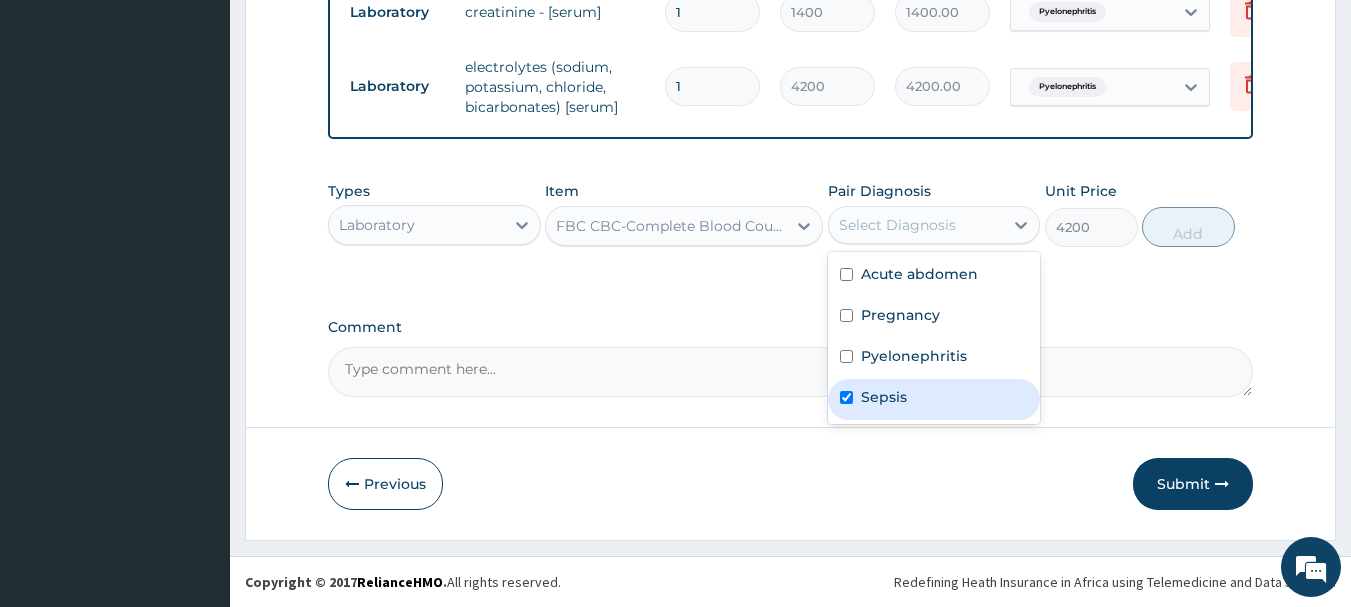 checkbox on "true" 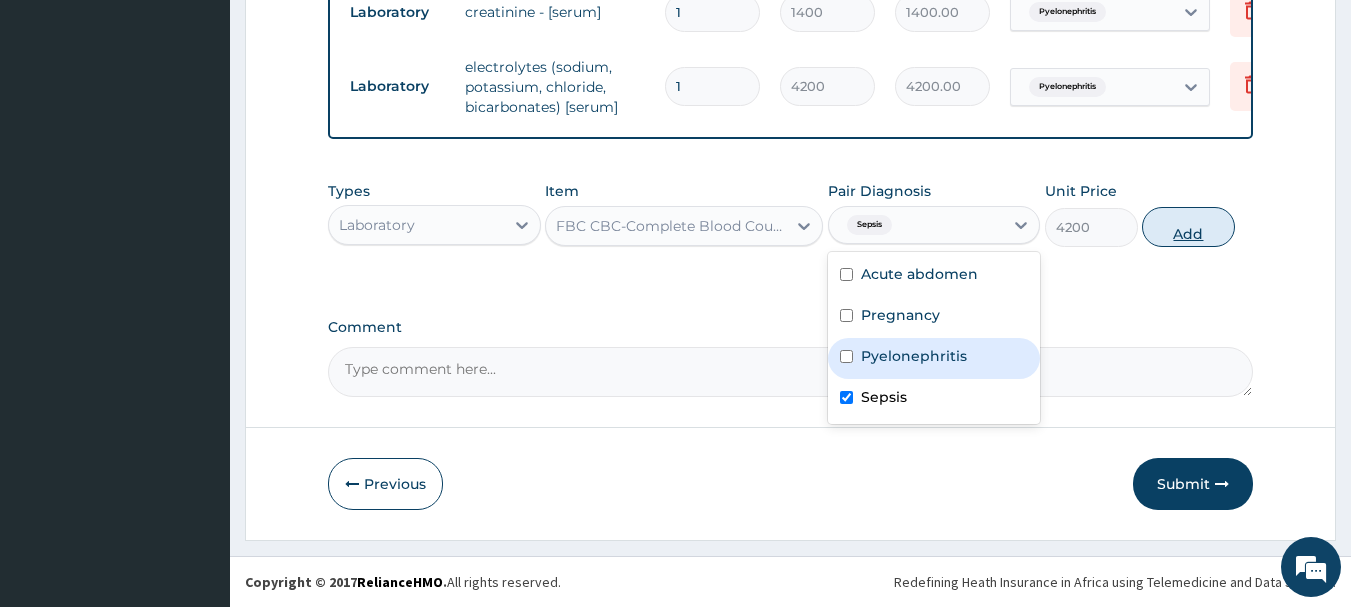 click on "Add" at bounding box center (1188, 227) 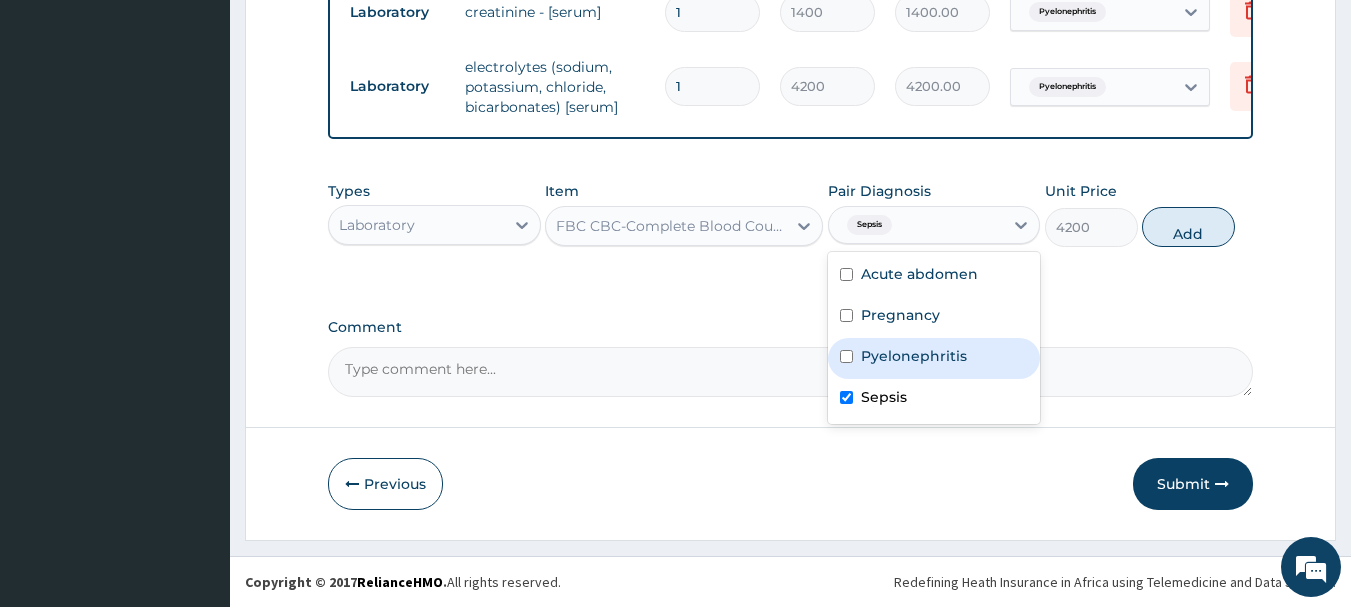 type on "0" 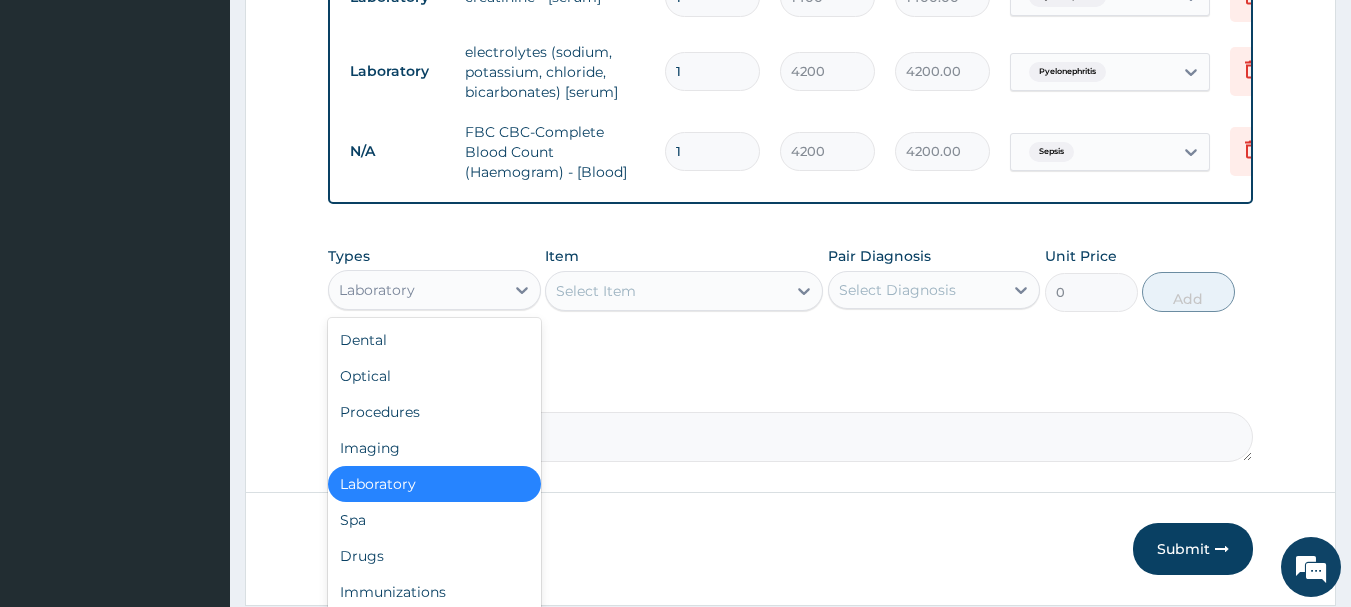 click on "Laboratory" at bounding box center [377, 290] 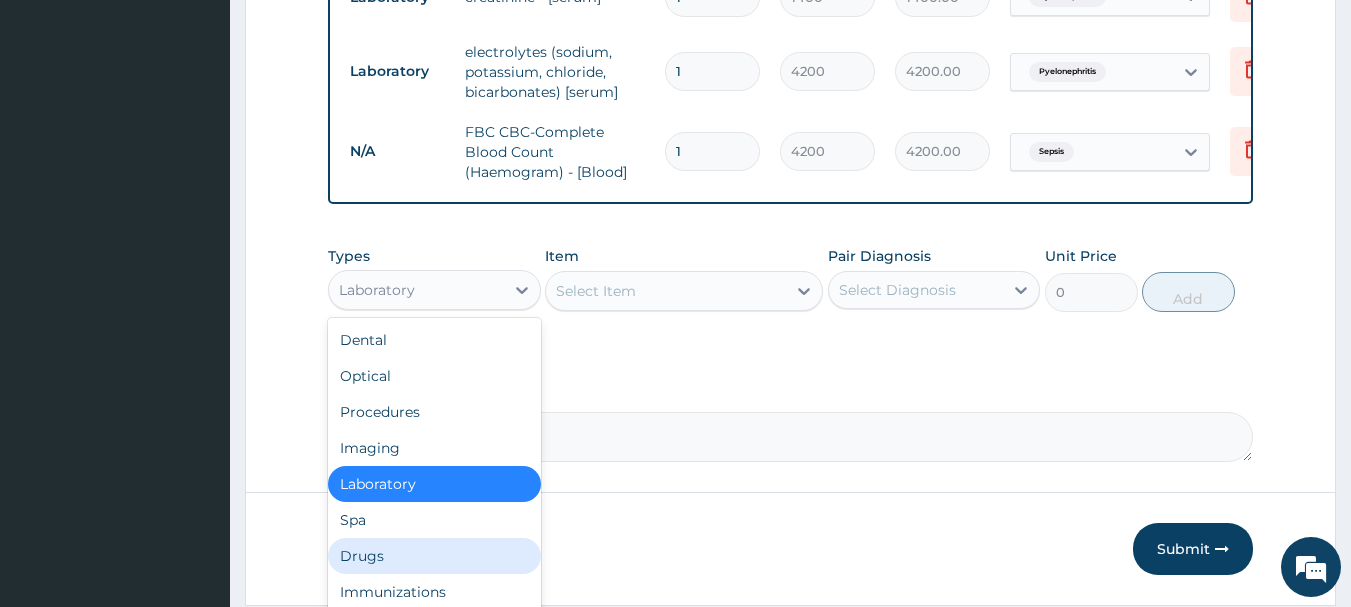 click on "Drugs" at bounding box center (434, 556) 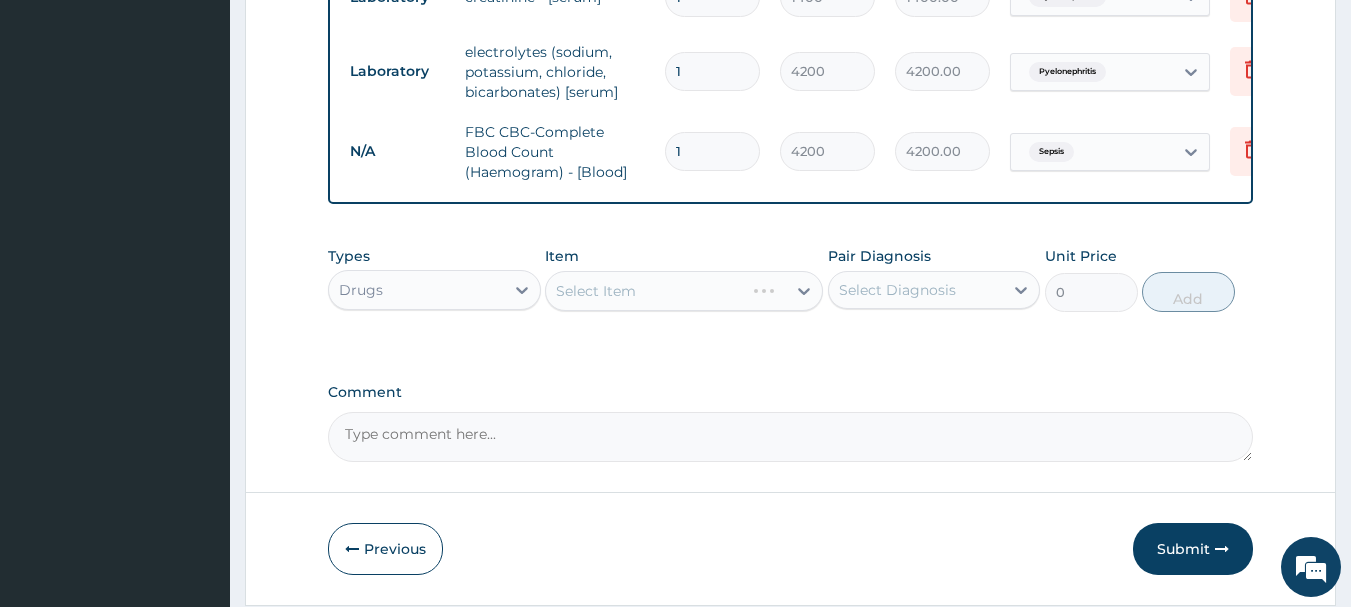 click on "Select Item" at bounding box center (684, 291) 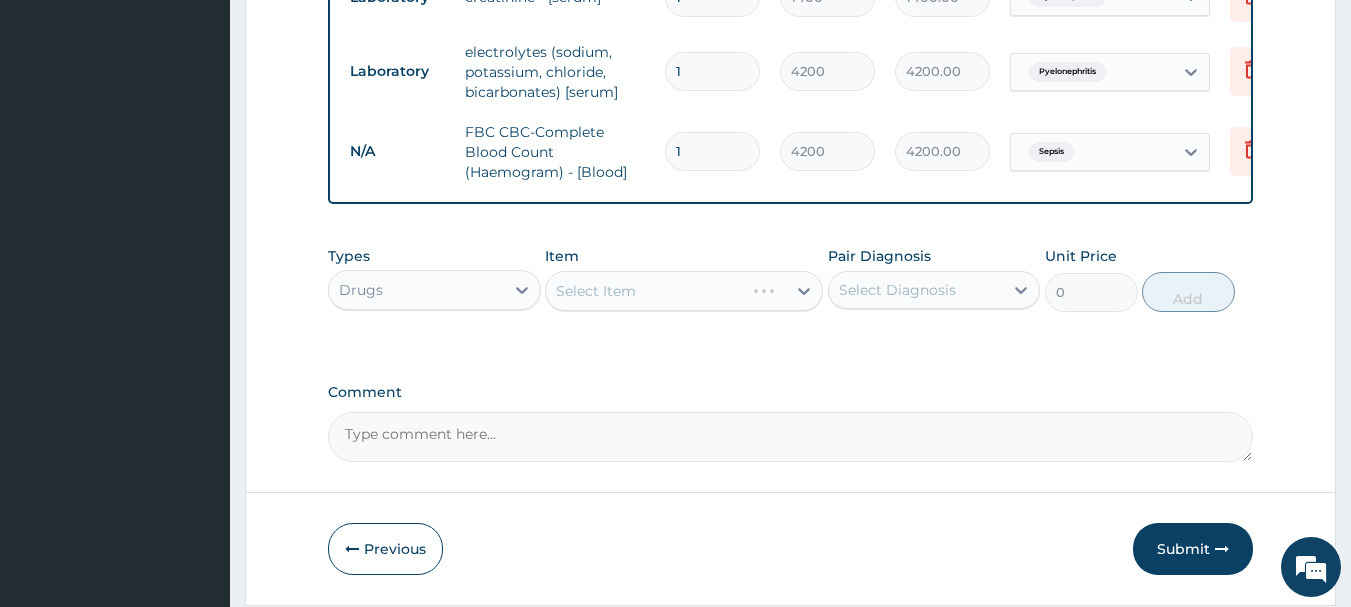 click on "Select Item" at bounding box center [684, 291] 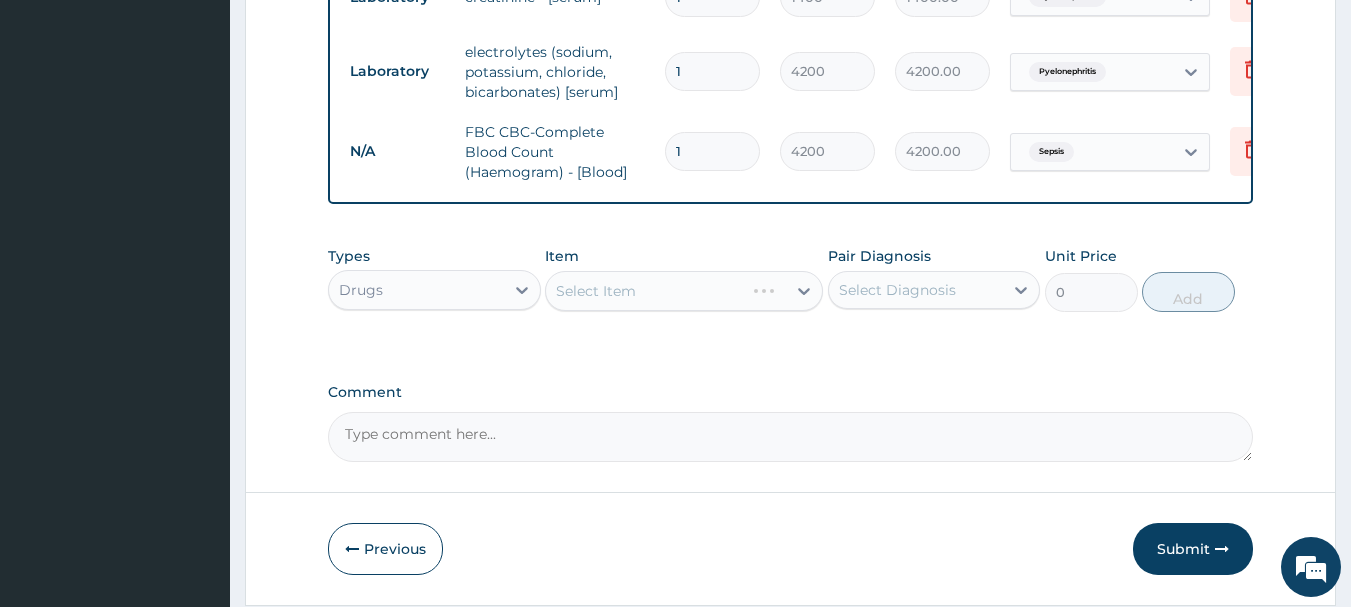 drag, startPoint x: 665, startPoint y: 301, endPoint x: 656, endPoint y: 323, distance: 23.769728 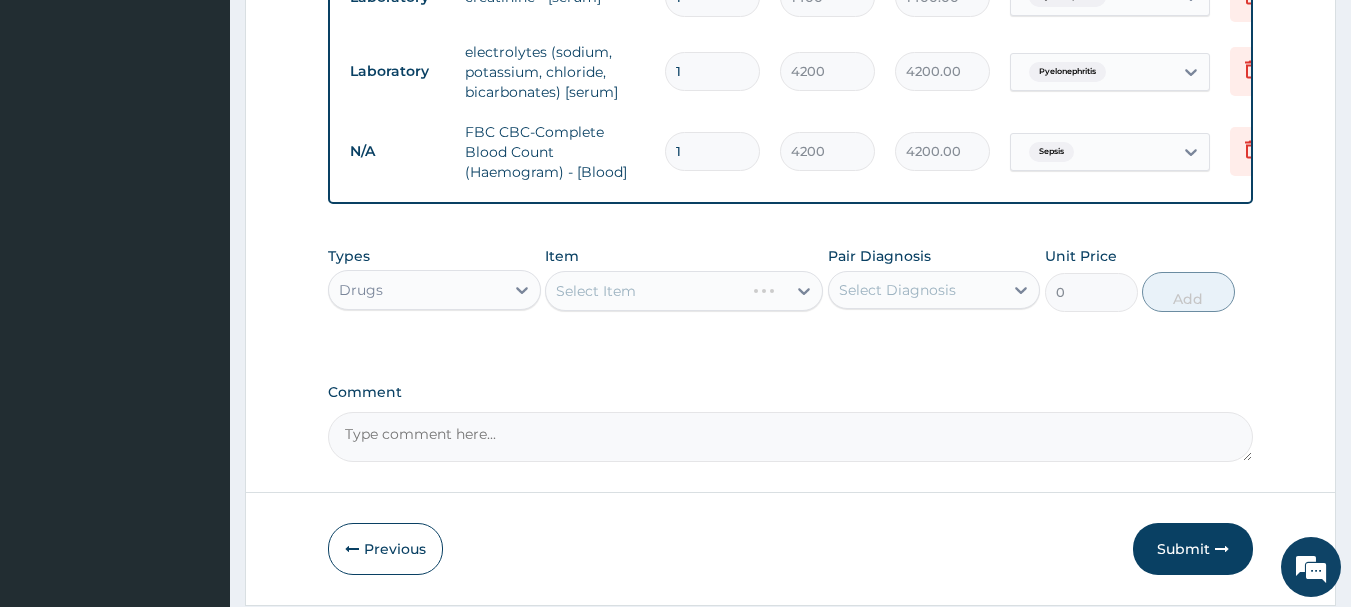 click on "Select Item" at bounding box center (684, 291) 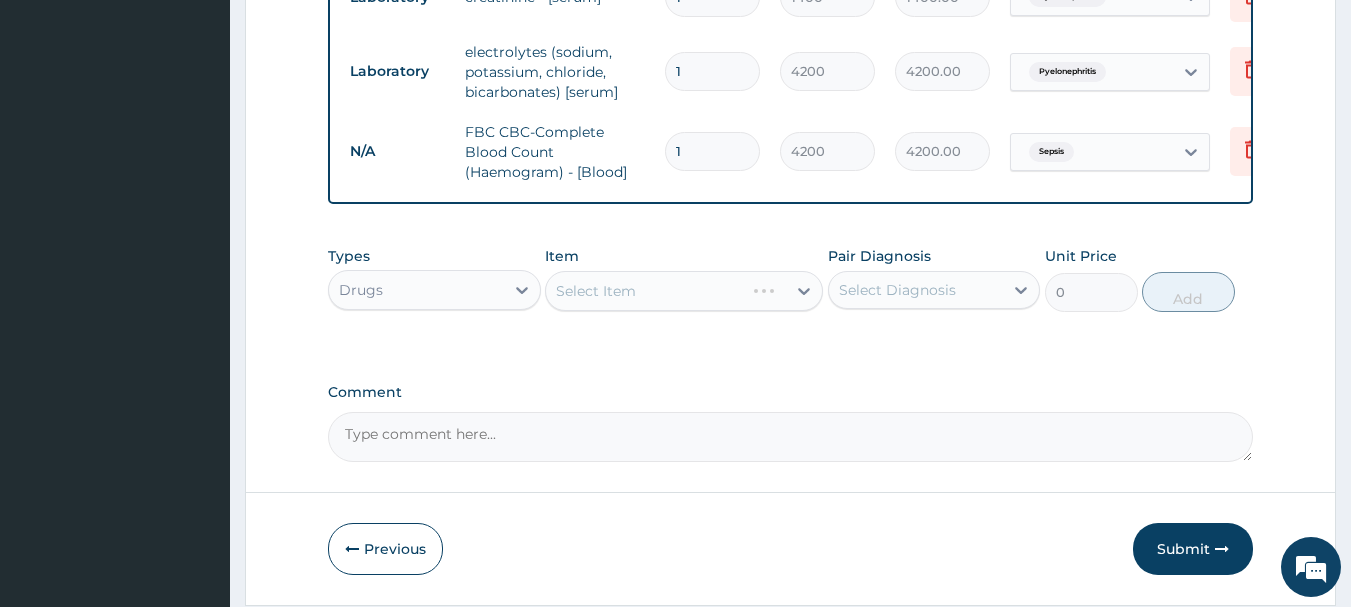 click on "Select Item" at bounding box center (684, 291) 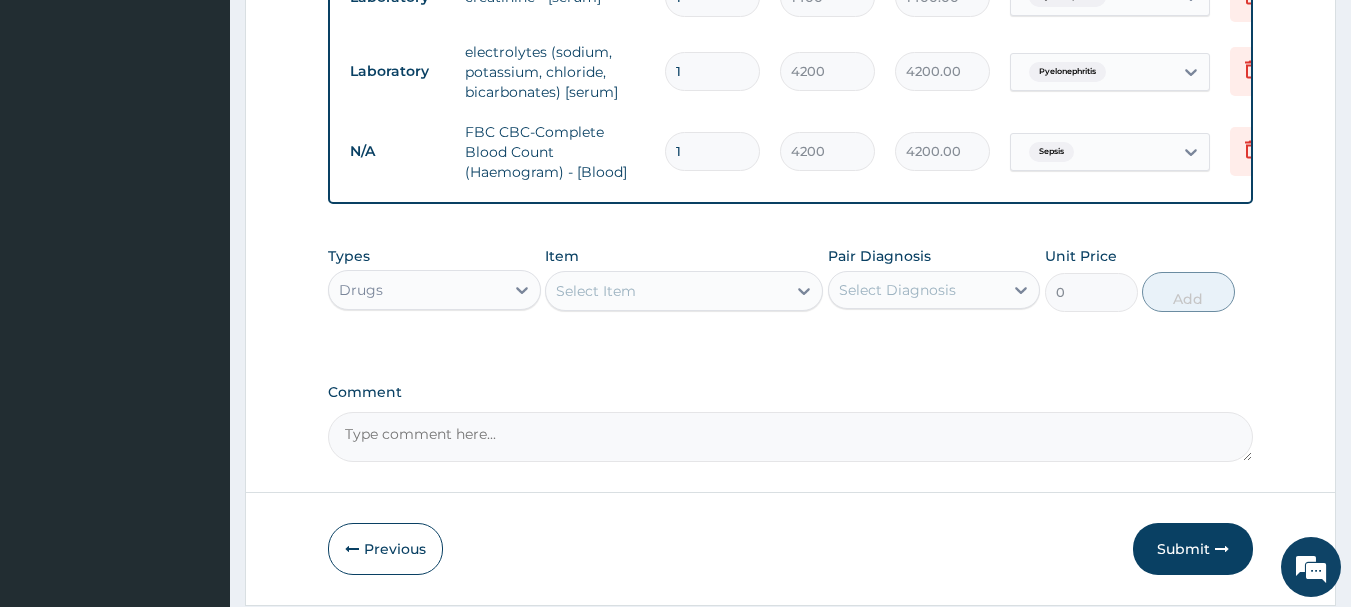 click on "Select Item" at bounding box center (666, 291) 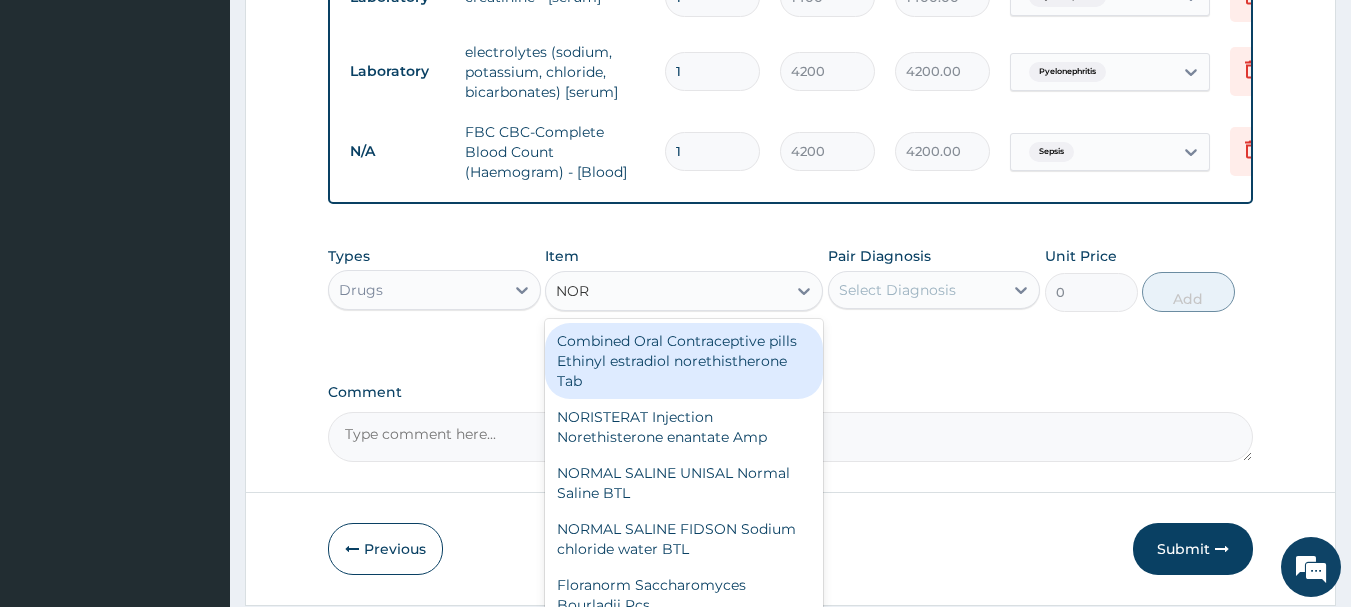 type on "NORM" 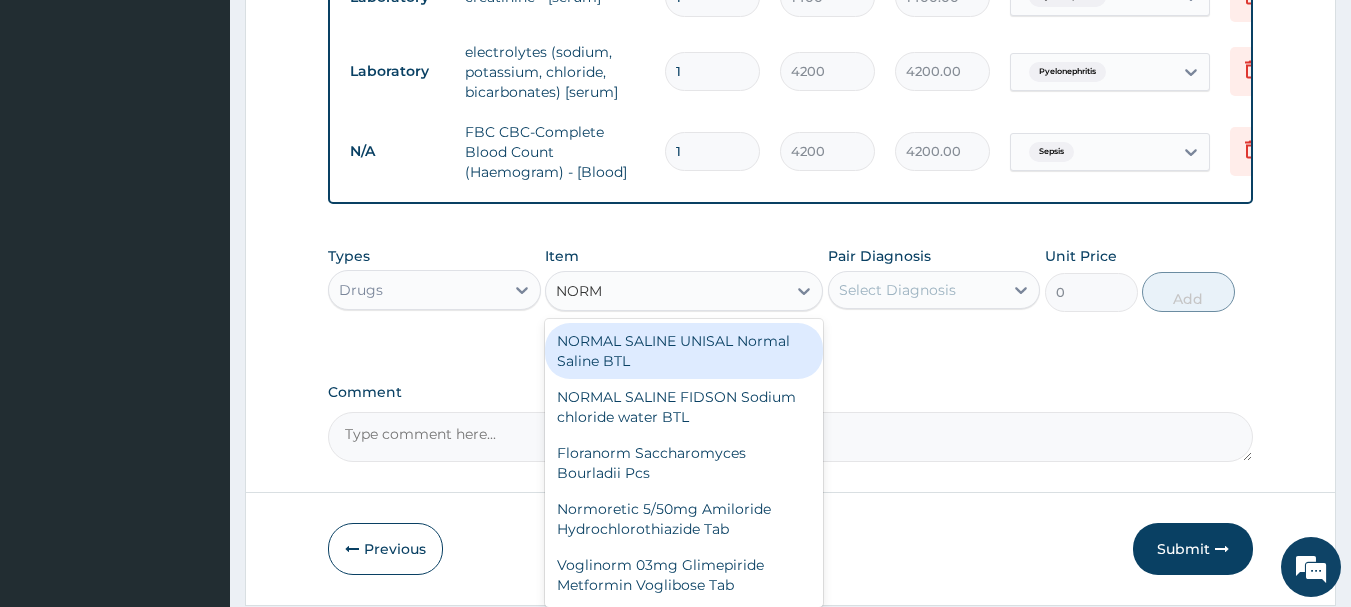 click on "NORMAL SALINE UNISAL Normal Saline BTL" at bounding box center (684, 351) 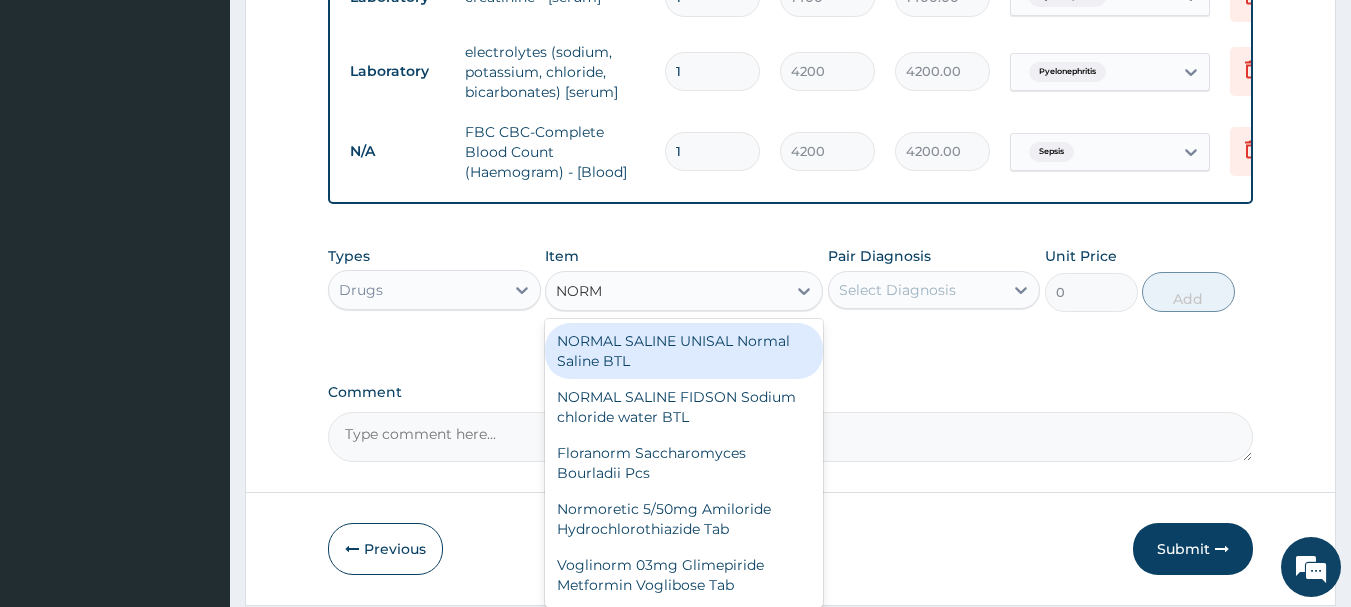type 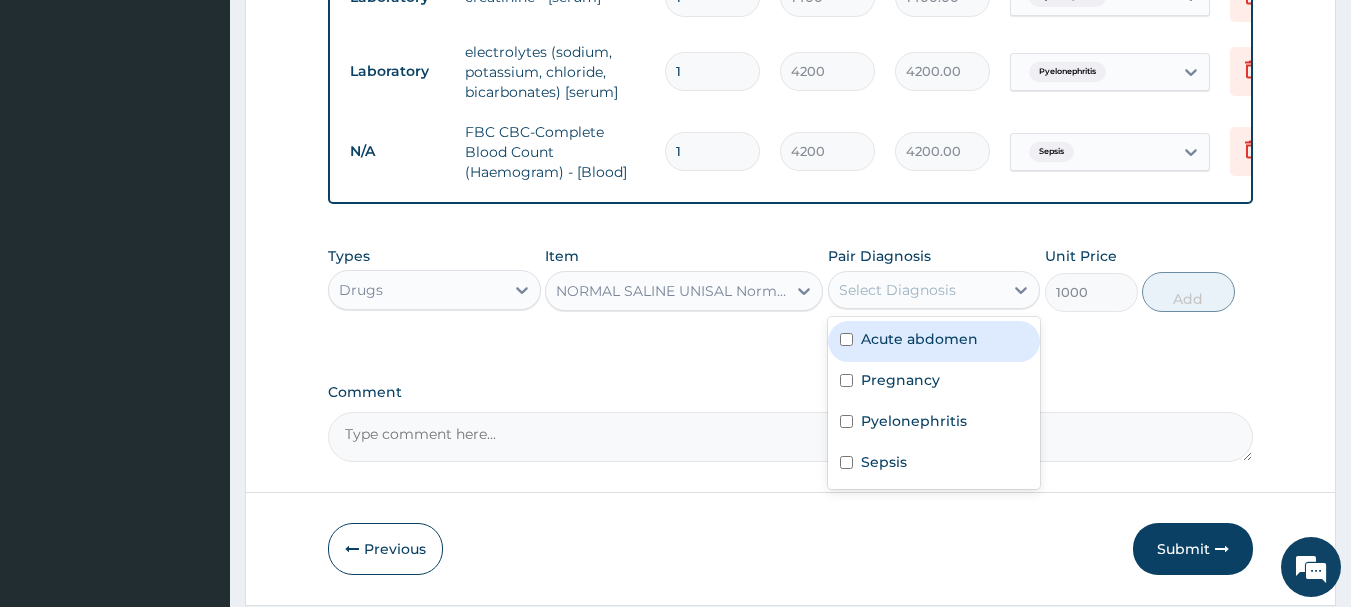 click on "Select Diagnosis" at bounding box center [897, 290] 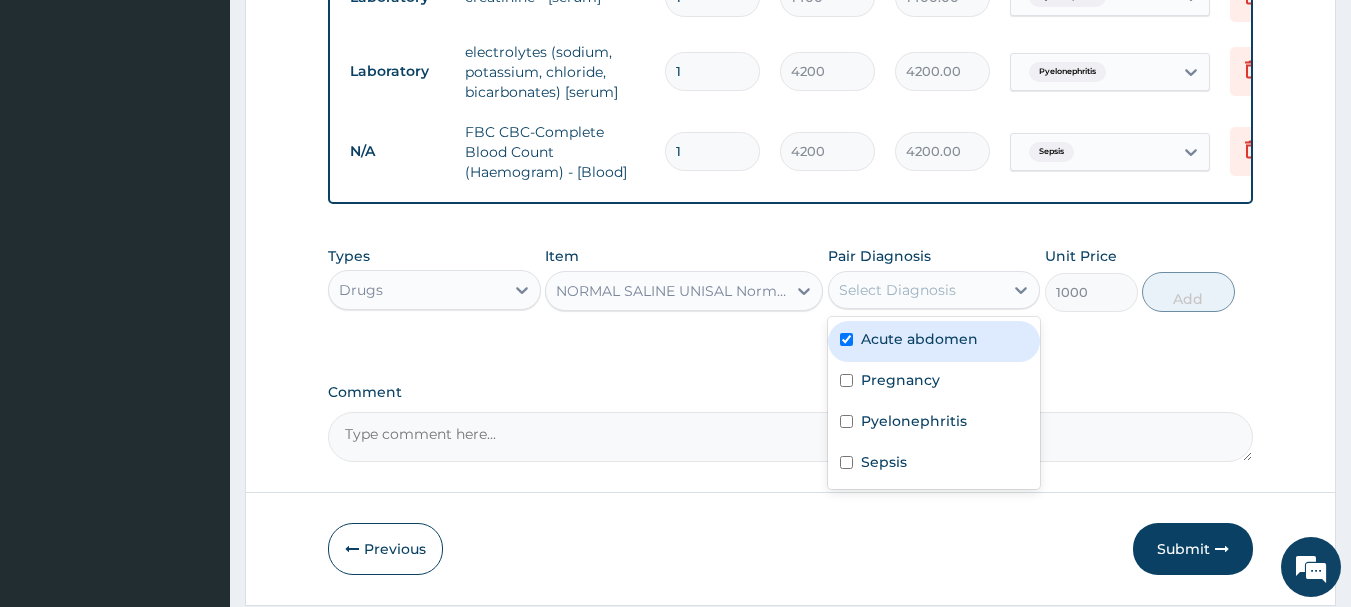 checkbox on "true" 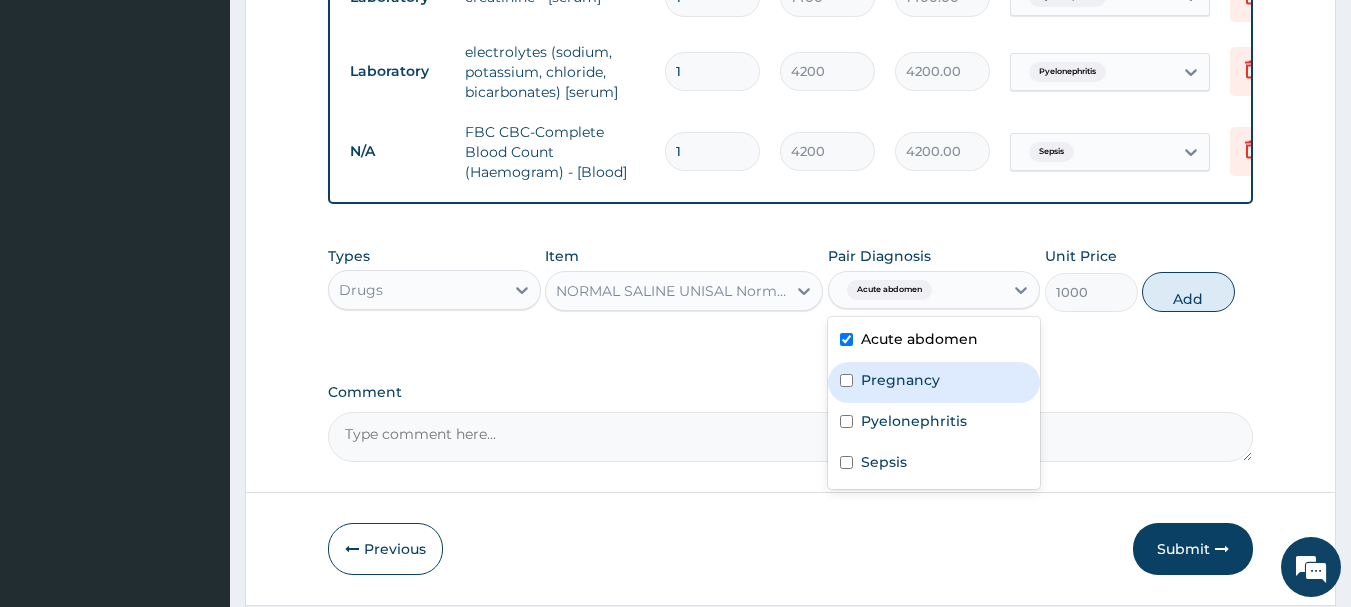 click on "Pregnancy" at bounding box center (900, 380) 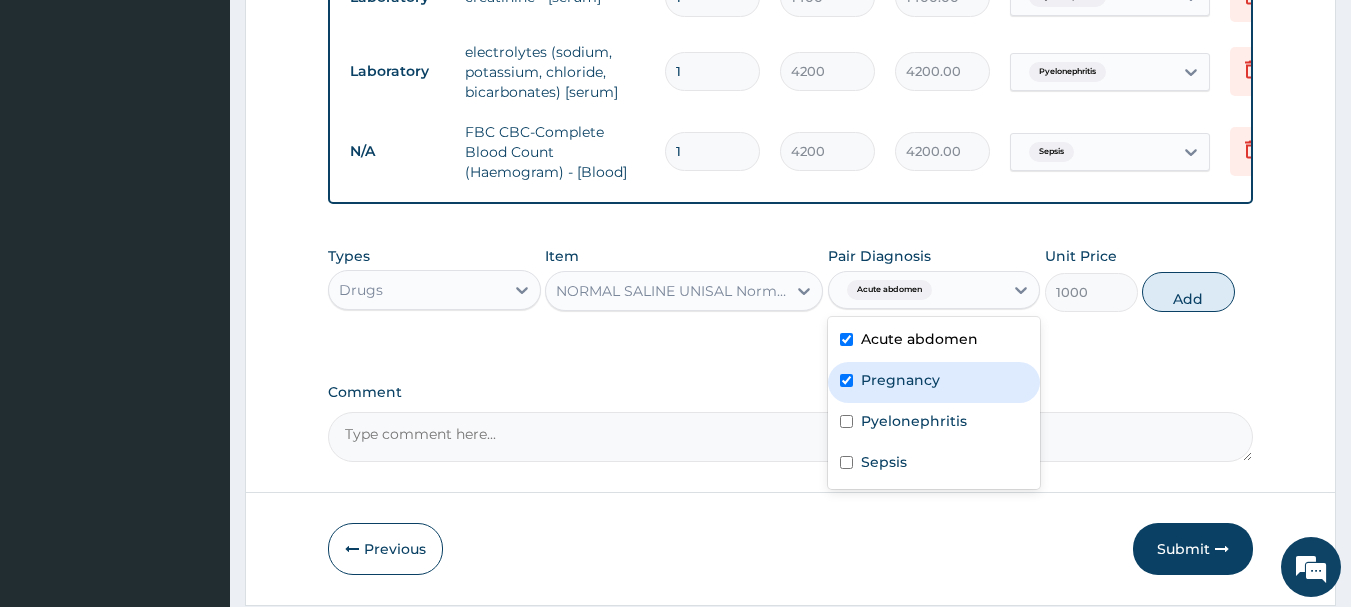 checkbox on "true" 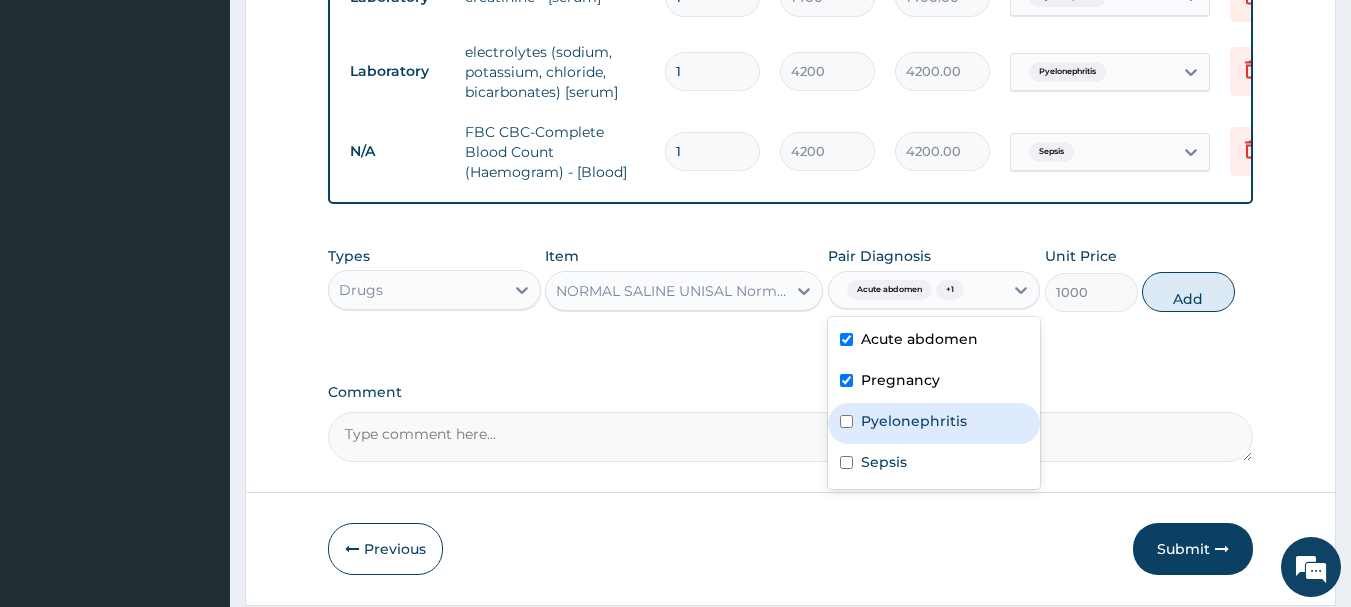click on "Pyelonephritis" at bounding box center [914, 421] 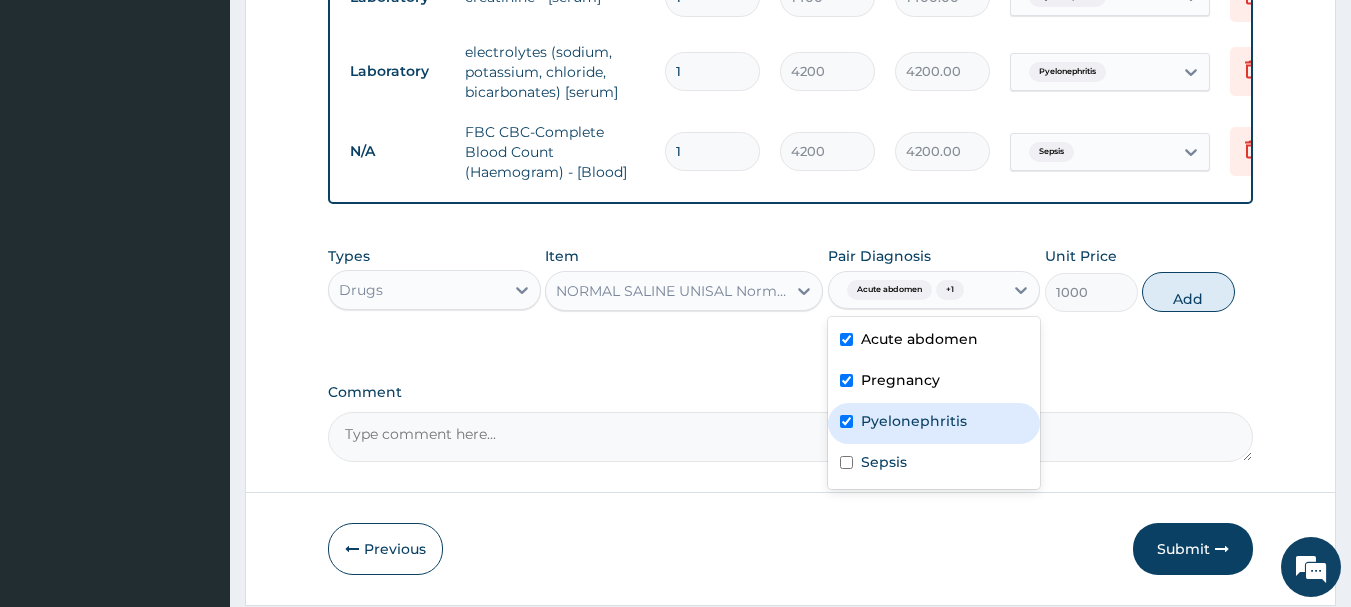 checkbox on "true" 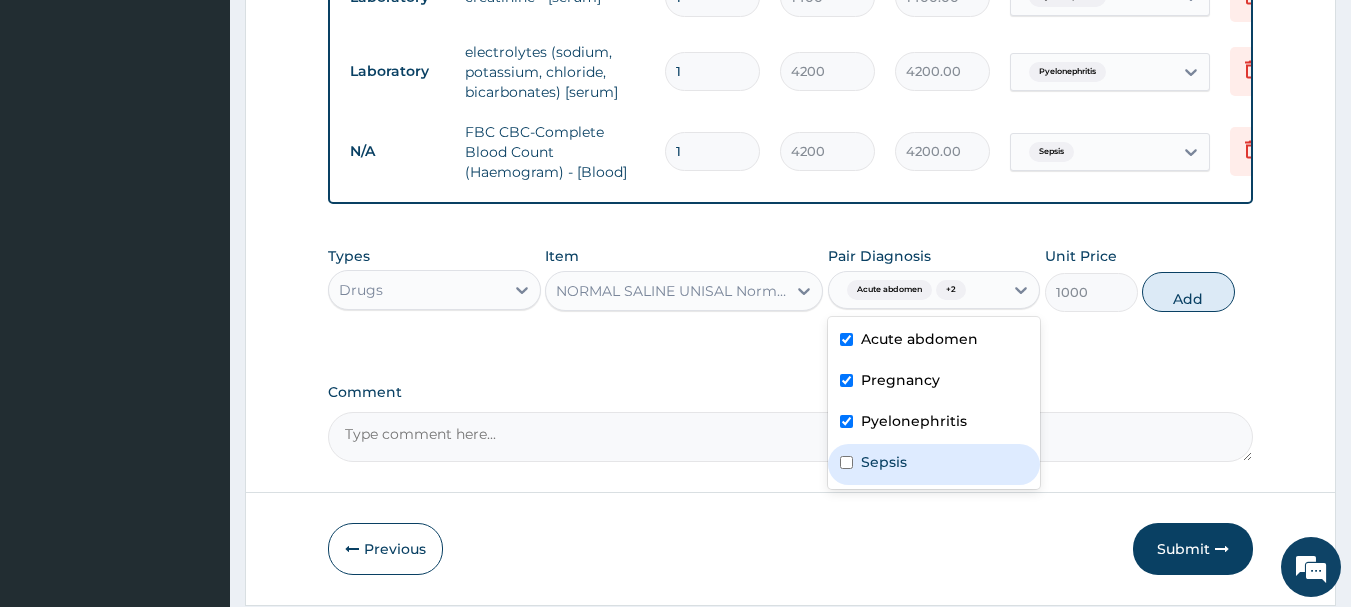 click on "Sepsis" at bounding box center [934, 464] 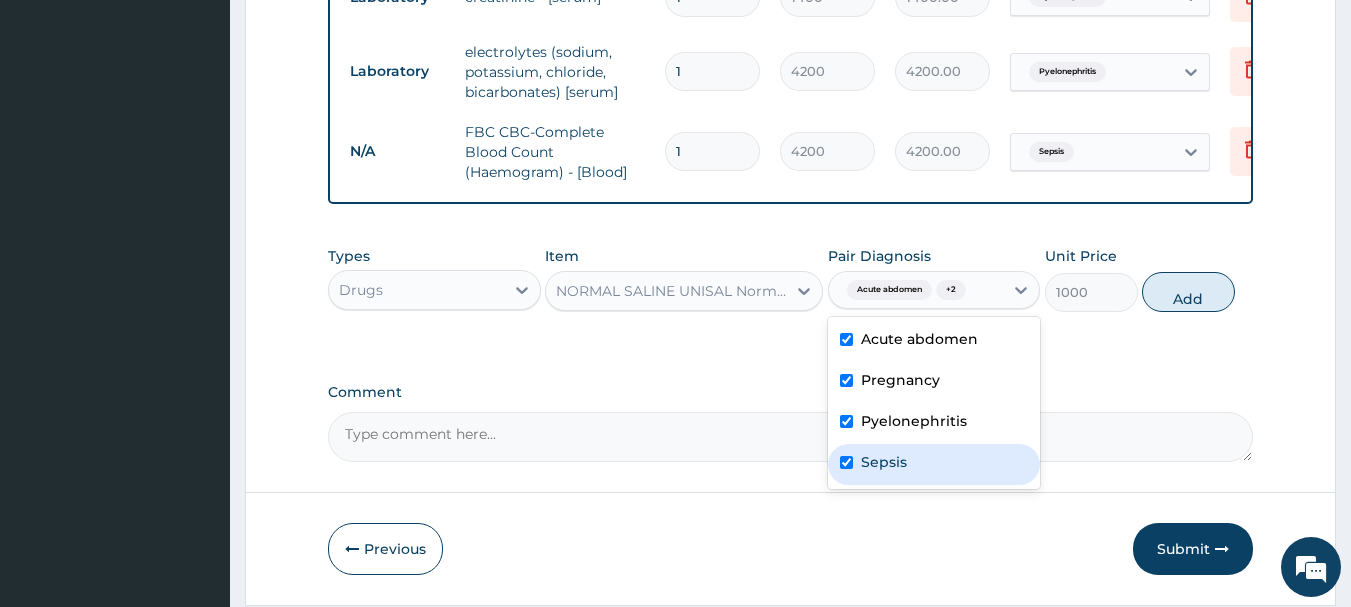 checkbox on "true" 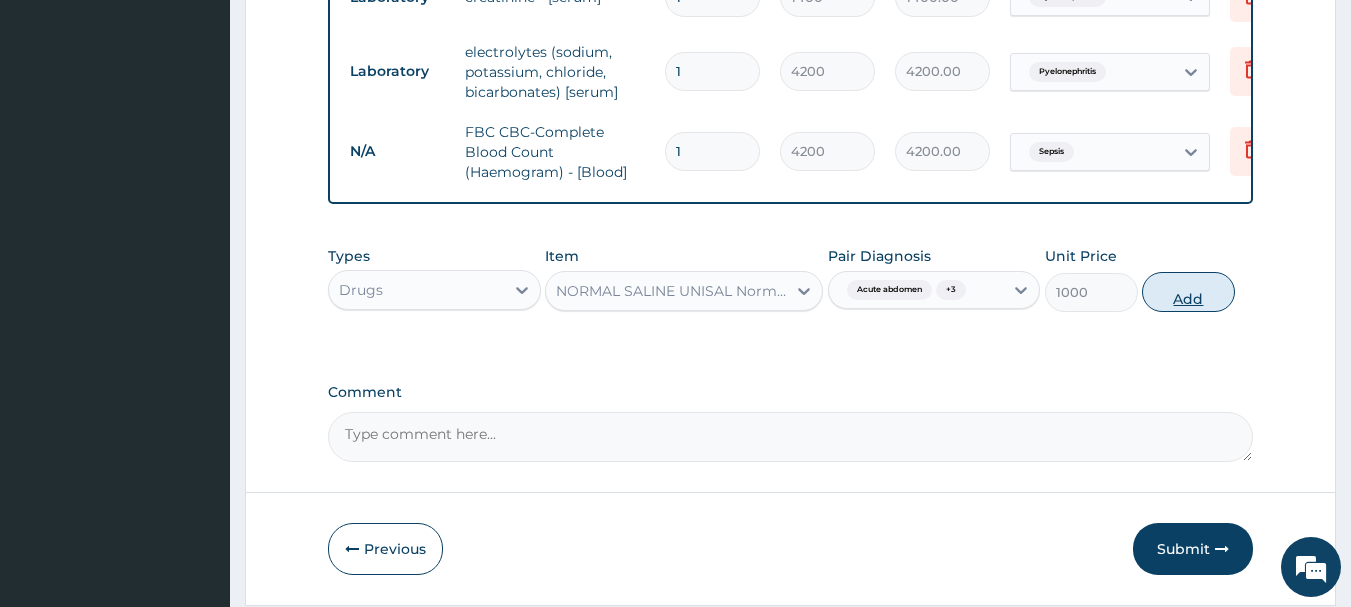 click on "Add" at bounding box center [1188, 292] 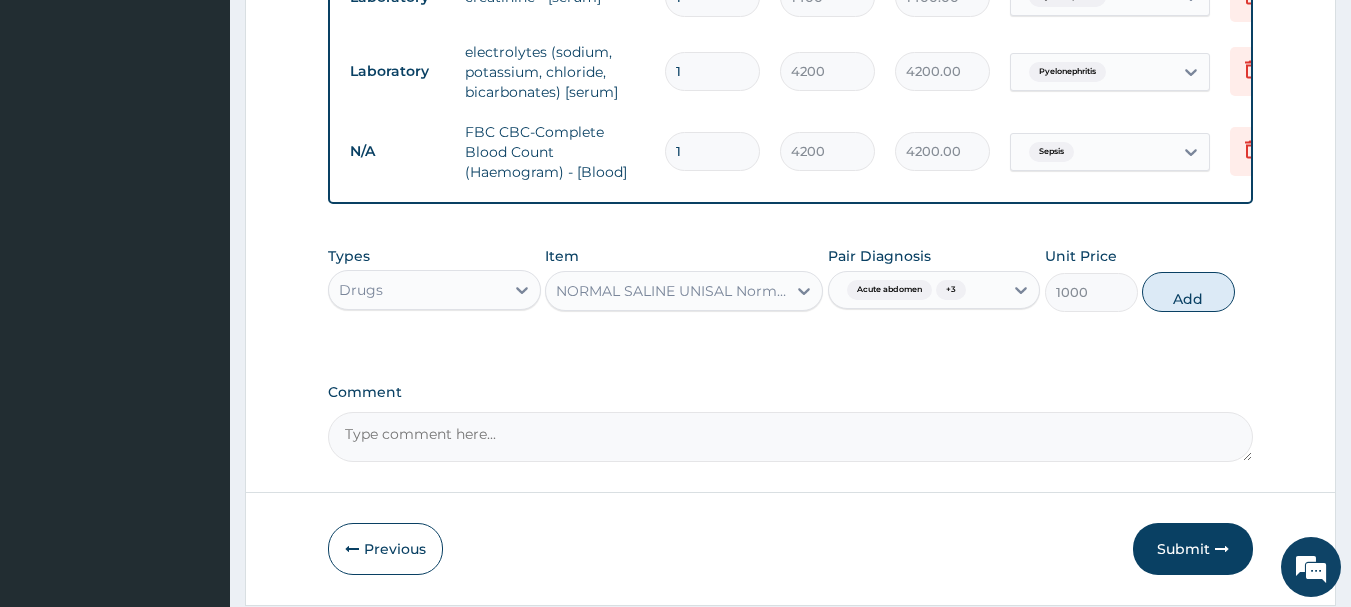 type on "0" 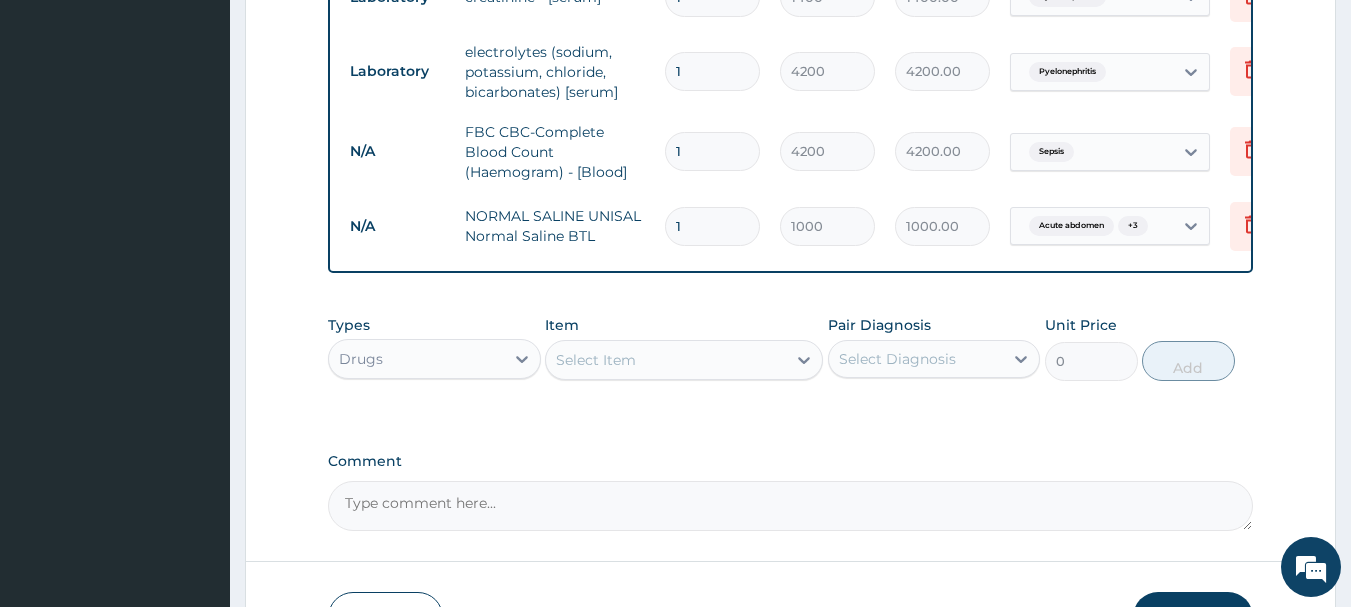 type 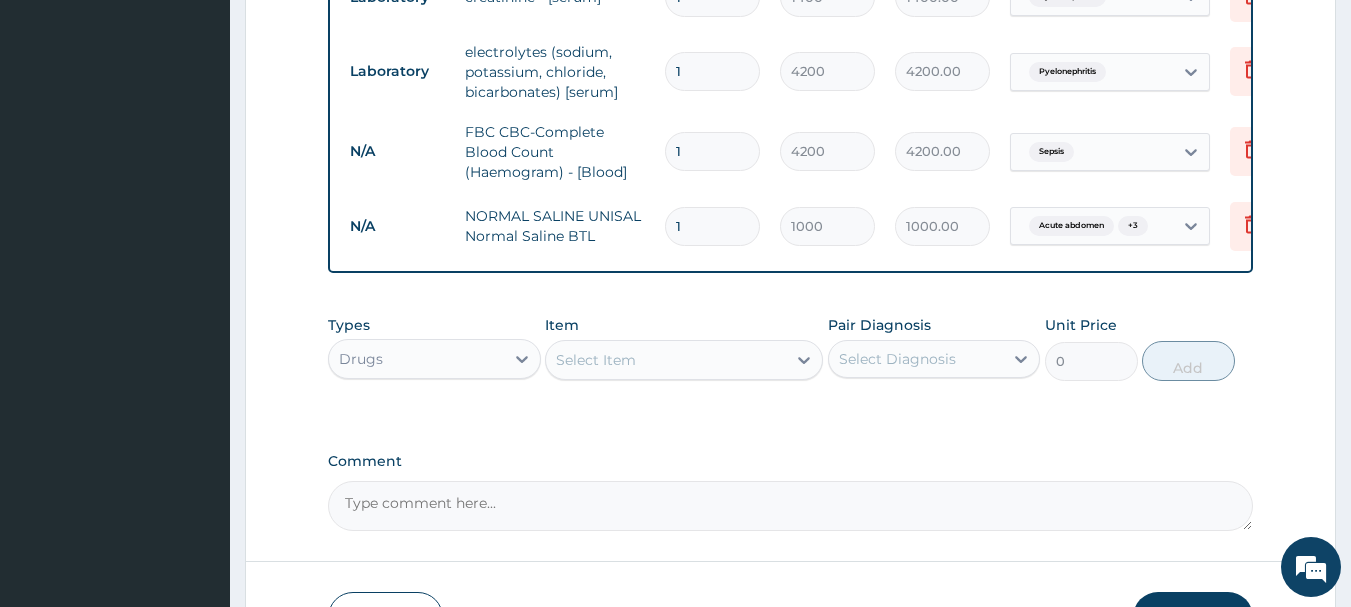 type on "0.00" 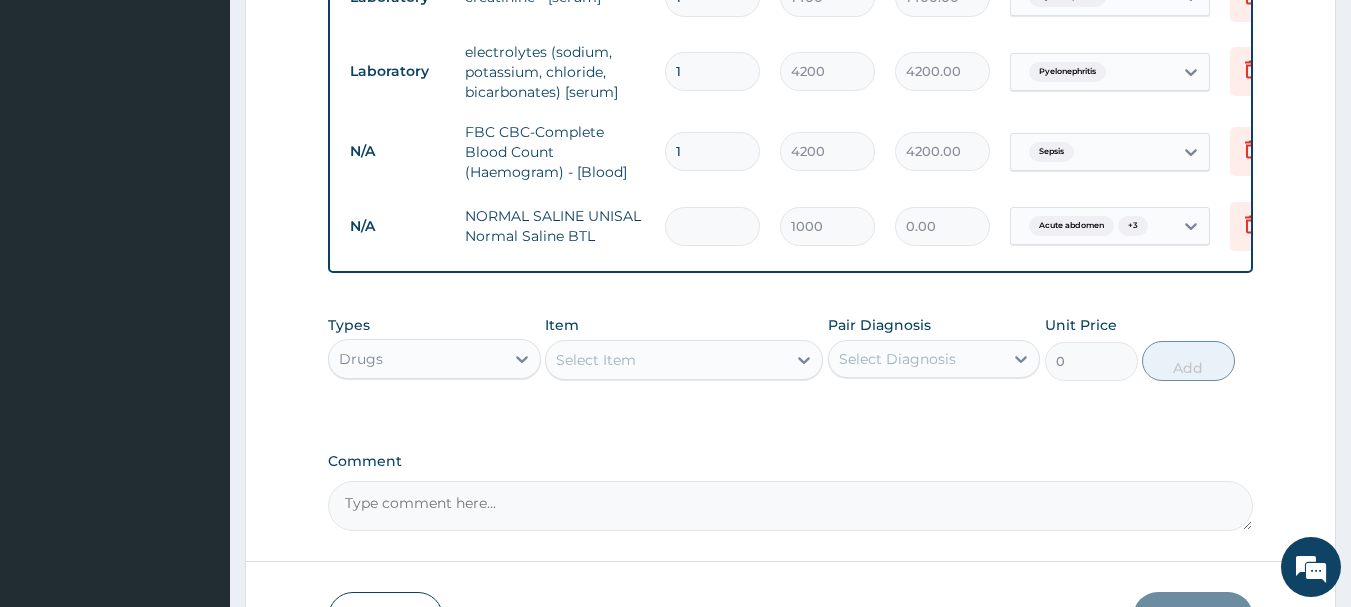 type on "2" 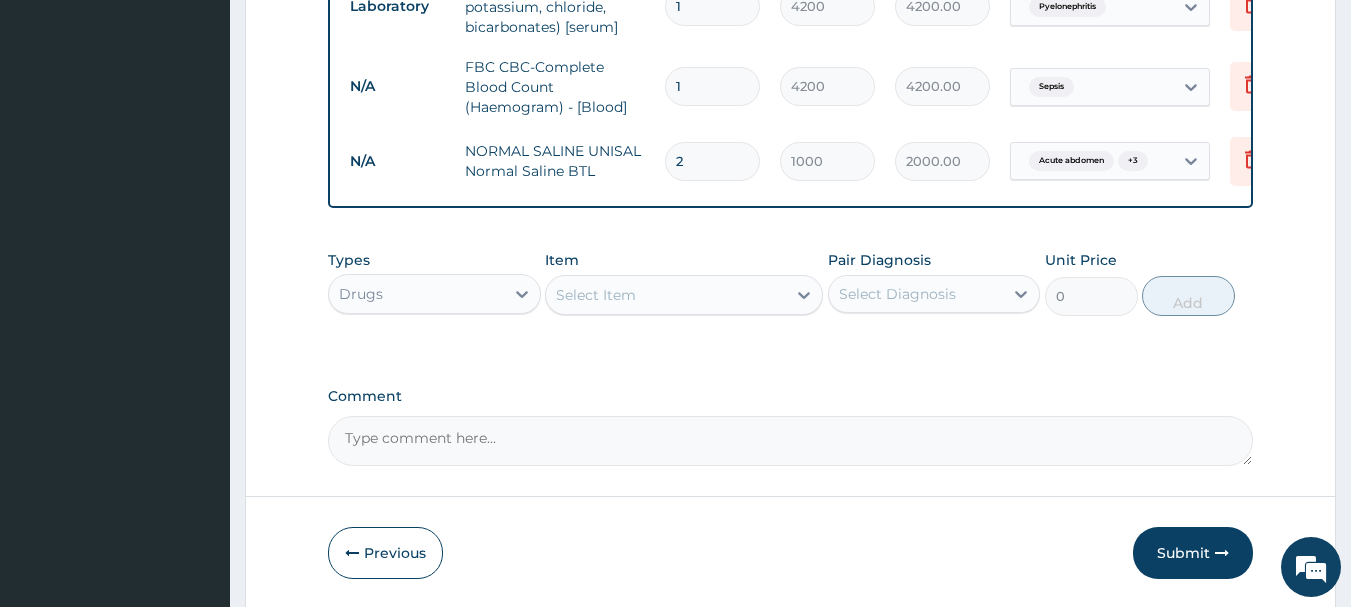 scroll, scrollTop: 1447, scrollLeft: 0, axis: vertical 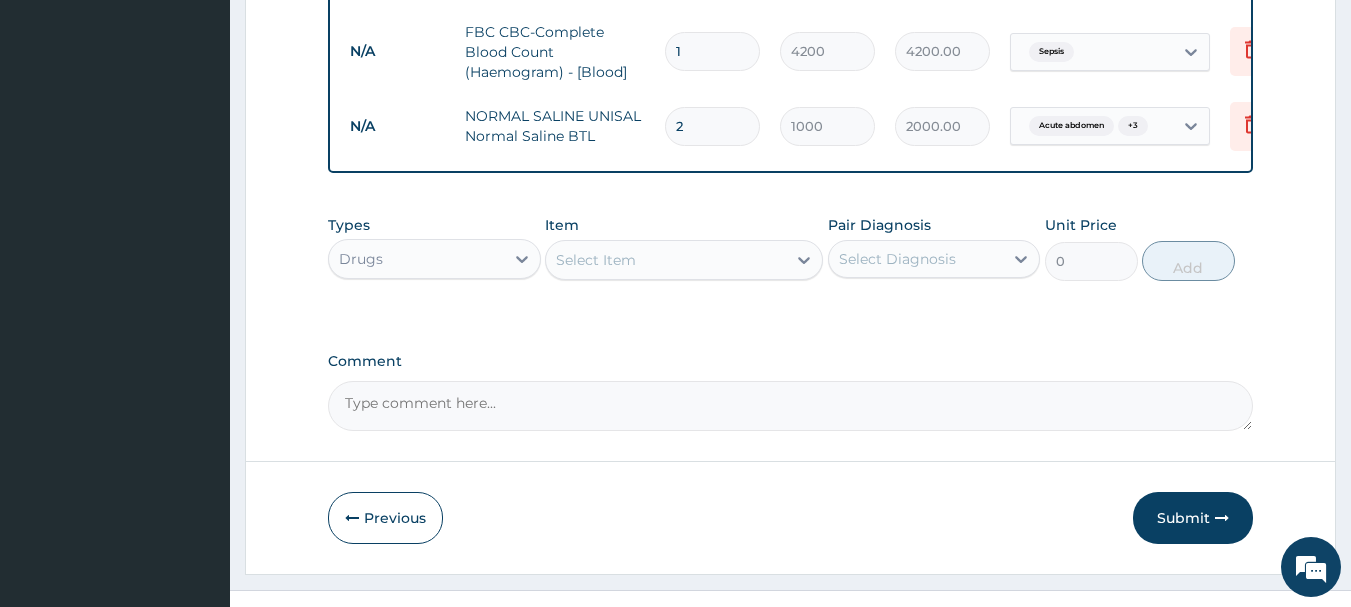 type on "2" 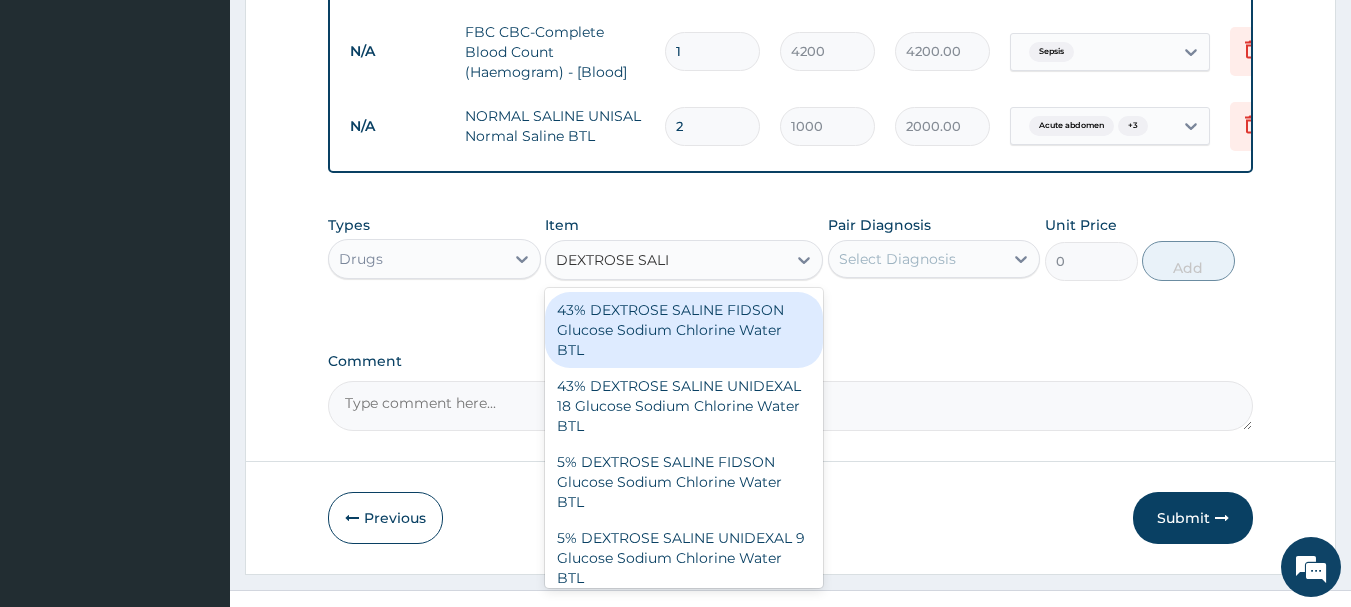 type on "DEXTROSE SALIN" 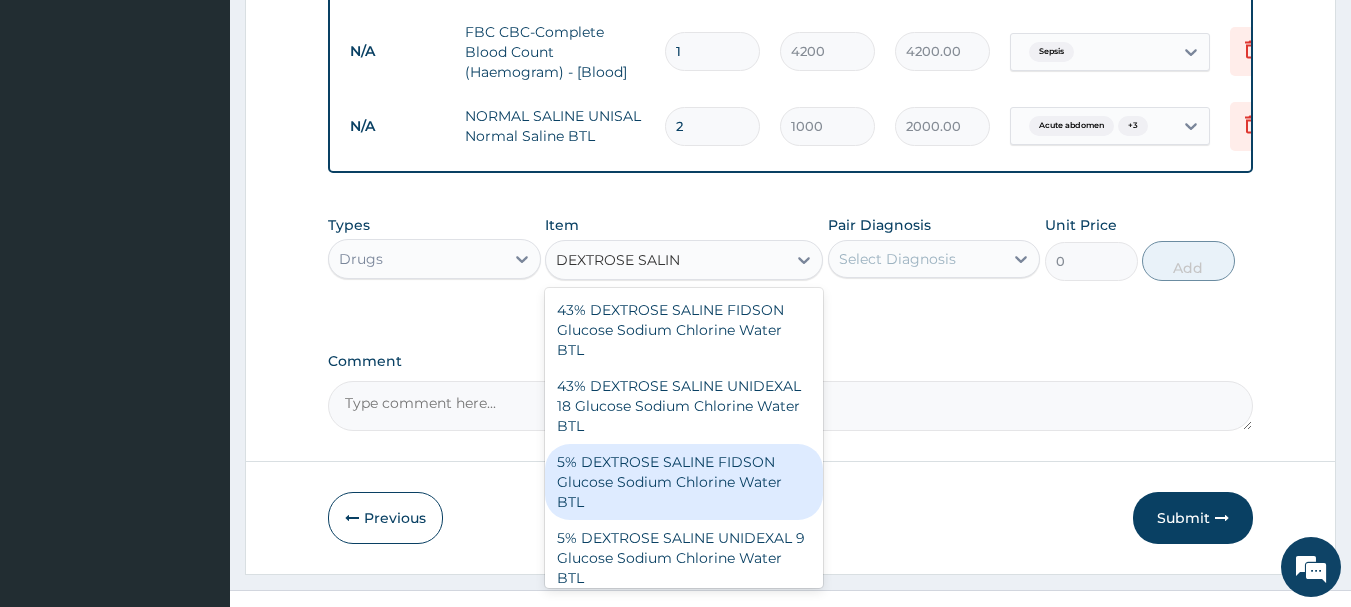click on "5% DEXTROSE SALINE FIDSON Glucose Sodium Chlorine Water BTL" at bounding box center [684, 482] 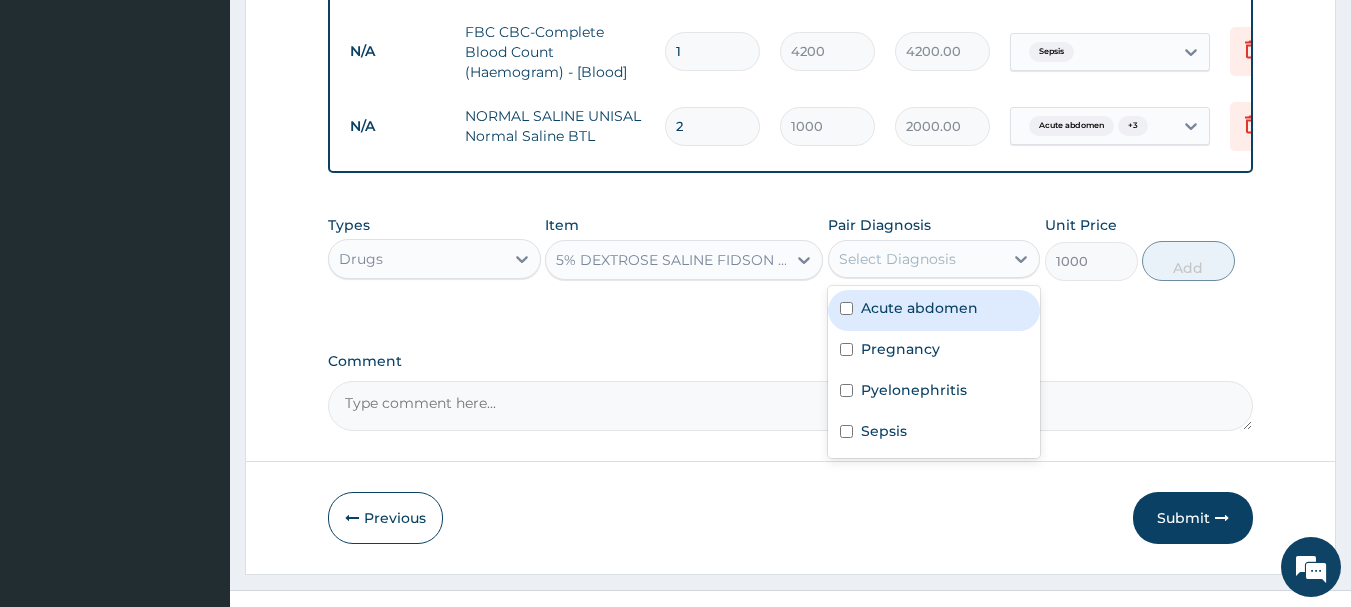 click on "Select Diagnosis" at bounding box center (934, 259) 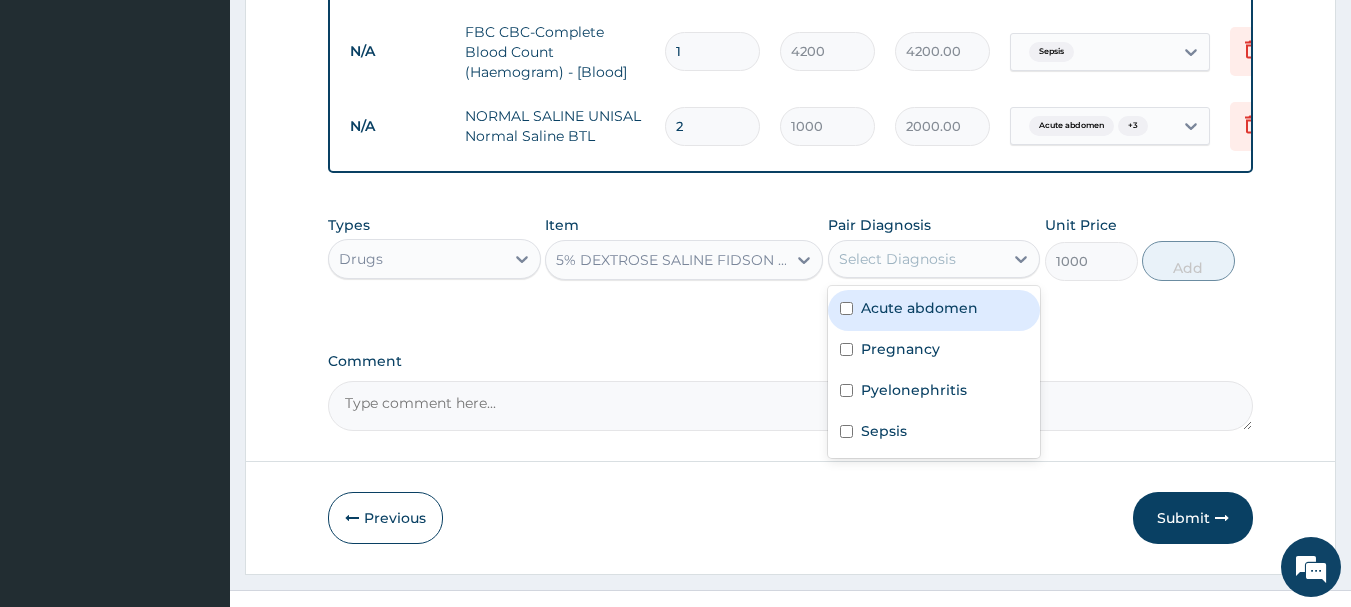 click on "Acute abdomen" at bounding box center (919, 308) 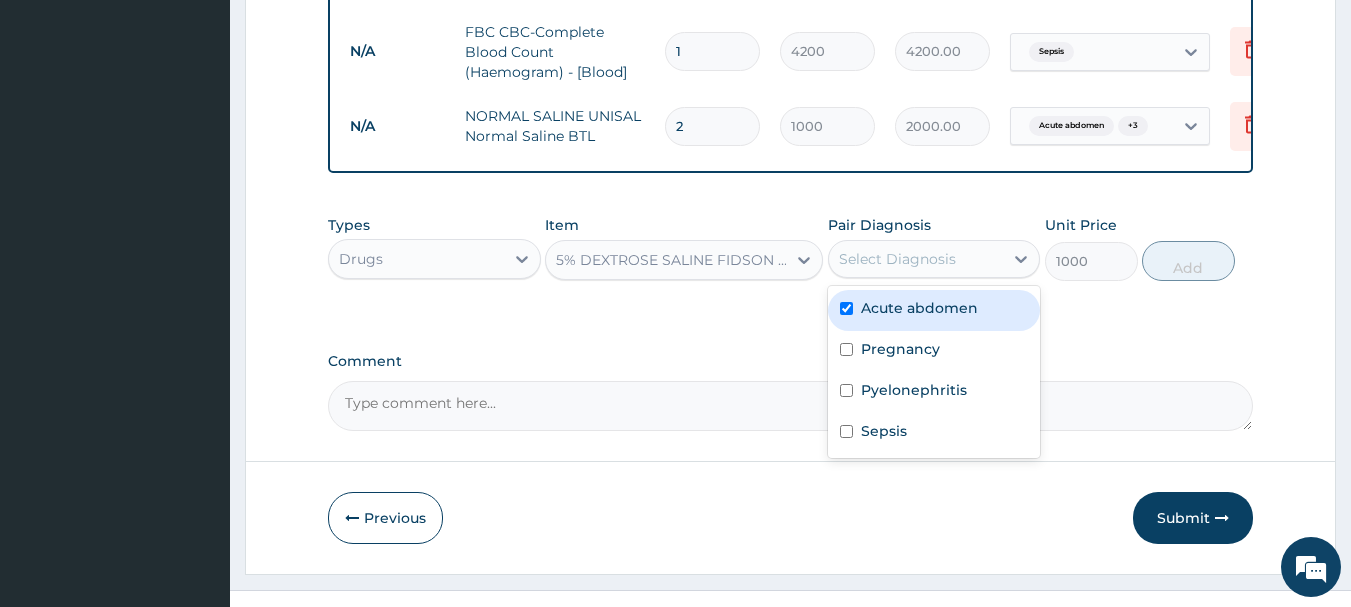 checkbox on "true" 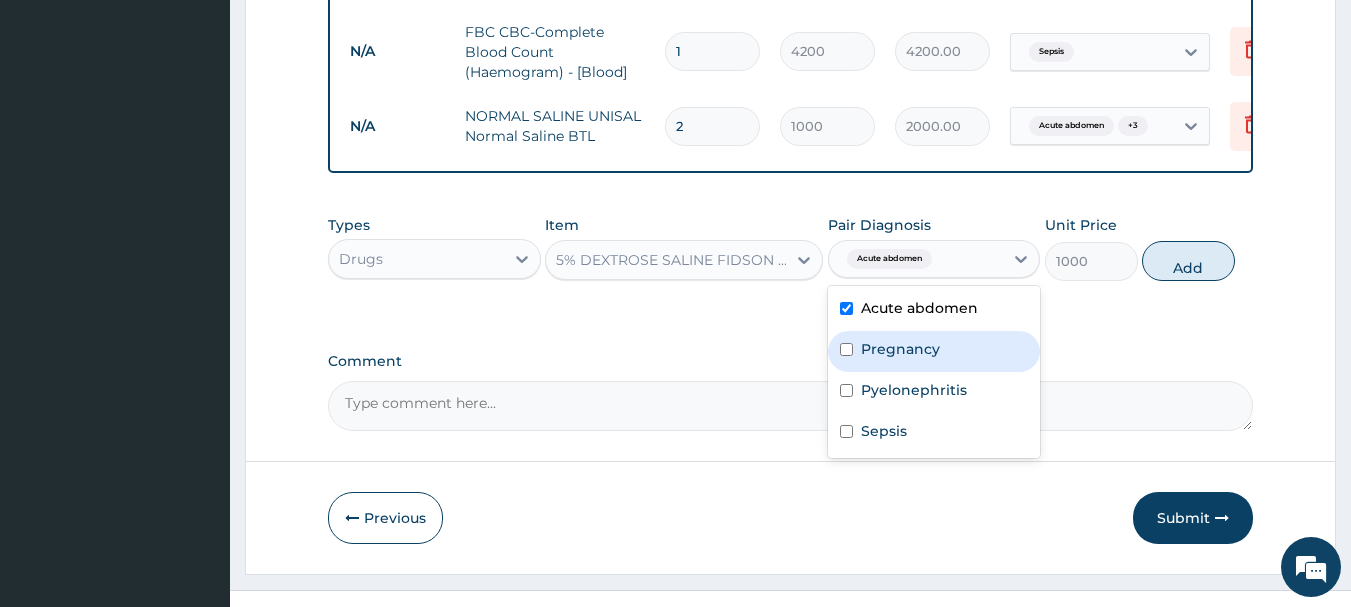 click on "Pregnancy" at bounding box center (900, 349) 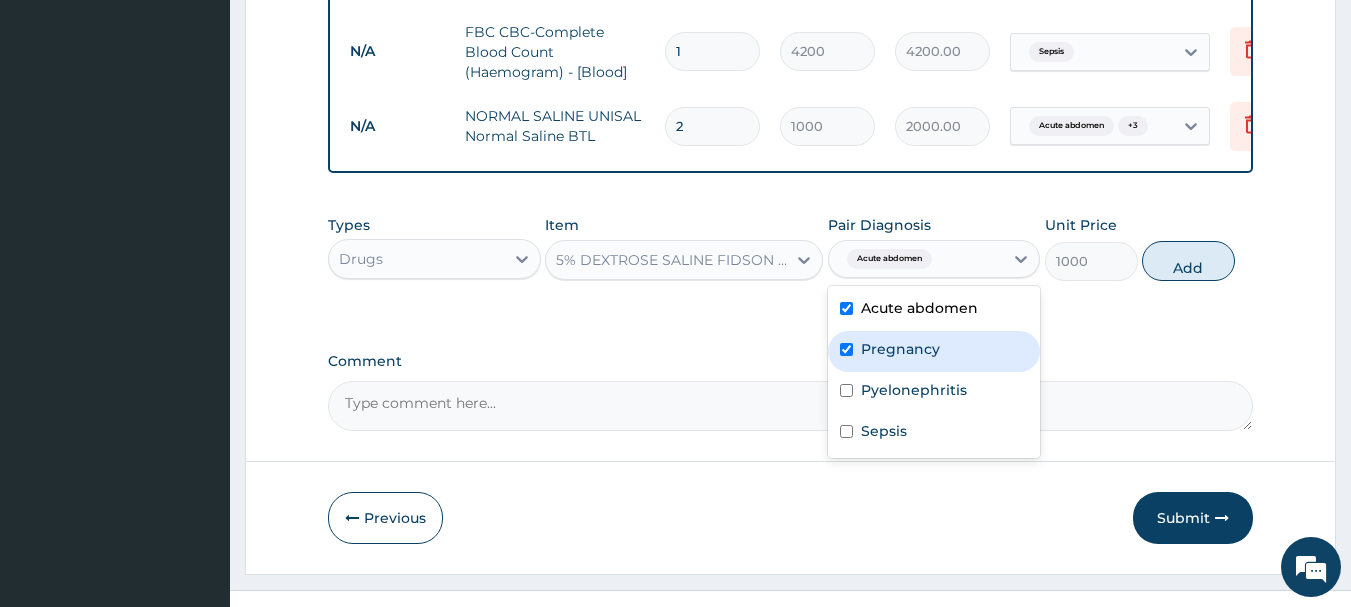 checkbox on "true" 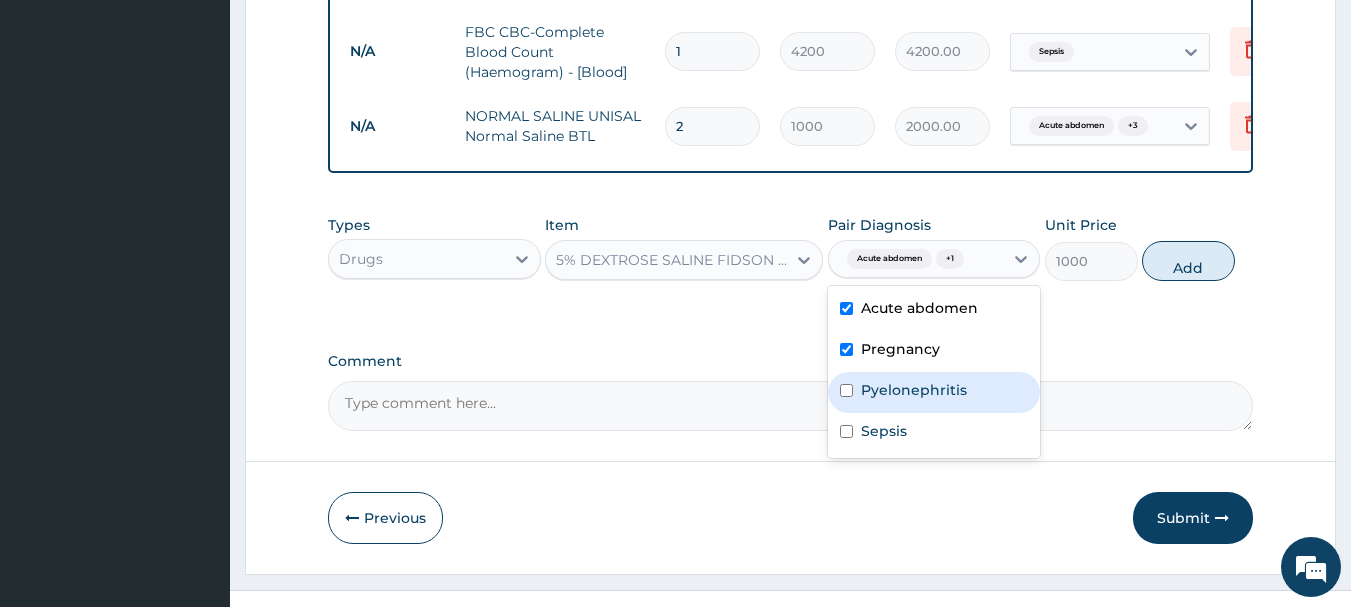click on "Pyelonephritis" at bounding box center [934, 392] 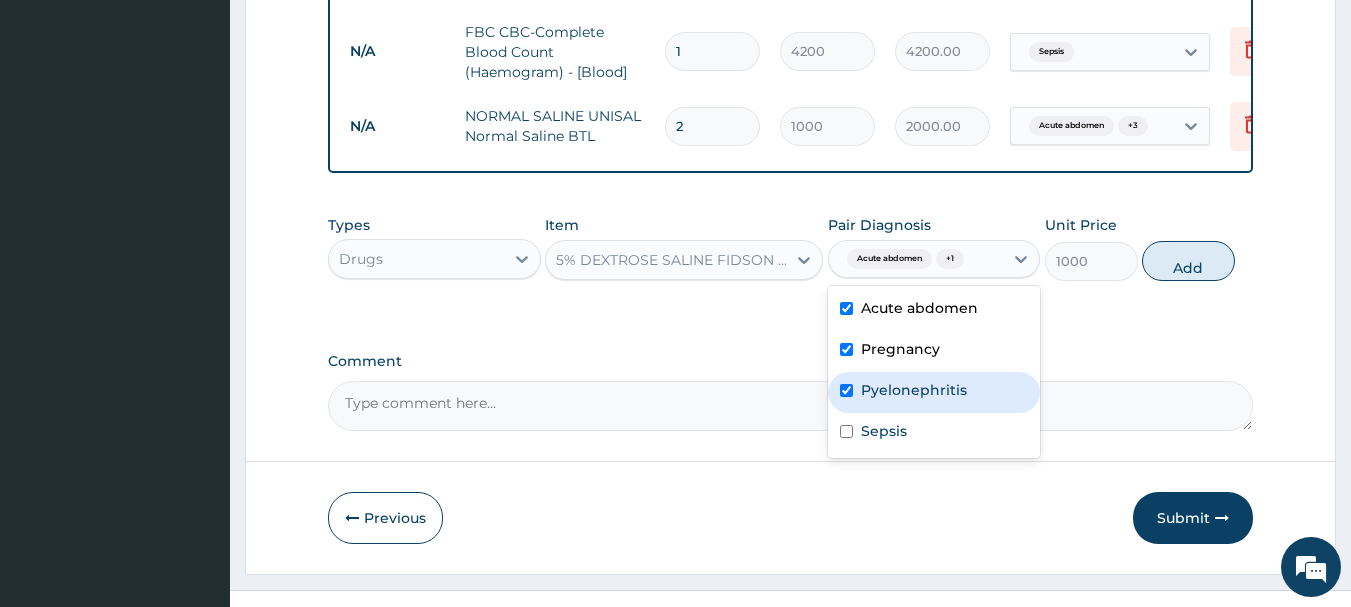 checkbox on "true" 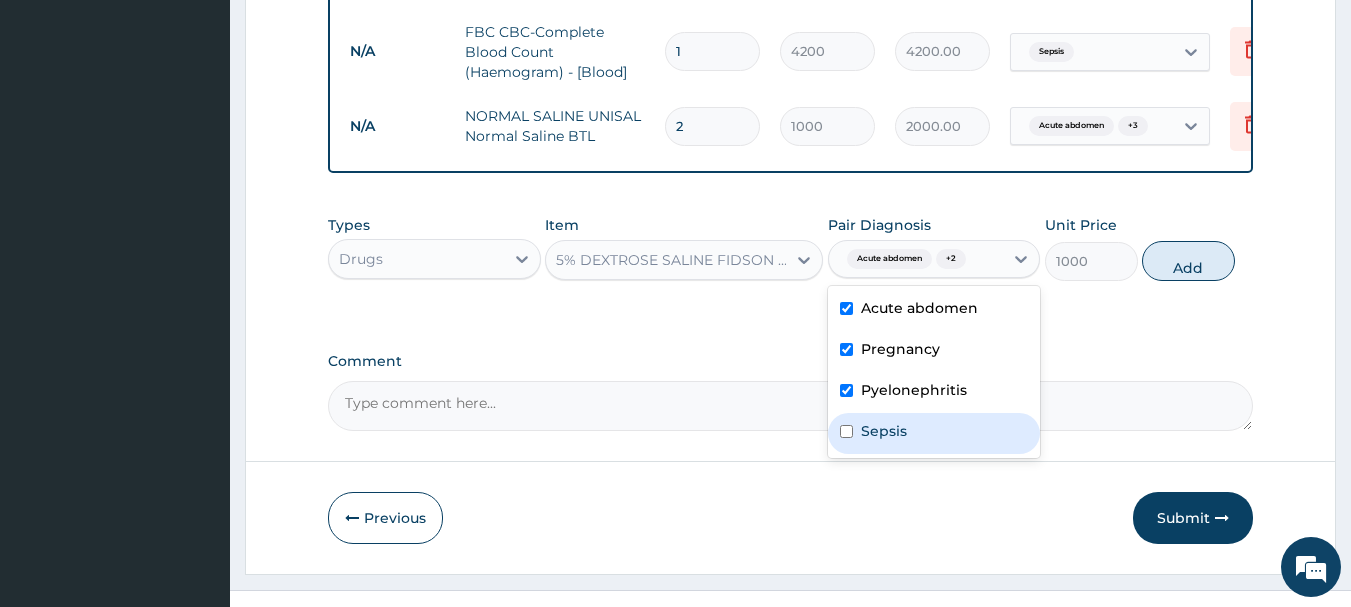 click on "Sepsis" at bounding box center [884, 431] 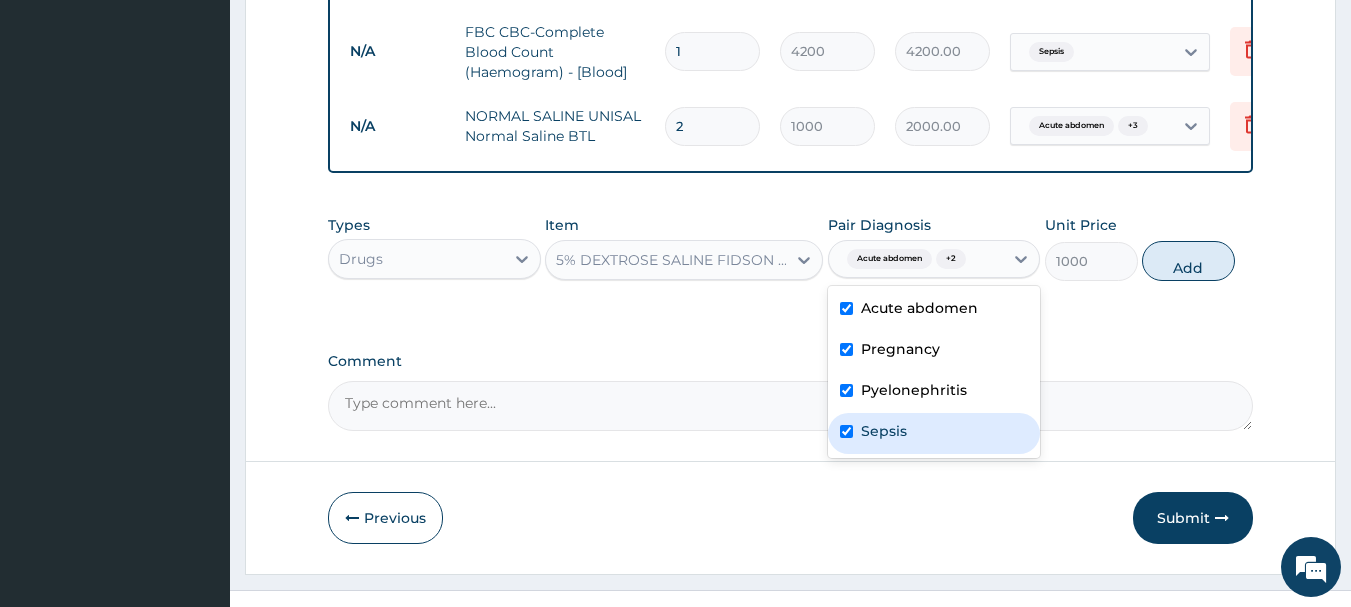 checkbox on "true" 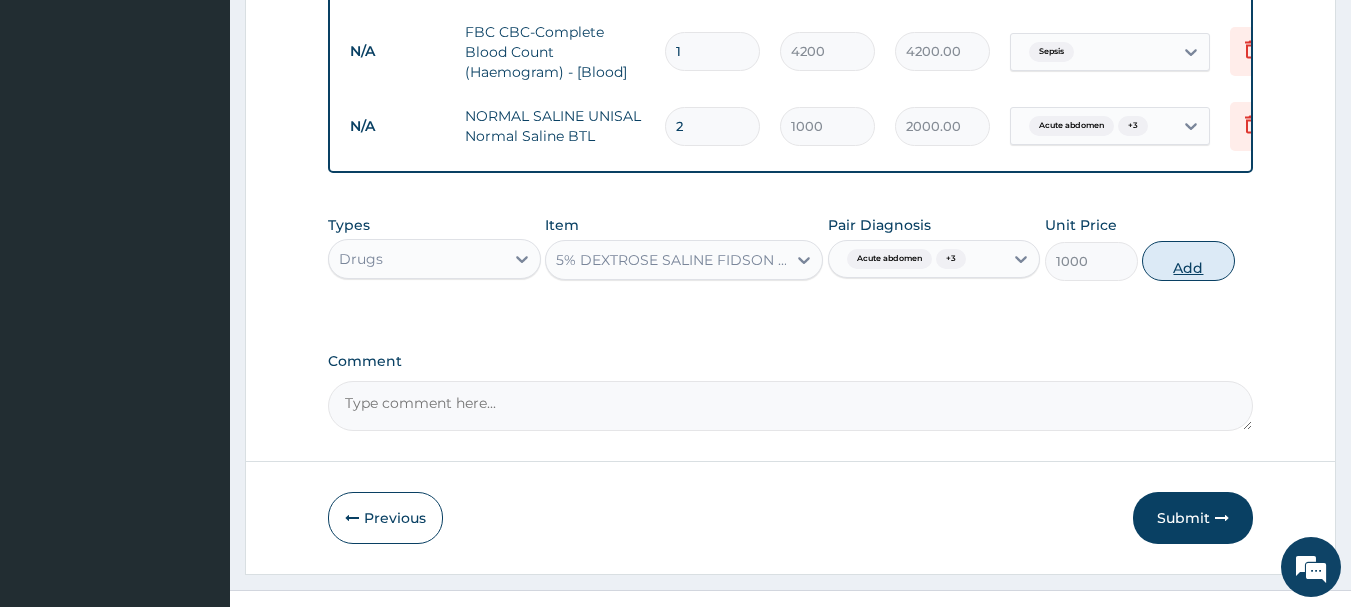 click on "Add" at bounding box center [1188, 261] 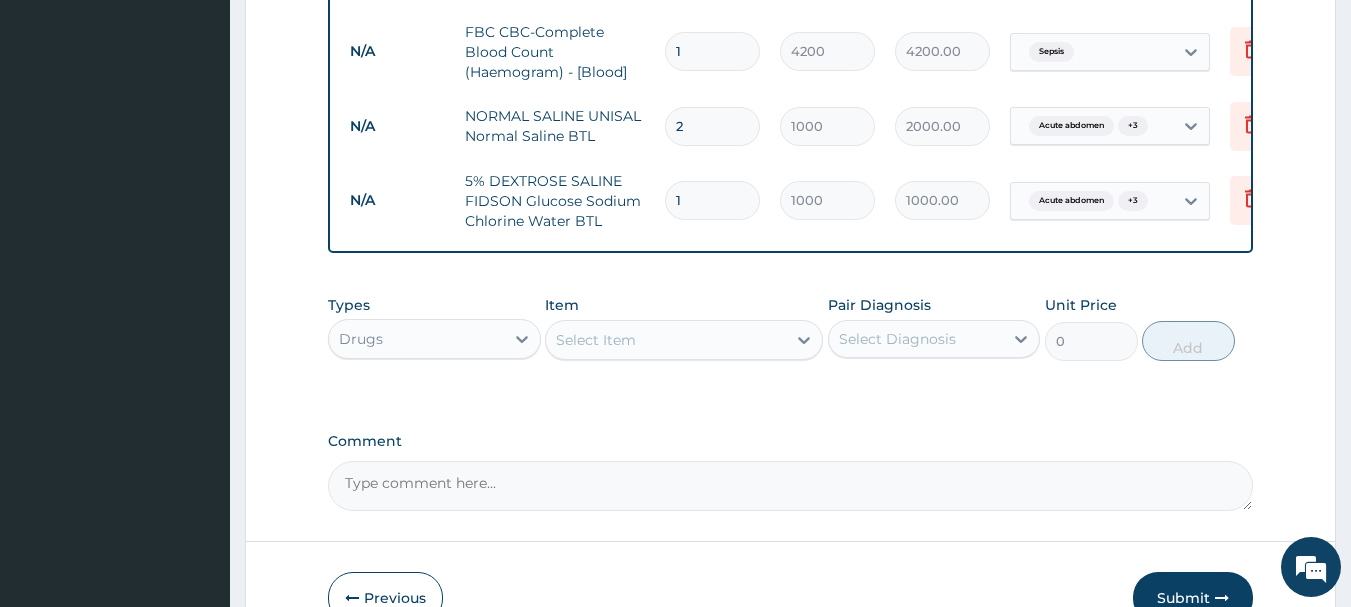 click on "Select Item" at bounding box center [596, 340] 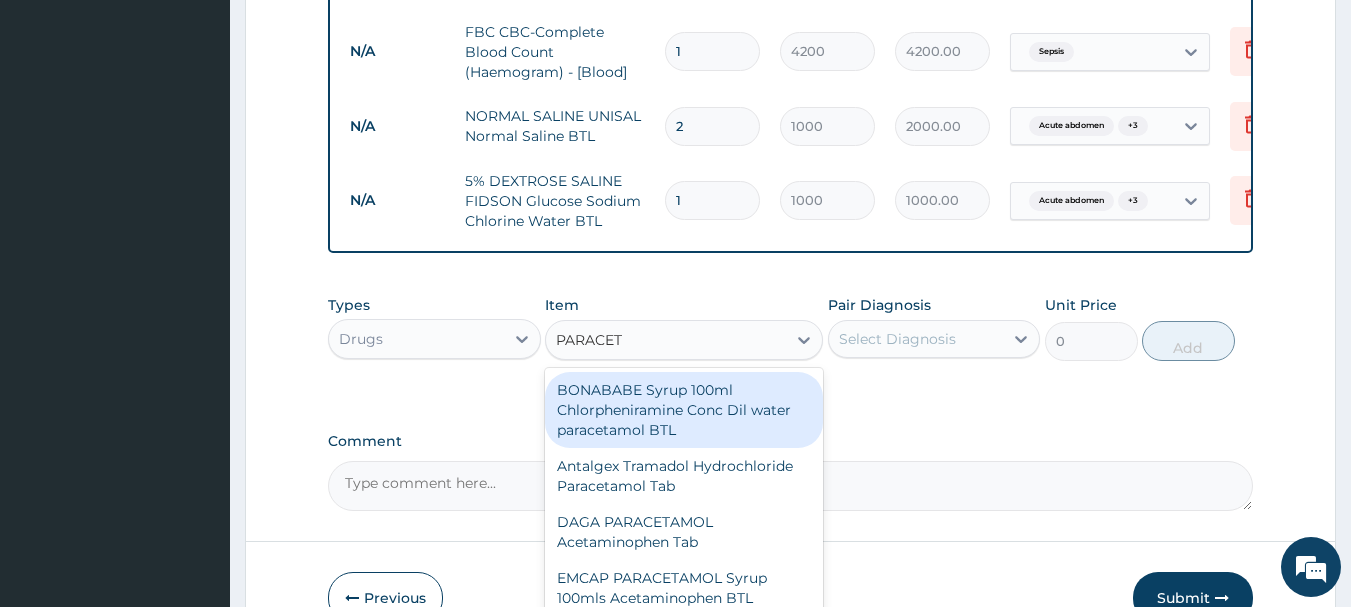 type on "PARACETA" 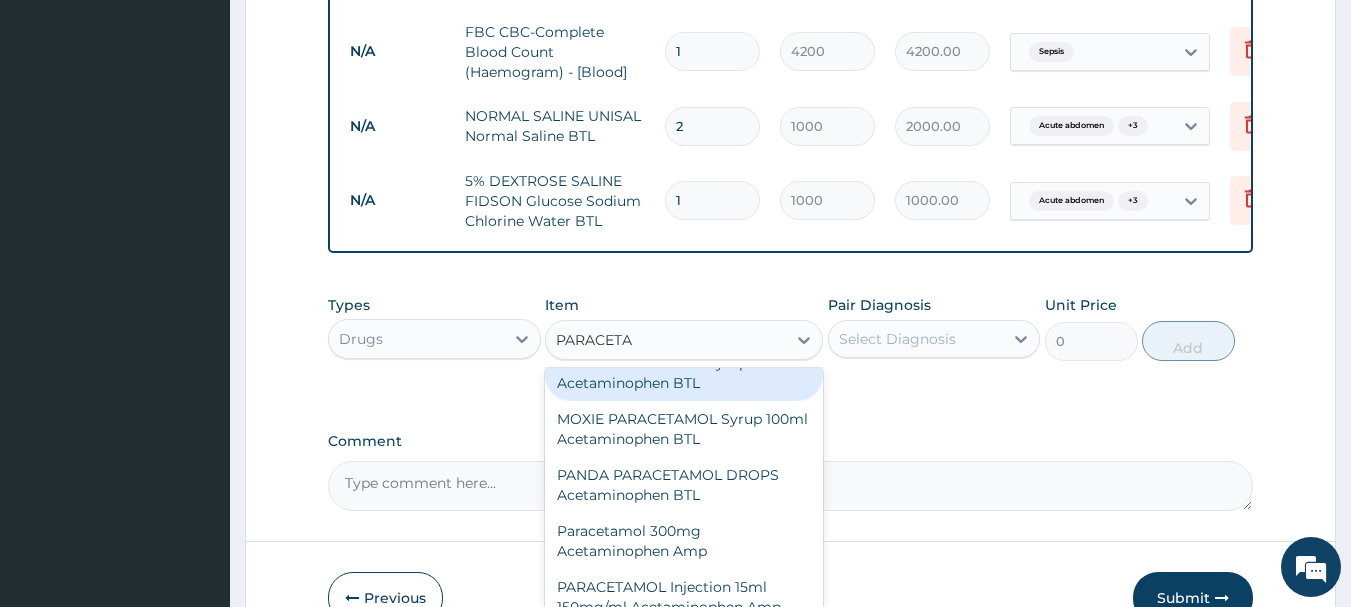scroll, scrollTop: 600, scrollLeft: 0, axis: vertical 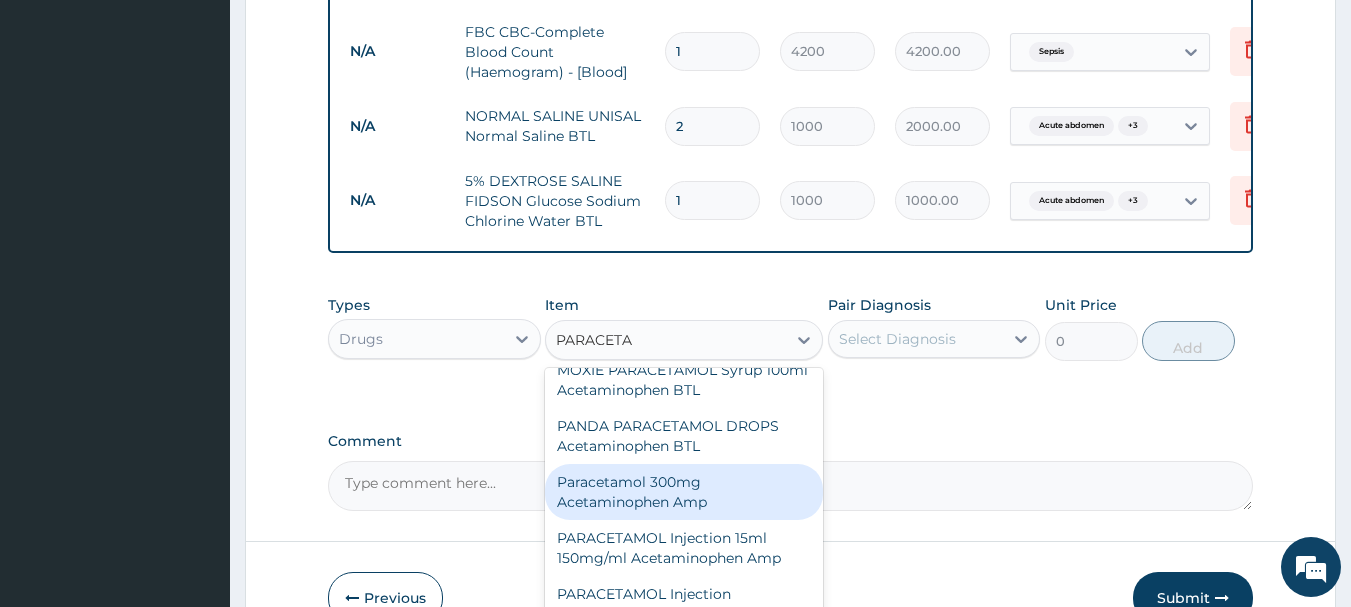 click on "Paracetamol 300mg Acetaminophen Amp" at bounding box center [684, 492] 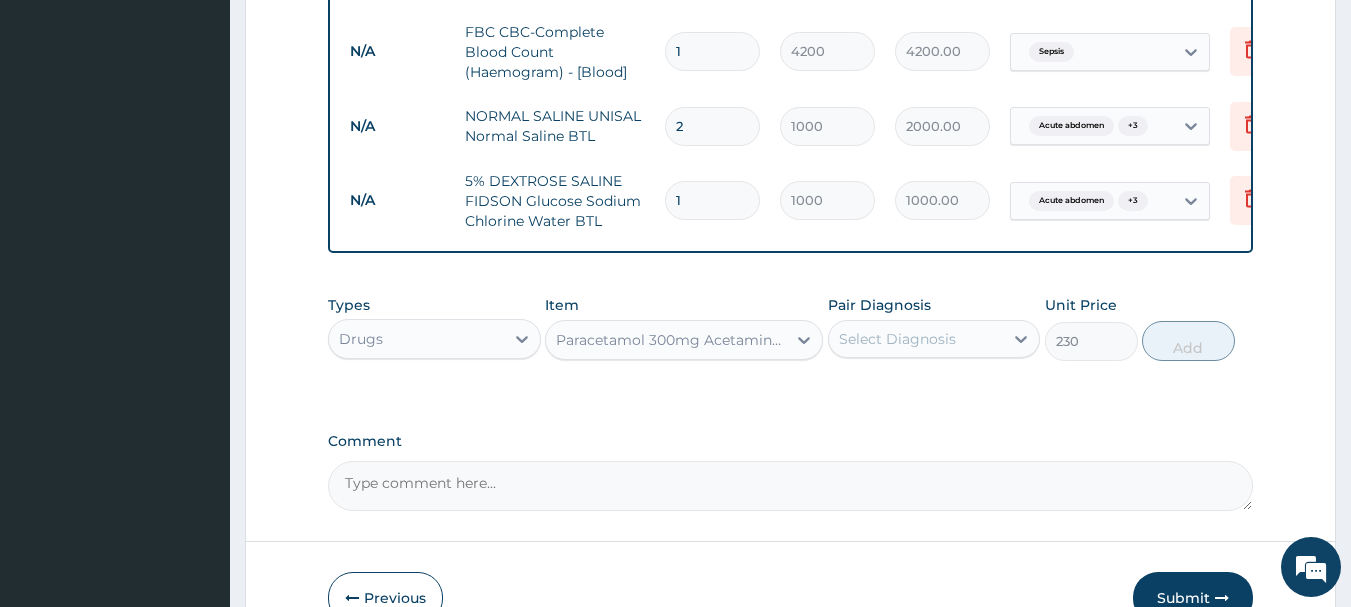 click on "Paracetamol 300mg Acetaminophen Amp" at bounding box center (672, 340) 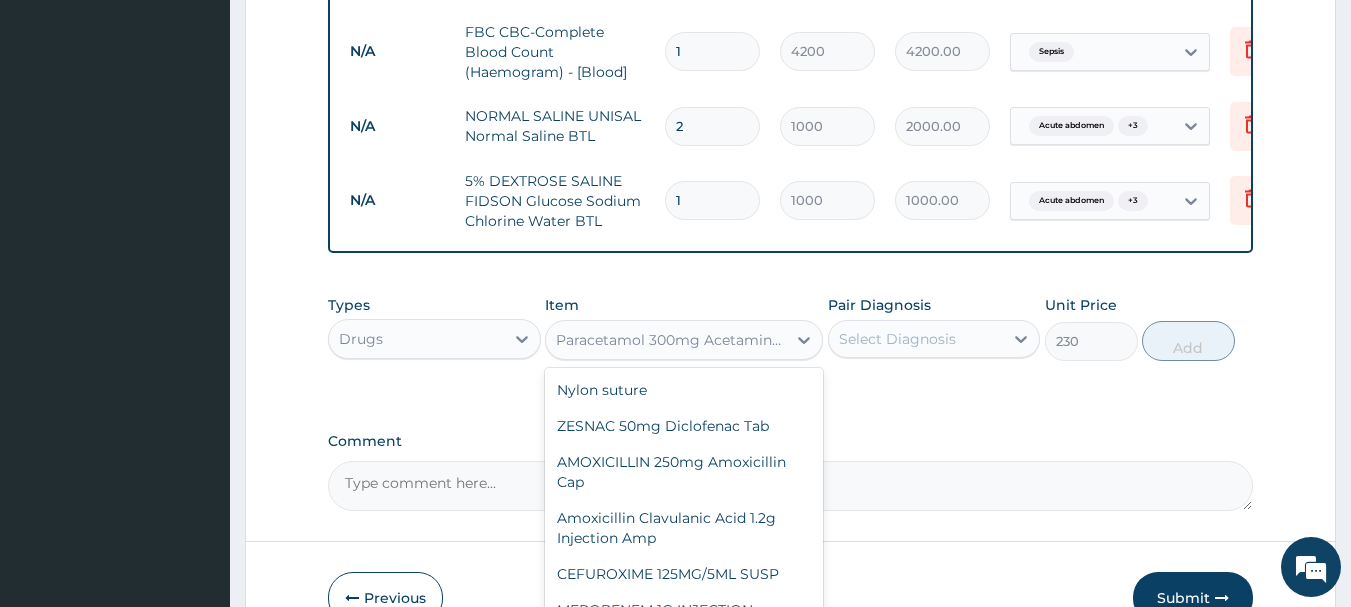 scroll, scrollTop: 87583, scrollLeft: 0, axis: vertical 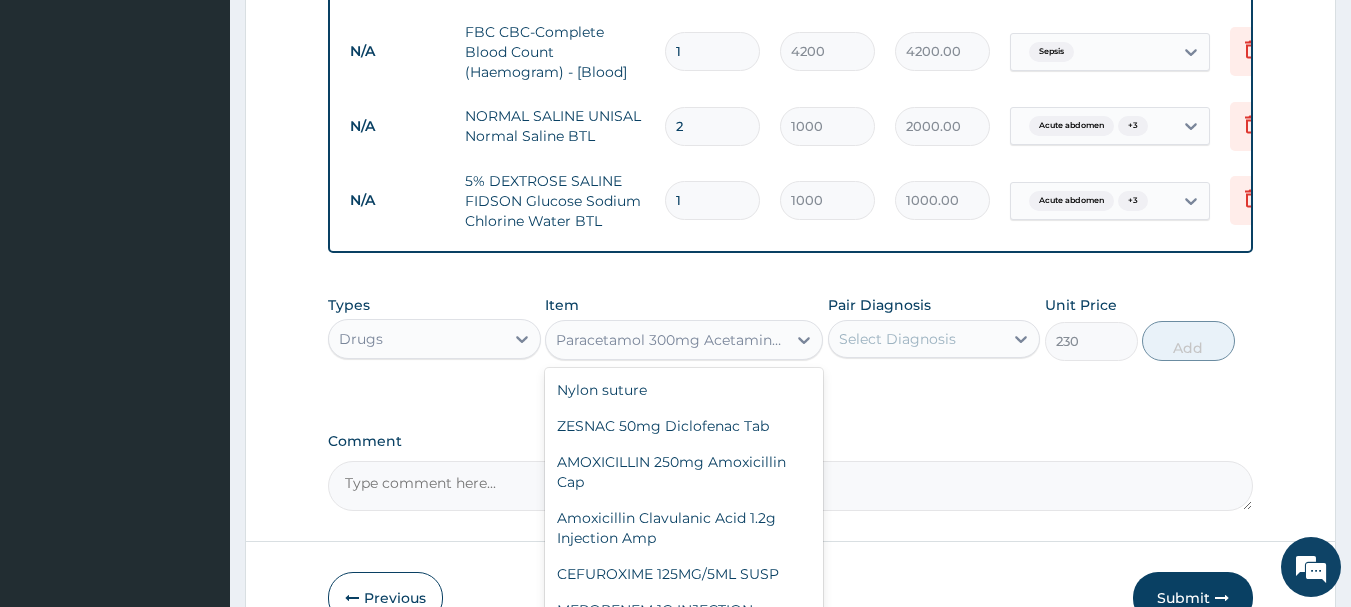 click on "Paracetamol 300mg Acetaminophen Amp" at bounding box center (684, -2360) 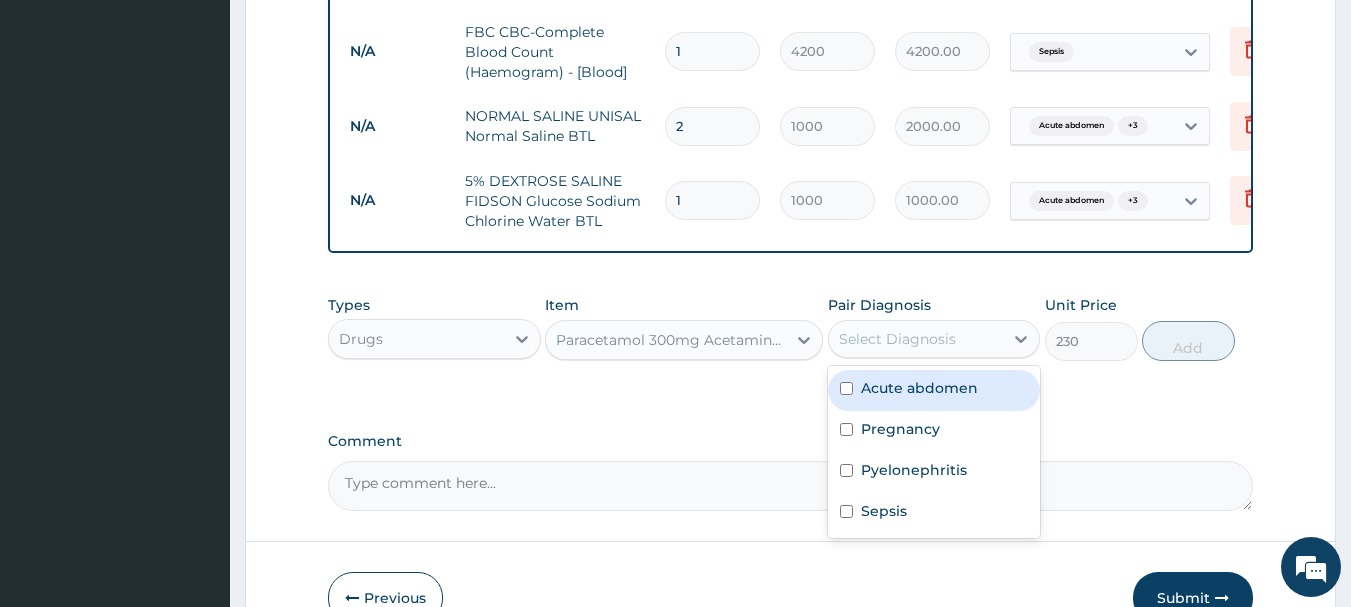 click on "Select Diagnosis" at bounding box center [897, 339] 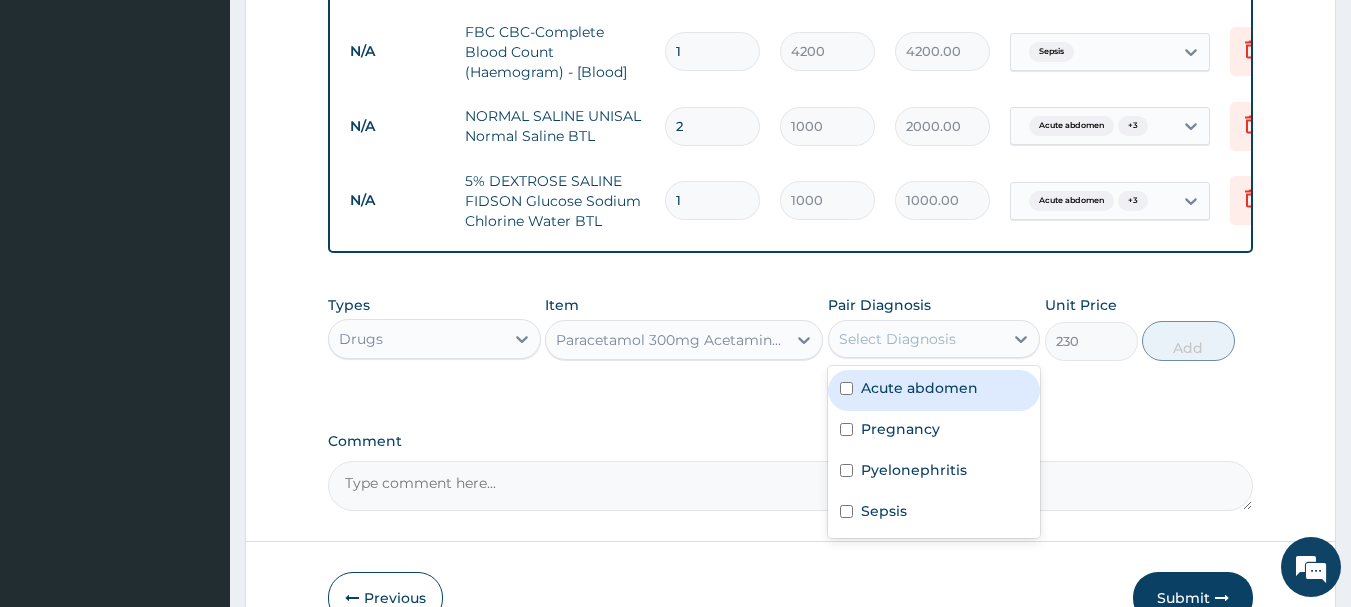 click on "Acute abdomen" at bounding box center (919, 388) 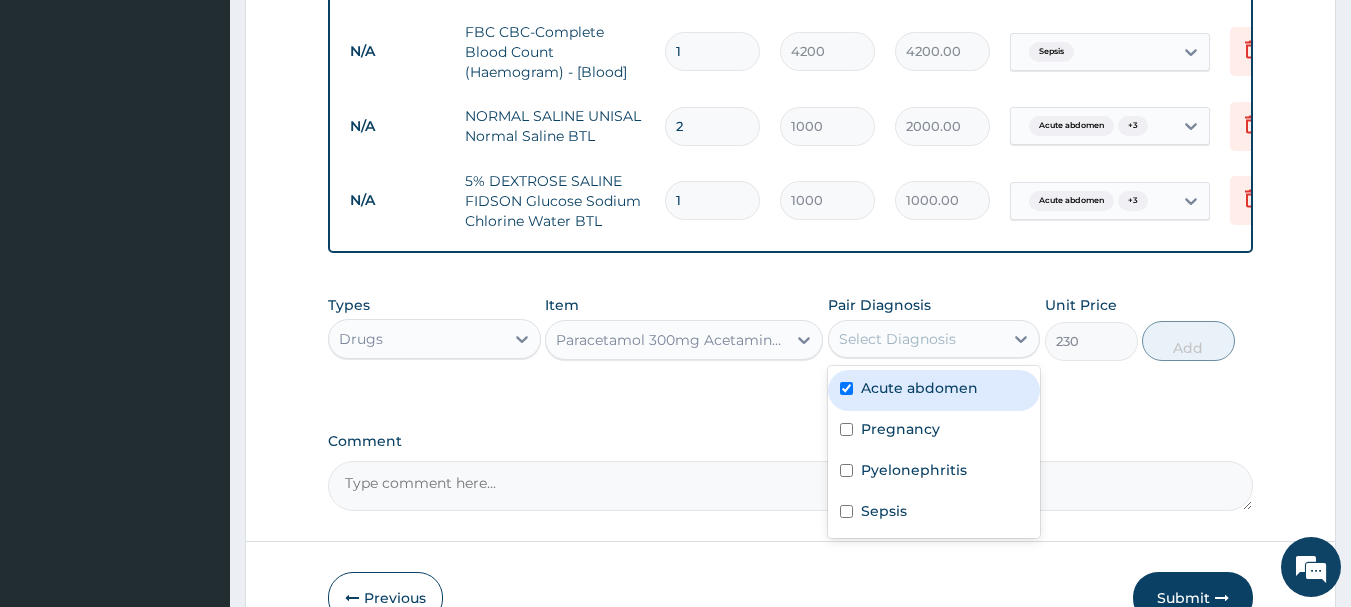 checkbox on "true" 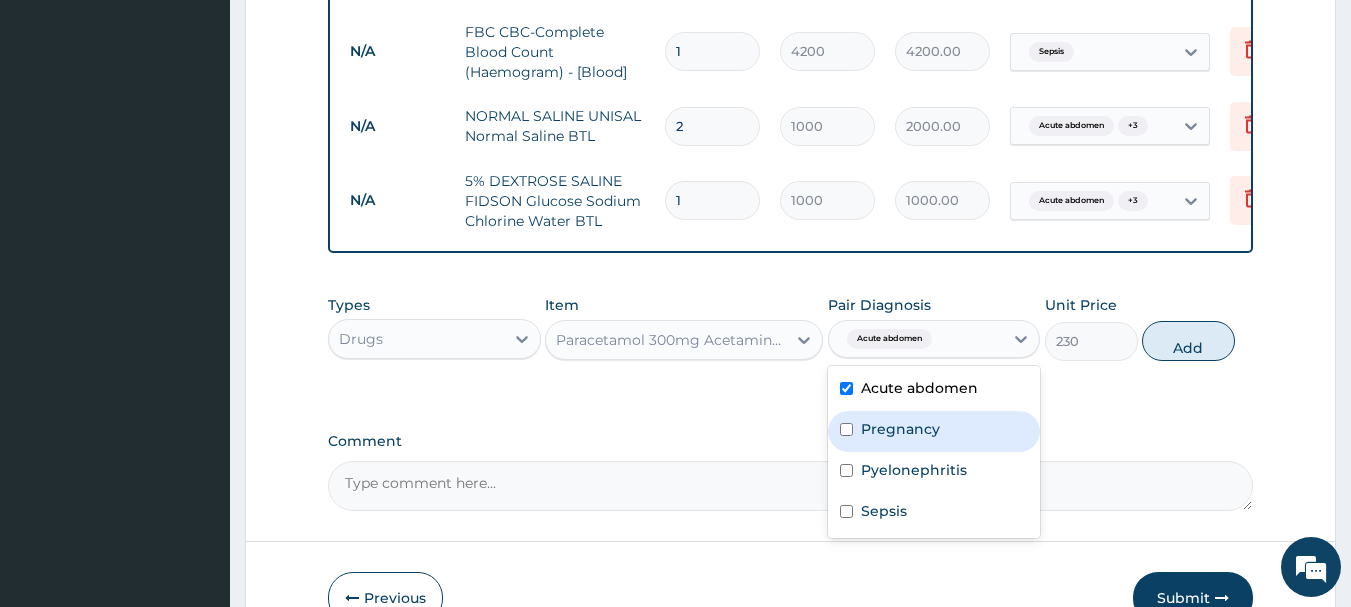 drag, startPoint x: 906, startPoint y: 437, endPoint x: 903, endPoint y: 461, distance: 24.186773 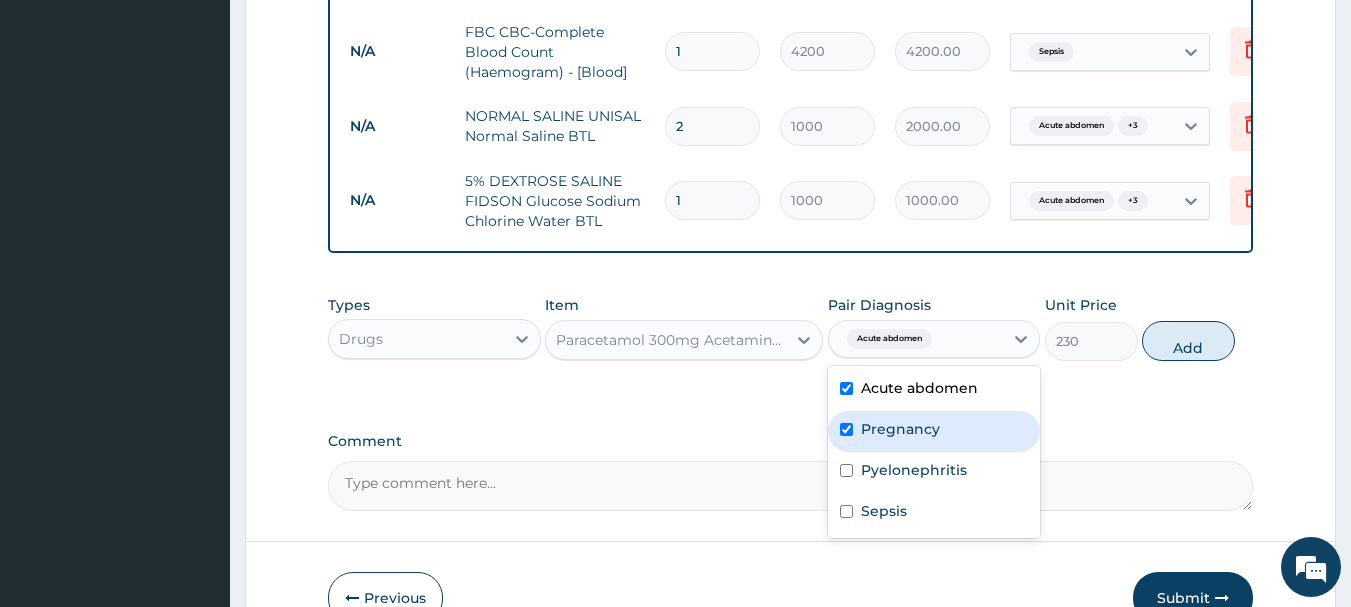checkbox on "true" 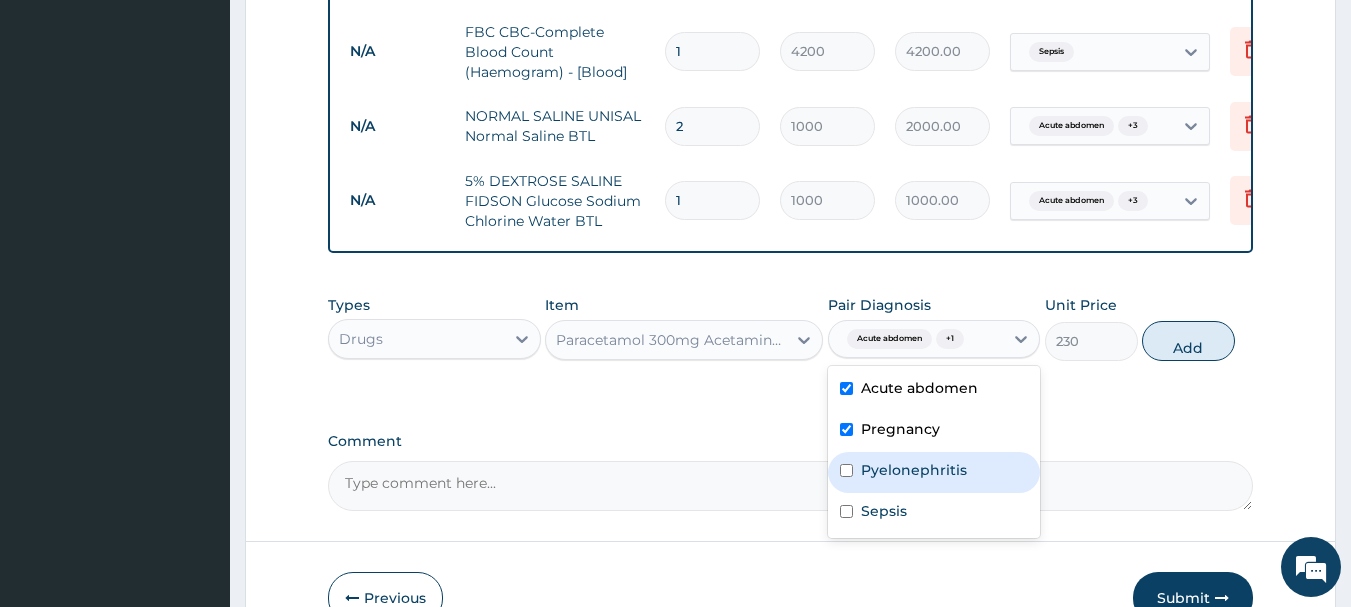 drag, startPoint x: 897, startPoint y: 474, endPoint x: 892, endPoint y: 495, distance: 21.587032 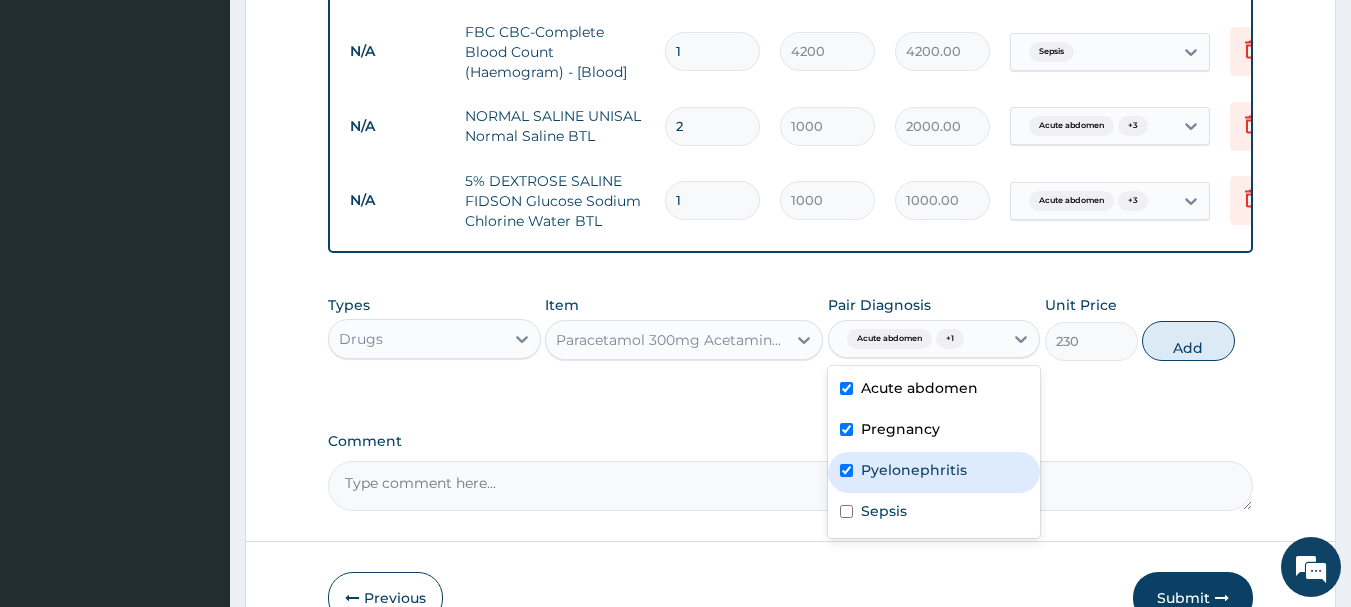 checkbox on "true" 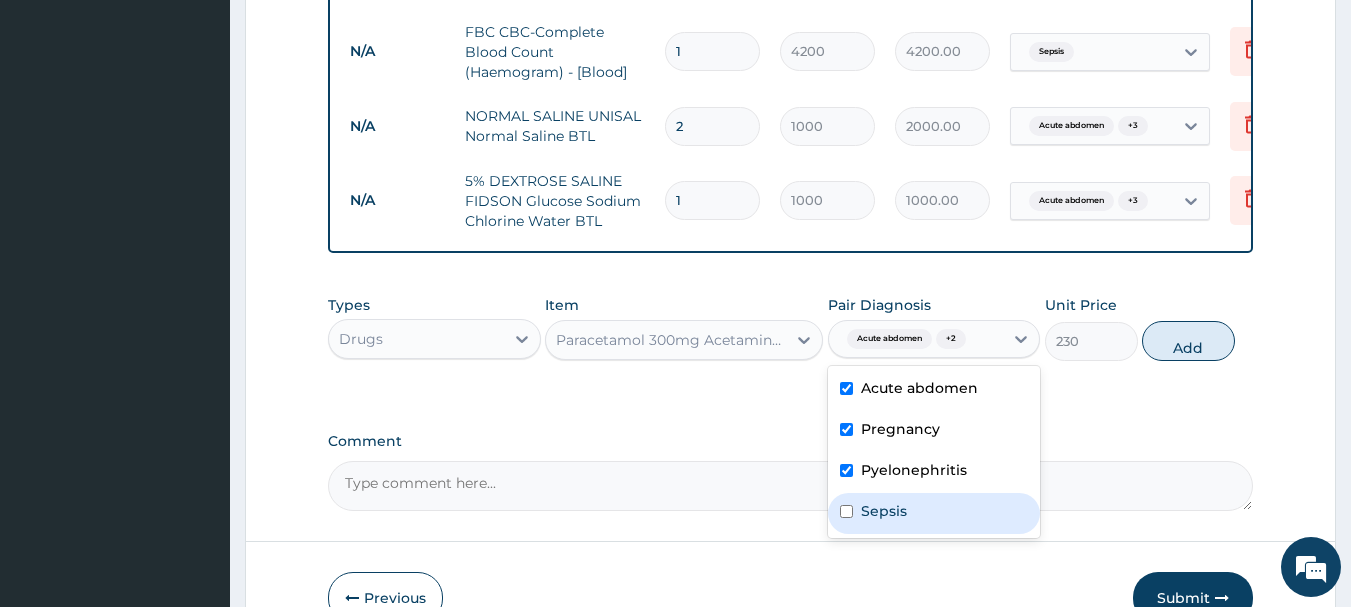 drag, startPoint x: 879, startPoint y: 525, endPoint x: 969, endPoint y: 476, distance: 102.47439 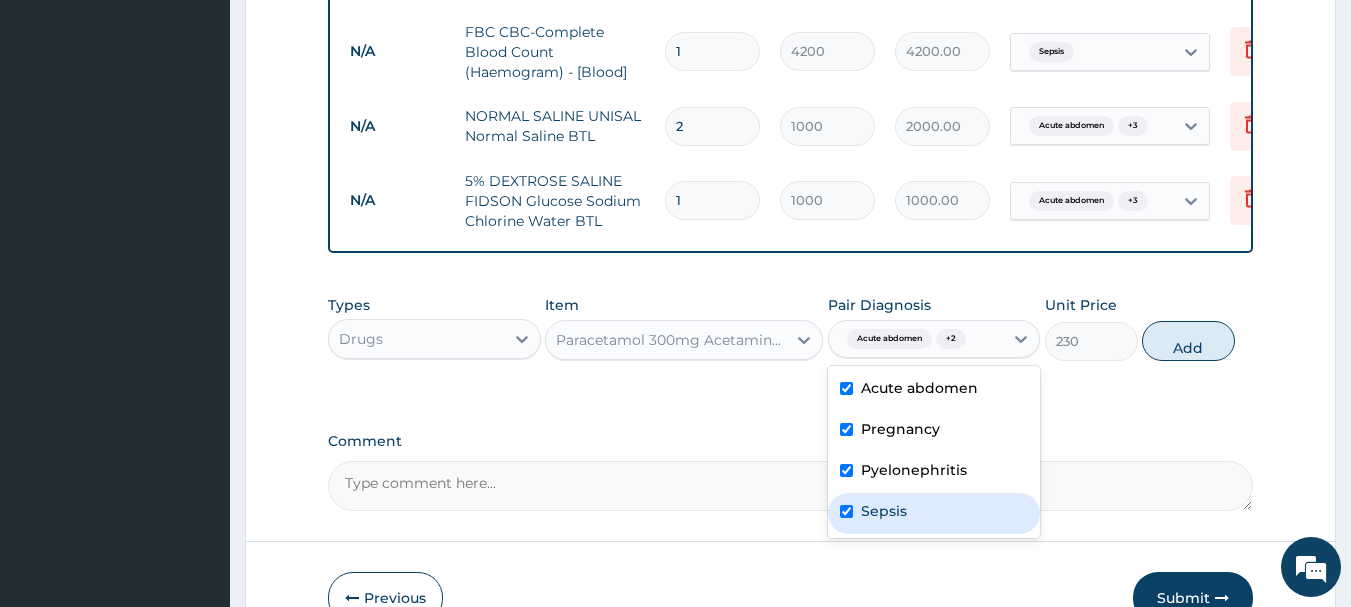 checkbox on "true" 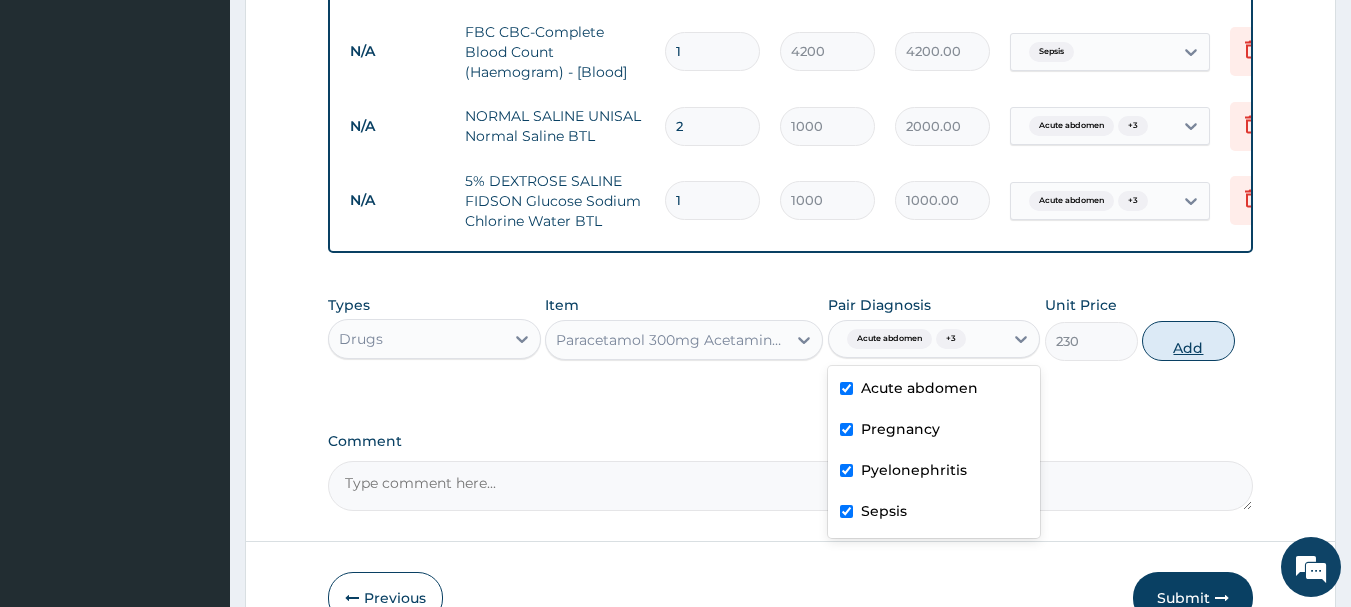 click on "Add" at bounding box center (1188, 341) 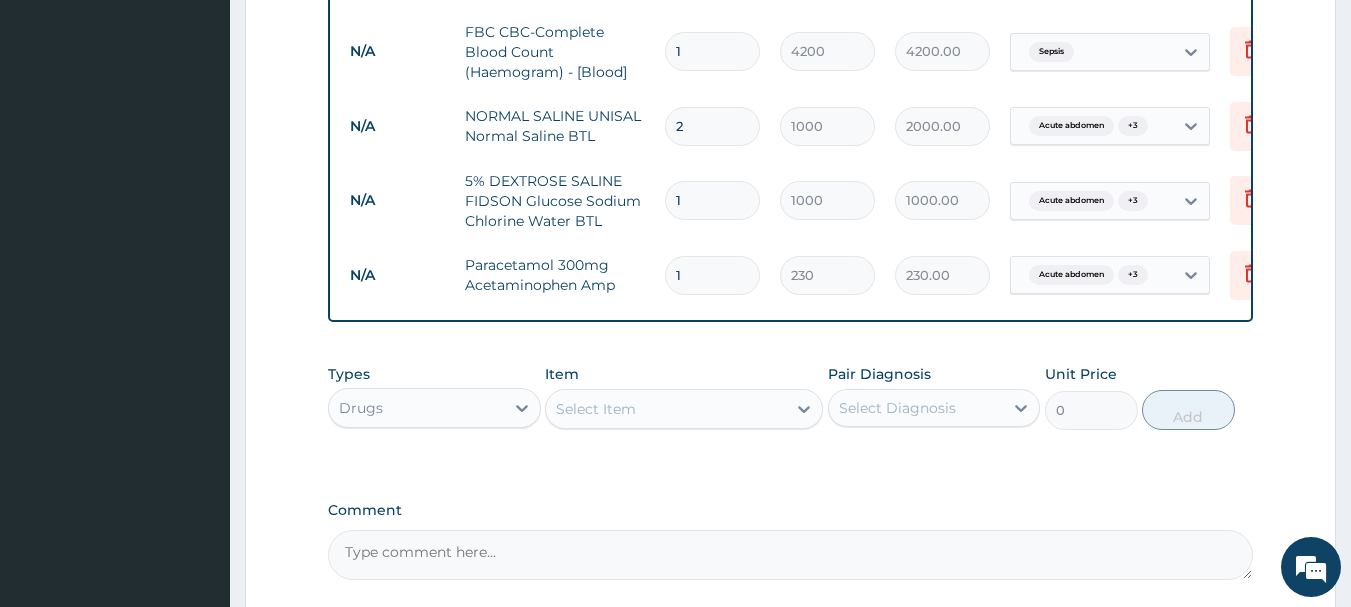 type 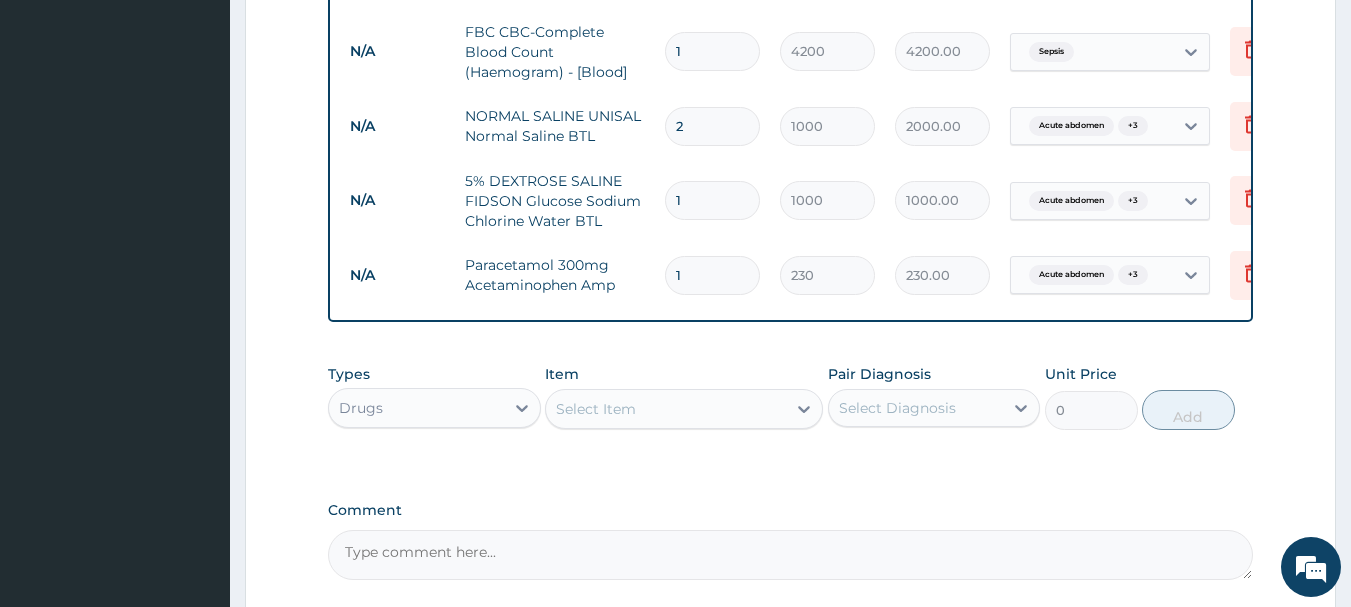 type on "0.00" 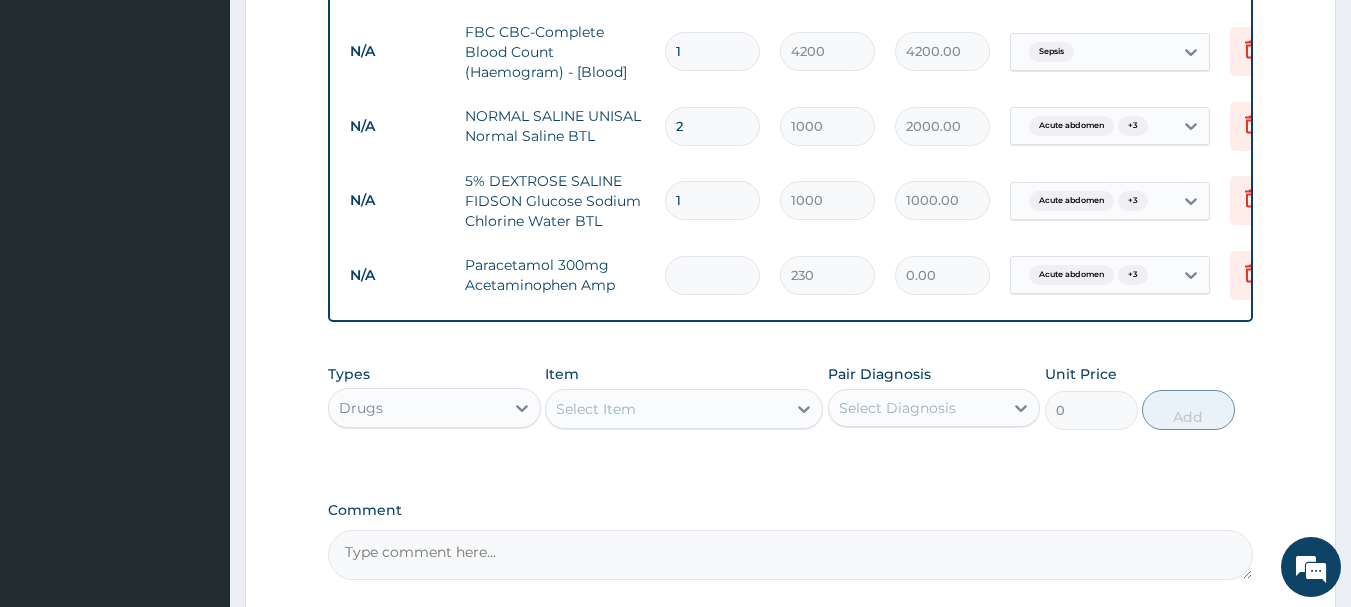 type on "1" 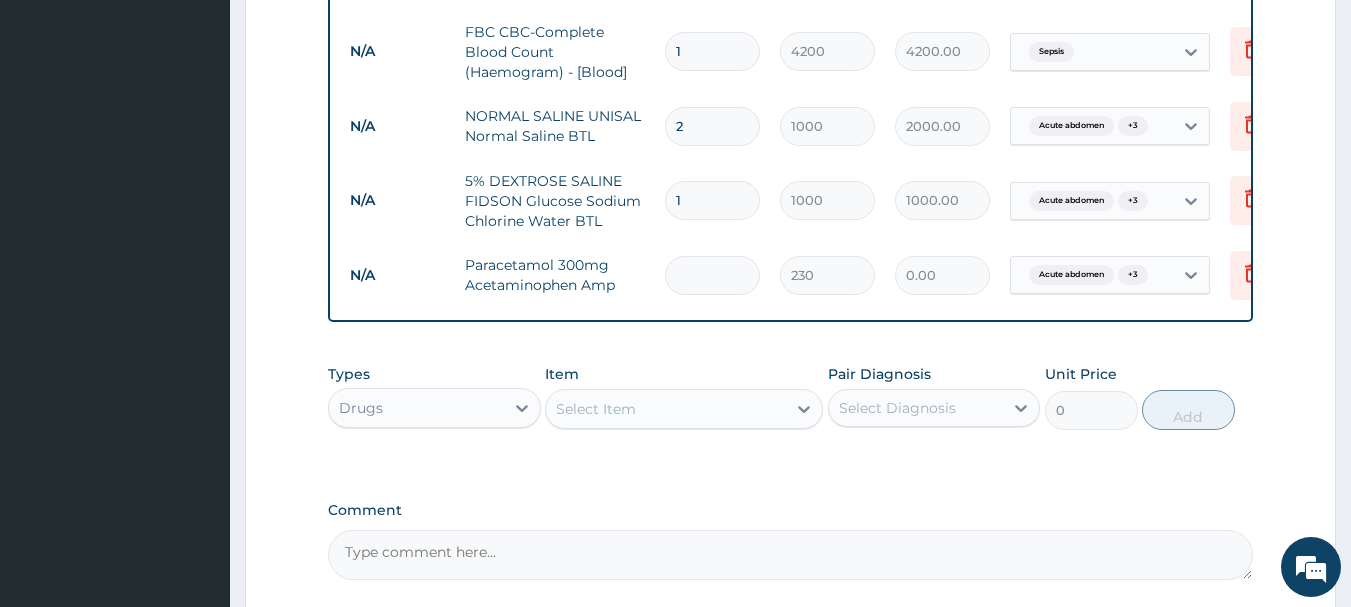 type on "230.00" 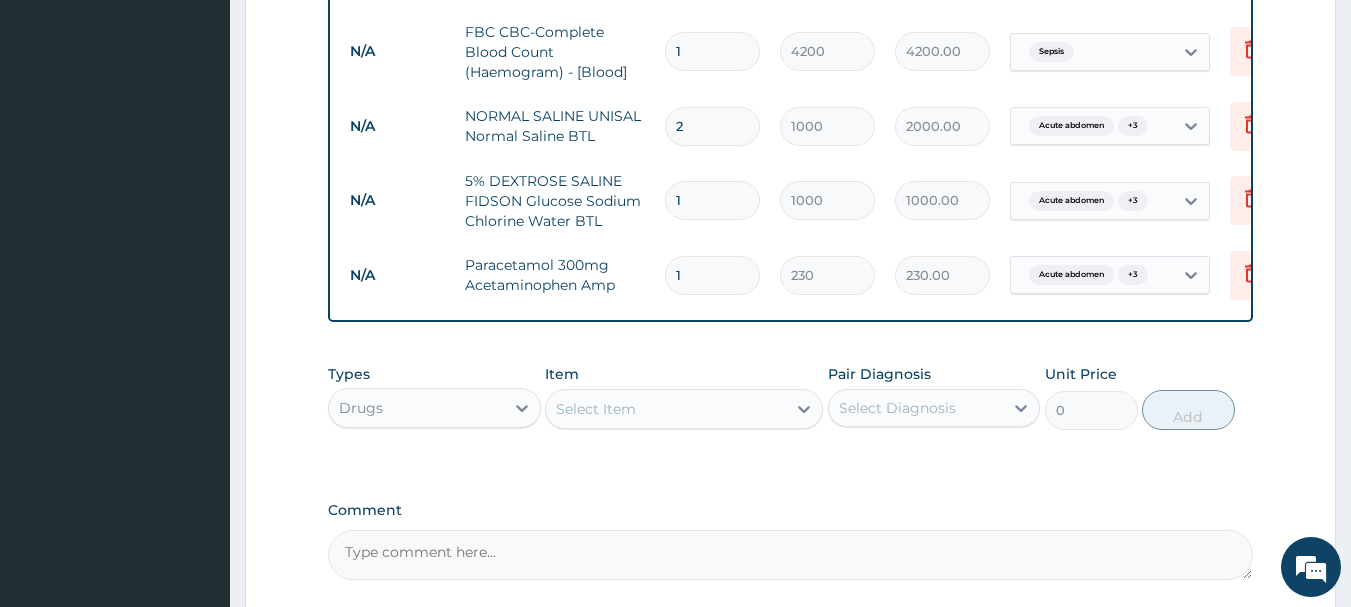 type on "10" 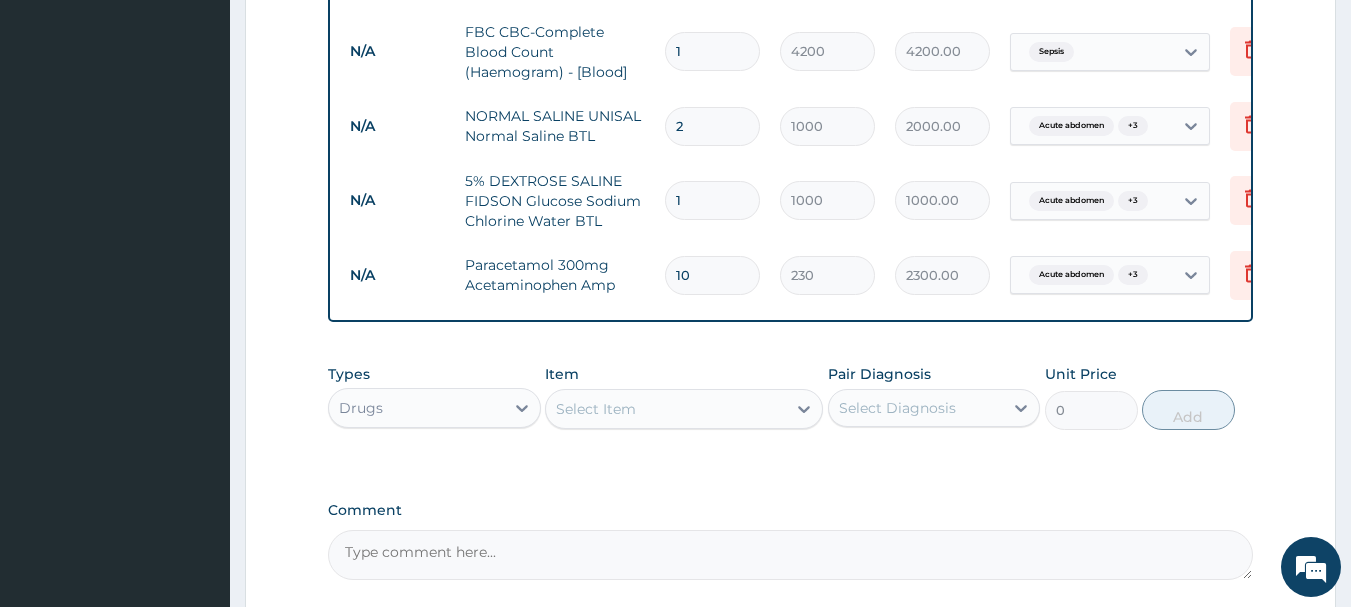 type on "1" 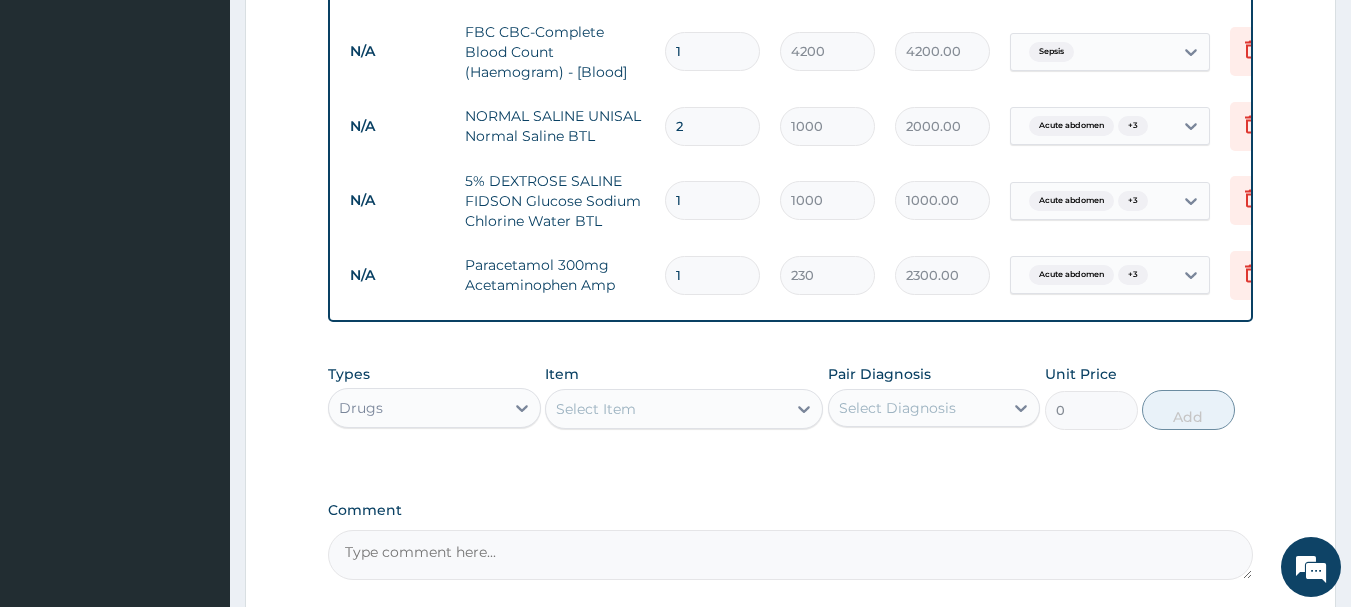 type on "230.00" 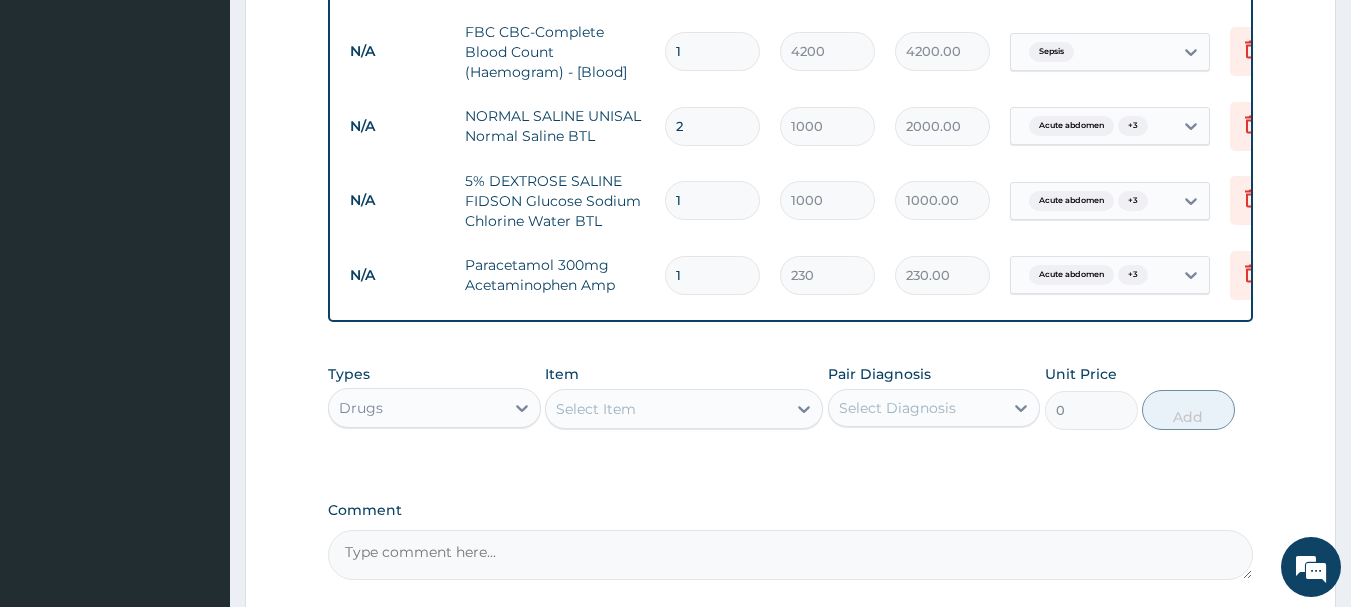 type 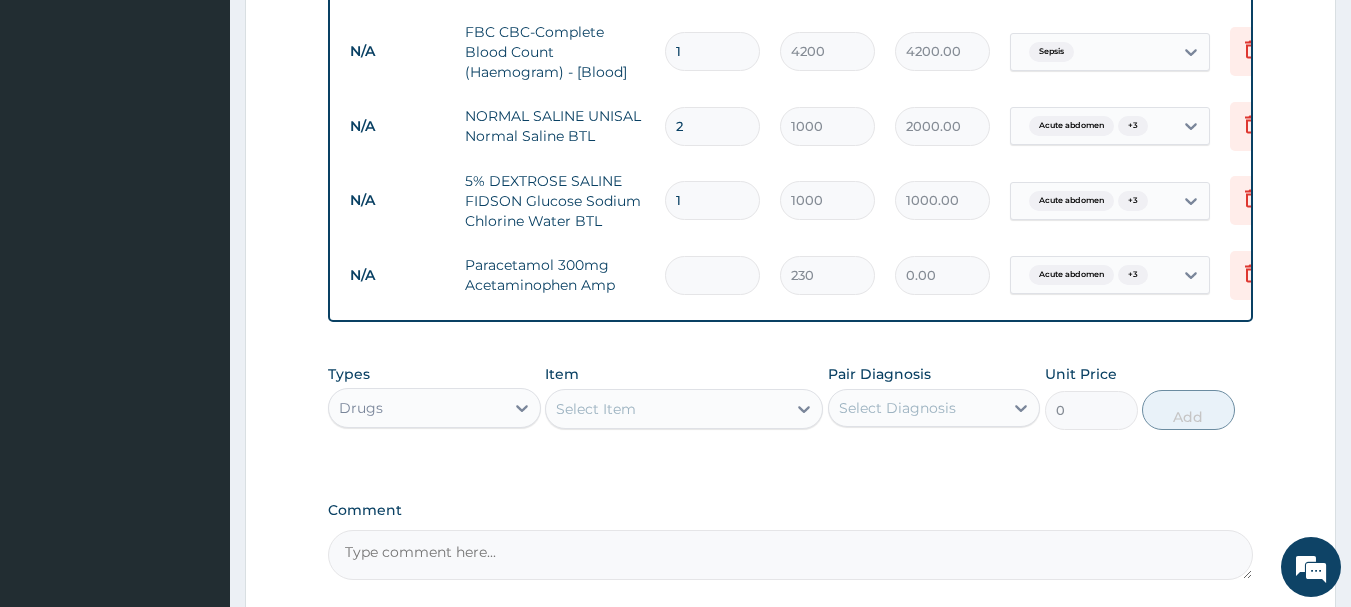 type on "8" 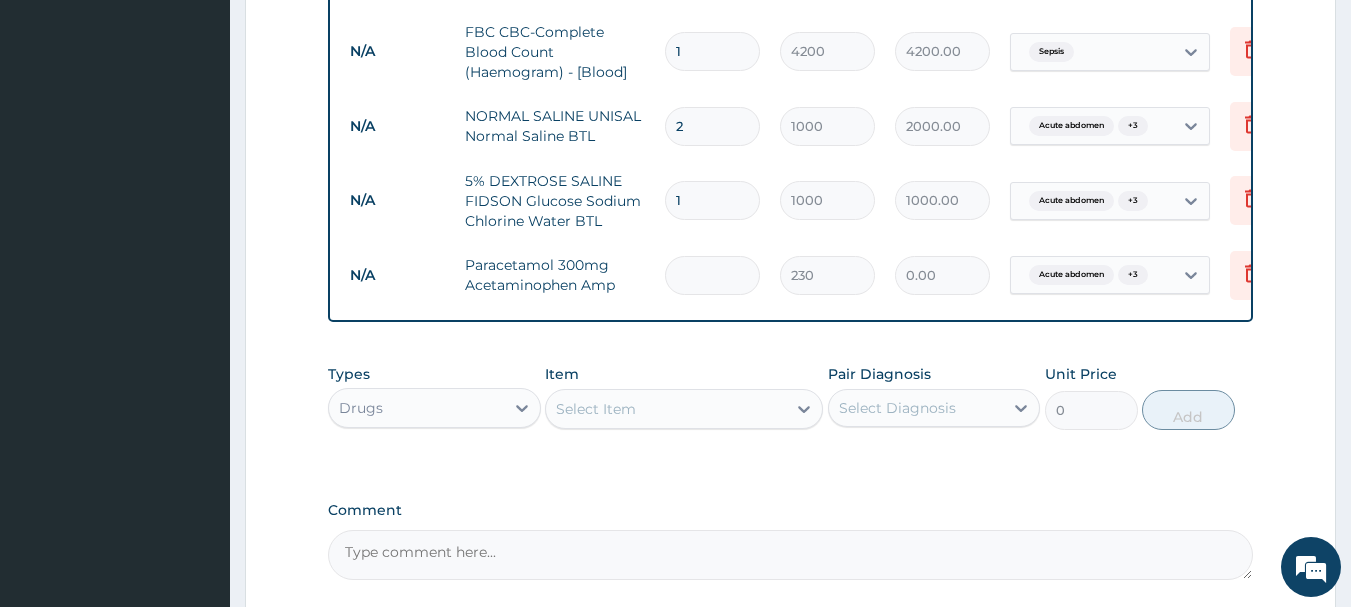 type on "1840.00" 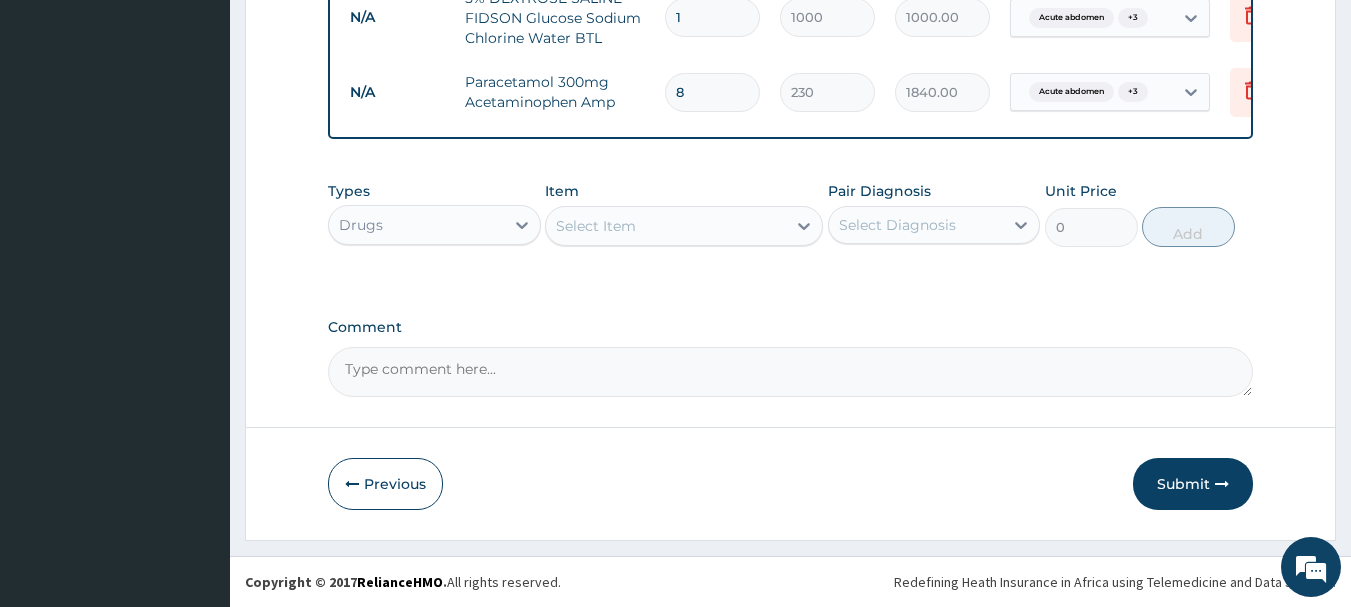 scroll, scrollTop: 1645, scrollLeft: 0, axis: vertical 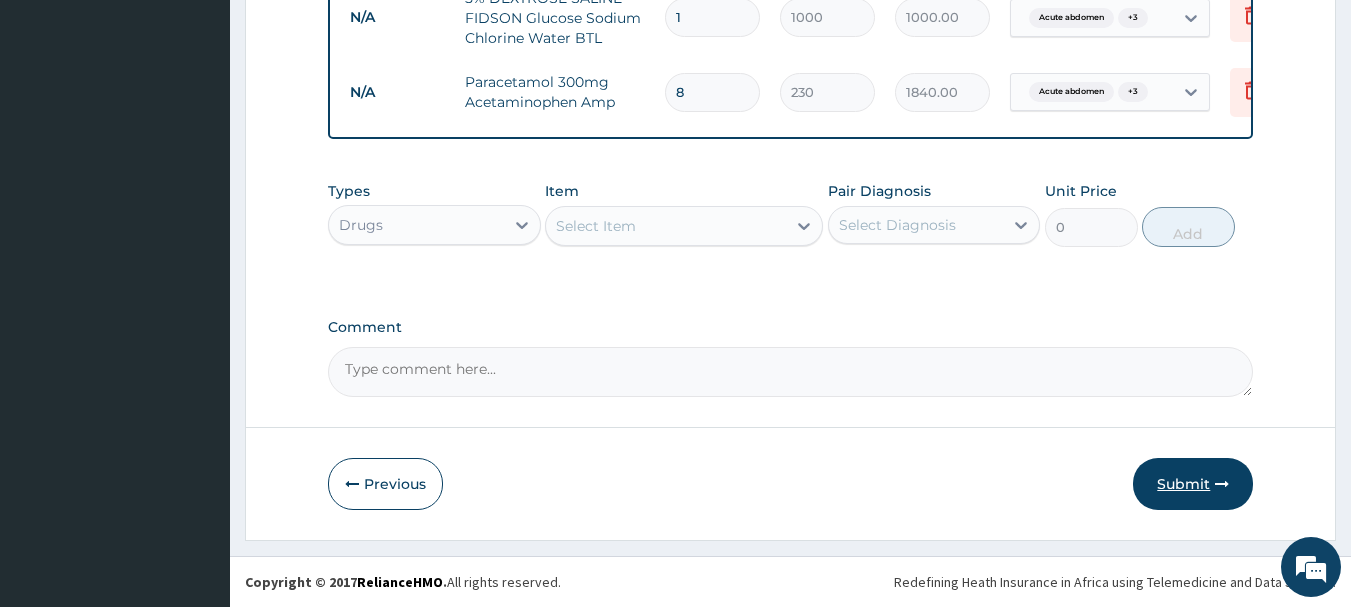 type on "8" 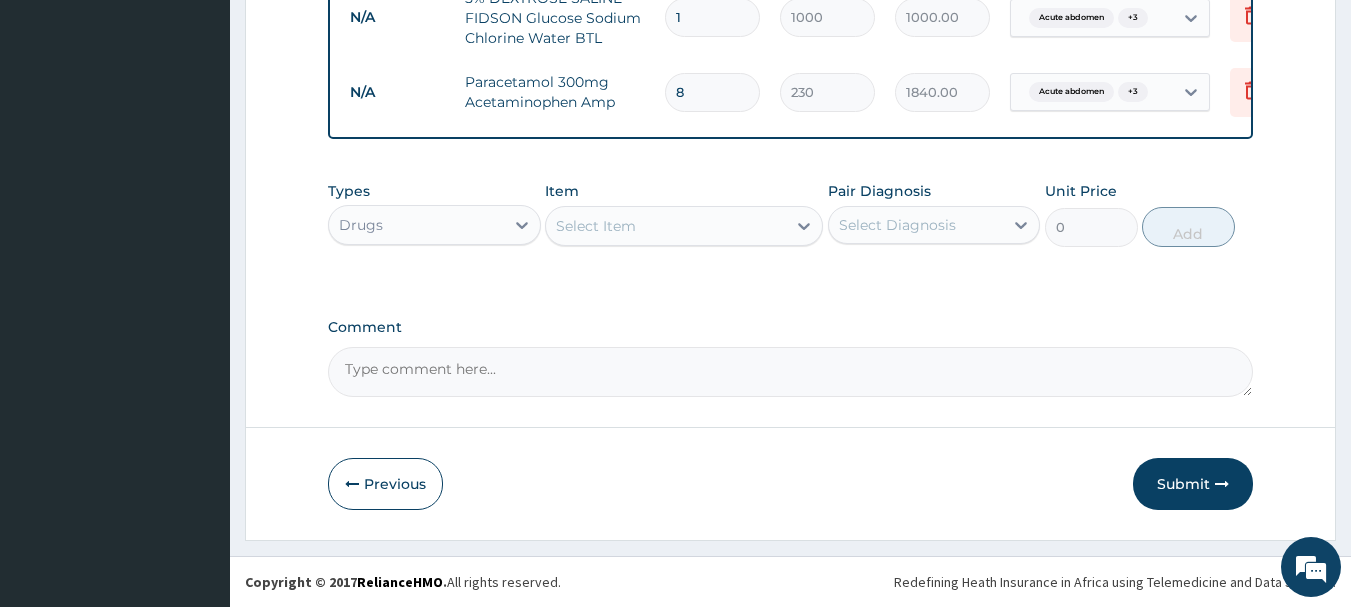 click on "Submit" at bounding box center (1193, 484) 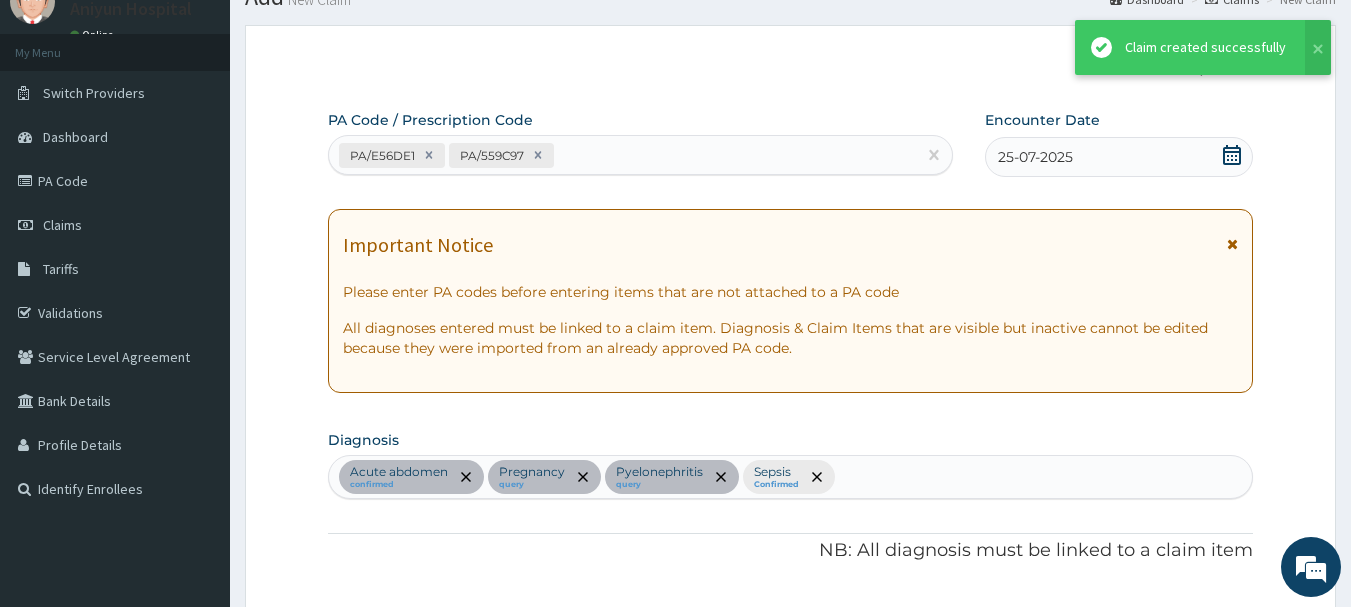 scroll, scrollTop: 1627, scrollLeft: 0, axis: vertical 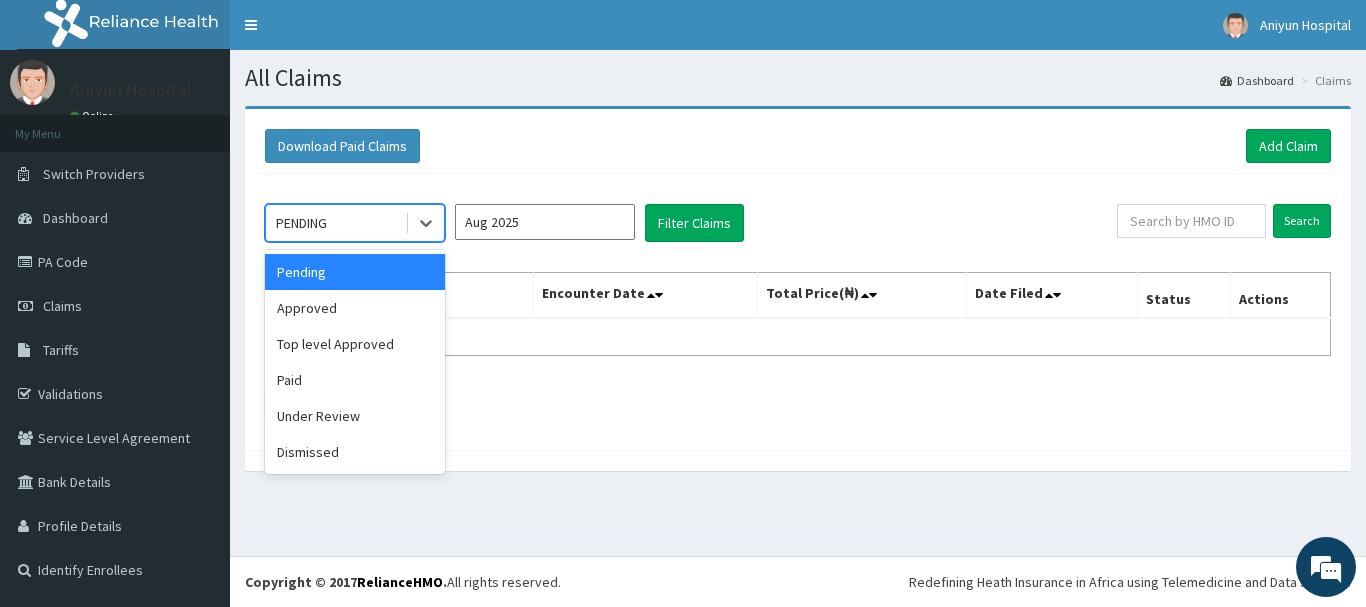 click on "PENDING" at bounding box center (335, 223) 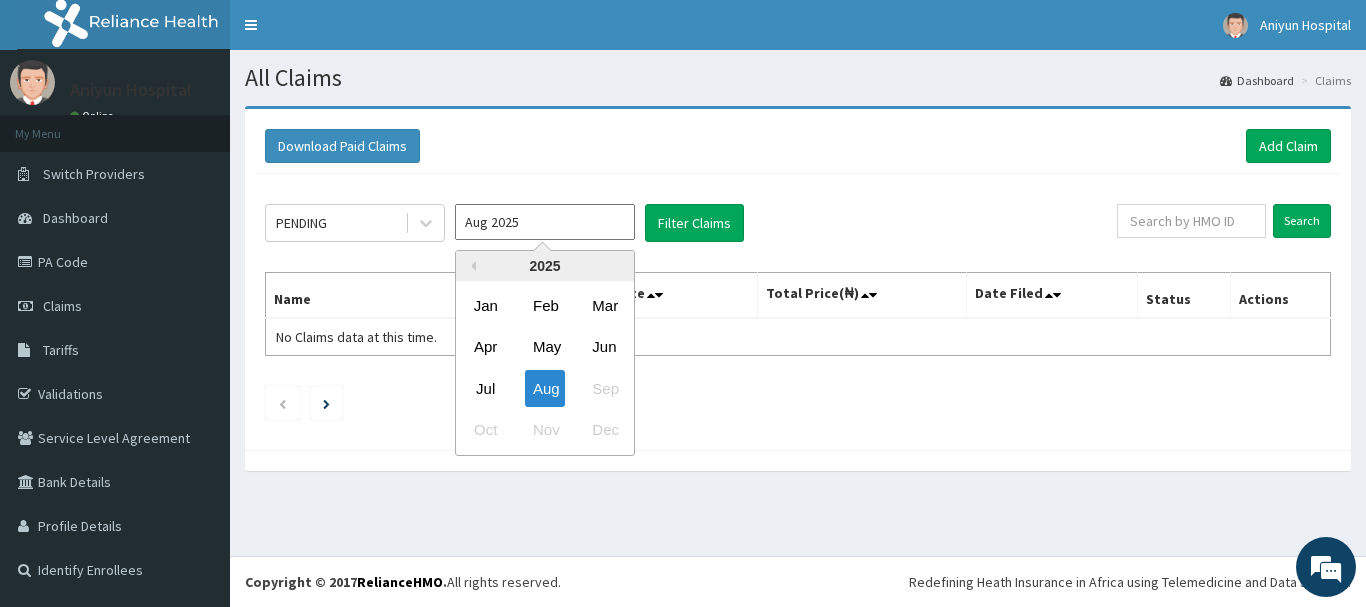 click on "Aug 2025" at bounding box center (545, 222) 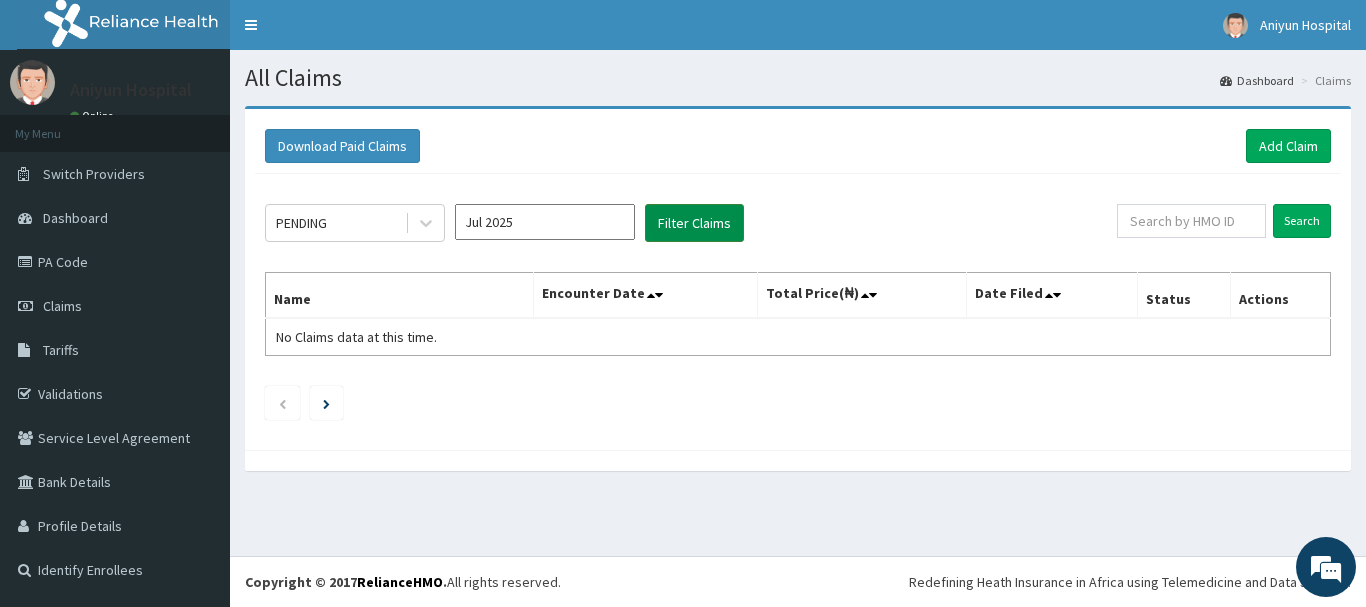 drag, startPoint x: 681, startPoint y: 227, endPoint x: 681, endPoint y: 242, distance: 15 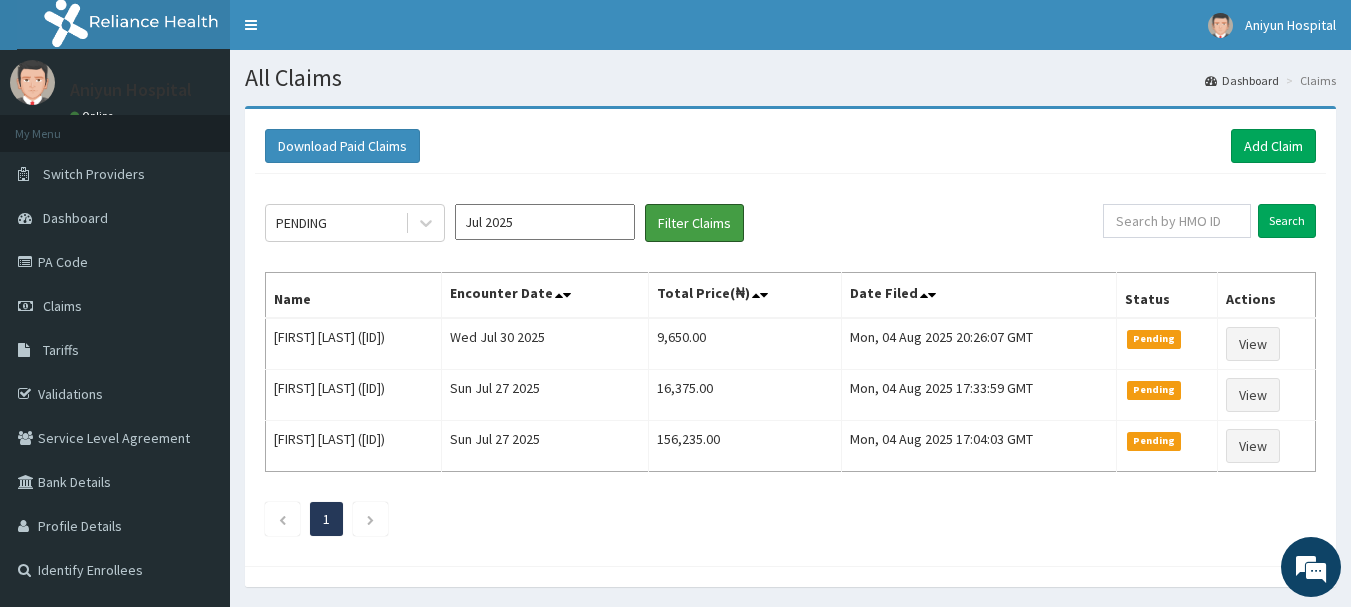 scroll, scrollTop: 0, scrollLeft: 0, axis: both 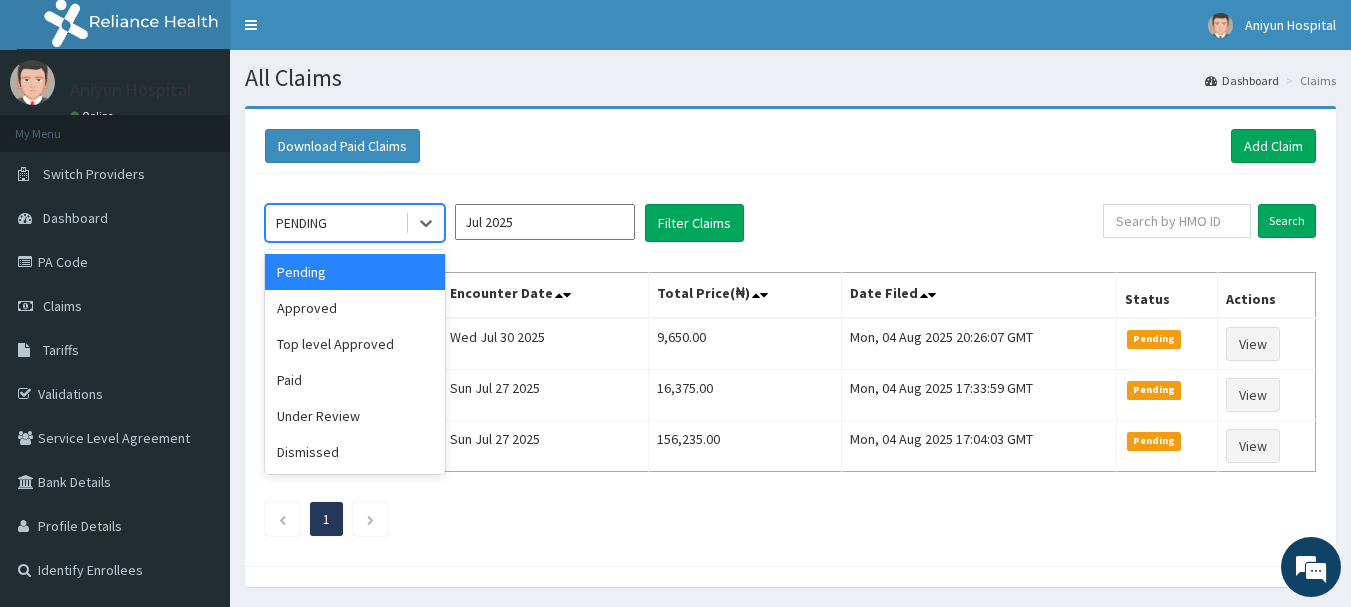 click on "PENDING" at bounding box center (335, 223) 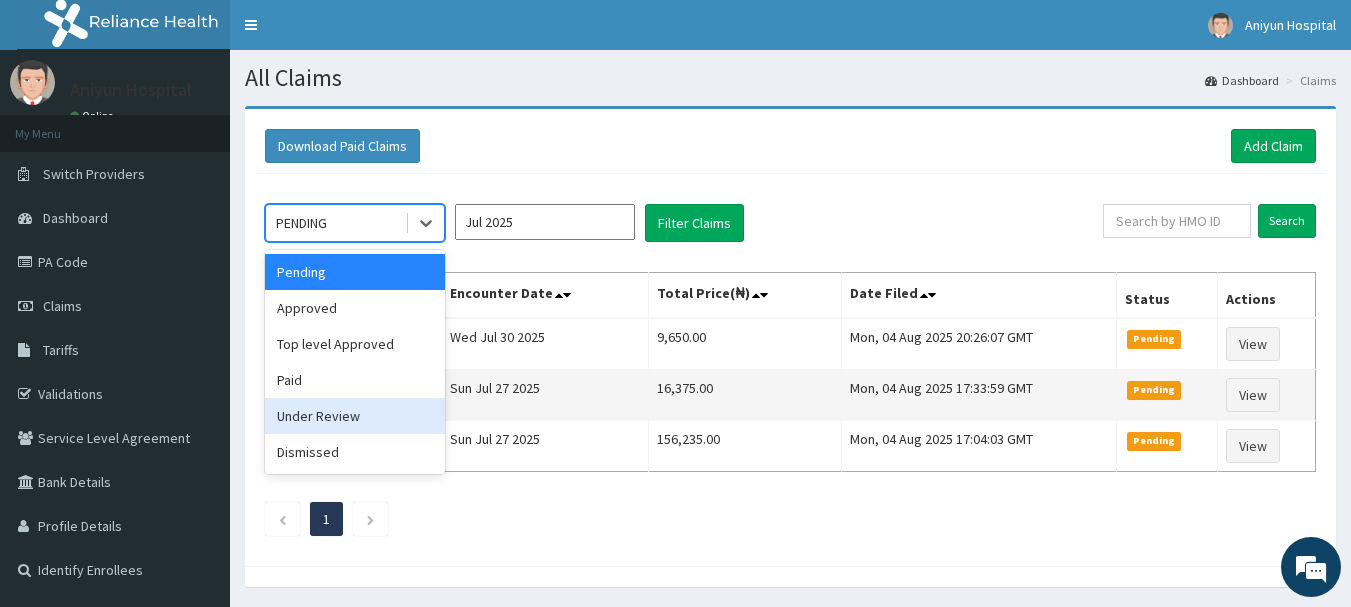 drag, startPoint x: 369, startPoint y: 412, endPoint x: 390, endPoint y: 398, distance: 25.23886 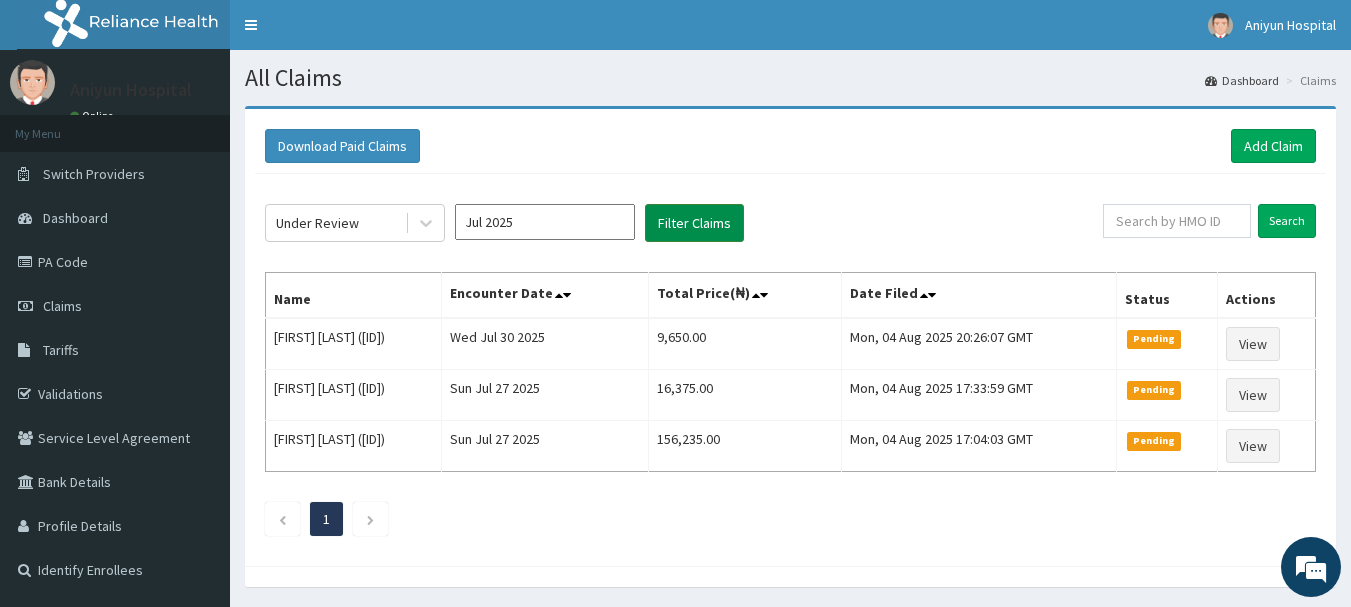 click on "Filter Claims" at bounding box center (694, 223) 